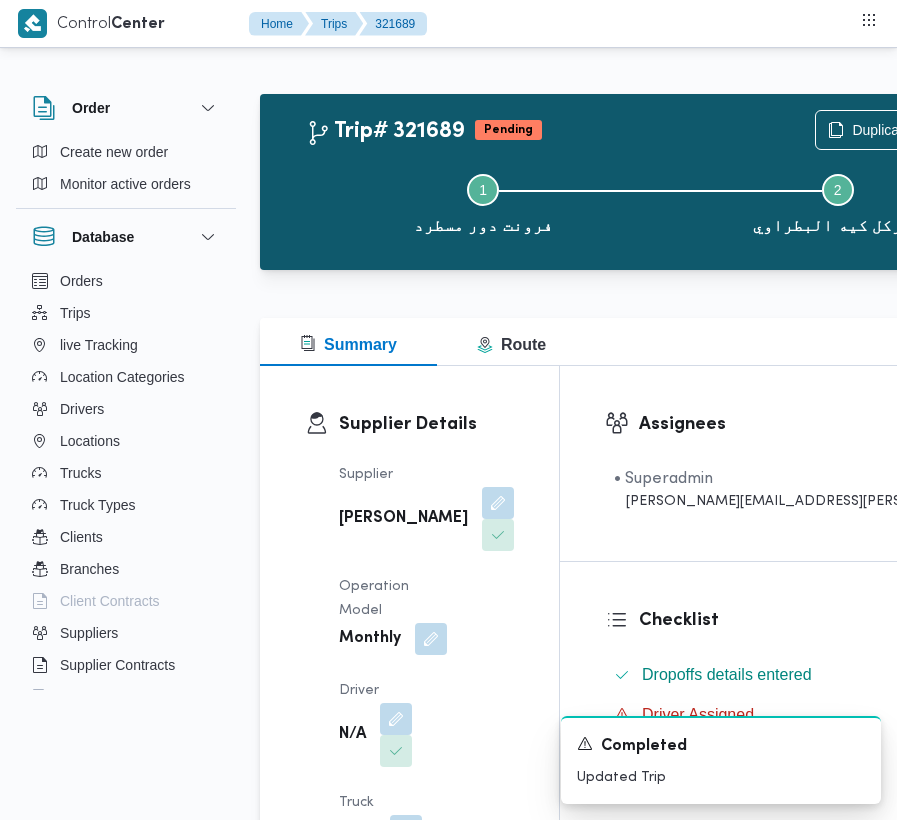 scroll, scrollTop: 3321, scrollLeft: 0, axis: vertical 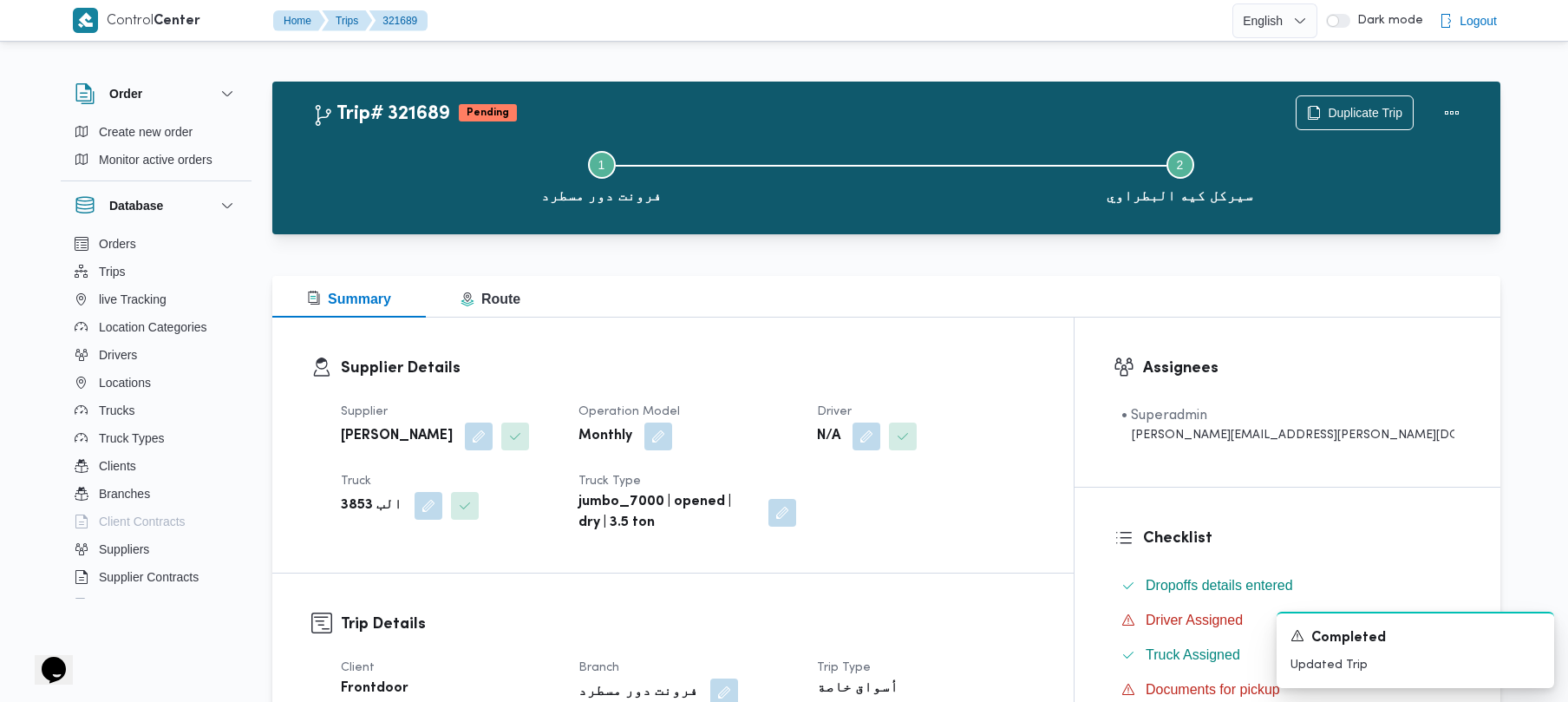 click on "الب 3853" at bounding box center [371, 506] 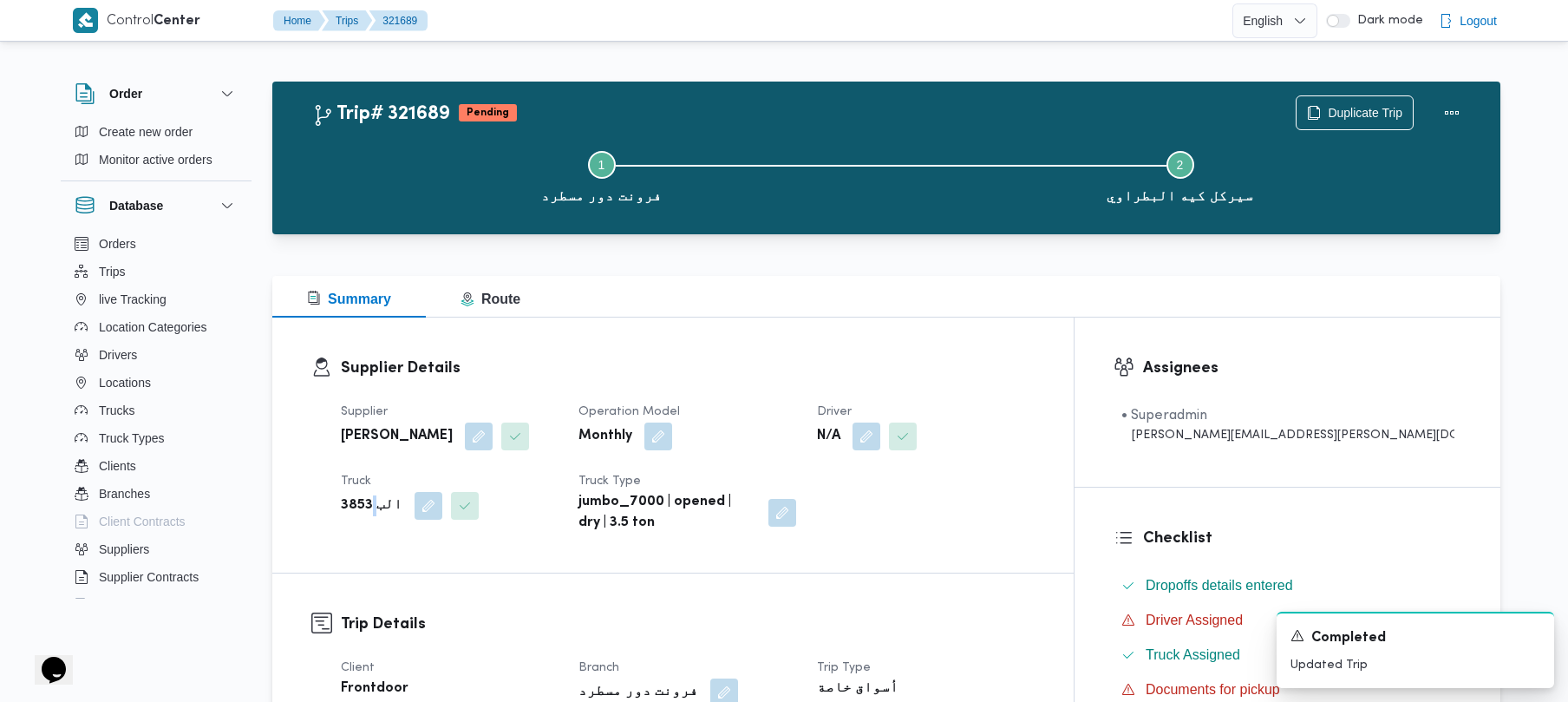 click on "الب 3853" at bounding box center [371, 506] 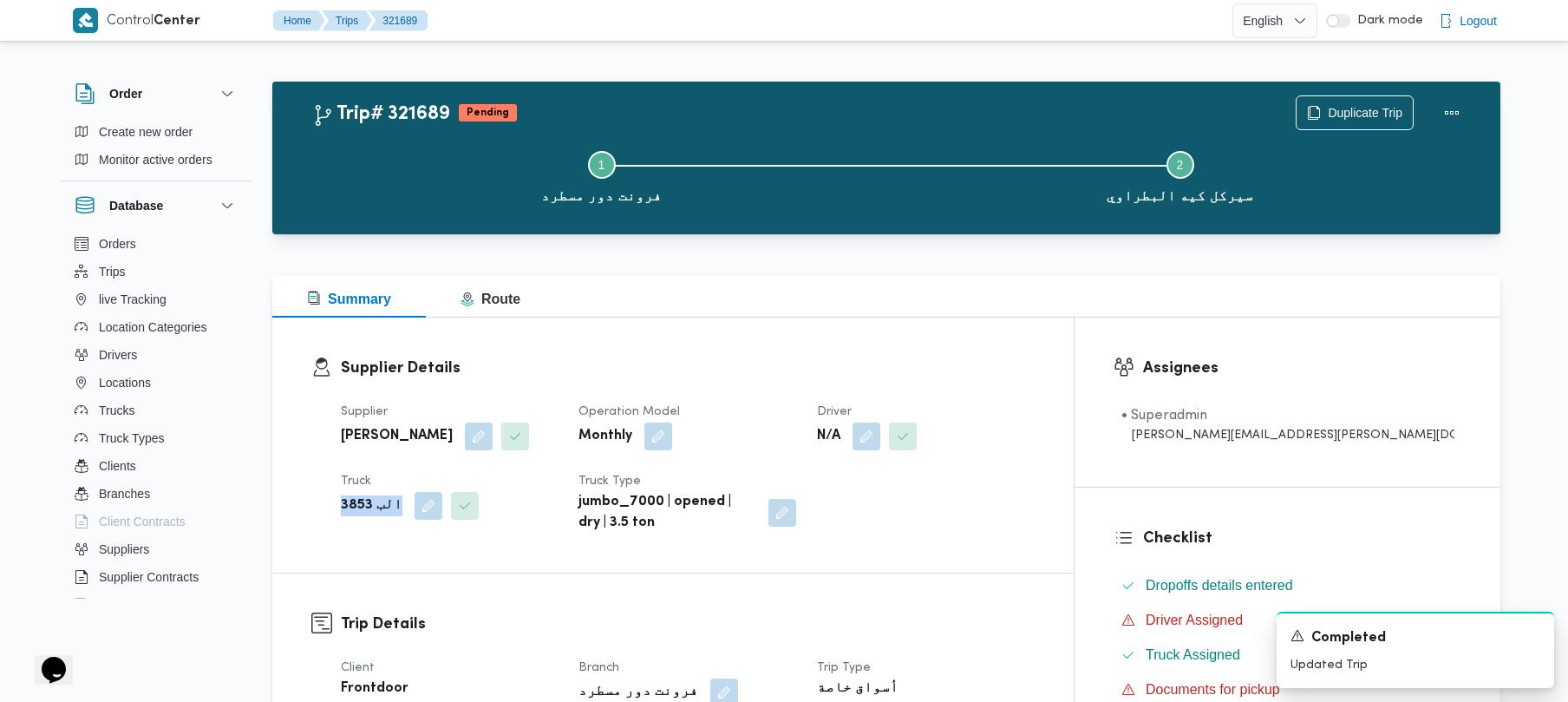 click on "الب 3853" at bounding box center (371, 506) 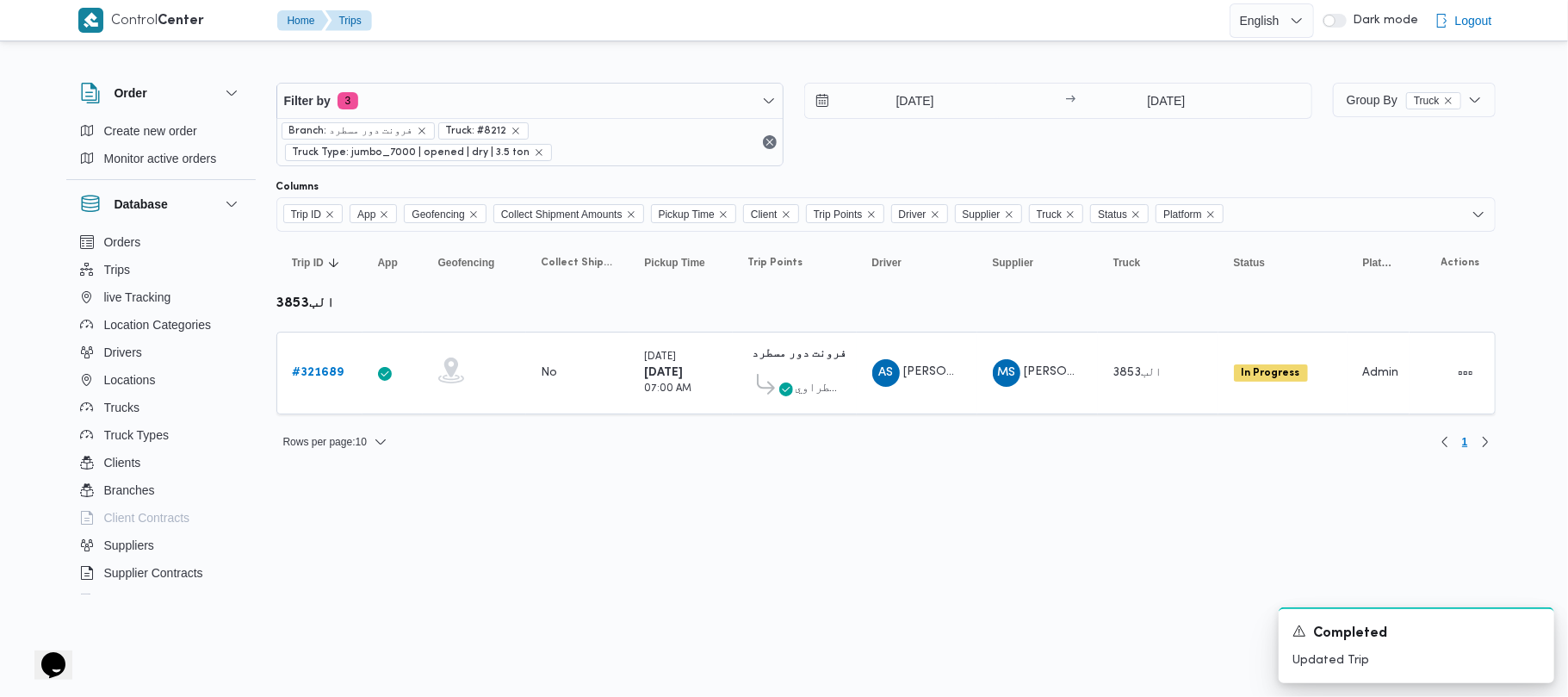 click on "Control  Center Home Trips English عربي Dark mode Logout Order Create new order Monitor active orders Database Orders Trips live Tracking Location Categories Drivers Locations Trucks Truck Types Clients Branches Client Contracts Suppliers Supplier Contracts Devices Users Projects SP Projects Admins organization assignees Tags Filter by 3 Branch: فرونت دور مسطرد Truck: #8212 Truck Type: jumbo_7000 | opened | dry | 3.5 ton 1/7/2025 → 1/7/2025 Group By Truck Columns Trip ID App Geofencing Collect Shipment Amounts Pickup Time Client Trip Points Driver Supplier Truck Status Platform Sorting Trip ID Click to sort in ascending order App Click to sort in ascending order Geofencing Click to sort in ascending order Collect Shipment Amounts Pickup Time Click to sort in ascending order Client Click to sort in ascending order Trip Points Driver Click to sort in ascending order Supplier Click to sort in ascending order Truck Click to sort in ascending order Status Click to sort in ascending order Actions" at bounding box center (784, 348) 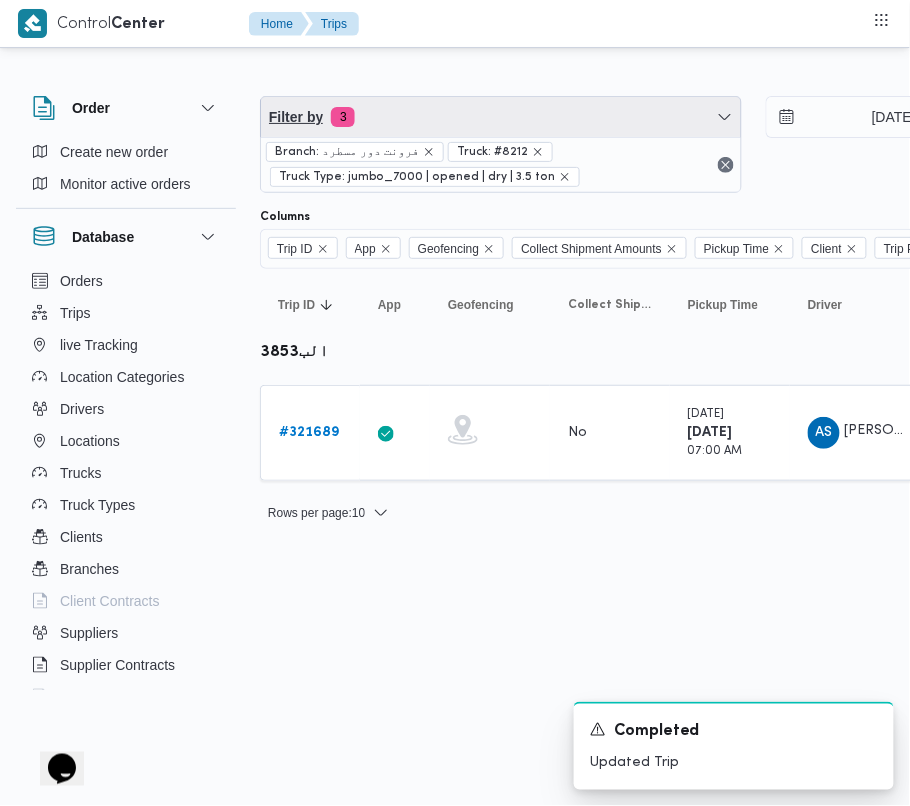 click on "Filter by 3" at bounding box center [501, 117] 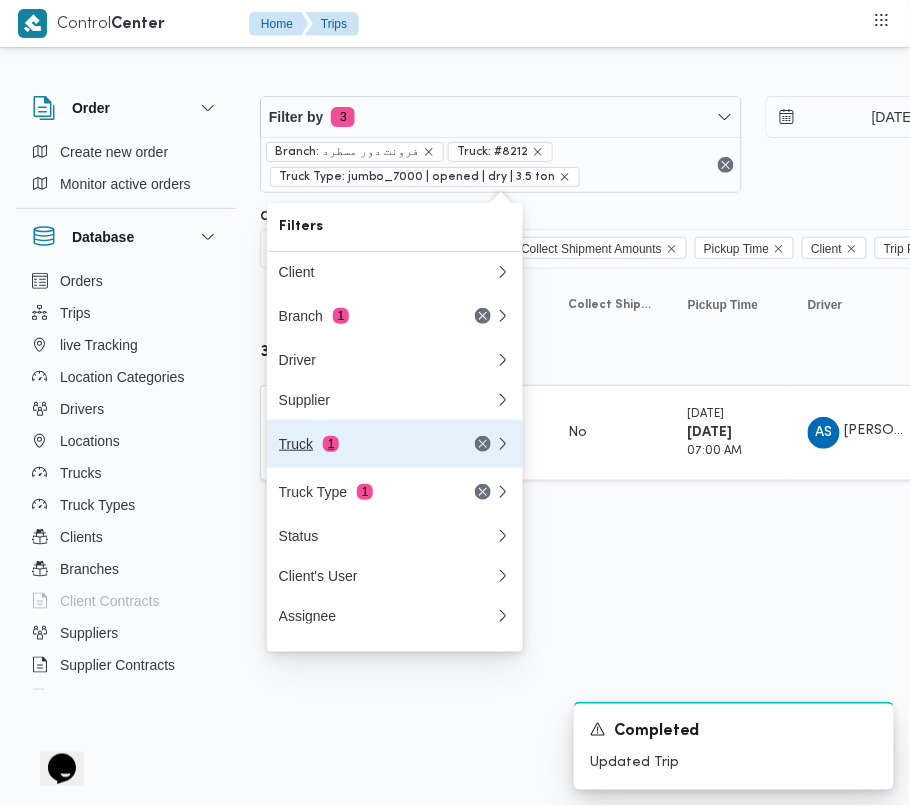 click on "Truck 1" at bounding box center [363, 444] 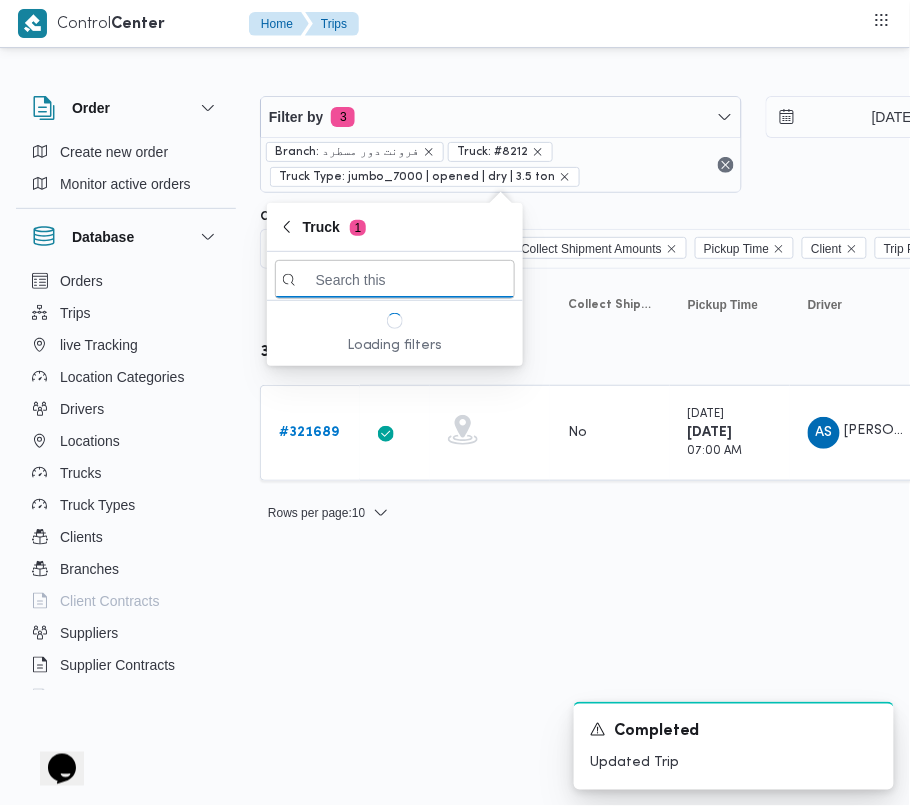 paste on "2814" 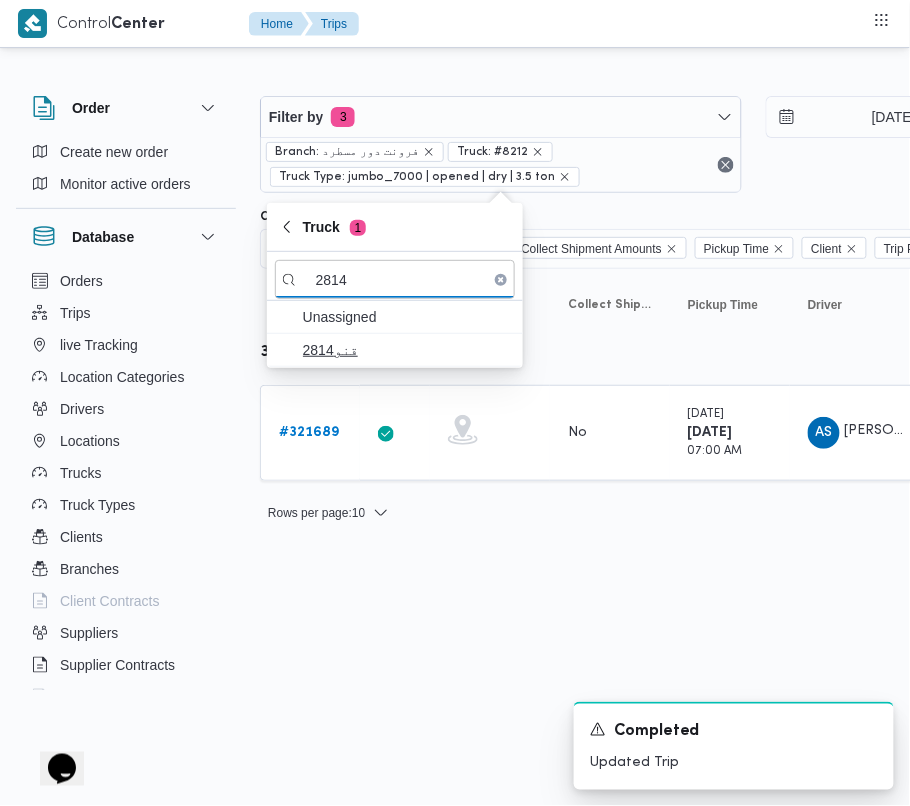 type on "2814" 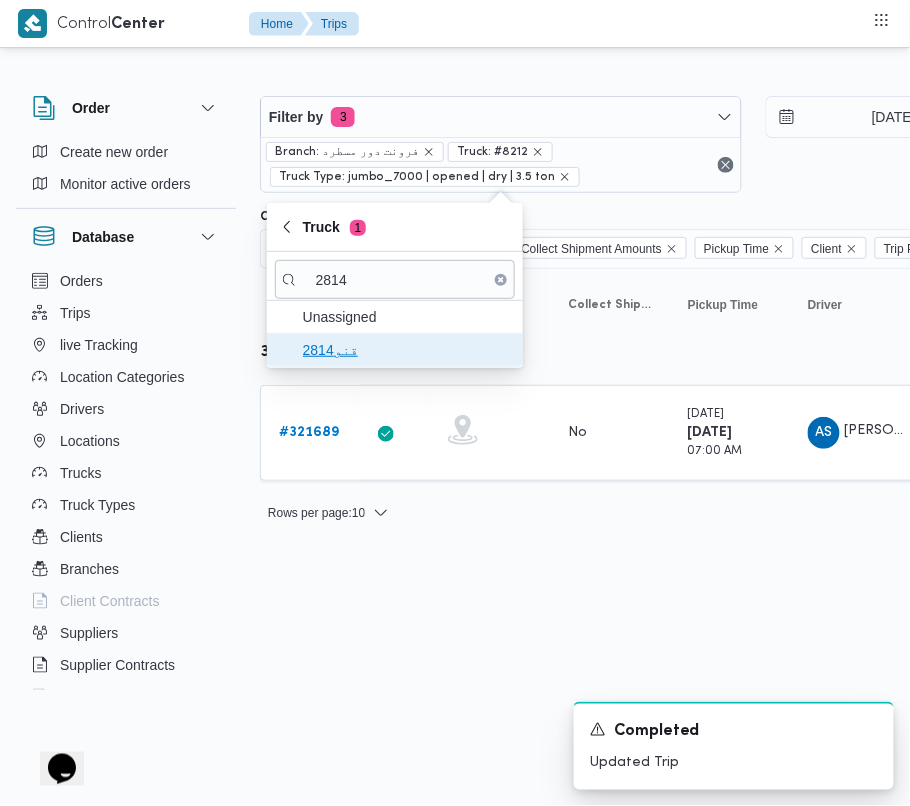 click on "قنو2814" at bounding box center (407, 350) 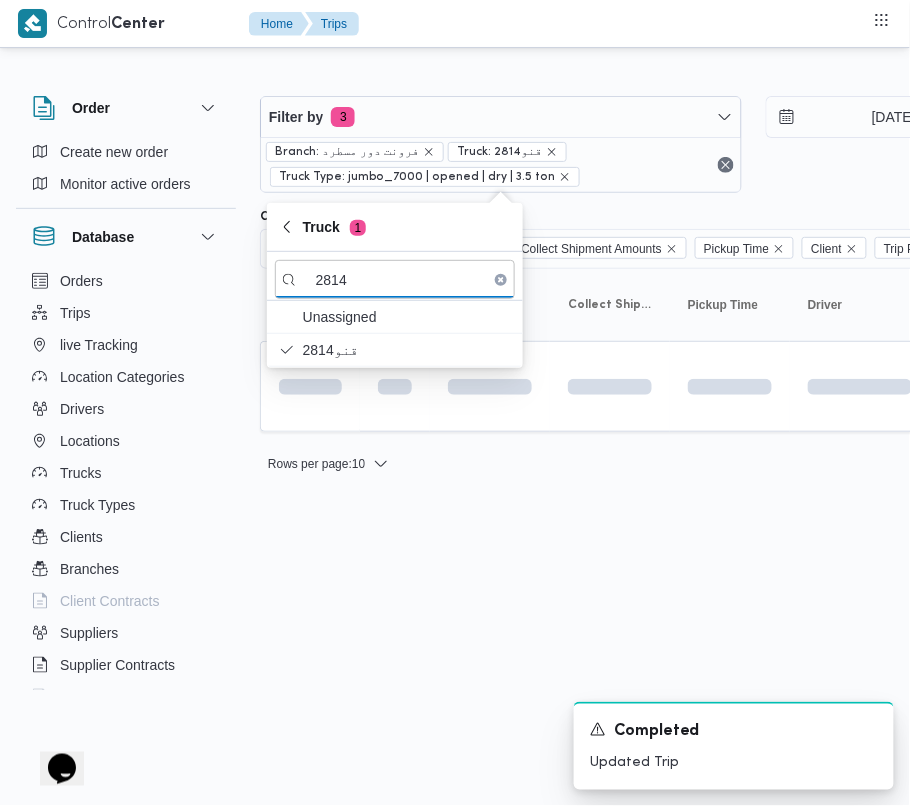 click on "Control  Center Home Trips Order Create new order Monitor active orders Database Orders Trips live Tracking Location Categories Drivers Locations Trucks Truck Types Clients Branches Client Contracts Suppliers Supplier Contracts Devices Users Projects SP Projects Admins organization assignees Tags Filter by 3 Branch: فرونت دور مسطرد Truck: قنو2814 Truck Type: jumbo_7000 | opened | dry | 3.5 ton 1/7/2025 → 1/7/2025 Group By Truck Columns Trip ID App Geofencing Collect Shipment Amounts Pickup Time Client Trip Points Driver Supplier Truck Status Platform Sorting Trip ID Click to sort in ascending order App Click to sort in ascending order Geofencing Click to sort in ascending order Collect Shipment Amounts Pickup Time Click to sort in ascending order Client Click to sort in ascending order Trip Points Driver Click to sort in ascending order Supplier Click to sort in ascending order Truck Click to sort in ascending order Status Click to sort in ascending order Platform Actions Rows per page :  10" at bounding box center [455, 403] 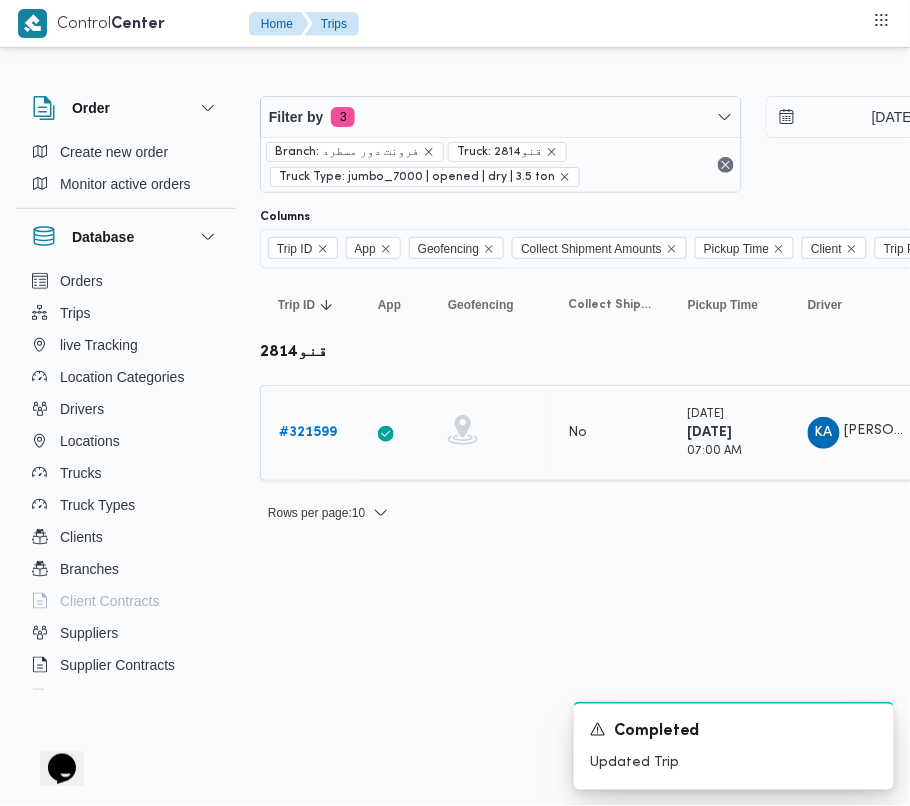 click on "# 321599" at bounding box center [308, 433] 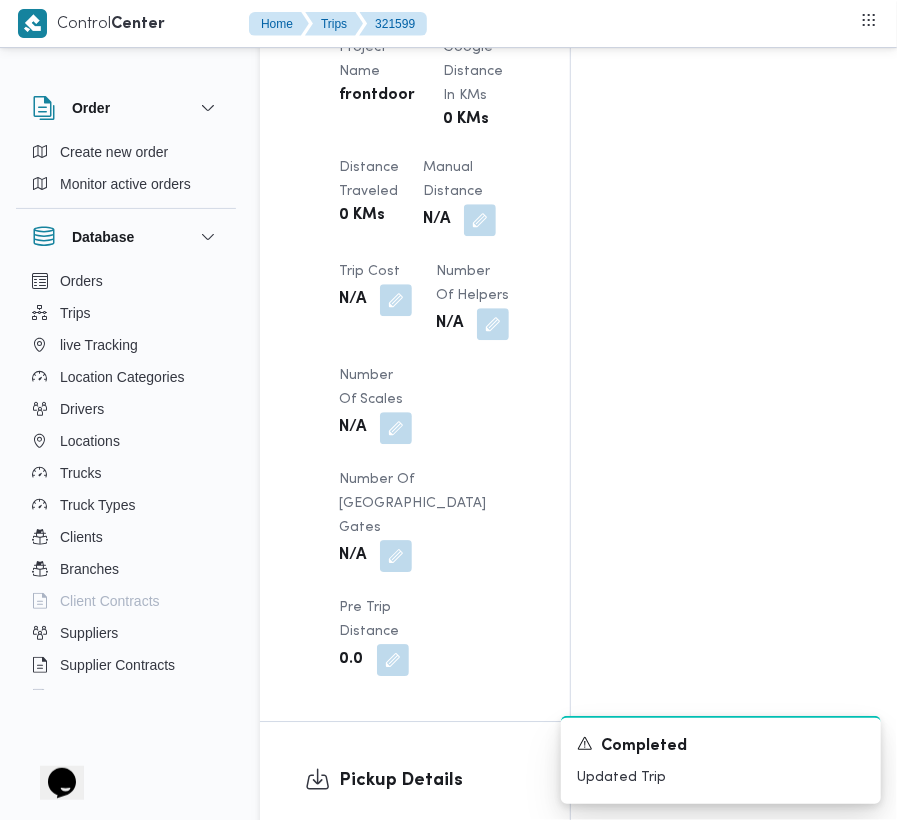 scroll, scrollTop: 2152, scrollLeft: 0, axis: vertical 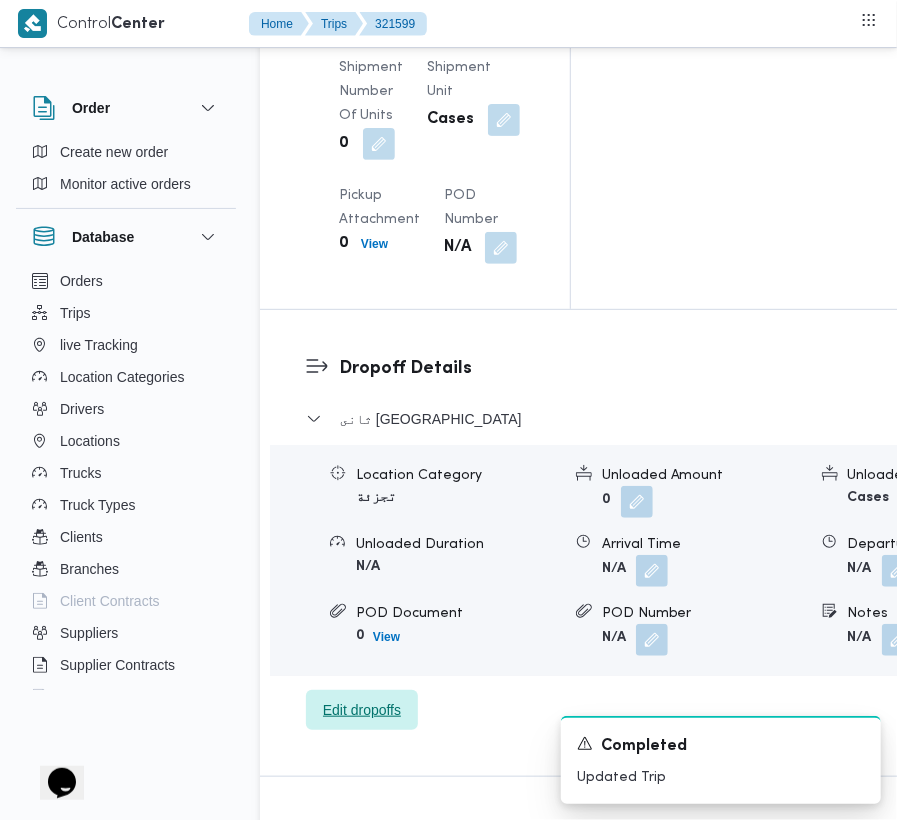click on "Edit dropoffs" at bounding box center (362, 710) 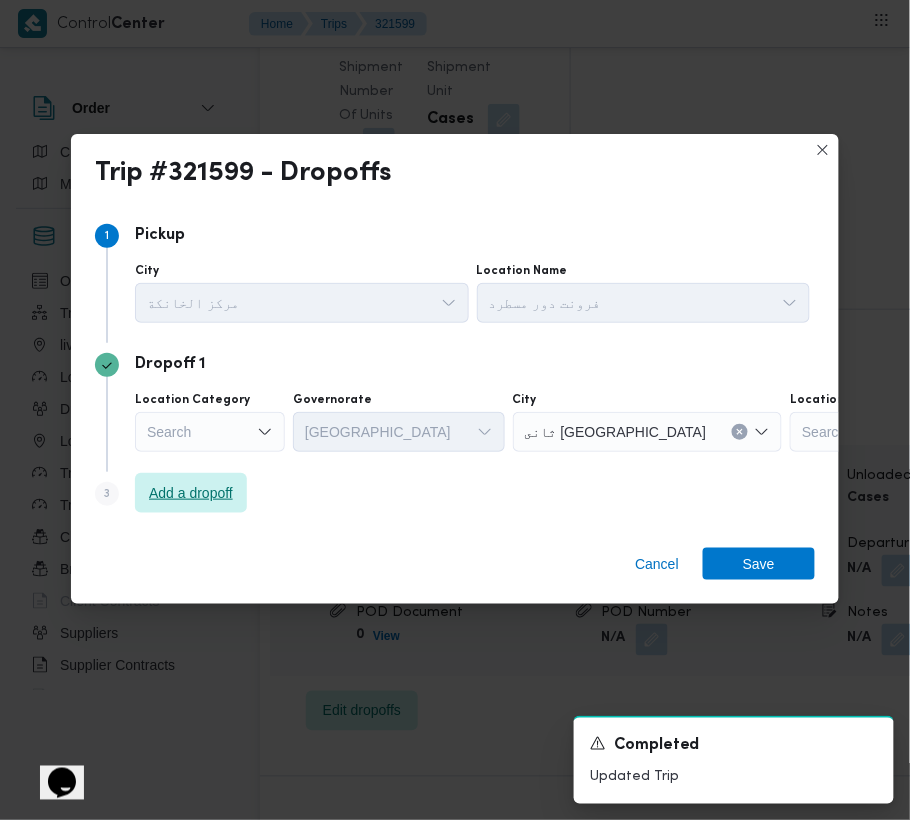 click on "Add a dropoff" at bounding box center (191, 493) 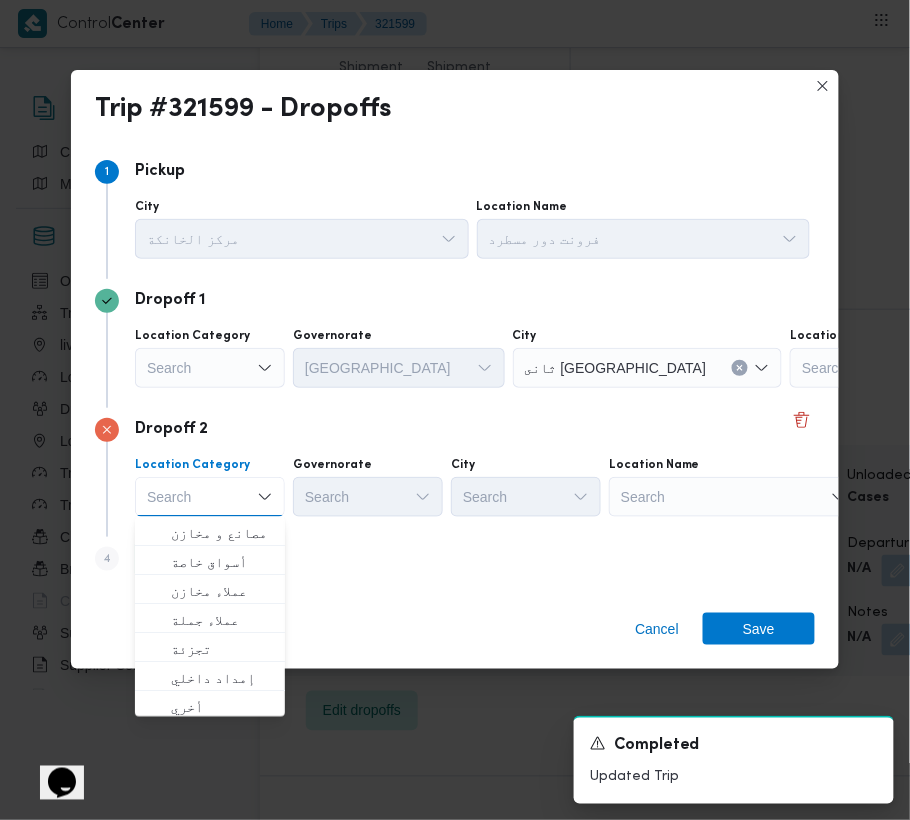 click on "Step 4 is disabled 4 Add a dropoff" at bounding box center (455, 563) 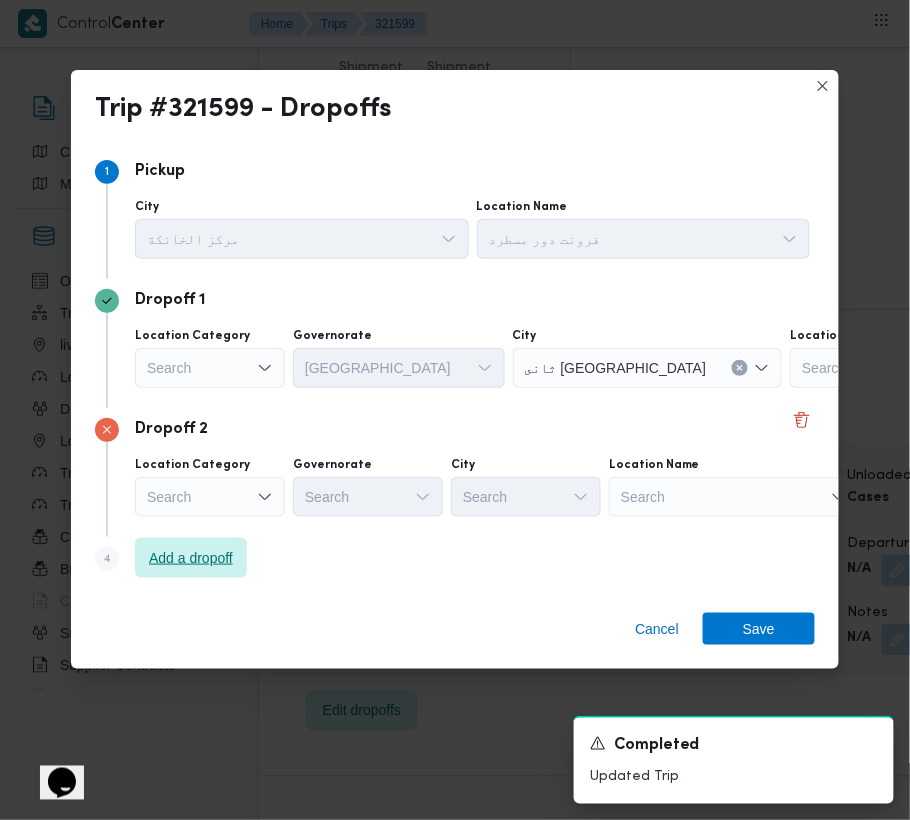 click on "Add a dropoff" at bounding box center [191, 558] 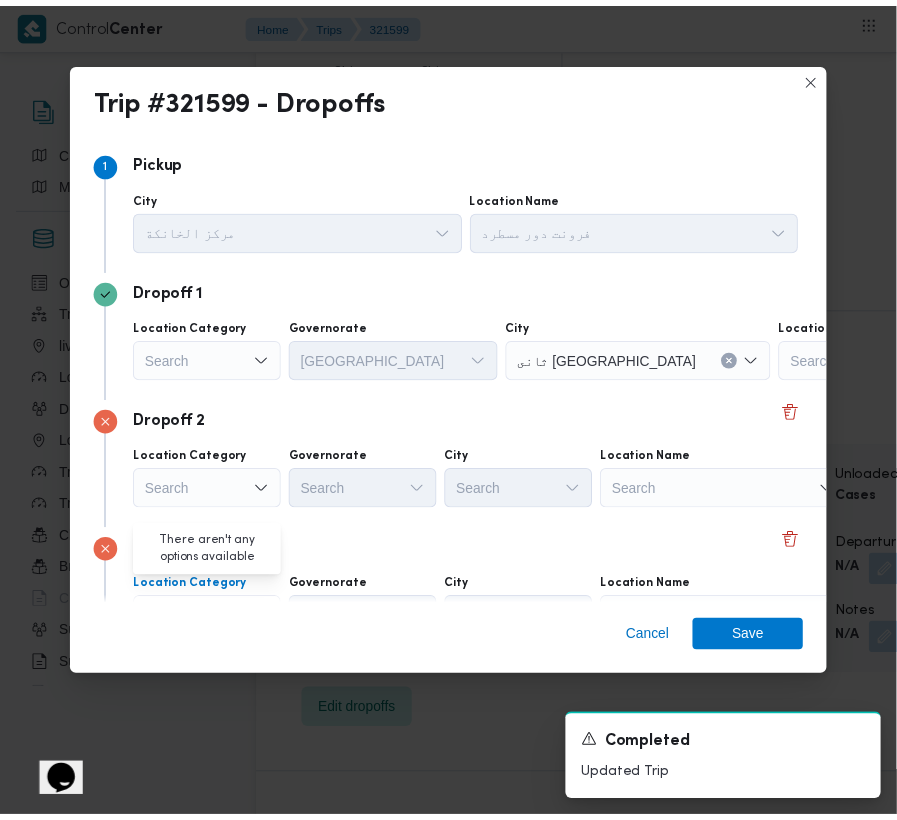 scroll, scrollTop: 113, scrollLeft: 0, axis: vertical 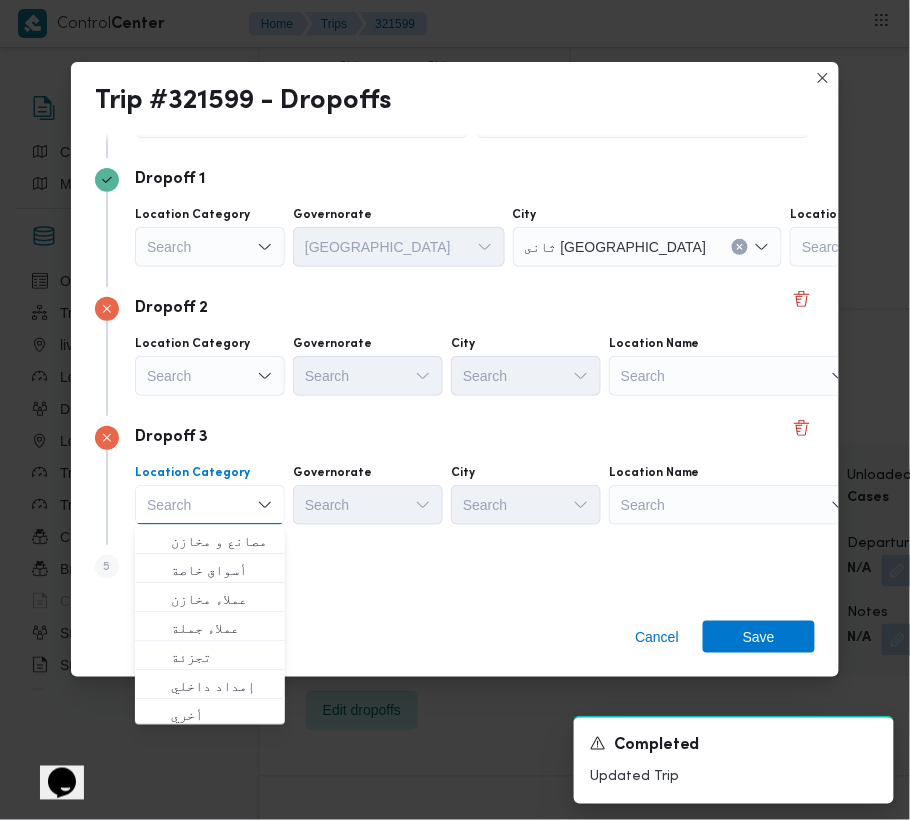 click on "Search" at bounding box center [915, 247] 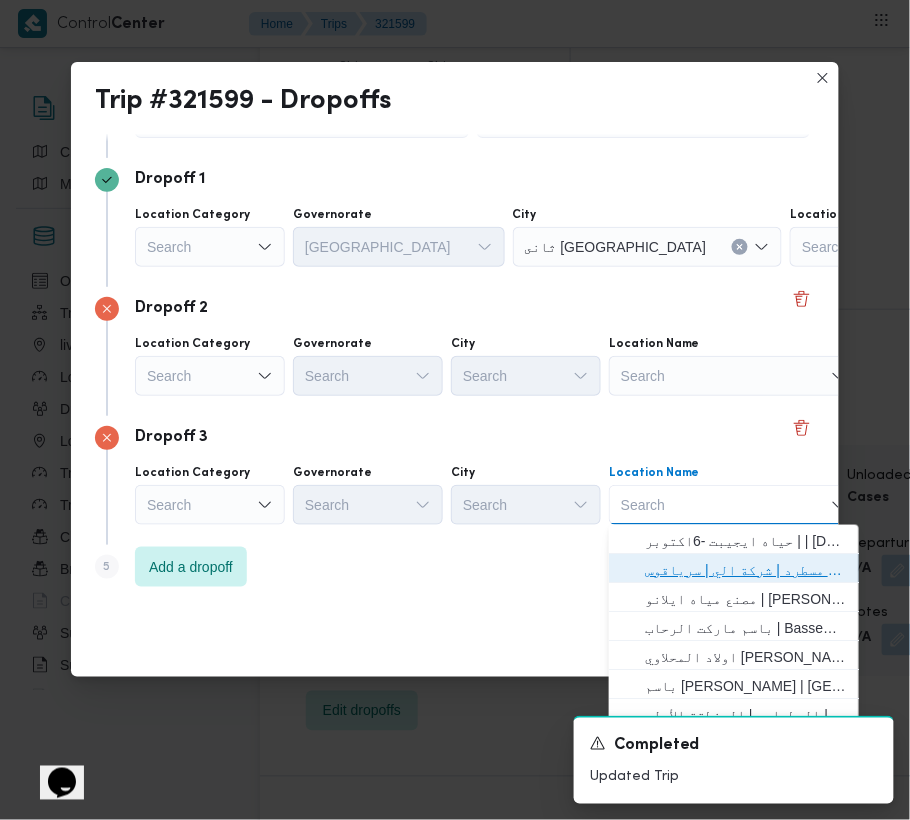 click on "فرونت دور مسطرد | شركة الي | سرياقوس" at bounding box center (746, 570) 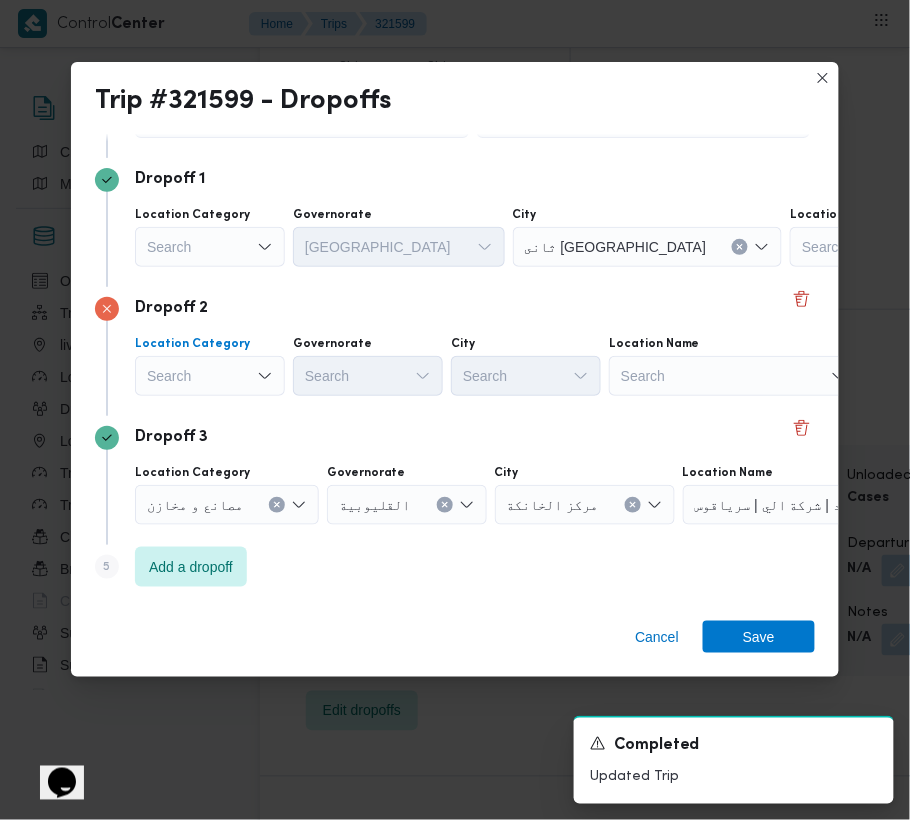 click on "Search" at bounding box center (210, 247) 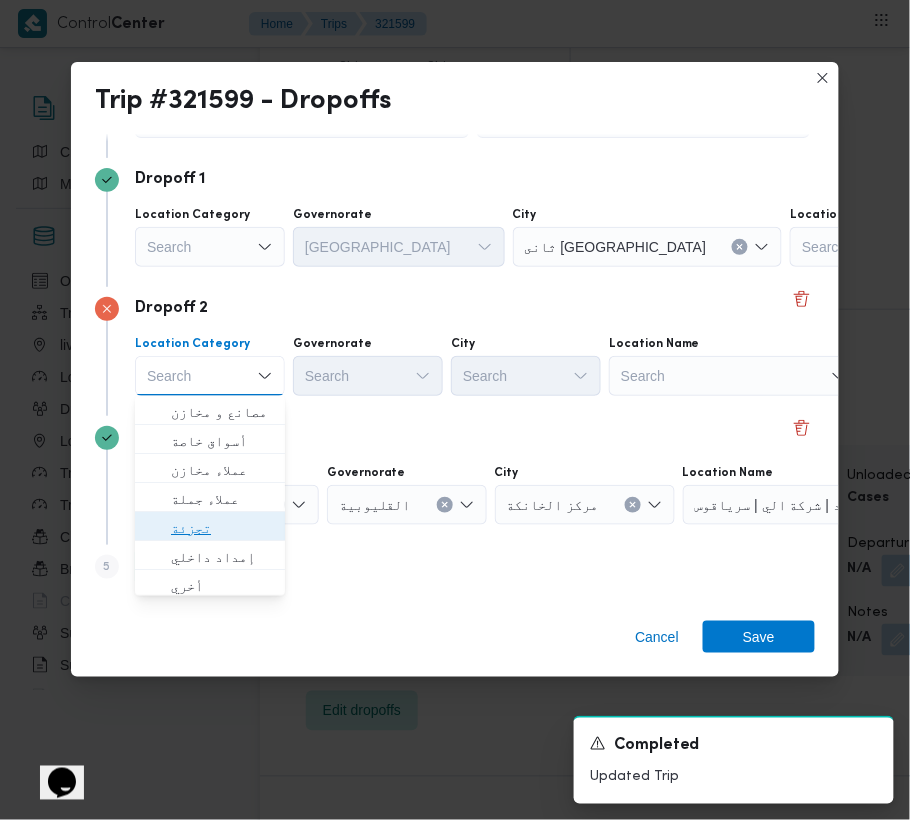 click on "تجزئة" at bounding box center [210, 528] 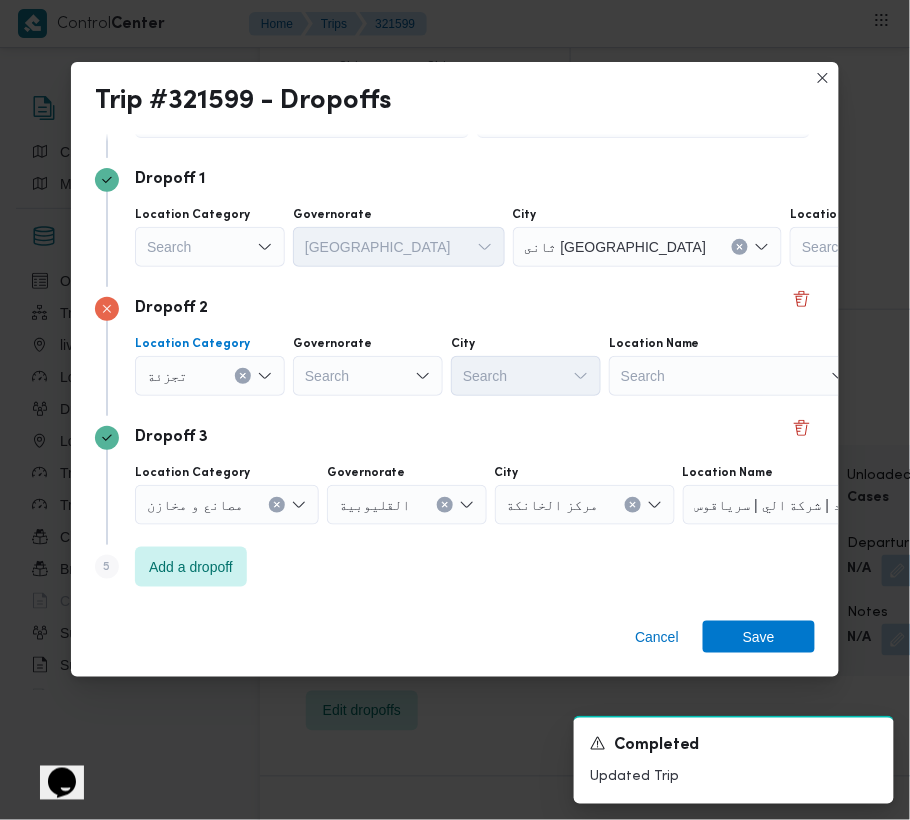 click on "Search" at bounding box center [210, 247] 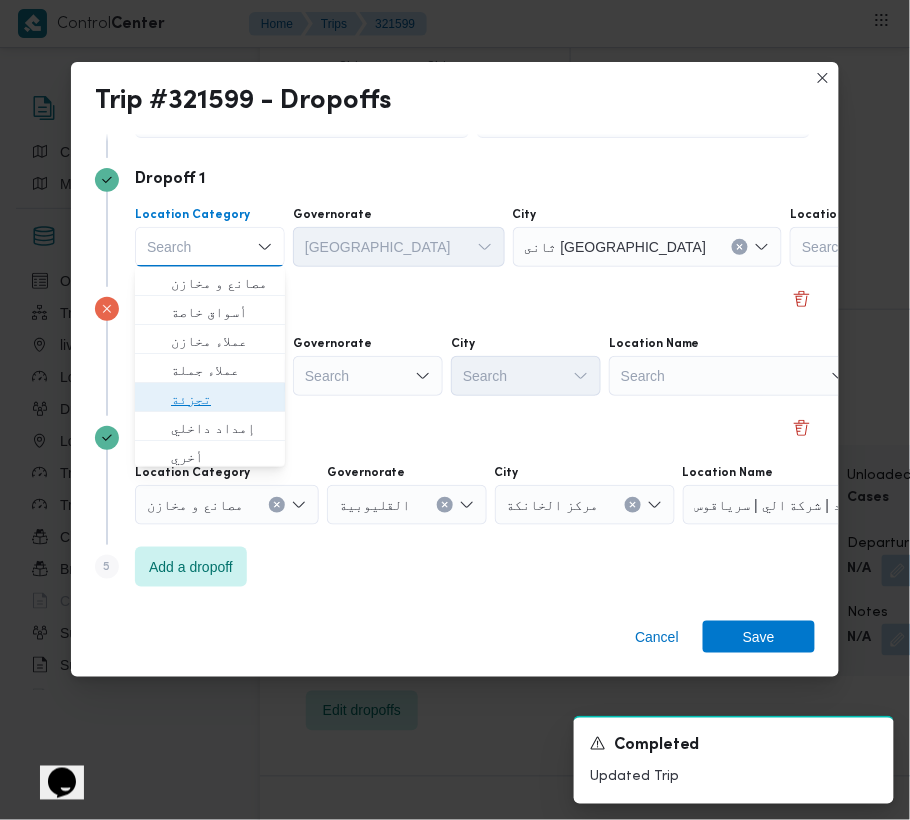 click on "تجزئة" at bounding box center [222, 399] 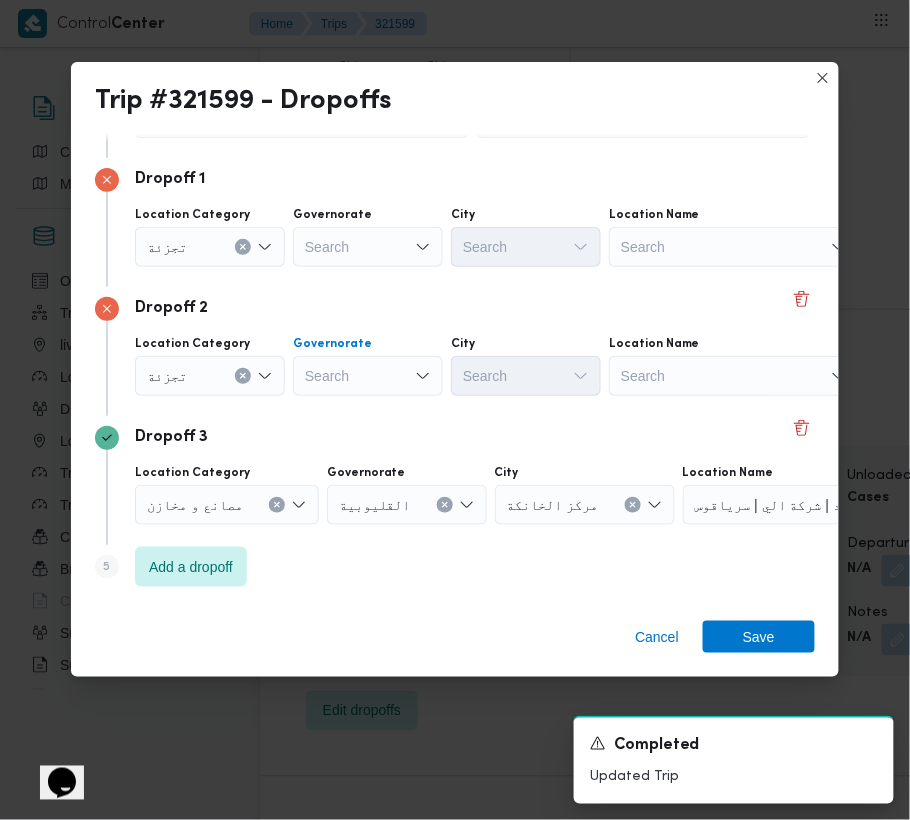 click on "Search" at bounding box center [368, 247] 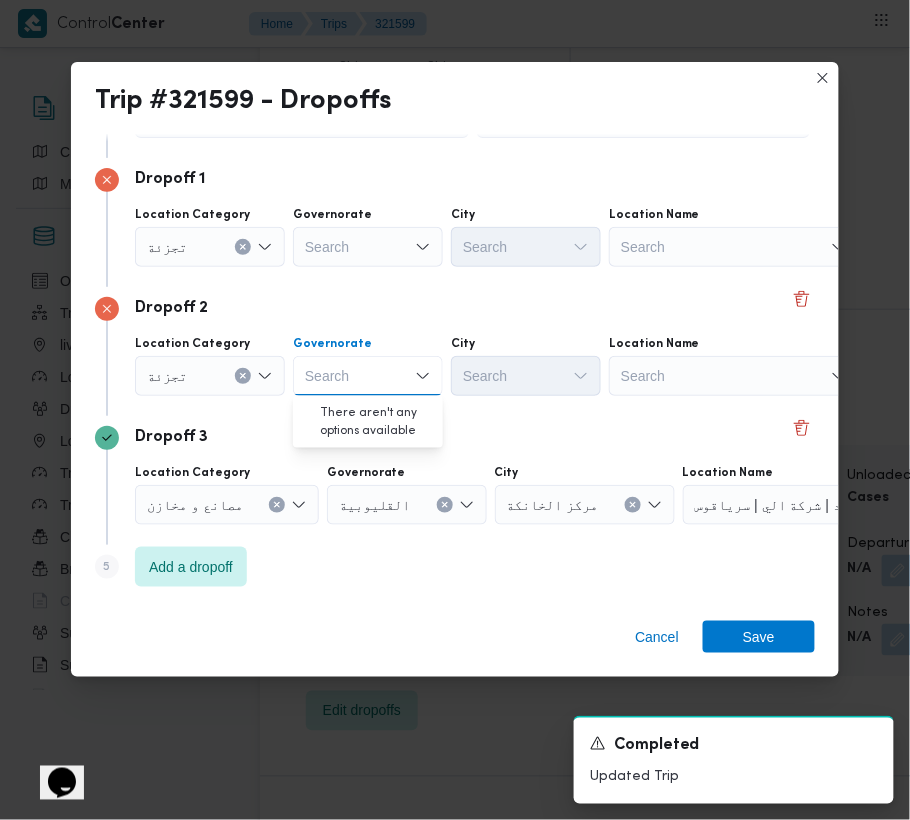 paste on "2814" 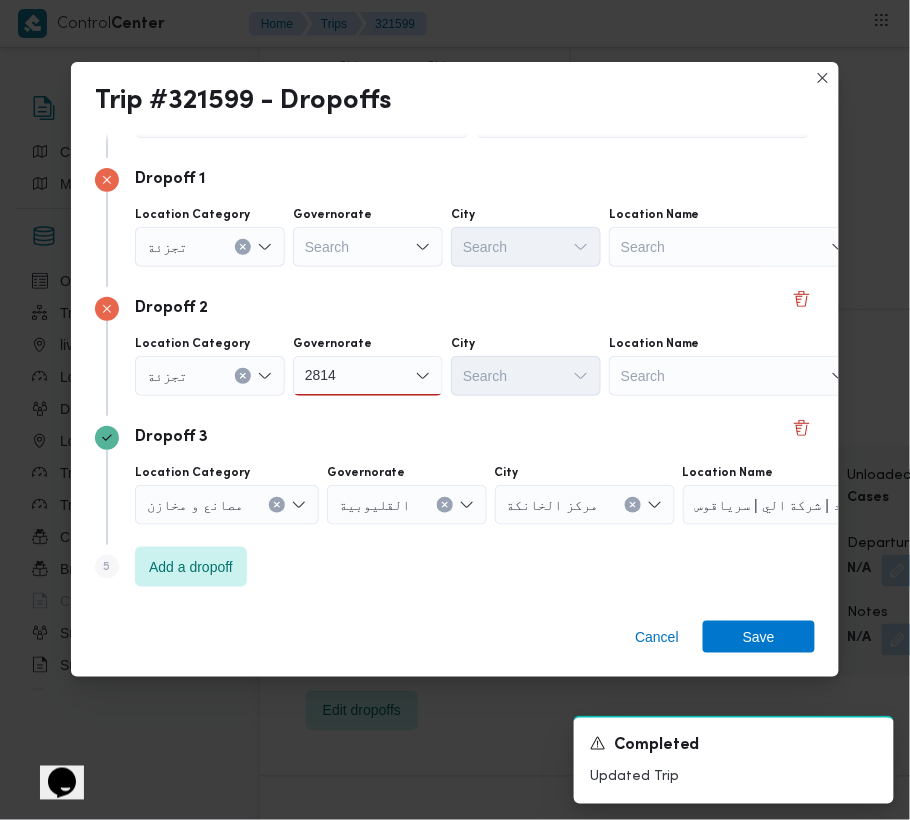 click on "2814" at bounding box center (321, 376) 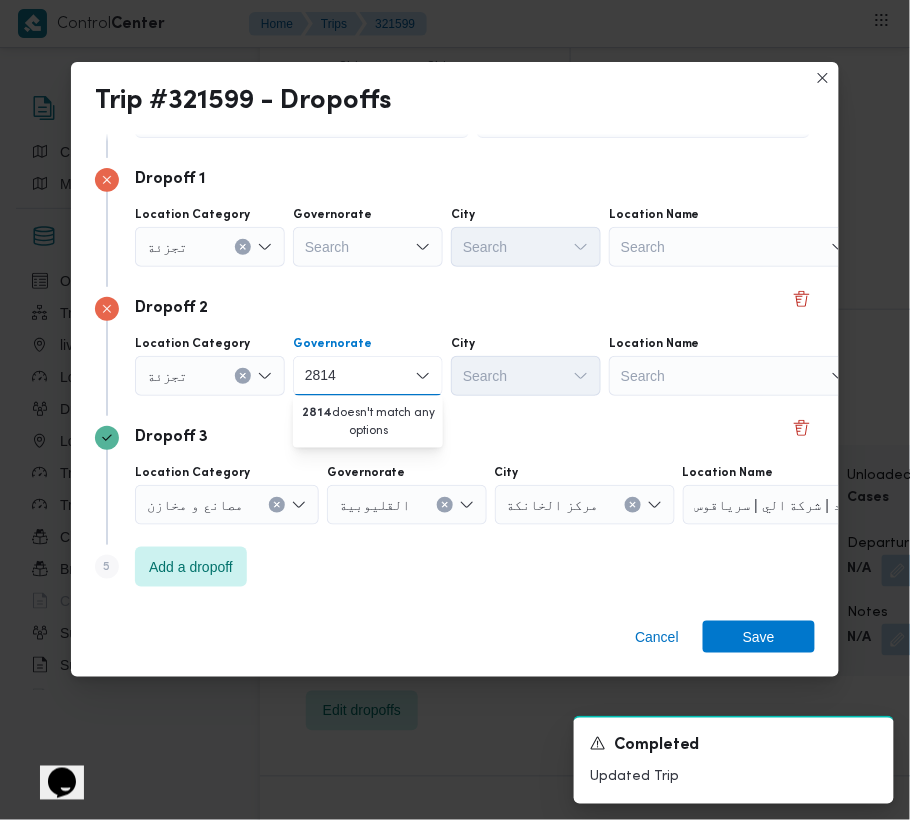 click on "2814" at bounding box center (321, 376) 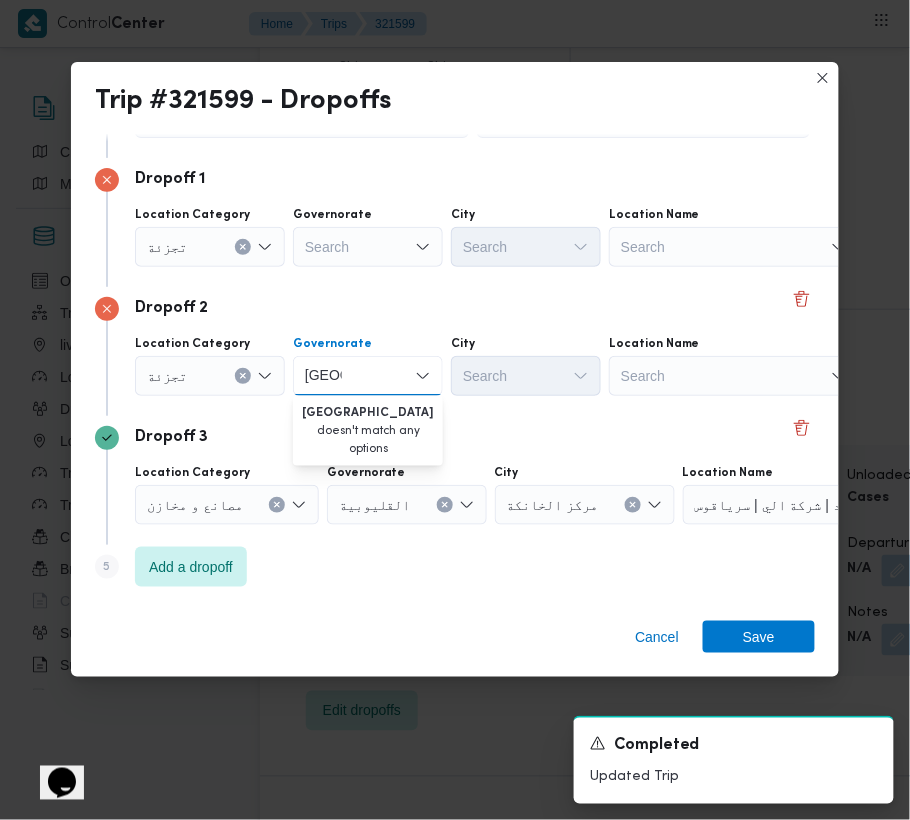 type on "قاهرة" 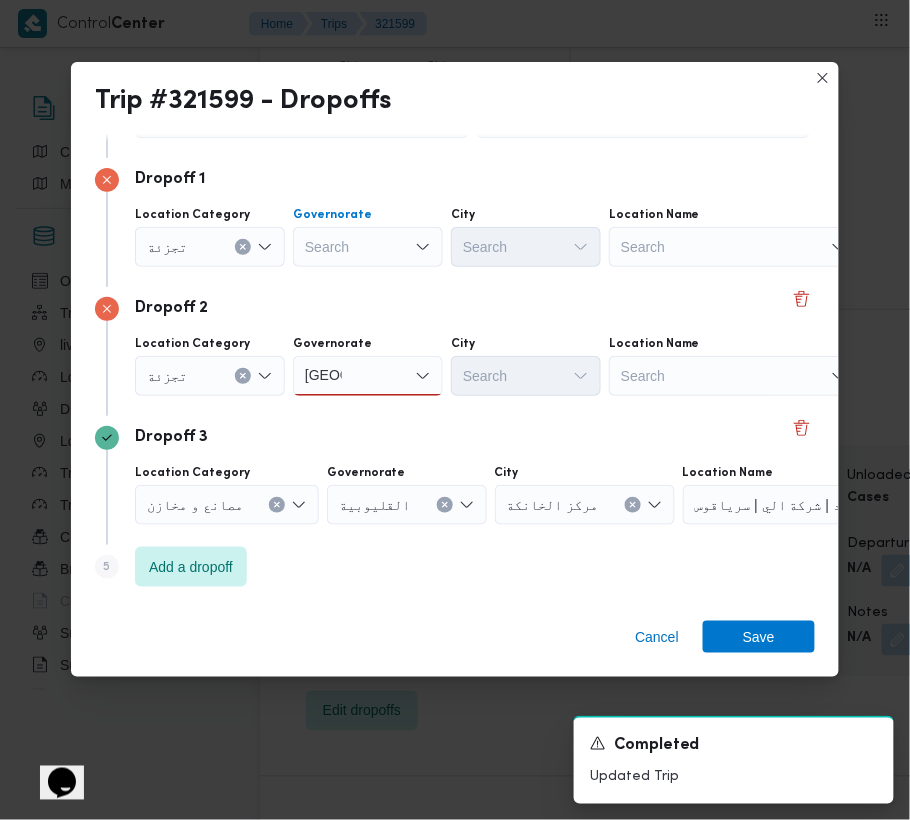 click on "Search" at bounding box center [368, 247] 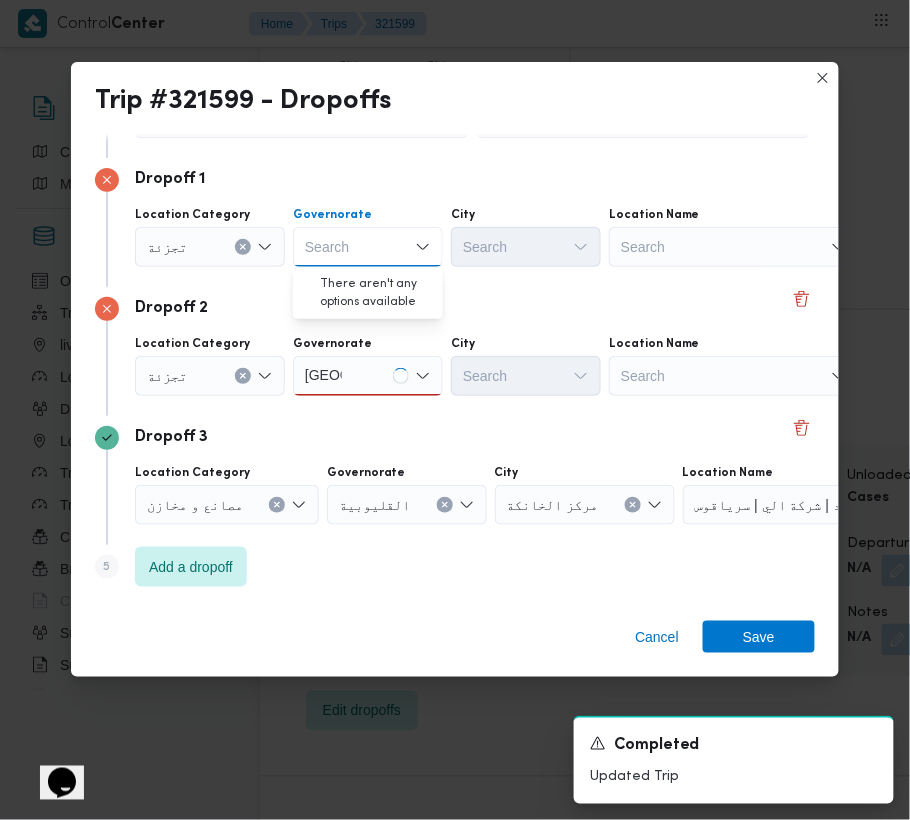 paste on "قاهرة" 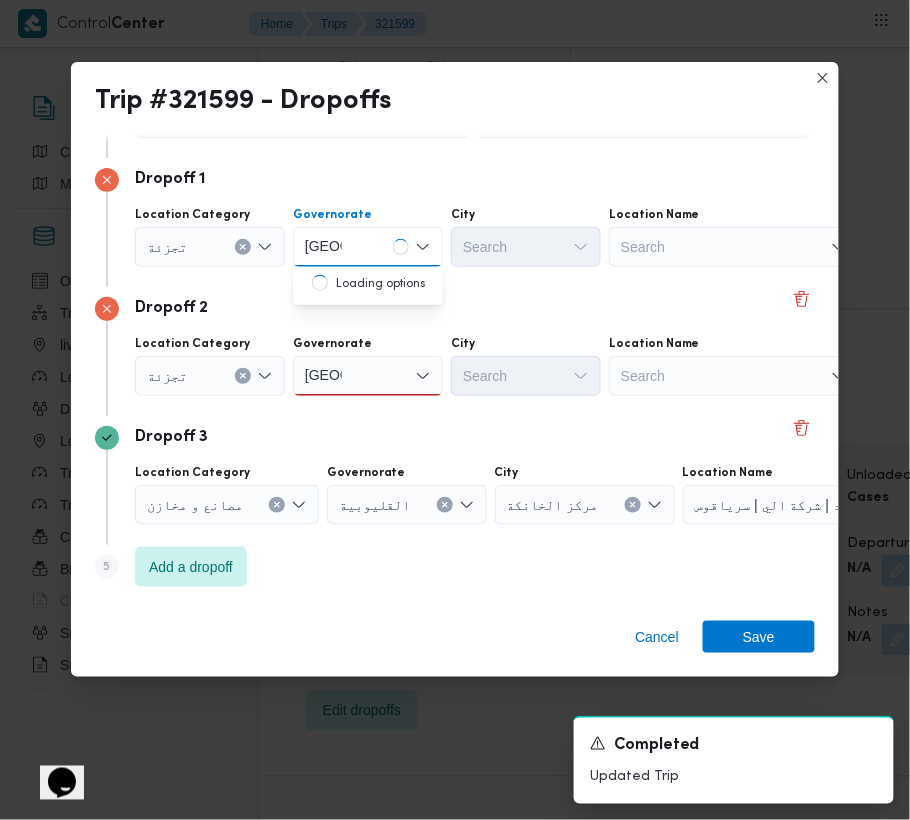 type on "قاهرة" 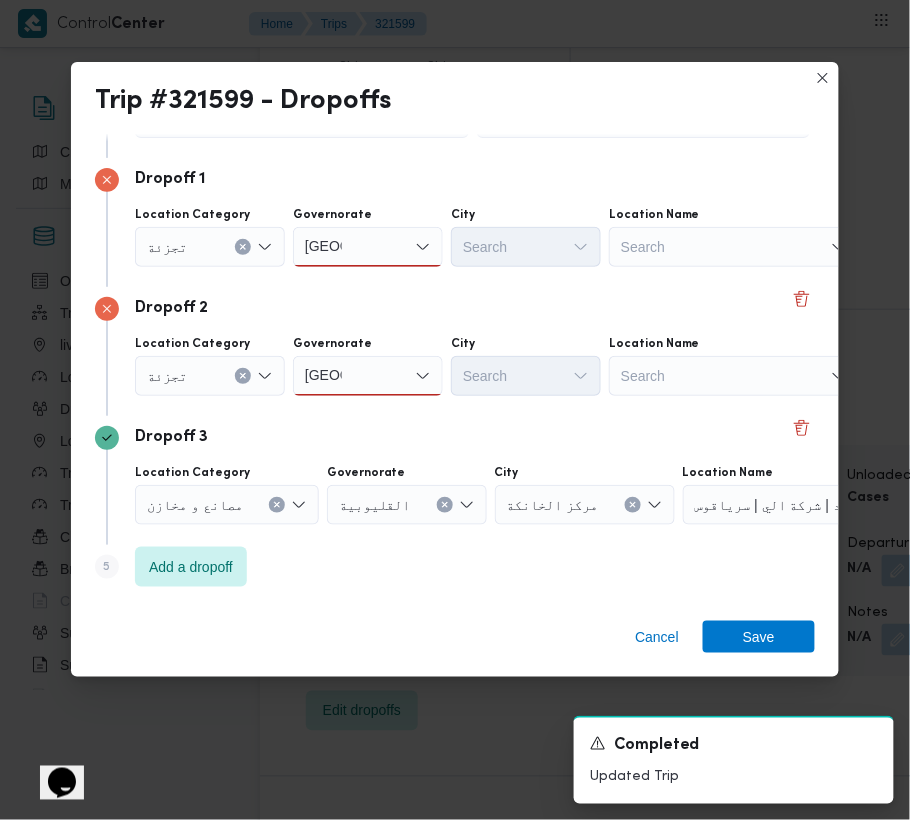 click on "قاهرة قاهرة" at bounding box center (368, 247) 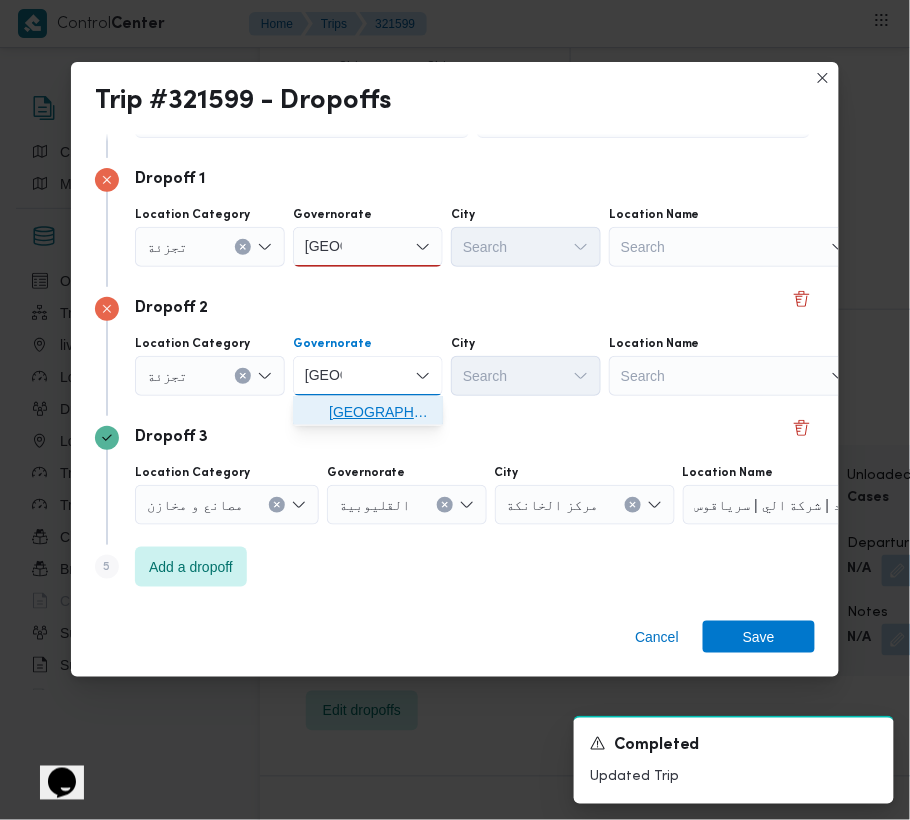 click on "القاهرة" at bounding box center (380, 412) 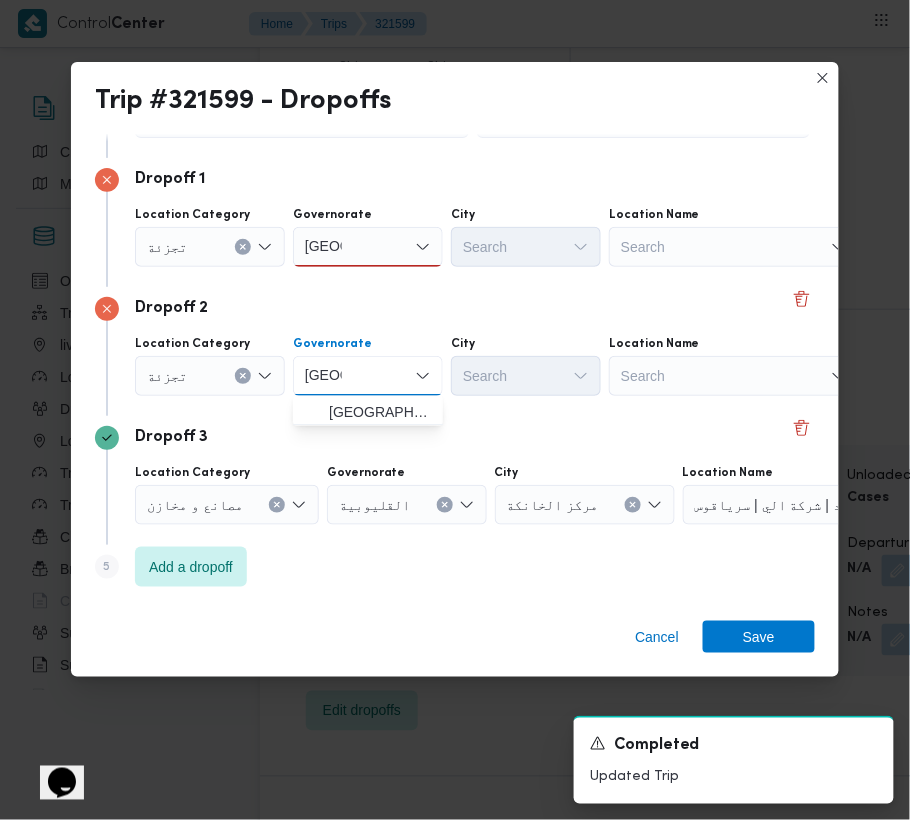 type 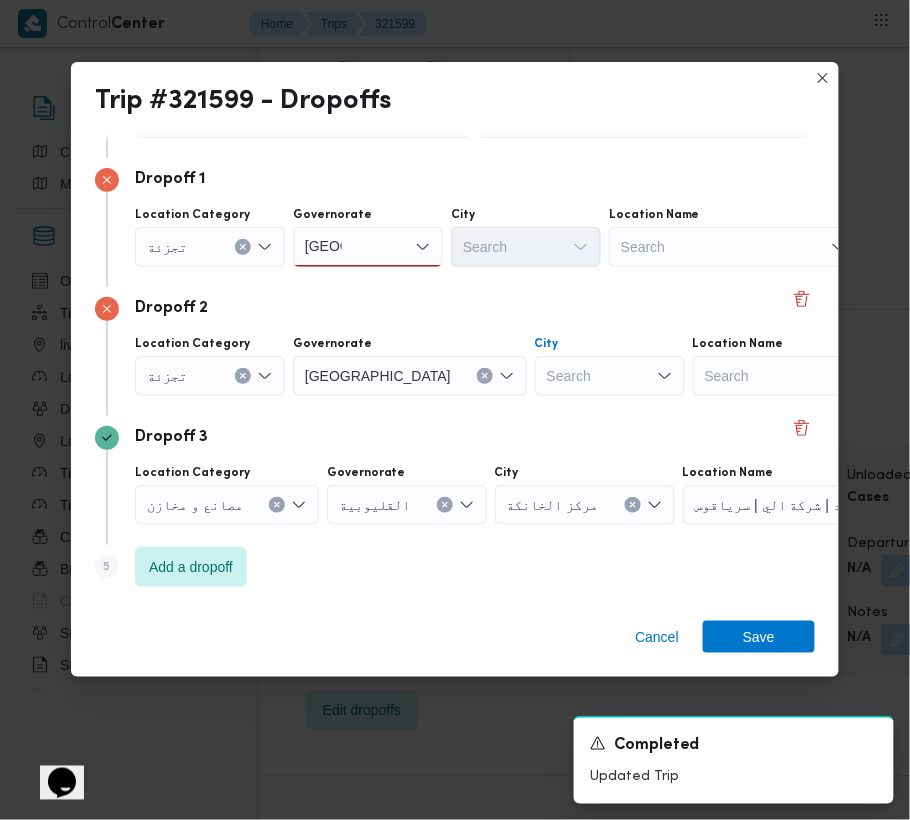 click on "Search" at bounding box center (610, 376) 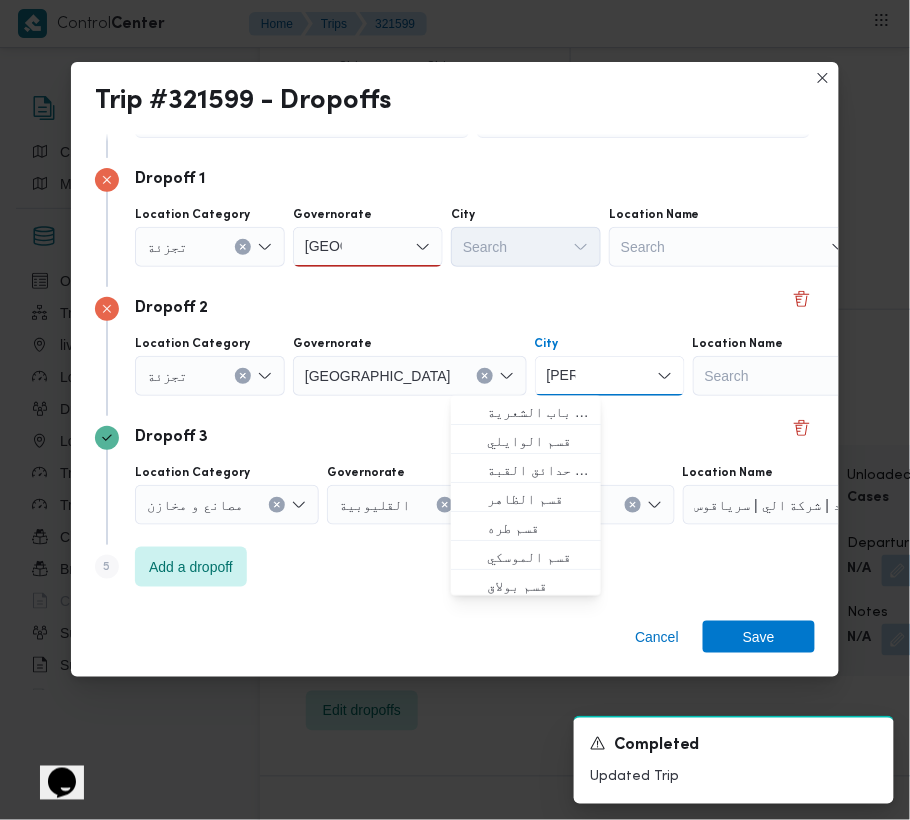 type on "نصر" 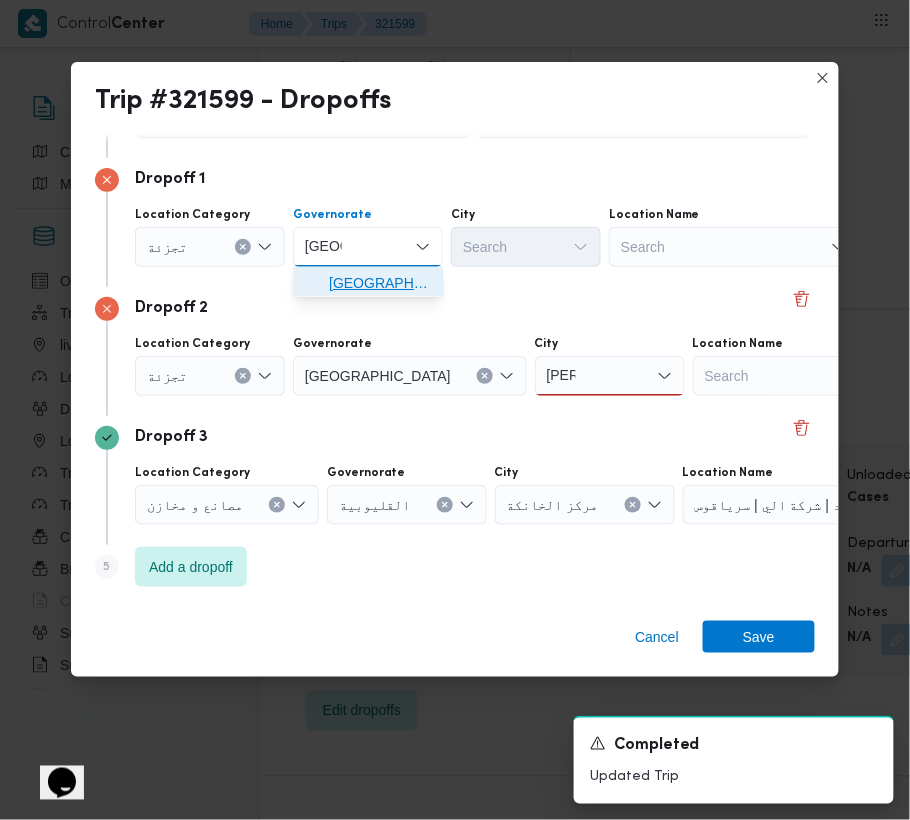 click on "القاهرة" at bounding box center (380, 283) 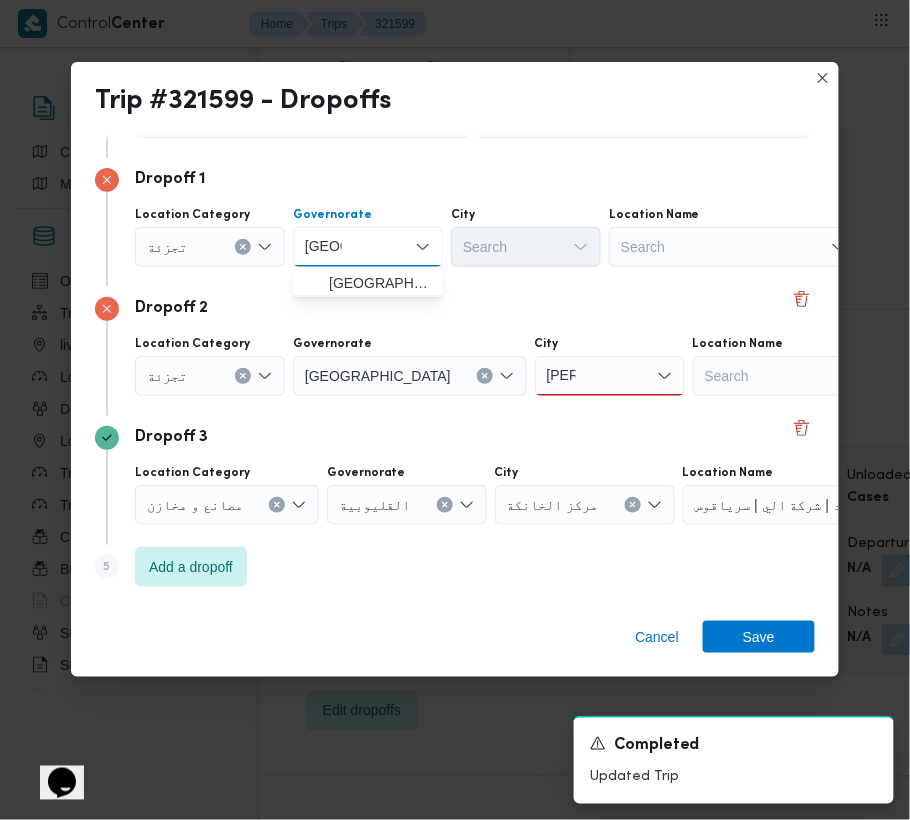 type 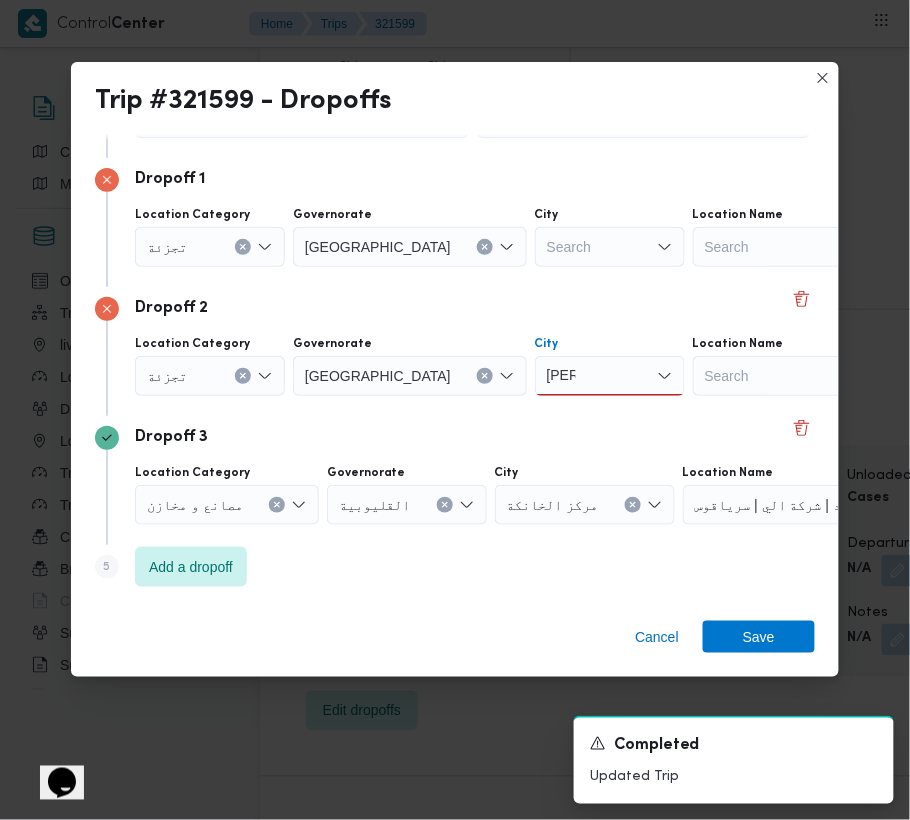 click on "نصر  نصر" at bounding box center [610, 376] 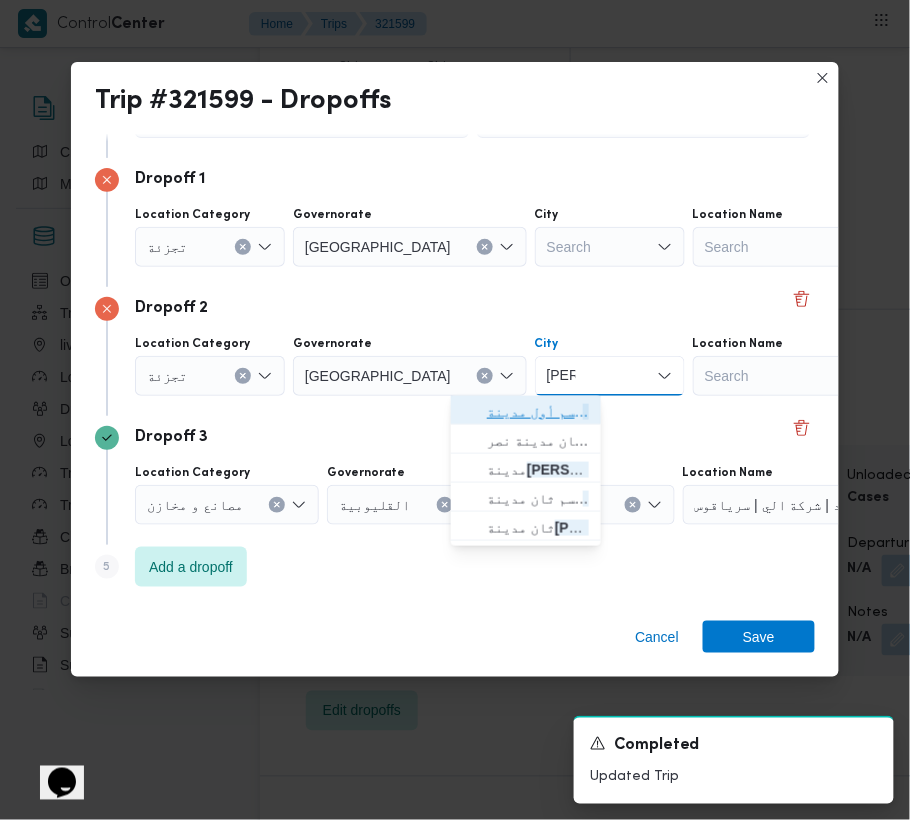 click on "قسم أول مدينة  نصر" at bounding box center (538, 412) 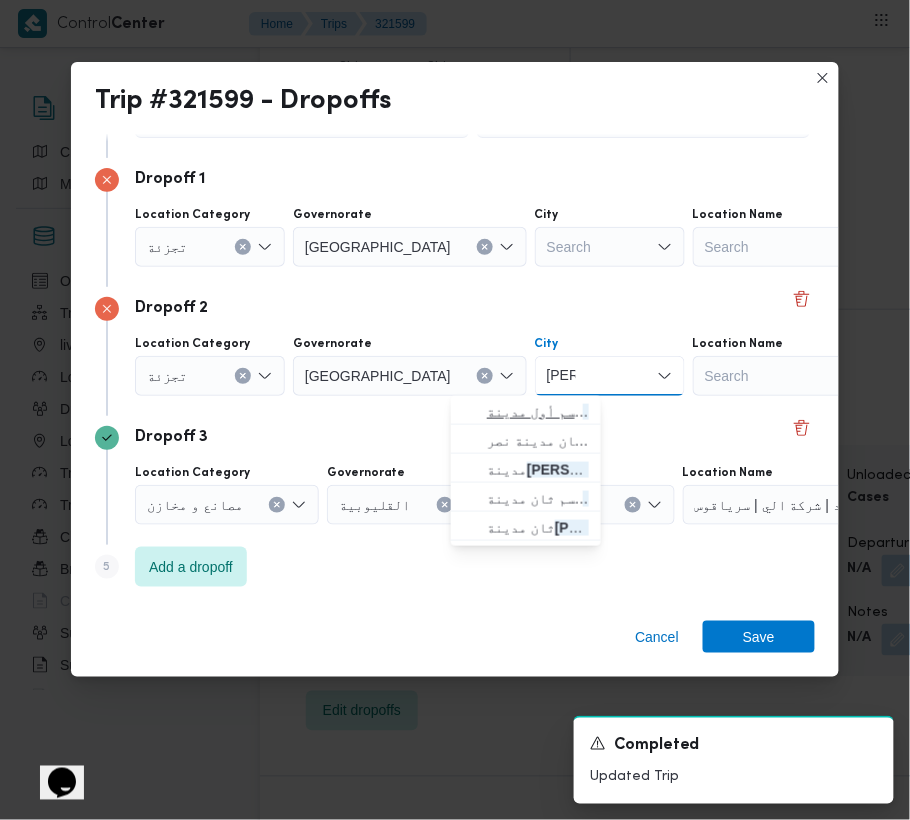 type 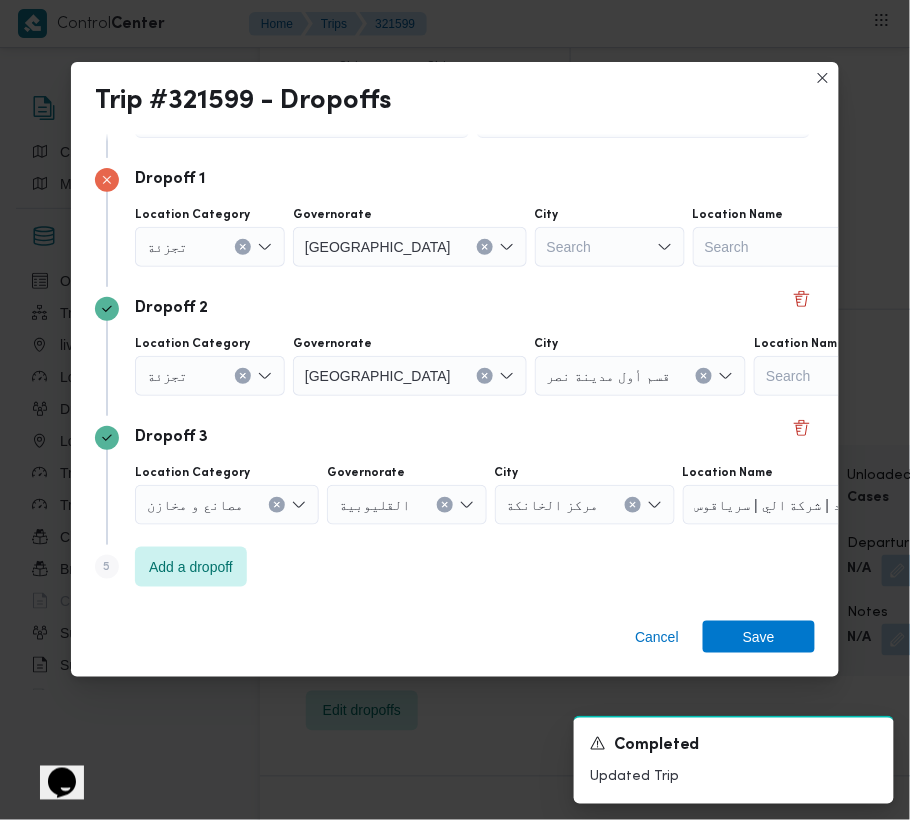 click on "Search" at bounding box center [610, 247] 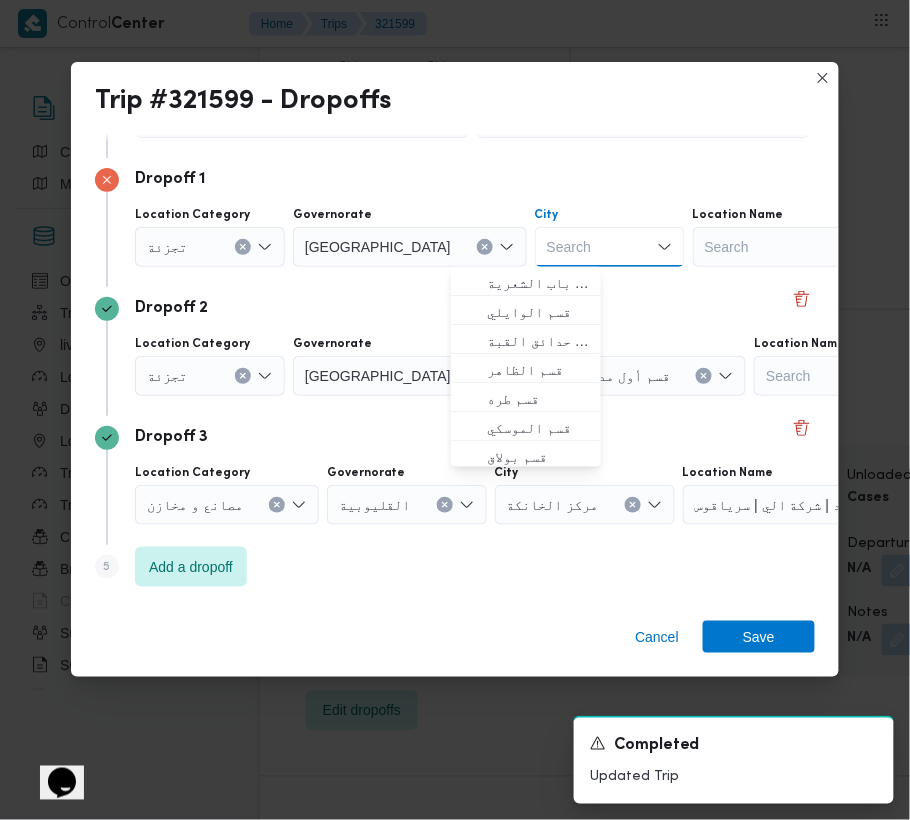 paste on "النزهة" 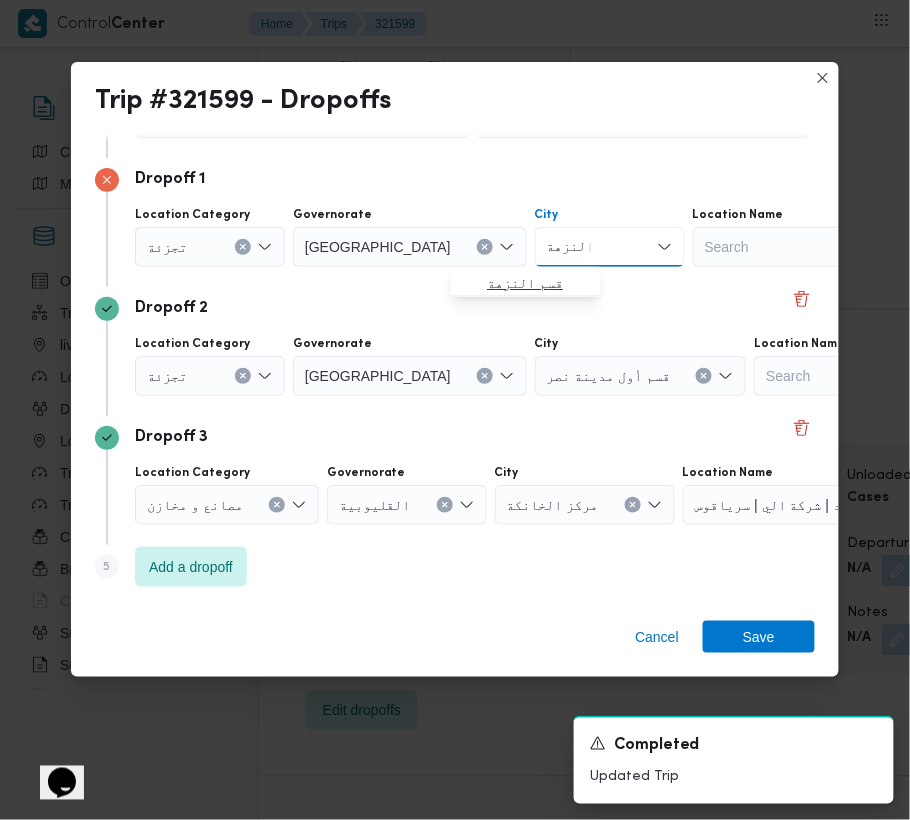 type on "النزهة" 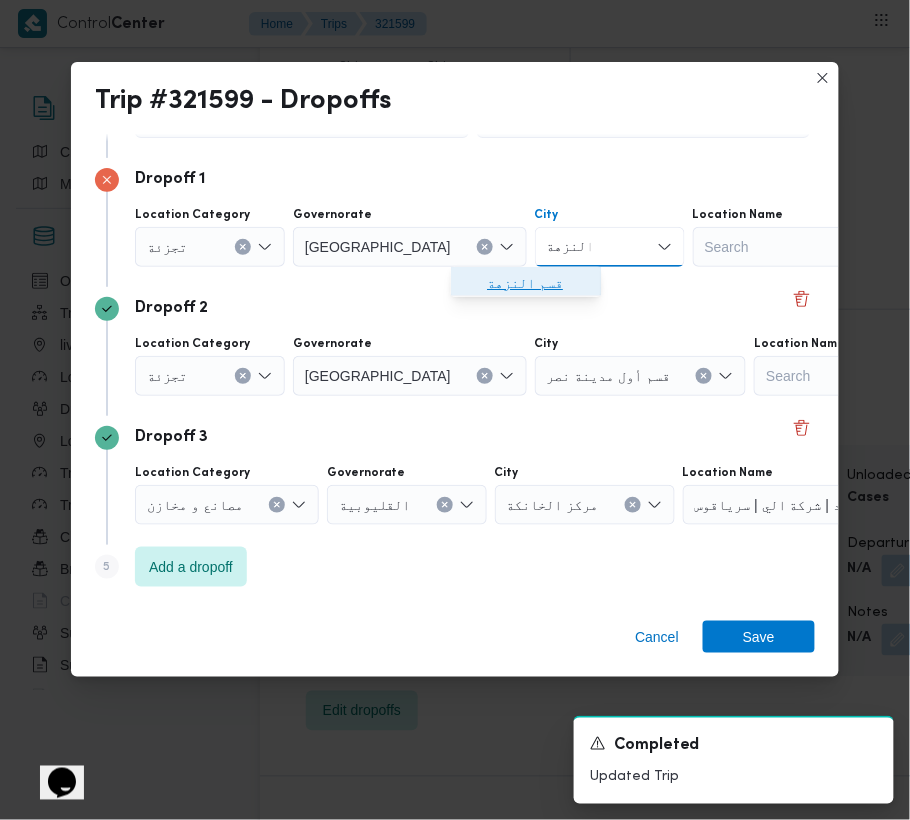 click on "قسم النزهة" at bounding box center (538, 283) 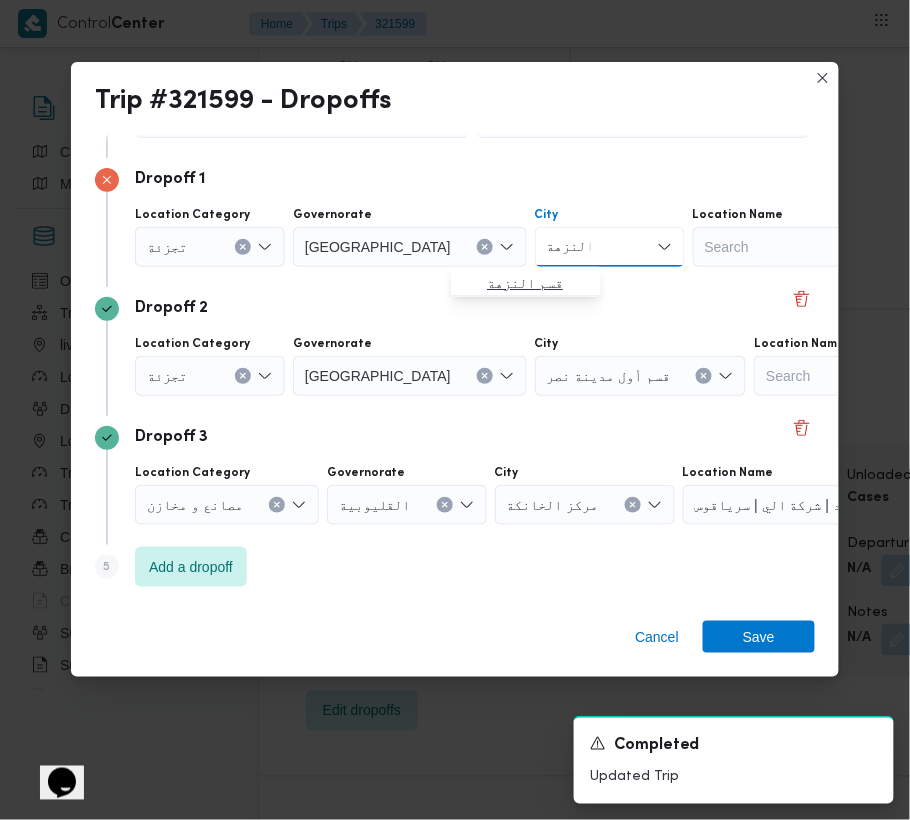type 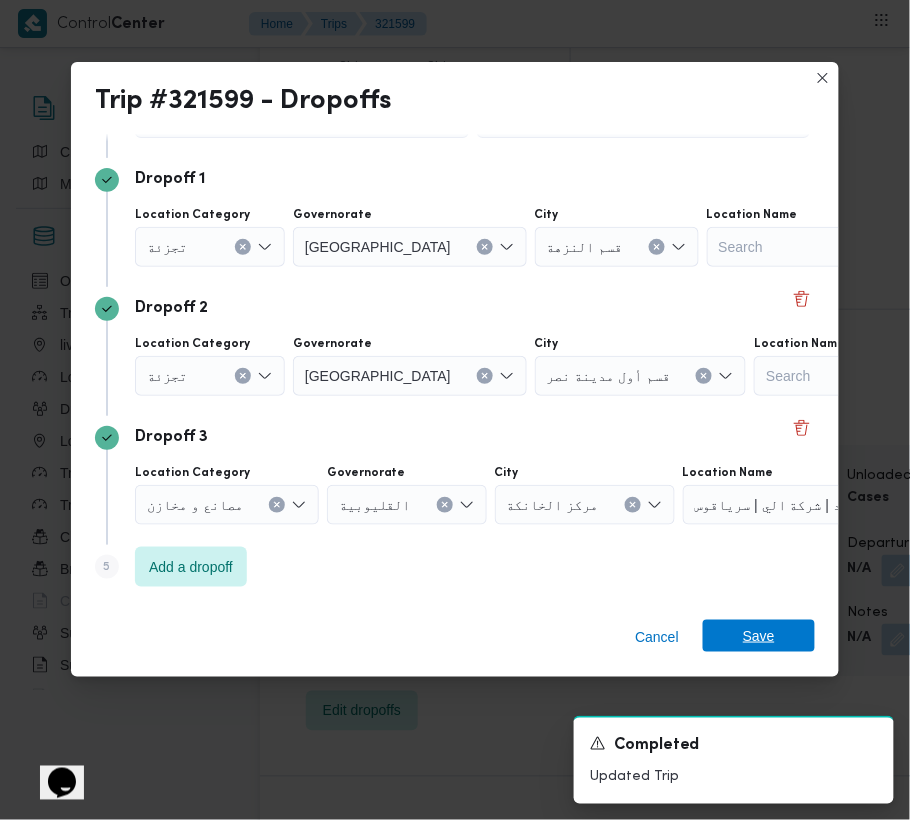 click on "Save" at bounding box center [759, 636] 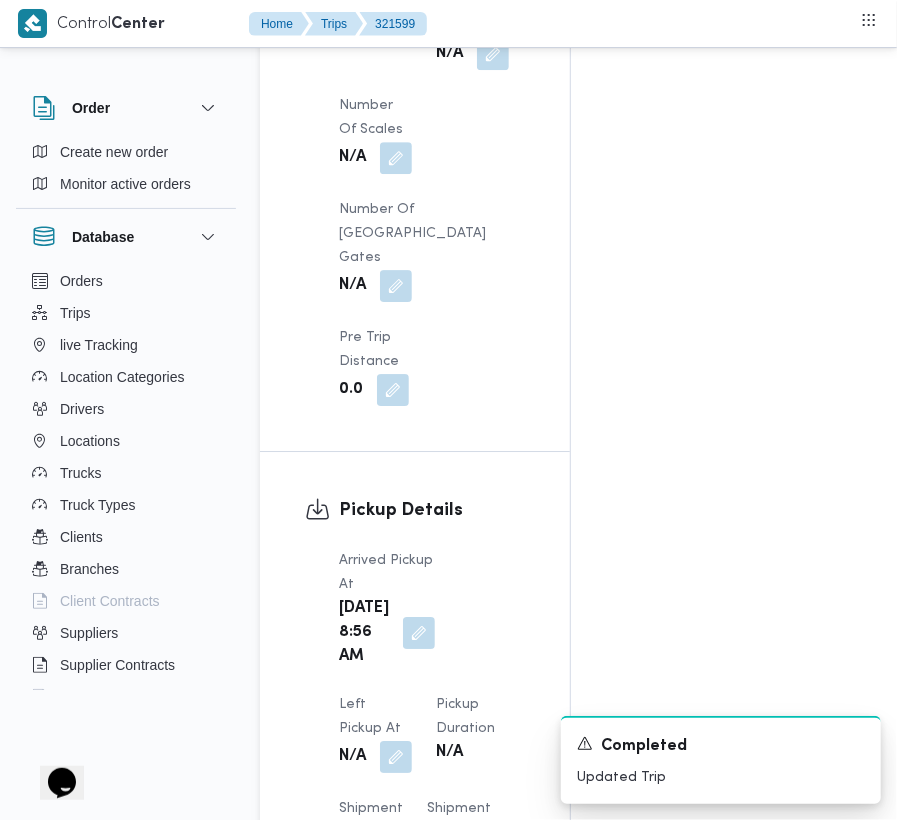 scroll, scrollTop: 2176, scrollLeft: 0, axis: vertical 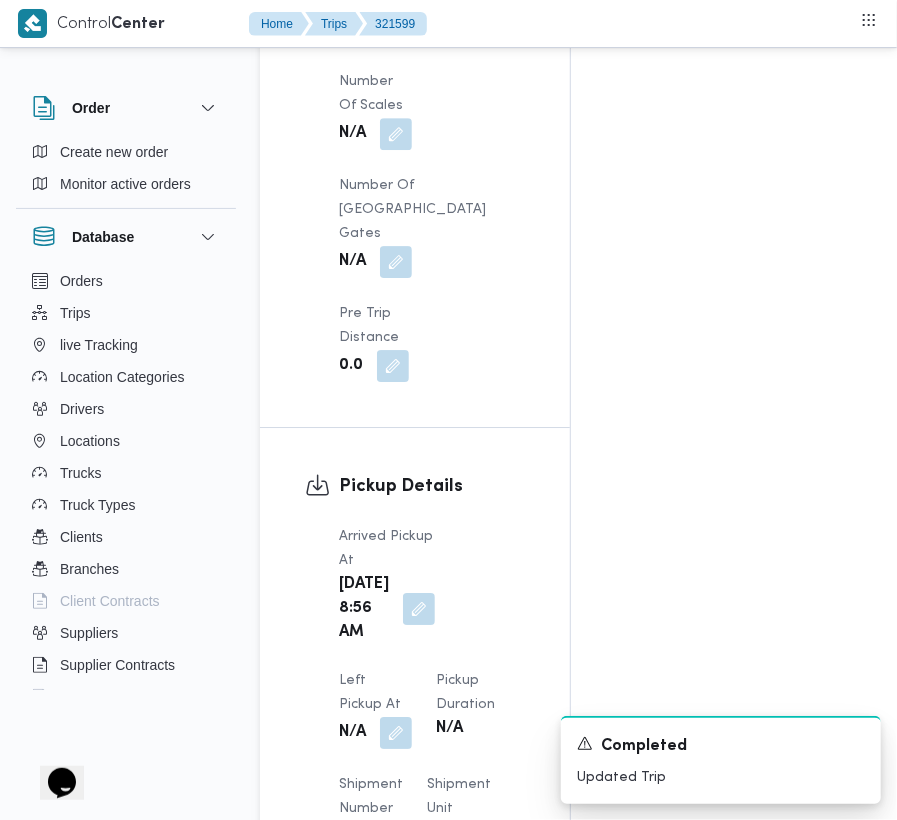 click on "N/A" at bounding box center [375, 733] 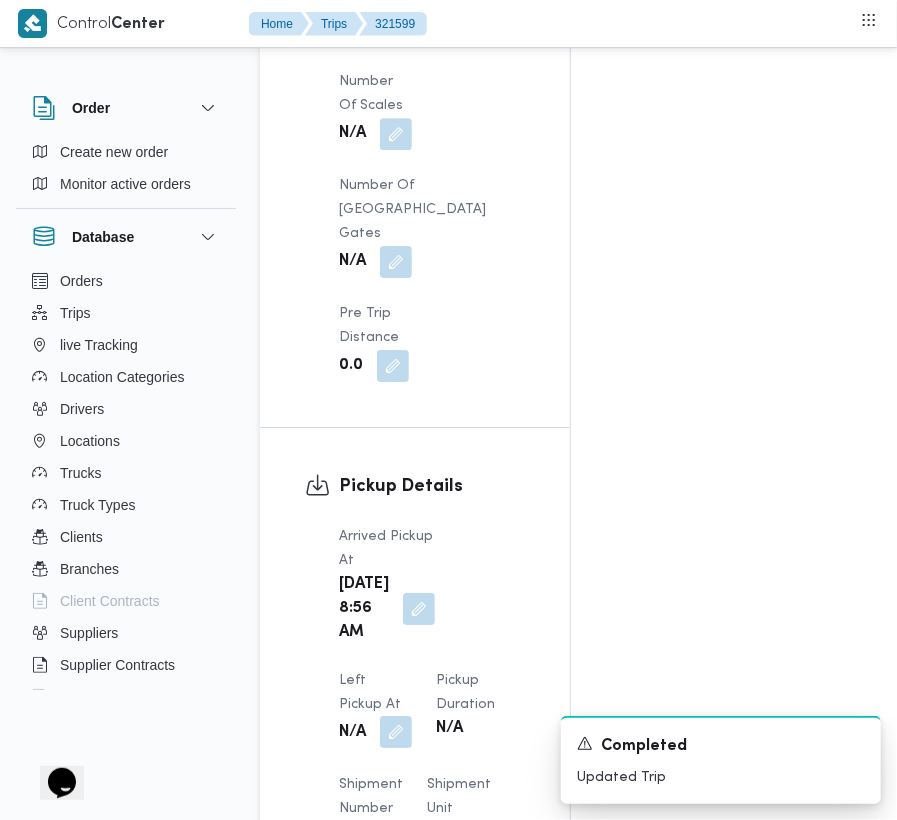 click at bounding box center [396, 732] 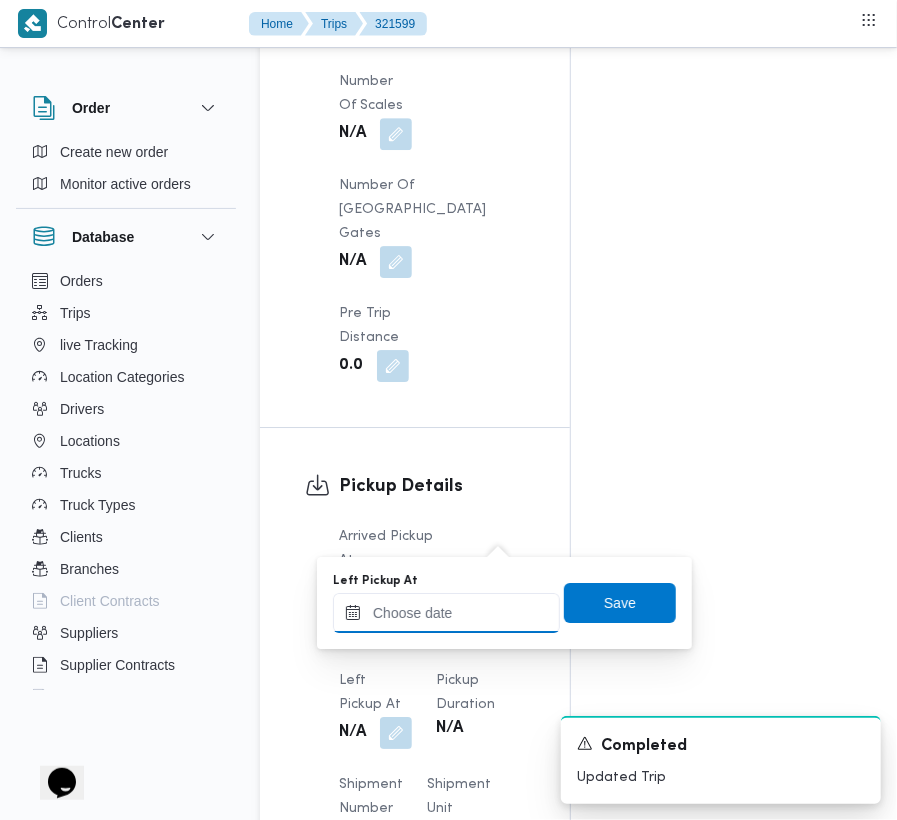 drag, startPoint x: 513, startPoint y: 561, endPoint x: 504, endPoint y: 617, distance: 56.718605 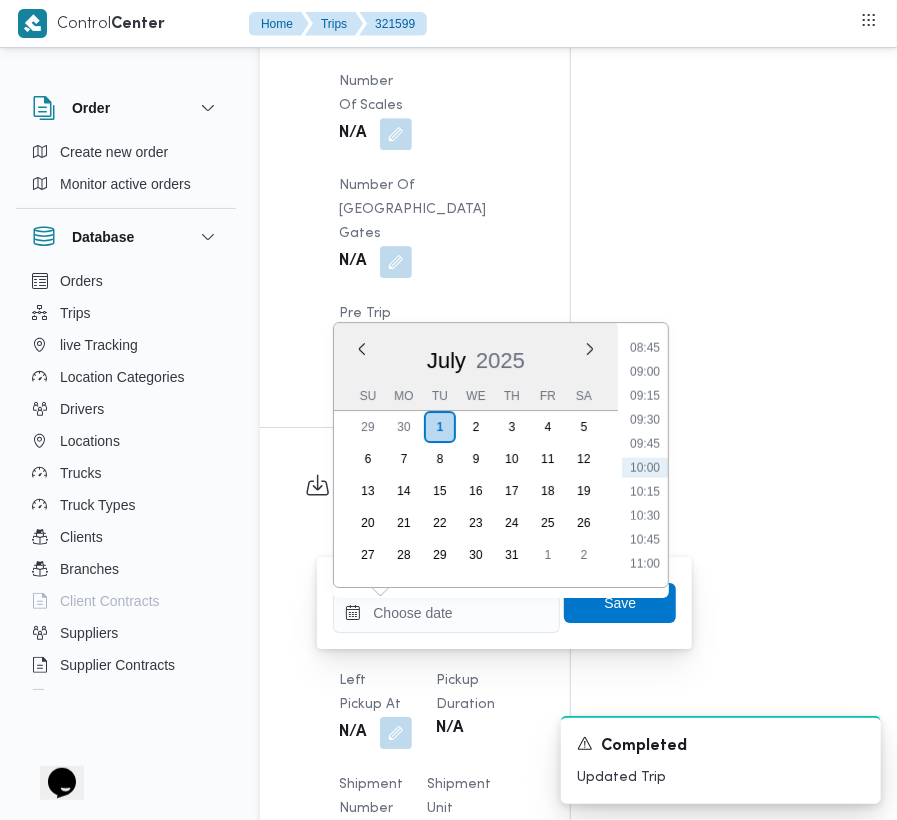 scroll, scrollTop: 809, scrollLeft: 0, axis: vertical 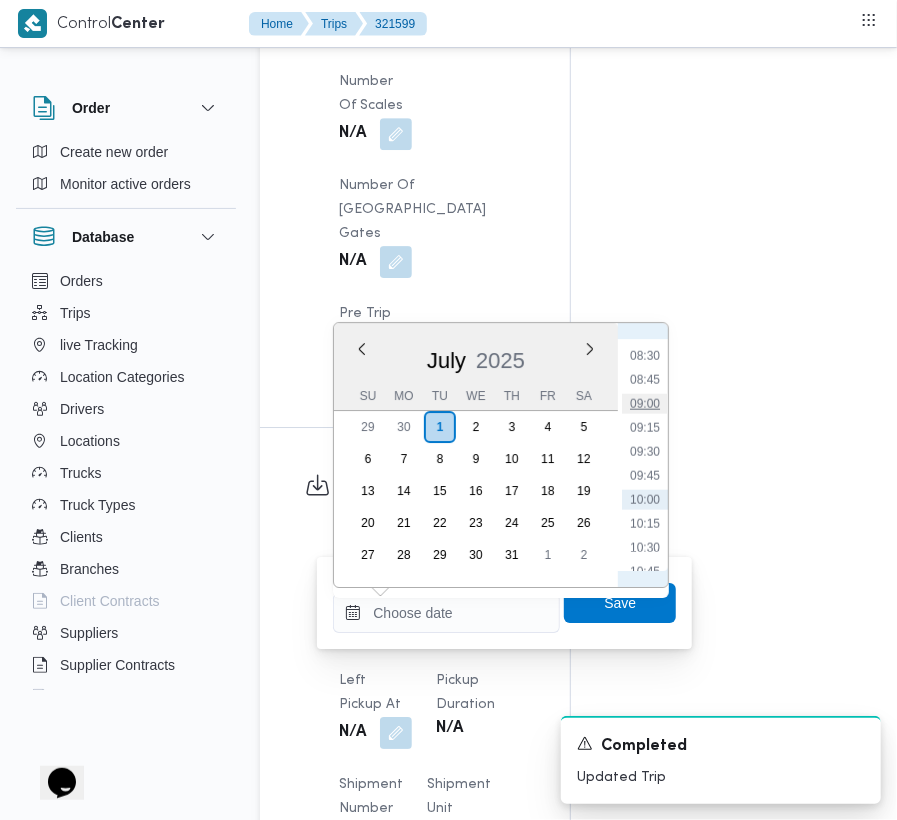 click on "09:00" at bounding box center [645, 404] 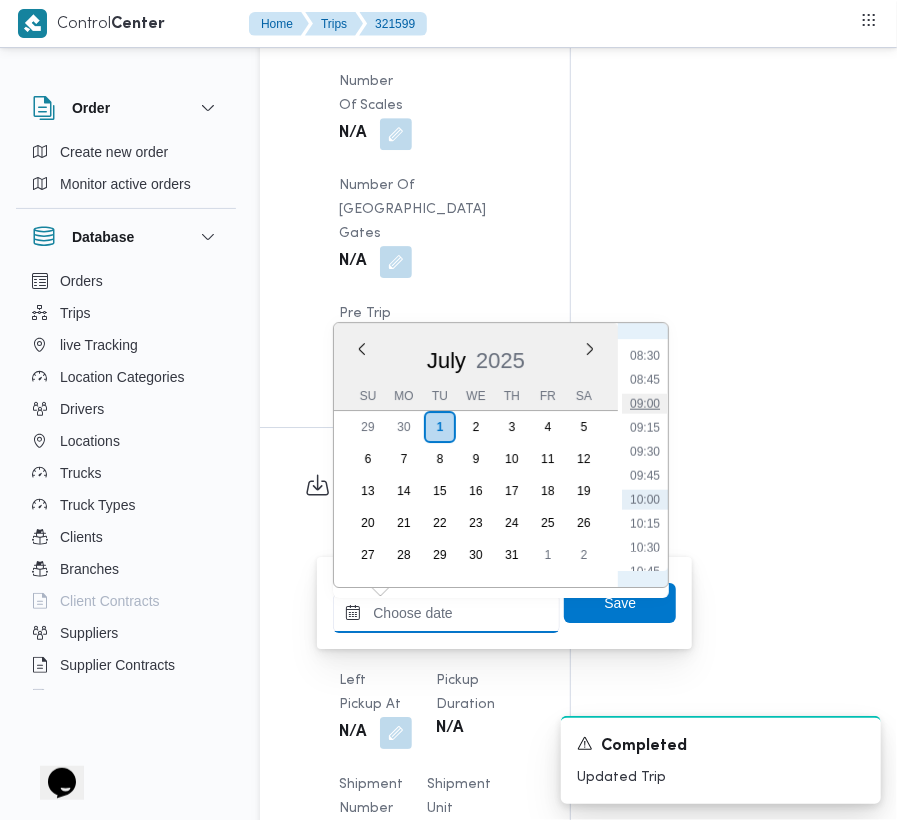 type on "01/07/2025 09:00" 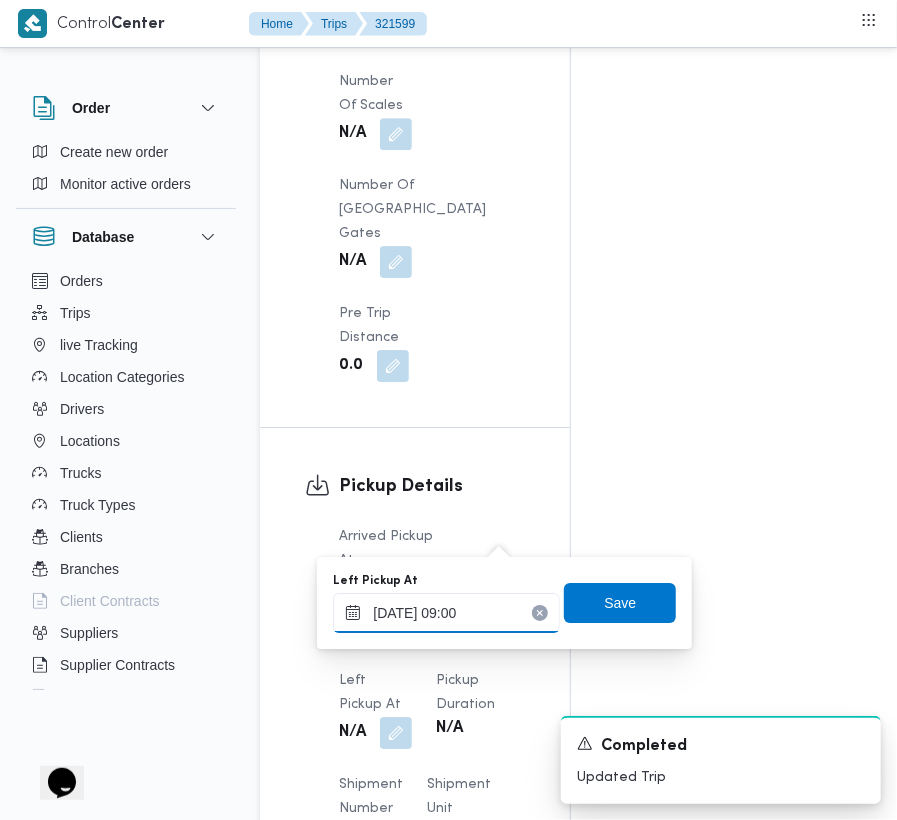 click on "01/07/2025 09:00" at bounding box center [446, 613] 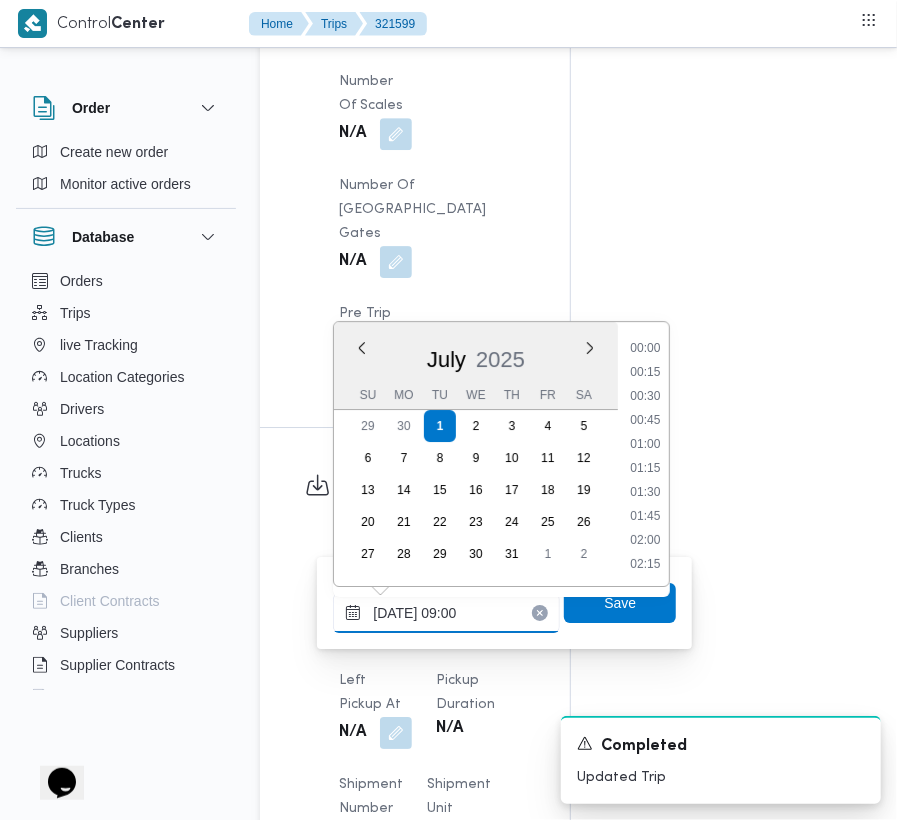 scroll, scrollTop: 744, scrollLeft: 0, axis: vertical 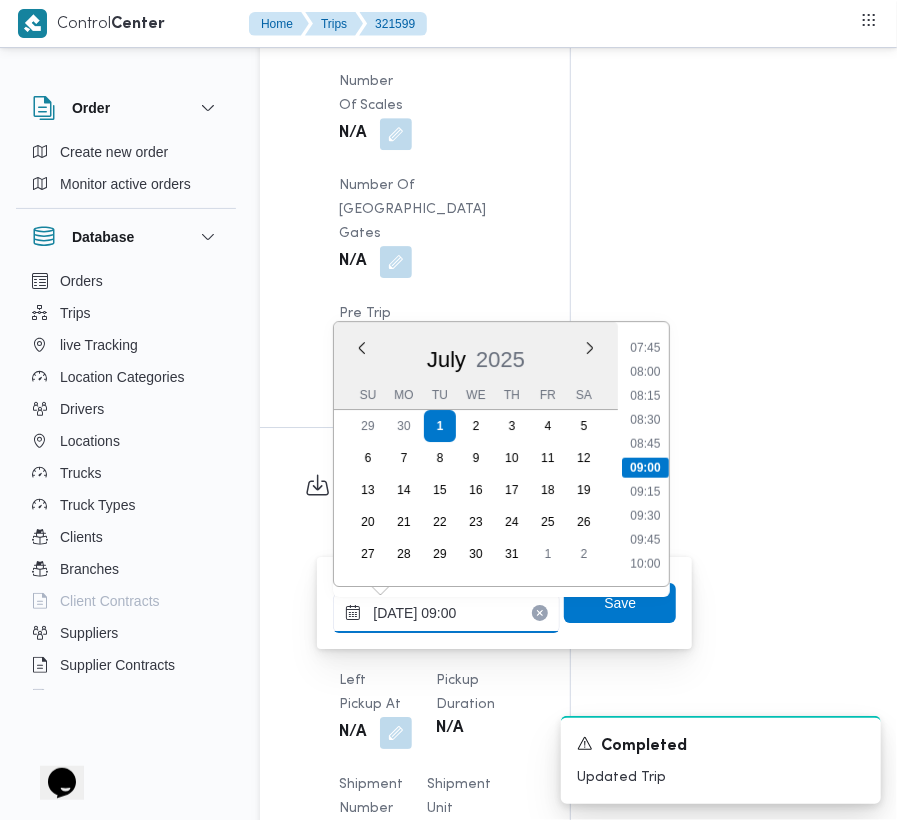 click on "01/07/2025 09:00" at bounding box center [446, 613] 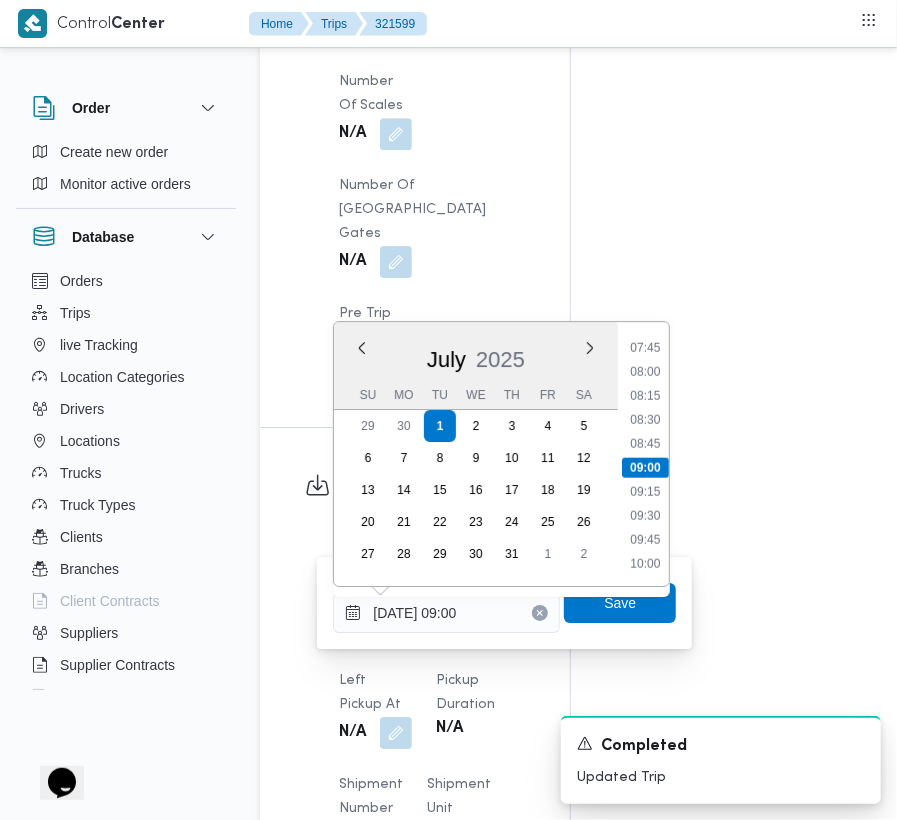 click on "You are in a dialog. To close this dialog, hit escape. Left Pickup At 01/07/2025 09:00 Previous Month Next month July 2025 July 2025 Su Mo Tu We Th Fr Sa 29 30 1 2 3 4 5 6 7 8 9 10 11 12 13 14 15 16 17 18 19 20 21 22 23 24 25 26 27 28 29 30 31 1 2 Time 00:00 00:15 00:30 00:45 01:00 01:15 01:30 01:45 02:00 02:15 02:30 02:45 03:00 03:15 03:30 03:45 04:00 04:15 04:30 04:45 05:00 05:15 05:30 05:45 06:00 06:15 06:30 06:45 07:00 07:15 07:30 07:45 08:00 08:15 08:30 08:45 09:00 09:15 09:30 09:45 10:00 10:15 10:30 10:45 11:00 11:15 11:30 11:45 12:00 12:15 12:30 12:45 13:00 13:15 13:30 13:45 14:00 14:15 14:30 14:45 15:00 15:15 15:30 15:45 16:00 16:15 16:30 16:45 17:00 17:15 17:30 17:45 18:00 18:15 18:30 18:45 19:00 19:15 19:30 19:45 20:00 20:15 20:30 20:45 21:00 21:15 21:30 21:45 22:00 22:15 22:30 22:45 23:00 23:15 23:30 23:45 Save" at bounding box center (504, 603) 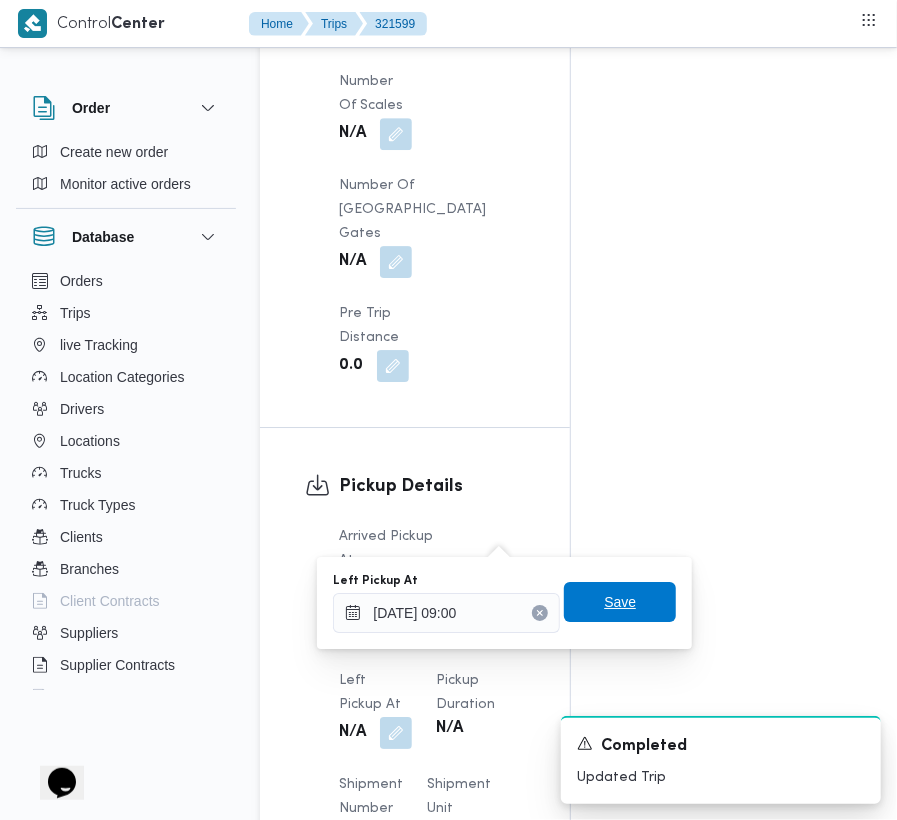 click on "Save" at bounding box center (620, 602) 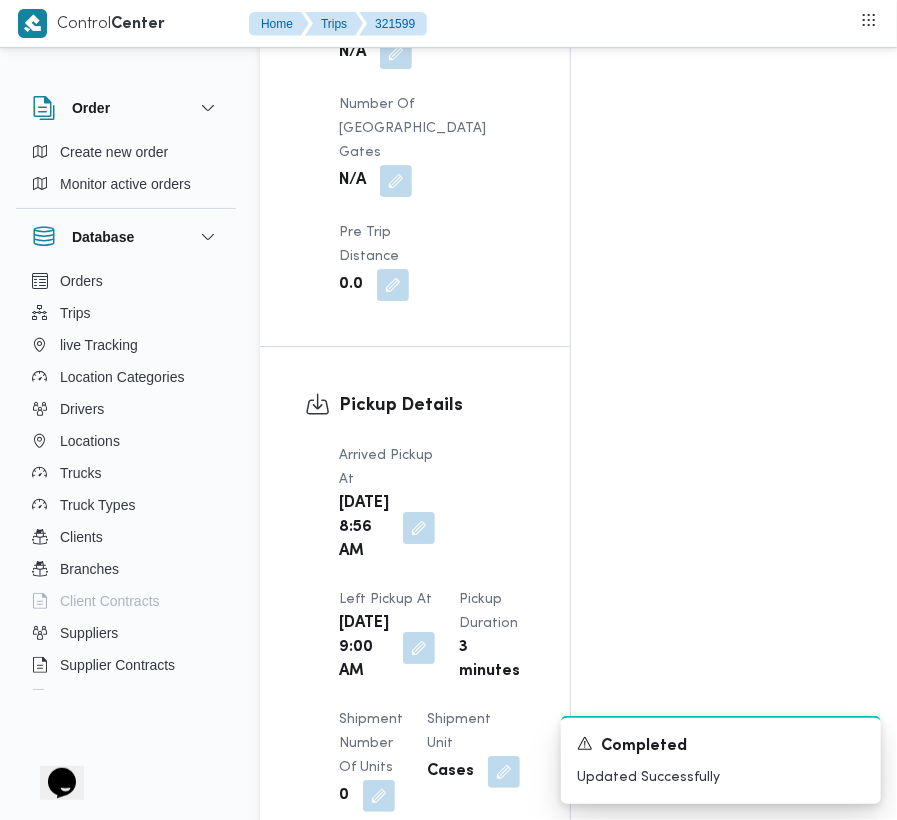 scroll, scrollTop: 2533, scrollLeft: 0, axis: vertical 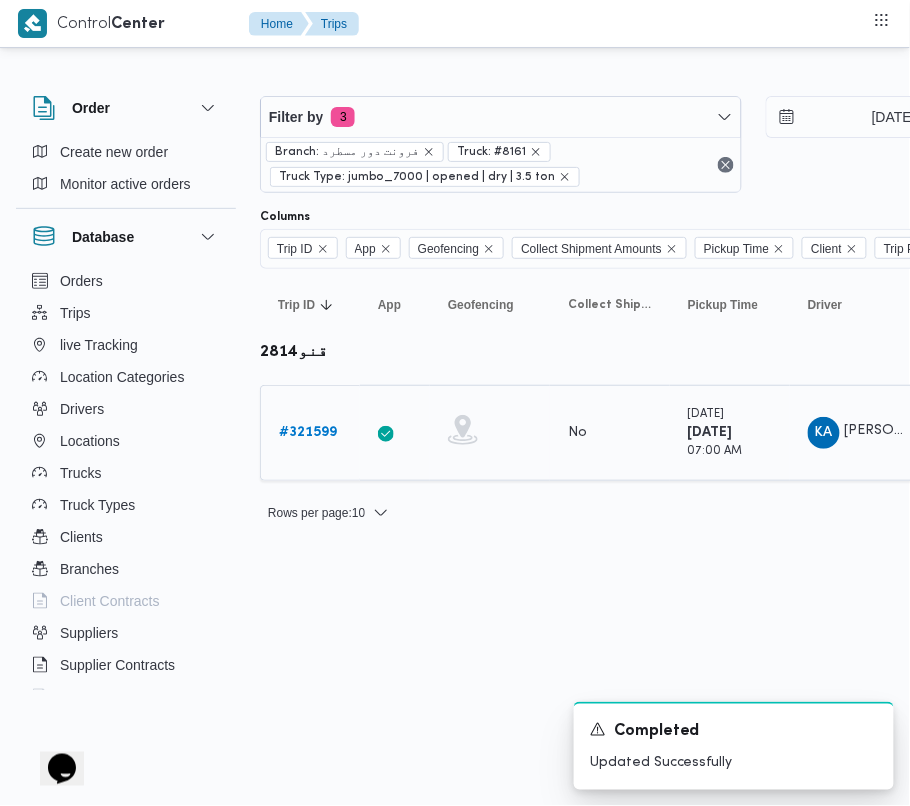 click on "# 321599" at bounding box center [308, 432] 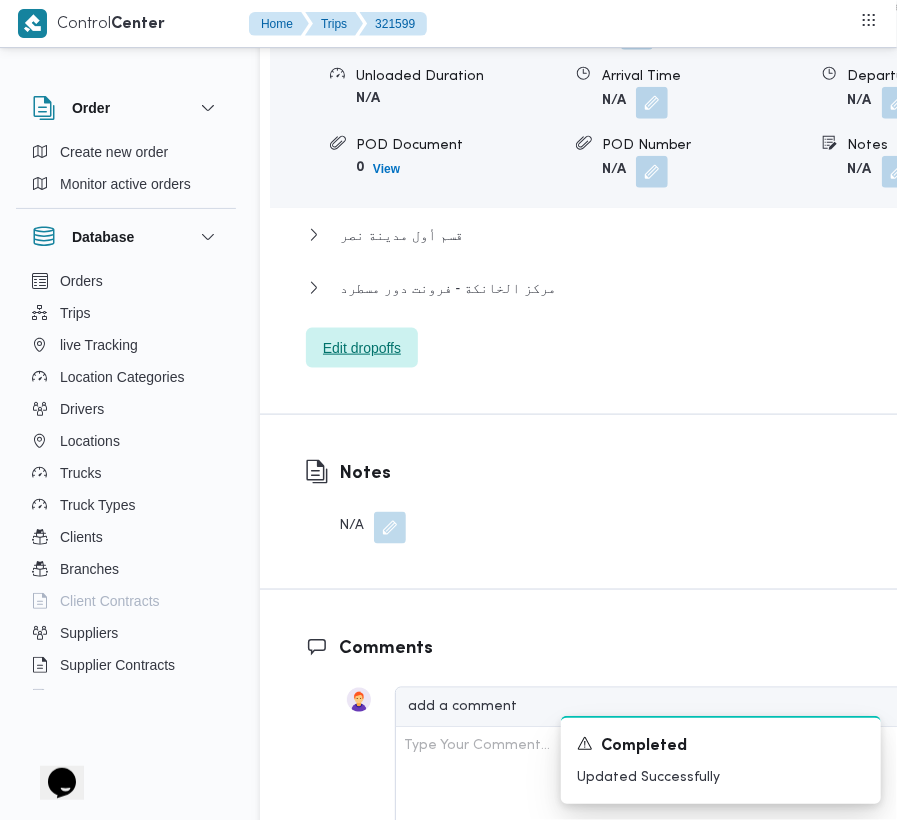 click on "Edit dropoffs" at bounding box center [362, 348] 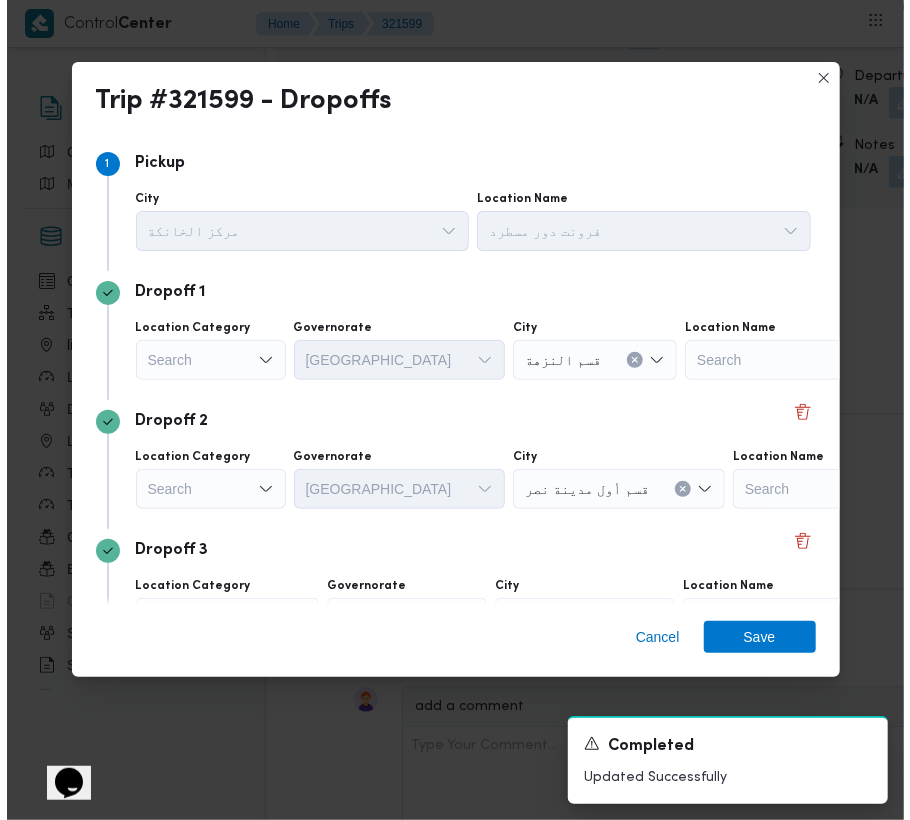 scroll, scrollTop: 3281, scrollLeft: 0, axis: vertical 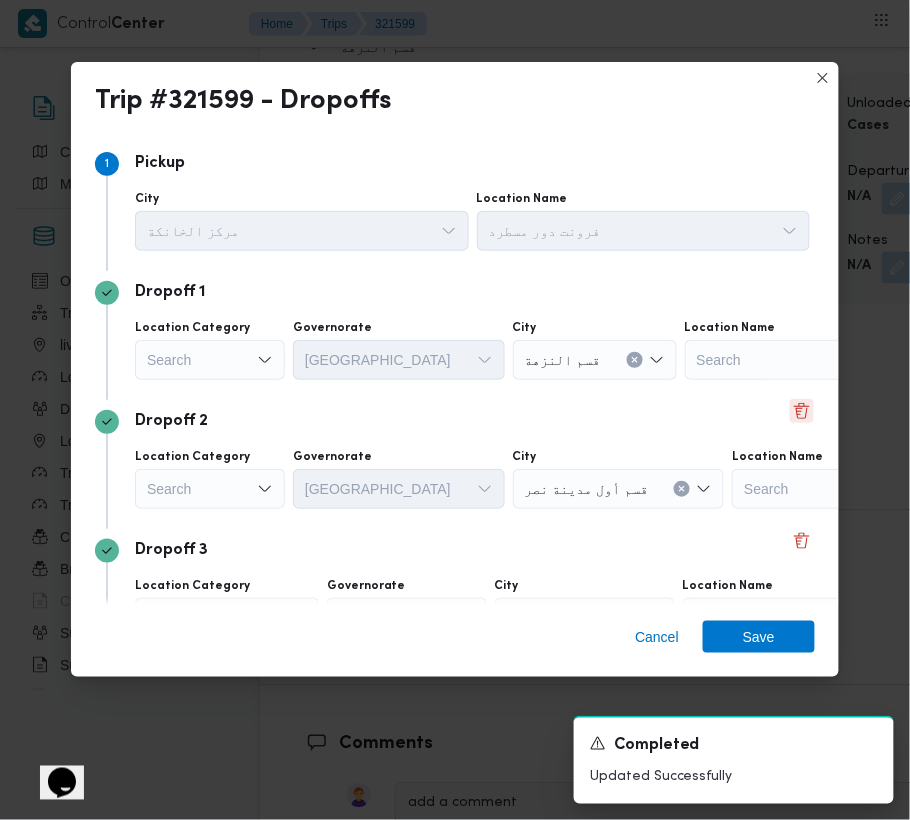 click at bounding box center (802, 411) 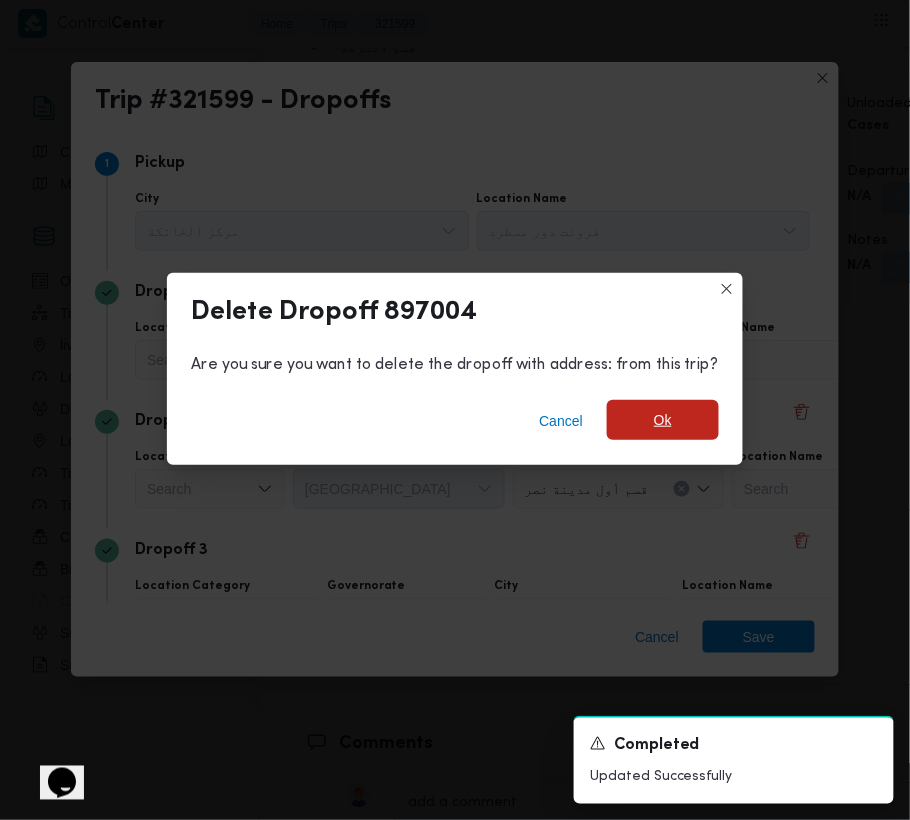 click on "Ok" at bounding box center (663, 420) 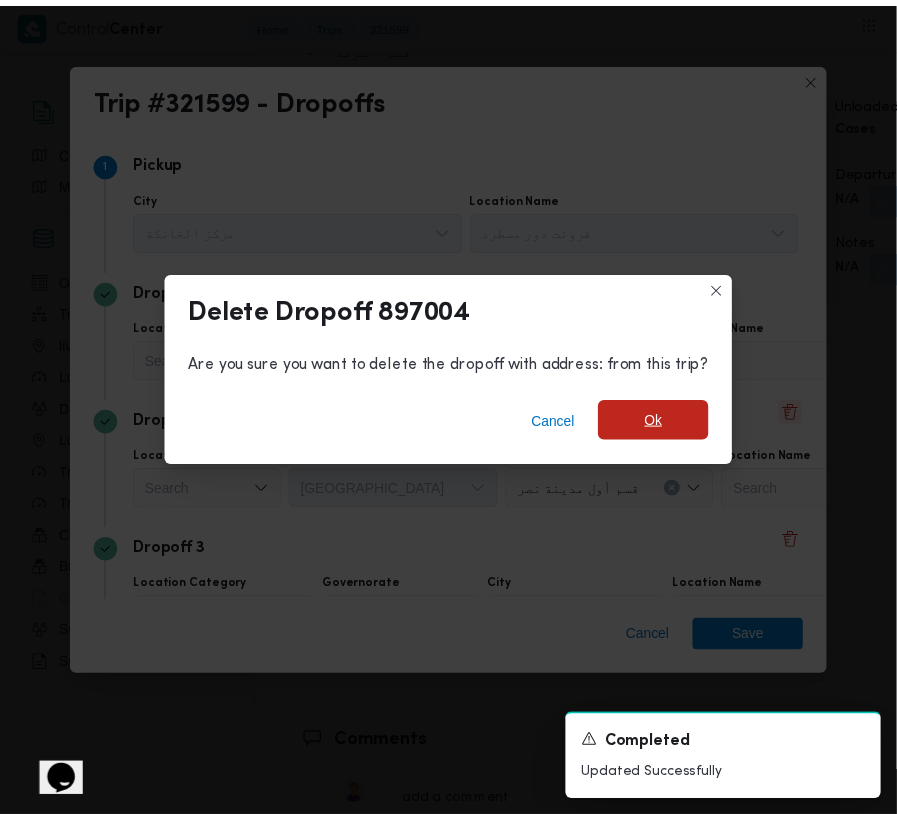 scroll, scrollTop: 3377, scrollLeft: 0, axis: vertical 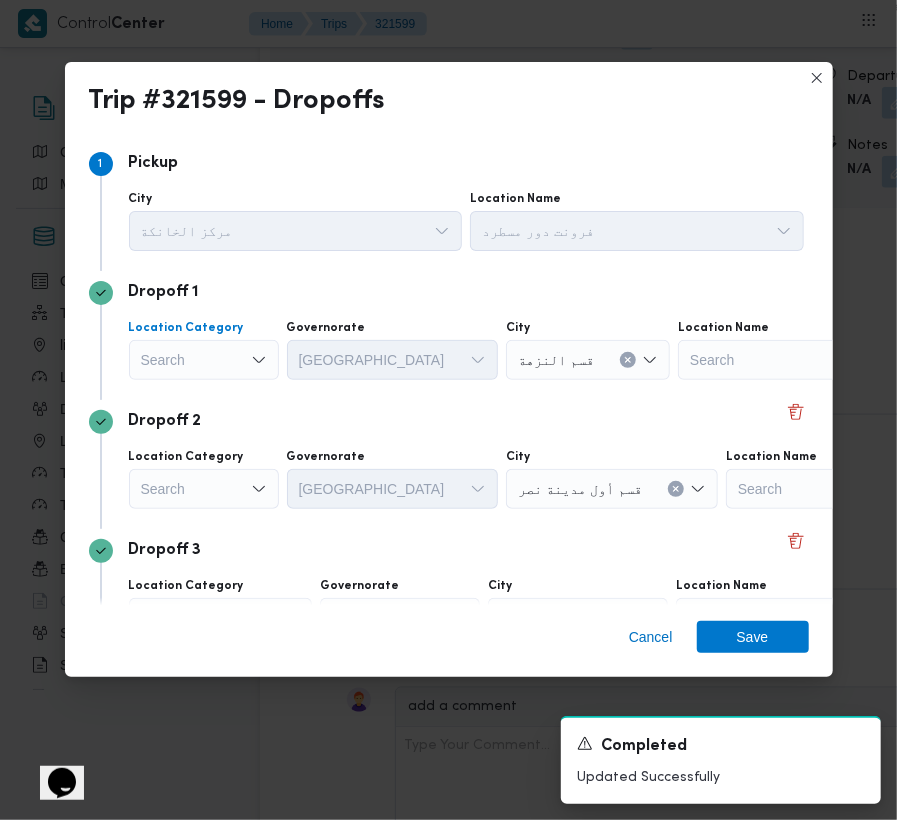click on "Search" at bounding box center (204, 360) 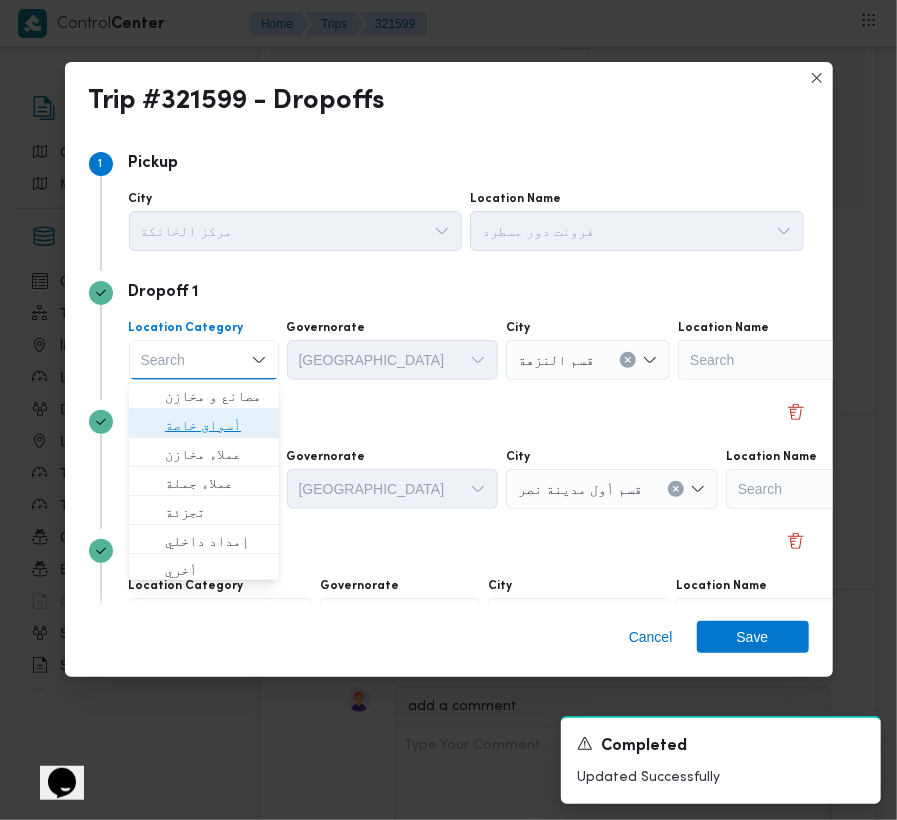 click on "أسواق خاصة" at bounding box center (216, 425) 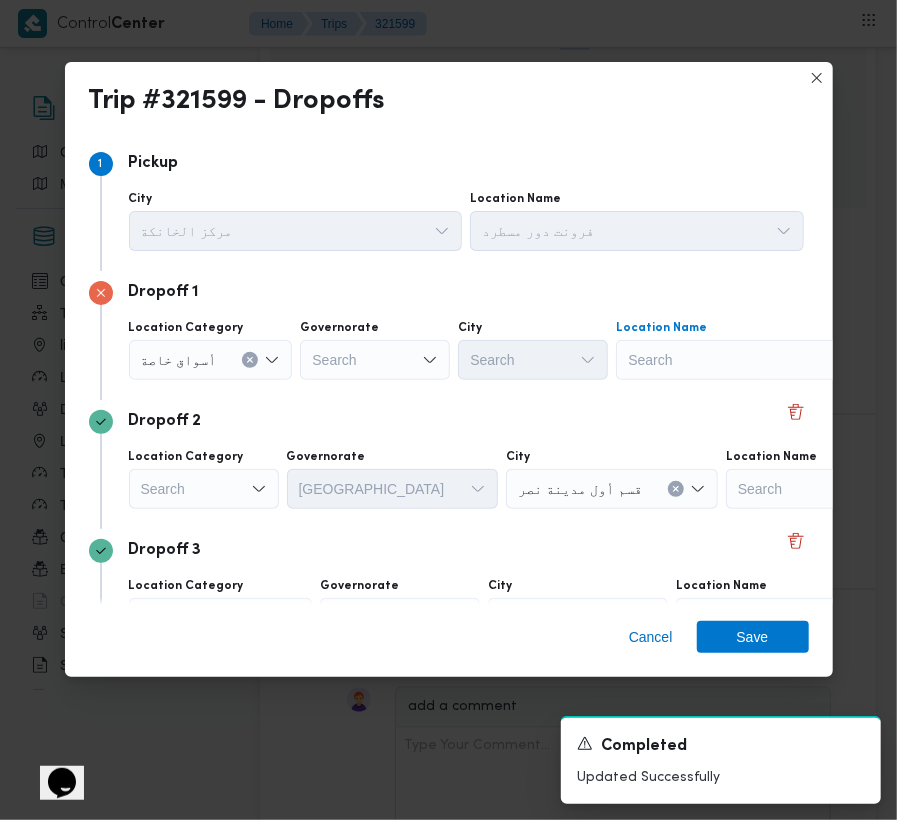 click on "Search" at bounding box center [741, 360] 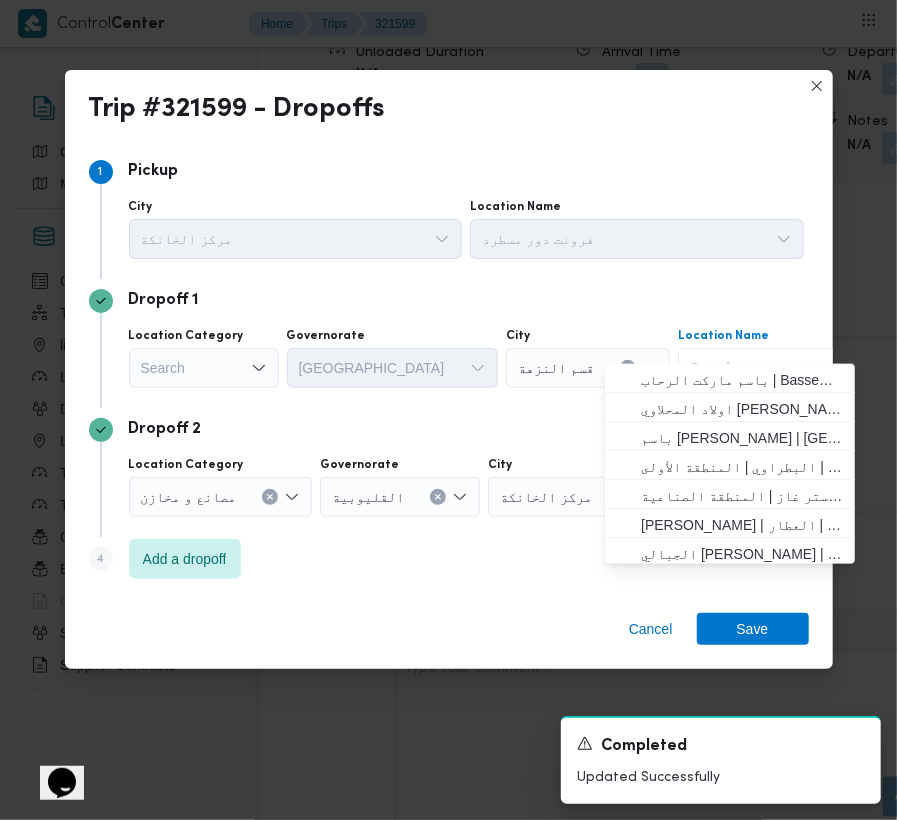 scroll, scrollTop: 3353, scrollLeft: 0, axis: vertical 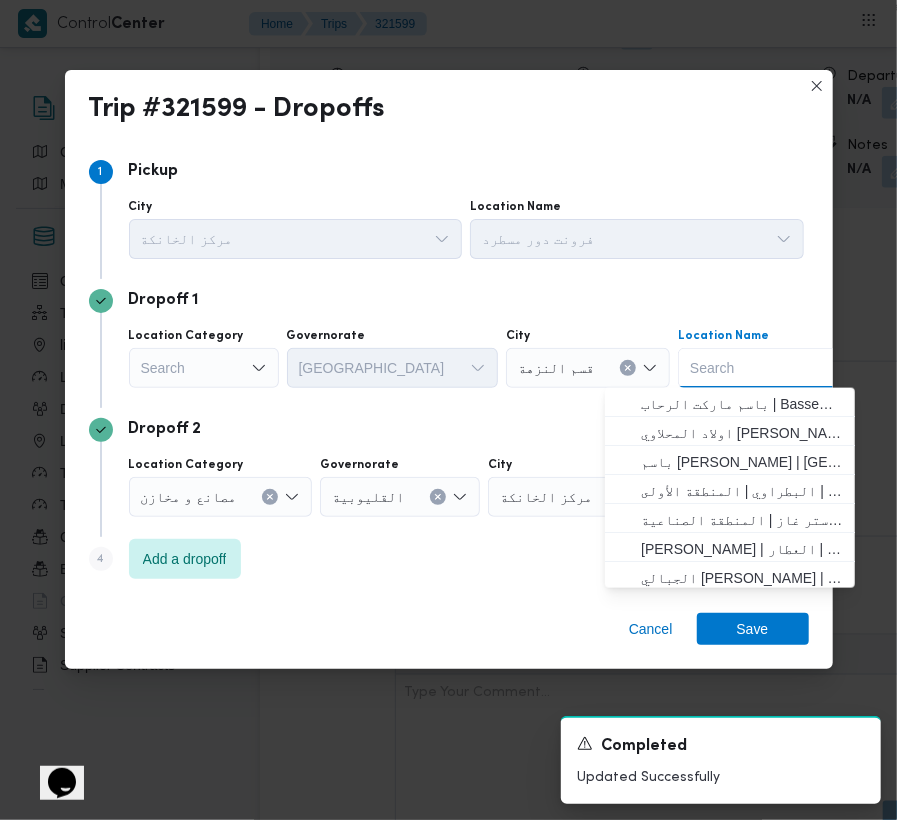 paste on "Oscar" 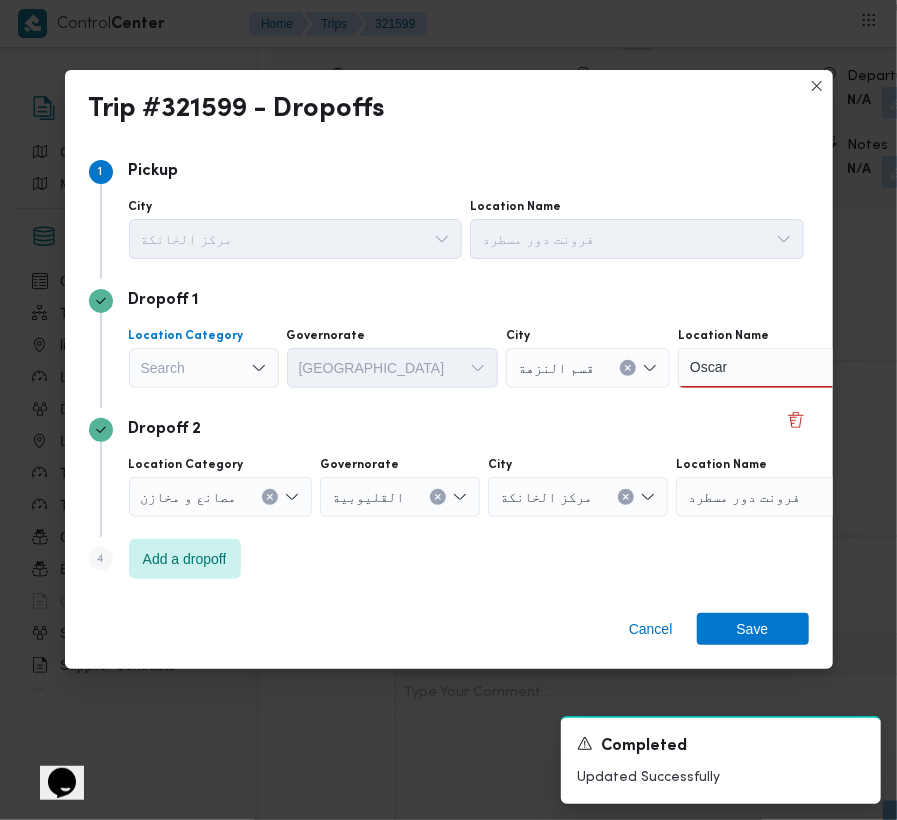 click on "Search" at bounding box center (204, 368) 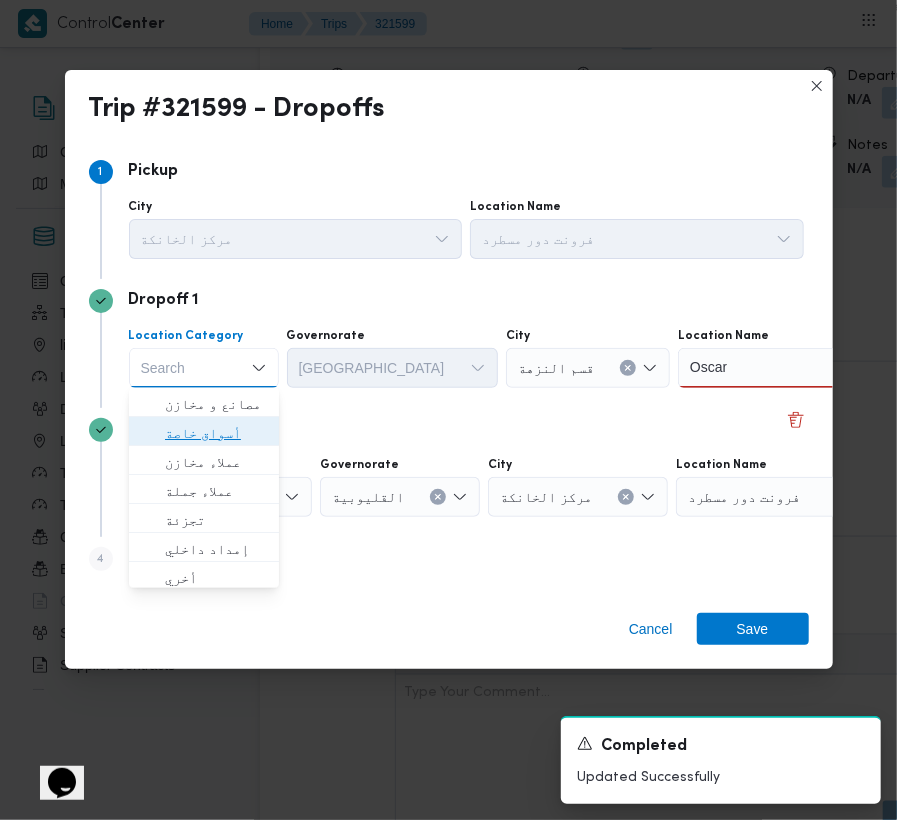 click on "أسواق خاصة" at bounding box center (216, 433) 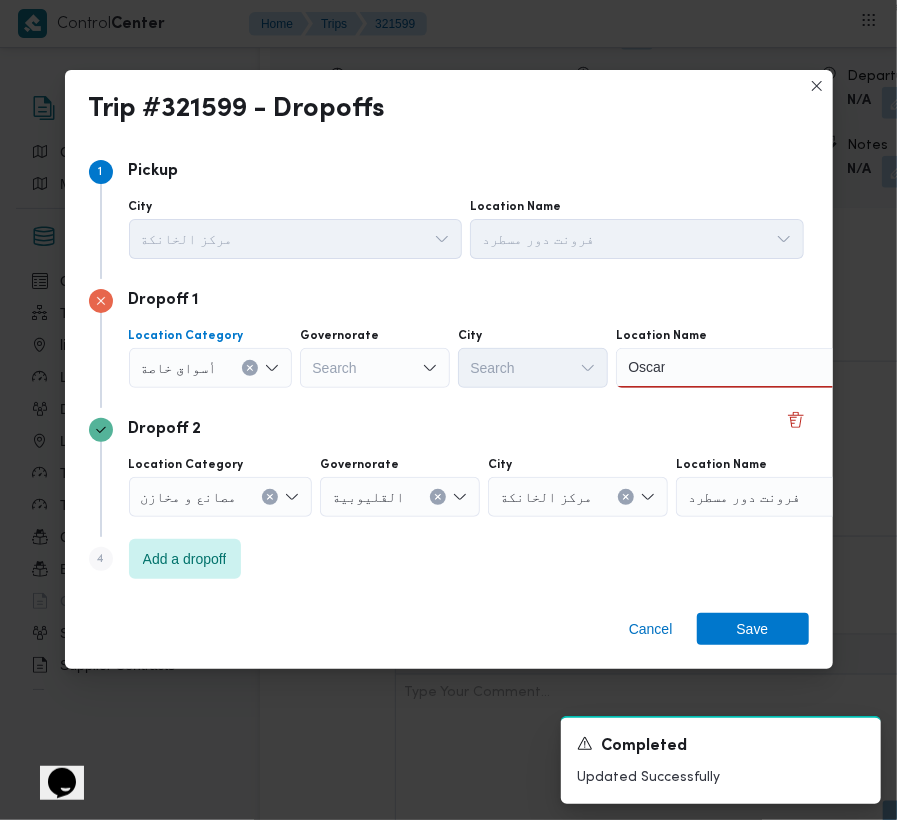 click on "Oscar Oscar" at bounding box center (741, 368) 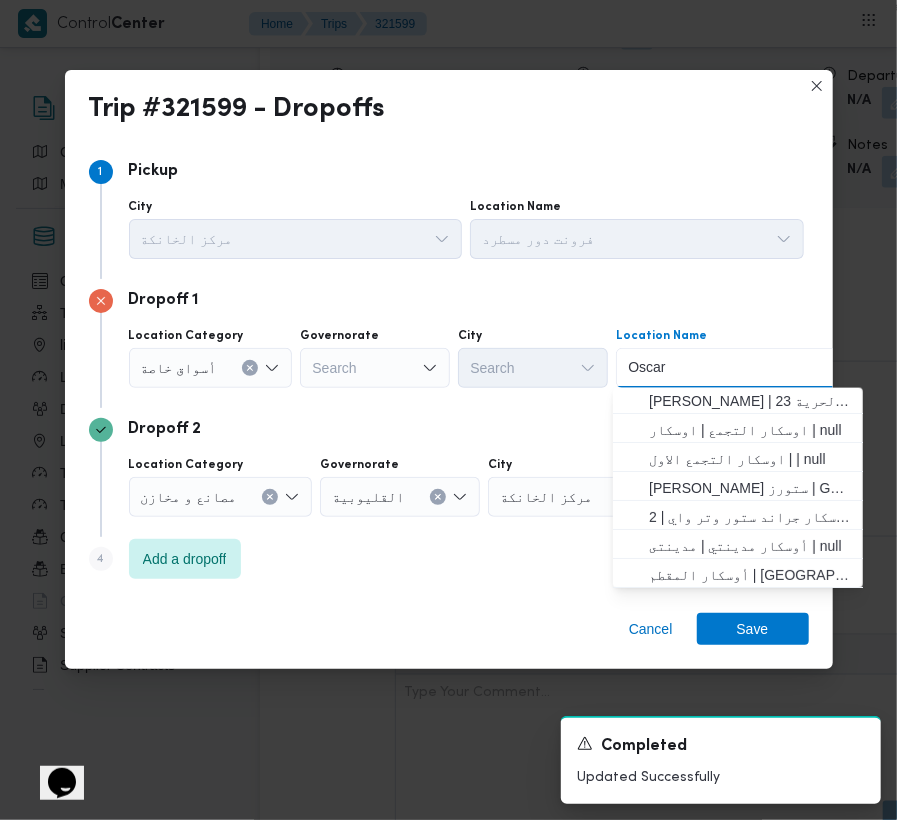 scroll, scrollTop: 90, scrollLeft: 0, axis: vertical 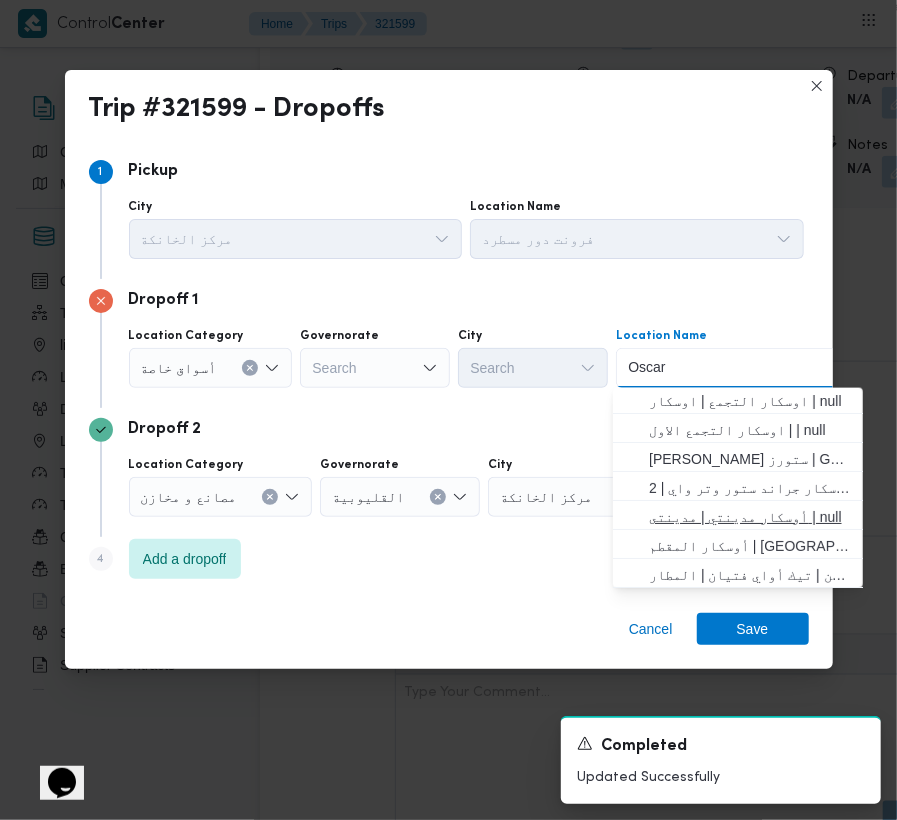 type on "Oscar" 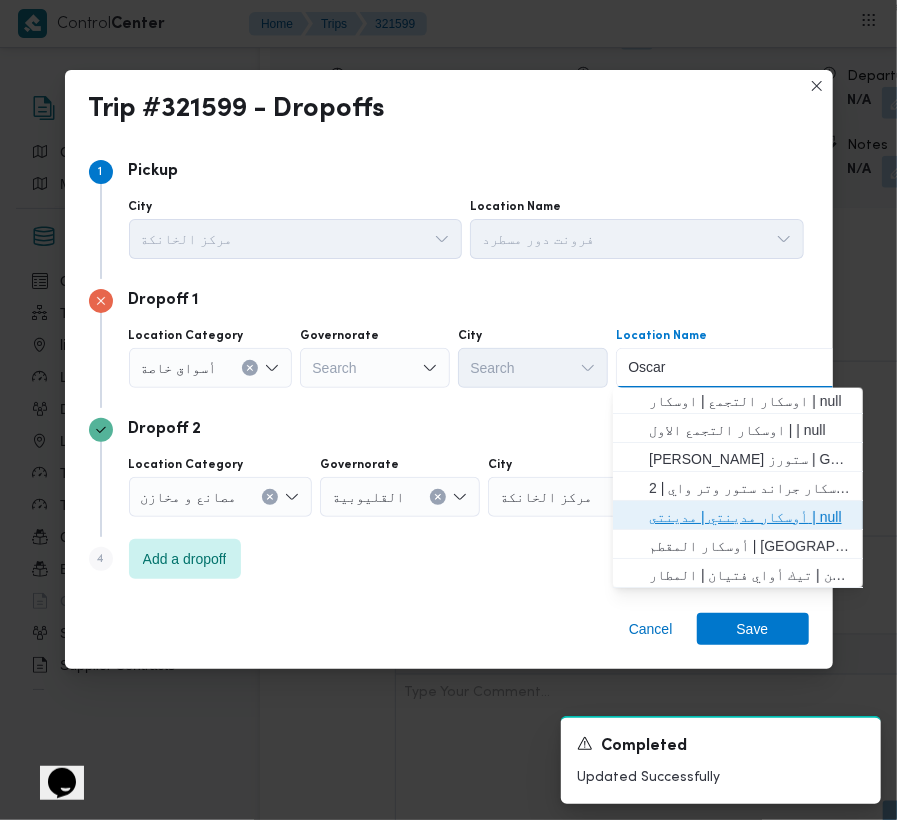 click on "أوسكار مدينتي  | مدينتى | null" at bounding box center (750, 517) 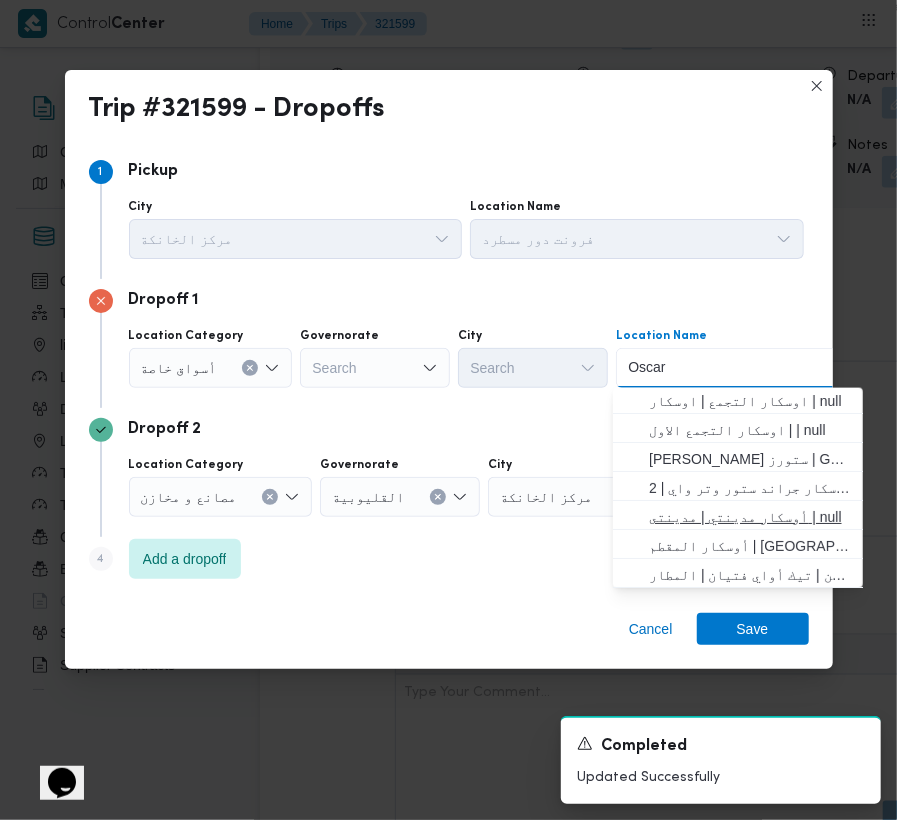 type 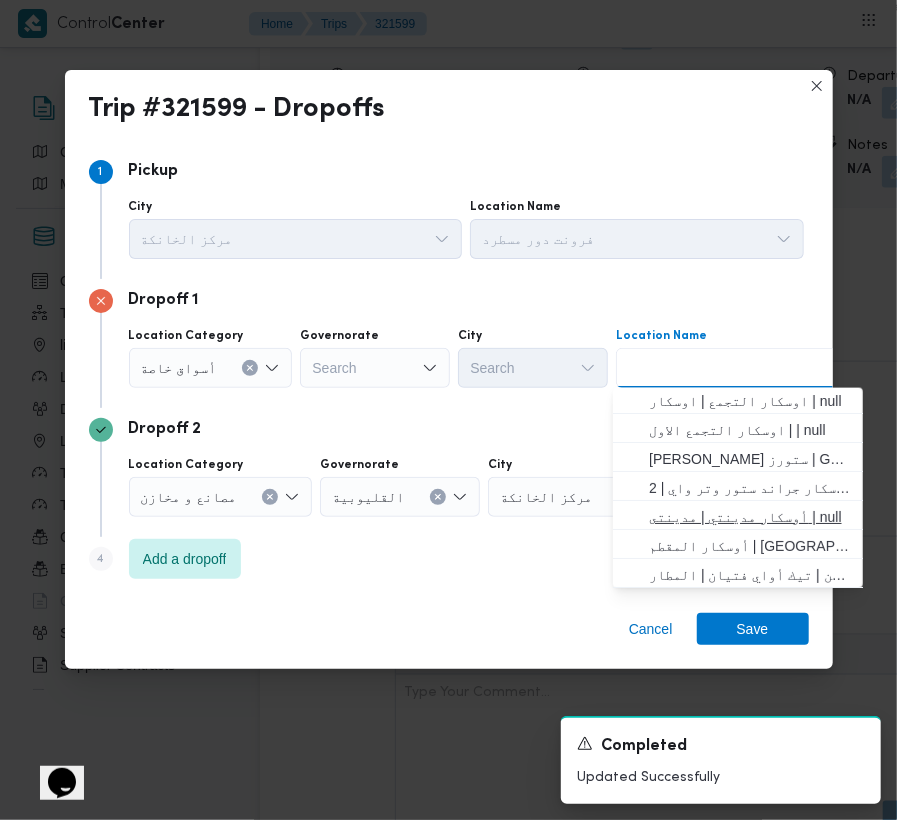 scroll, scrollTop: 0, scrollLeft: 0, axis: both 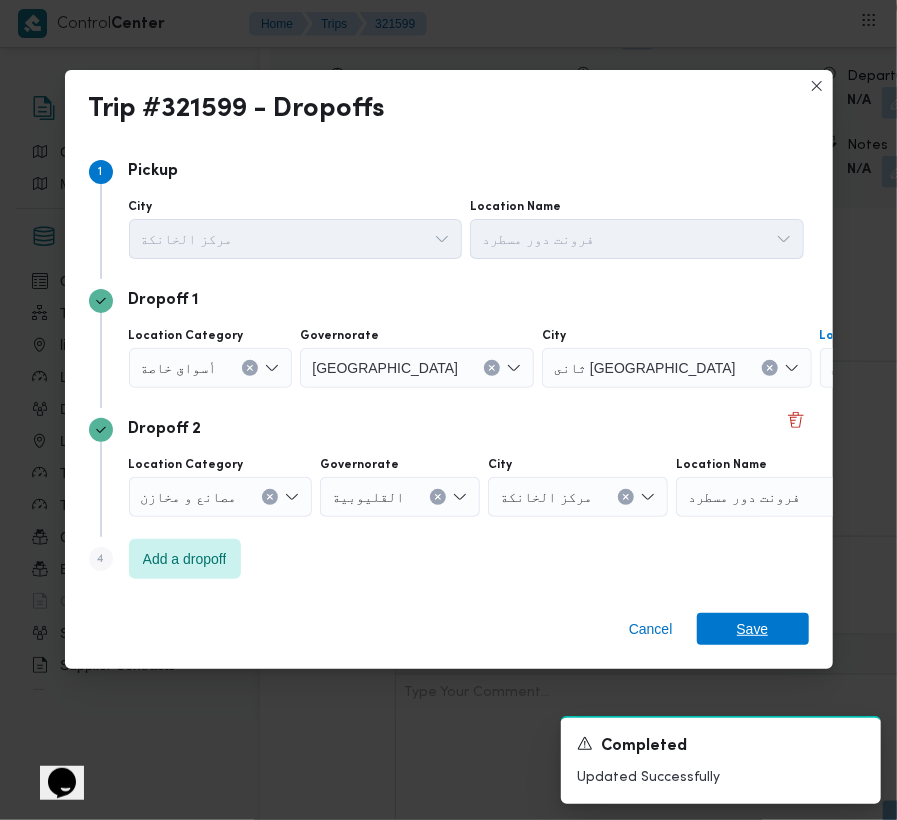 click on "Save" at bounding box center [753, 629] 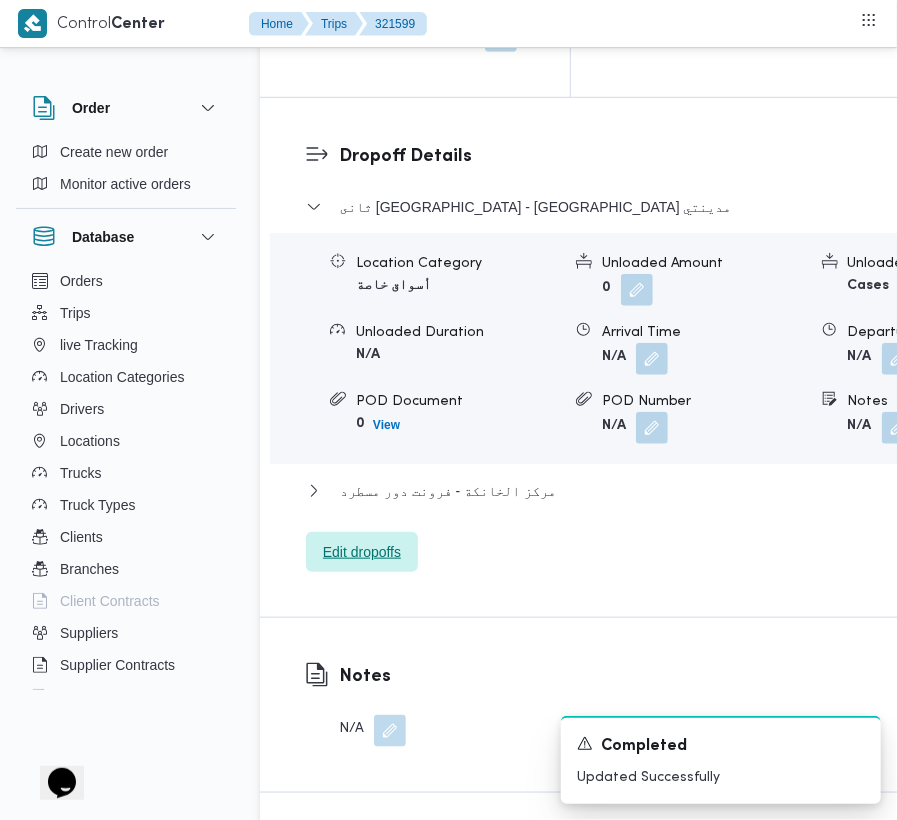 scroll, scrollTop: 3060, scrollLeft: 0, axis: vertical 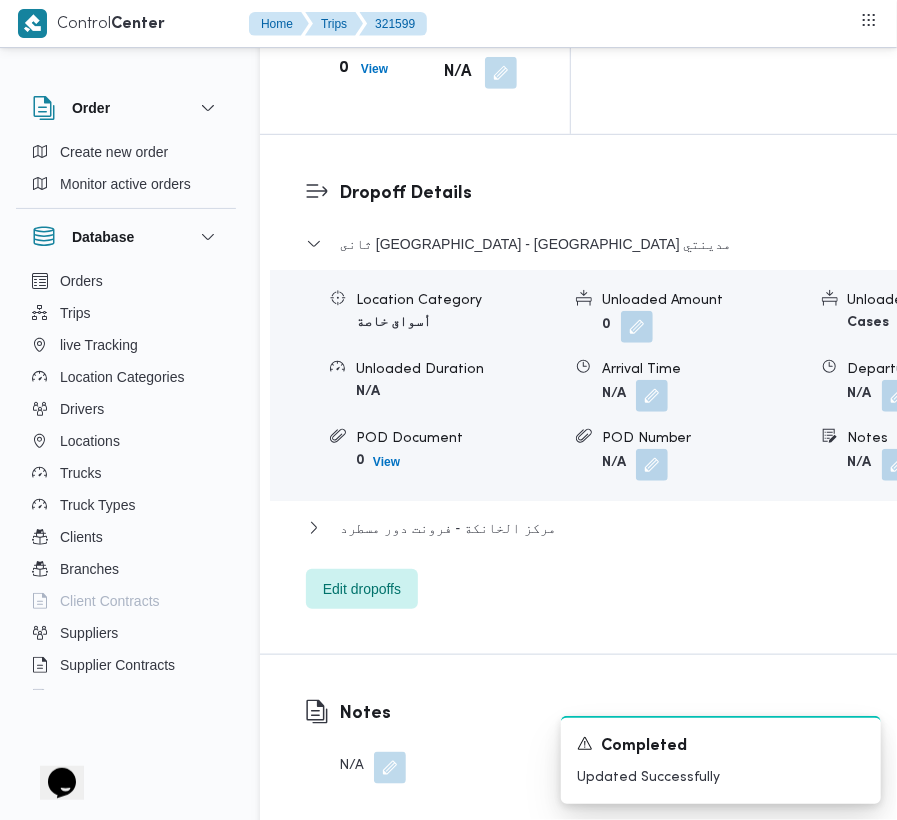 click on "Dropoff Details ثانى القاهرة الجديدة -
أوسكار مدينتي  Location Category أسواق خاصة Unloaded Amount 0 Unloaded Unit Cases Unloaded Duration N/A Arrival Time N/A Departure Time N/A POD Document 0 View POD Number N/A Notes N/A مركز الخانكة -
فرونت دور مسطرد Location Category مصانع و مخازن Unloaded Amount 0 Unloaded Unit Cases Unloaded Duration N/A Arrival Time N/A Departure Time N/A POD Document 0 View POD Number N/A Notes N/A Edit dropoffs" at bounding box center [678, 394] 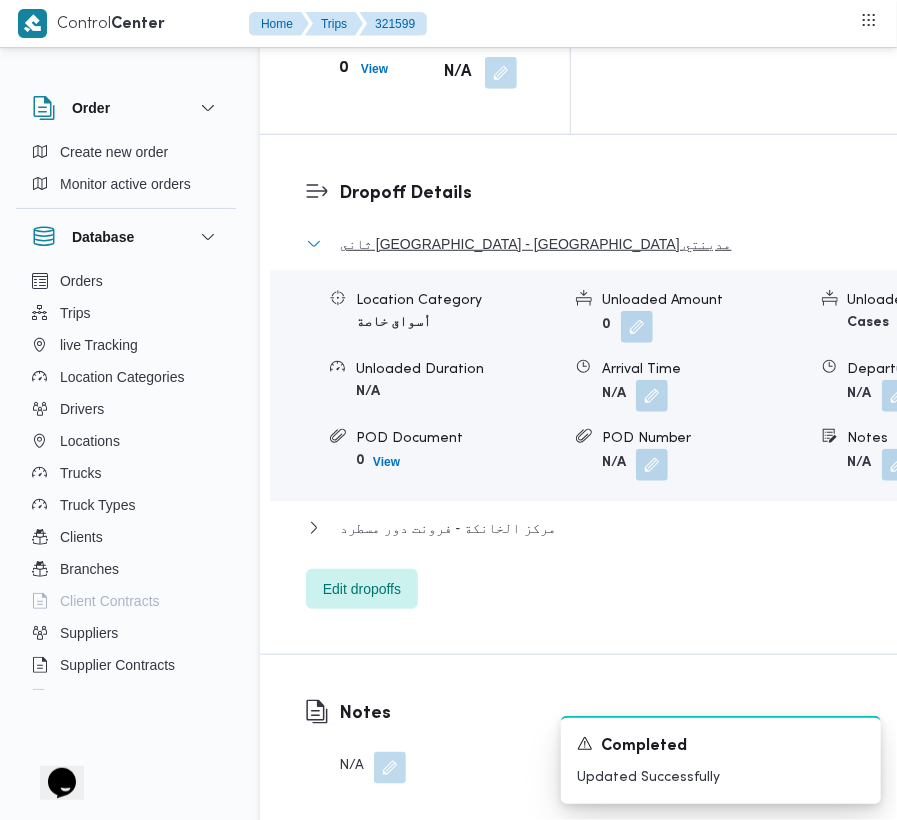 click on "ثانى القاهرة الجديدة -
أوسكار مدينتي" at bounding box center [536, 244] 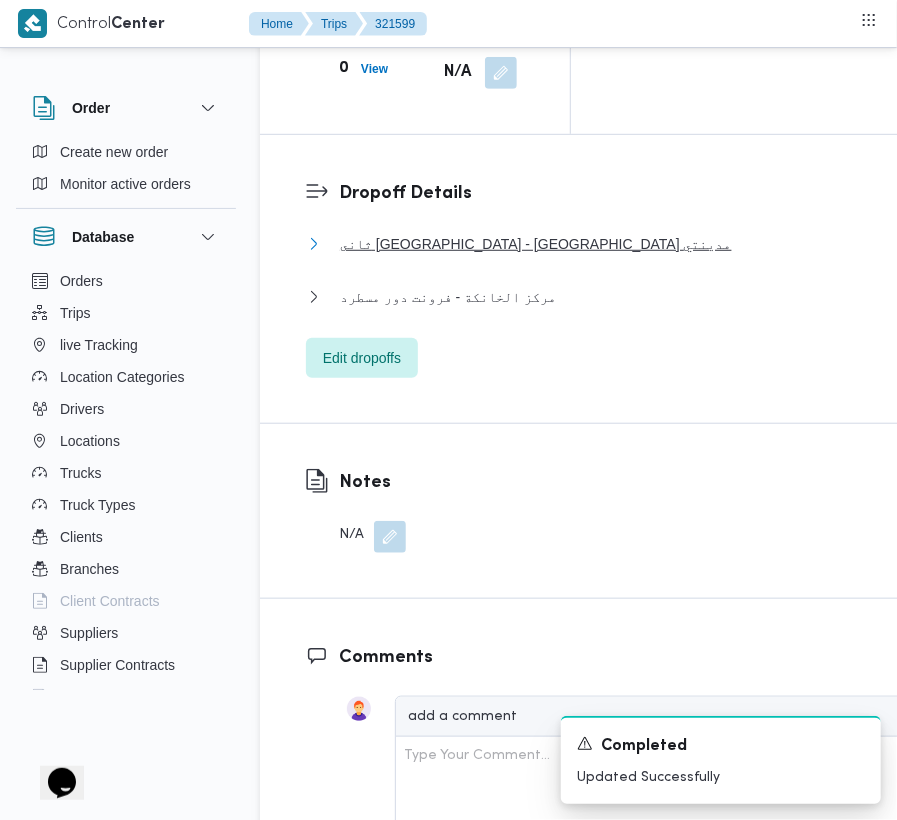 scroll, scrollTop: 2342, scrollLeft: 0, axis: vertical 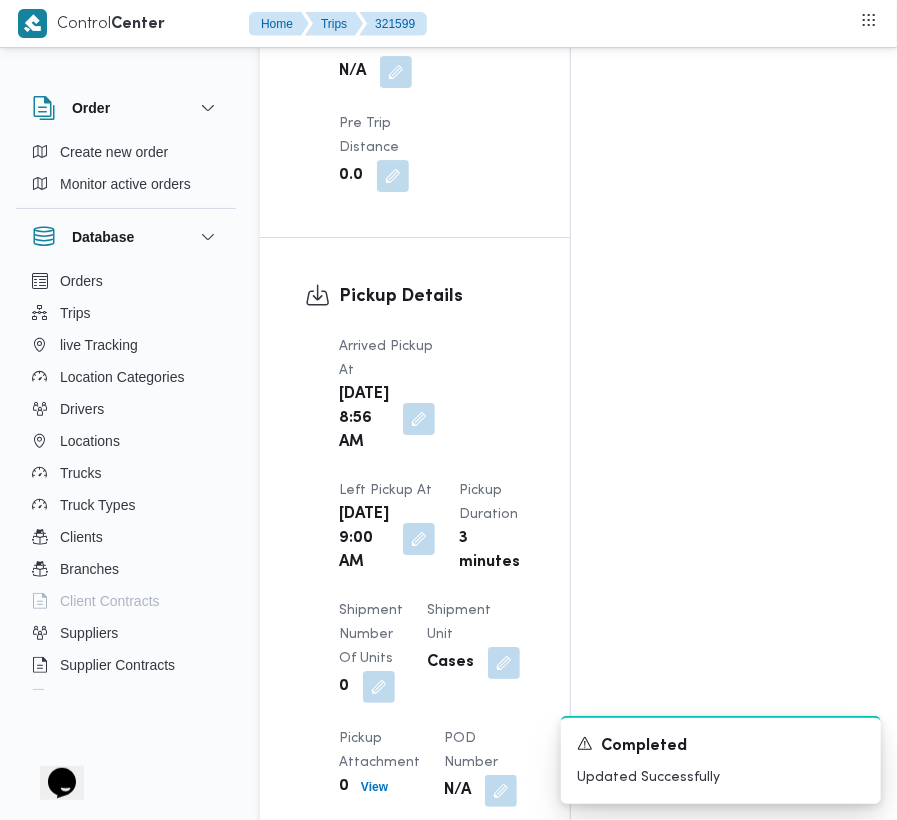 click on "Tue, Jul 1, 2025 9:00 AM" at bounding box center [387, 539] 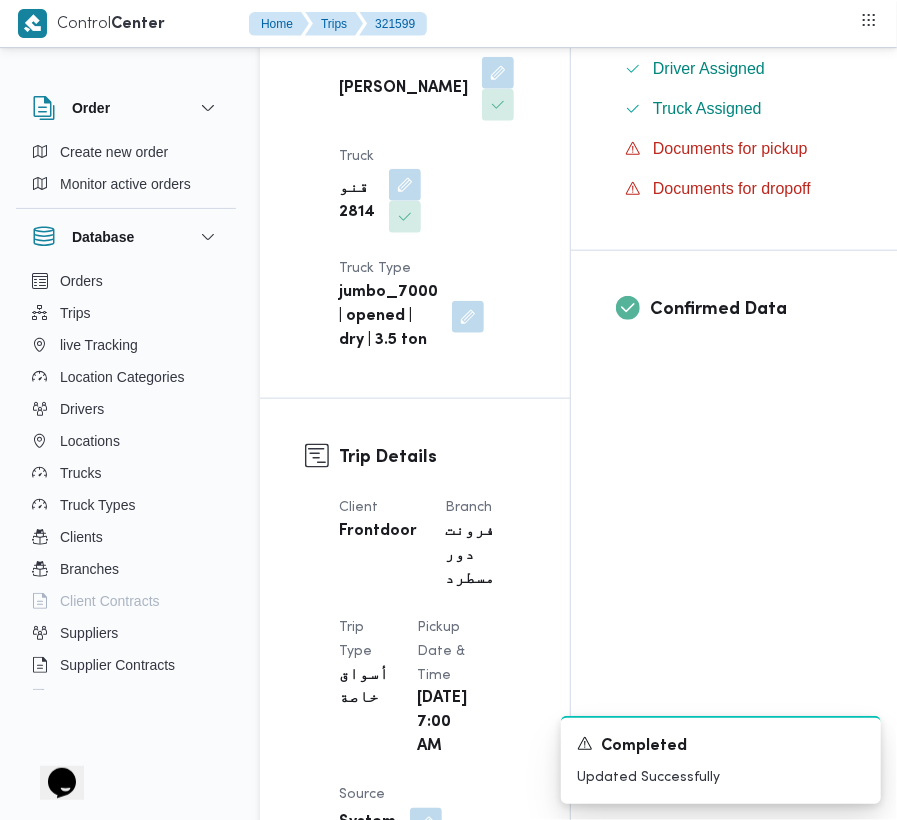 scroll, scrollTop: 0, scrollLeft: 0, axis: both 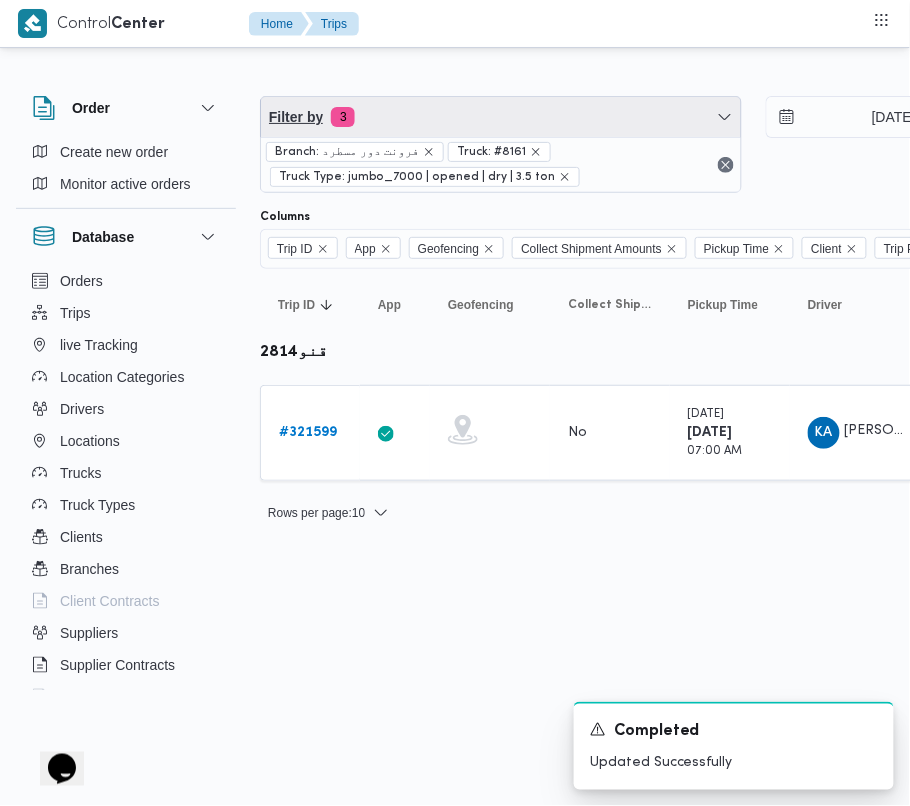 click on "Filter by 3" at bounding box center [501, 117] 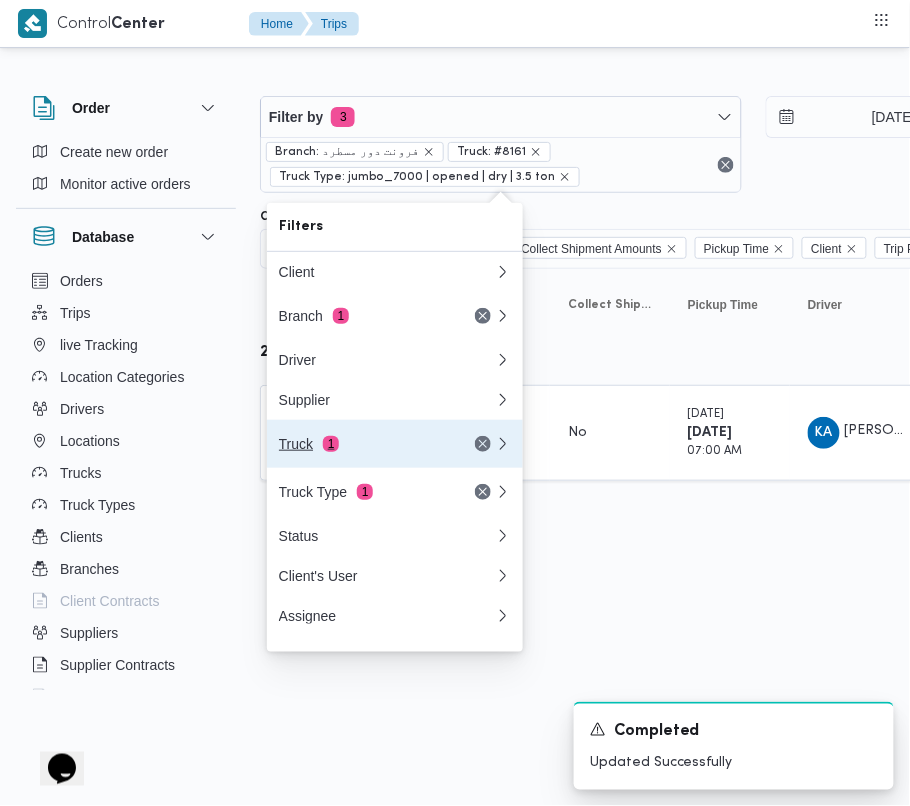 click on "Truck 1" at bounding box center [363, 444] 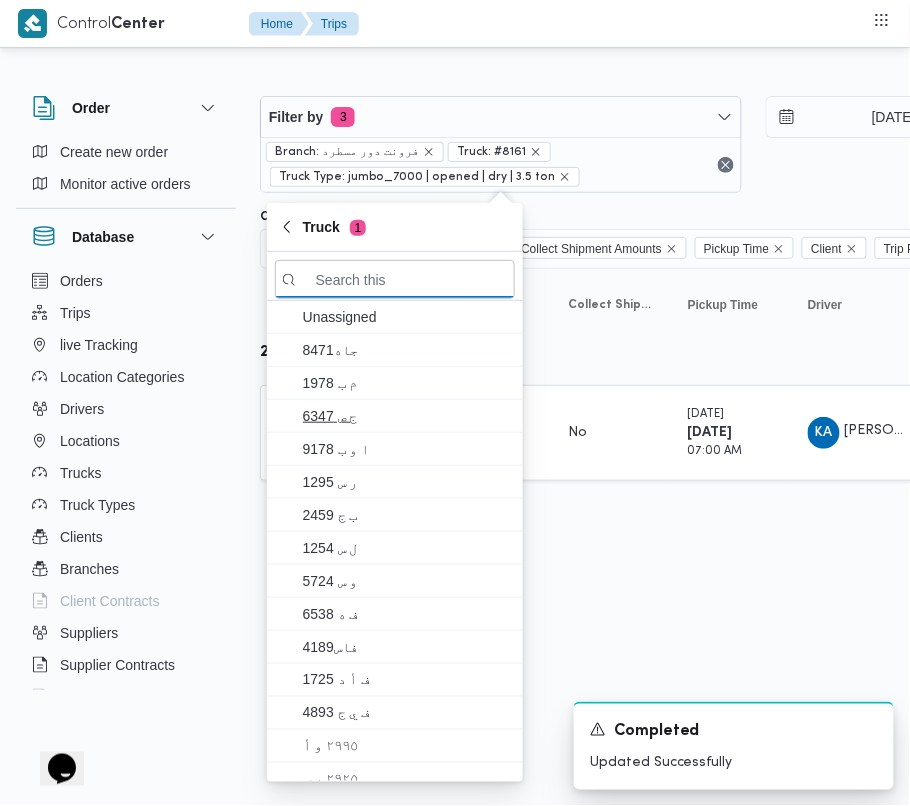 paste on "9851" 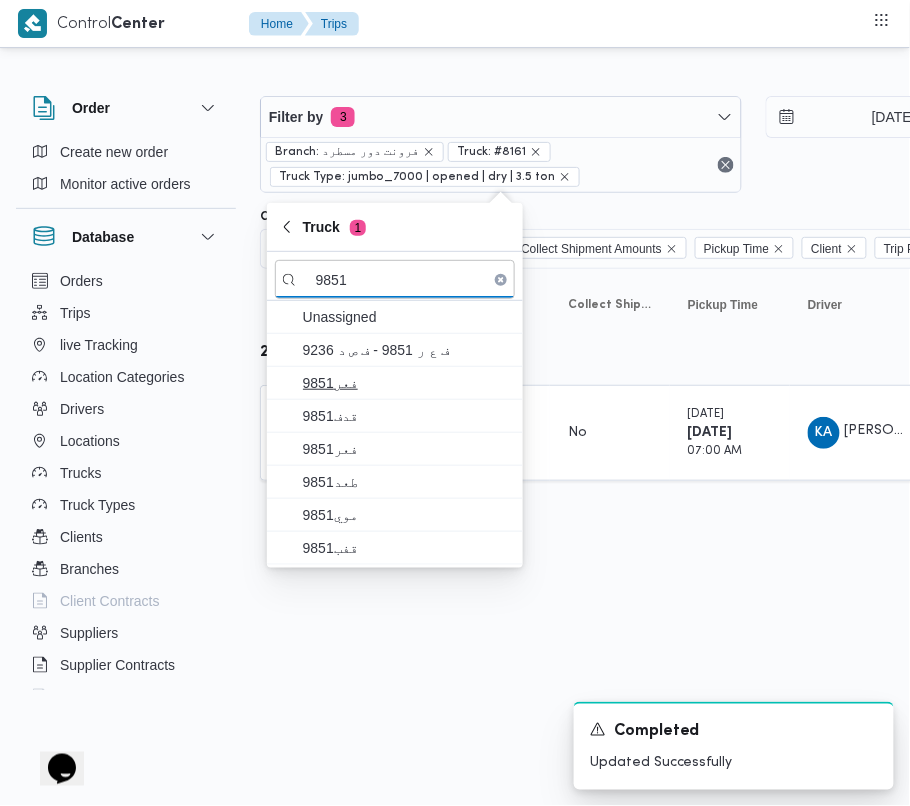type on "9851" 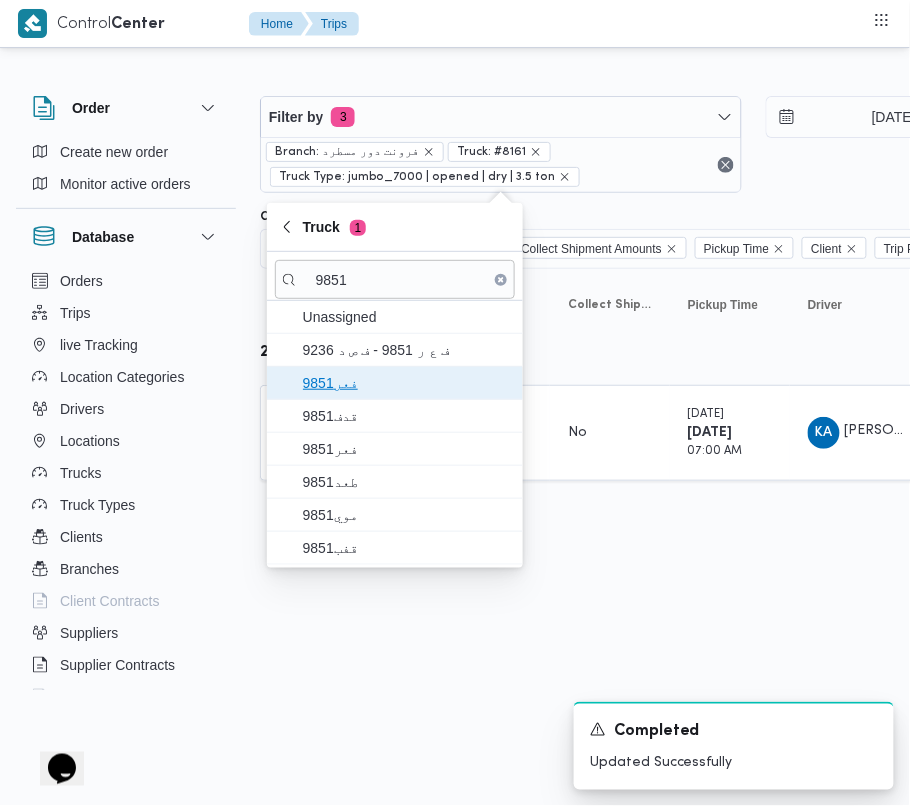 click on "9851فعر" at bounding box center (407, 383) 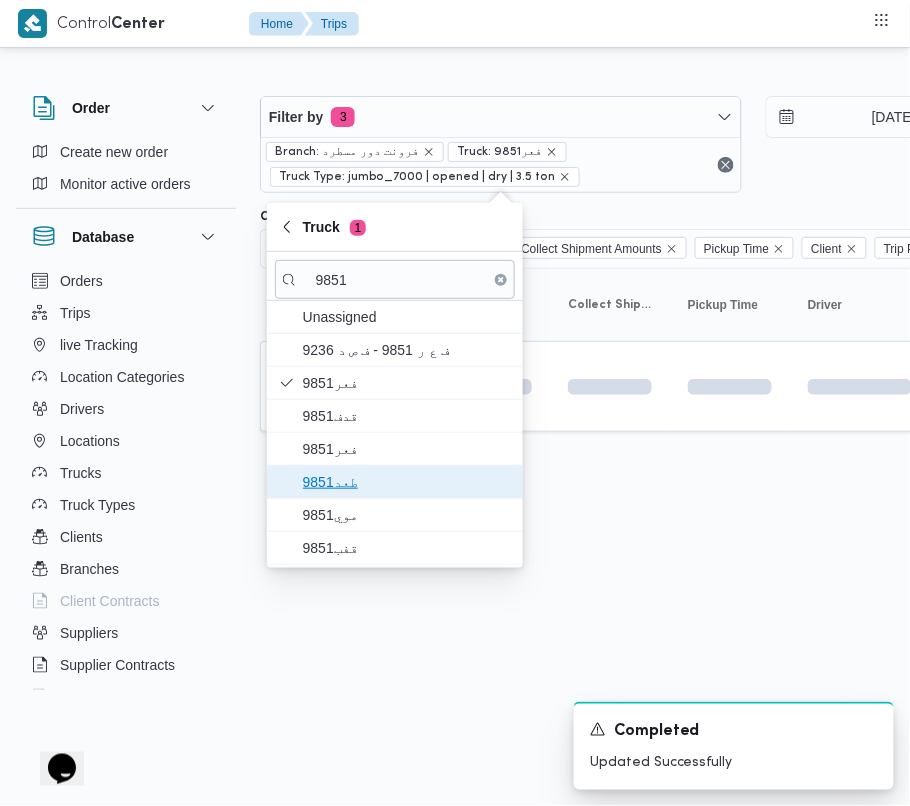 click on "طعد9851" at bounding box center (407, 482) 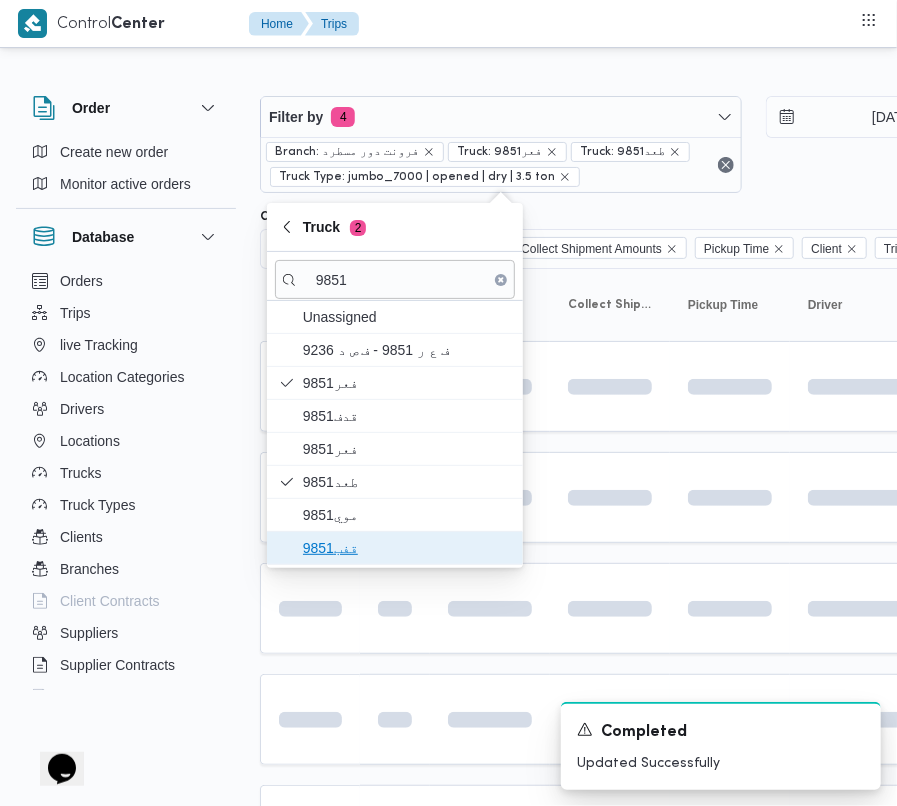 click on "قفب9851" at bounding box center (395, 548) 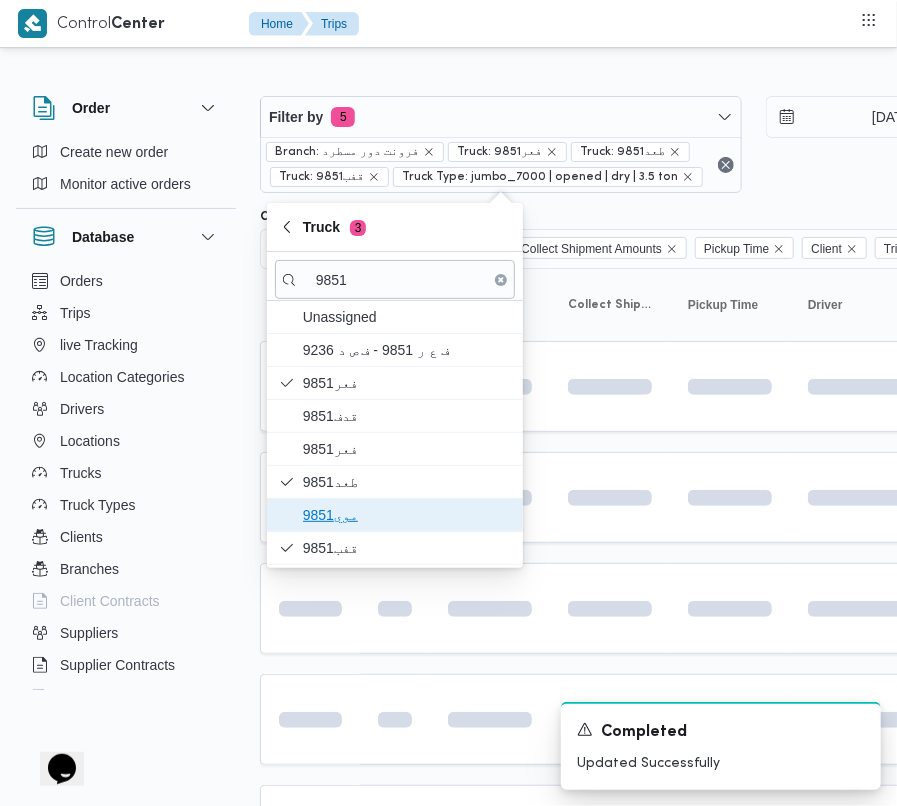 click on "موي9851" at bounding box center [407, 515] 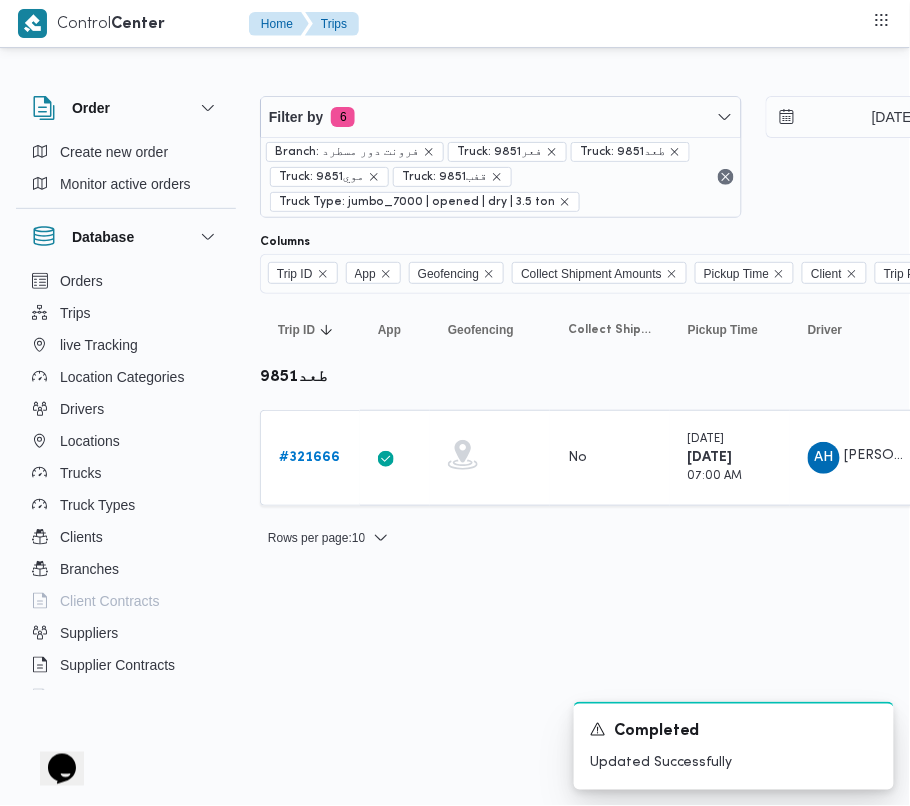 click on "Rows per page :  10 1" at bounding box center [860, 538] 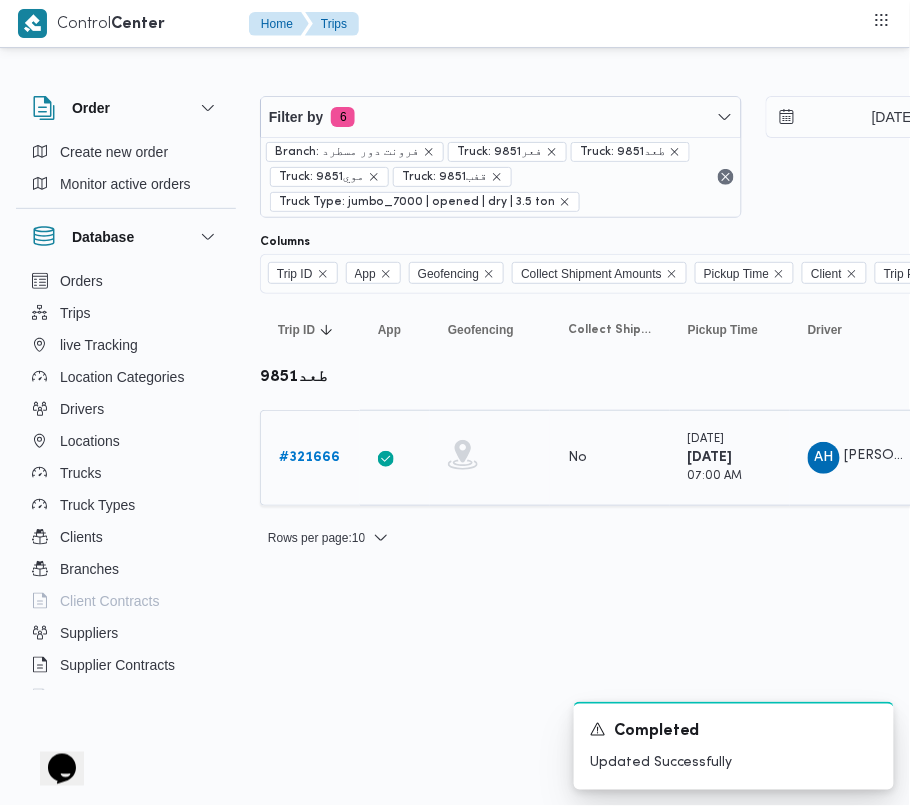 click on "# 321666" at bounding box center [309, 457] 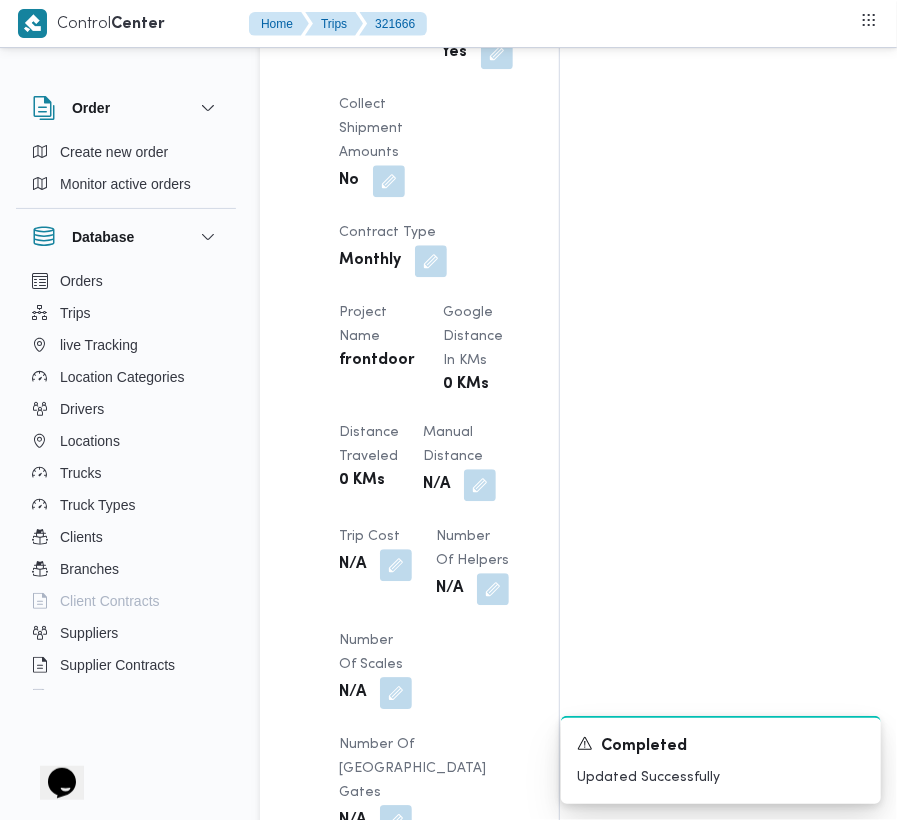 scroll, scrollTop: 2533, scrollLeft: 0, axis: vertical 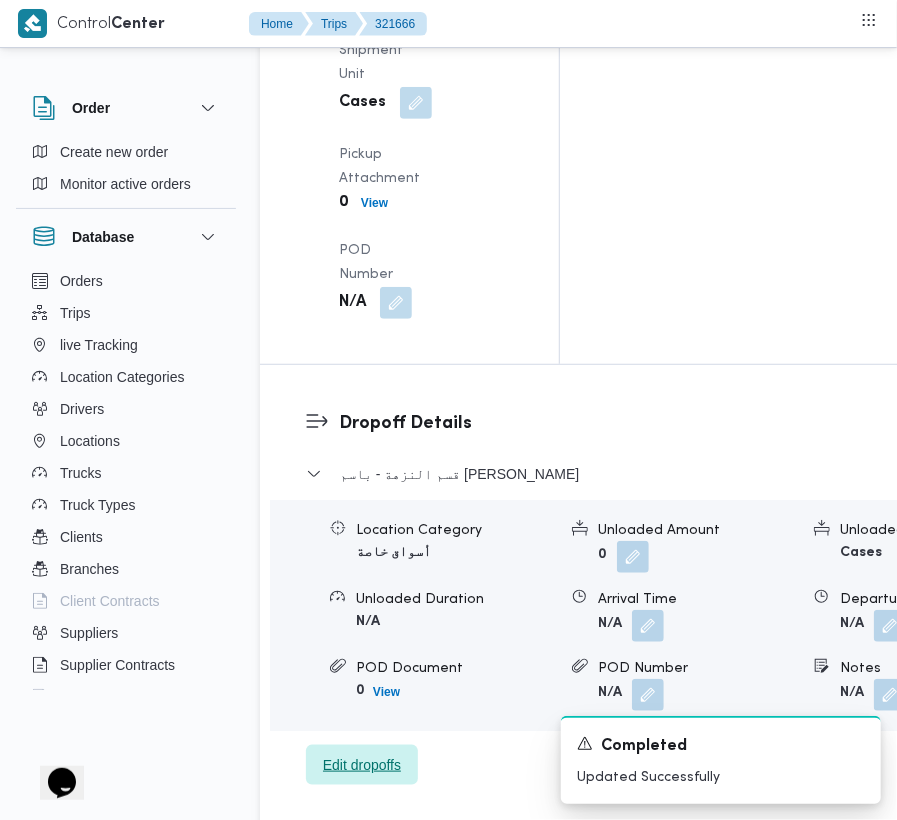 click on "Edit dropoffs" at bounding box center (362, 765) 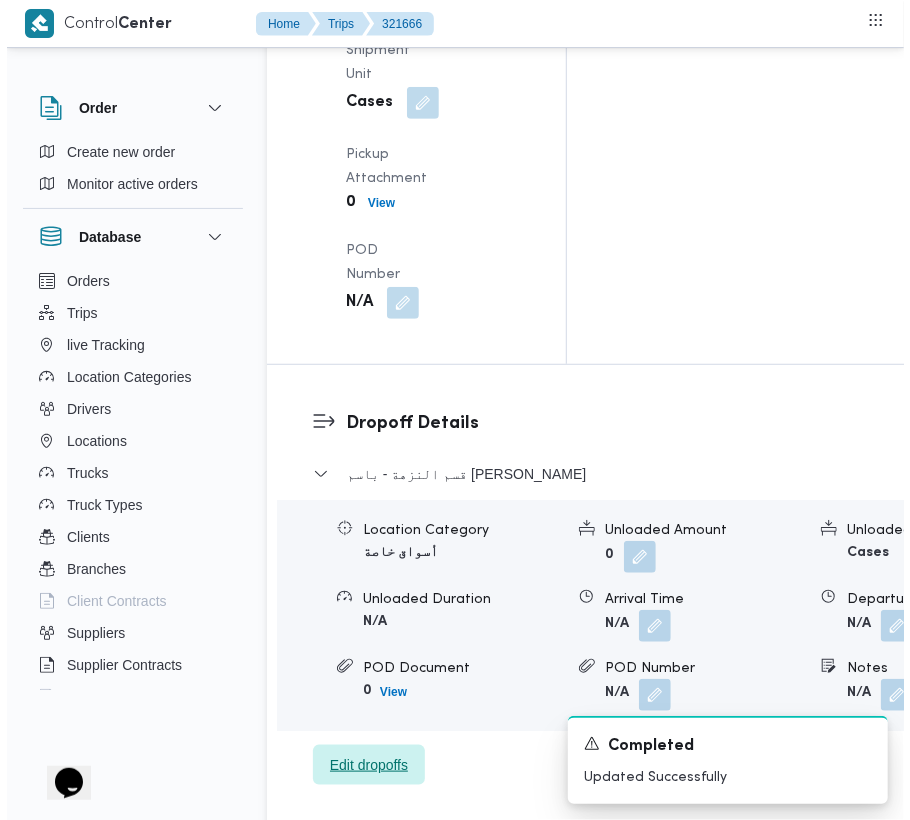scroll, scrollTop: 2870, scrollLeft: 0, axis: vertical 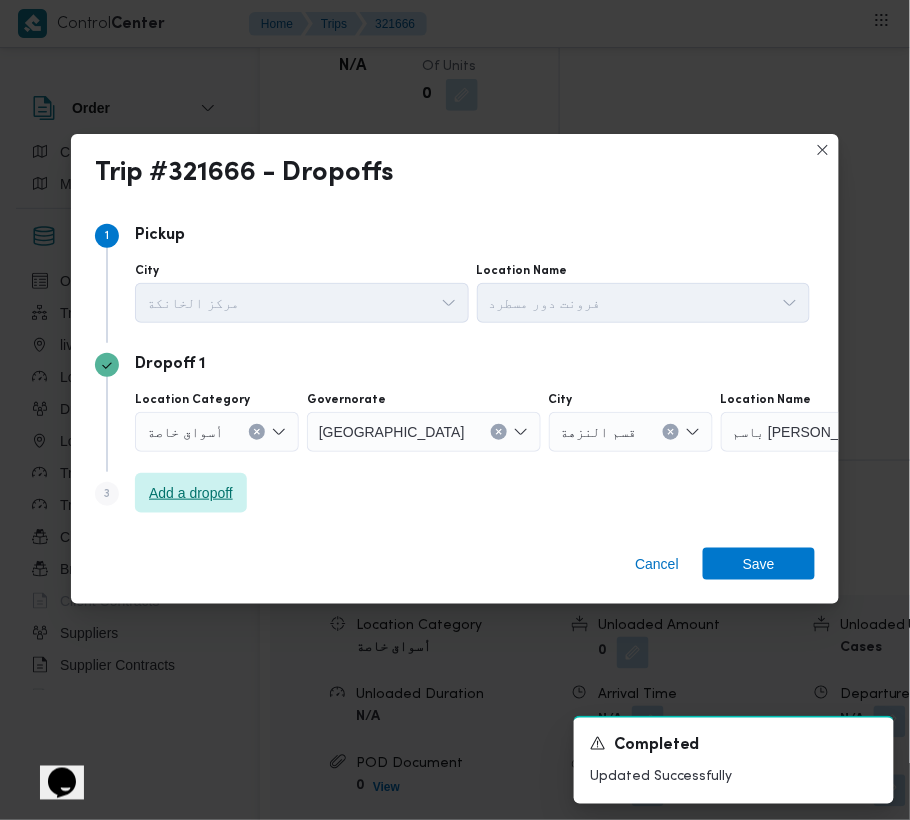 click on "Add a dropoff" at bounding box center [191, 493] 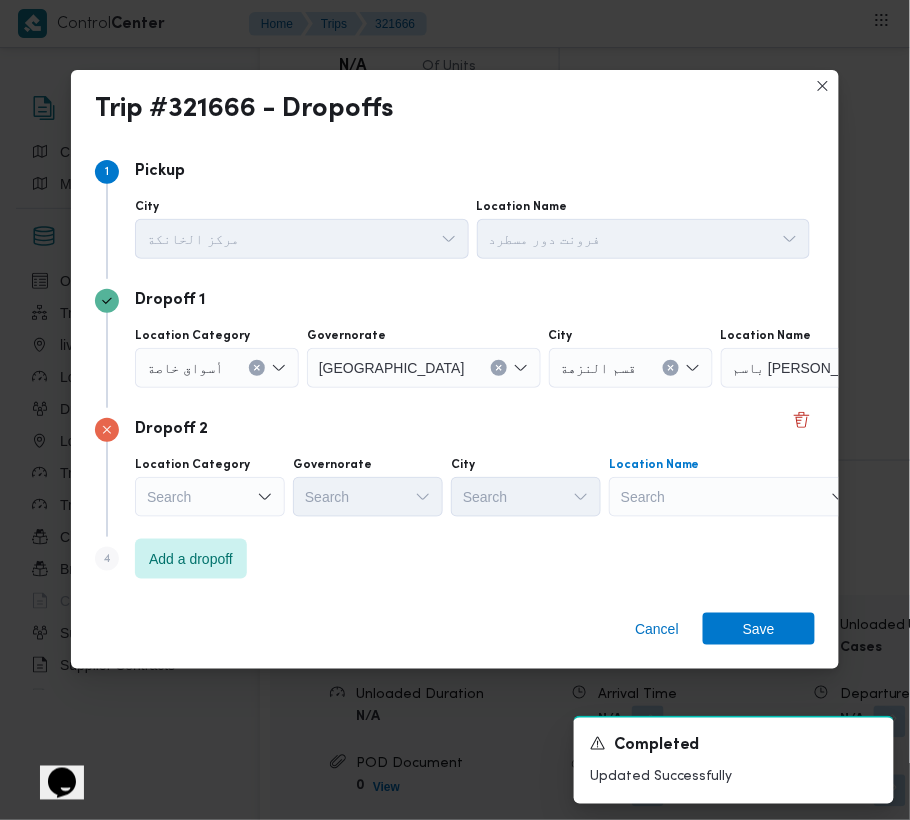 click on "Search" at bounding box center (846, 368) 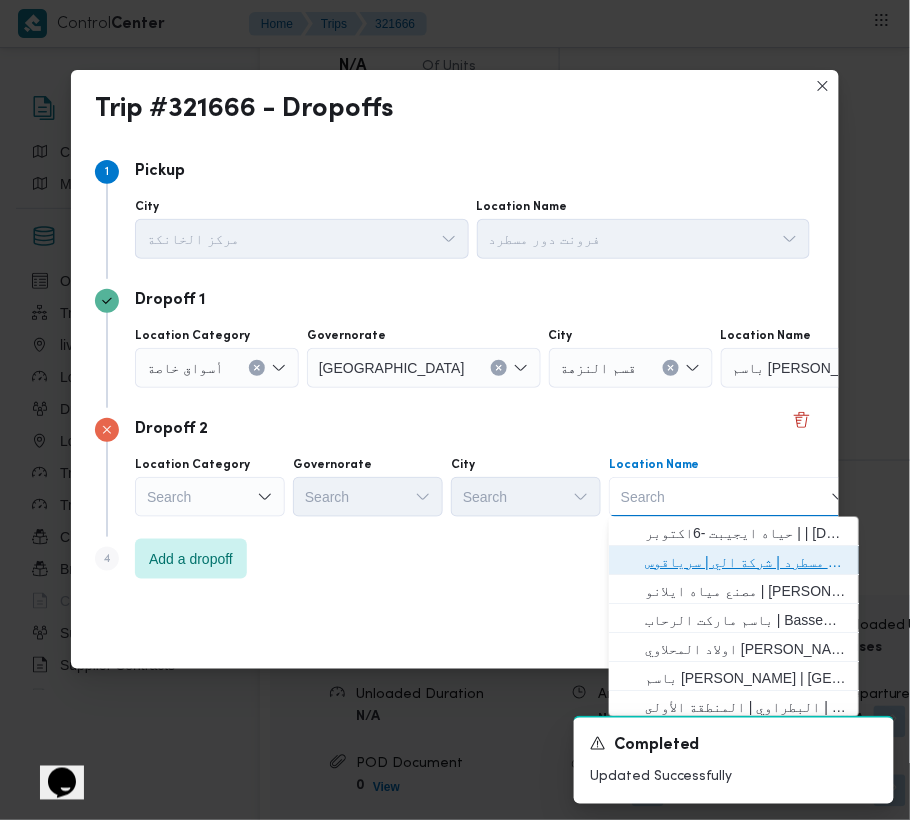 click on "فرونت دور مسطرد | شركة الي | سرياقوس" at bounding box center [746, 562] 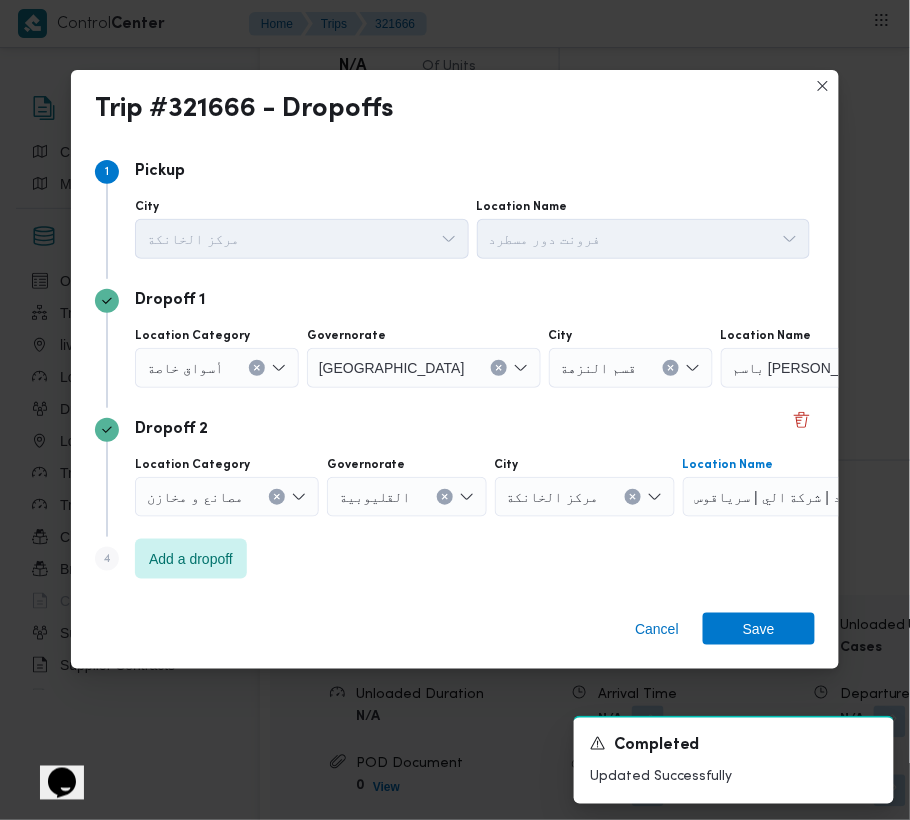 click on "أسواق خاصة" at bounding box center (217, 368) 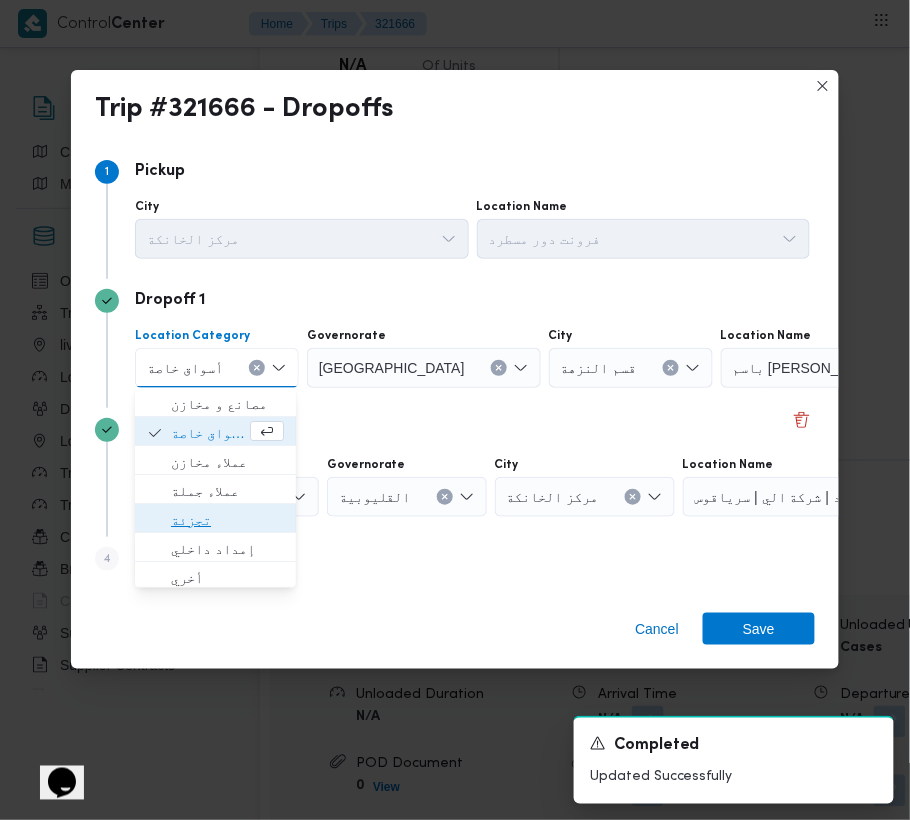 click on "تجزئة" at bounding box center [227, 520] 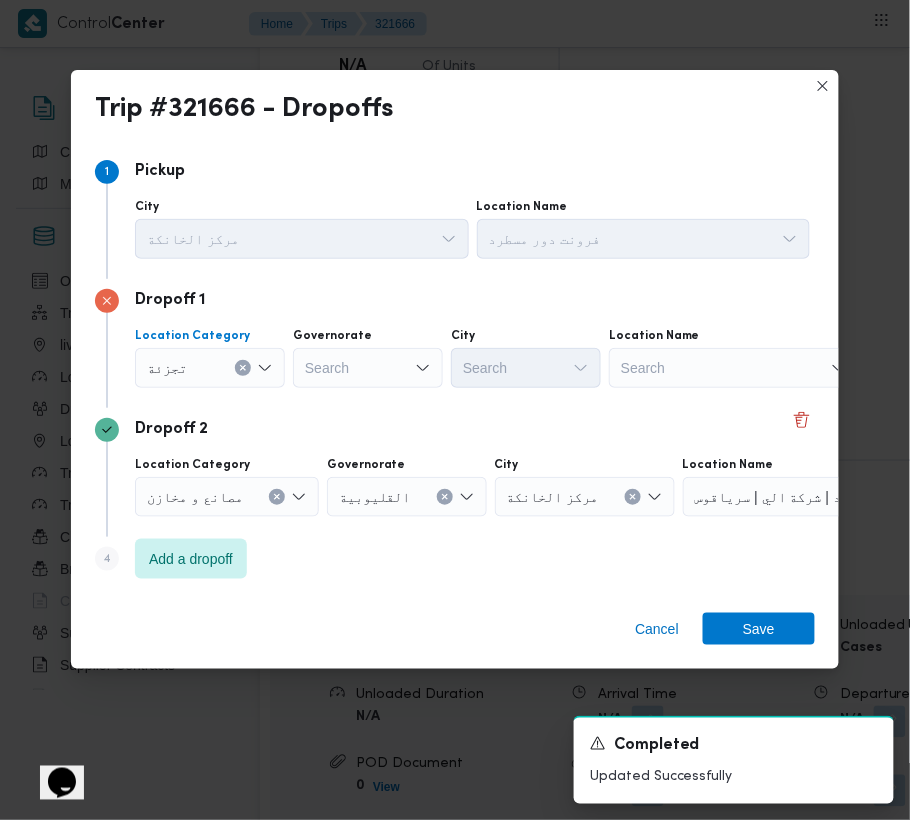 click on "Search" at bounding box center (368, 368) 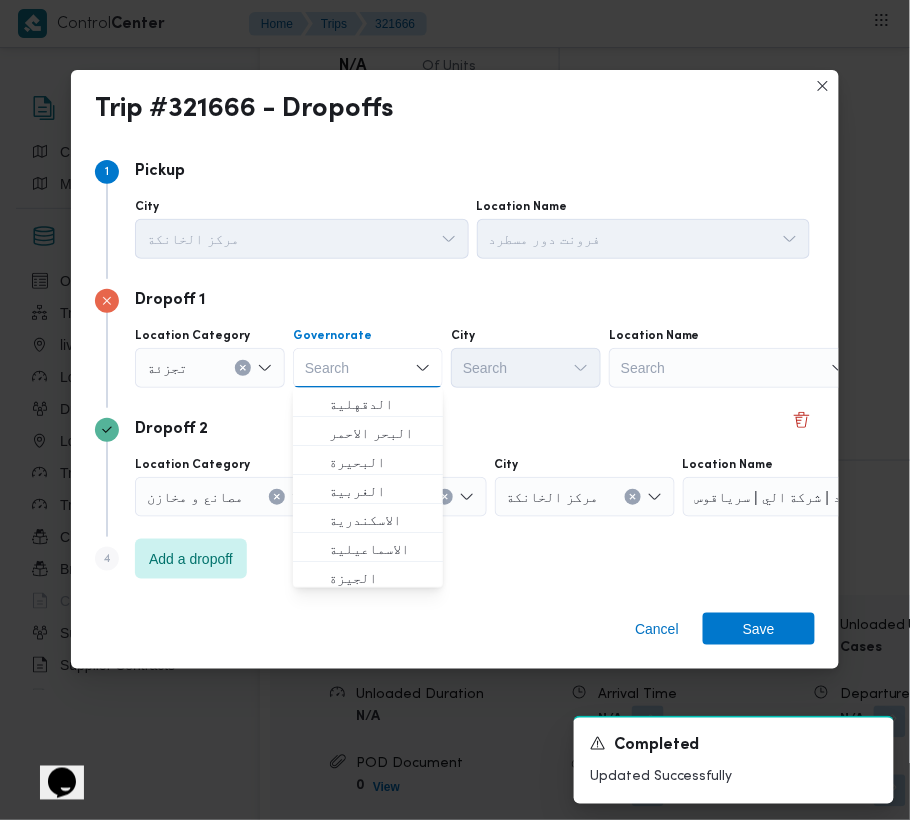 paste on "قاهرة" 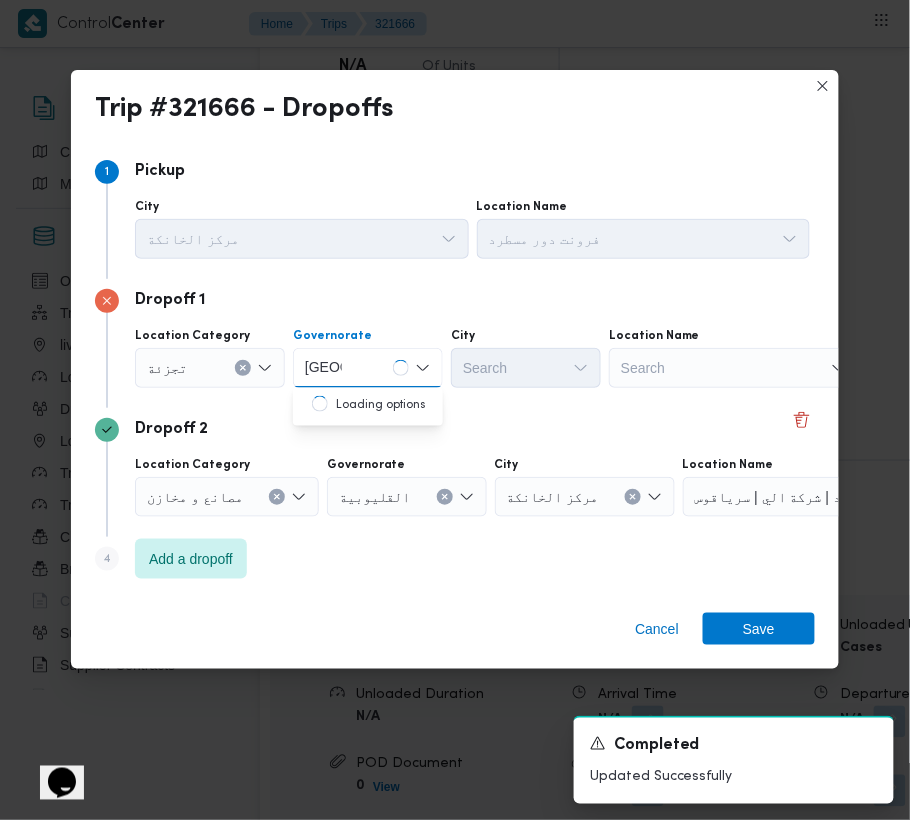 type on "قاهرة" 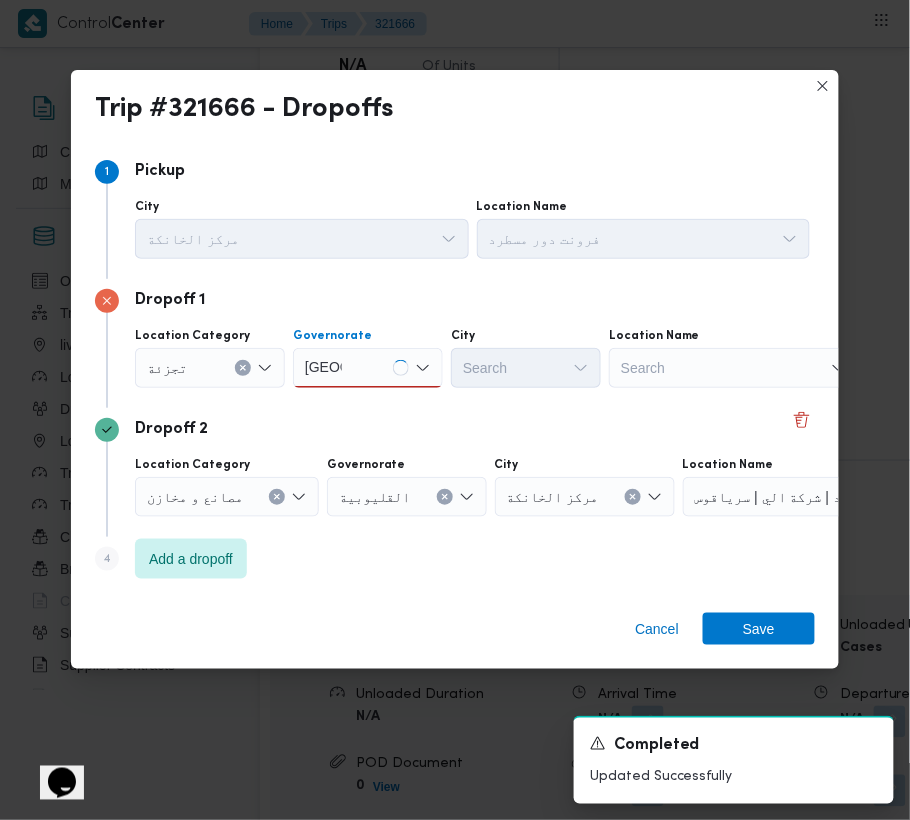 click on "قاهرة قاهرة" at bounding box center (368, 368) 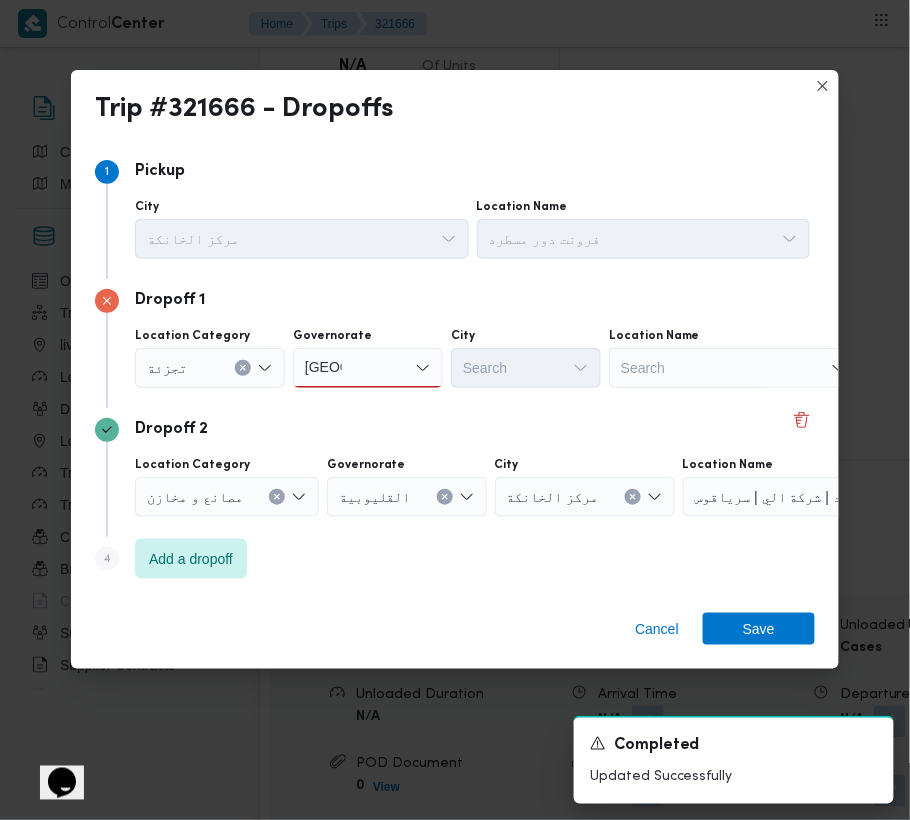 click on "قاهرة قاهرة" at bounding box center [368, 368] 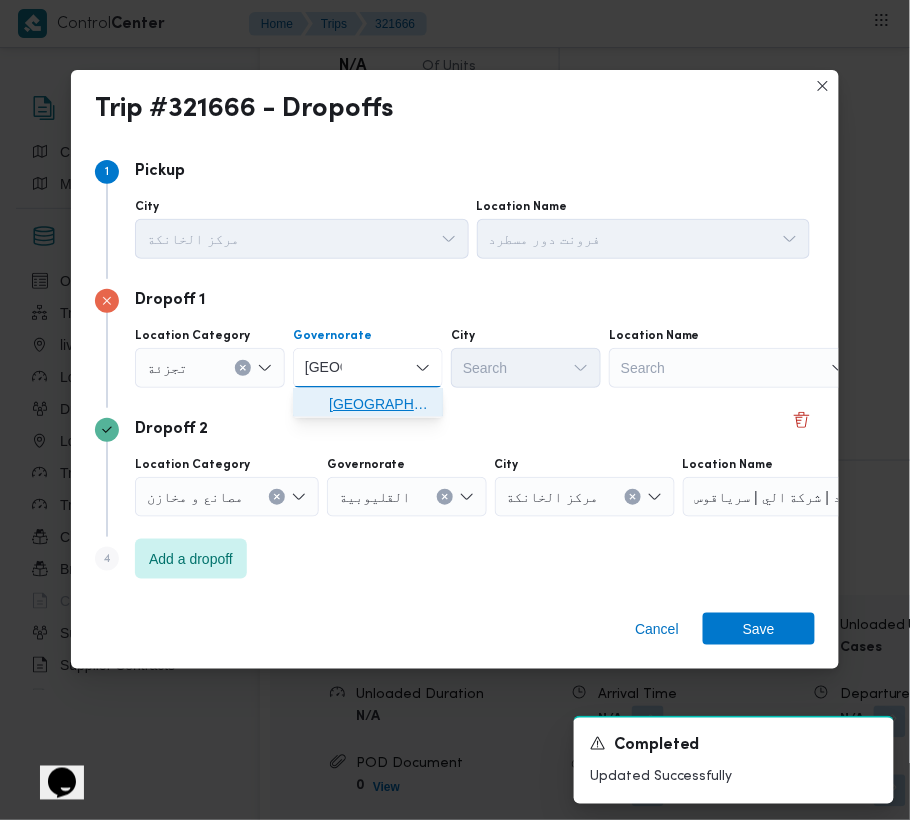 drag, startPoint x: 381, startPoint y: 393, endPoint x: 468, endPoint y: 382, distance: 87.69264 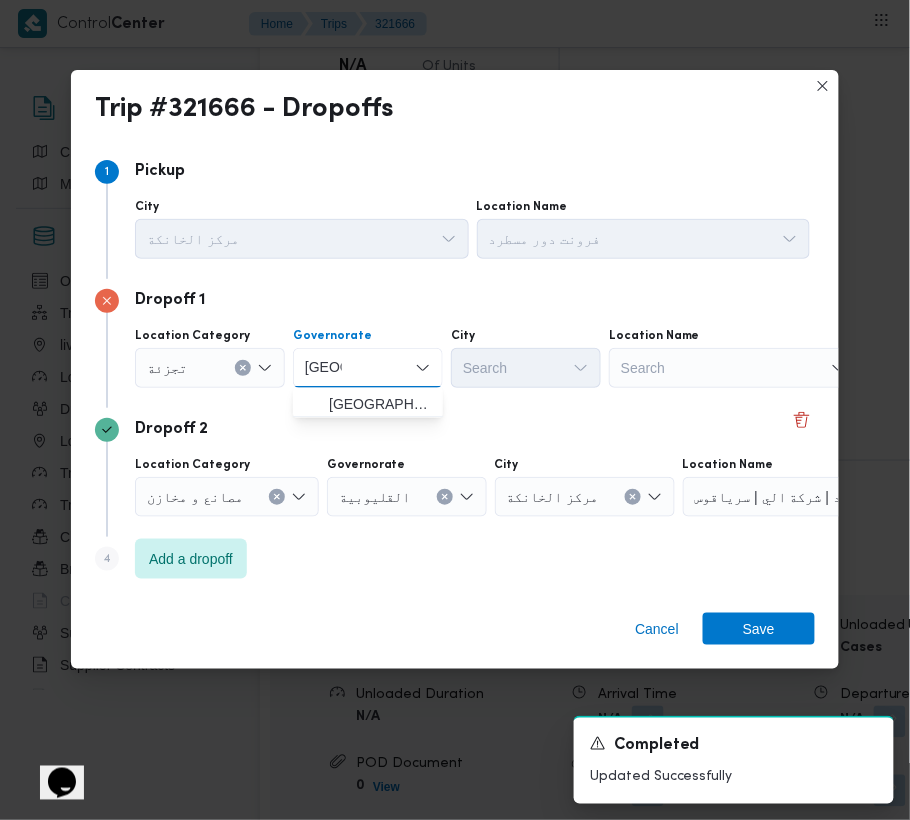 type 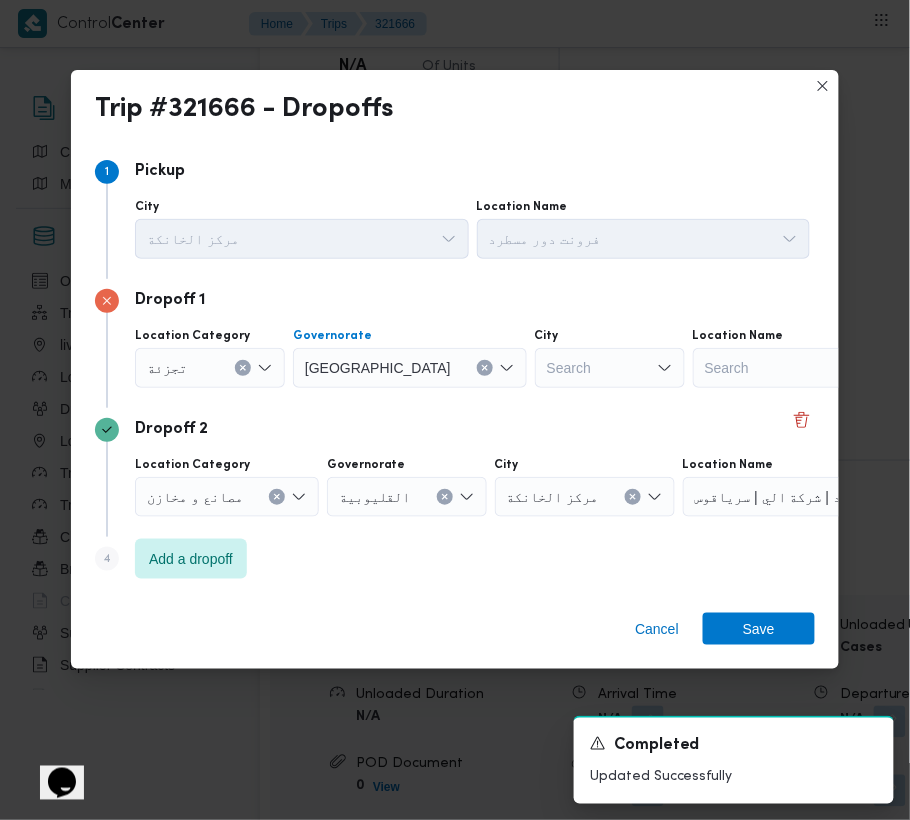 click on "Search" at bounding box center (610, 368) 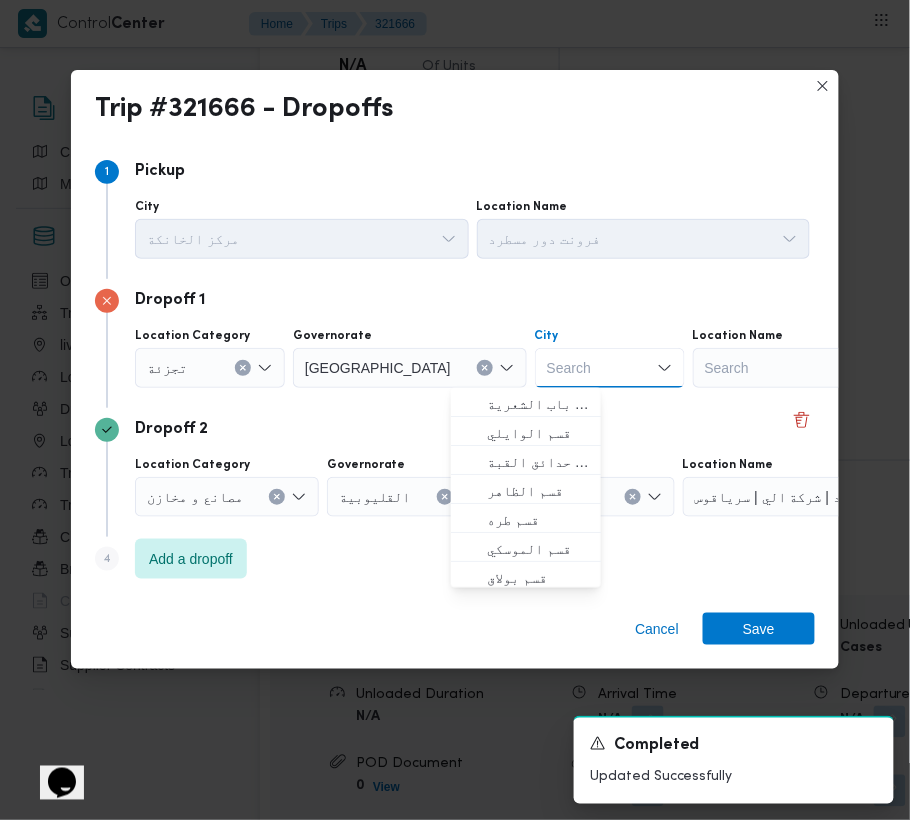 paste on "قاهرة" 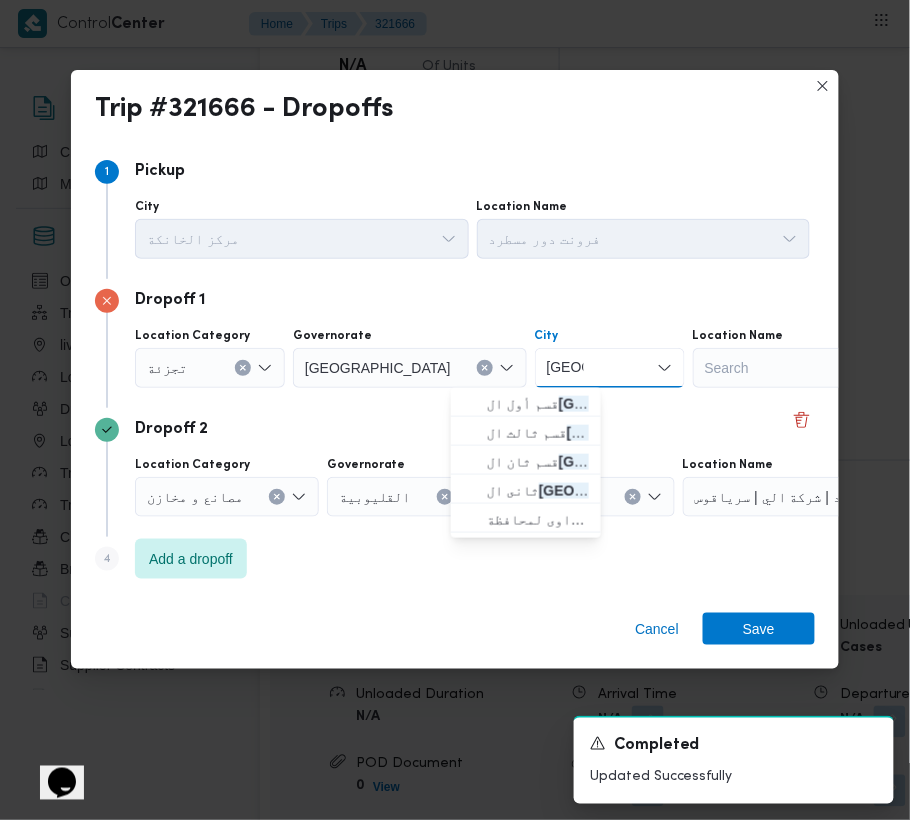 type on "قاهرة" 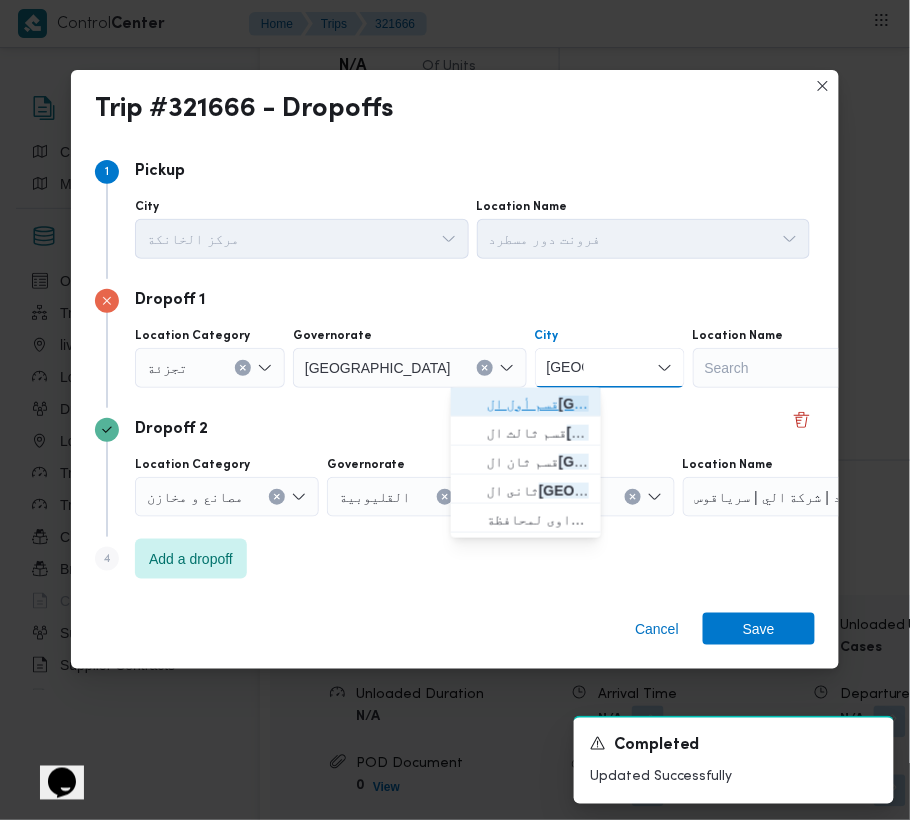click on "قسم أول ال قاهرة  الجديدة" at bounding box center [538, 404] 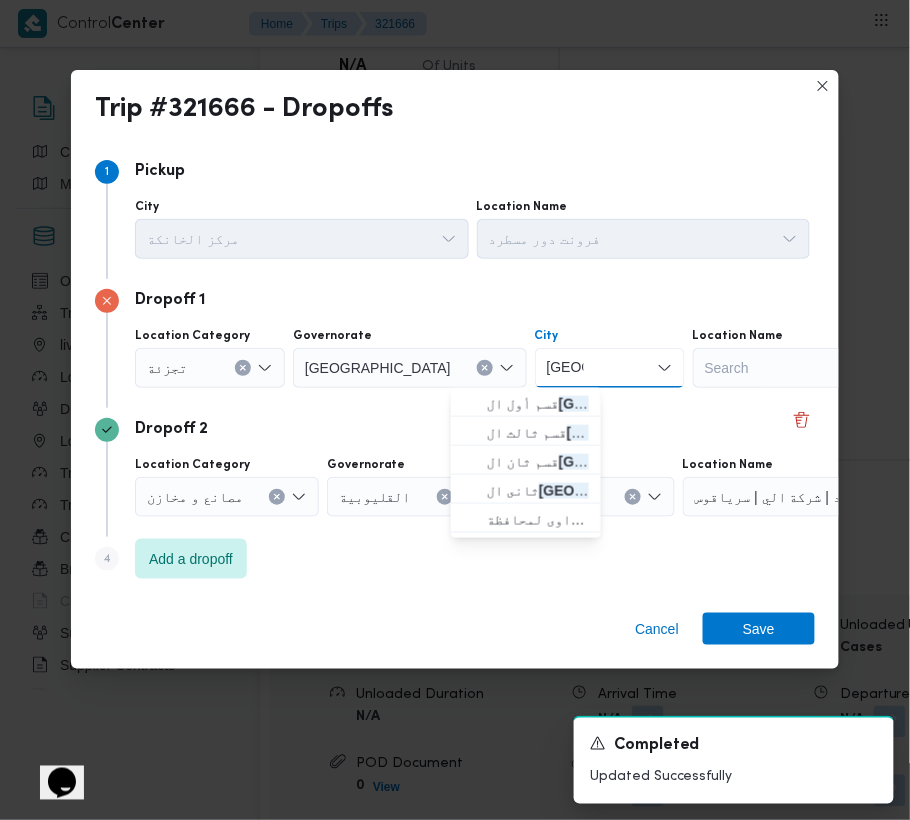 type 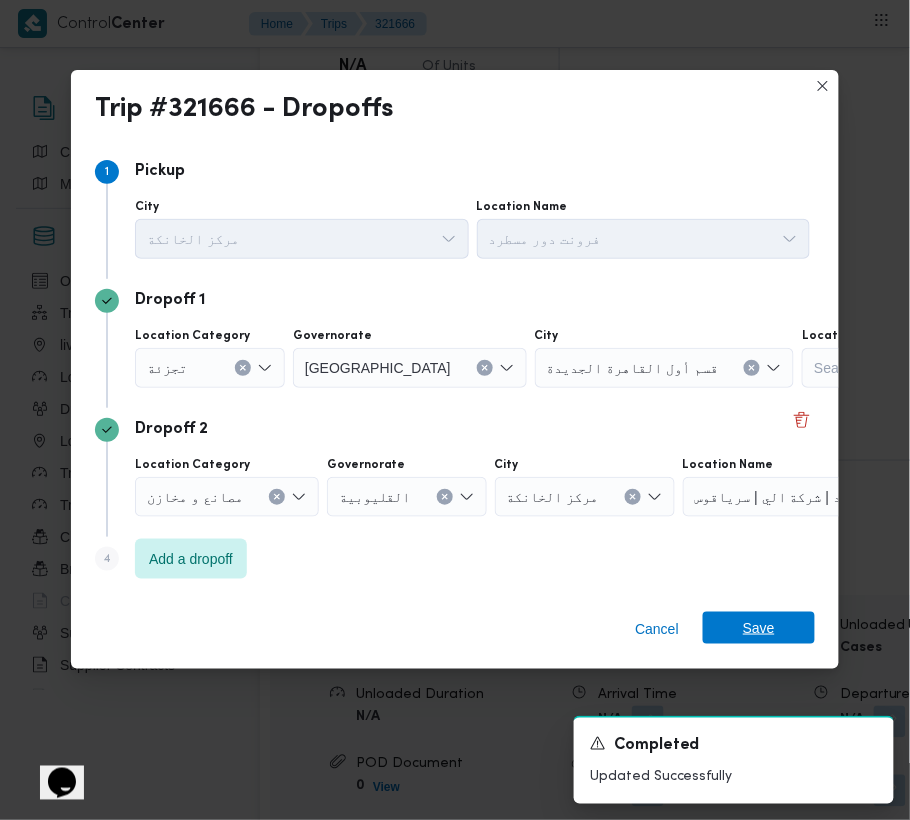 drag, startPoint x: 749, startPoint y: 645, endPoint x: 734, endPoint y: 636, distance: 17.492855 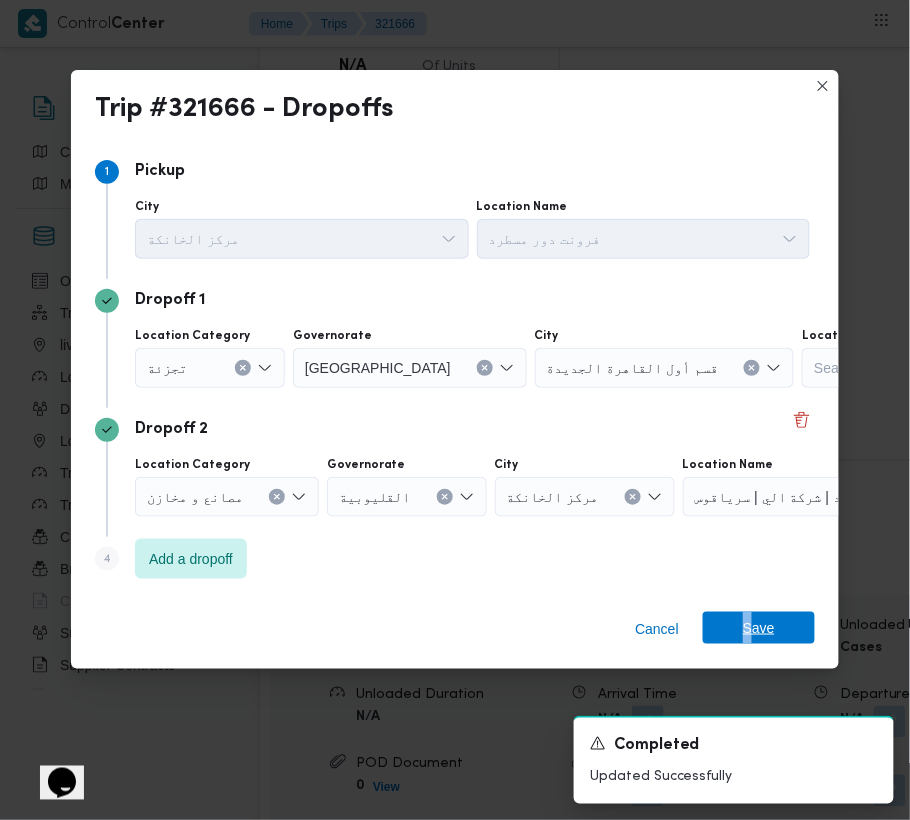 click on "Save" at bounding box center [759, 628] 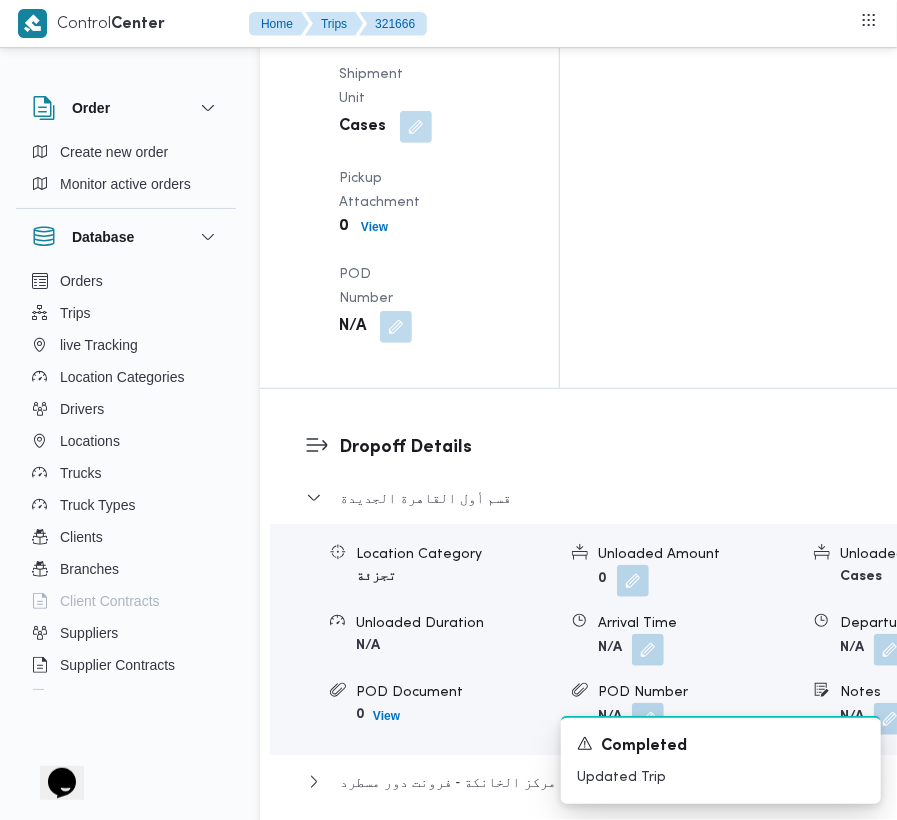 scroll, scrollTop: 2990, scrollLeft: 0, axis: vertical 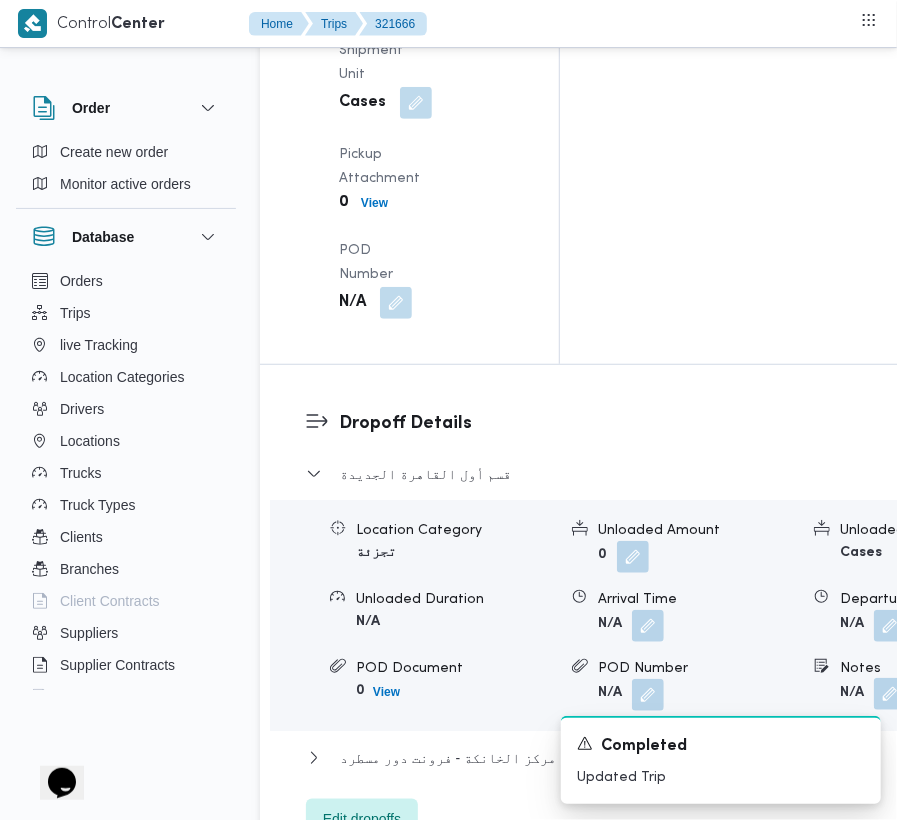 click at bounding box center (890, 694) 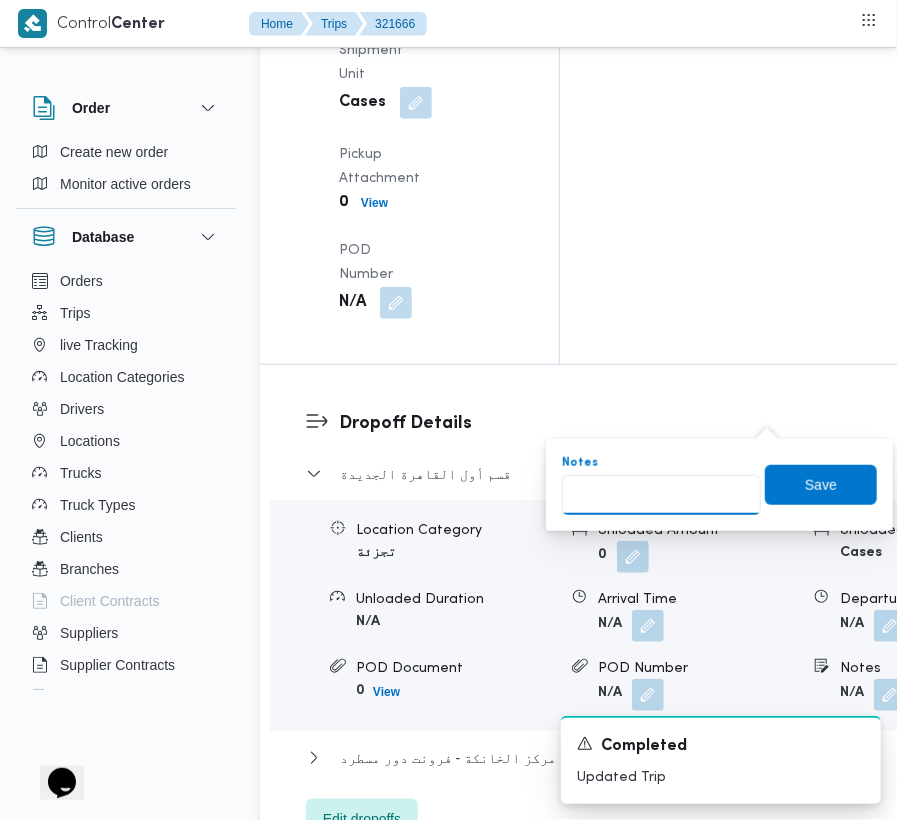 click on "Notes" at bounding box center (661, 495) 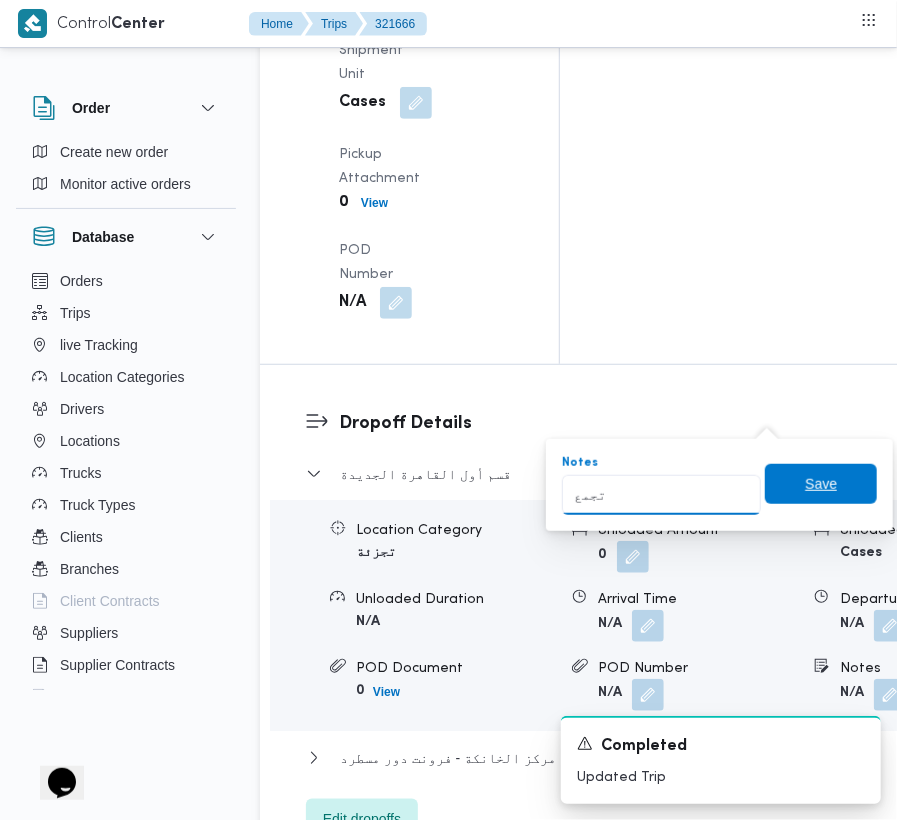 type on "تجمع" 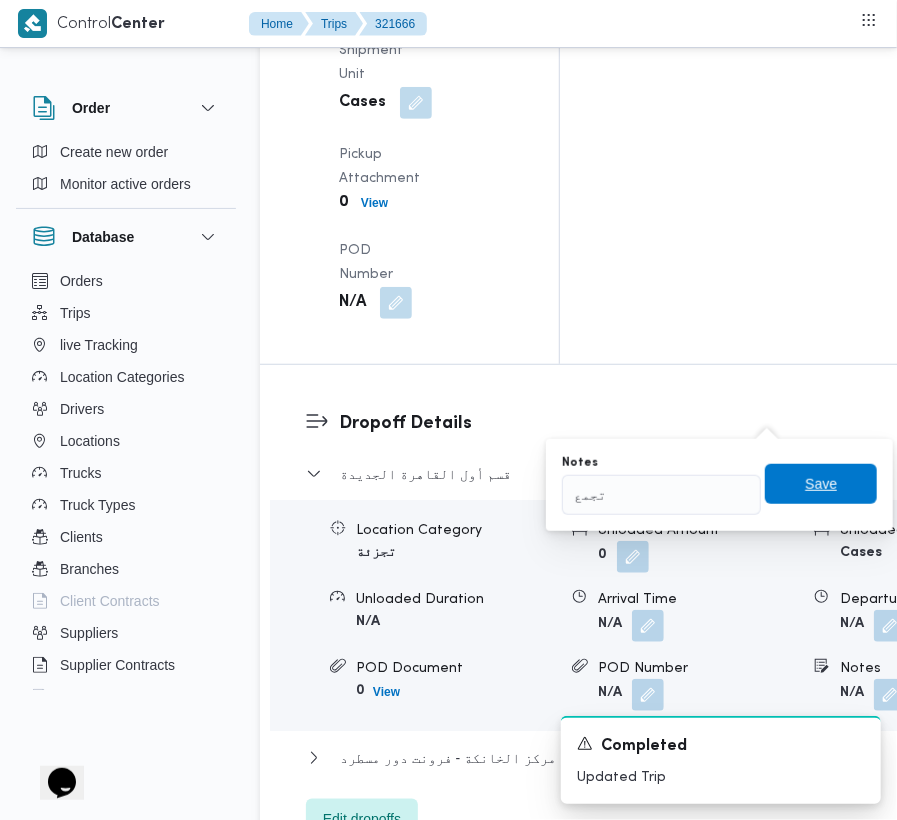 click on "Save" at bounding box center [821, 484] 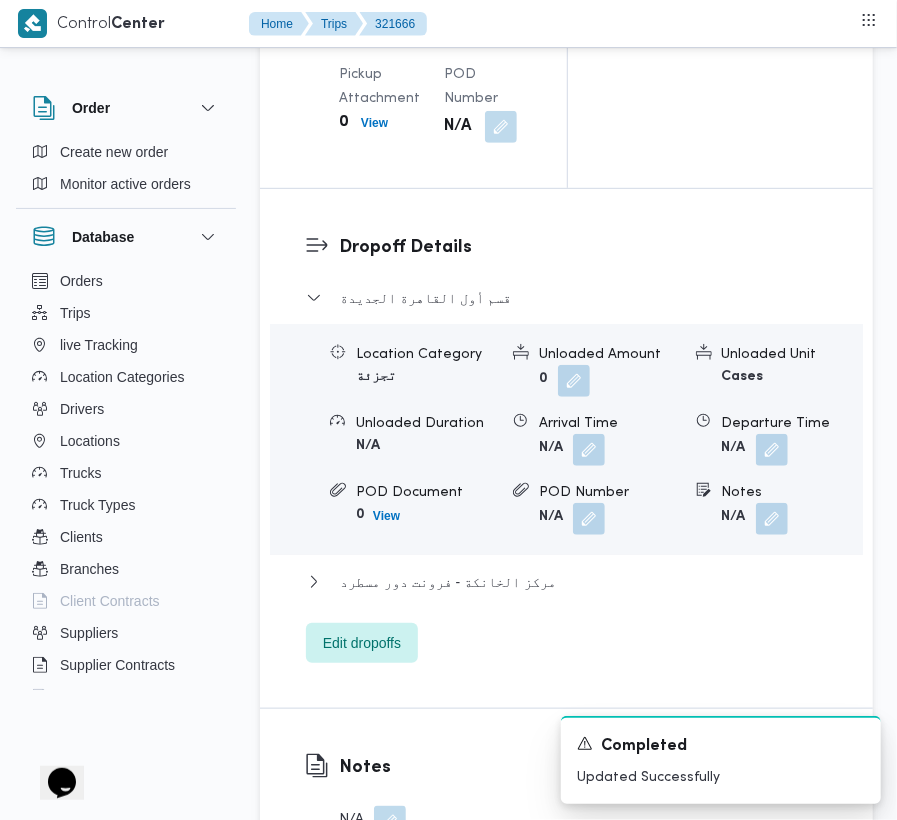 scroll, scrollTop: 2273, scrollLeft: 0, axis: vertical 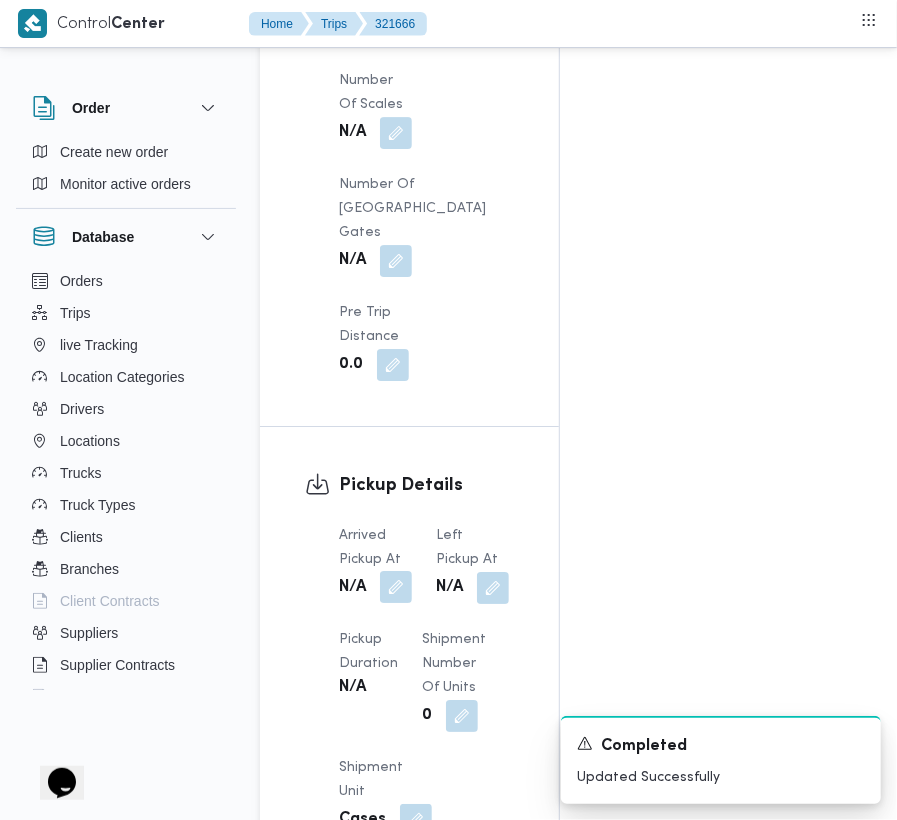 click at bounding box center (396, 587) 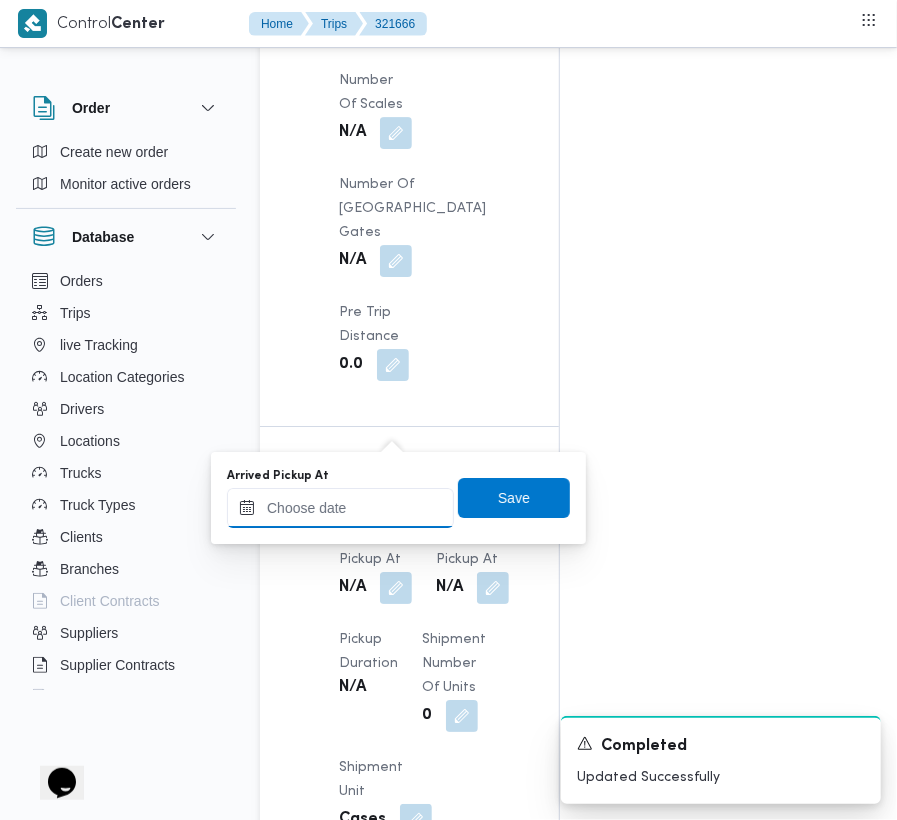 click on "Arrived Pickup At" at bounding box center (340, 508) 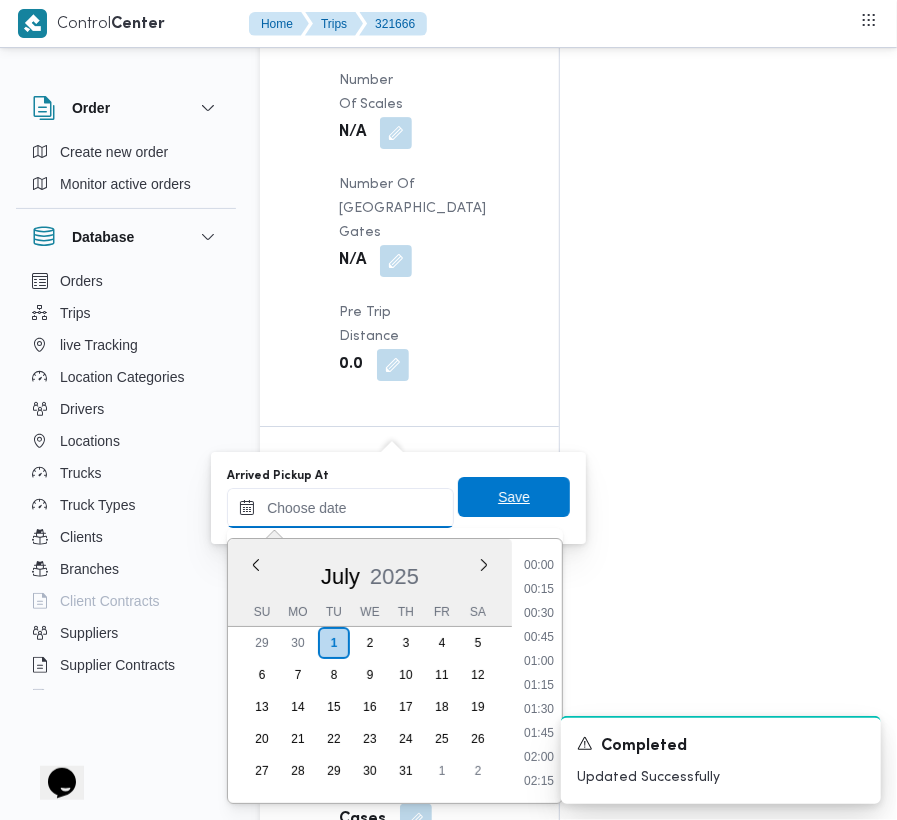 paste on "1/7/2025 9:00" 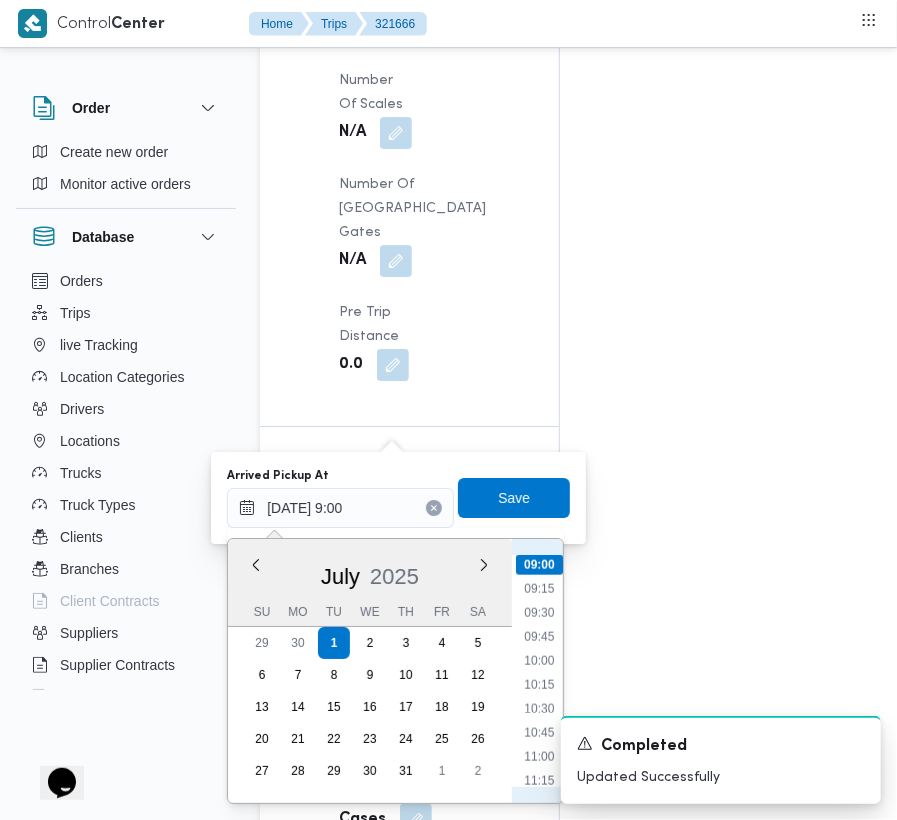scroll, scrollTop: 666, scrollLeft: 0, axis: vertical 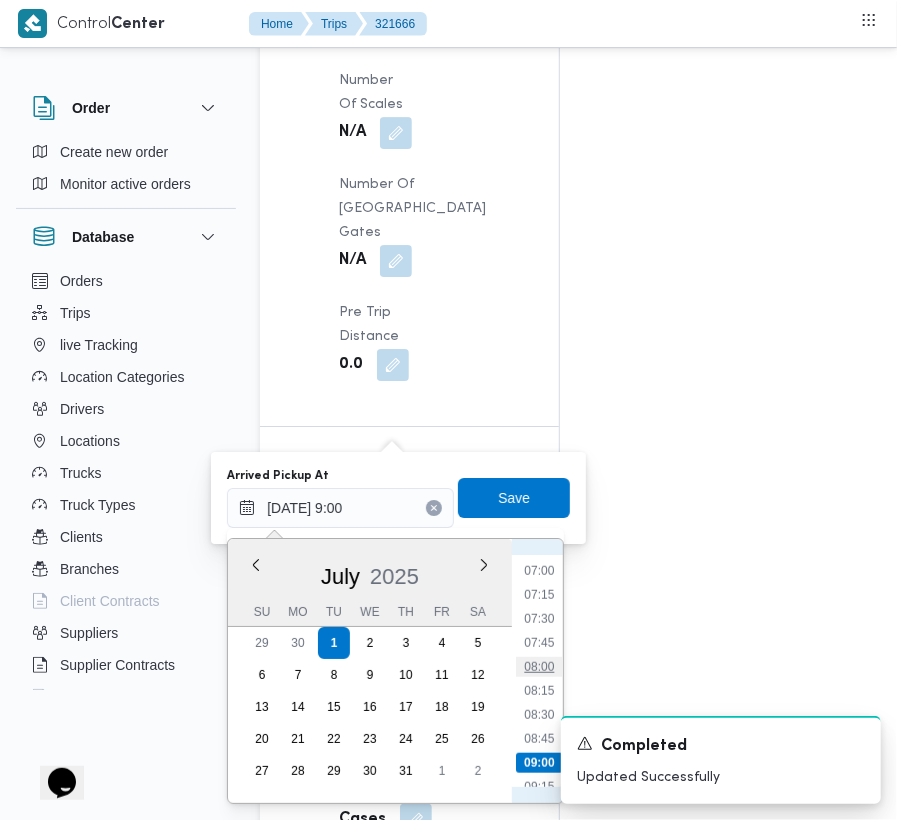 click on "08:00" at bounding box center [539, 667] 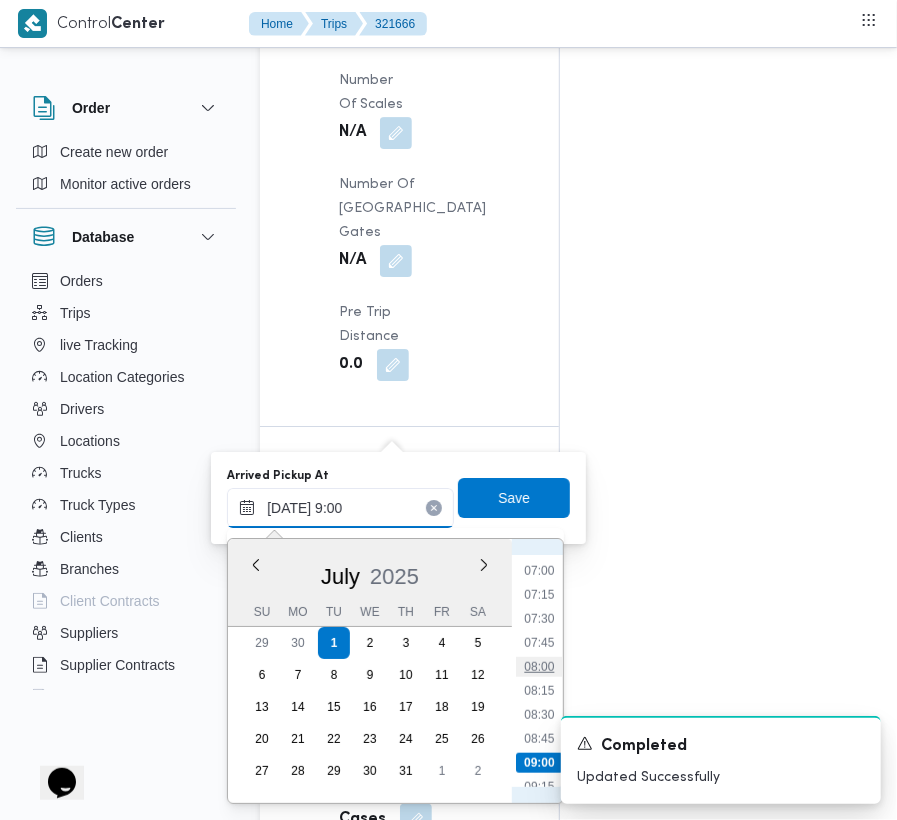type on "01/07/2025 08:00" 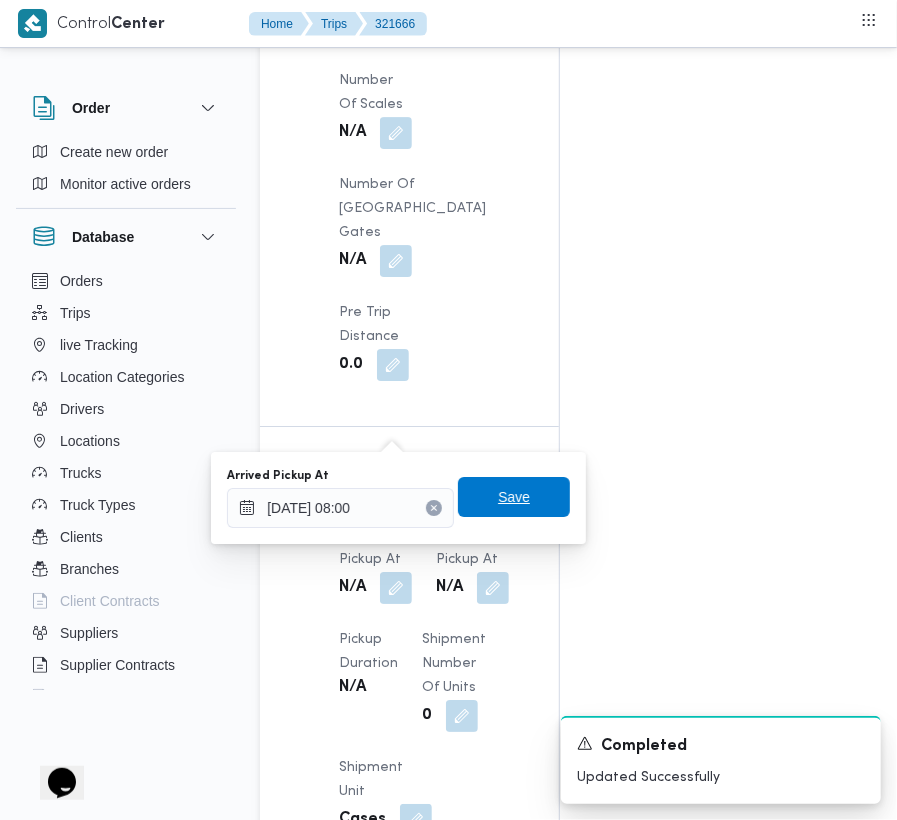 click on "Save" at bounding box center [514, 497] 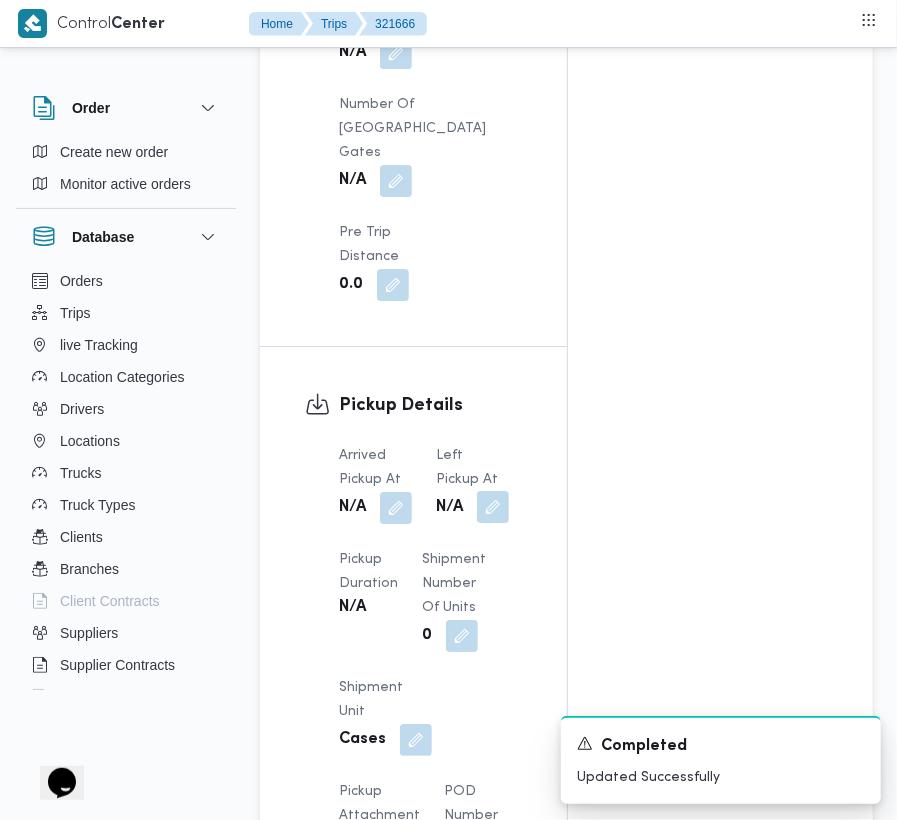 click at bounding box center (493, 507) 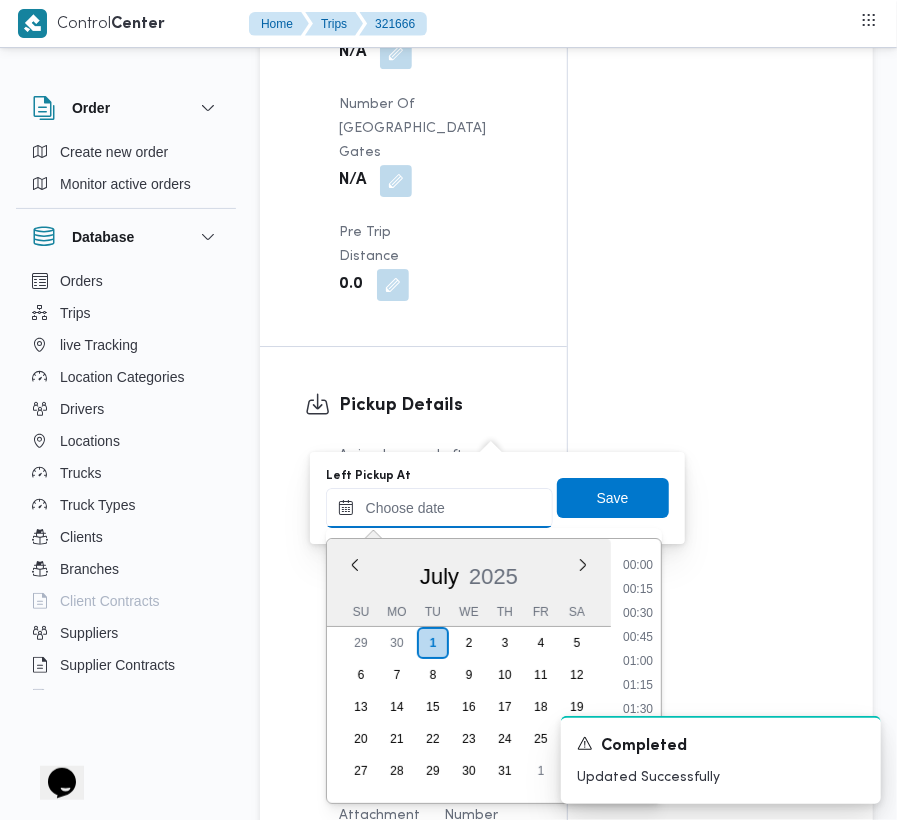 drag, startPoint x: 494, startPoint y: 509, endPoint x: 536, endPoint y: 537, distance: 50.47772 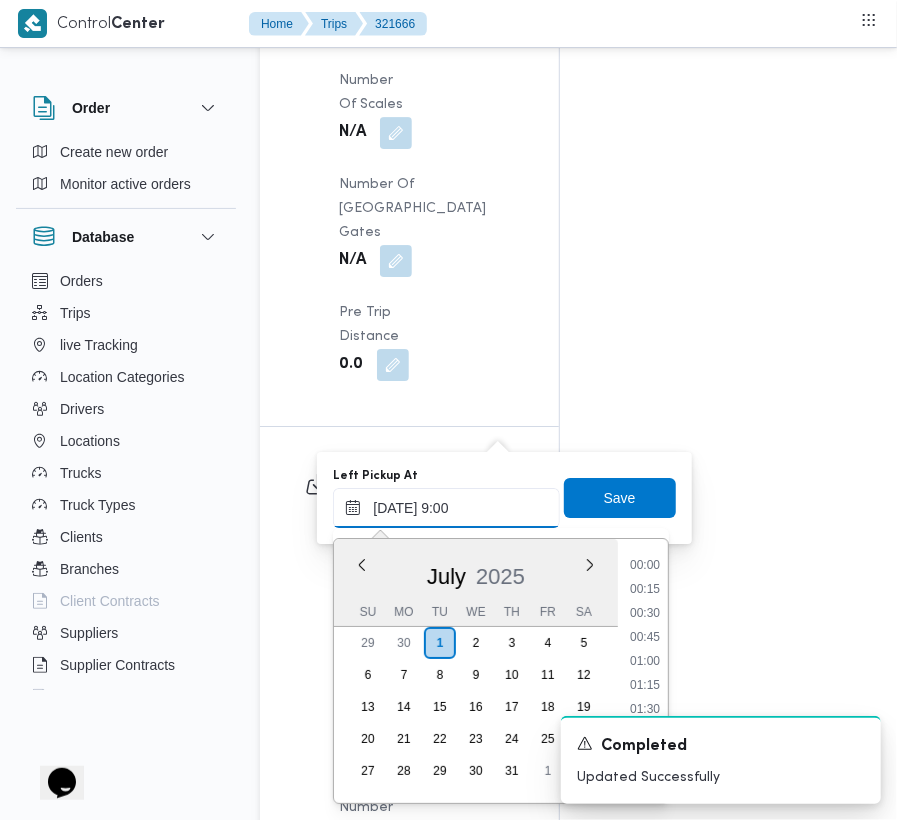 scroll, scrollTop: 864, scrollLeft: 0, axis: vertical 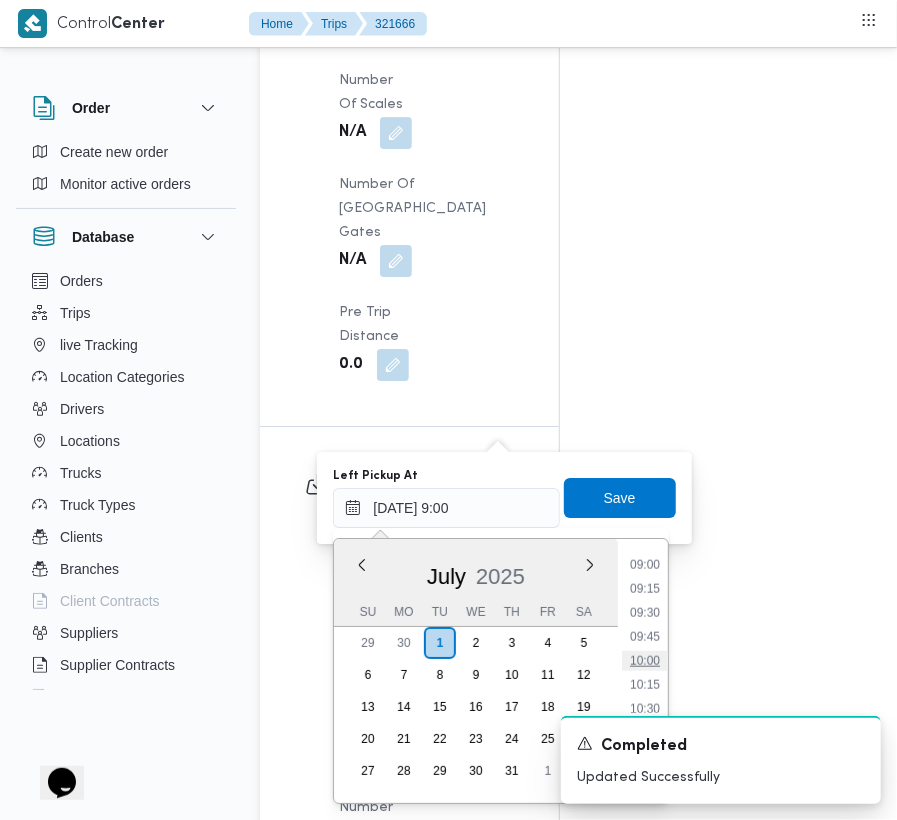click on "10:00" at bounding box center (645, 661) 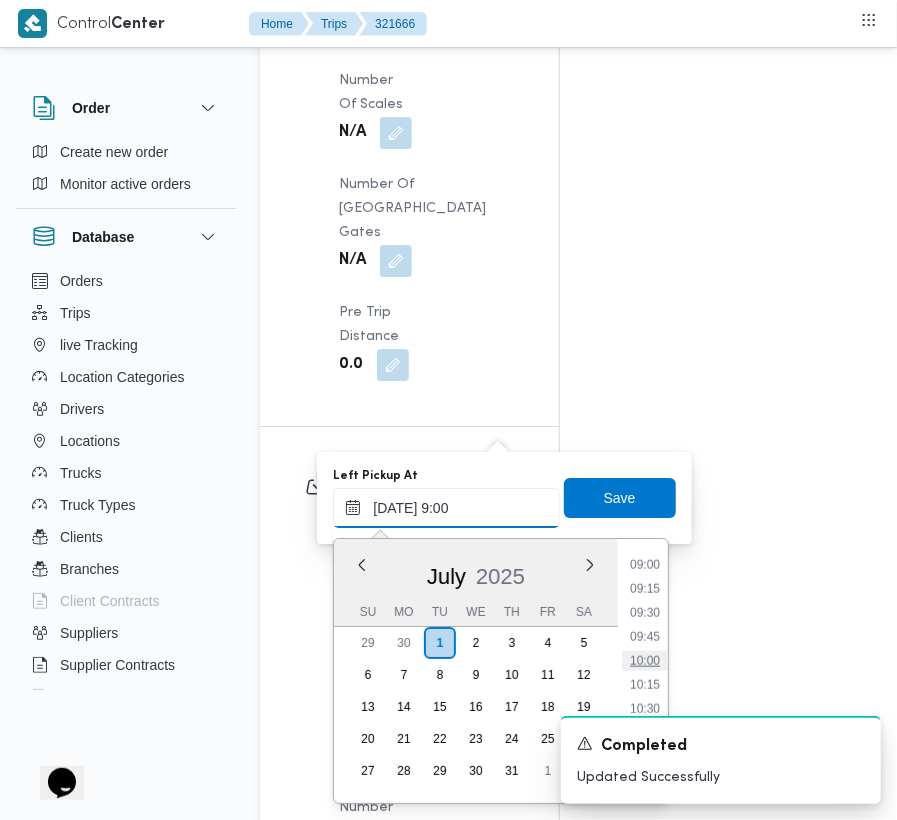 type on "01/07/2025 10:00" 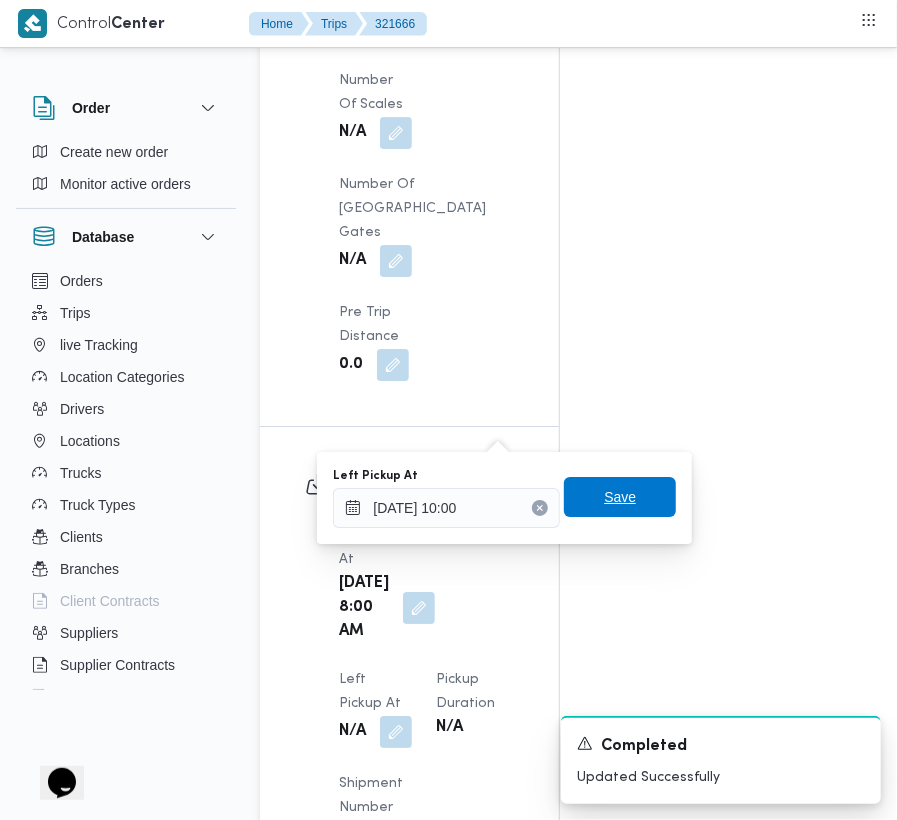 click on "Save" at bounding box center (620, 497) 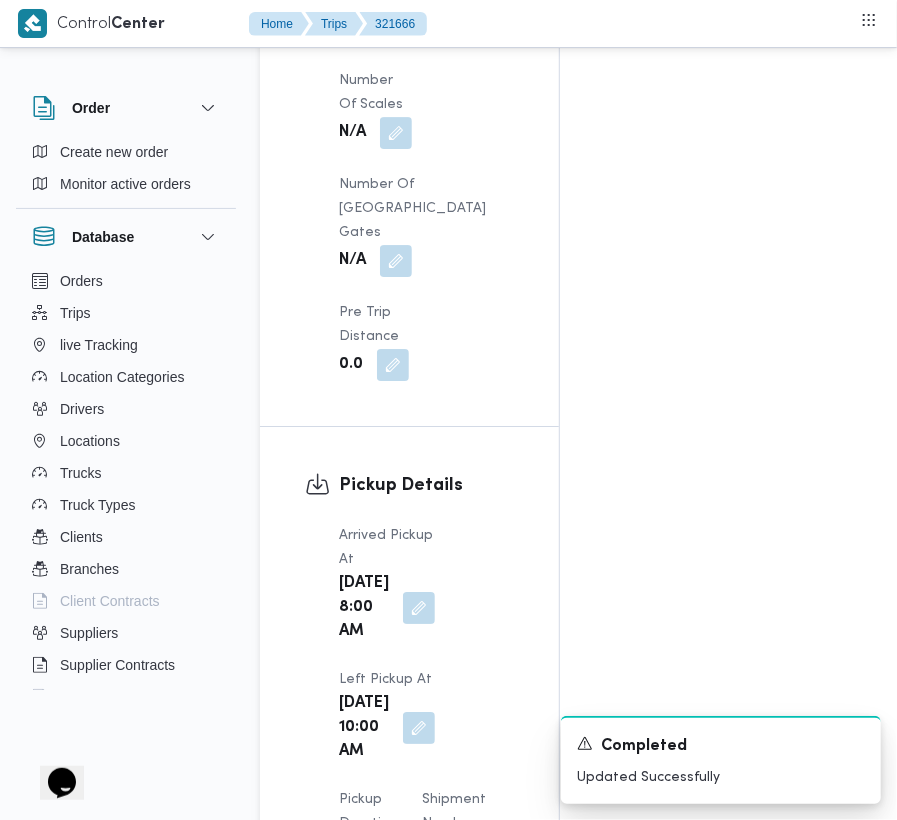 scroll, scrollTop: 0, scrollLeft: 0, axis: both 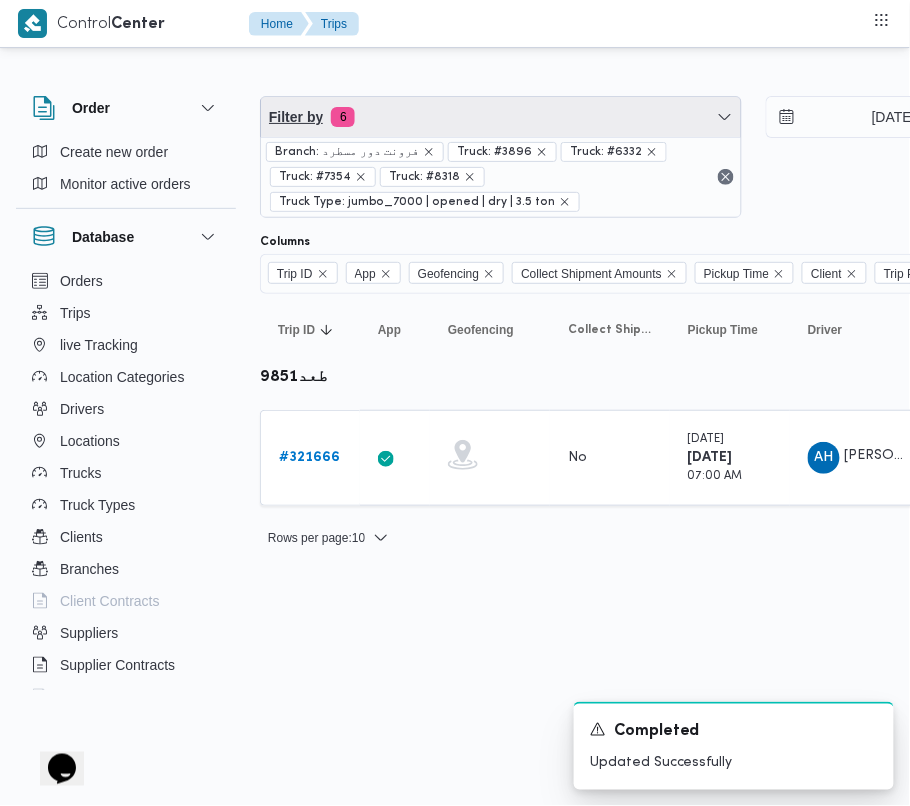 drag, startPoint x: 441, startPoint y: 101, endPoint x: 441, endPoint y: 146, distance: 45 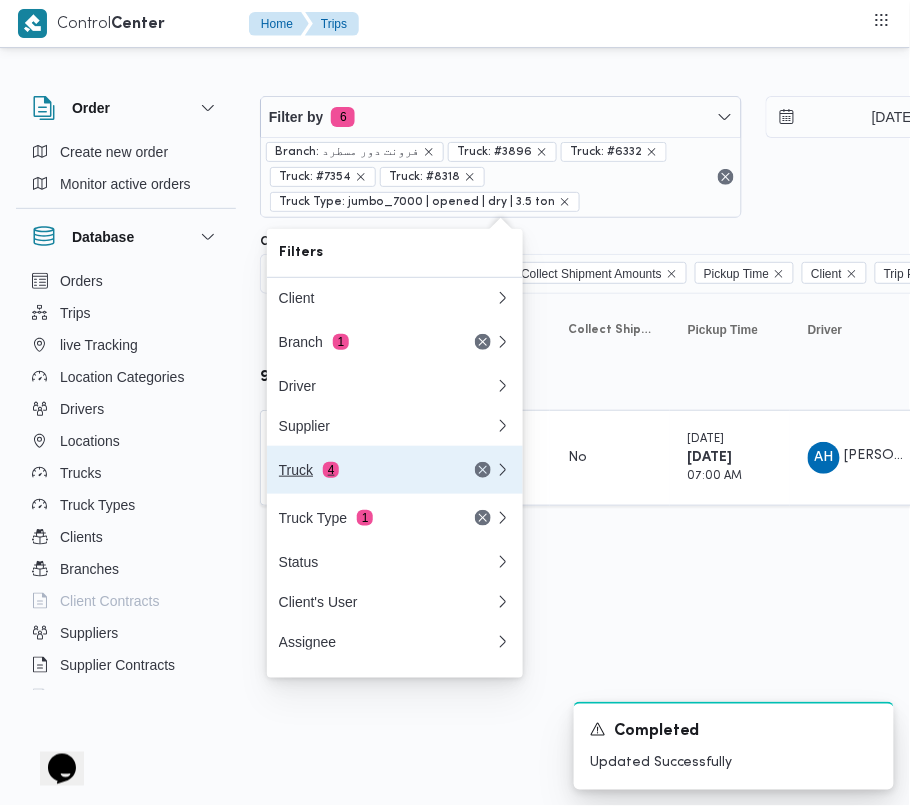 click on "Truck 4" at bounding box center [363, 470] 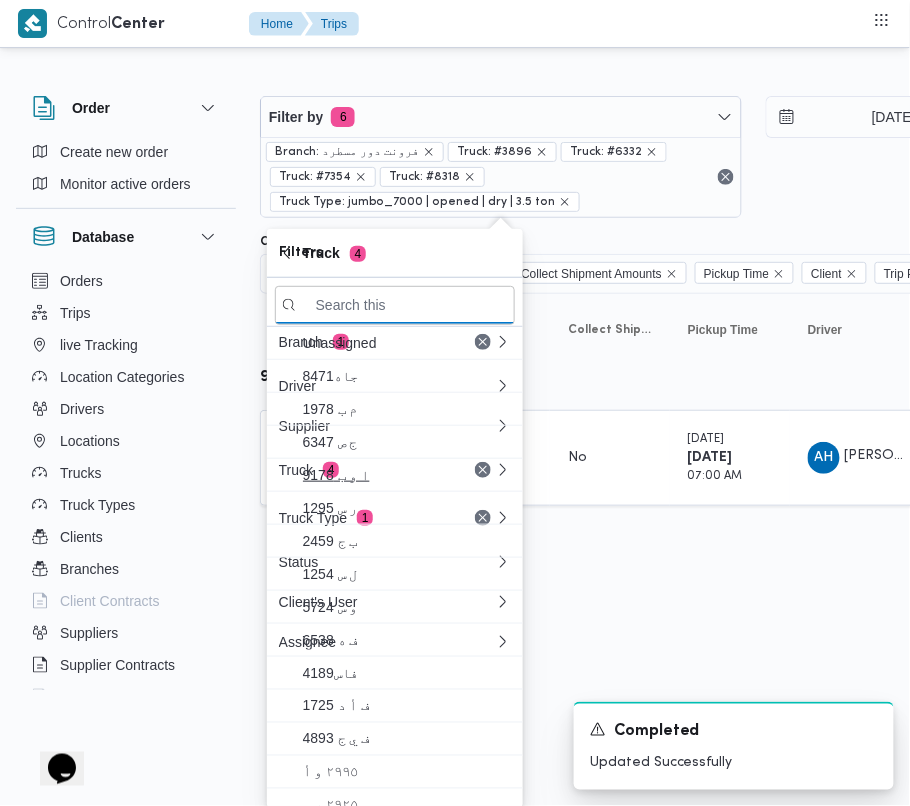 paste on "7854" 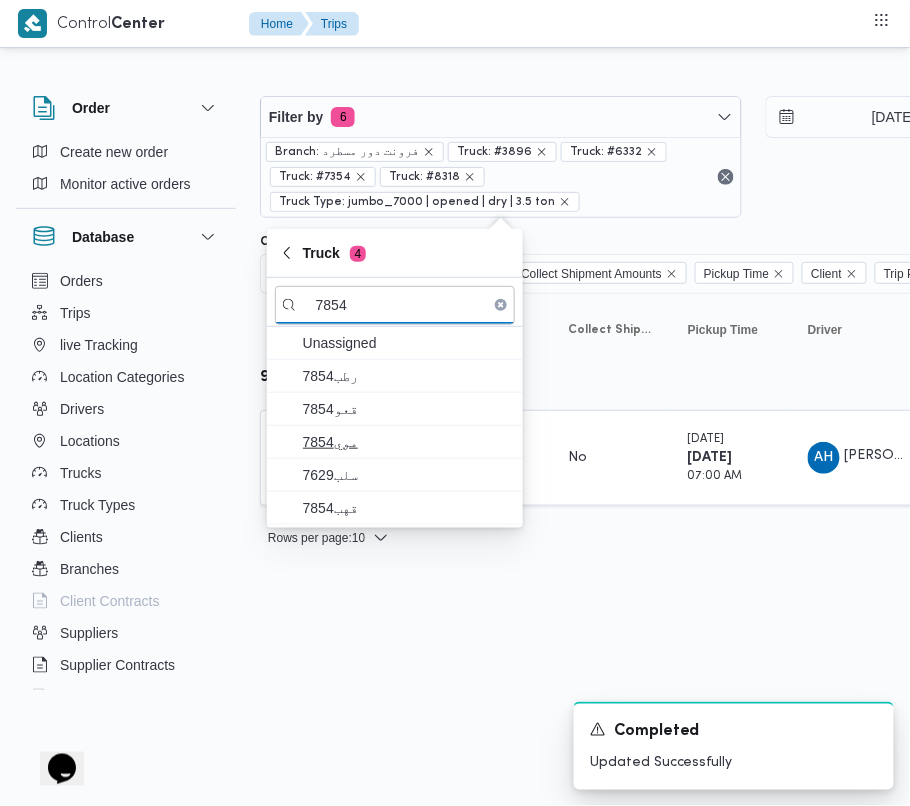 type on "7854" 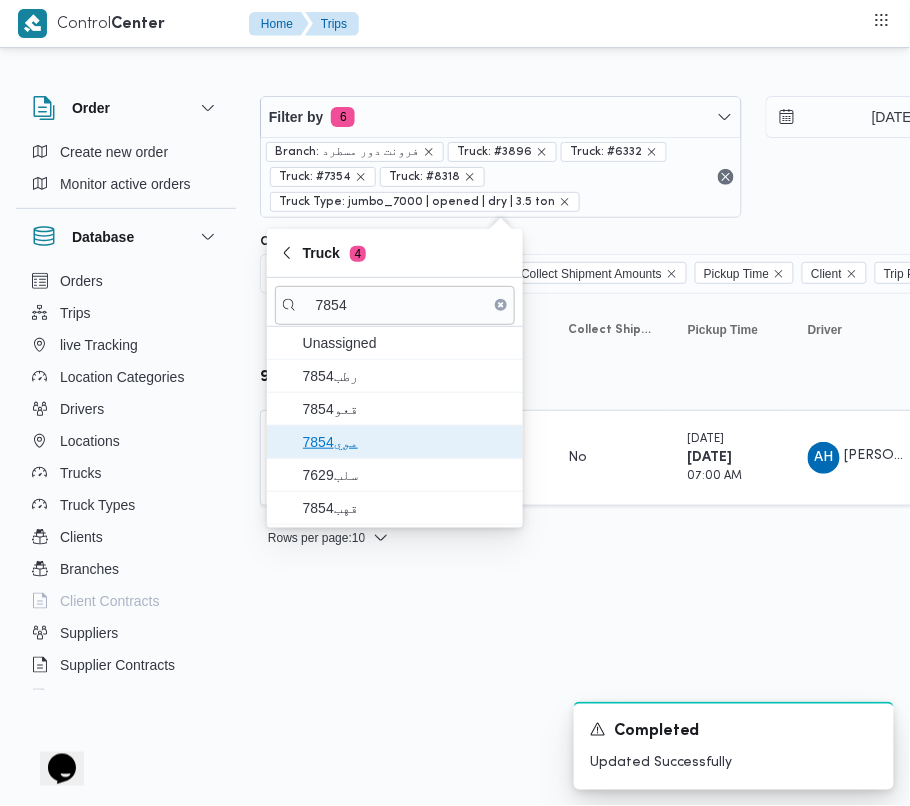click on "7854موي" at bounding box center [407, 442] 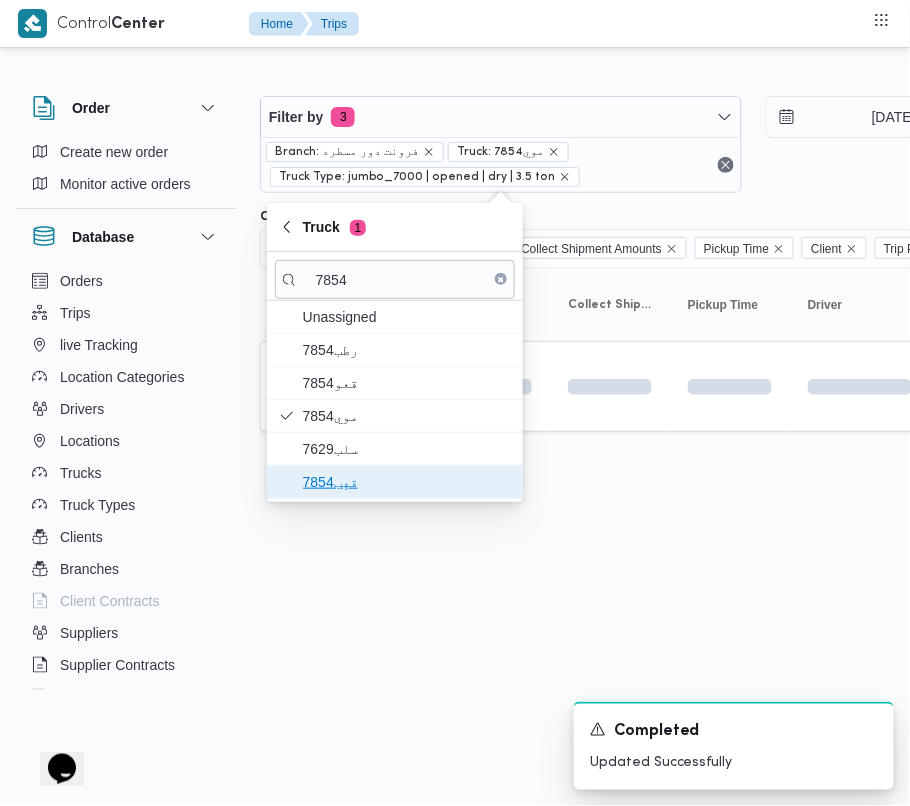 click on "قهب7854" at bounding box center [395, 482] 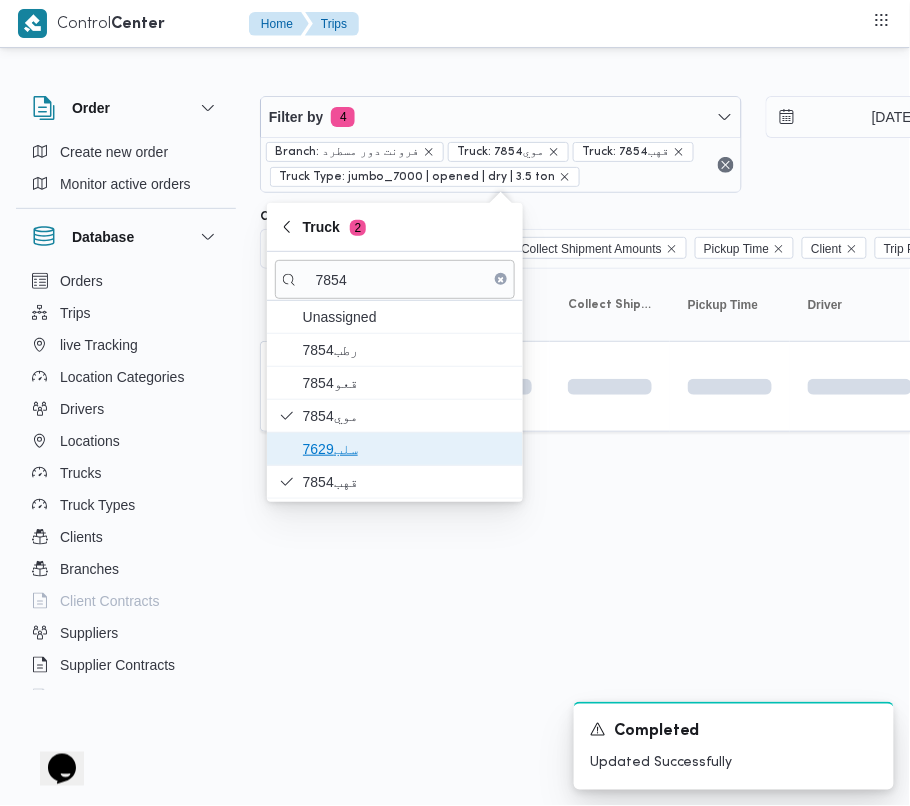 click on "سلب7629" at bounding box center (407, 449) 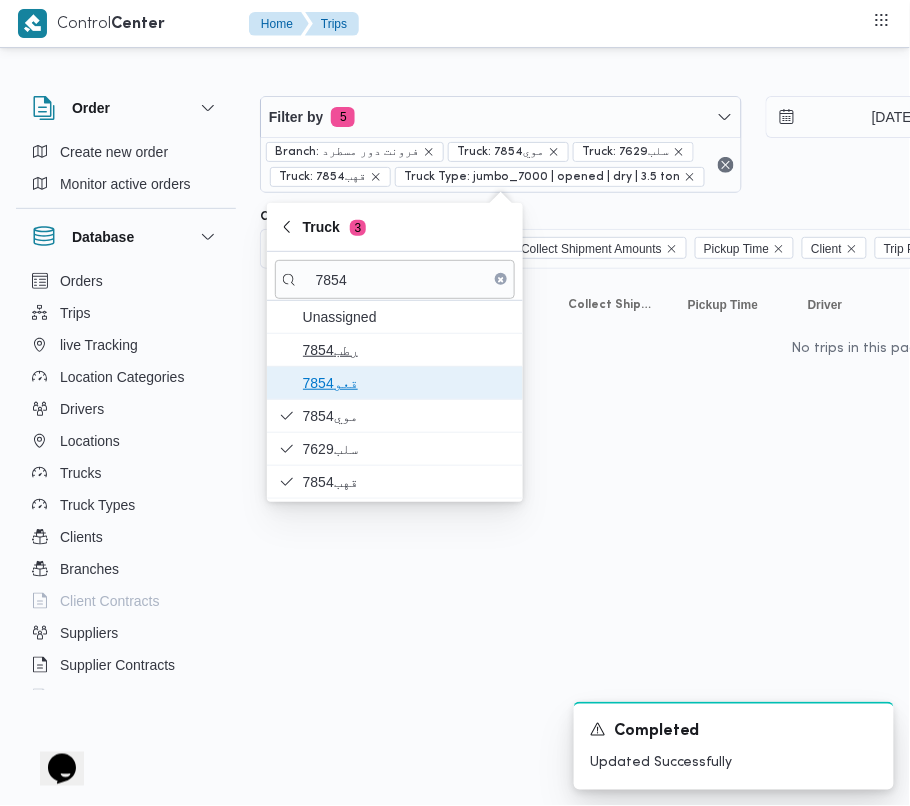 drag, startPoint x: 353, startPoint y: 392, endPoint x: 353, endPoint y: 374, distance: 18 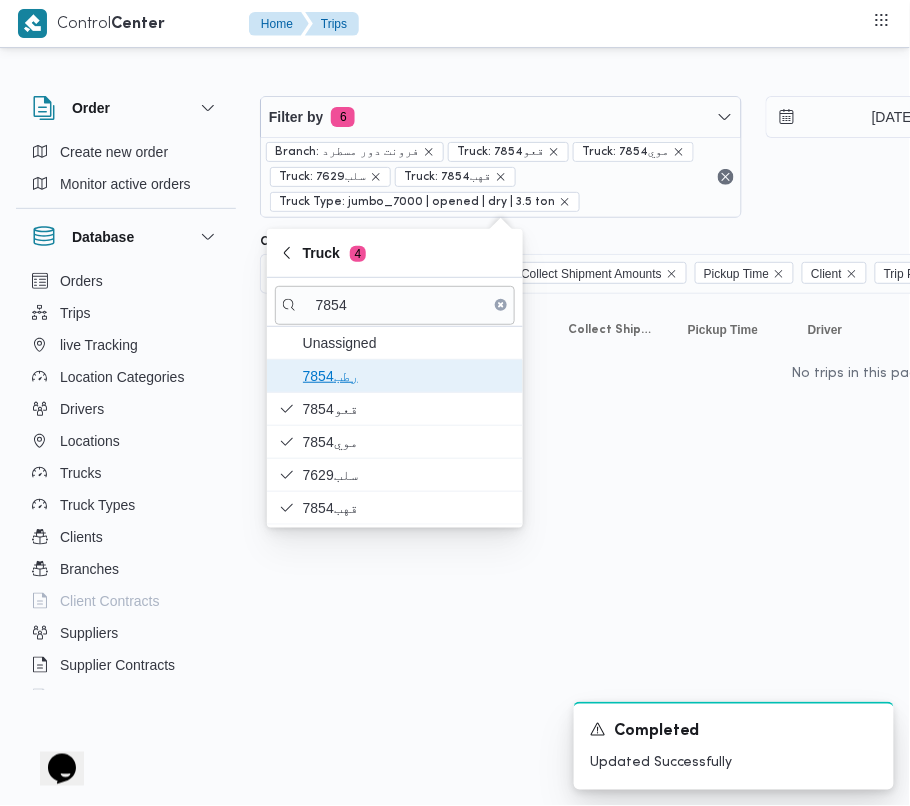 click on "رطب7854" at bounding box center [407, 376] 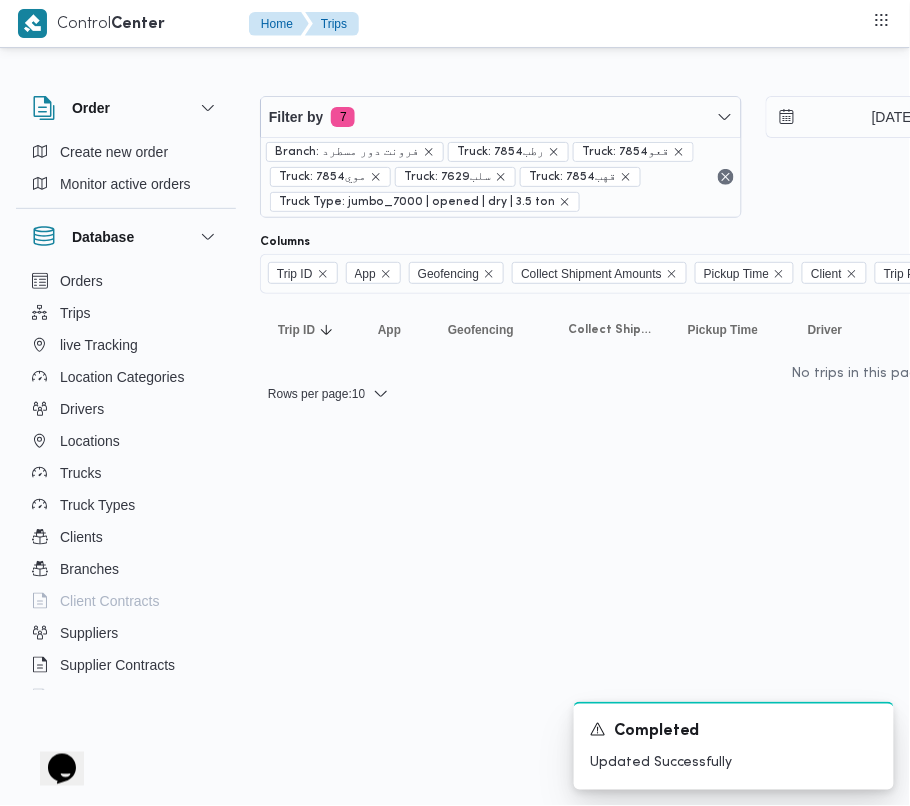 click on "Control  Center Home Trips Order Create new order Monitor active orders Database Orders Trips live Tracking Location Categories Drivers Locations Trucks Truck Types Clients Branches Client Contracts Suppliers Supplier Contracts Devices Users Projects SP Projects Admins organization assignees Tags Filter by 7 Branch: فرونت دور مسطرد Truck: رطب7854 Truck: قعو7854 Truck: 7854موي Truck: سلب7629 Truck: قهب7854 Truck Type: jumbo_7000 | opened | dry | 3.5 ton 1/7/2025 → 1/7/2025 Group By Truck Columns Trip ID App Geofencing Collect Shipment Amounts Pickup Time Client Trip Points Driver Supplier Truck Status Platform Sorting Trip ID Click to sort in ascending order App Click to sort in ascending order Geofencing Click to sort in ascending order Collect Shipment Amounts Pickup Time Click to sort in ascending order Client Click to sort in ascending order Trip Points Driver Click to sort in ascending order Supplier Click to sort in ascending order Truck Click to sort in ascending order :  5" at bounding box center [455, 403] 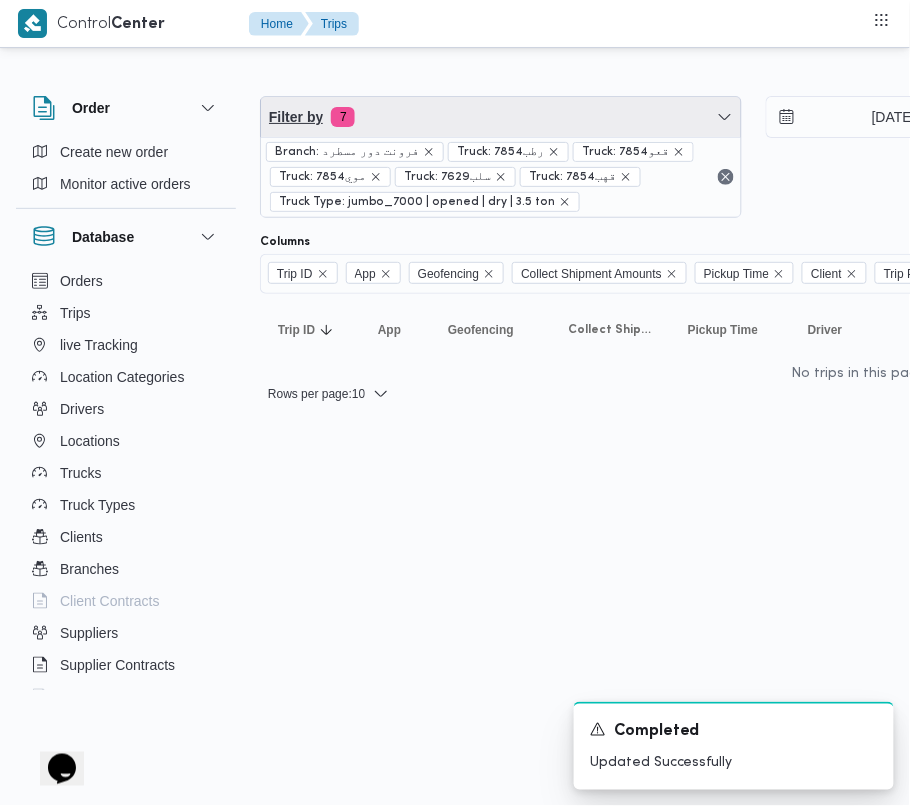 click on "Filter by 7" at bounding box center (501, 117) 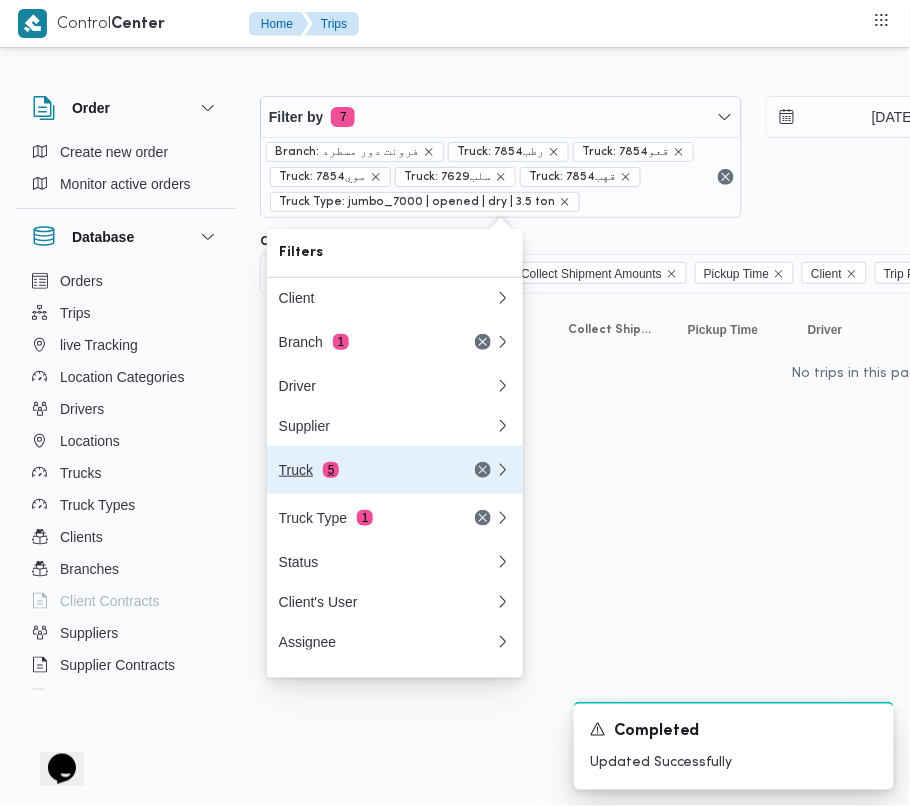 click on "Truck 5" at bounding box center (363, 470) 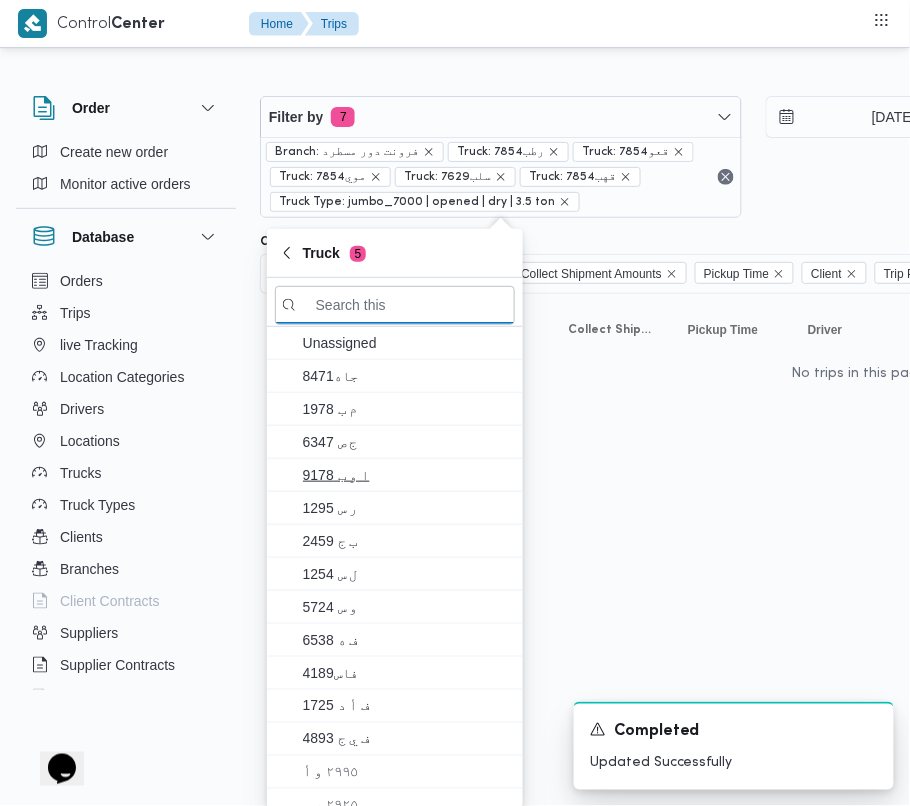 paste on "7952" 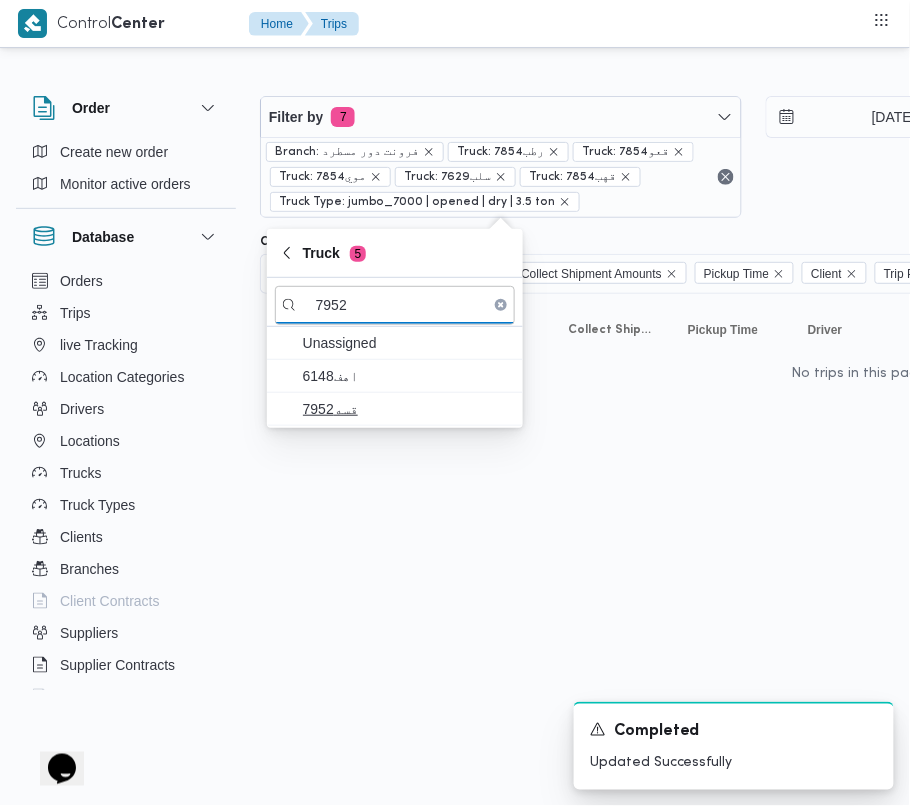 type on "7952" 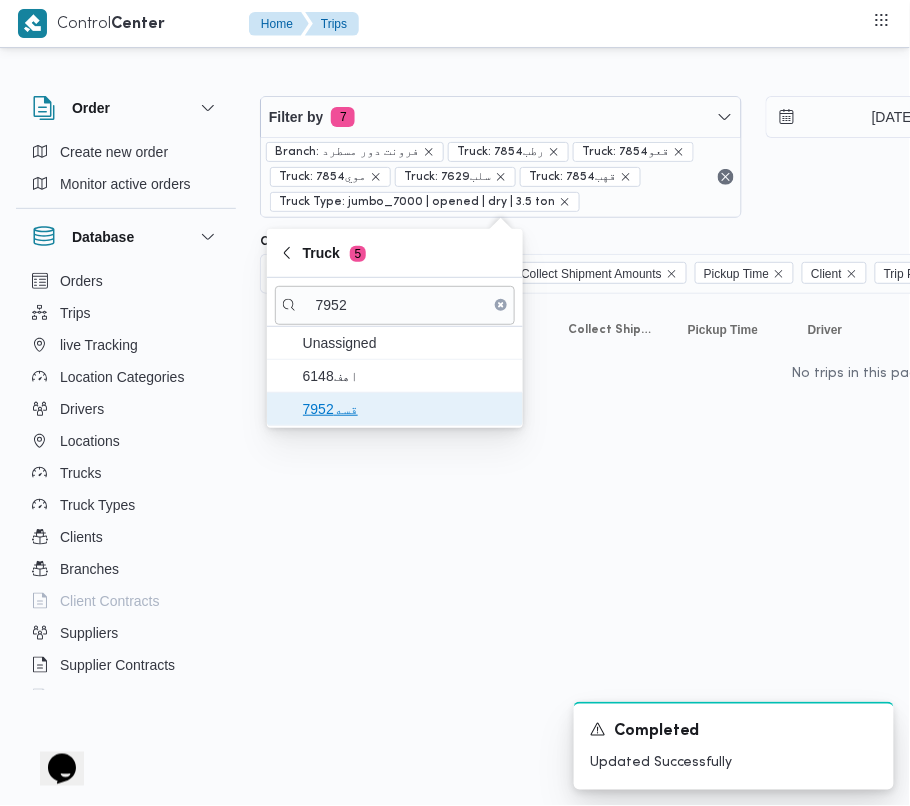 click on "قسه7952" at bounding box center [407, 409] 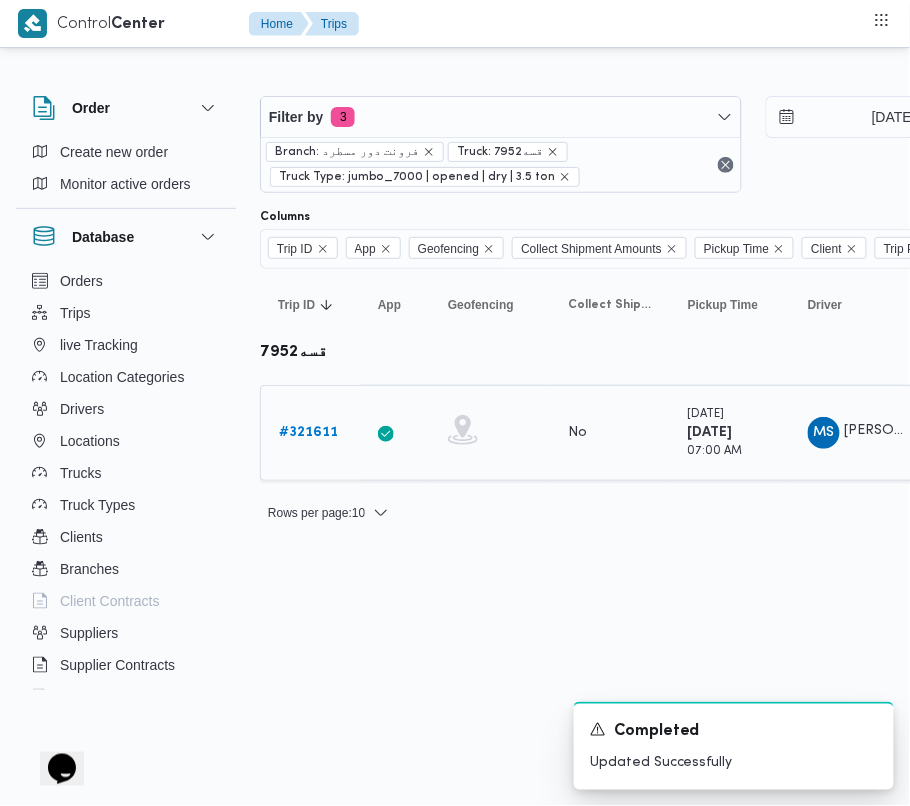 click on "# 321611" at bounding box center (308, 432) 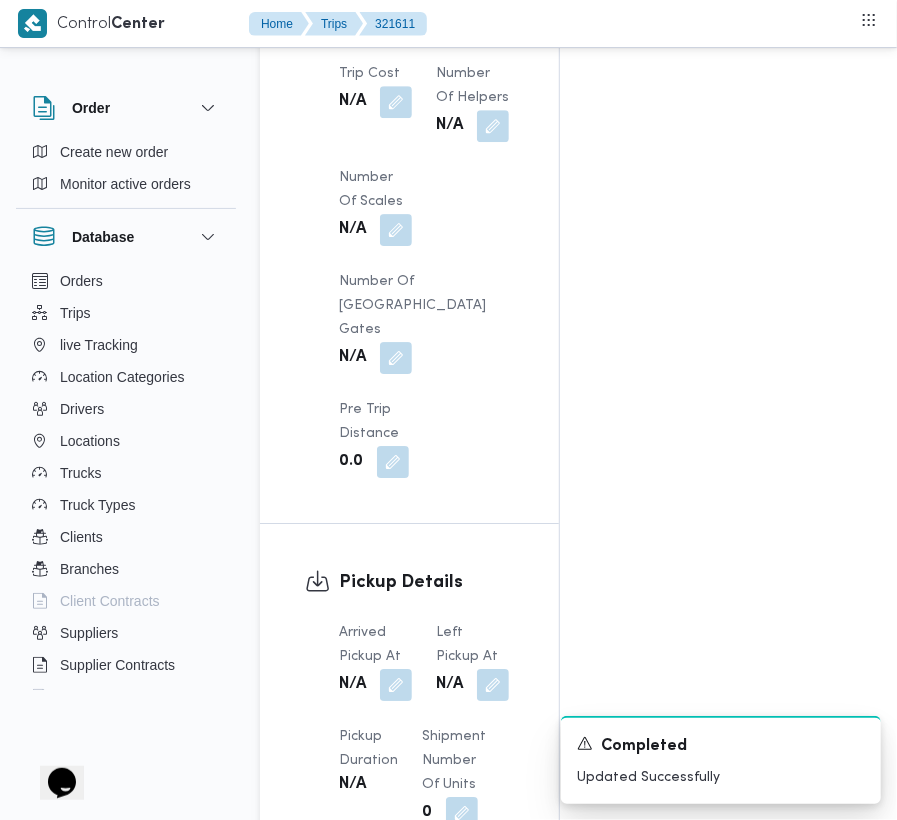 scroll, scrollTop: 2869, scrollLeft: 0, axis: vertical 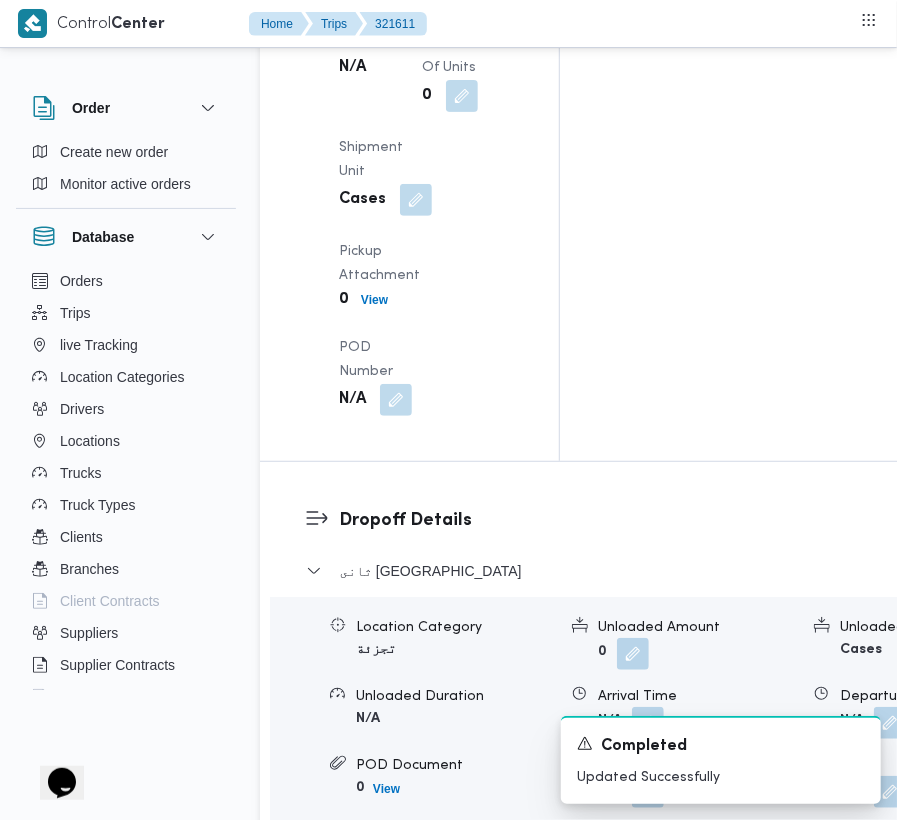click on "Edit dropoffs" at bounding box center [362, 862] 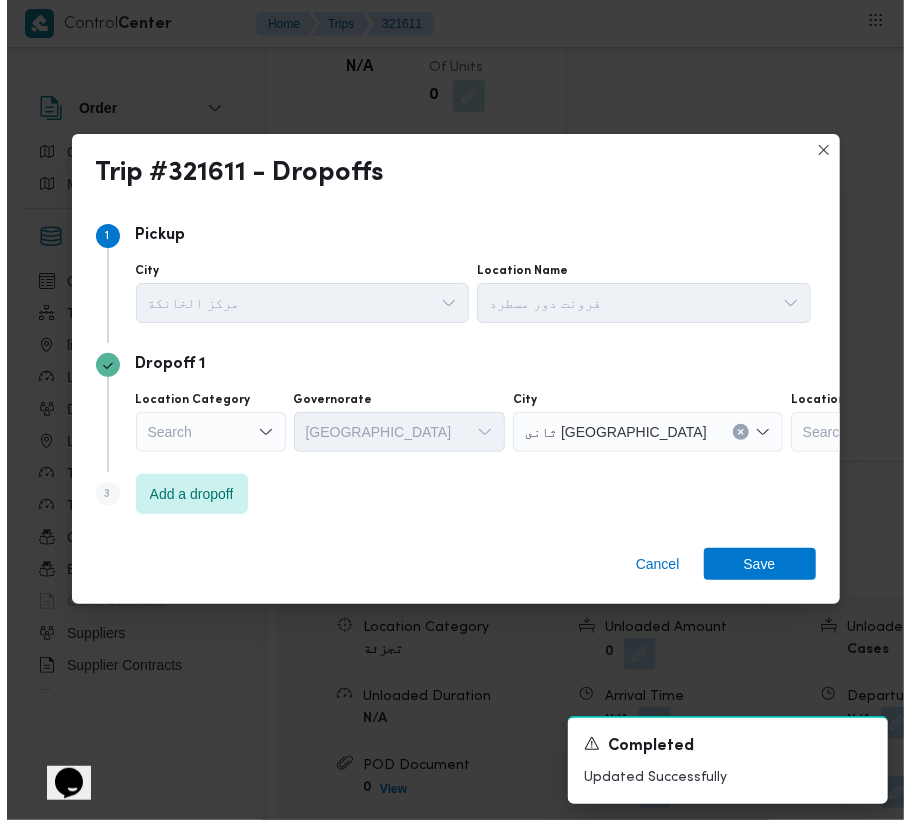 scroll, scrollTop: 2773, scrollLeft: 0, axis: vertical 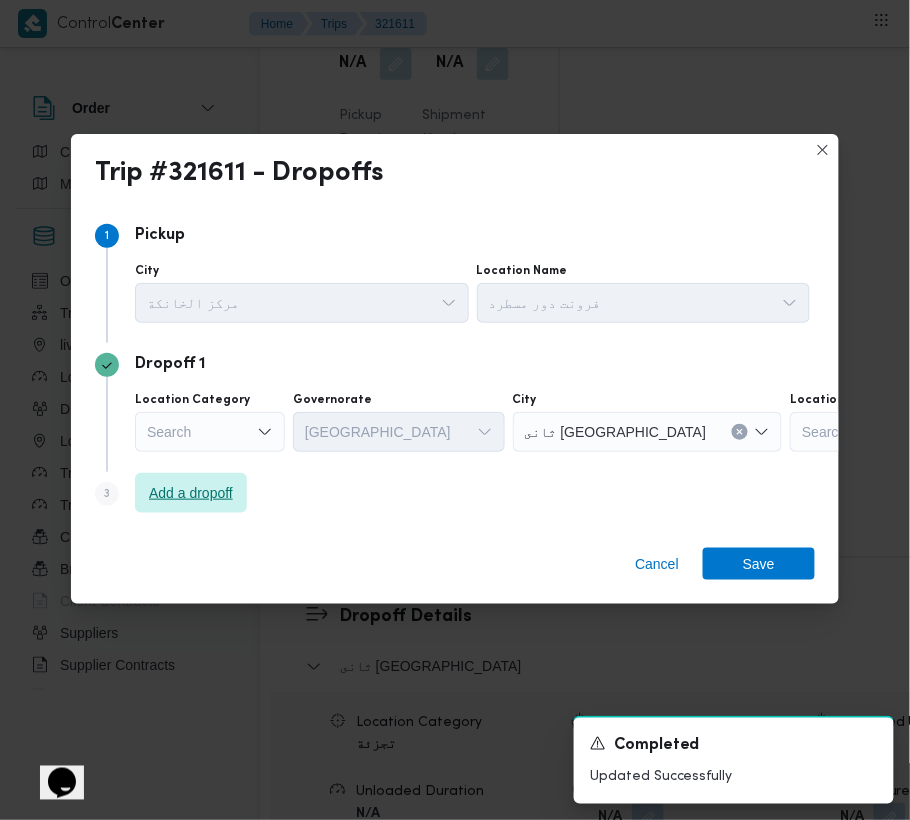 click on "Add a dropoff" at bounding box center [191, 493] 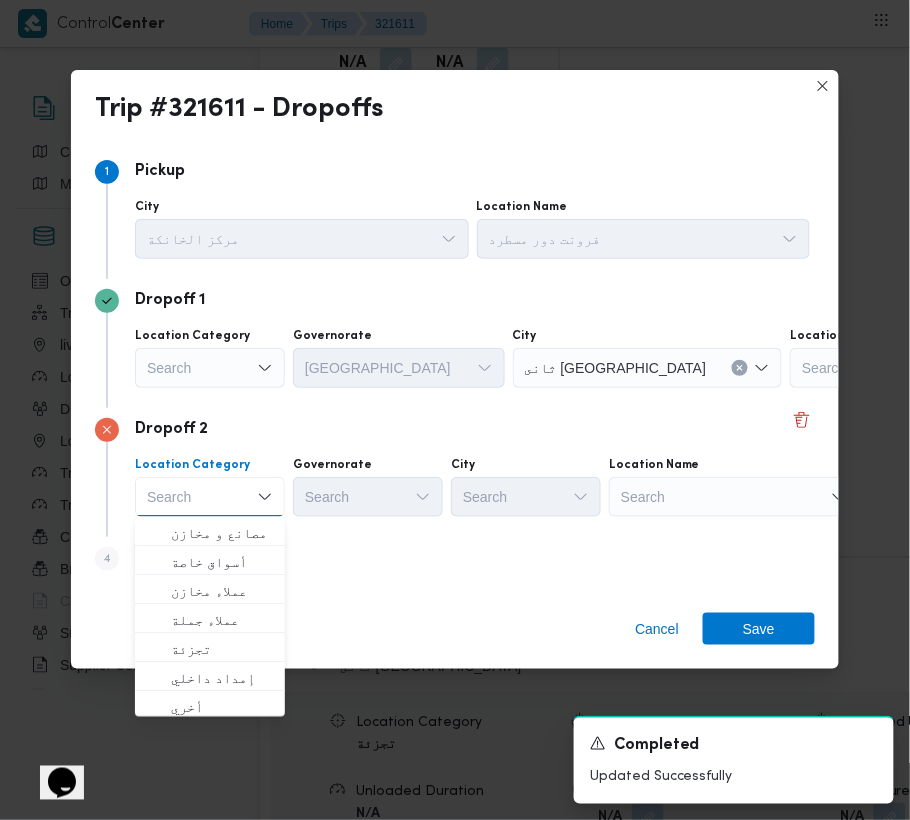 click on "Search" at bounding box center (915, 368) 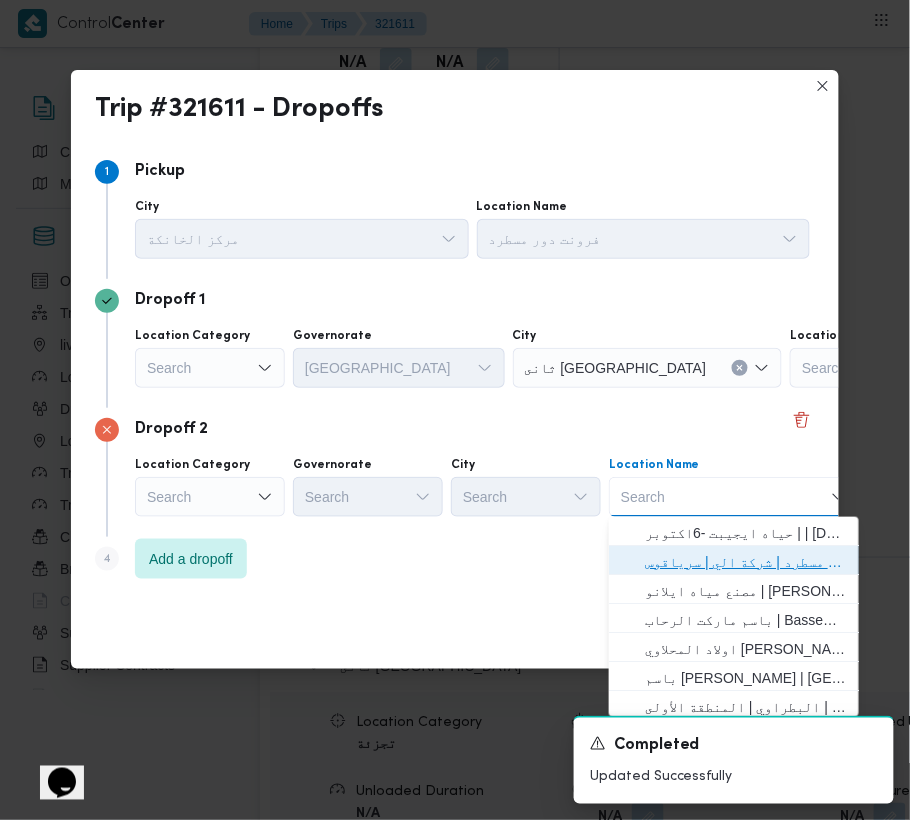 click on "فرونت دور مسطرد | شركة الي | سرياقوس" at bounding box center (734, 562) 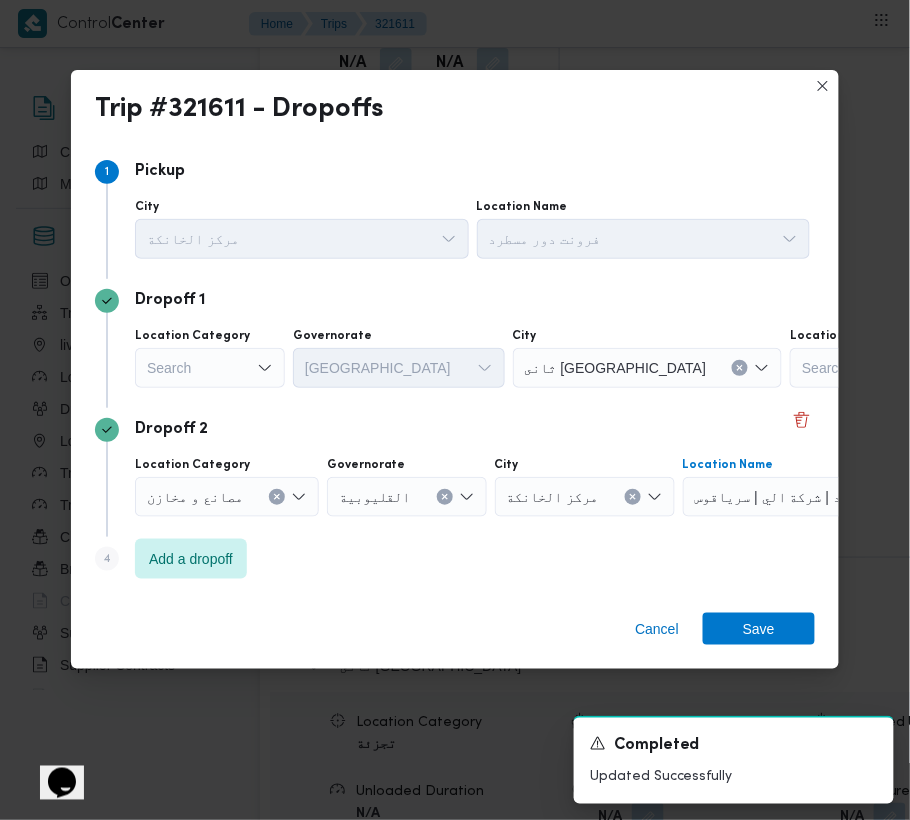 click on "Search" at bounding box center (210, 368) 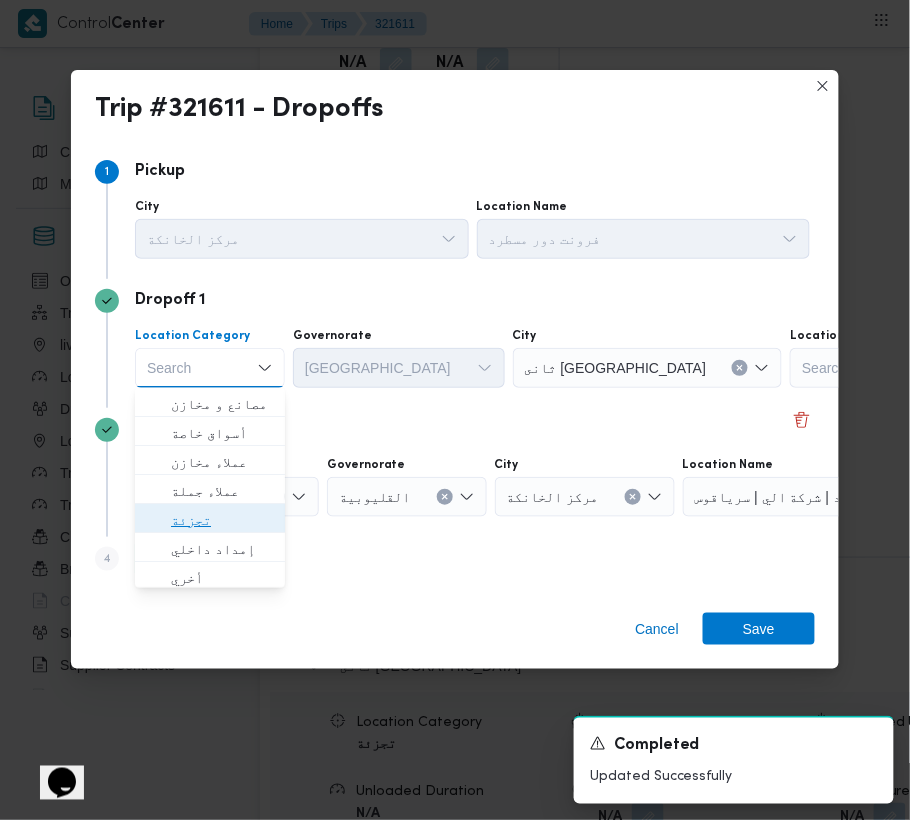 click on "تجزئة" at bounding box center (222, 520) 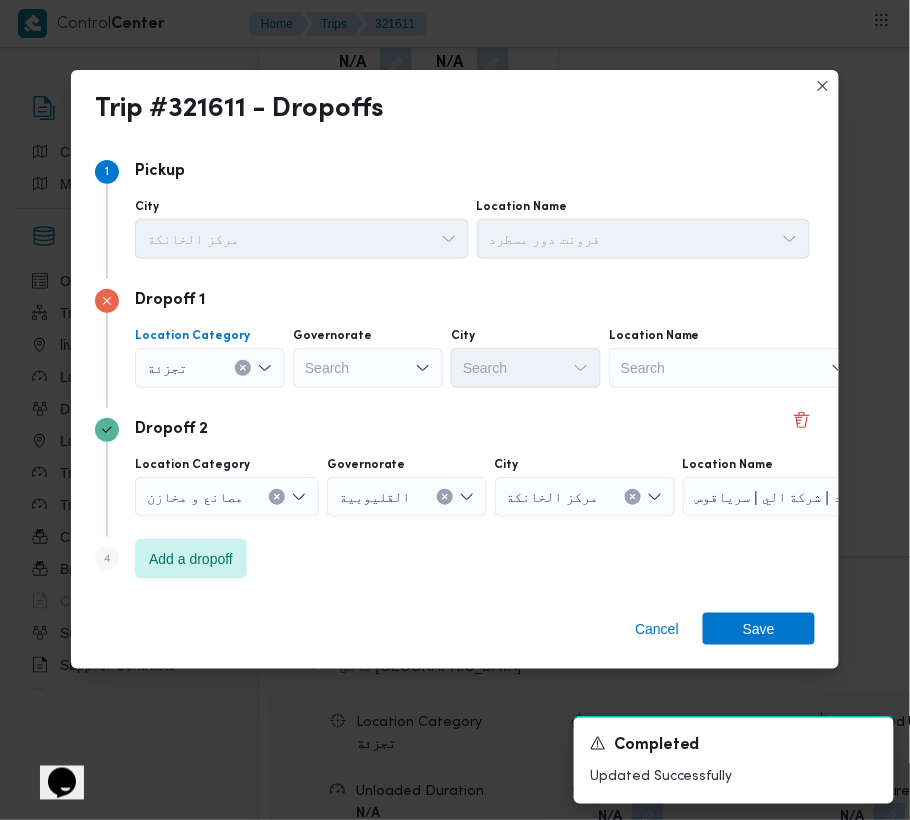 click on "Dropoff 1 Location Category تجزئة Combo box. Selected. تجزئة. Press Backspace to delete تجزئة. Combo box input. Search. Type some text or, to display a list of choices, press Down Arrow. To exit the list of choices, press Escape. Governorate Search City Search Location Name Search" at bounding box center [455, 343] 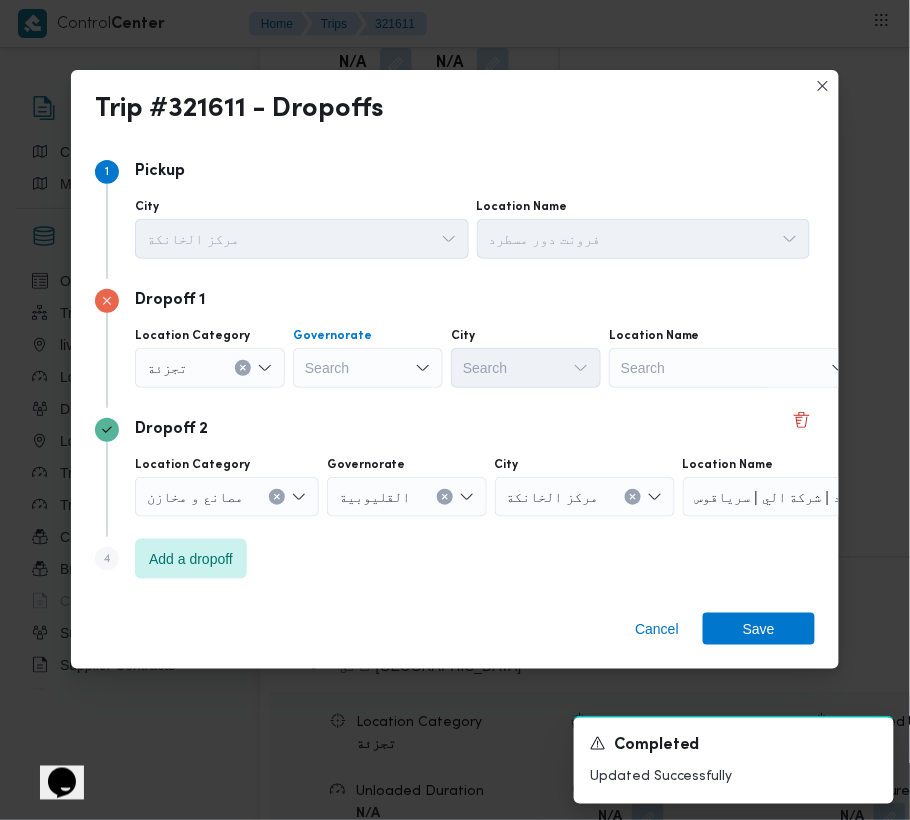 click on "Search" at bounding box center (368, 368) 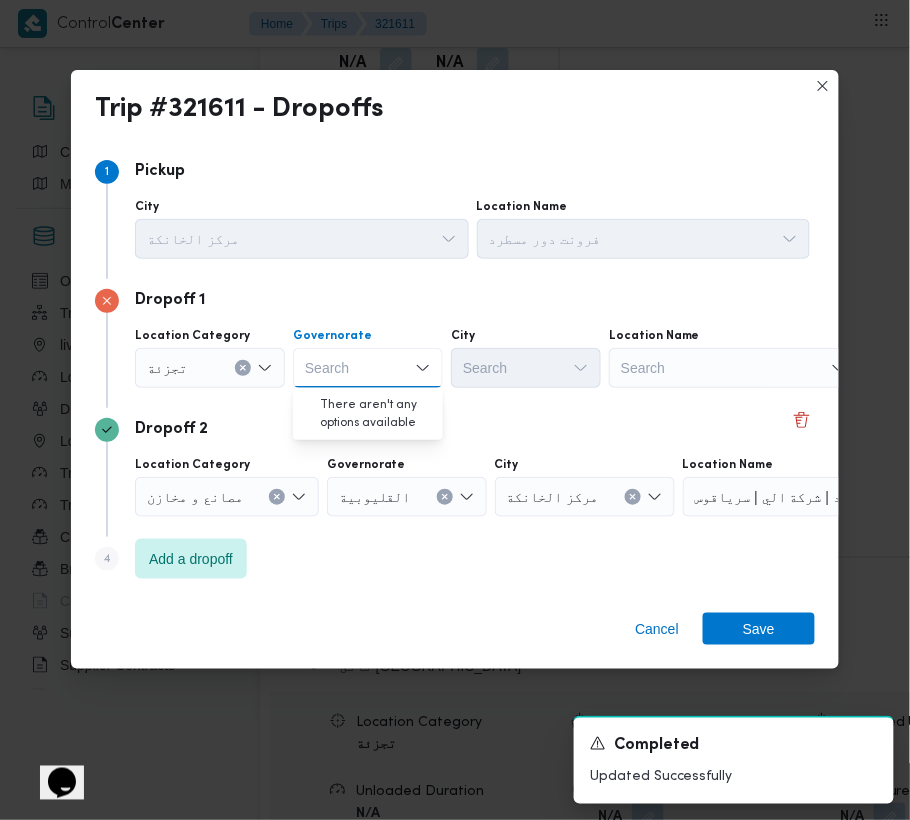 paste on "جيزة" 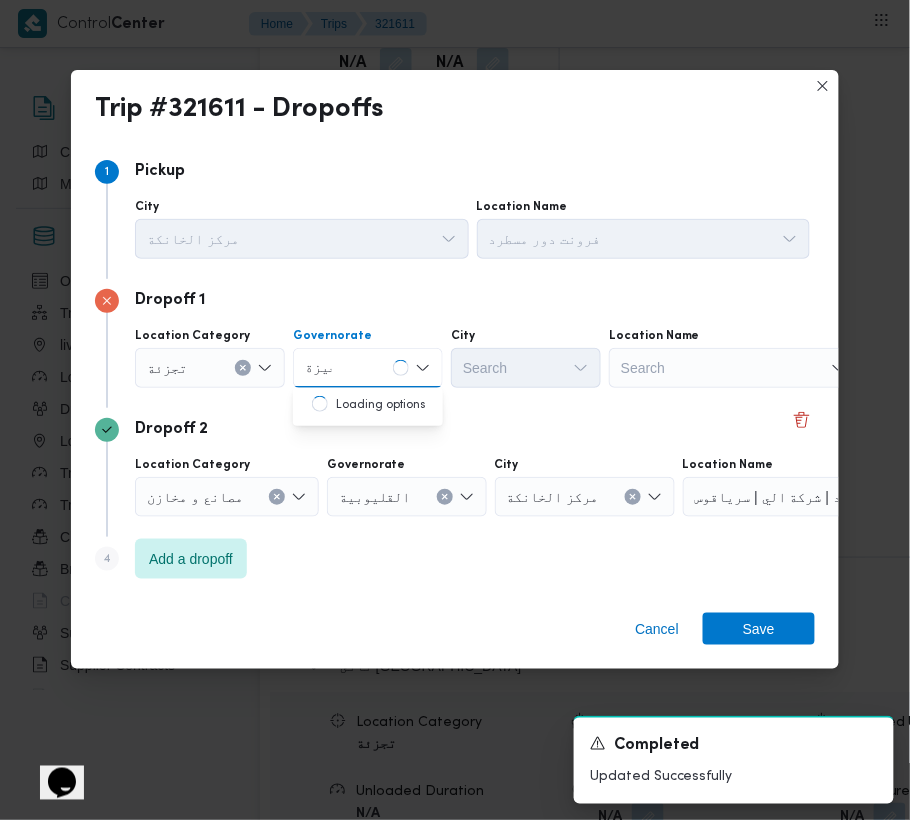 type on "جيزة" 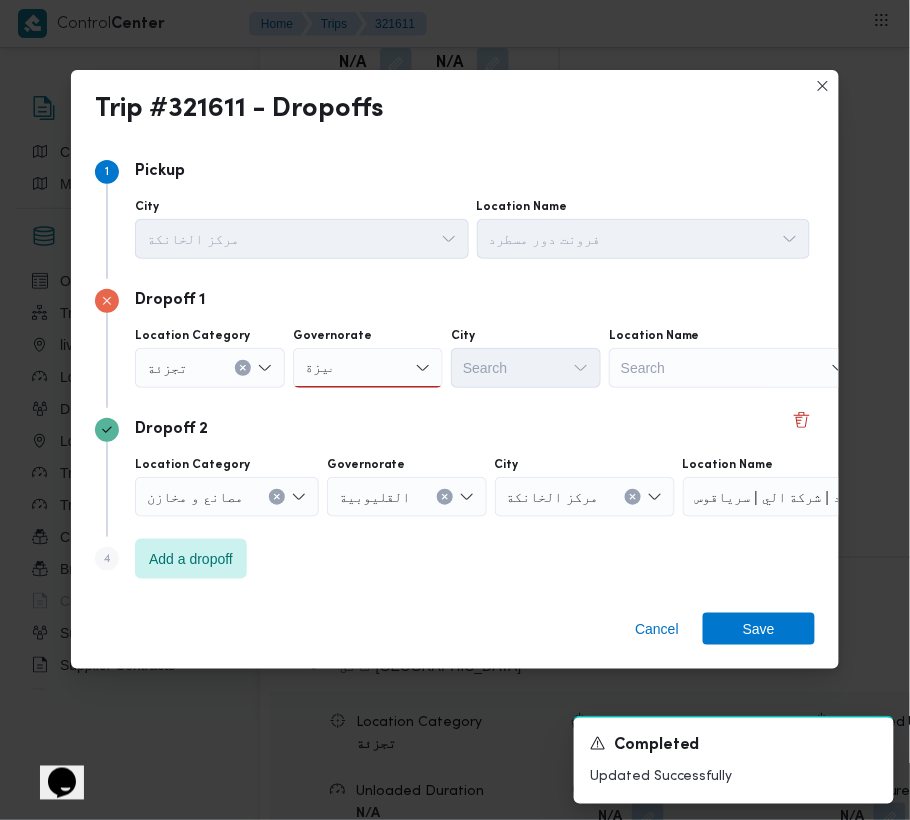 click on "جيزة جيزة" at bounding box center [368, 368] 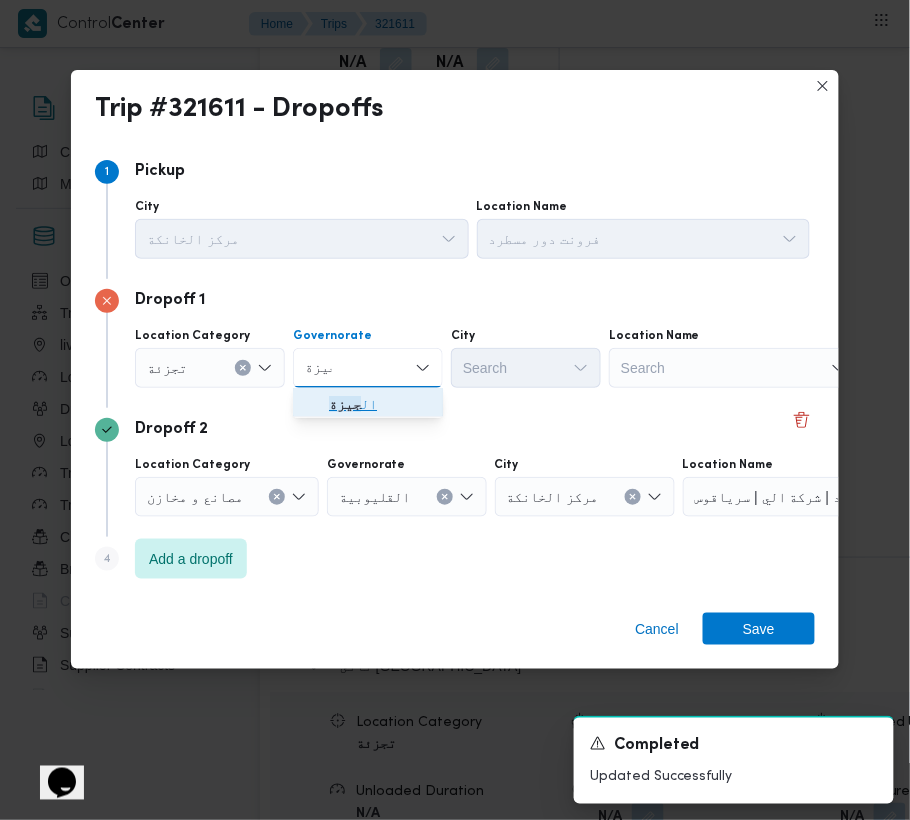 click on "ال جيزة" at bounding box center (380, 404) 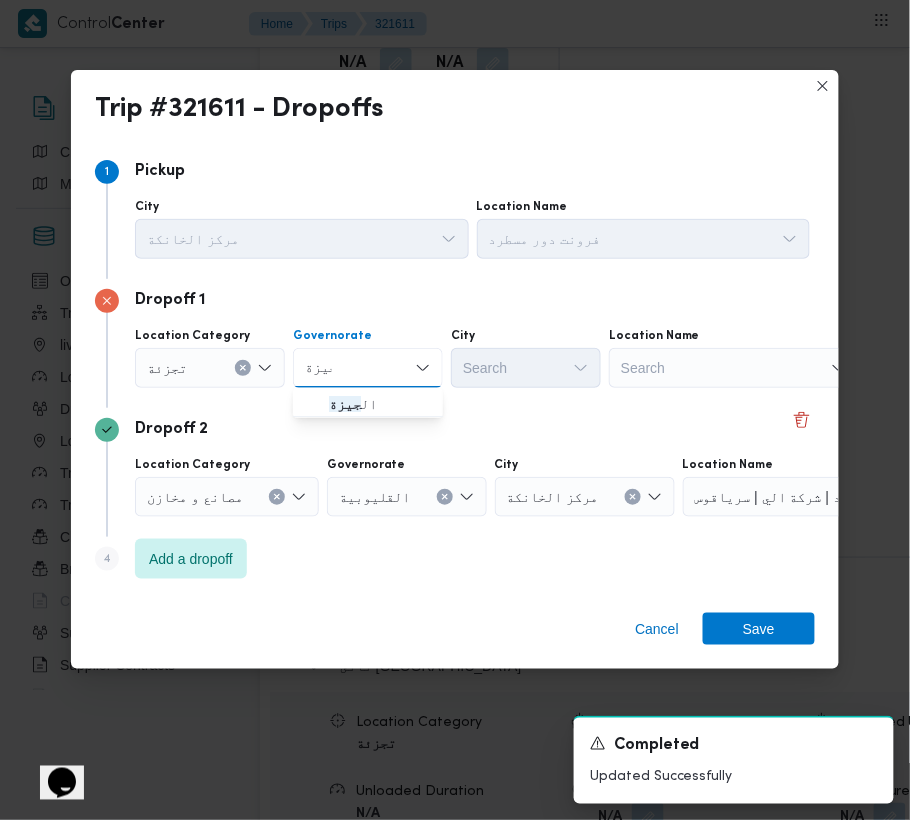 type 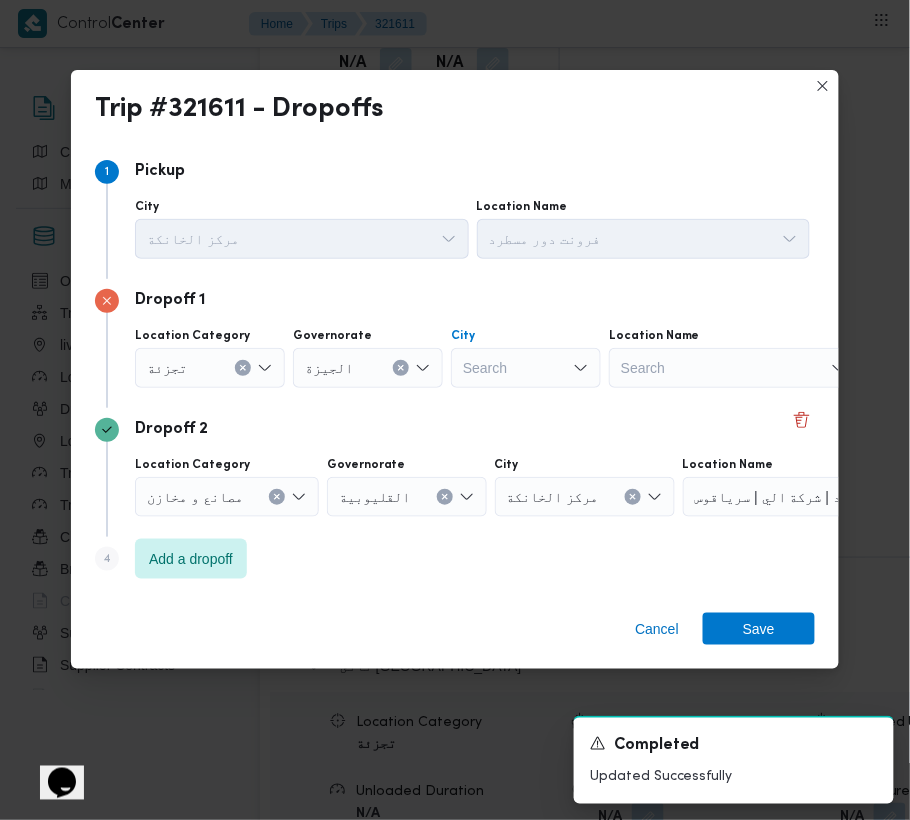 drag, startPoint x: 549, startPoint y: 380, endPoint x: 544, endPoint y: 417, distance: 37.336308 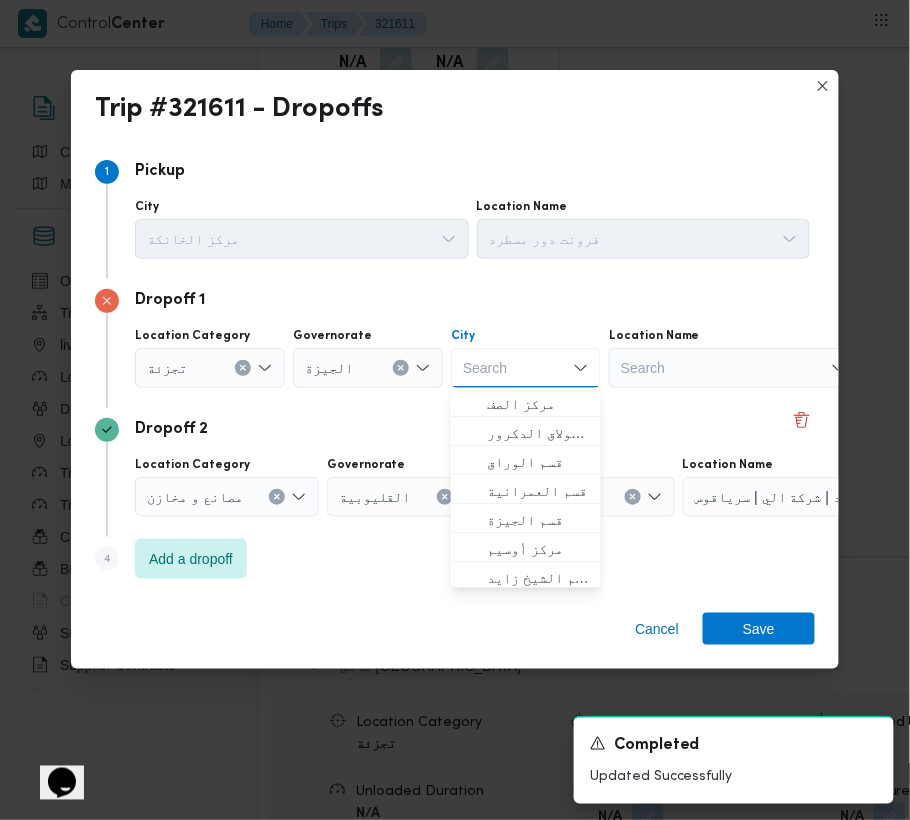 paste on "زايد" 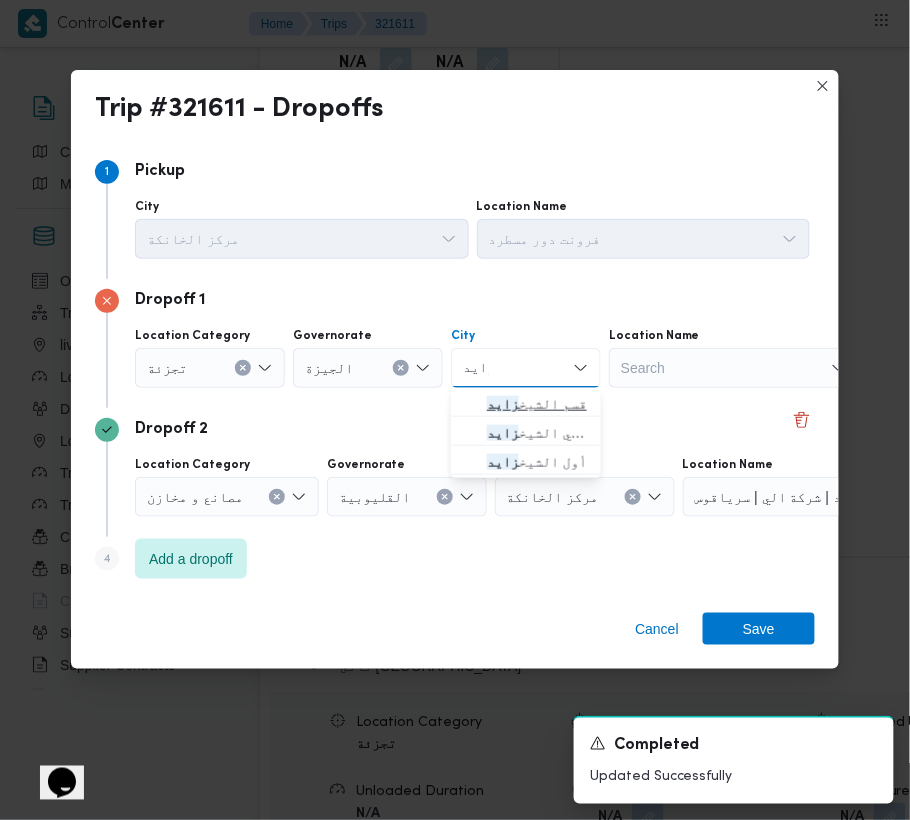 type on "زايد" 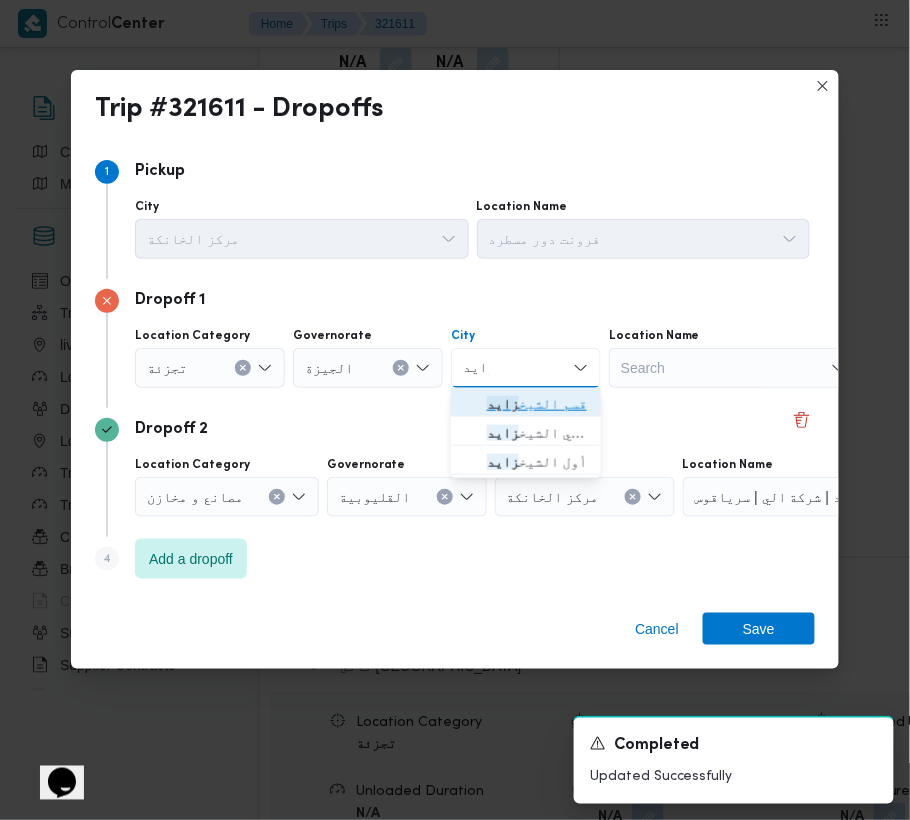 click on "قسم الشيخ  زايد" at bounding box center (526, 404) 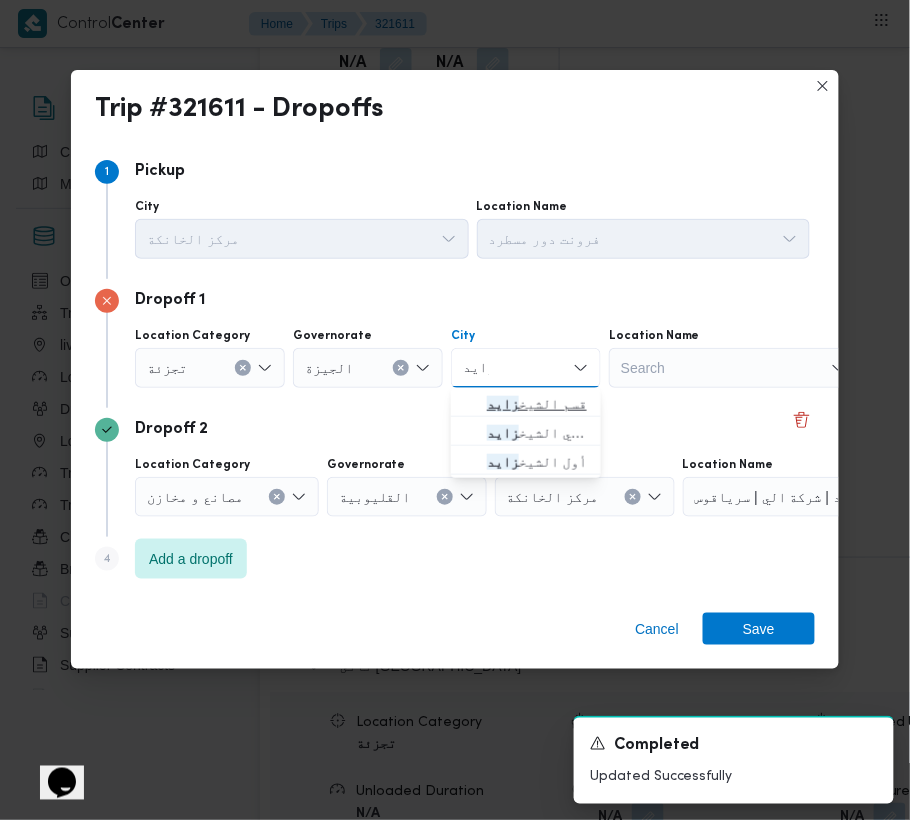 type 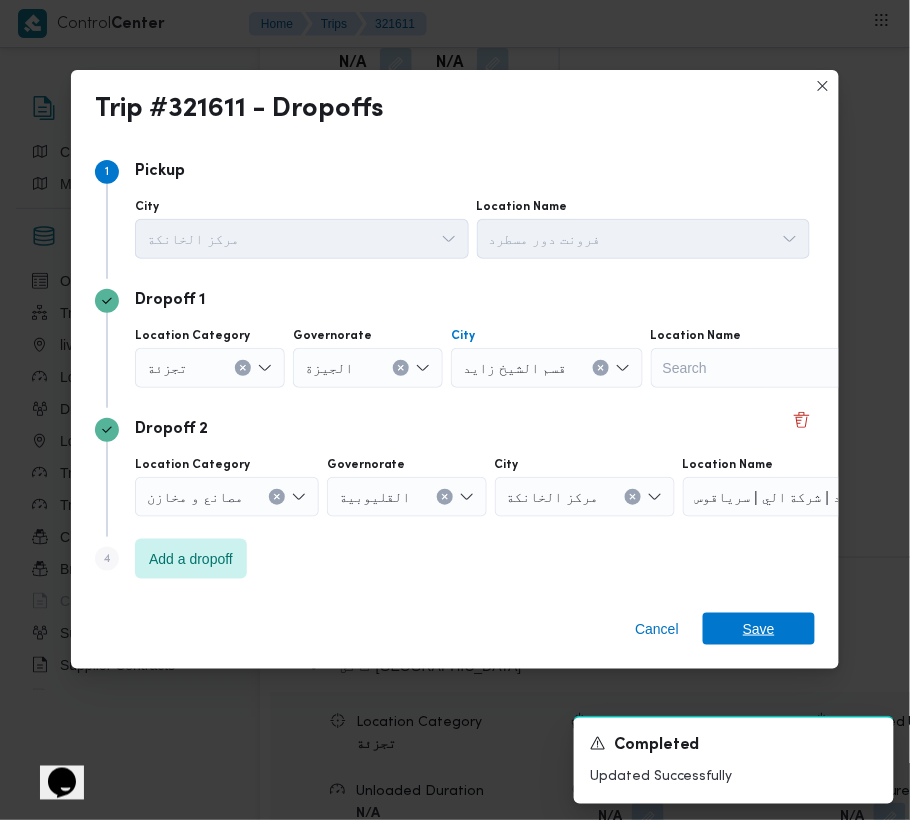 drag, startPoint x: 749, startPoint y: 618, endPoint x: 772, endPoint y: 597, distance: 31.144823 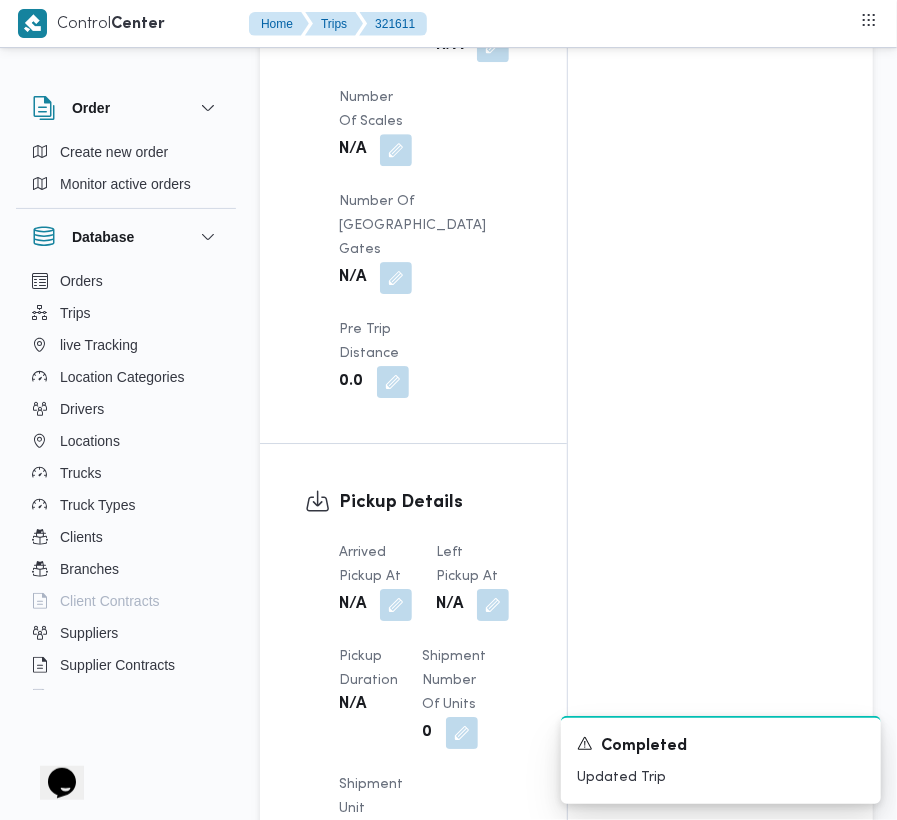 scroll, scrollTop: 2236, scrollLeft: 0, axis: vertical 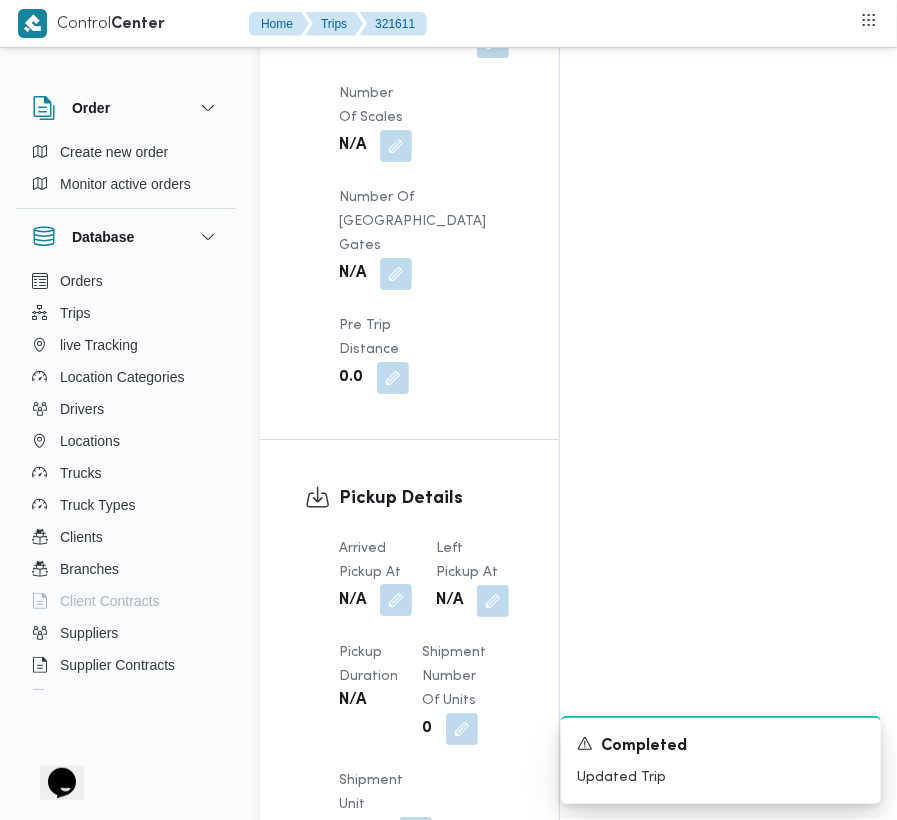drag, startPoint x: 392, startPoint y: 416, endPoint x: 392, endPoint y: 428, distance: 12 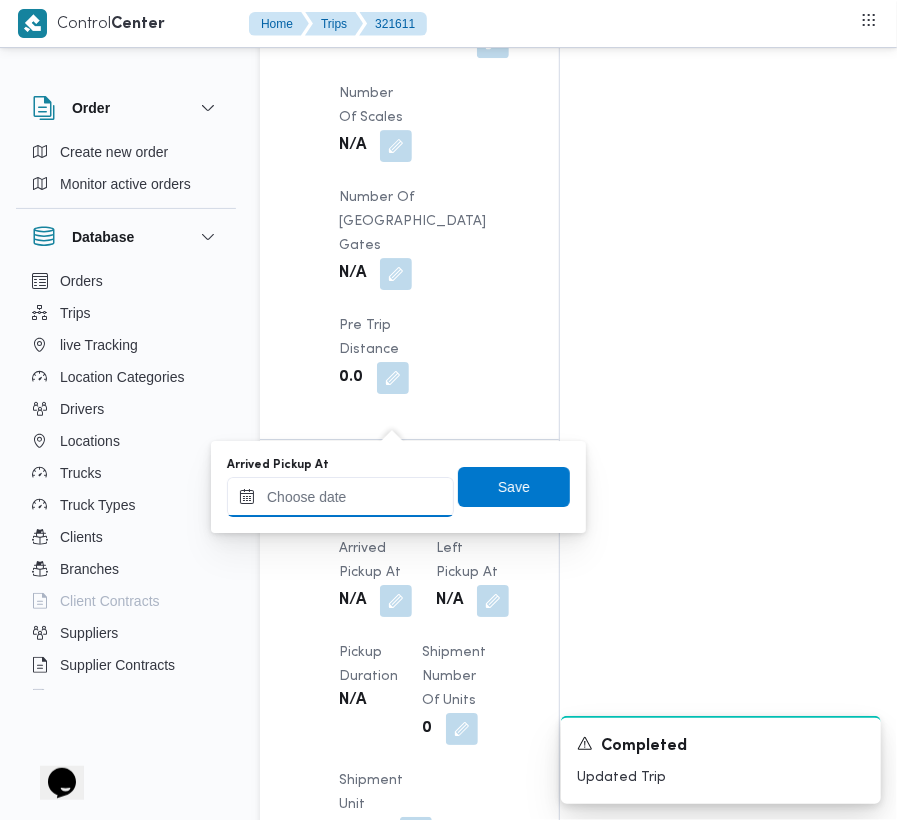 click on "Arrived Pickup At" at bounding box center [340, 497] 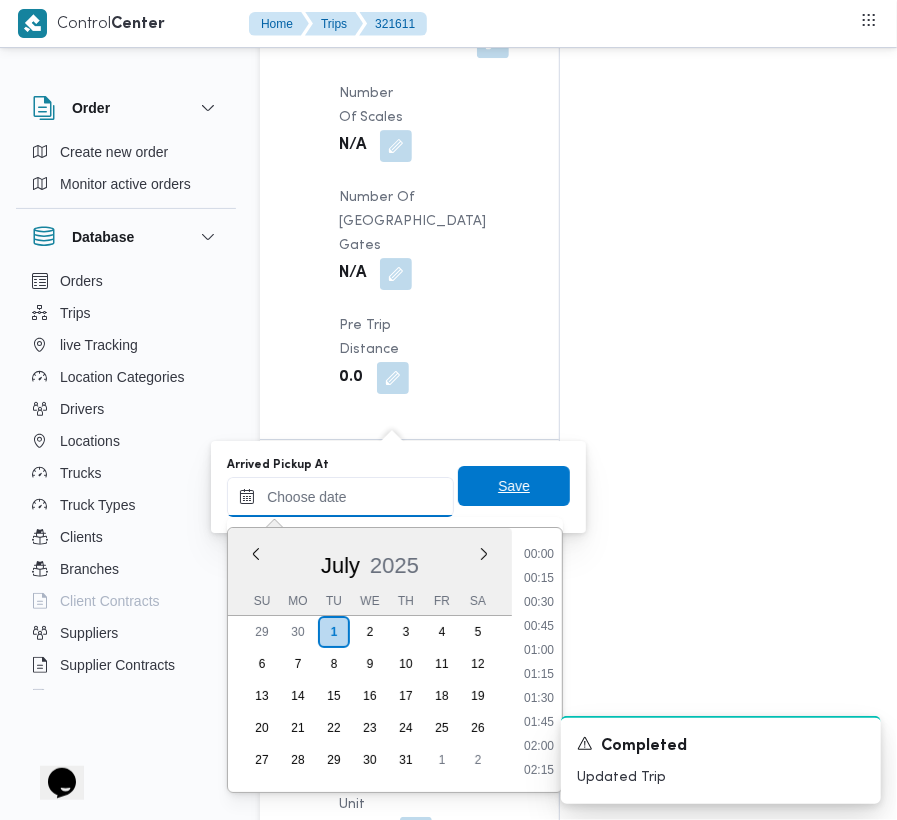 paste on "1/7/2025 7:30" 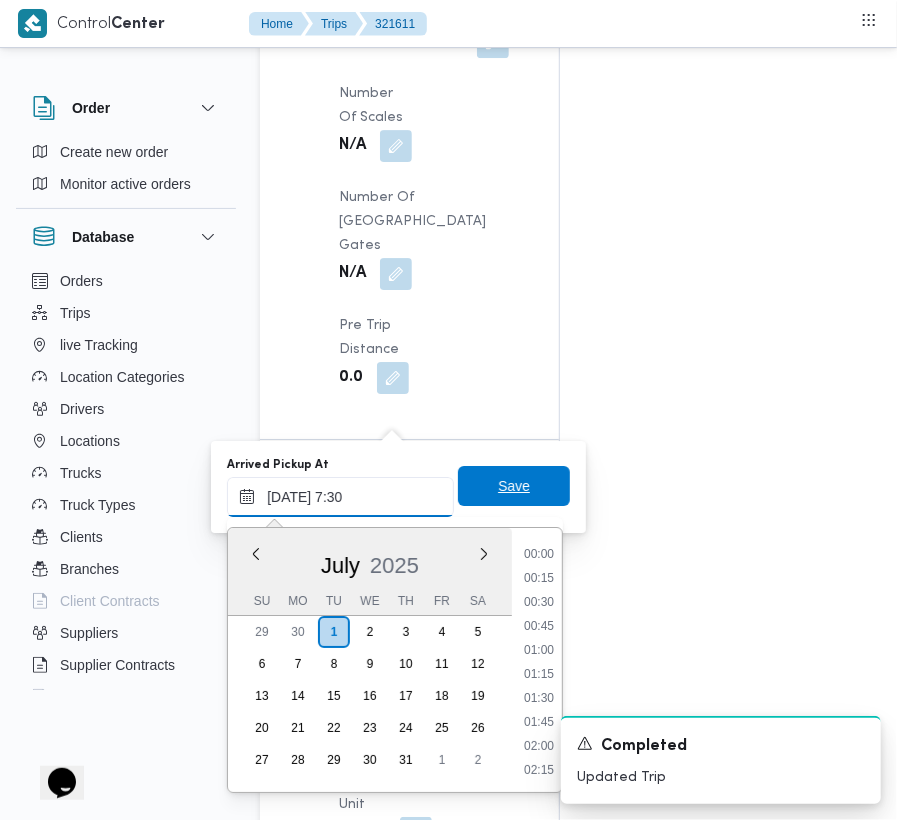 scroll, scrollTop: 720, scrollLeft: 0, axis: vertical 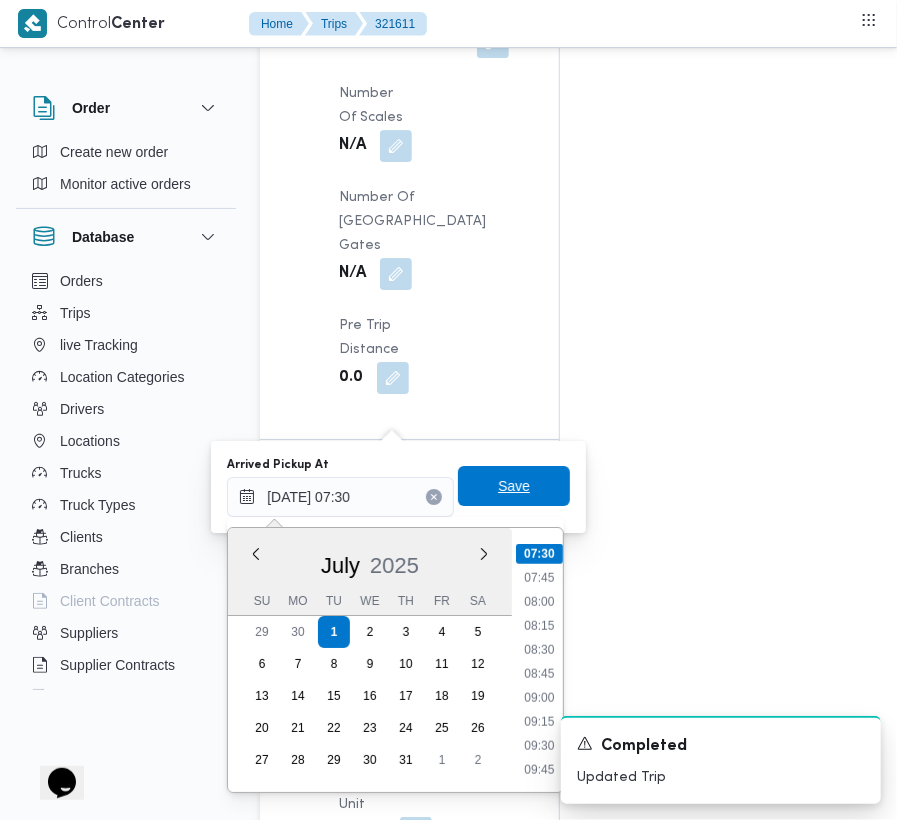 click on "Save" at bounding box center (514, 486) 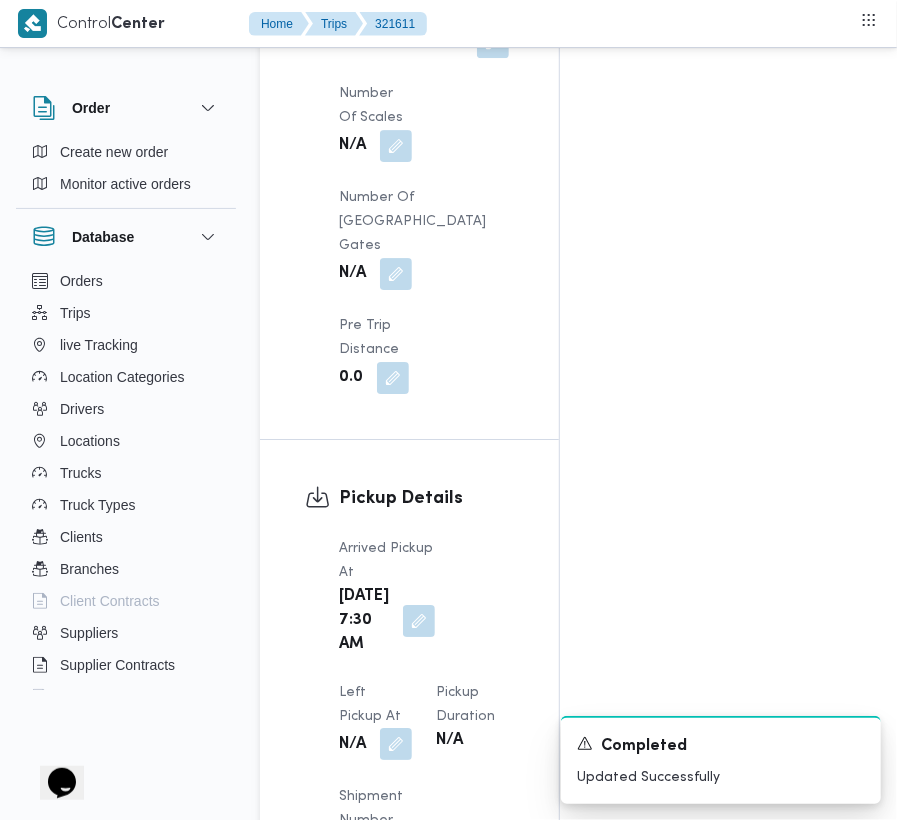 click at bounding box center [396, 744] 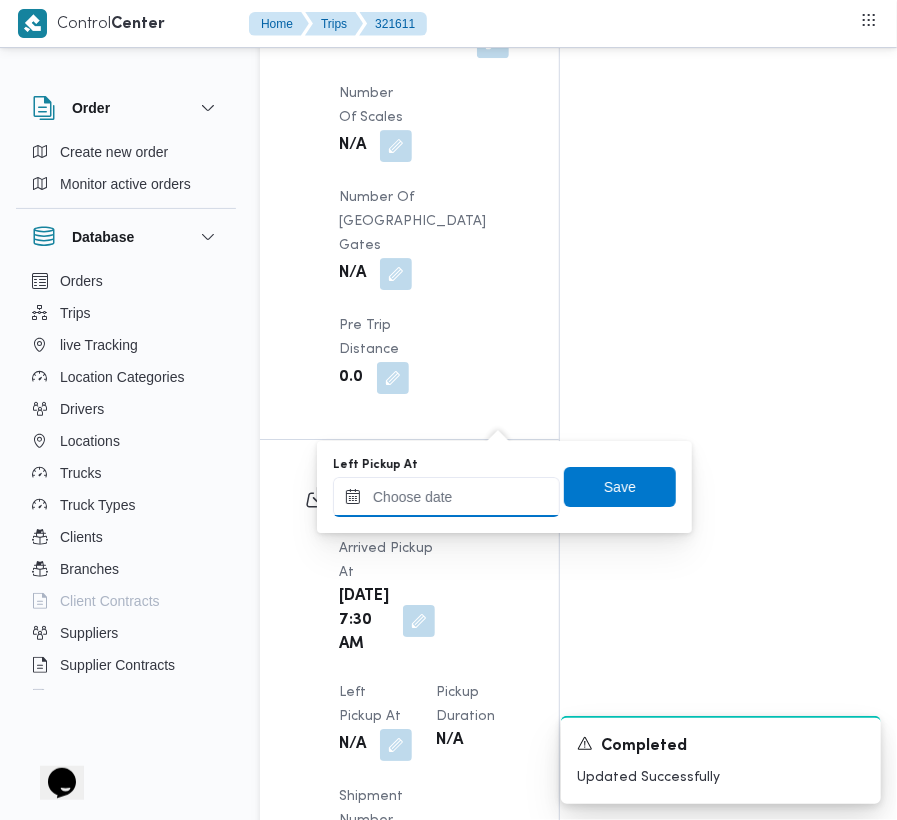 click on "Left Pickup At" at bounding box center [446, 497] 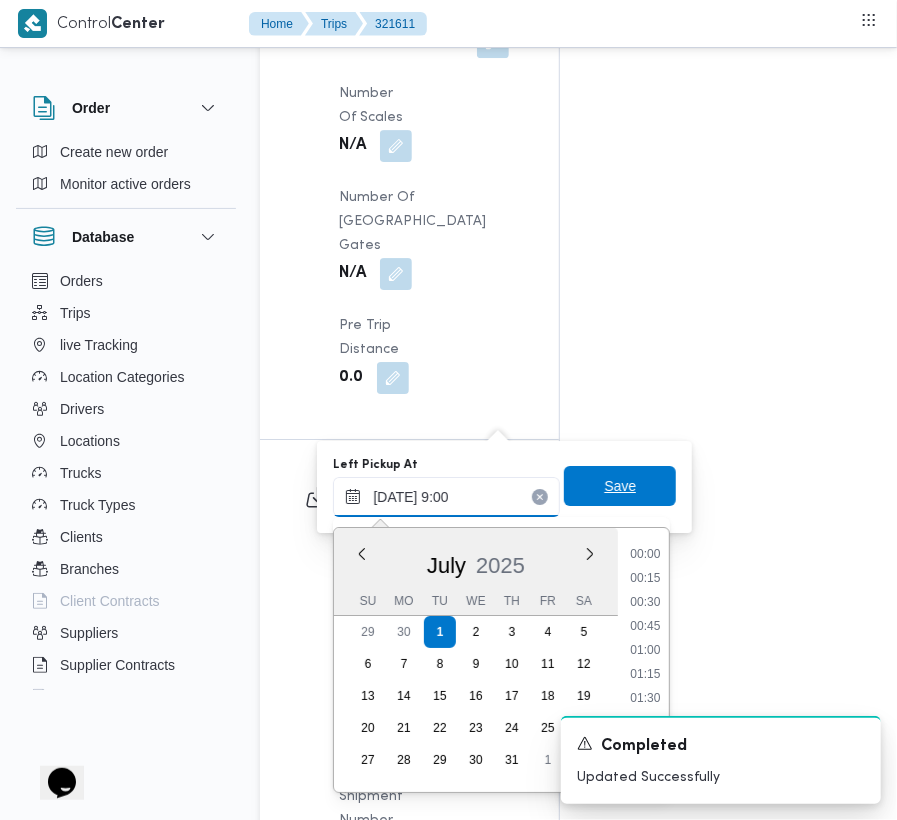 scroll, scrollTop: 864, scrollLeft: 0, axis: vertical 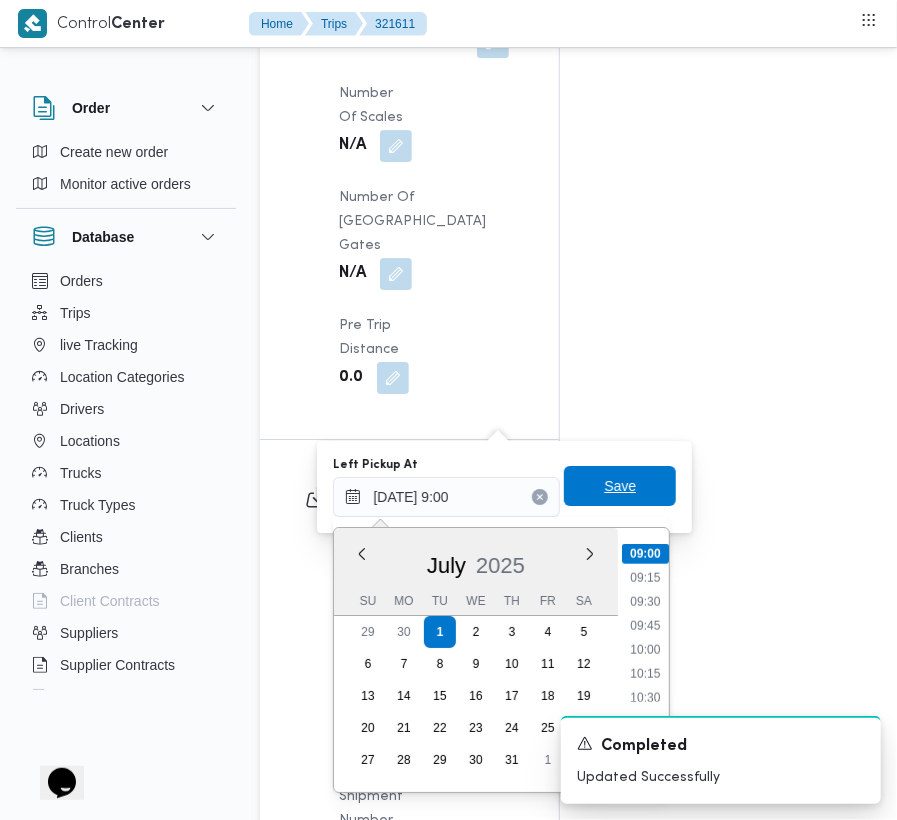 type on "01/07/2025 09:00" 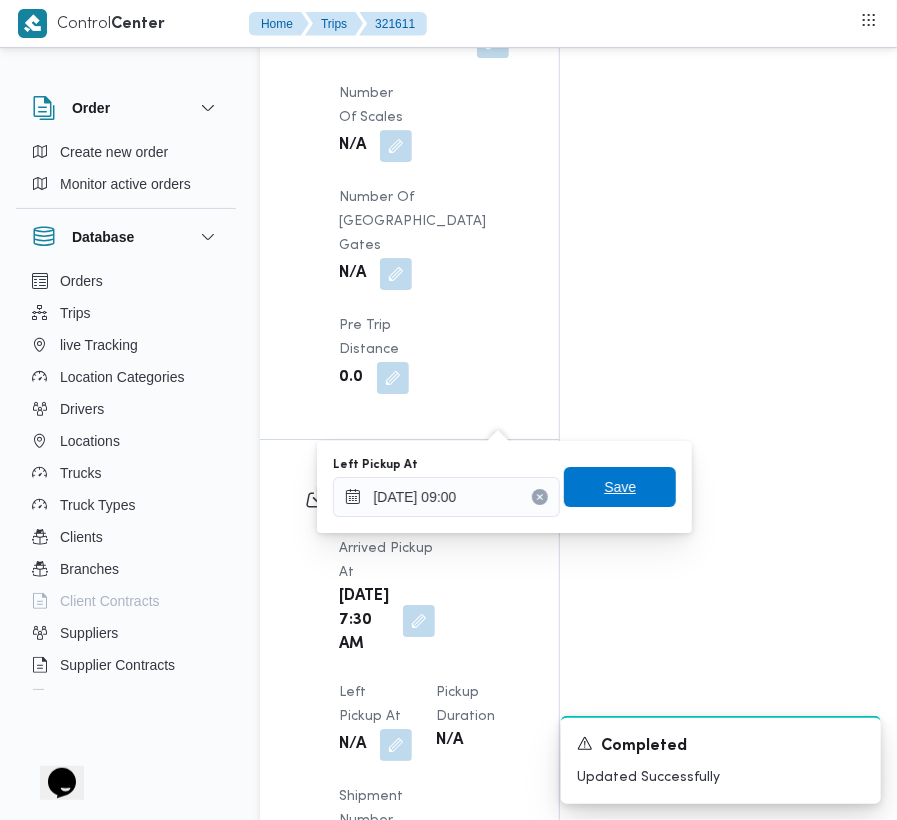 click on "Save" at bounding box center (620, 487) 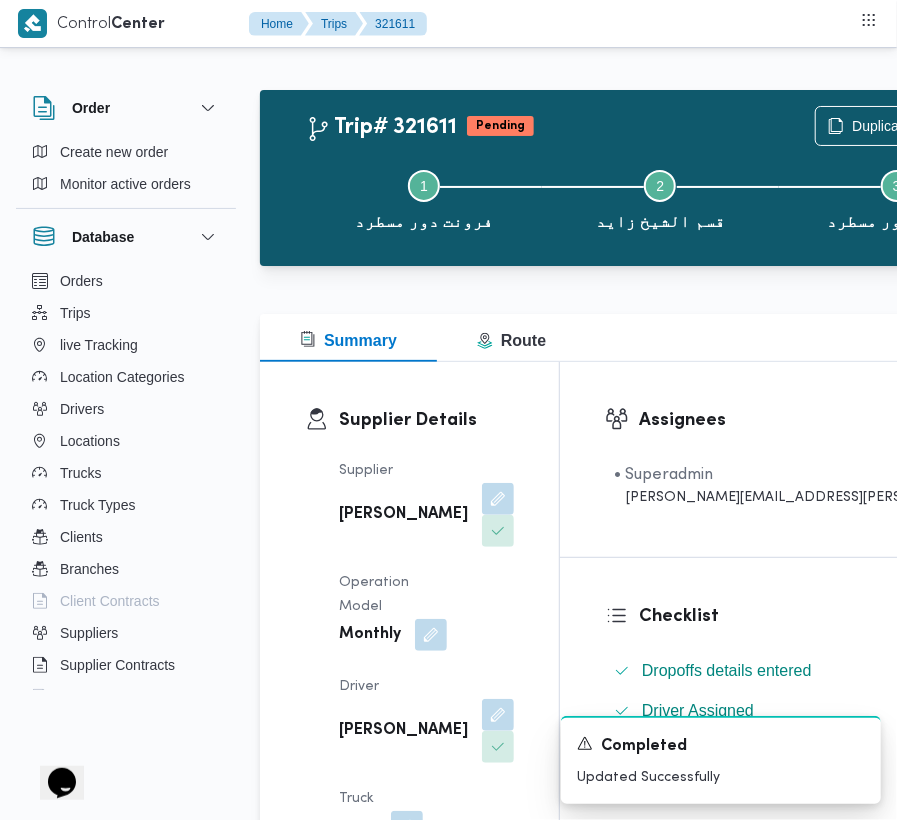 scroll, scrollTop: 0, scrollLeft: 0, axis: both 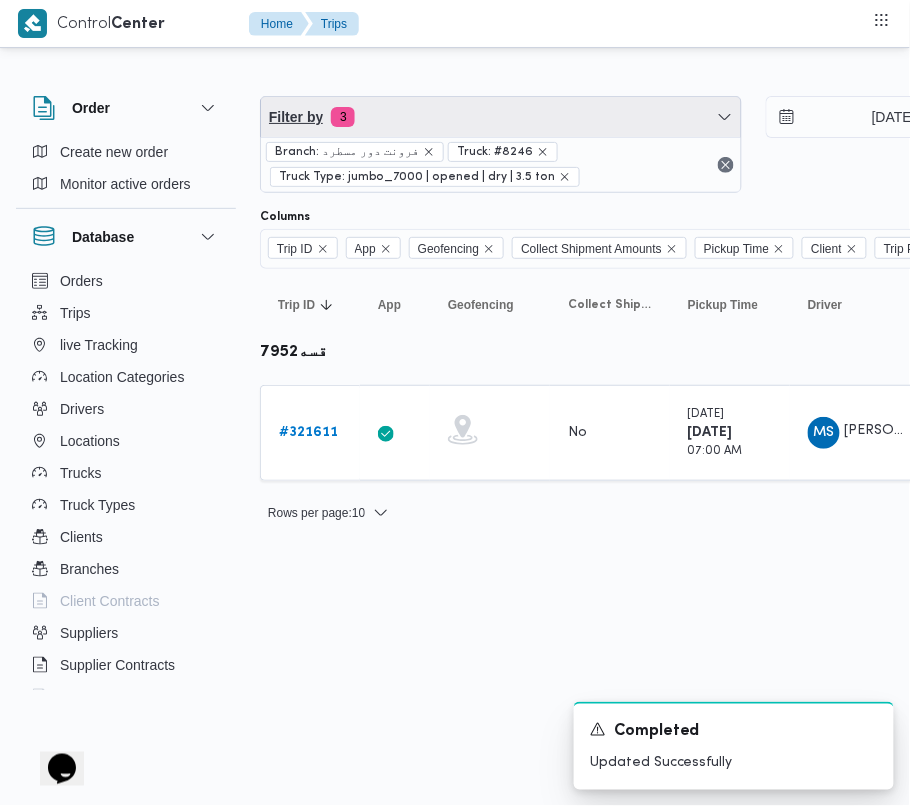 click on "Filter by 3" at bounding box center (501, 117) 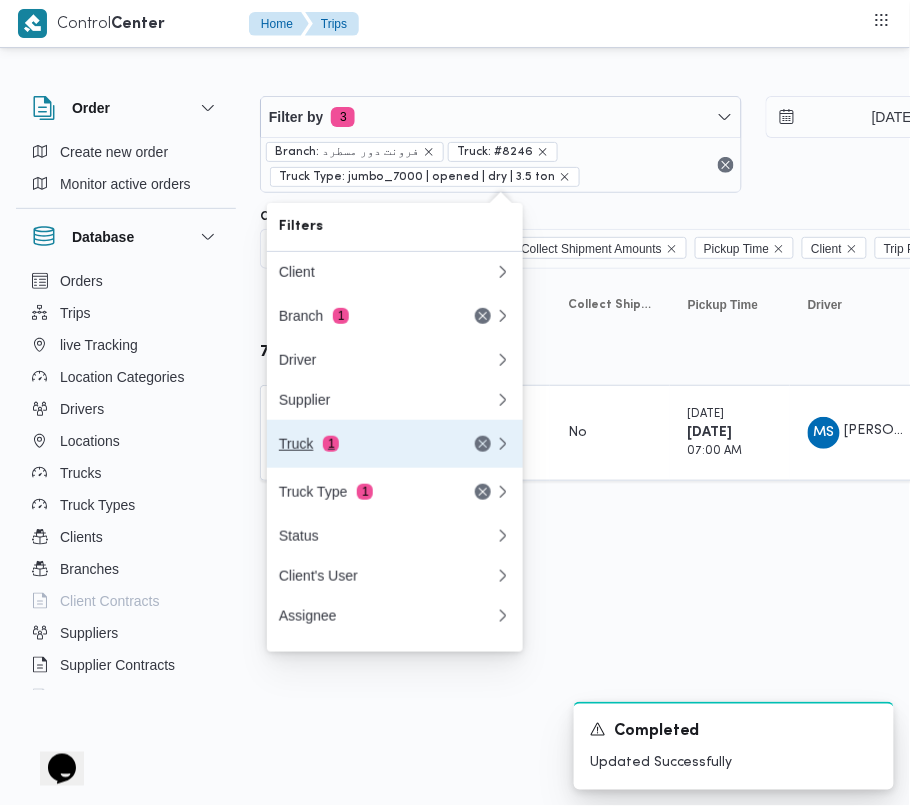 click on "Truck 1" at bounding box center [395, 444] 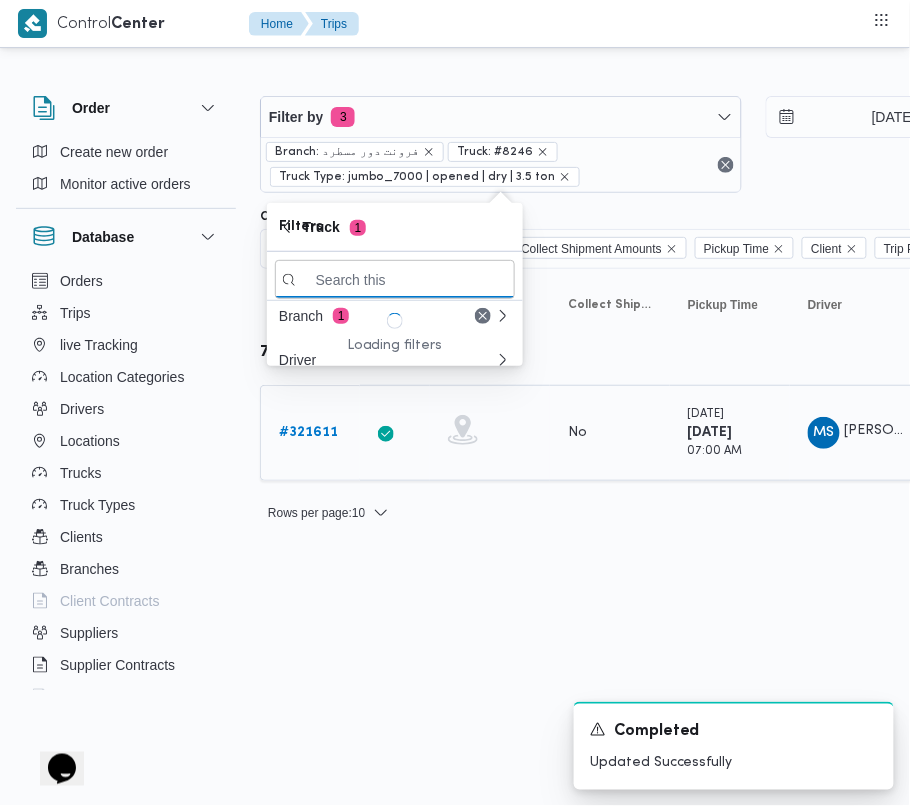 paste on "8779" 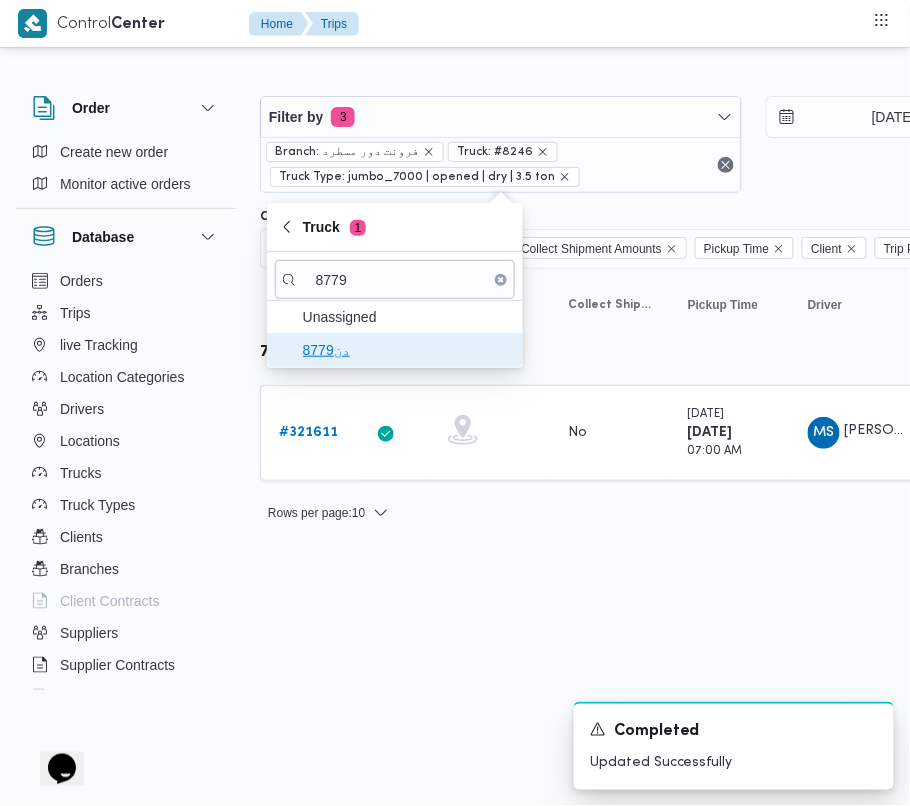 click on "دن8779" at bounding box center [407, 350] 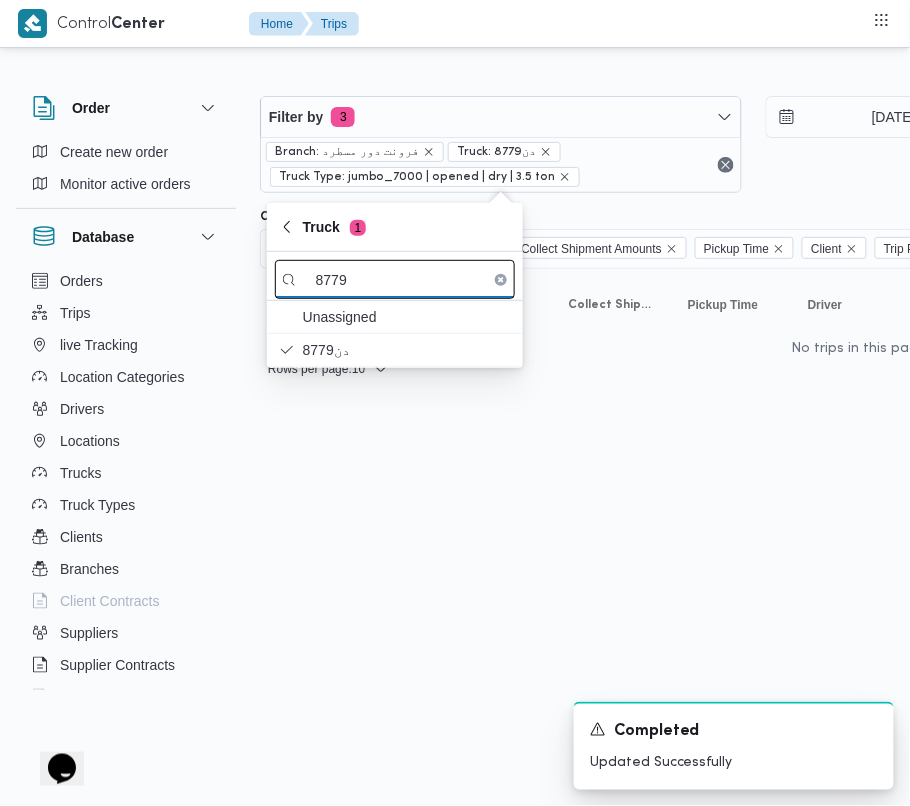 click on "8779" at bounding box center (395, 279) 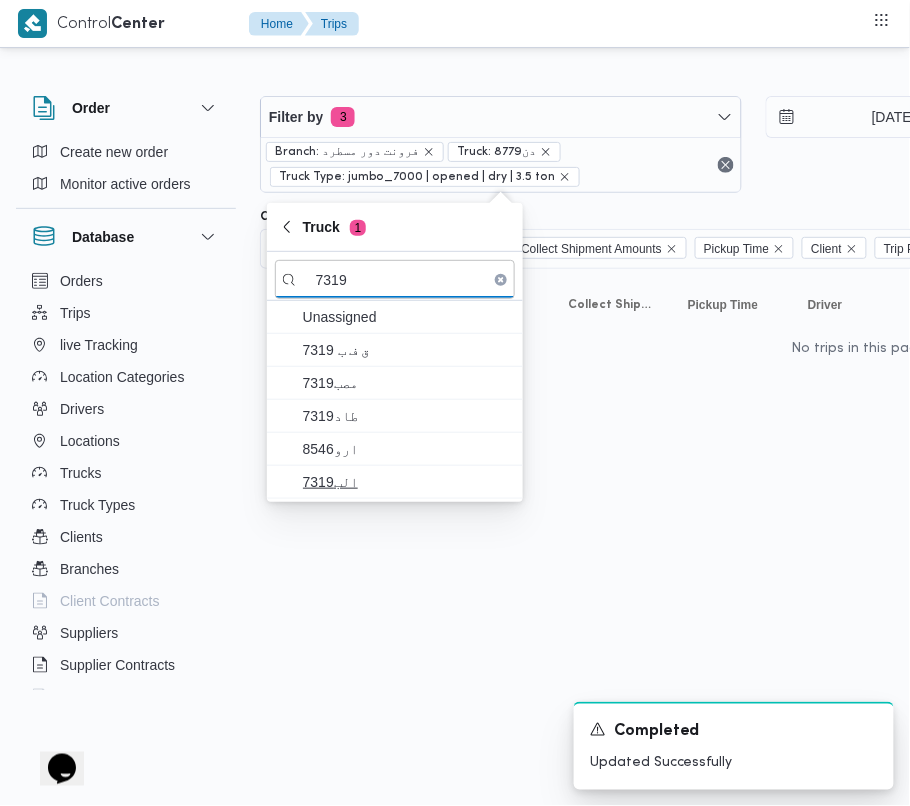 type on "7319" 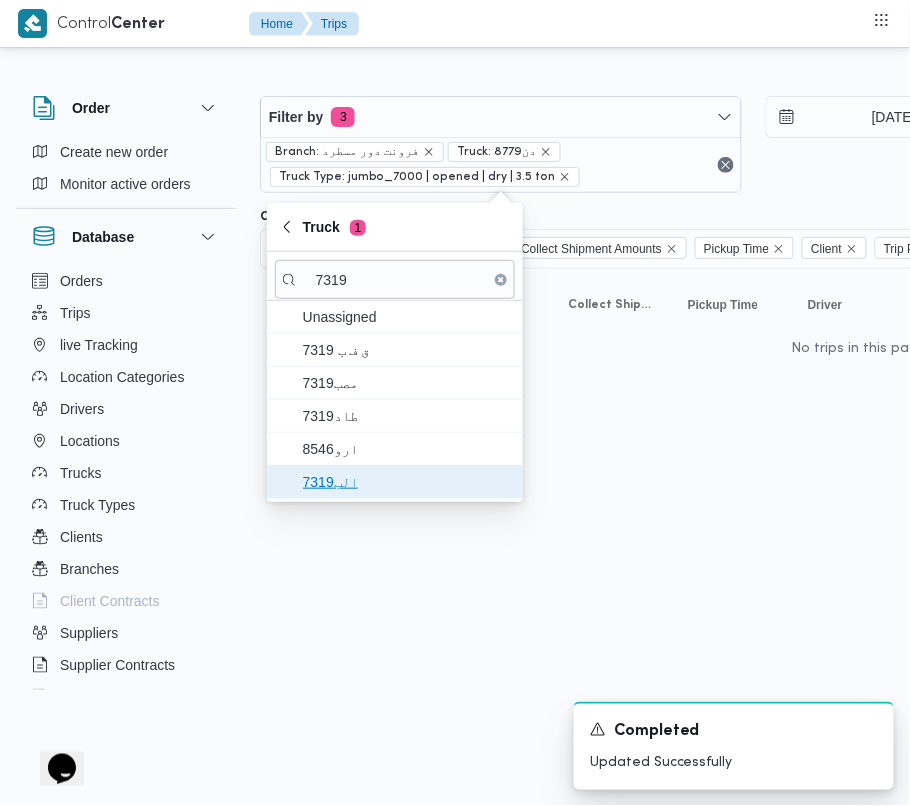 click on "الب7319" at bounding box center (407, 482) 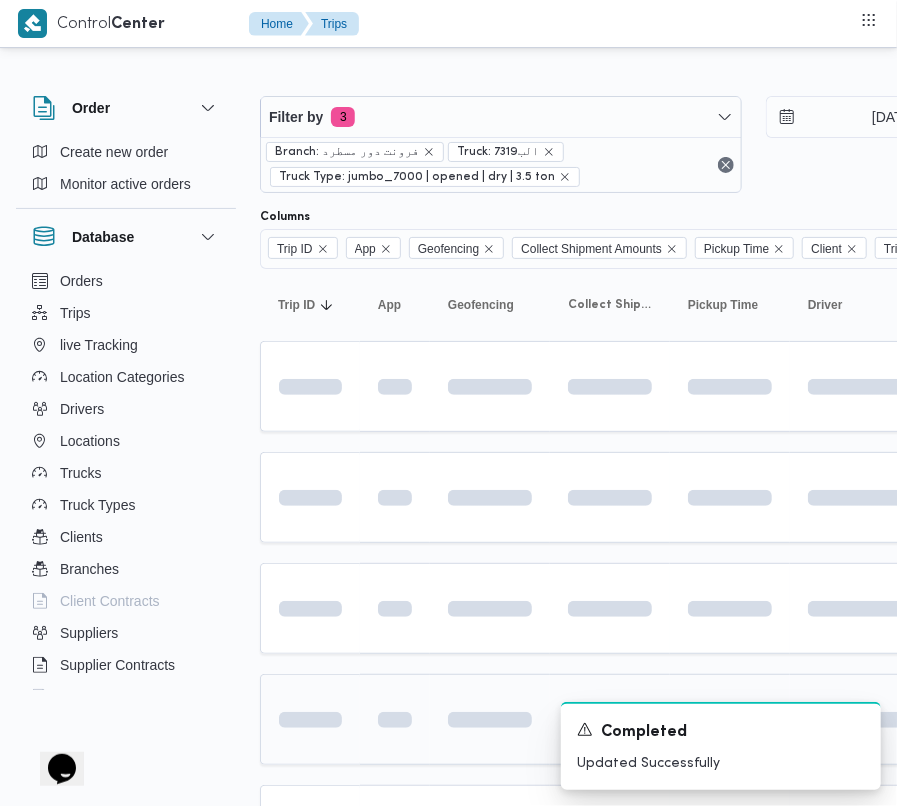click at bounding box center [310, 719] 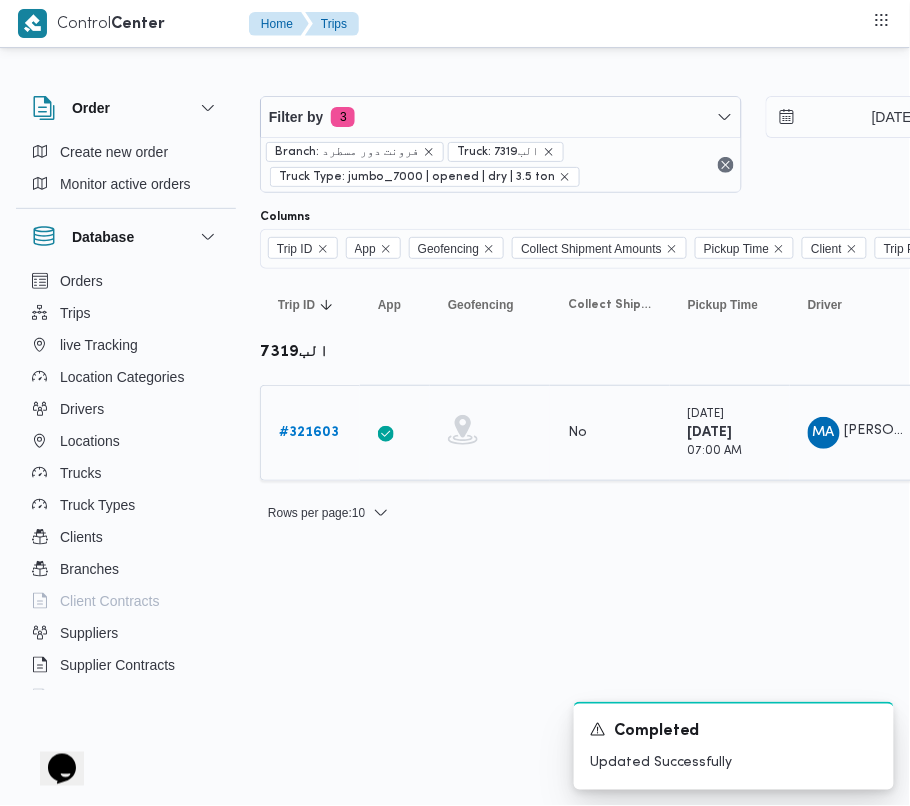 click on "# 321603" at bounding box center [309, 432] 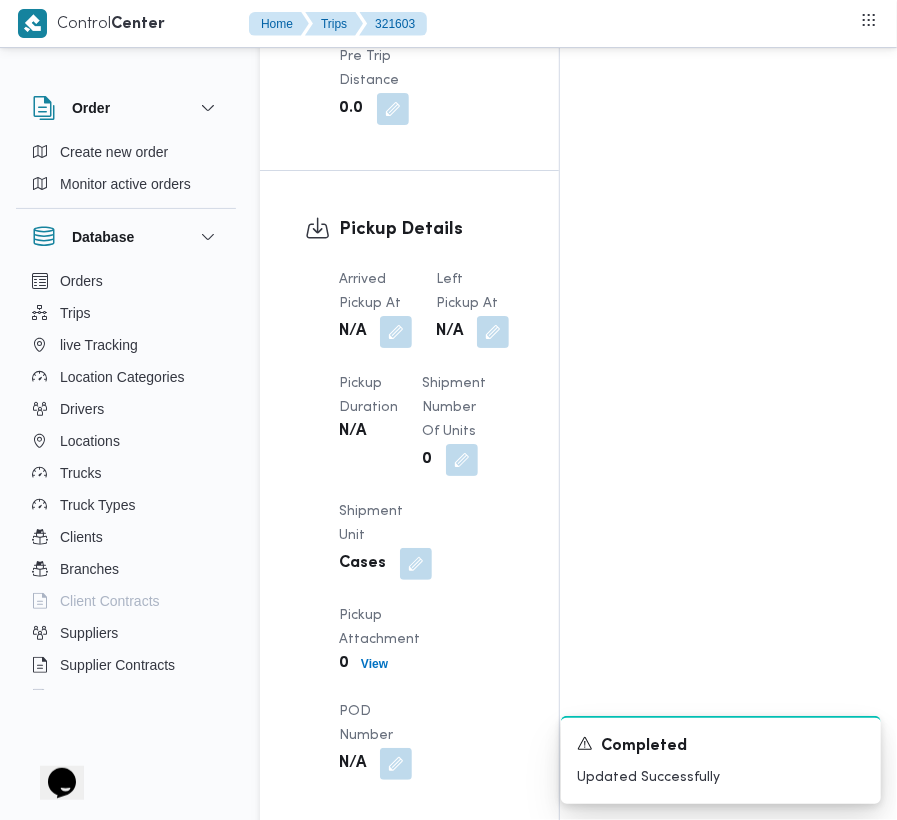 scroll, scrollTop: 2533, scrollLeft: 0, axis: vertical 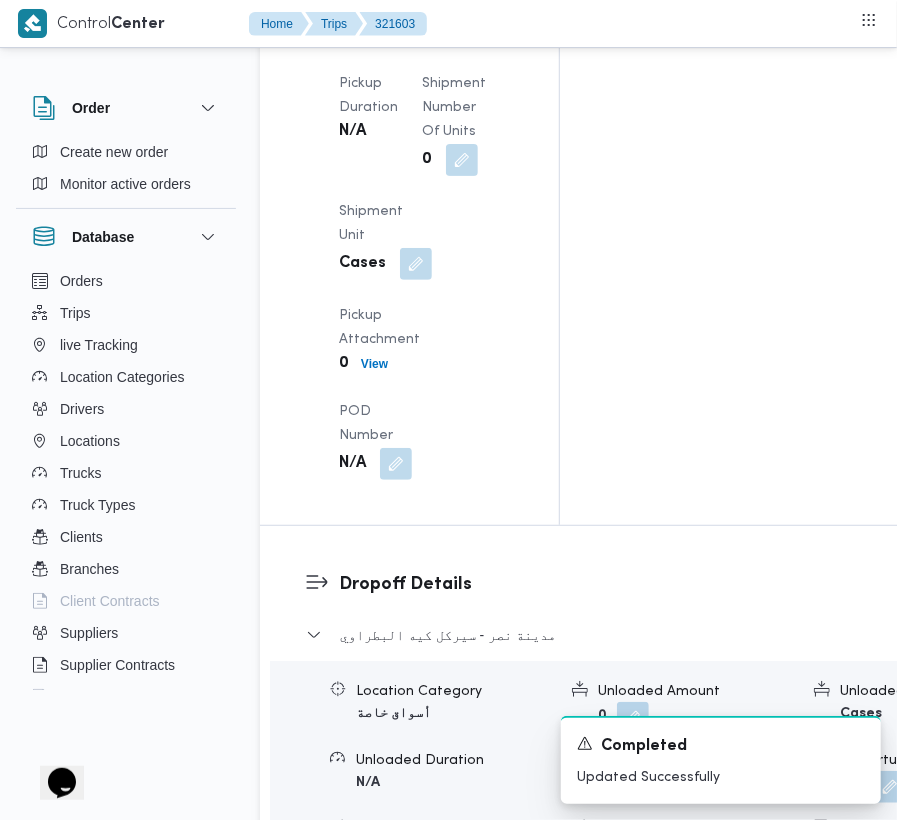 click on "Edit dropoffs" at bounding box center [362, 926] 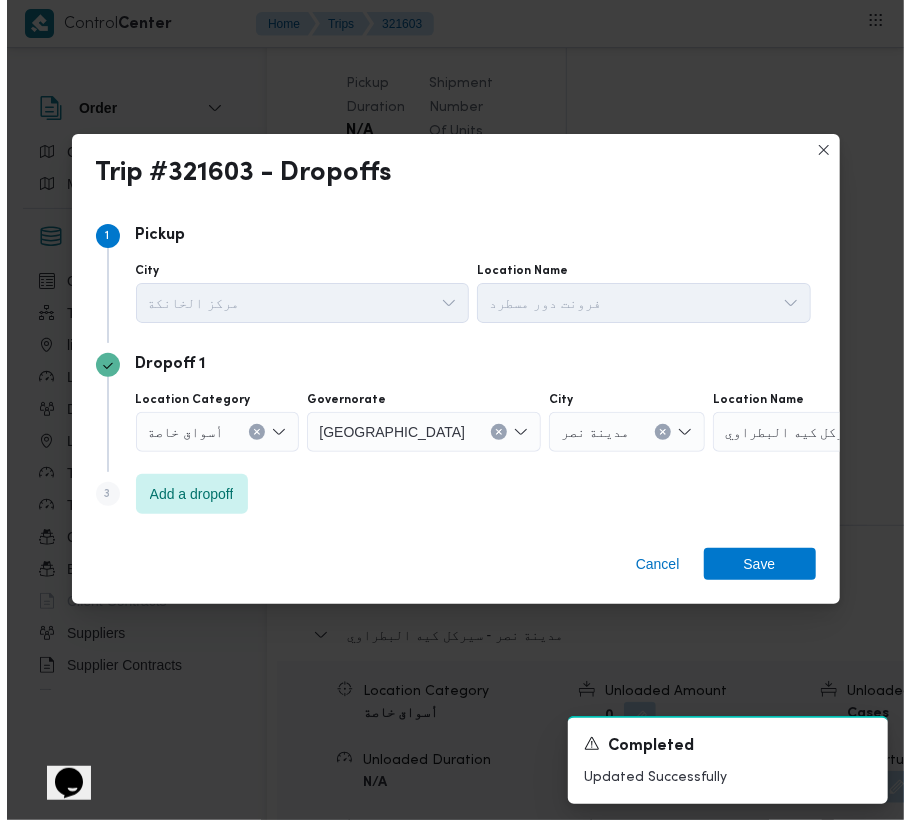 scroll, scrollTop: 2709, scrollLeft: 0, axis: vertical 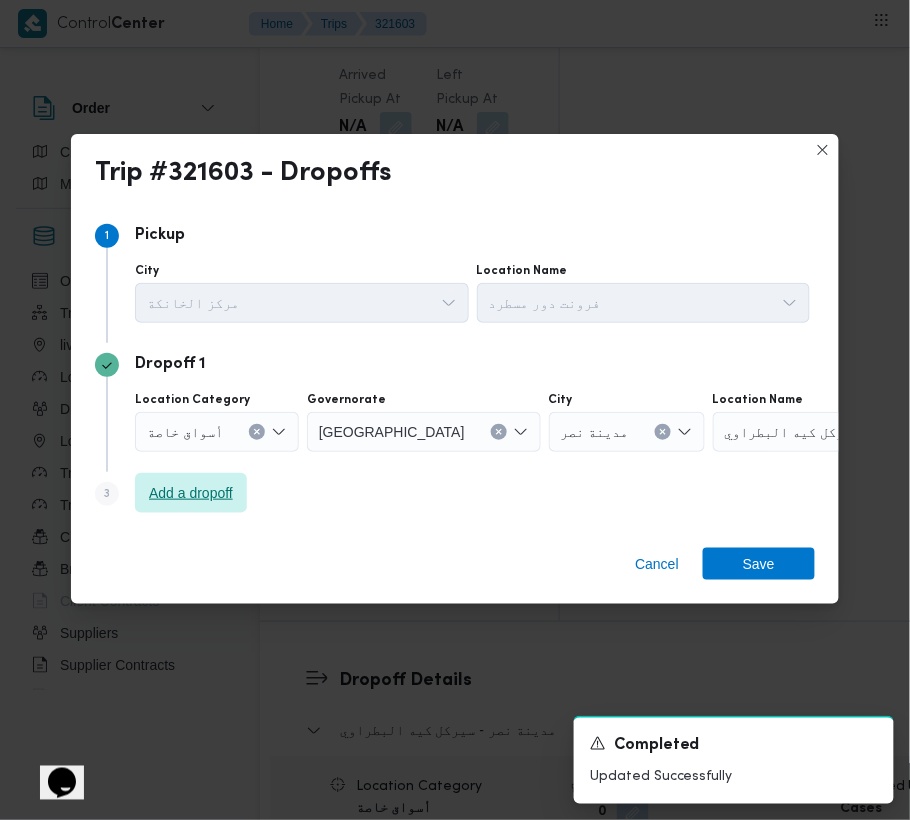 click on "Add a dropoff" at bounding box center (191, 493) 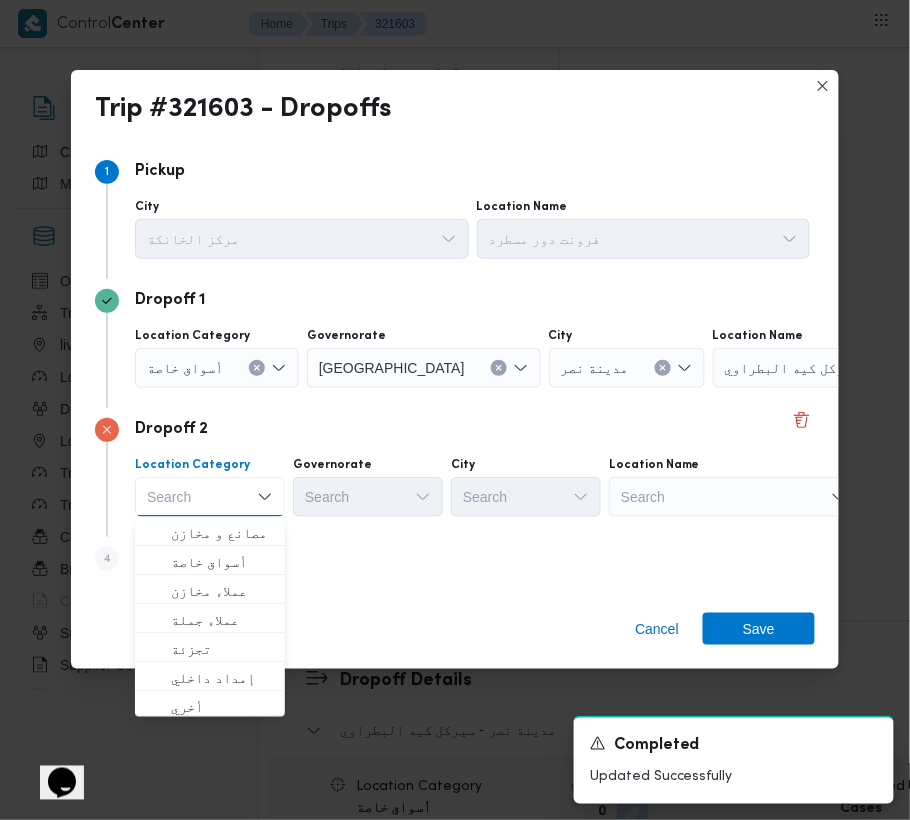 click on "Search" at bounding box center (838, 368) 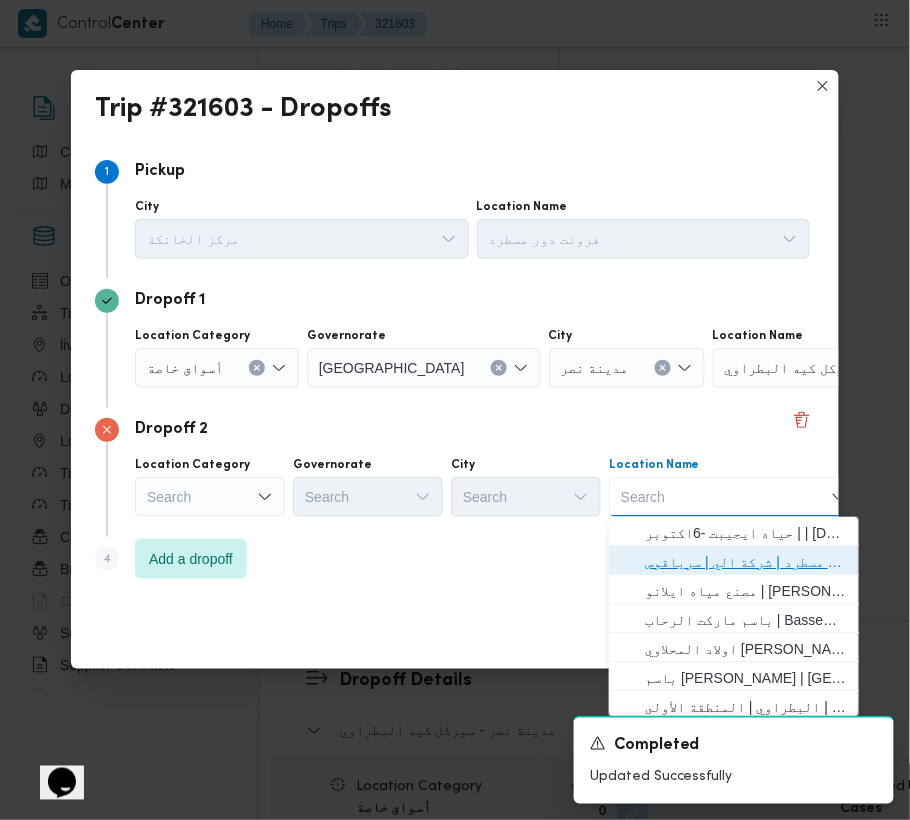 click on "فرونت دور مسطرد | شركة الي | سرياقوس" at bounding box center [746, 562] 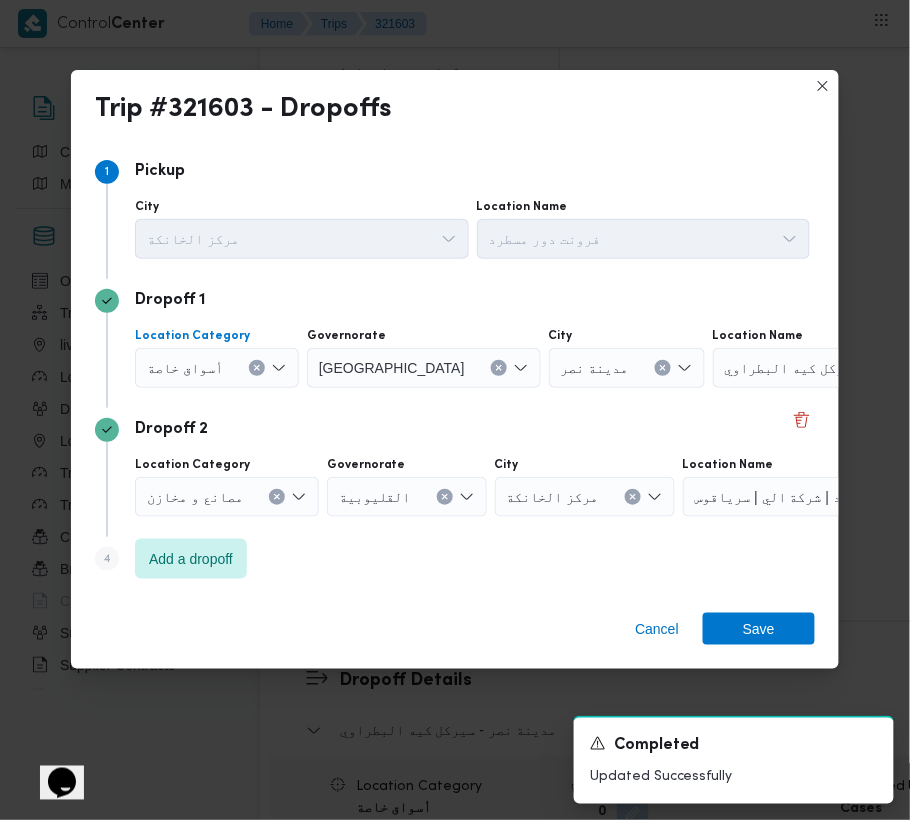 click on "أسواق خاصة" at bounding box center (185, 367) 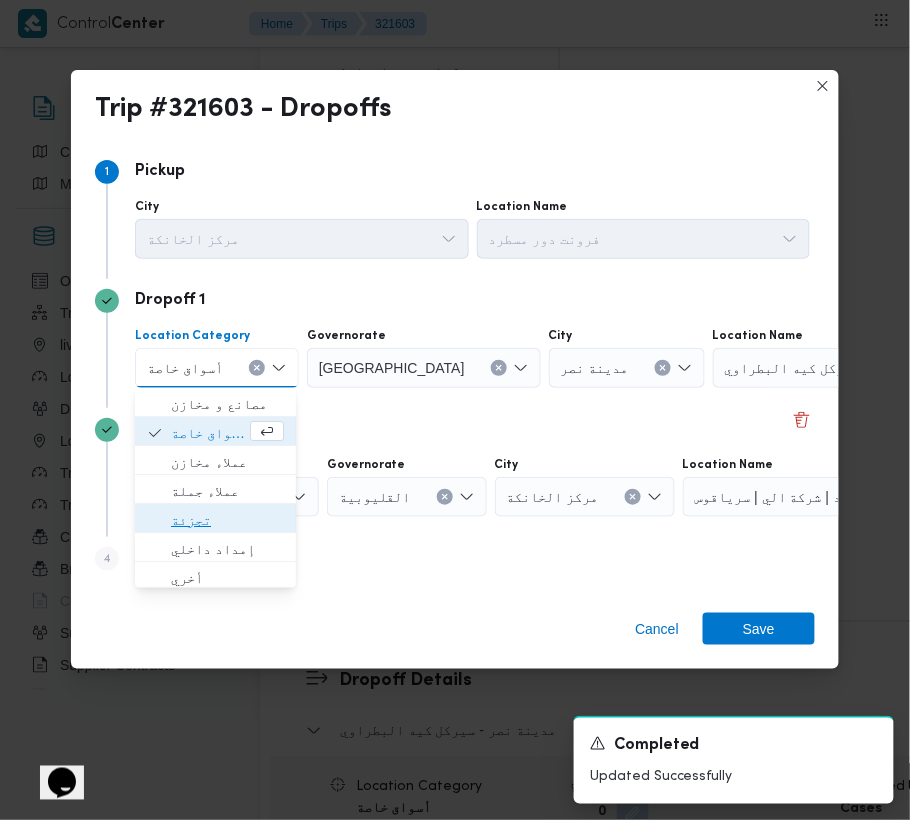 click on "تجزئة" at bounding box center (227, 520) 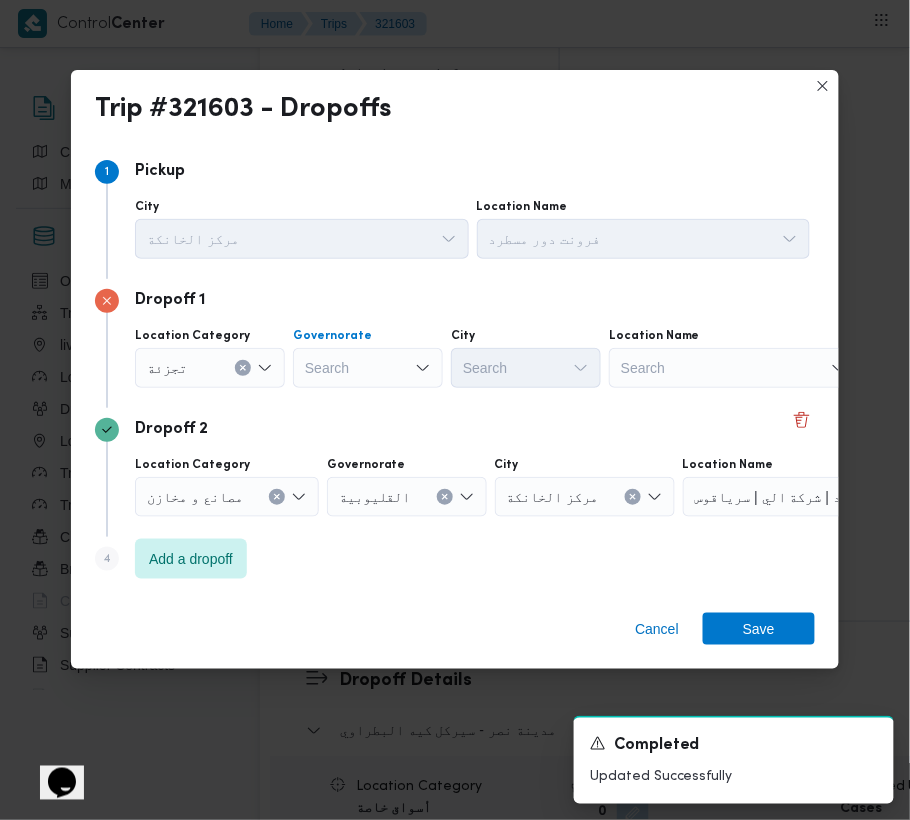 click on "Search" at bounding box center (368, 368) 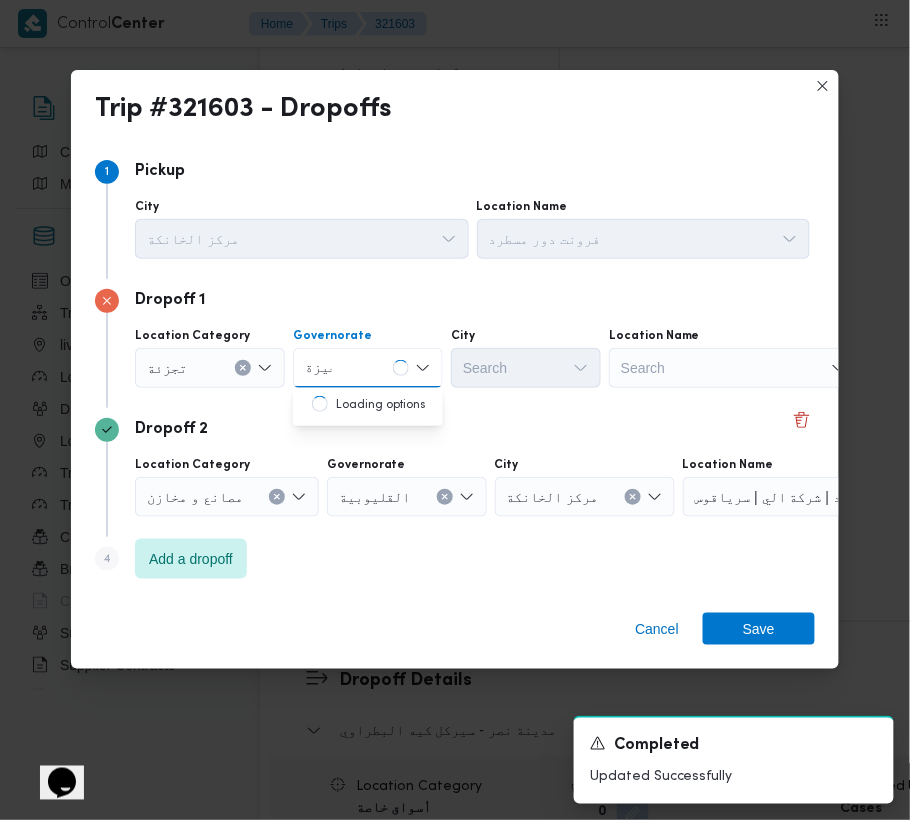 type on "جيزة" 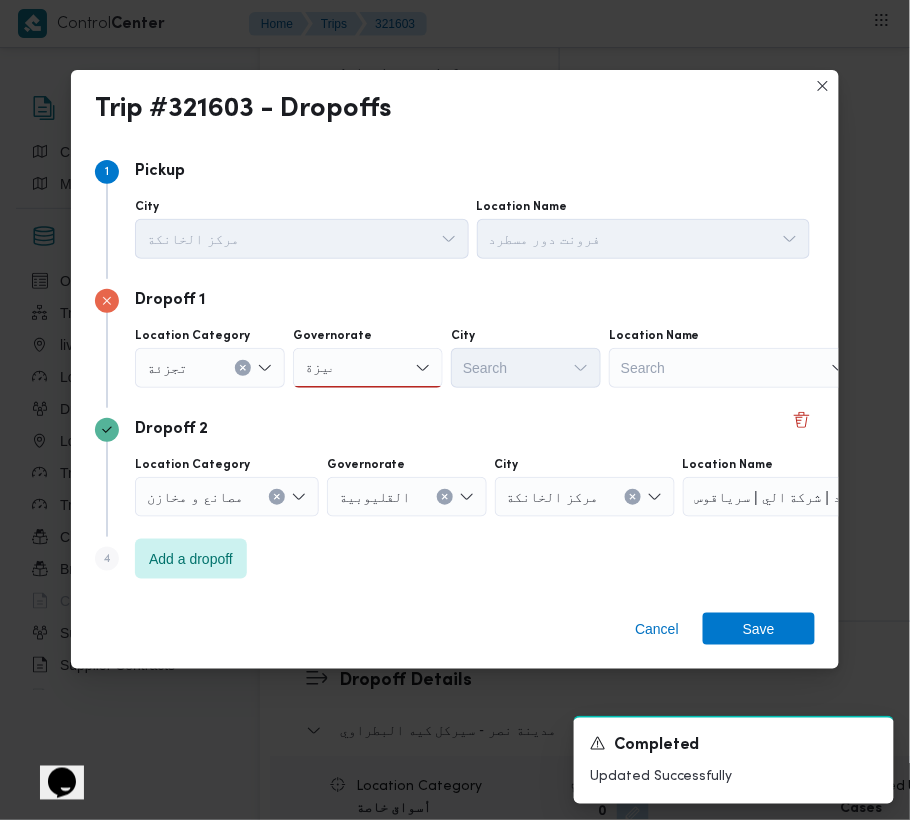 drag, startPoint x: 408, startPoint y: 365, endPoint x: 393, endPoint y: 373, distance: 17 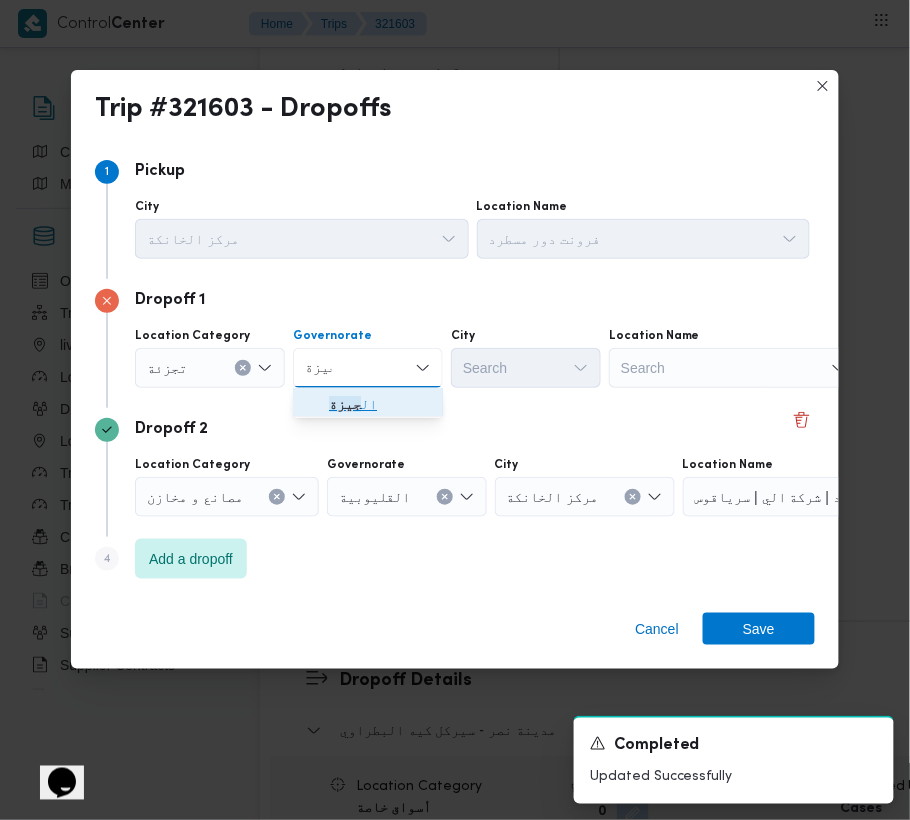 click on "ال جيزة" at bounding box center (380, 404) 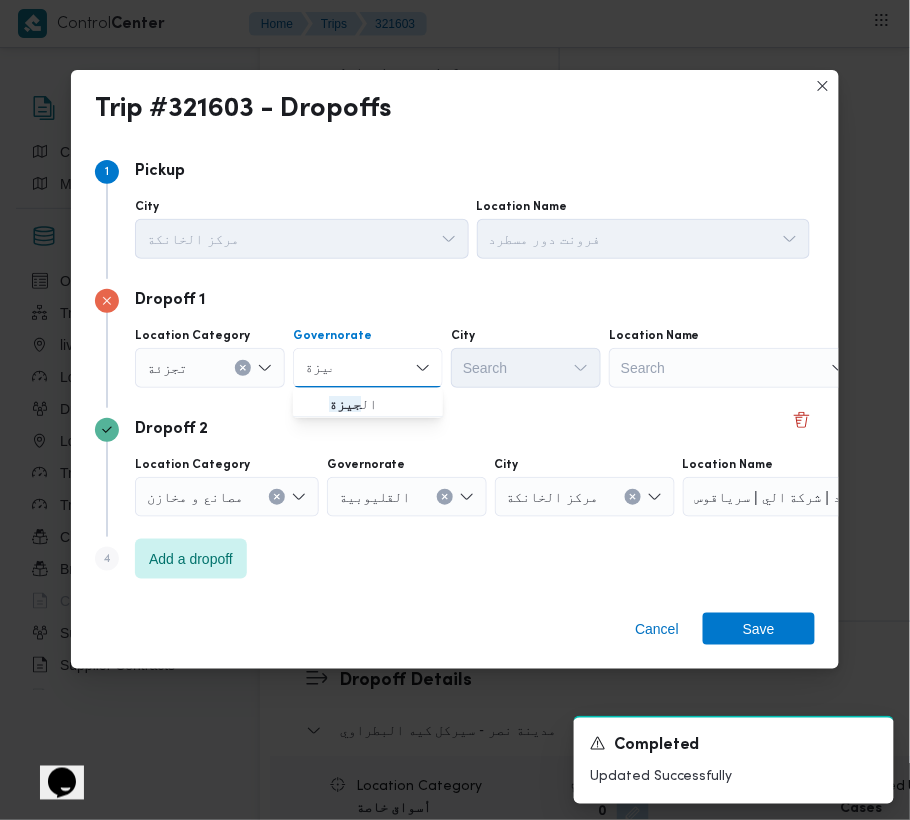 type 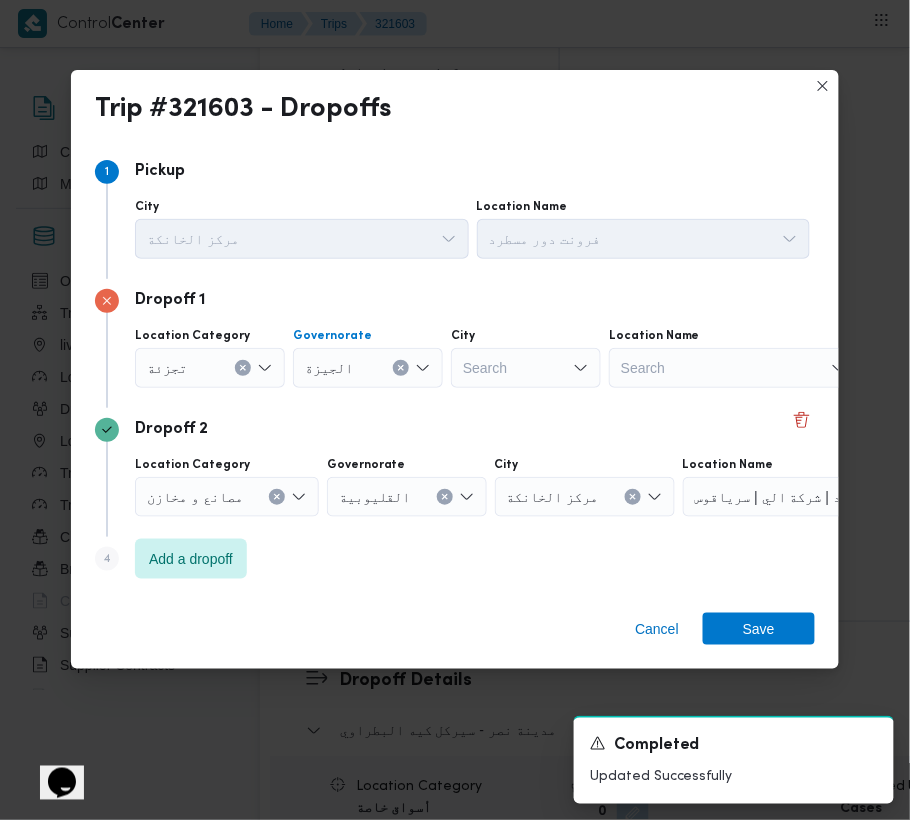 click on "Search" at bounding box center [526, 368] 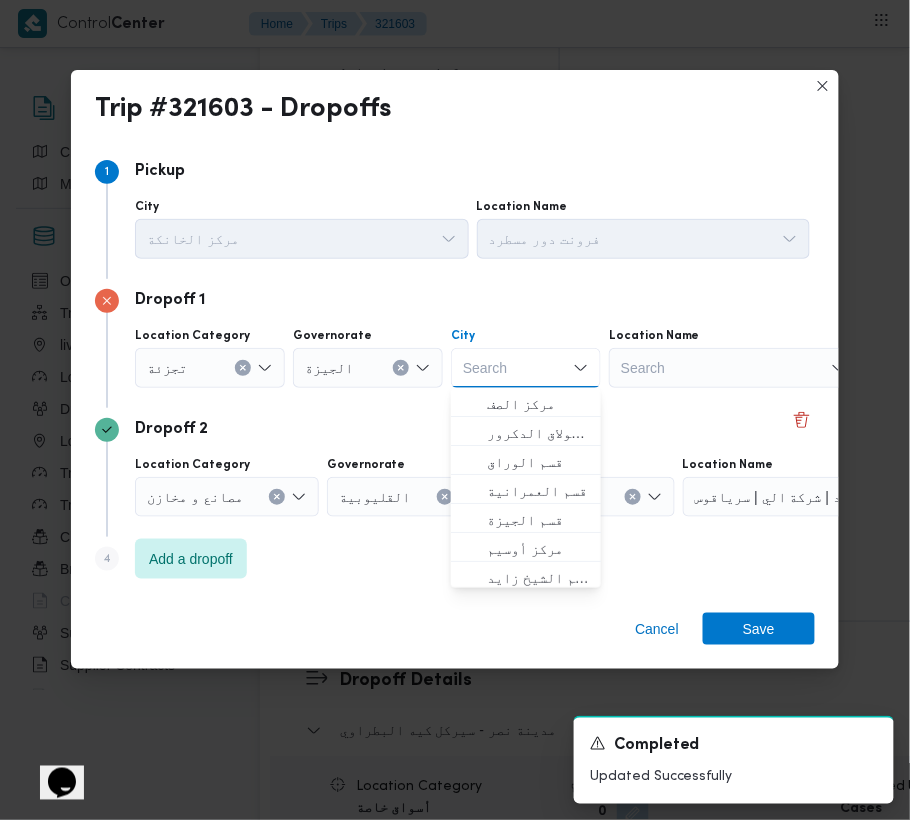 paste on "أكتوبر" 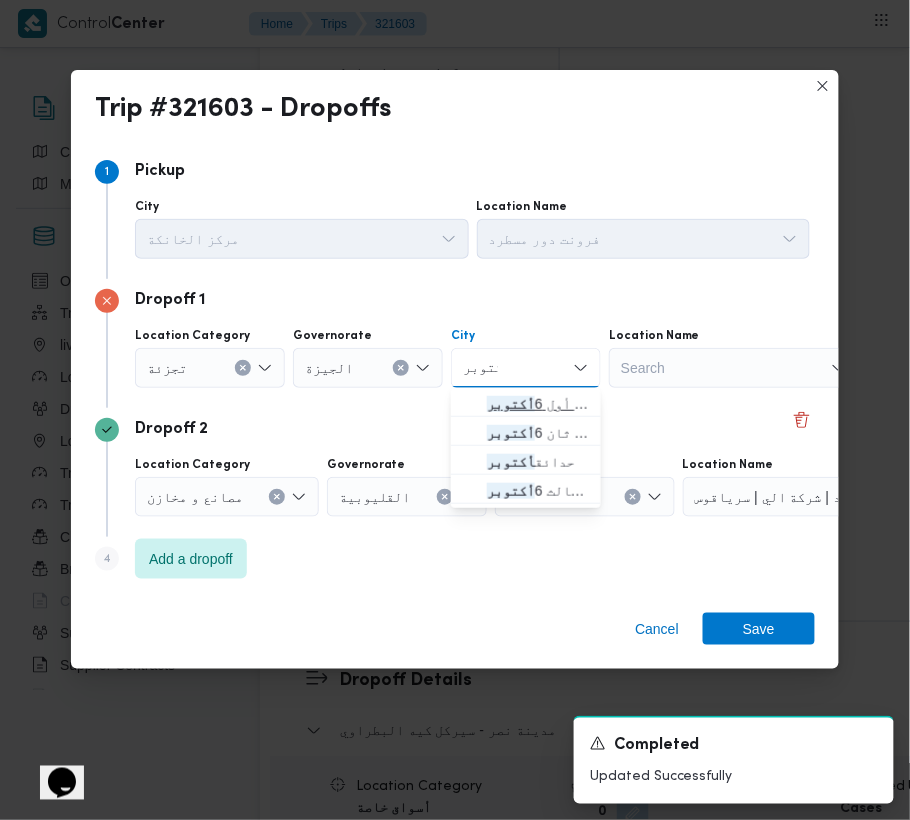type on "أكتوبر" 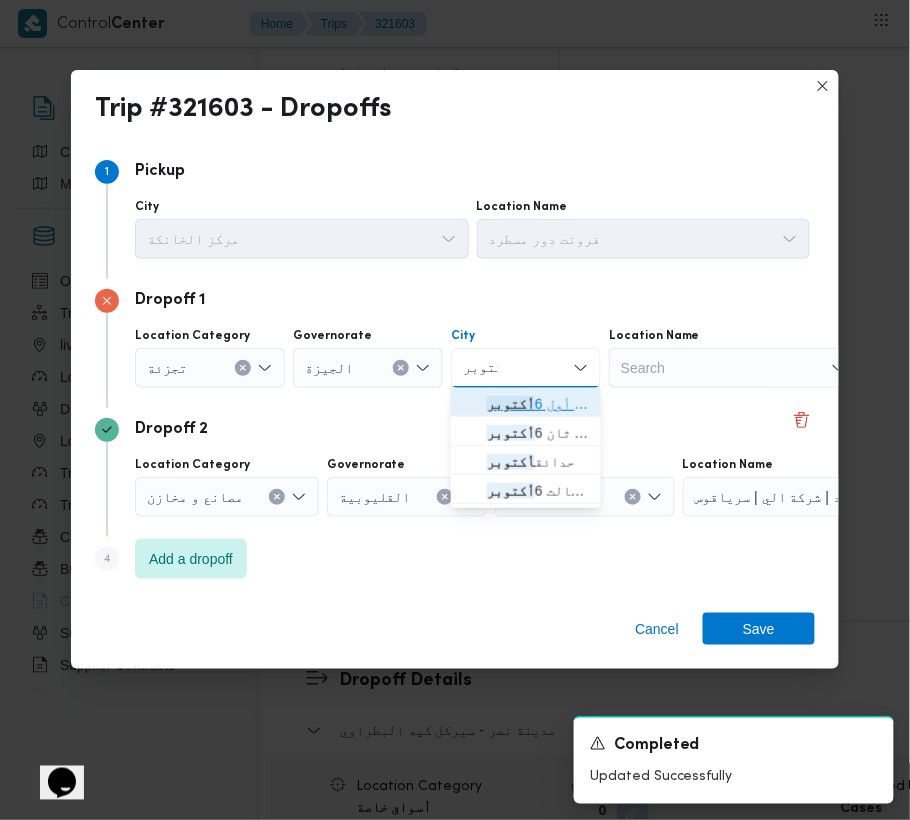 click on "قسم أول 6  أكتوبر" at bounding box center (526, 404) 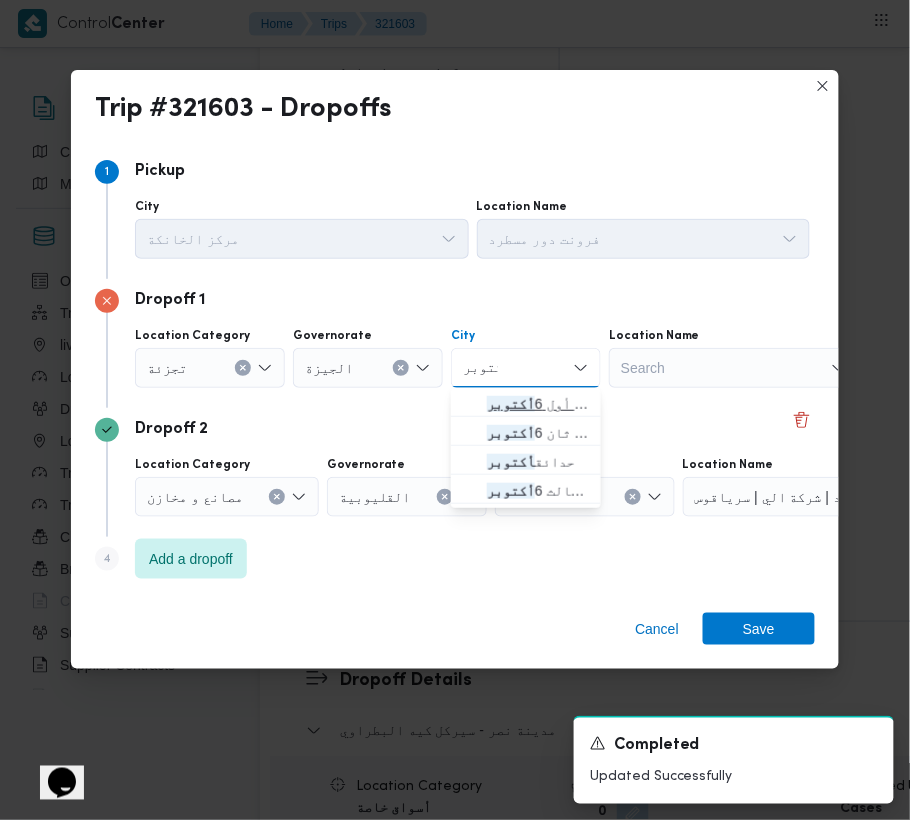 type 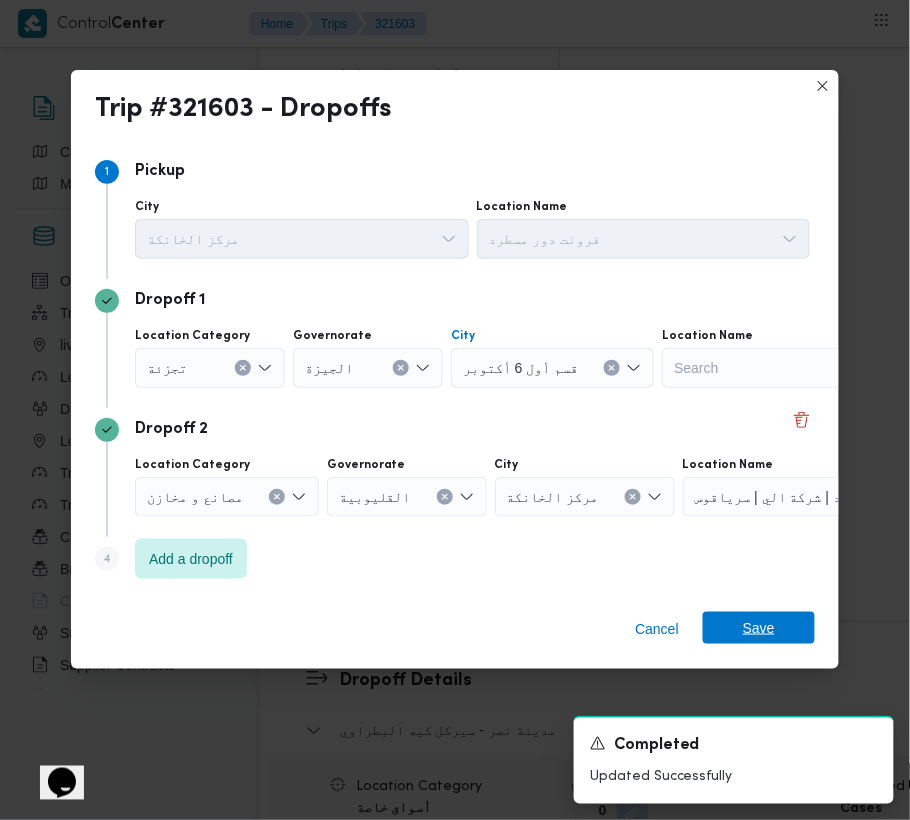click on "Save" at bounding box center (759, 628) 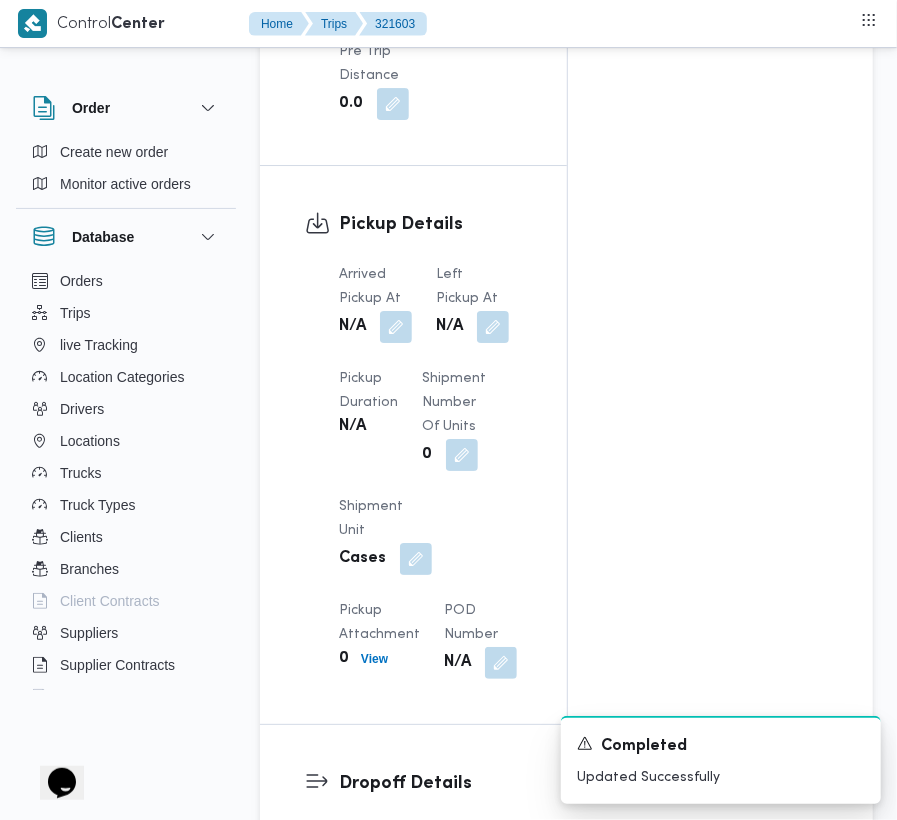 scroll, scrollTop: 2422, scrollLeft: 0, axis: vertical 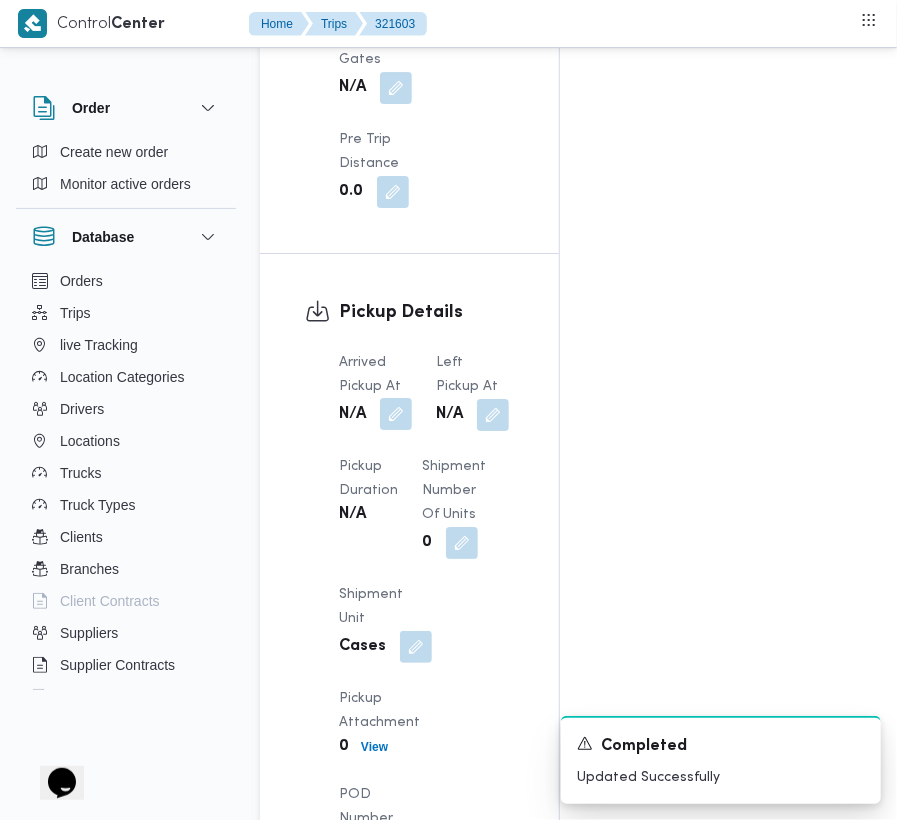 click at bounding box center (396, 414) 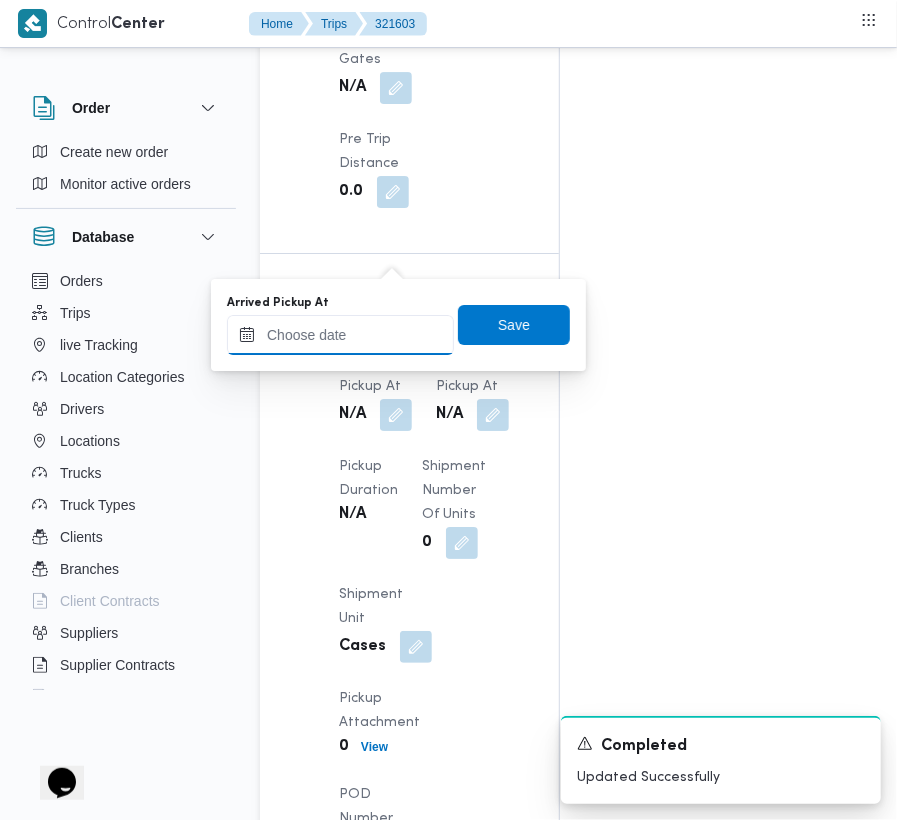 click on "Arrived Pickup At" at bounding box center [340, 335] 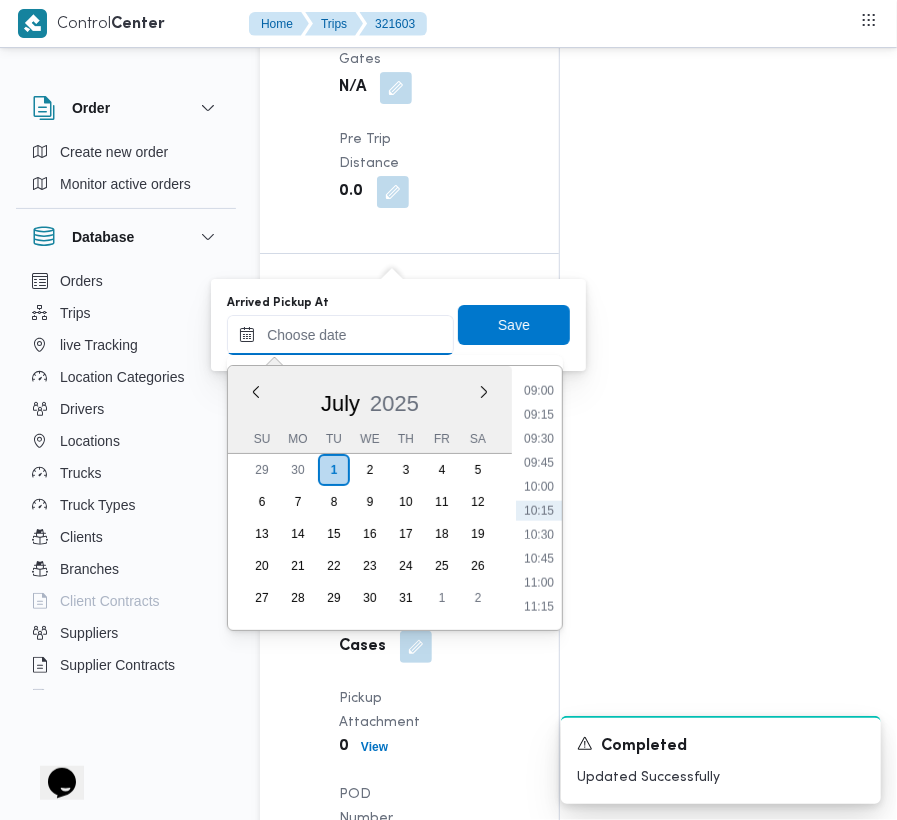 paste on "1/7/2025 7:00" 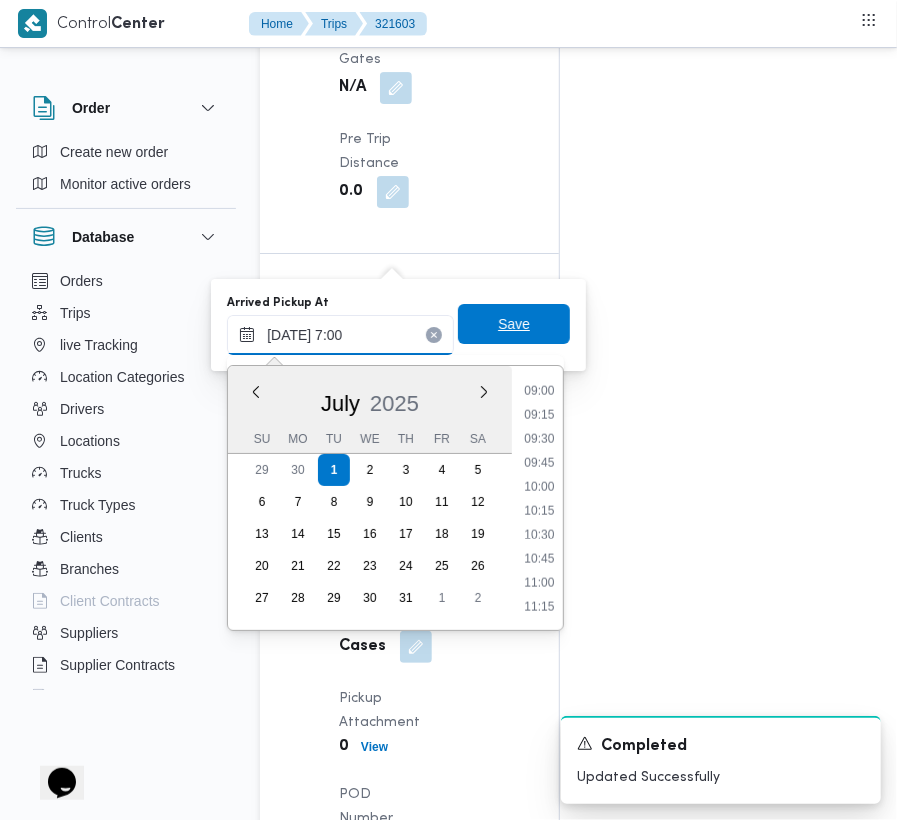 scroll, scrollTop: 672, scrollLeft: 0, axis: vertical 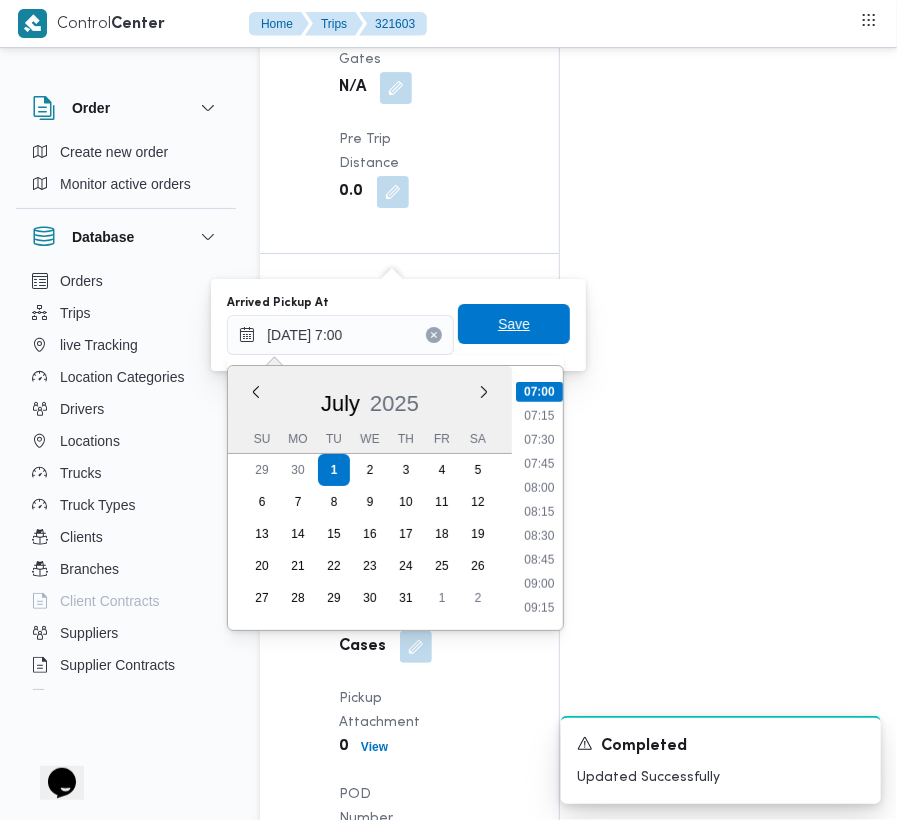 type on "01/07/2025 07:00" 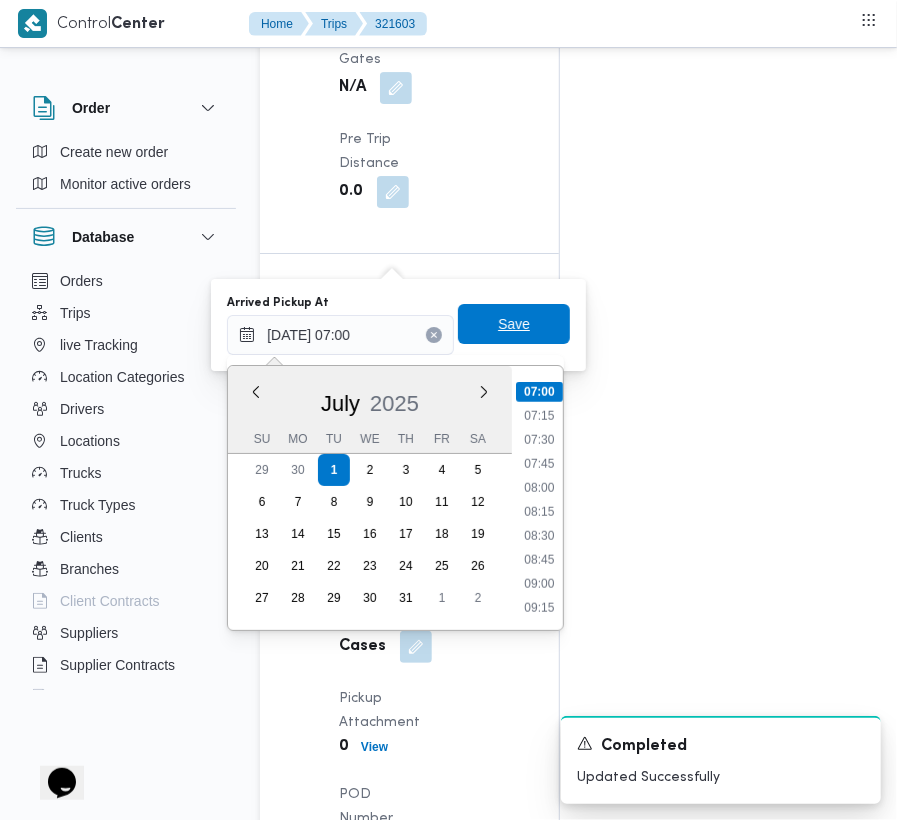 click on "Save" at bounding box center (514, 324) 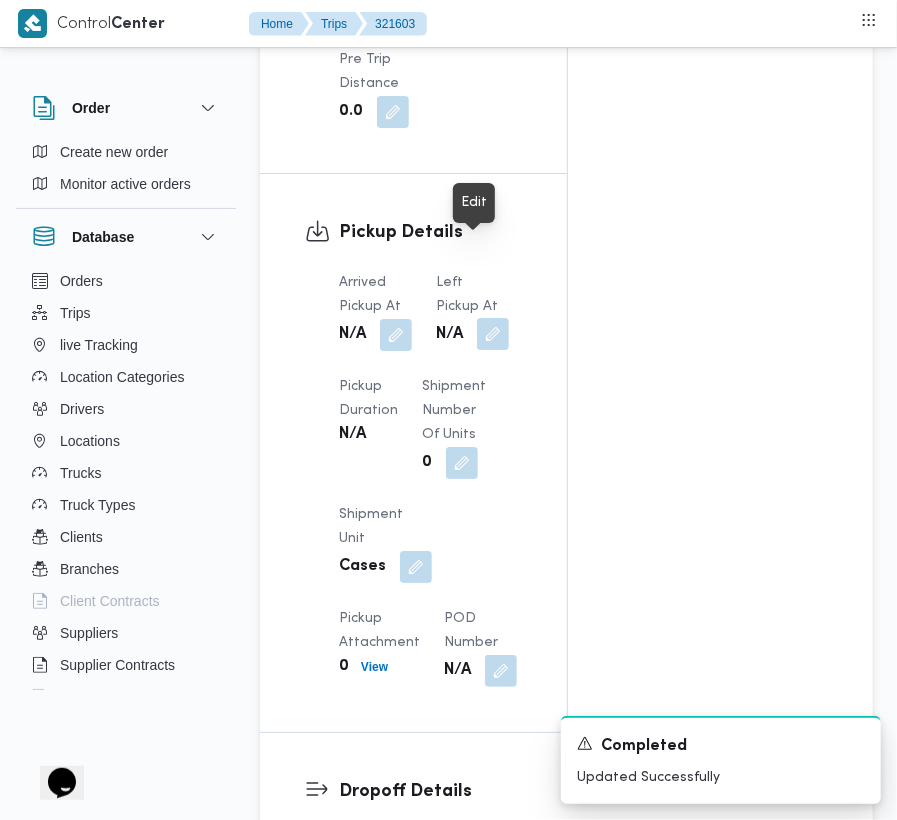 click at bounding box center (493, 334) 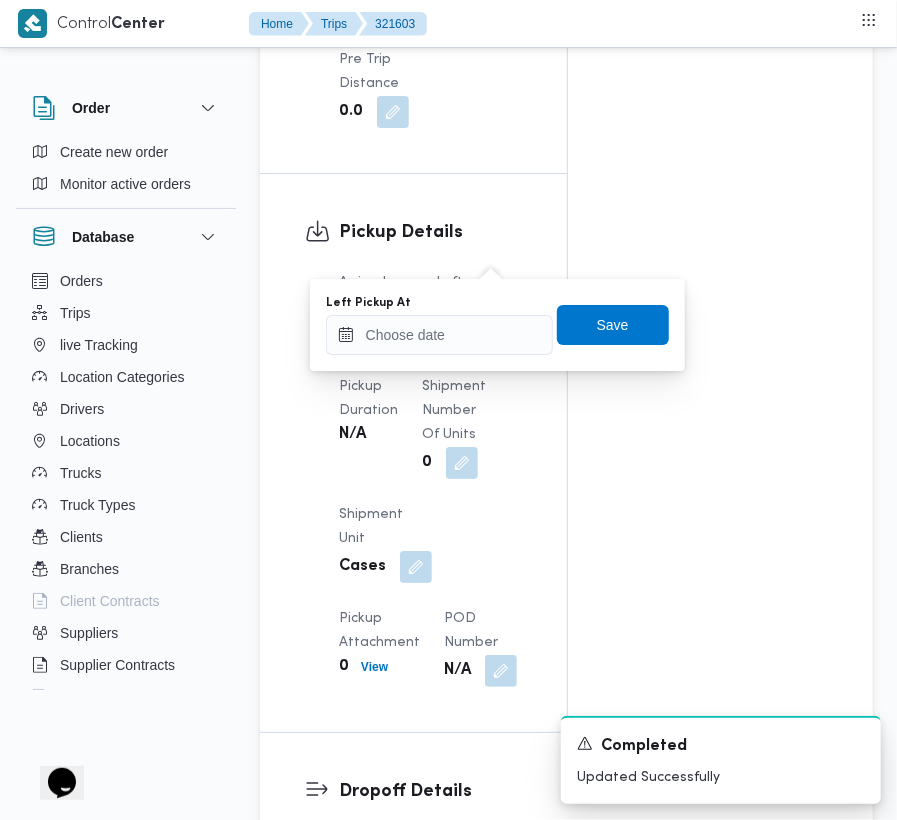 click on "Left Pickup At" at bounding box center (439, 303) 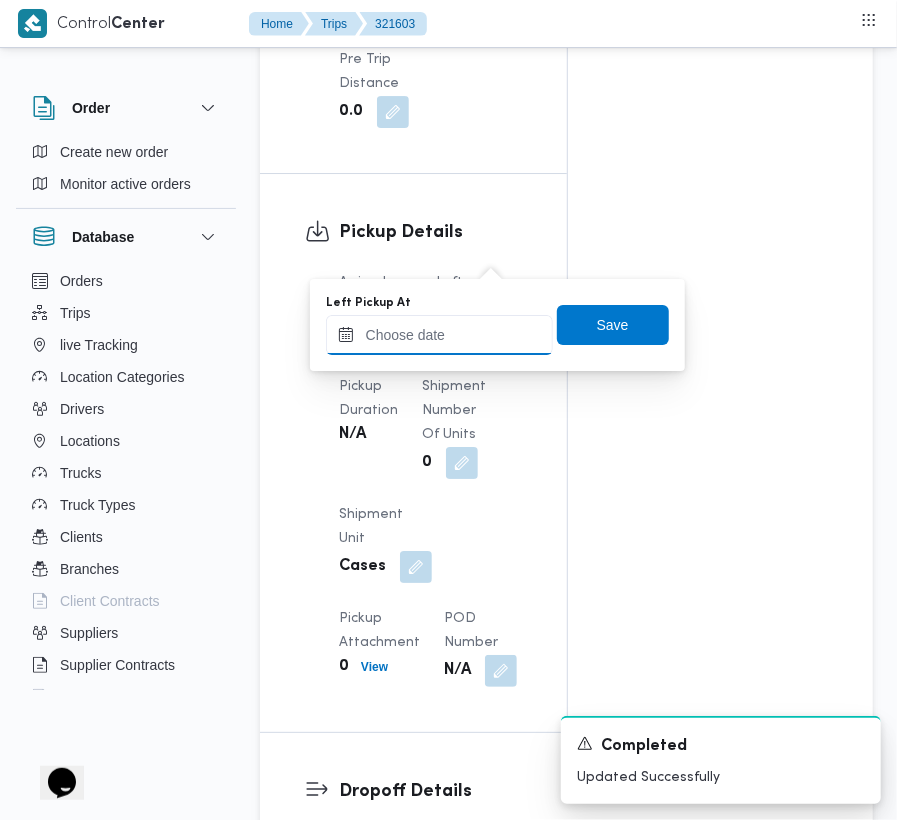 click on "Left Pickup At" at bounding box center (439, 335) 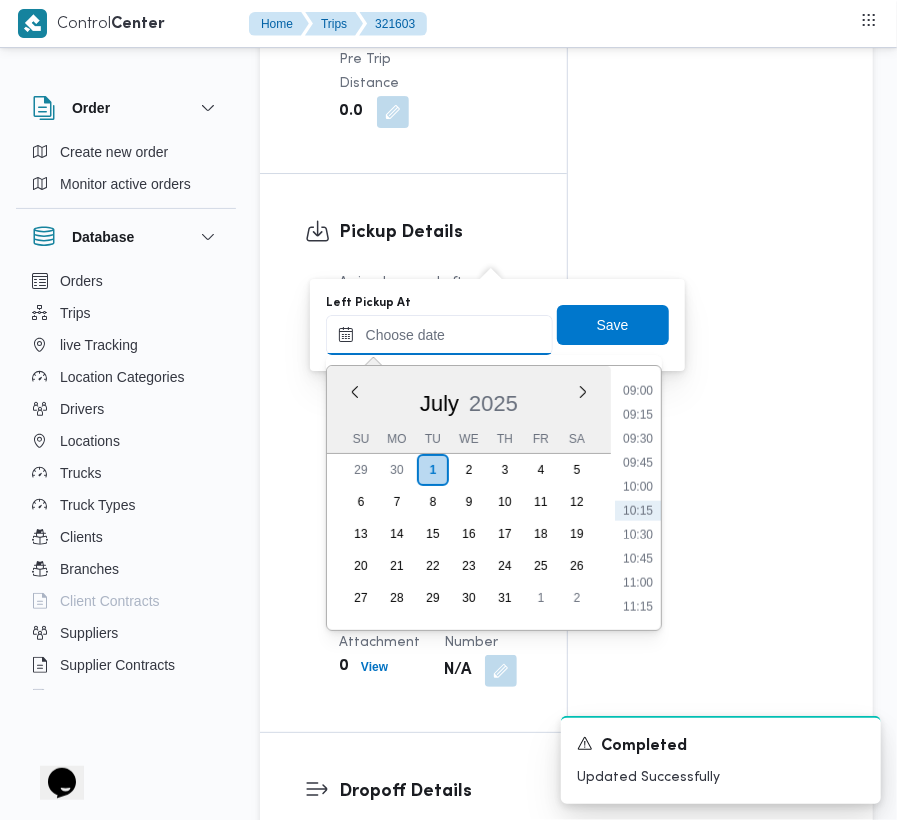 paste on "1/7/2025 7:00" 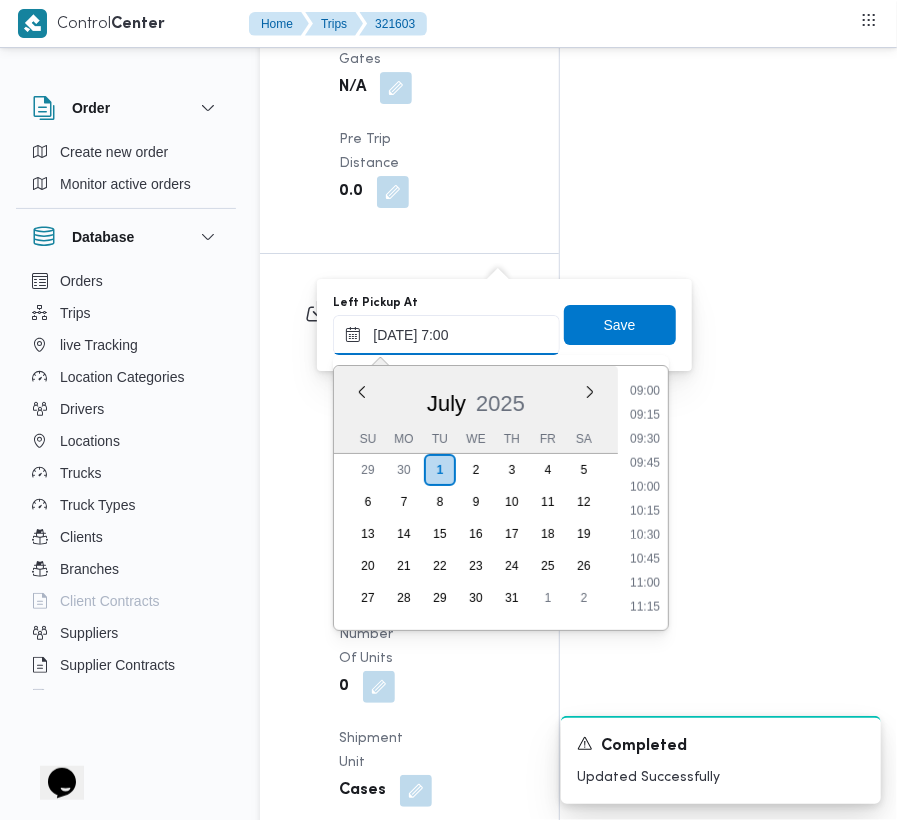 scroll, scrollTop: 672, scrollLeft: 0, axis: vertical 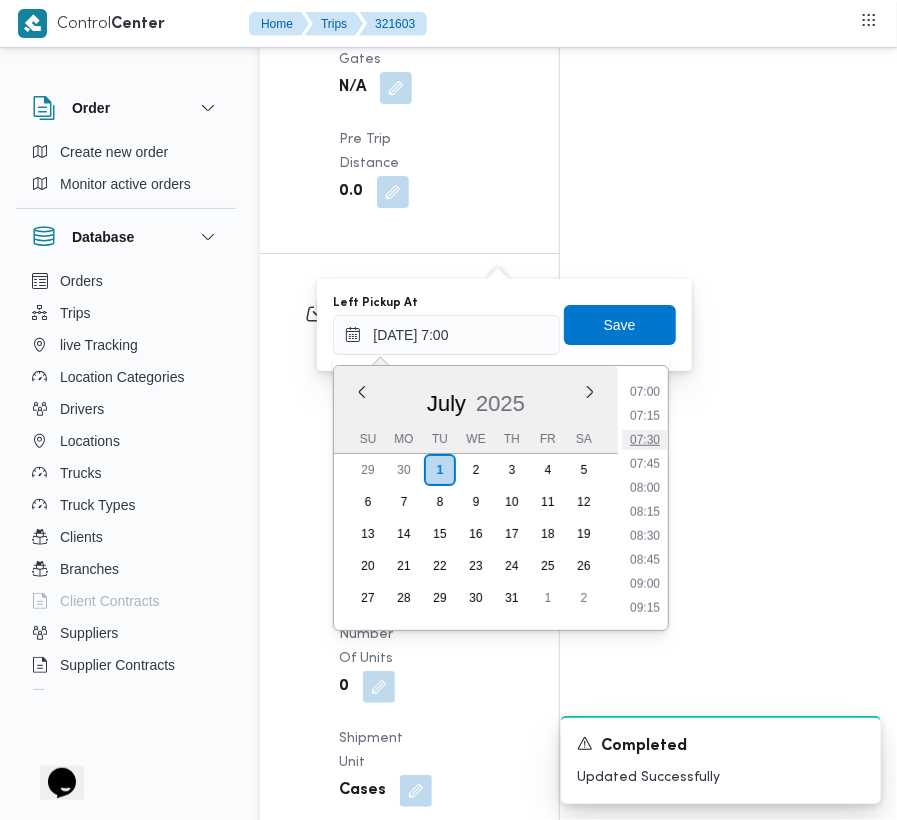 click on "07:30" at bounding box center [645, 440] 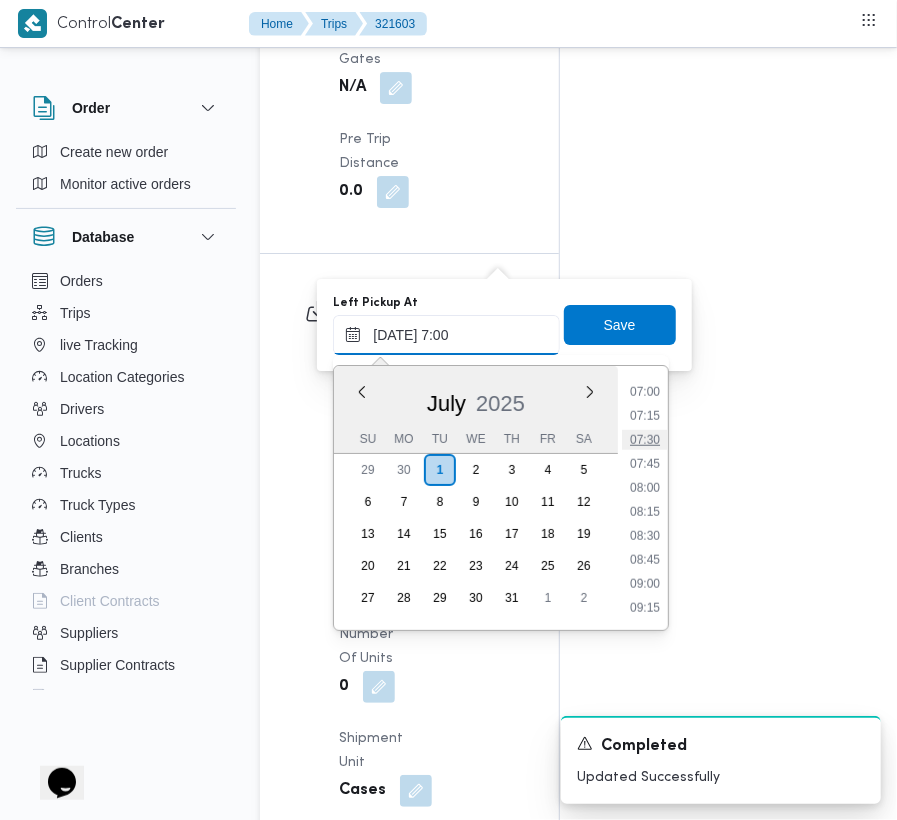 type on "01/07/2025 07:30" 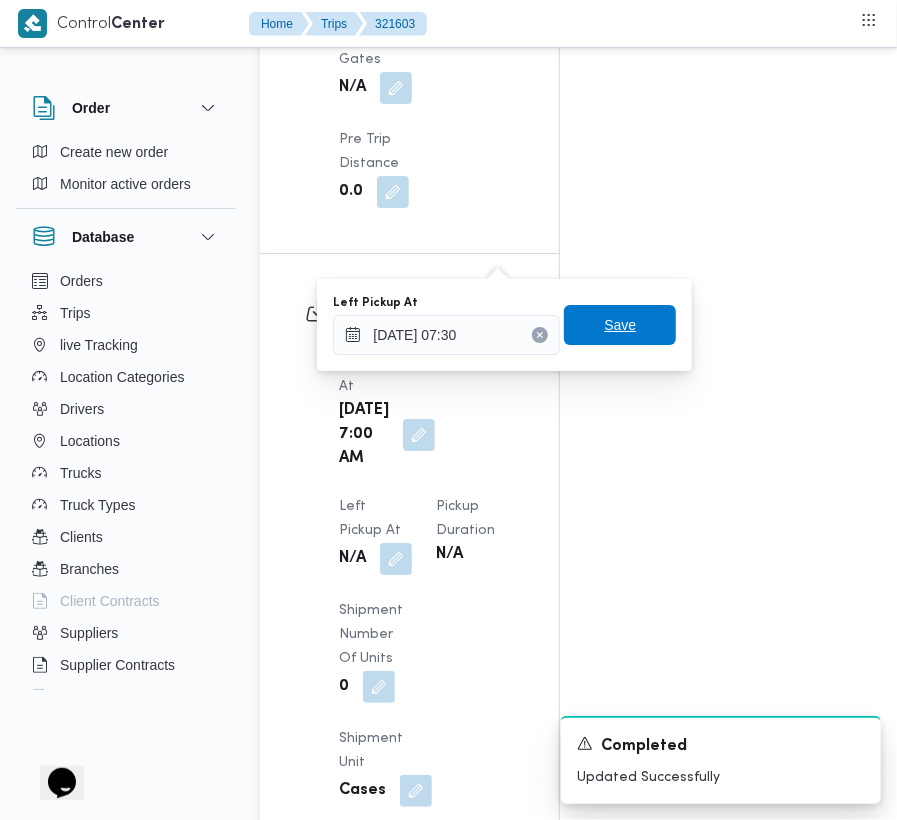 click on "Save" at bounding box center (620, 325) 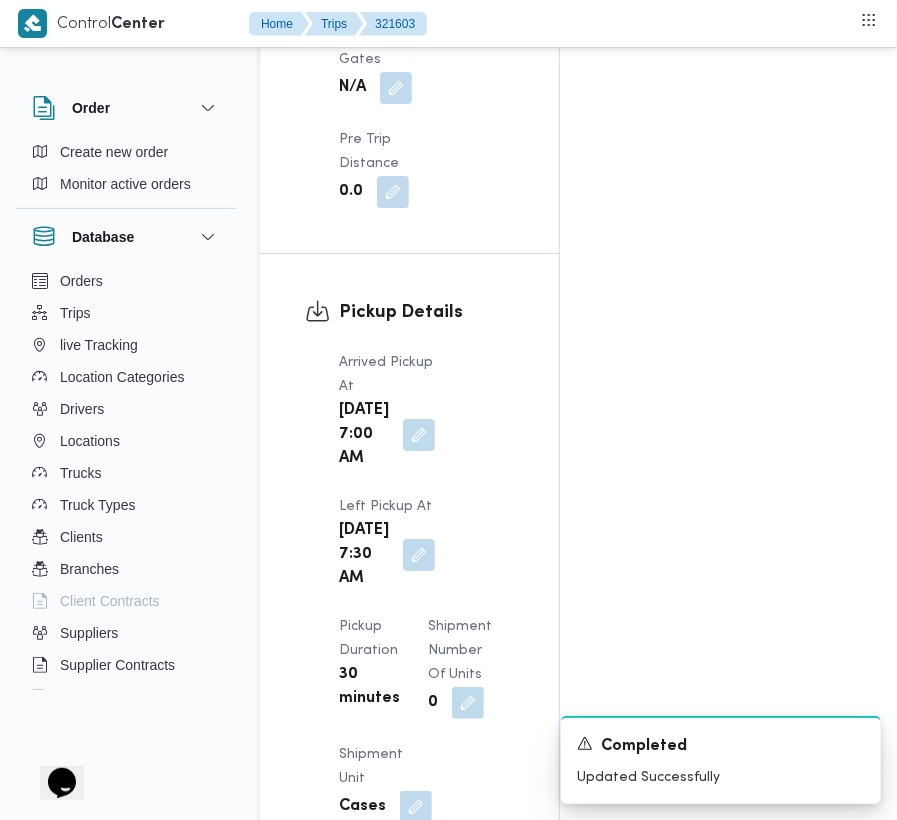 click on "Arrived Pickup At Tue, Jul 1, 2025 7:00 AM Left Pickup At Tue, Jul 1, 2025 7:30 AM Pickup Duration 30 minutes Shipment Number of Units 0 Shipment Unit Cases Pickup Attachment 0 View POD Number N/A" at bounding box center [426, 687] 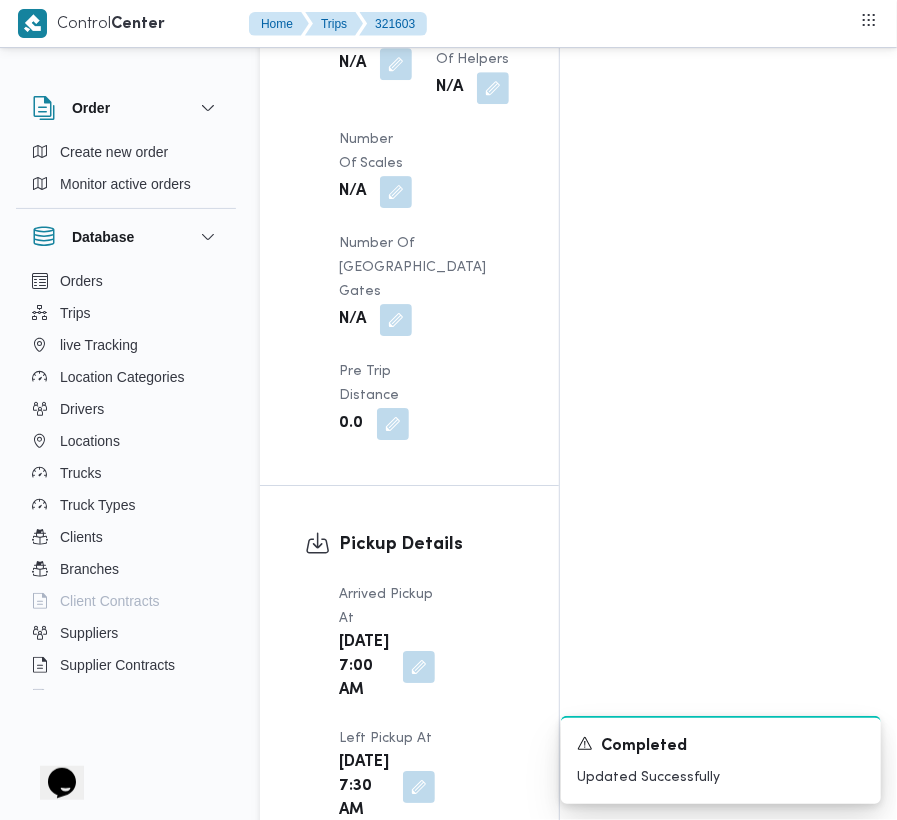 scroll, scrollTop: 2292, scrollLeft: 0, axis: vertical 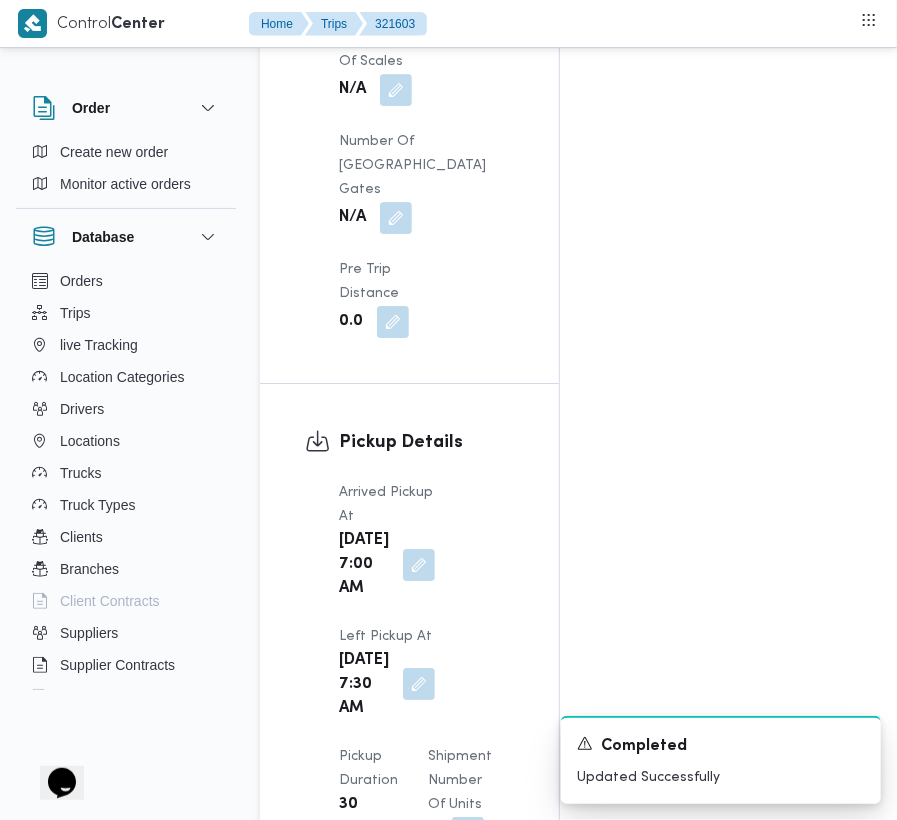 click at bounding box center (419, 684) 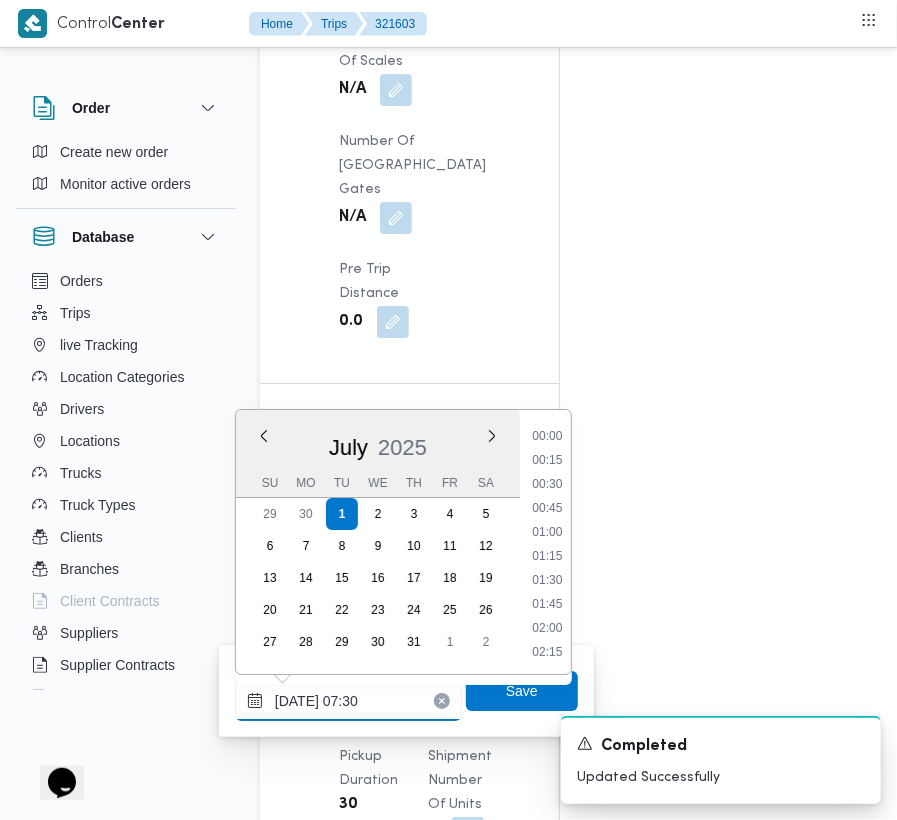 click on "01/07/2025 07:30" at bounding box center (348, 701) 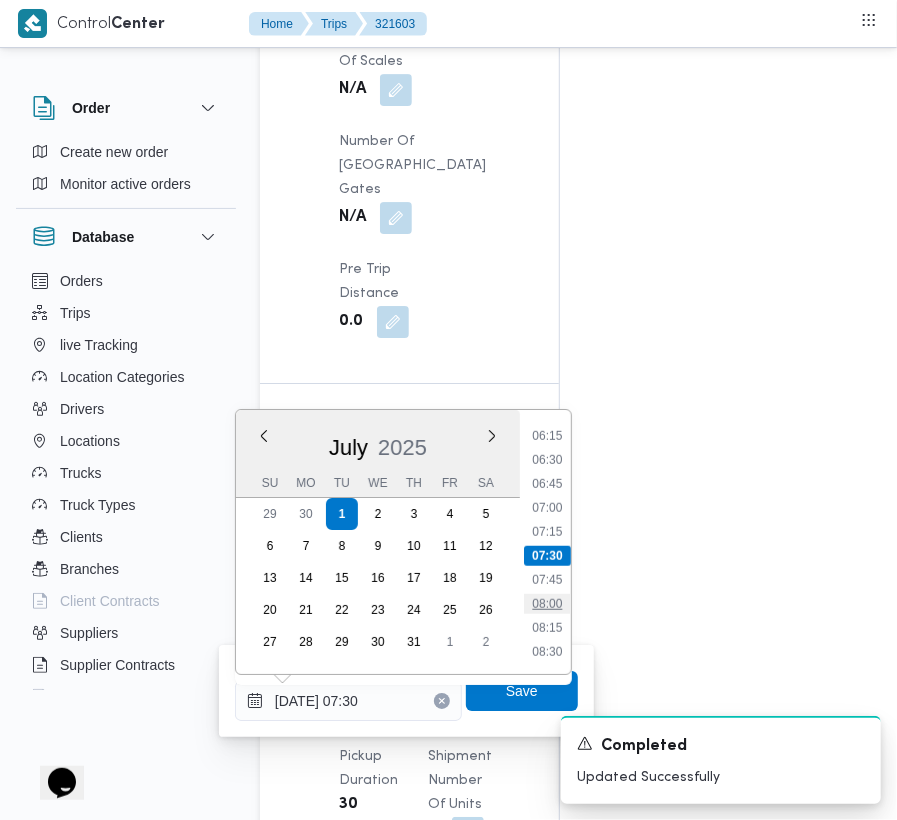 click on "00:00 00:15 00:30 00:45 01:00 01:15 01:30 01:45 02:00 02:15 02:30 02:45 03:00 03:15 03:30 03:45 04:00 04:15 04:30 04:45 05:00 05:15 05:30 05:45 06:00 06:15 06:30 06:45 07:00 07:15 07:30 07:45 08:00 08:15 08:30 08:45 09:00 09:15 09:30 09:45 10:00 10:15 10:30 10:45 11:00 11:15 11:30 11:45 12:00 12:15 12:30 12:45 13:00 13:15 13:30 13:45 14:00 14:15 14:30 14:45 15:00 15:15 15:30 15:45 16:00 16:15 16:30 16:45 17:00 17:15 17:30 17:45 18:00 18:15 18:30 18:45 19:00 19:15 19:30 19:45 20:00 20:15 20:30 20:45 21:00 21:15 21:30 21:45 22:00 22:15 22:30 22:45 23:00 23:15 23:30 23:45" at bounding box center [547, 542] 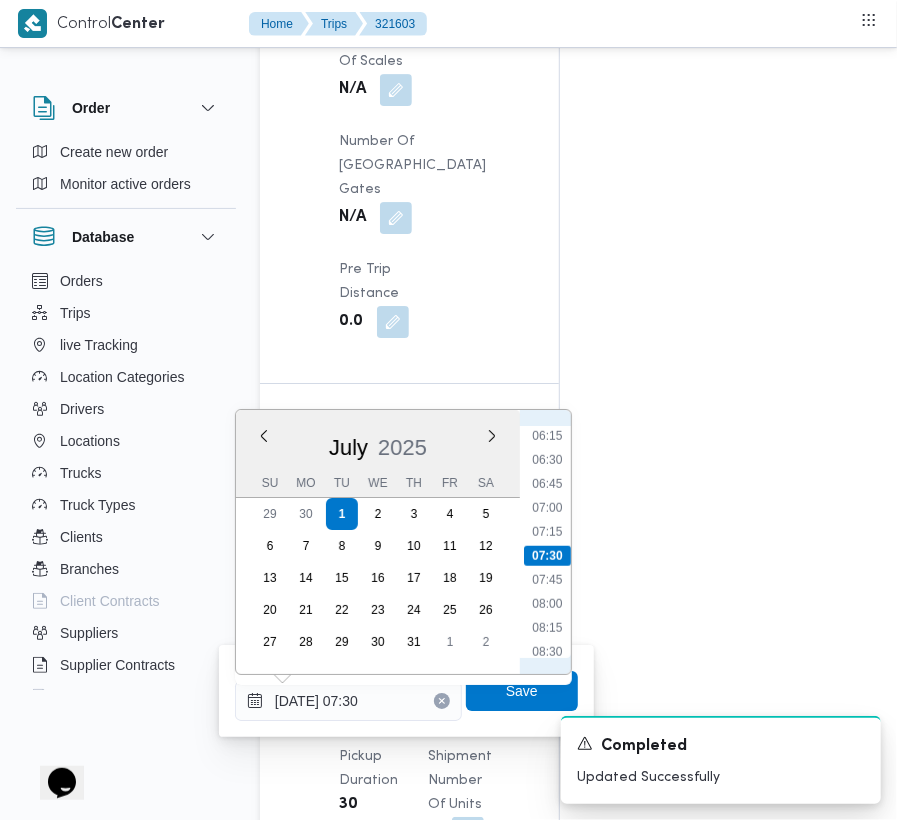 click on "Time You are a in a time selector. Use the up and down keys to select from other common times then press enter to confirm. 07:30 AM is currently
focused. 00:00 00:15 00:30 00:45 01:00 01:15 01:30 01:45 02:00 02:15 02:30 02:45 03:00 03:15 03:30 03:45 04:00 04:15 04:30 04:45 05:00 05:15 05:30 05:45 06:00 06:15 06:30 06:45 07:00 07:15 07:30 07:45 08:00 08:15 08:30 08:45 09:00 09:15 09:30 09:45 10:00 10:15 10:30 10:45 11:00 11:15 11:30 11:45 12:00 12:15 12:30 12:45 13:00 13:15 13:30 13:45 14:00 14:15 14:30 14:45 15:00 15:15 15:30 15:45 16:00 16:15 16:30 16:45 17:00 17:15 17:30 17:45 18:00 18:15 18:30 18:45 19:00 19:15 19:30 19:45 20:00 20:15 20:30 20:45 21:00 21:15 21:30 21:45 22:00 22:15 22:30 22:45 23:00 23:15 23:30 23:45" at bounding box center [545, 542] 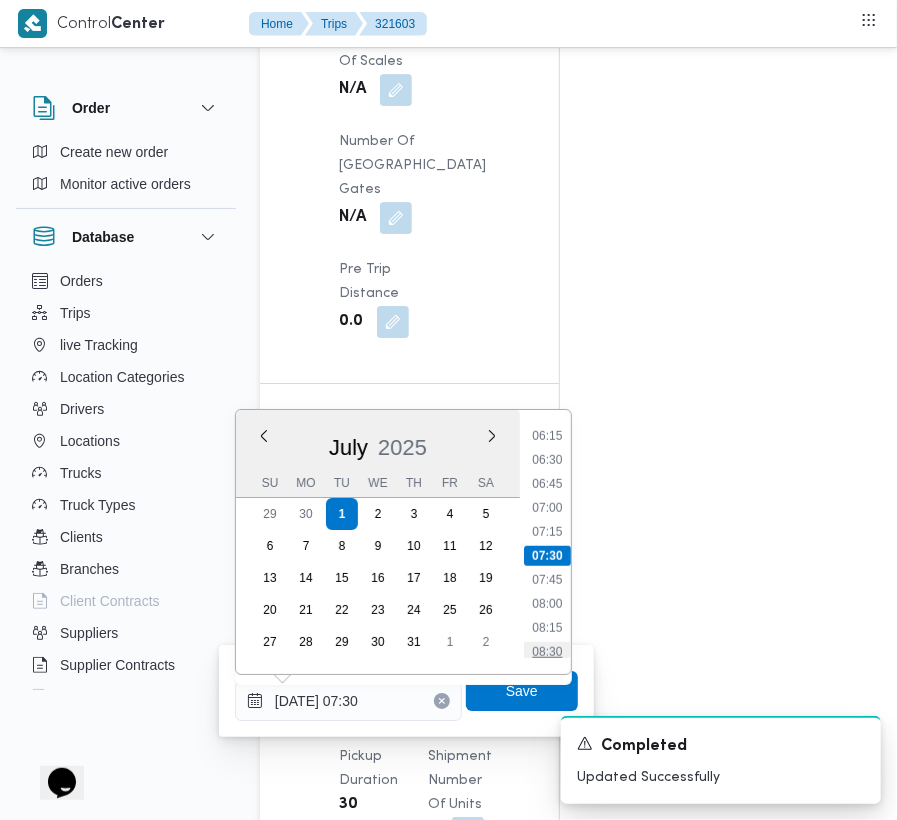 click on "08:30" at bounding box center (547, 652) 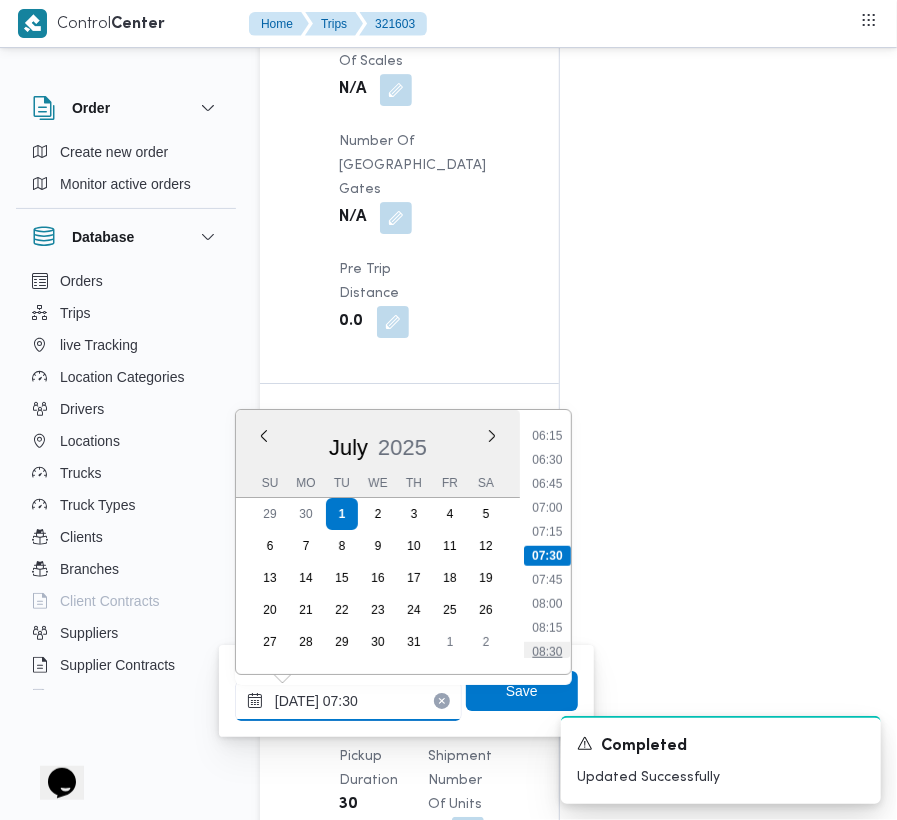 type on "01/07/2025 07:30" 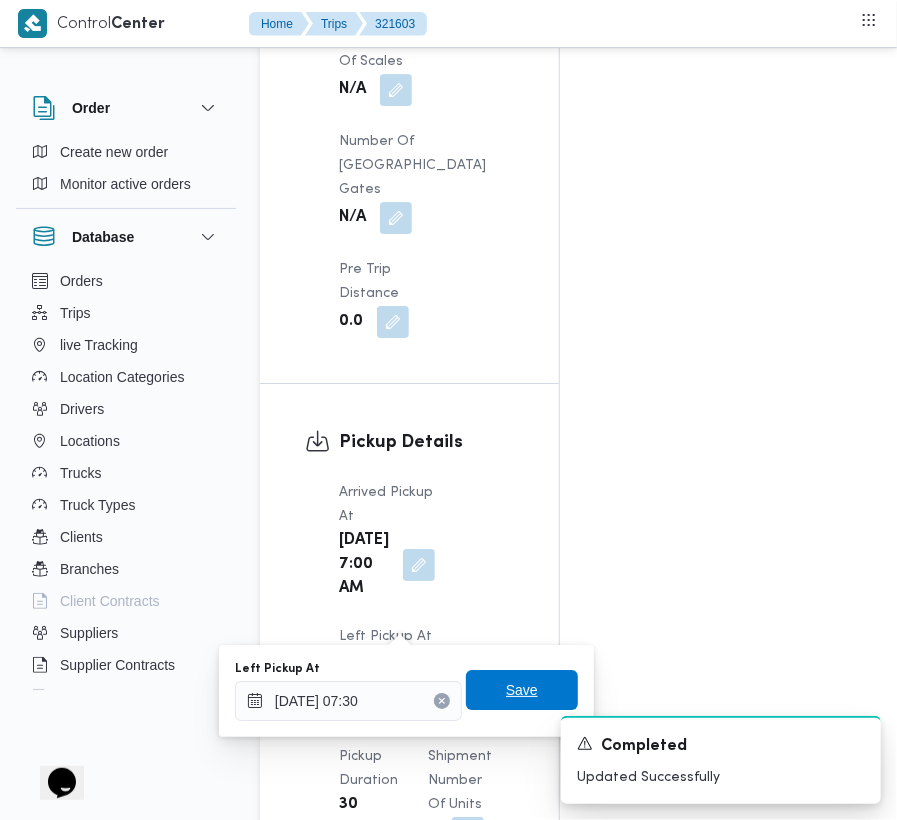 click on "Save" at bounding box center [522, 690] 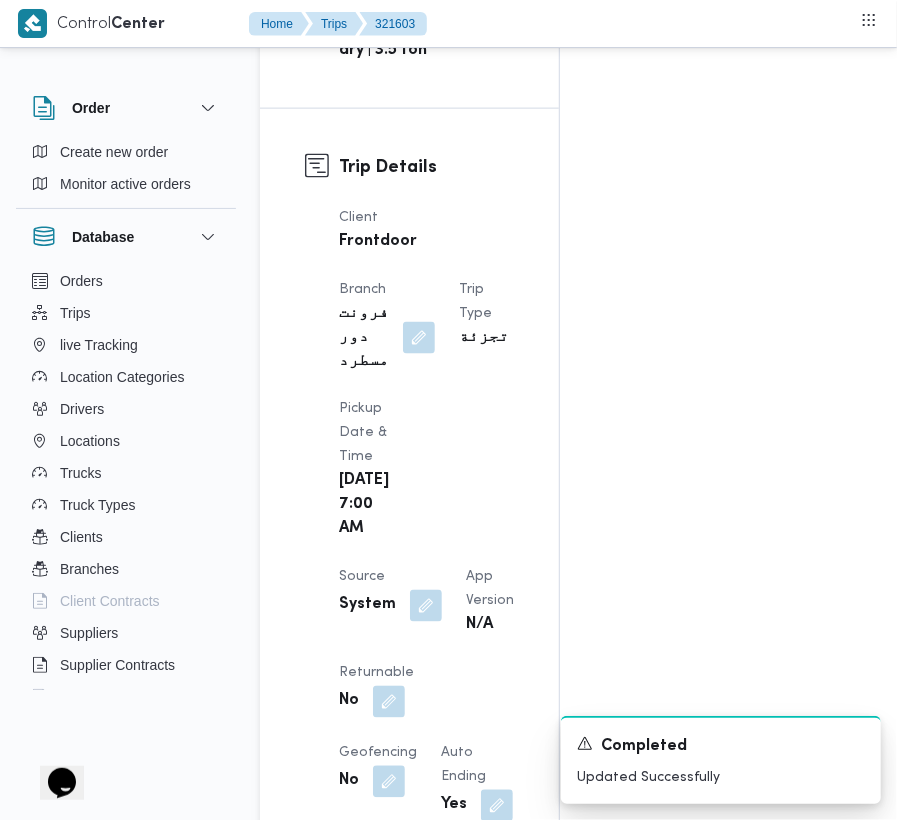 scroll, scrollTop: 0, scrollLeft: 0, axis: both 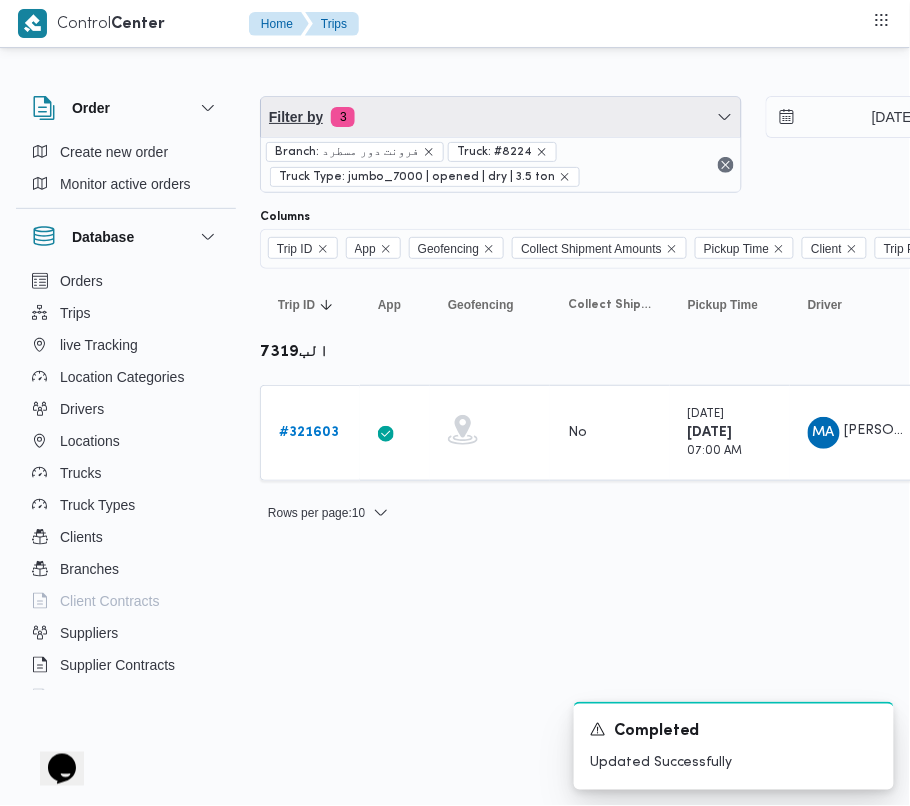 click on "Filter by 3" at bounding box center [501, 117] 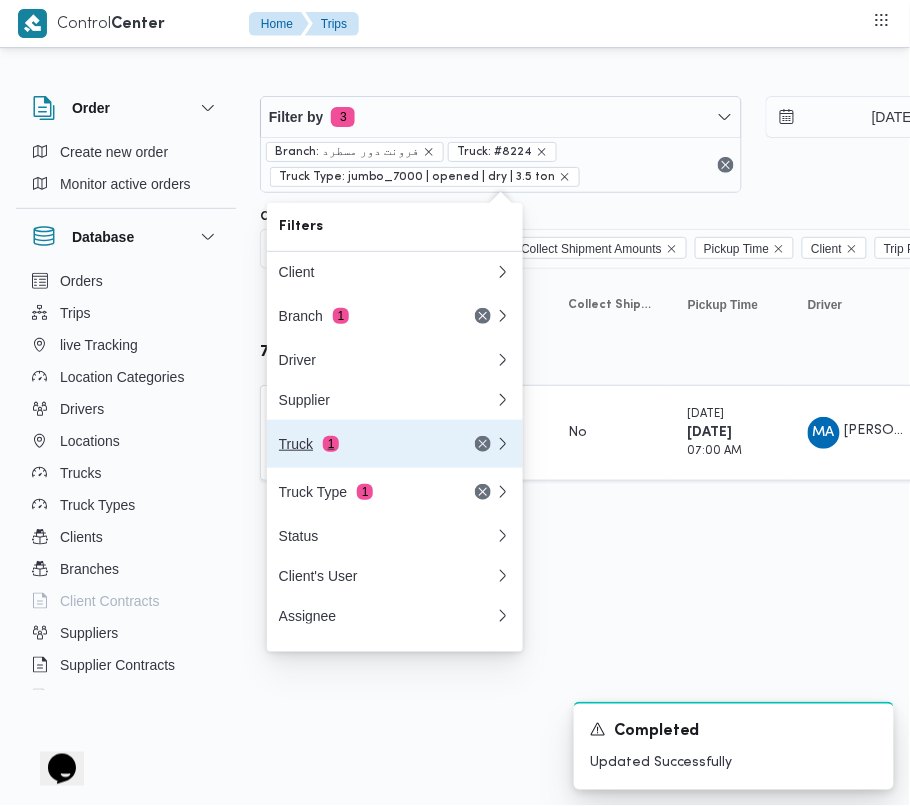click on "Truck 1" at bounding box center [363, 444] 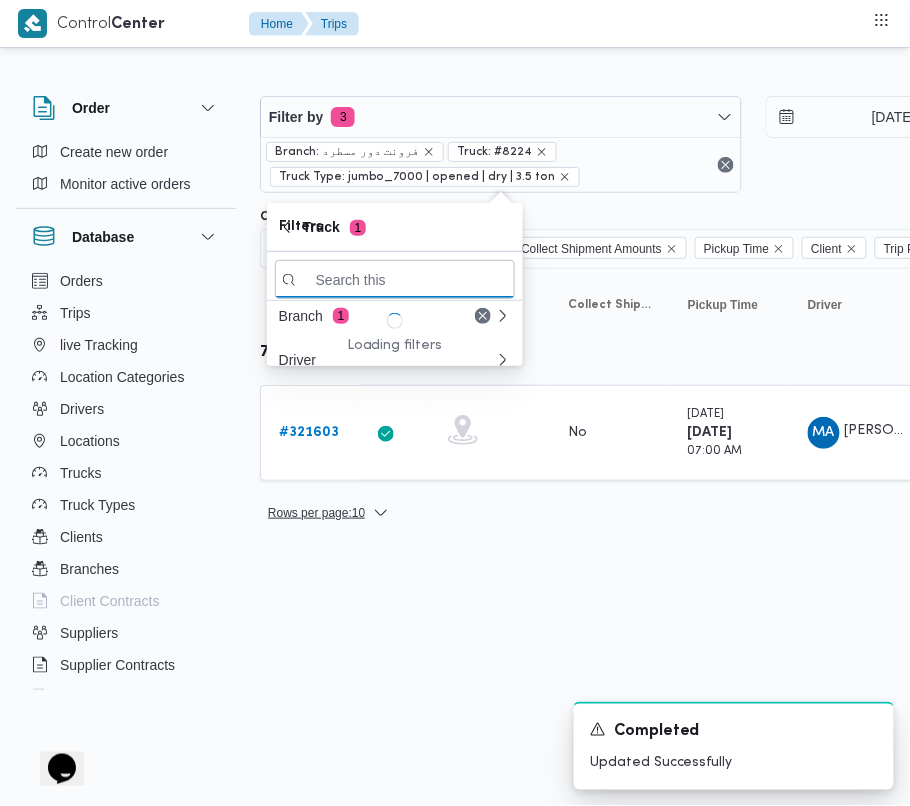 paste on "3853" 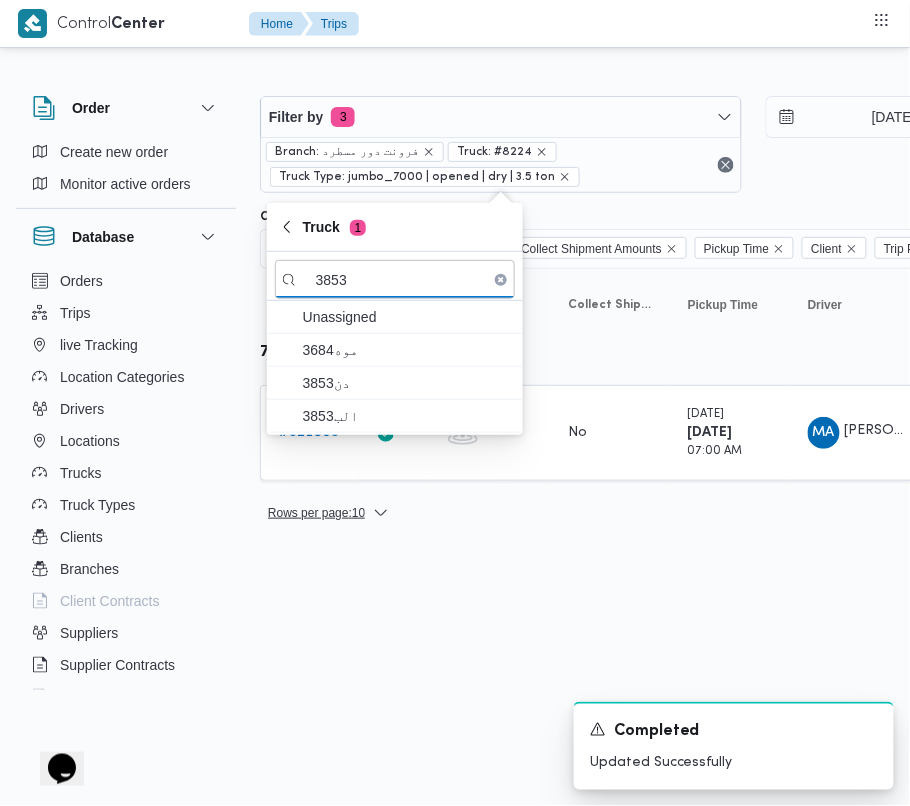 type on "3853" 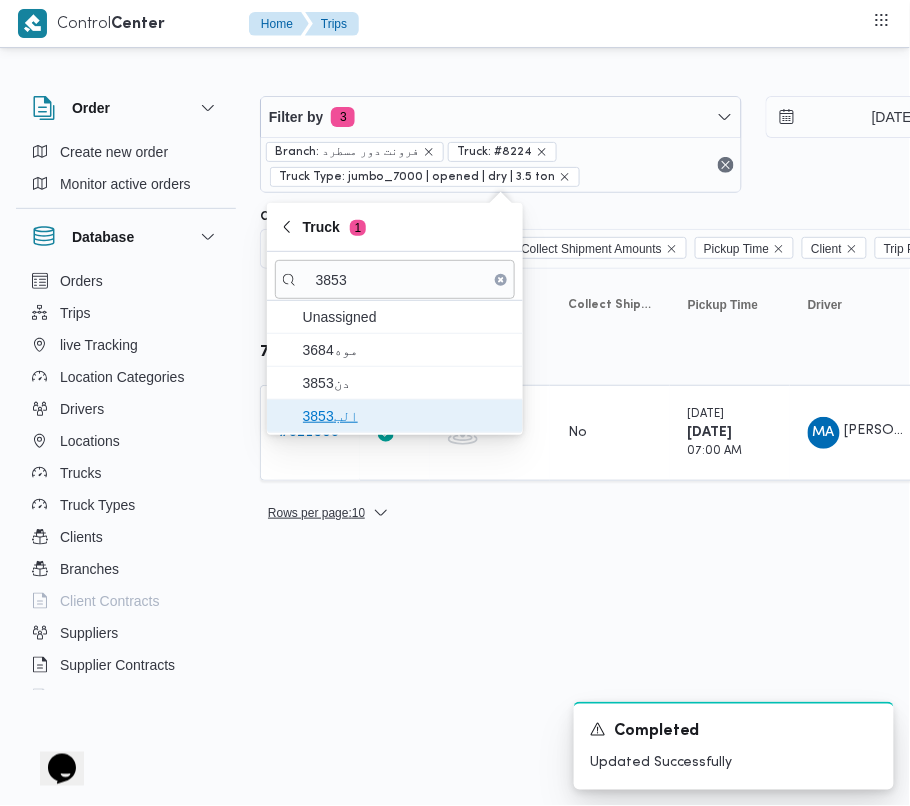 click on "الب3853" at bounding box center [407, 416] 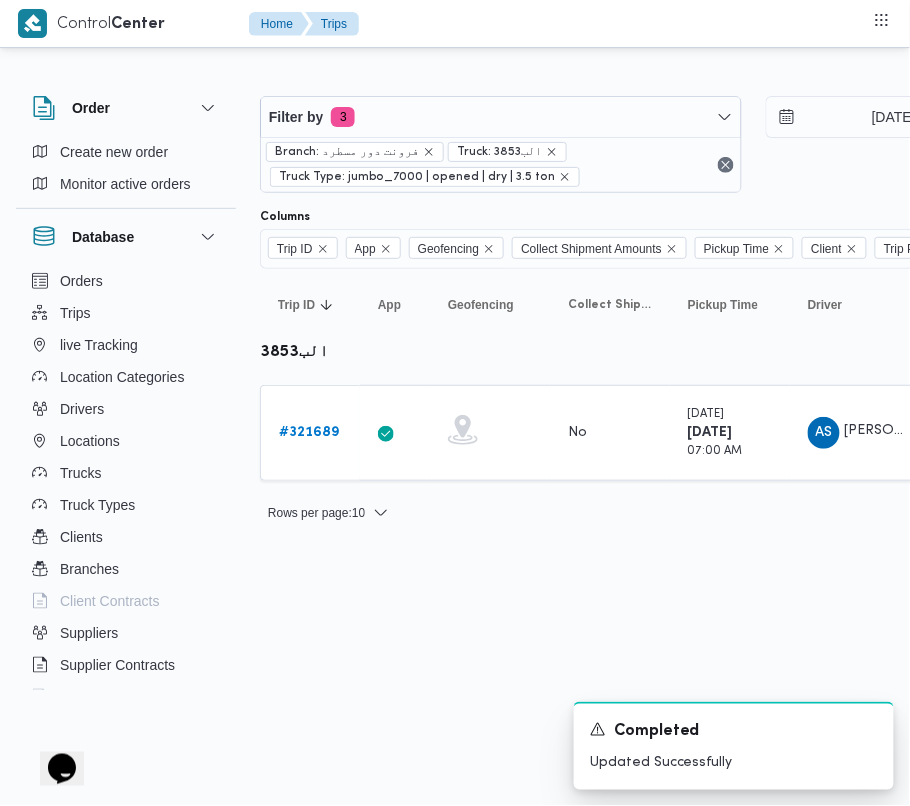 click on "Control  Center Home Trips Order Create new order Monitor active orders Database Orders Trips live Tracking Location Categories Drivers Locations Trucks Truck Types Clients Branches Client Contracts Suppliers Supplier Contracts Devices Users Projects SP Projects Admins organization assignees Tags Filter by 3 Branch: فرونت دور مسطرد Truck: الب3853 Truck Type: jumbo_7000 | opened | dry | 3.5 ton 1/7/2025 → 1/7/2025 Group By Truck Columns Trip ID App Geofencing Collect Shipment Amounts Pickup Time Client Trip Points Driver Supplier Truck Status Platform Sorting Trip ID Click to sort in ascending order App Click to sort in ascending order Geofencing Click to sort in ascending order Collect Shipment Amounts Pickup Time Click to sort in ascending order Client Click to sort in ascending order Trip Points Driver Click to sort in ascending order Supplier Click to sort in ascending order Truck Click to sort in ascending order Status Click to sort in ascending order Platform Actions الب3853 Trip ID" at bounding box center (455, 403) 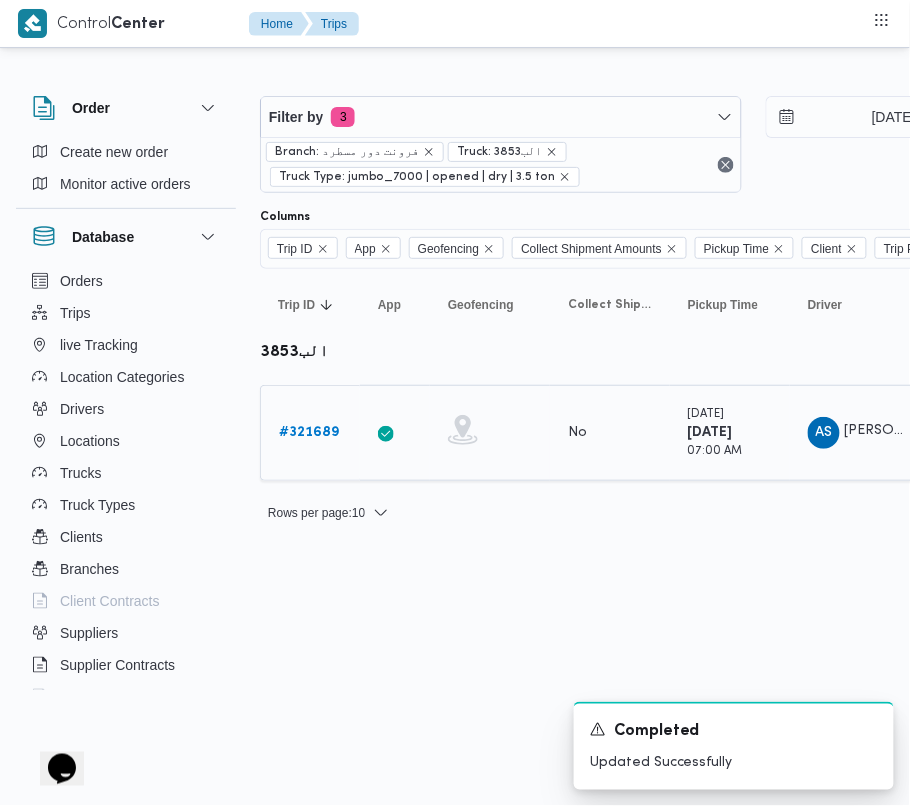 click on "# 321689" at bounding box center (309, 432) 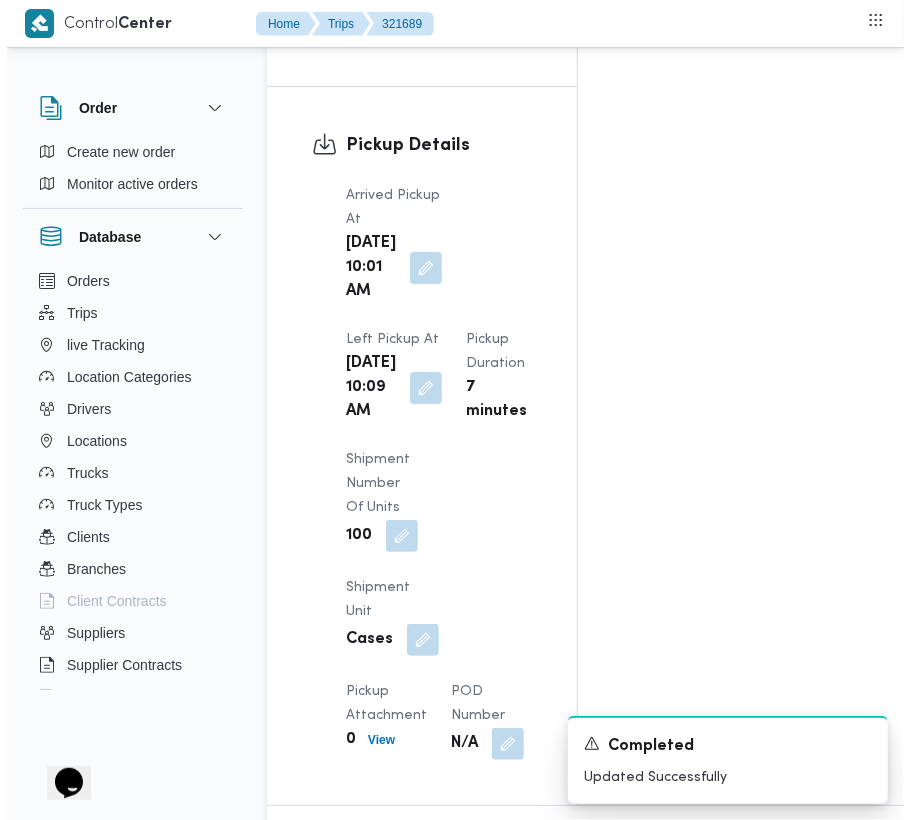 scroll, scrollTop: 3250, scrollLeft: 0, axis: vertical 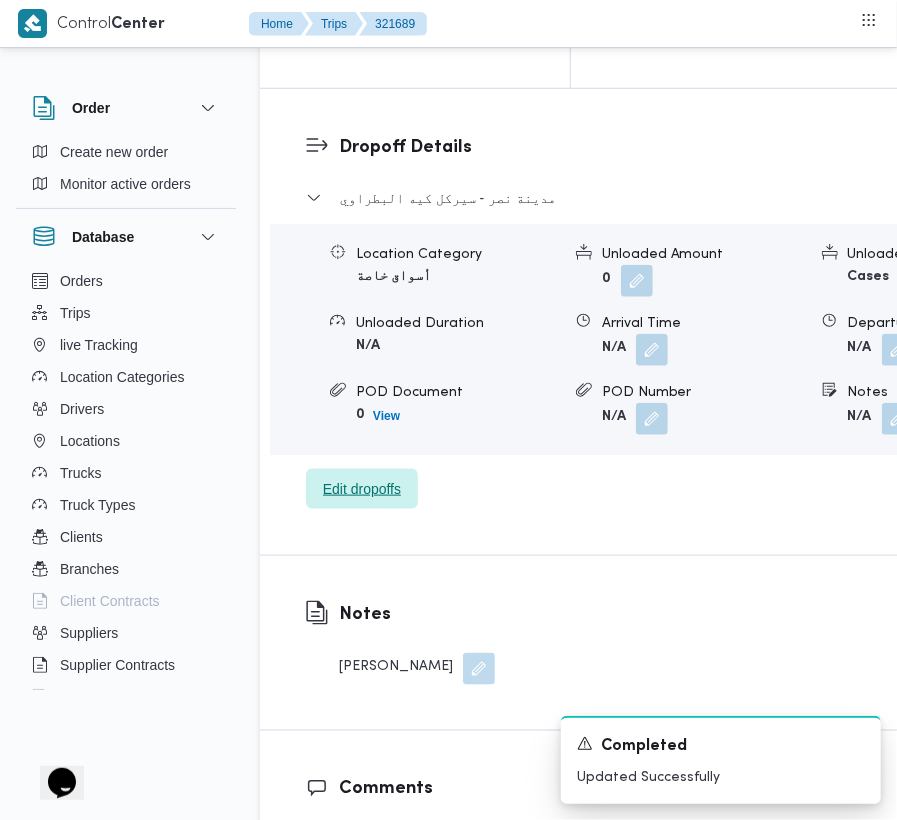 click on "Edit dropoffs" at bounding box center (362, 489) 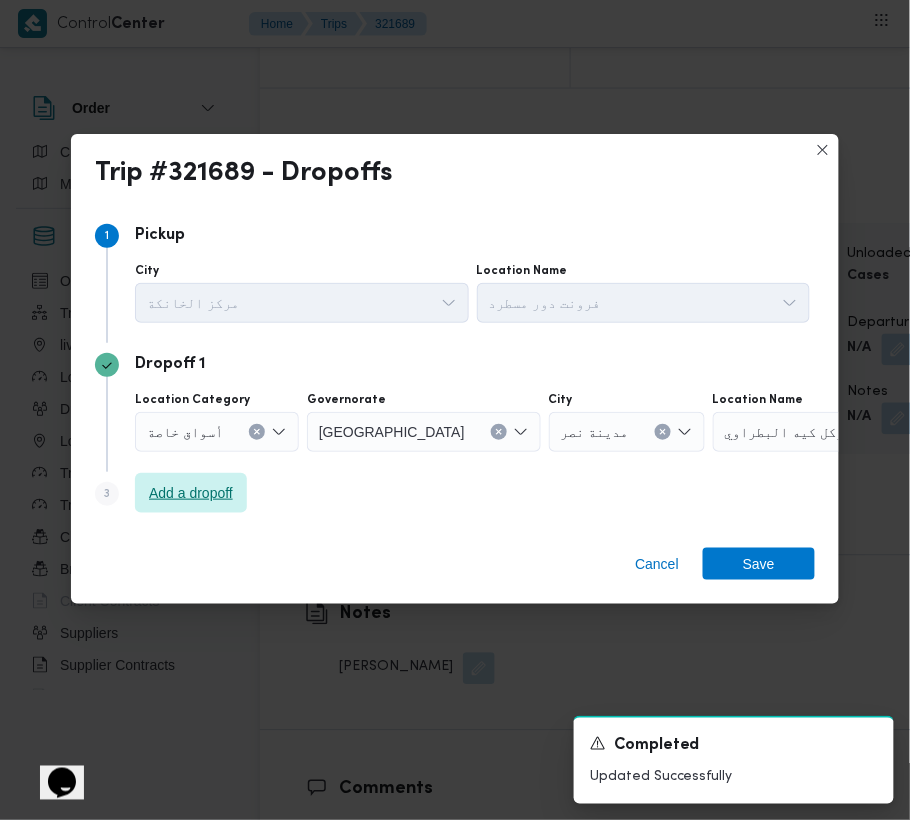 click on "Add a dropoff" at bounding box center [191, 493] 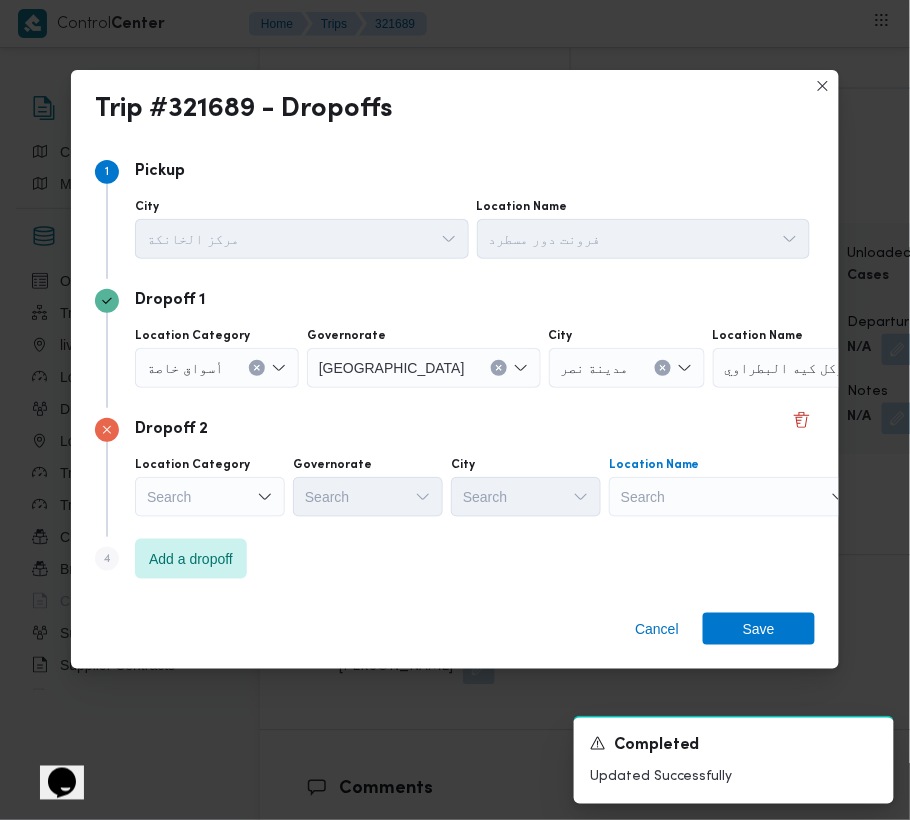 drag, startPoint x: 718, startPoint y: 497, endPoint x: 721, endPoint y: 513, distance: 16.27882 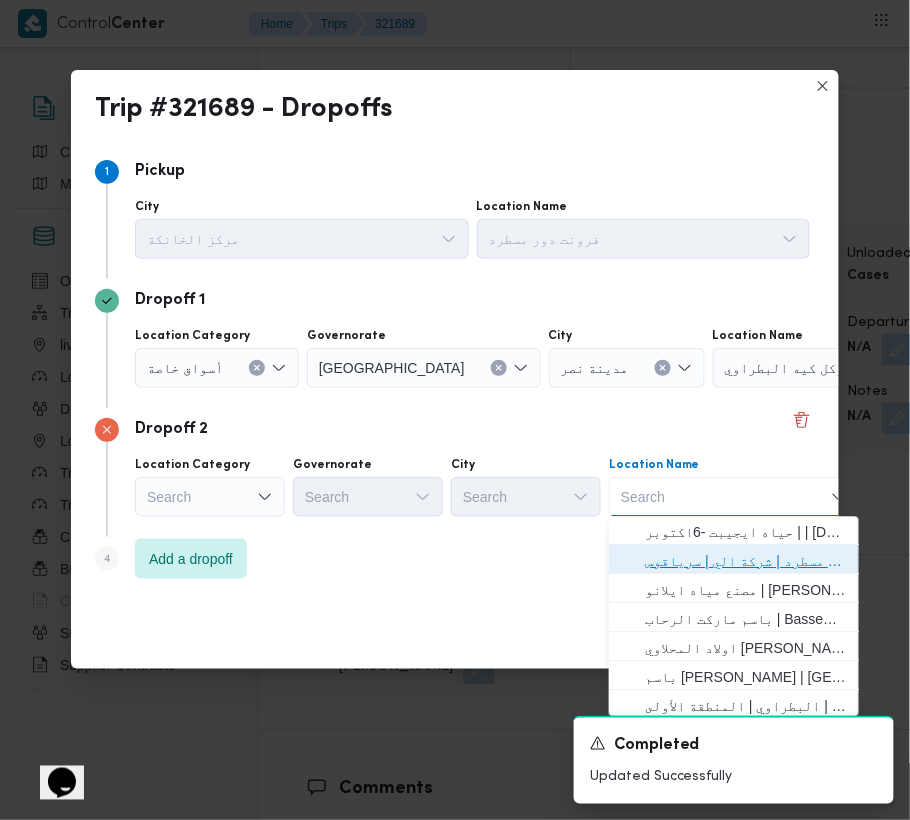 click on "فرونت دور مسطرد | شركة الي | سرياقوس" at bounding box center [746, 562] 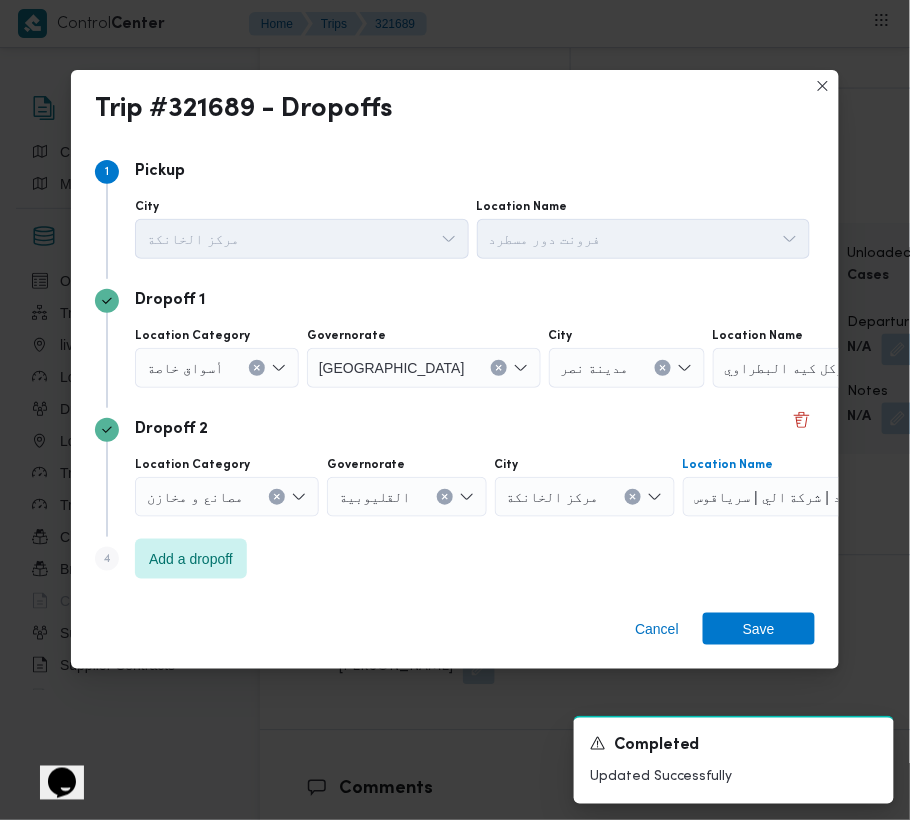 click on "Location Category" at bounding box center (232, 368) 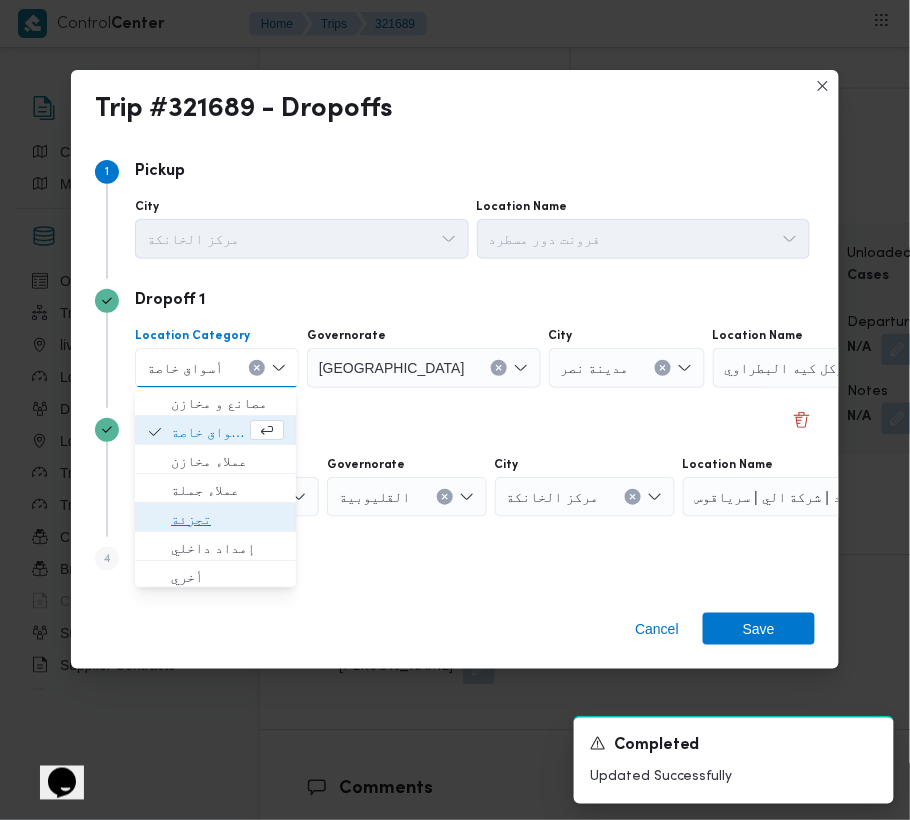 click on "تجزئة" at bounding box center (227, 520) 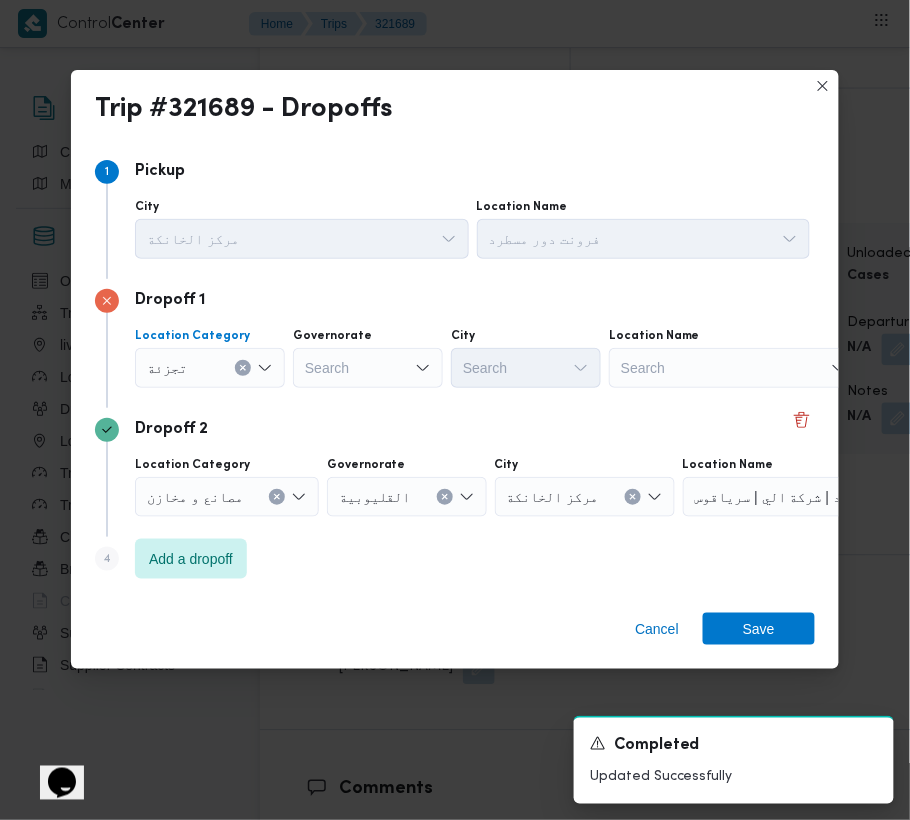 click on "Search" at bounding box center [368, 368] 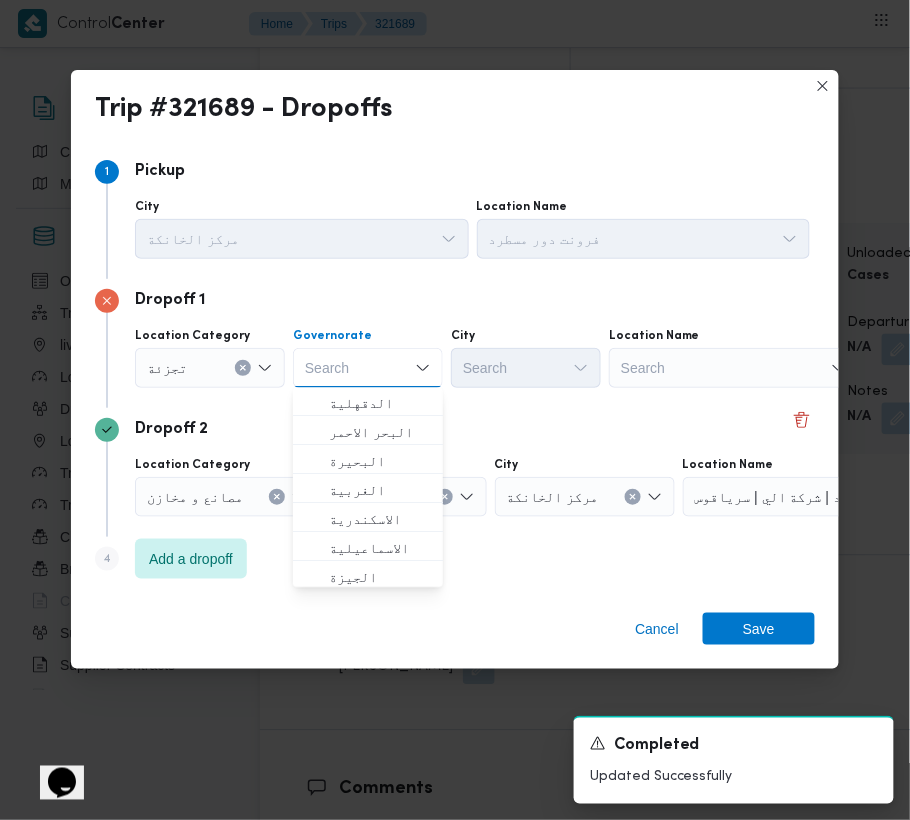 paste on "جيزة" 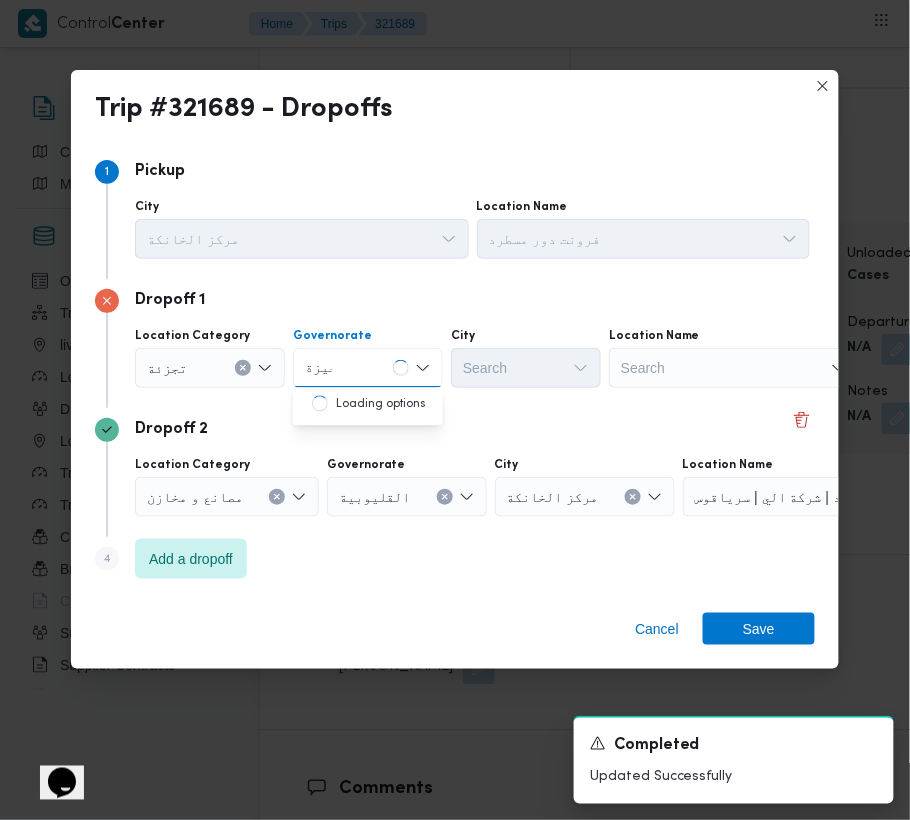 type on "جيزة" 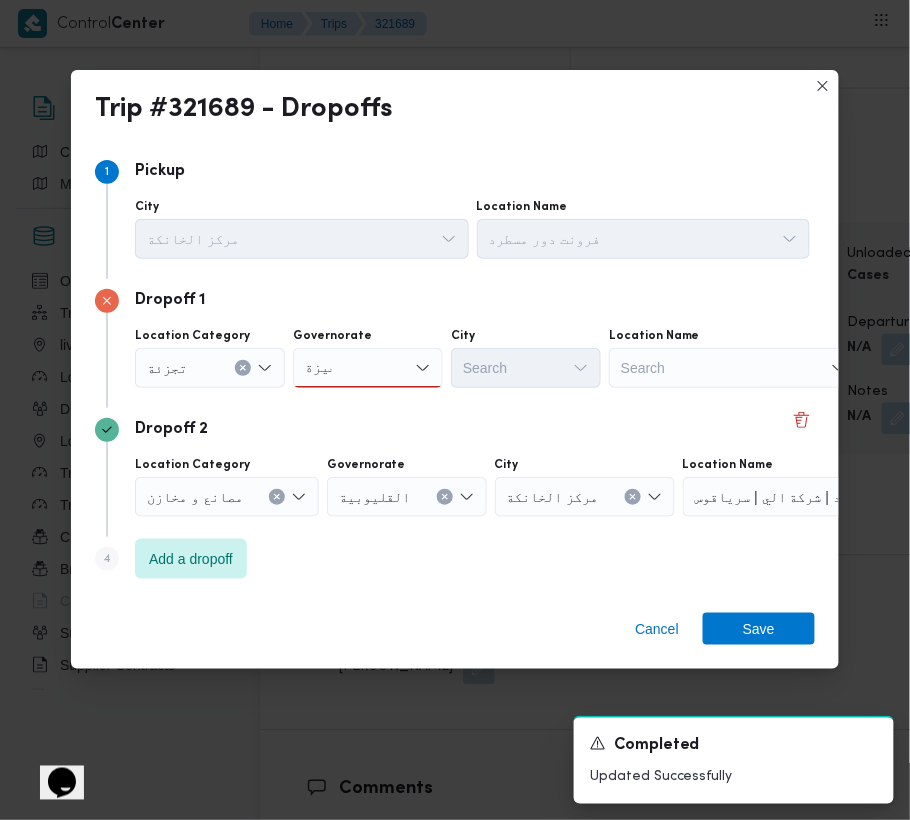 click on "جيزة جيزة" at bounding box center (368, 368) 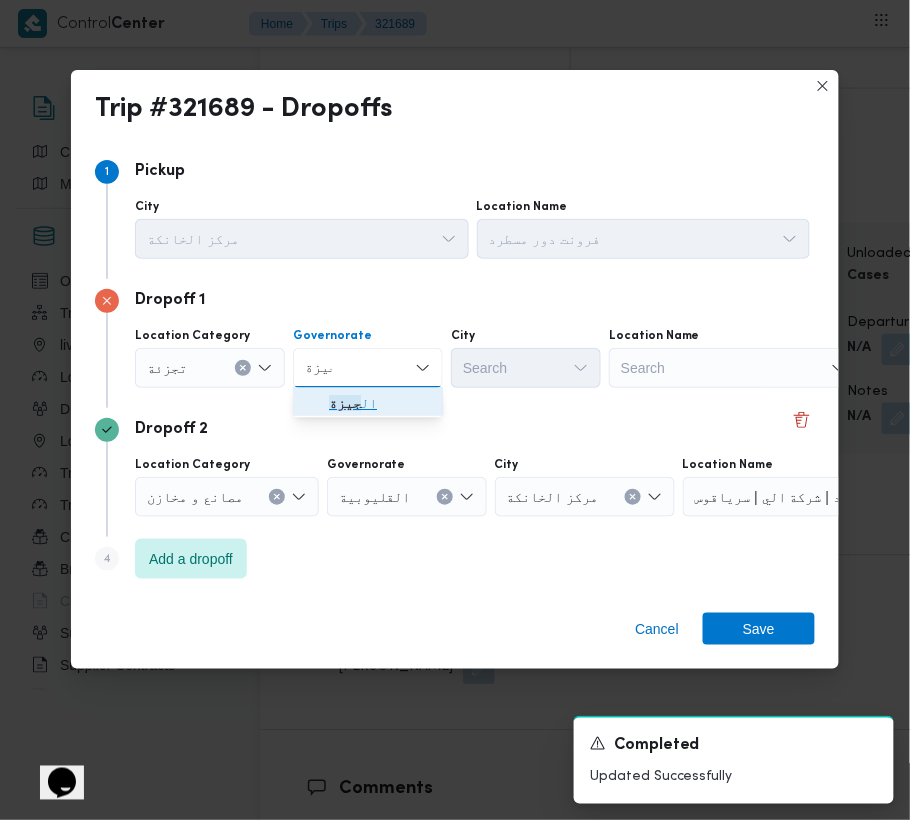 click on "ال جيزة" at bounding box center [380, 404] 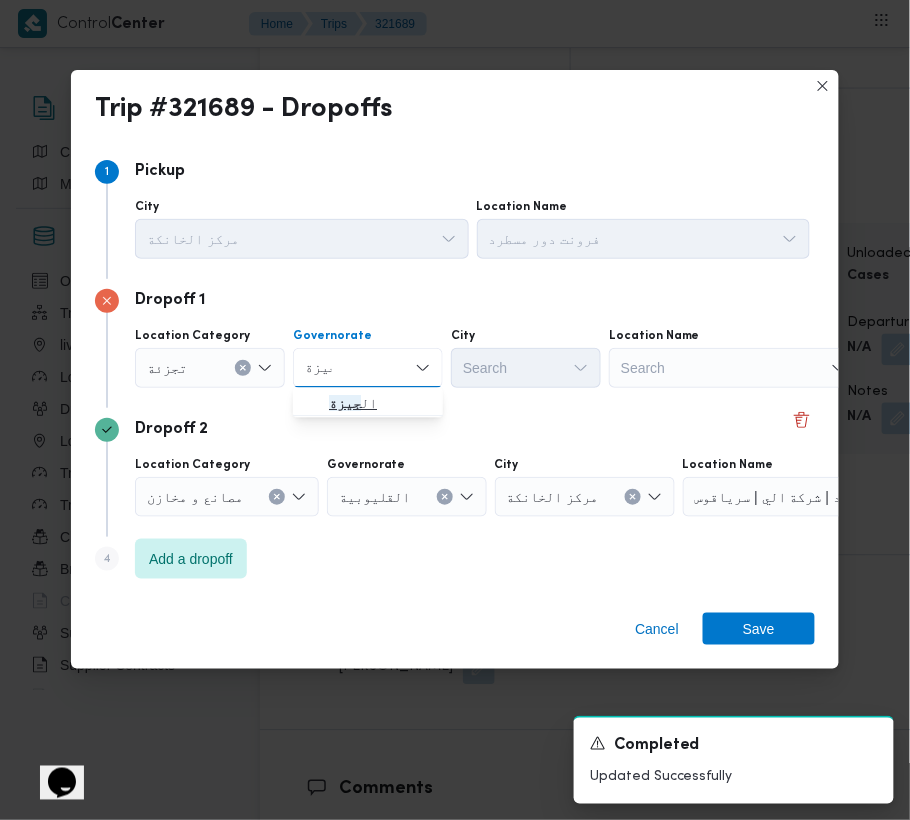 type 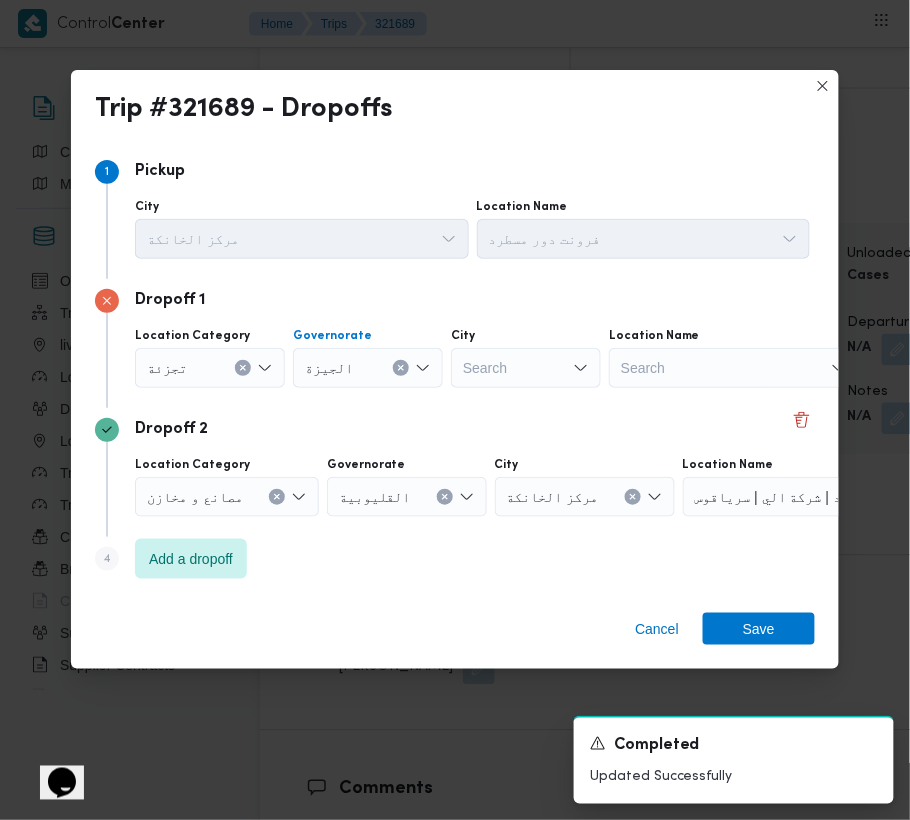 click on "Search" at bounding box center (526, 368) 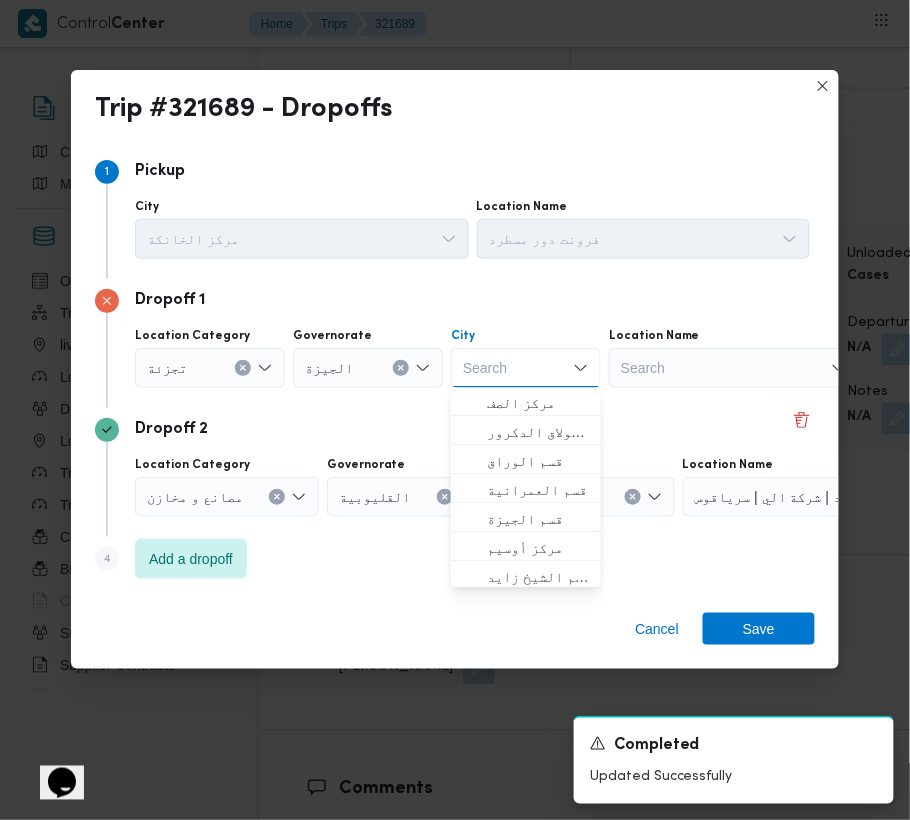paste on "الهرم" 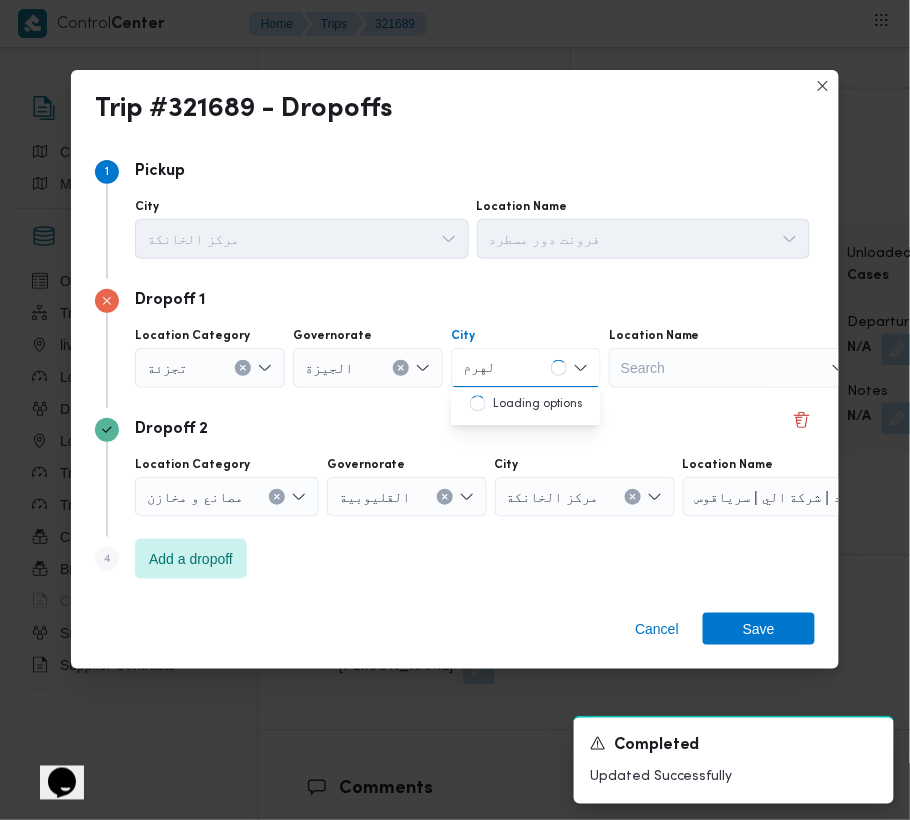 type on "الهرم" 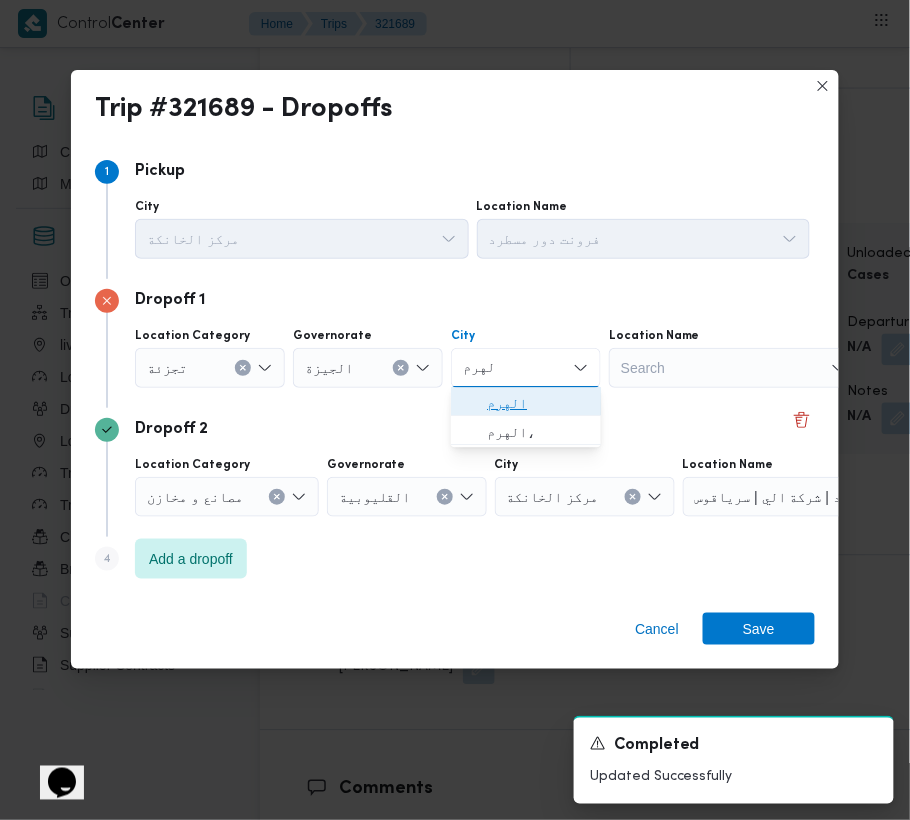 click on "الهرم" at bounding box center (538, 404) 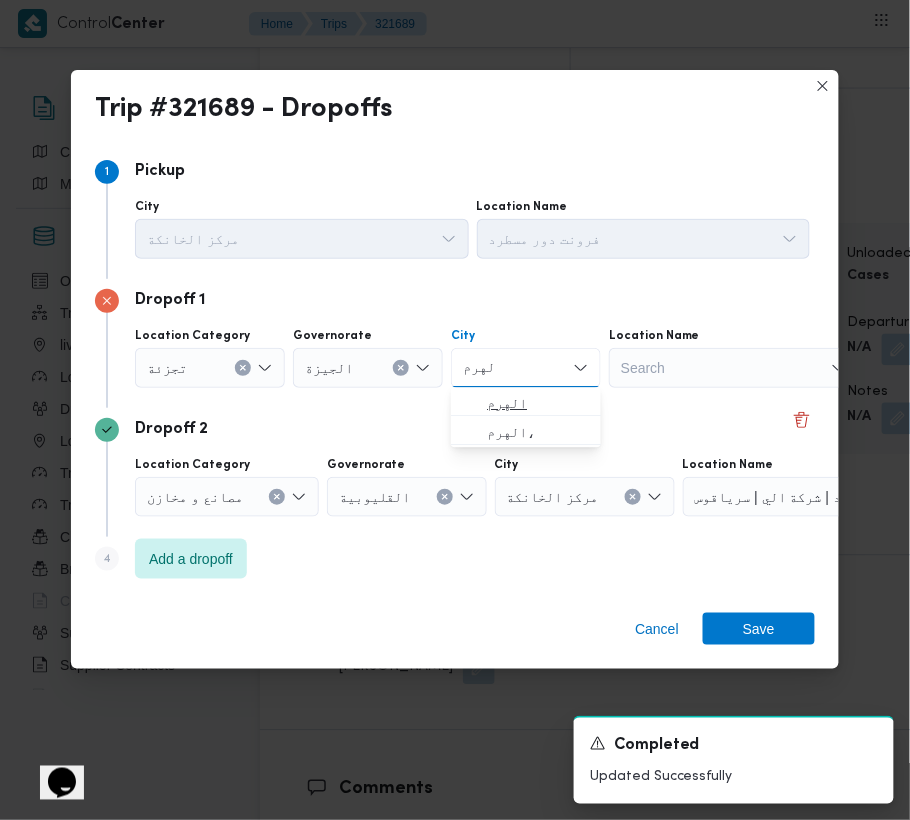 type 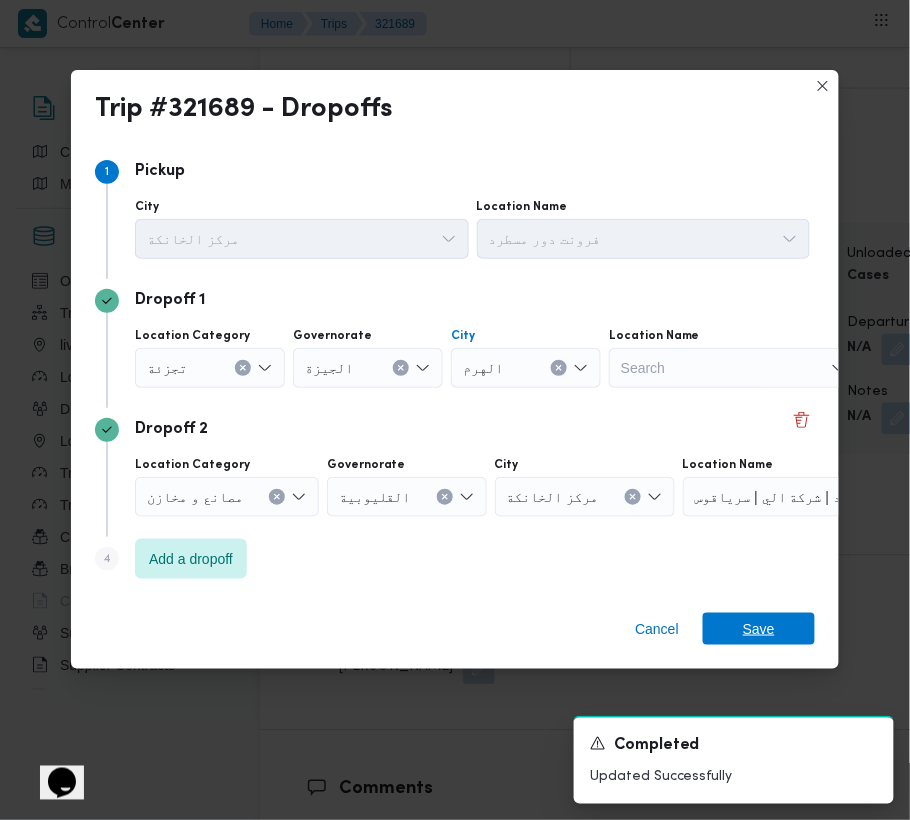 click on "Save" at bounding box center (759, 629) 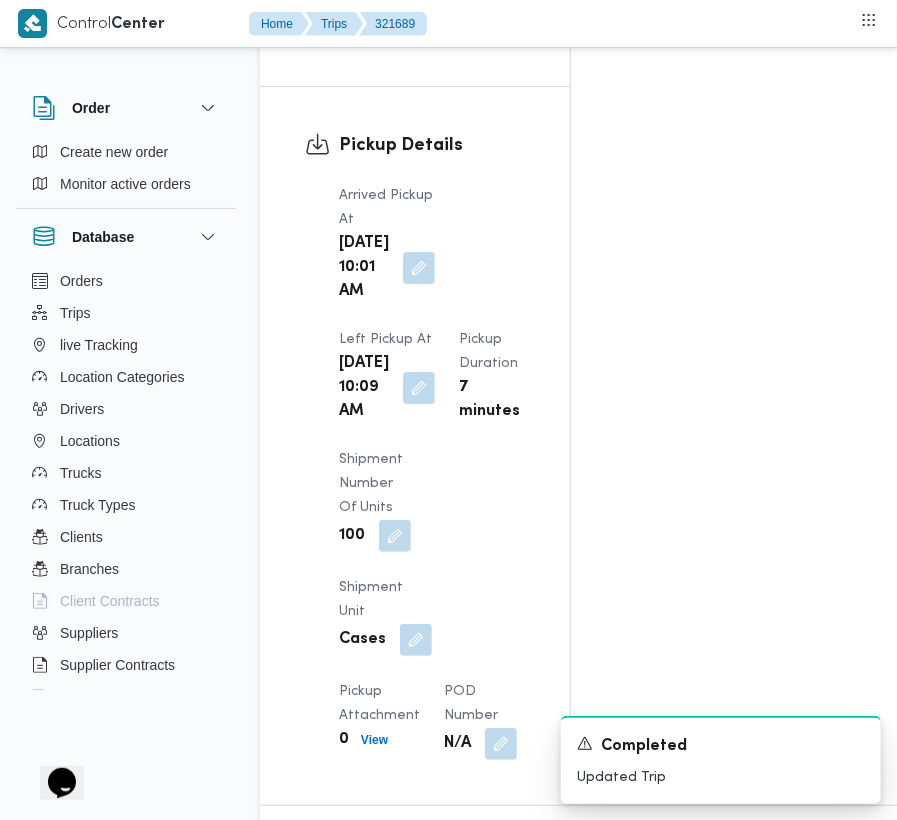 scroll, scrollTop: 3377, scrollLeft: 0, axis: vertical 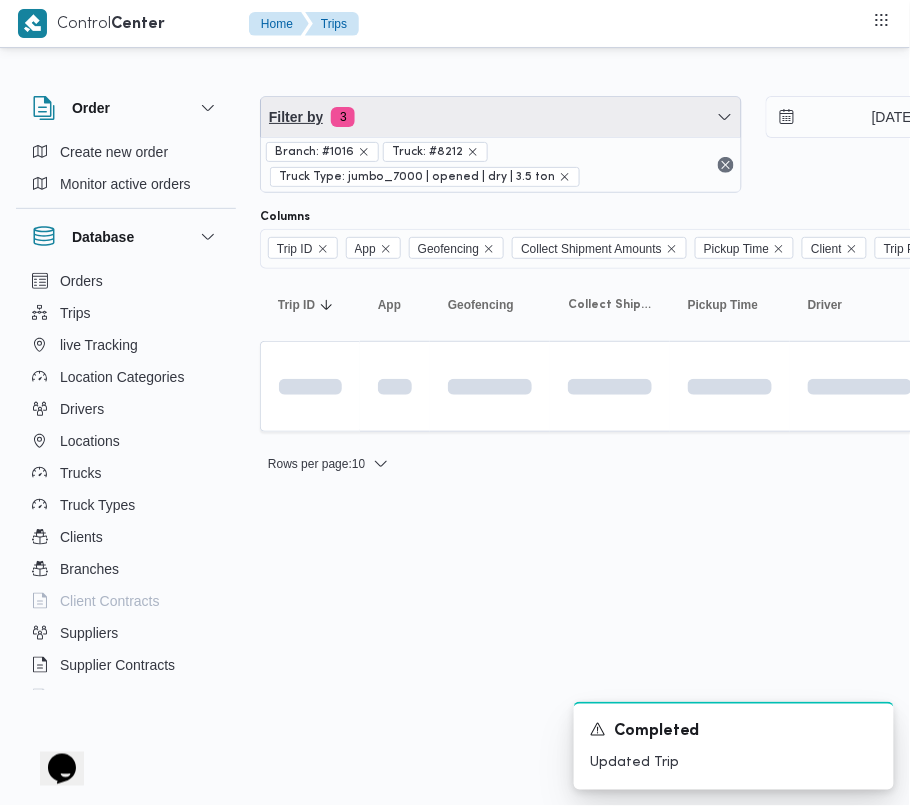 click on "Filter by 3" at bounding box center (501, 117) 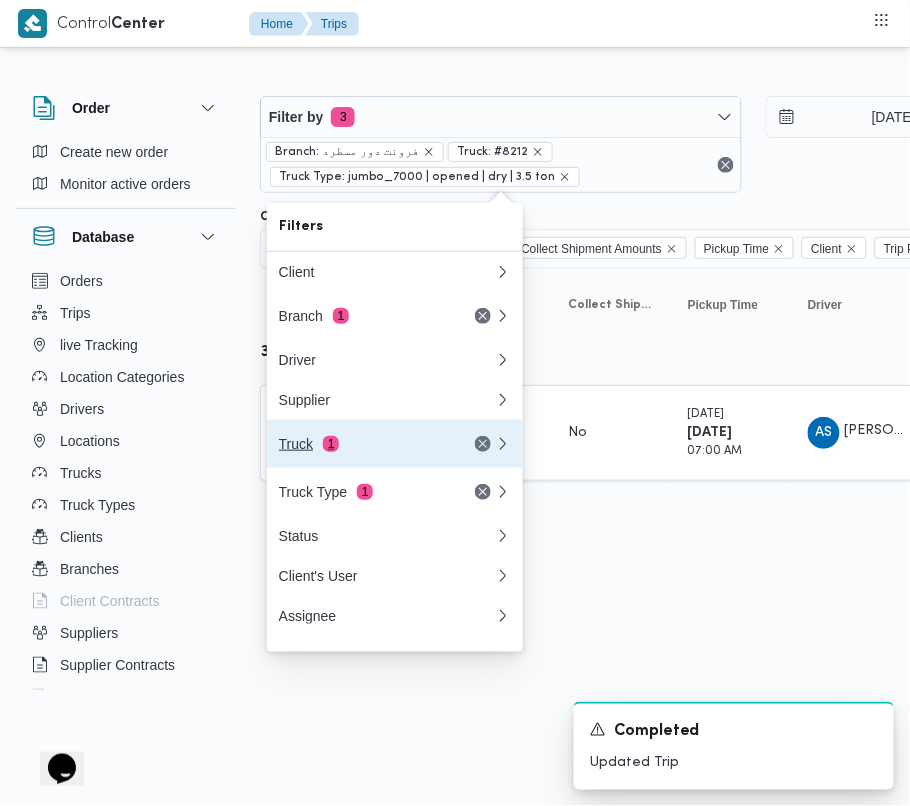 click on "Truck 1" at bounding box center (363, 444) 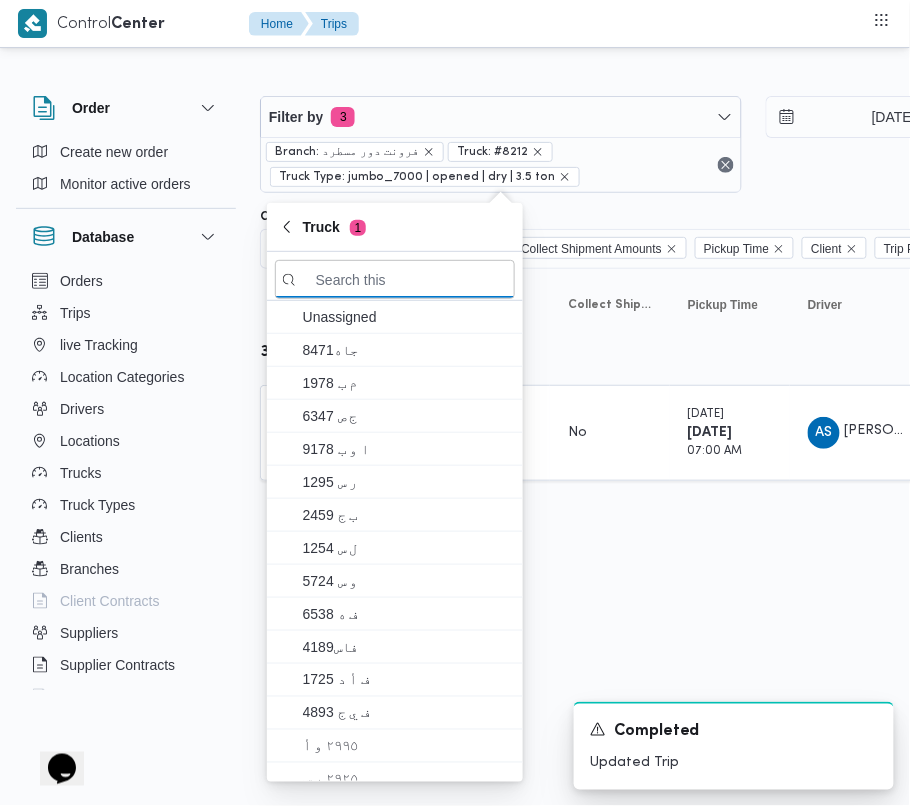 paste on "8162" 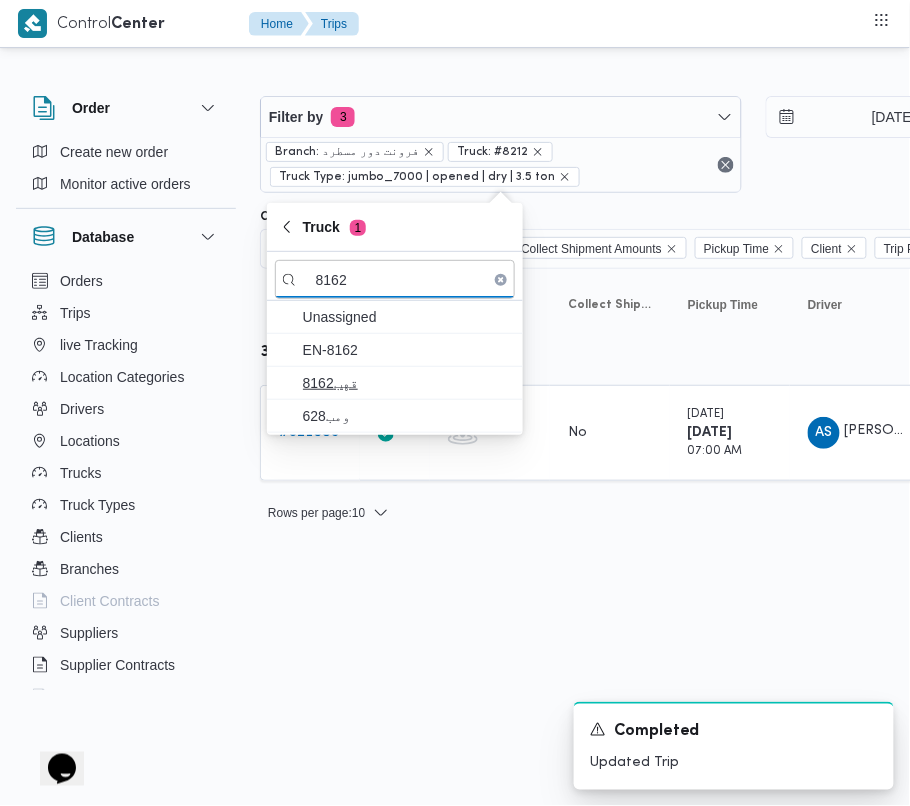 type on "8162" 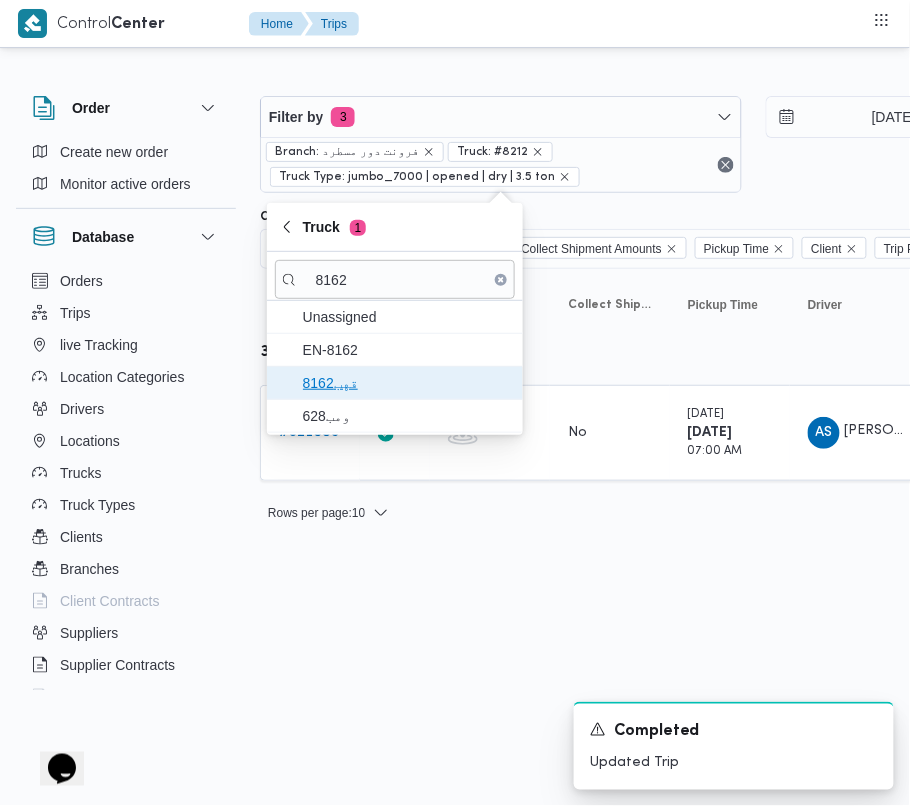click on "قهب8162" at bounding box center (407, 383) 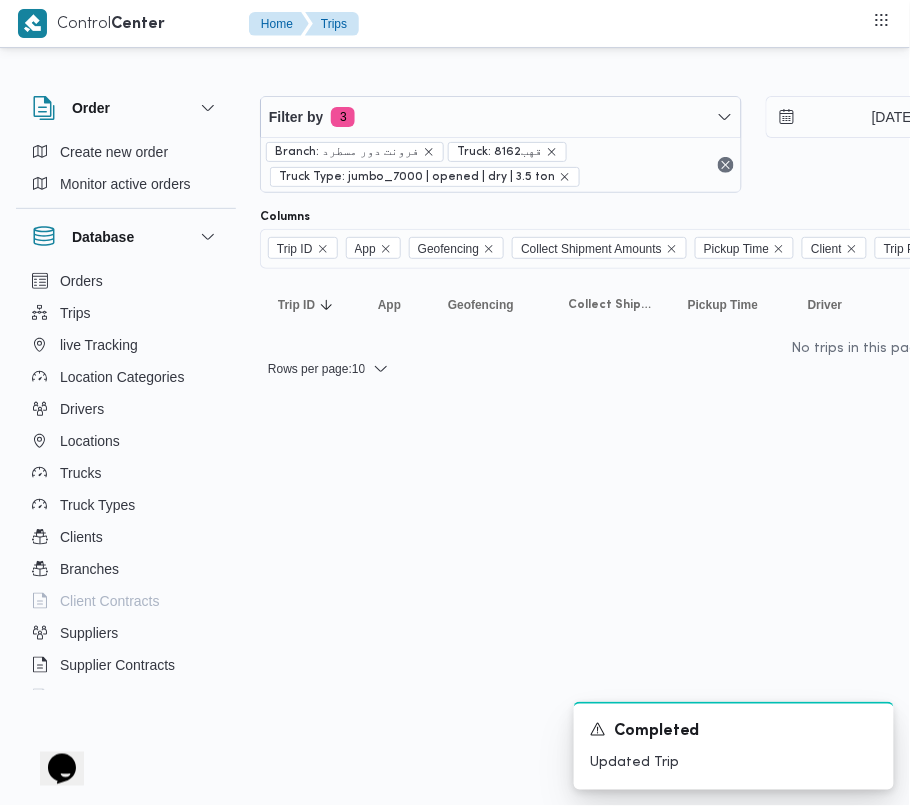 click on "Control  Center Home Trips Order Create new order Monitor active orders Database Orders Trips live Tracking Location Categories Drivers Locations Trucks Truck Types Clients Branches Client Contracts Suppliers Supplier Contracts Devices Users Projects SP Projects Admins organization assignees Tags Filter by 3 Branch: فرونت دور مسطرد Truck: قهب8162 Truck Type: jumbo_7000 | opened | dry | 3.5 ton 1/7/2025 → 1/7/2025 Group By Truck Columns Trip ID App Geofencing Collect Shipment Amounts Pickup Time Client Trip Points Driver Supplier Truck Status Platform Sorting Trip ID Click to sort in ascending order App Click to sort in ascending order Geofencing Click to sort in ascending order Collect Shipment Amounts Pickup Time Click to sort in ascending order Client Click to sort in ascending order Trip Points Driver Click to sort in ascending order Supplier Click to sort in ascending order Truck Click to sort in ascending order Status Click to sort in ascending order Platform Actions Rows per page :  10" at bounding box center (455, 403) 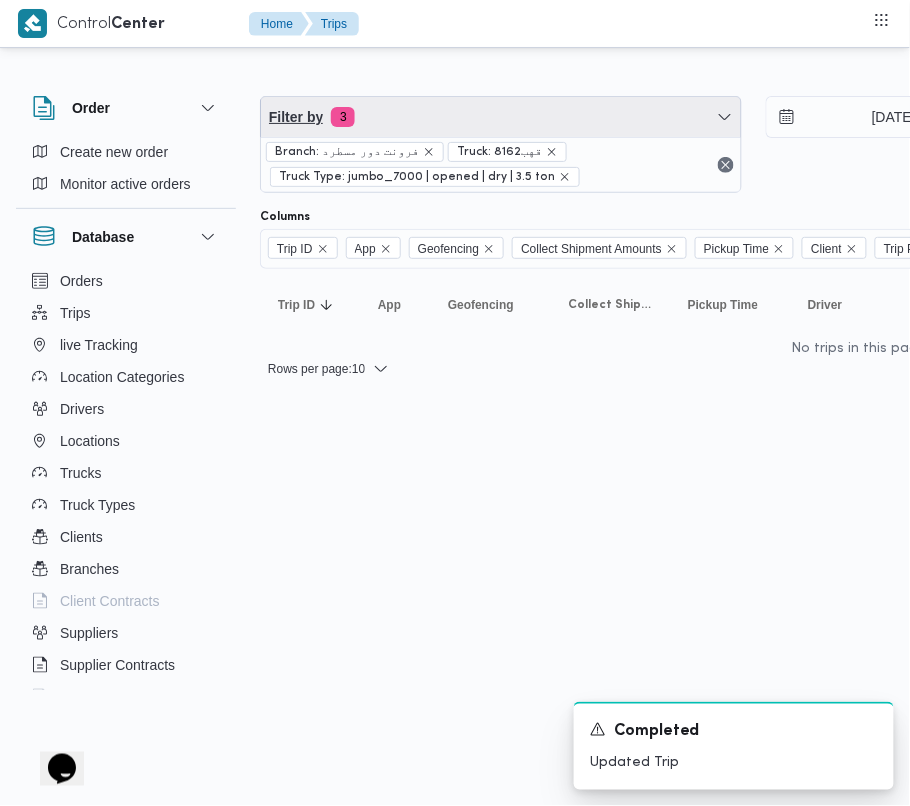 click on "Filter by 3" at bounding box center [501, 117] 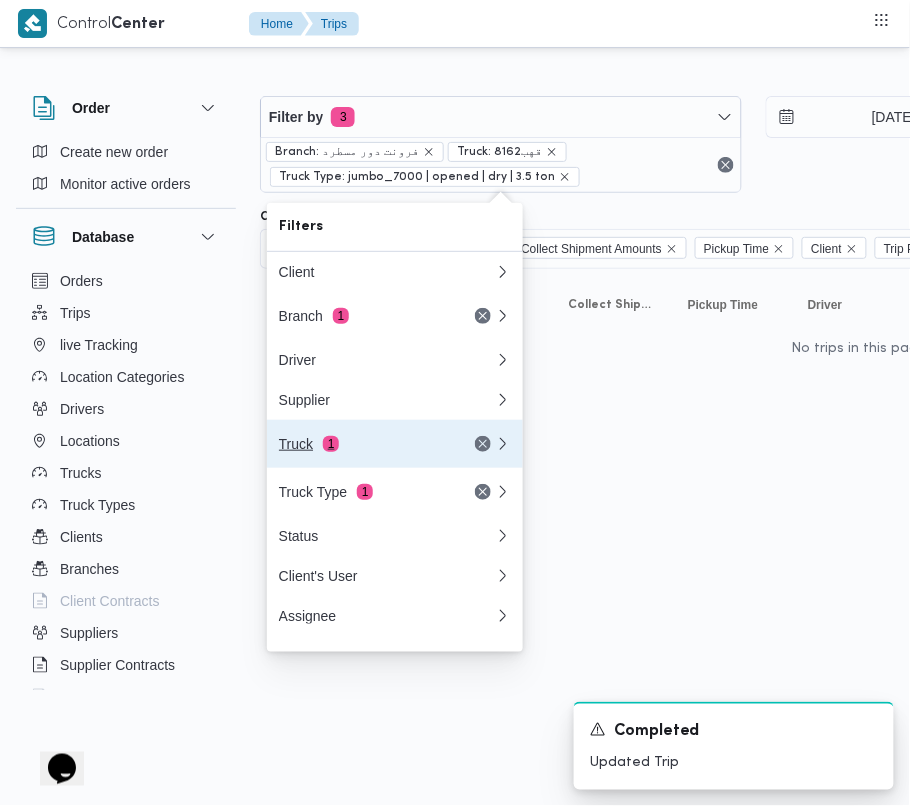 click on "Truck 1" at bounding box center [387, 444] 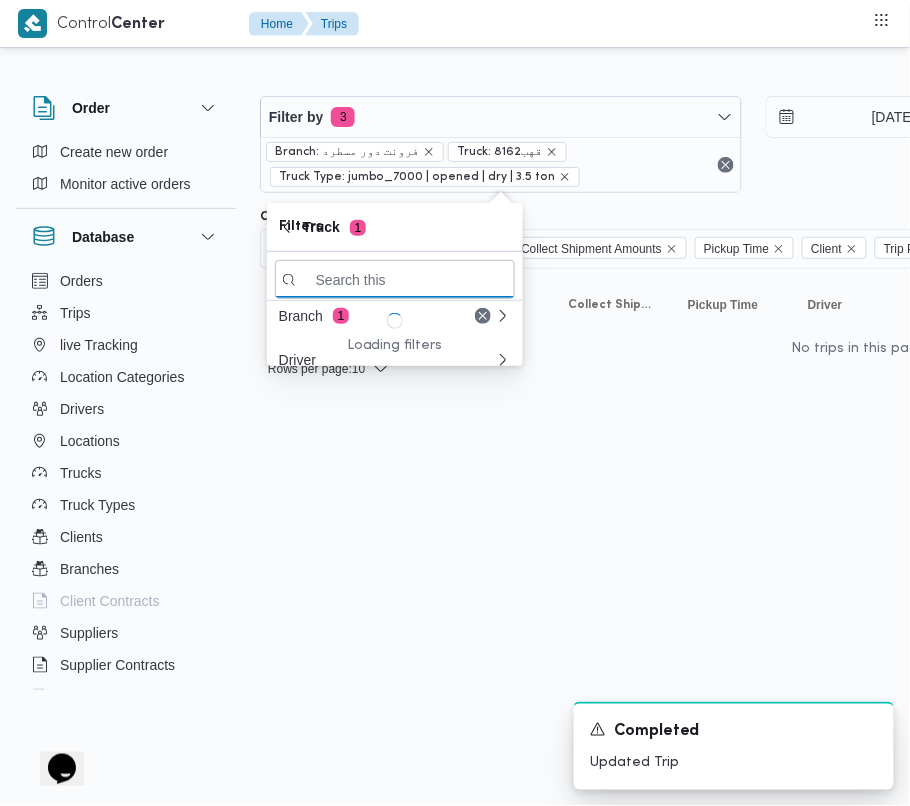 paste on "1497" 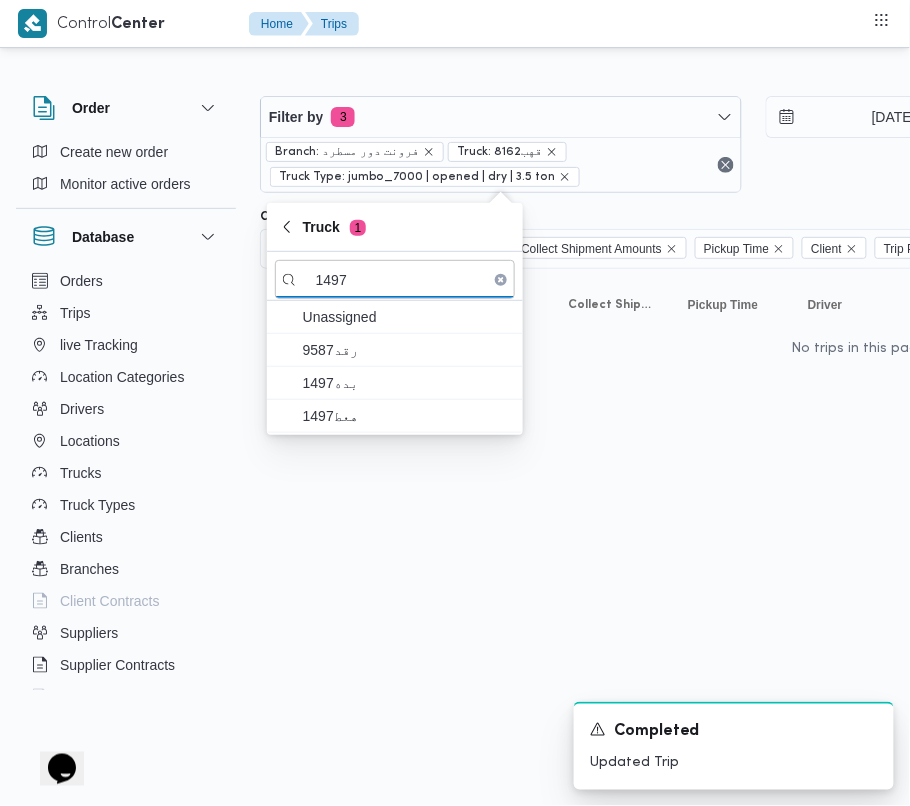 type on "1497" 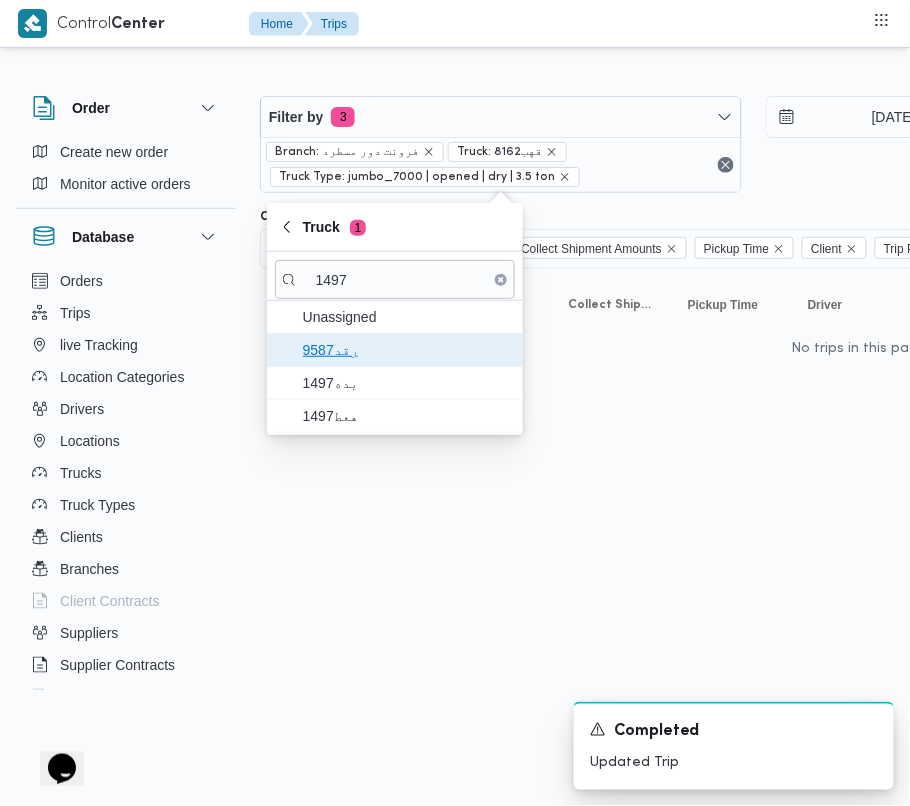 click on "9587رقد" at bounding box center [407, 350] 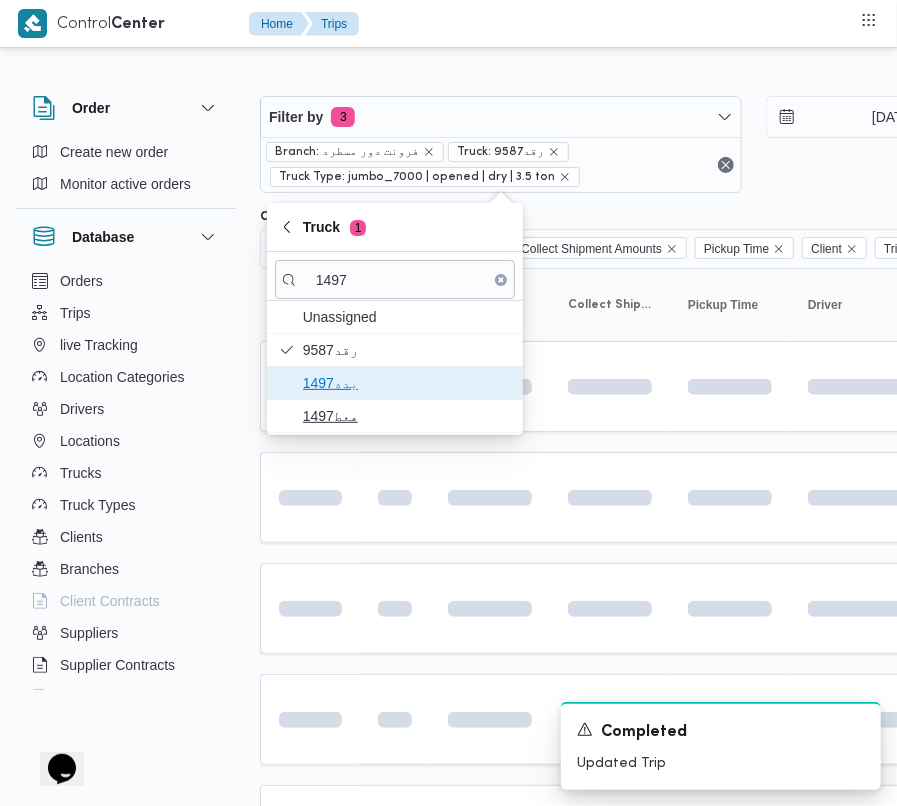 drag, startPoint x: 357, startPoint y: 382, endPoint x: 354, endPoint y: 408, distance: 26.172504 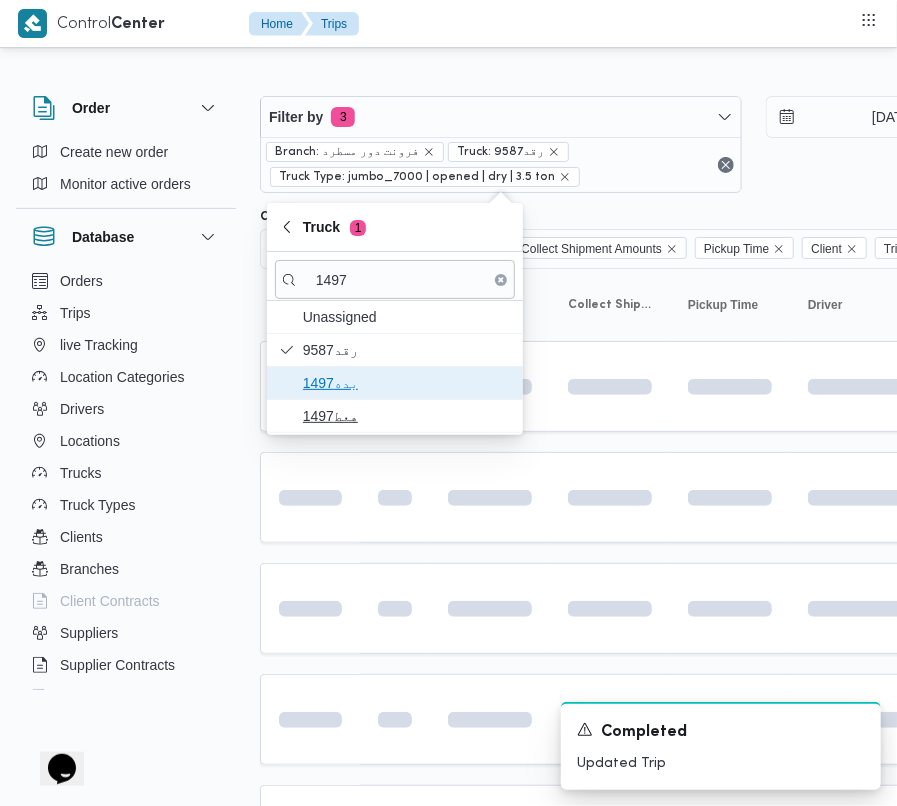 click on "بده1497" at bounding box center (407, 383) 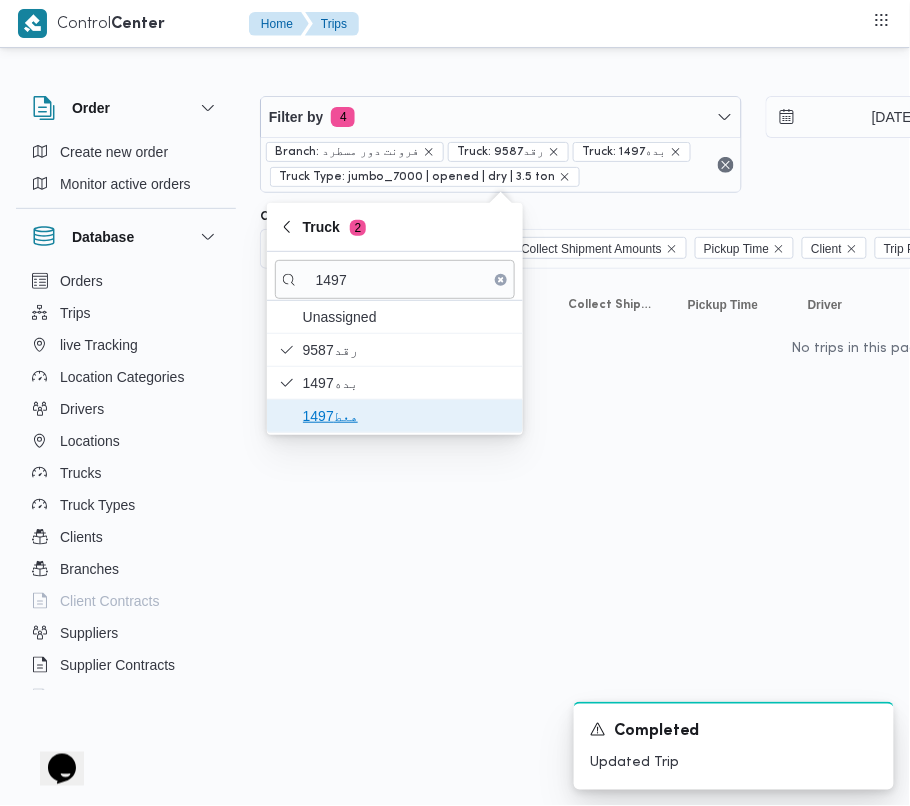 click on "هعط1497" at bounding box center (407, 416) 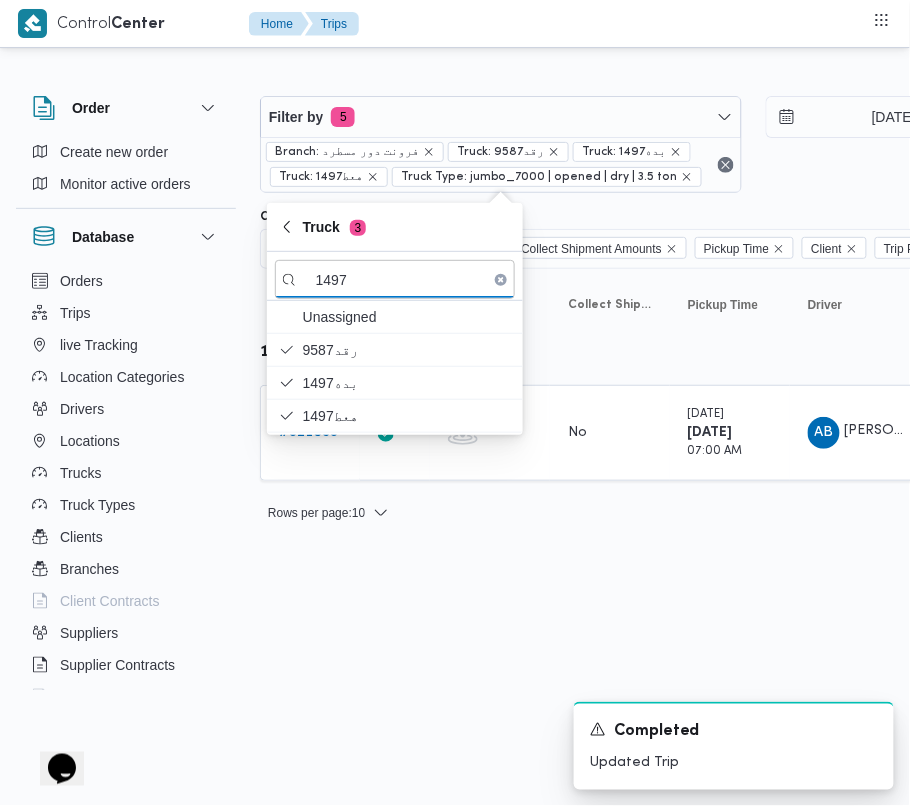 click on "Control  Center Home Trips Order Create new order Monitor active orders Database Orders Trips live Tracking Location Categories Drivers Locations Trucks Truck Types Clients Branches Client Contracts Suppliers Supplier Contracts Devices Users Projects SP Projects Admins organization assignees Tags Filter by 5 Branch: فرونت دور مسطرد Truck: 9587رقد Truck: بده1497 Truck: هعط1497 Truck Type: jumbo_7000 | opened | dry | 3.5 ton 1/7/2025 → 1/7/2025 Group By Truck Columns Trip ID App Geofencing Collect Shipment Amounts Pickup Time Client Trip Points Driver Supplier Truck Status Platform Sorting Trip ID Click to sort in ascending order App Click to sort in ascending order Geofencing Click to sort in ascending order Collect Shipment Amounts Pickup Time Click to sort in ascending order Client Click to sort in ascending order Trip Points Driver Click to sort in ascending order Supplier Click to sort in ascending order Truck Click to sort in ascending order Status Click to sort in ascending order" at bounding box center [455, 403] 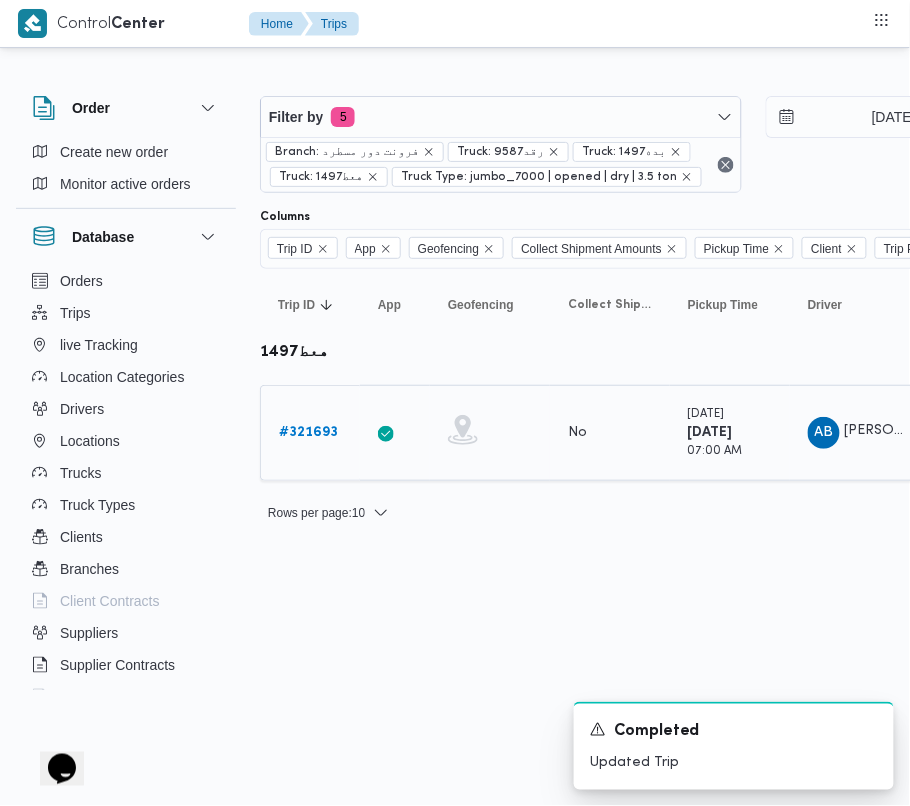 click on "Trip ID # 321693" at bounding box center [310, 433] 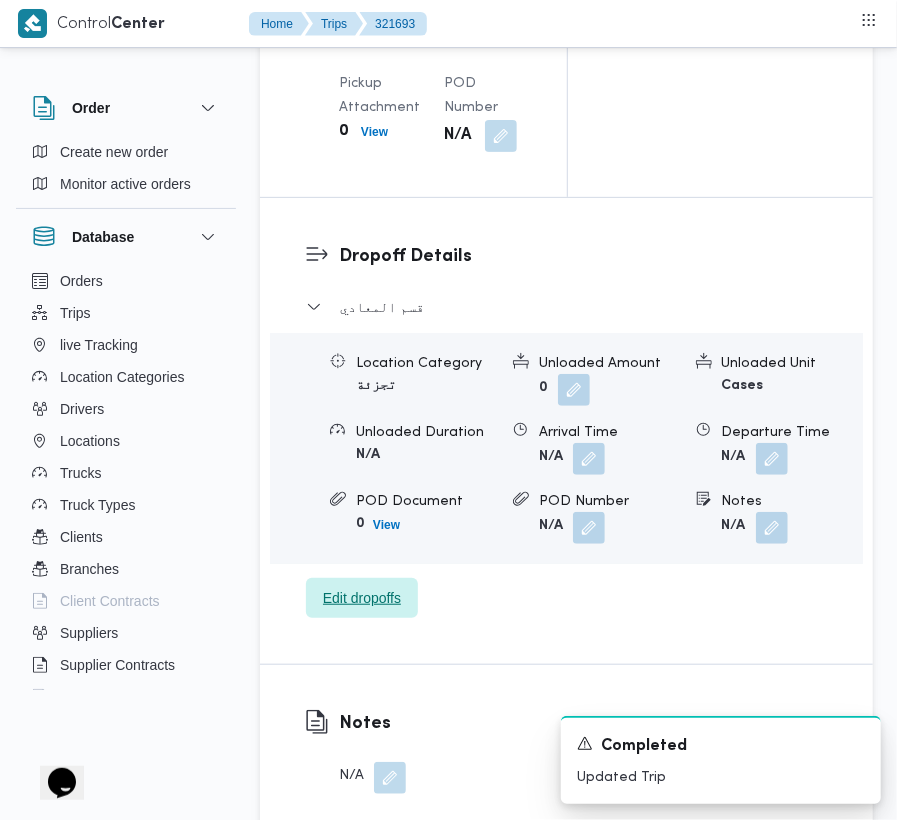 click on "Edit dropoffs" at bounding box center (362, 598) 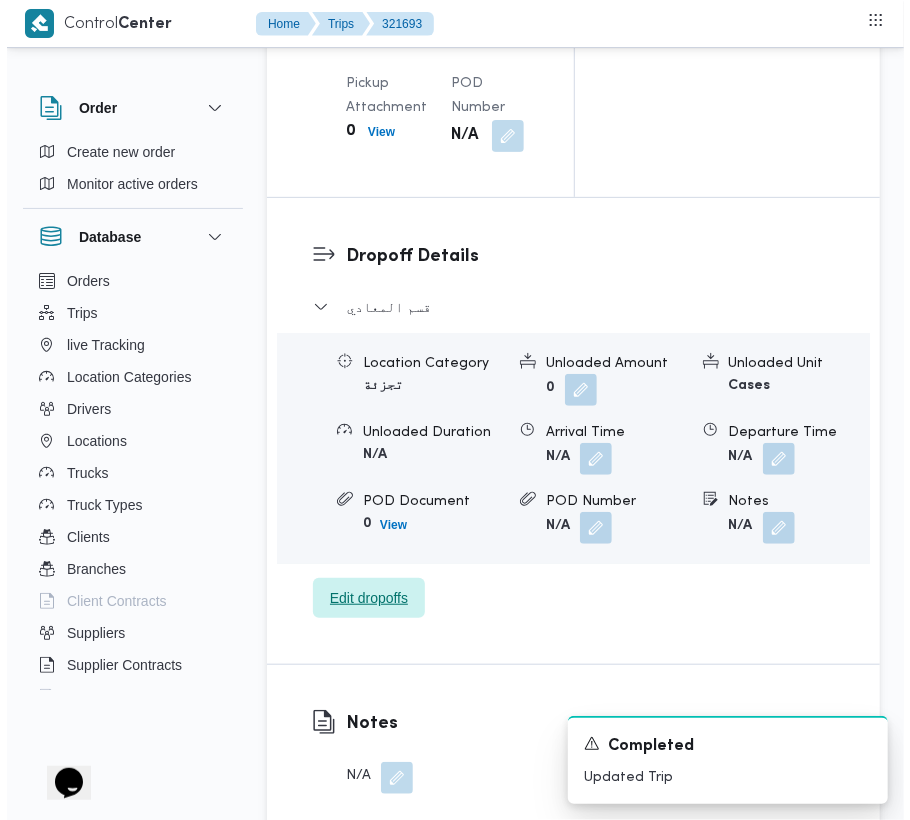 scroll, scrollTop: 2789, scrollLeft: 0, axis: vertical 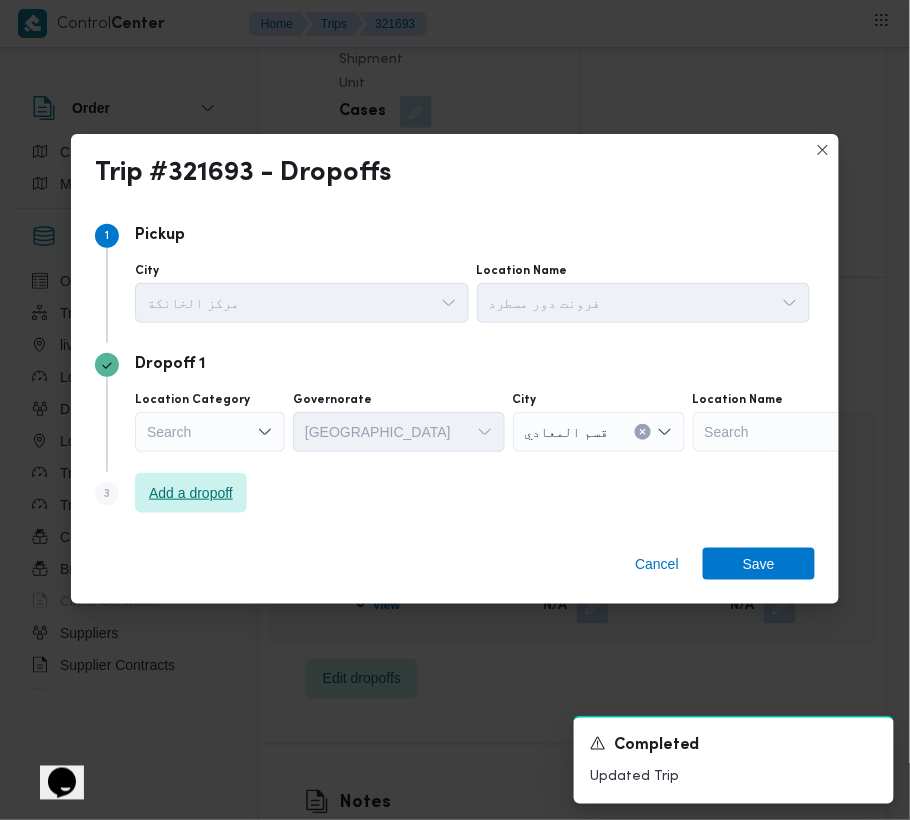 drag, startPoint x: 212, startPoint y: 492, endPoint x: 521, endPoint y: 526, distance: 310.86493 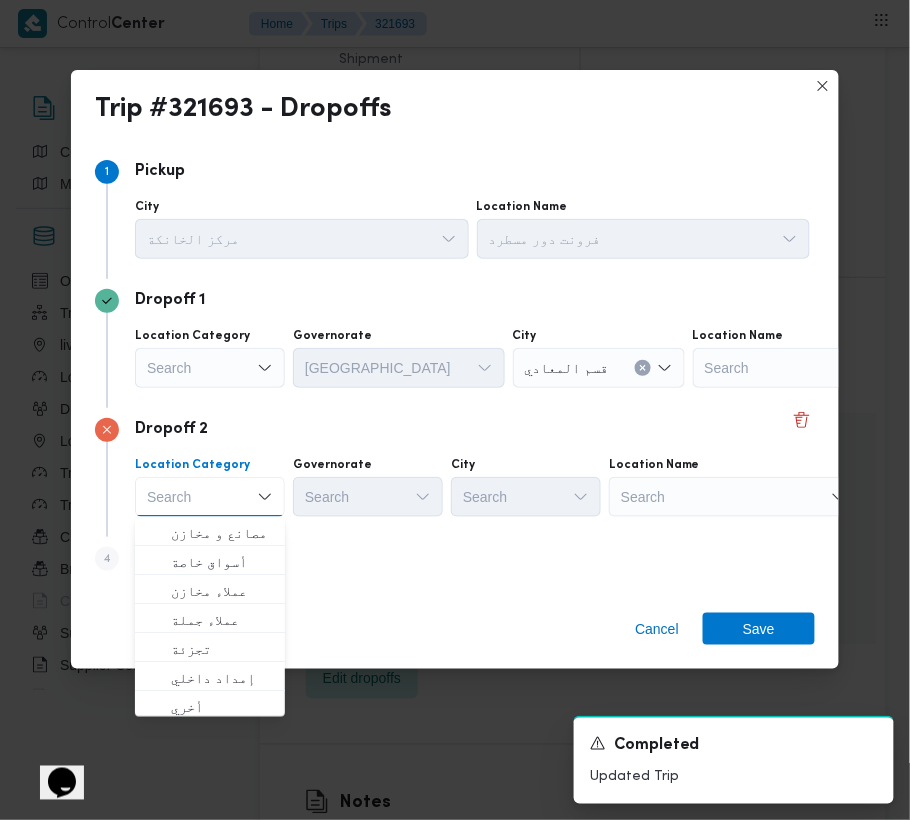 click on "Search" at bounding box center (818, 368) 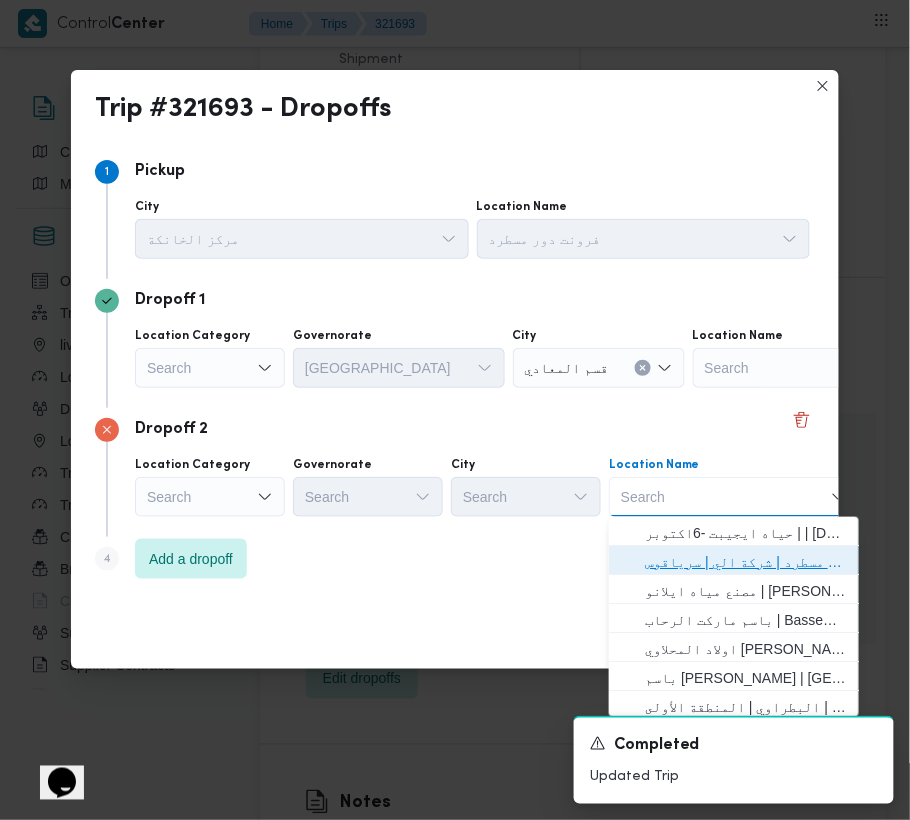 click on "فرونت دور مسطرد | شركة الي | سرياقوس" at bounding box center [734, 562] 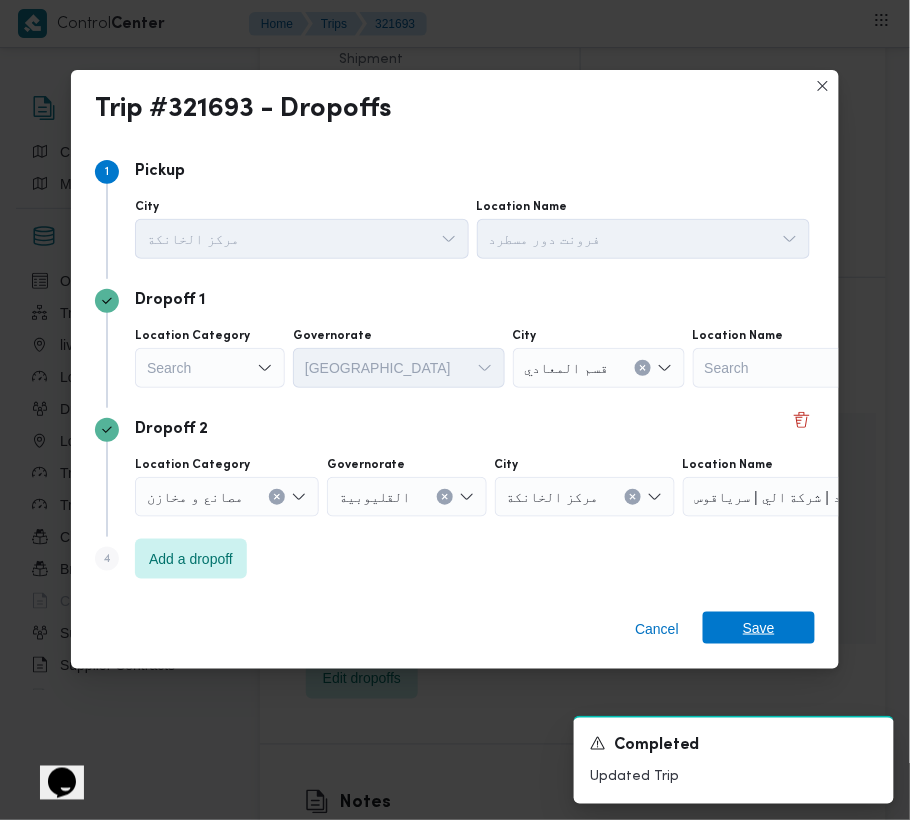 click on "Save" at bounding box center (759, 628) 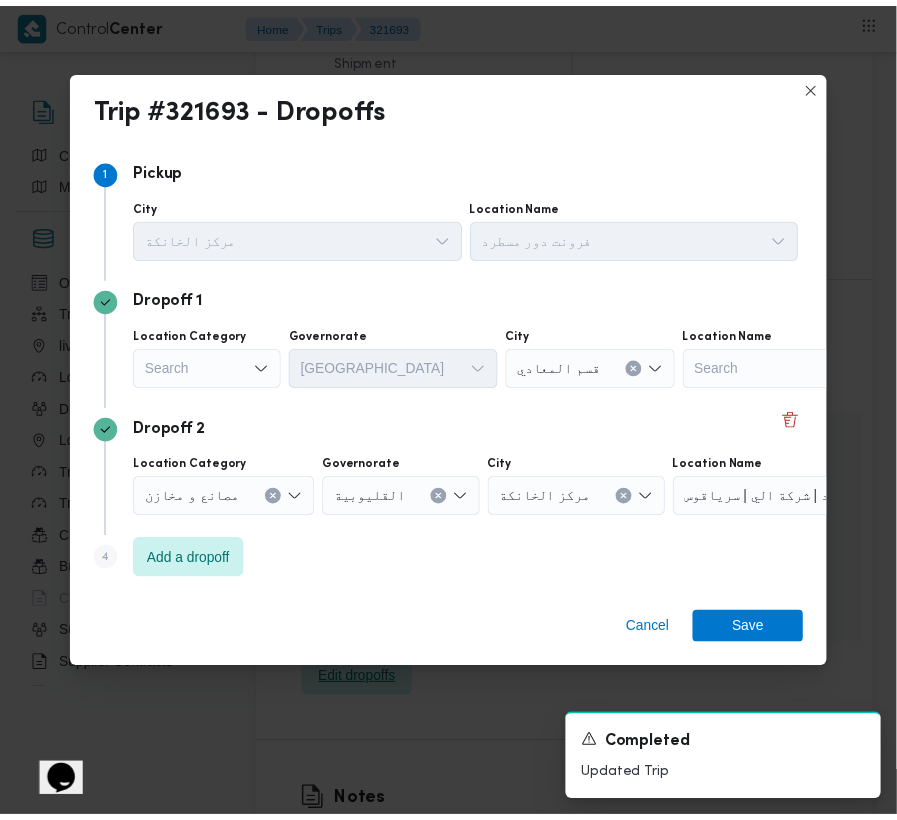 scroll, scrollTop: 2869, scrollLeft: 0, axis: vertical 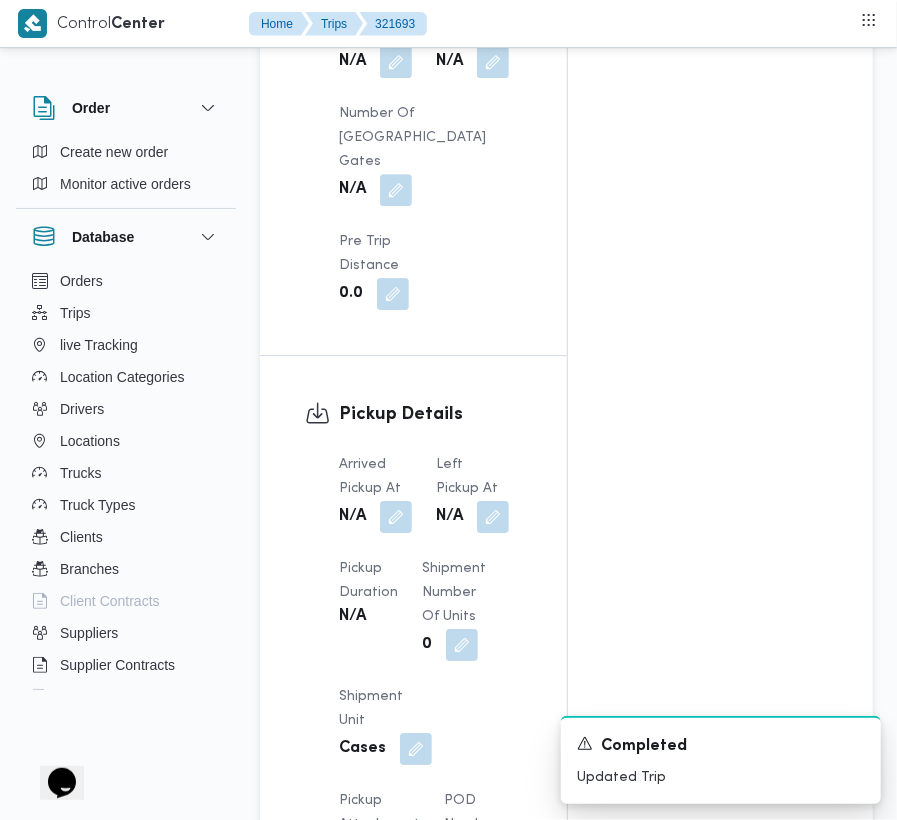 drag, startPoint x: 414, startPoint y: 382, endPoint x: 420, endPoint y: 425, distance: 43.416588 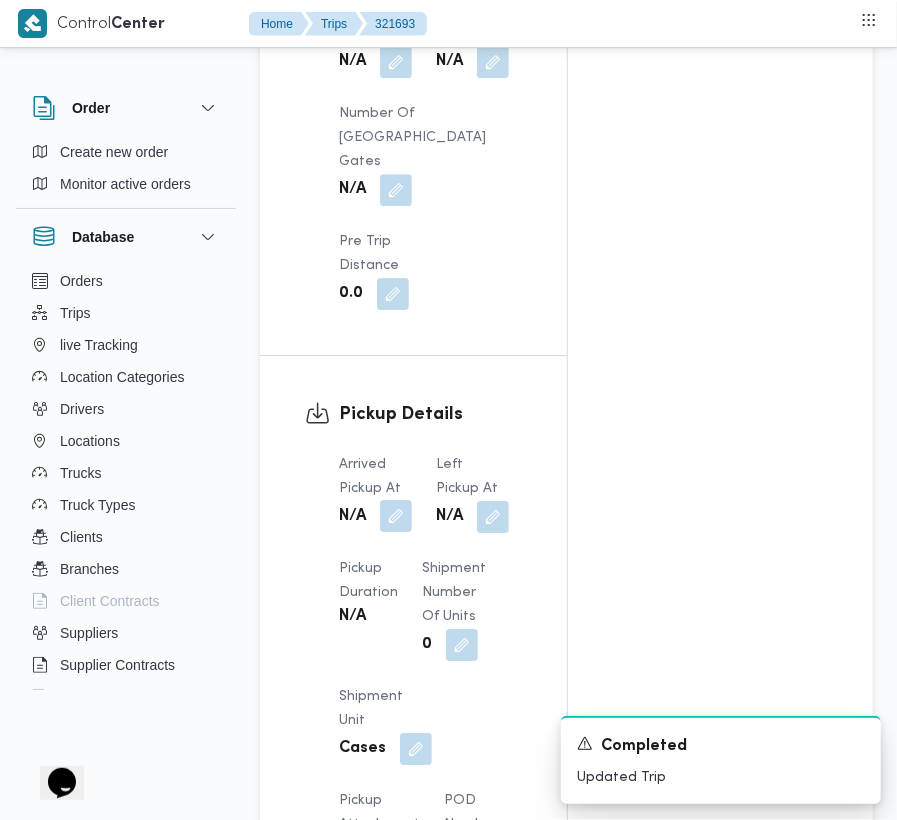 click at bounding box center (396, 516) 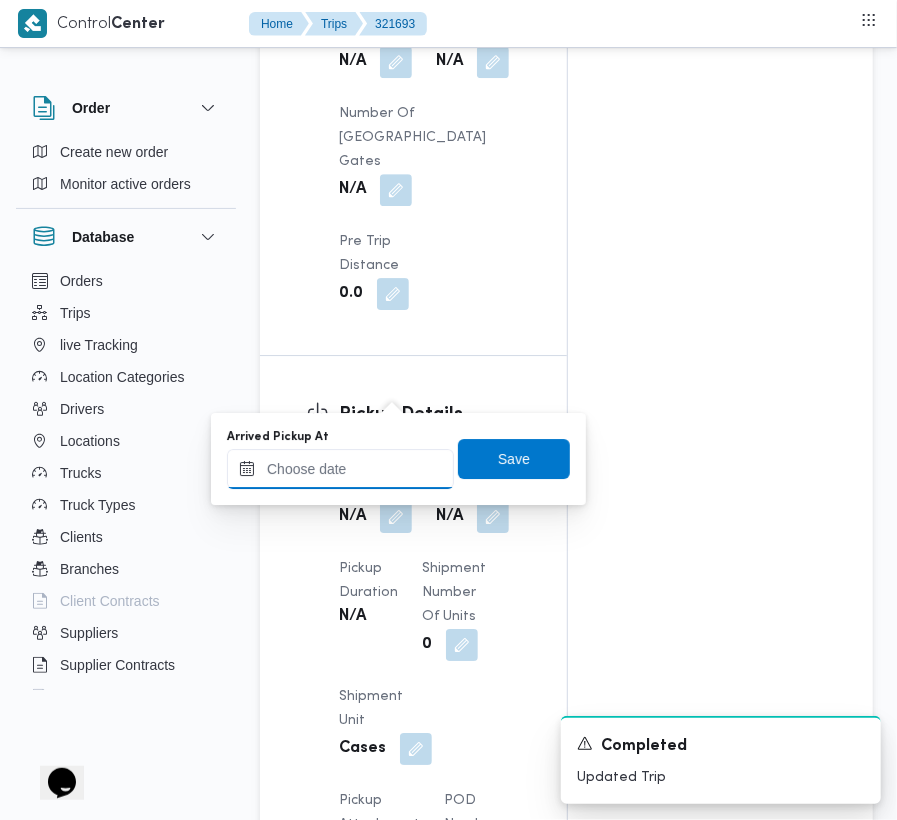 click on "Arrived Pickup At" at bounding box center (340, 469) 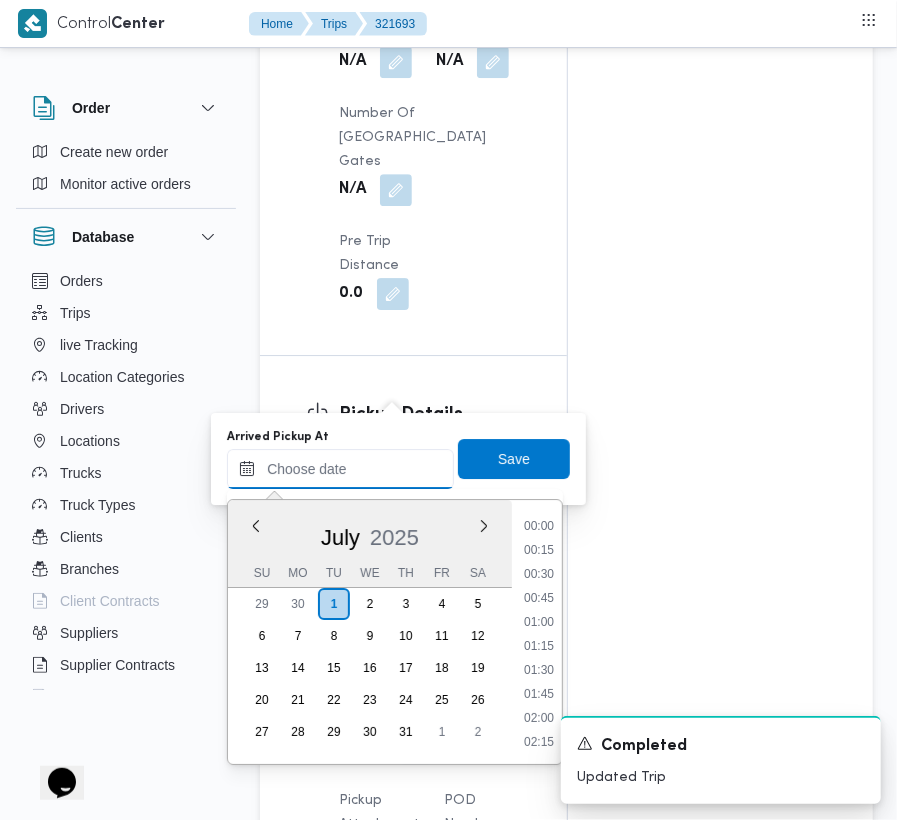 paste on "1/7/2025 9:00" 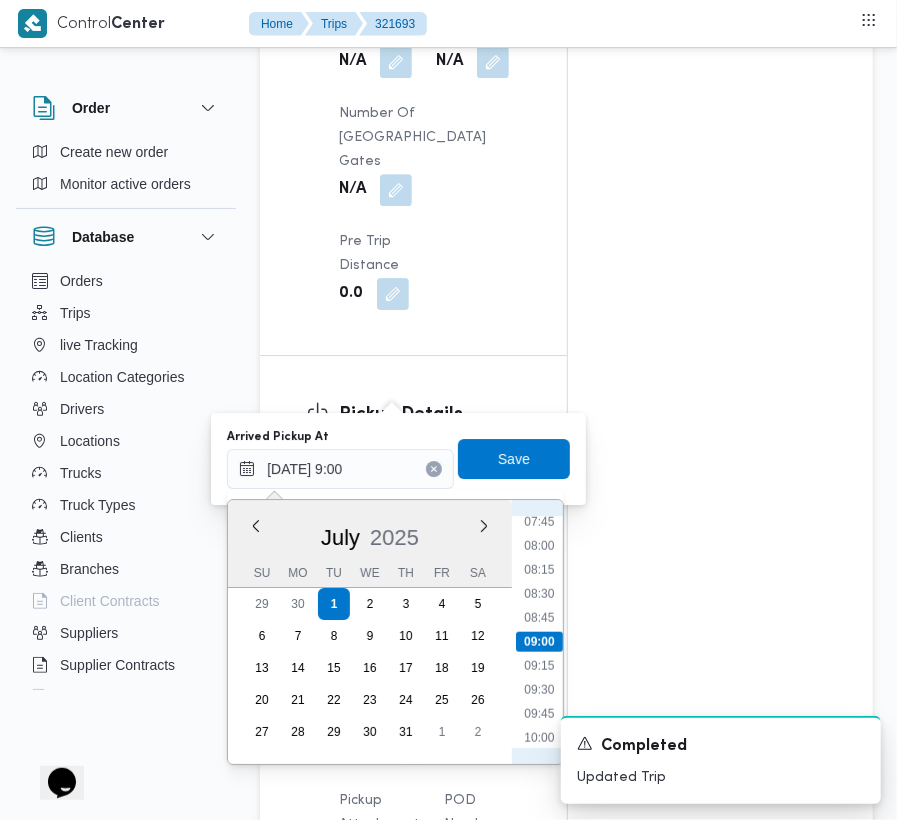 scroll, scrollTop: 666, scrollLeft: 0, axis: vertical 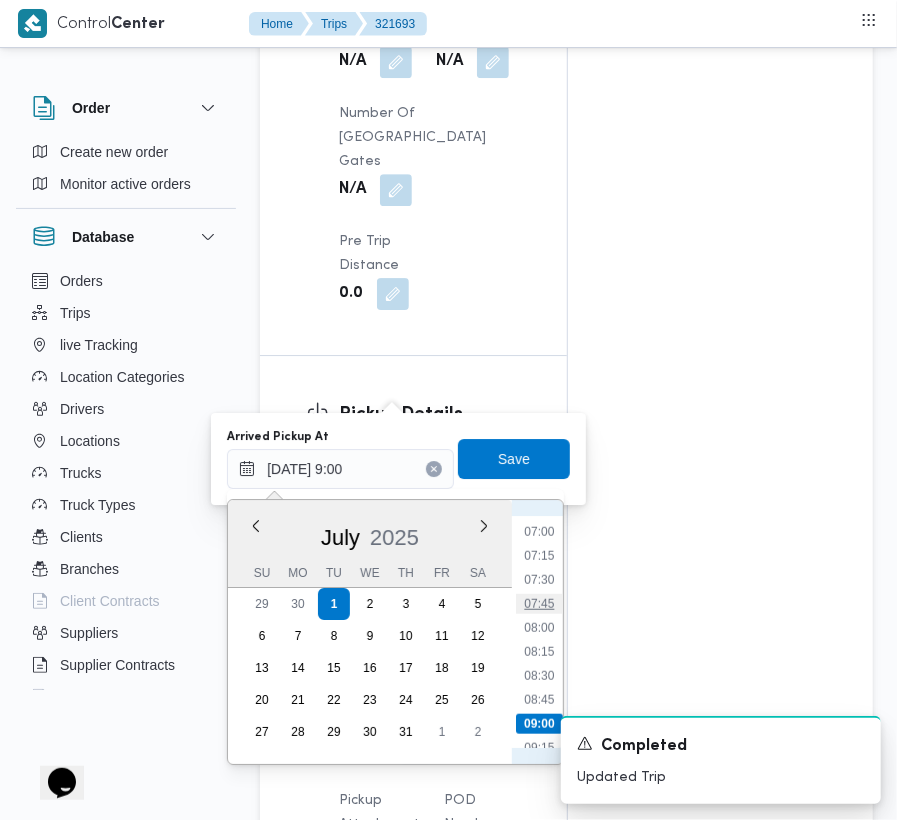 click on "07:45" at bounding box center [539, 604] 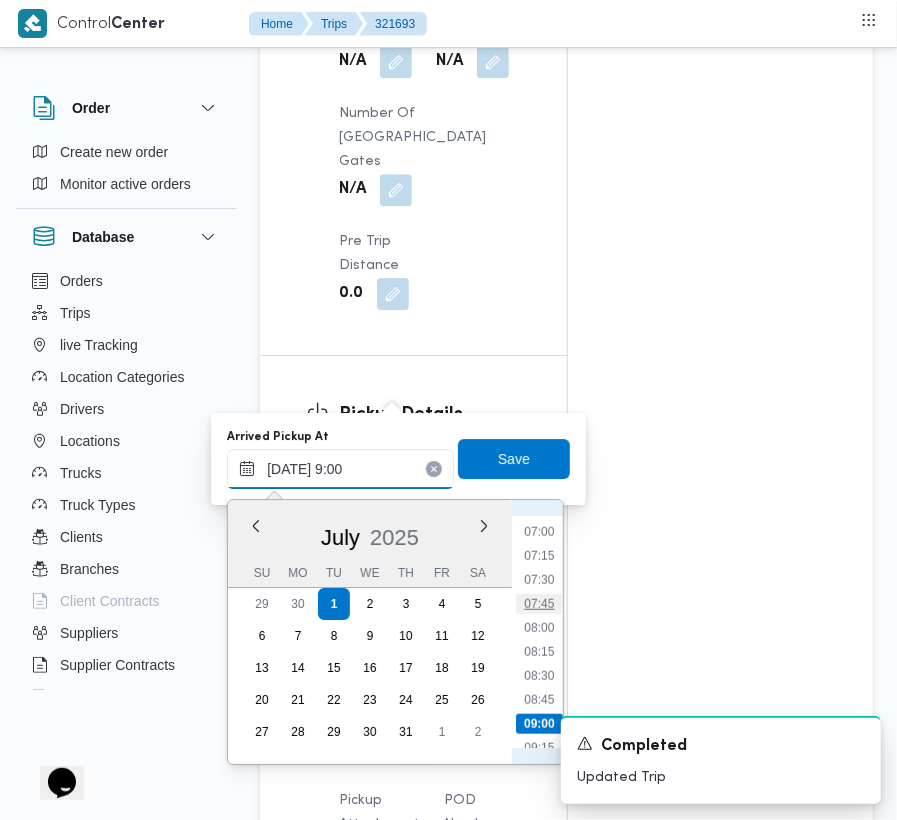 type on "01/07/2025 07:45" 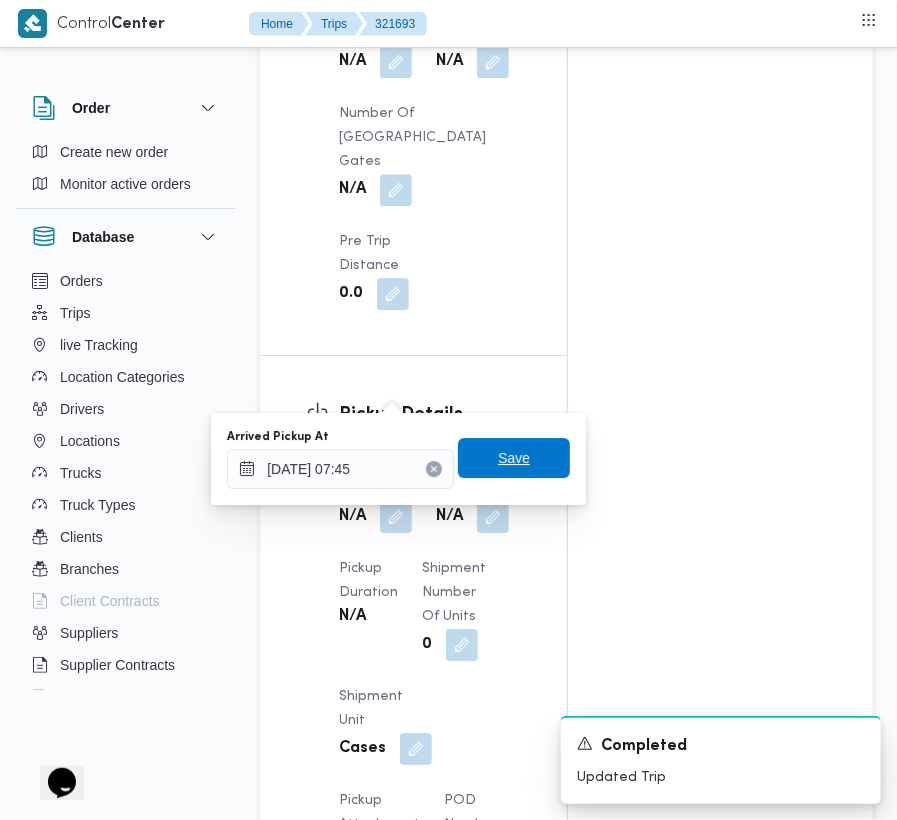 click on "Save" at bounding box center [514, 458] 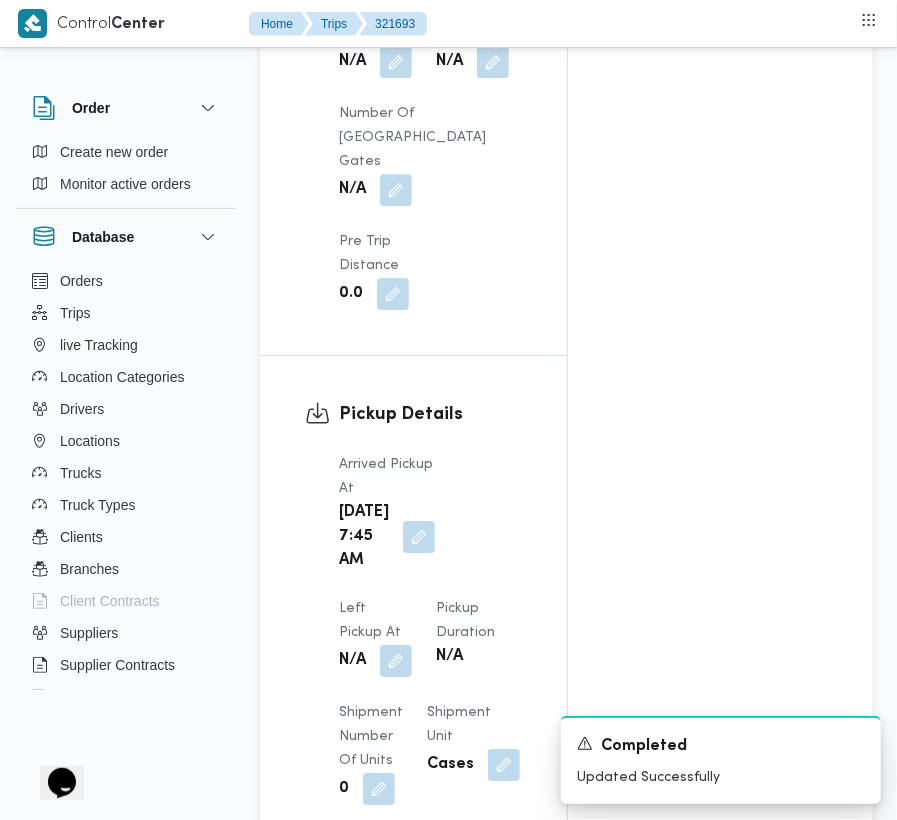 click on "Left Pickup At" at bounding box center [375, 621] 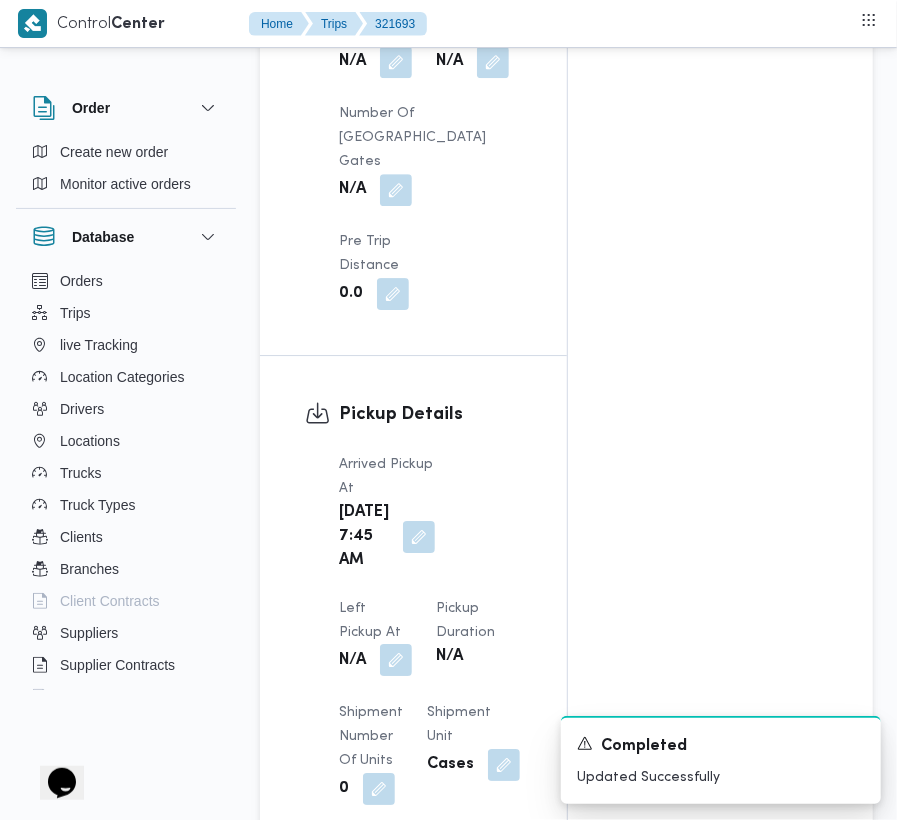 click at bounding box center [396, 660] 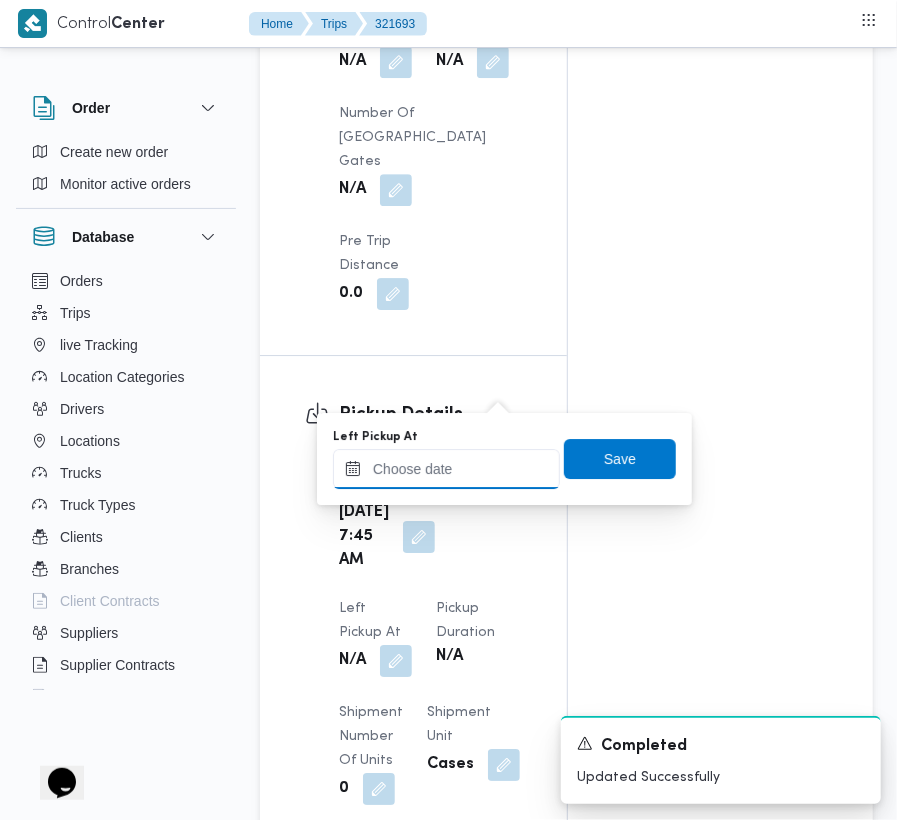 click on "Left Pickup At" at bounding box center (446, 469) 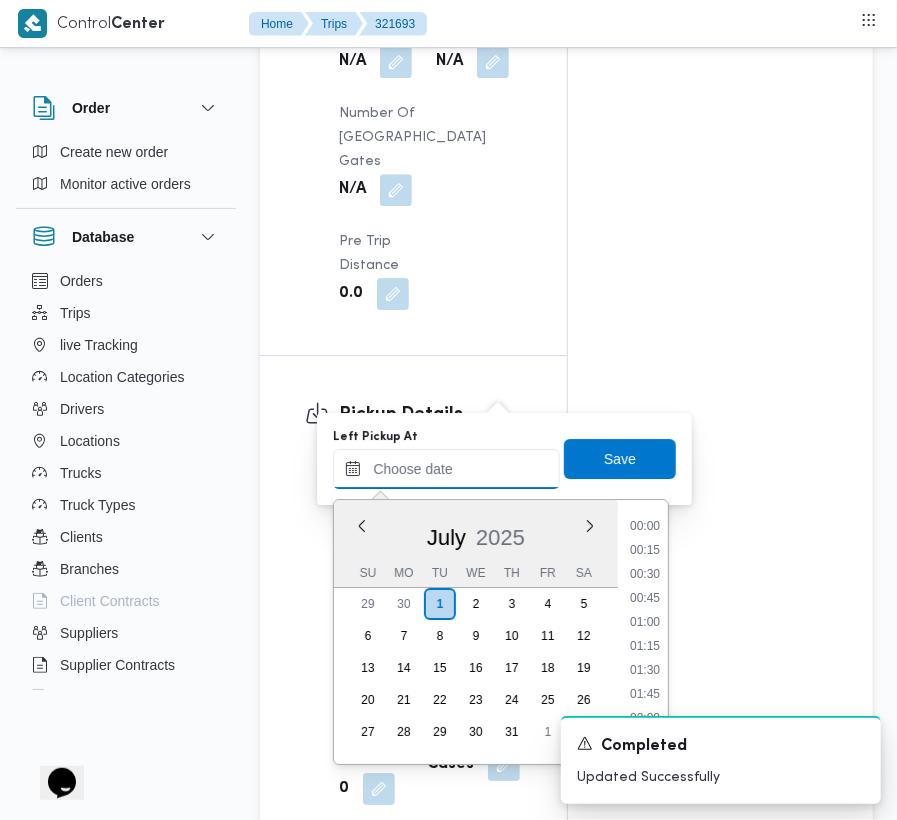 paste on "1/7/2025 9:00" 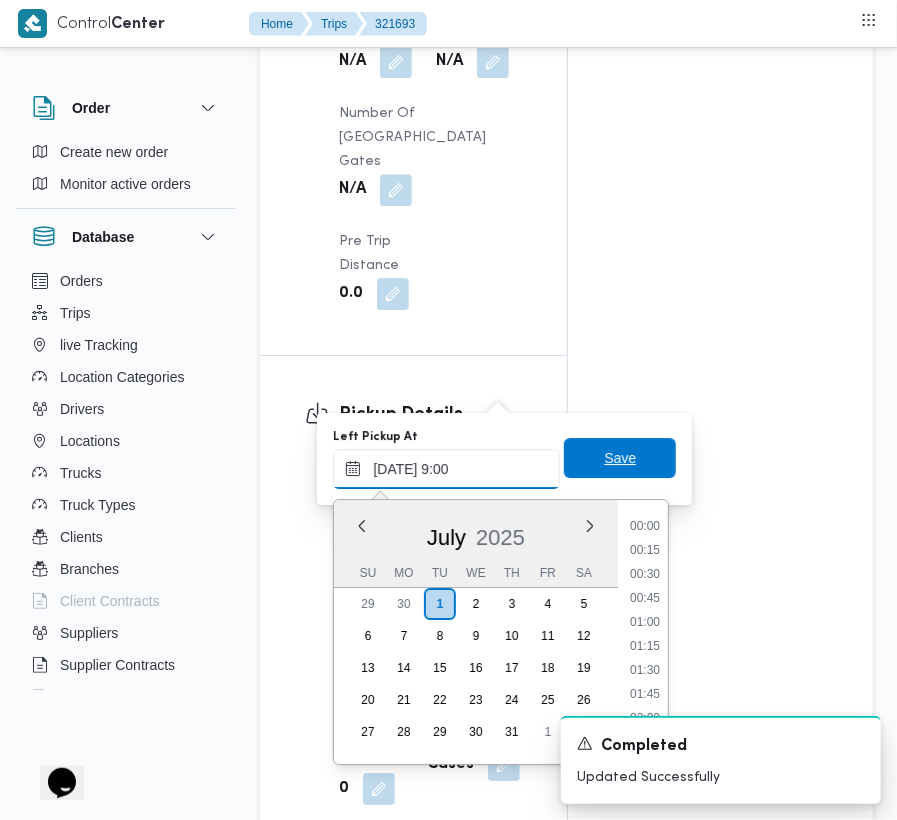 scroll, scrollTop: 864, scrollLeft: 0, axis: vertical 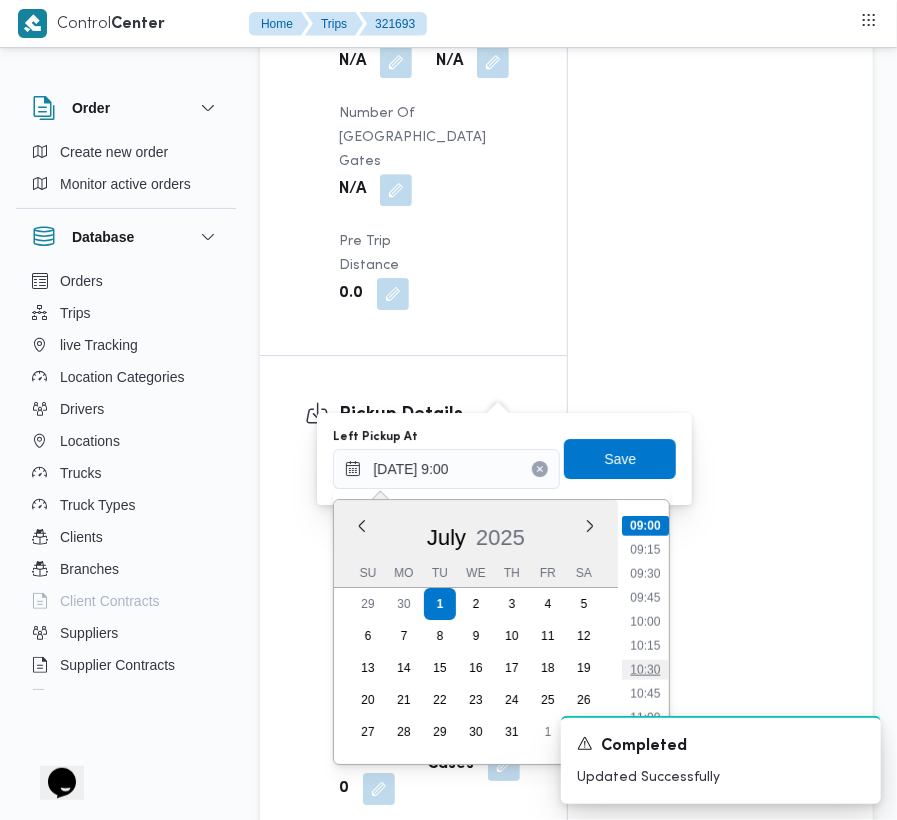 click on "10:30" at bounding box center (646, 670) 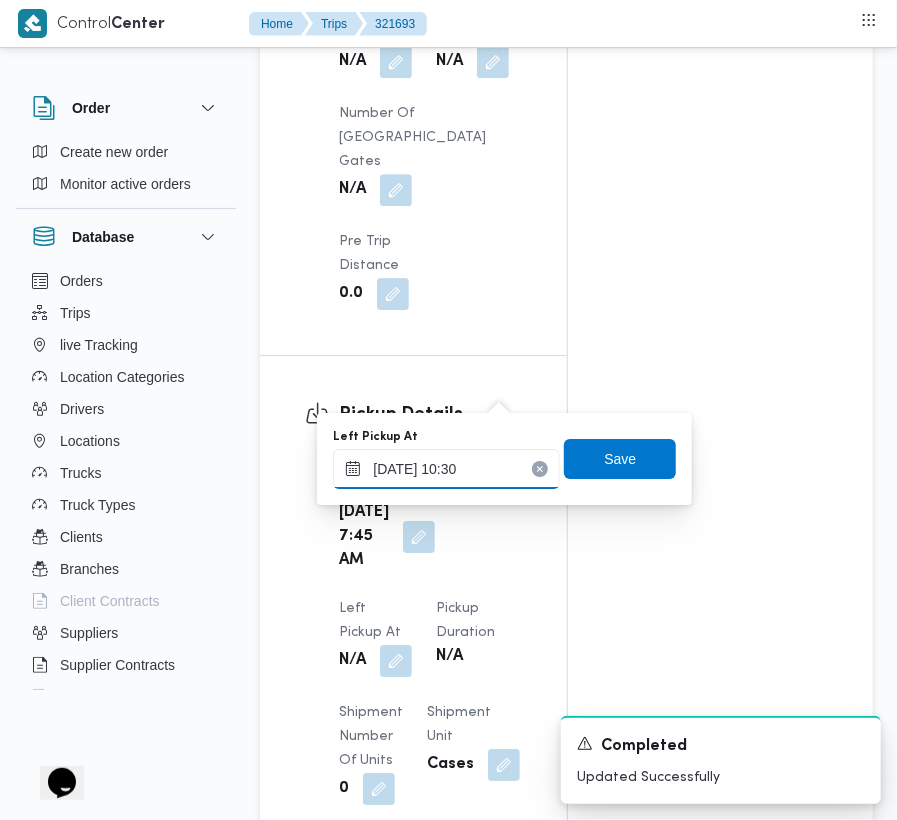 click on "01/07/2025 10:30" at bounding box center (446, 469) 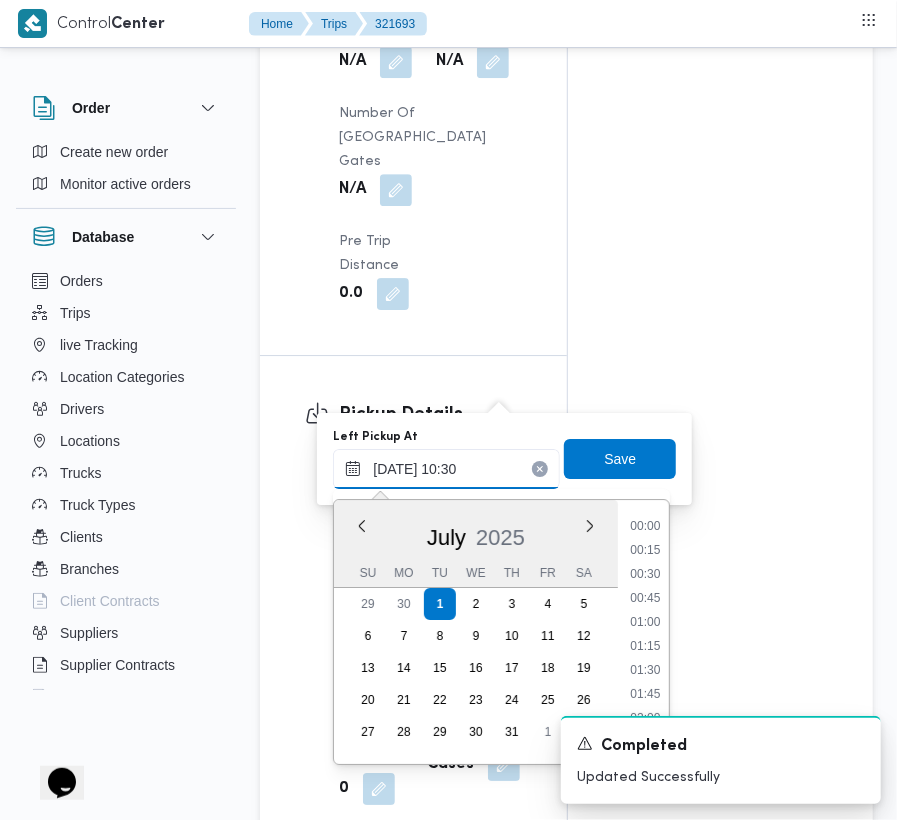 scroll, scrollTop: 888, scrollLeft: 0, axis: vertical 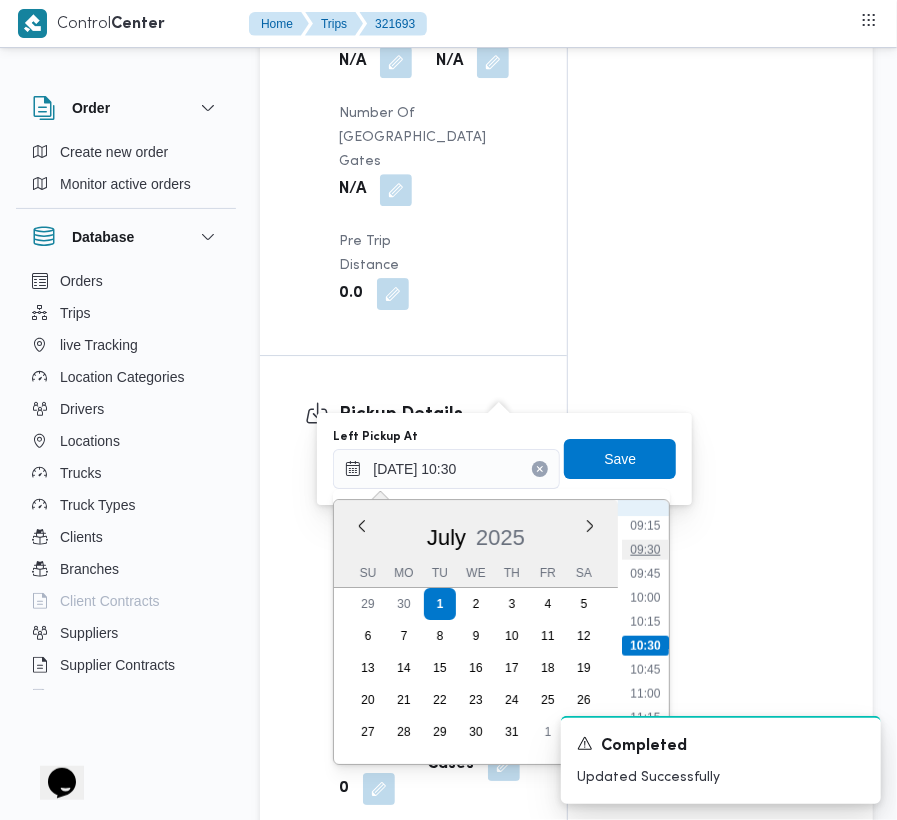 click on "09:30" at bounding box center [646, 550] 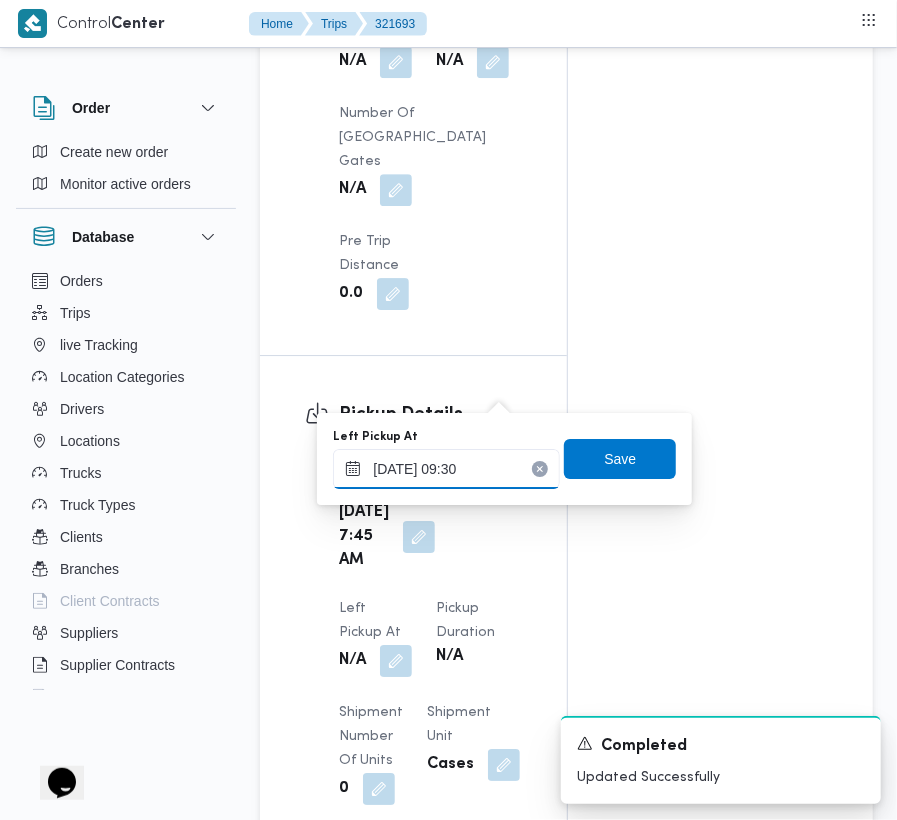 click on "01/07/2025 09:30" at bounding box center (446, 469) 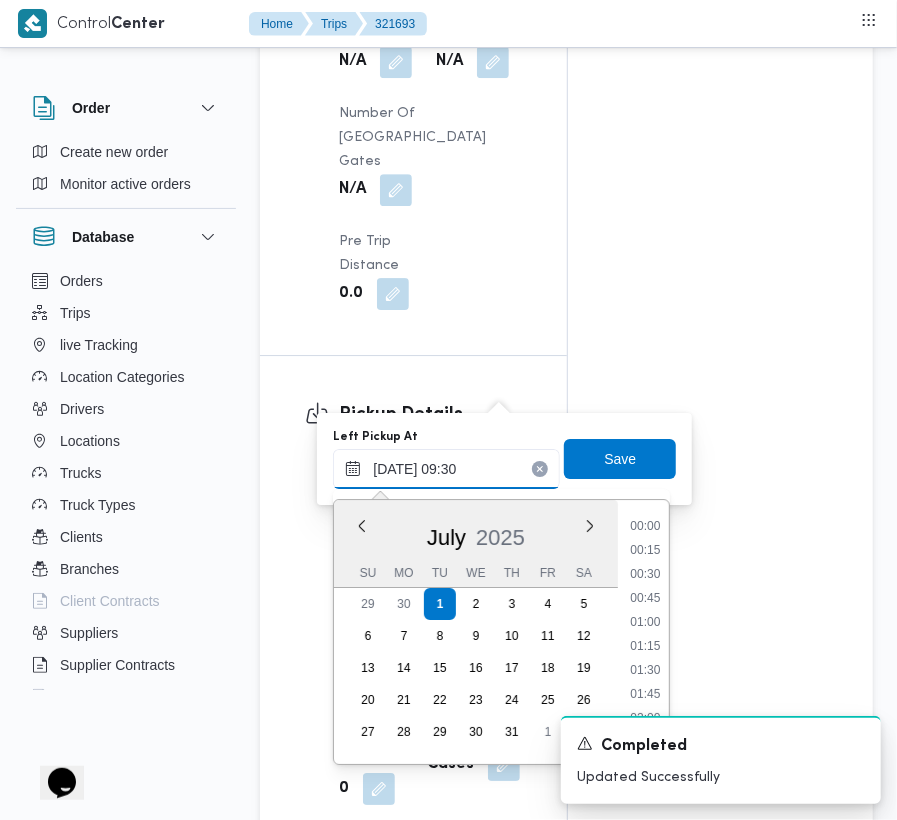 scroll, scrollTop: 792, scrollLeft: 0, axis: vertical 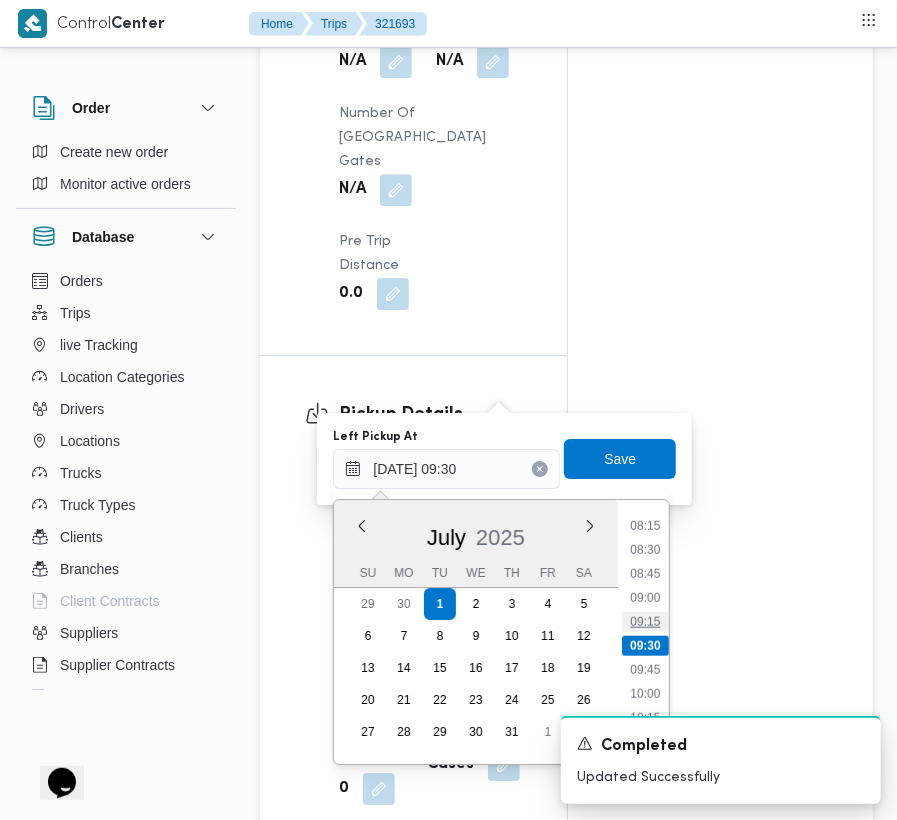 click on "09:15" at bounding box center [646, 622] 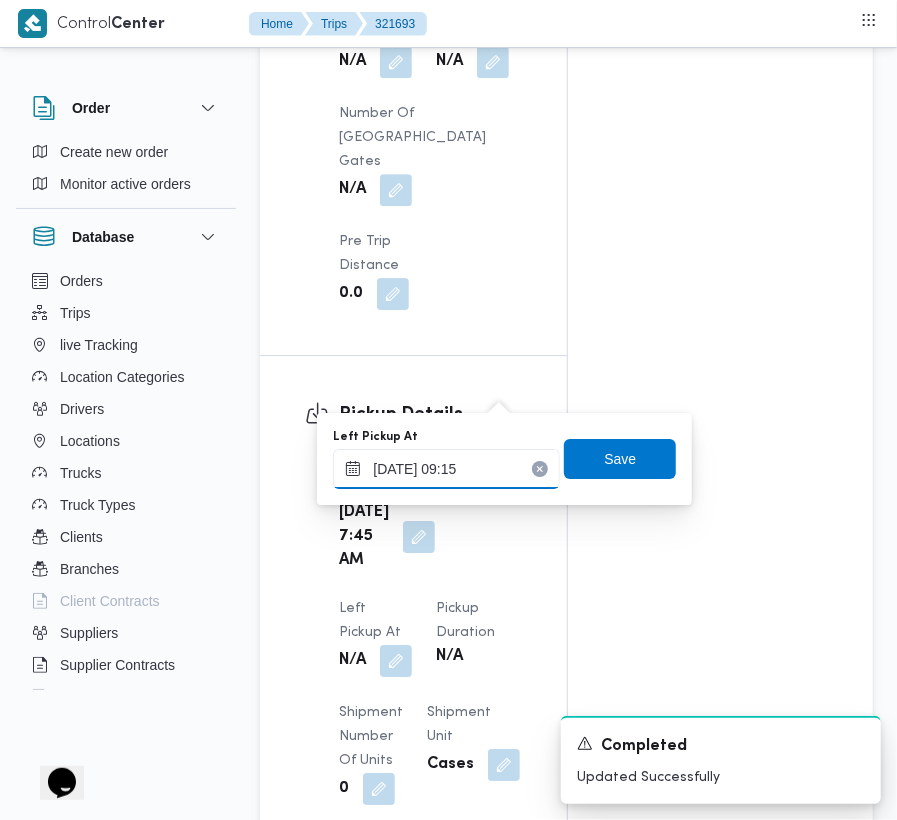 drag, startPoint x: 510, startPoint y: 469, endPoint x: 534, endPoint y: 484, distance: 28.301943 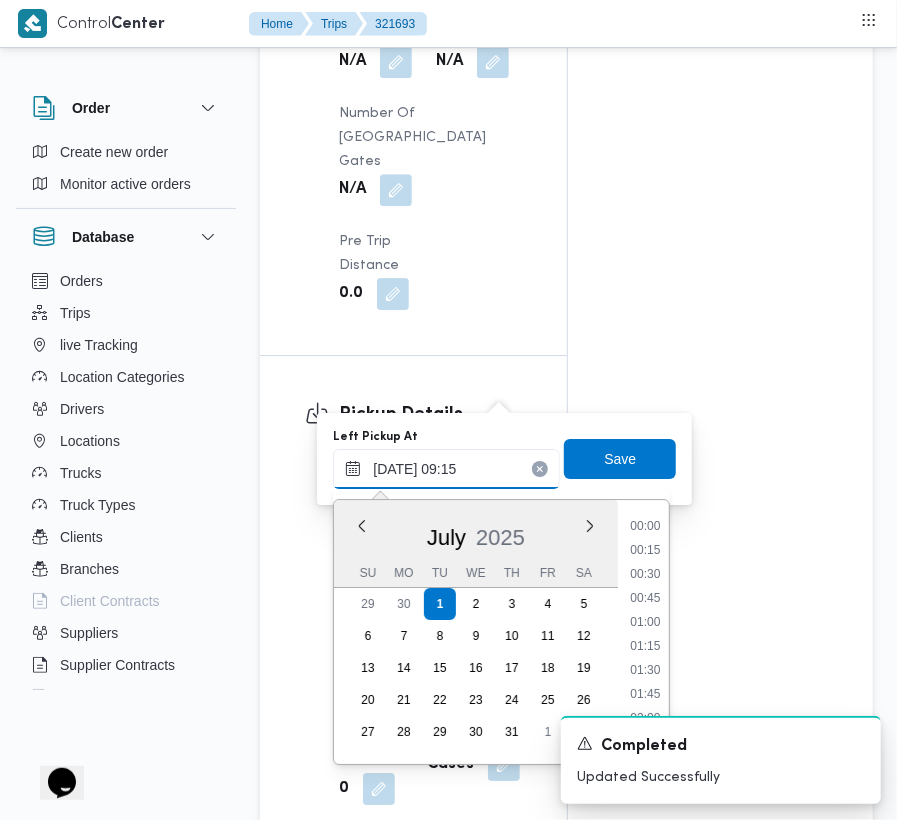 scroll, scrollTop: 768, scrollLeft: 0, axis: vertical 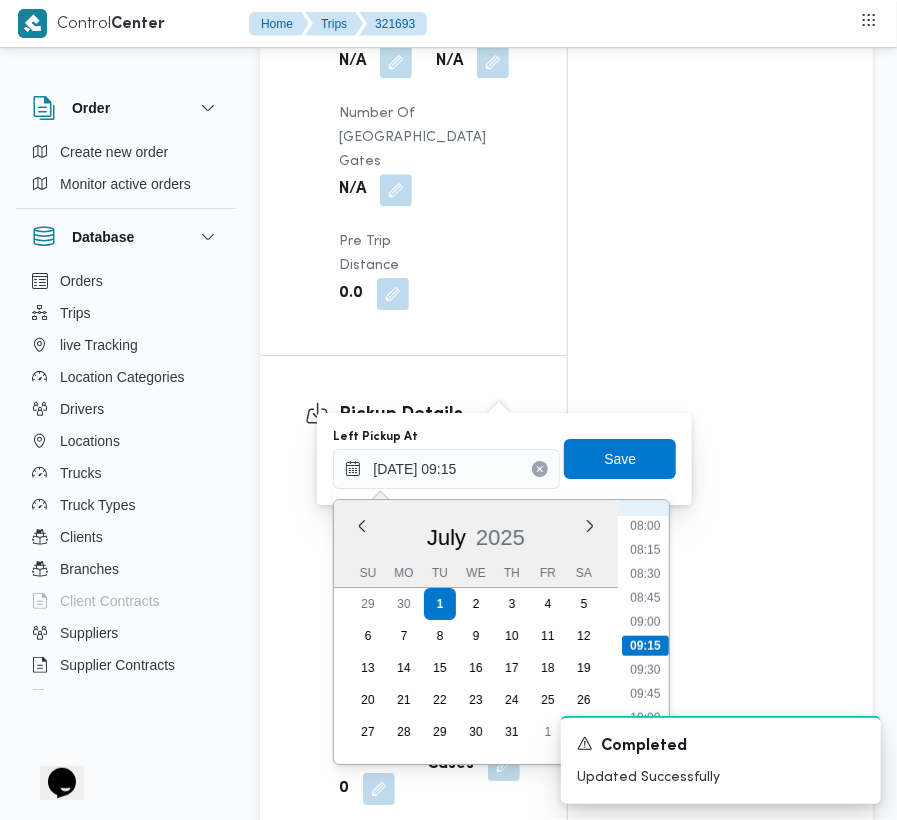 click on "00:00 00:15 00:30 00:45 01:00 01:15 01:30 01:45 02:00 02:15 02:30 02:45 03:00 03:15 03:30 03:45 04:00 04:15 04:30 04:45 05:00 05:15 05:30 05:45 06:00 06:15 06:30 06:45 07:00 07:15 07:30 07:45 08:00 08:15 08:30 08:45 09:00 09:15 09:30 09:45 10:00 10:15 10:30 10:45 11:00 11:15 11:30 11:45 12:00 12:15 12:30 12:45 13:00 13:15 13:30 13:45 14:00 14:15 14:30 14:45 15:00 15:15 15:30 15:45 16:00 16:15 16:30 16:45 17:00 17:15 17:30 17:45 18:00 18:15 18:30 18:45 19:00 19:15 19:30 19:45 20:00 20:15 20:30 20:45 21:00 21:15 21:30 21:45 22:00 22:15 22:30 22:45 23:00 23:15 23:30 23:45" at bounding box center [645, 632] 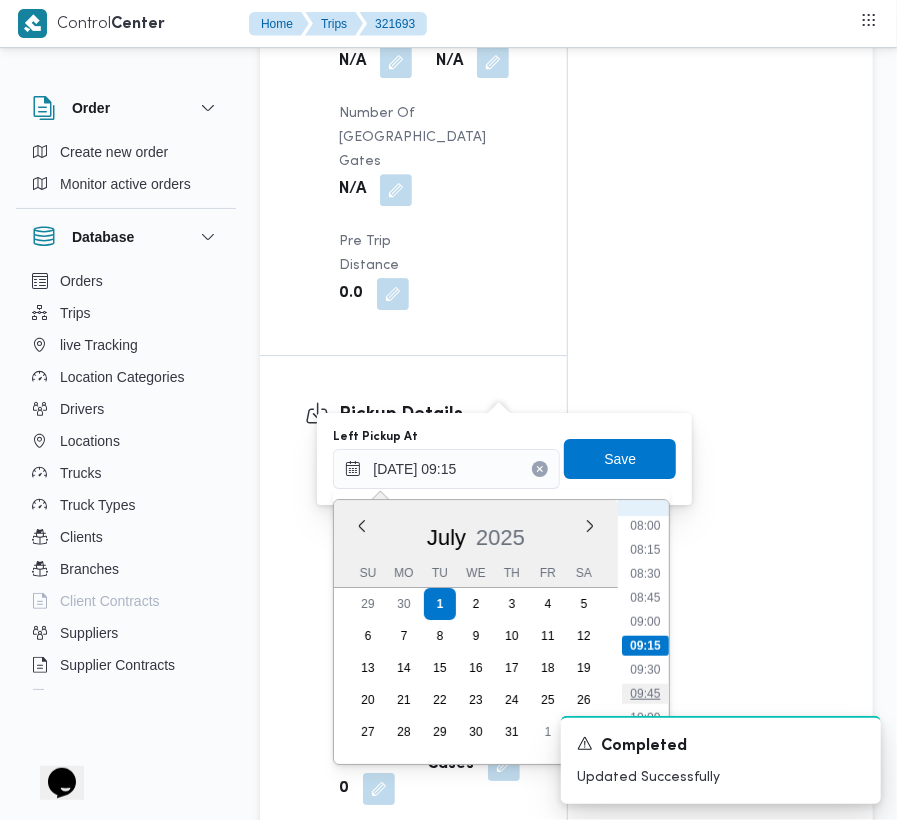 click on "09:45" at bounding box center [646, 694] 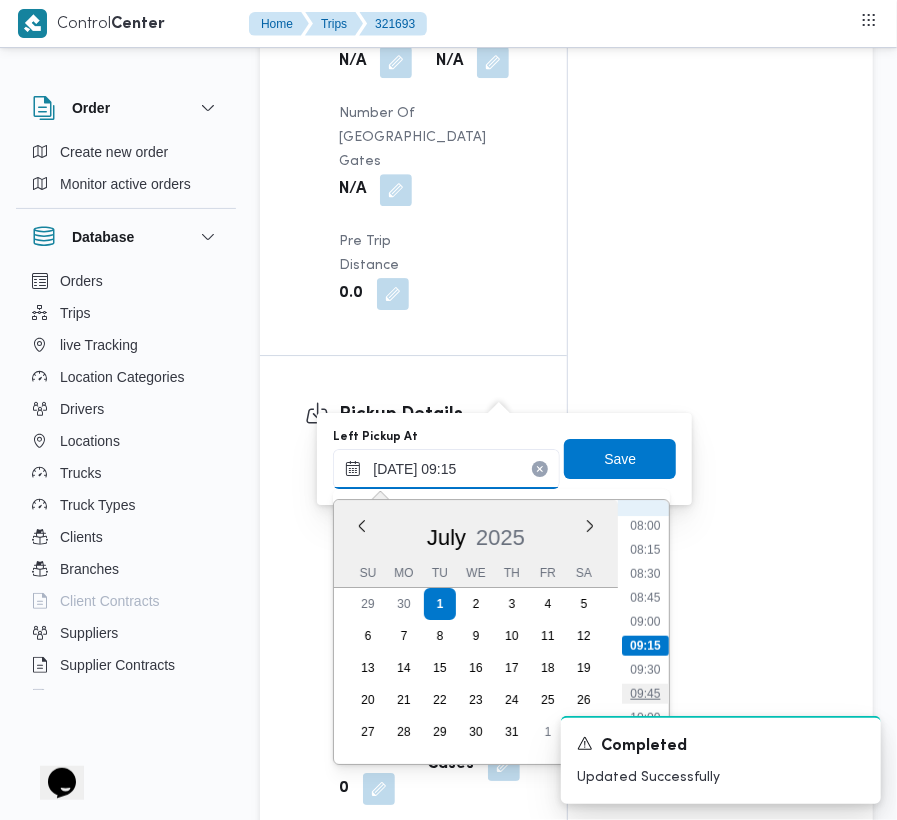 type on "01/07/2025 09:45" 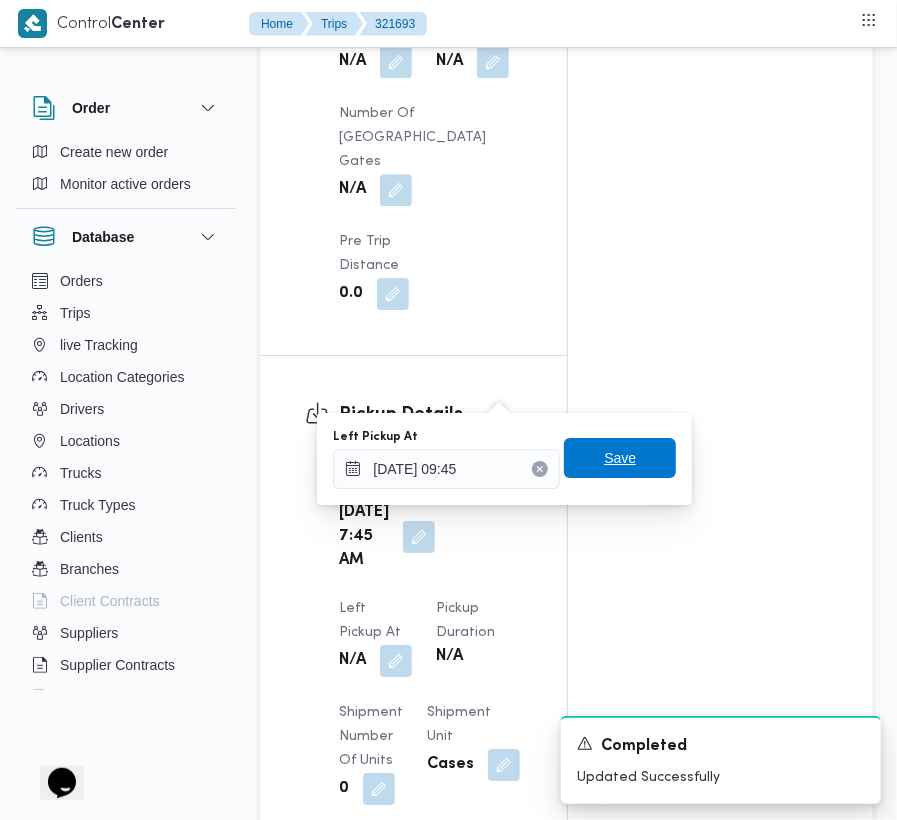 click on "Save" at bounding box center (620, 458) 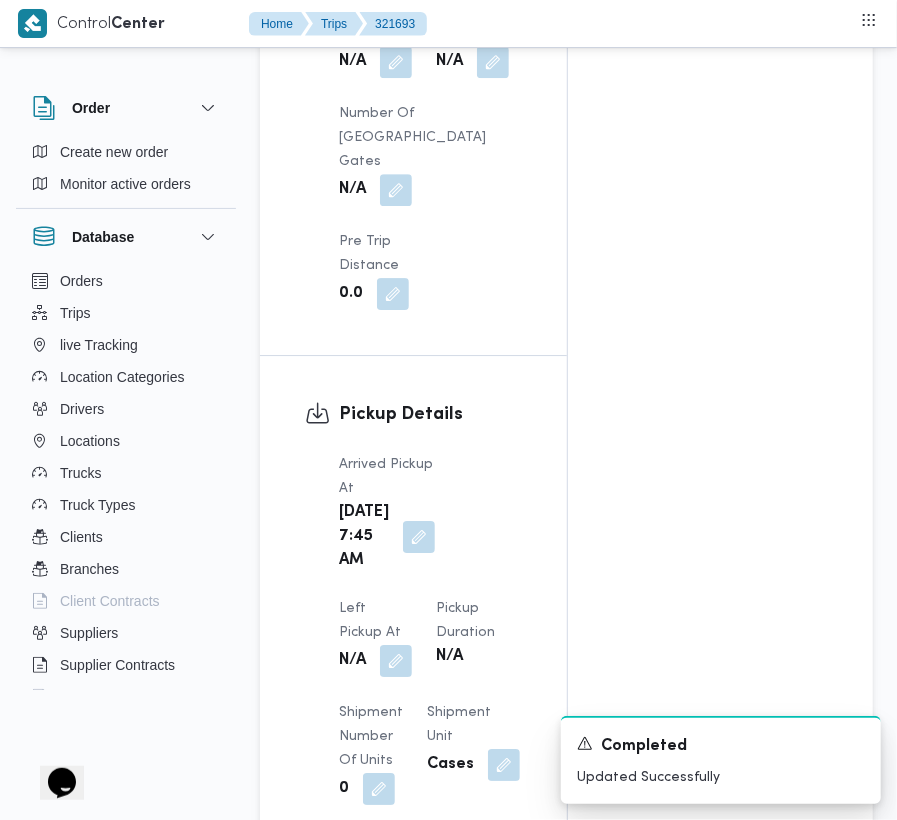 click on "Assignees Checklist Dropoffs details entered Driver Assigned Truck Assigned Documents for pickup Documents for dropoff Confirmed Data" at bounding box center (720, -416) 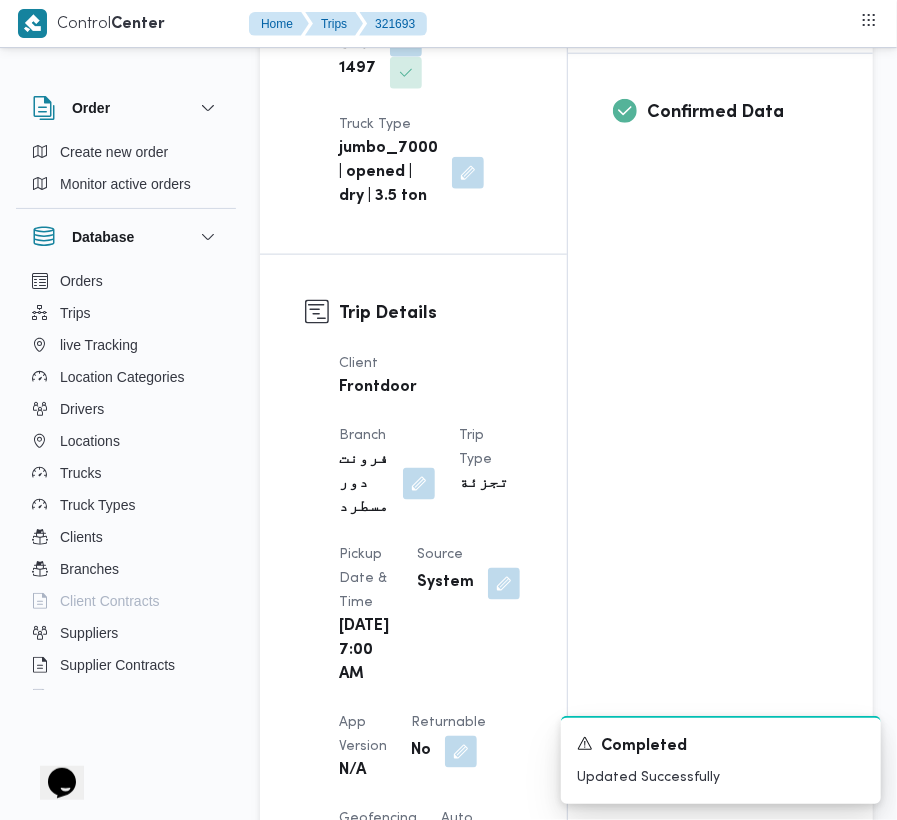 scroll, scrollTop: 0, scrollLeft: 0, axis: both 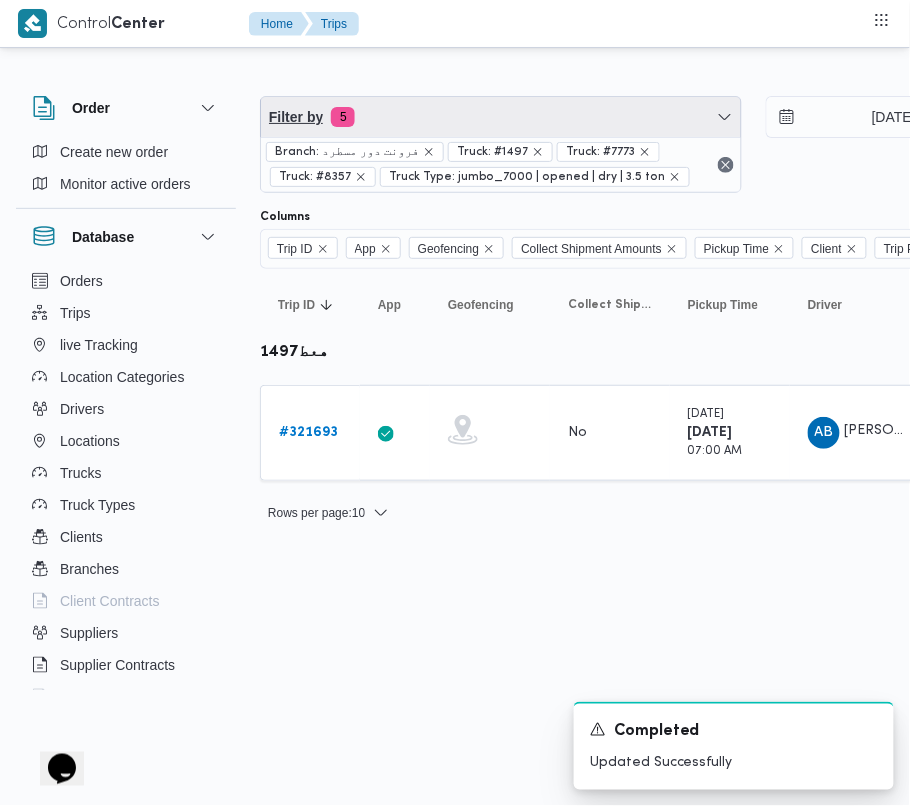 click on "Filter by 5" at bounding box center (501, 117) 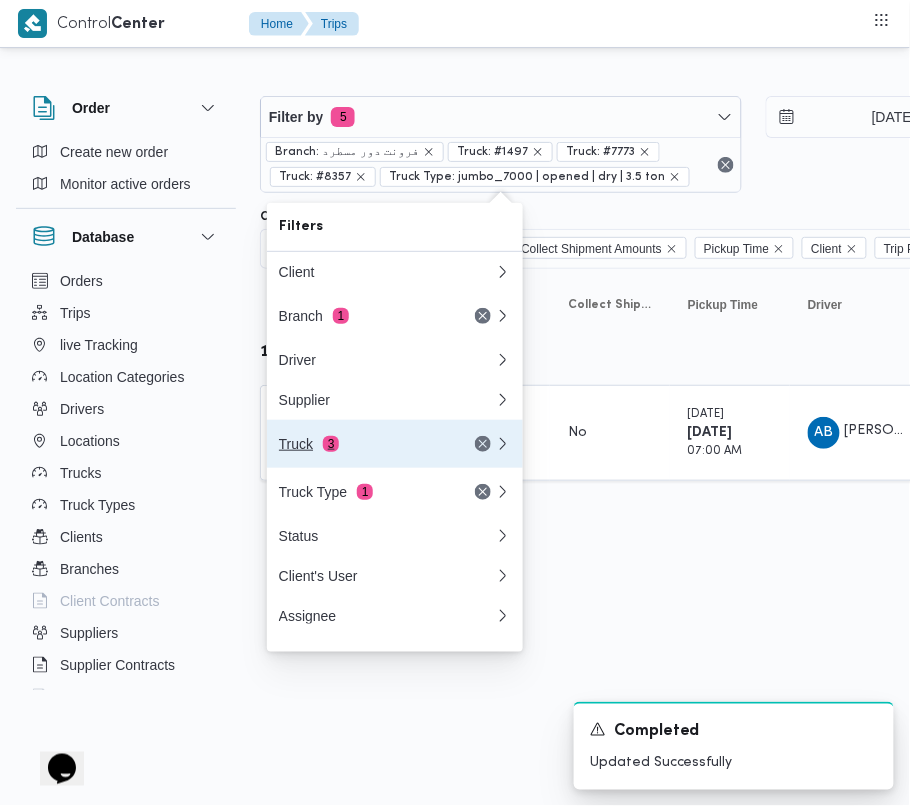 click on "Truck 3" at bounding box center (363, 444) 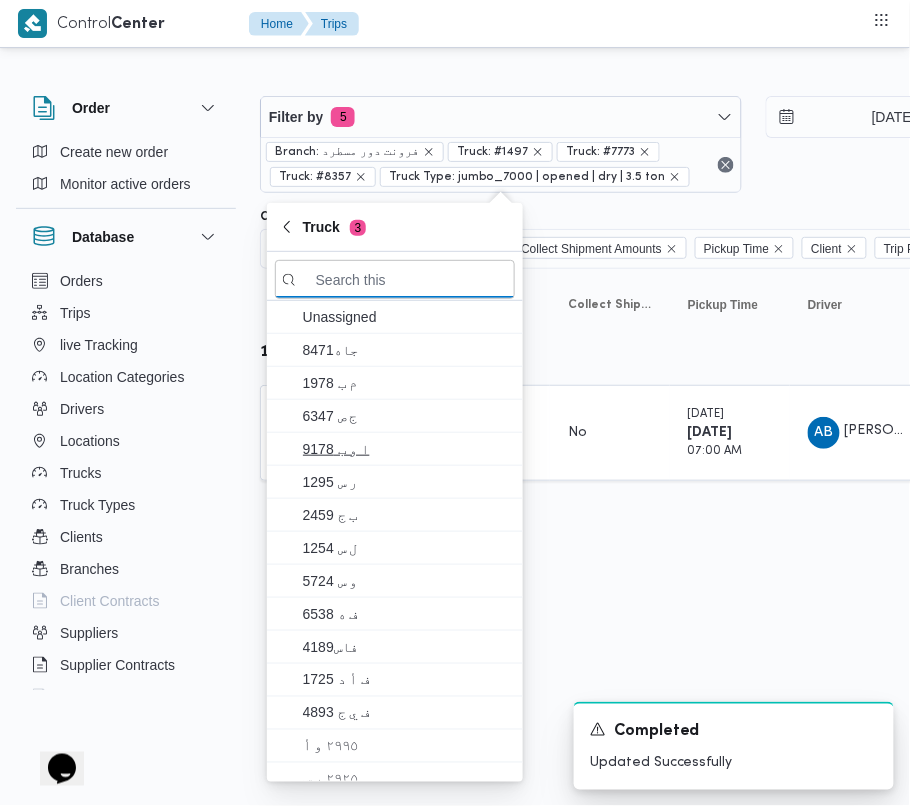 paste on "3981" 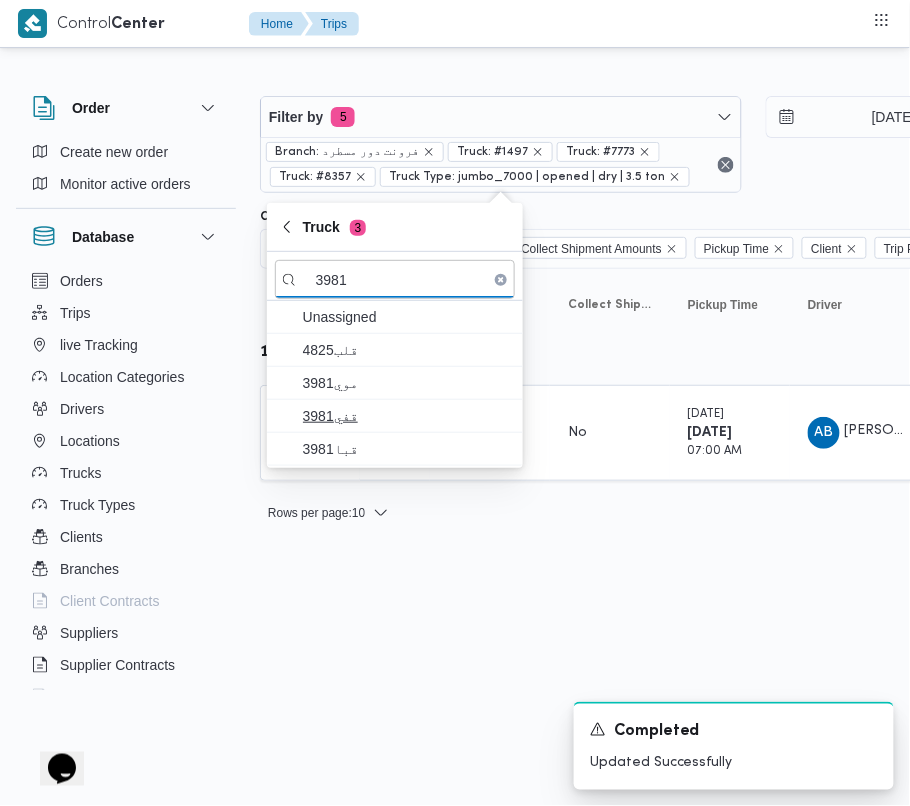 type on "3981" 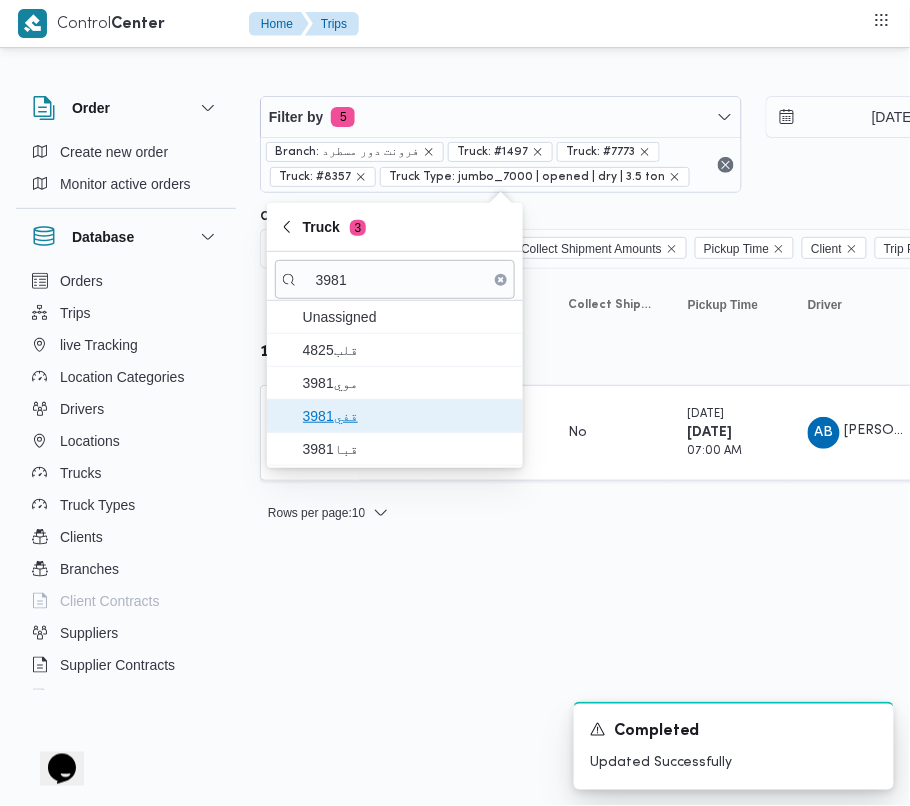 click on "قفي3981" at bounding box center (407, 416) 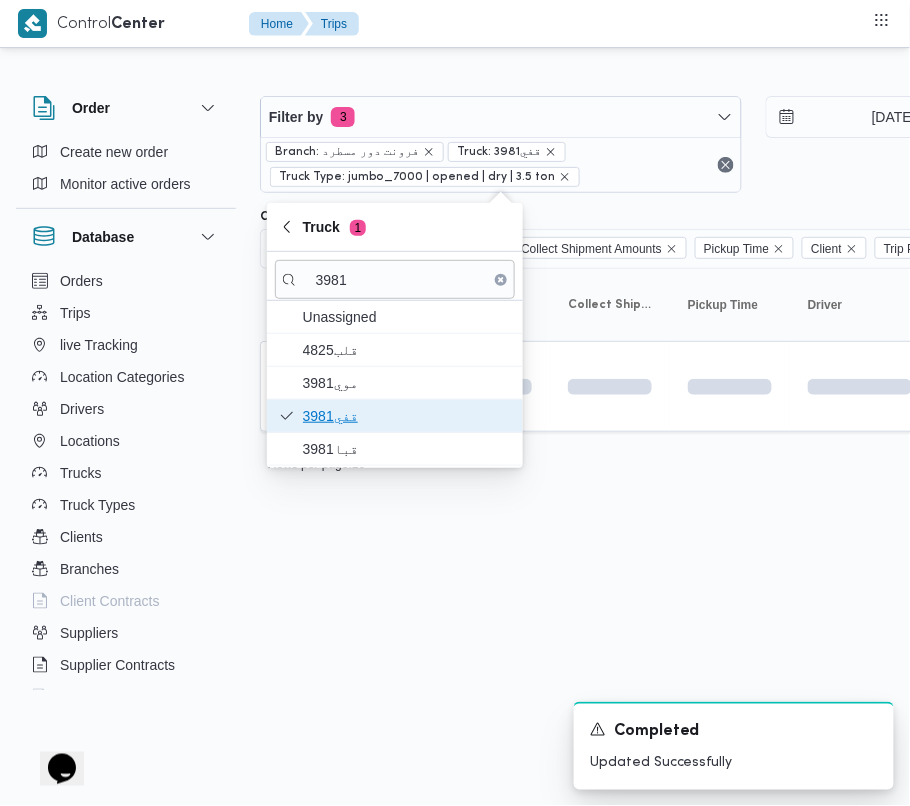 click on "قفي3981" at bounding box center (395, 416) 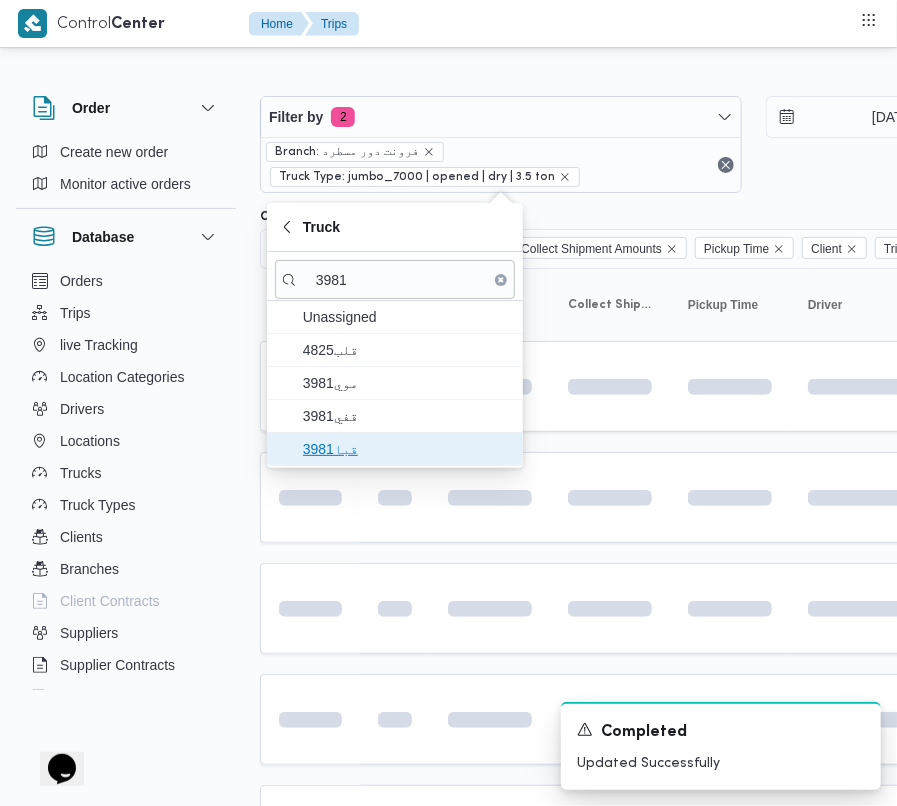 click on "قبا3981" at bounding box center (407, 449) 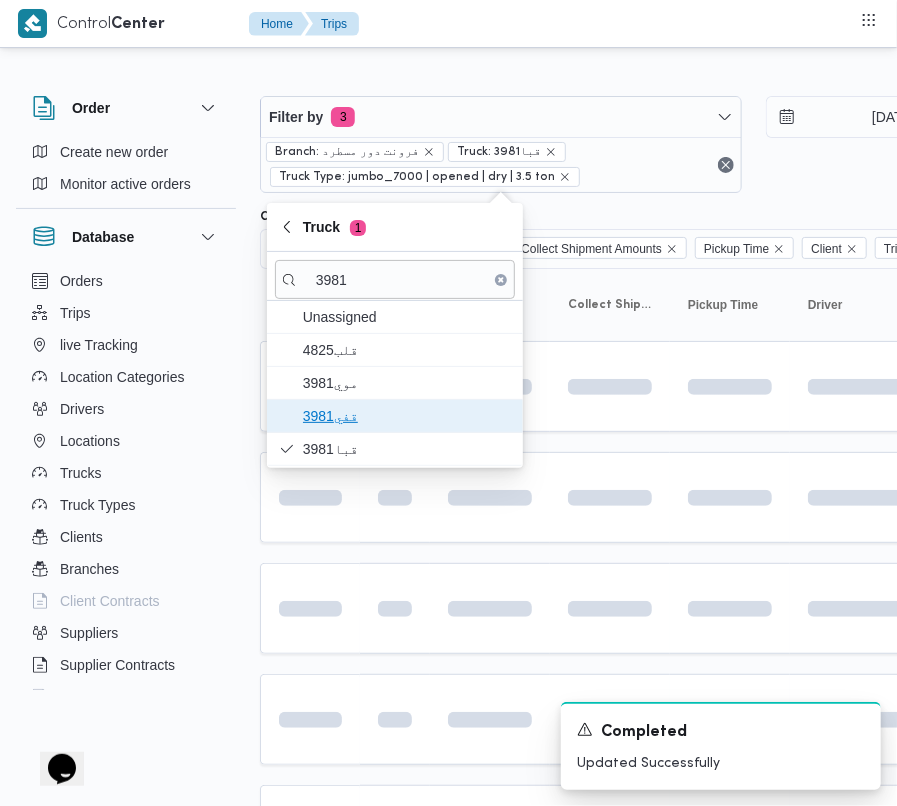 click on "قفي3981" at bounding box center (407, 416) 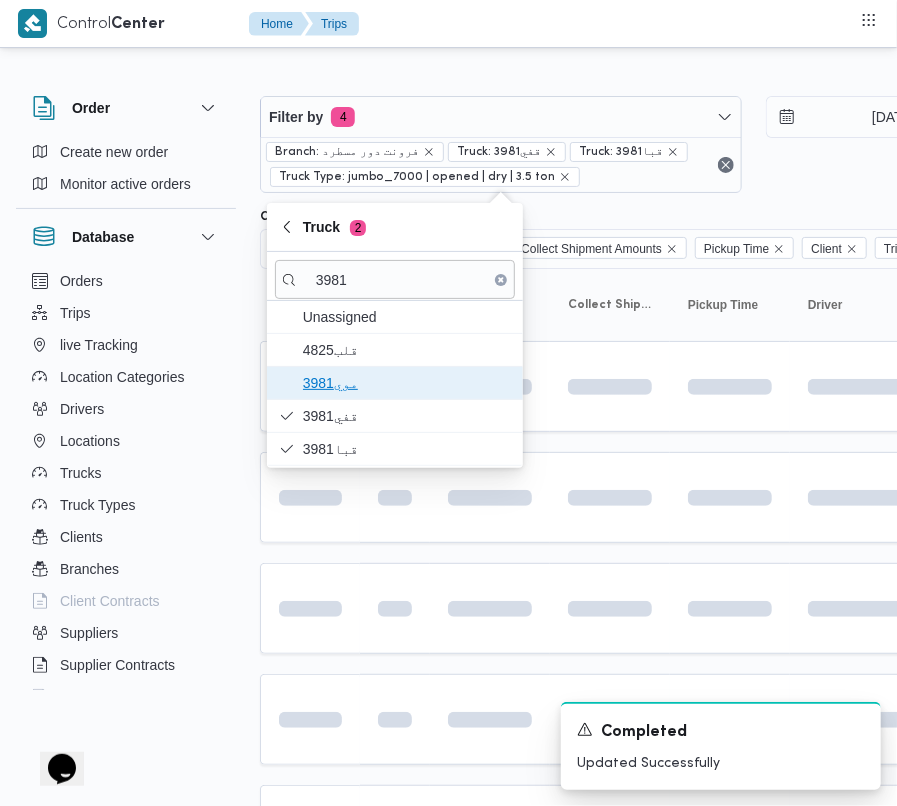 click on "موي3981" at bounding box center [407, 383] 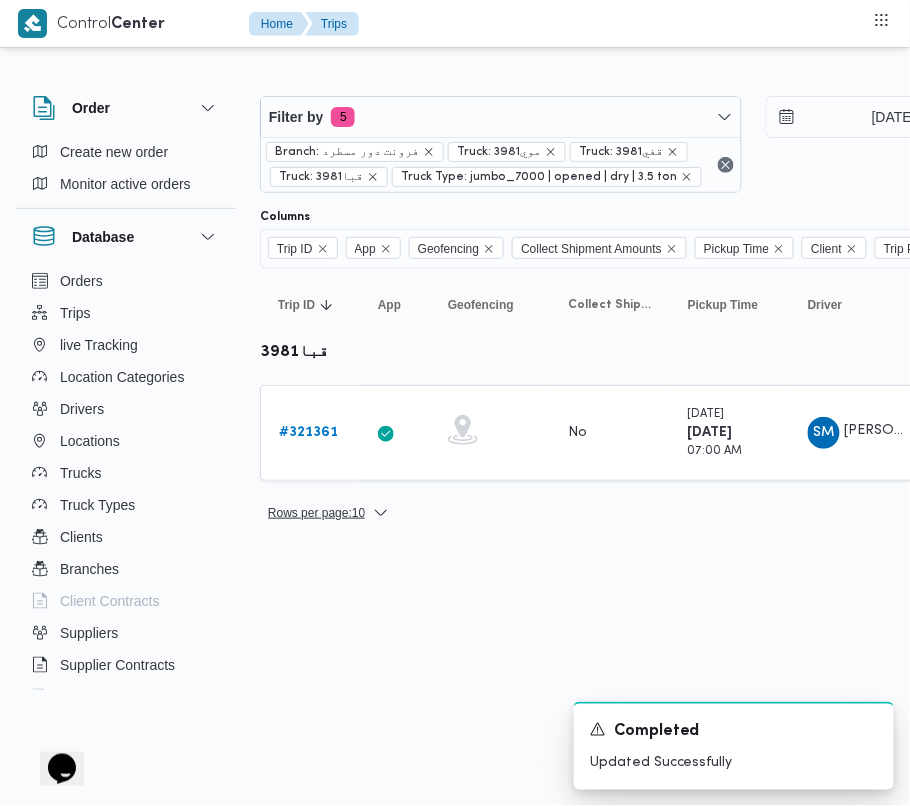 drag, startPoint x: 409, startPoint y: 588, endPoint x: 312, endPoint y: 508, distance: 125.73385 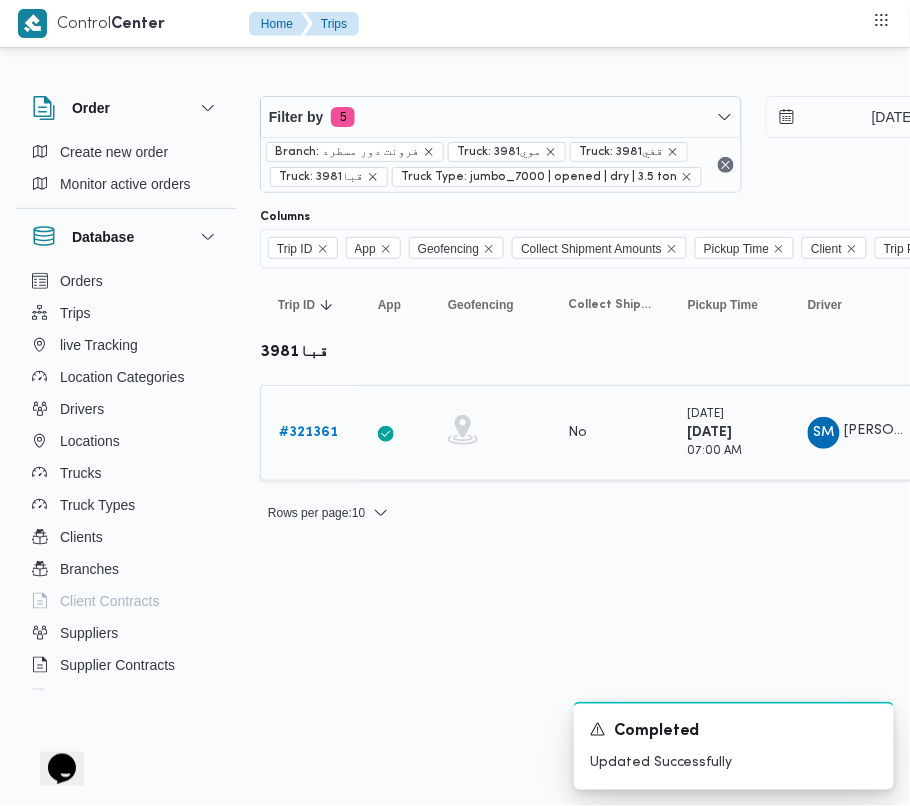 click on "# 321361" at bounding box center (308, 433) 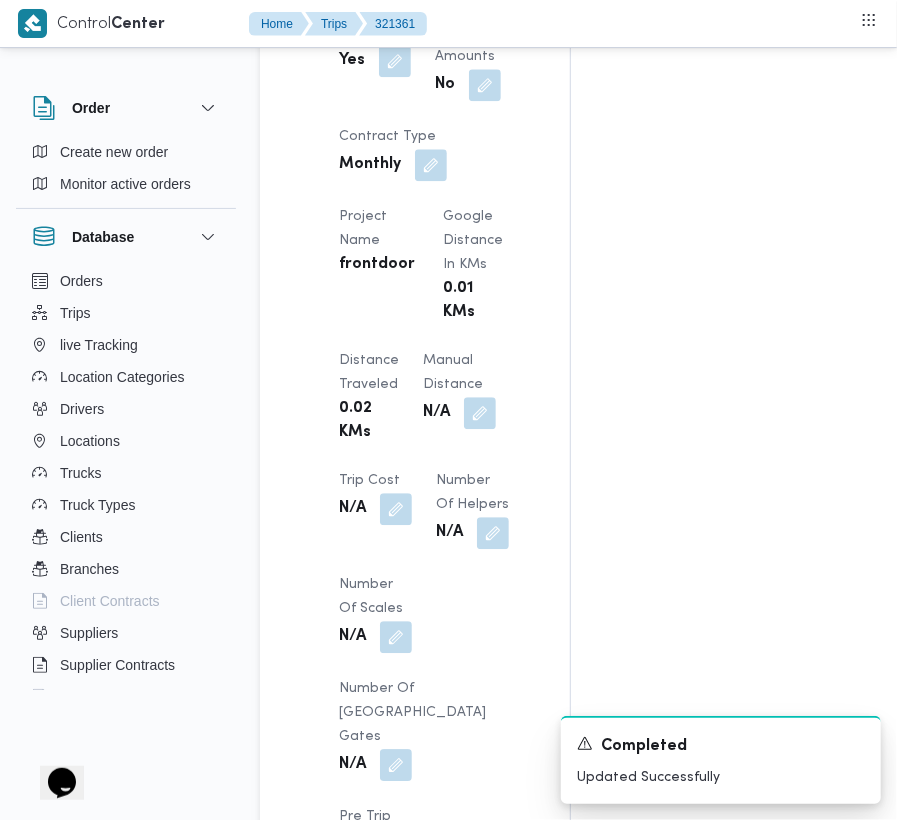 scroll, scrollTop: 2533, scrollLeft: 0, axis: vertical 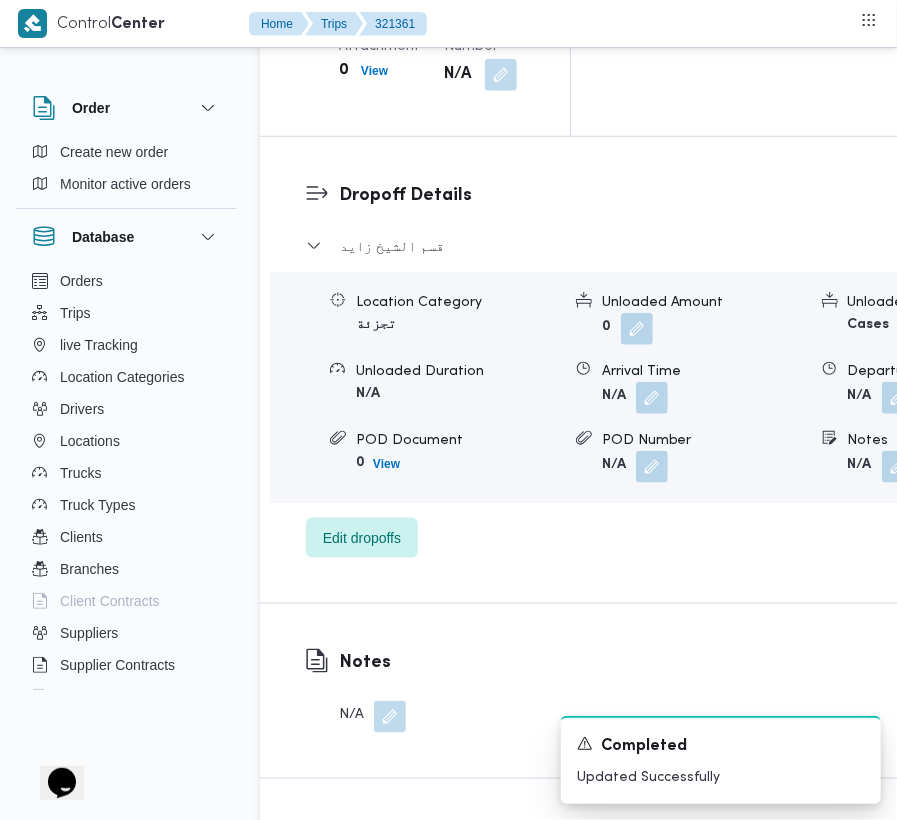 drag, startPoint x: 393, startPoint y: 644, endPoint x: 393, endPoint y: 625, distance: 19 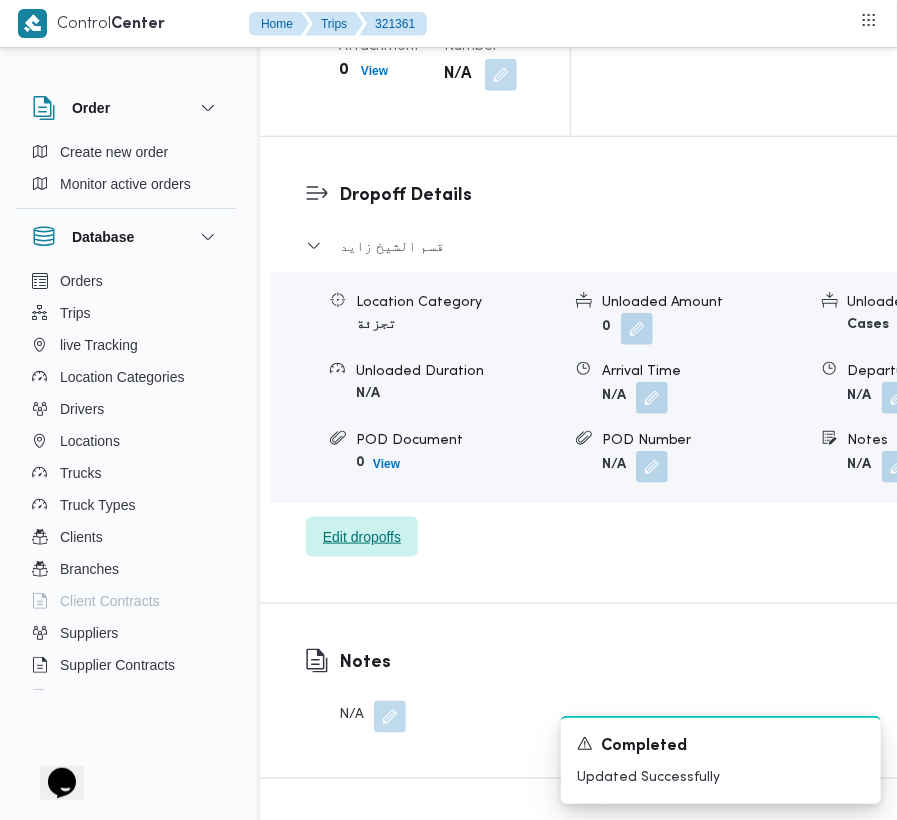 click on "Edit dropoffs" at bounding box center [362, 537] 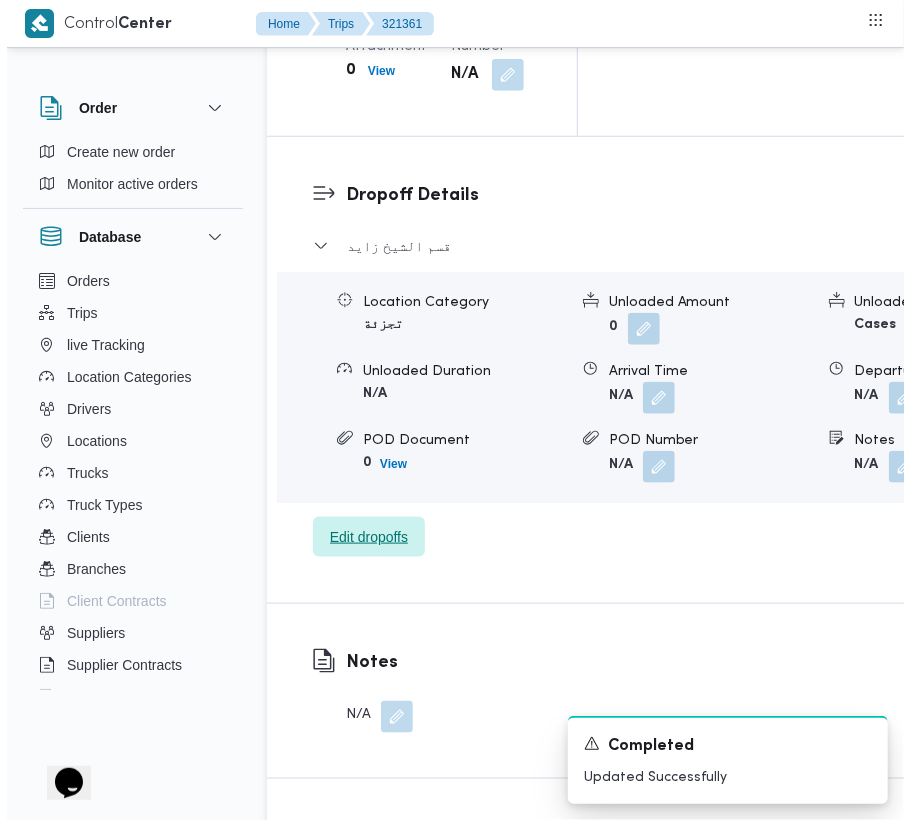 scroll, scrollTop: 3138, scrollLeft: 0, axis: vertical 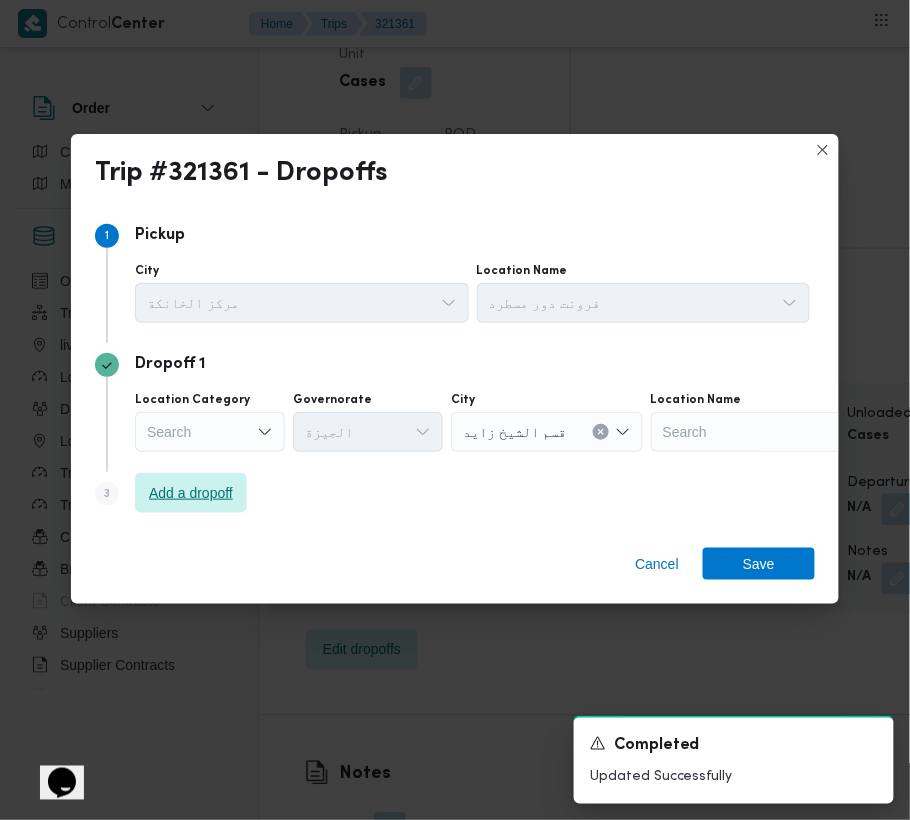 click on "Add a dropoff" at bounding box center (191, 493) 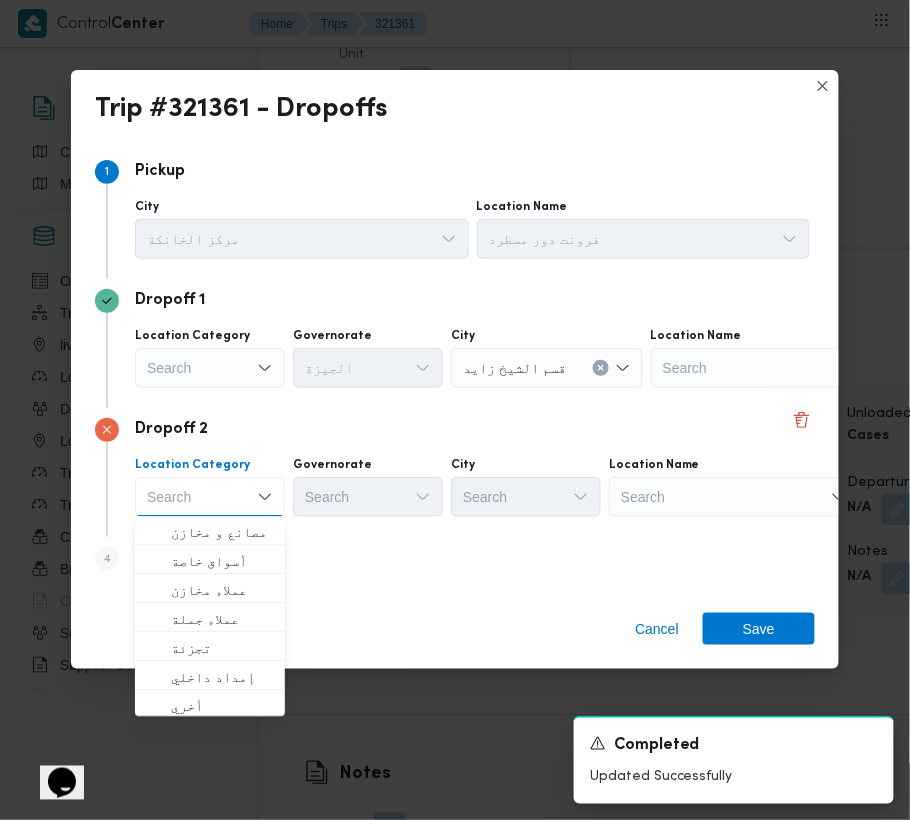 click on "Search" at bounding box center (776, 368) 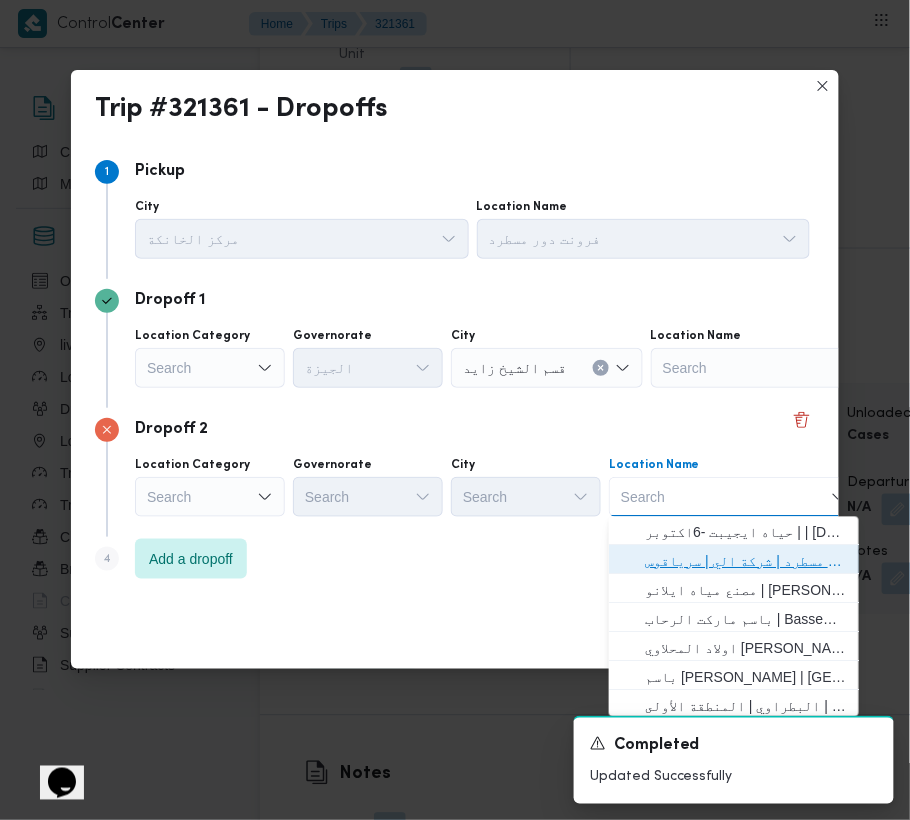 click on "فرونت دور مسطرد | شركة الي | سرياقوس" at bounding box center (746, 562) 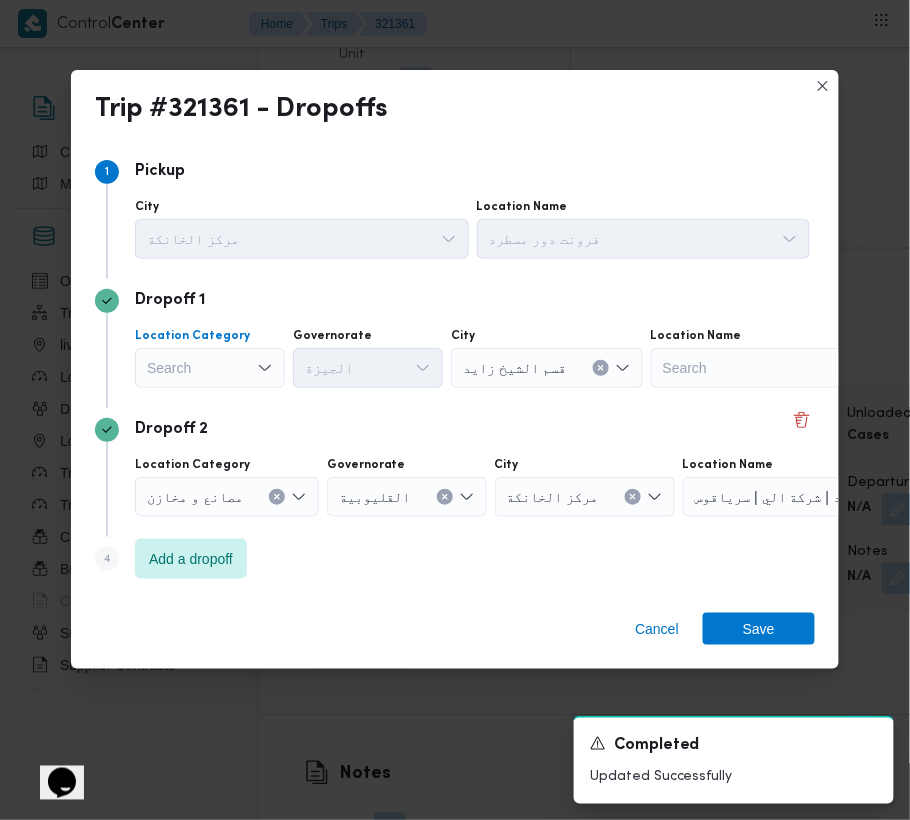click on "Search" at bounding box center (210, 368) 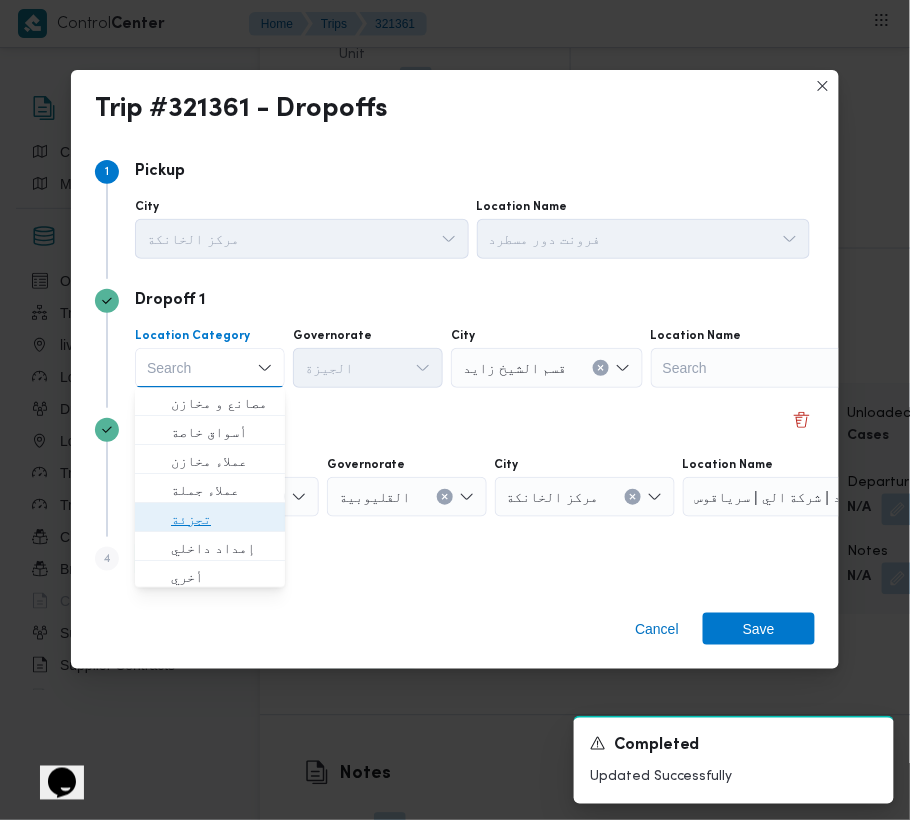 click on "تجزئة" at bounding box center (222, 520) 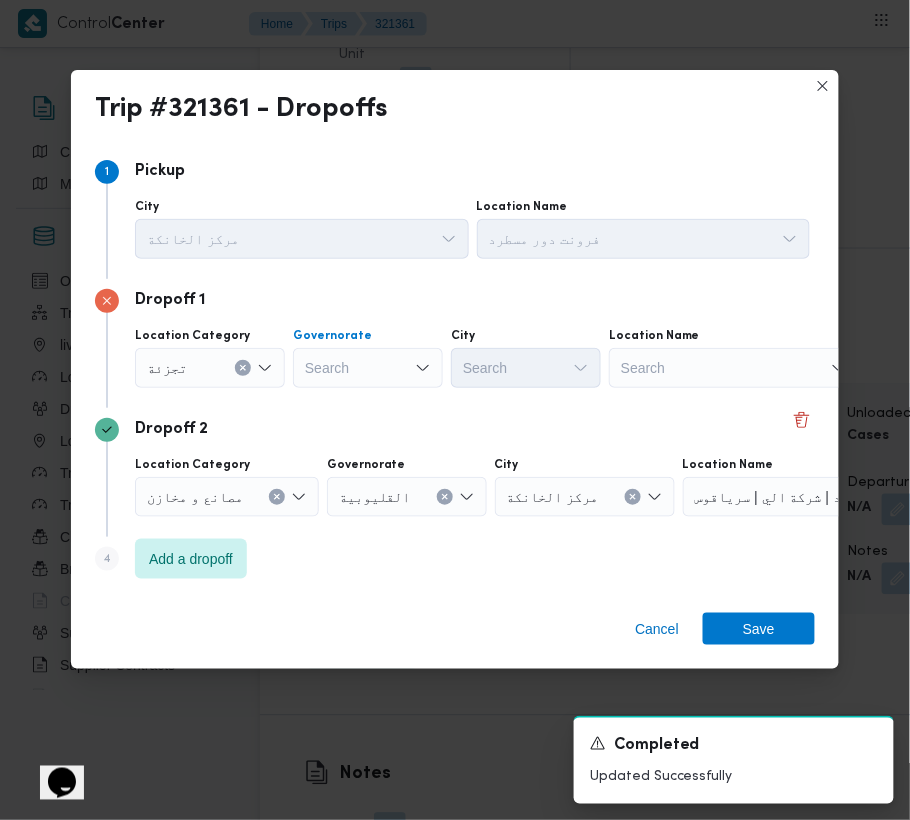 click on "Search" at bounding box center (368, 368) 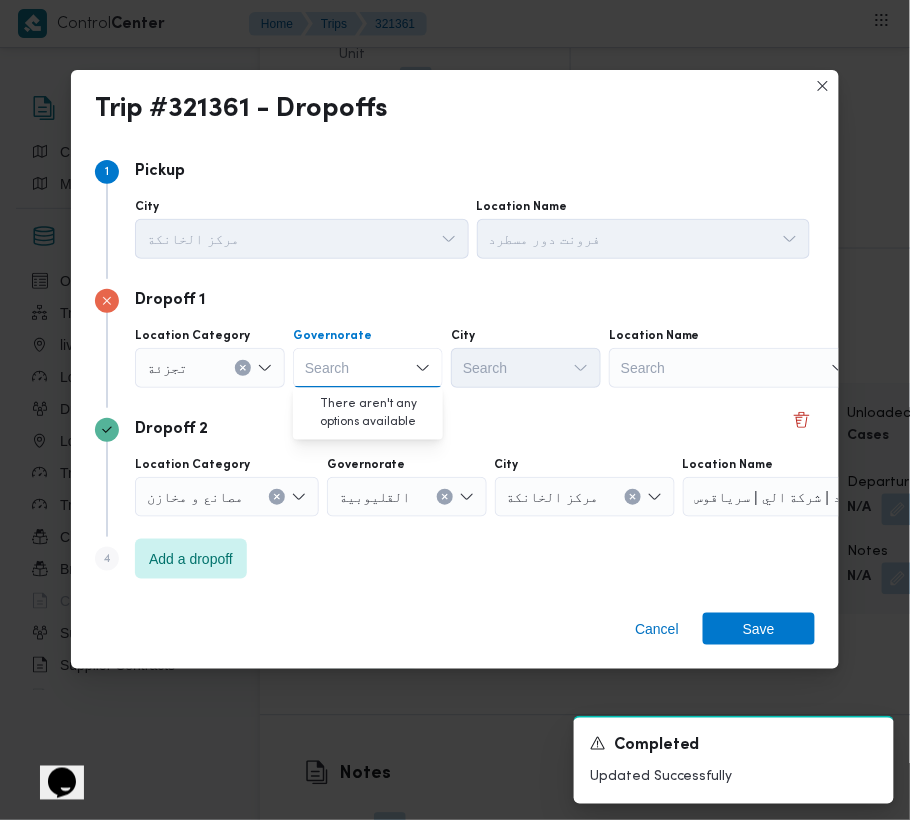paste on "قاهرة" 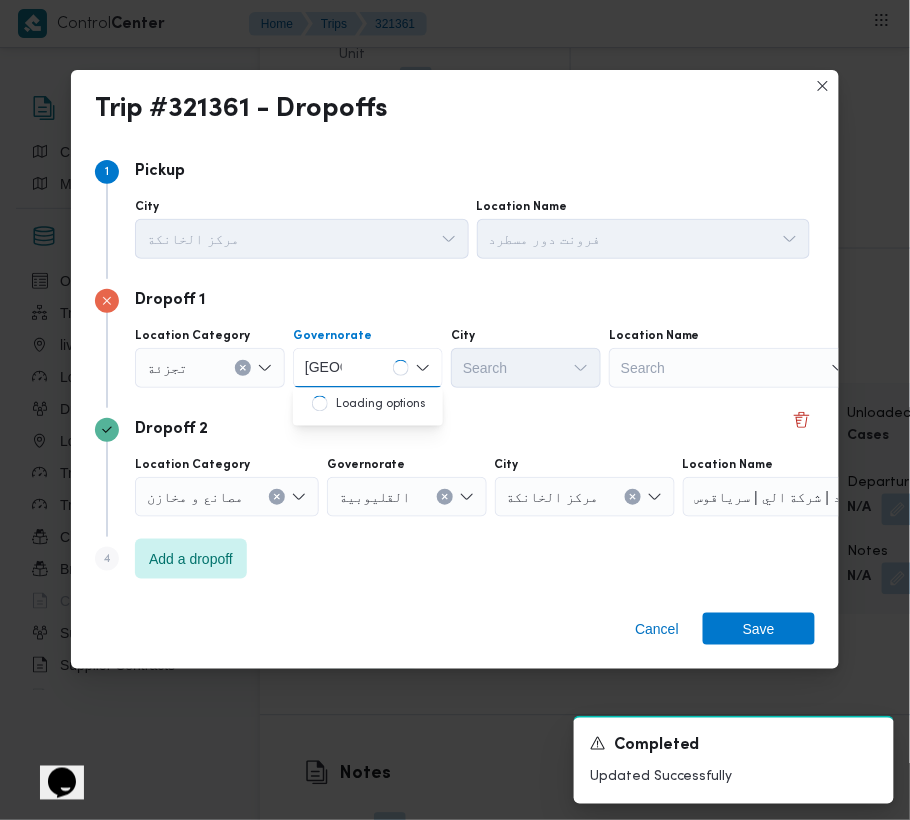 type on "قاهرة" 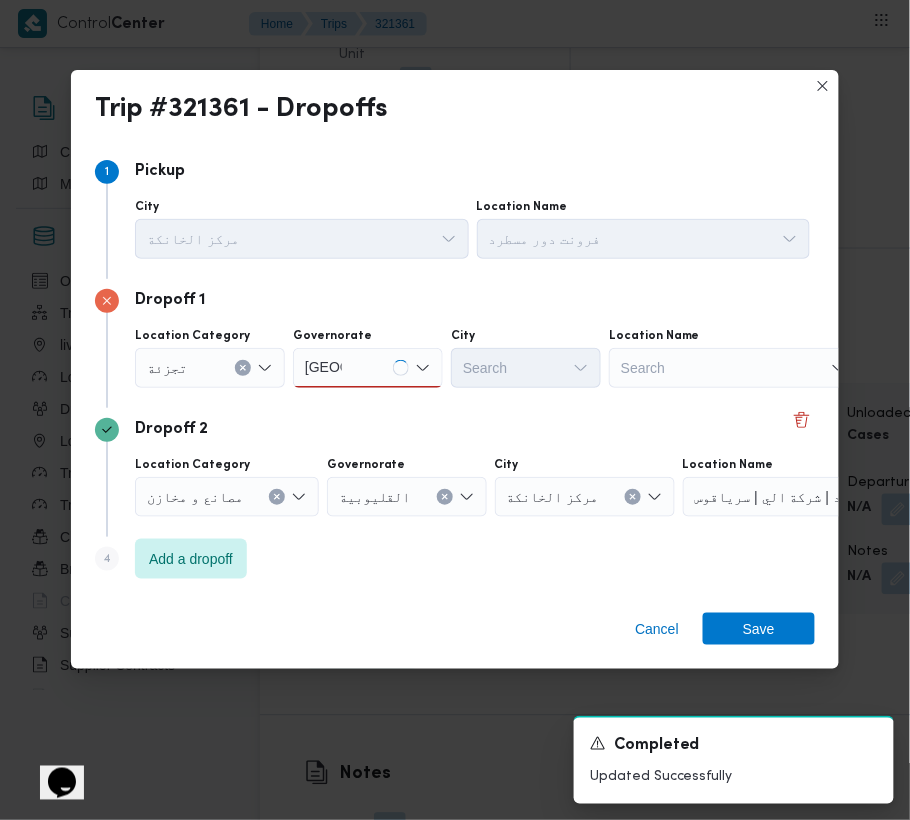 click on "قاهرة قاهرة" at bounding box center (368, 368) 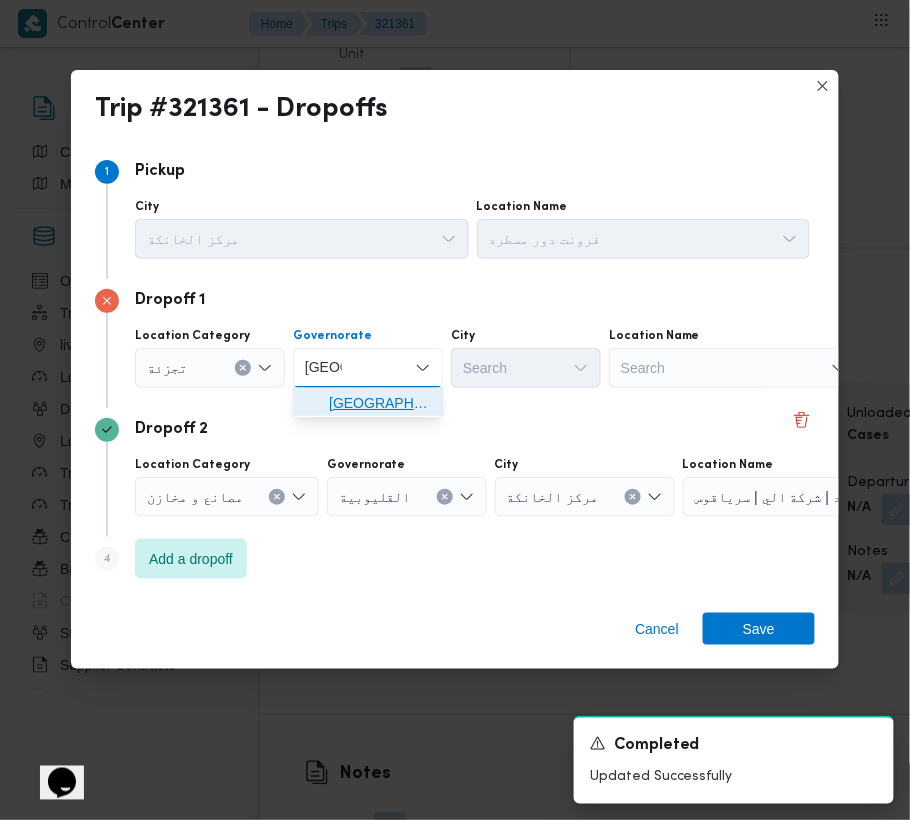 click on "القاهرة" at bounding box center (380, 404) 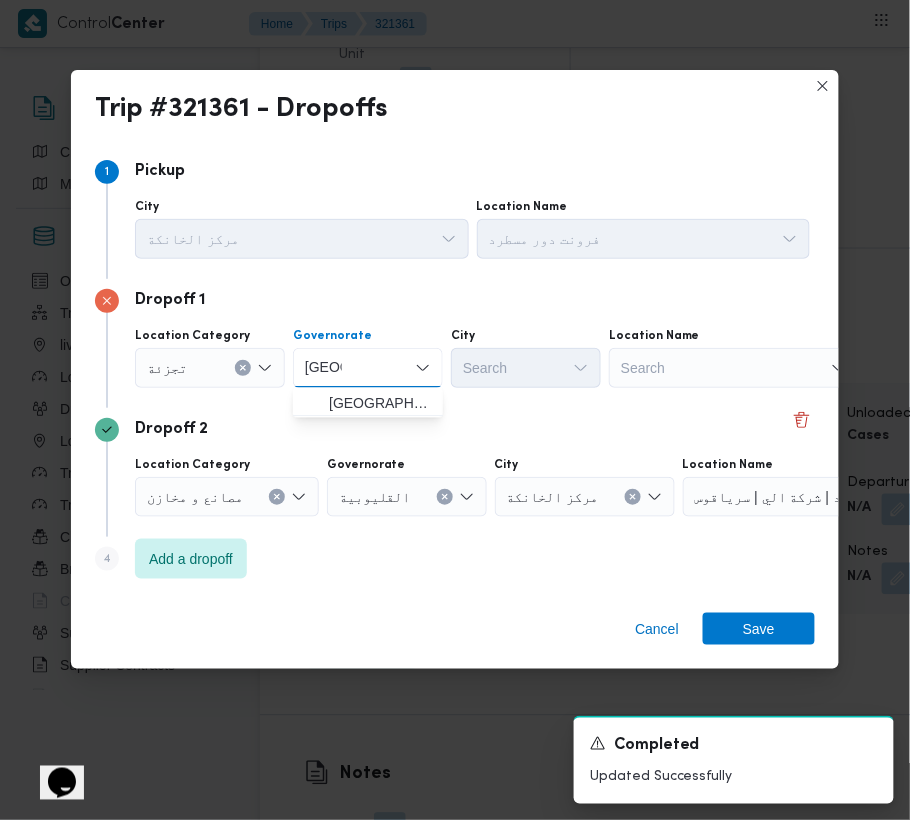 type 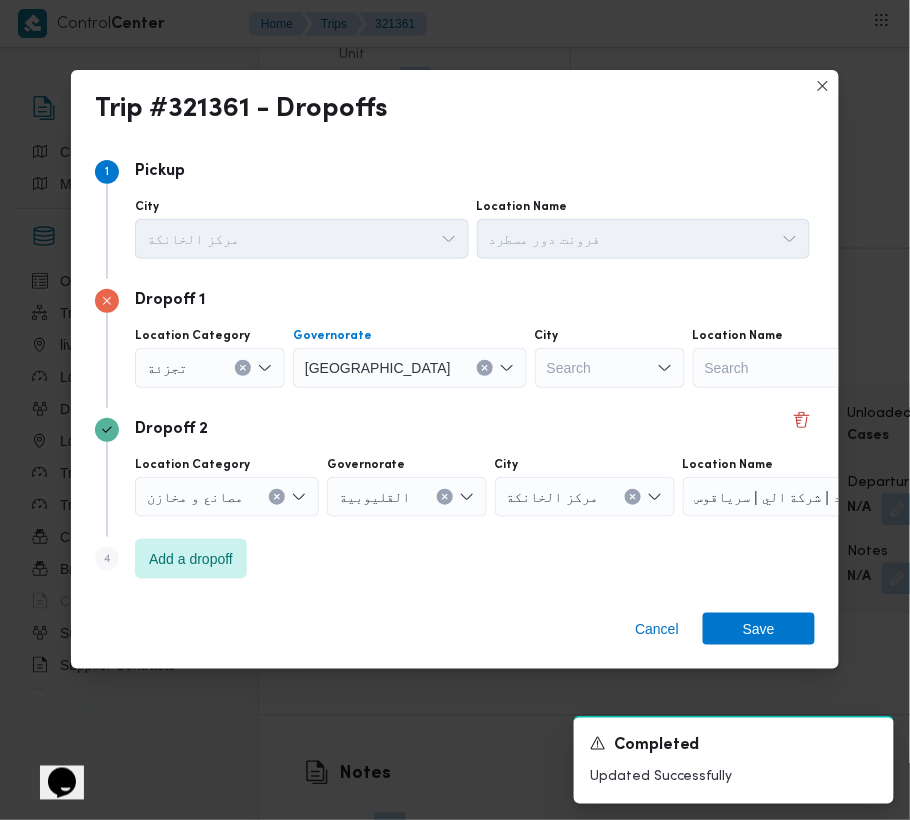 click on "Search" at bounding box center (610, 368) 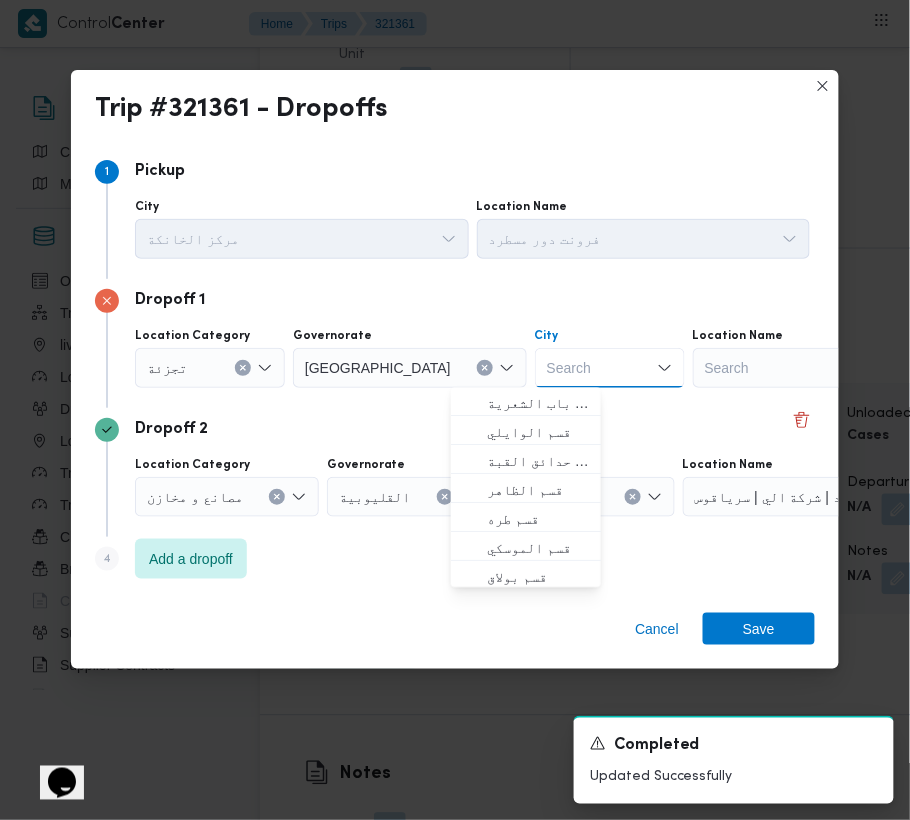 paste on "قاهرة" 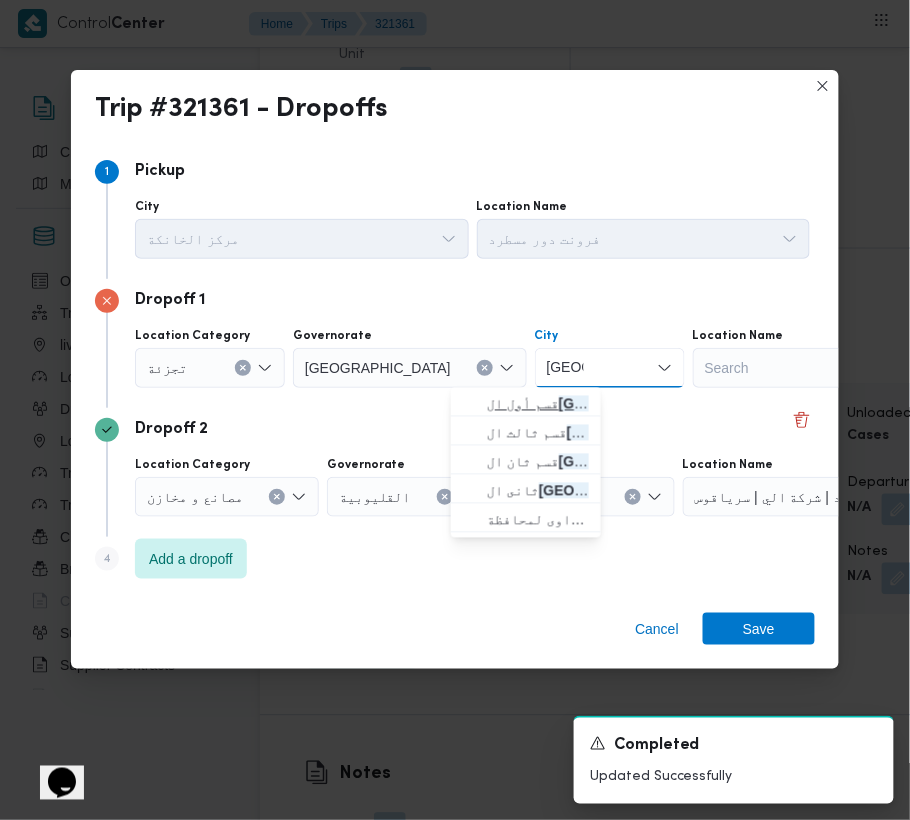 type on "قاهرة" 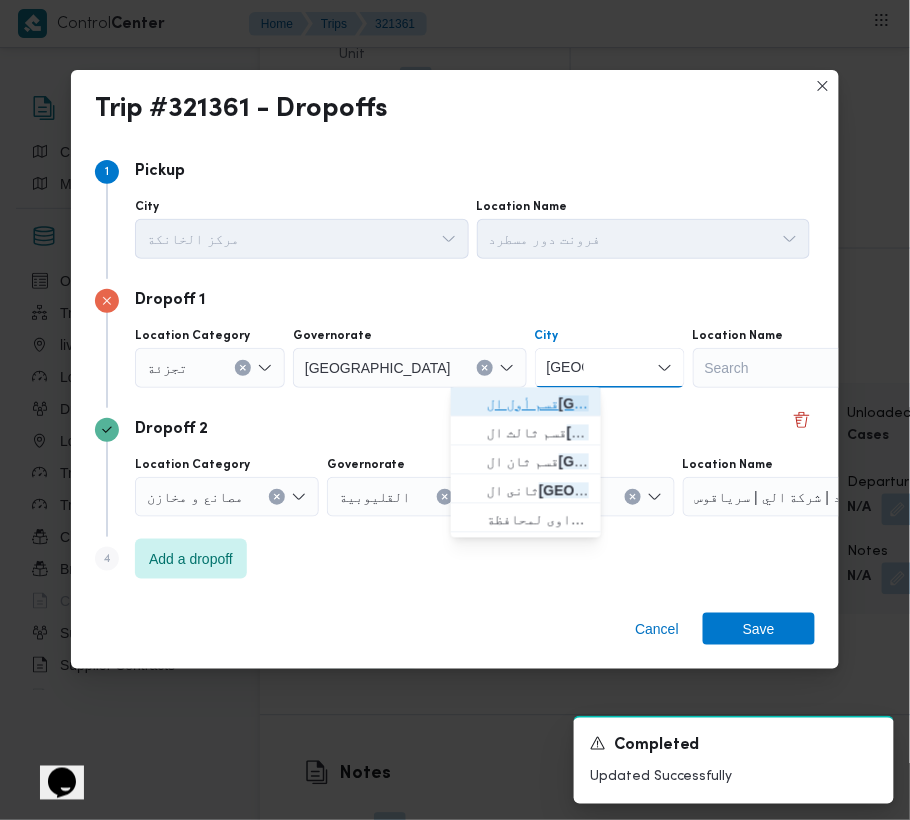 click 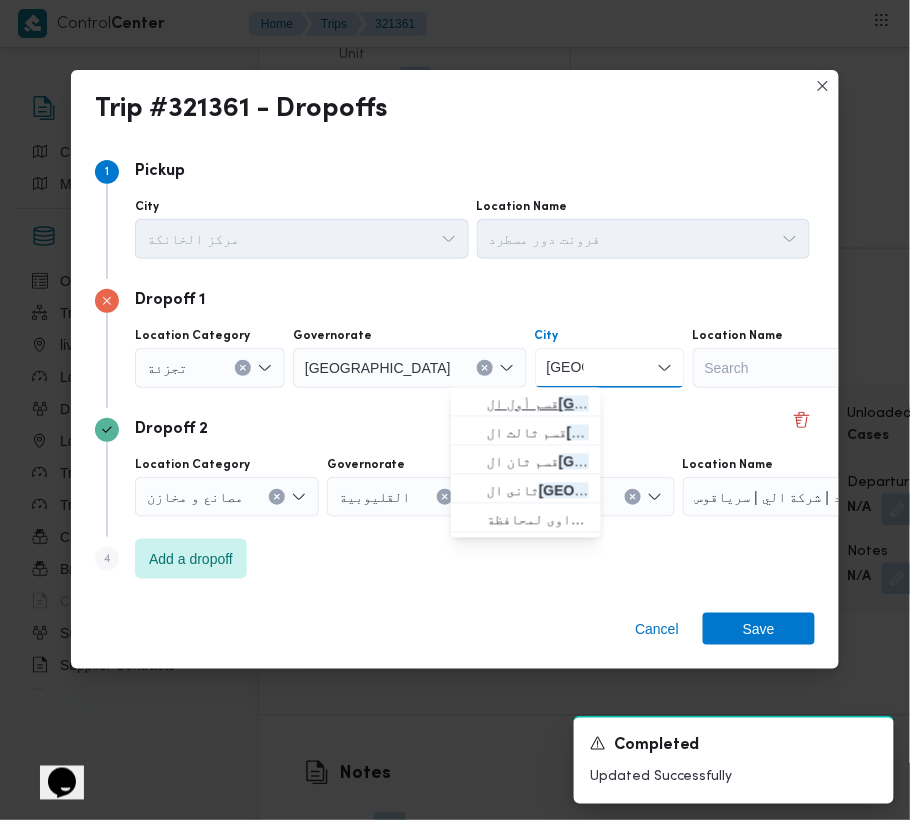 type 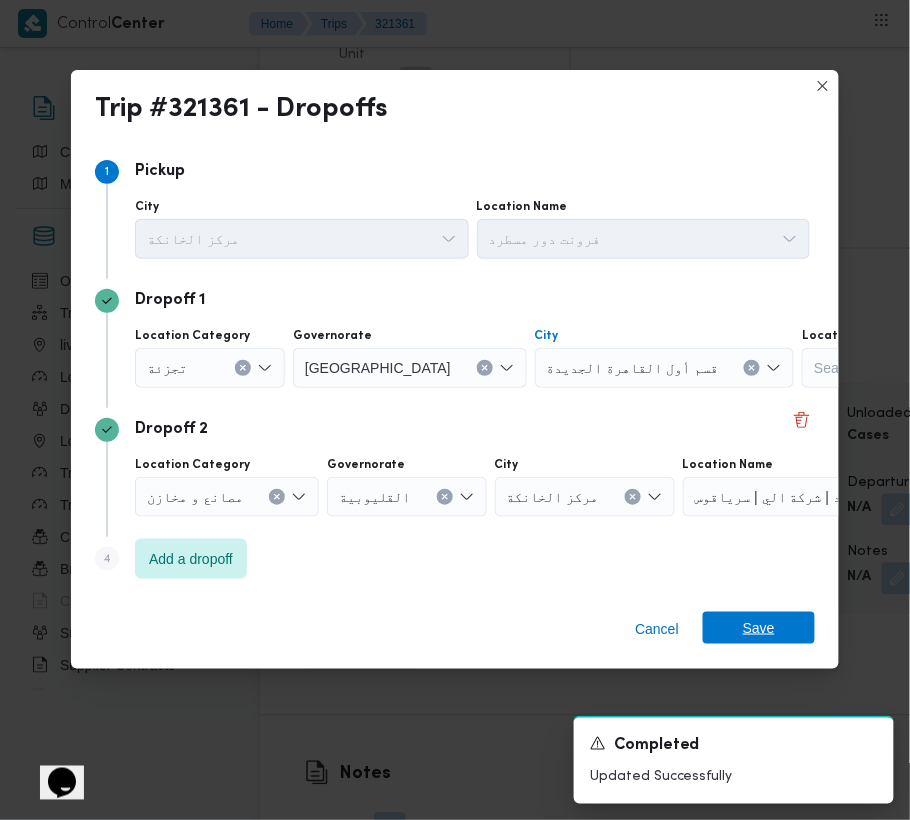 click on "Save" at bounding box center [759, 628] 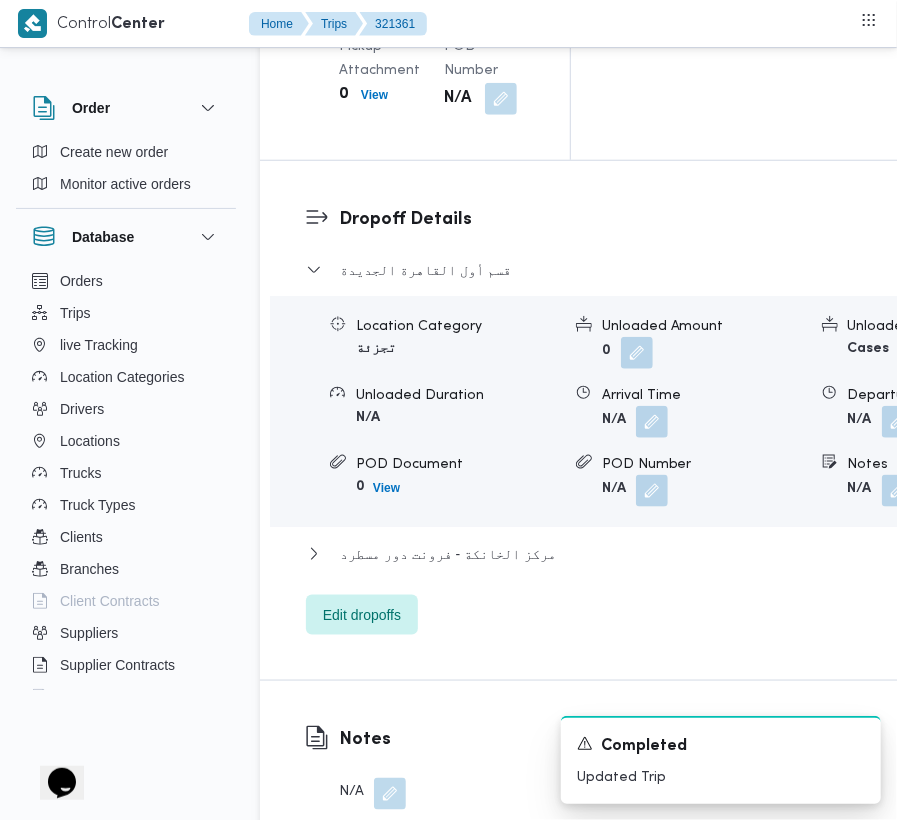 scroll, scrollTop: 3274, scrollLeft: 0, axis: vertical 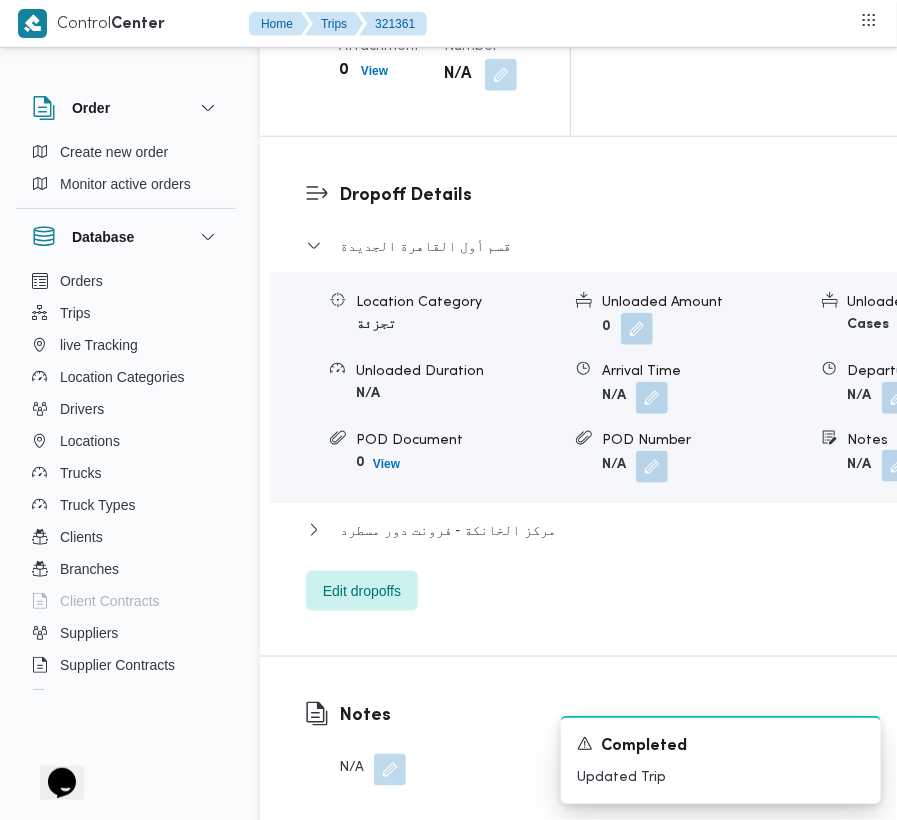click at bounding box center [898, 466] 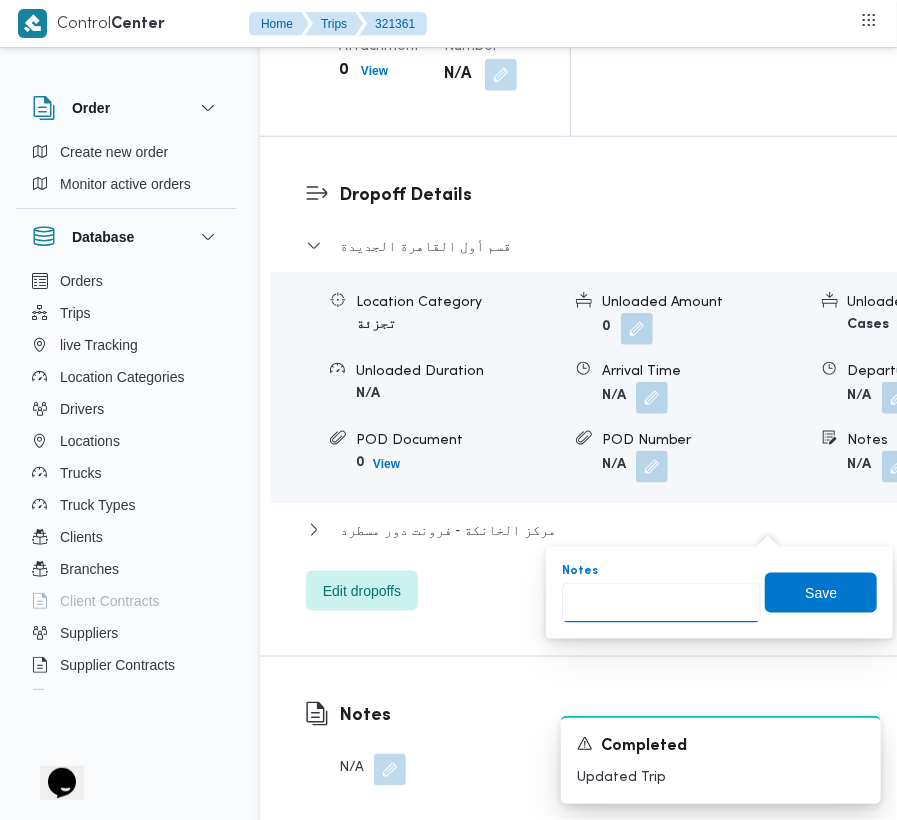 click on "Notes" at bounding box center (661, 603) 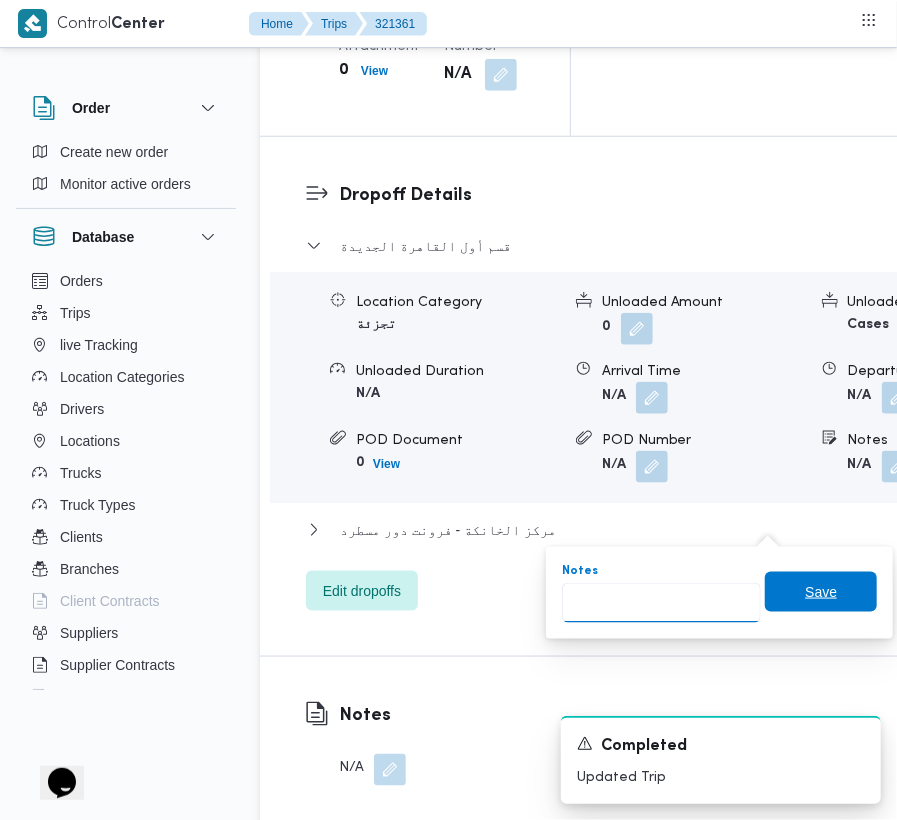 paste on "تجمع" 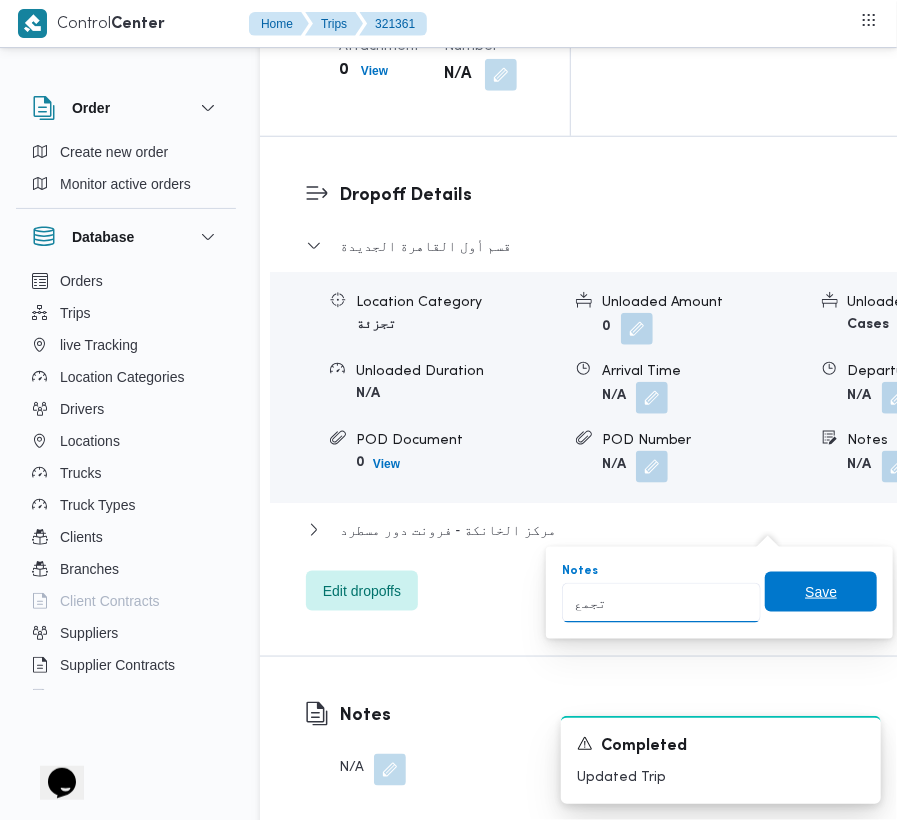 type on "تجمع" 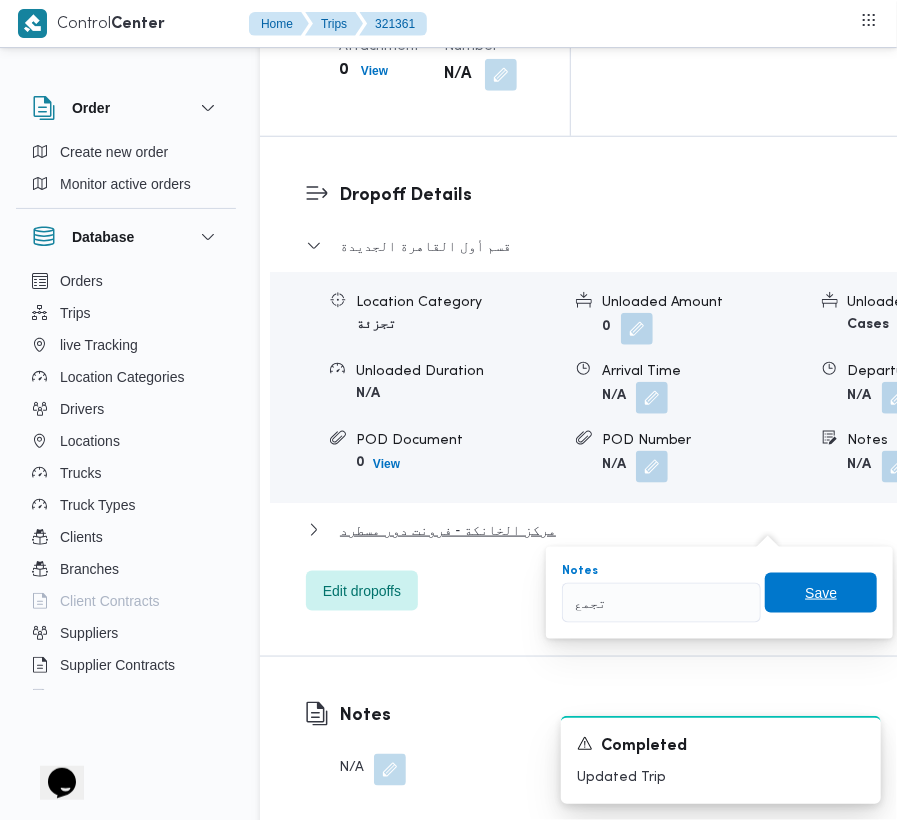 click on "Save" at bounding box center (821, 593) 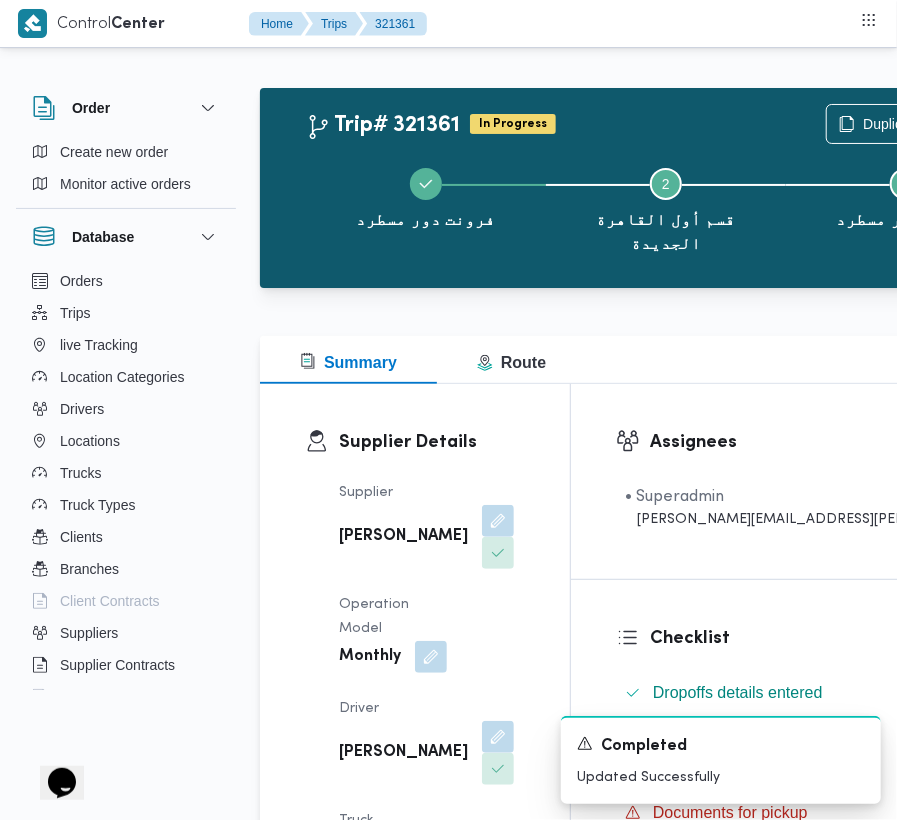 scroll, scrollTop: 0, scrollLeft: 0, axis: both 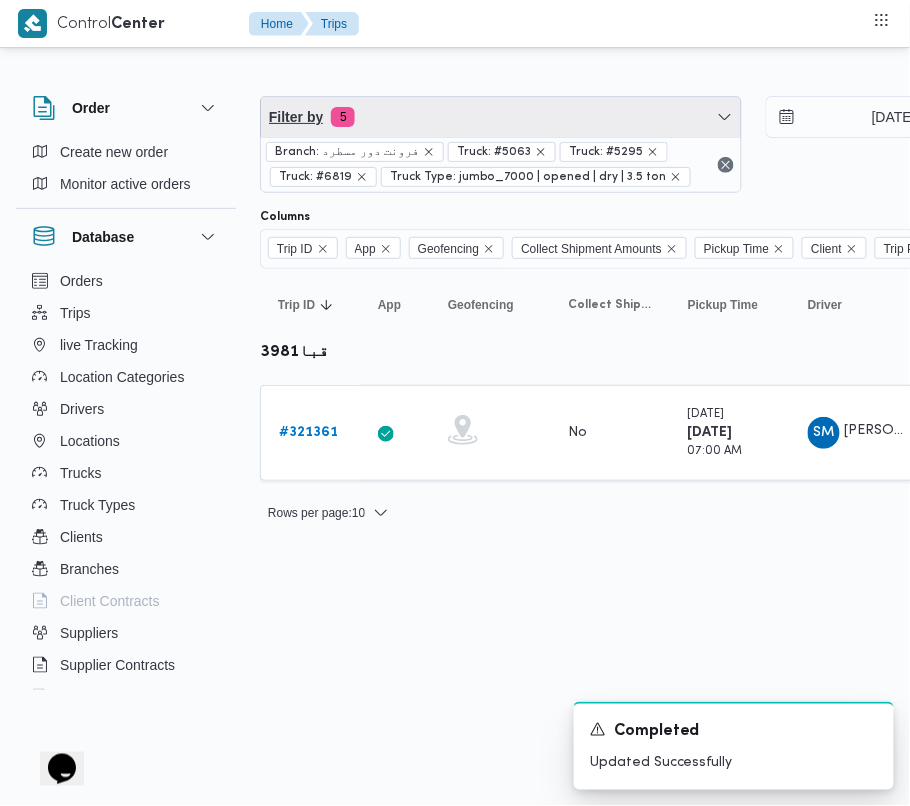 click on "Filter by 5" at bounding box center [501, 117] 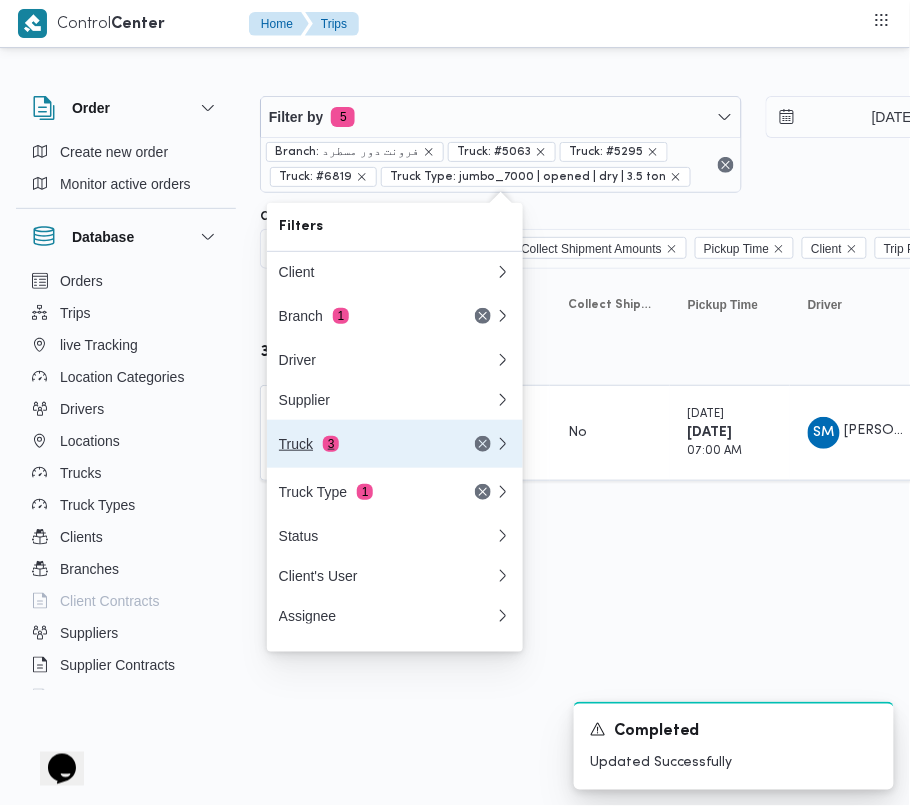click on "Truck 3" at bounding box center (363, 444) 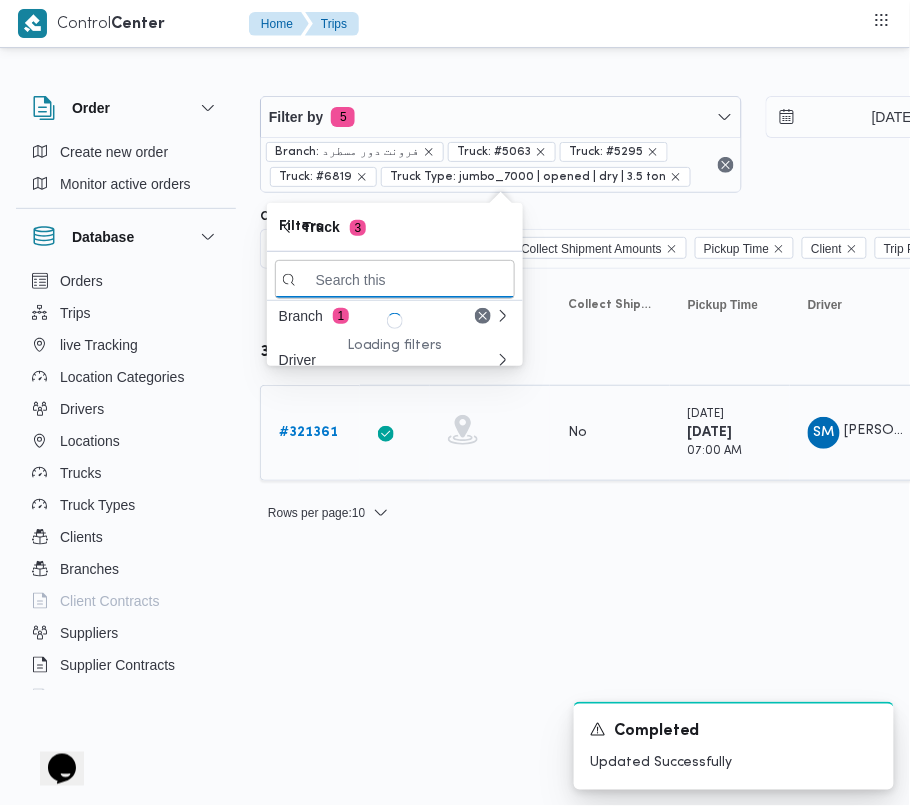 paste on "2879" 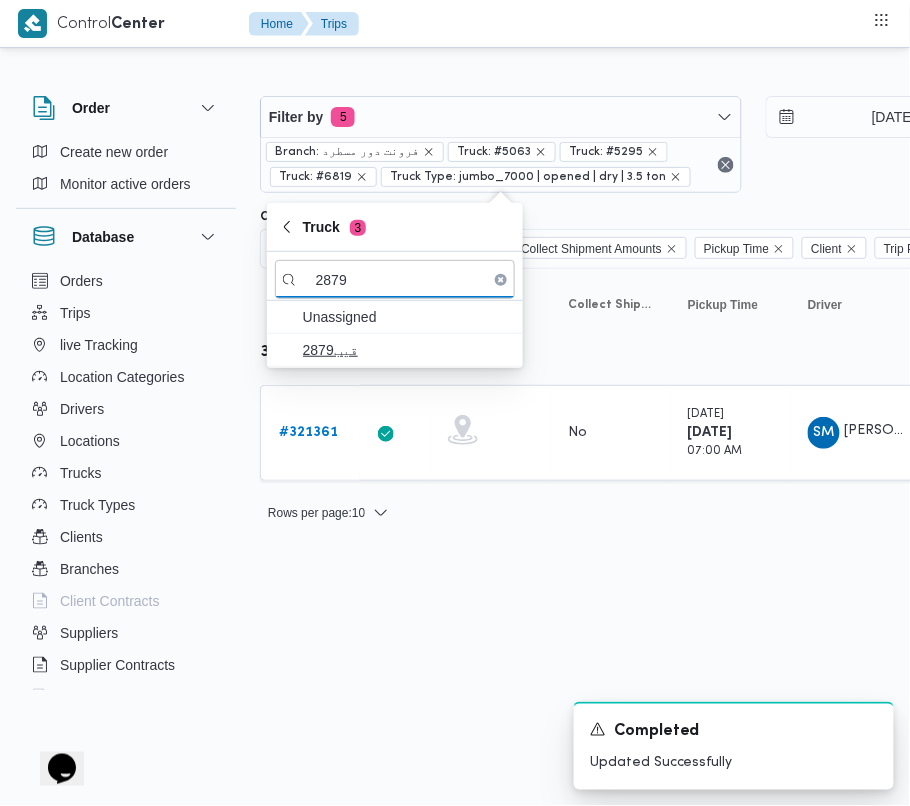 type on "2879" 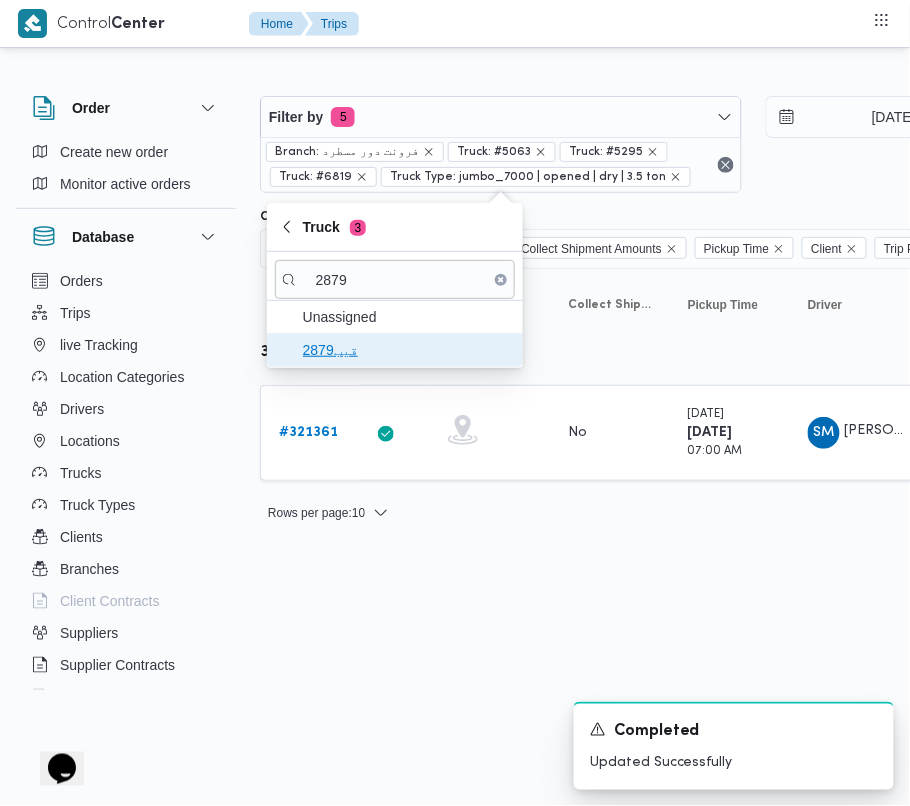 click on "قيب2879" at bounding box center [407, 350] 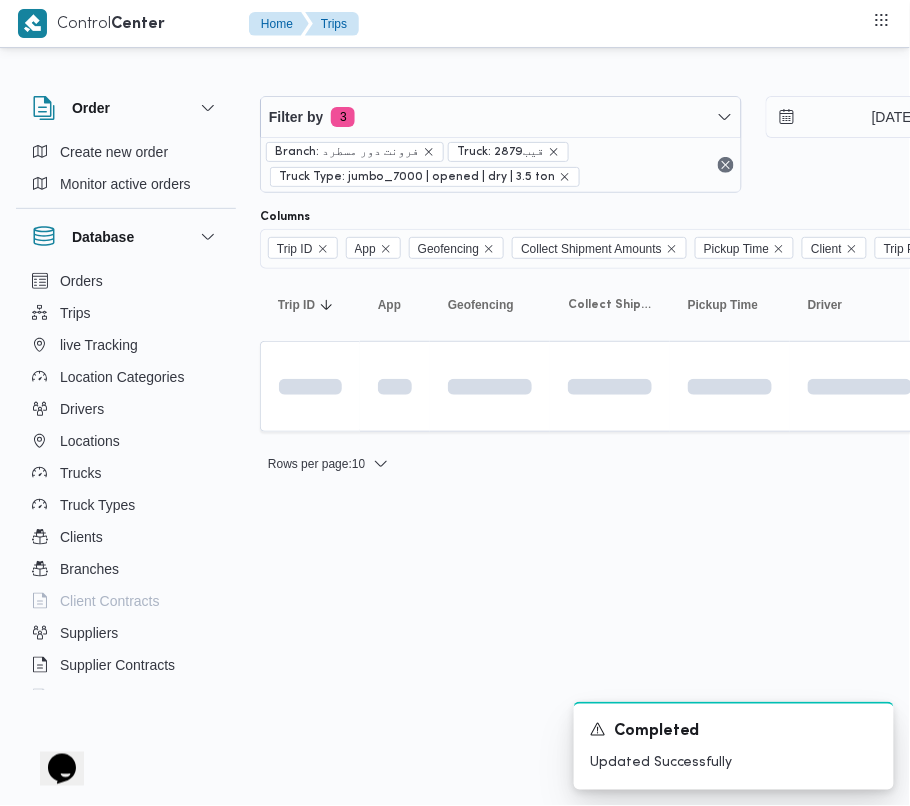 click on "Control  Center Home Trips Order Create new order Monitor active orders Database Orders Trips live Tracking Location Categories Drivers Locations Trucks Truck Types Clients Branches Client Contracts Suppliers Supplier Contracts Devices Users Projects SP Projects Admins organization assignees Tags Filter by 3 Branch: فرونت دور مسطرد Truck: قيب2879 Truck Type: jumbo_7000 | opened | dry | 3.5 ton 1/7/2025 → 1/7/2025 Group By Truck Columns Trip ID App Geofencing Collect Shipment Amounts Pickup Time Client Trip Points Driver Supplier Truck Status Platform Sorting Trip ID Click to sort in ascending order App Click to sort in ascending order Geofencing Click to sort in ascending order Collect Shipment Amounts Pickup Time Click to sort in ascending order Client Click to sort in ascending order Trip Points Driver Click to sort in ascending order Supplier Click to sort in ascending order Truck Click to sort in ascending order Status Click to sort in ascending order Platform Actions Rows per page :  10" at bounding box center [455, 403] 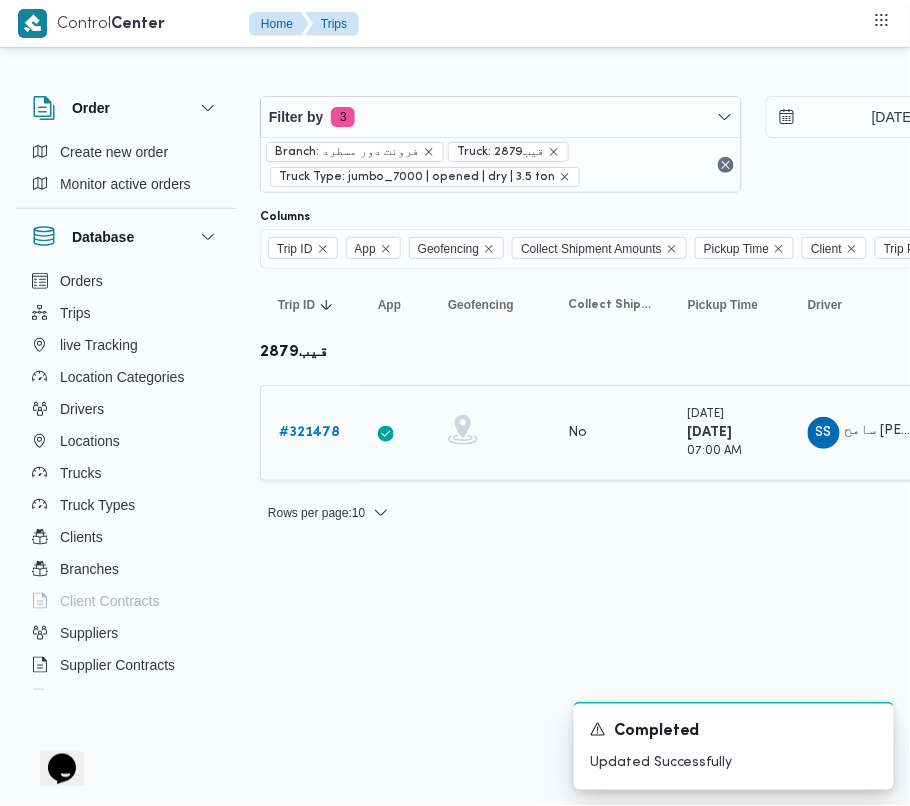 click on "# 321478" at bounding box center (310, 433) 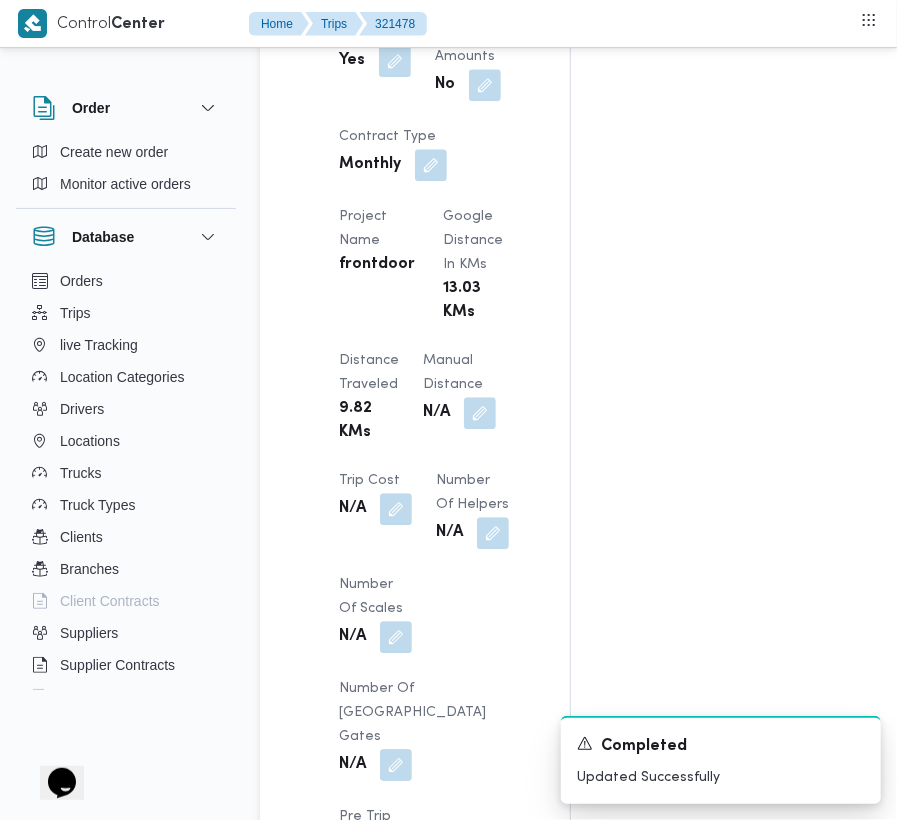 scroll, scrollTop: 2533, scrollLeft: 0, axis: vertical 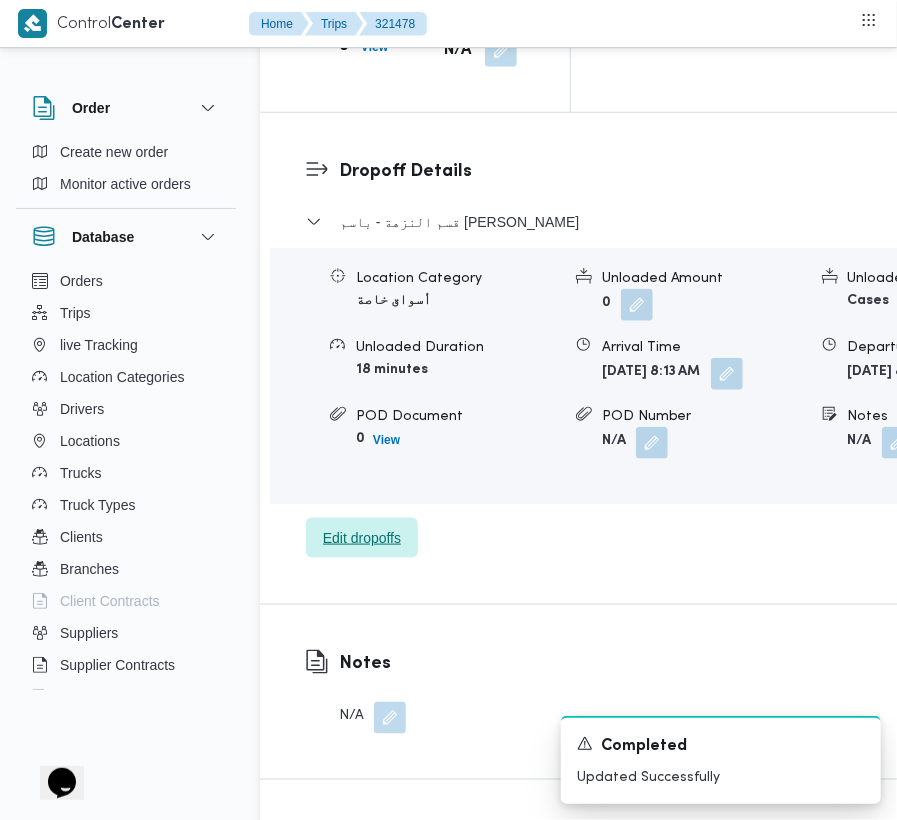 click on "قسم النزهة -
باسم ماركت هيليوبلس Location Category أسواق خاصة Unloaded Amount 0 Unloaded Unit Cases Unloaded Duration 18 minutes Arrival Time Tue, Jul 1, 2025 8:13 AM Departure Time Tue, Jul 1, 2025 8:32 AM POD Document 0 View POD Number N/A Notes N/A Edit dropoffs" at bounding box center [661, 384] 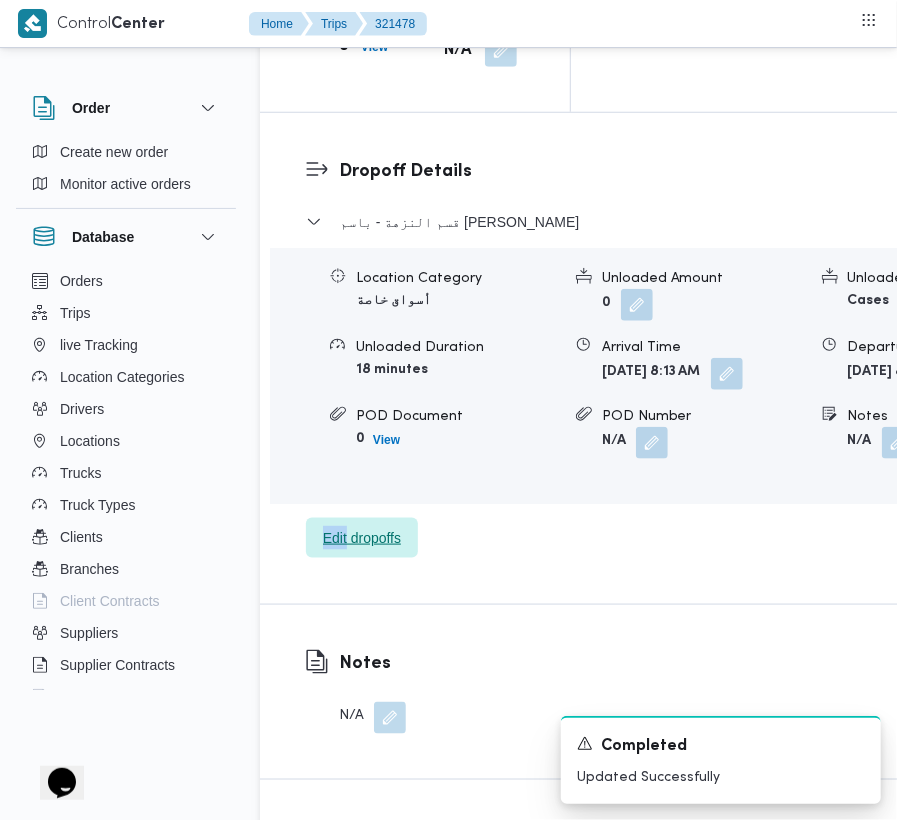 click on "Edit dropoffs" at bounding box center [362, 538] 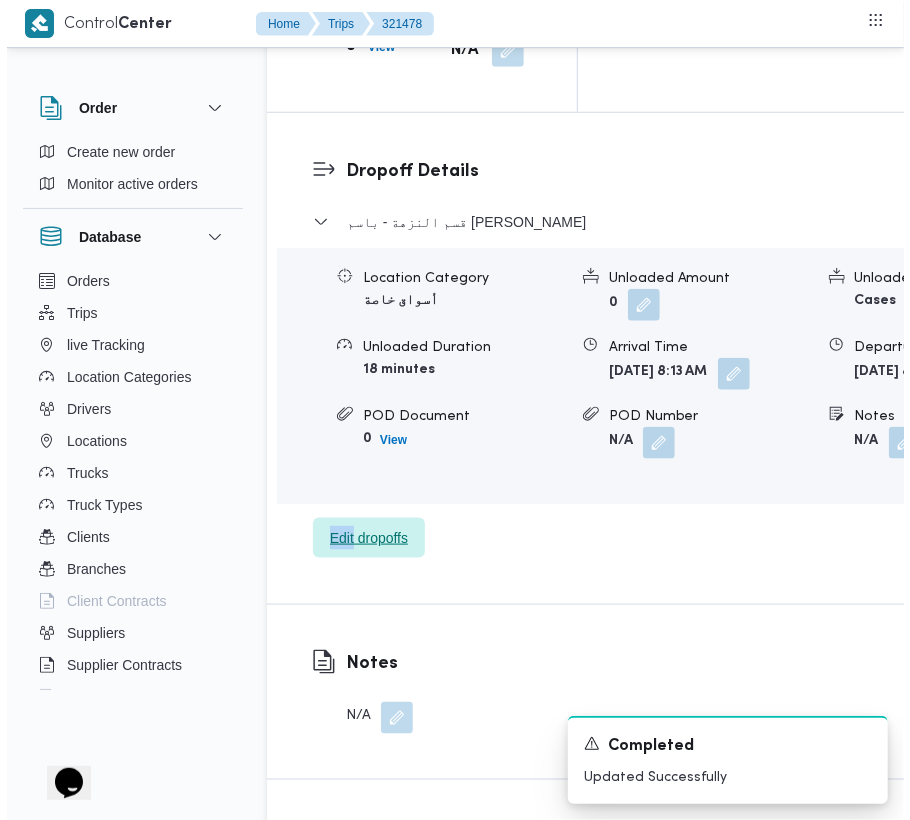 scroll, scrollTop: 3138, scrollLeft: 0, axis: vertical 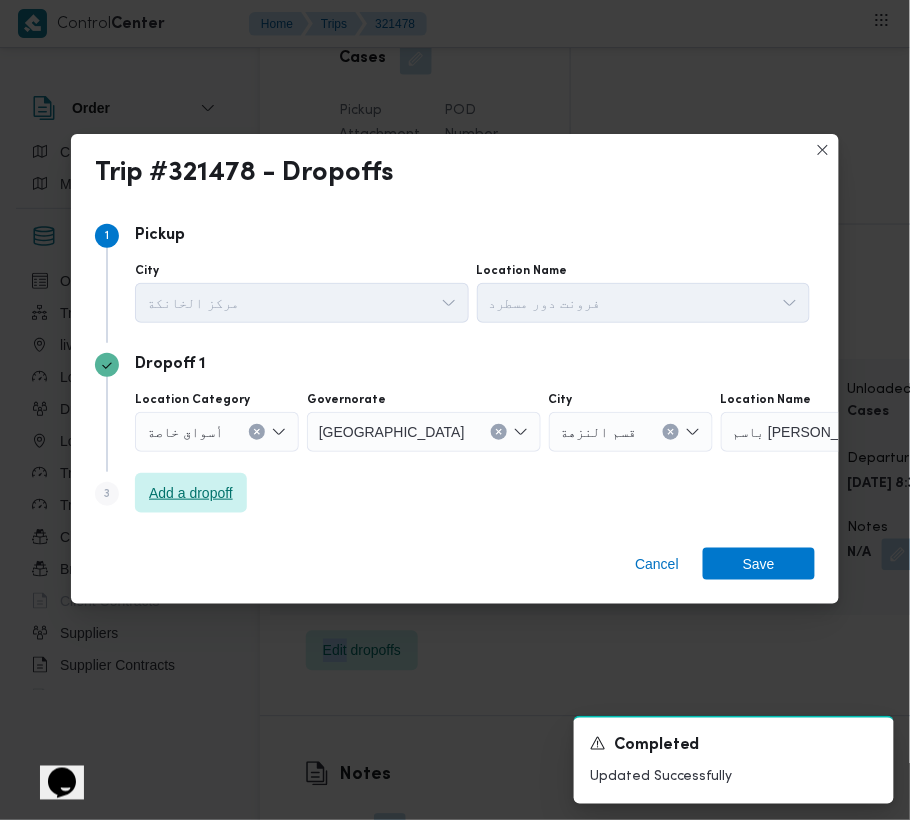 click on "Add a dropoff" at bounding box center [191, 493] 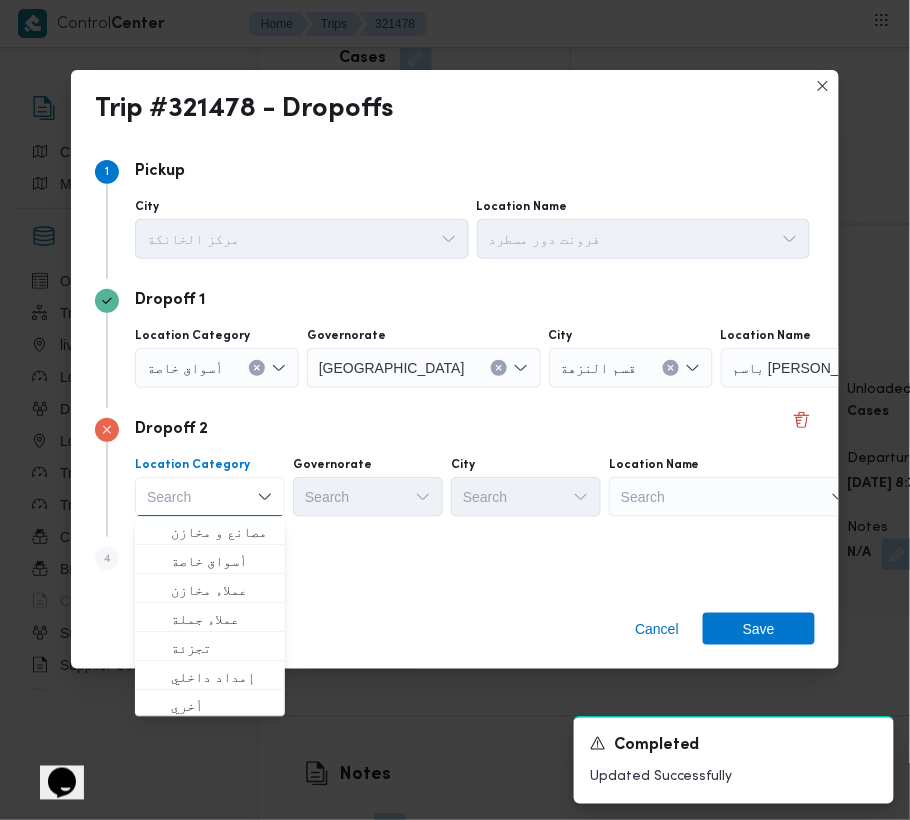 click on "Search" at bounding box center [846, 368] 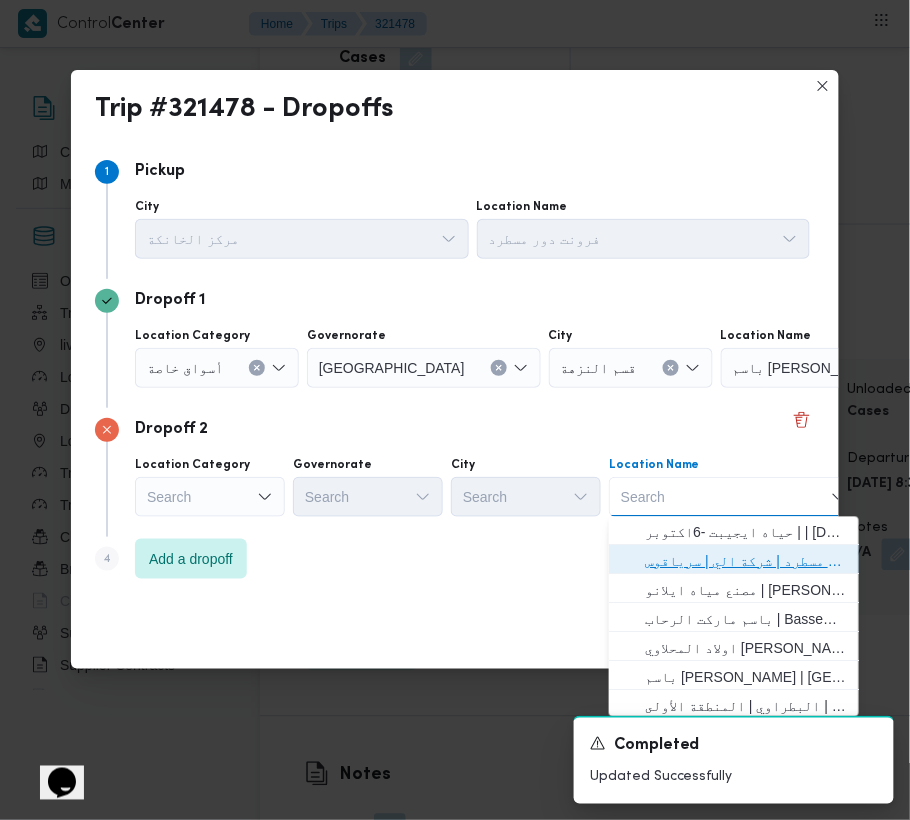 click on "فرونت دور مسطرد | شركة الي | سرياقوس" at bounding box center (746, 562) 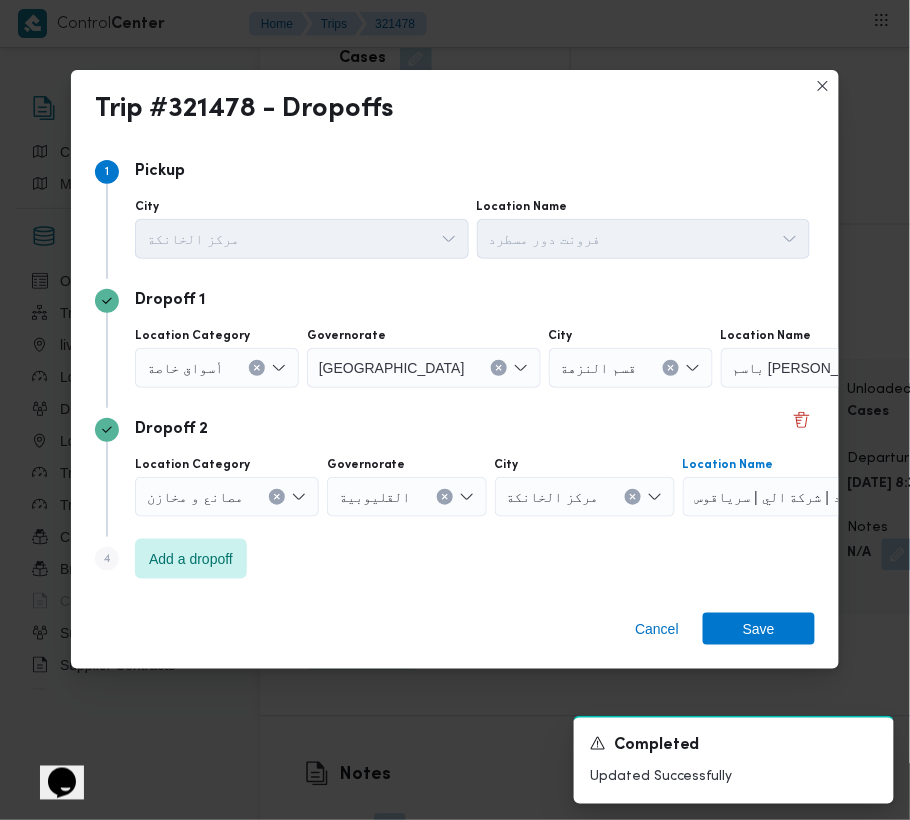 click on "أسواق خاصة" at bounding box center (185, 367) 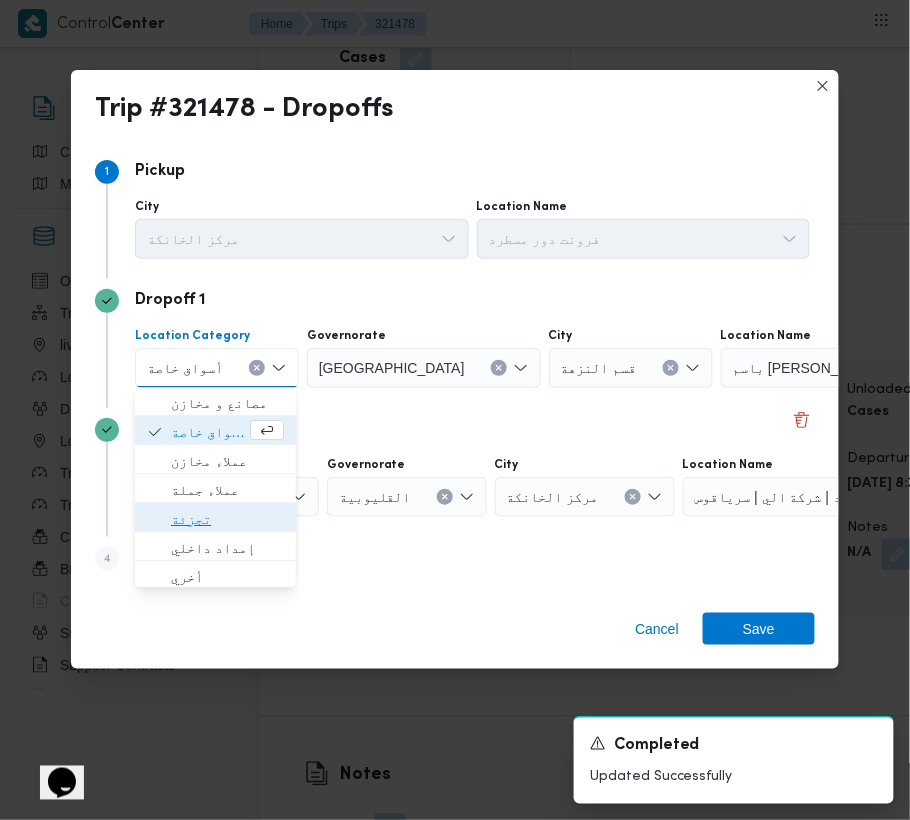 drag, startPoint x: 217, startPoint y: 524, endPoint x: 269, endPoint y: 480, distance: 68.117546 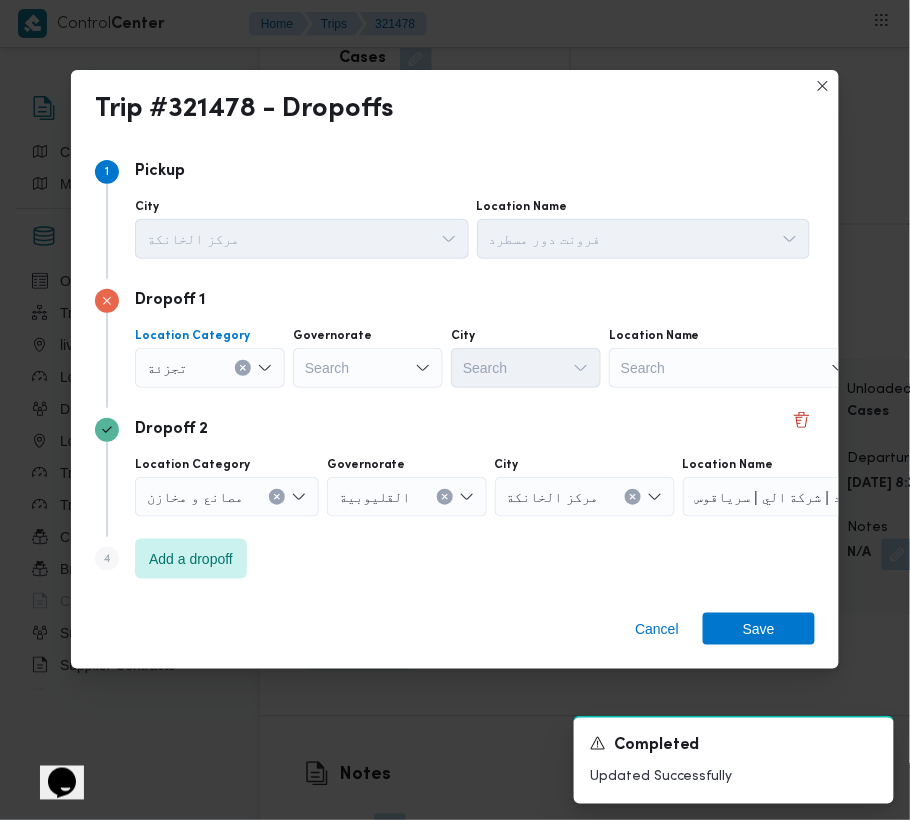 click on "Governorate" at bounding box center (368, 336) 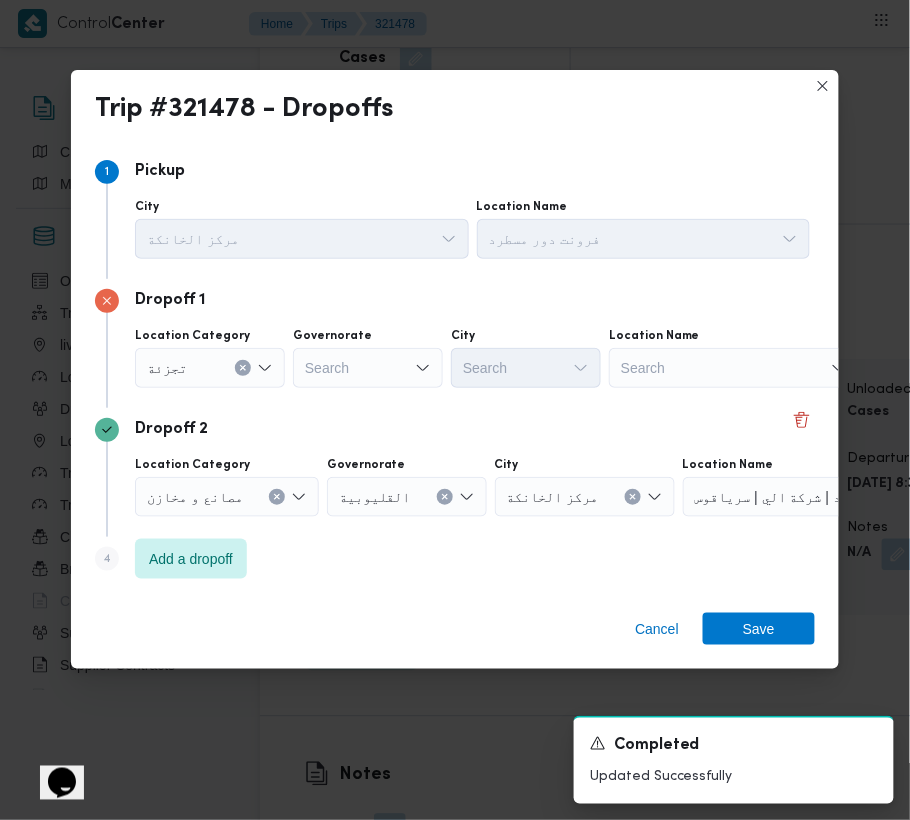 click on "Search" at bounding box center [368, 368] 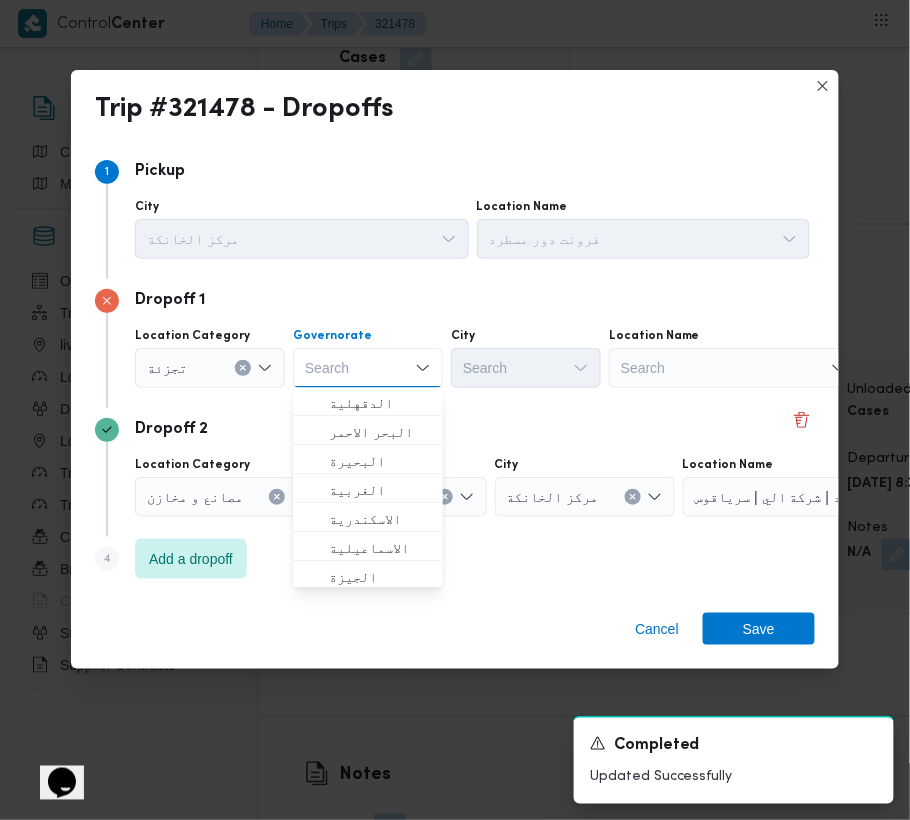 paste on "قاهرة" 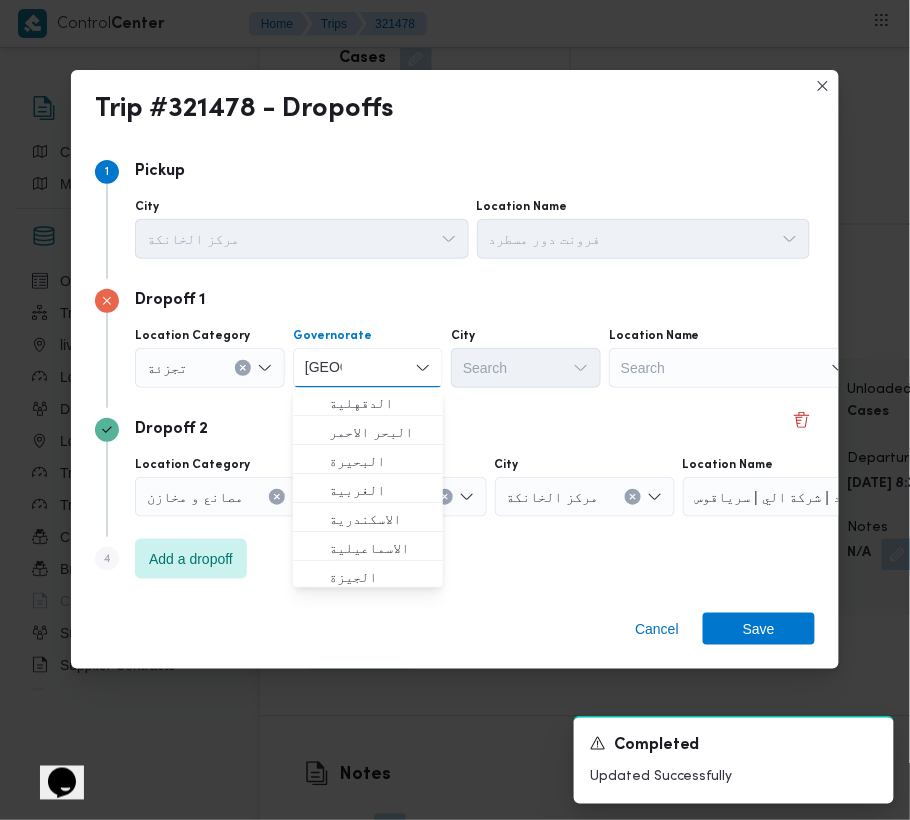 type on "قاهرة" 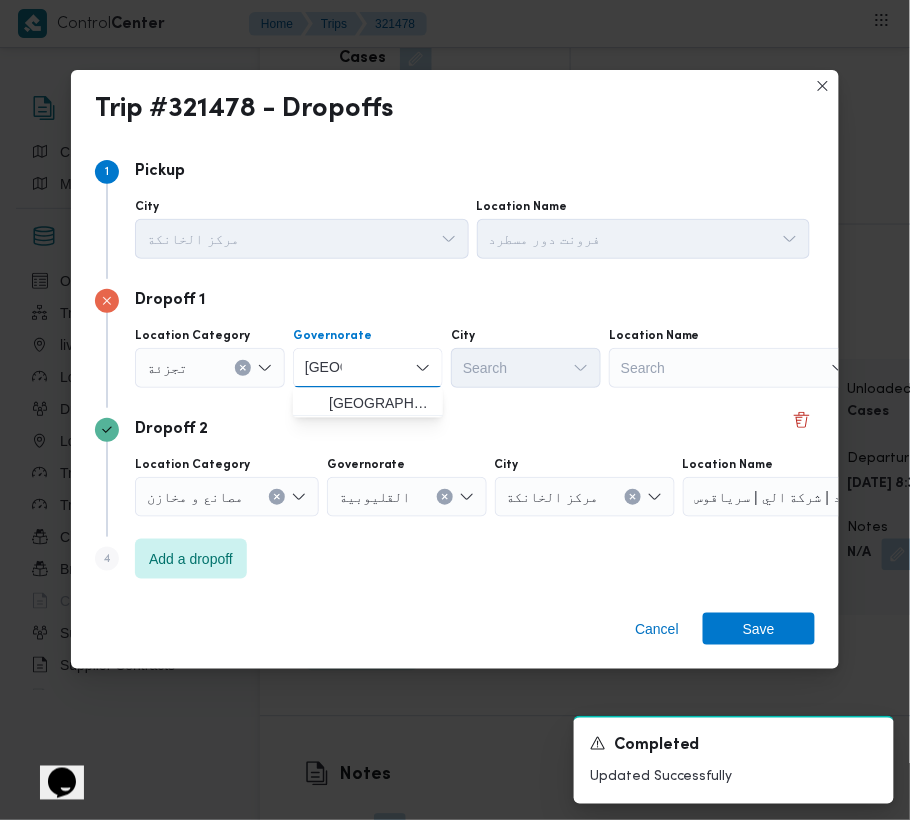 click on "قاهرة قاهرة" at bounding box center [368, 368] 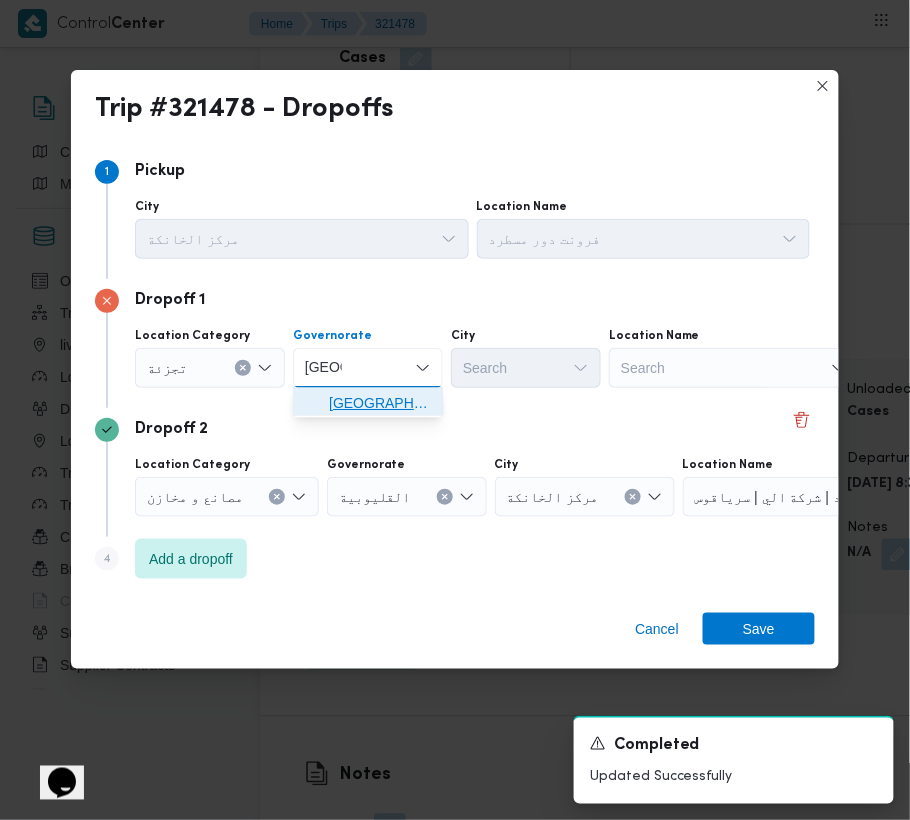 click on "القاهرة" at bounding box center [380, 404] 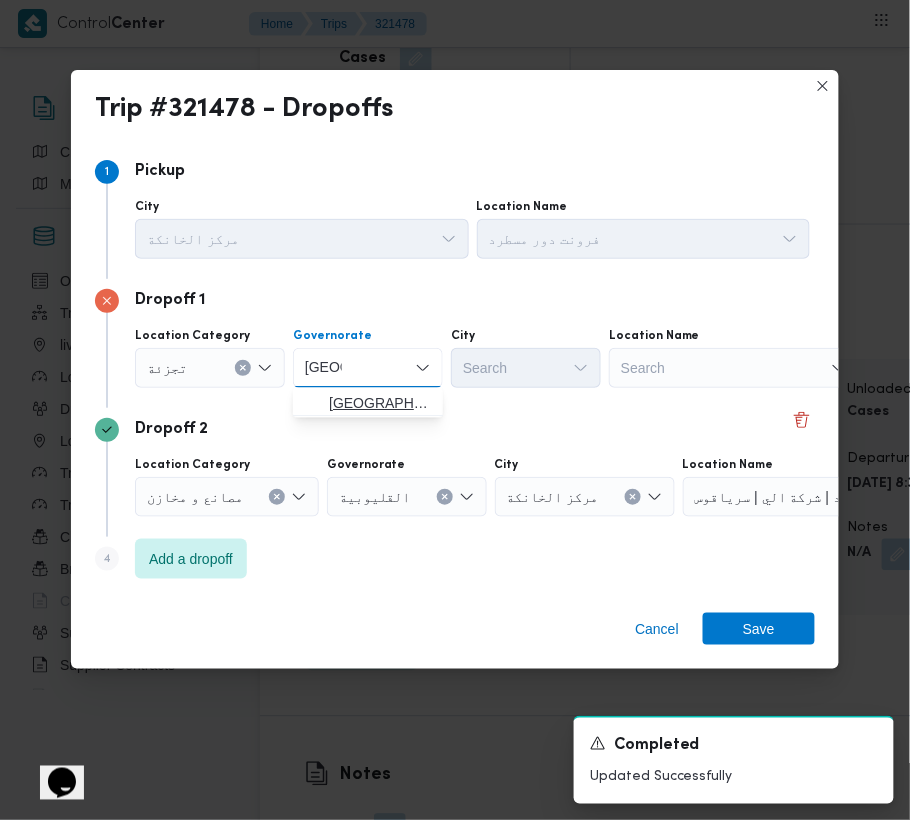 type 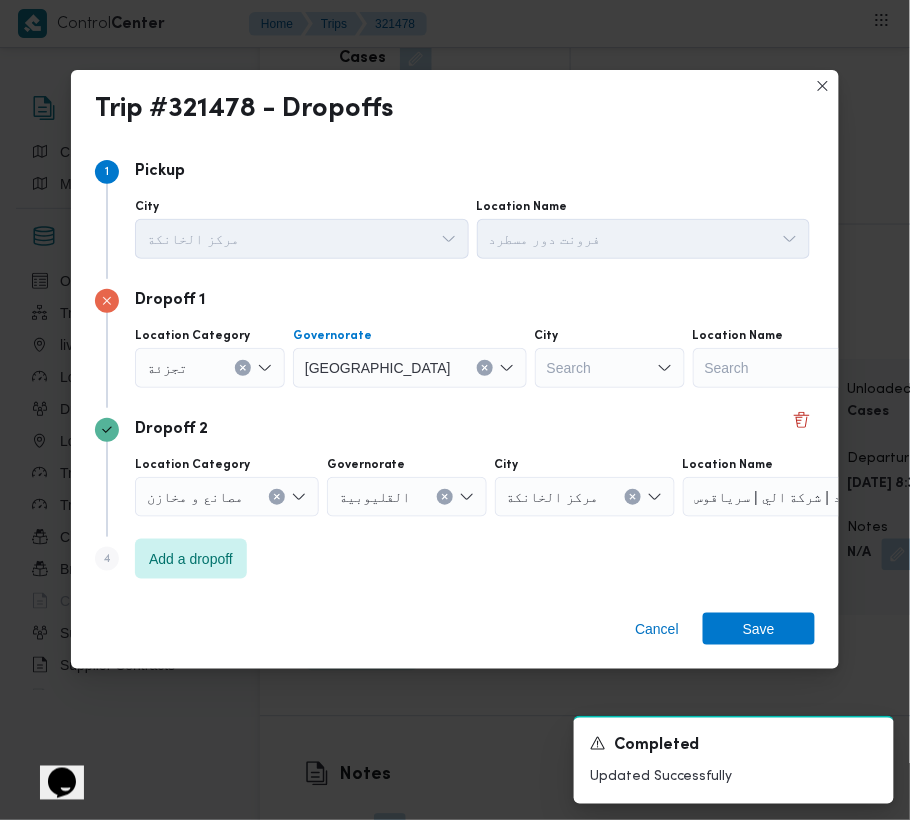 click on "Search" at bounding box center [610, 368] 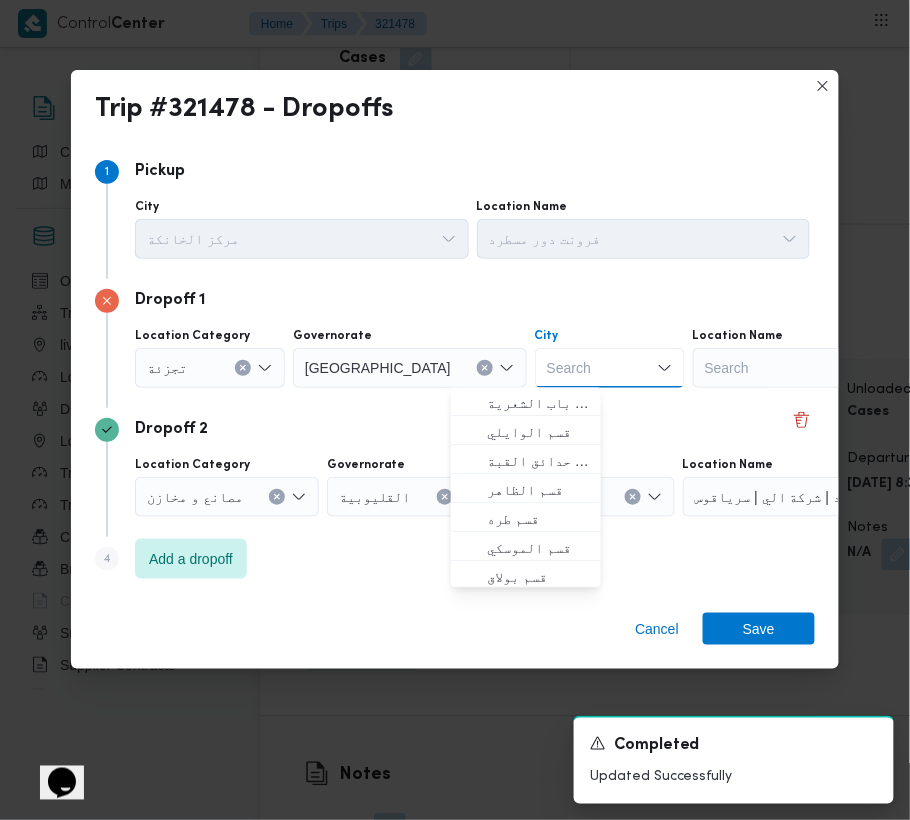 paste on "نصر" 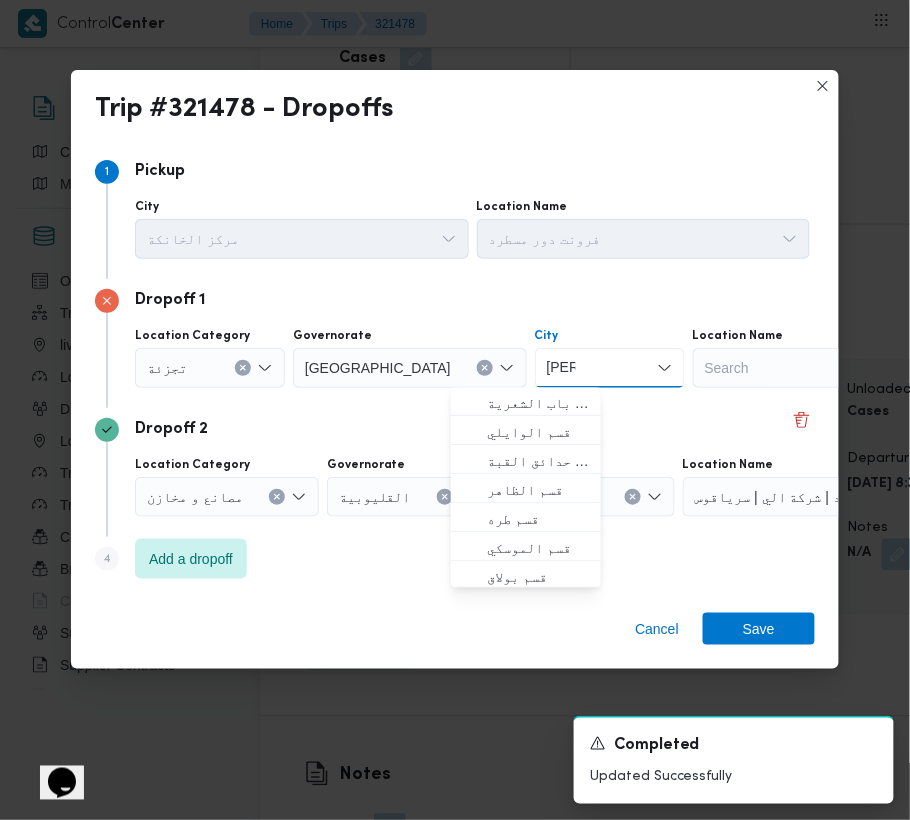 type on "نصر" 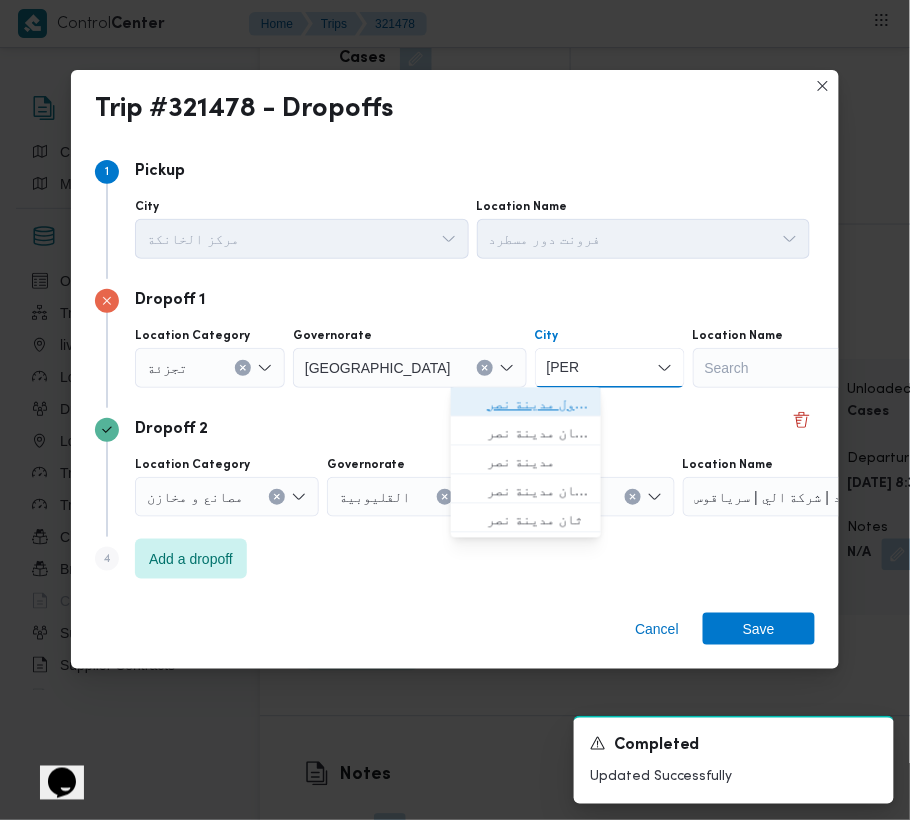 click on "قسم أول مدينة نصر" at bounding box center [538, 404] 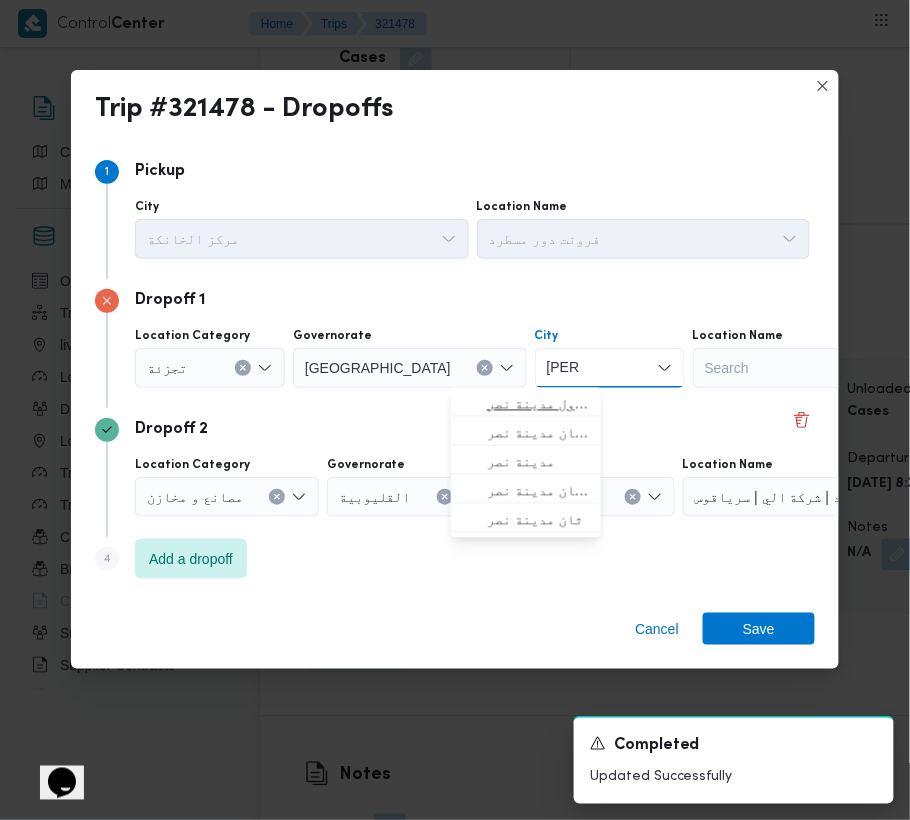 type 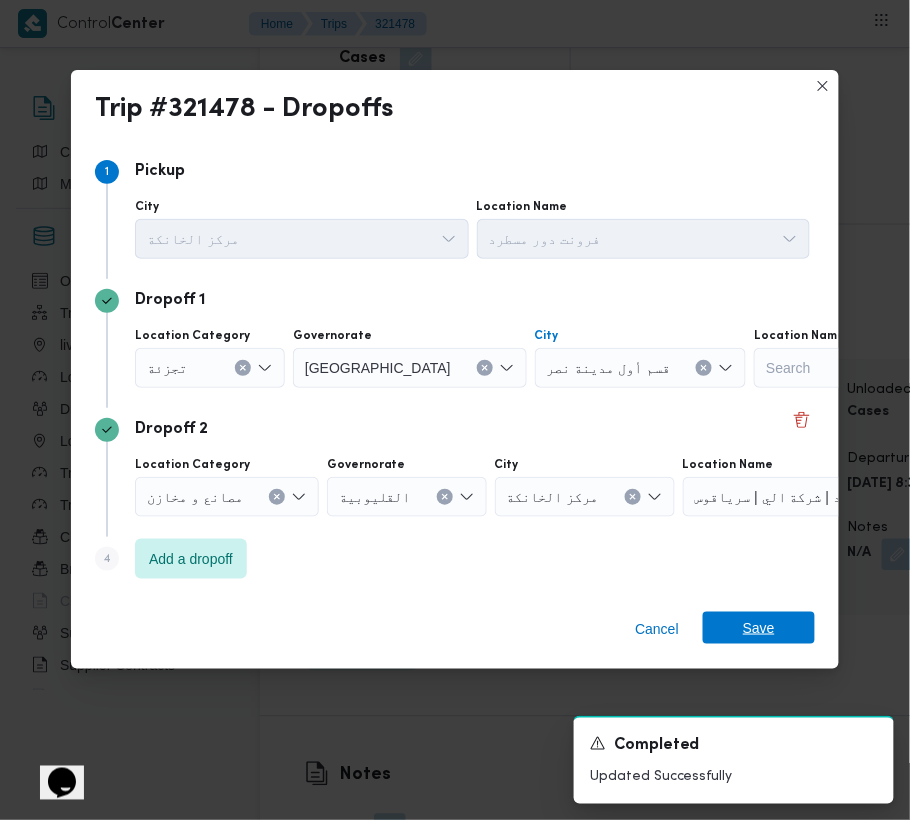 click on "Save" at bounding box center [759, 628] 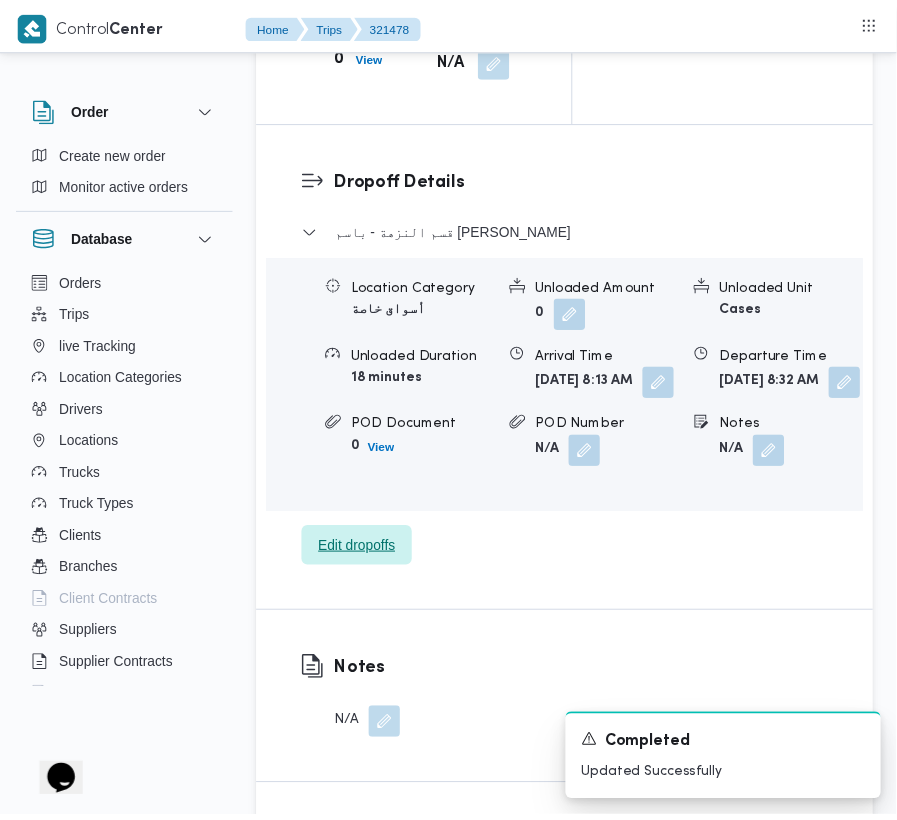 scroll, scrollTop: 3250, scrollLeft: 0, axis: vertical 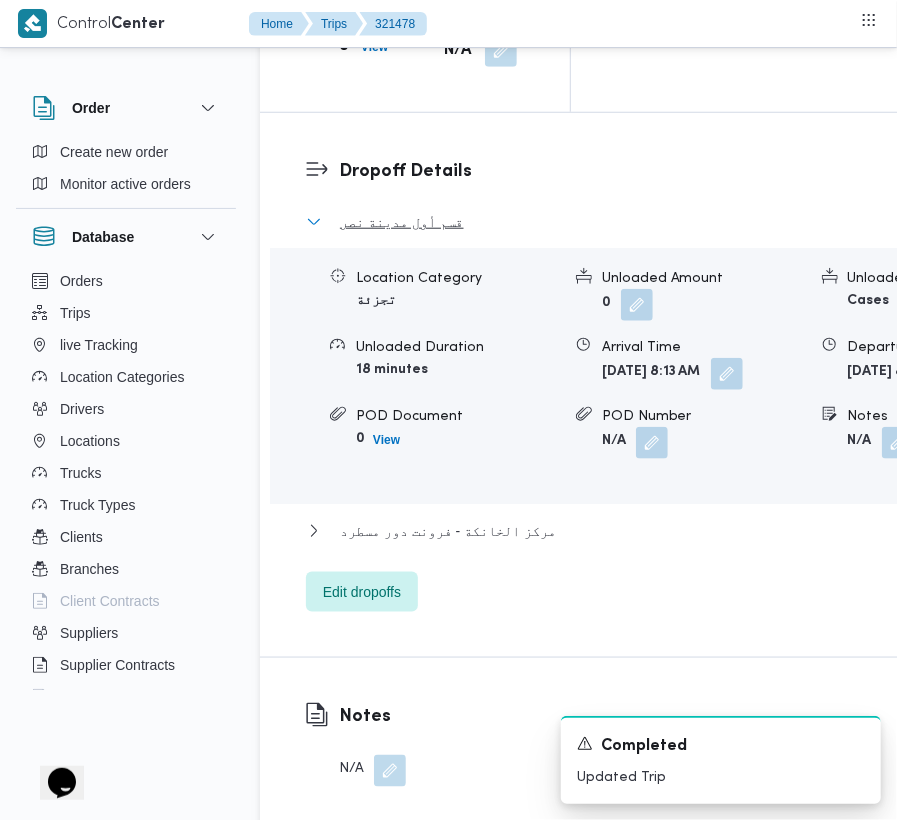 click on "قسم أول مدينة نصر" at bounding box center [402, 222] 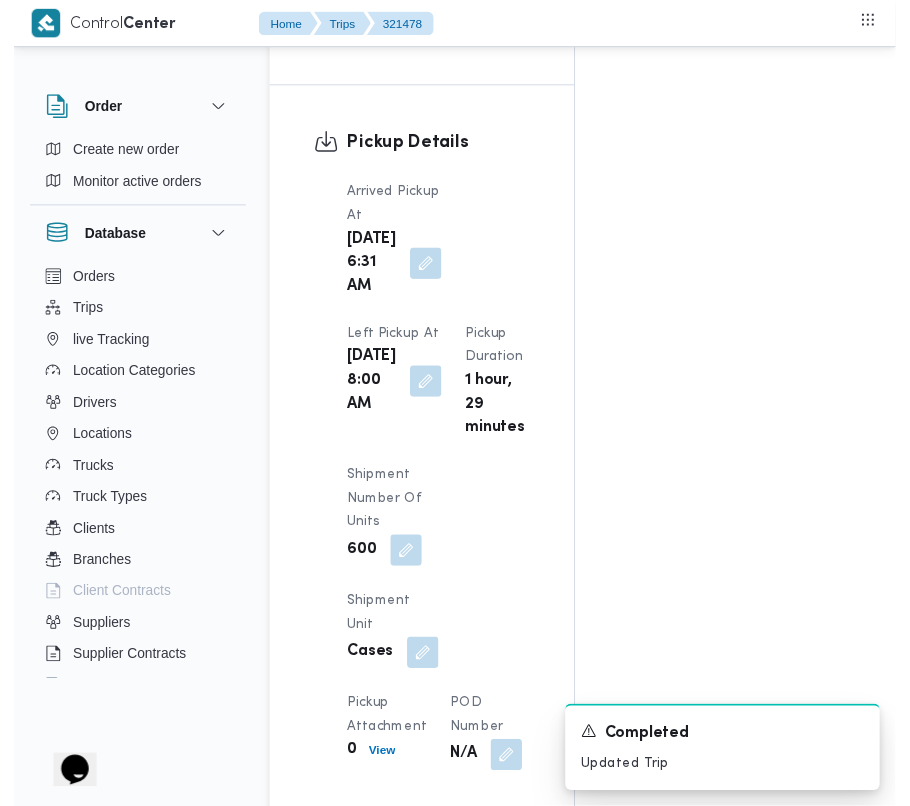 scroll, scrollTop: 0, scrollLeft: 0, axis: both 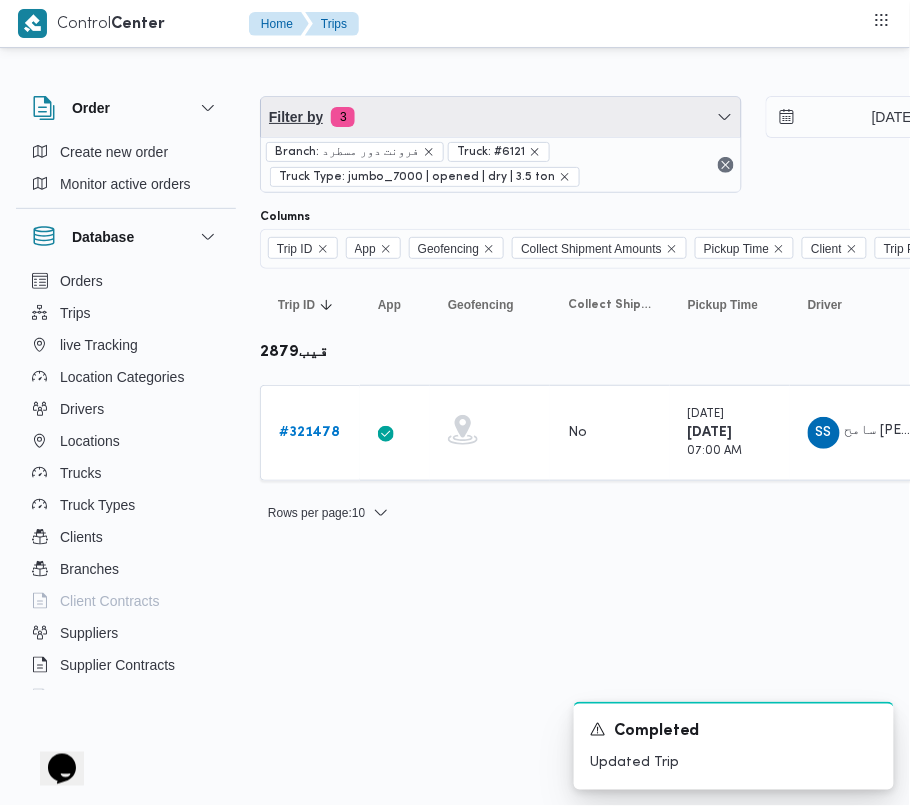 click on "Filter by 3" at bounding box center [501, 117] 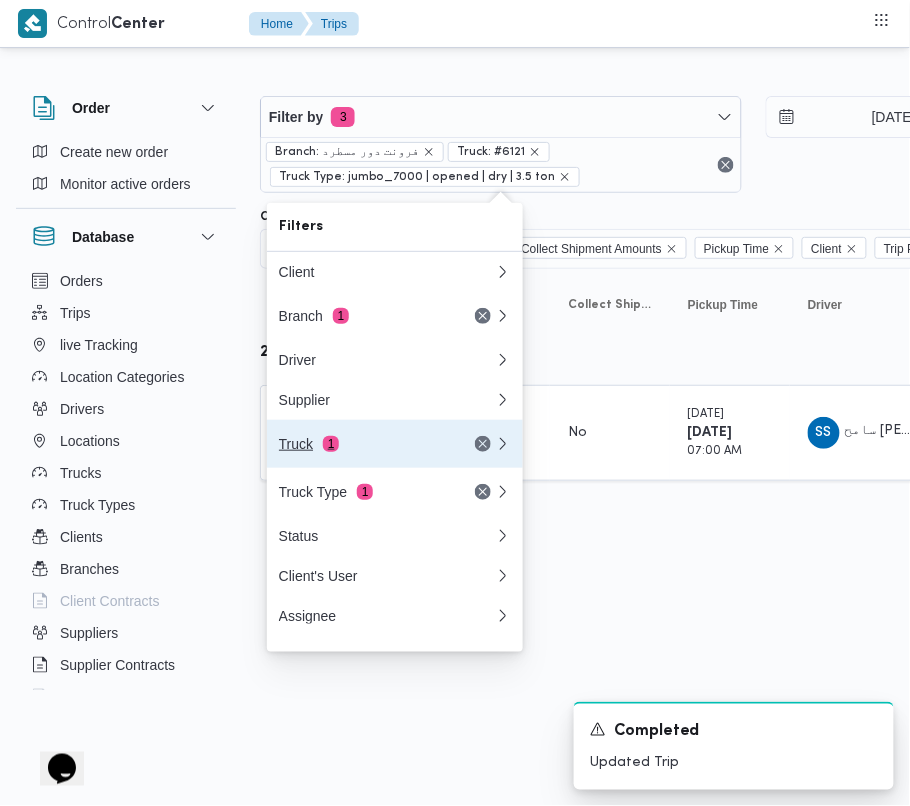 click on "Truck 1" at bounding box center (363, 444) 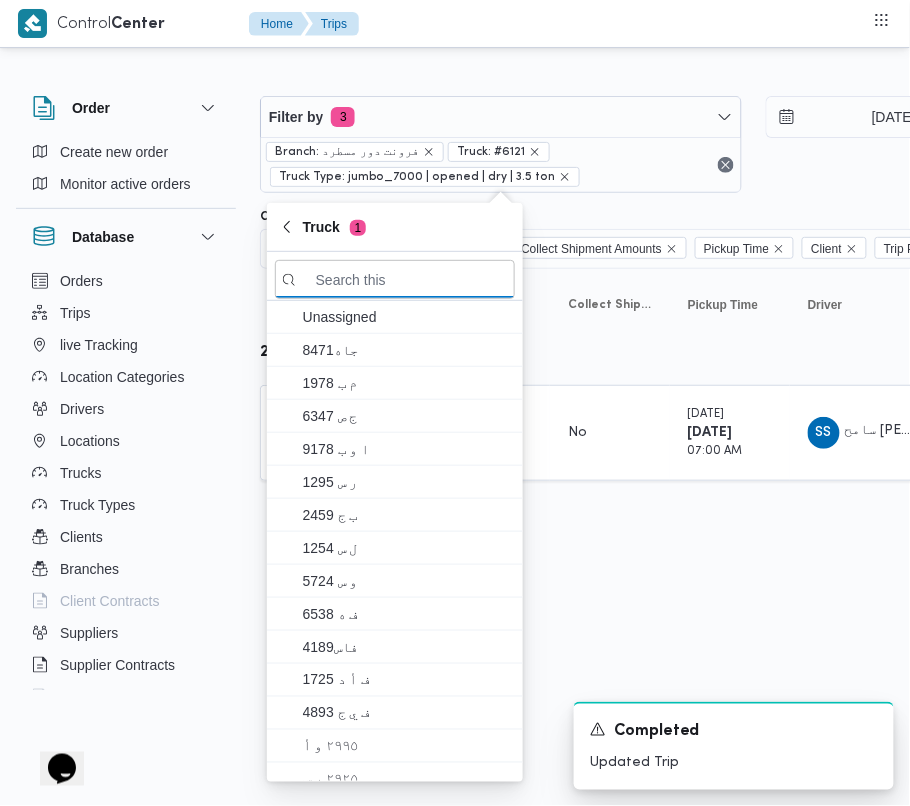 paste on "619" 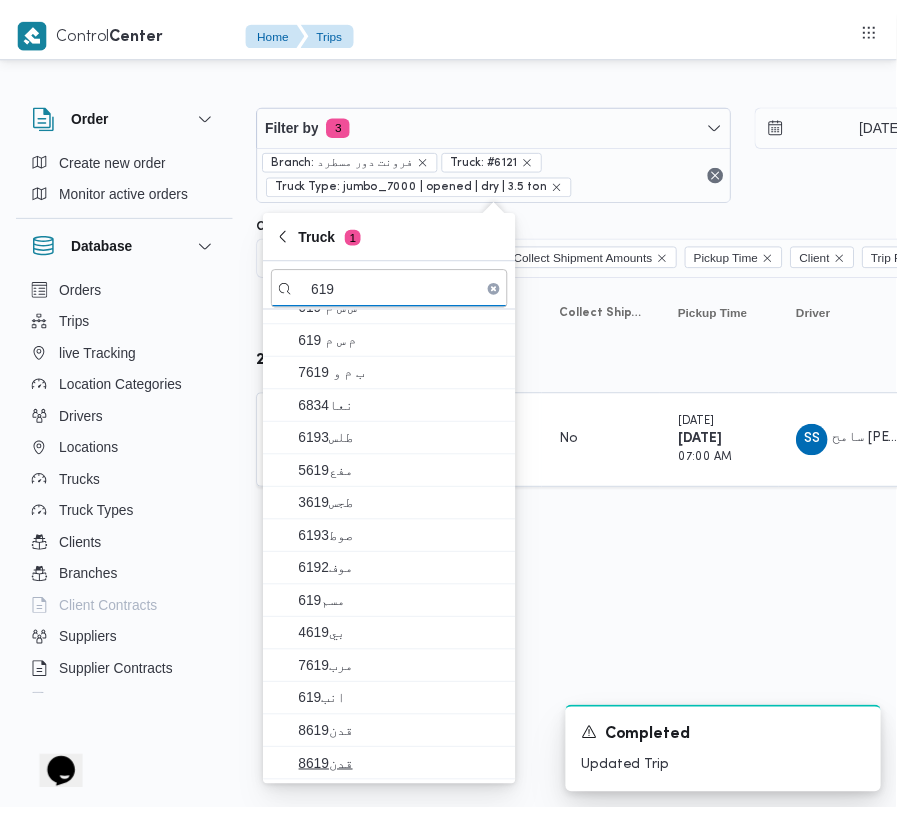 scroll, scrollTop: 120, scrollLeft: 0, axis: vertical 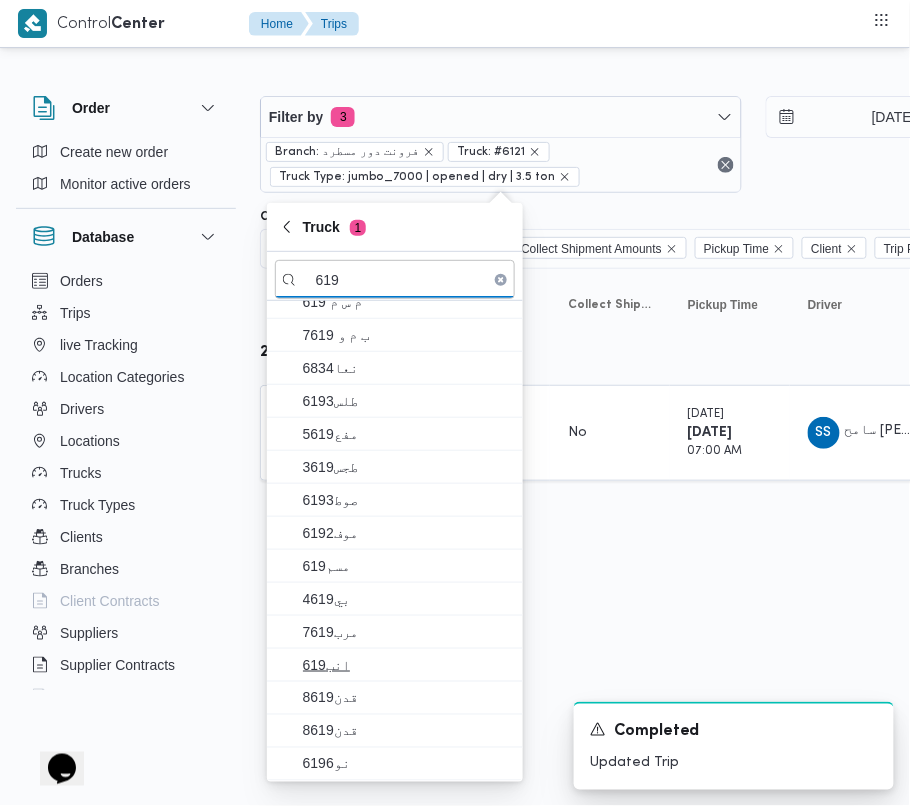 type on "619" 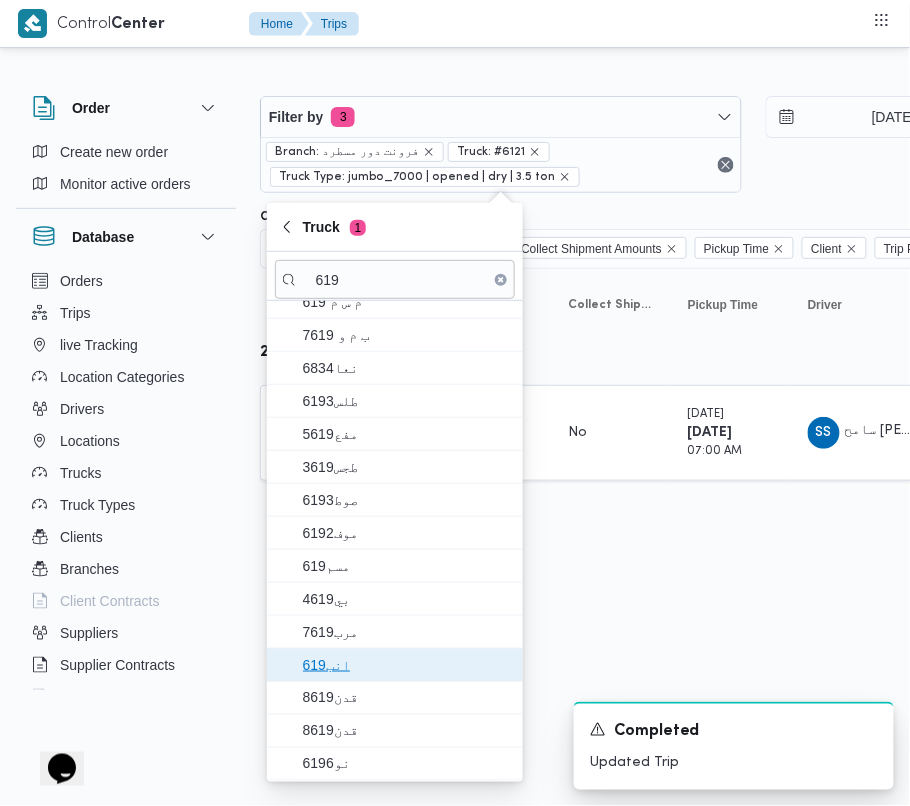 click on "انب619" at bounding box center (407, 665) 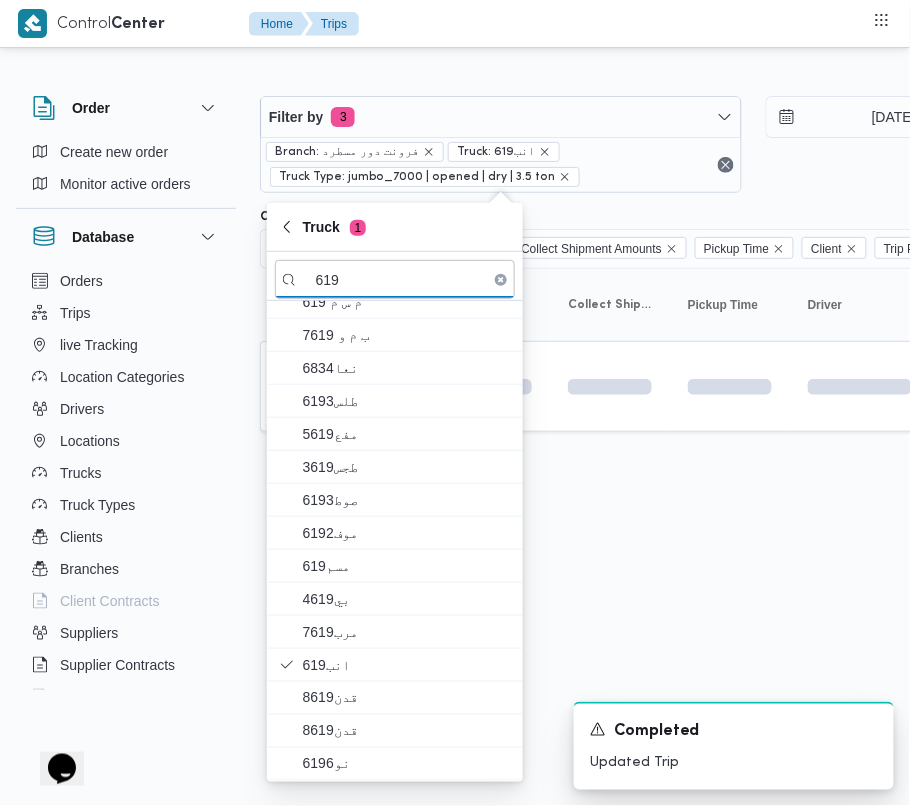 click on "Control  Center Home Trips Order Create new order Monitor active orders Database Orders Trips live Tracking Location Categories Drivers Locations Trucks Truck Types Clients Branches Client Contracts Suppliers Supplier Contracts Devices Users Projects SP Projects Admins organization assignees Tags Filter by 3 Branch: فرونت دور مسطرد Truck: انب619 Truck Type: jumbo_7000 | opened | dry | 3.5 ton 1/7/2025 → 1/7/2025 Group By Truck Columns Trip ID App Geofencing Collect Shipment Amounts Pickup Time Client Trip Points Driver Supplier Truck Status Platform Sorting Trip ID Click to sort in ascending order App Click to sort in ascending order Geofencing Click to sort in ascending order Collect Shipment Amounts Pickup Time Click to sort in ascending order Client Click to sort in ascending order Trip Points Driver Click to sort in ascending order Supplier Click to sort in ascending order Truck Click to sort in ascending order Status Click to sort in ascending order Platform Actions Rows per page :  10" at bounding box center [455, 403] 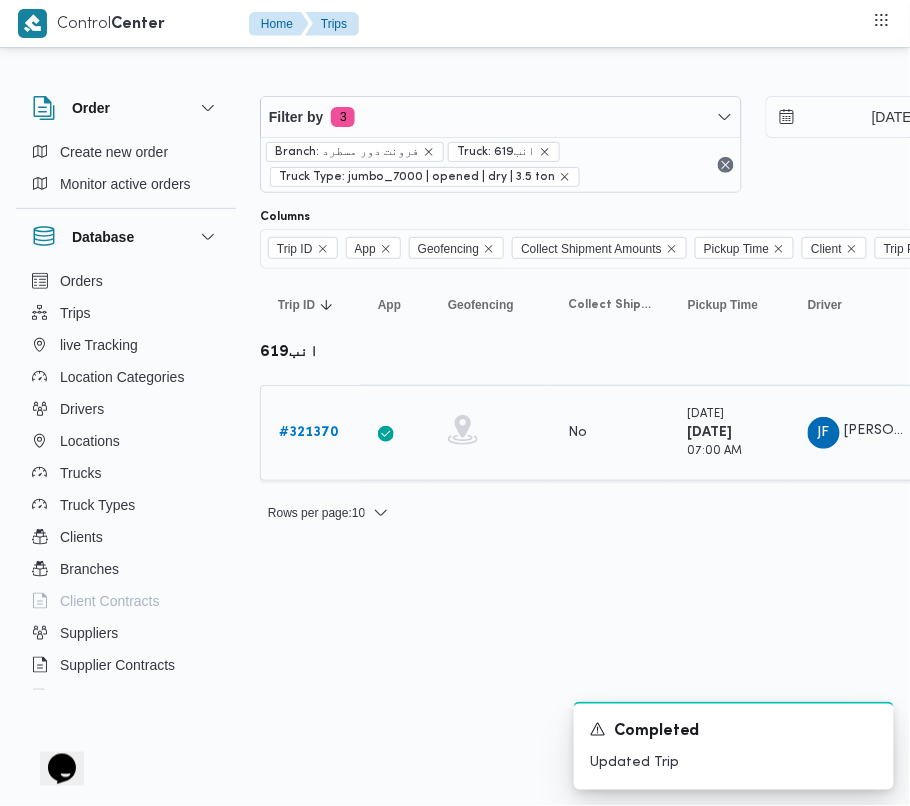 click on "# 321370" at bounding box center (309, 432) 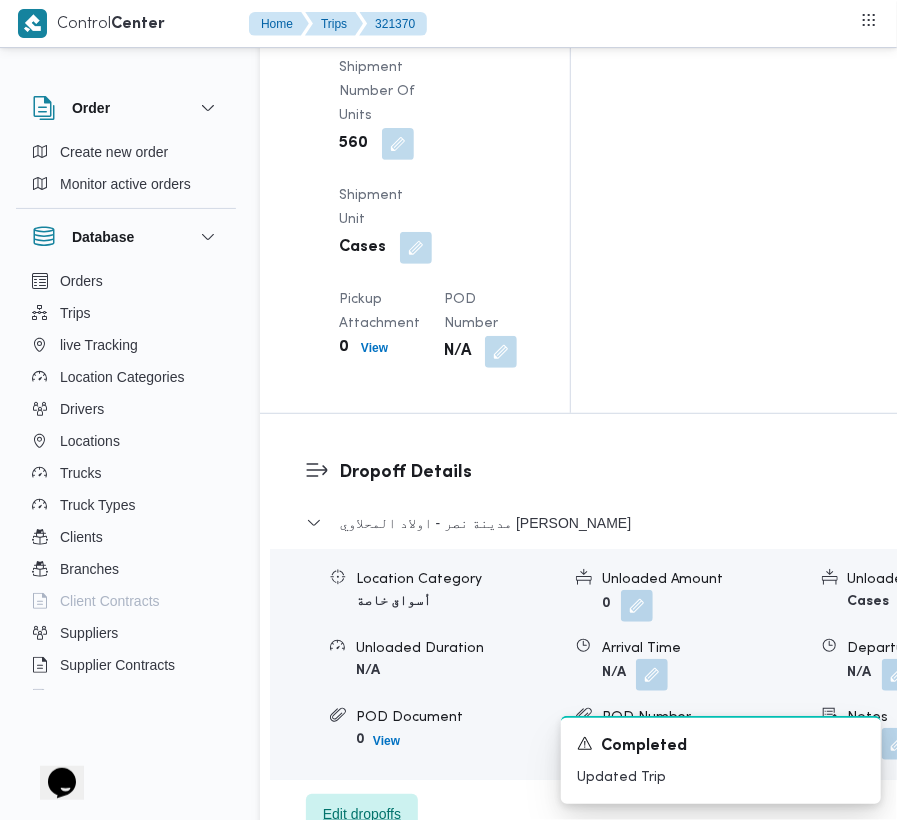 click on "Edit dropoffs" at bounding box center (362, 814) 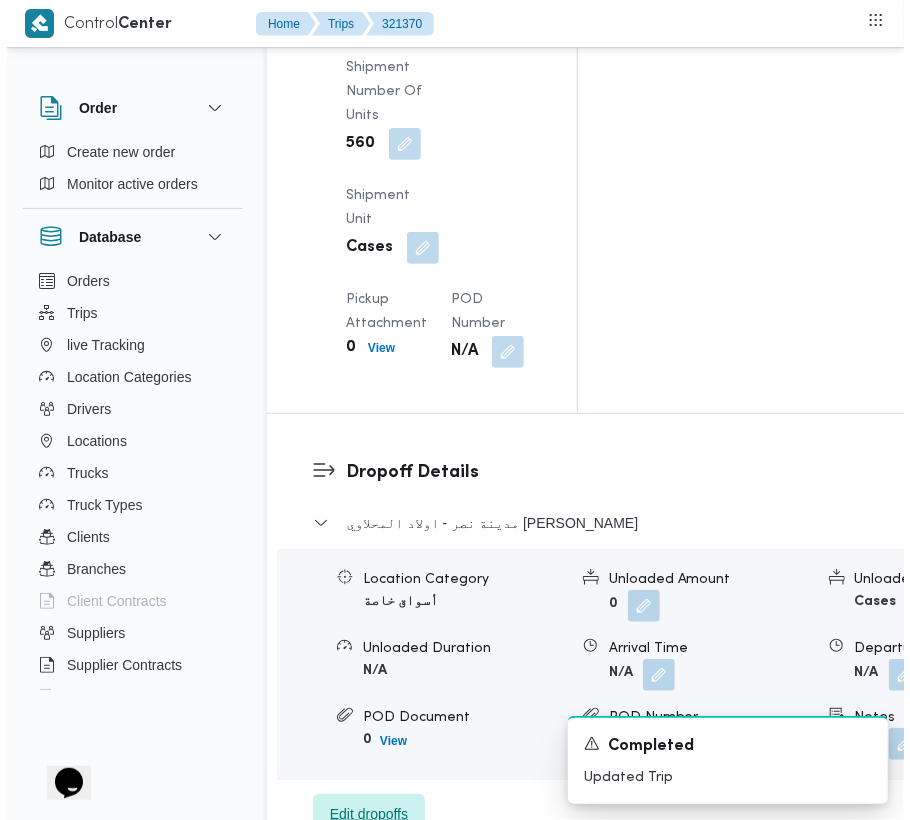 scroll, scrollTop: 2757, scrollLeft: 0, axis: vertical 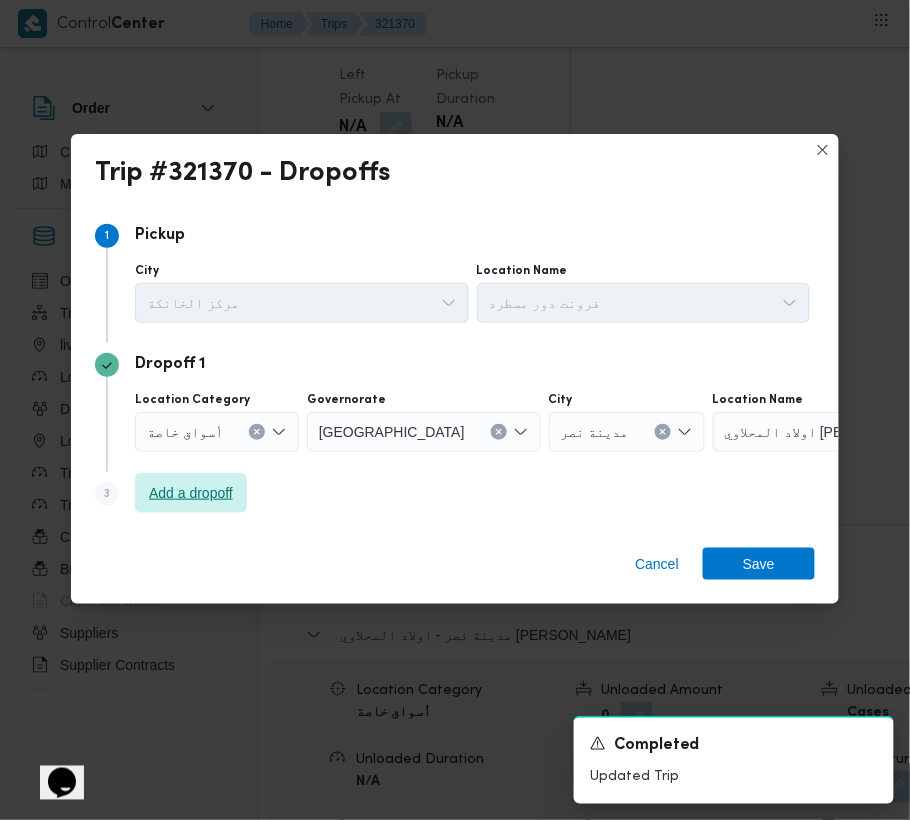 click on "Add a dropoff" at bounding box center [191, 493] 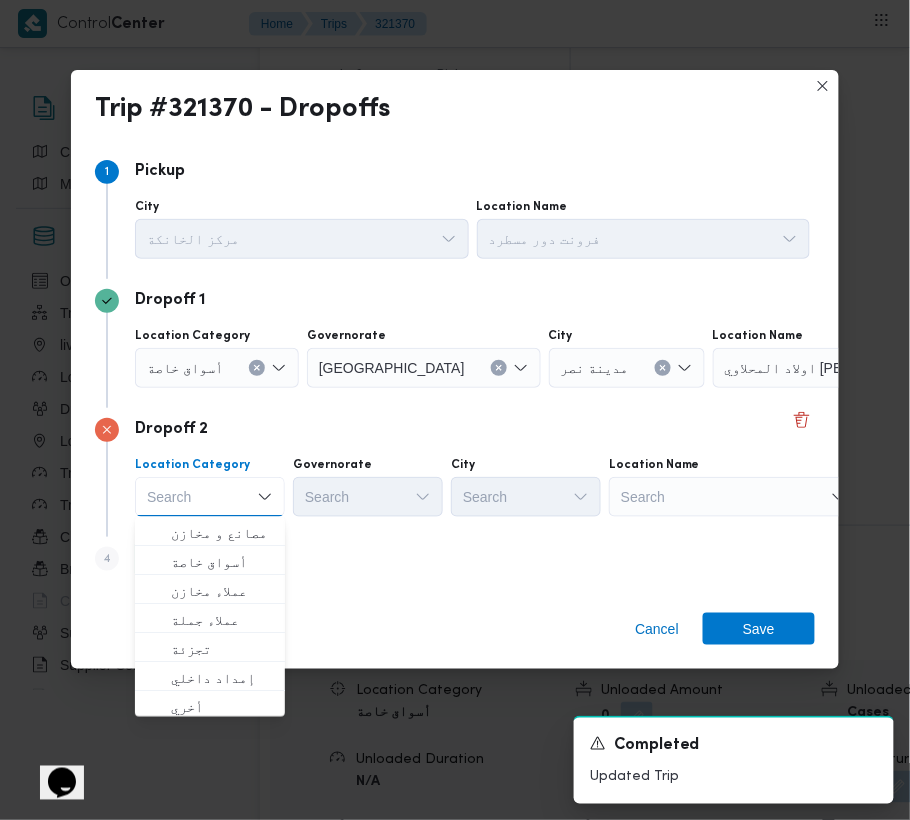 click on "Search" at bounding box center [838, 368] 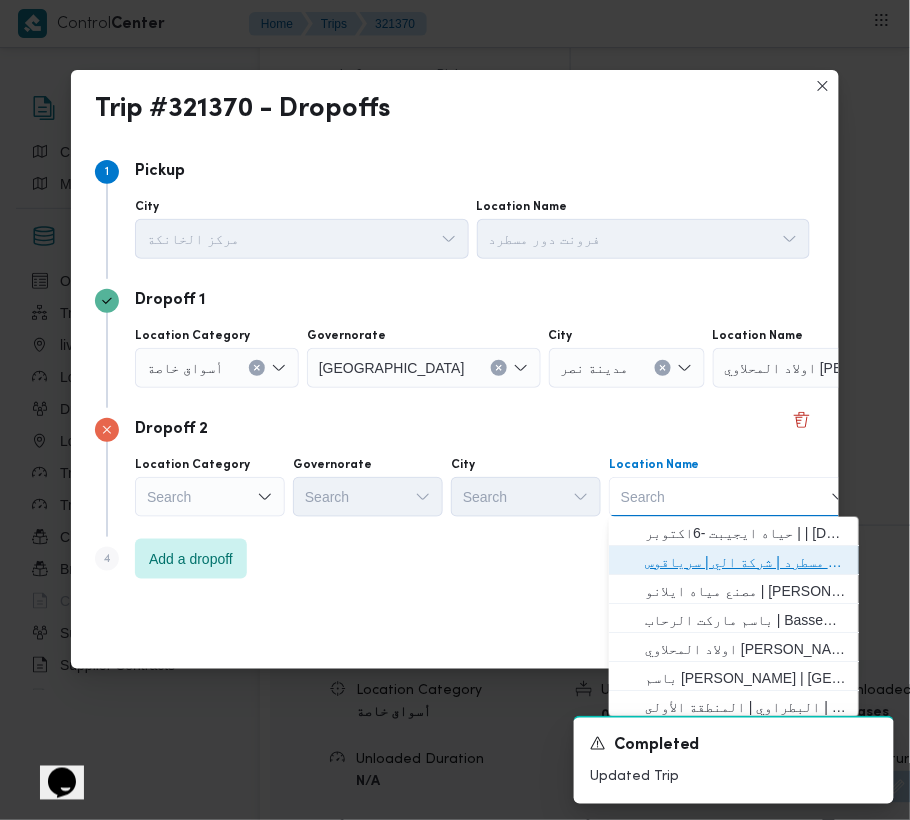 click on "فرونت دور مسطرد | شركة الي | سرياقوس" at bounding box center [746, 562] 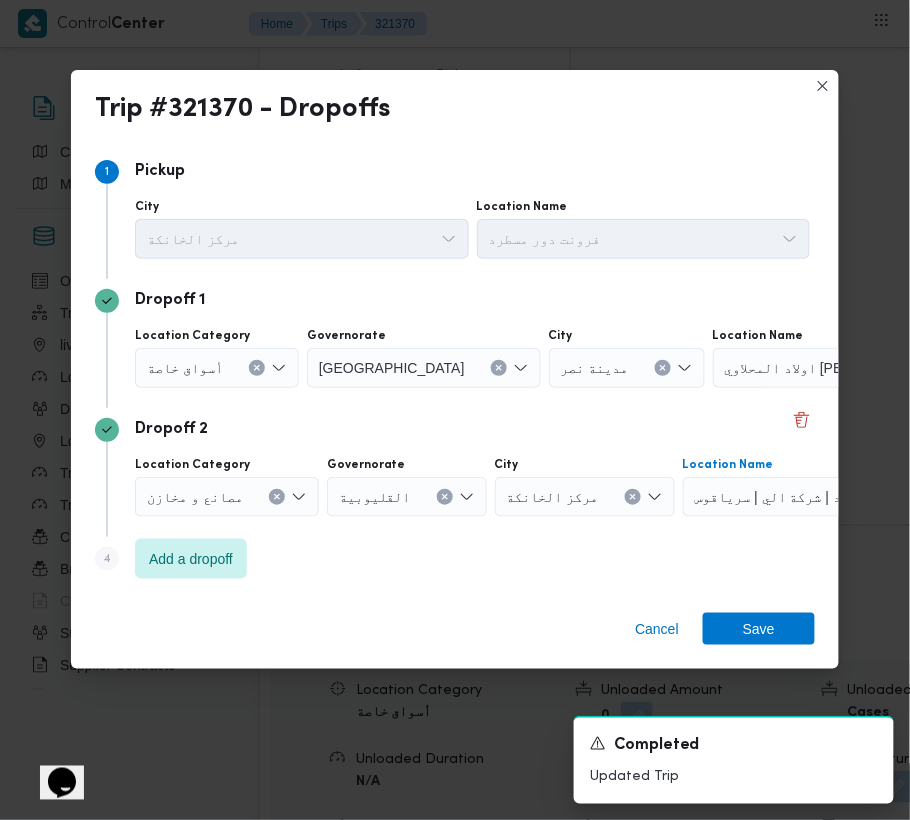 click at bounding box center [232, 368] 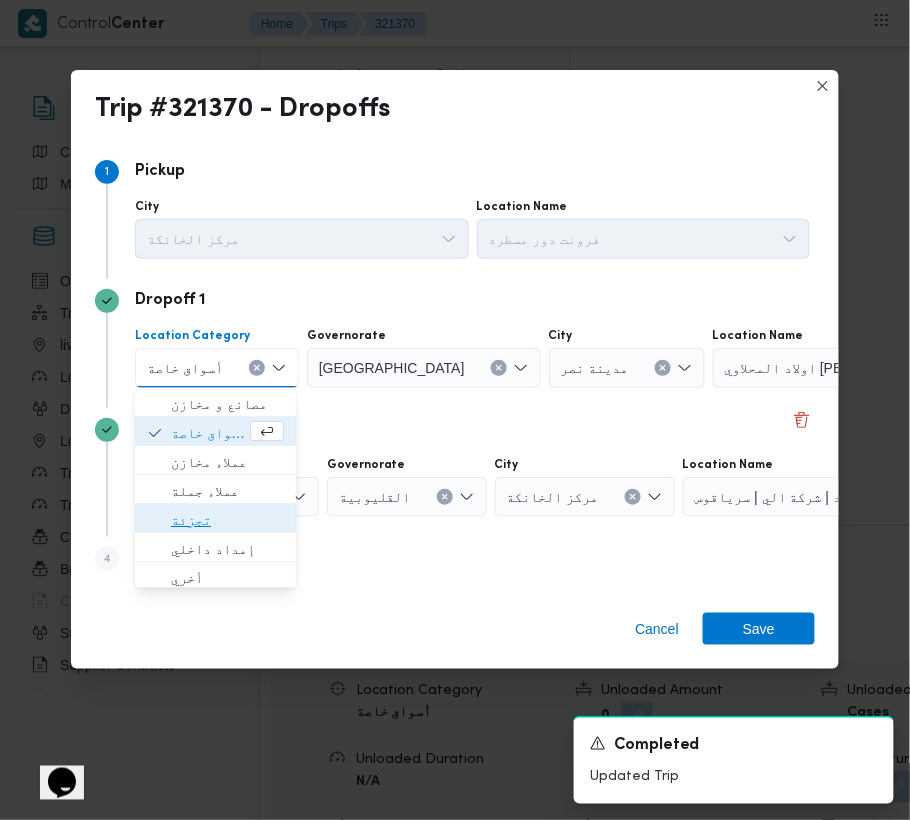 click on "تجزئة" at bounding box center [227, 520] 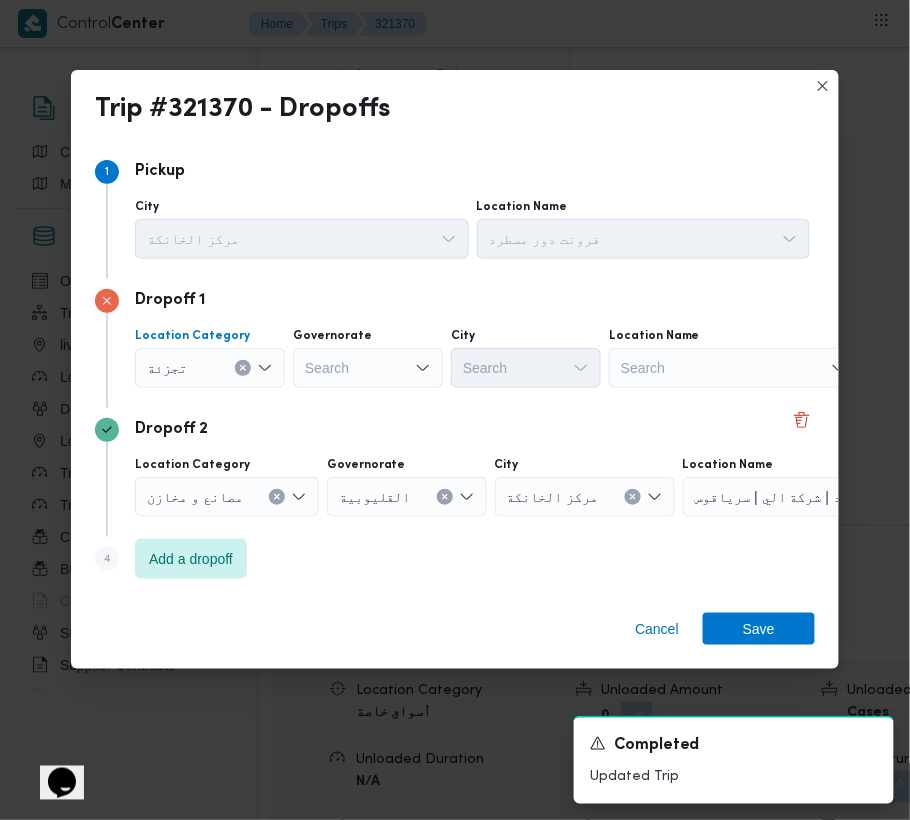 click on "Search" at bounding box center (368, 368) 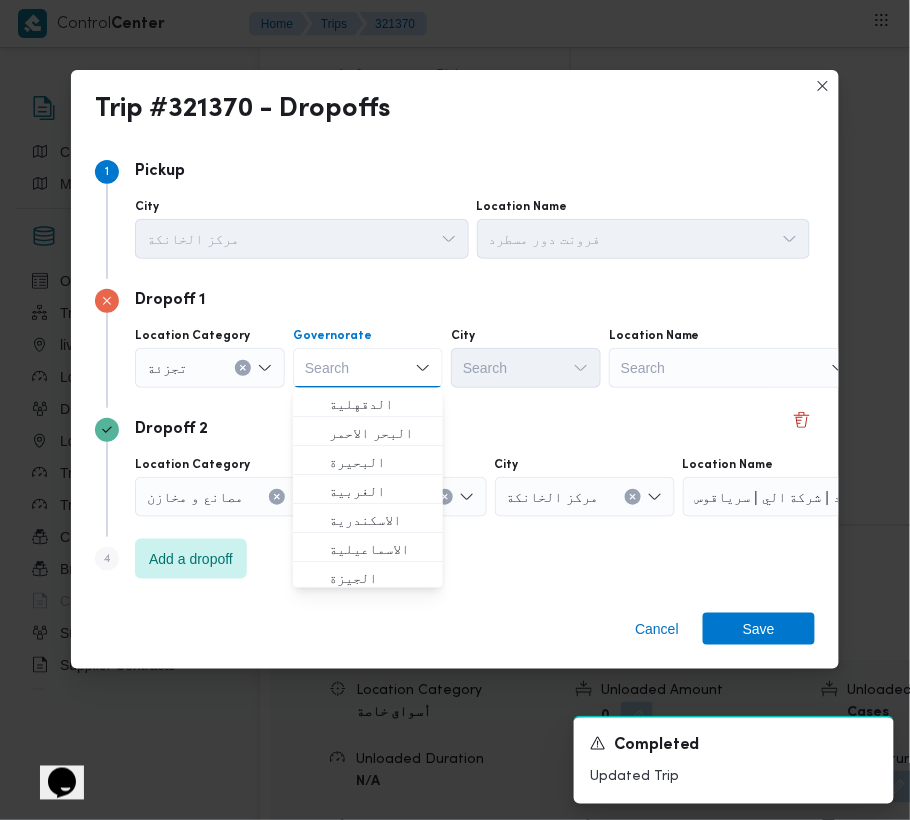 paste on "جيزة" 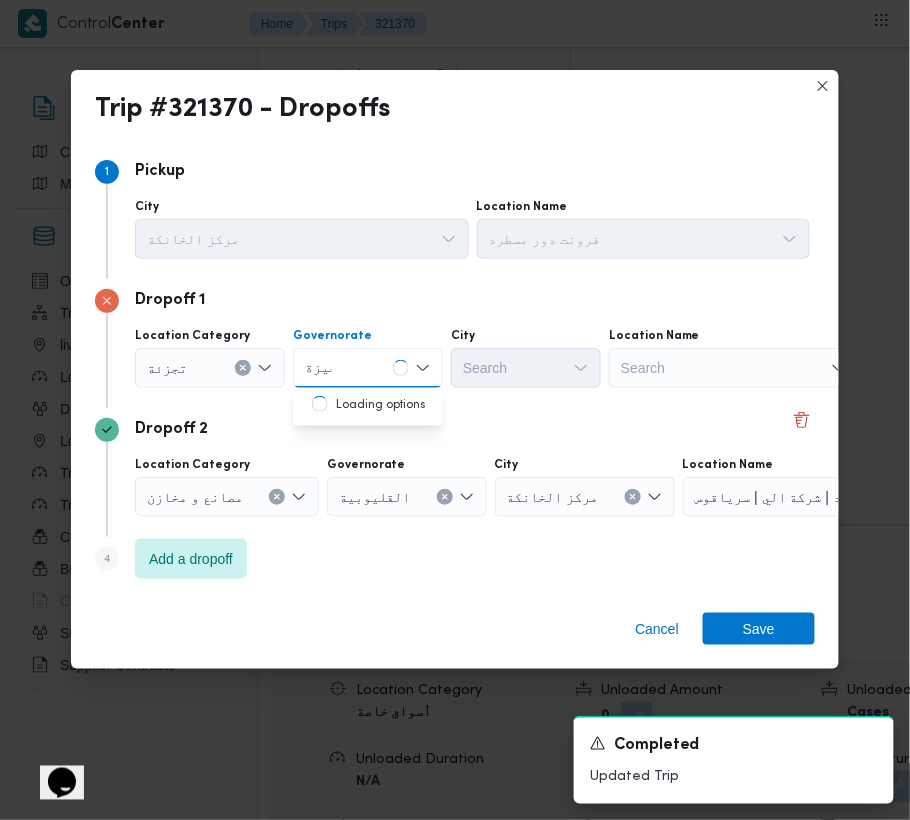 type on "جيزة" 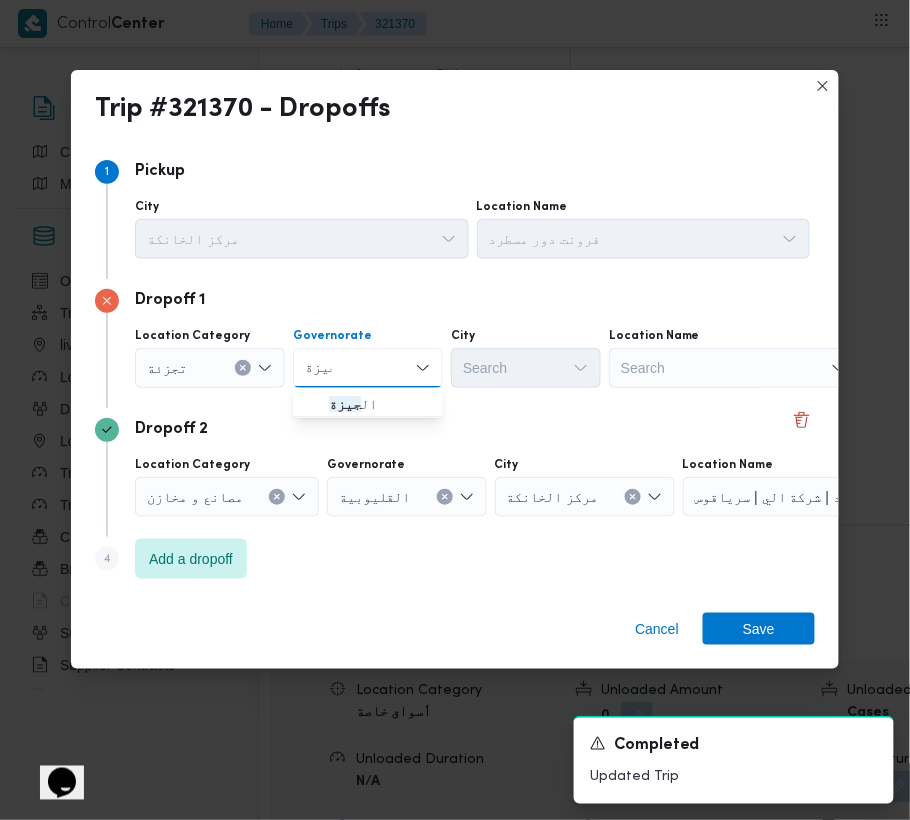 click on "جيزة جيزة" at bounding box center [368, 368] 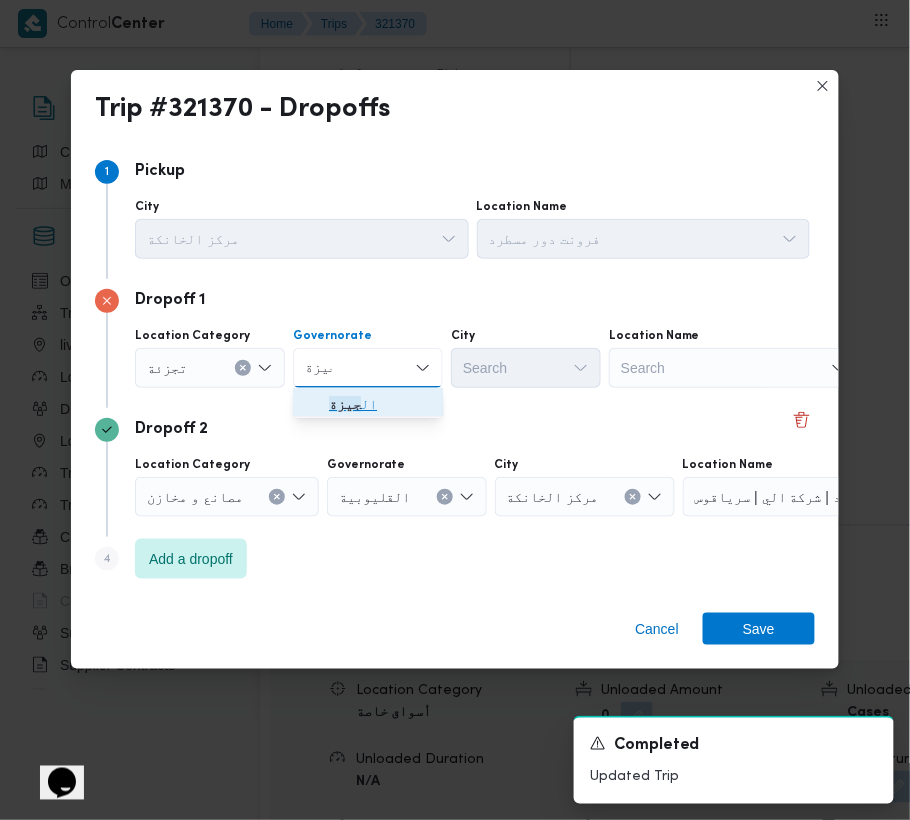 click on "ال جيزة" at bounding box center (380, 404) 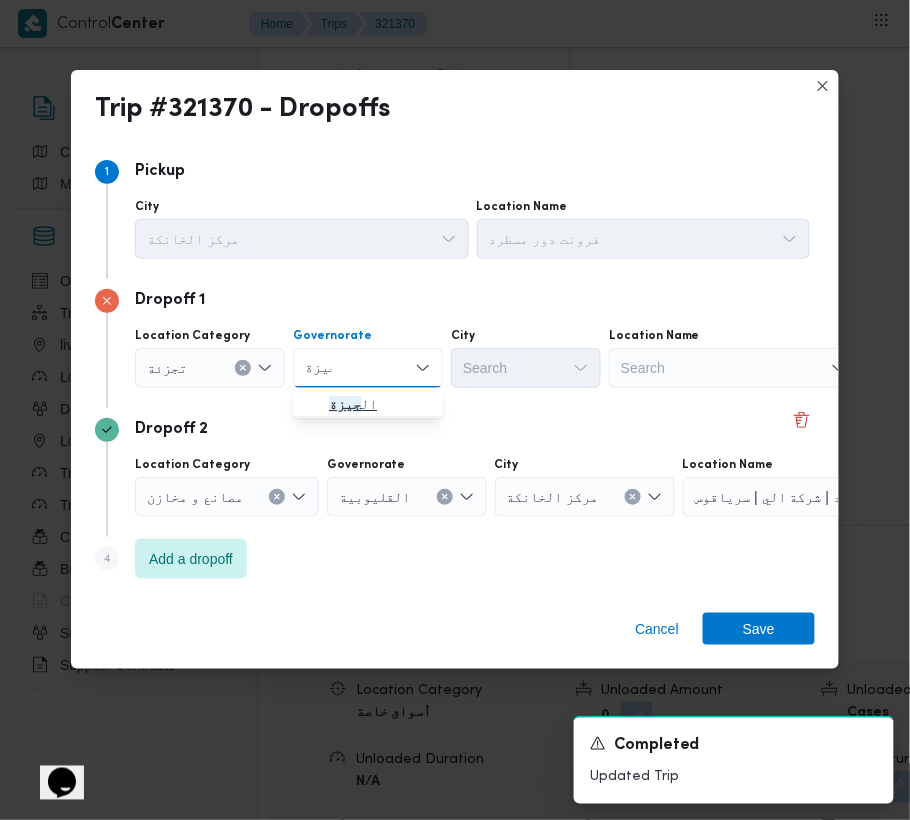 type 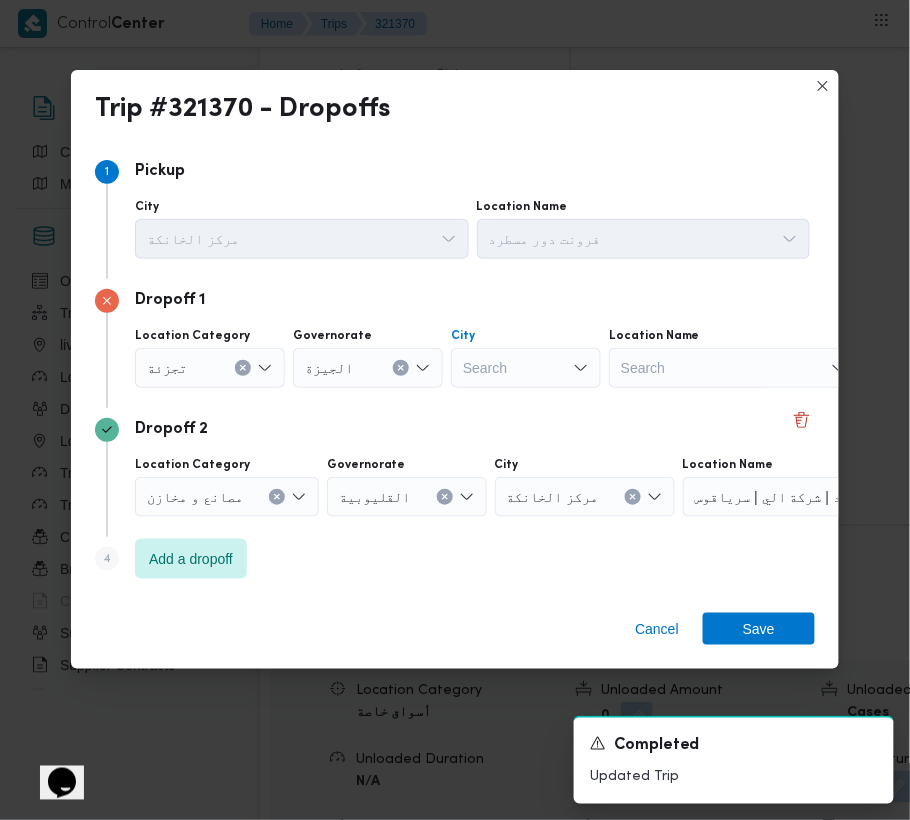 click on "Search" at bounding box center [526, 368] 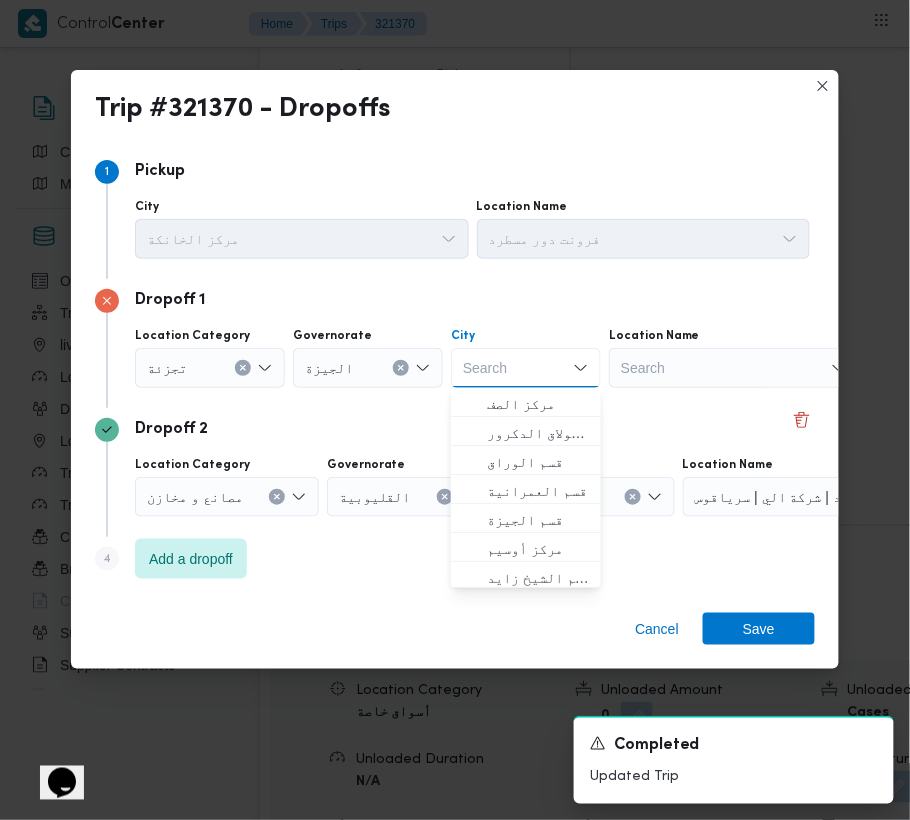 paste on "الهرم" 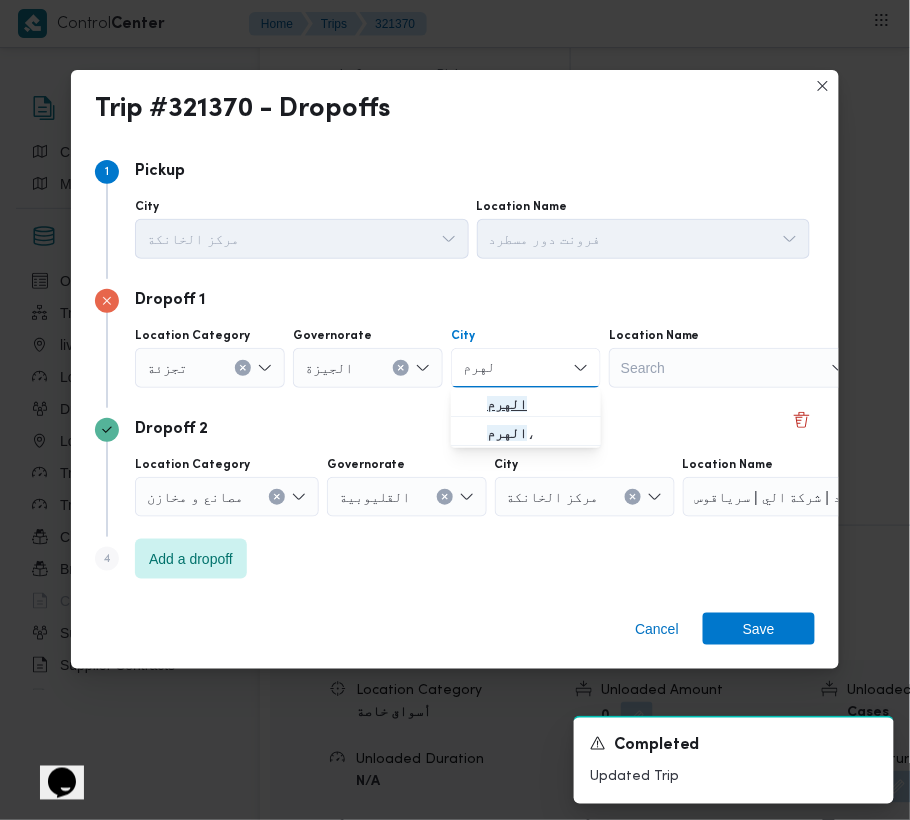 type on "الهرم" 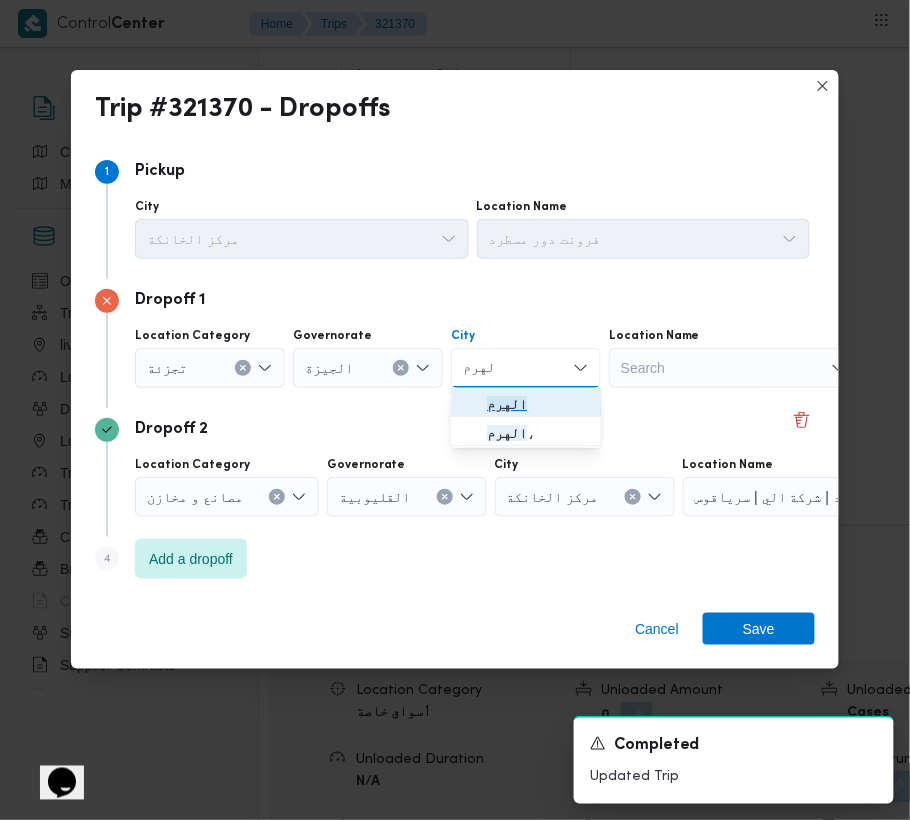 click on "الهرم" at bounding box center [526, 404] 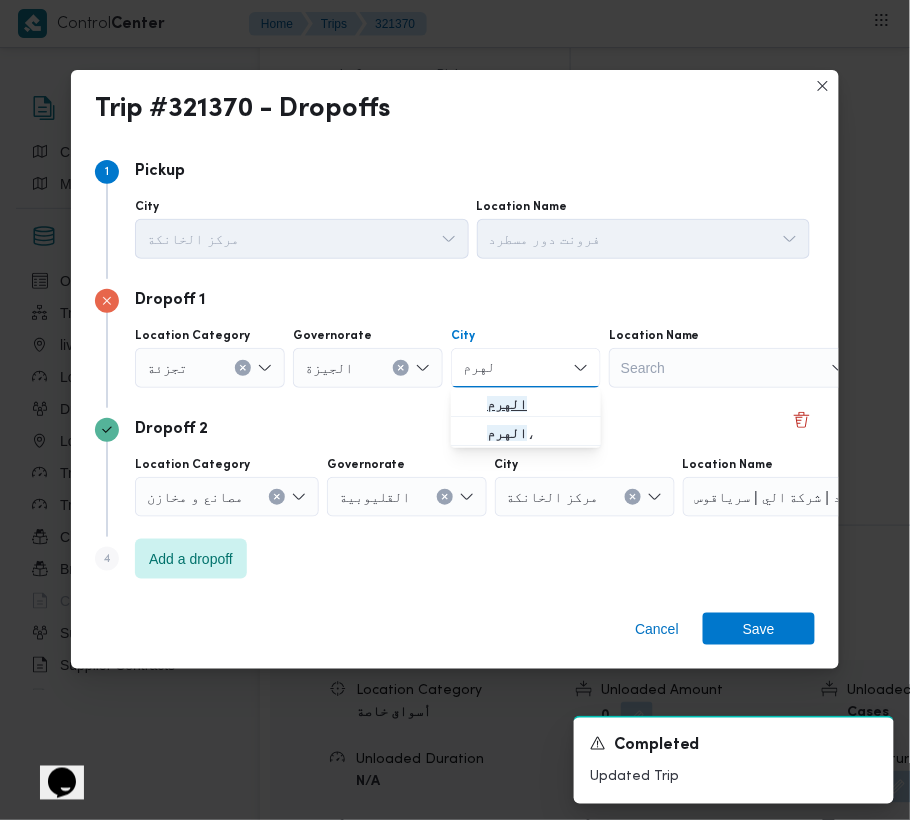 type 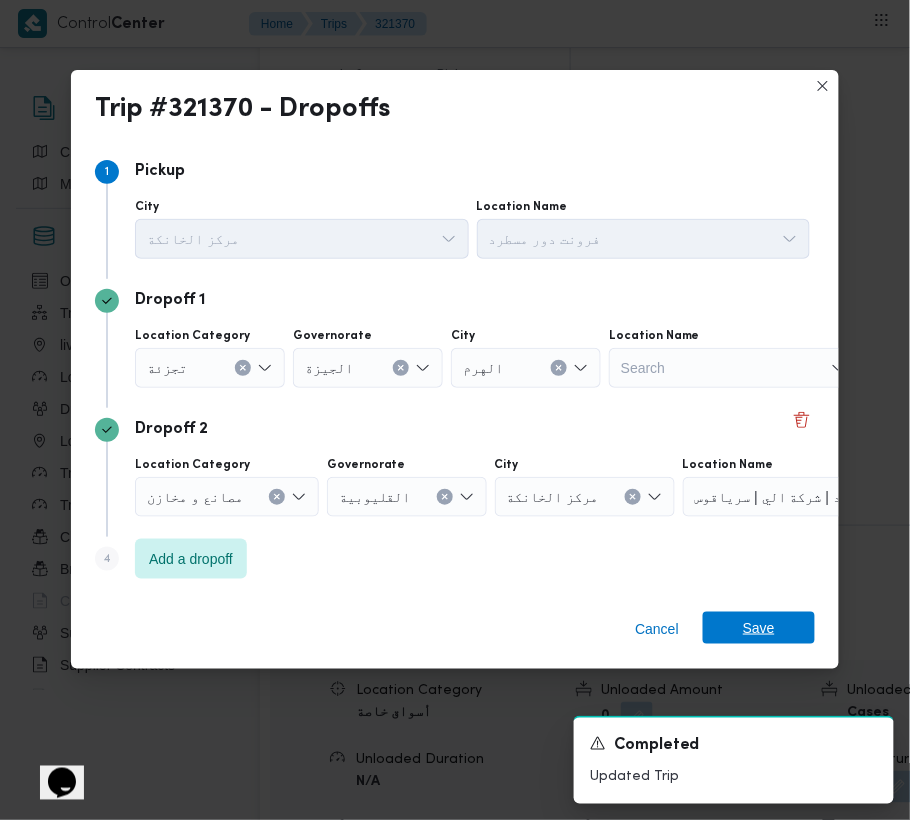 click on "Save" at bounding box center (759, 628) 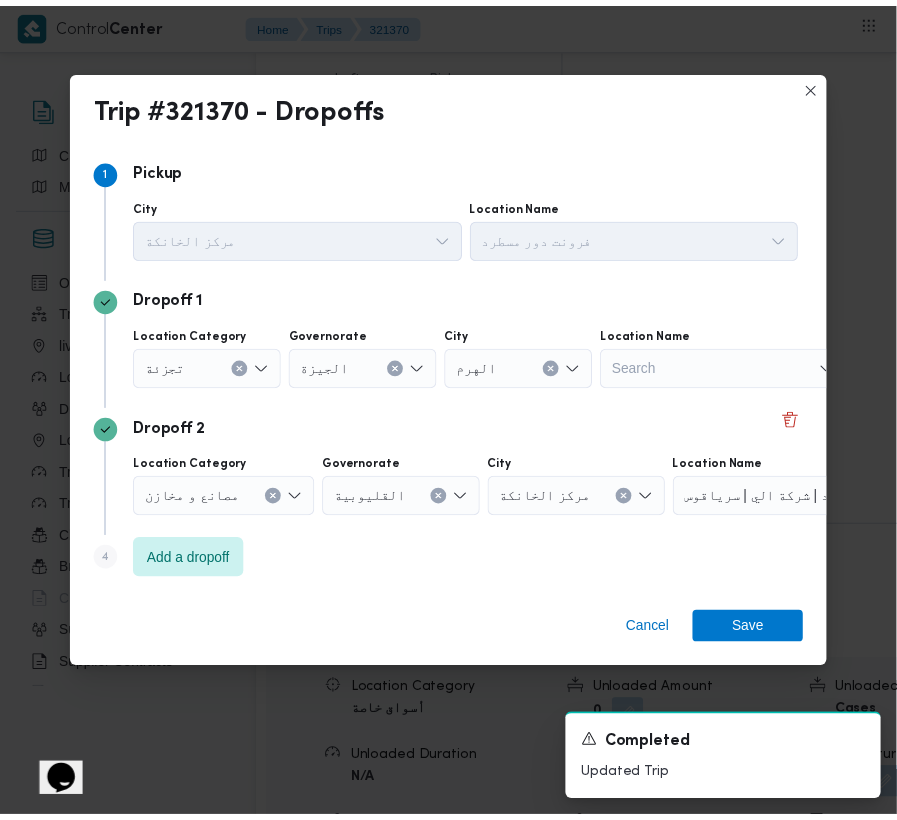 scroll, scrollTop: 2869, scrollLeft: 0, axis: vertical 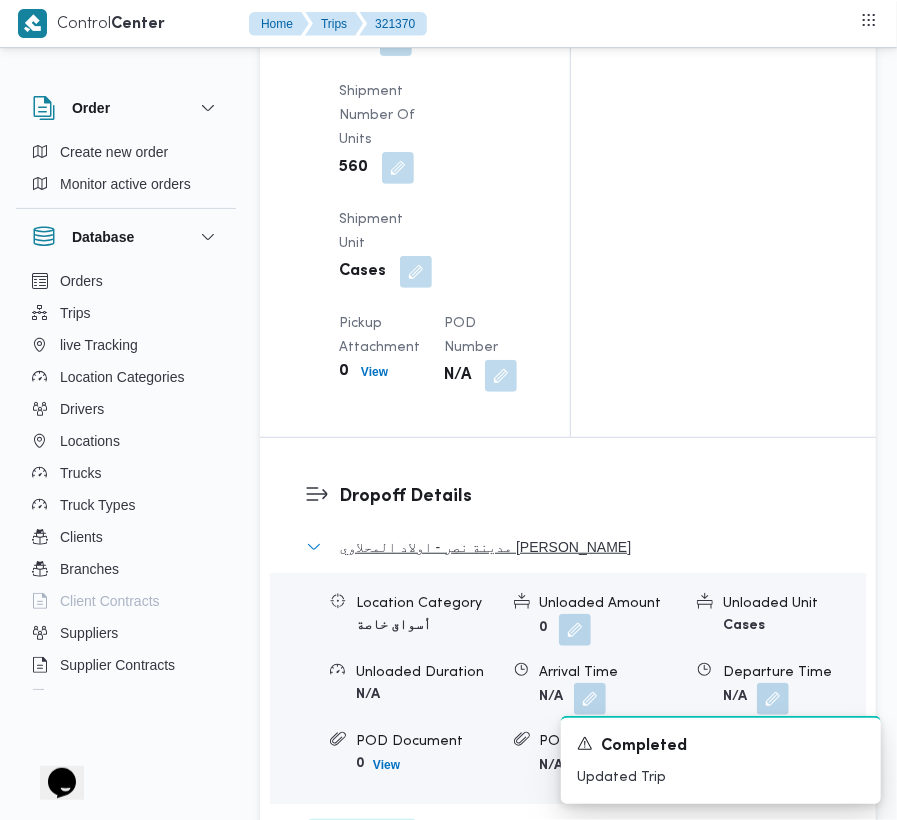 click on "مدينة نصر -
اولاد المحلاوي مصطفي النحاس" at bounding box center (485, 547) 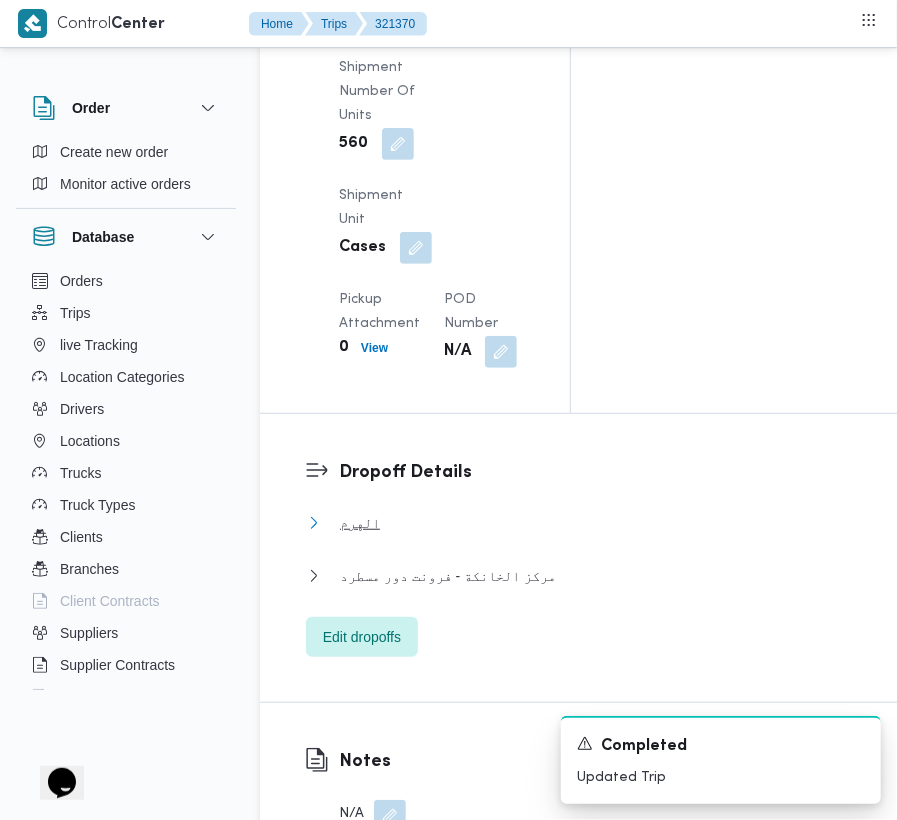 scroll, scrollTop: 2152, scrollLeft: 0, axis: vertical 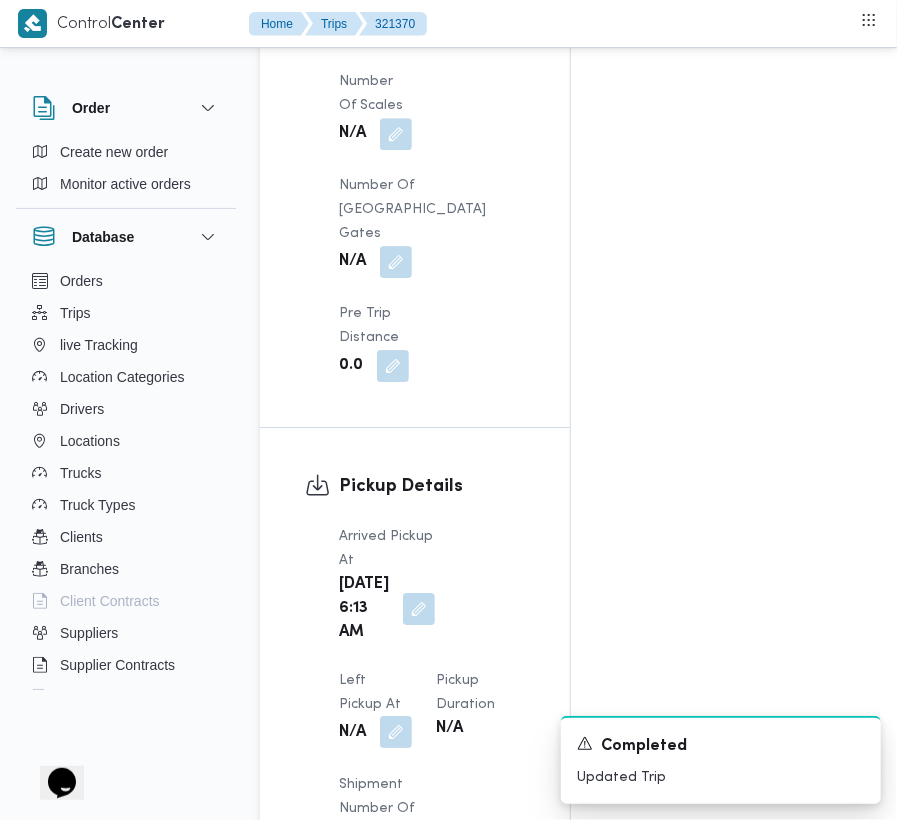 drag, startPoint x: 504, startPoint y: 602, endPoint x: 514, endPoint y: 649, distance: 48.052055 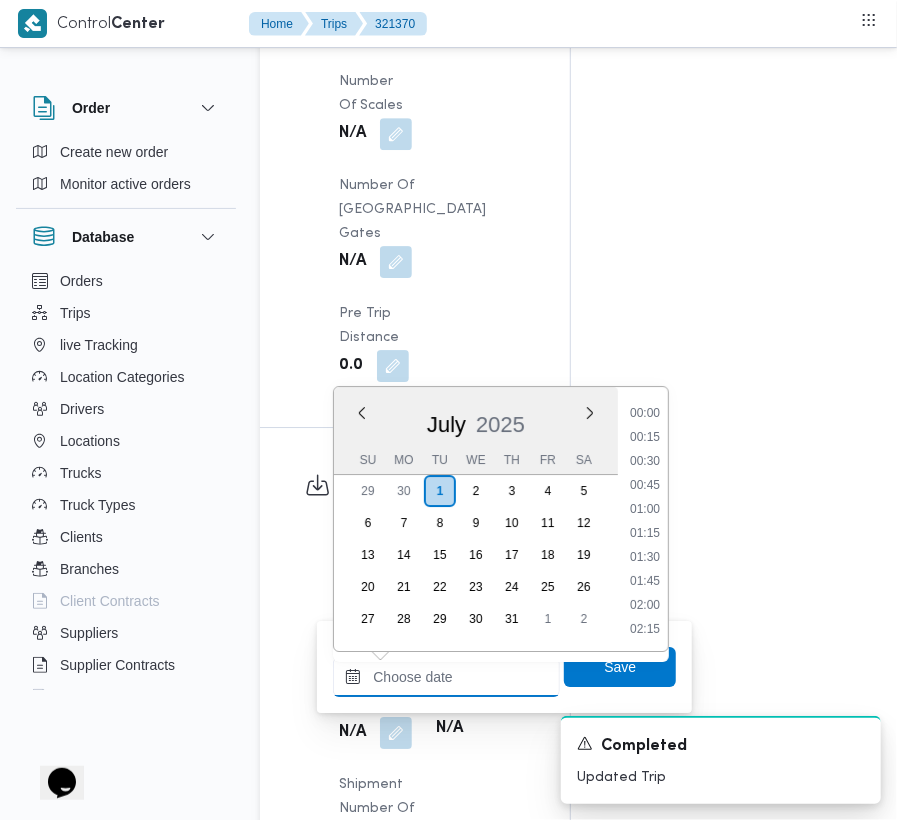 drag, startPoint x: 488, startPoint y: 670, endPoint x: 520, endPoint y: 661, distance: 33.24154 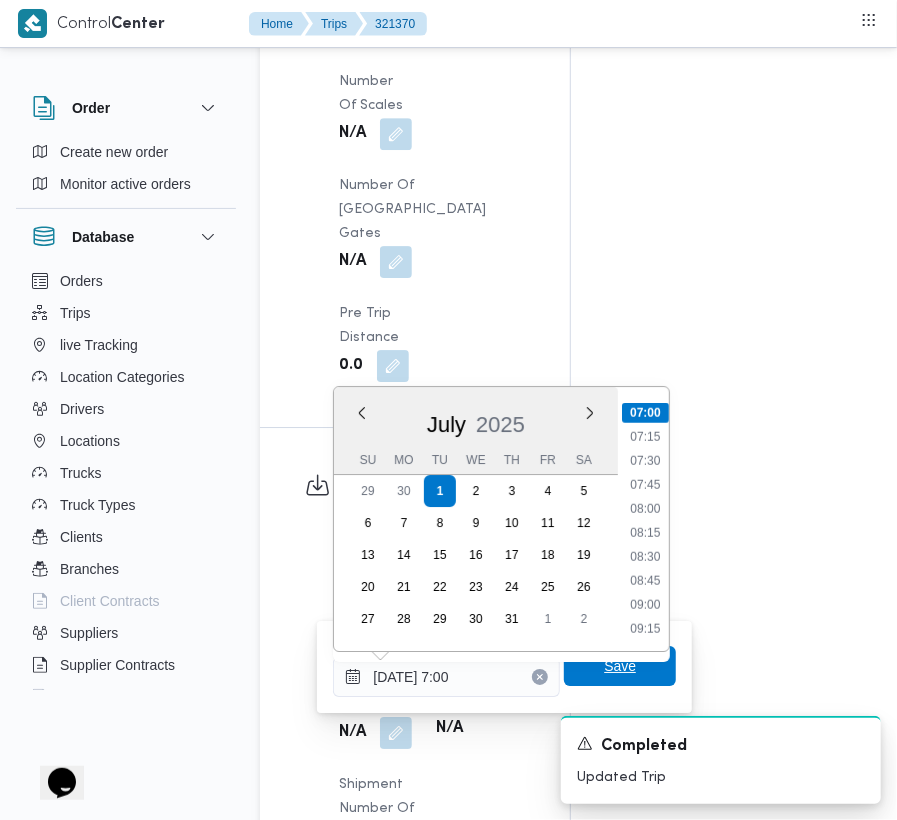 type on "01/07/2025 07:00" 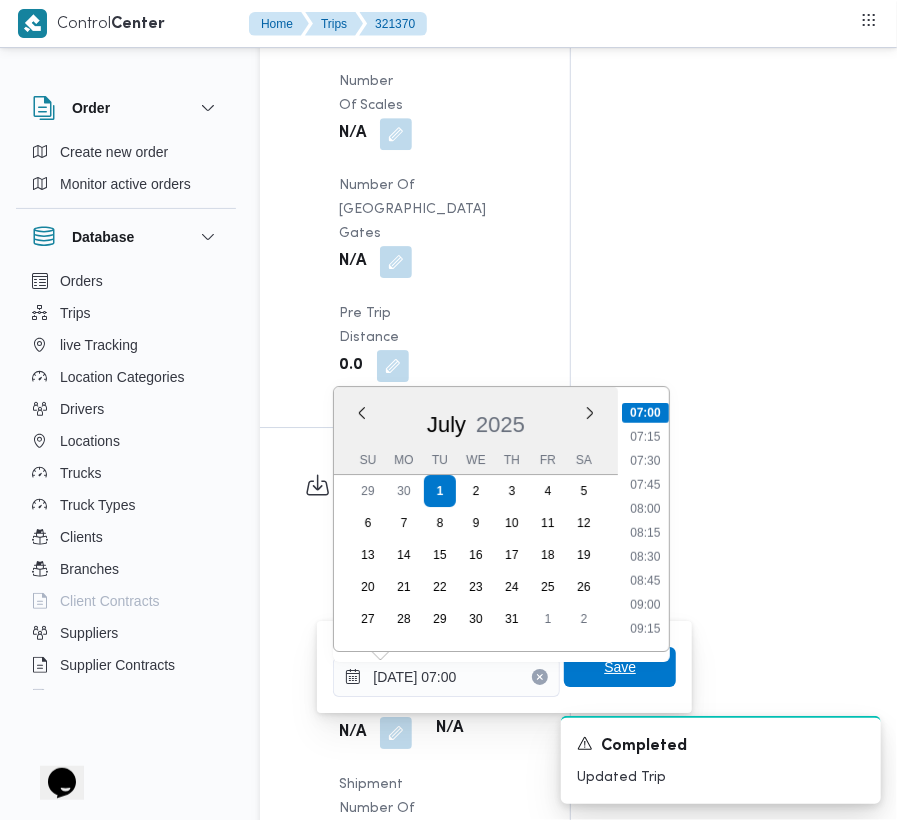 click on "Save" at bounding box center [620, 667] 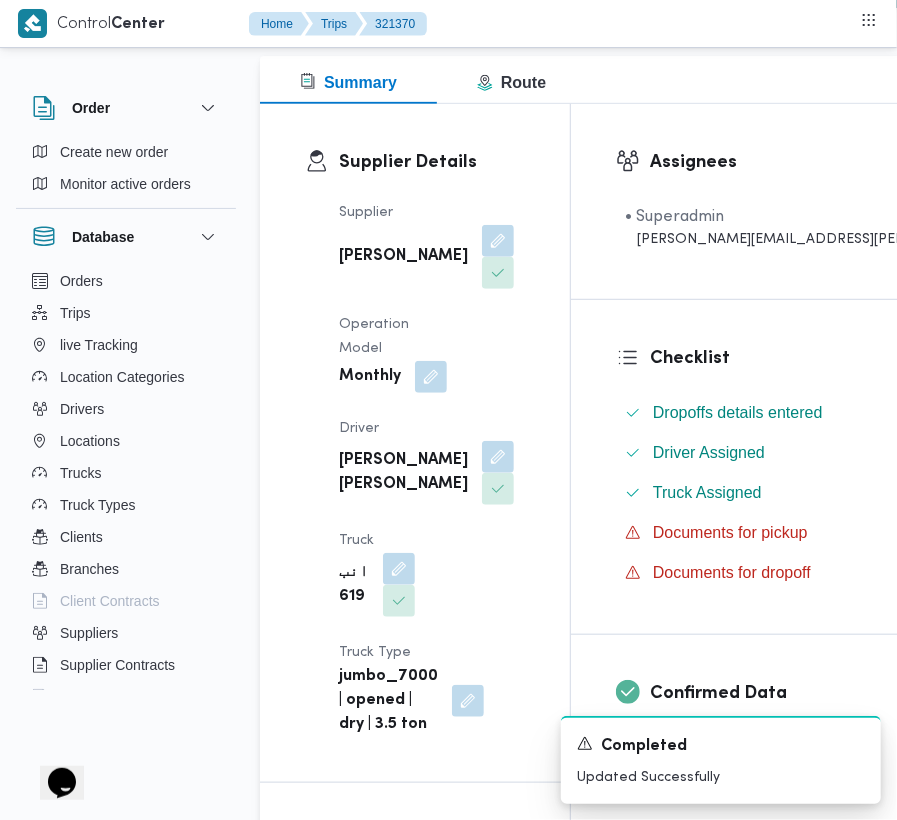 scroll, scrollTop: 0, scrollLeft: 0, axis: both 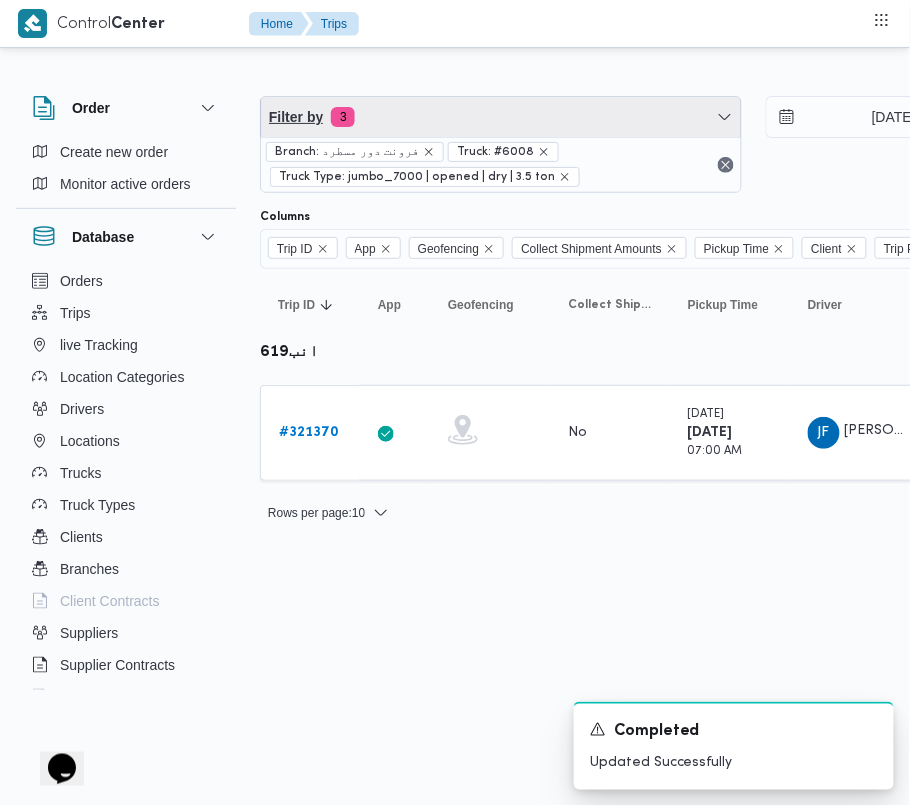click on "Filter by 3" at bounding box center [501, 117] 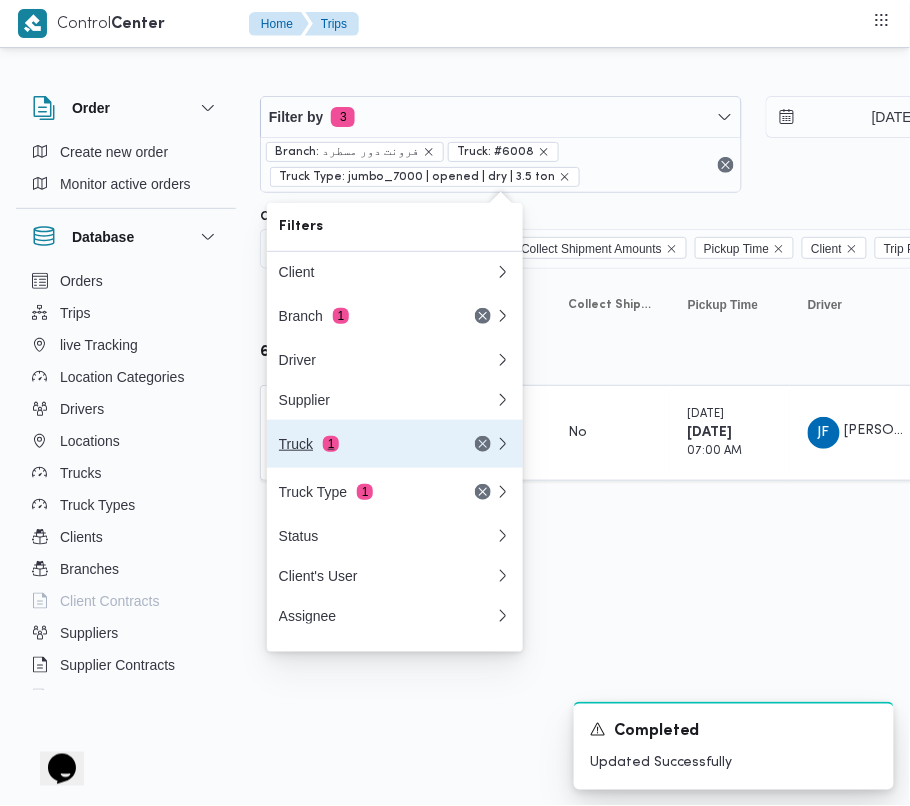 click on "Truck 1" at bounding box center [363, 444] 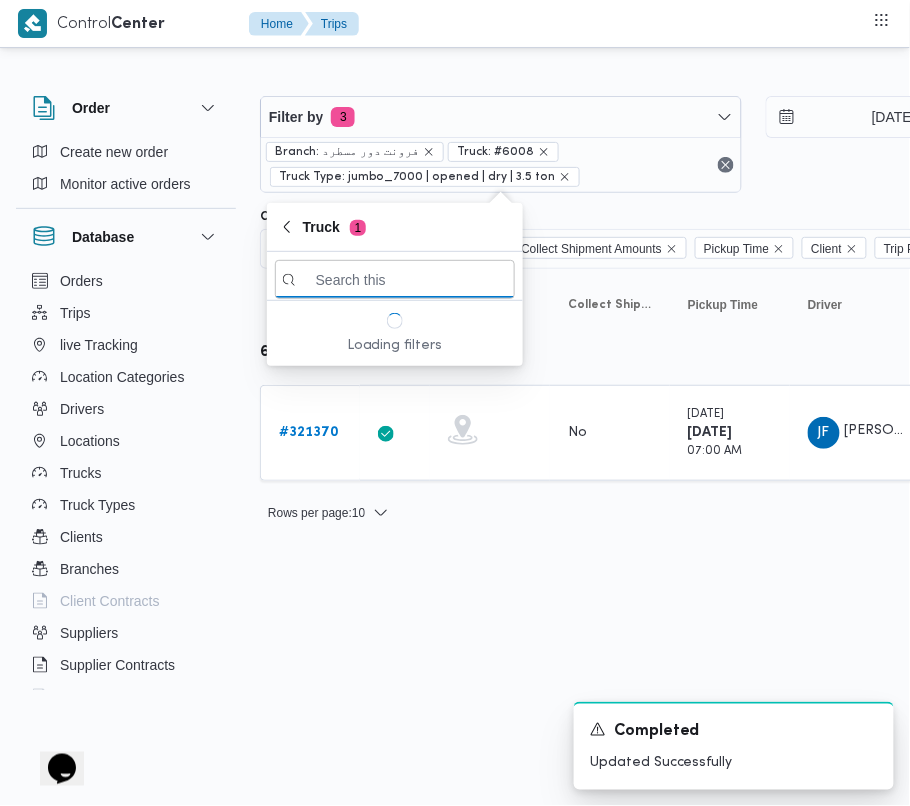 paste on "4217" 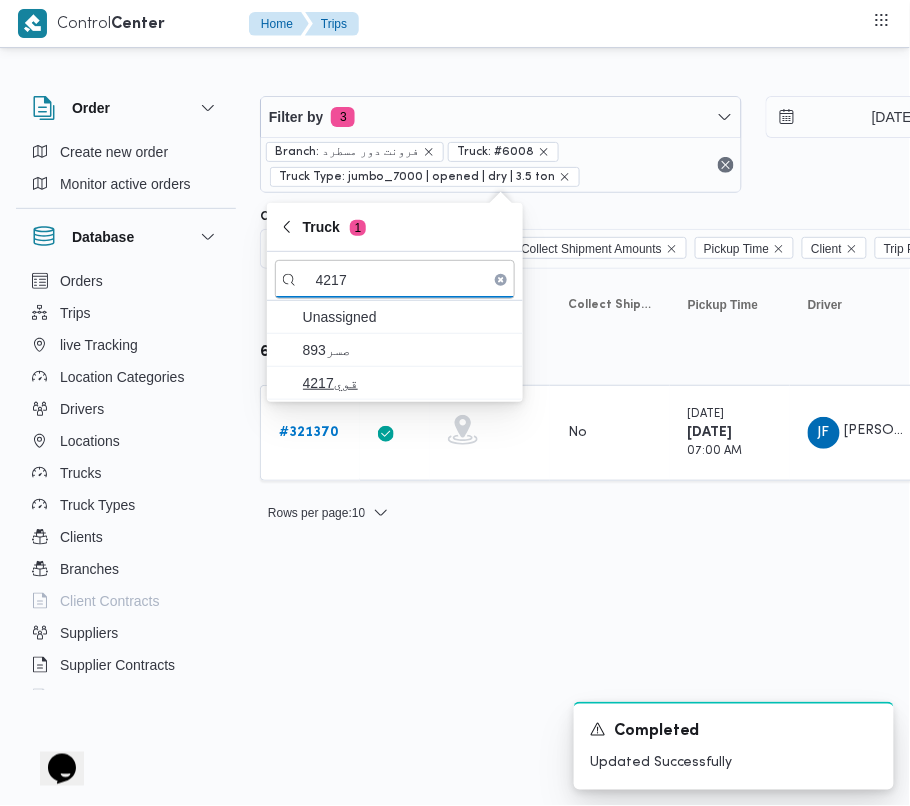 type on "4217" 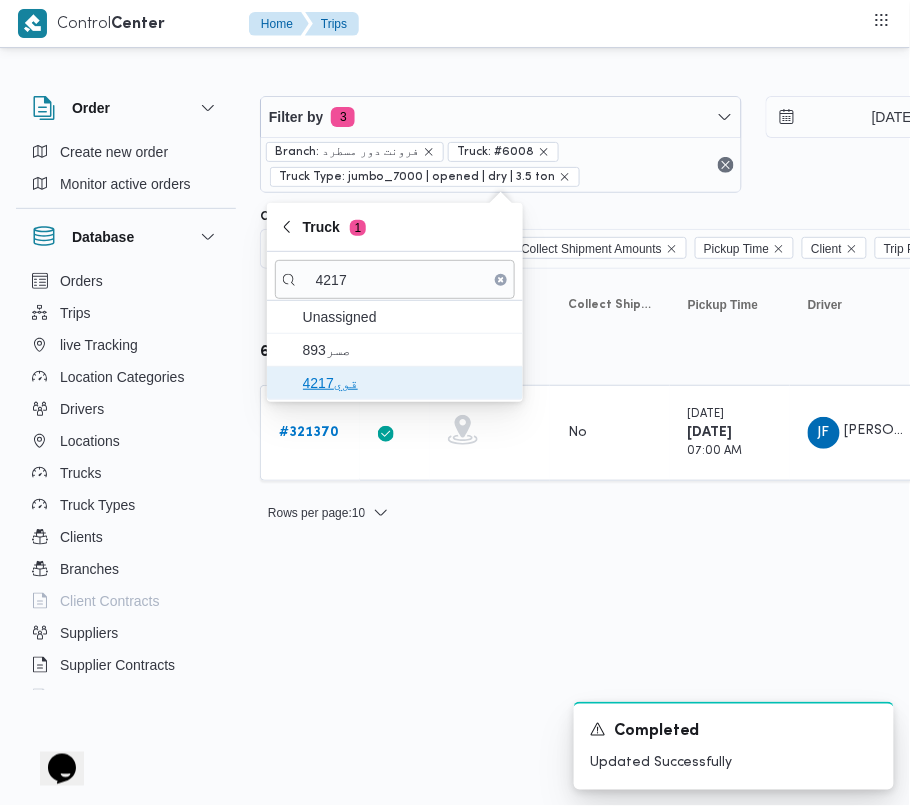 click on "قوي4217" at bounding box center (395, 383) 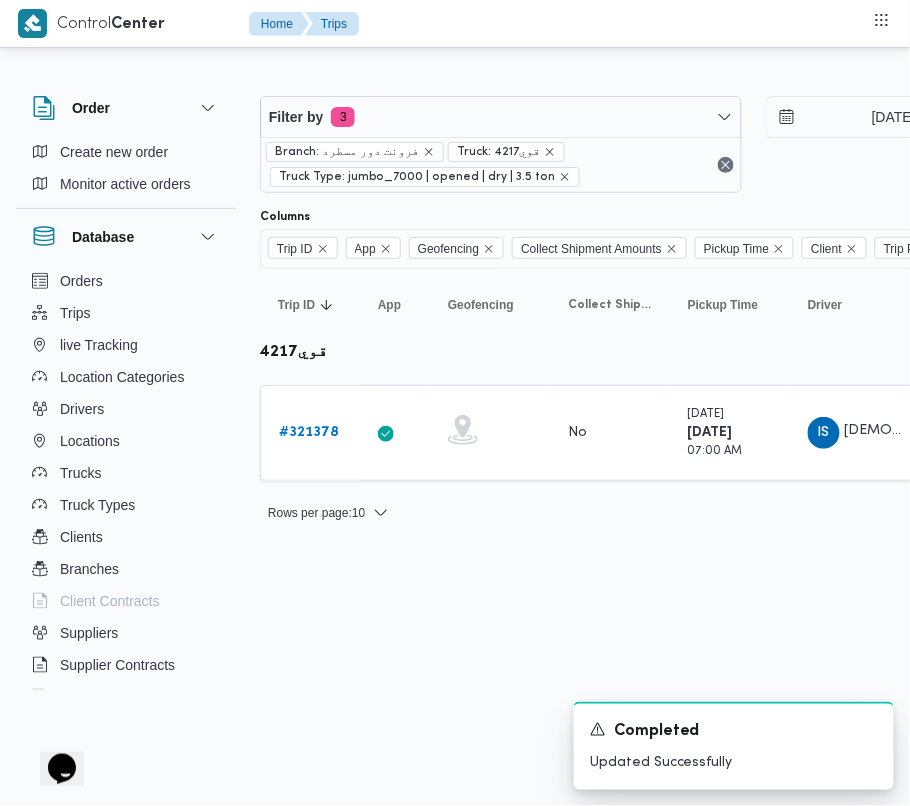 click on "Control  Center Home Trips Order Create new order Monitor active orders Database Orders Trips live Tracking Location Categories Drivers Locations Trucks Truck Types Clients Branches Client Contracts Suppliers Supplier Contracts Devices Users Projects SP Projects Admins organization assignees Tags Filter by 3 Branch: فرونت دور مسطرد Truck: قوي4217 Truck Type: jumbo_7000 | opened | dry | 3.5 ton 1/7/2025 → 1/7/2025 Group By Truck Columns Trip ID App Geofencing Collect Shipment Amounts Pickup Time Client Trip Points Driver Supplier Truck Status Platform Sorting Trip ID Click to sort in ascending order App Click to sort in ascending order Geofencing Click to sort in ascending order Collect Shipment Amounts Pickup Time Click to sort in ascending order Client Click to sort in ascending order Trip Points Driver Click to sort in ascending order Supplier Click to sort in ascending order Truck Click to sort in ascending order Status Click to sort in ascending order Platform Actions قوي4217 Trip ID" at bounding box center (455, 403) 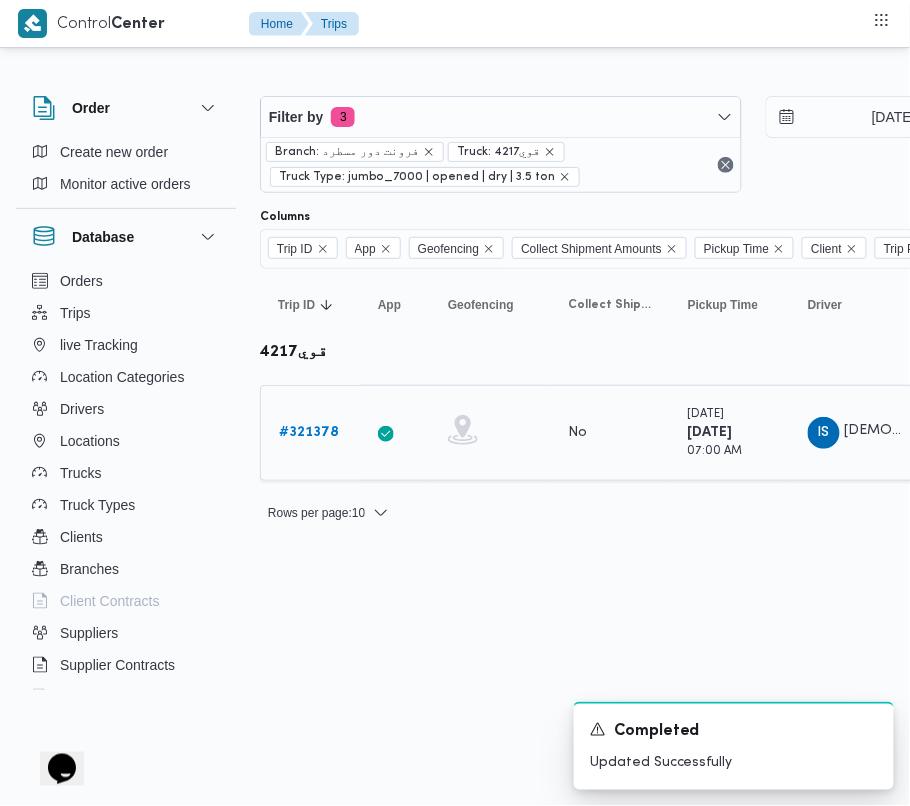click on "# 321378" at bounding box center [309, 432] 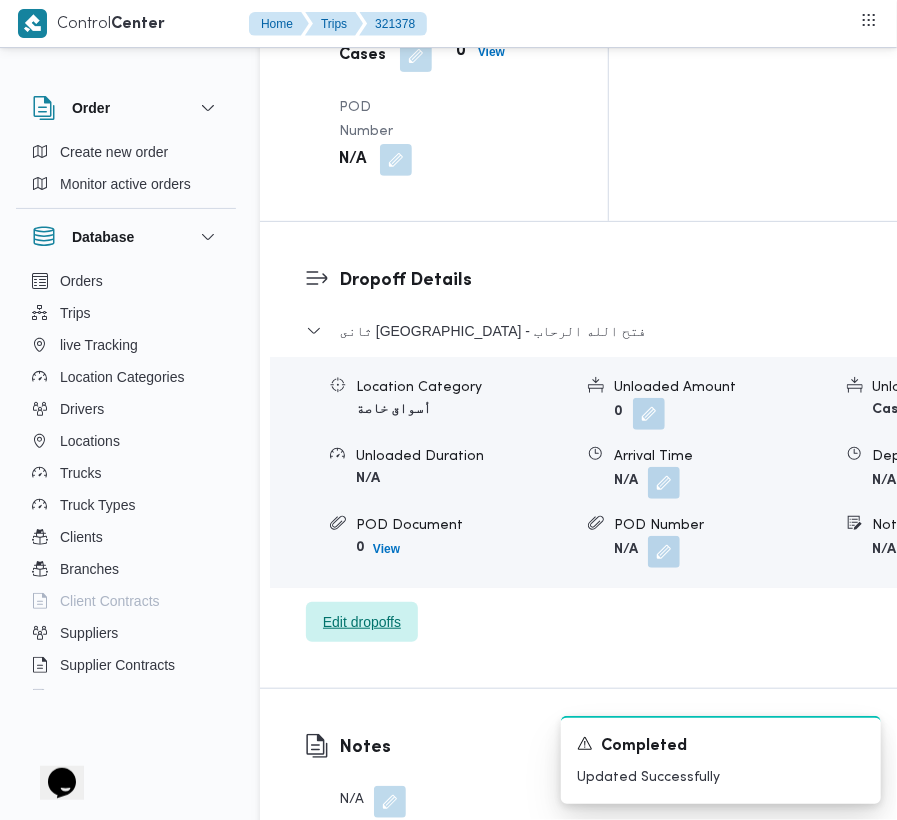 click on "Edit dropoffs" at bounding box center (362, 622) 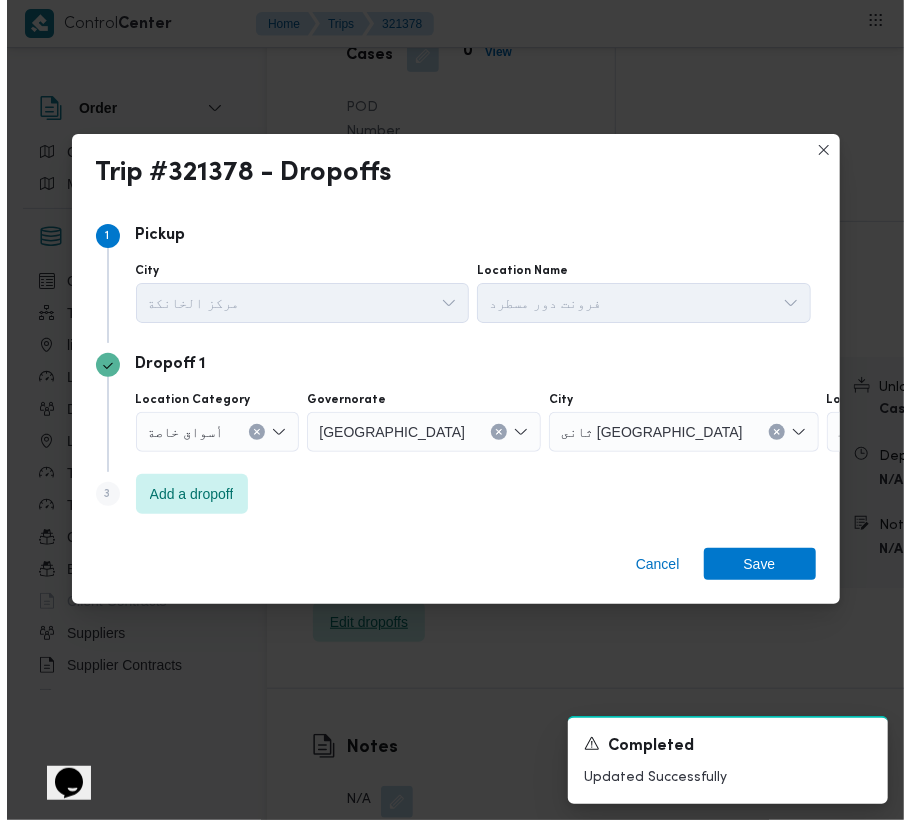 scroll, scrollTop: 2757, scrollLeft: 0, axis: vertical 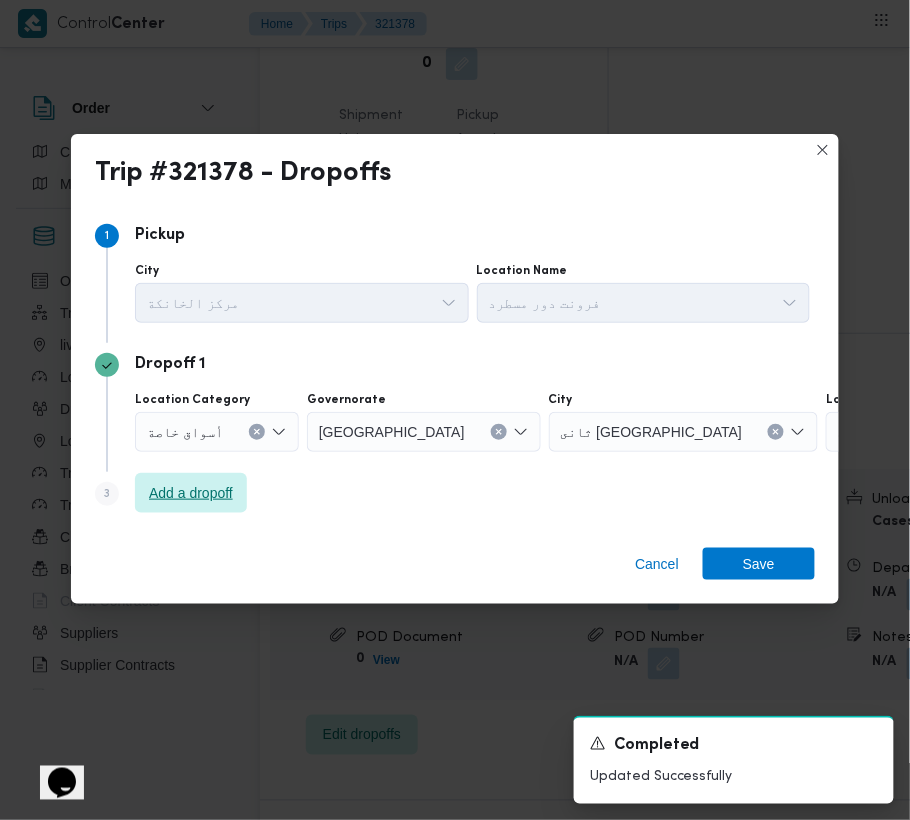 click on "Add a dropoff" at bounding box center [191, 493] 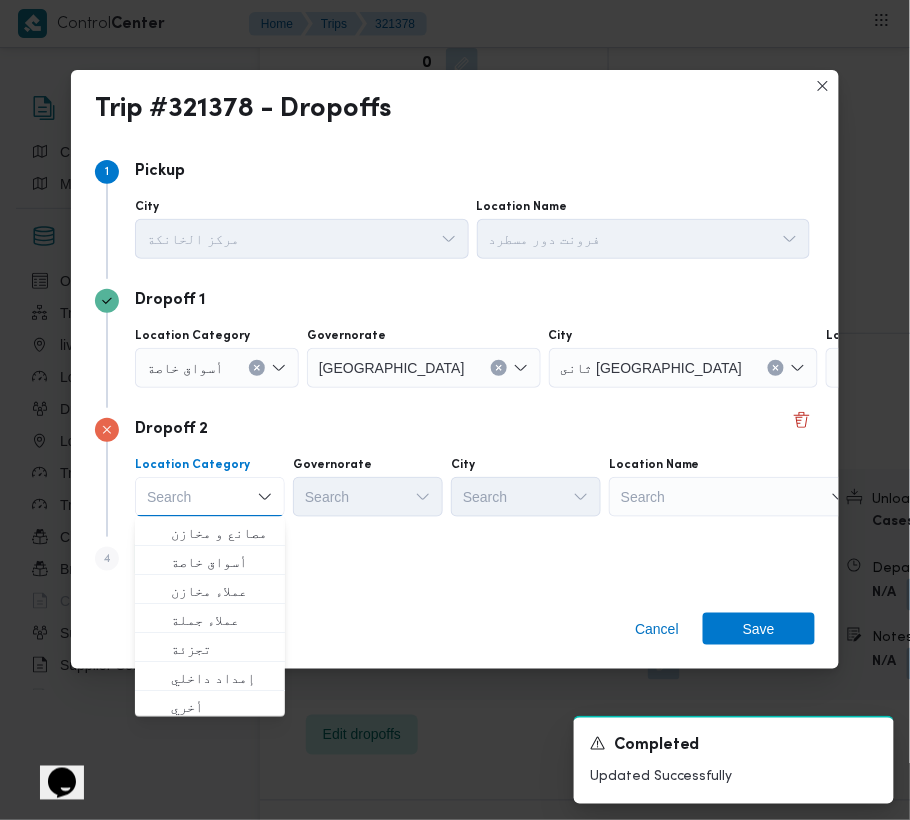 click on "Step 4 is disabled 4 Add a dropoff" at bounding box center [455, 563] 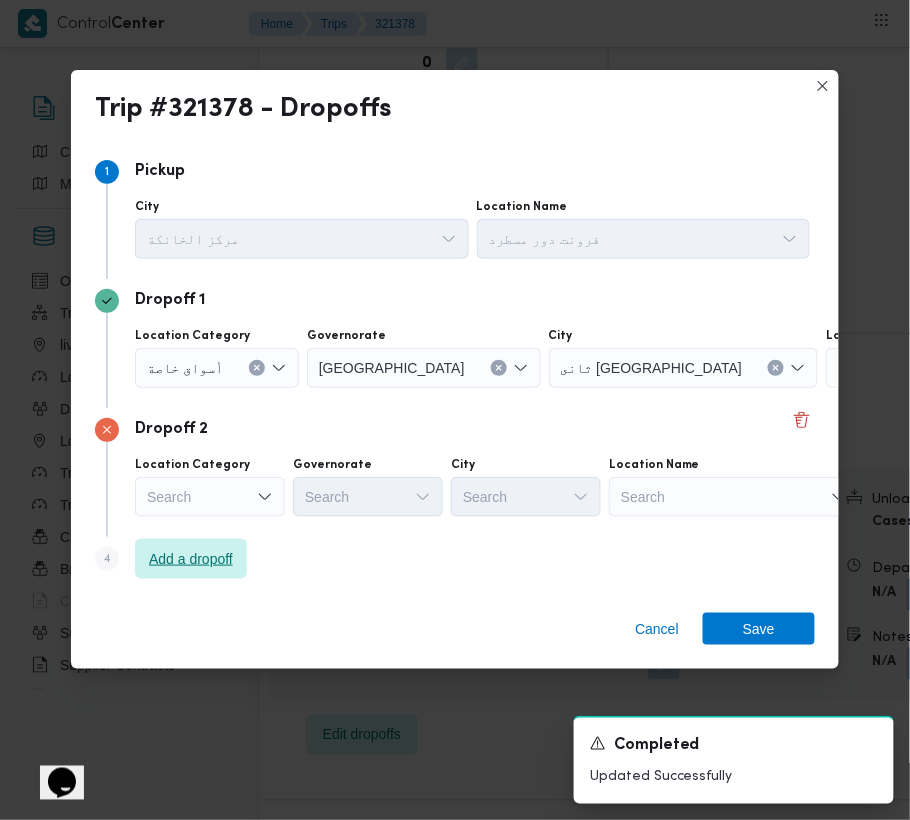 click on "Add a dropoff" at bounding box center [191, 559] 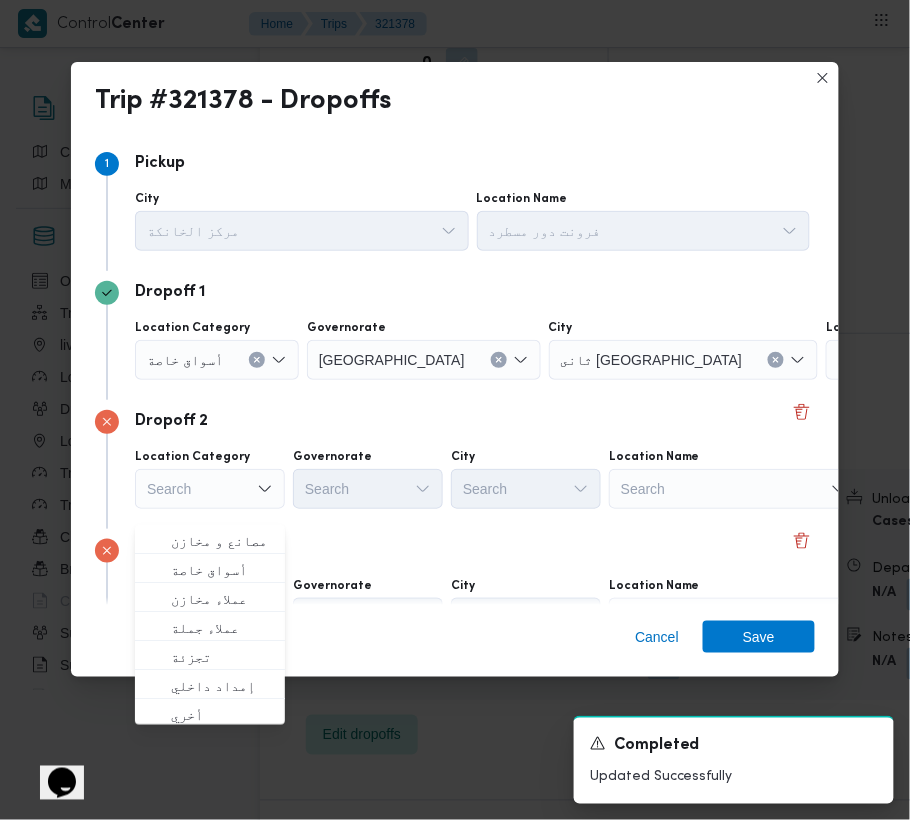 scroll, scrollTop: 113, scrollLeft: 0, axis: vertical 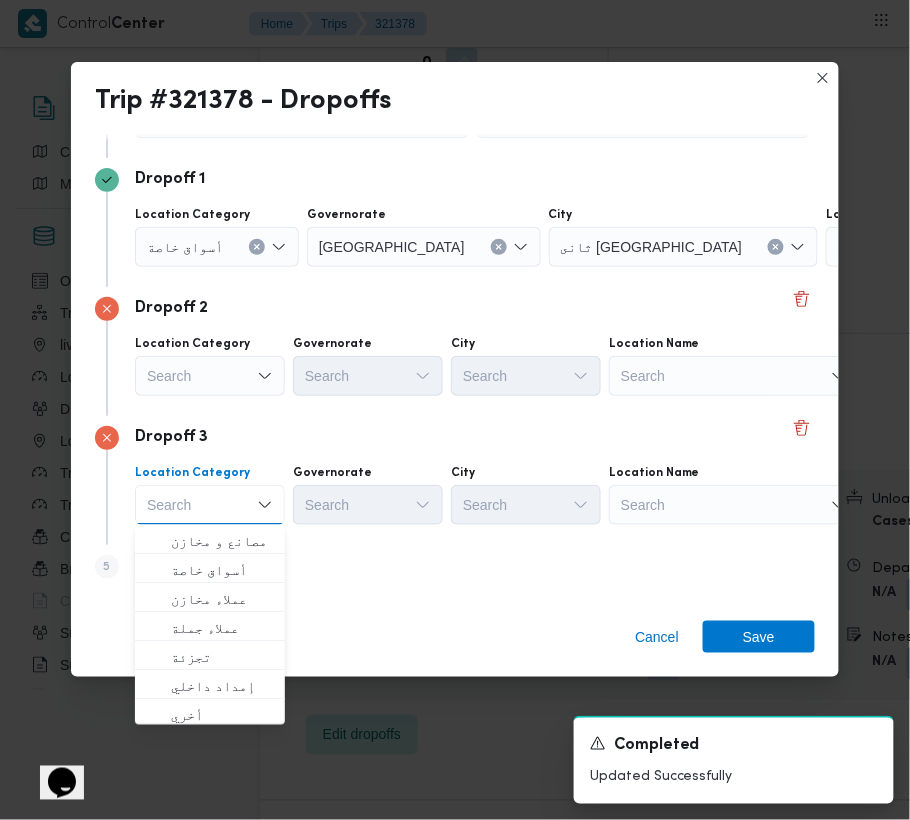 click on "Search" at bounding box center (951, 247) 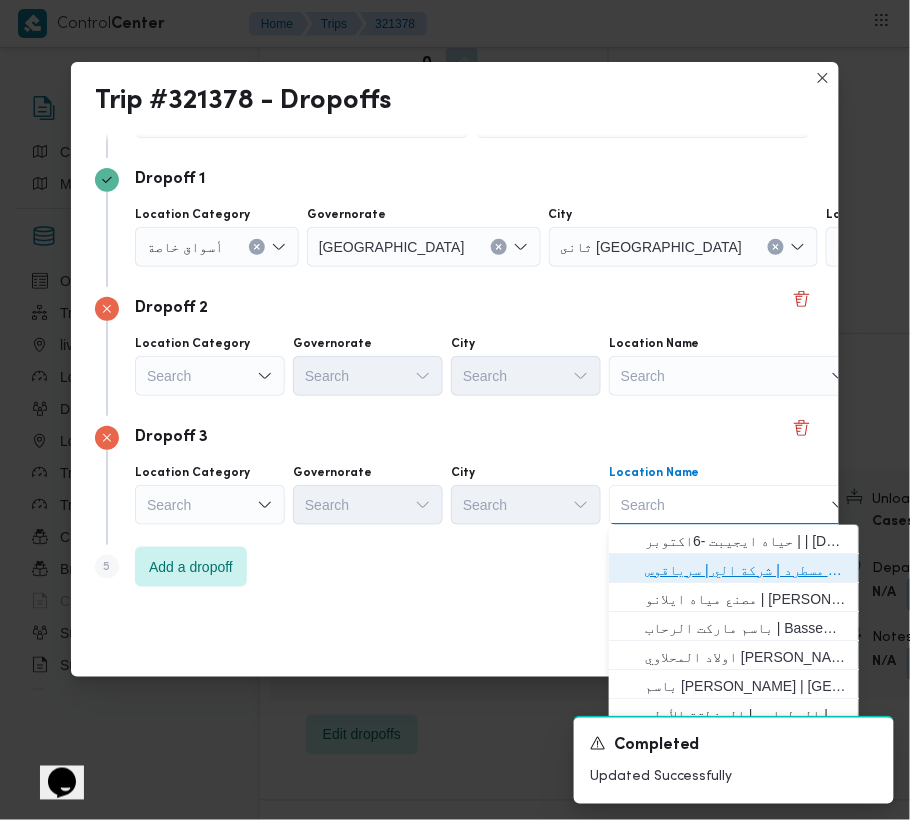 click on "فرونت دور مسطرد | شركة الي | سرياقوس" at bounding box center [734, 570] 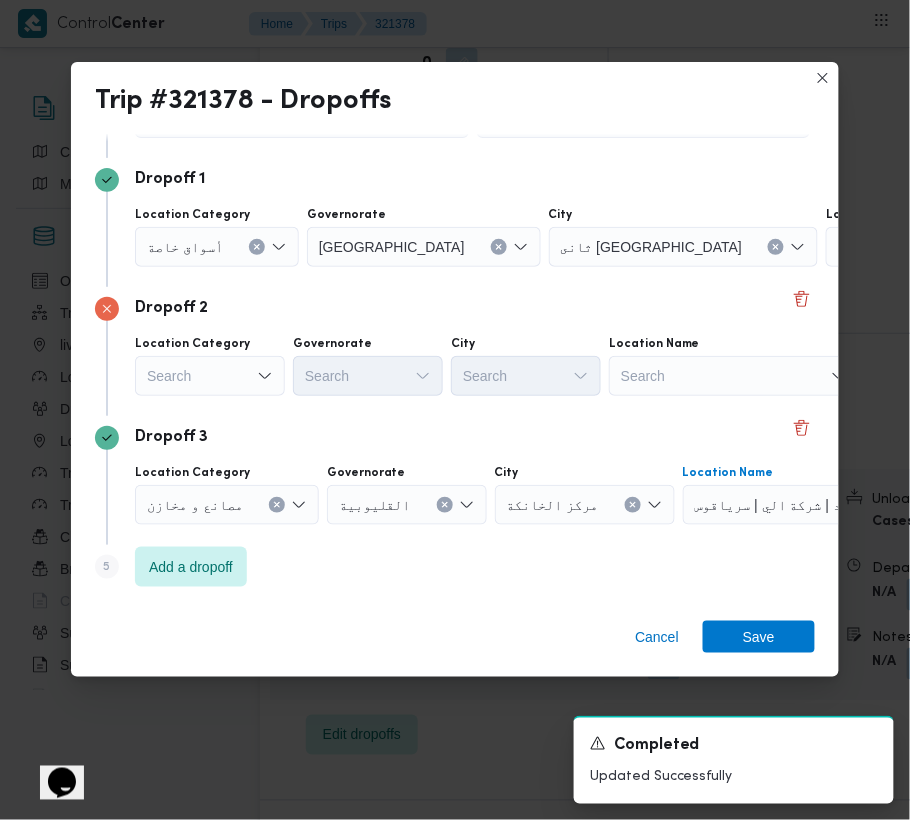 click on "Search" at bounding box center (217, 247) 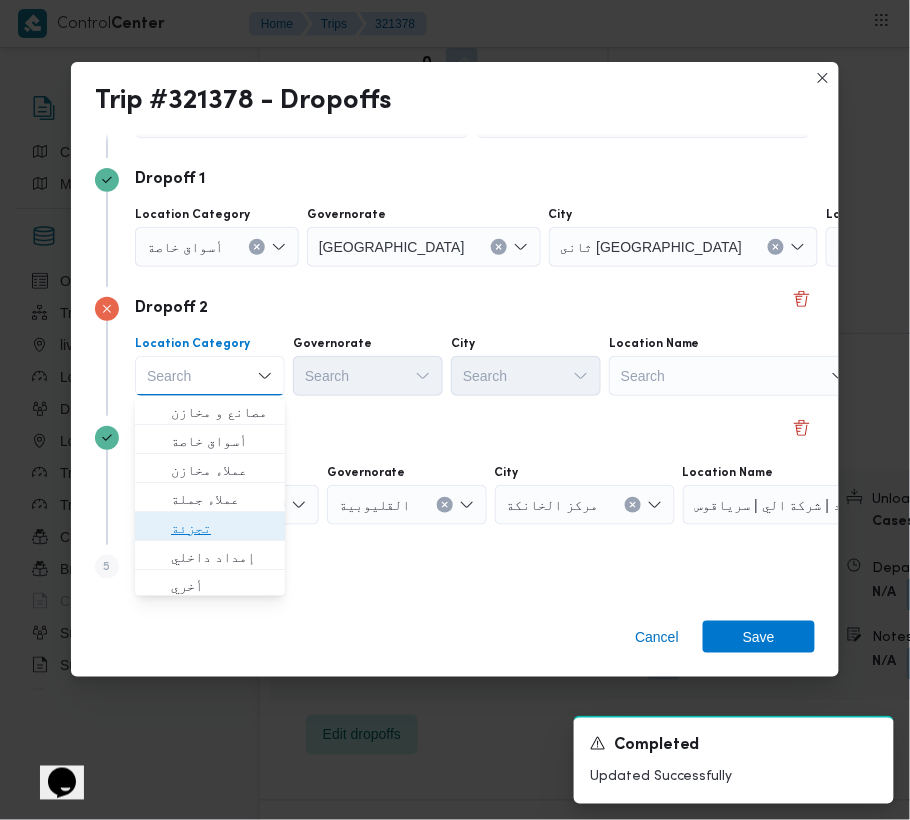 click on "تجزئة" at bounding box center [222, 528] 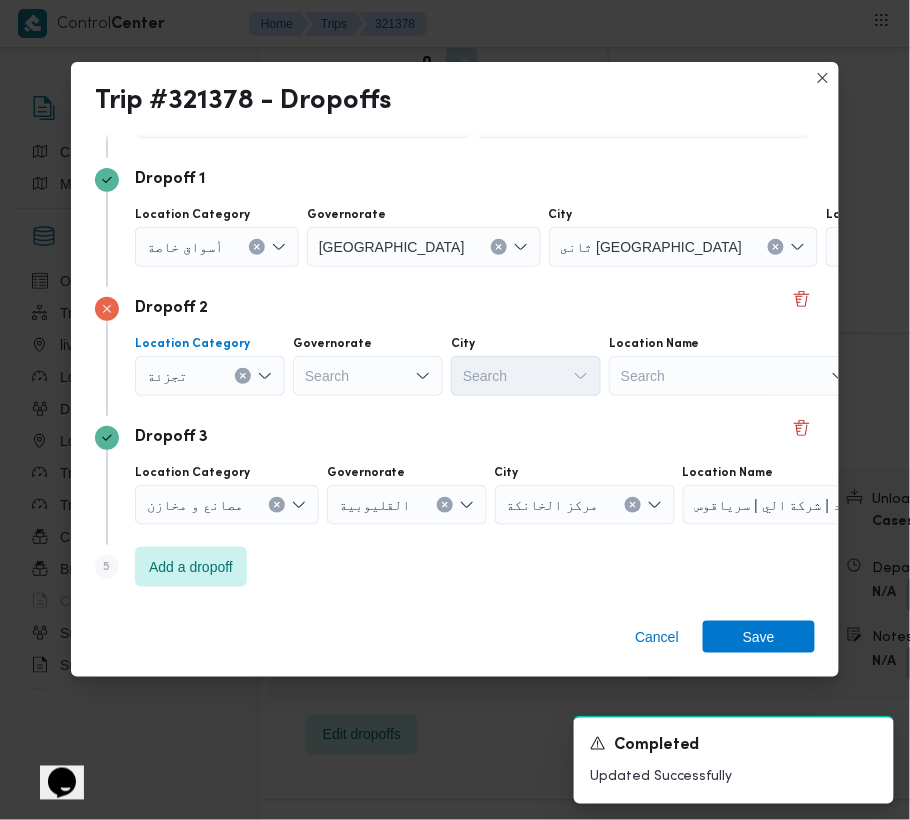 click on "أسواق خاصة" at bounding box center (185, 246) 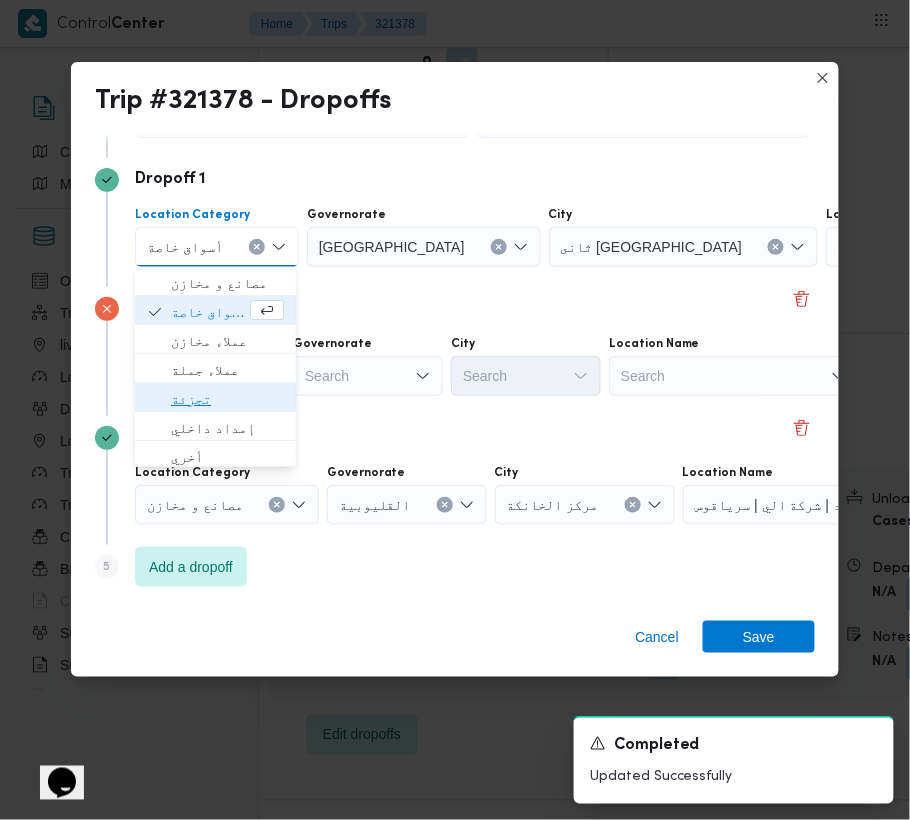 click on "تجزئة" at bounding box center [227, 399] 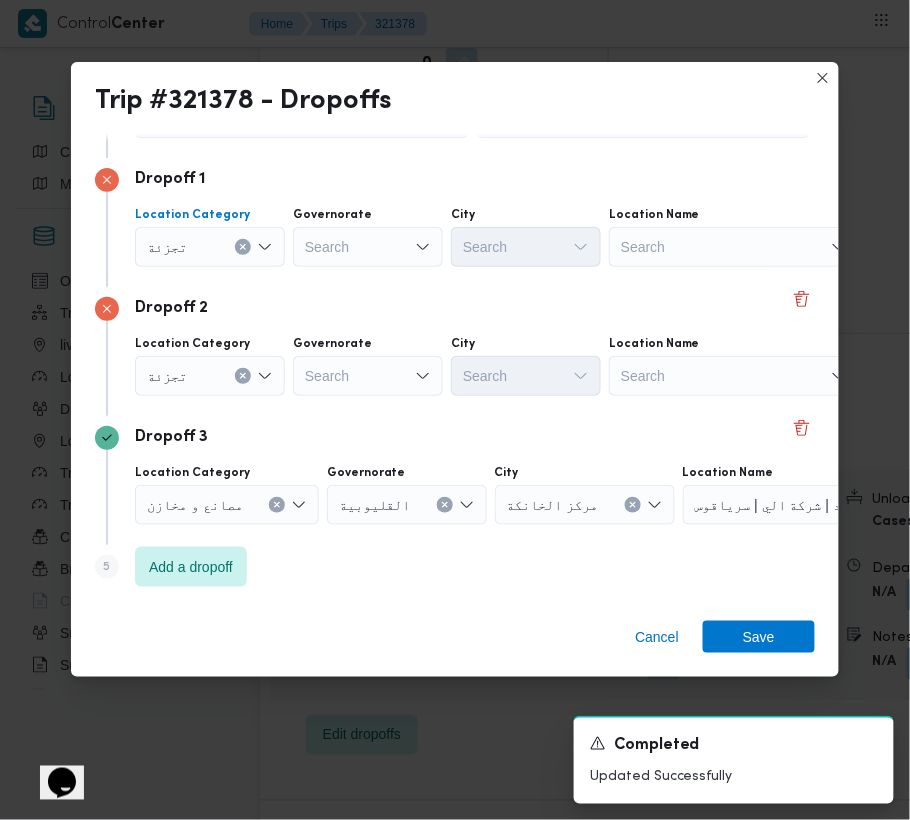 click on "Search" at bounding box center (368, 247) 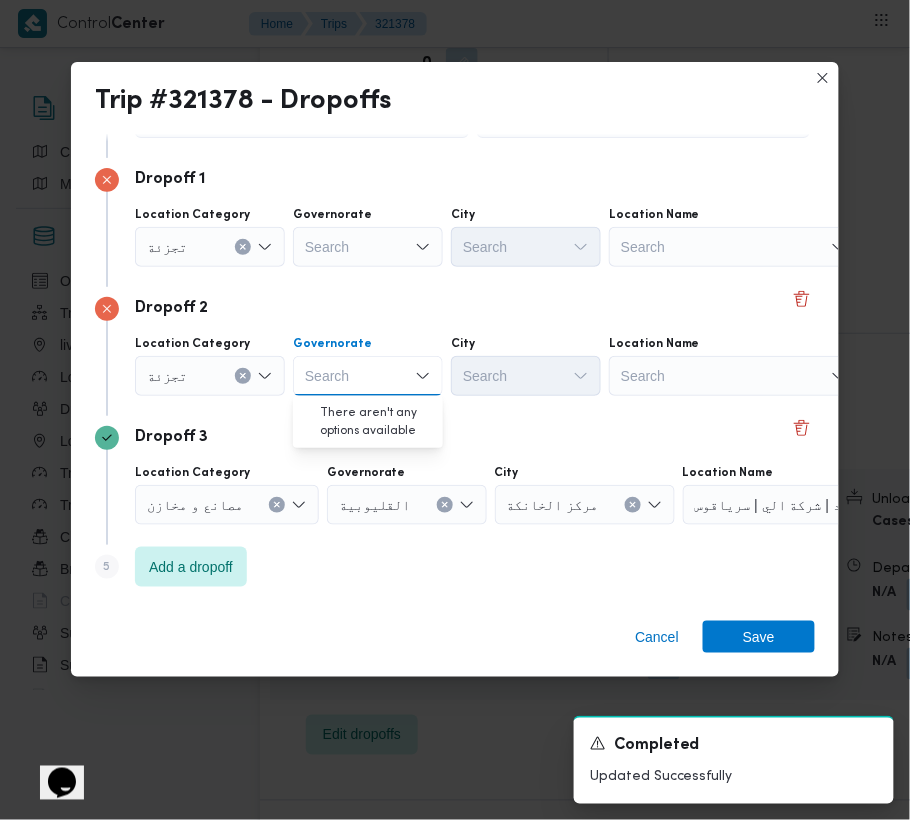 paste on "قاهرة" 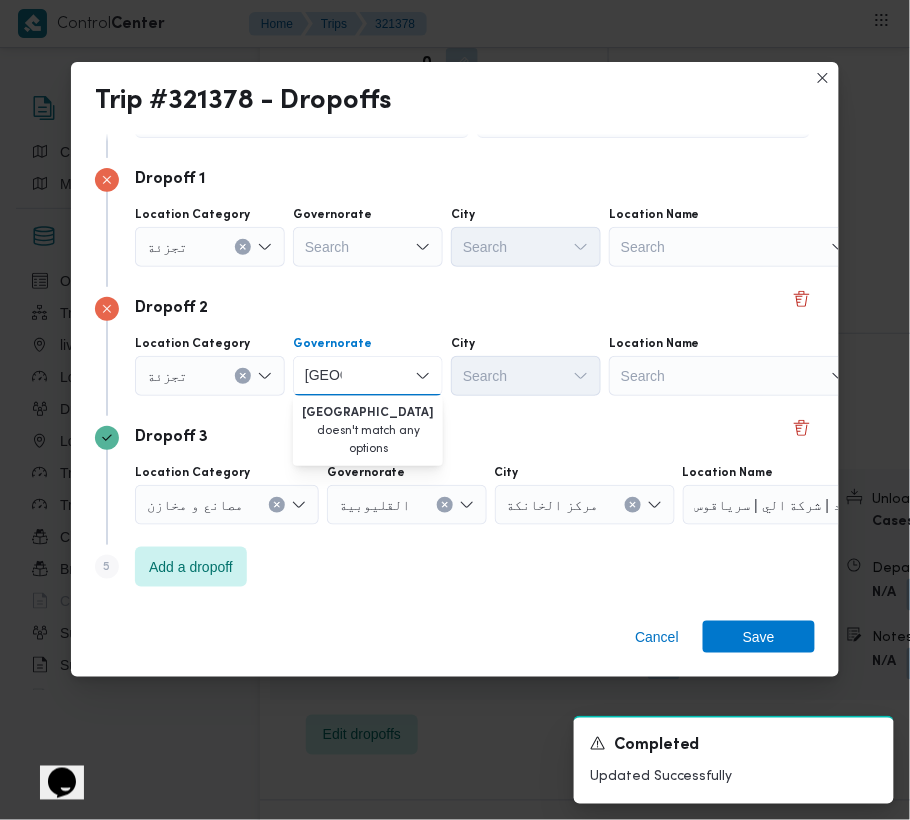 type on "قاهرة" 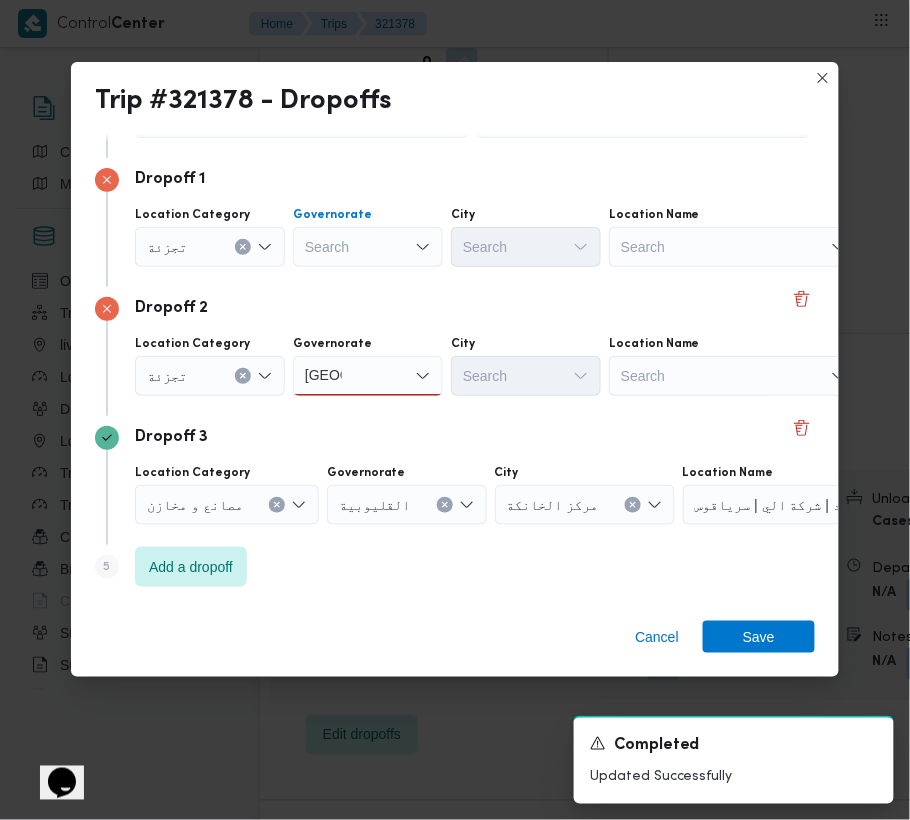 click on "Search" at bounding box center [368, 247] 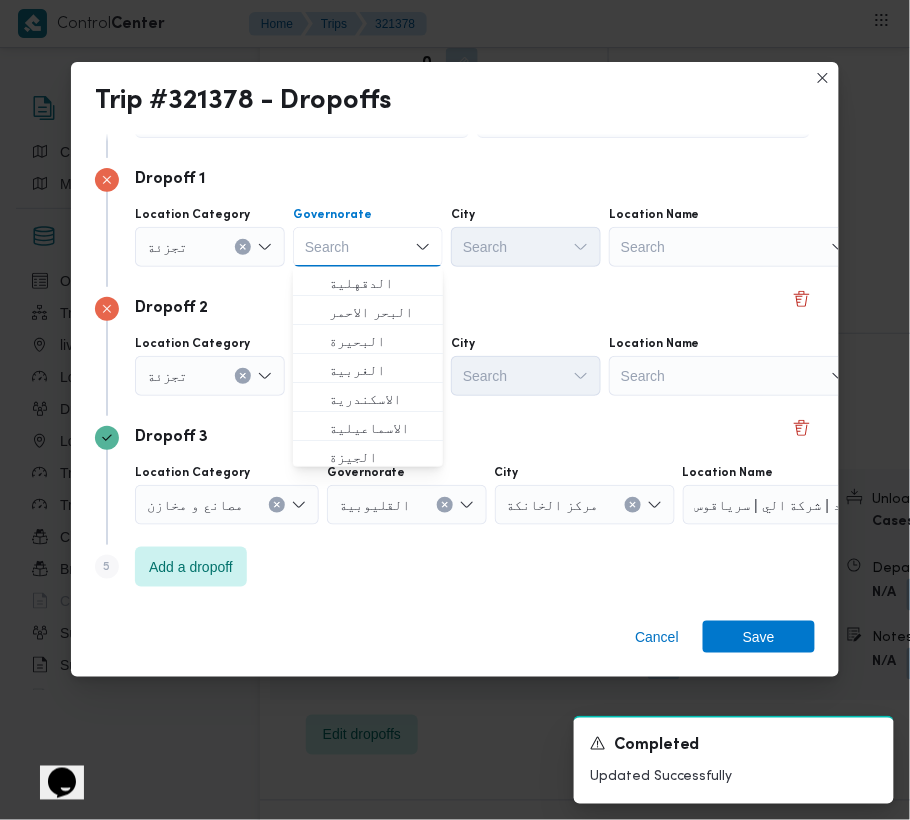 paste on "قاهرة" 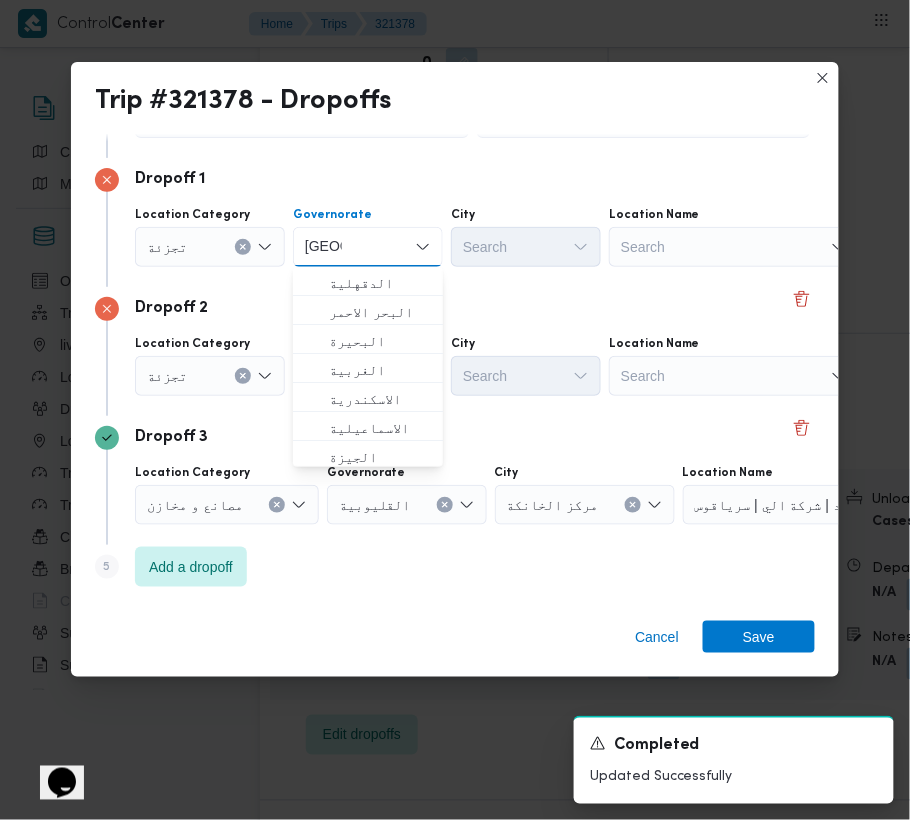 type on "قاهرة" 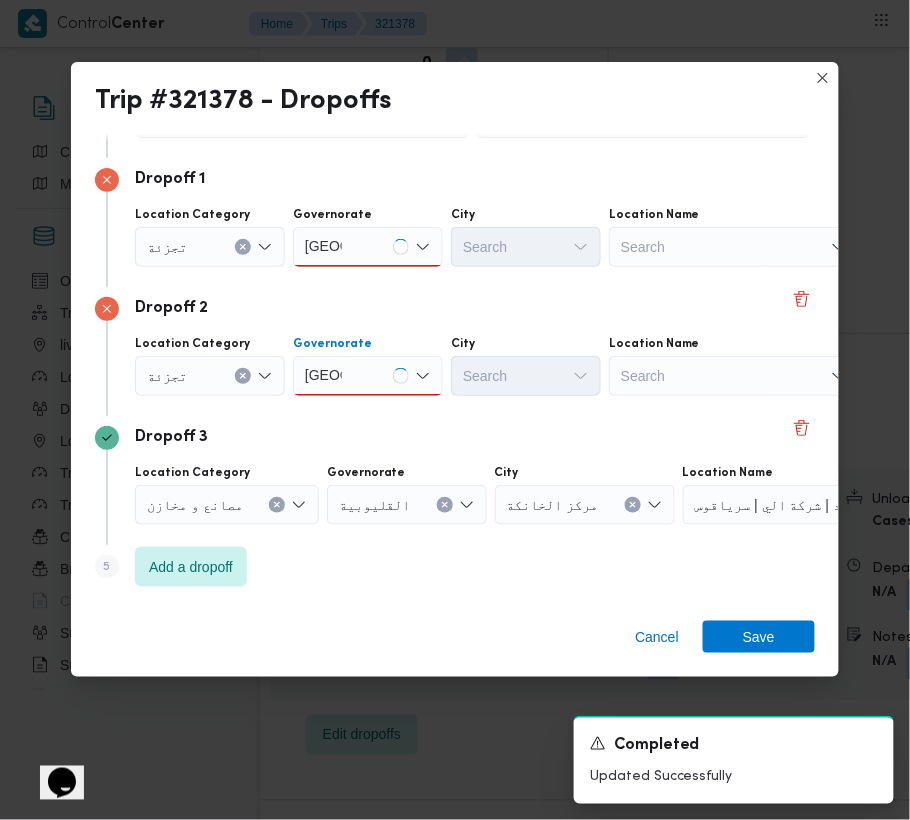 click 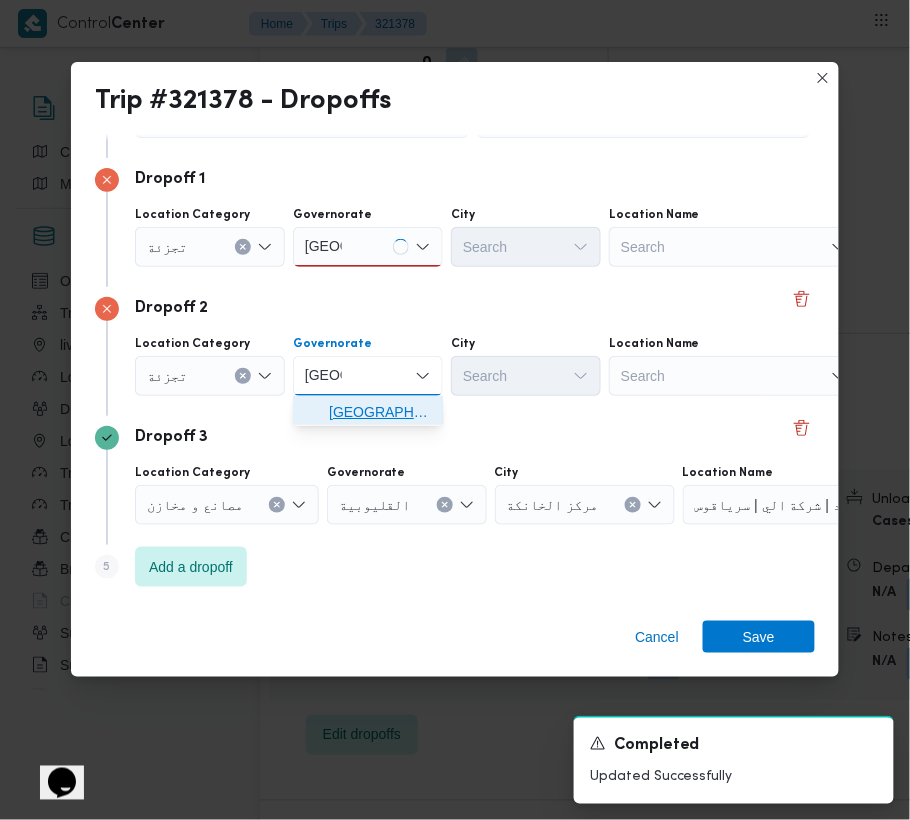 click on "القاهرة" at bounding box center [380, 412] 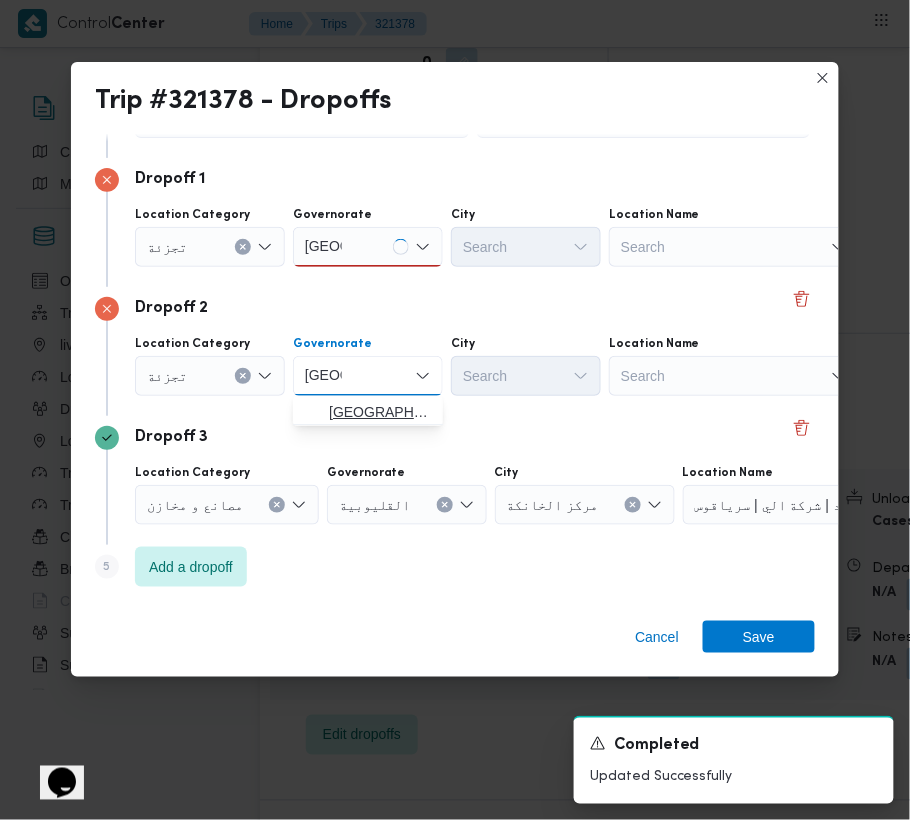type 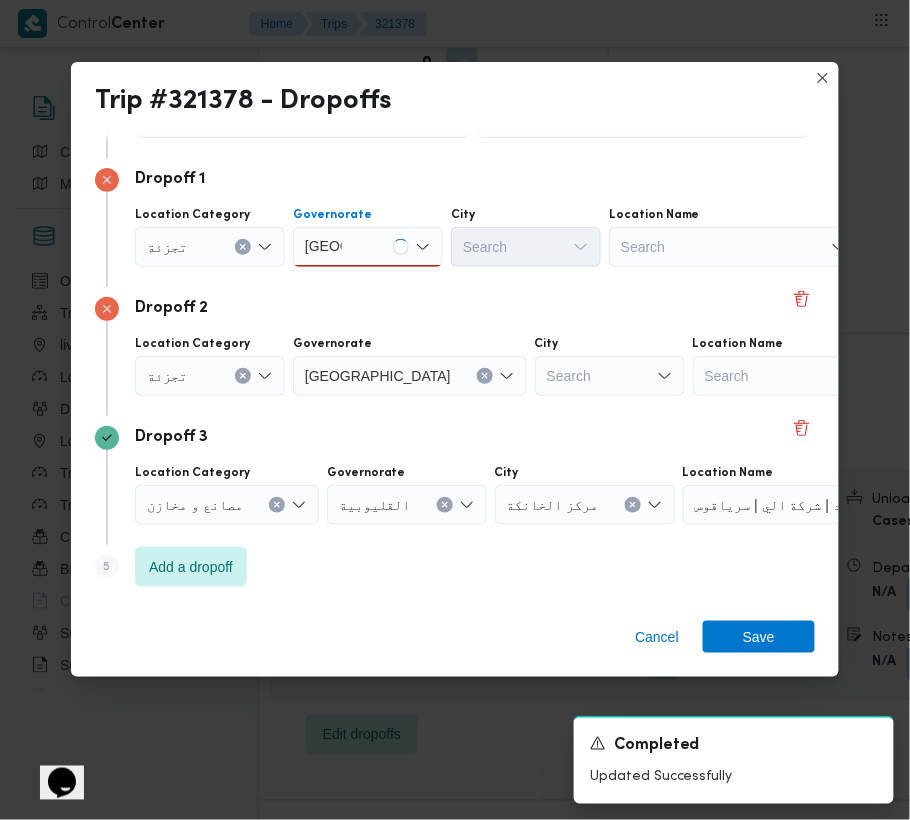 click on "قاهرة قاهرة" at bounding box center [368, 247] 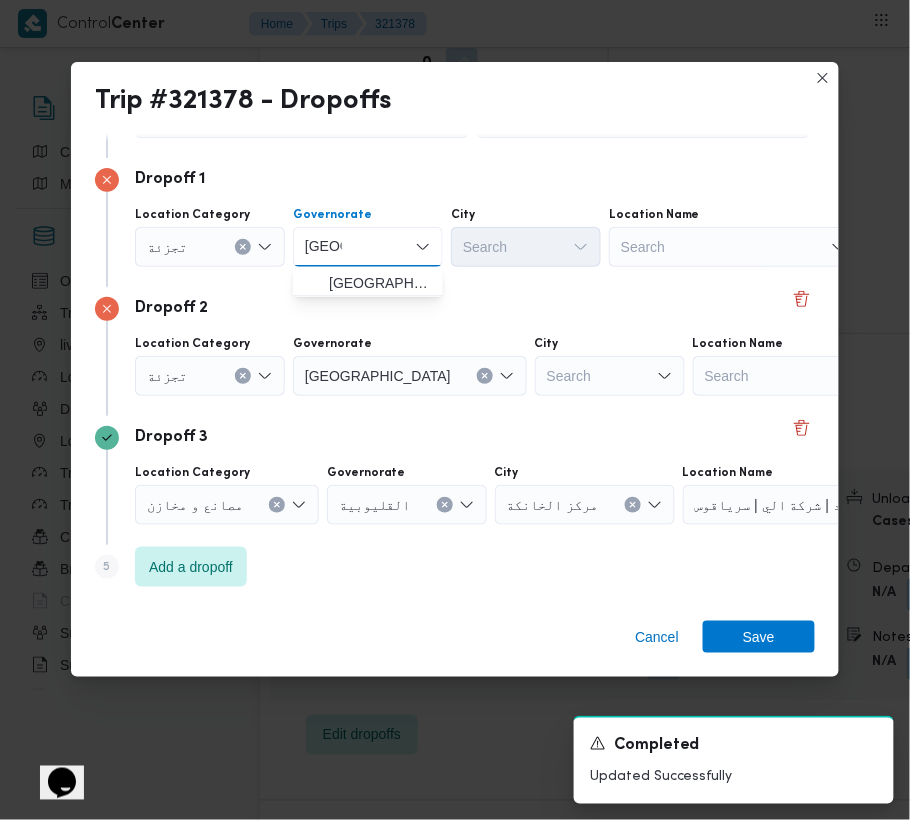 click on "القاهرة" at bounding box center [380, 283] 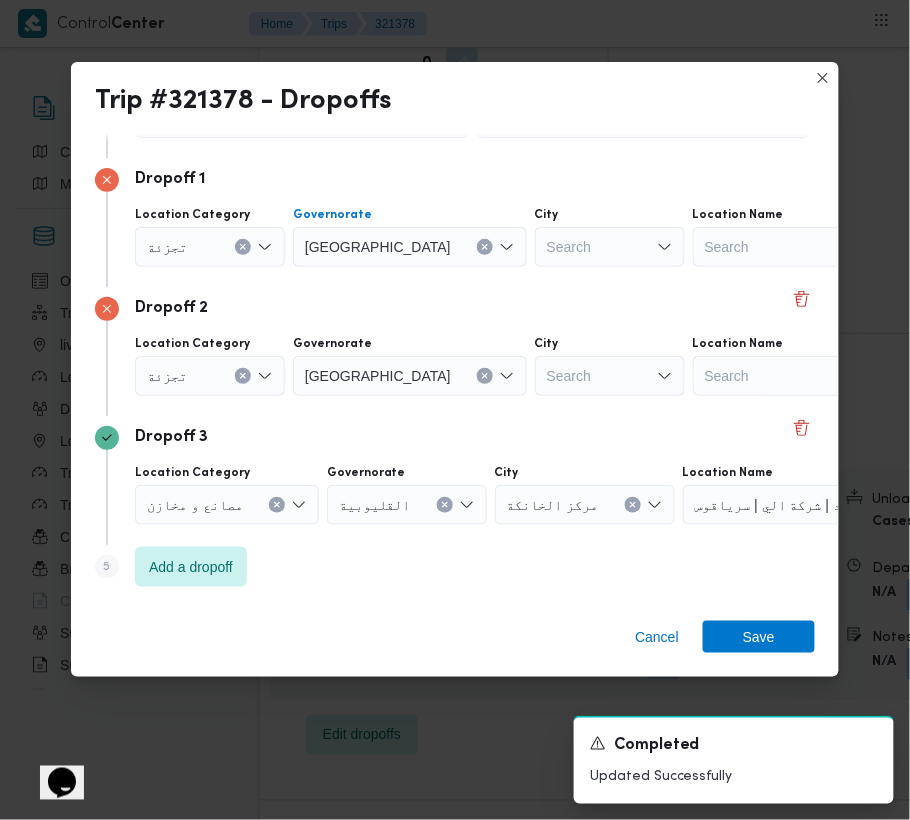 click on "Search" at bounding box center [610, 247] 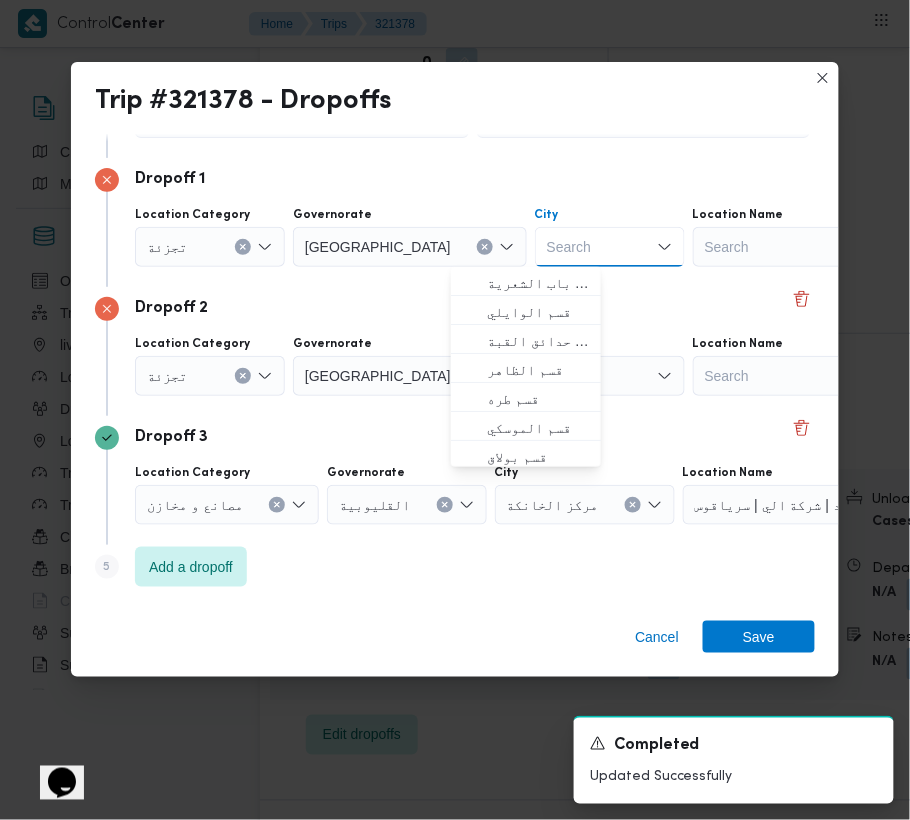 paste on "قاهرة" 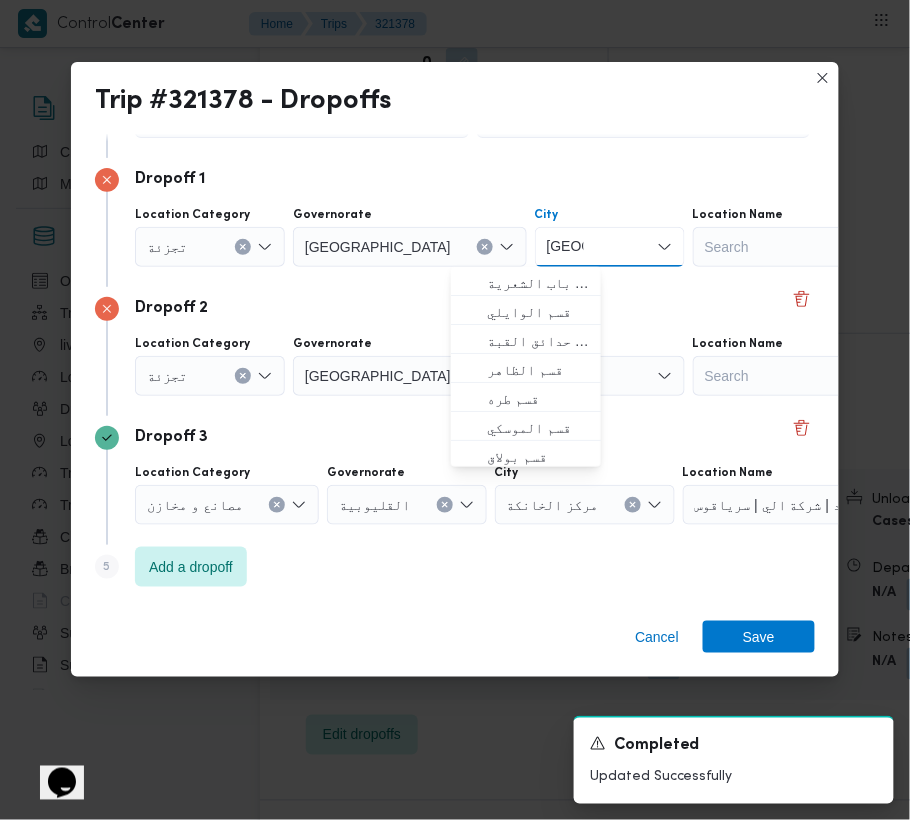 type on "قاهرة" 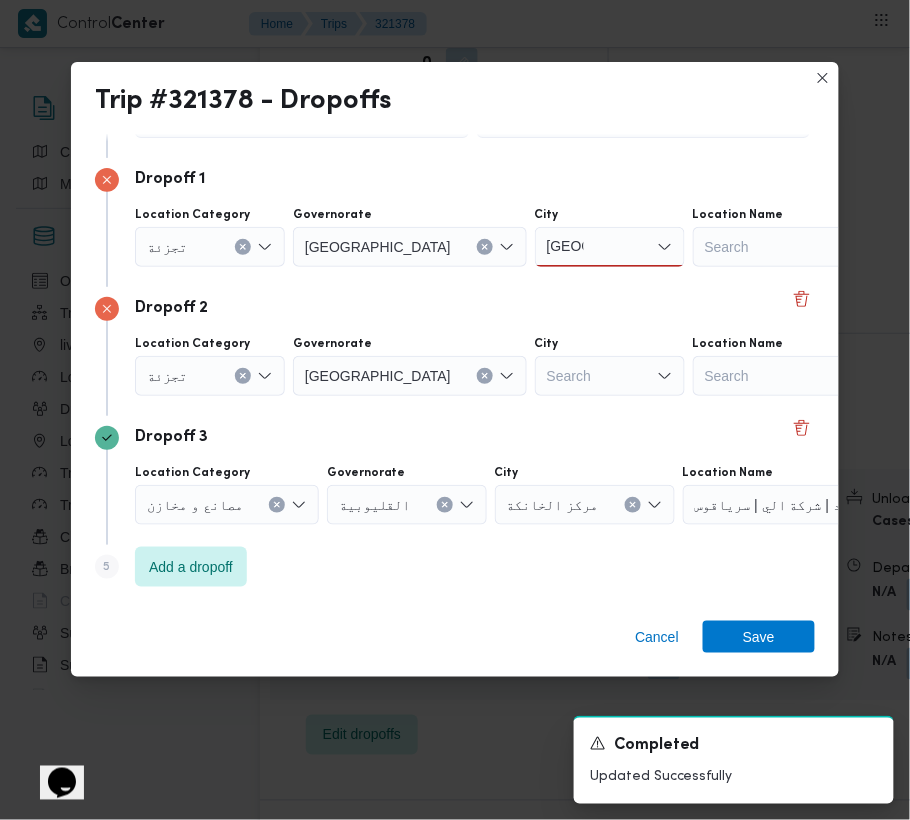 click on "Dropoff 2" at bounding box center (455, 309) 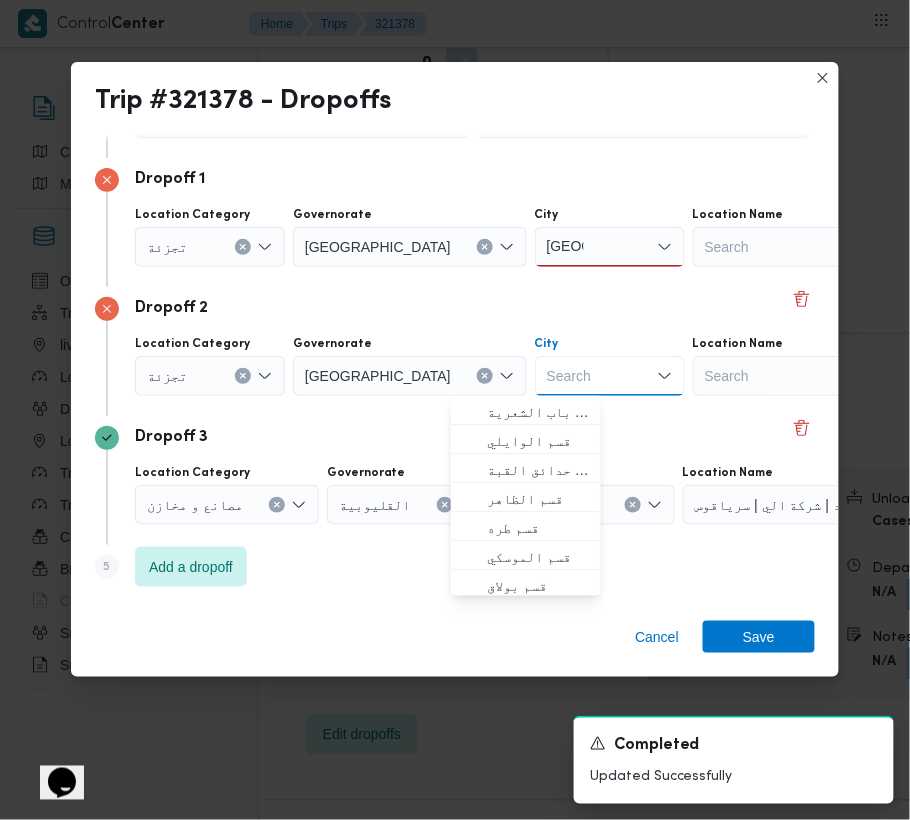 paste on "قاهرة" 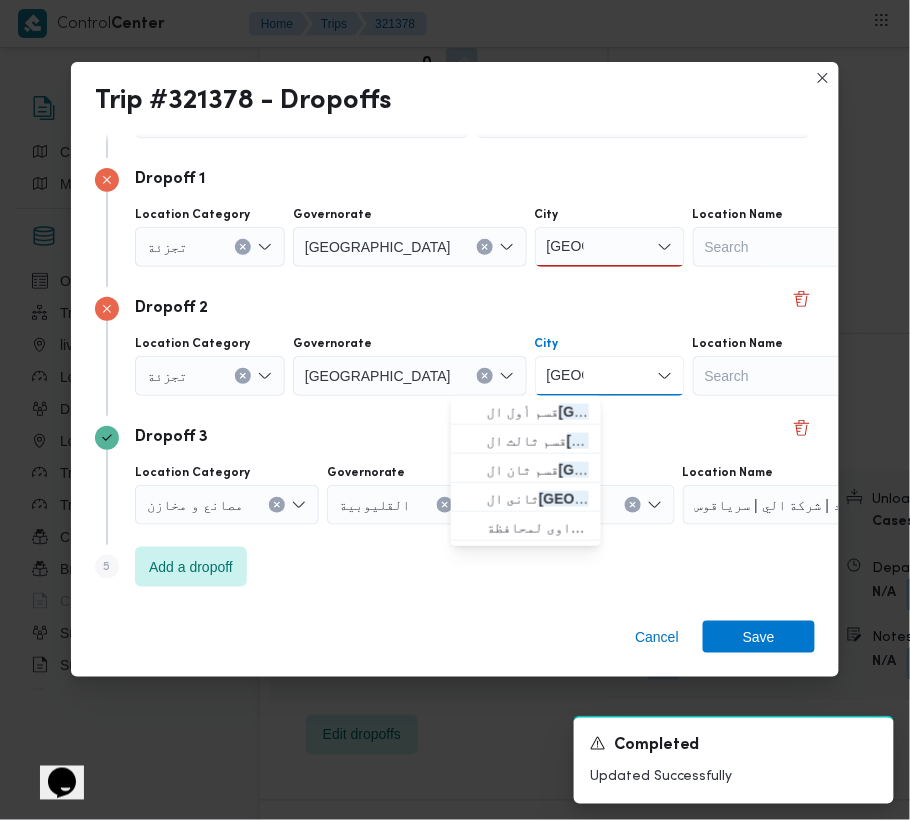 type on "قاهرة" 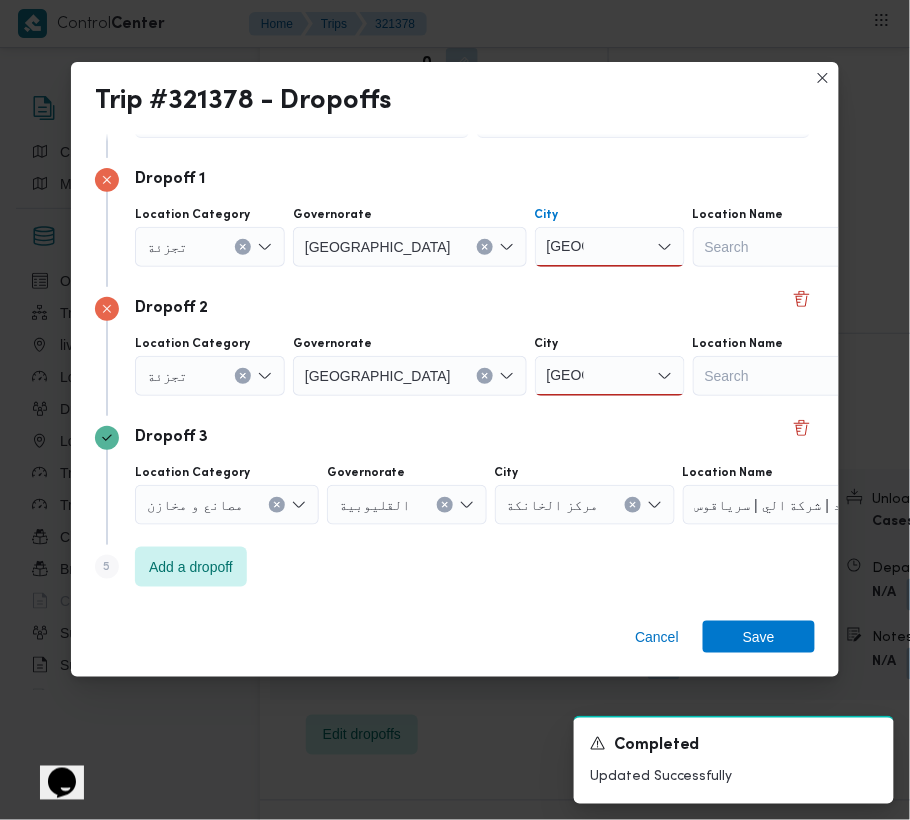 click on "قاهرة قاهرة" at bounding box center [610, 247] 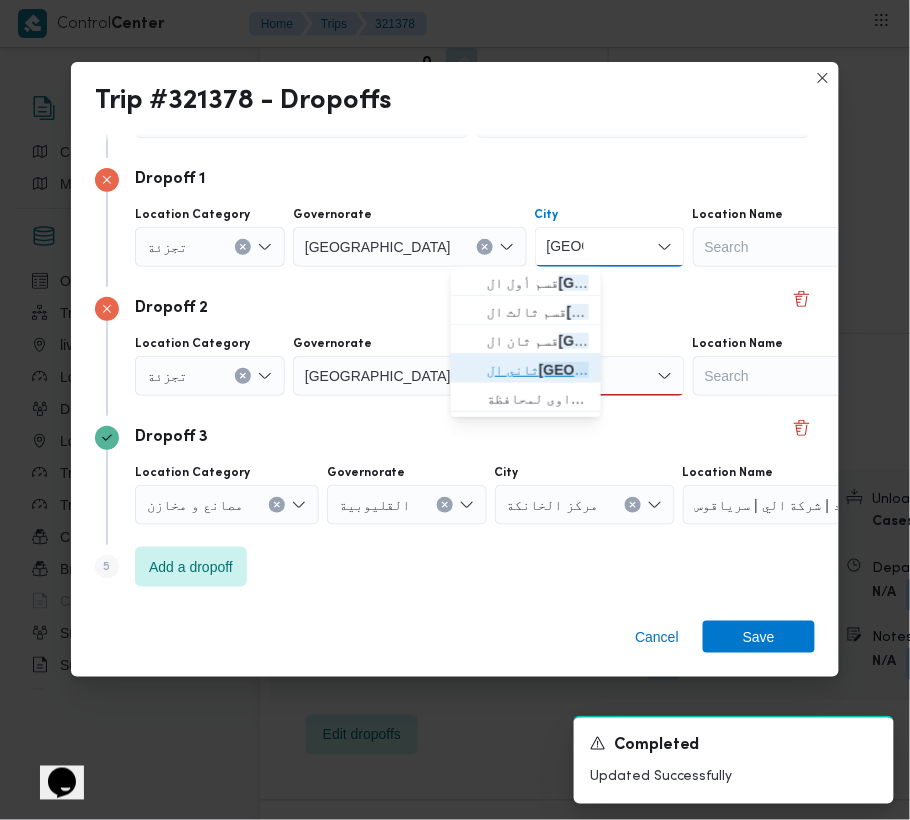 click on "قاهرة" at bounding box center [614, 370] 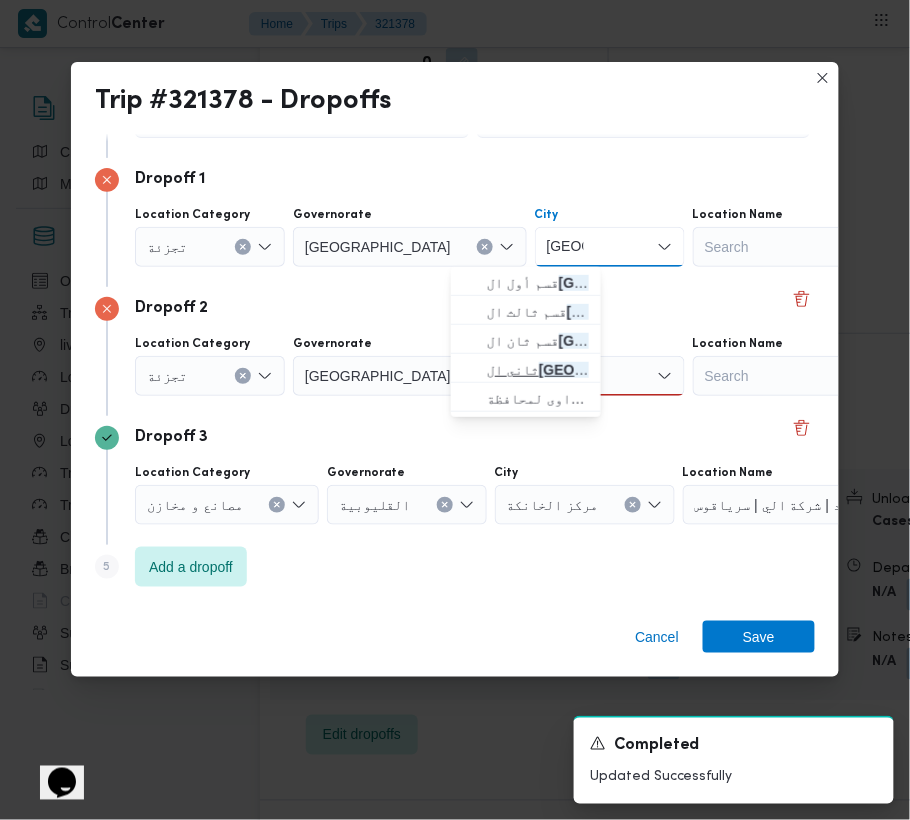 type 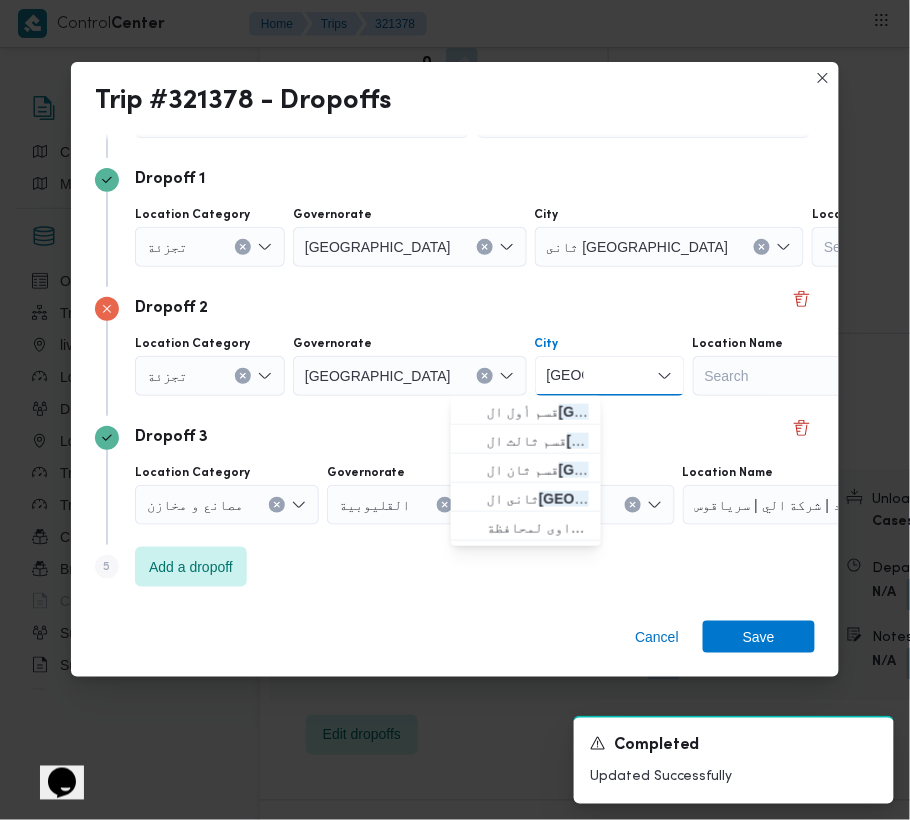 click on "قاهرة" at bounding box center (565, 376) 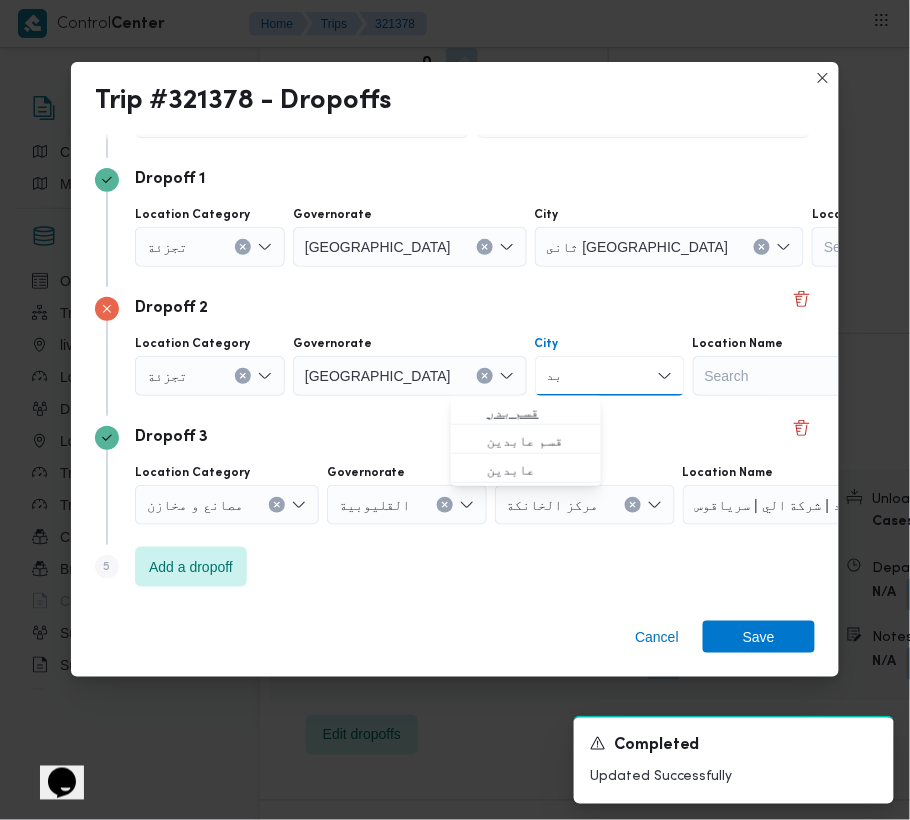 type on "بد" 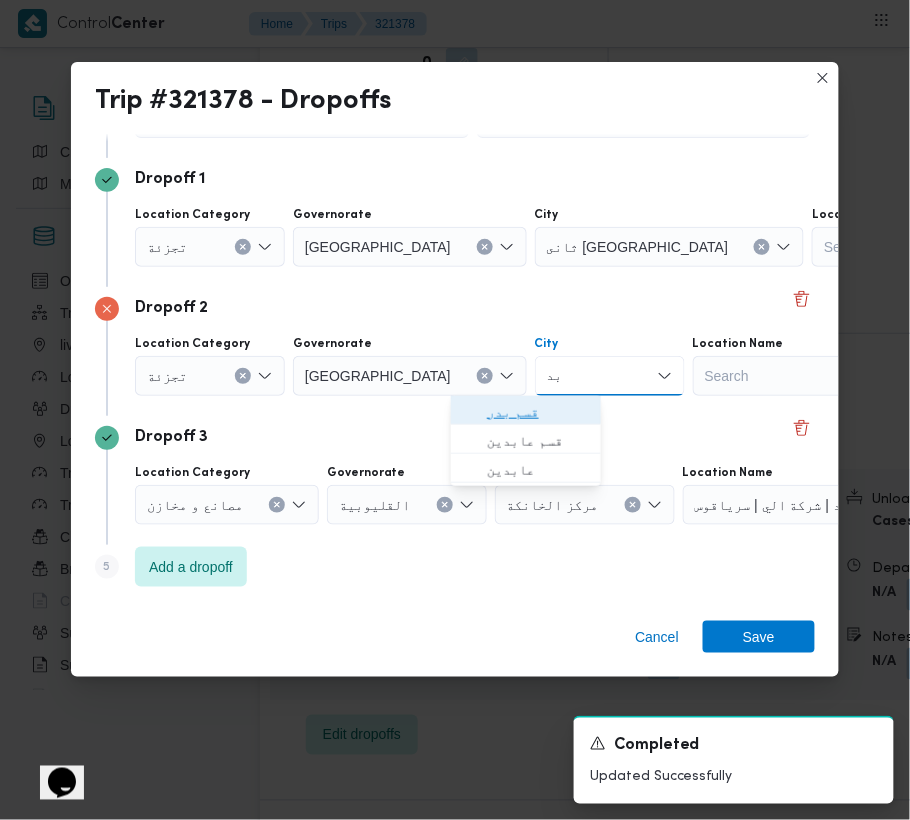 click on "قسم بدر" at bounding box center [538, 412] 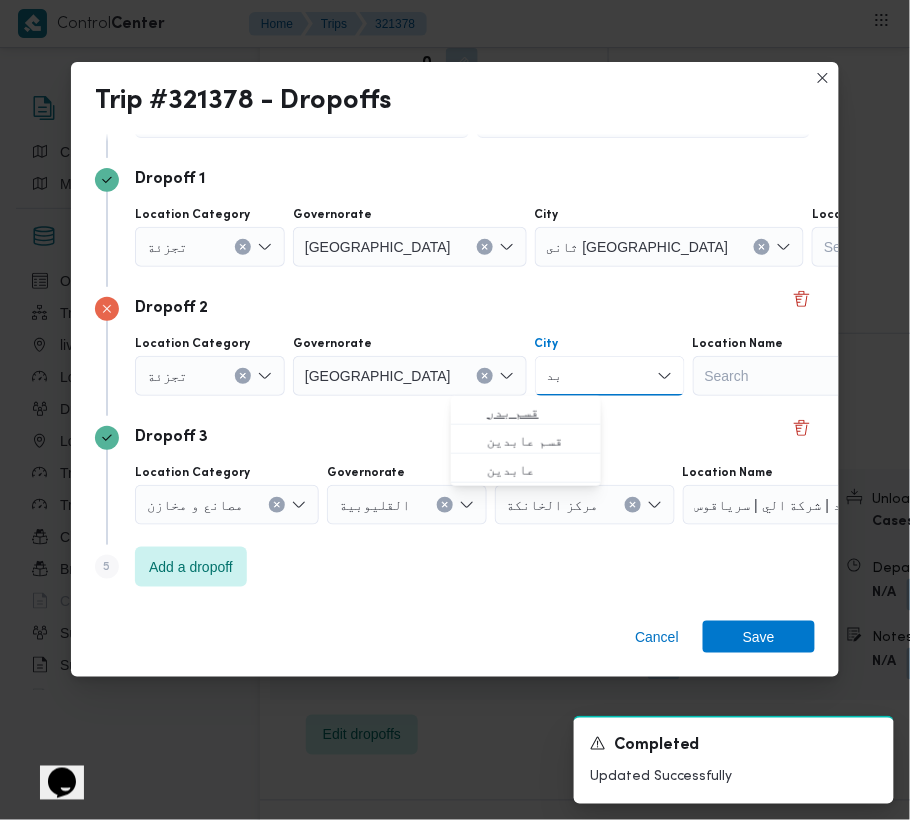 type 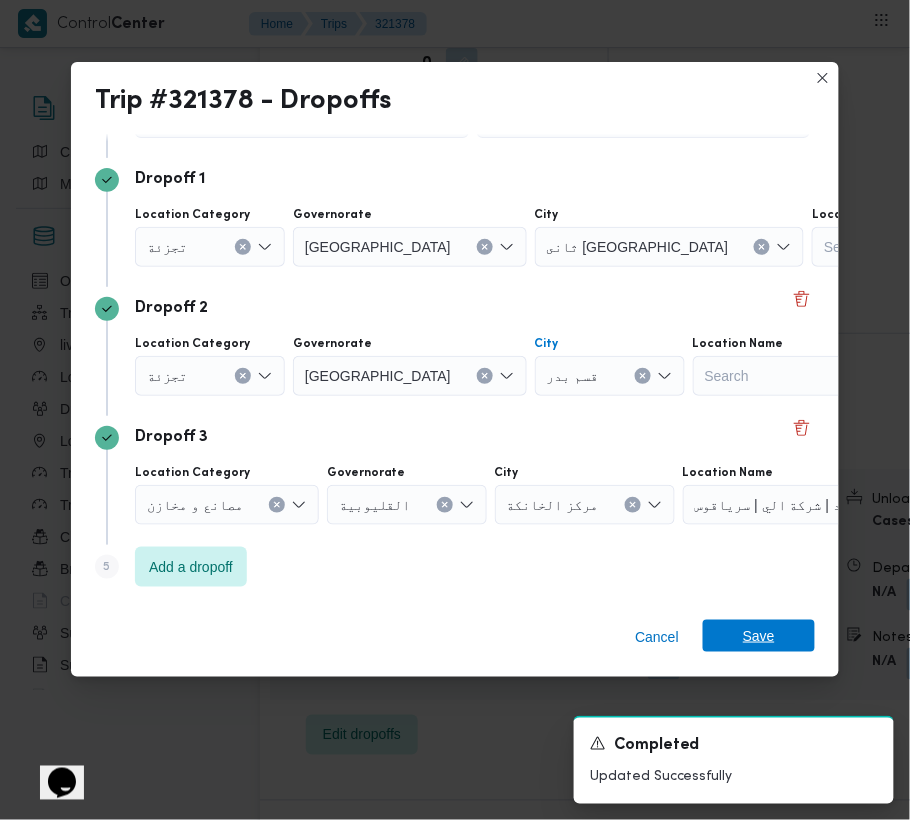 click on "Save" at bounding box center (759, 636) 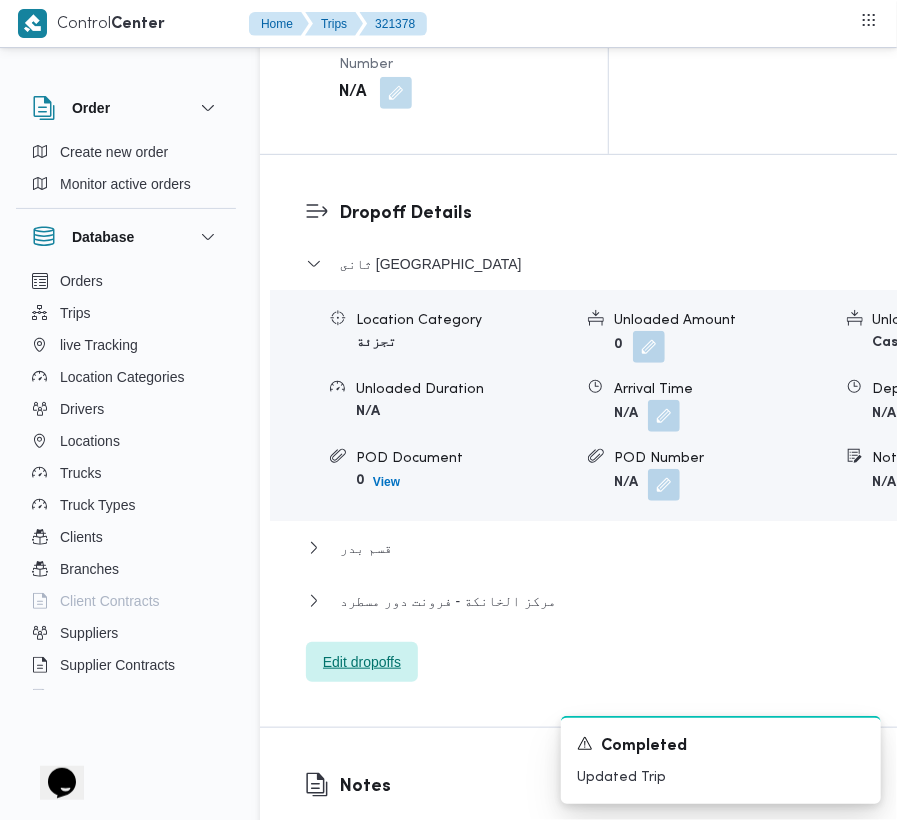 scroll, scrollTop: 3014, scrollLeft: 0, axis: vertical 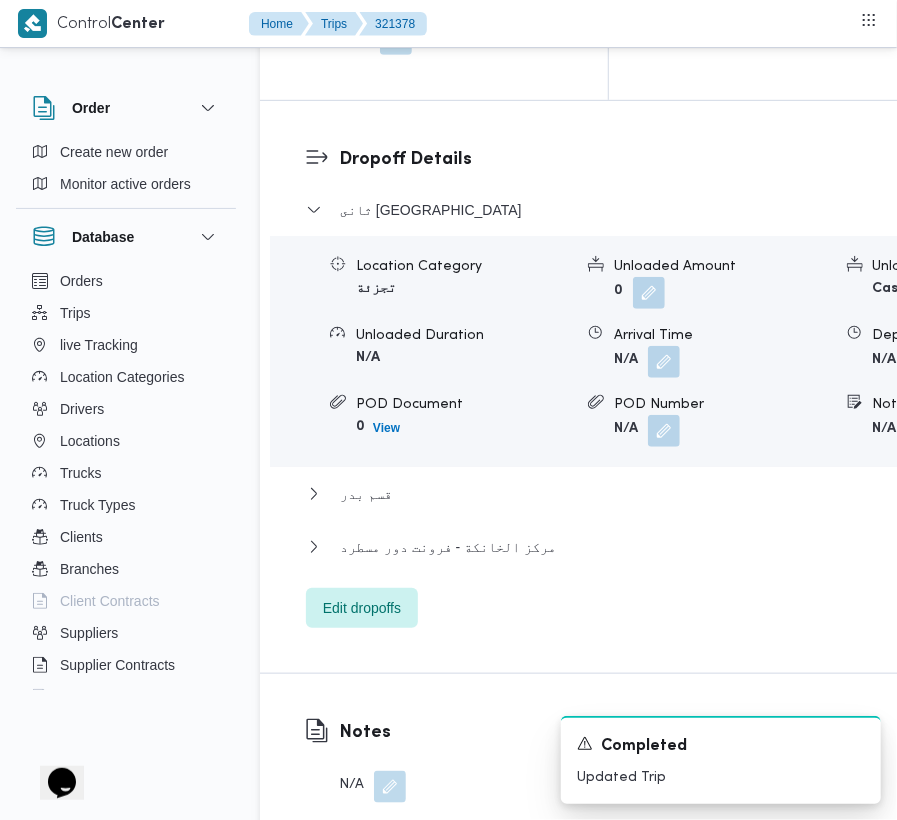click at bounding box center (923, 430) 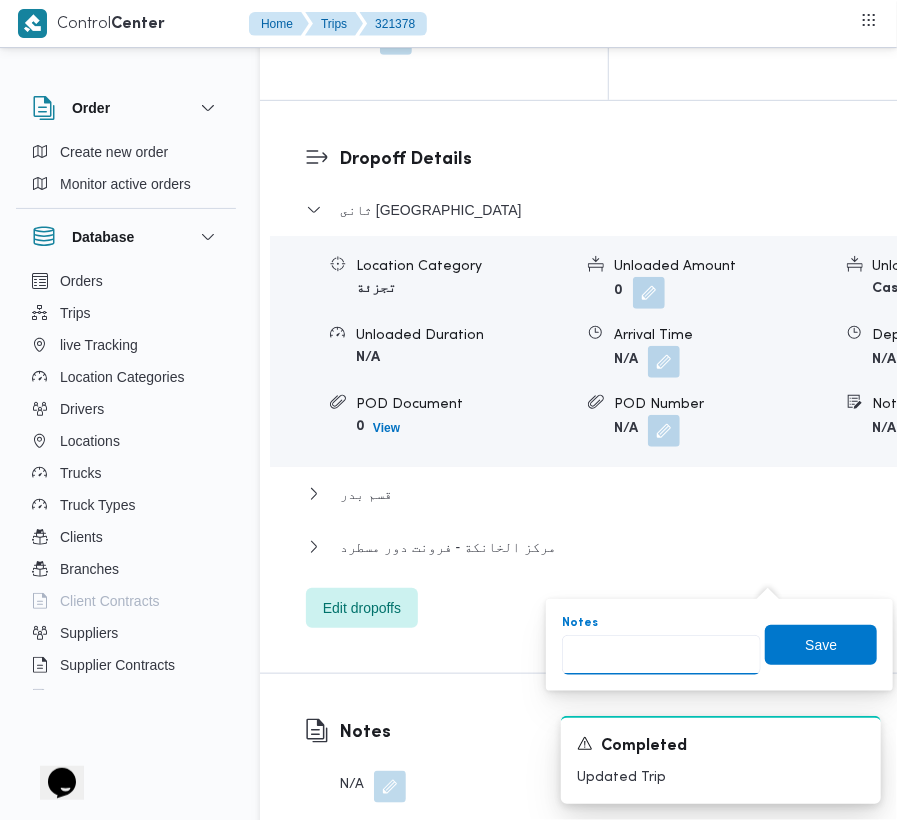 paste on "مدينتى" 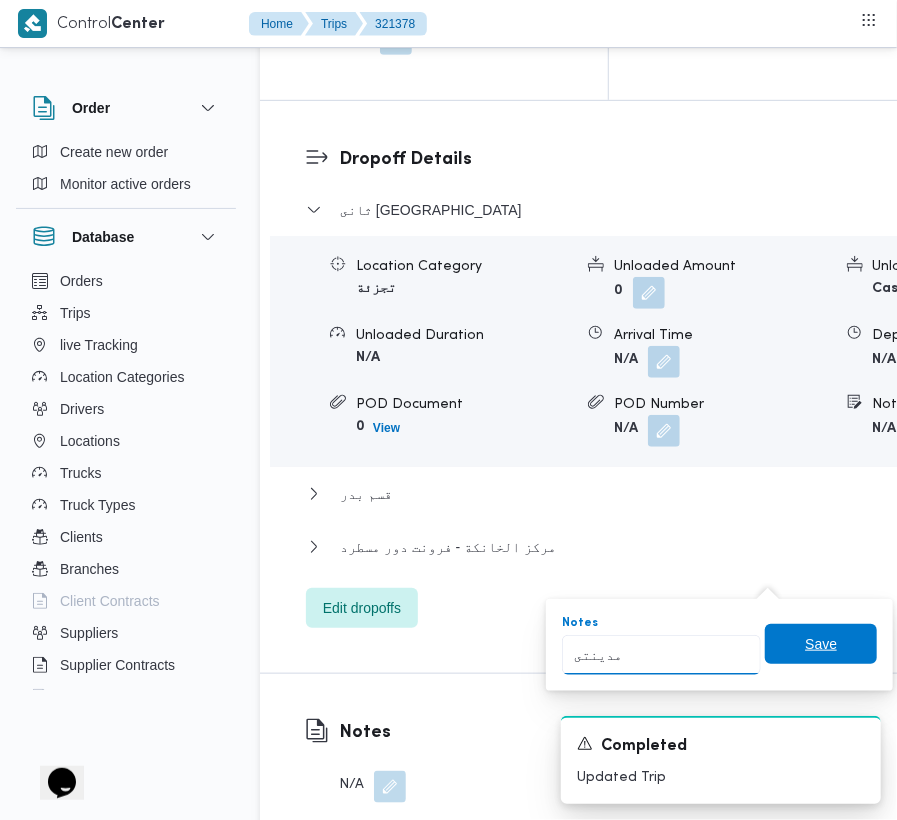 type on "مدينتى" 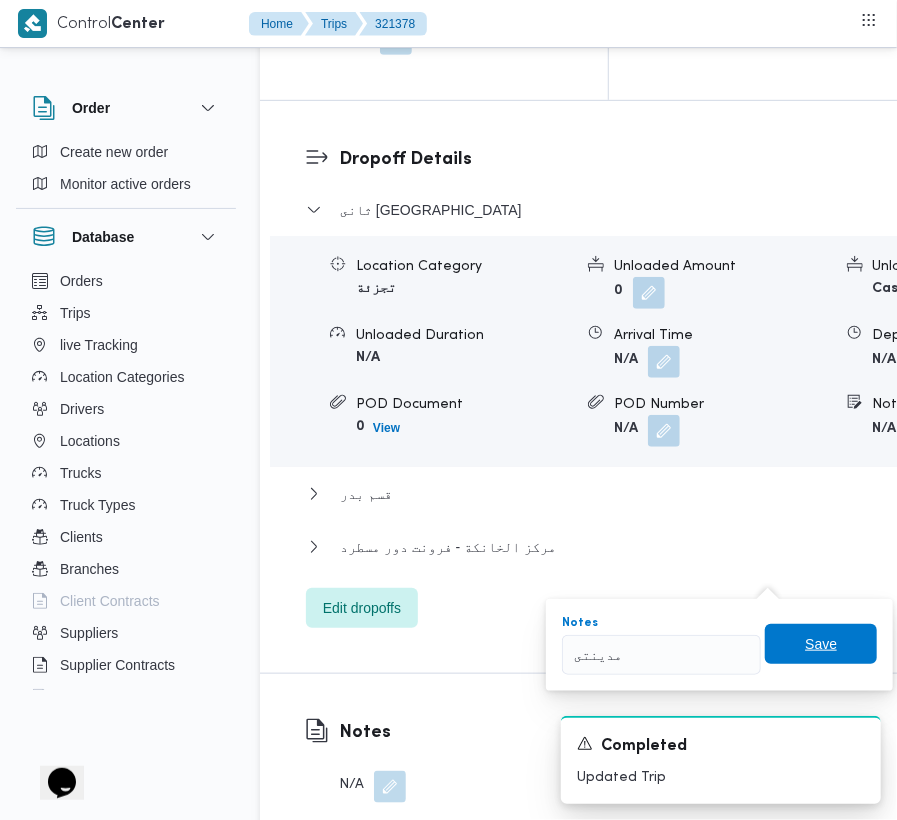 click on "Save" at bounding box center [821, 644] 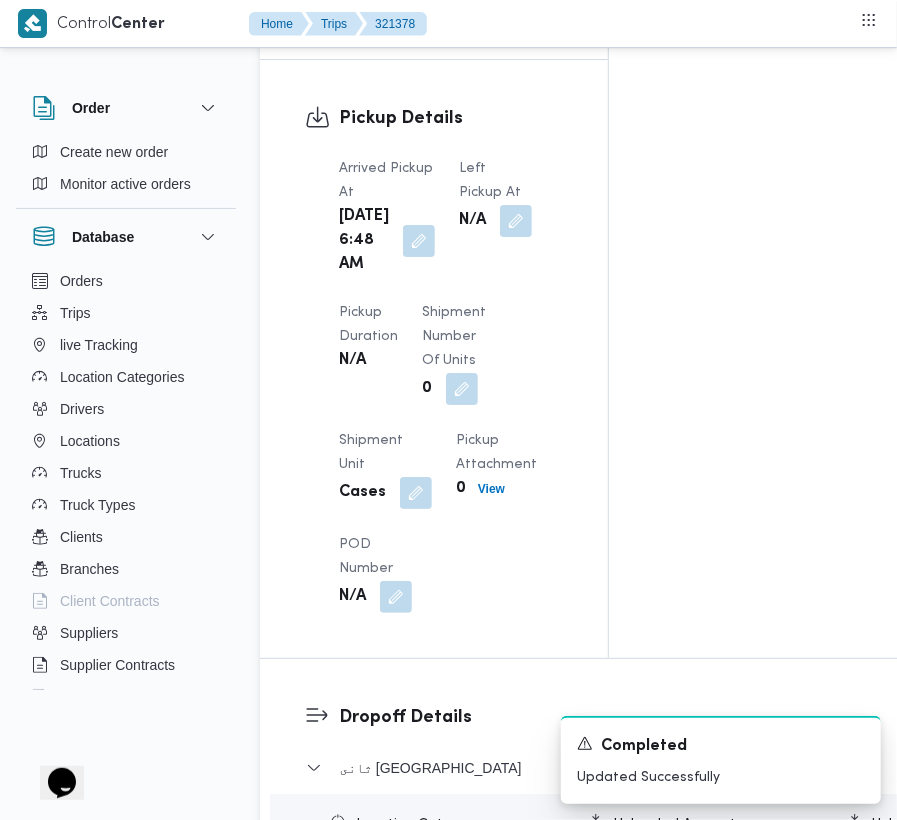 scroll, scrollTop: 2446, scrollLeft: 0, axis: vertical 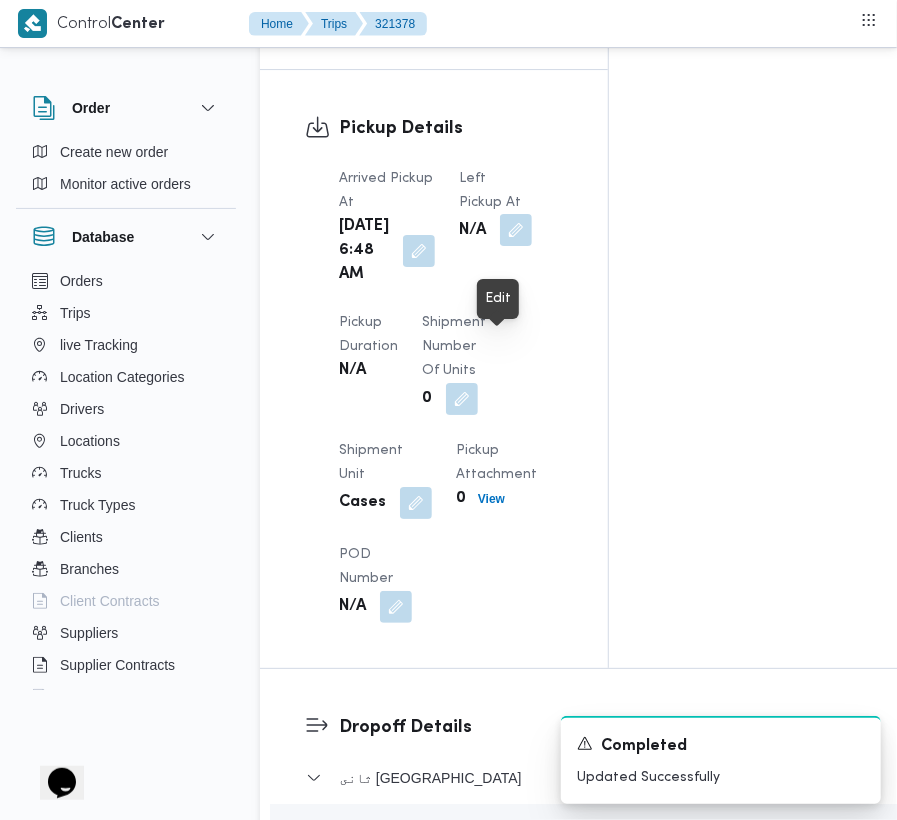 click at bounding box center [516, 230] 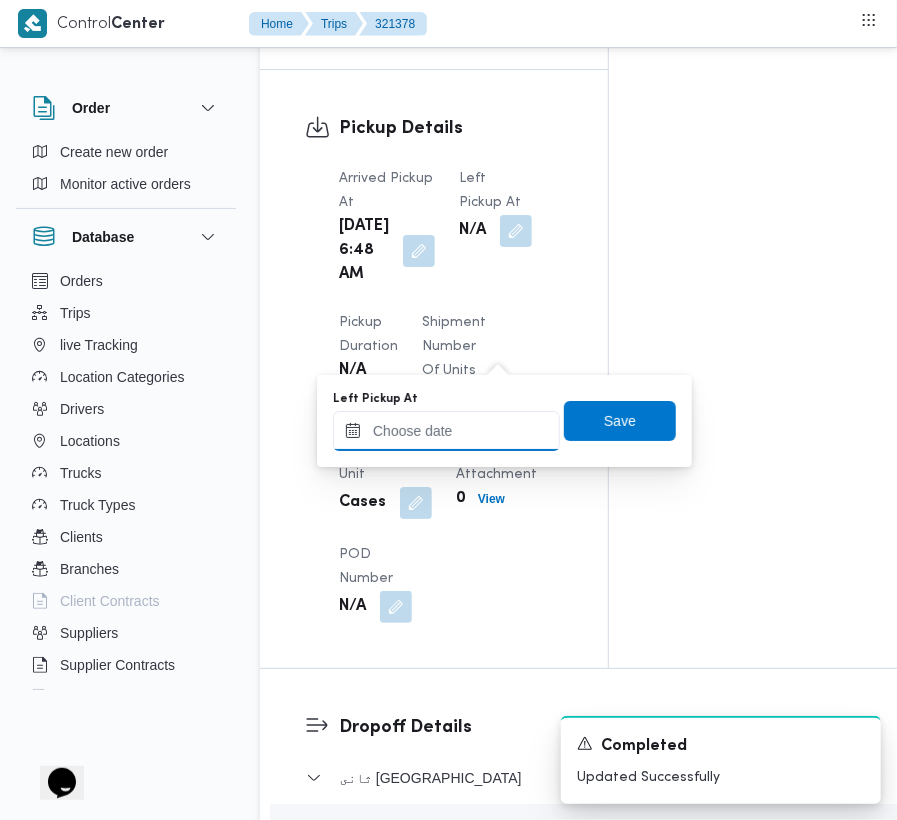 click on "Left Pickup At" at bounding box center (446, 431) 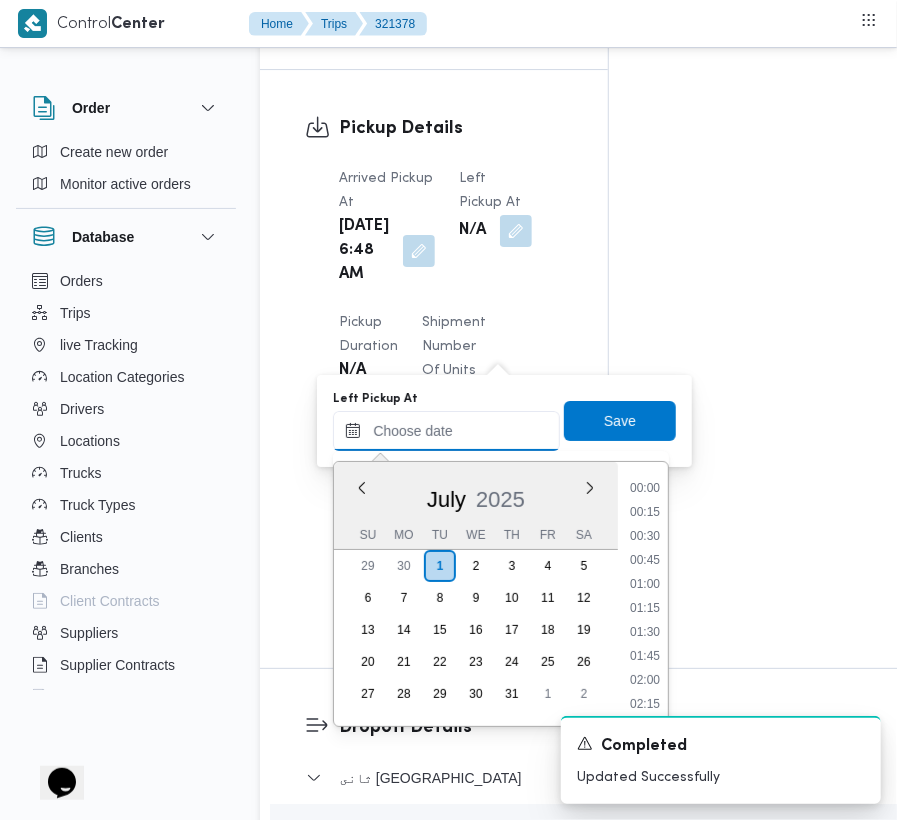 scroll, scrollTop: 865, scrollLeft: 0, axis: vertical 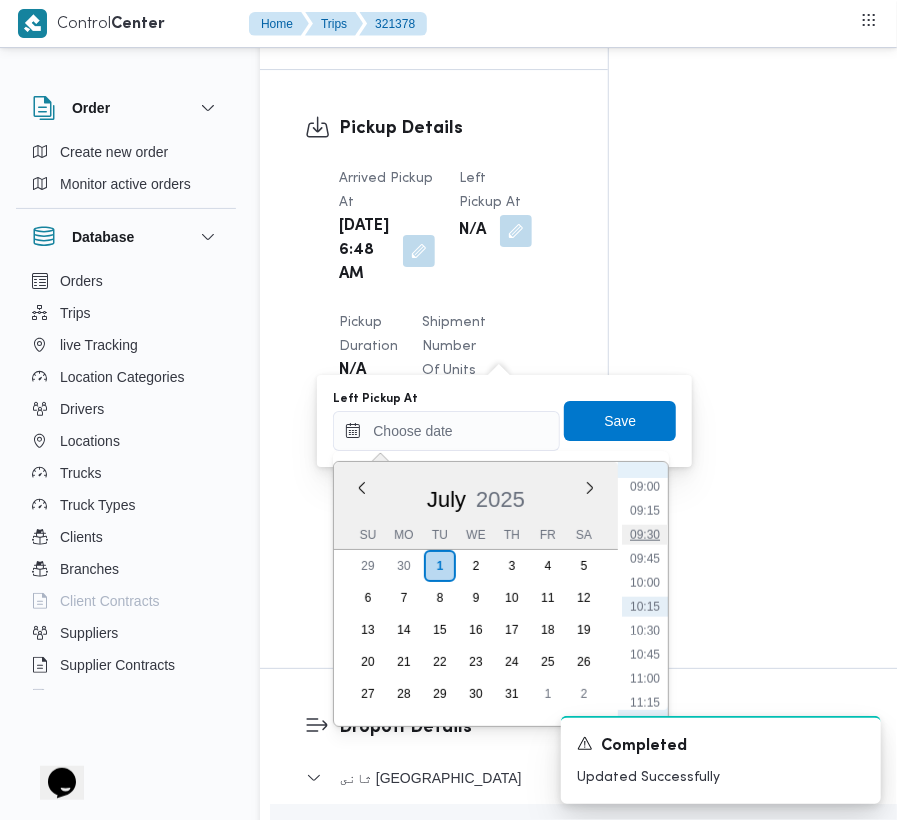 click on "09:30" at bounding box center [645, 535] 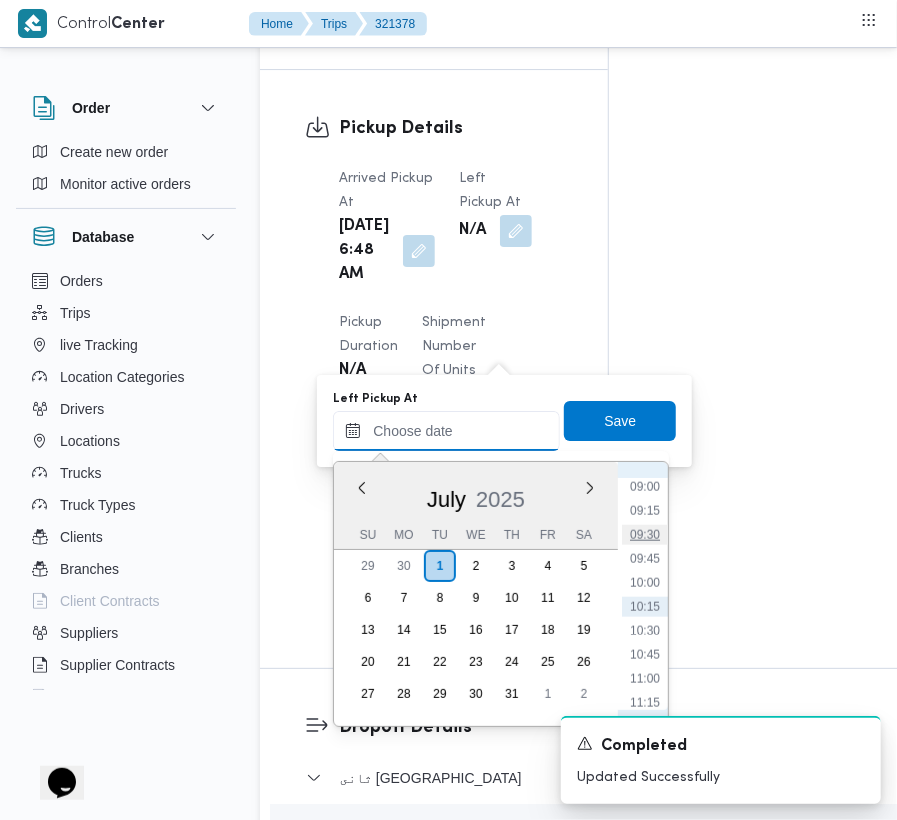 type on "01/07/2025 09:30" 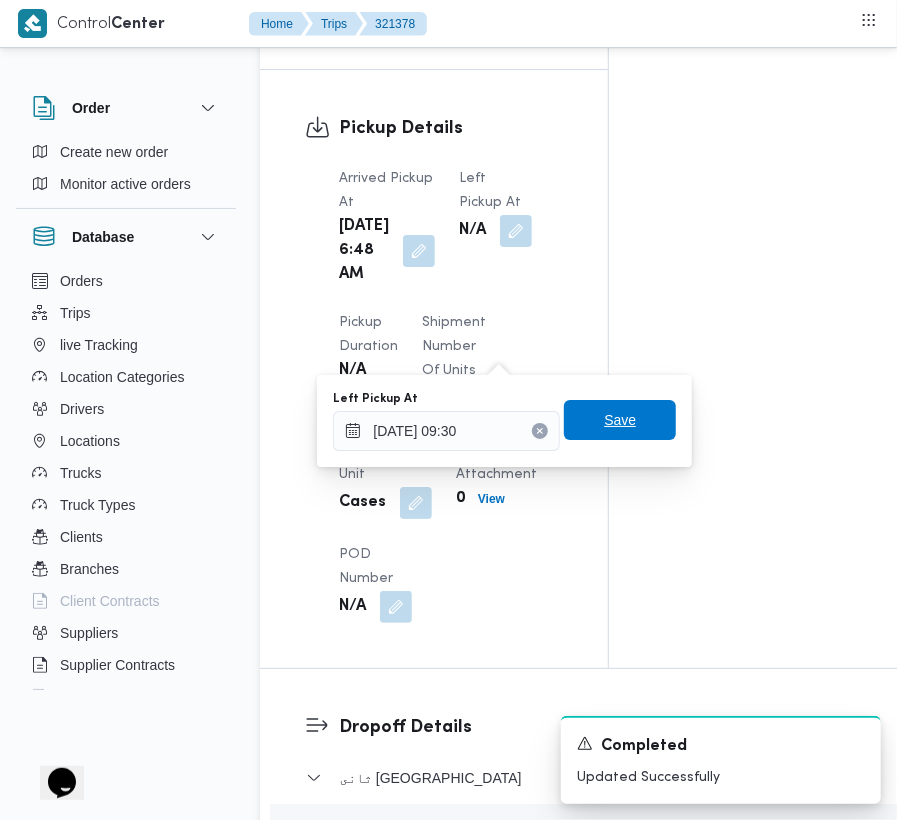 click on "Save" at bounding box center (620, 420) 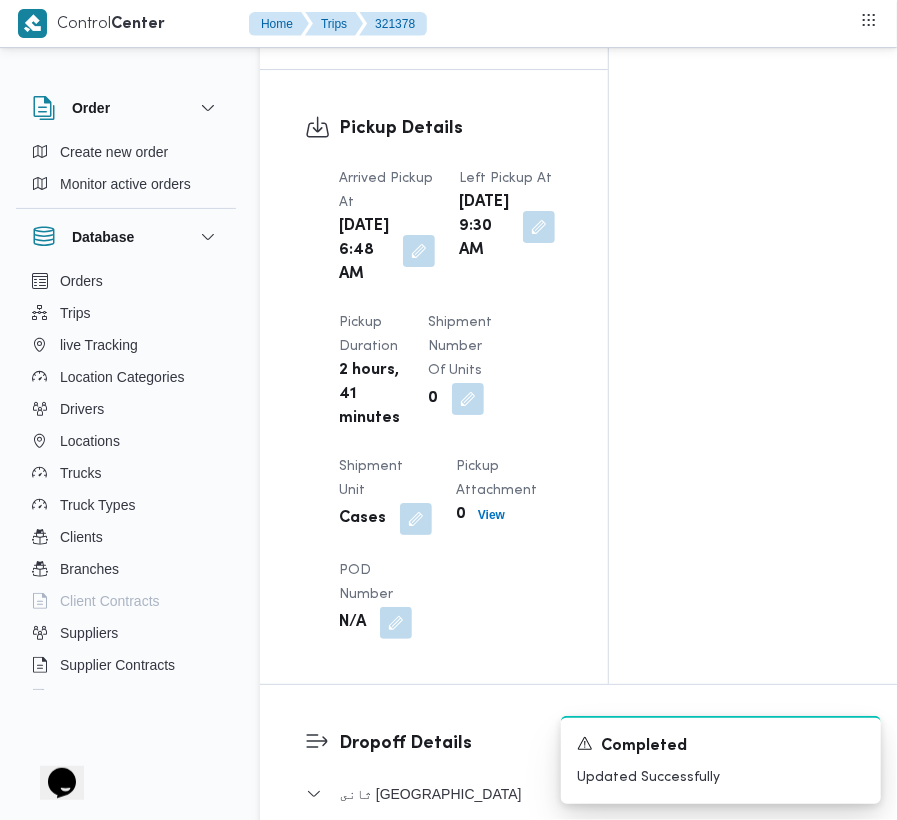 scroll, scrollTop: 0, scrollLeft: 0, axis: both 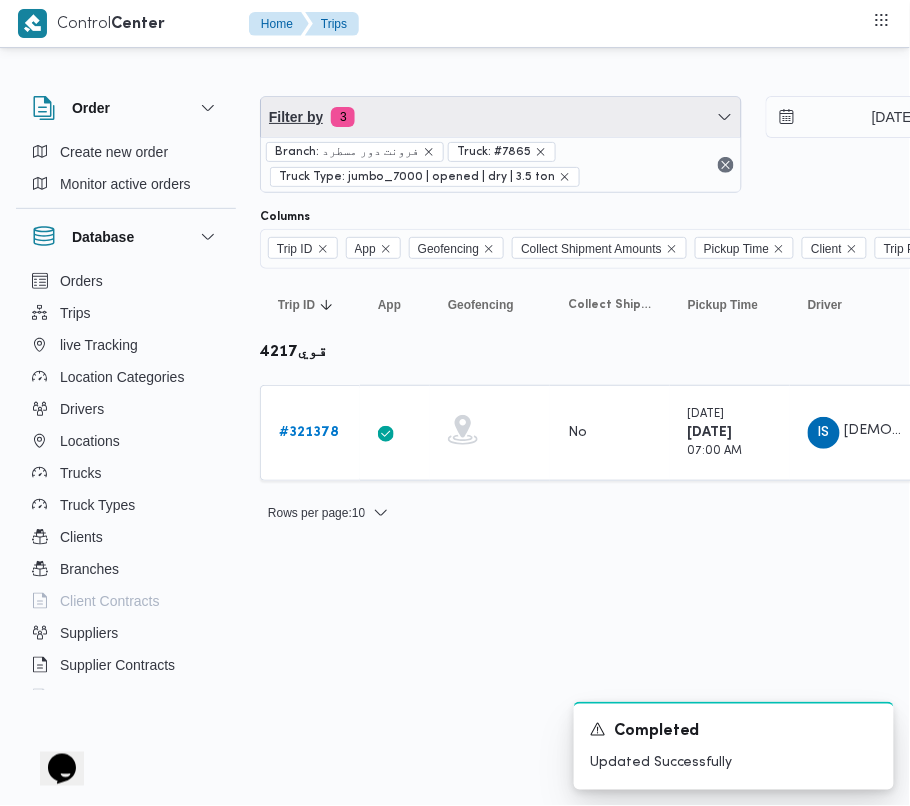 click on "Filter by 3" at bounding box center (501, 117) 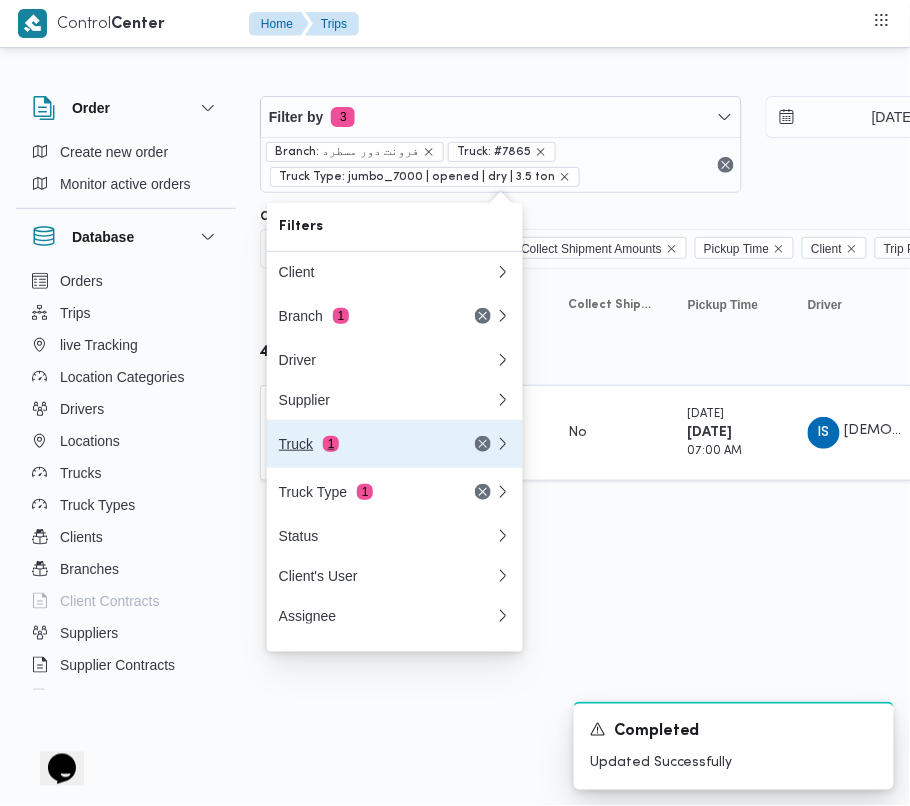 click on "Truck 1" at bounding box center (363, 444) 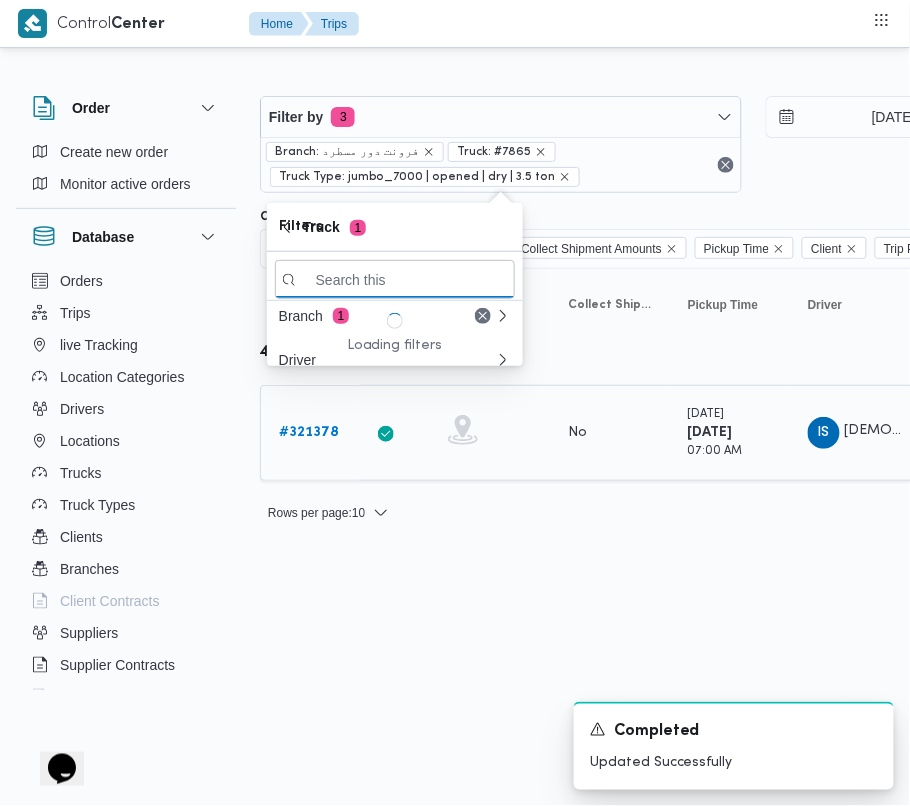 paste on "9743" 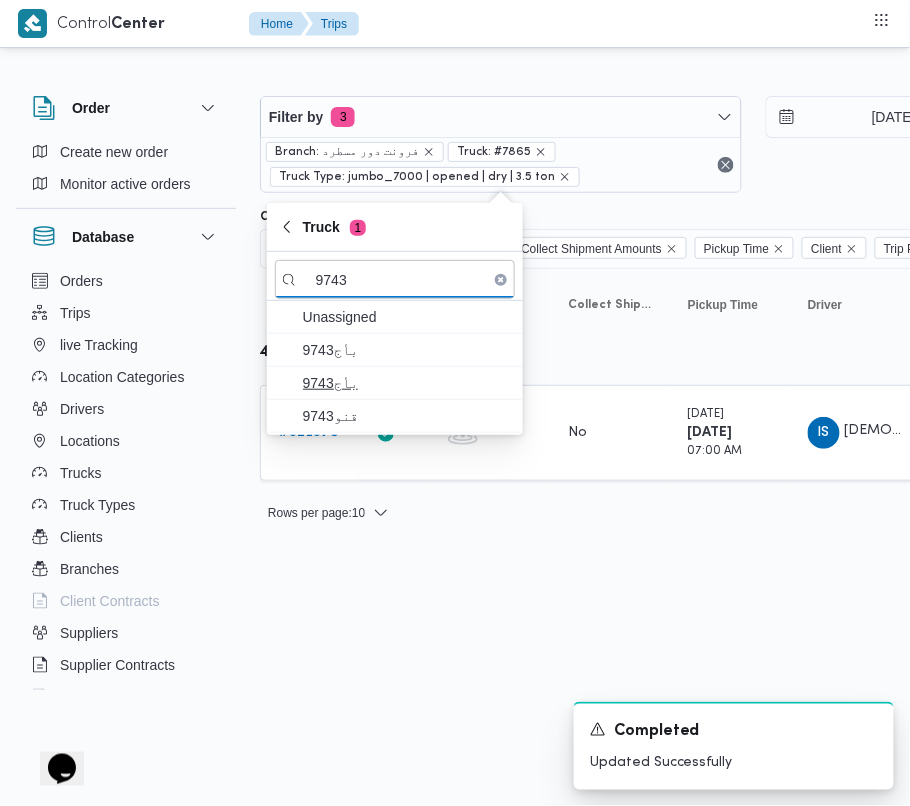 type on "9743" 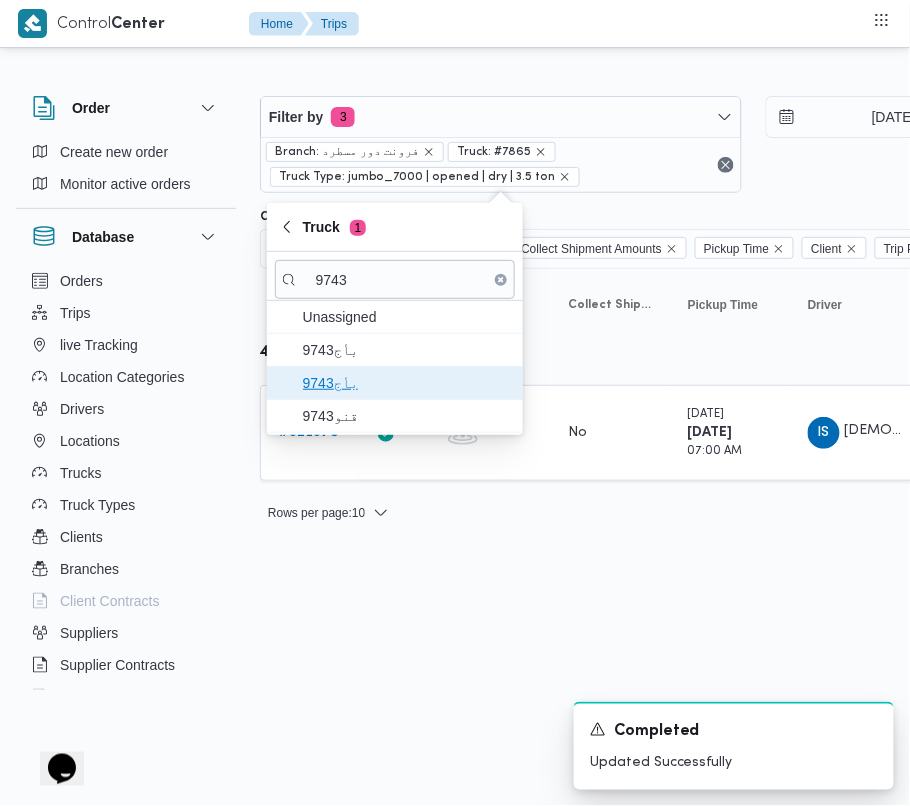 click on "9743بأج" at bounding box center (407, 383) 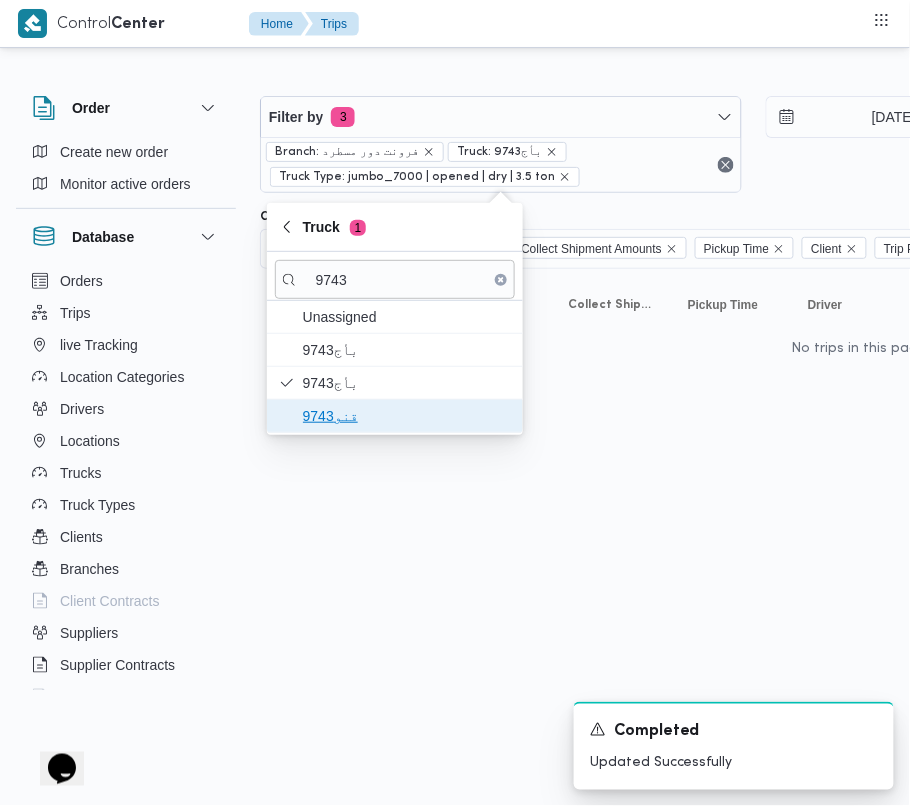 click on "قنو9743" at bounding box center (407, 416) 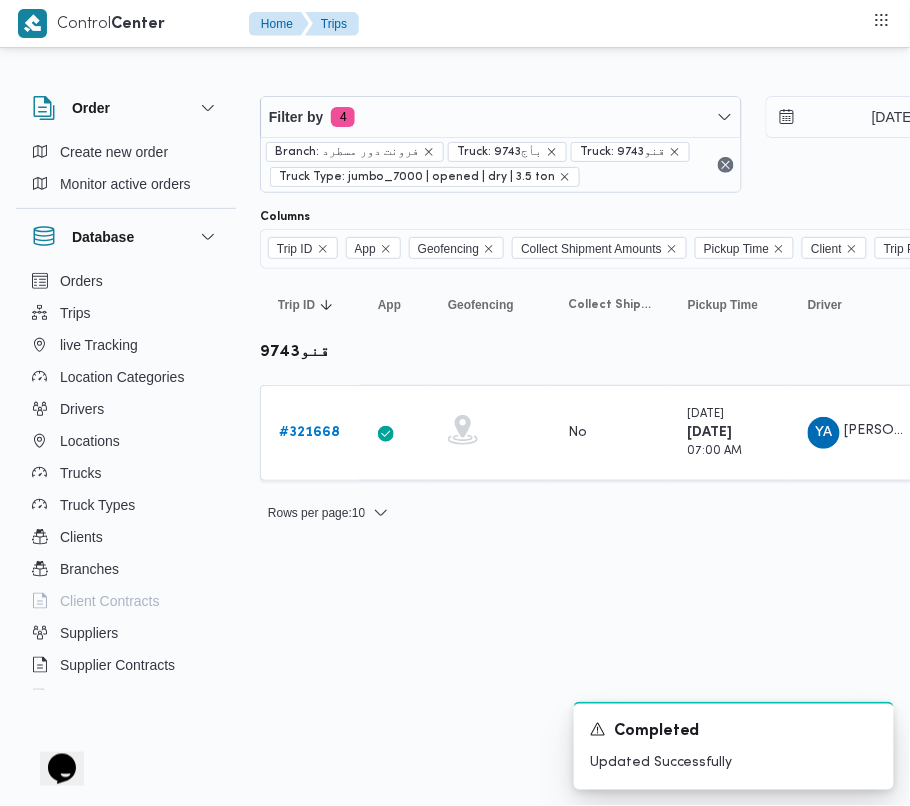 click on "Control  Center Home Trips Order Create new order Monitor active orders Database Orders Trips live Tracking Location Categories Drivers Locations Trucks Truck Types Clients Branches Client Contracts Suppliers Supplier Contracts Devices Users Projects SP Projects Admins organization assignees Tags Filter by 4 Branch: فرونت دور مسطرد Truck: 9743بأج Truck: قنو9743 Truck Type: jumbo_7000 | opened | dry | 3.5 ton 1/7/2025 → 1/7/2025 Group By Truck Columns Trip ID App Geofencing Collect Shipment Amounts Pickup Time Client Trip Points Driver Supplier Truck Status Platform Sorting Trip ID Click to sort in ascending order App Click to sort in ascending order Geofencing Click to sort in ascending order Collect Shipment Amounts Pickup Time Click to sort in ascending order Client Click to sort in ascending order Trip Points Driver Click to sort in ascending order Supplier Click to sort in ascending order Truck Click to sort in ascending order Status Click to sort in ascending order Platform Actions #" at bounding box center [455, 403] 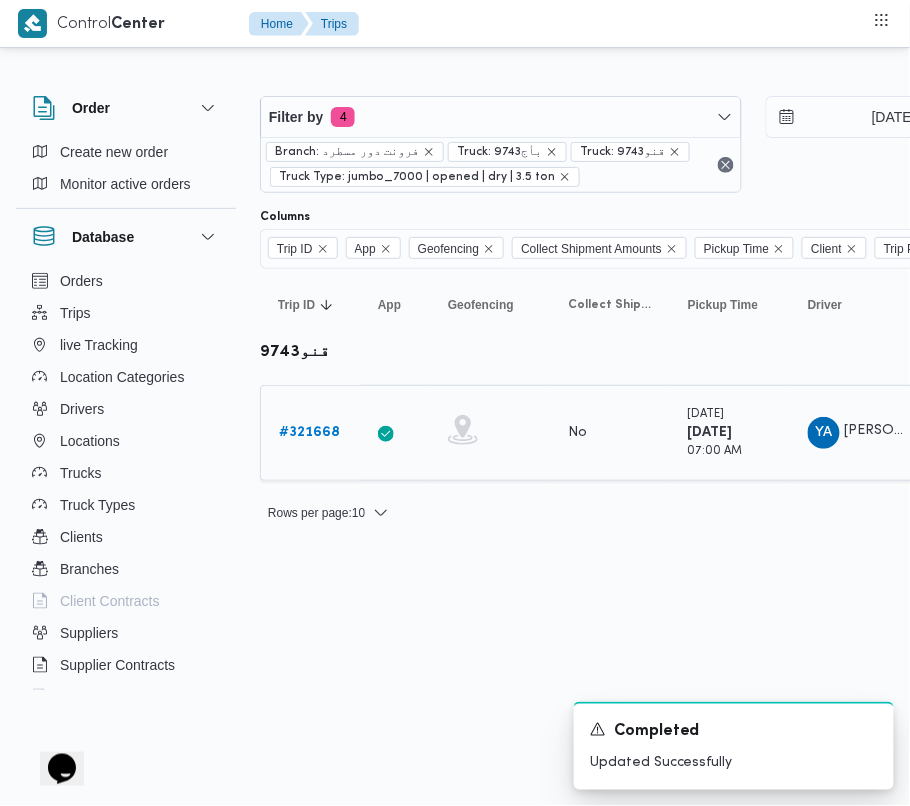 click on "# 321668" at bounding box center [309, 432] 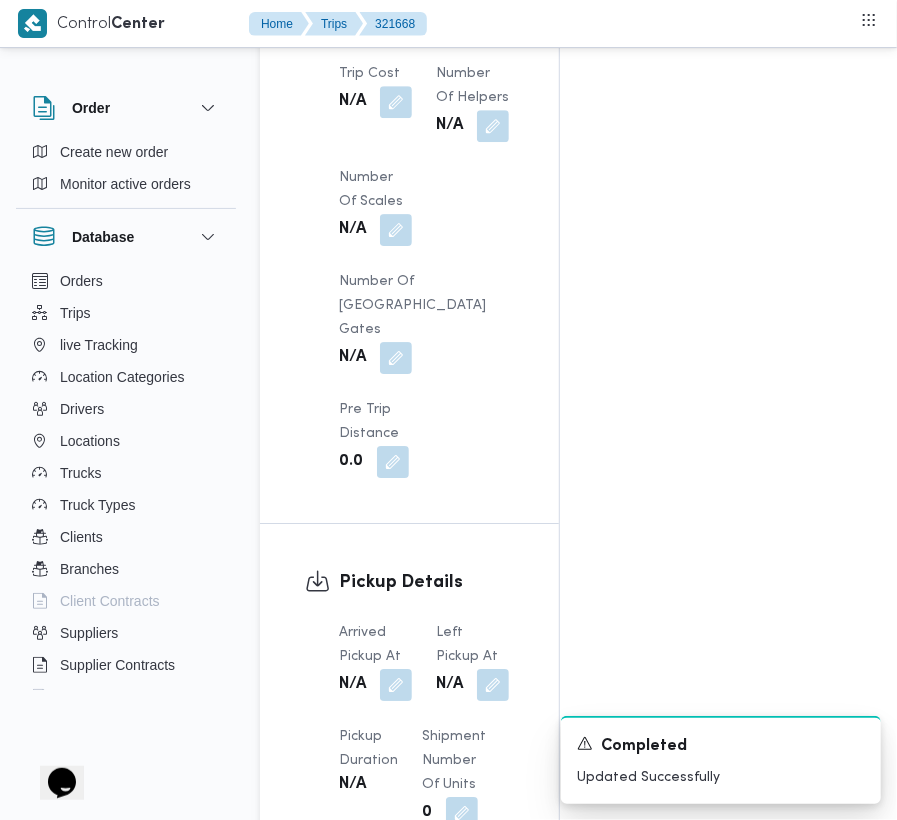 scroll, scrollTop: 2869, scrollLeft: 0, axis: vertical 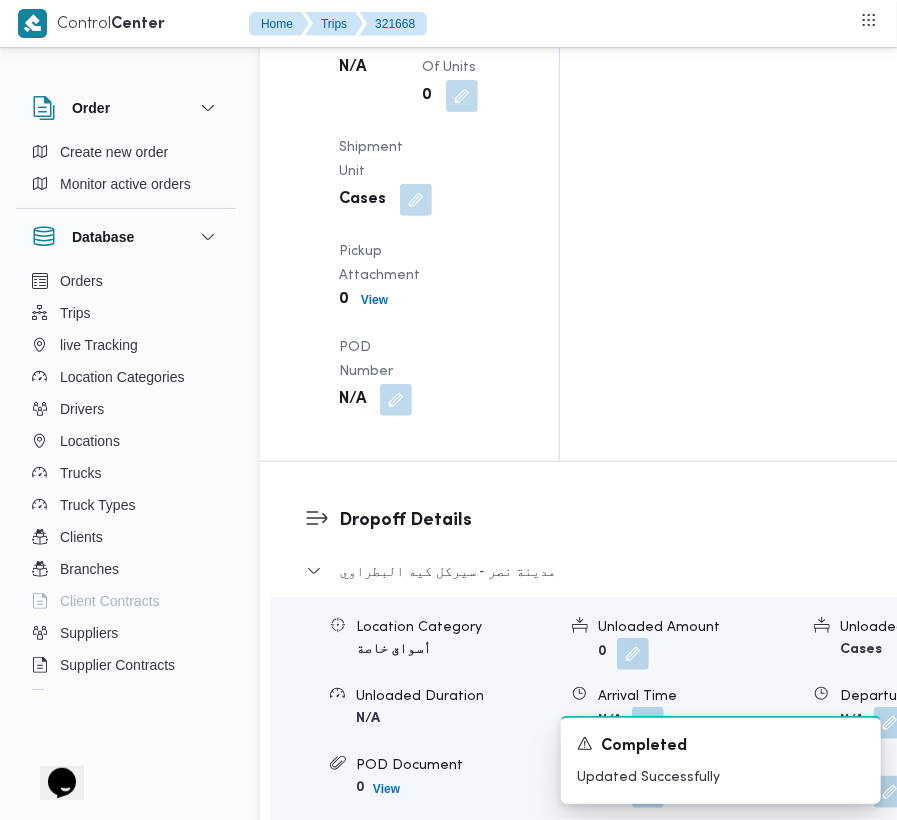 click on "Edit dropoffs" at bounding box center (362, 862) 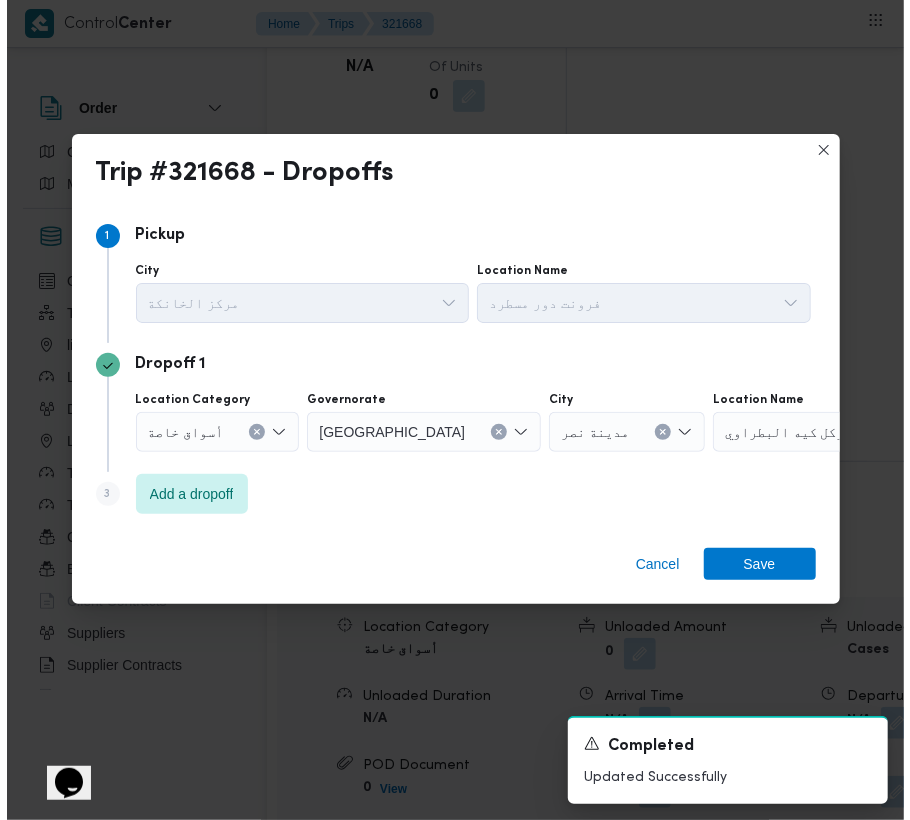 scroll, scrollTop: 2773, scrollLeft: 0, axis: vertical 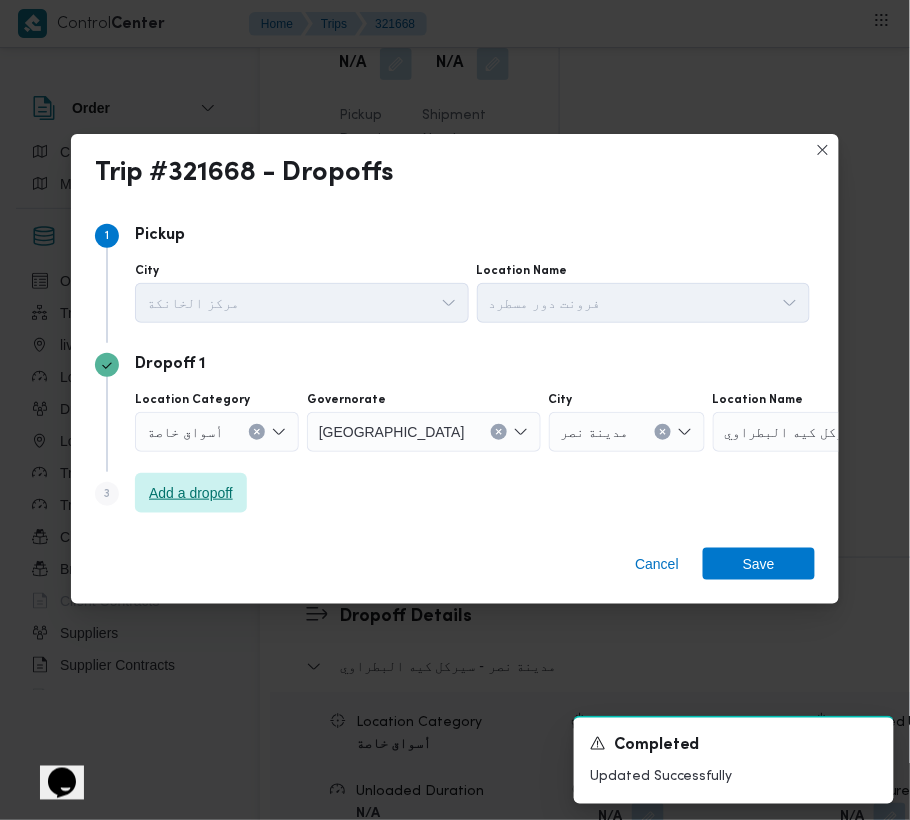 click on "Add a dropoff" at bounding box center (191, 493) 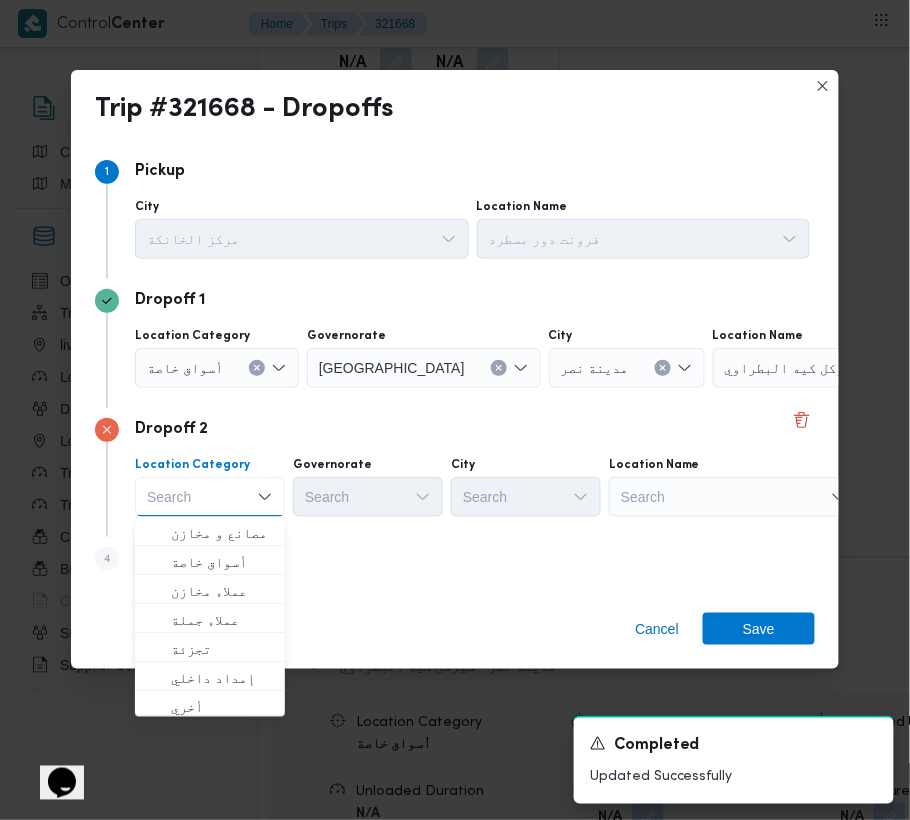 drag, startPoint x: 452, startPoint y: 573, endPoint x: 605, endPoint y: 545, distance: 155.54099 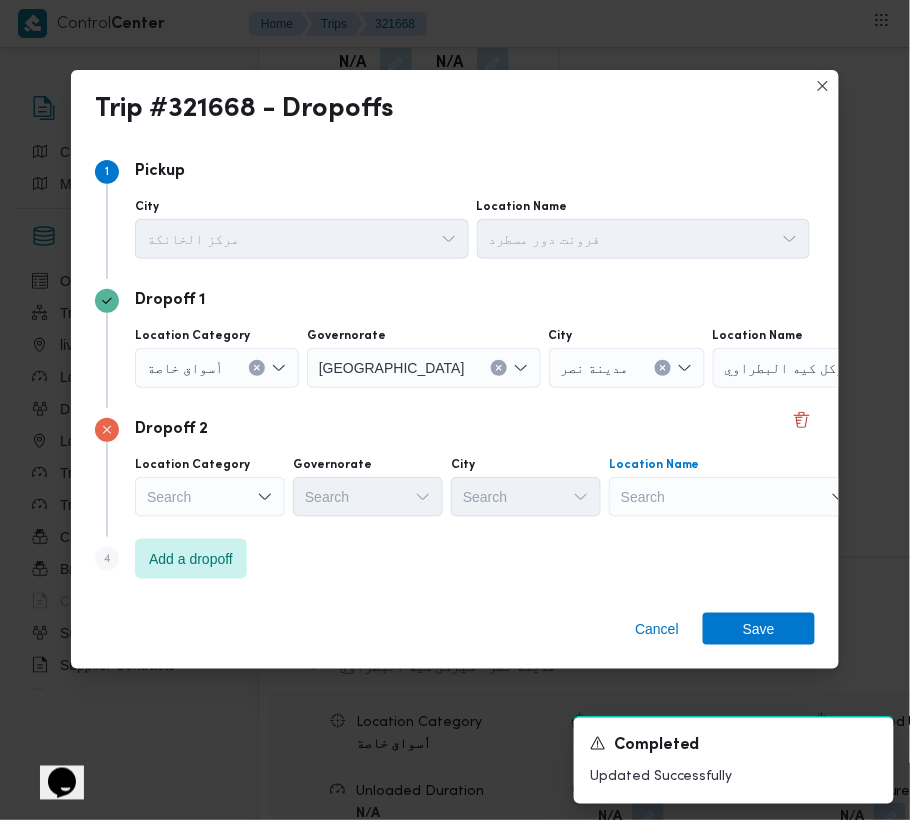 click on "Search" at bounding box center [838, 368] 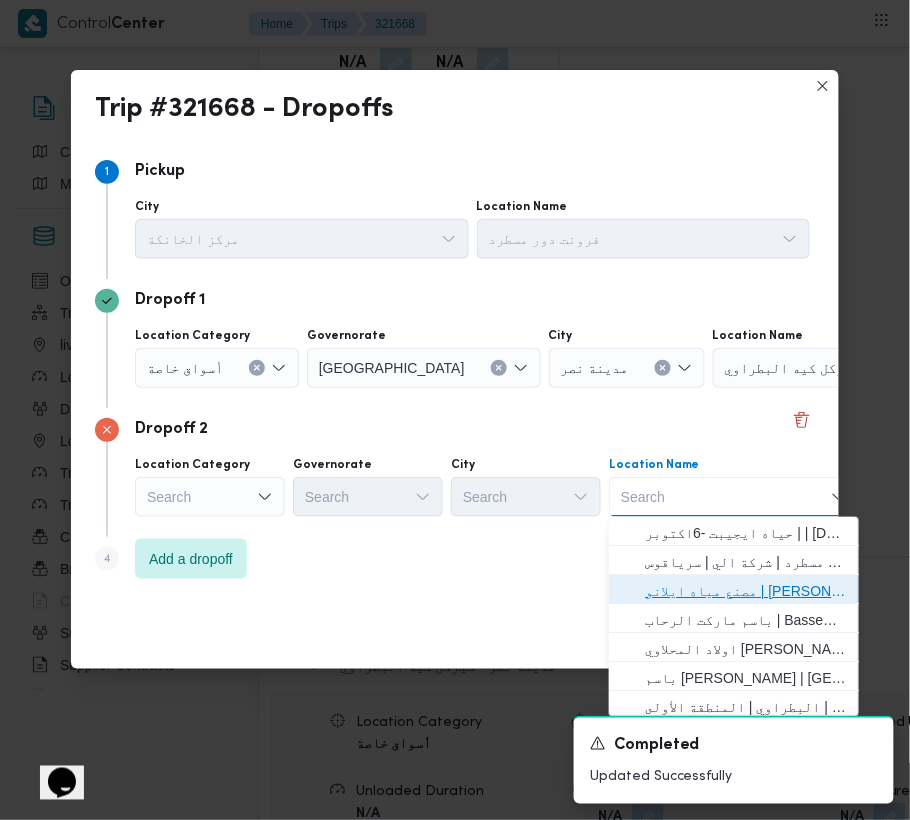 click on "مصنع مياه ايلانو  | Elano Valley Water factory | بنى سلامة" at bounding box center (734, 591) 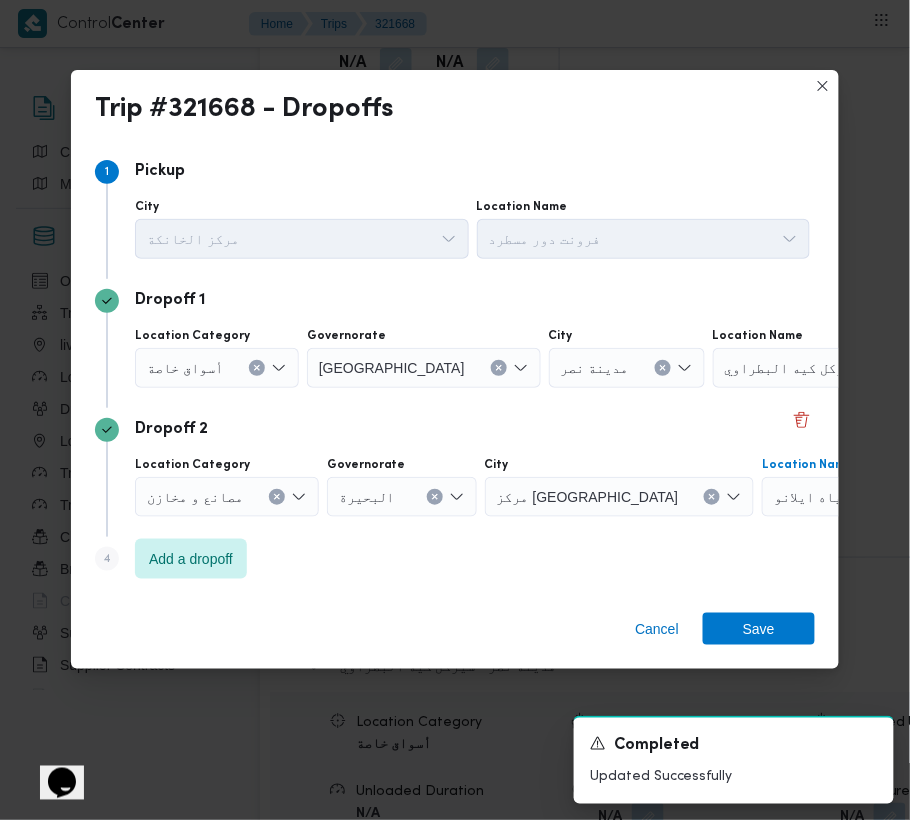 click on "مصانع و مخازن" at bounding box center [217, 368] 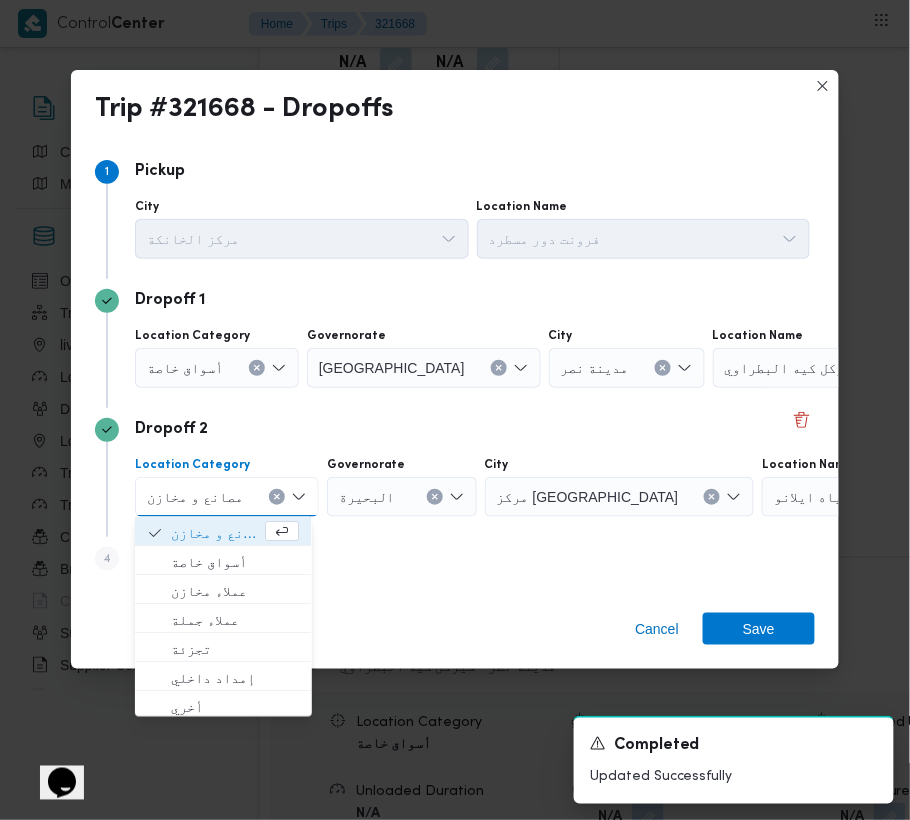click 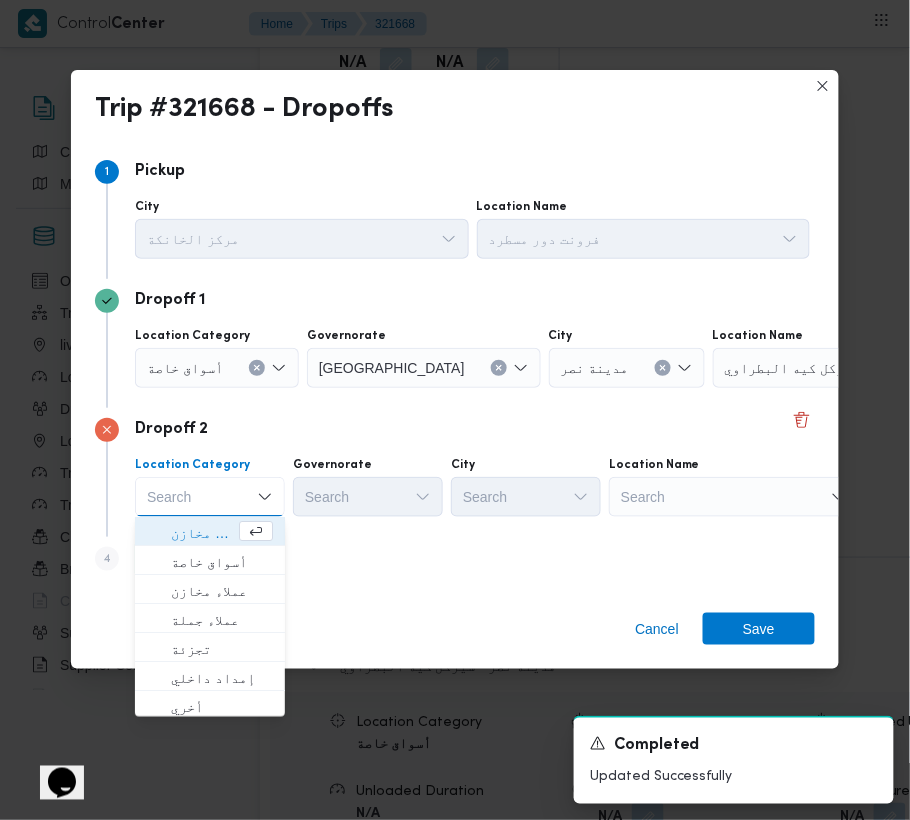 click on "Search" at bounding box center [838, 368] 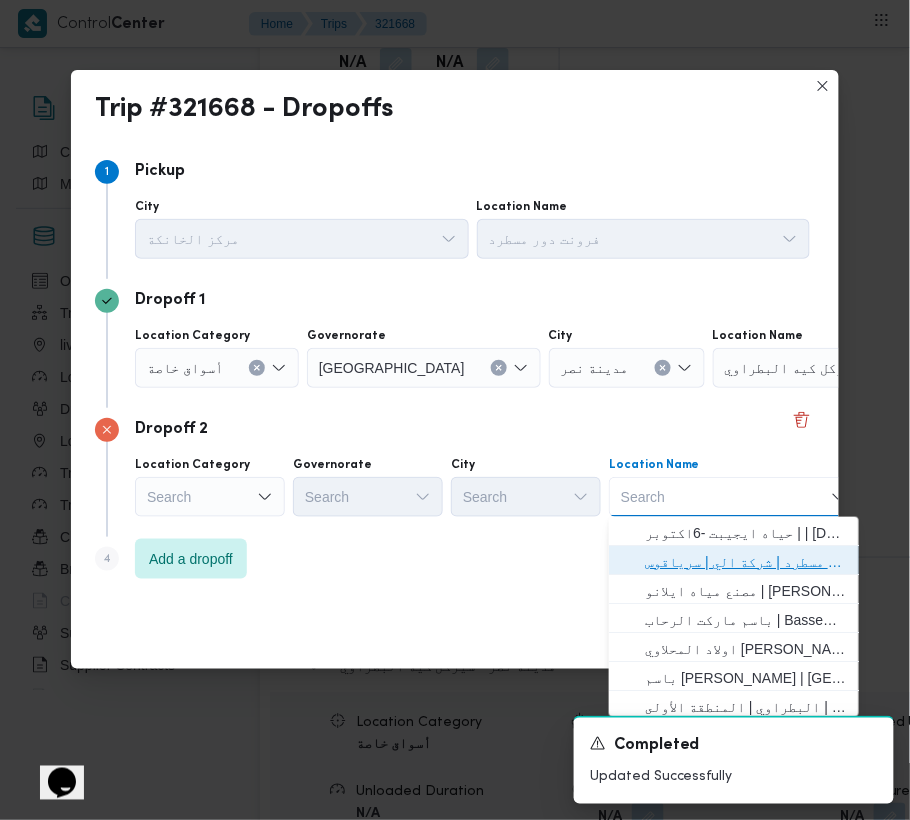 click on "فرونت دور مسطرد | شركة الي | سرياقوس" at bounding box center [746, 562] 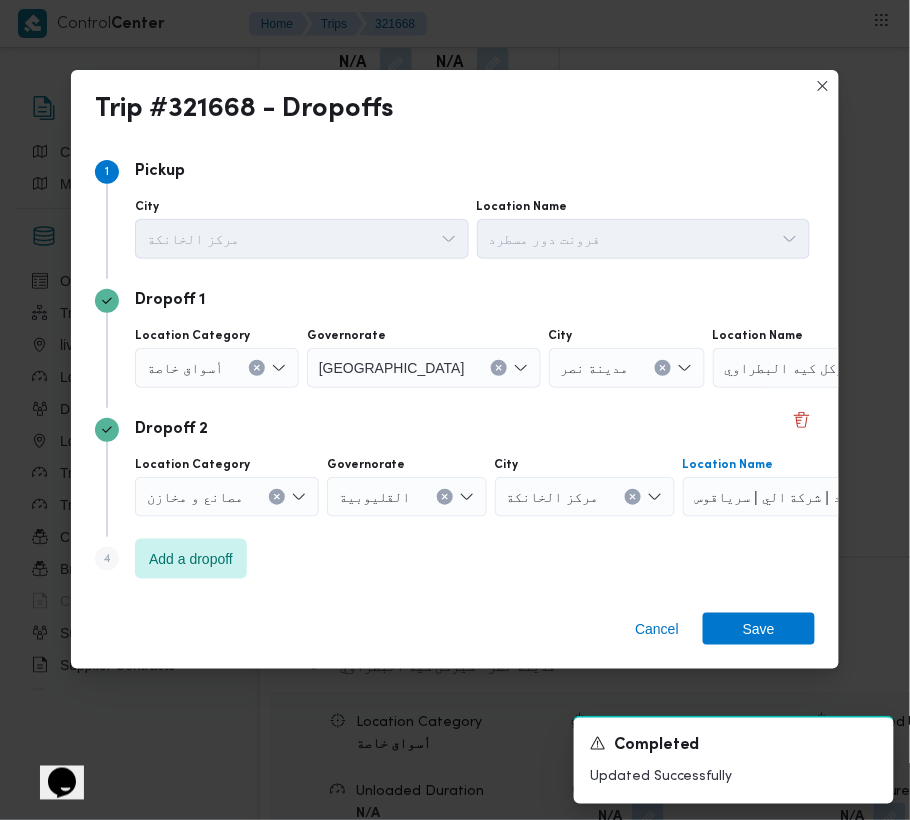 click on "أسواق خاصة" at bounding box center (217, 368) 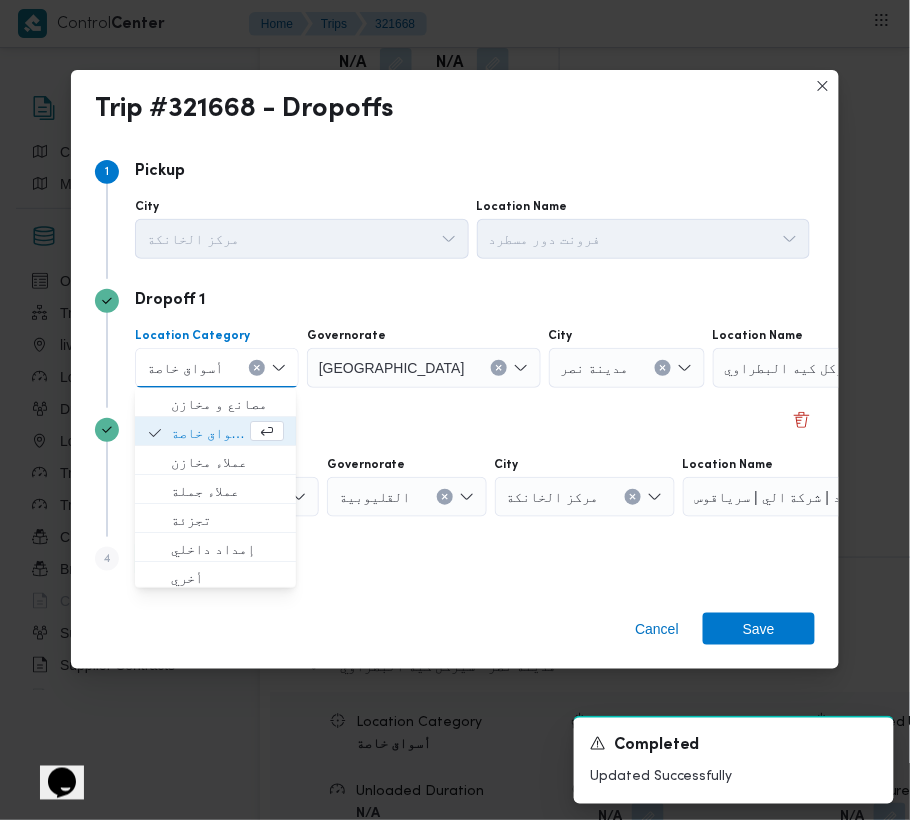 click at bounding box center (257, 368) 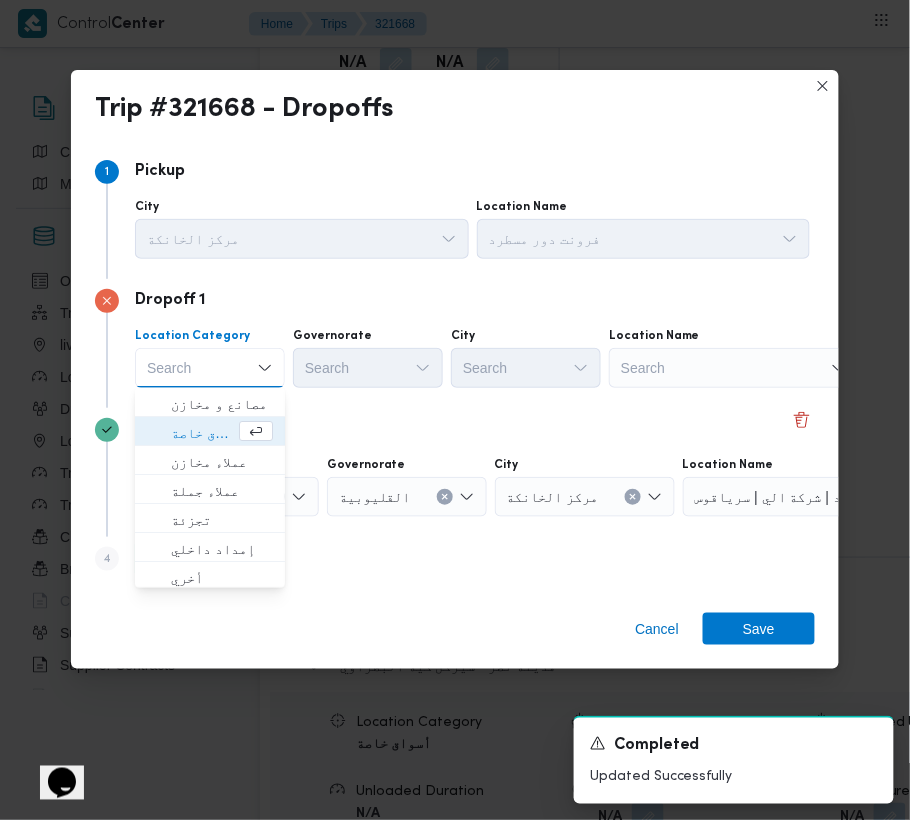 click on "Search" at bounding box center [734, 368] 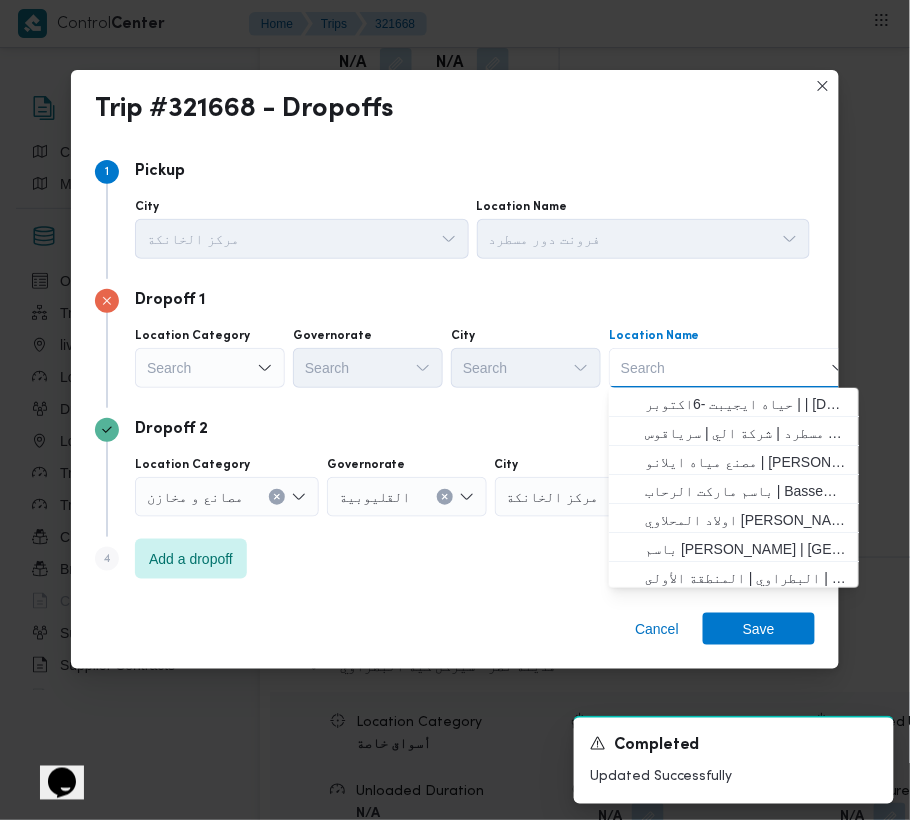 paste on "قاهرة" 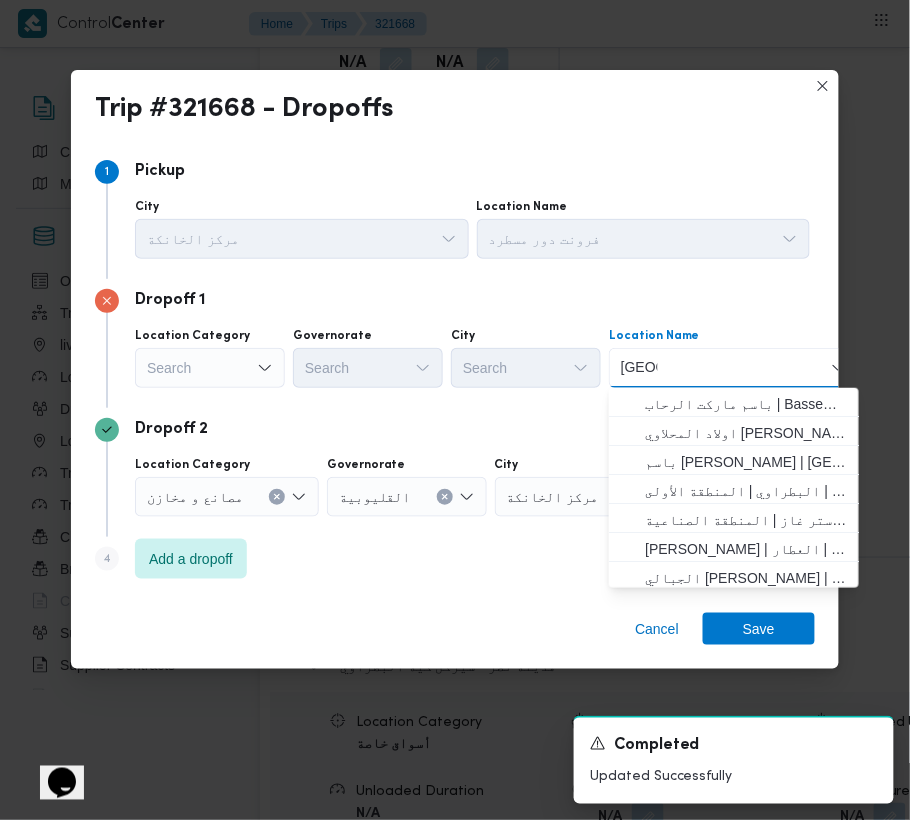 type on "قاهرة" 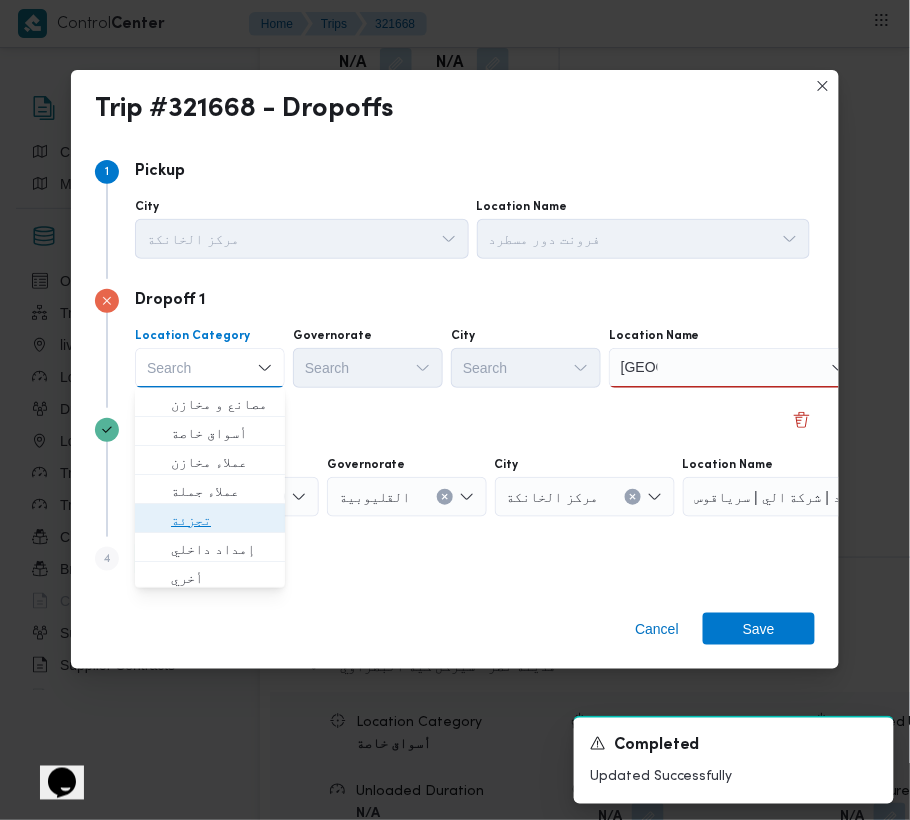 click on "تجزئة" at bounding box center (222, 520) 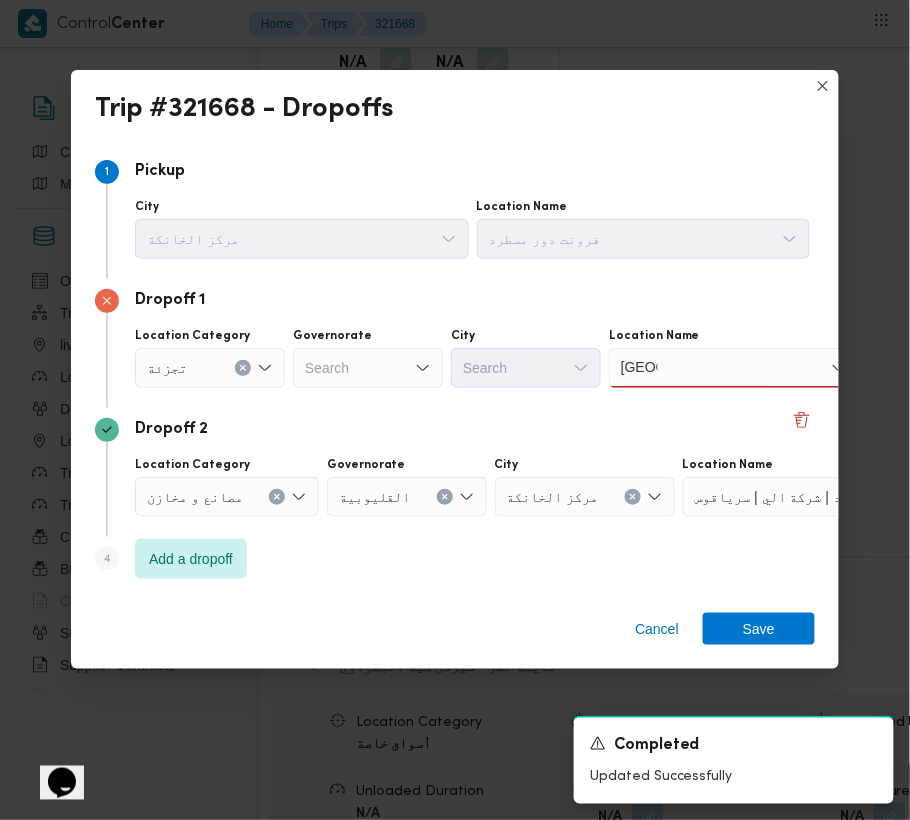 click on "Search" at bounding box center [368, 368] 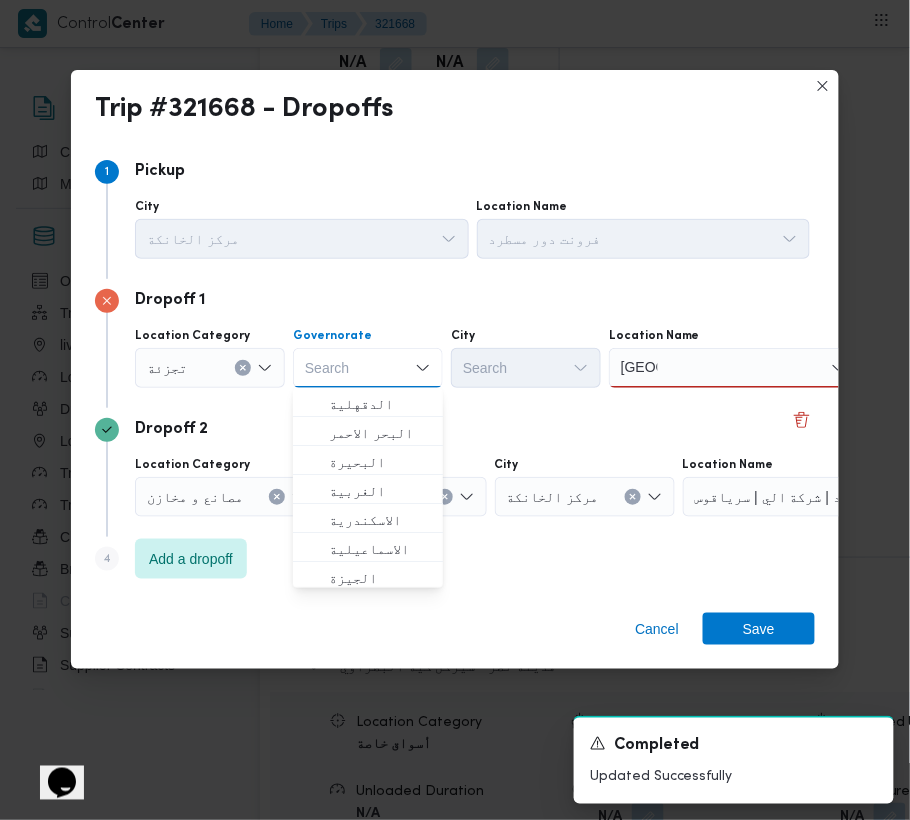 paste on "جيزة" 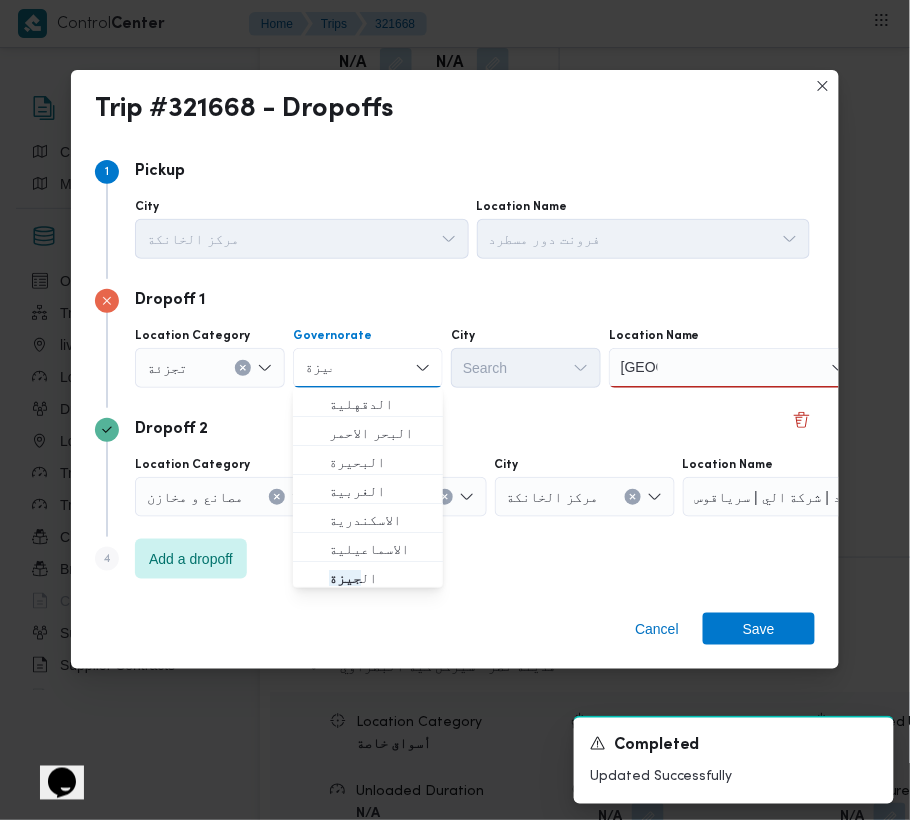 type on "جيزة" 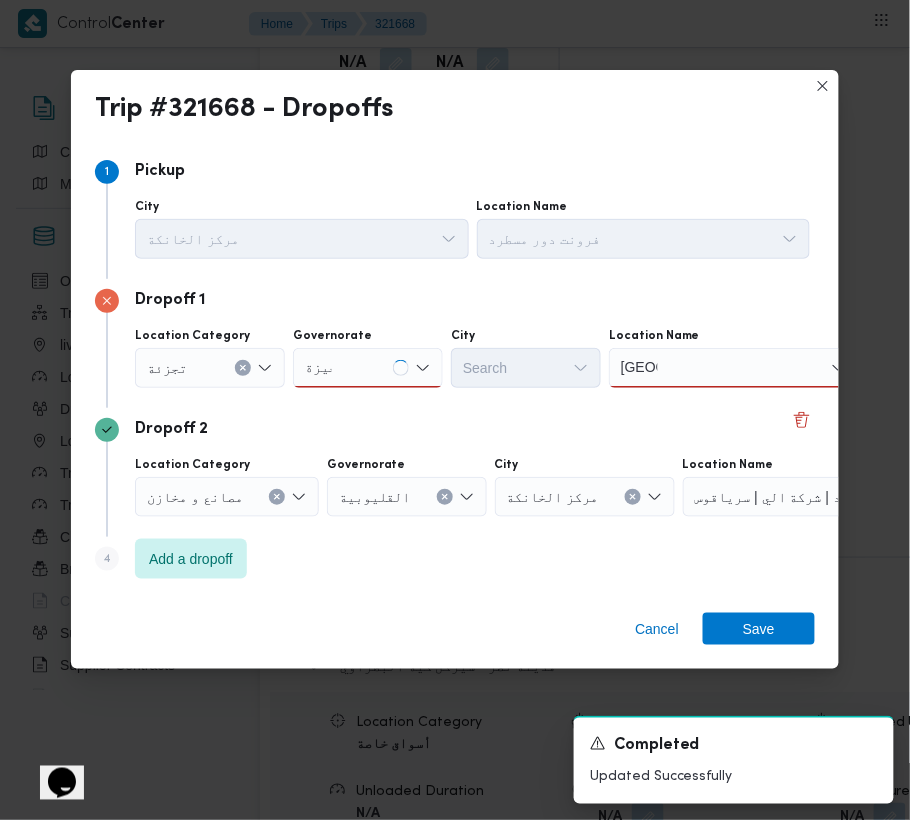 click on "Dropoff 2 Location Category مصانع و مخازن Governorate القليوبية City مركز الخانكة Location Name فرونت دور مسطرد | شركة الي | سرياقوس" at bounding box center [455, 472] 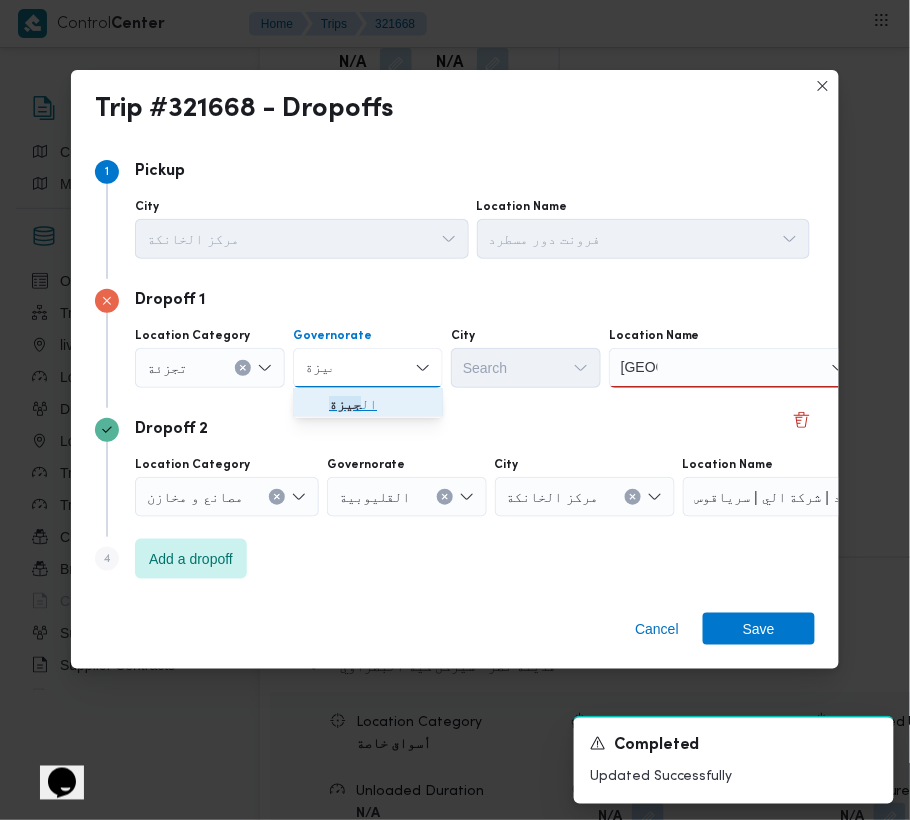click on "جيزة" at bounding box center [345, 404] 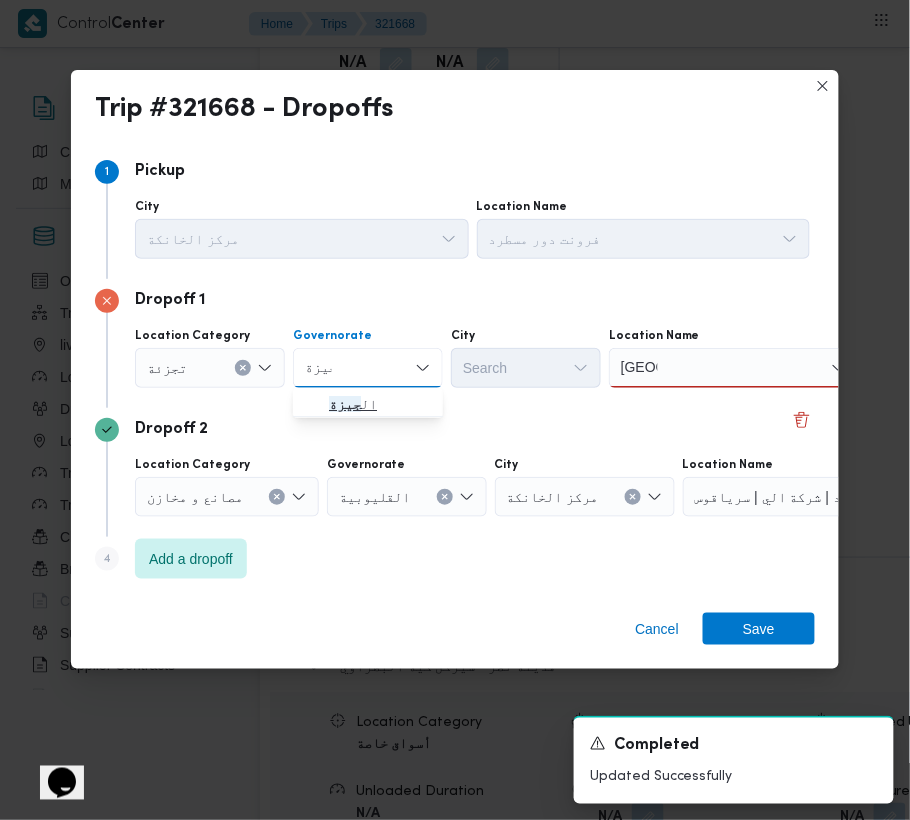 type 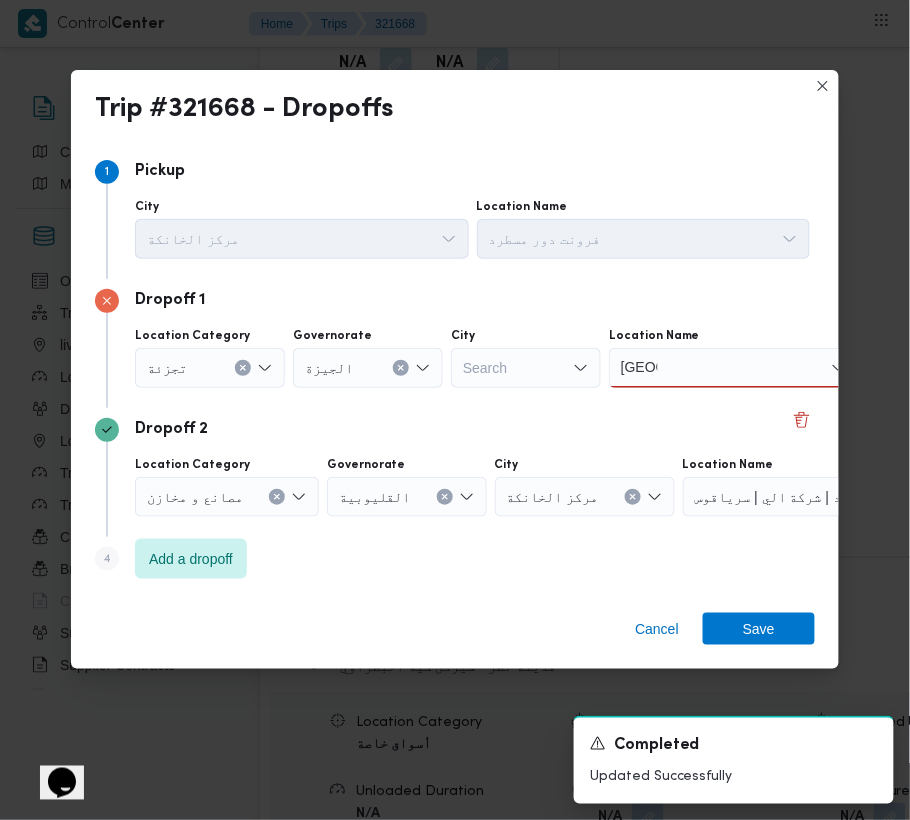 click on "Search" at bounding box center [526, 368] 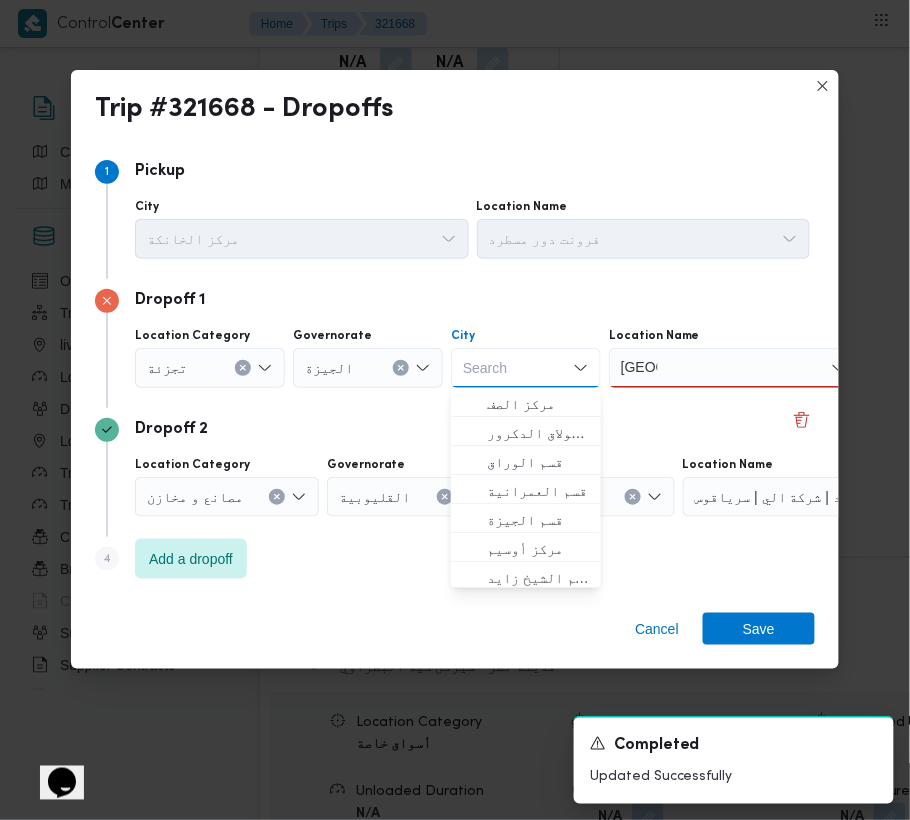 paste on "أكتوبر" 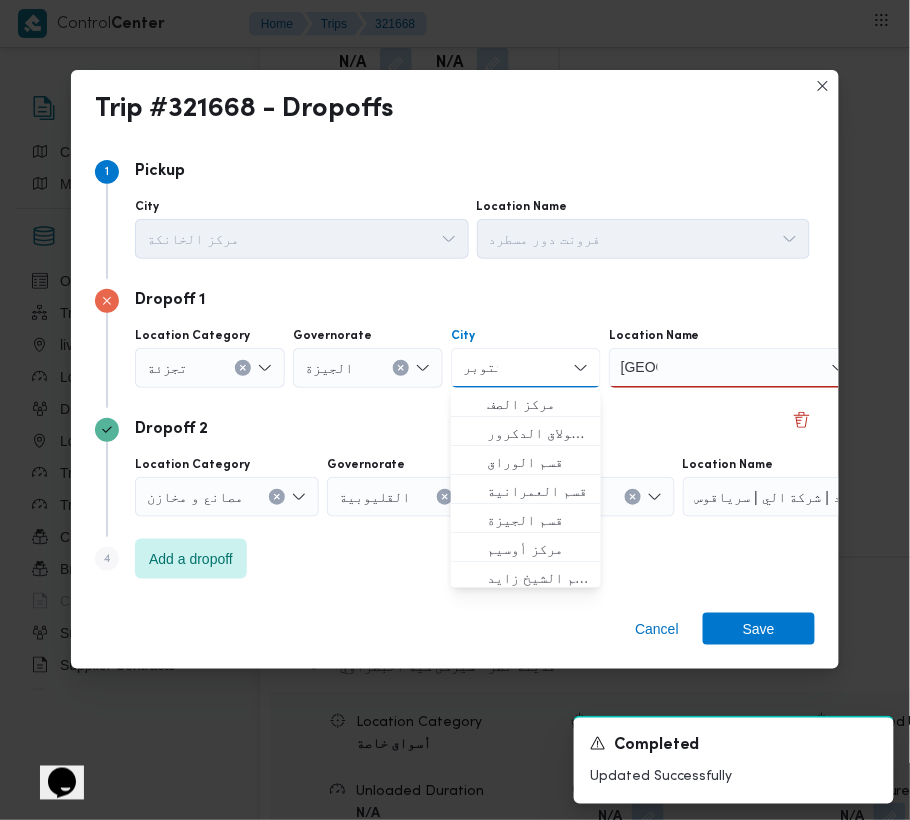 type on "أكتوبر" 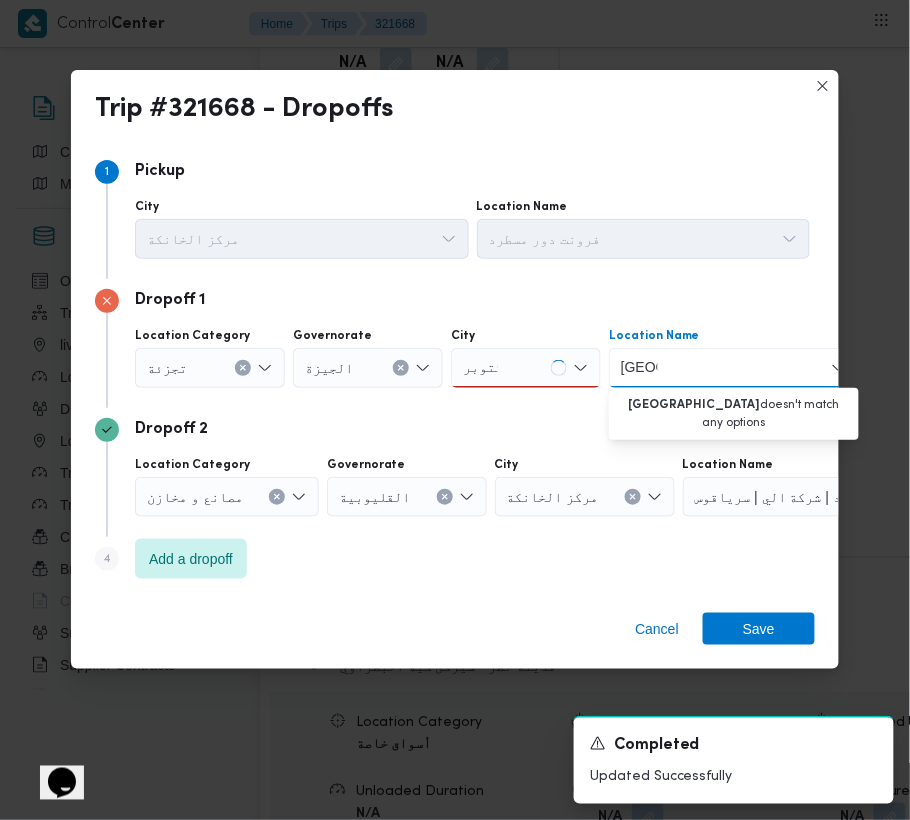 click on "قاهرة" at bounding box center (639, 368) 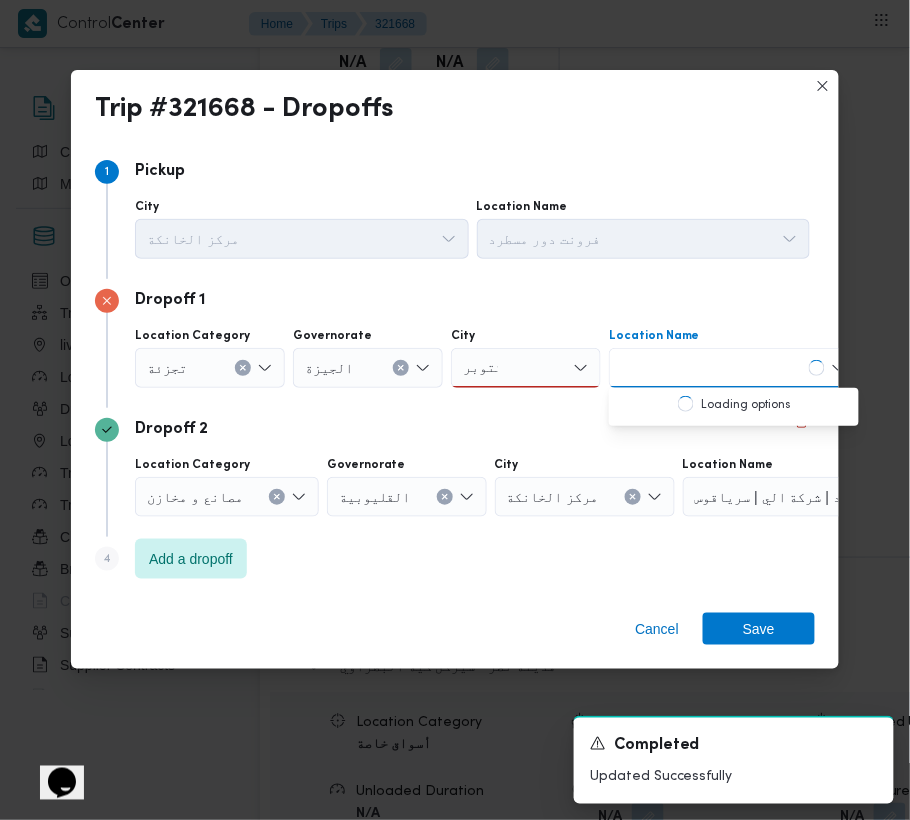 type 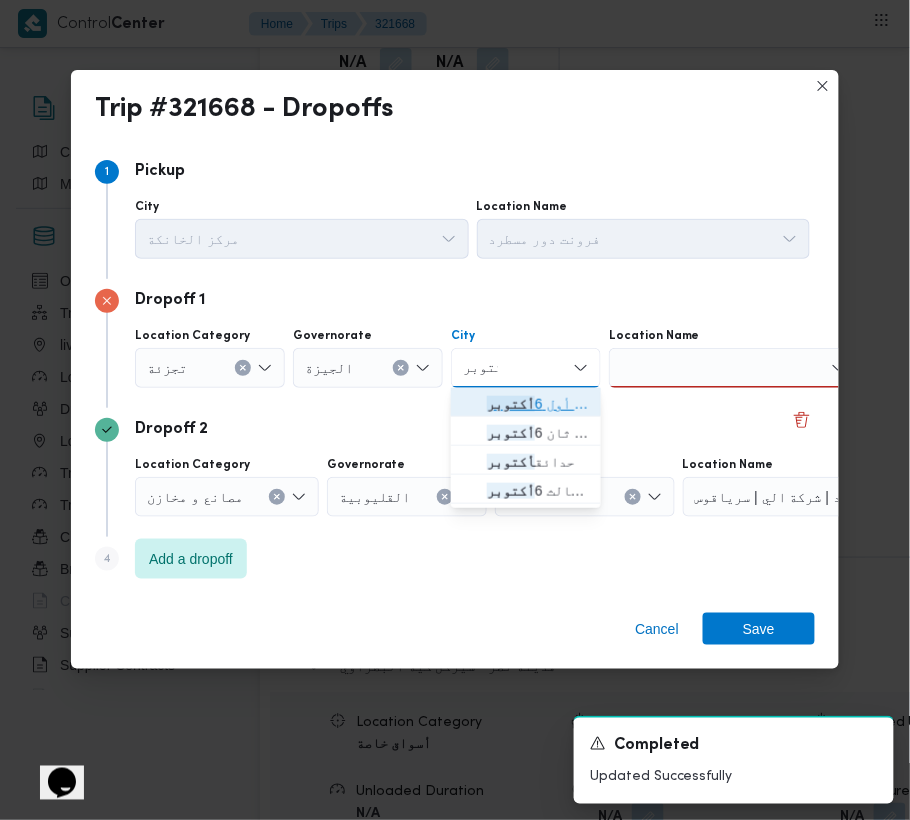 click on "أكتوبر" at bounding box center (511, 404) 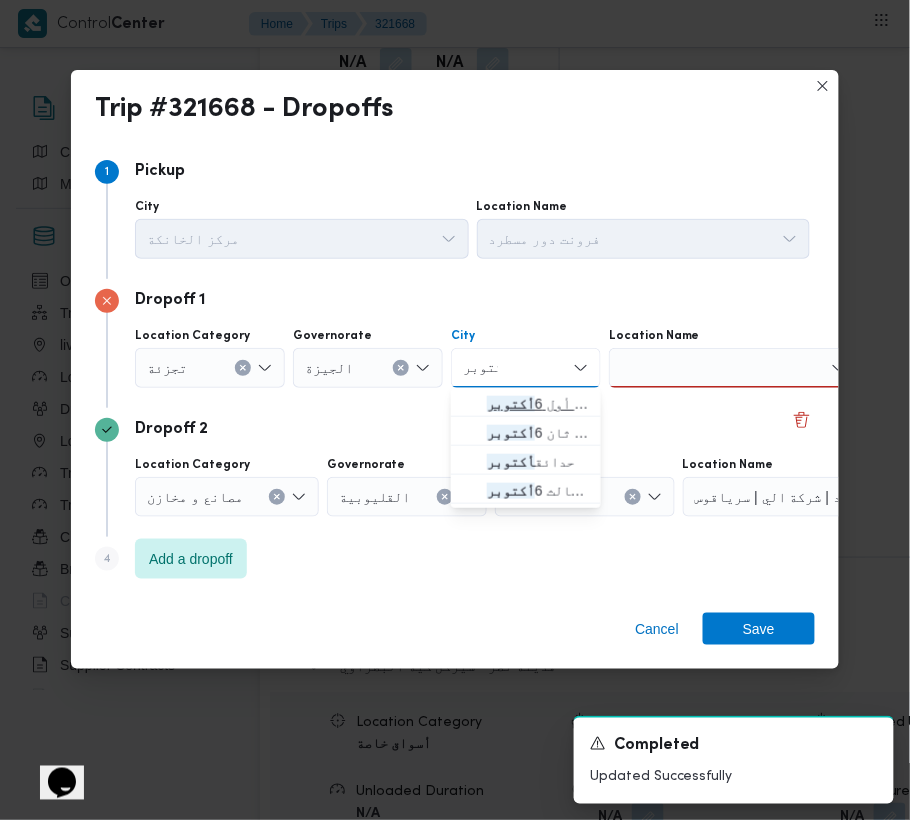 type 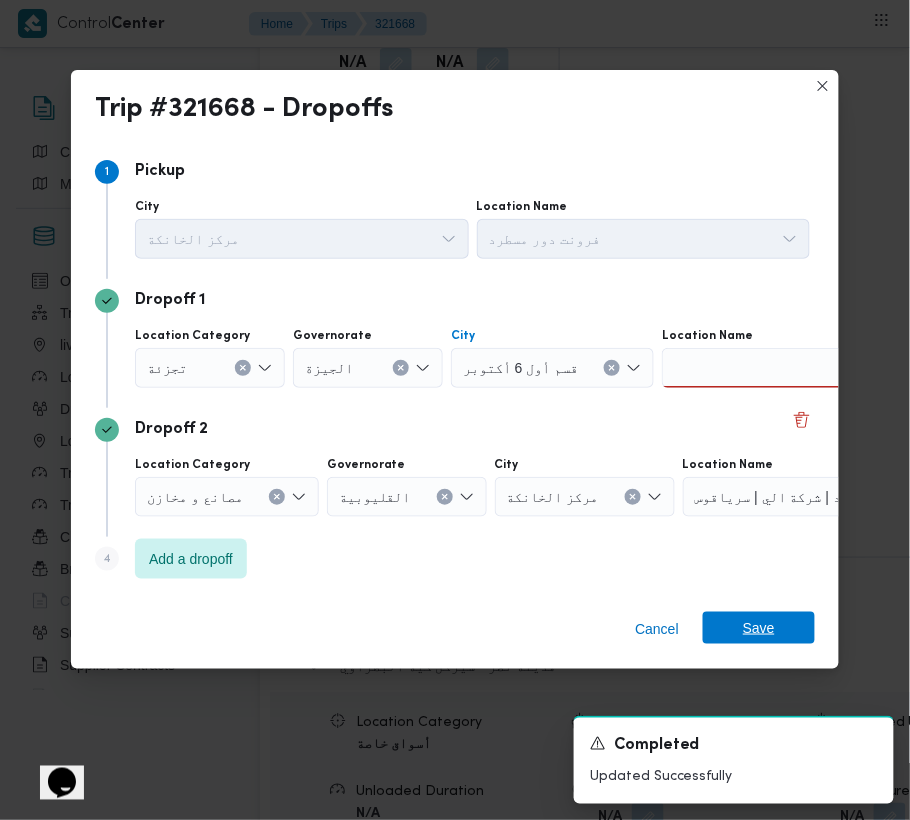 click on "Save" at bounding box center (759, 628) 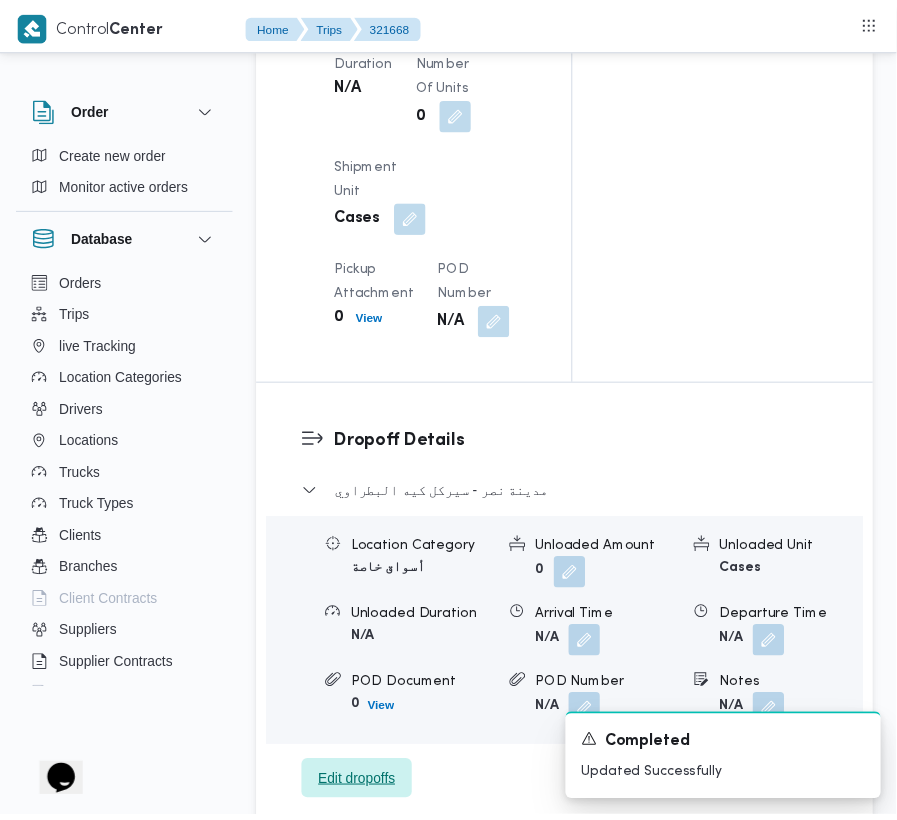 scroll, scrollTop: 2869, scrollLeft: 0, axis: vertical 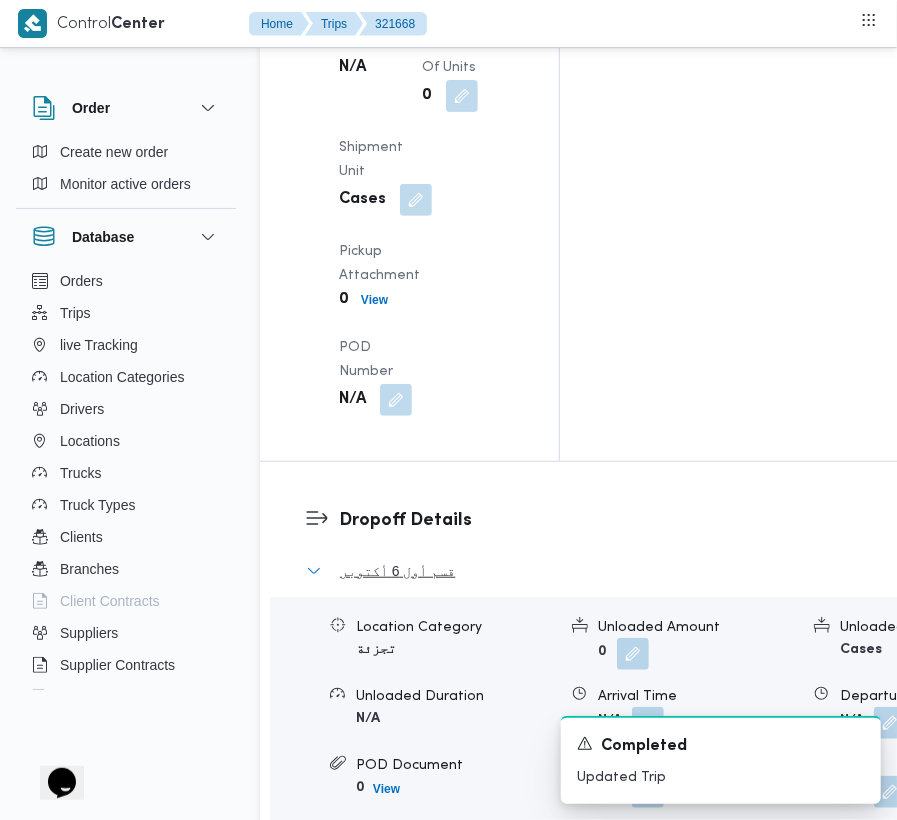 click on "قسم أول 6 أكتوبر" at bounding box center (397, 571) 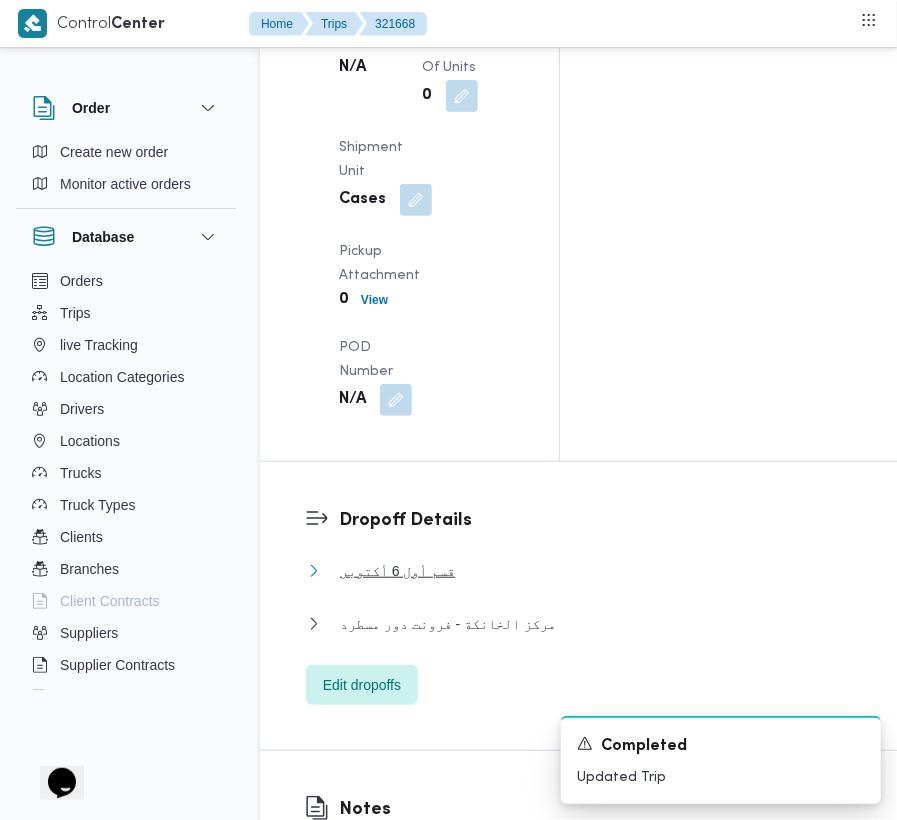 scroll, scrollTop: 2152, scrollLeft: 0, axis: vertical 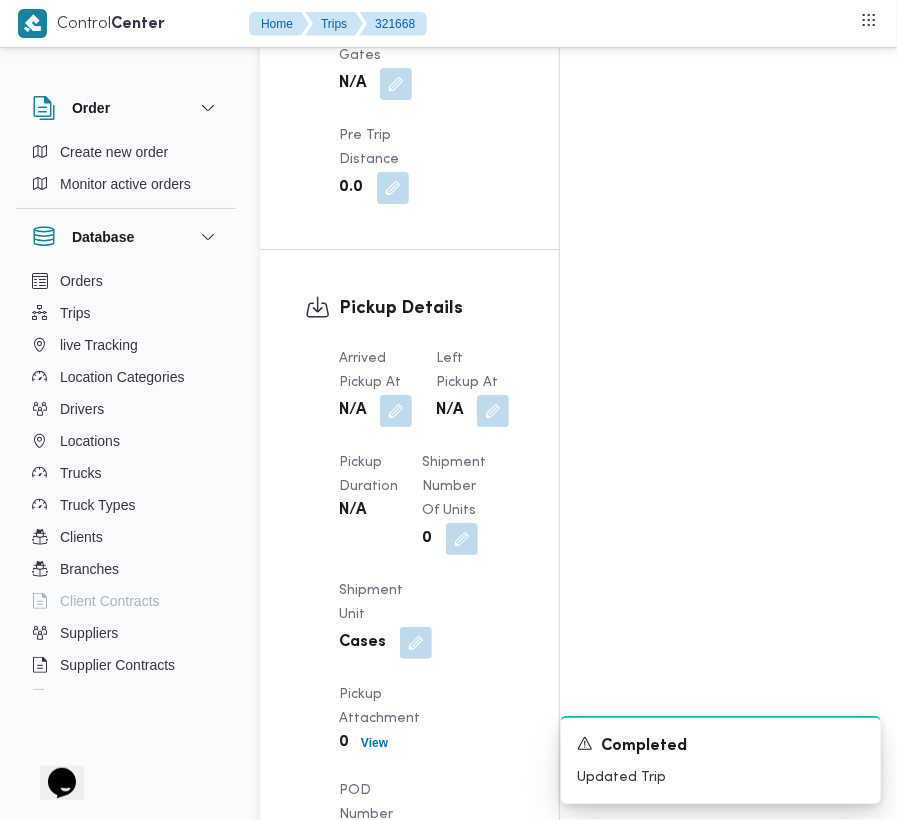 click on "N/A" at bounding box center [472, 411] 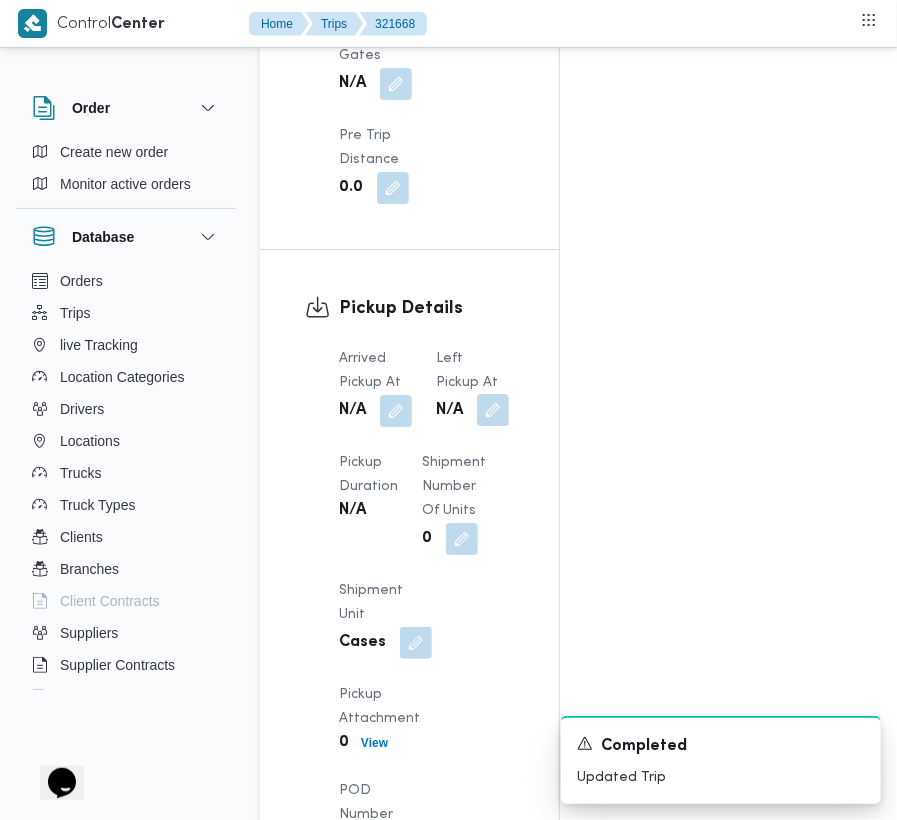 click at bounding box center [493, 410] 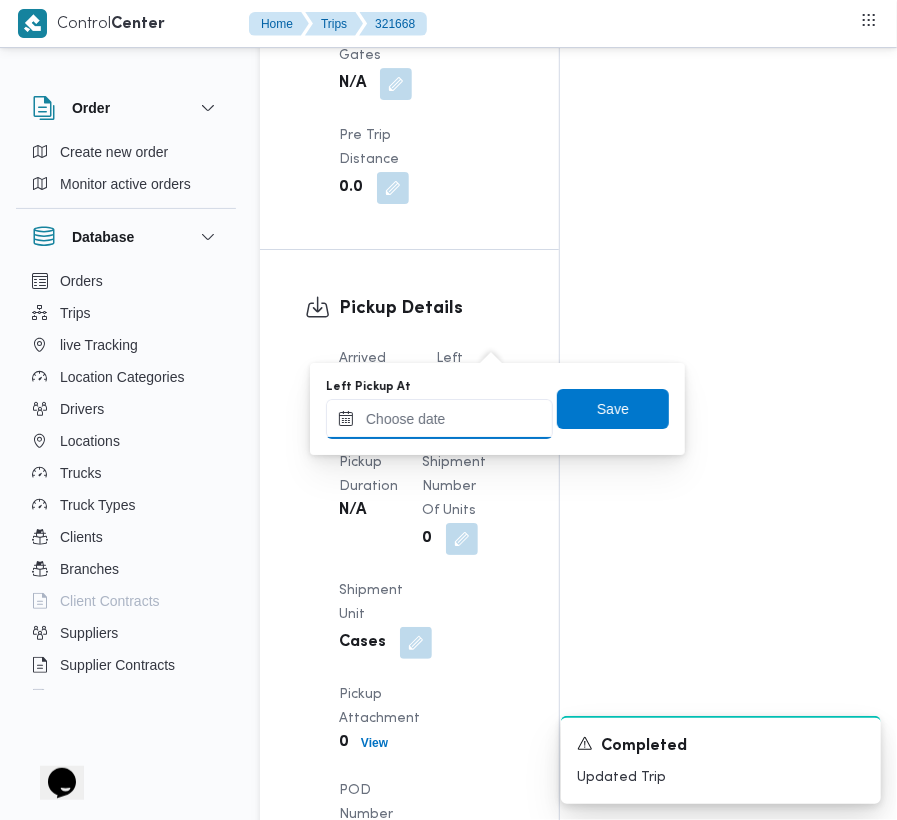click on "Left Pickup At" at bounding box center (439, 419) 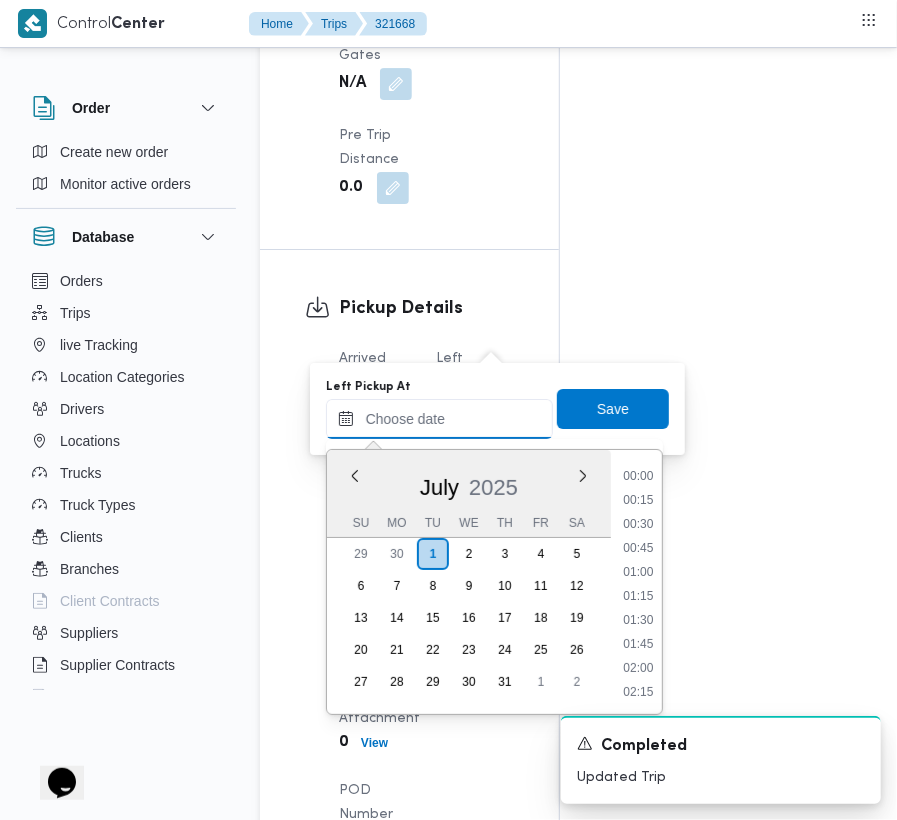 scroll, scrollTop: 889, scrollLeft: 0, axis: vertical 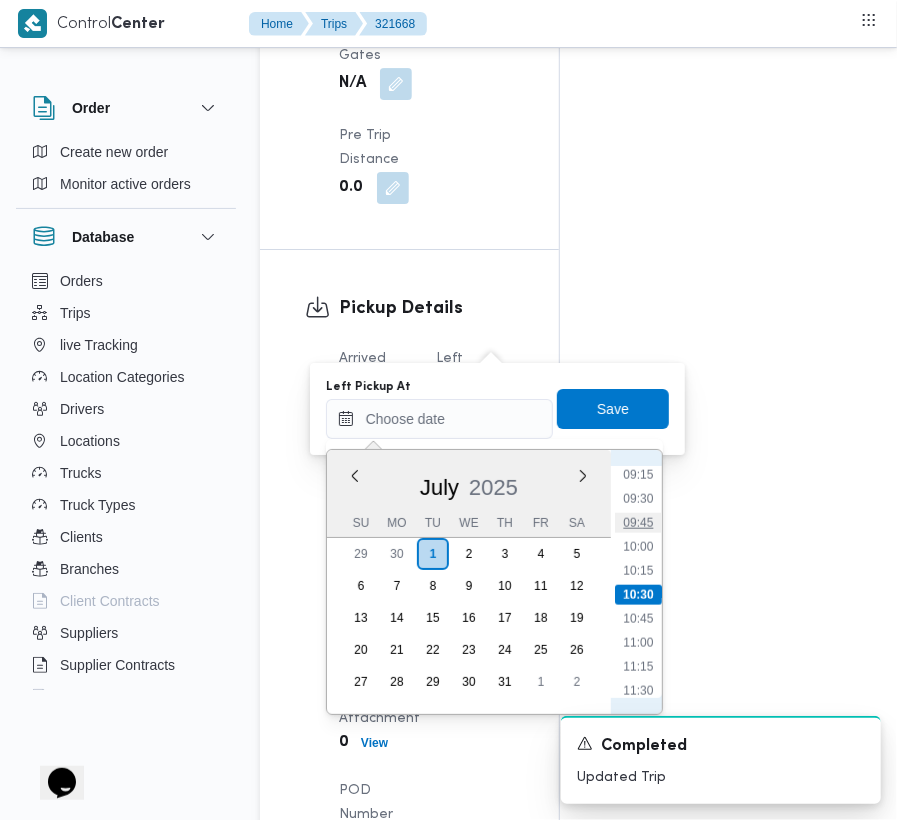 click on "09:45" at bounding box center [638, 523] 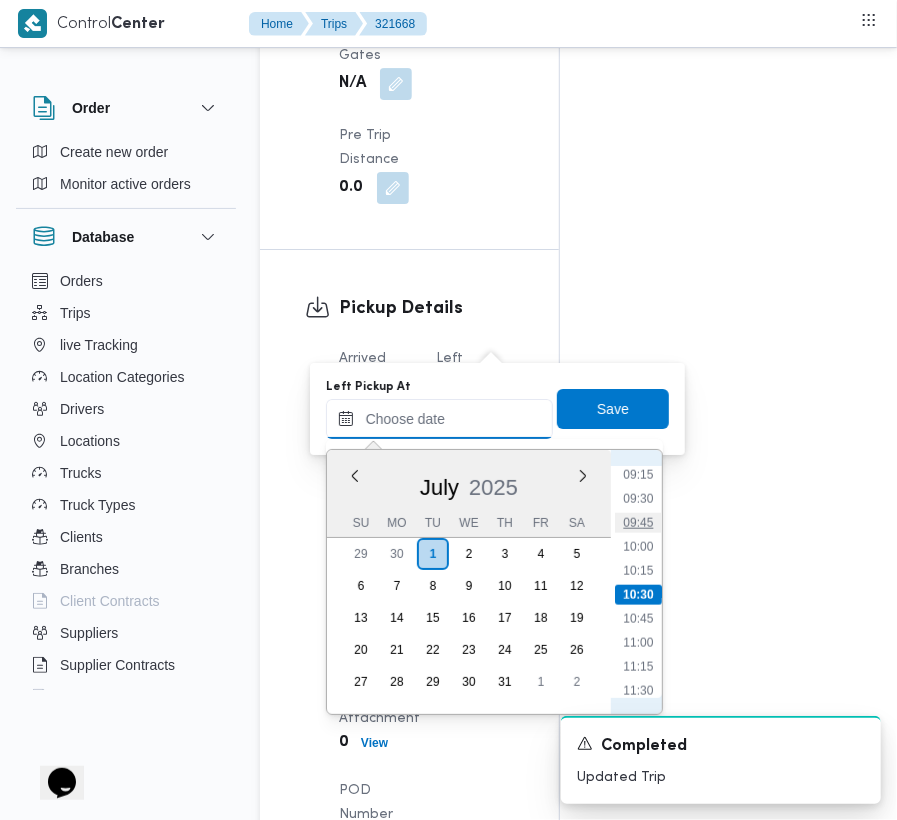 type on "01/07/2025 09:45" 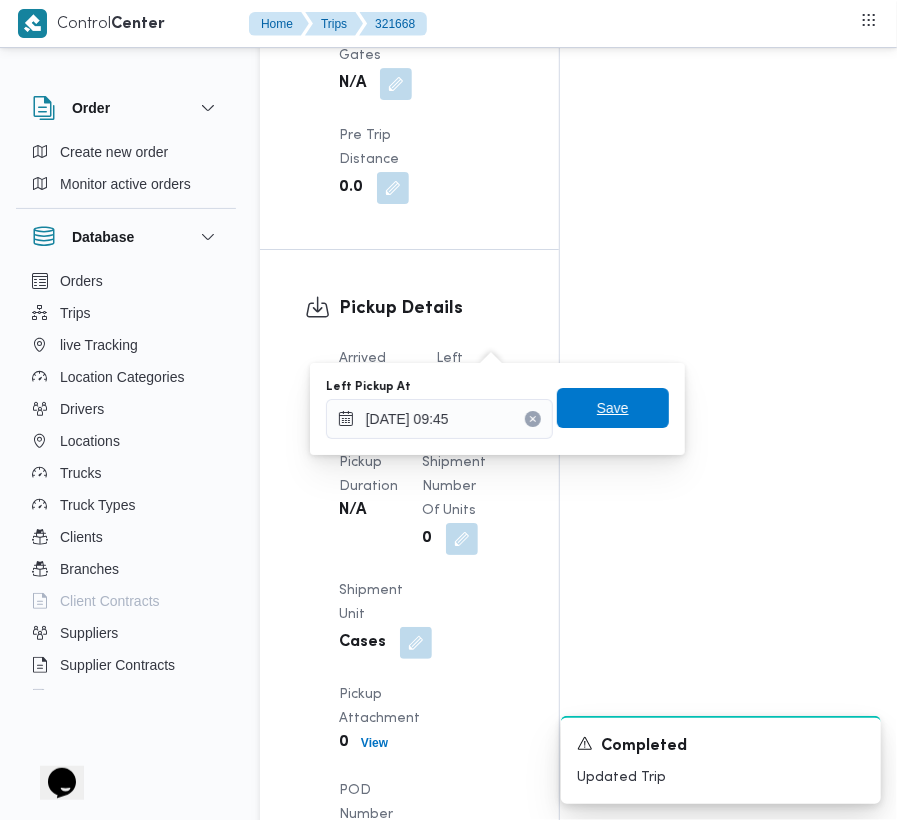 click on "Save" at bounding box center (613, 408) 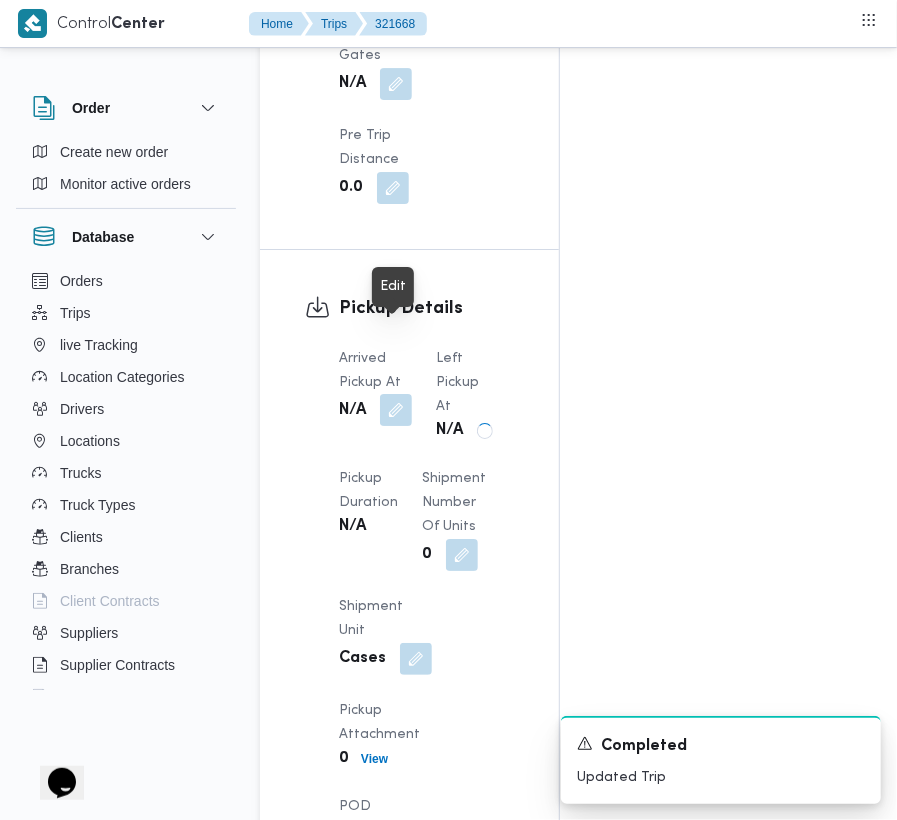 click at bounding box center [396, 410] 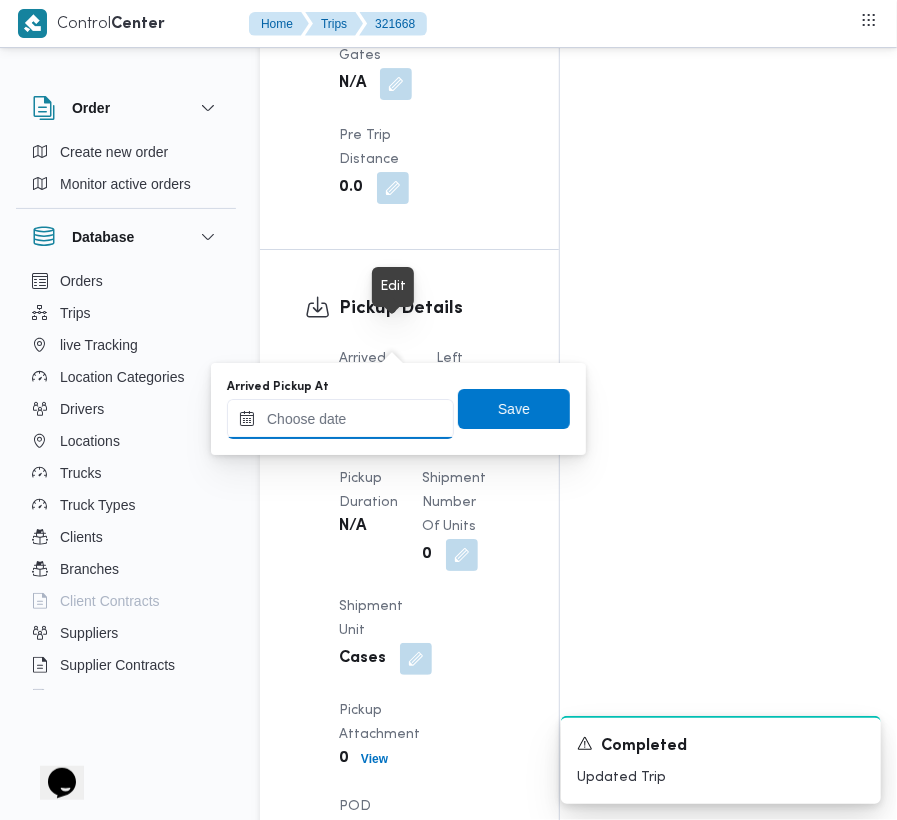 click on "Arrived Pickup At" at bounding box center [340, 419] 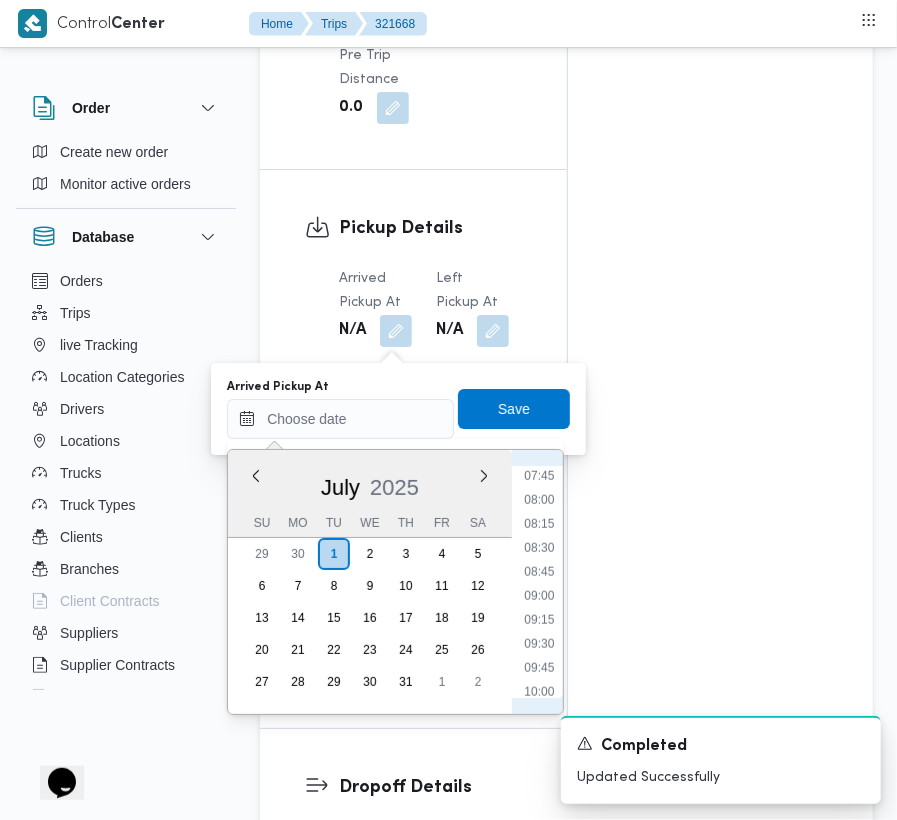 scroll, scrollTop: 693, scrollLeft: 0, axis: vertical 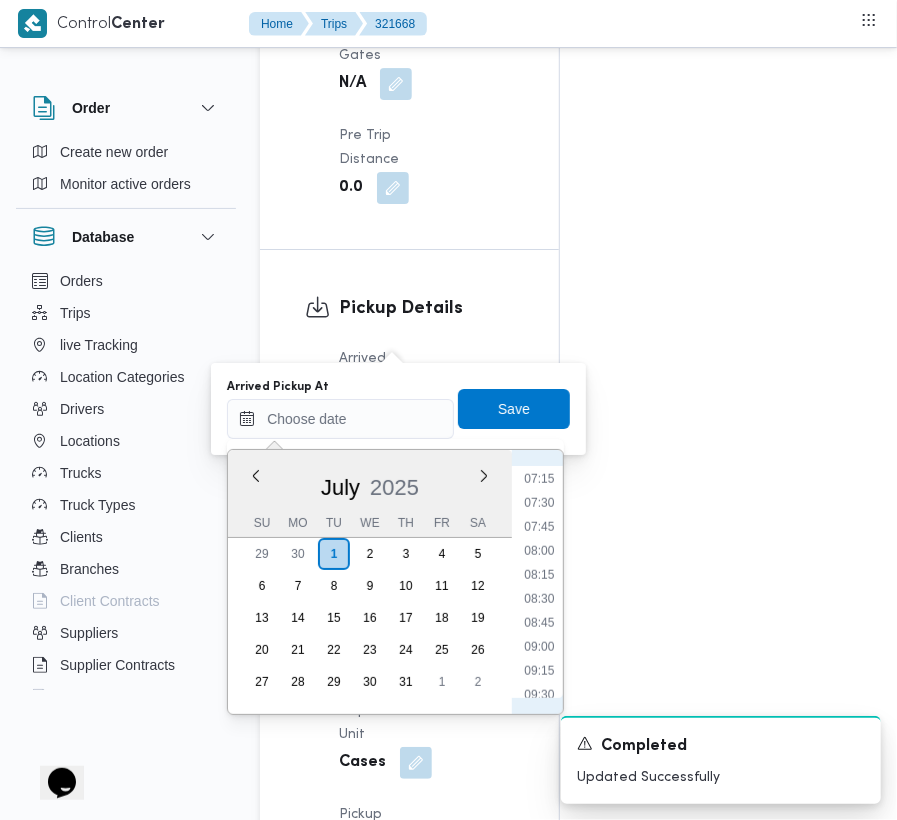 click on "00:00 00:15 00:30 00:45 01:00 01:15 01:30 01:45 02:00 02:15 02:30 02:45 03:00 03:15 03:30 03:45 04:00 04:15 04:30 04:45 05:00 05:15 05:30 05:45 06:00 06:15 06:30 06:45 07:00 07:15 07:30 07:45 08:00 08:15 08:30 08:45 09:00 09:15 09:30 09:45 10:00 10:15 10:30 10:45 11:00 11:15 11:30 11:45 12:00 12:15 12:30 12:45 13:00 13:15 13:30 13:45 14:00 14:15 14:30 14:45 15:00 15:15 15:30 15:45 16:00 16:15 16:30 16:45 17:00 17:15 17:30 17:45 18:00 18:15 18:30 18:45 19:00 19:15 19:30 19:45 20:00 20:15 20:30 20:45 21:00 21:15 21:30 21:45 22:00 22:15 22:30 22:45 23:00 23:15 23:30 23:45" at bounding box center (539, 582) 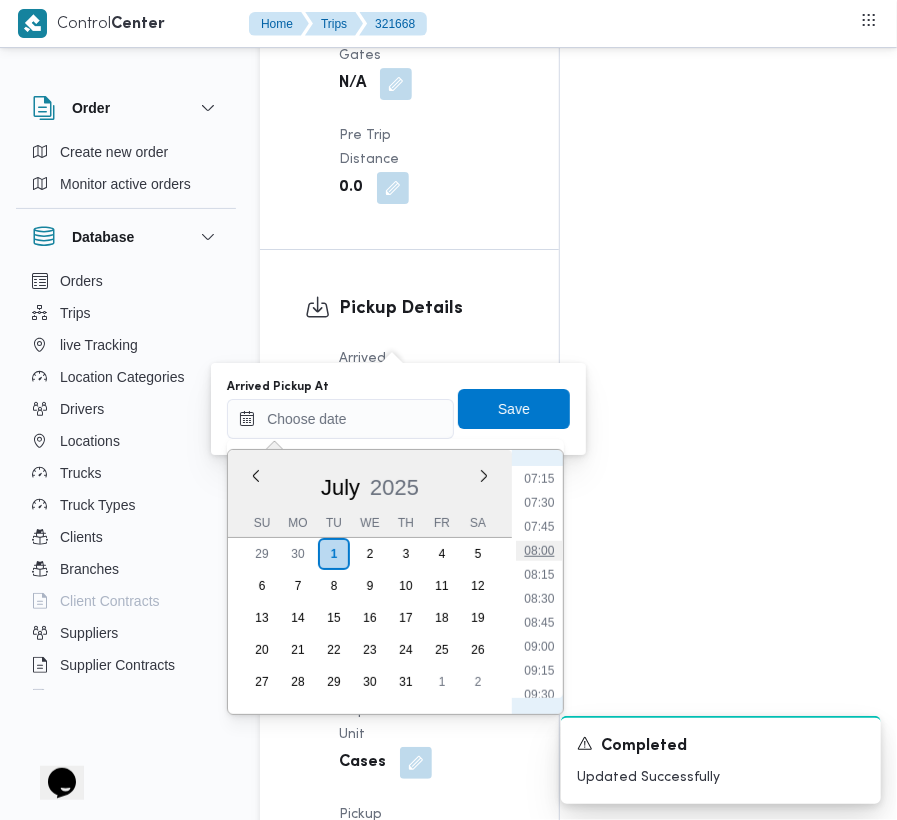 click on "08:00" at bounding box center (539, 551) 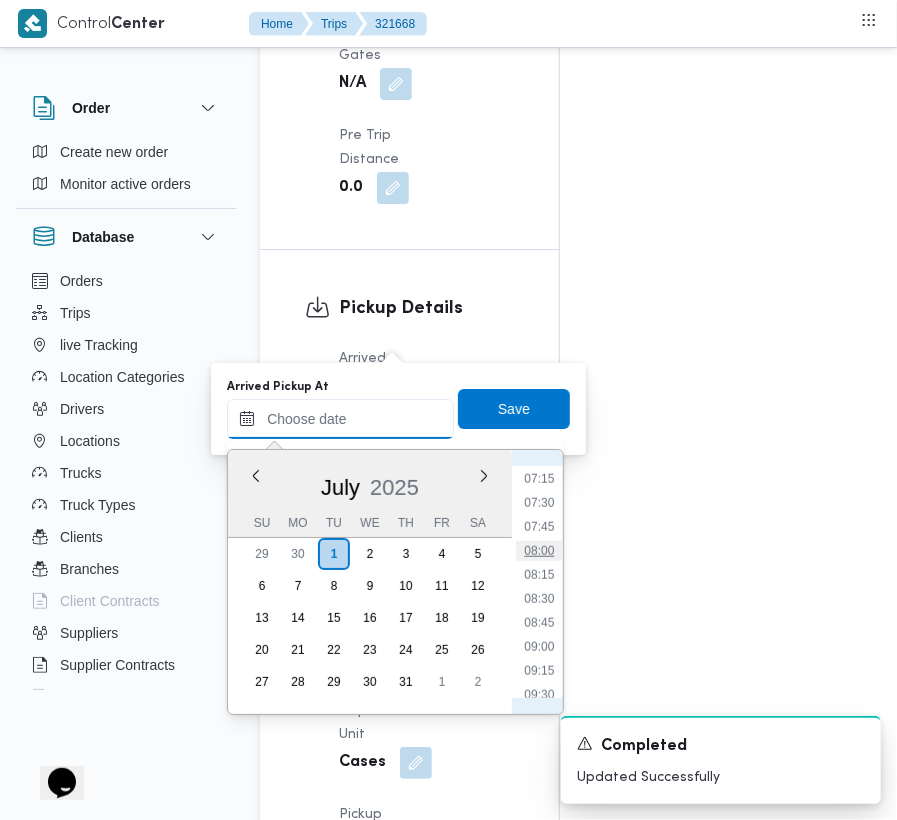 type on "01/07/2025 08:00" 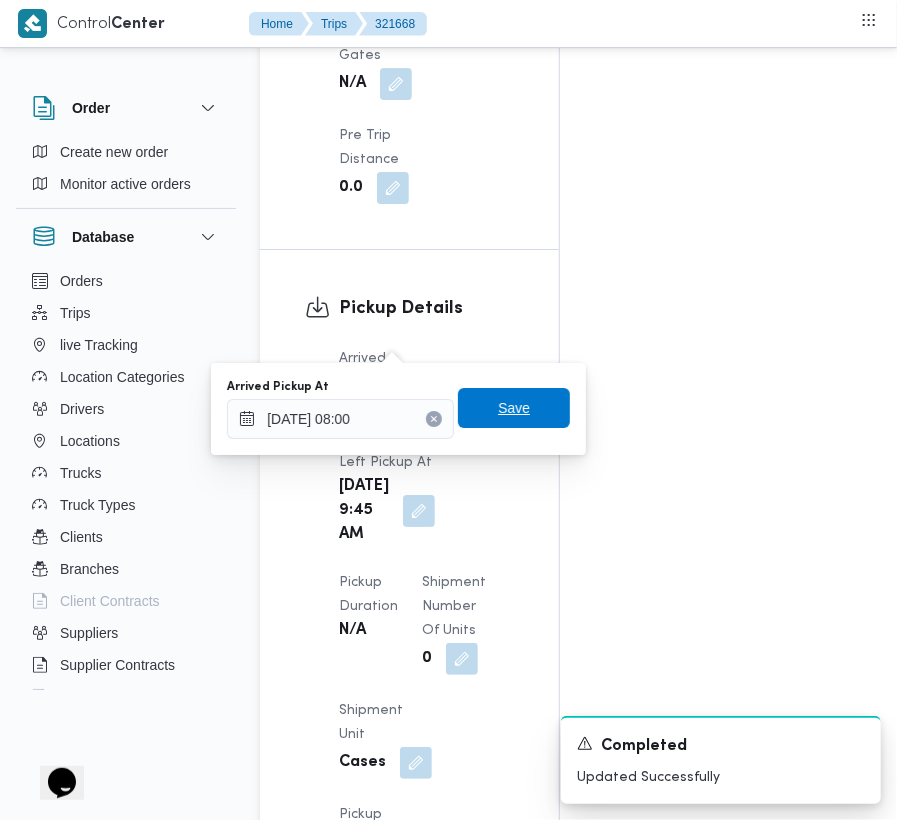 click on "Save" at bounding box center [514, 409] 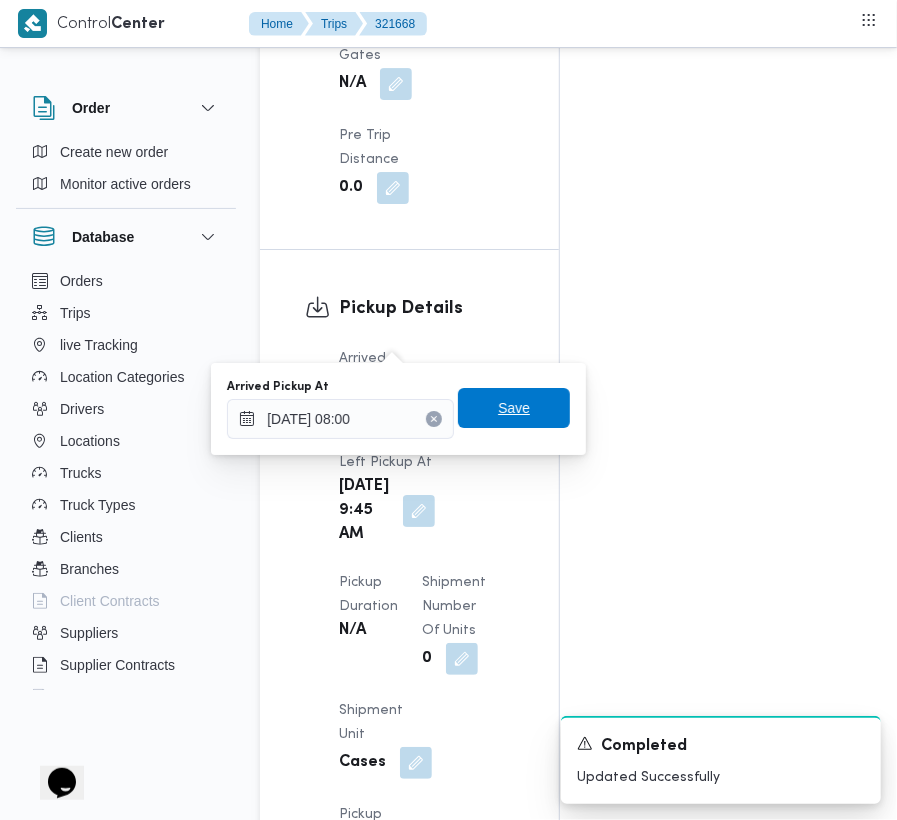 click on "Save" at bounding box center [514, 408] 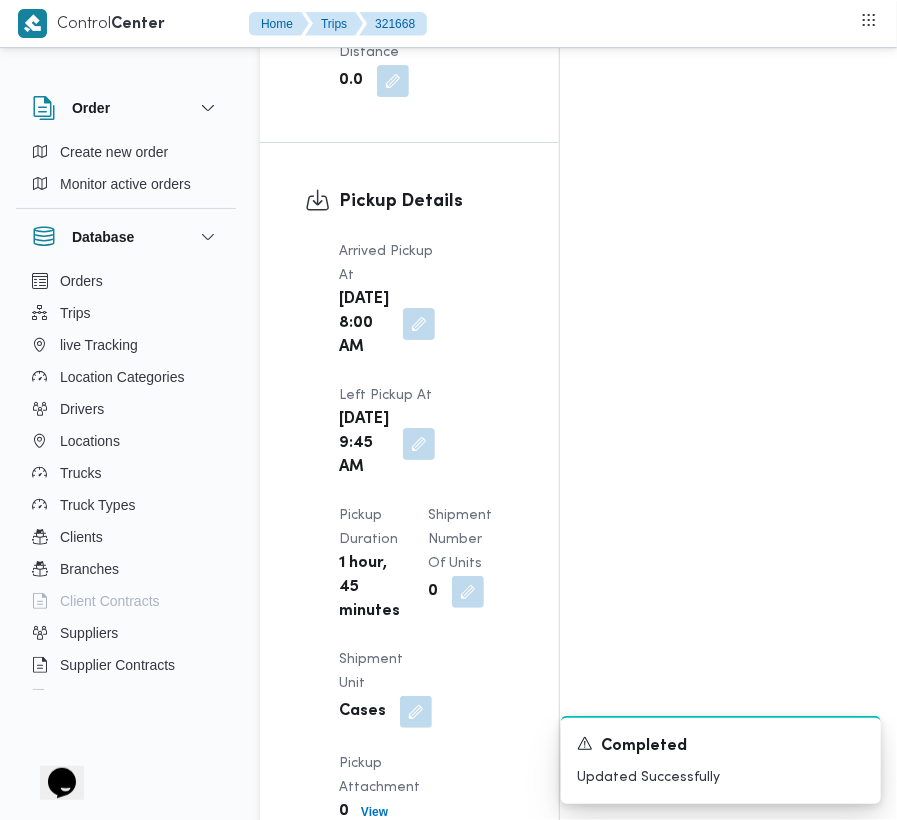 scroll, scrollTop: 2542, scrollLeft: 0, axis: vertical 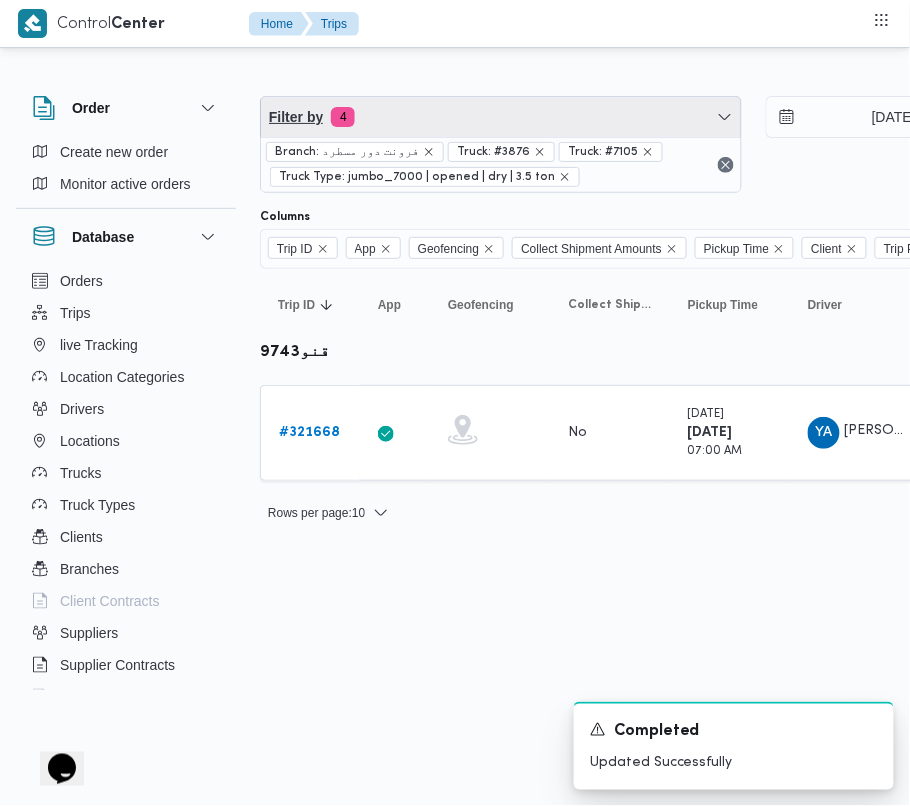 drag, startPoint x: 412, startPoint y: 109, endPoint x: 425, endPoint y: 164, distance: 56.515484 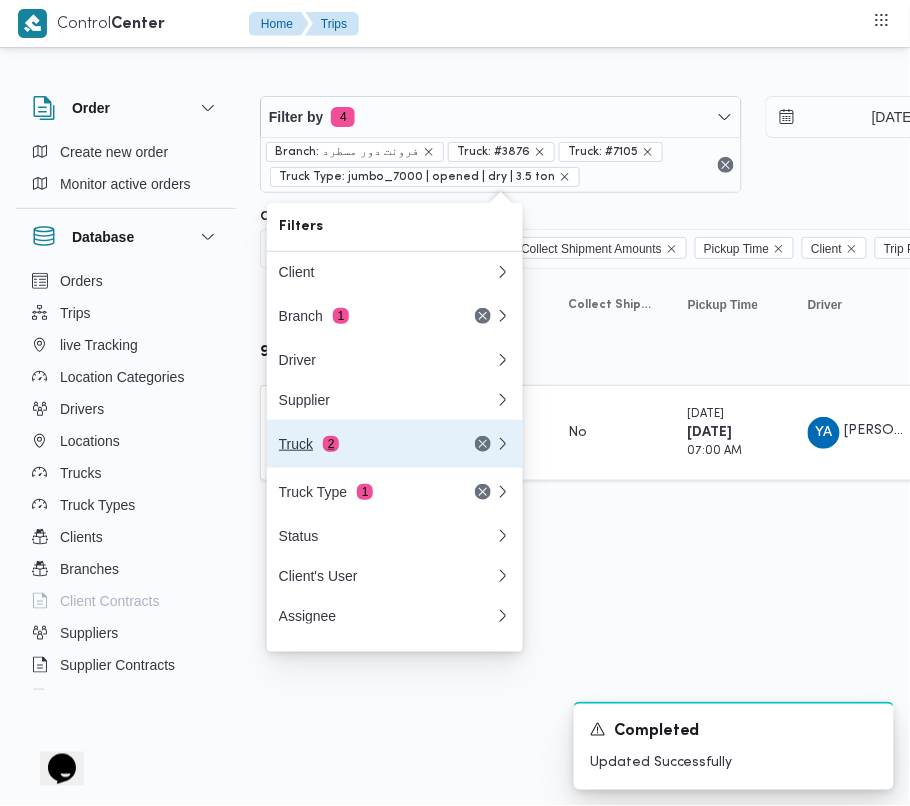 click on "Truck 2" at bounding box center (363, 444) 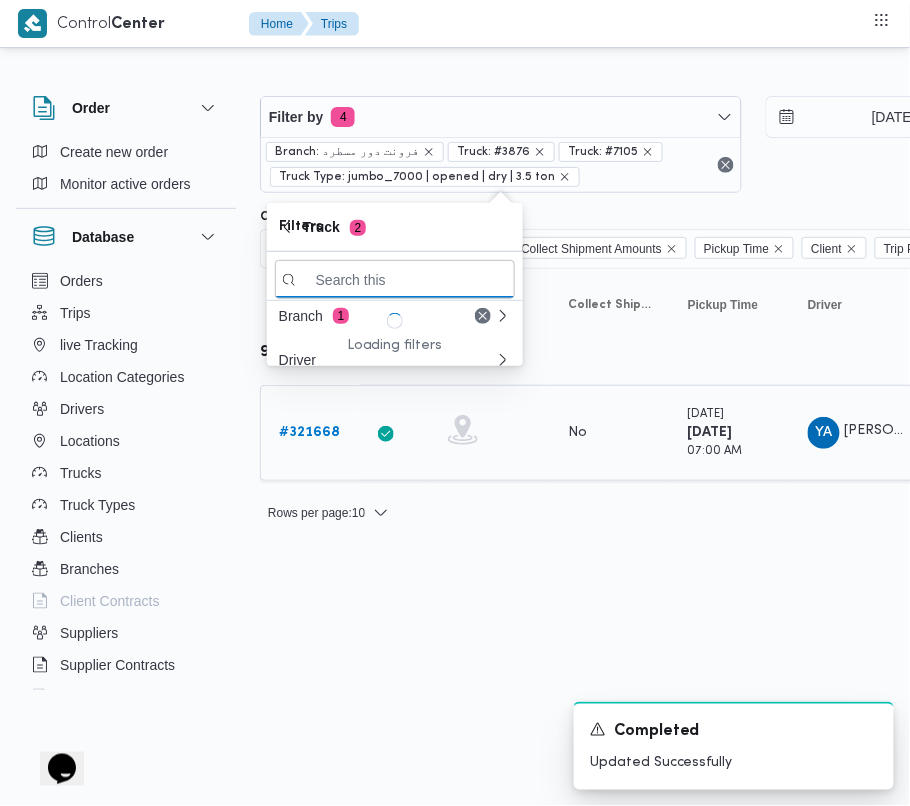 paste on "7349" 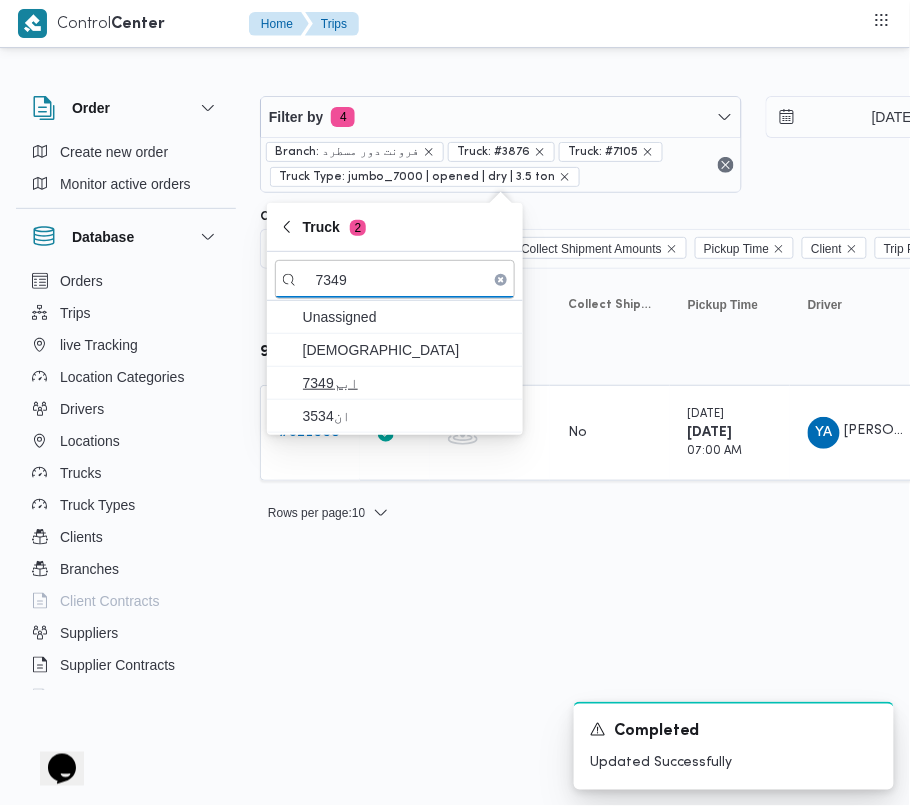 type on "7349" 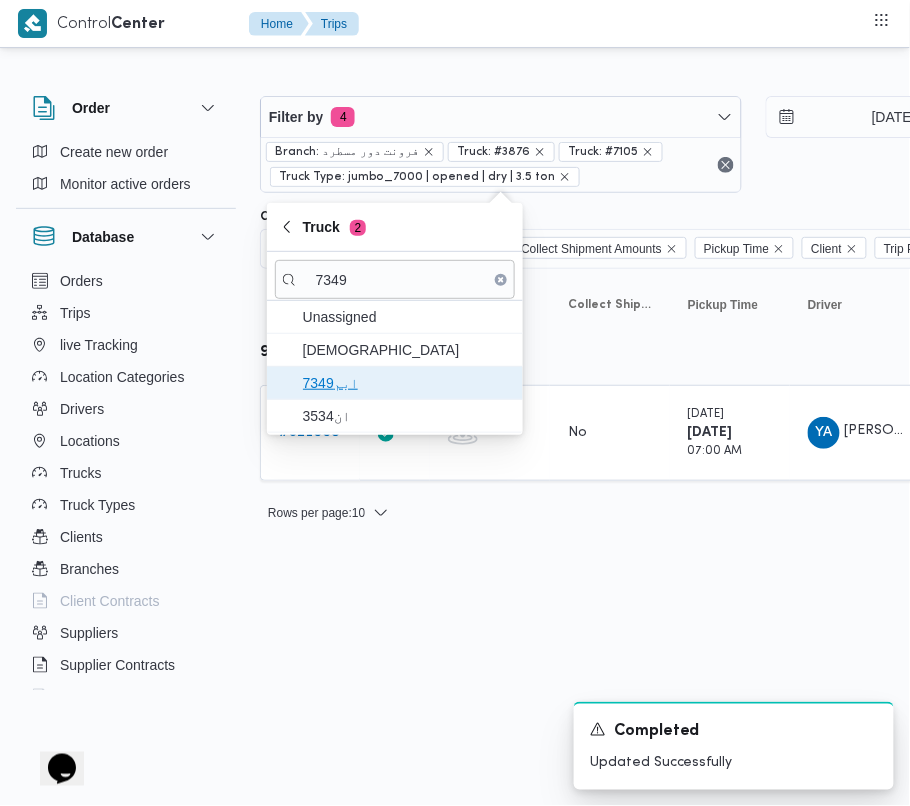 click on "ابم7349" at bounding box center [407, 383] 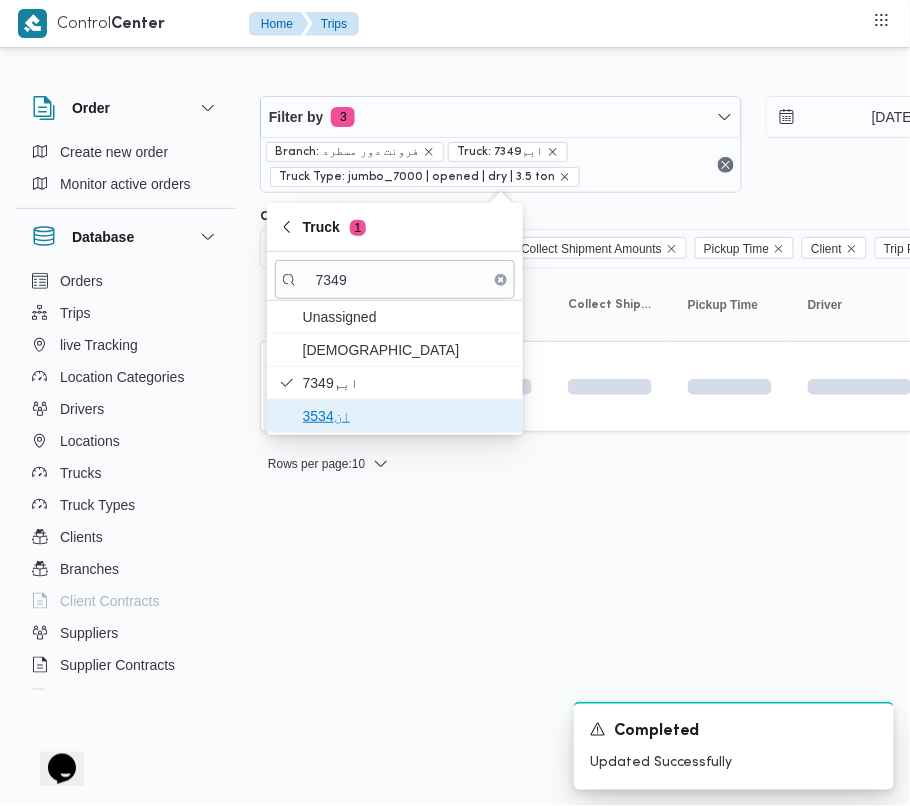 click on "ان3534" at bounding box center [407, 416] 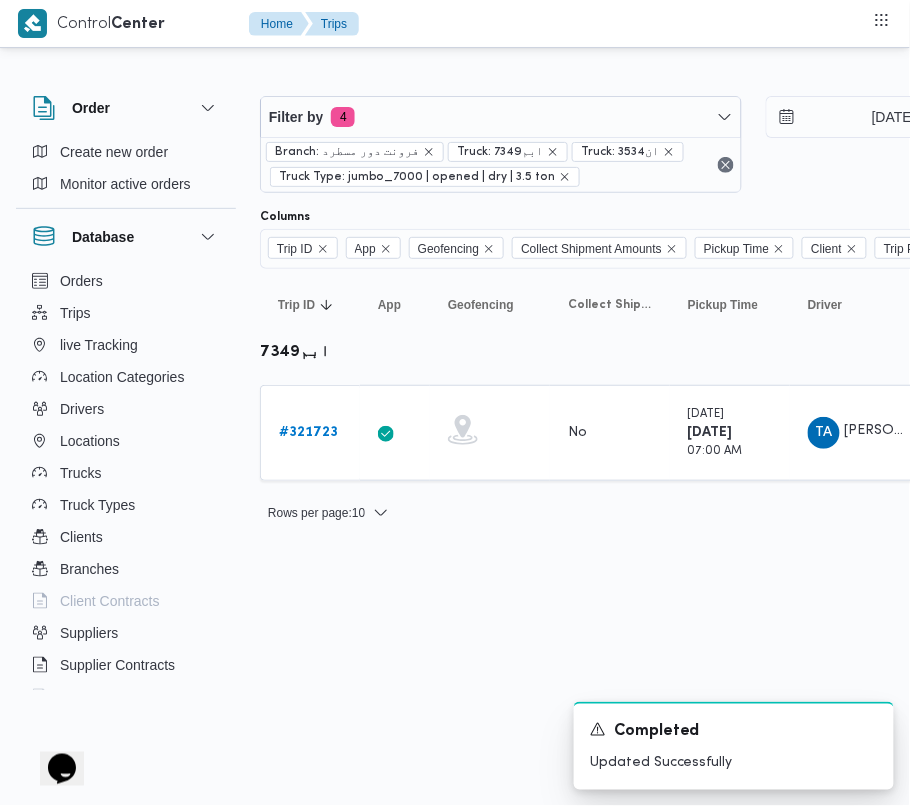 click on "Control  Center Home Trips Order Create new order Monitor active orders Database Orders Trips live Tracking Location Categories Drivers Locations Trucks Truck Types Clients Branches Client Contracts Suppliers Supplier Contracts Devices Users Projects SP Projects Admins organization assignees Tags Filter by 4 Branch: فرونت دور مسطرد Truck: ابم7349 Truck: ان3534 Truck Type: jumbo_7000 | opened | dry | 3.5 ton 1/7/2025 → 1/7/2025 Group By Truck Columns Trip ID App Geofencing Collect Shipment Amounts Pickup Time Client Trip Points Driver Supplier Truck Status Platform Sorting Trip ID Click to sort in ascending order App Click to sort in ascending order Geofencing Click to sort in ascending order Collect Shipment Amounts Pickup Time Click to sort in ascending order Client Click to sort in ascending order Trip Points Driver Click to sort in ascending order Supplier Click to sort in ascending order Truck Click to sort in ascending order Status Click to sort in ascending order Platform Actions #" at bounding box center (455, 403) 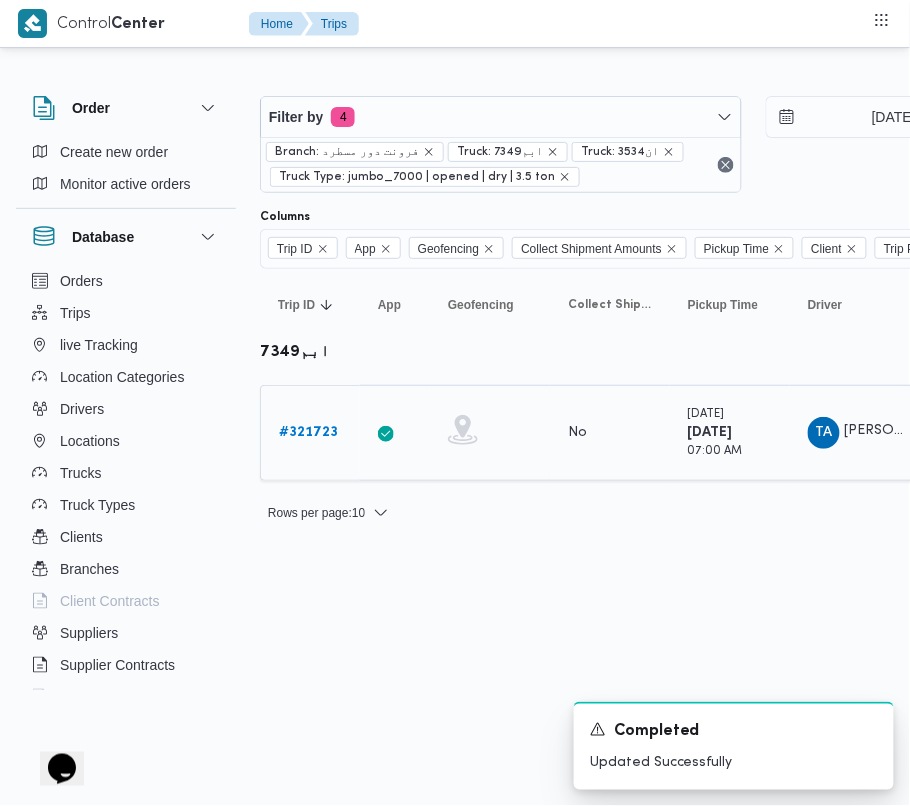 click on "# 321723" at bounding box center (308, 432) 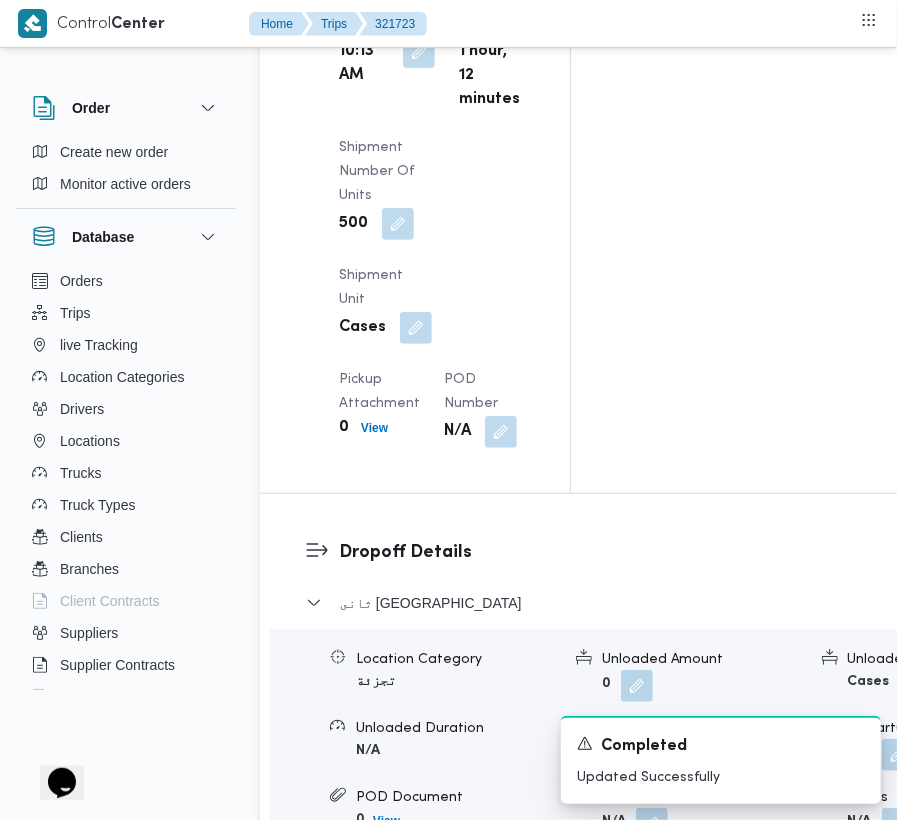 scroll, scrollTop: 3586, scrollLeft: 0, axis: vertical 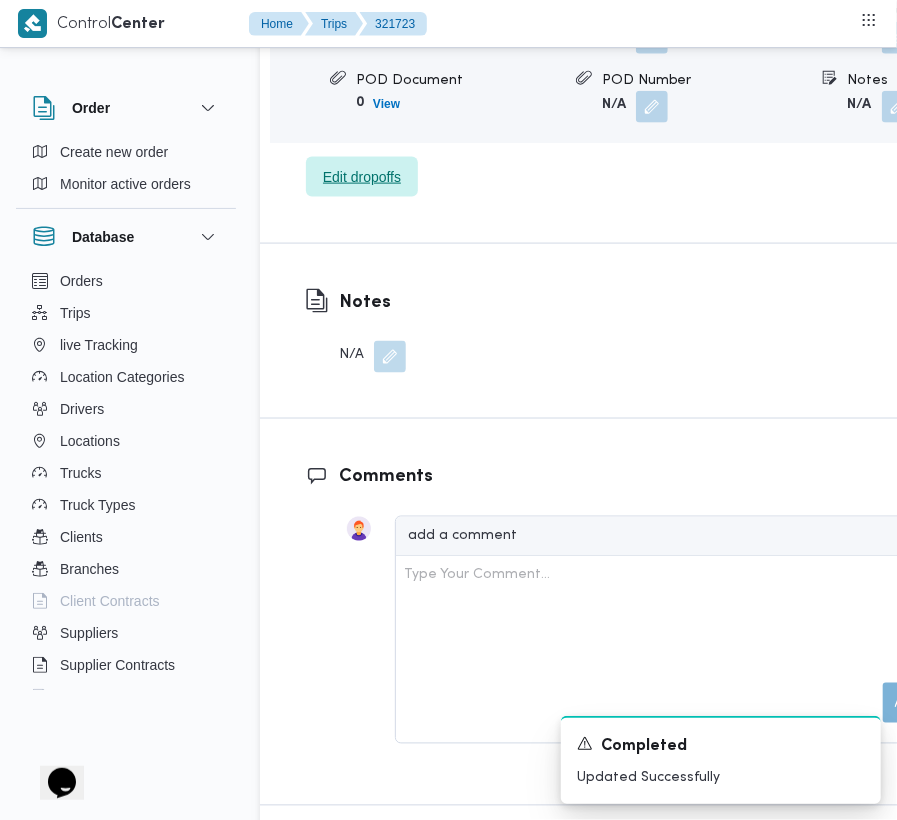 click on "Edit dropoffs" at bounding box center [362, 177] 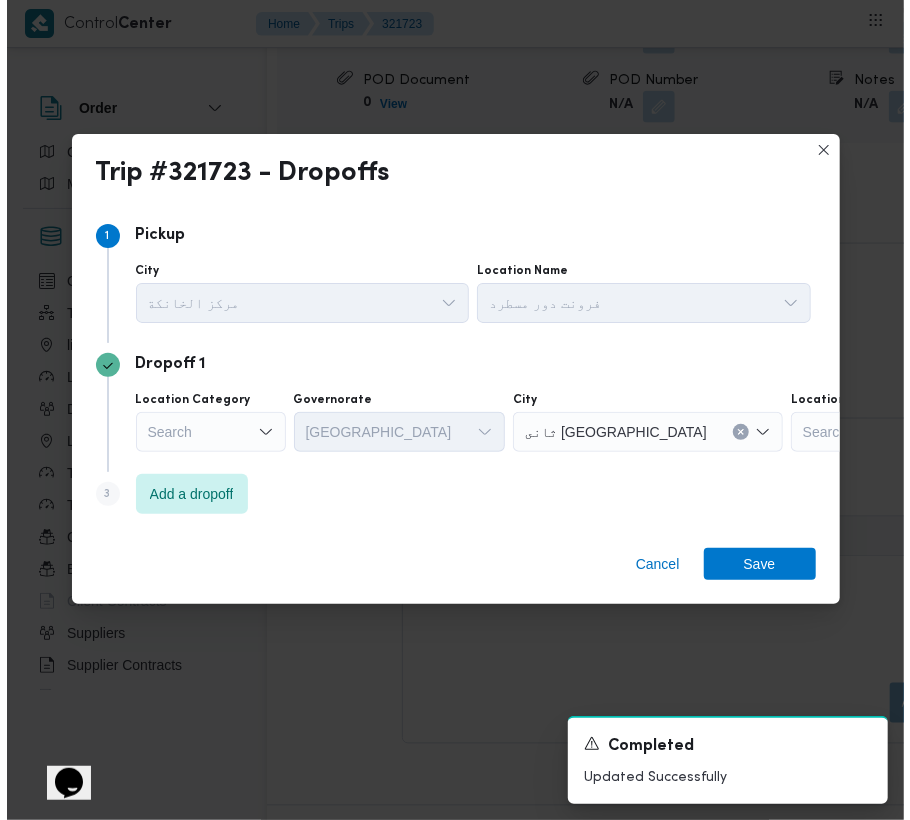 scroll, scrollTop: 3426, scrollLeft: 0, axis: vertical 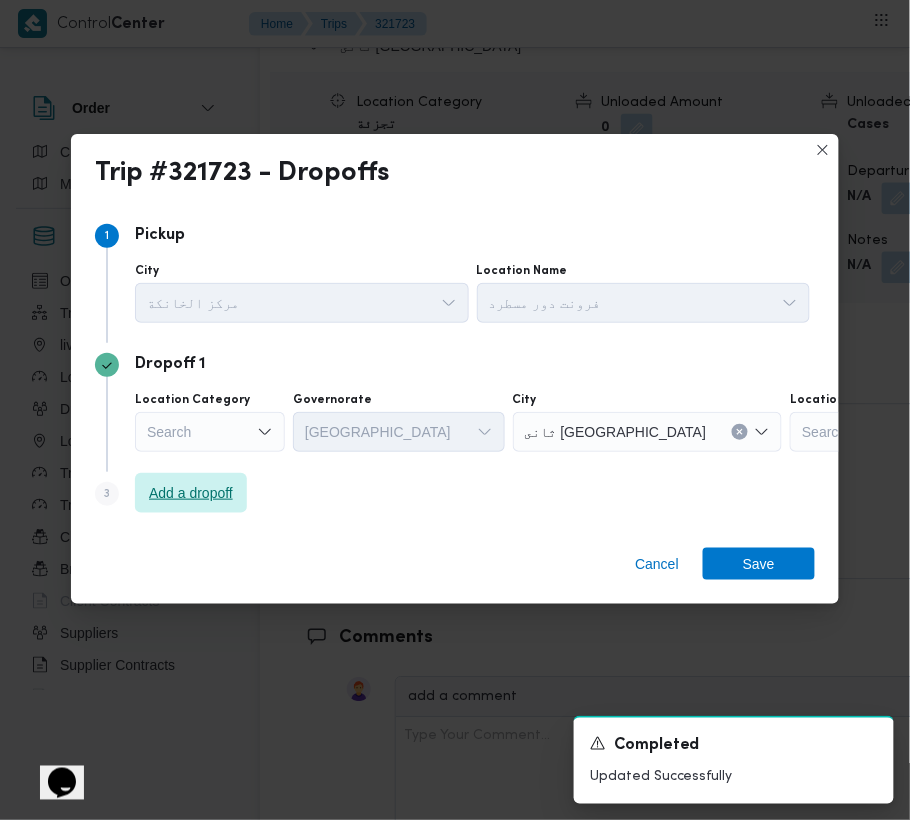 click on "Add a dropoff" at bounding box center [191, 493] 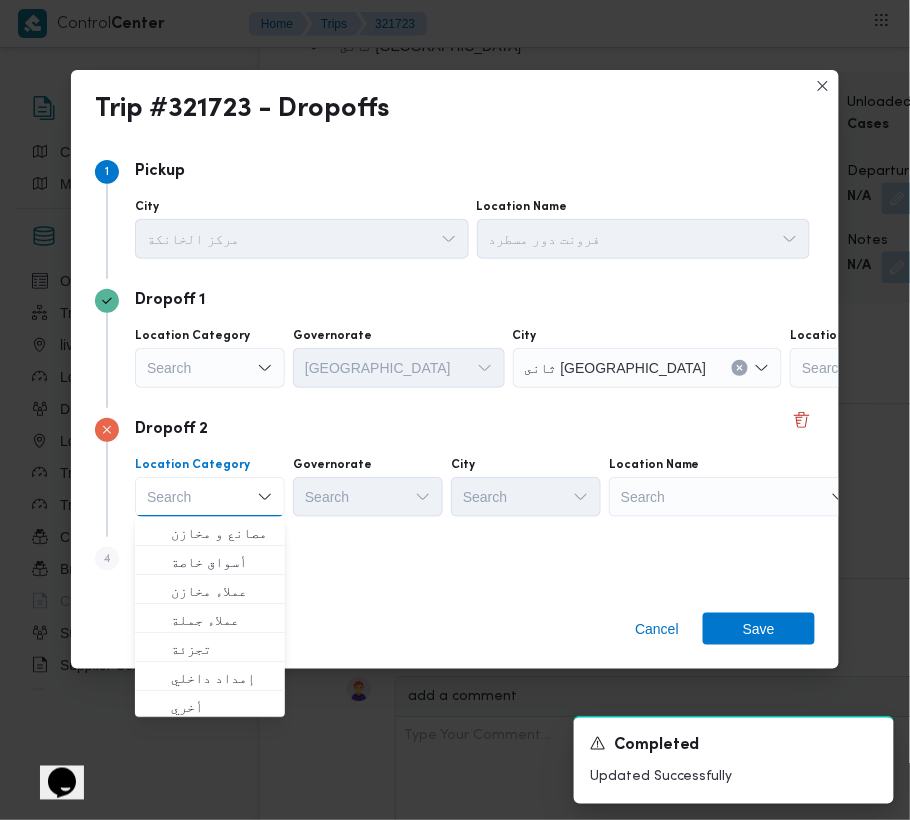 click on "Search" at bounding box center (915, 368) 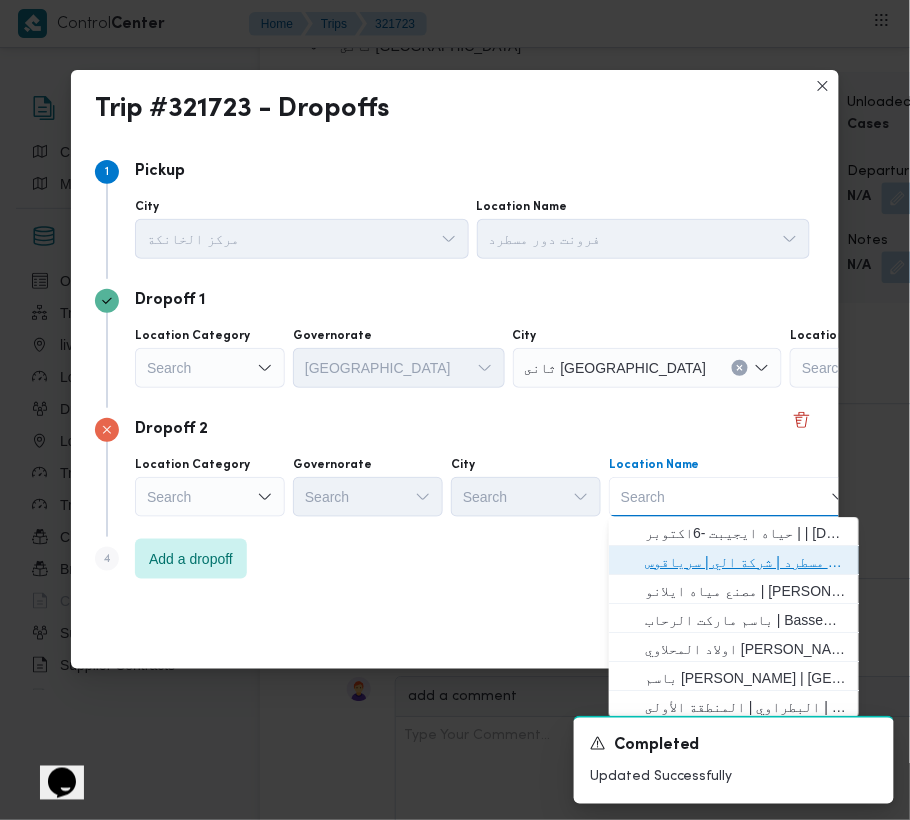 click on "فرونت دور مسطرد | شركة الي | سرياقوس" at bounding box center [734, 562] 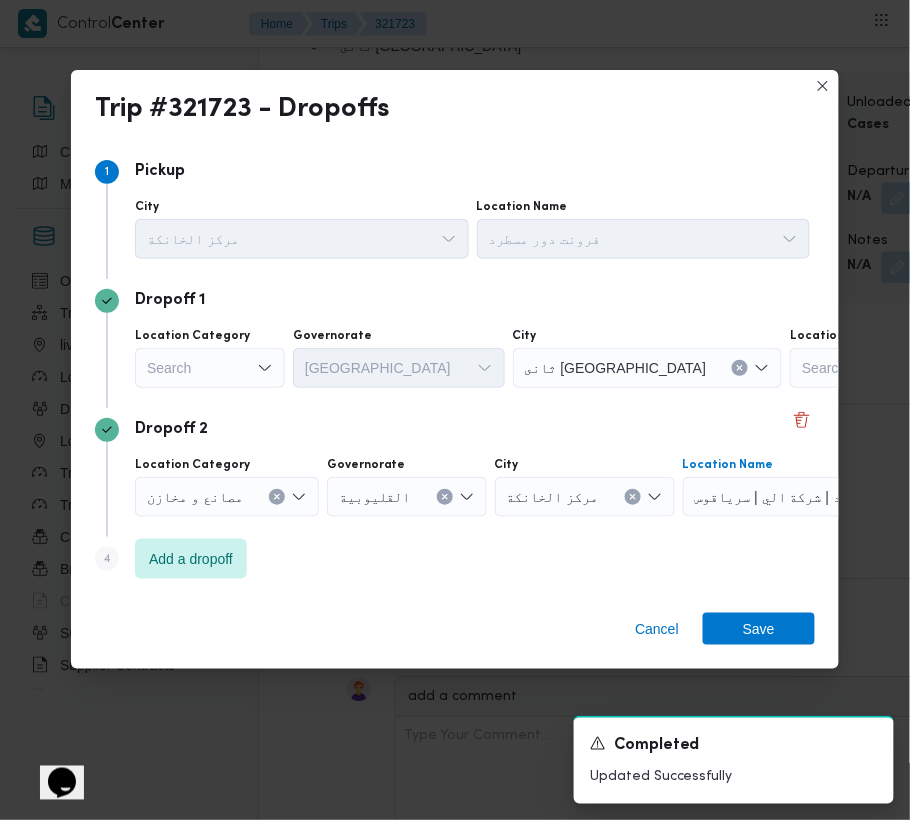 click on "Search" at bounding box center (210, 368) 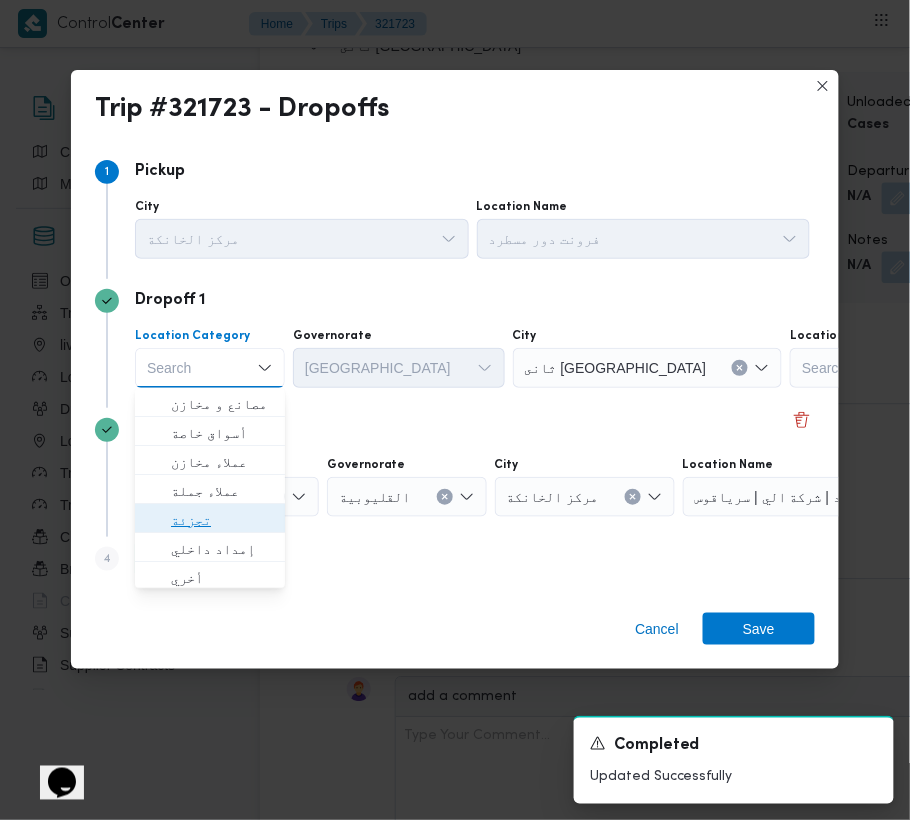 click on "تجزئة" at bounding box center [222, 520] 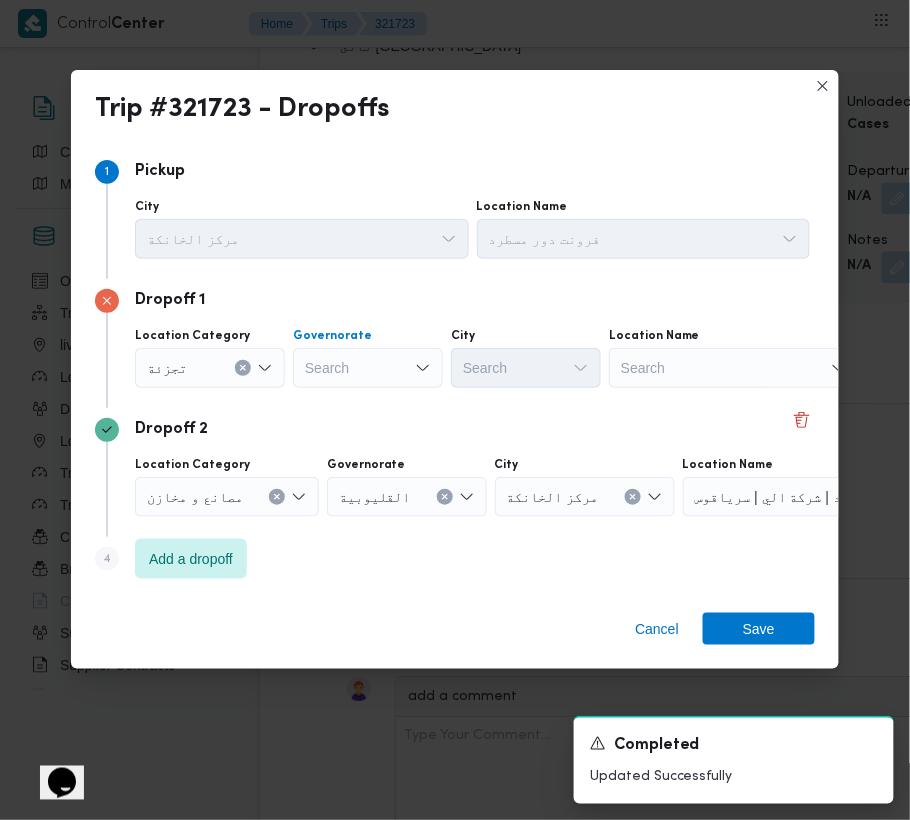 click on "Search" at bounding box center [368, 368] 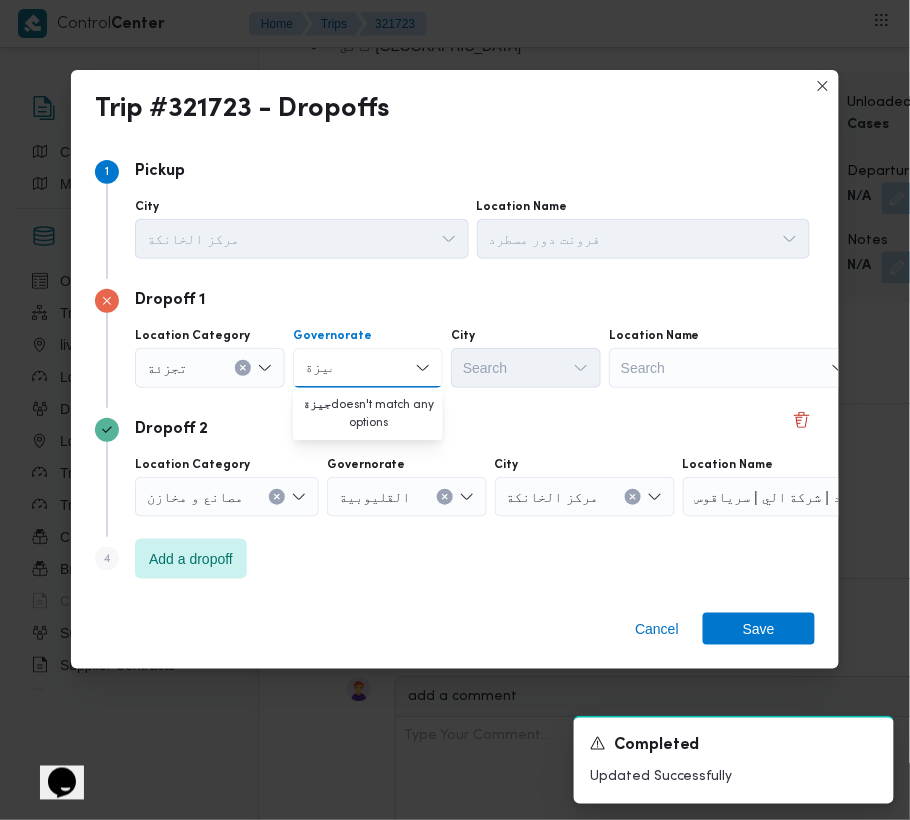 type on "جيزة" 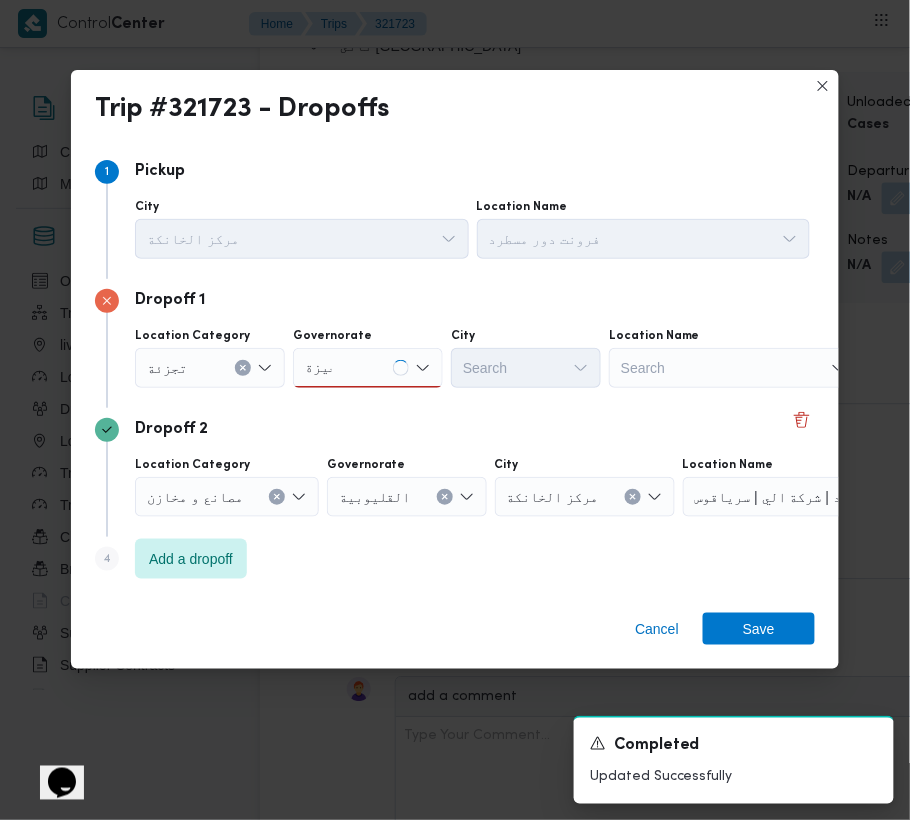 click on "جيزة جيزة" at bounding box center (368, 368) 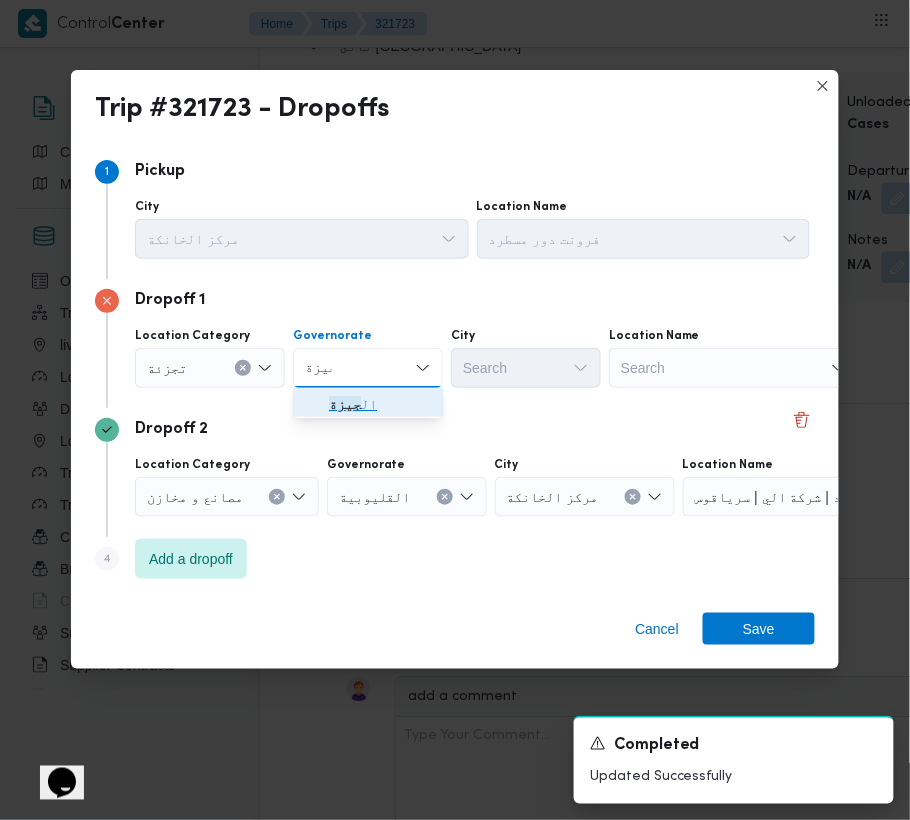 drag, startPoint x: 356, startPoint y: 408, endPoint x: 398, endPoint y: 408, distance: 42 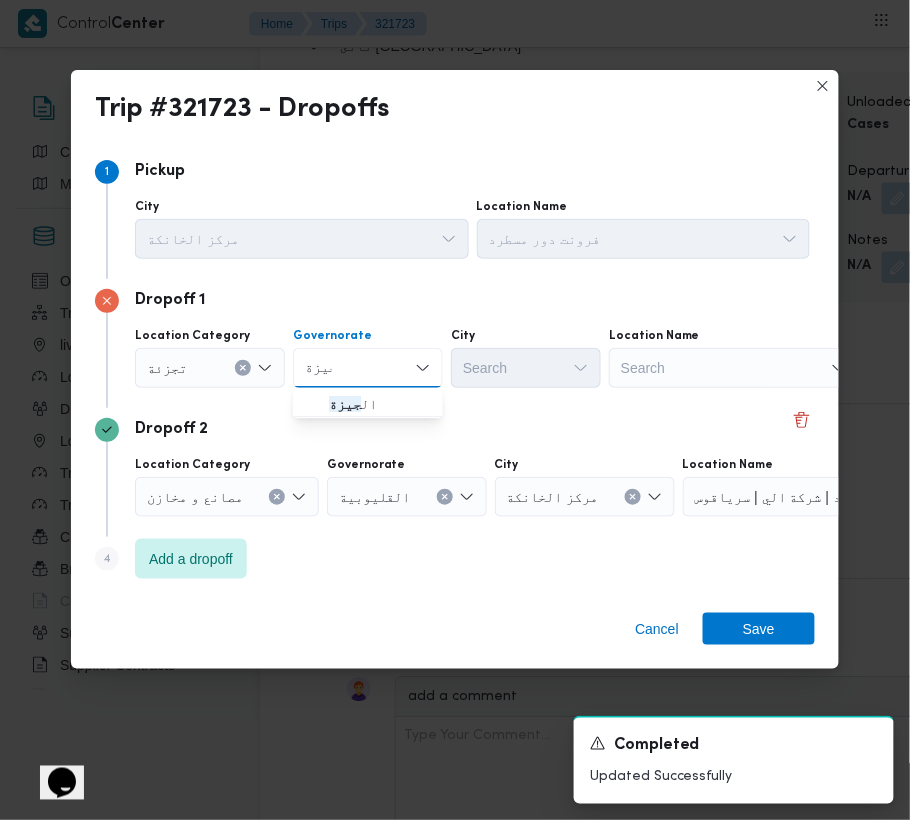 type 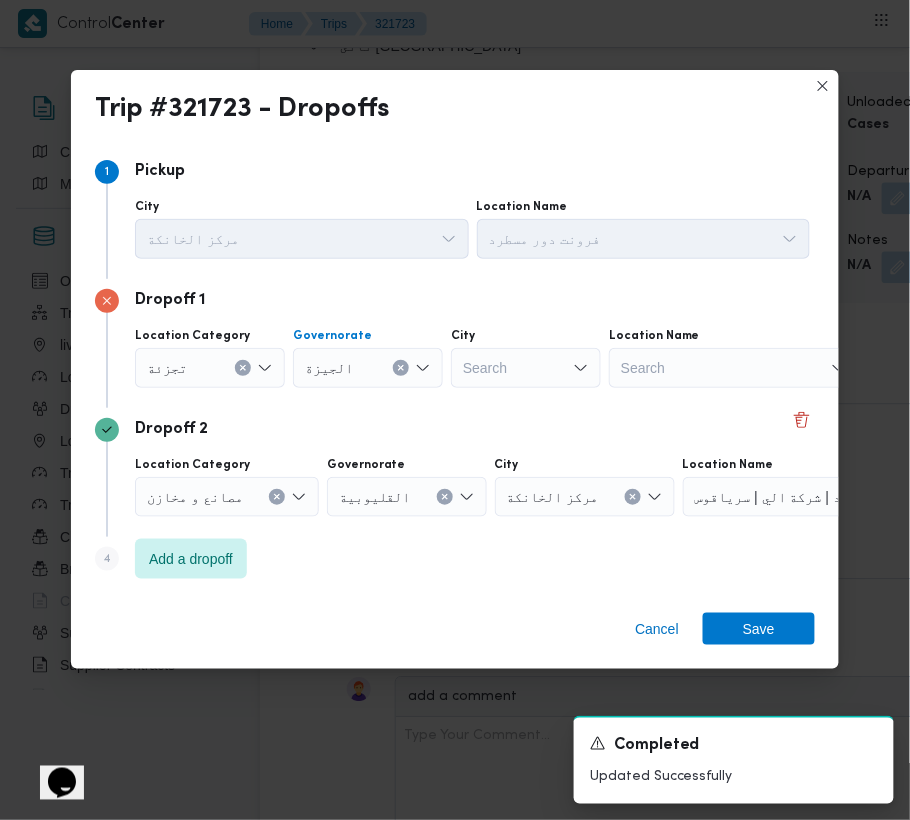 click on "Search" at bounding box center [526, 368] 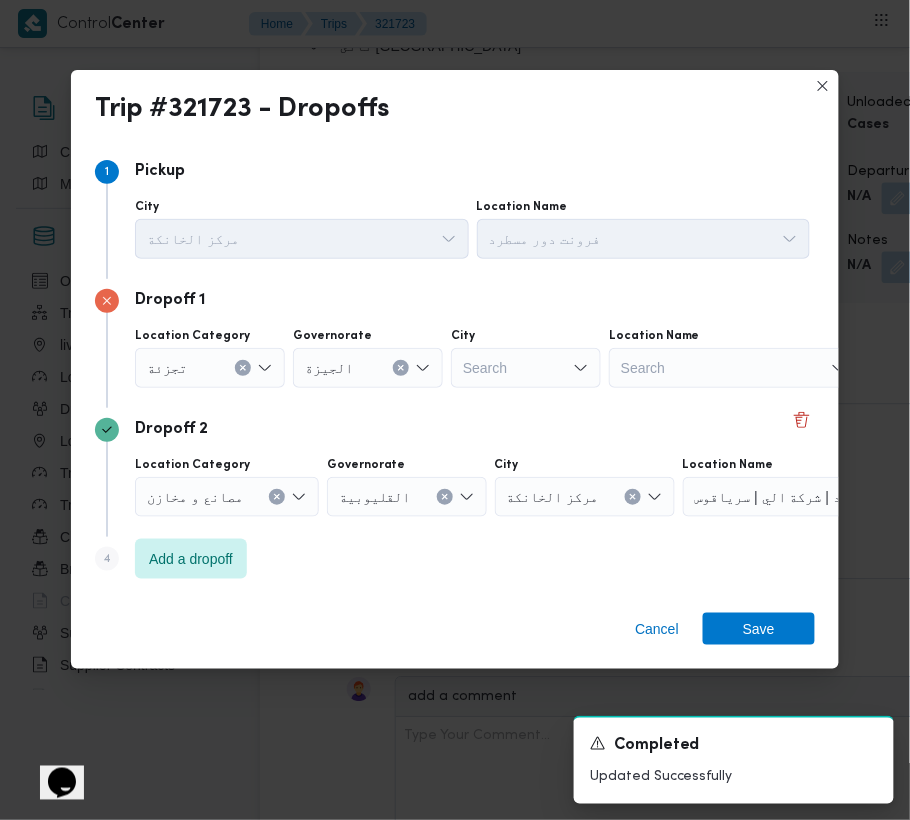 click on "Search" at bounding box center (526, 368) 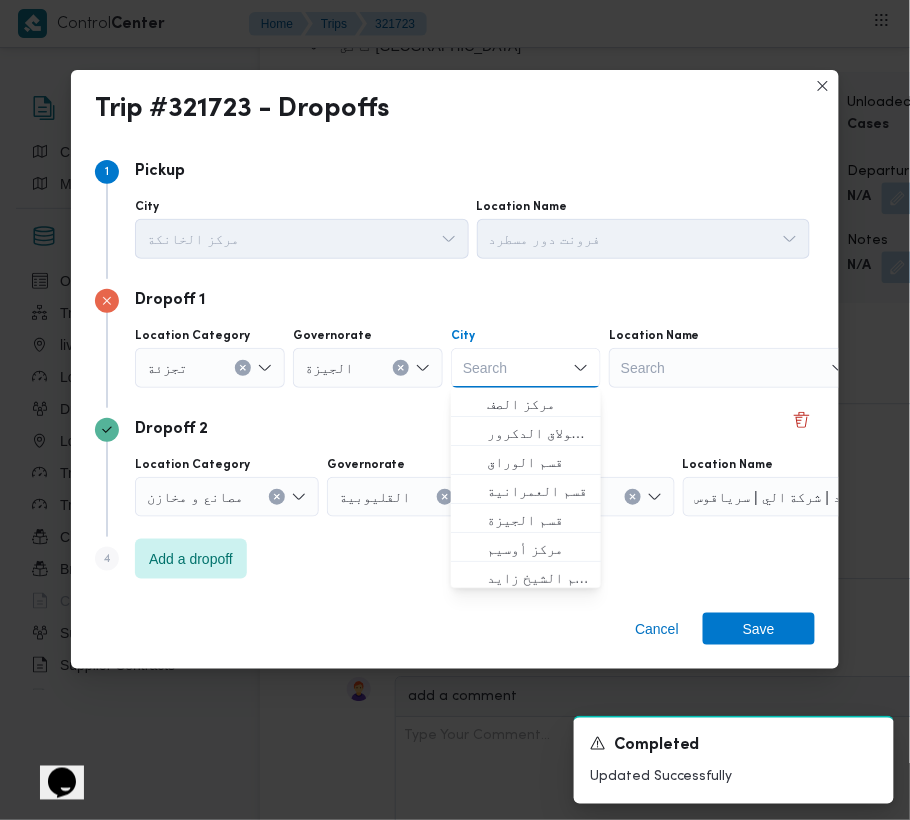 paste on "أكتوبر" 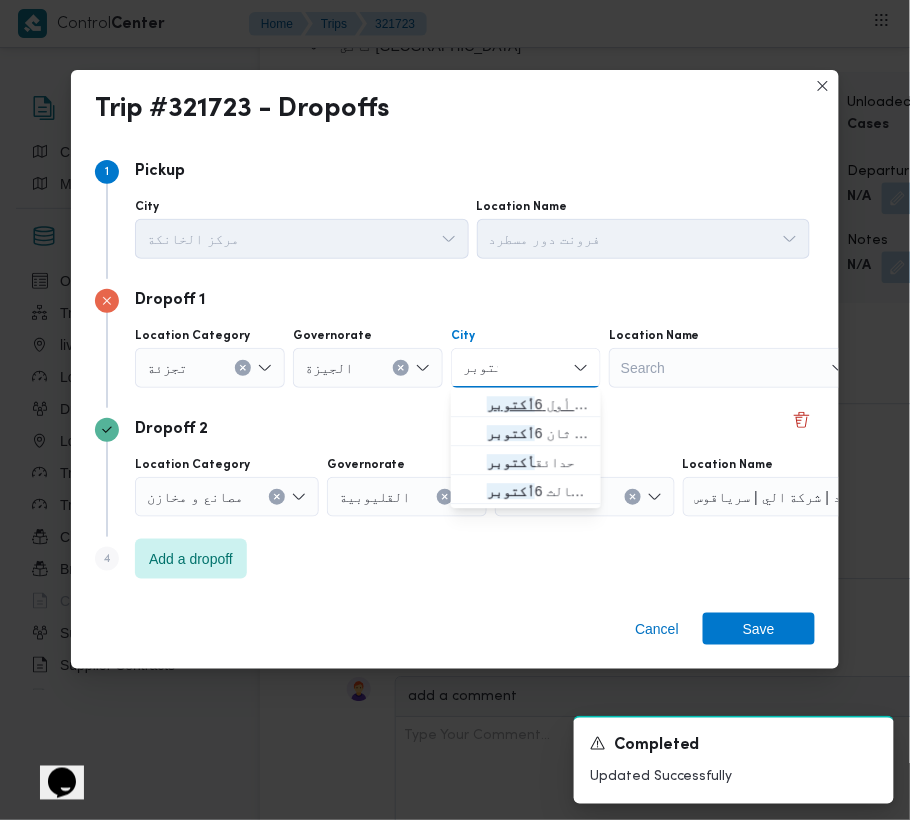 type on "أكتوبر" 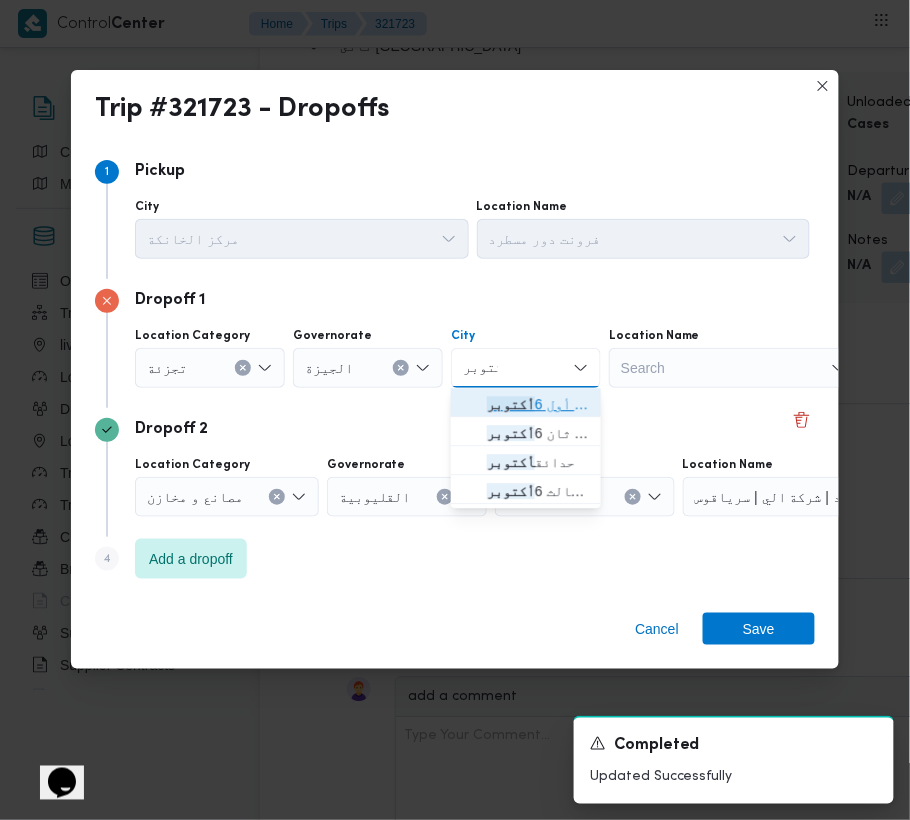 click on "قسم أول 6  أكتوبر" at bounding box center [538, 404] 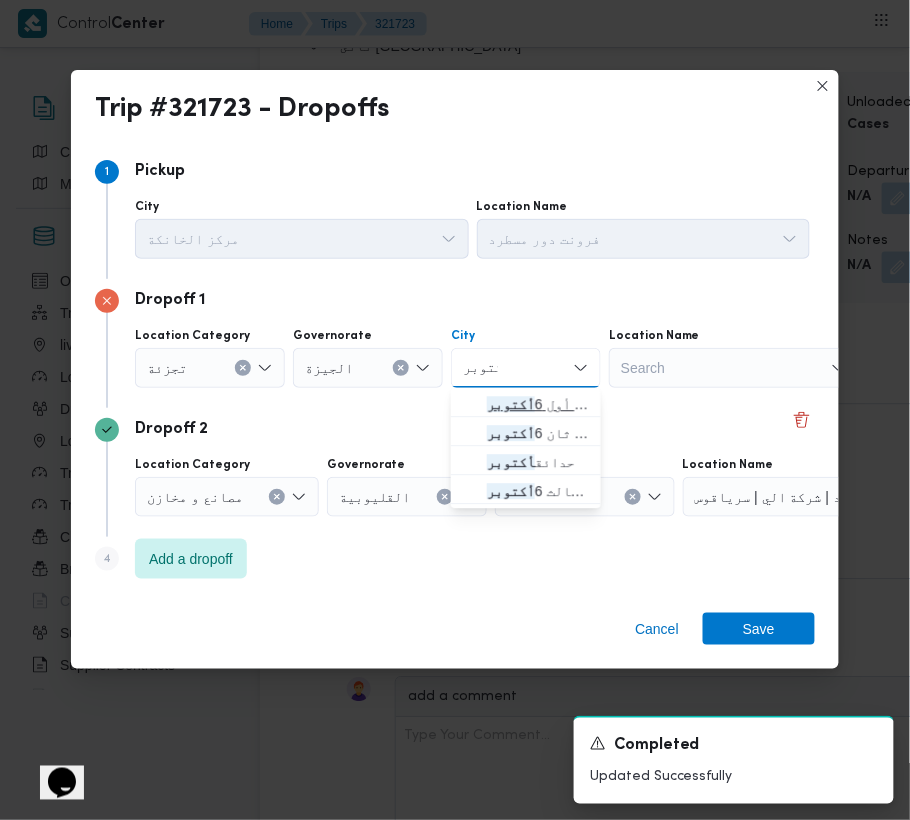type 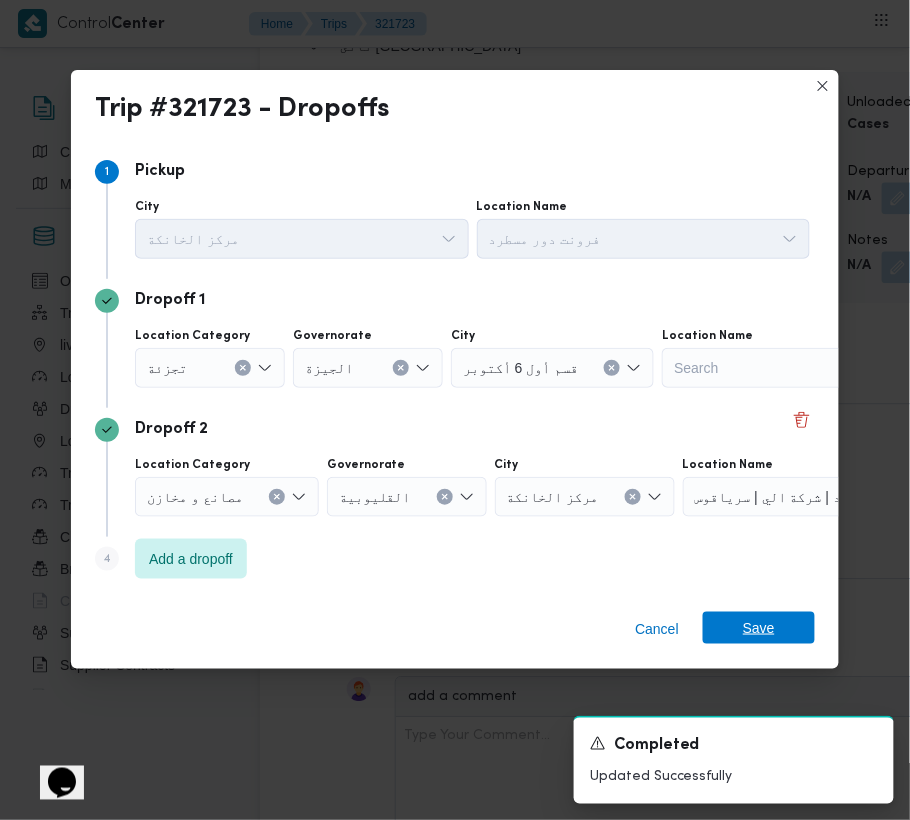 click on "Save" at bounding box center [759, 628] 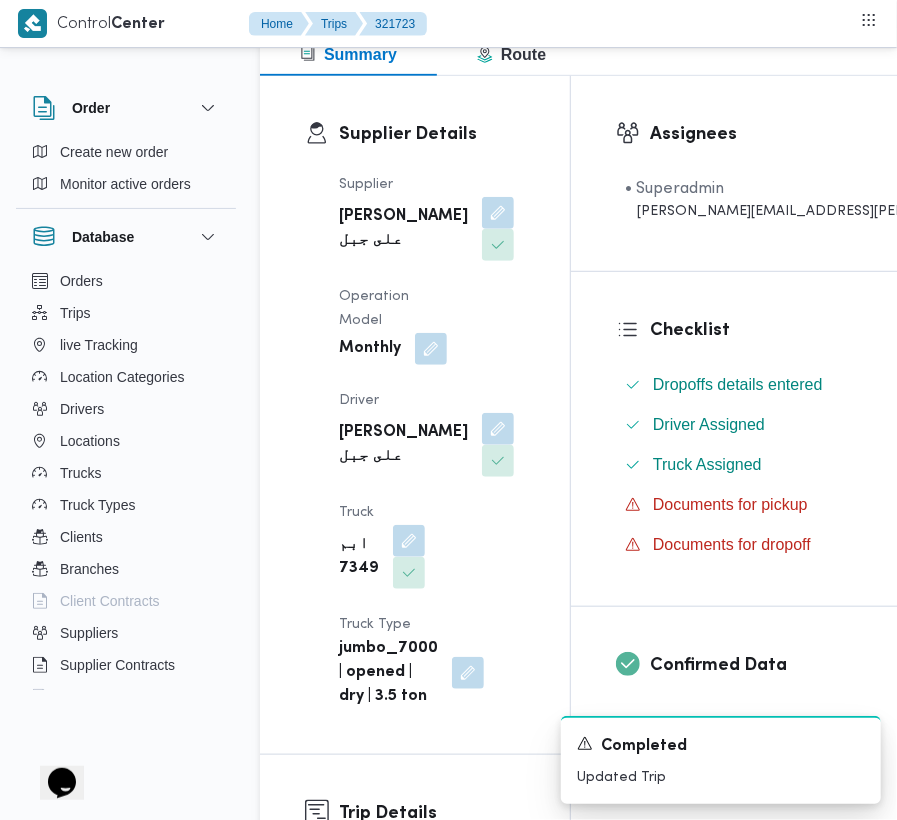 scroll, scrollTop: 0, scrollLeft: 0, axis: both 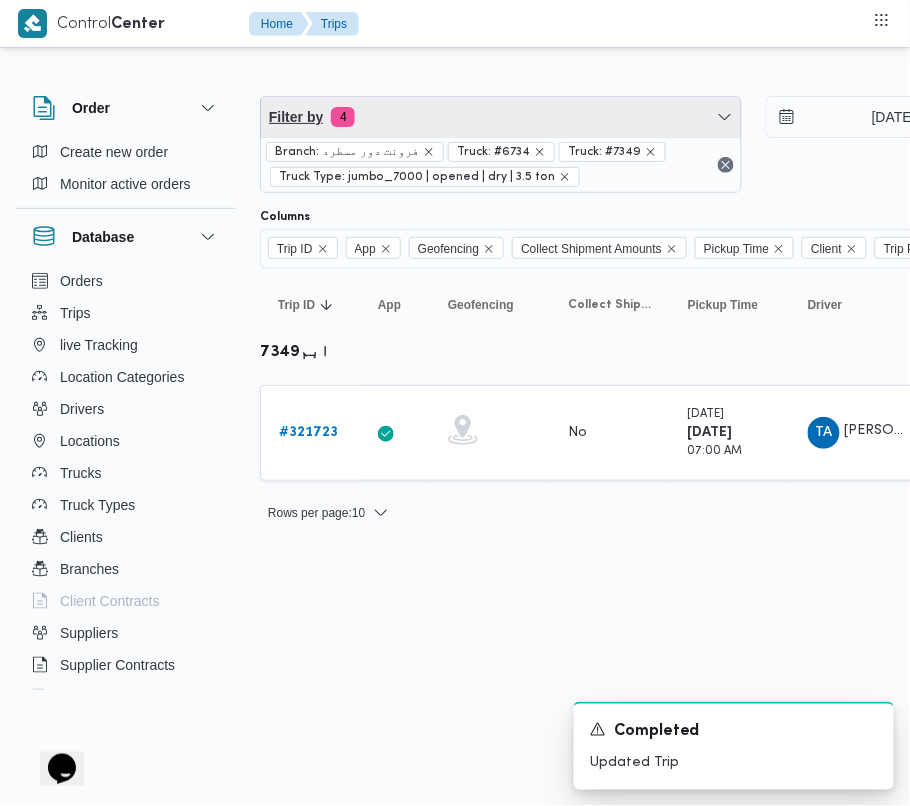 click on "Filter by 4" at bounding box center (501, 117) 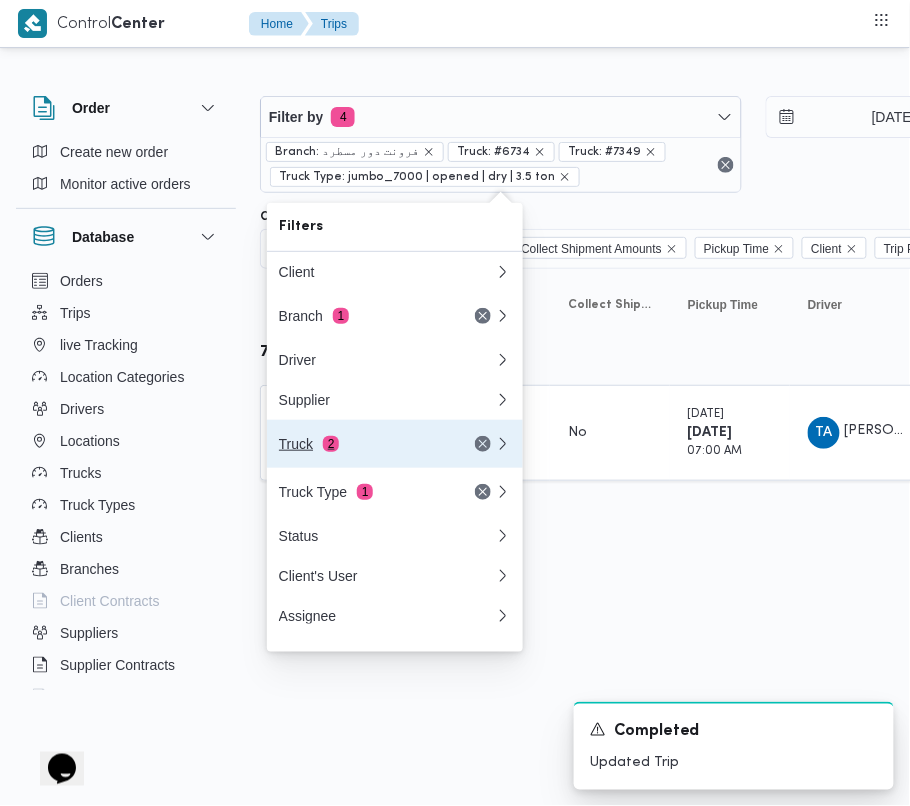 click on "Truck 2" at bounding box center [395, 444] 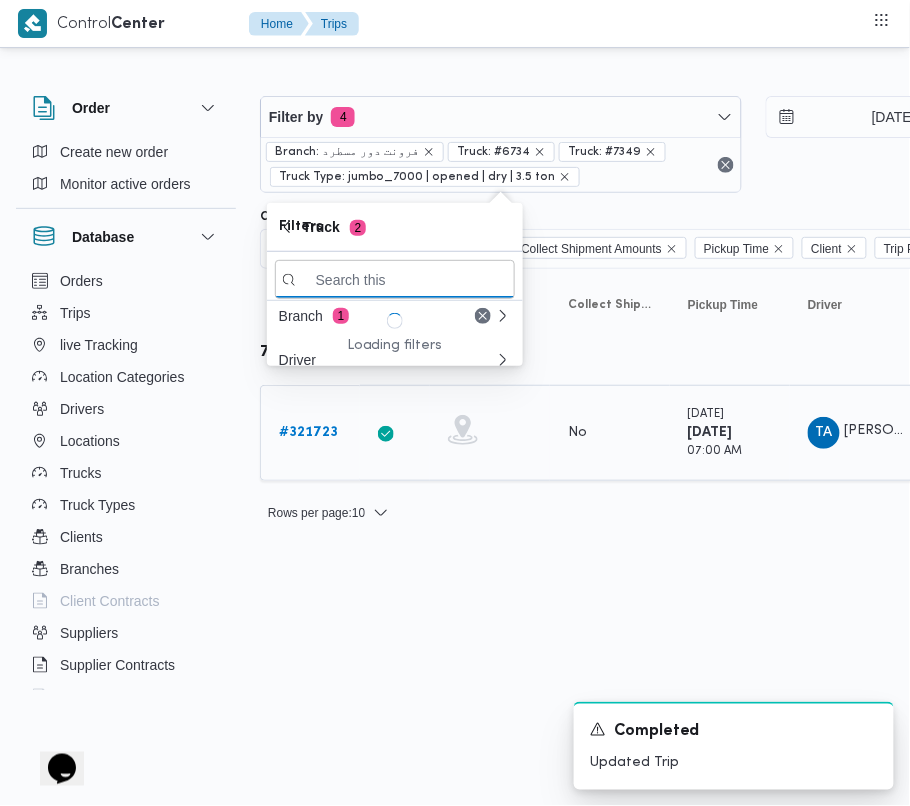paste on "6375" 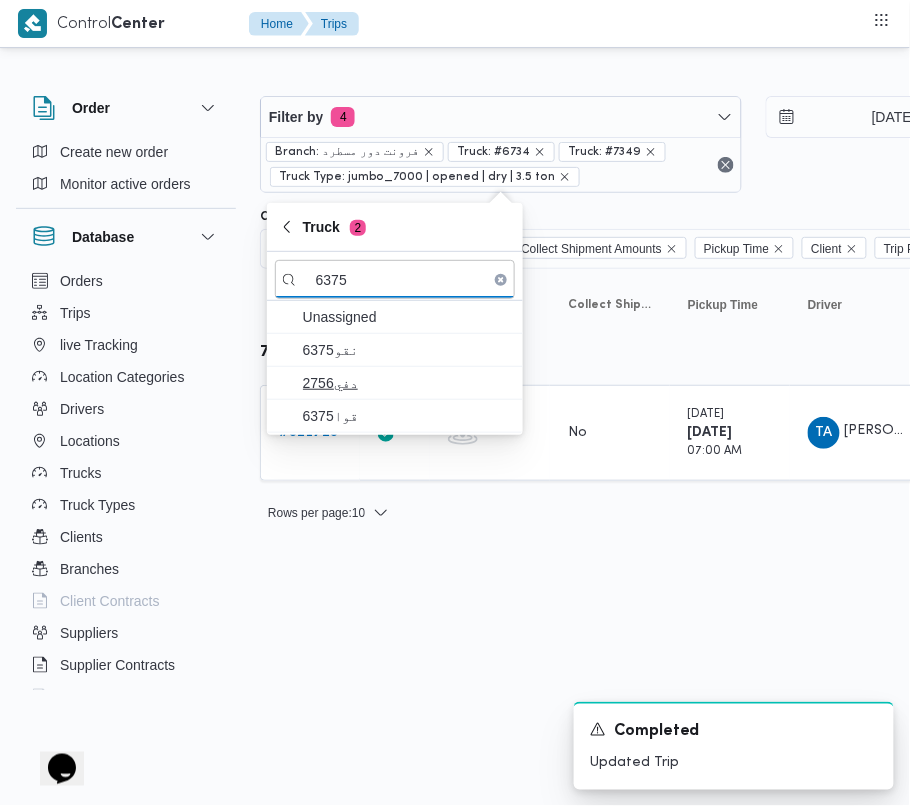 type on "6375" 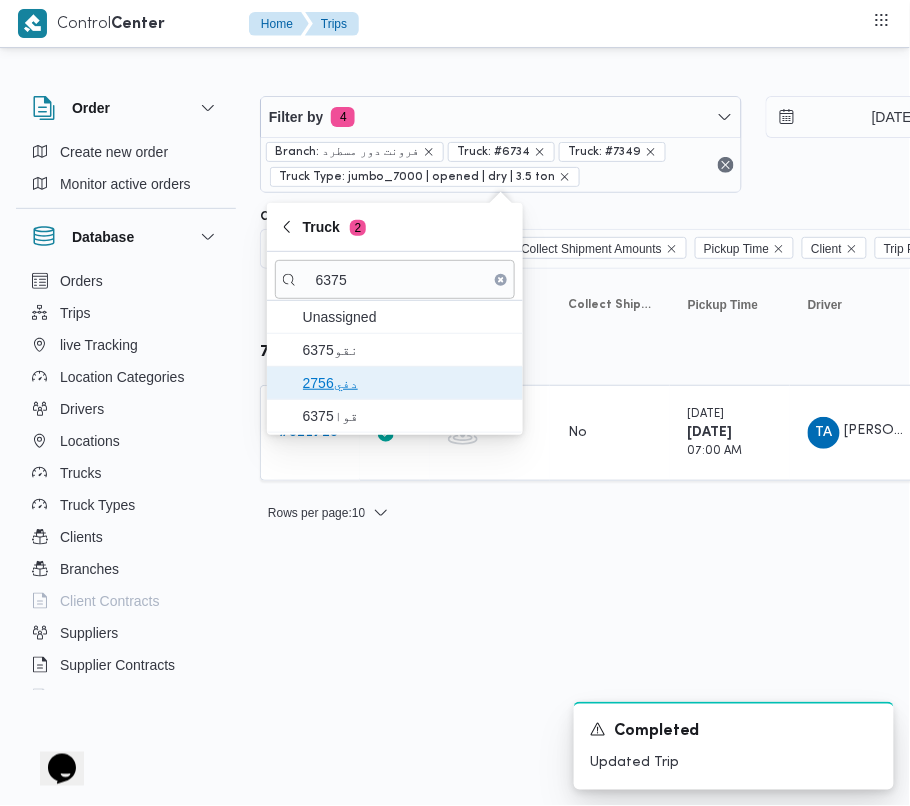 click on "دفي2756" at bounding box center (407, 383) 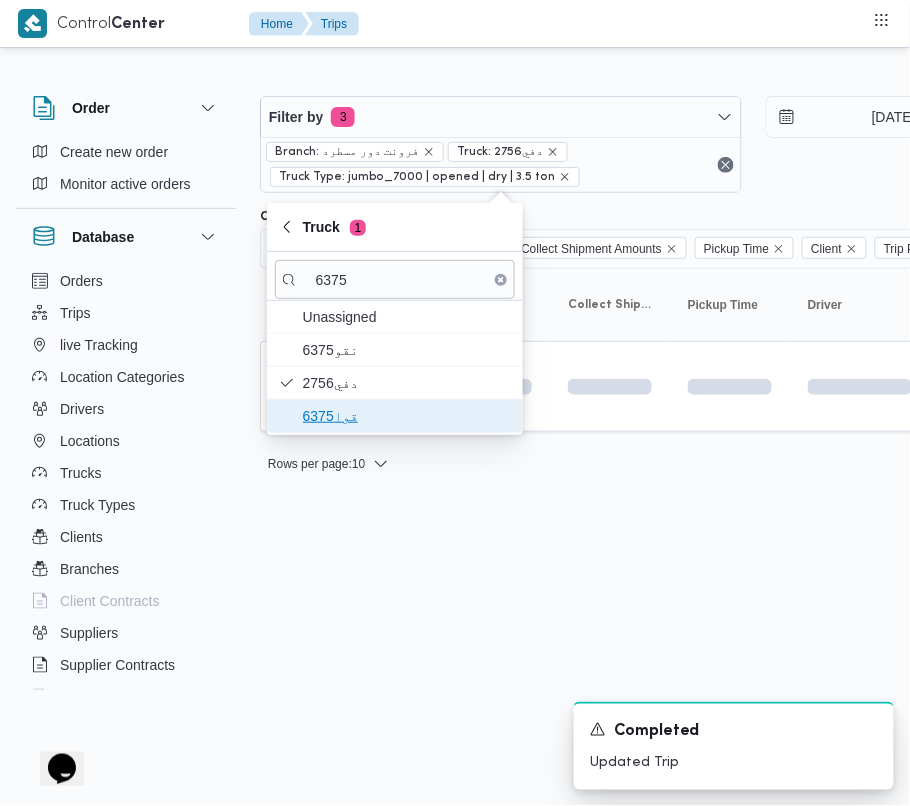 click on "قوا6375" at bounding box center [407, 416] 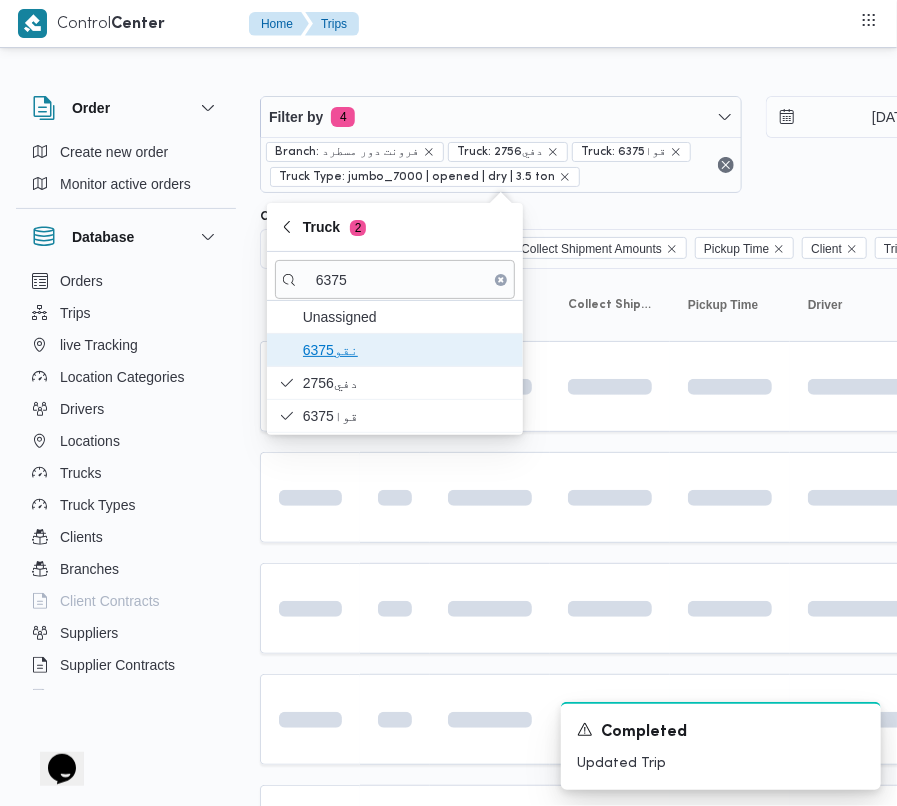click on "نقو6375" at bounding box center (407, 350) 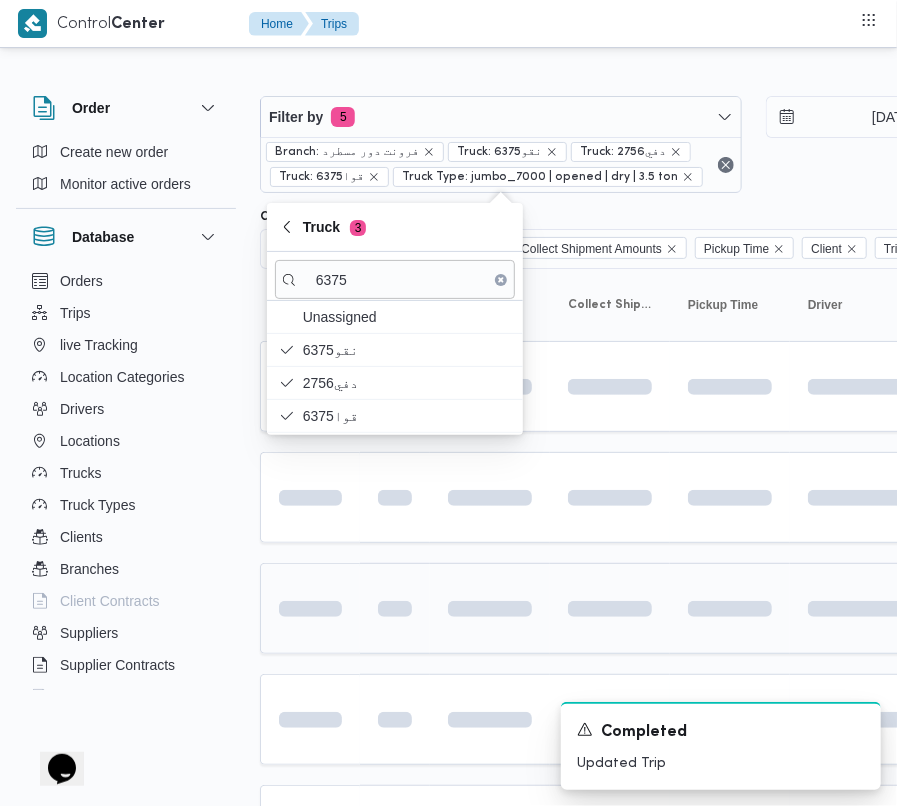 click at bounding box center [395, 608] 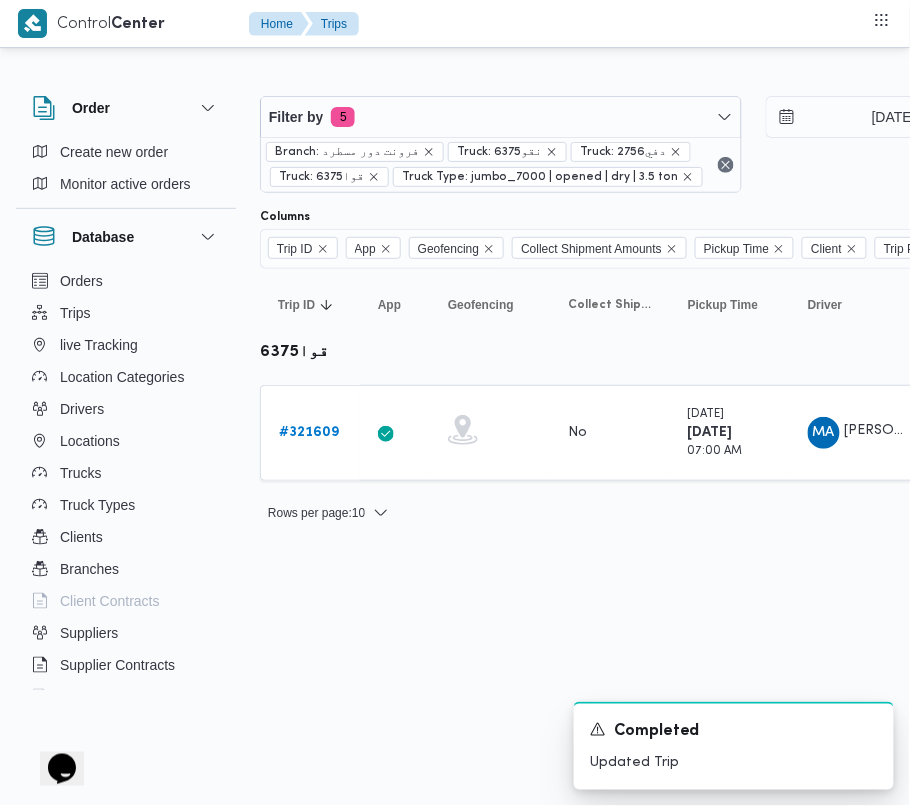 drag, startPoint x: 325, startPoint y: 464, endPoint x: 329, endPoint y: 441, distance: 23.345236 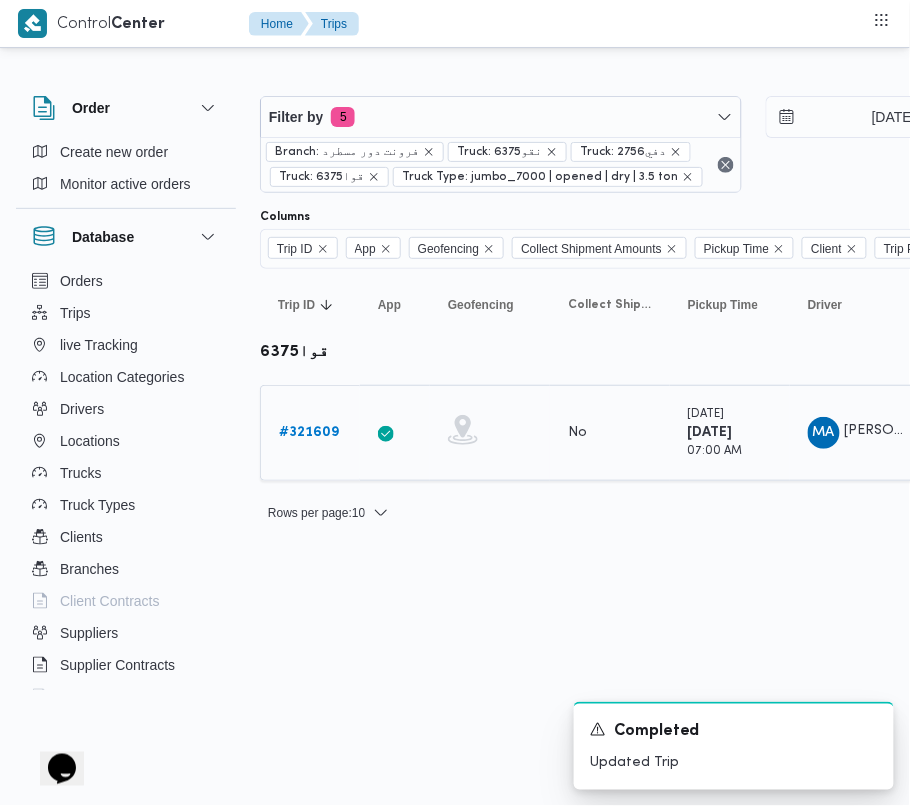 click on "# 321609" at bounding box center [309, 433] 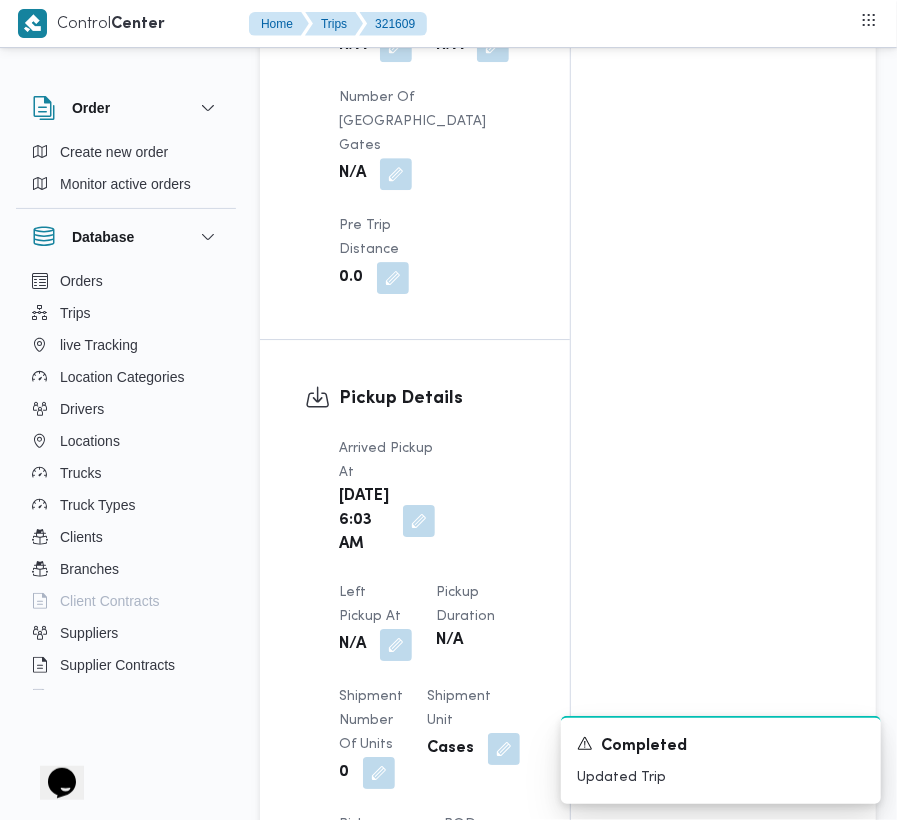 scroll, scrollTop: 2869, scrollLeft: 0, axis: vertical 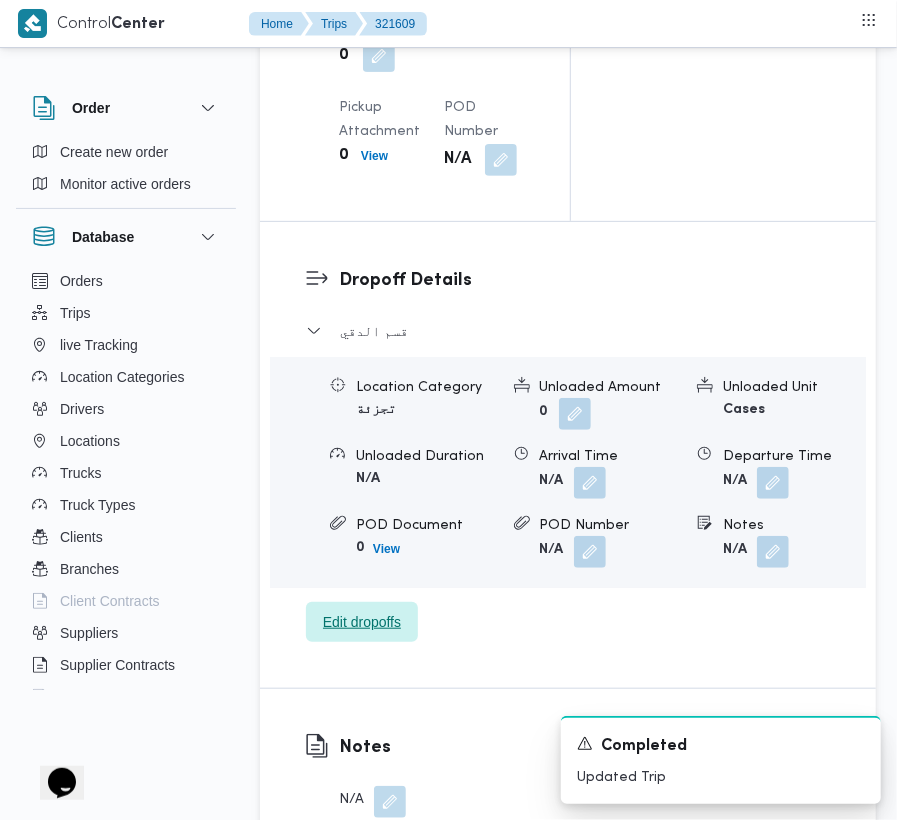 click on "Edit dropoffs" at bounding box center [362, 622] 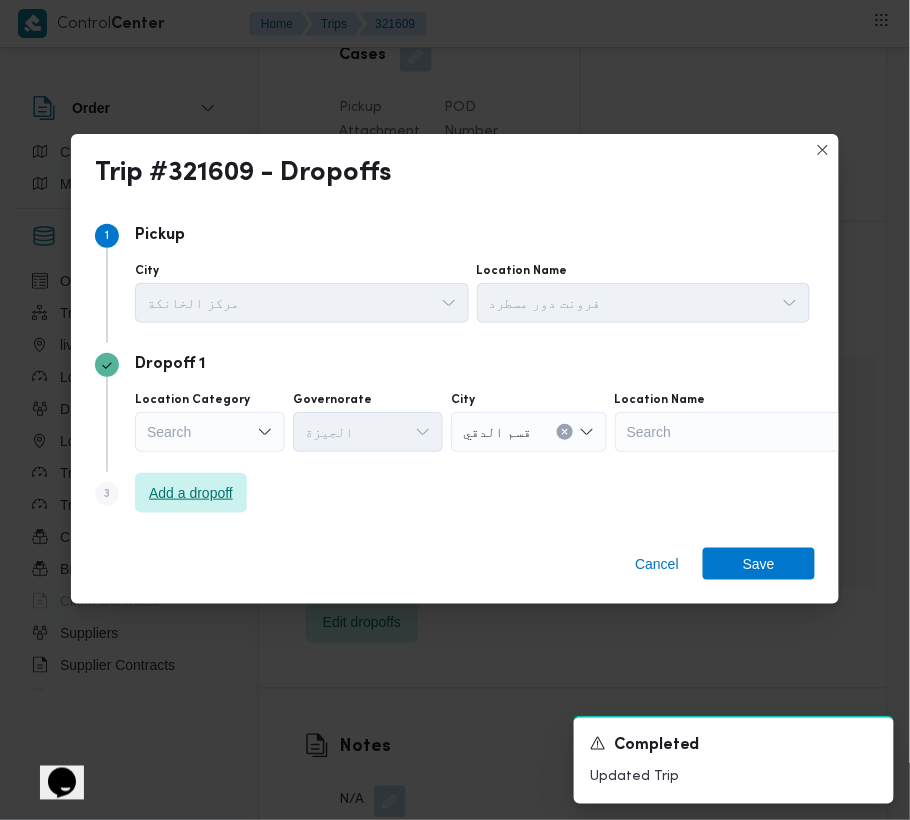 click on "Add a dropoff" at bounding box center (191, 493) 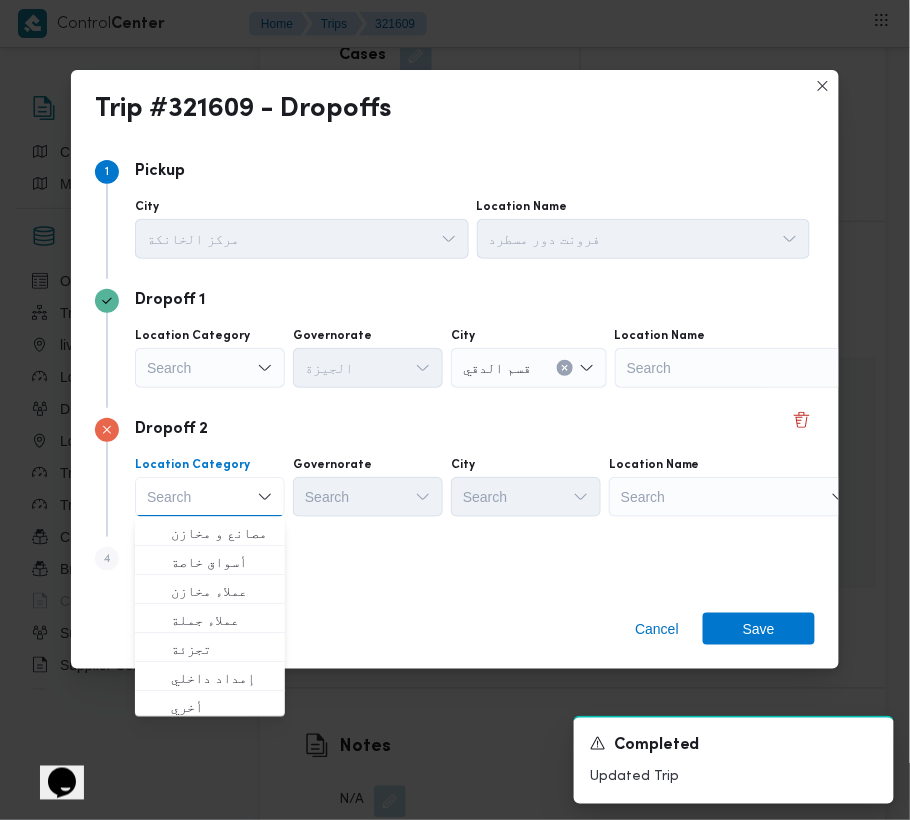 click on "Search" at bounding box center [740, 368] 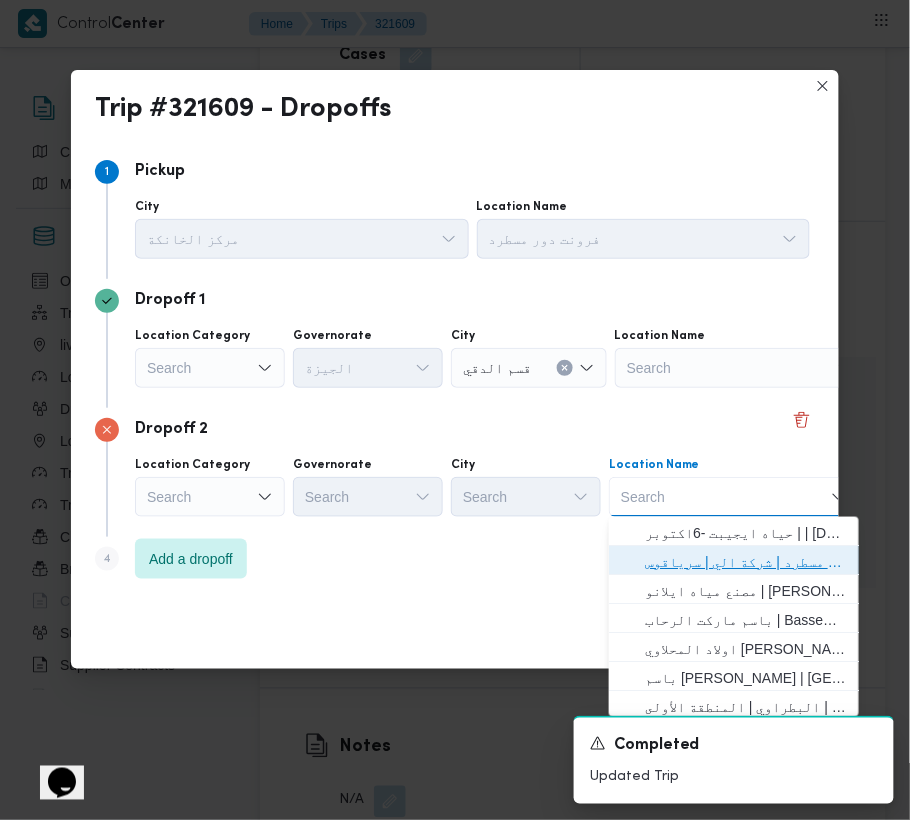 click on "فرونت دور مسطرد | شركة الي | سرياقوس" at bounding box center (746, 562) 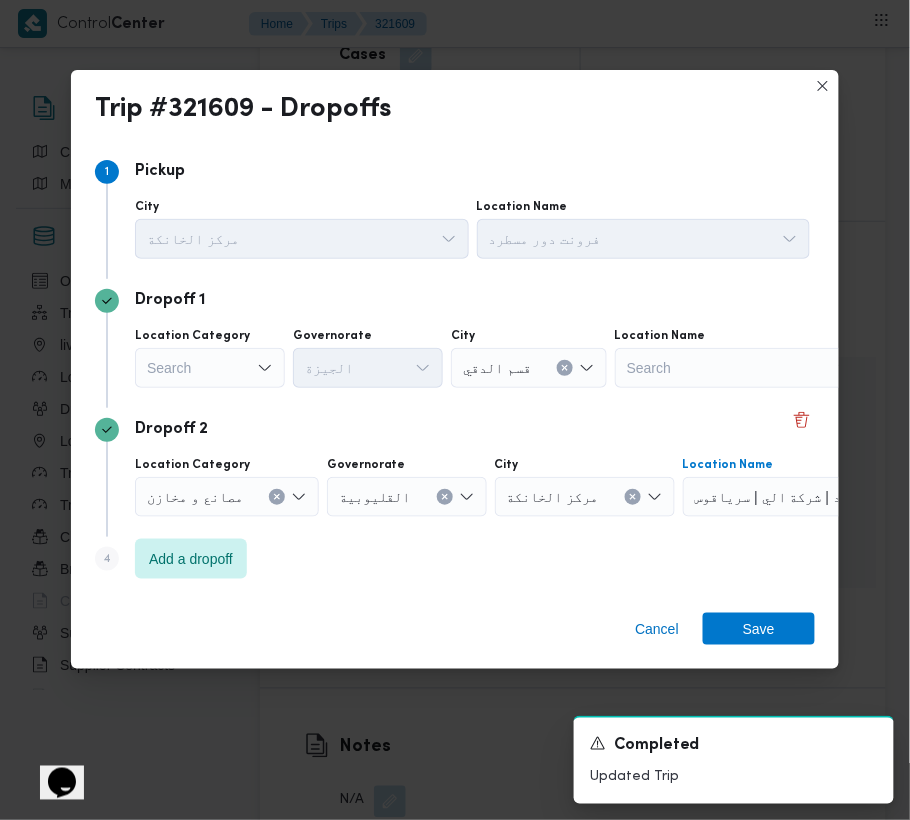 click on "Search" at bounding box center [210, 368] 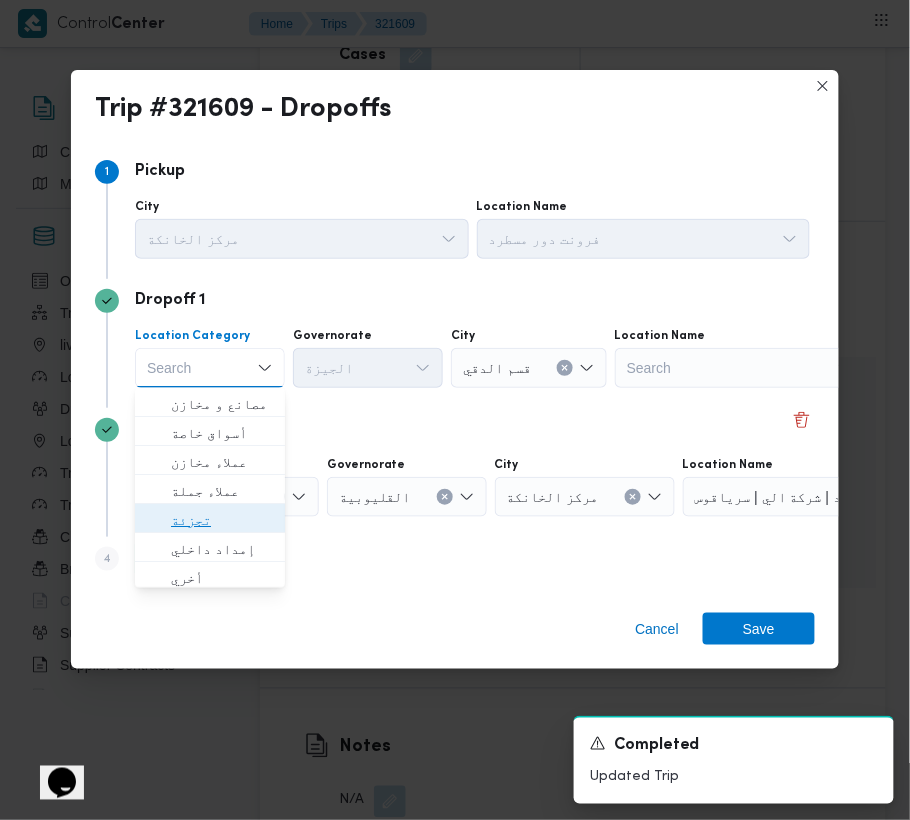 click on "تجزئة" at bounding box center (222, 520) 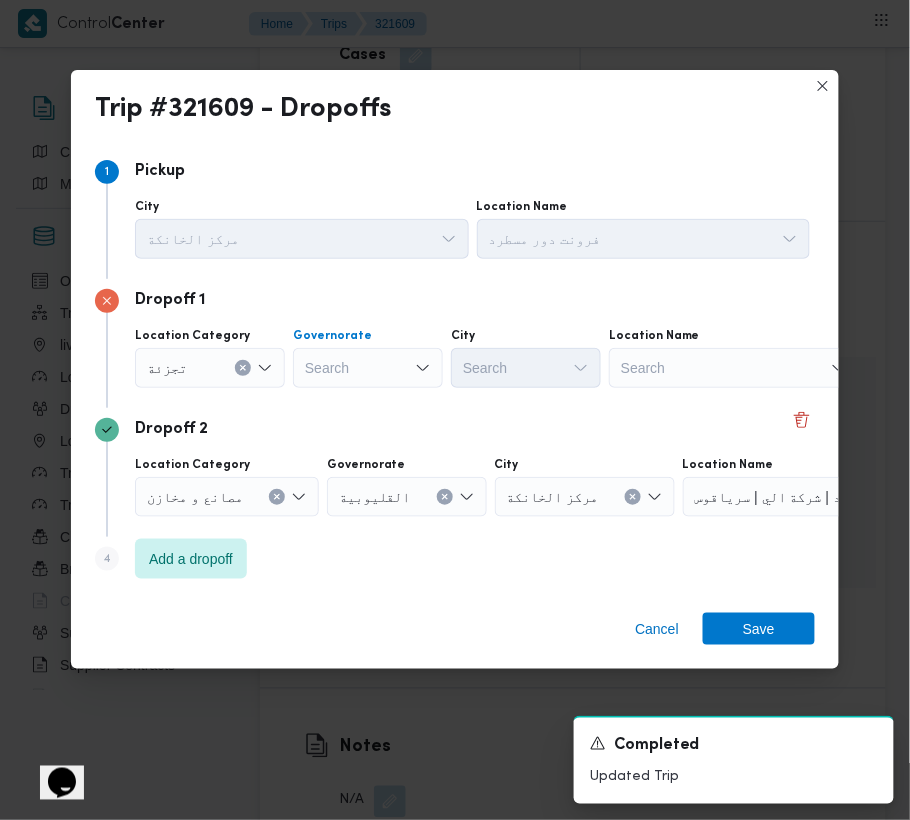 click on "Search" at bounding box center (368, 368) 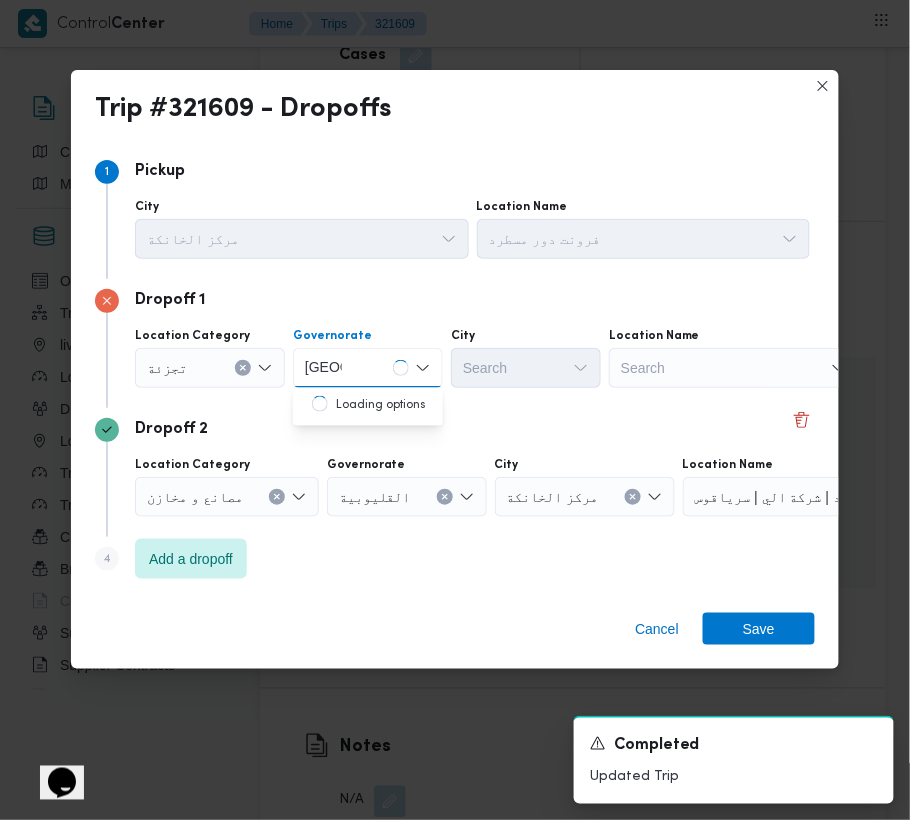 type on "قاهرة" 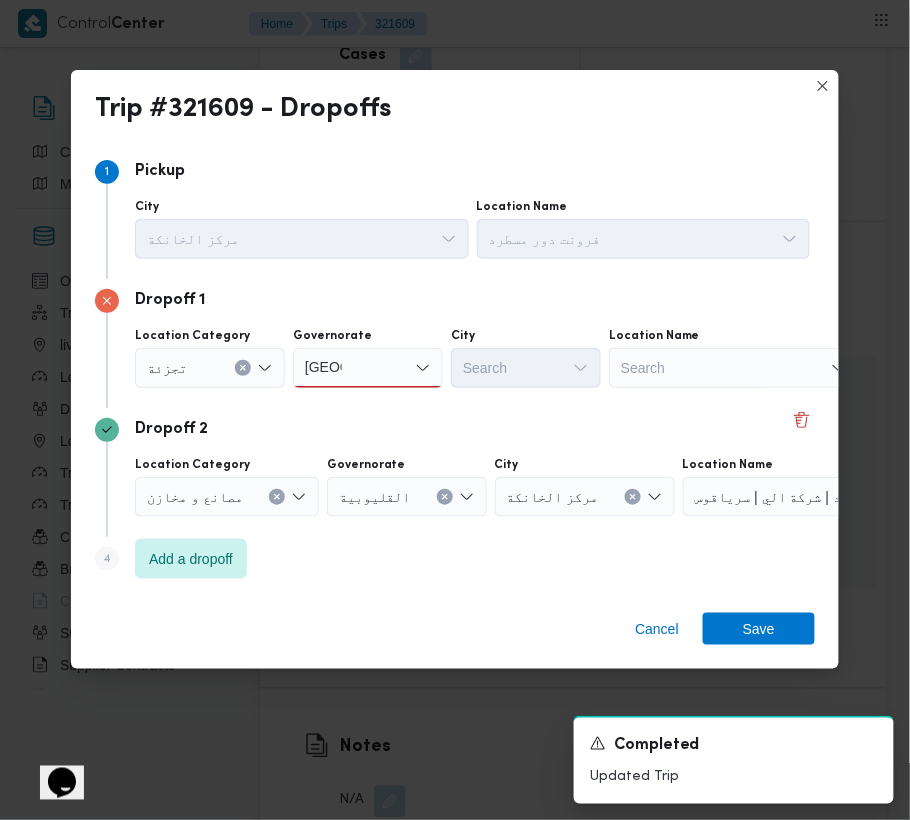 drag, startPoint x: 392, startPoint y: 374, endPoint x: 388, endPoint y: 385, distance: 11.7046995 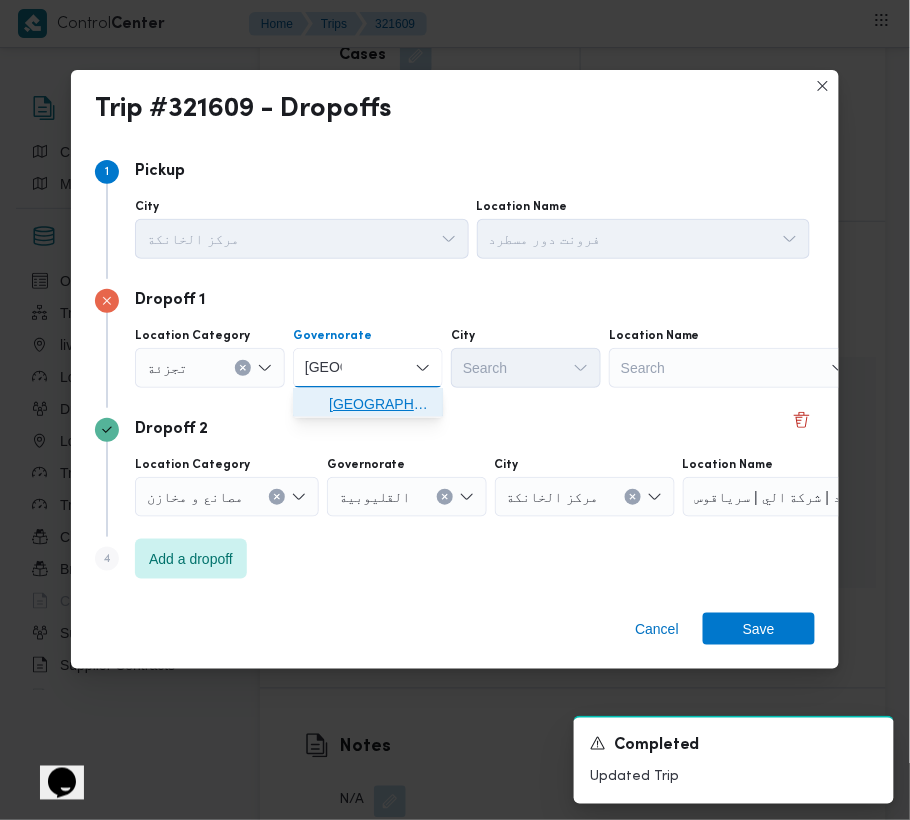 click on "القاهرة" at bounding box center (380, 404) 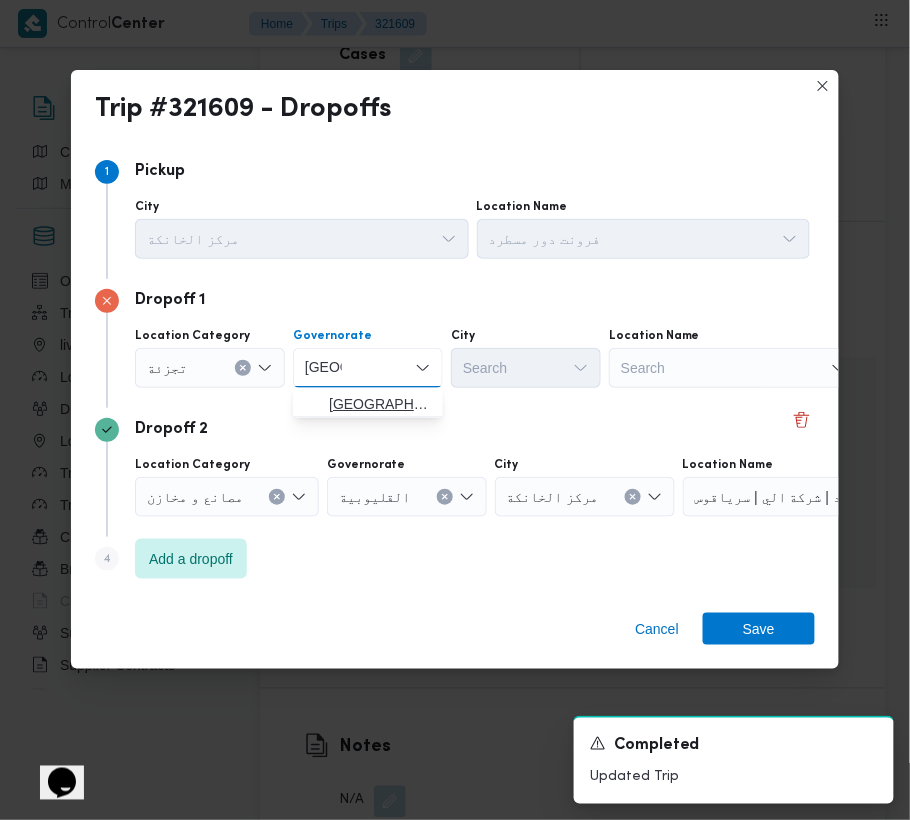 type 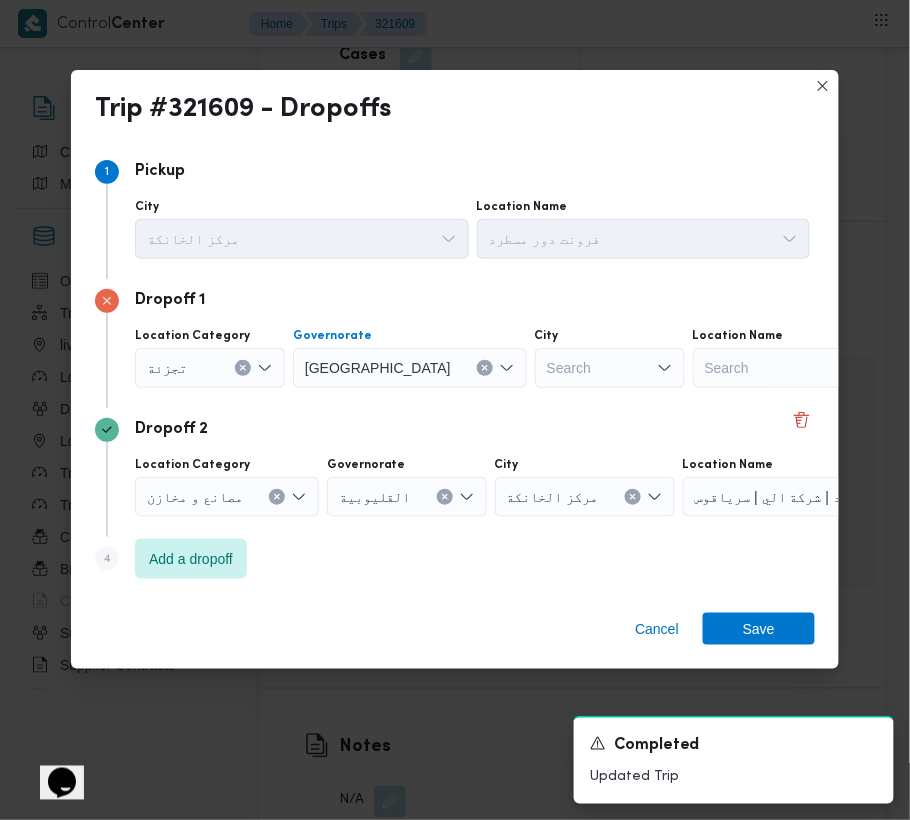 click on "Search" at bounding box center [610, 368] 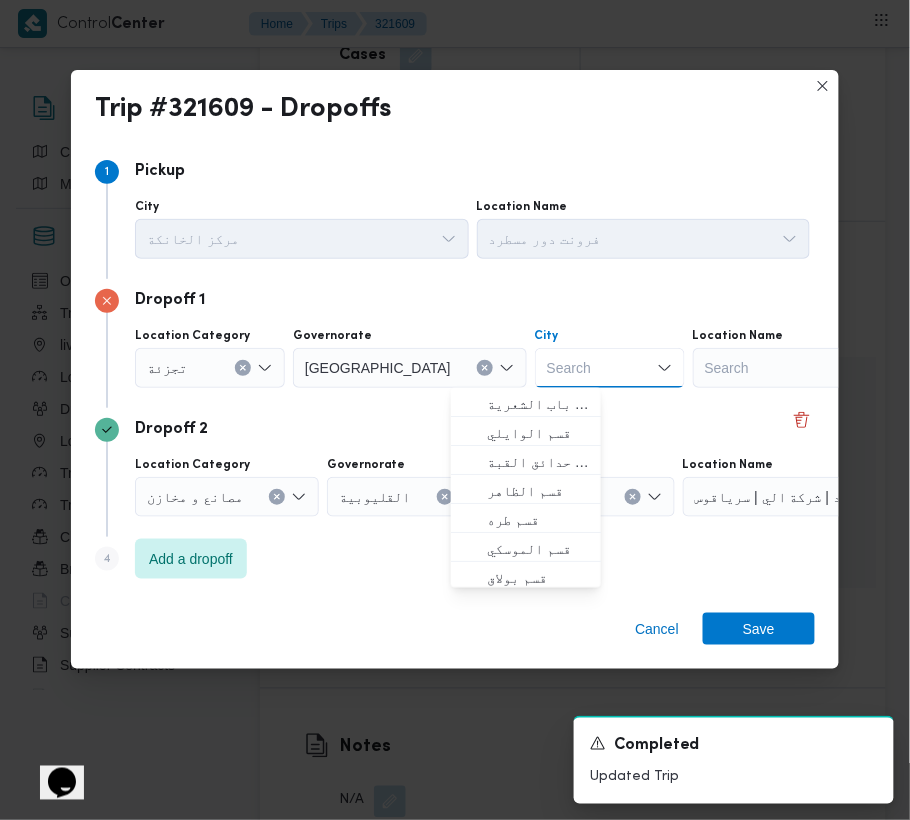 paste on "مقطم" 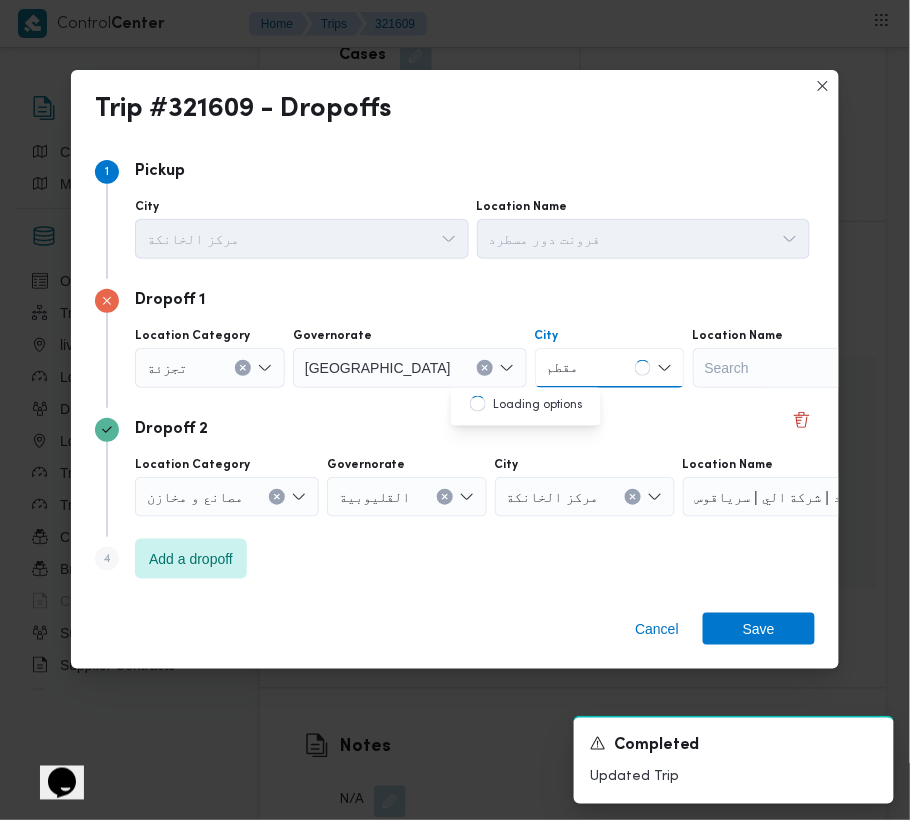 type on "مقطم" 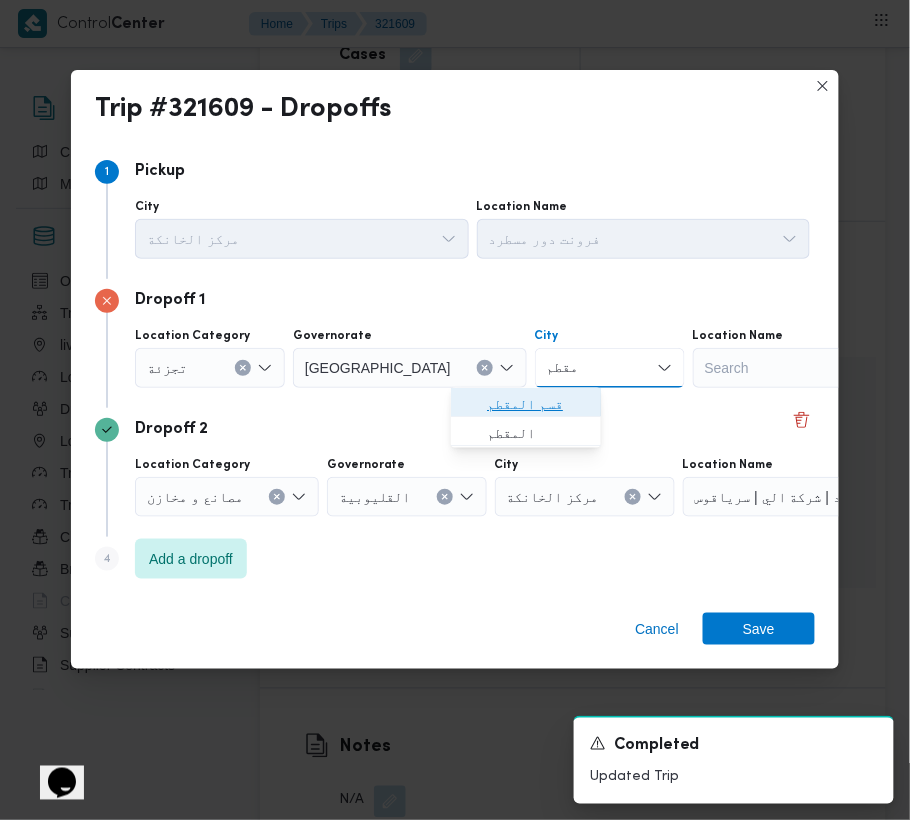 click on "قسم المقطم" at bounding box center [526, 404] 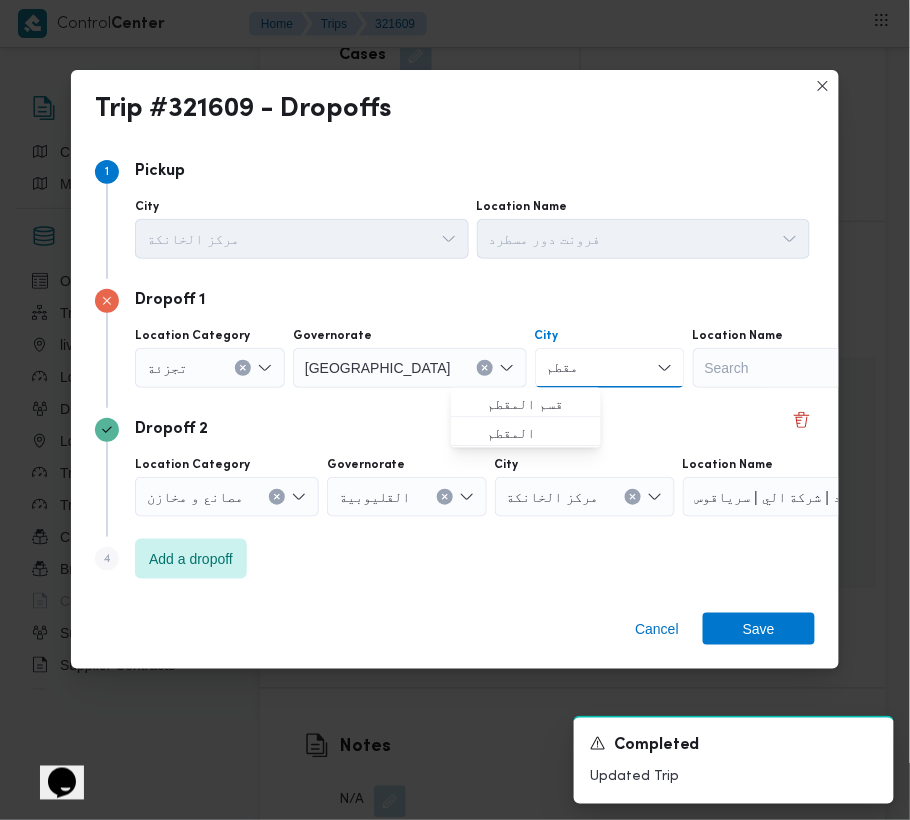 type 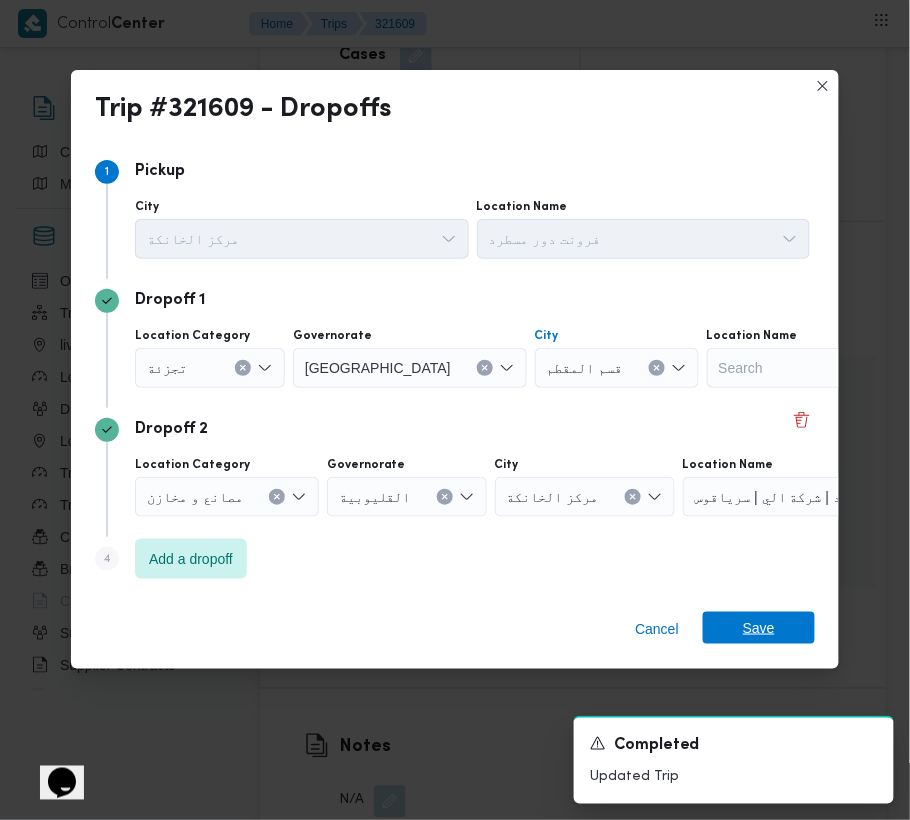 click on "Save" at bounding box center [759, 628] 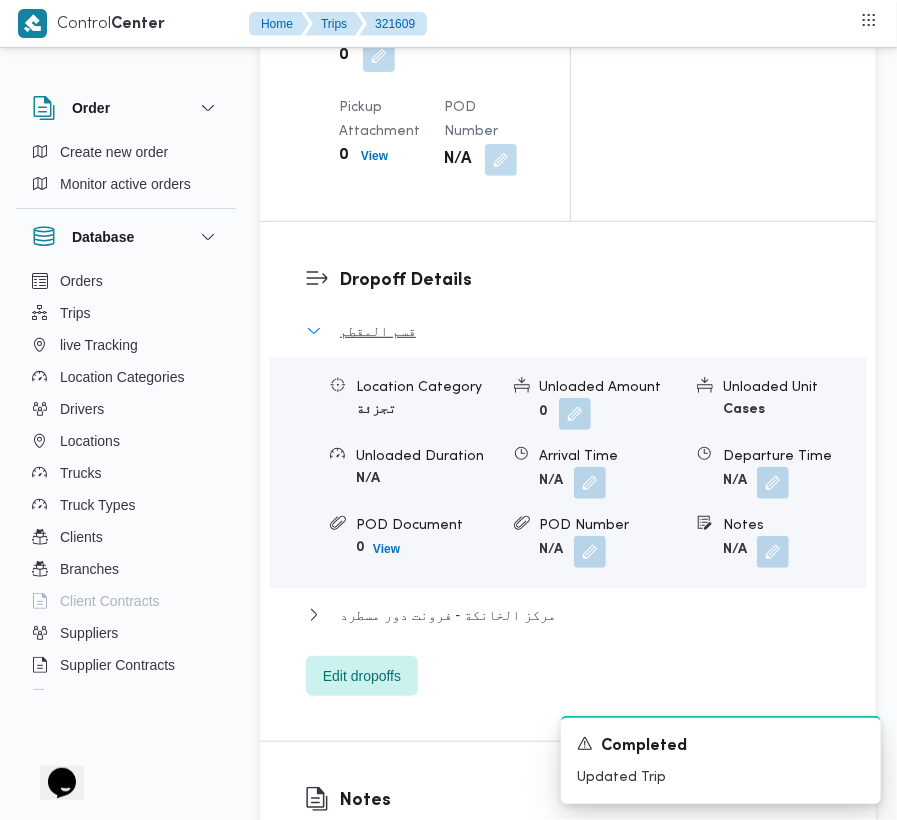 click on "قسم المقطم" at bounding box center [378, 331] 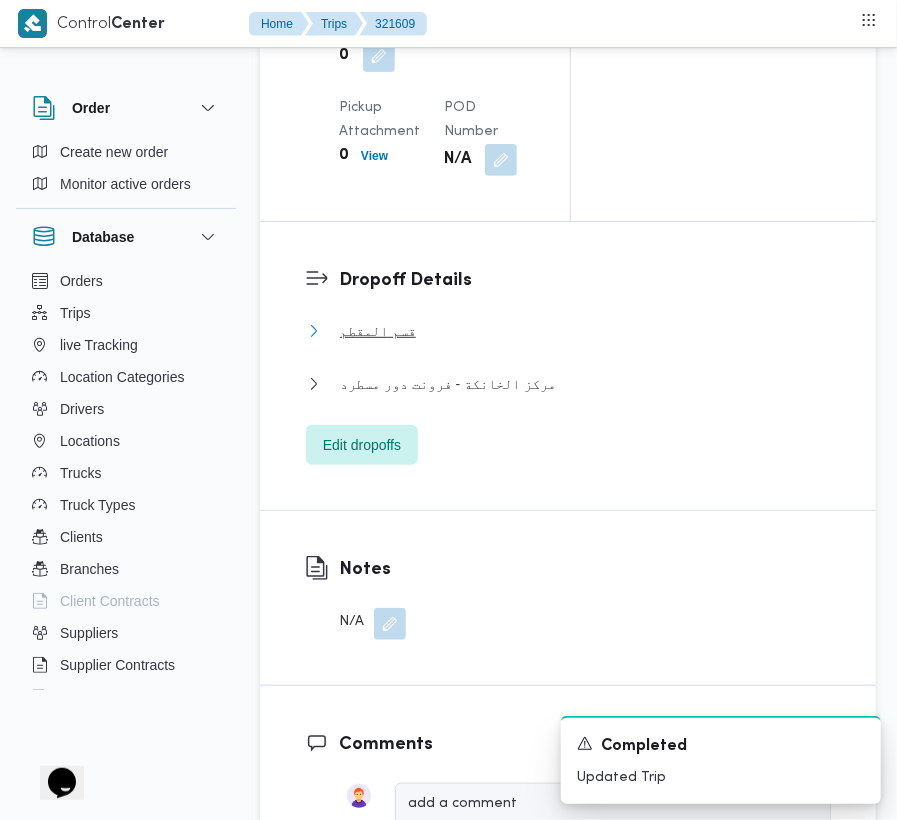 scroll, scrollTop: 2152, scrollLeft: 0, axis: vertical 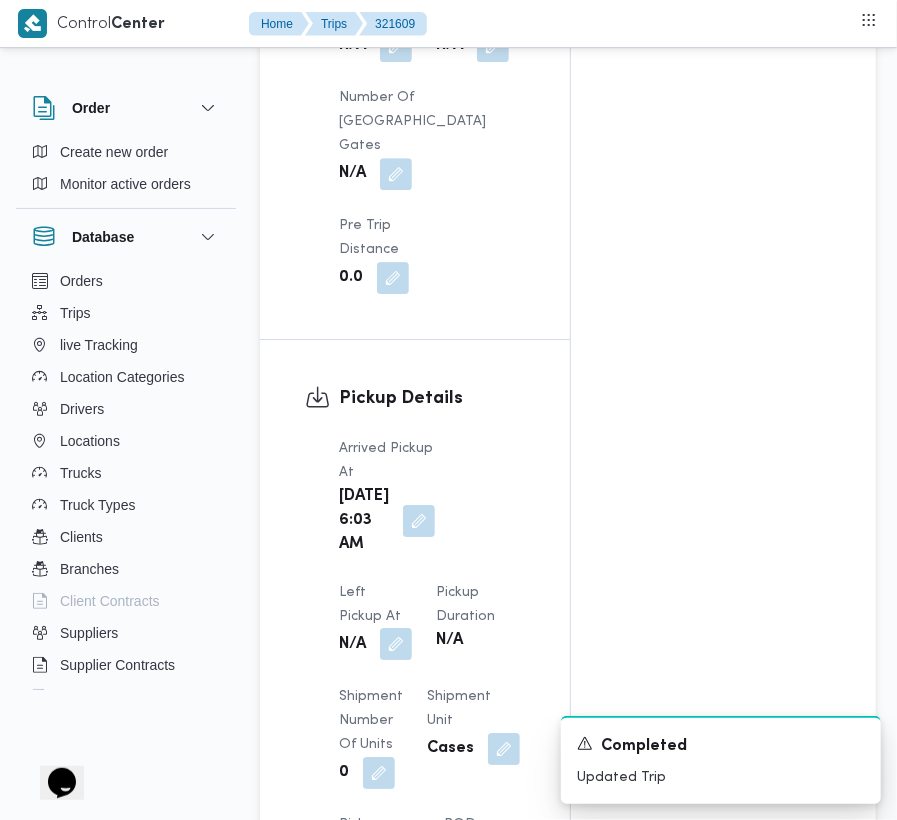 click at bounding box center [396, 644] 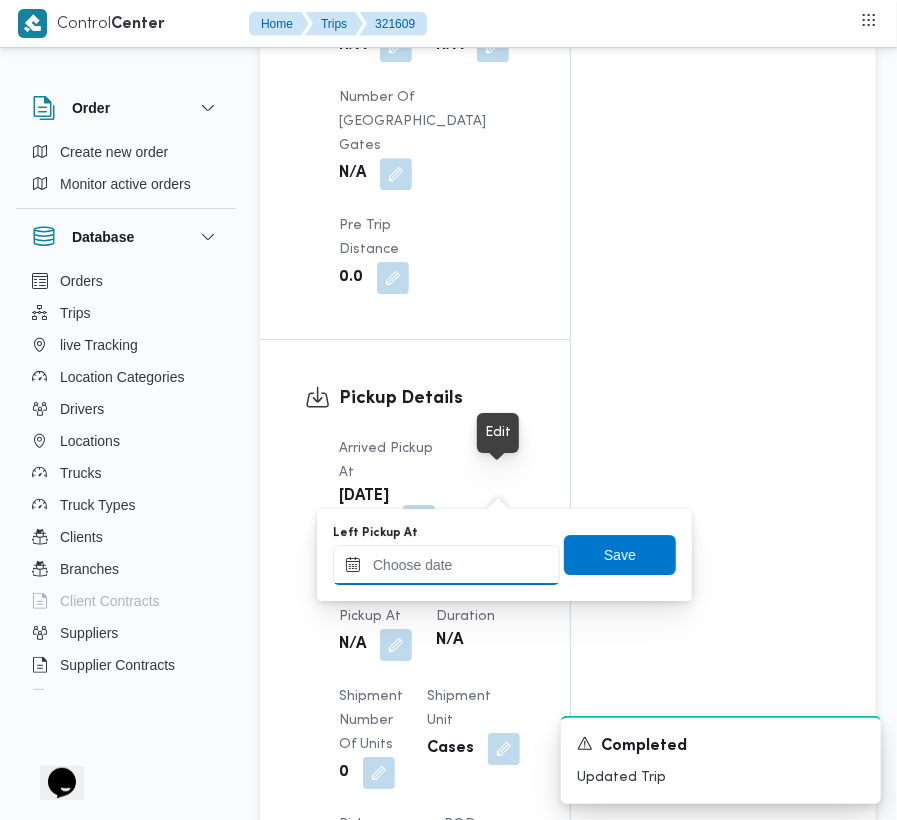 click on "Left Pickup At" at bounding box center [446, 565] 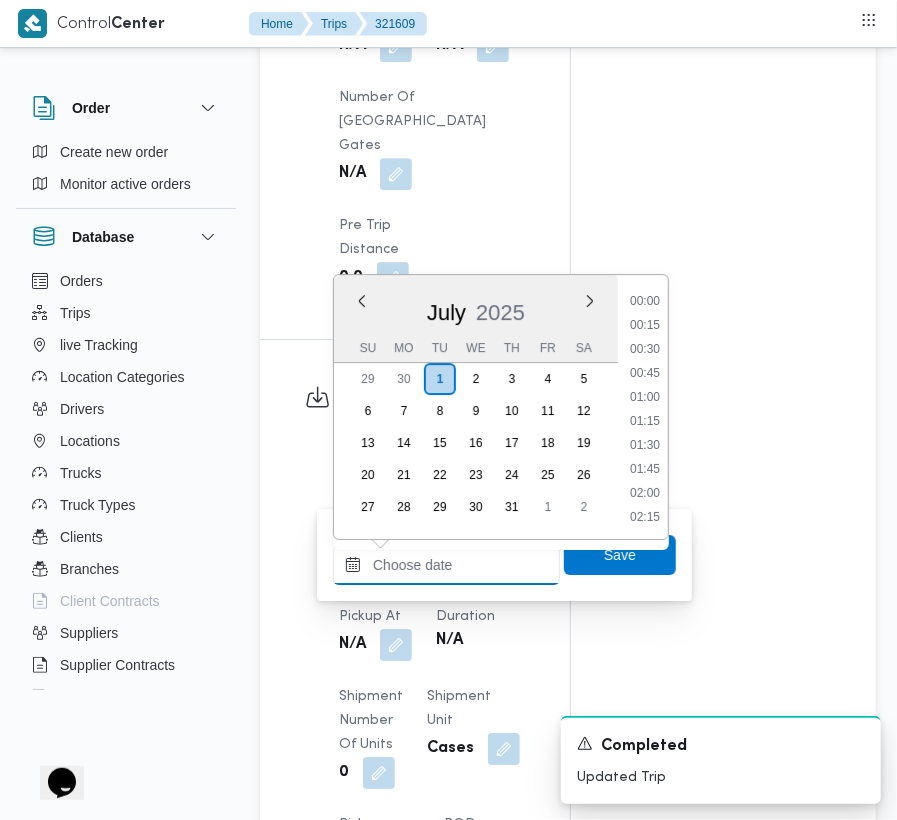 paste on "1/7/2025 9:00" 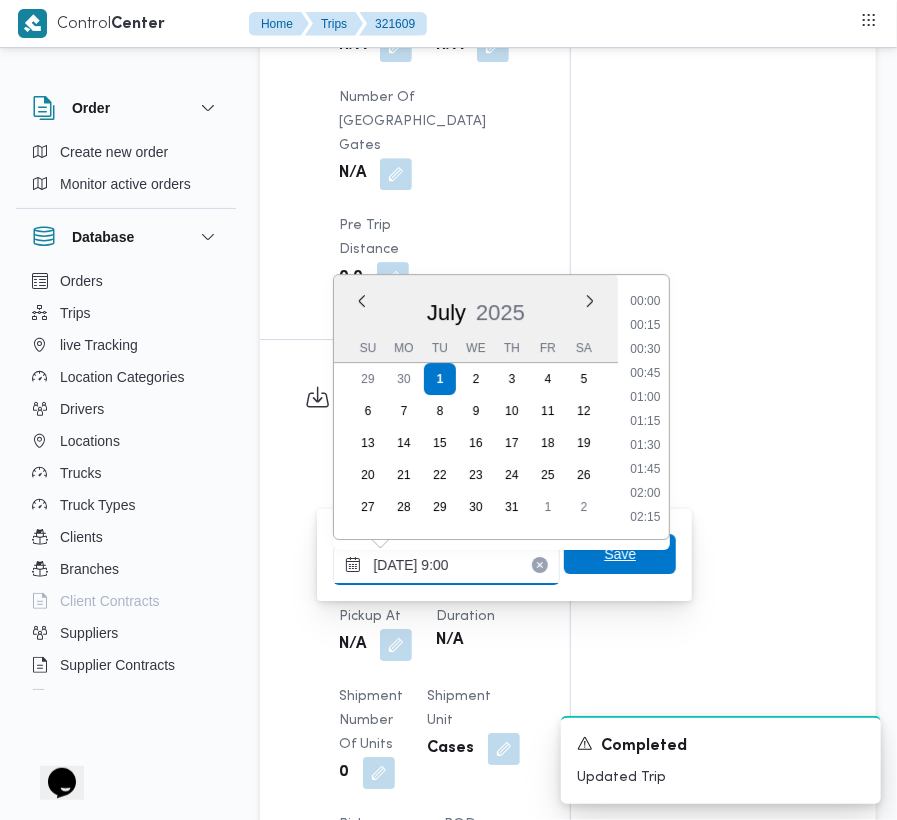 scroll, scrollTop: 864, scrollLeft: 0, axis: vertical 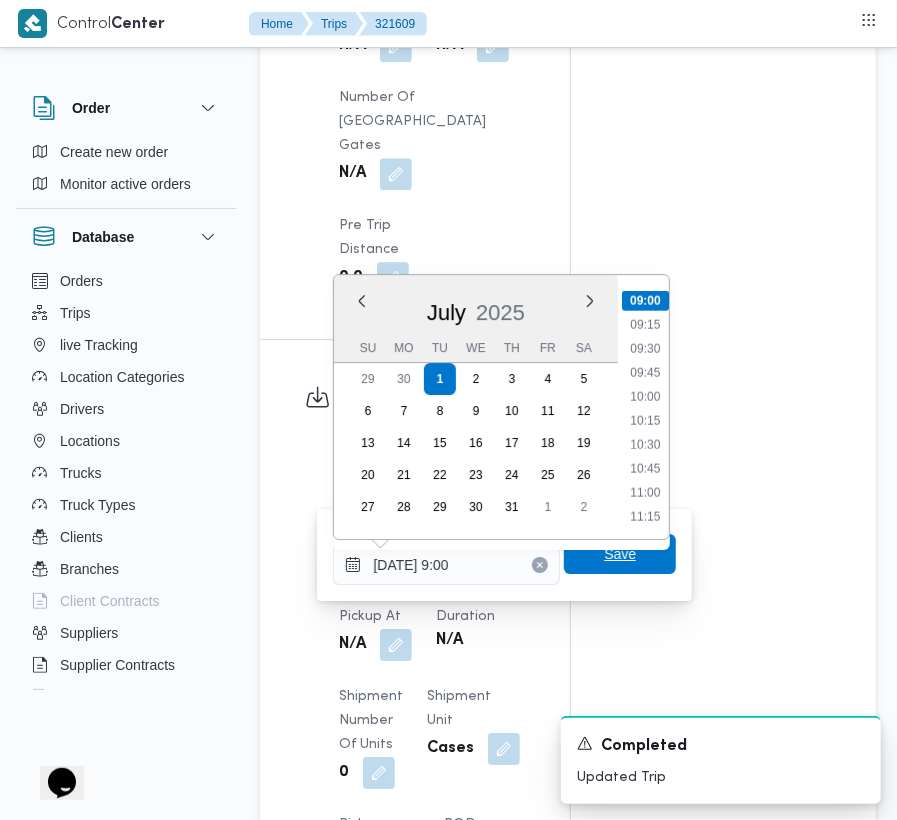 type on "01/07/2025 09:00" 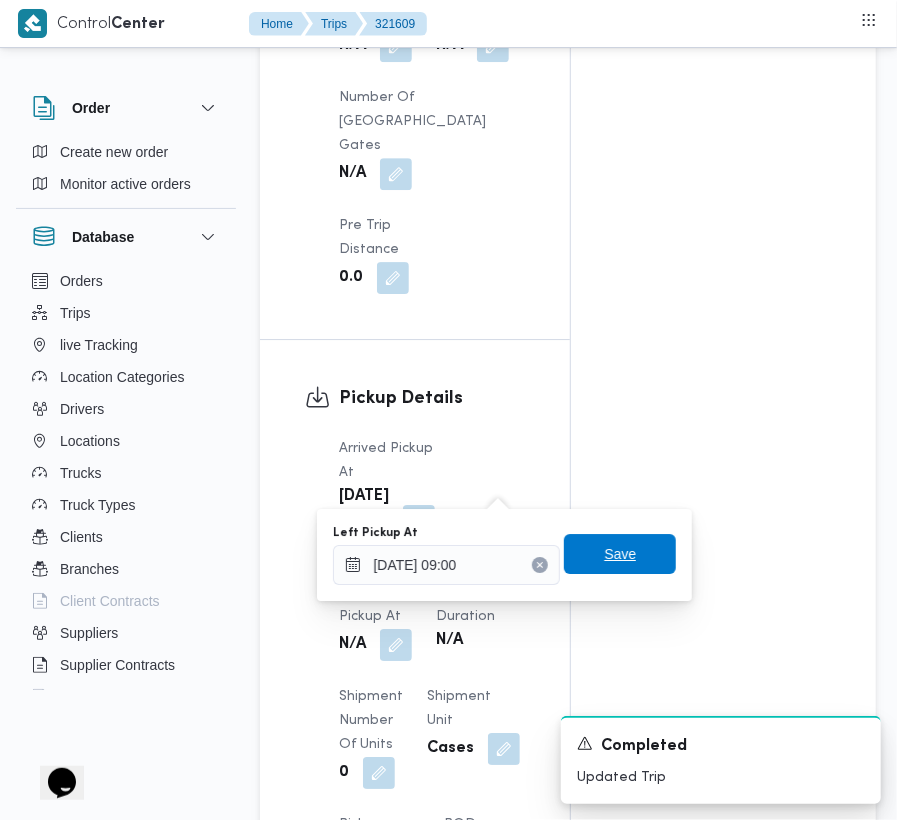 click on "Save" at bounding box center [620, 554] 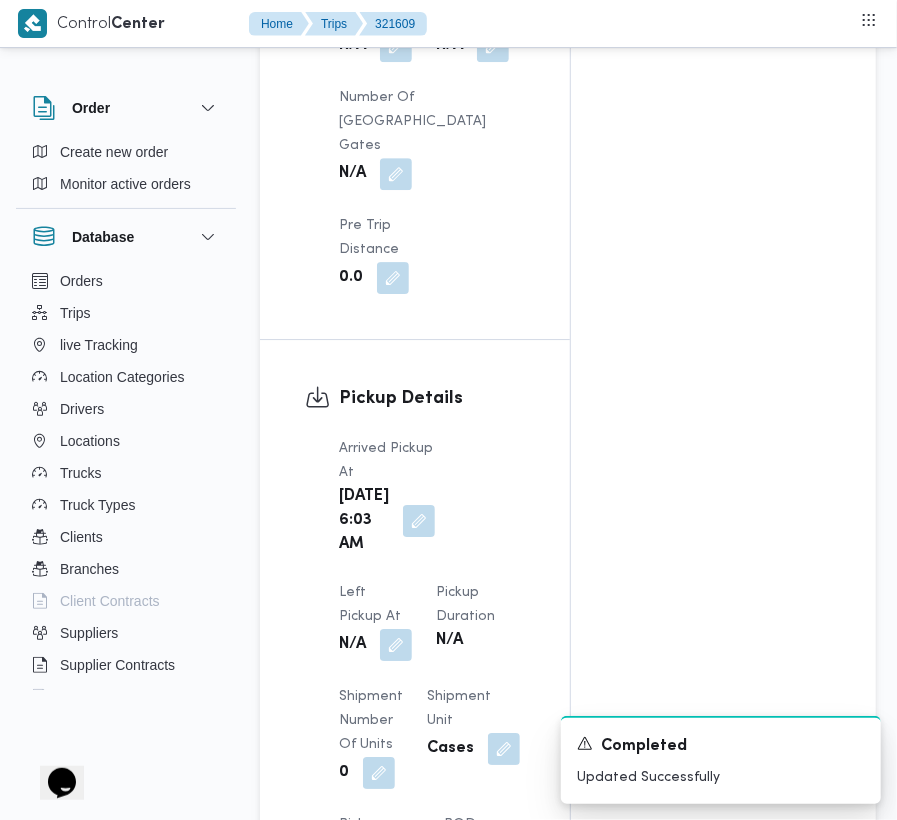 click on "Pickup Details Arrived Pickup At Tue, Jul 1, 2025 6:03 AM Left Pickup At N/A Pickup Duration N/A Shipment Number of Units 0 Shipment Unit Cases Pickup Attachment 0 View POD Number N/A" at bounding box center (415, 639) 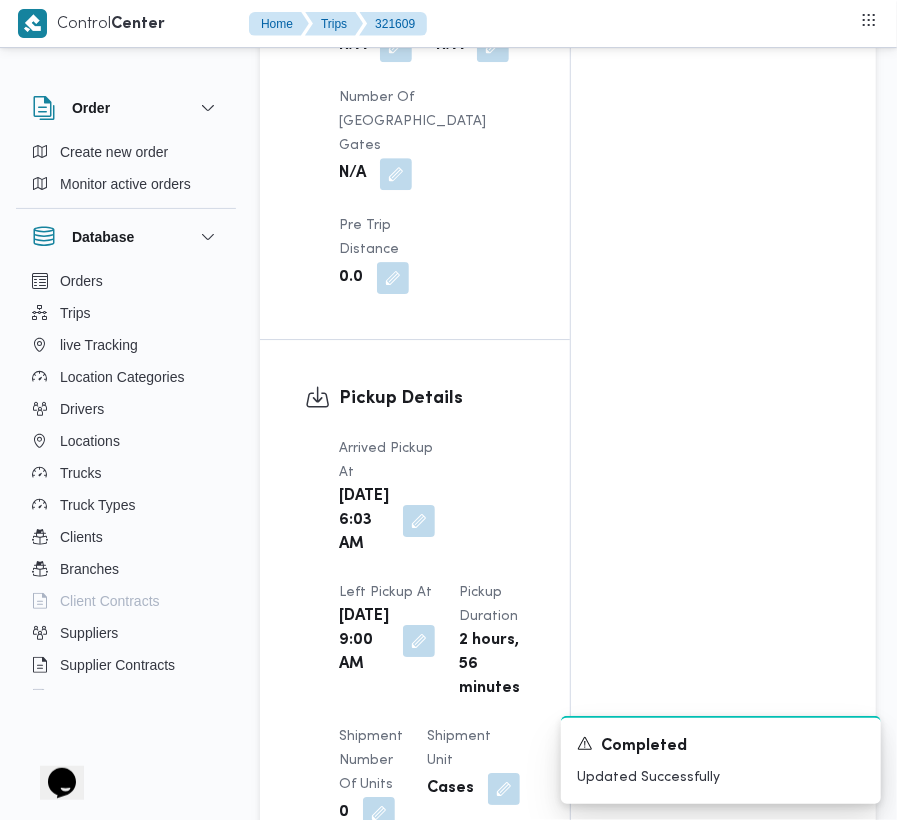 click on "Pickup Details Arrived Pickup At Tue, Jul 1, 2025 6:03 AM Left Pickup At Tue, Jul 1, 2025 9:00 AM Pickup Duration 2 hours, 56 minutes Shipment Number of Units 0 Shipment Unit Cases Pickup Attachment 0 View POD Number N/A" at bounding box center [415, 659] 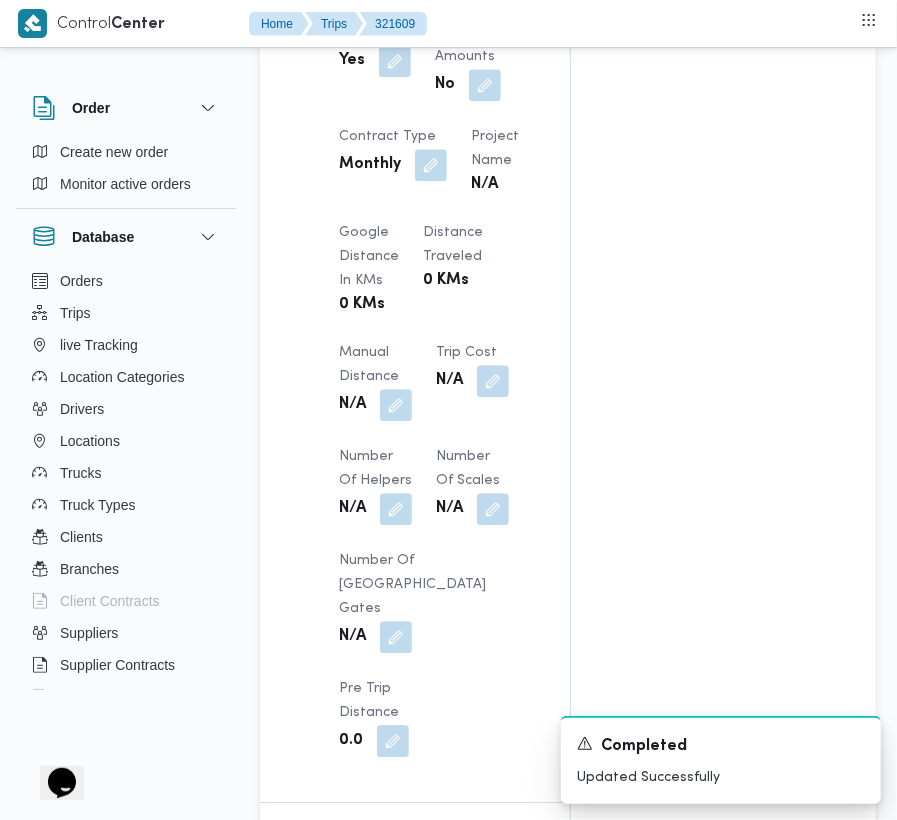 scroll, scrollTop: 0, scrollLeft: 0, axis: both 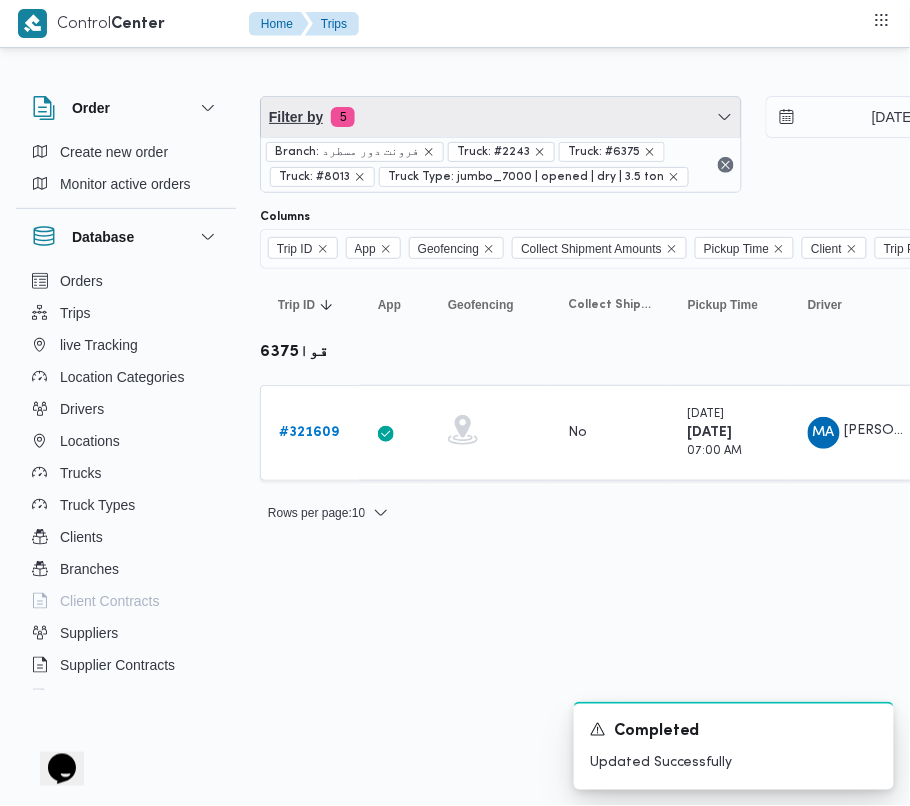 click on "Filter by 5" at bounding box center [501, 117] 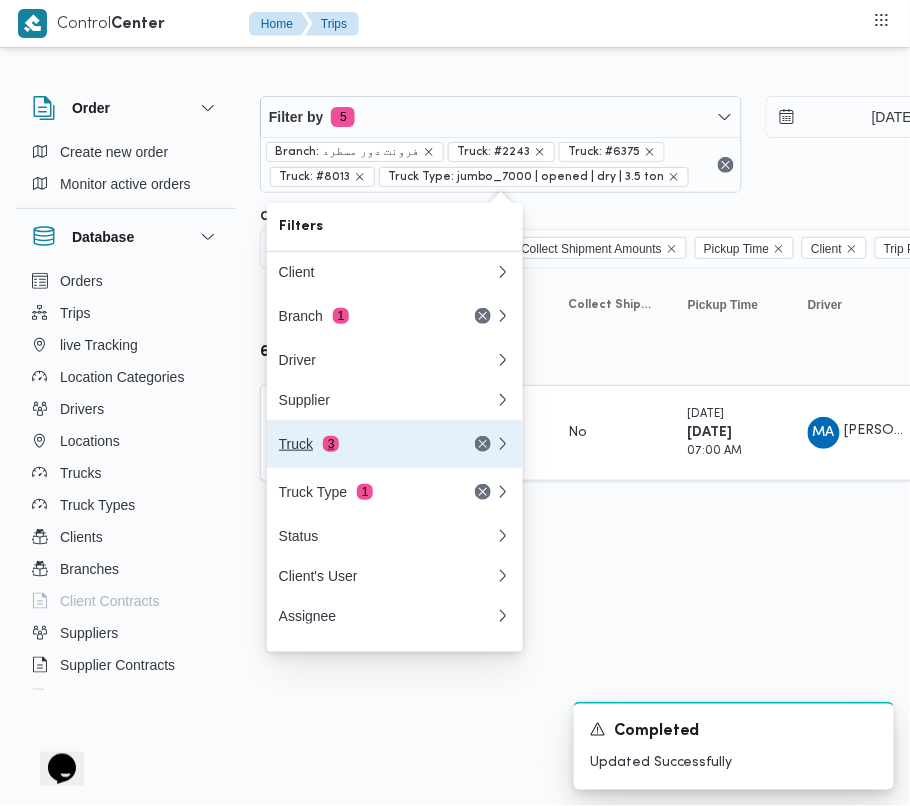 click on "Truck 3" at bounding box center (363, 444) 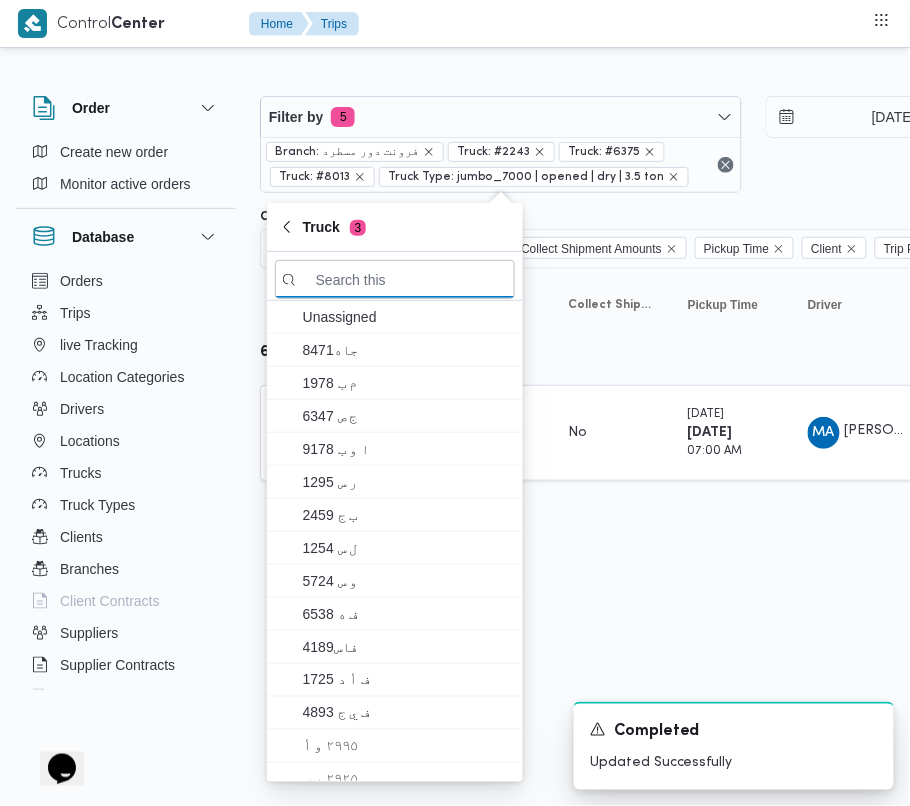 paste on "5243" 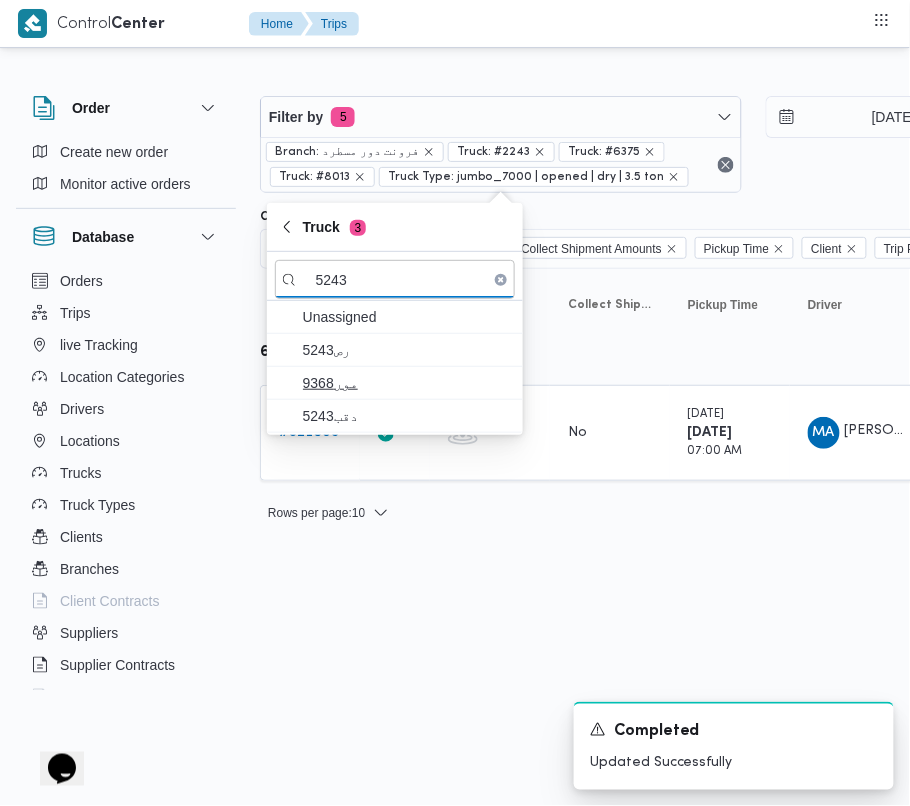 type on "5243" 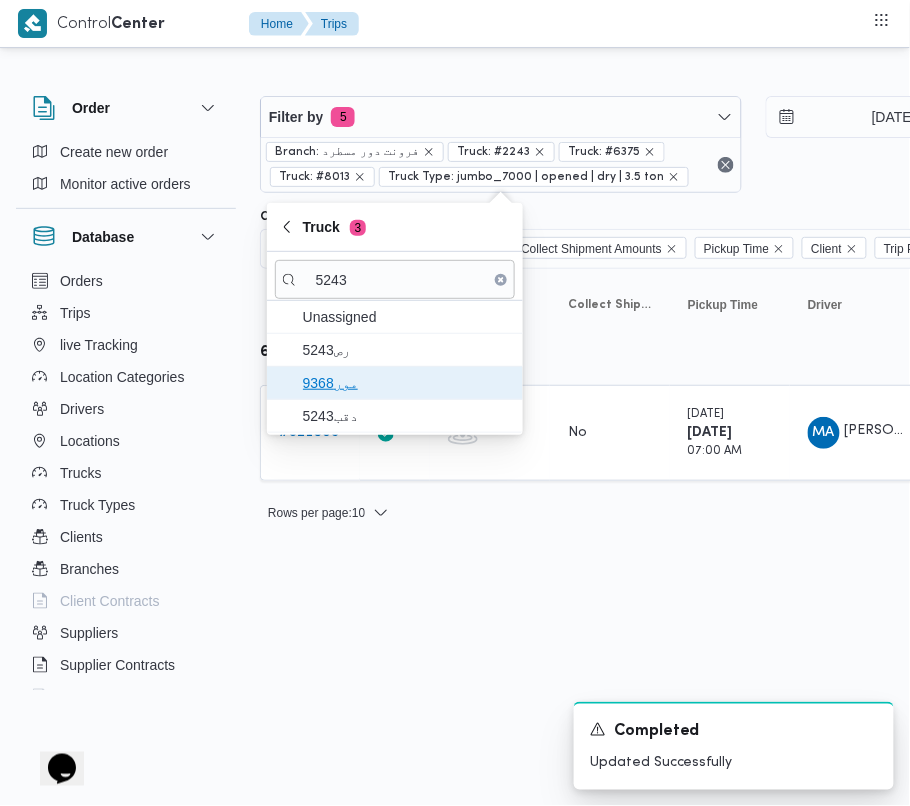 click on "مور9368" at bounding box center (395, 383) 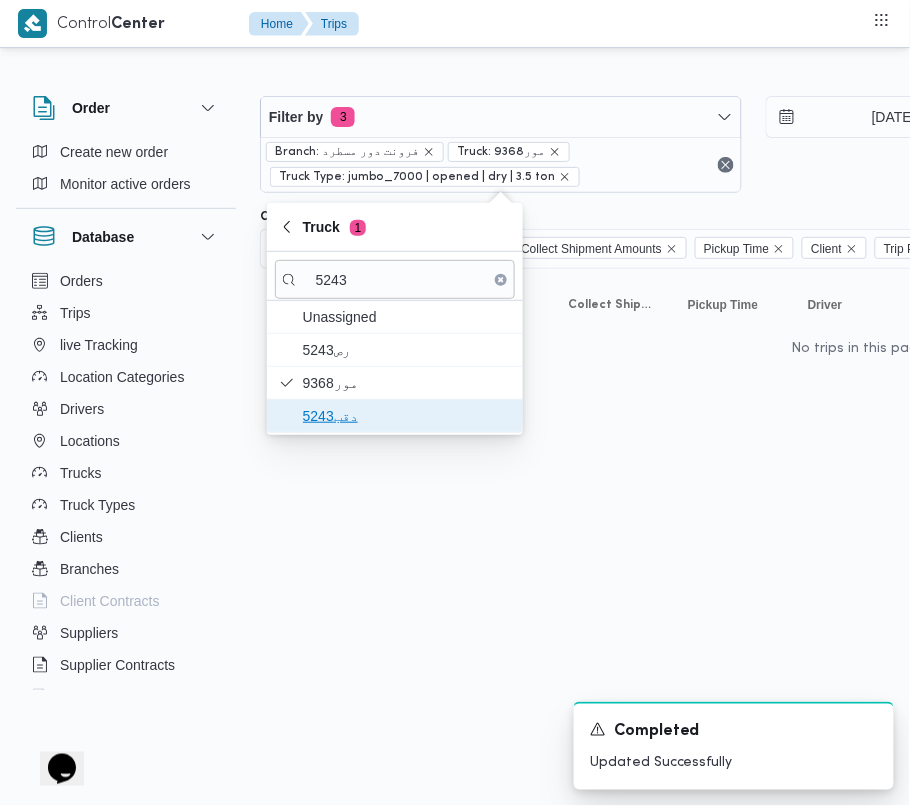 click on "دقب5243" at bounding box center (407, 416) 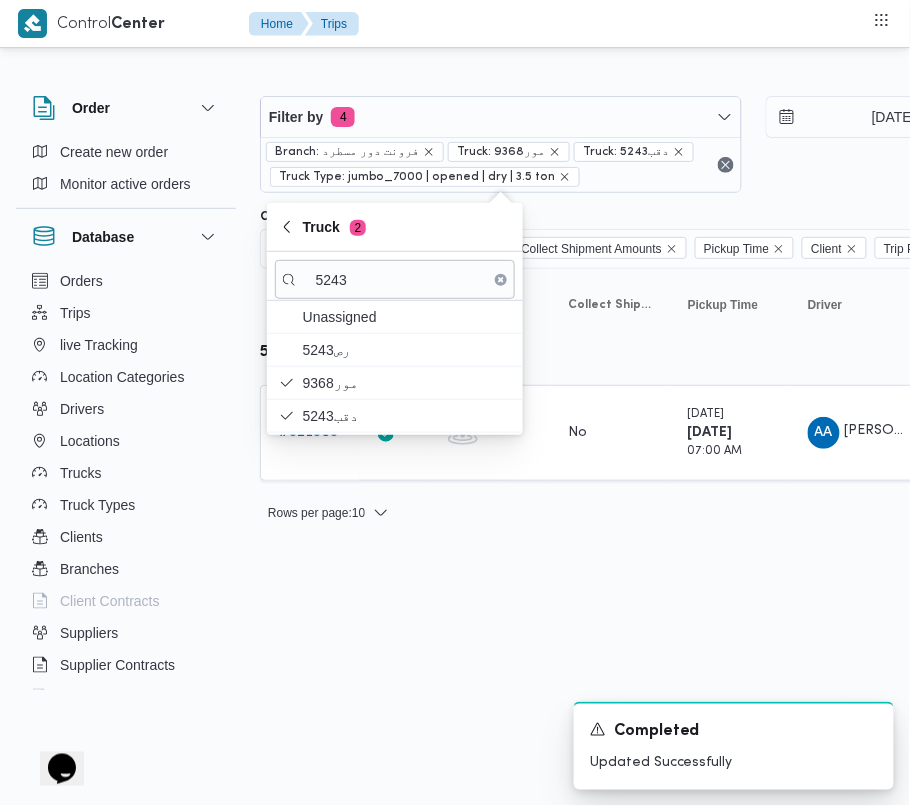 click on "Control  Center Home Trips Order Create new order Monitor active orders Database Orders Trips live Tracking Location Categories Drivers Locations Trucks Truck Types Clients Branches Client Contracts Suppliers Supplier Contracts Devices Users Projects SP Projects Admins organization assignees Tags Filter by 4 Branch: فرونت دور مسطرد Truck: مور9368 Truck: دقب5243 Truck Type: jumbo_7000 | opened | dry | 3.5 ton 1/7/2025 → 1/7/2025 Group By Truck Columns Trip ID App Geofencing Collect Shipment Amounts Pickup Time Client Trip Points Driver Supplier Truck Status Platform Sorting Trip ID Click to sort in ascending order App Click to sort in ascending order Geofencing Click to sort in ascending order Collect Shipment Amounts Pickup Time Click to sort in ascending order Client Click to sort in ascending order Trip Points Driver Click to sort in ascending order Supplier Click to sort in ascending order Truck Click to sort in ascending order Status Click to sort in ascending order Platform Actions #" at bounding box center [455, 403] 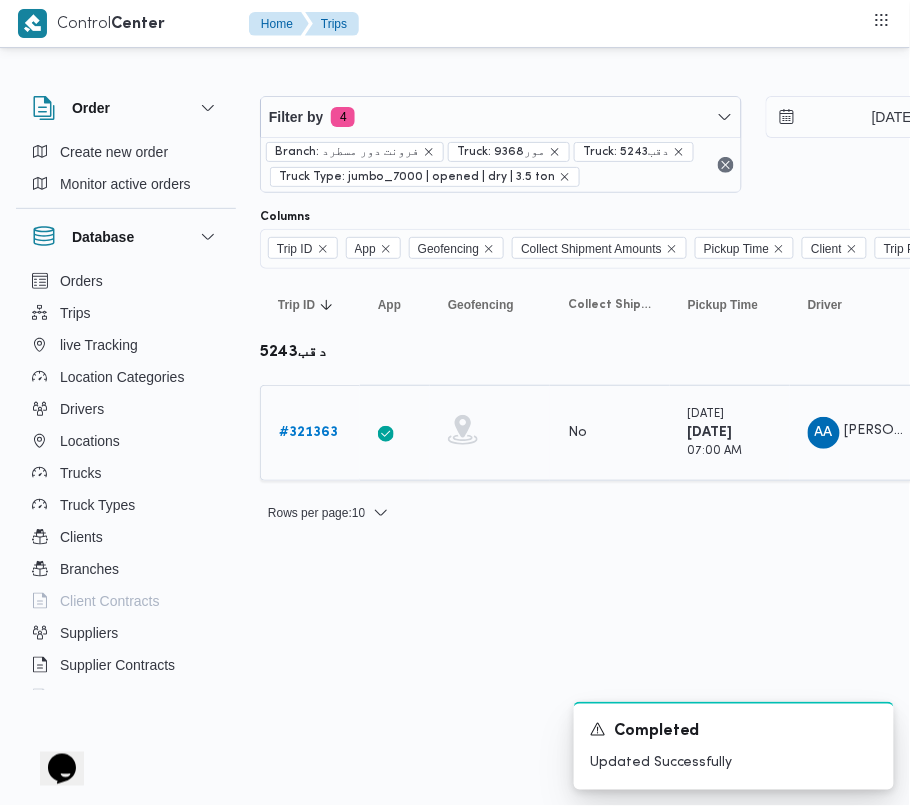 click on "# 321363" at bounding box center [308, 432] 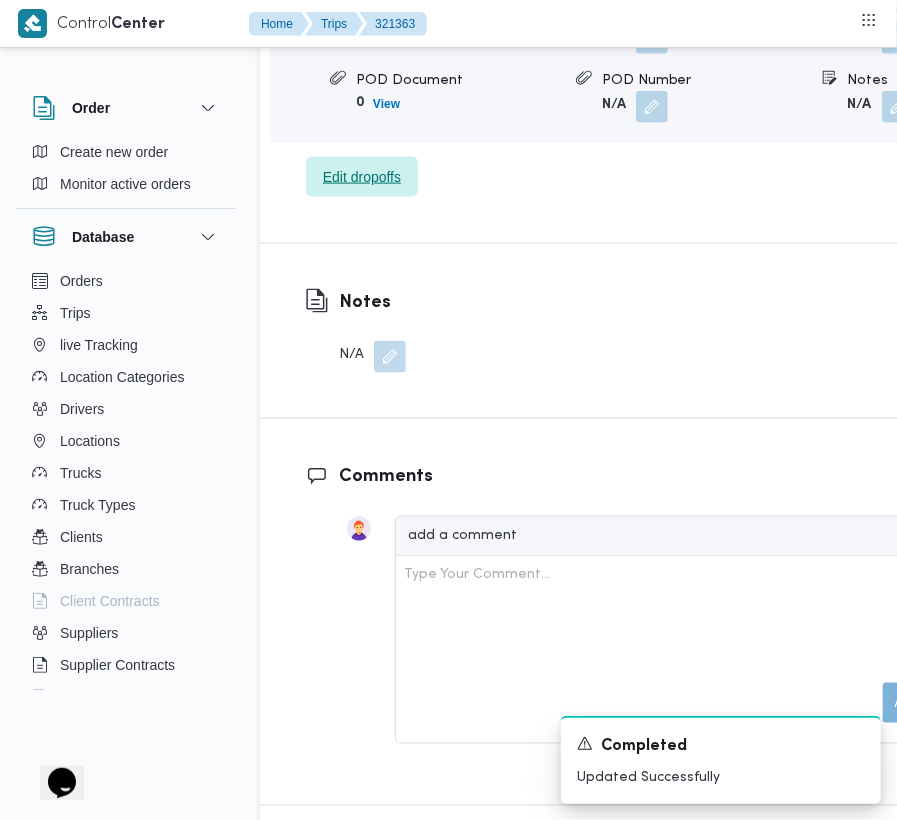 click on "Edit dropoffs" at bounding box center (362, 177) 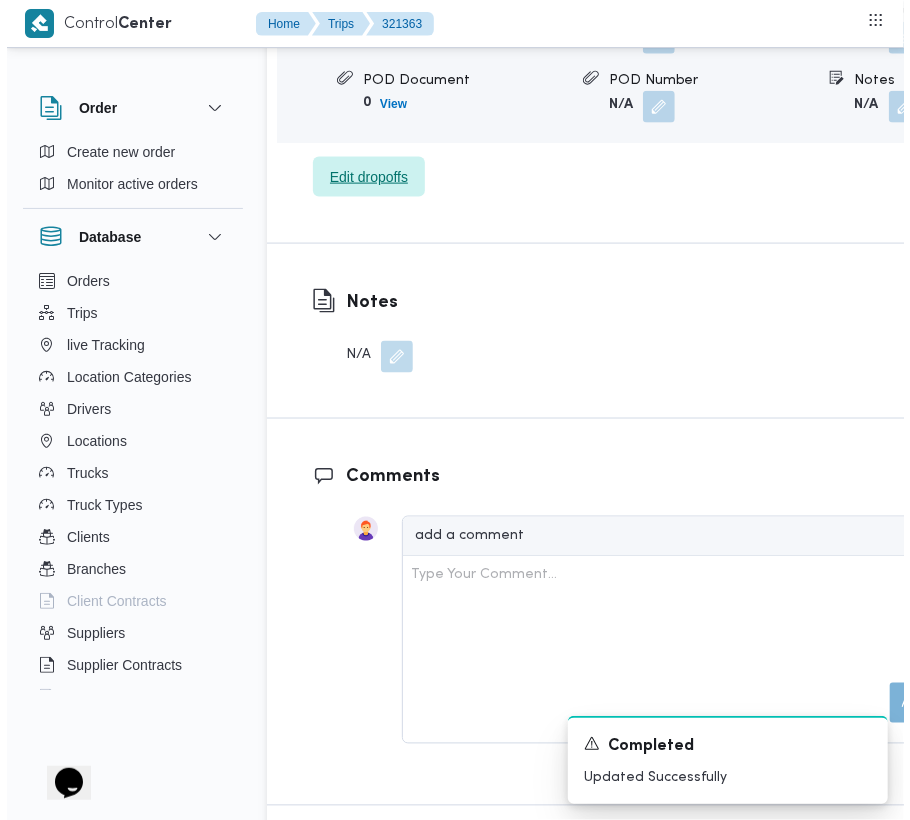 scroll, scrollTop: 3314, scrollLeft: 0, axis: vertical 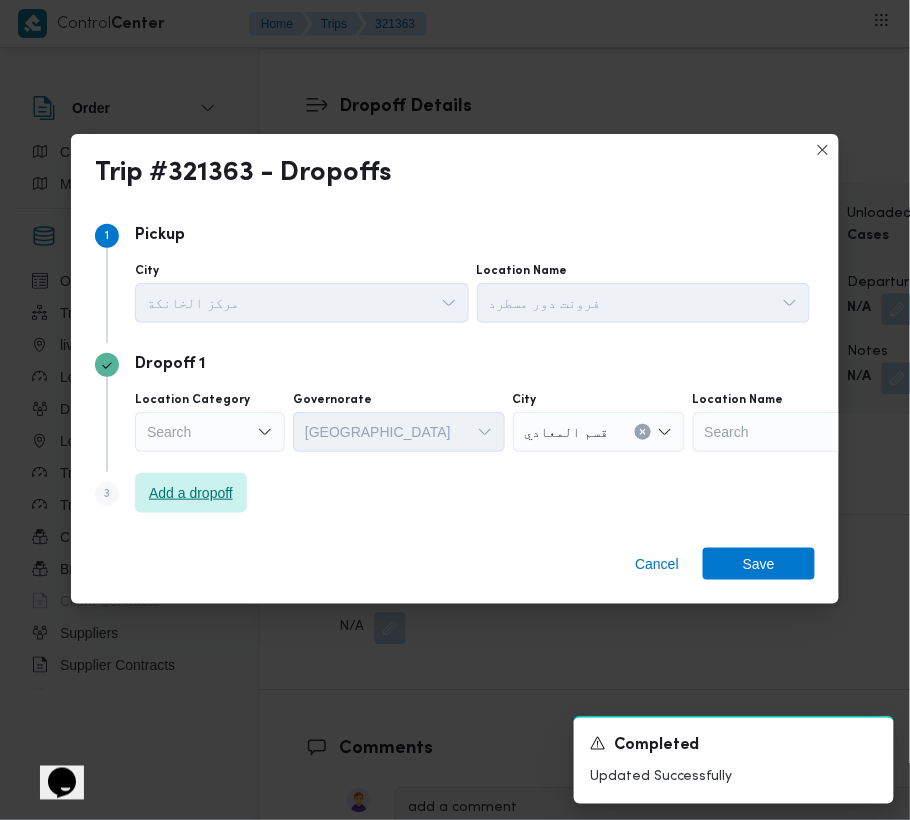 drag, startPoint x: 192, startPoint y: 481, endPoint x: 388, endPoint y: 534, distance: 203.0394 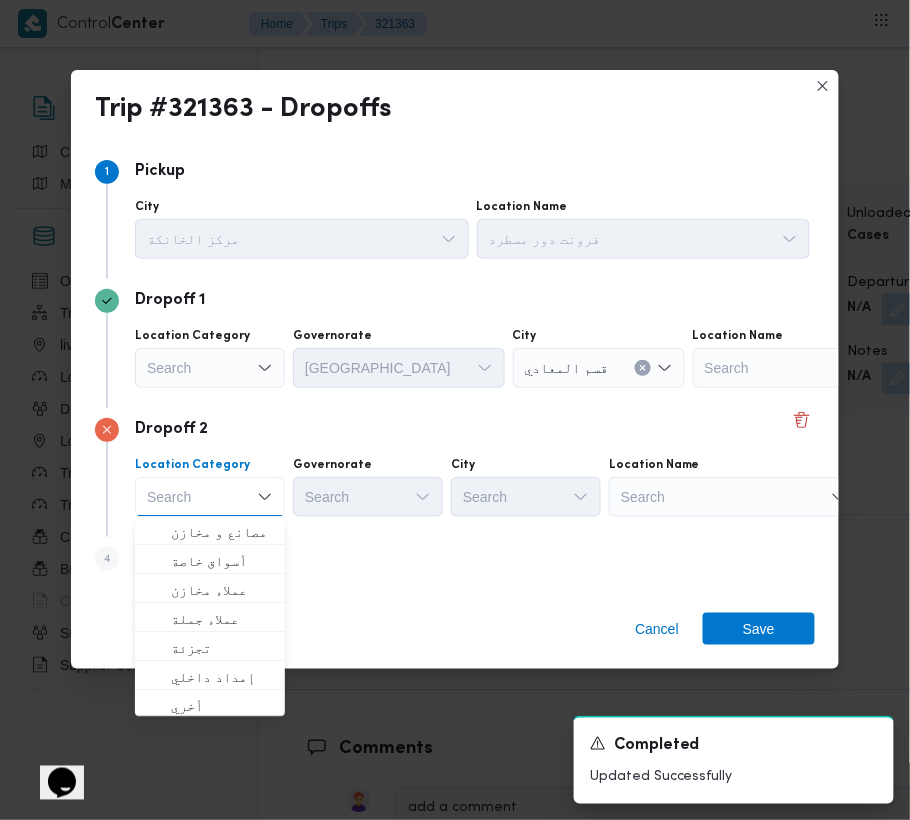drag, startPoint x: 702, startPoint y: 494, endPoint x: 712, endPoint y: 505, distance: 14.866069 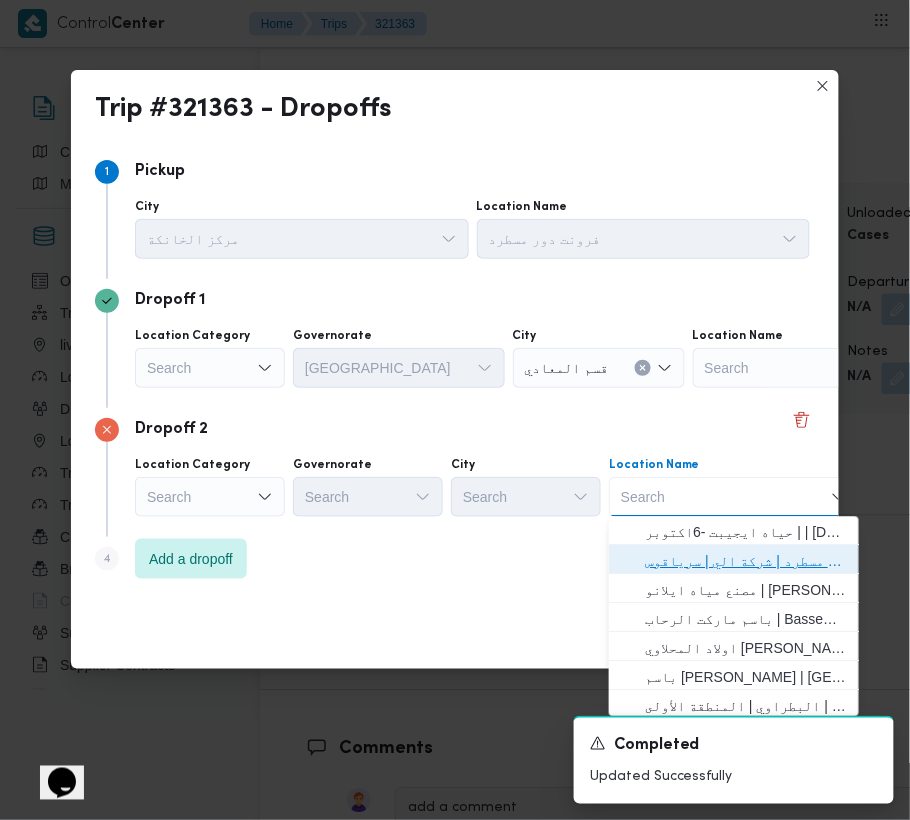 click on "فرونت دور مسطرد | شركة الي | سرياقوس" at bounding box center (746, 562) 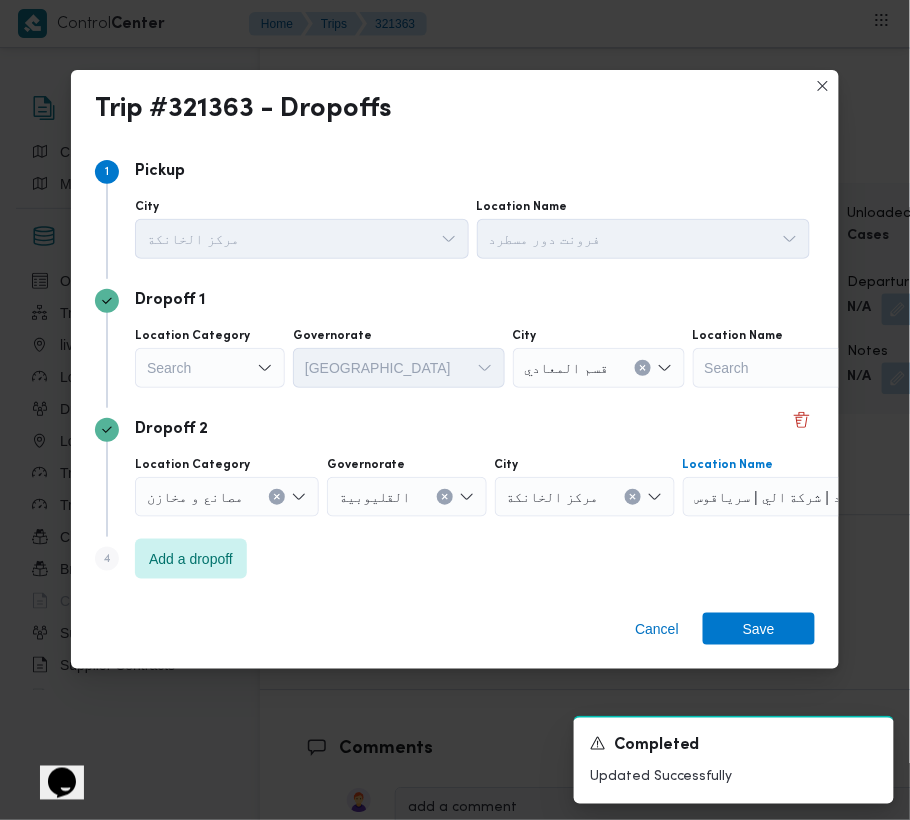 click on "Search" at bounding box center (210, 368) 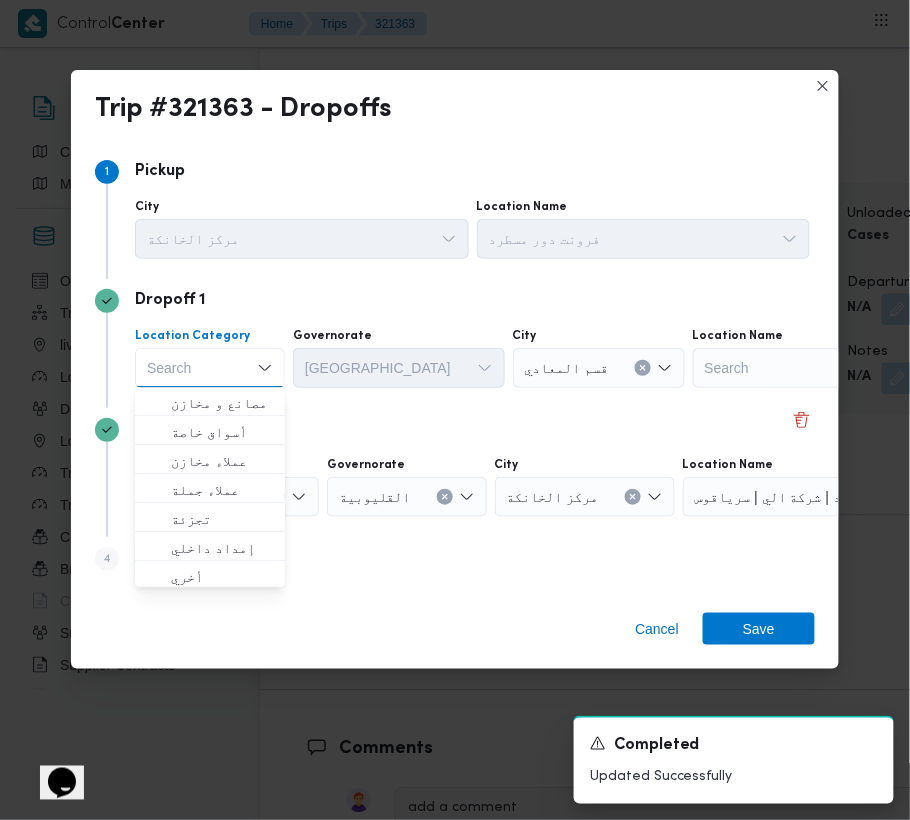 click on "Search" at bounding box center (210, 368) 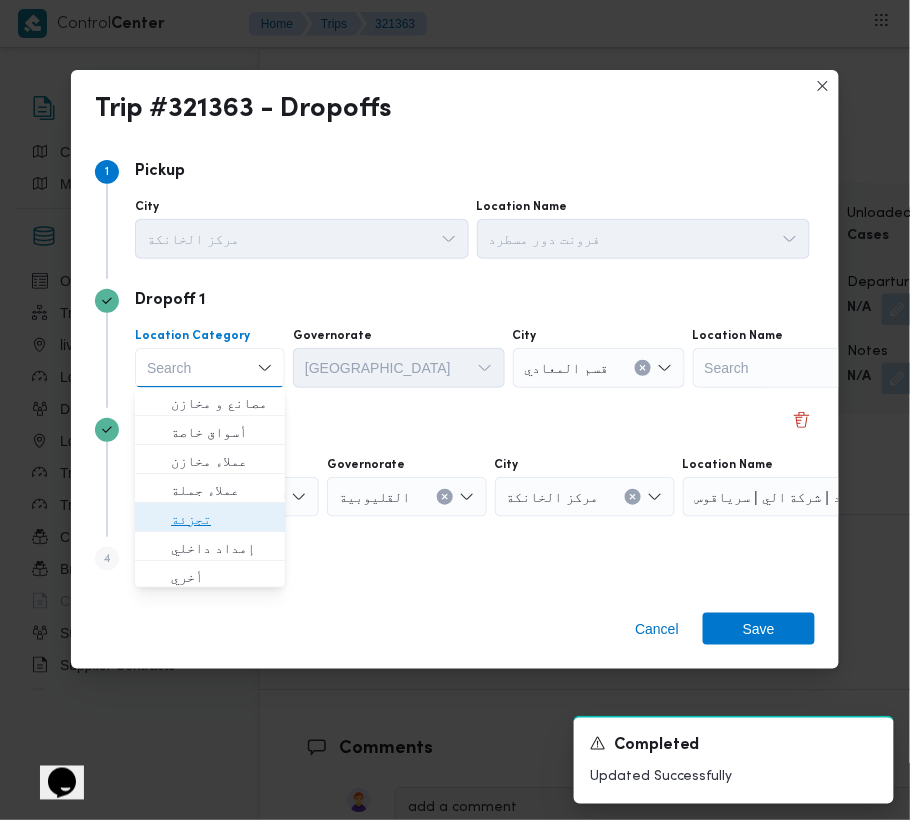 click on "تجزئة" at bounding box center [210, 520] 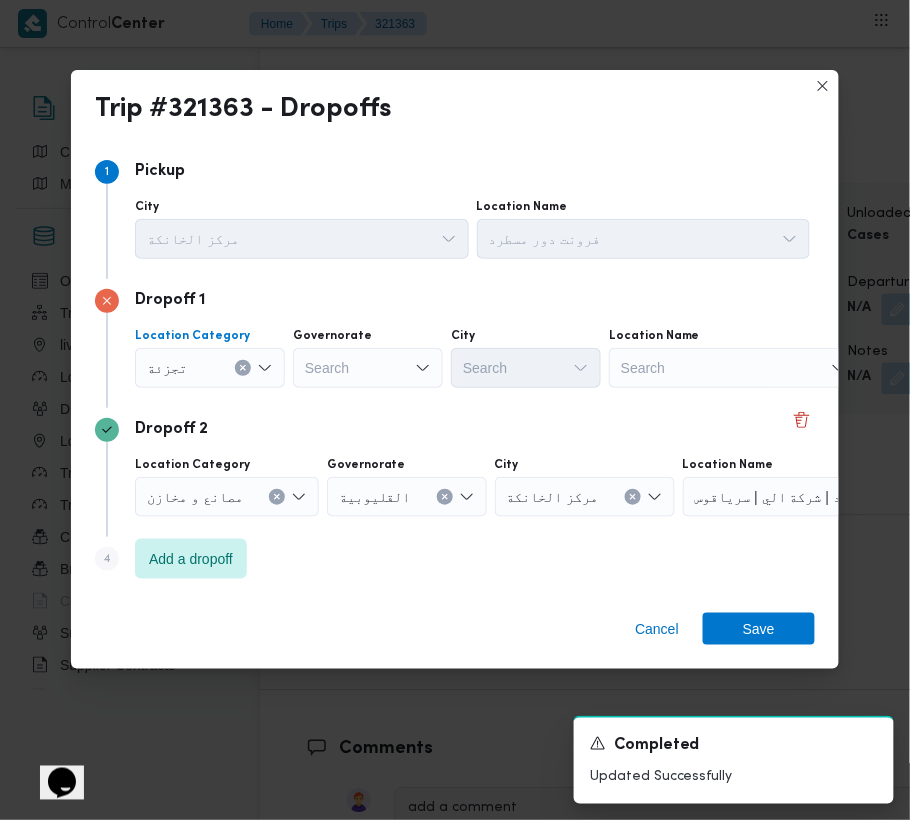 click on "Search" at bounding box center [368, 368] 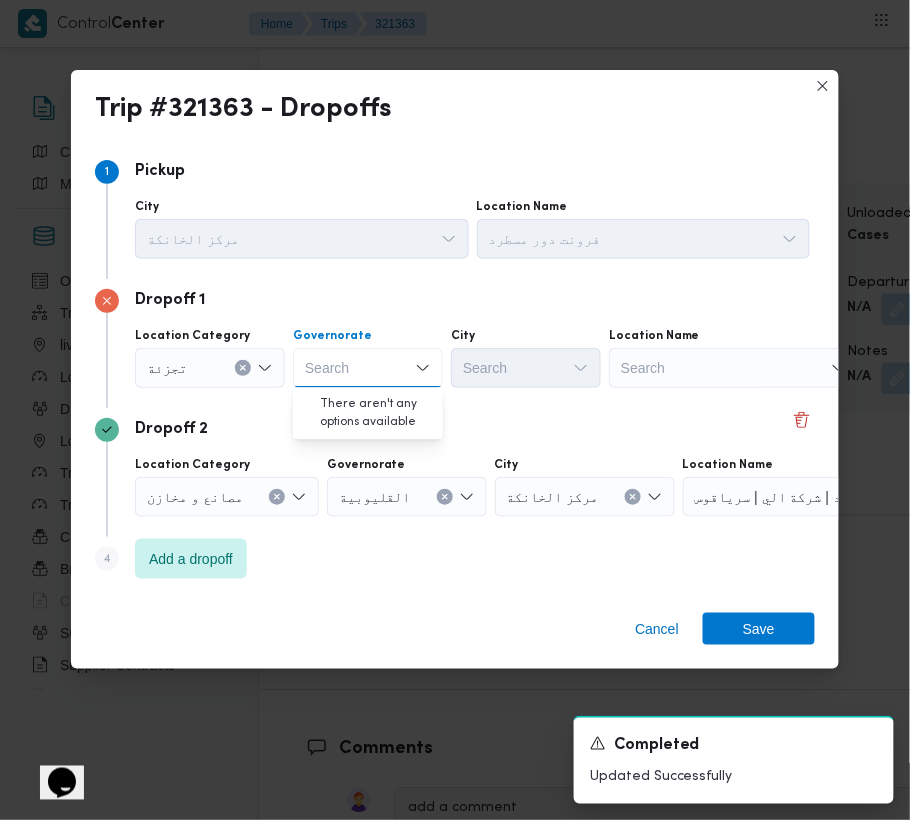 paste on "جيزة" 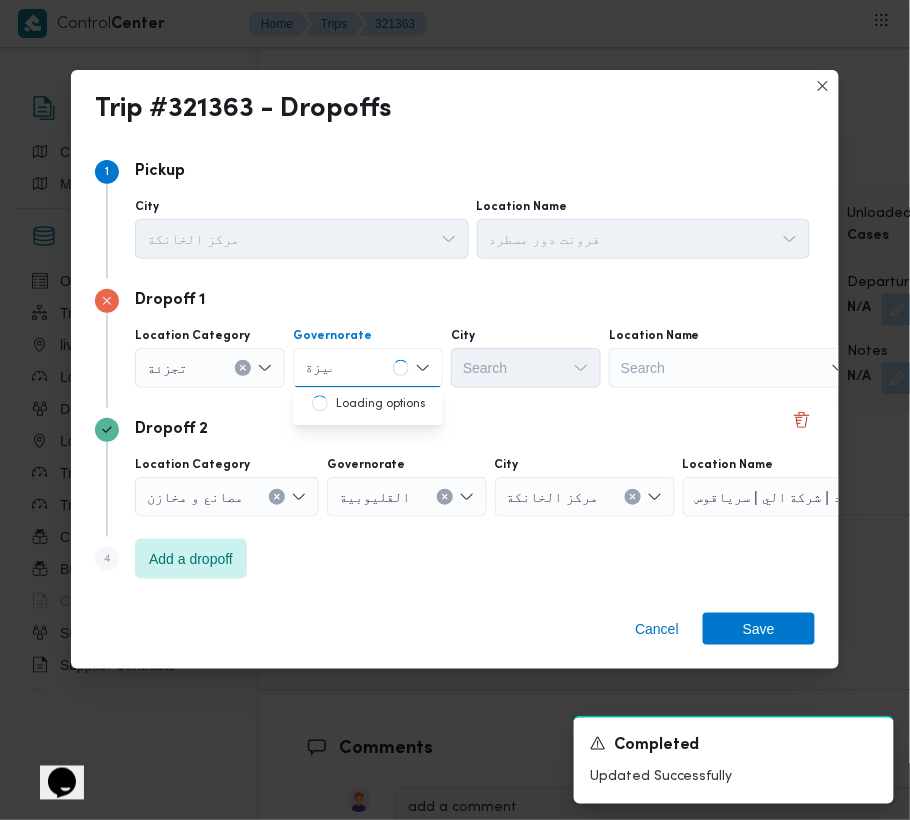 type on "جيزة" 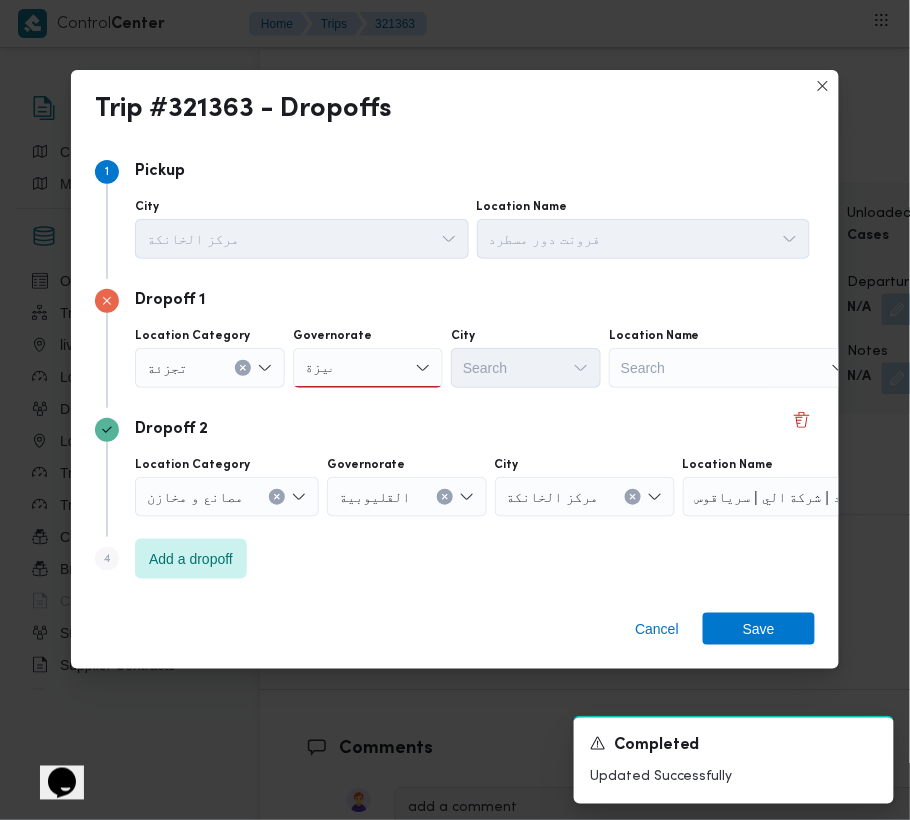 click on "جيزة جيزة" at bounding box center (368, 368) 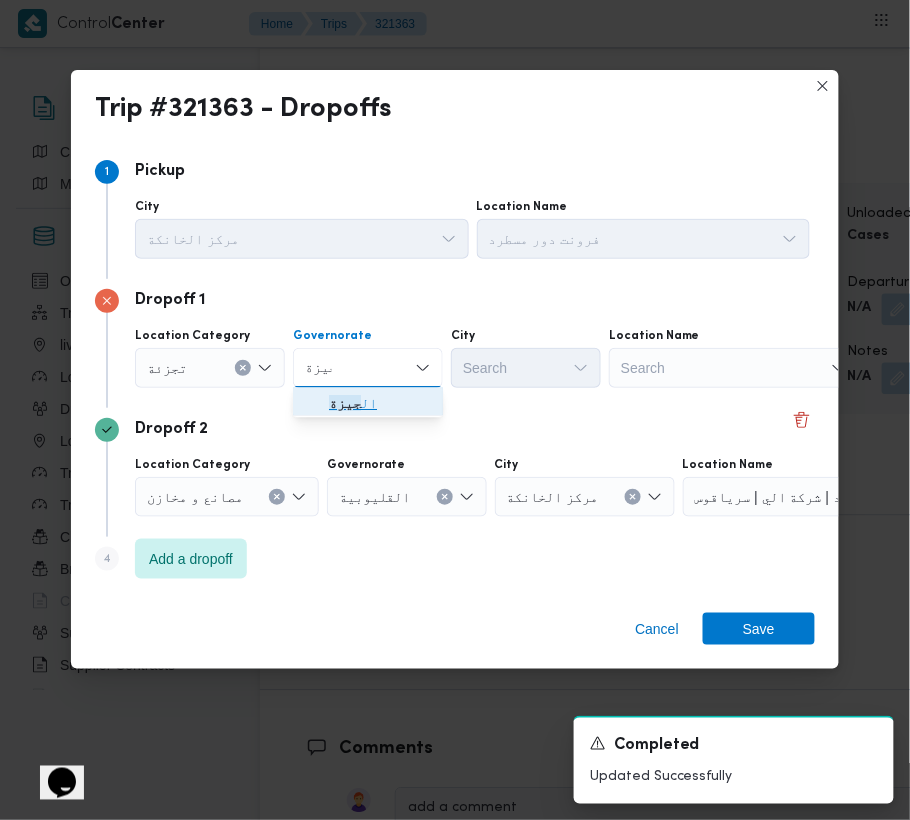 click on "ال جيزة" at bounding box center (380, 404) 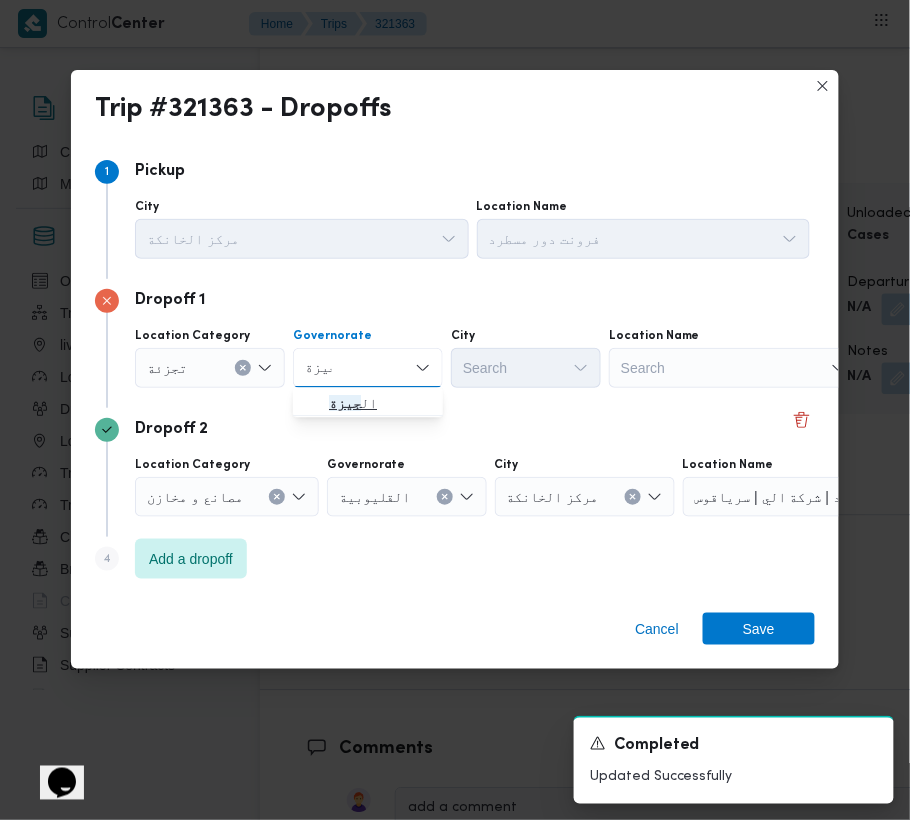 type 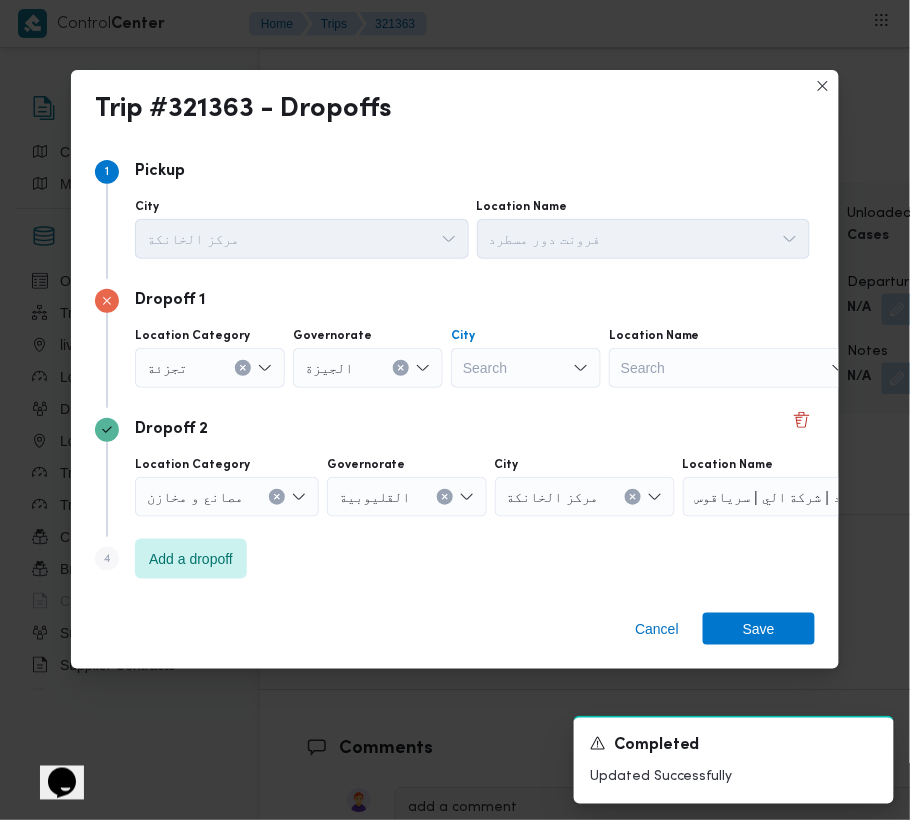 click on "Search" at bounding box center [526, 368] 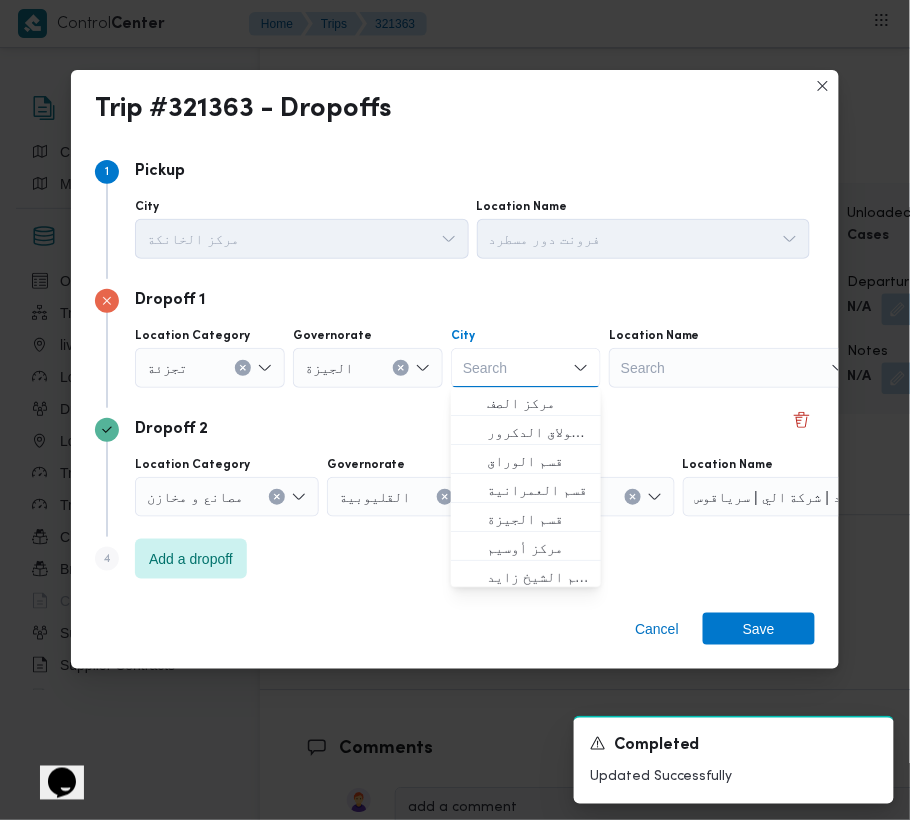 paste on "أكتوبر" 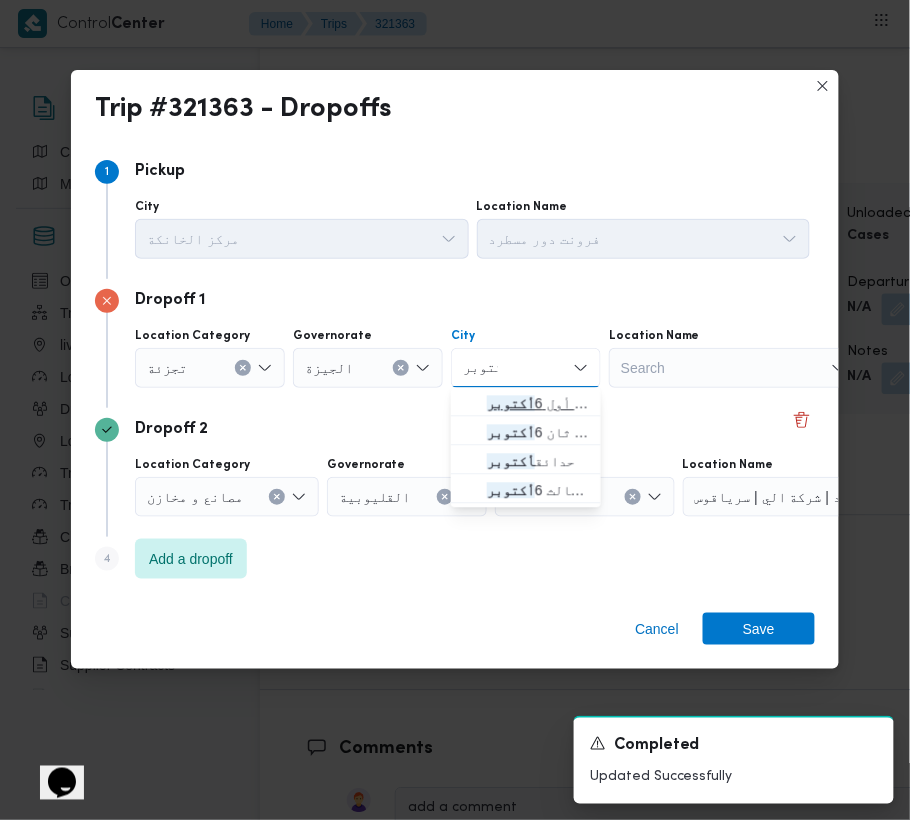 type on "أكتوبر" 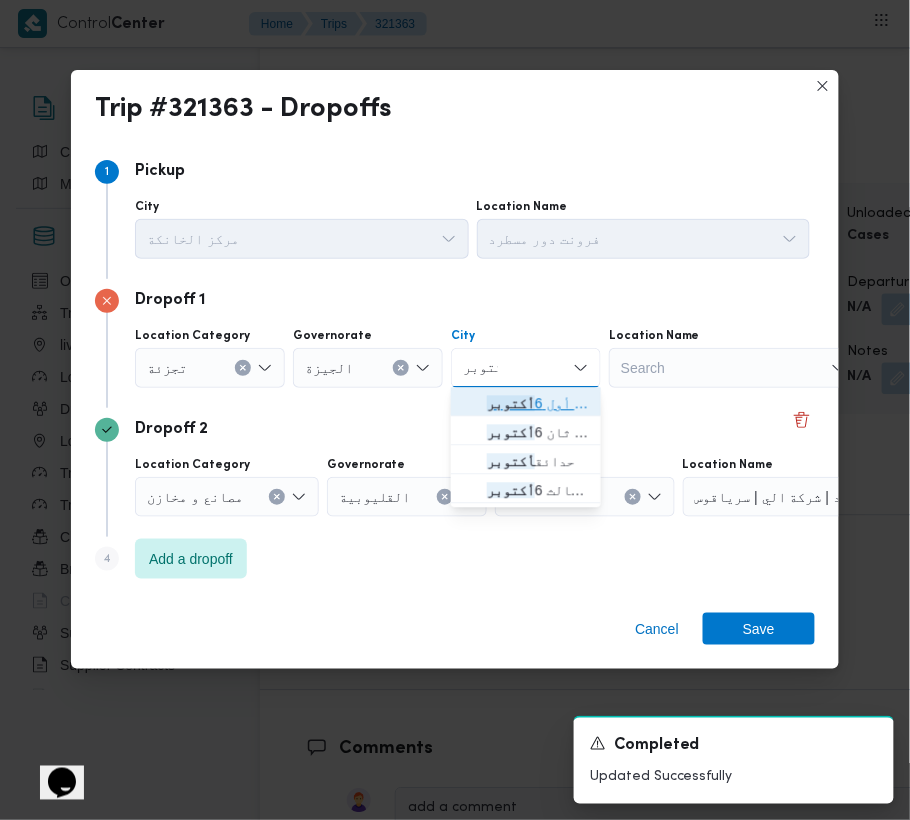 click on "قسم أول 6  أكتوبر" at bounding box center (538, 404) 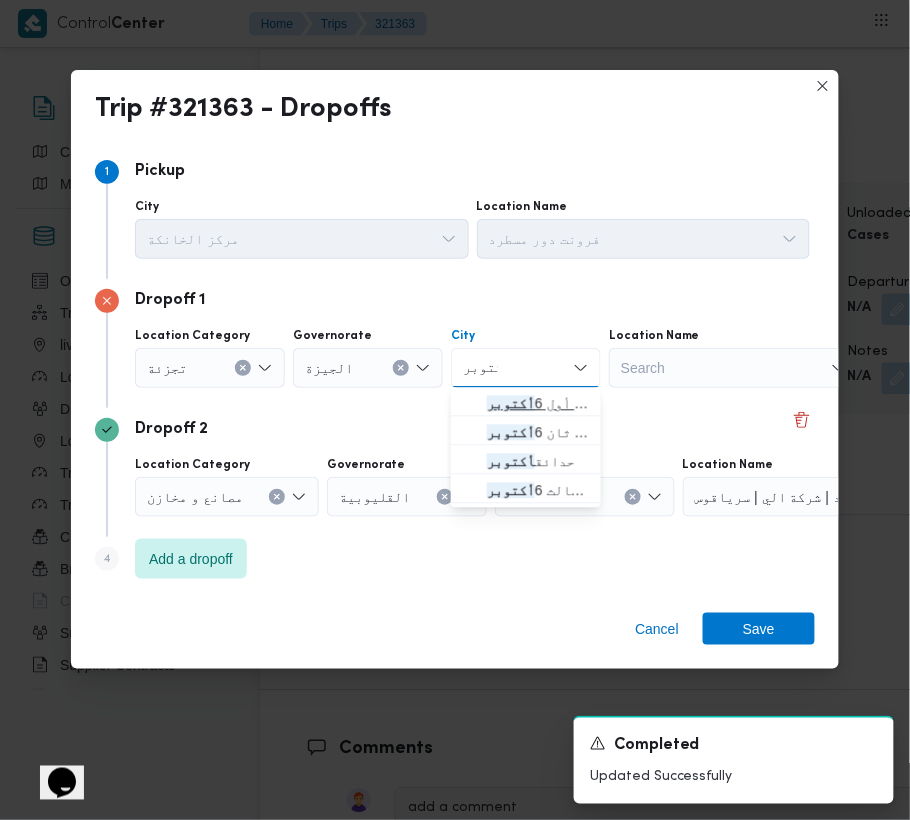 type 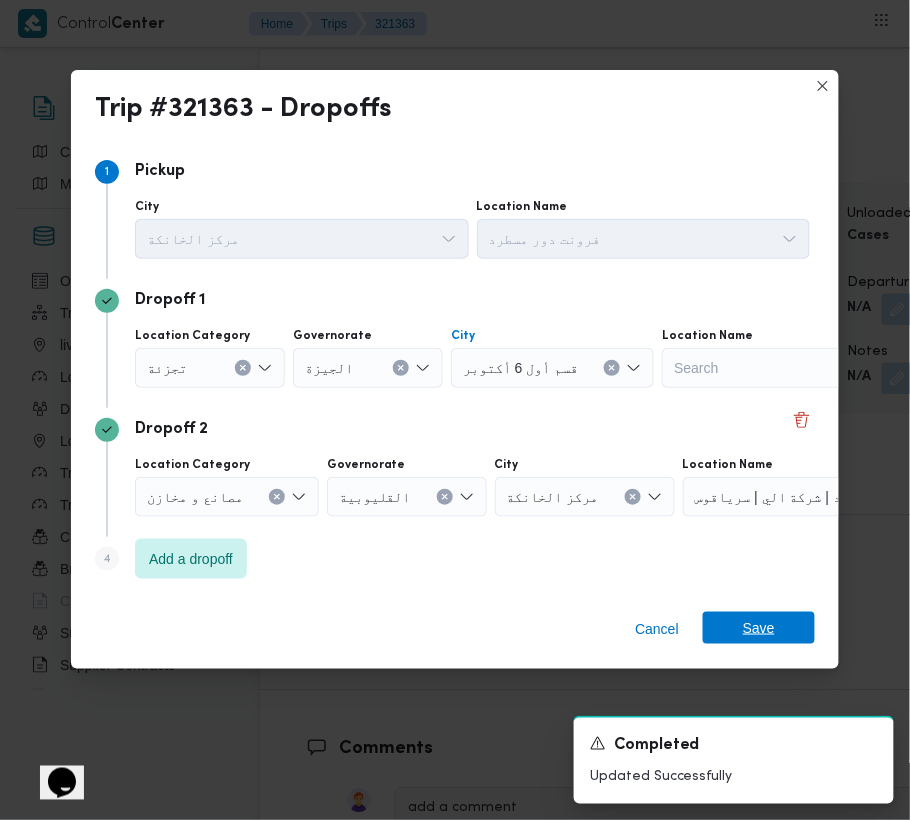 click on "Save" at bounding box center (759, 628) 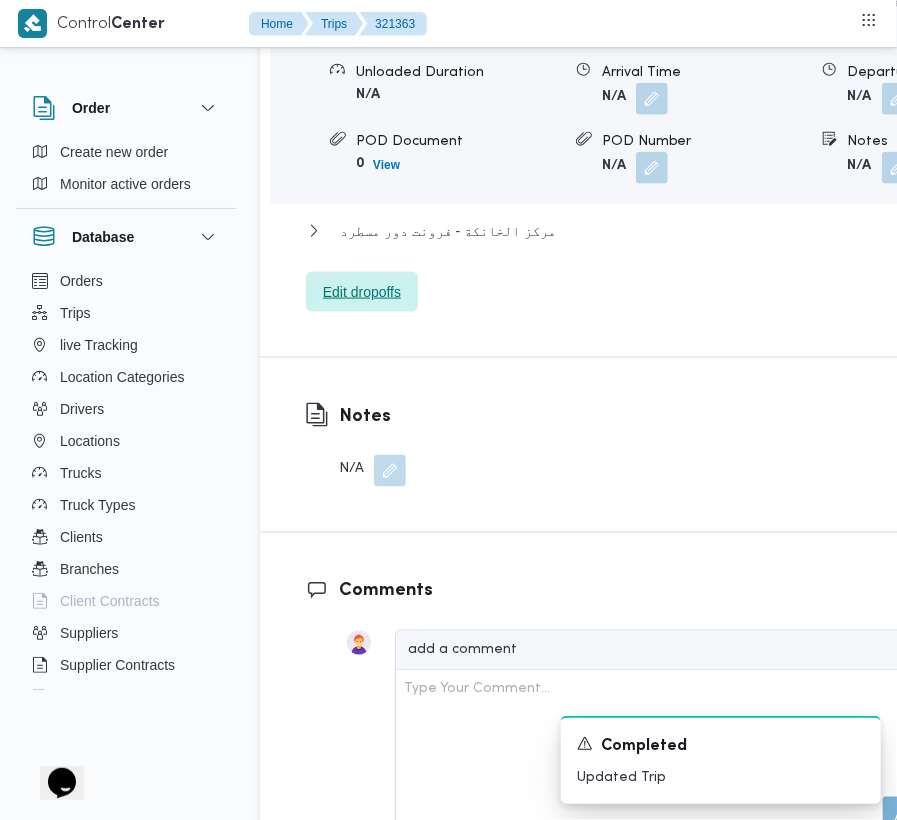 scroll, scrollTop: 2869, scrollLeft: 0, axis: vertical 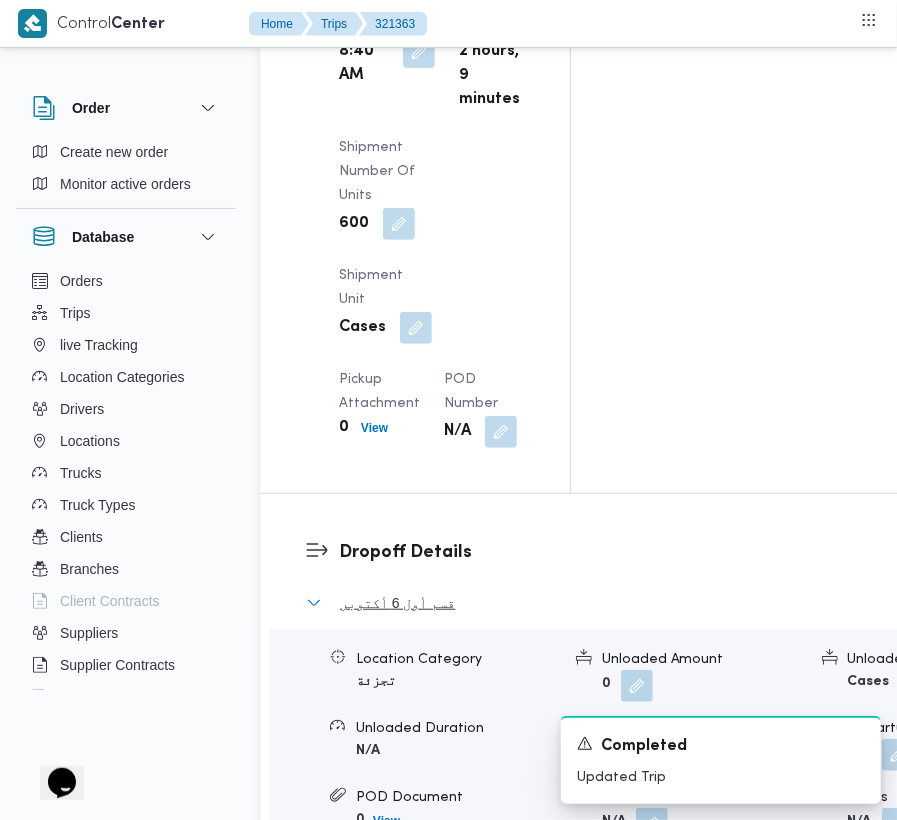 click on "قسم أول 6 أكتوبر" at bounding box center [397, 603] 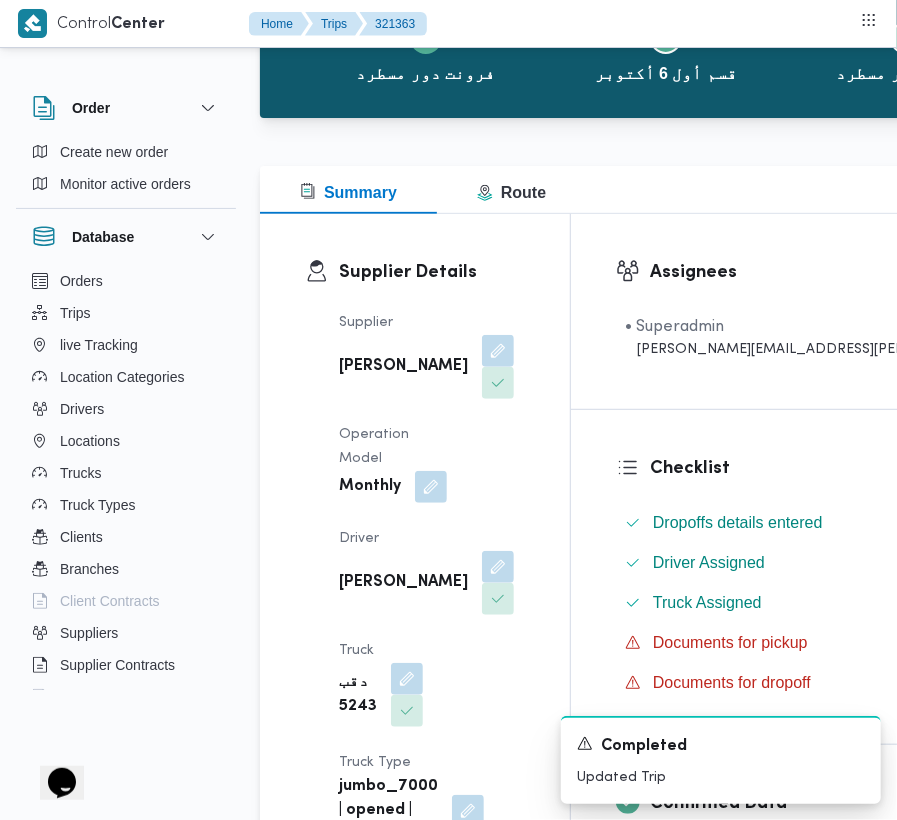 scroll, scrollTop: 0, scrollLeft: 0, axis: both 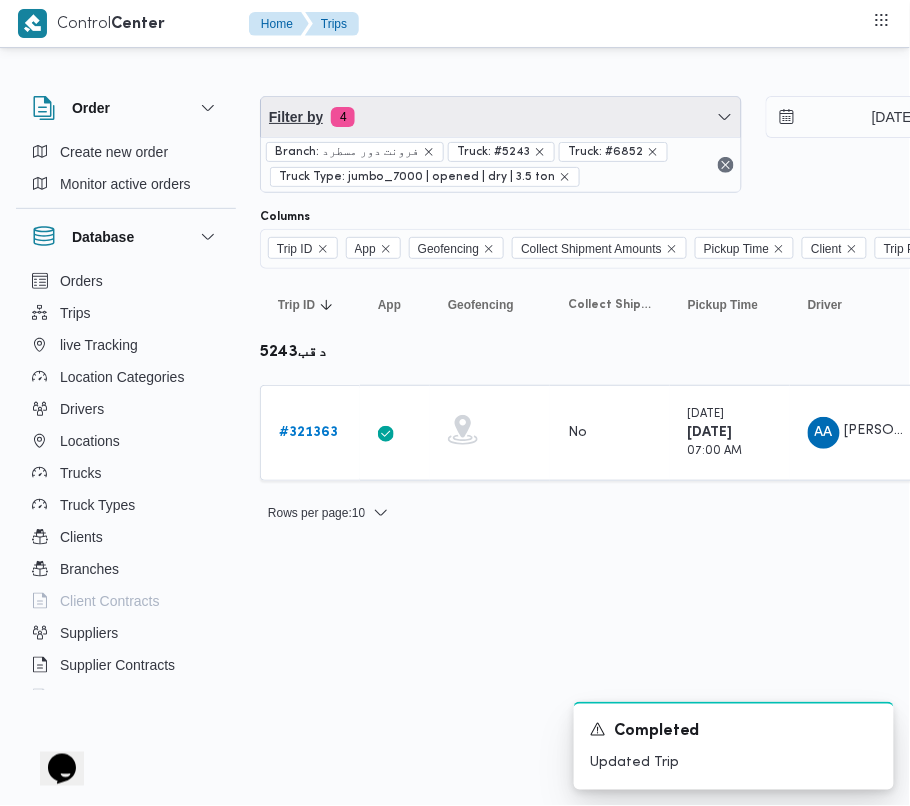 click on "Filter by 4" at bounding box center [501, 117] 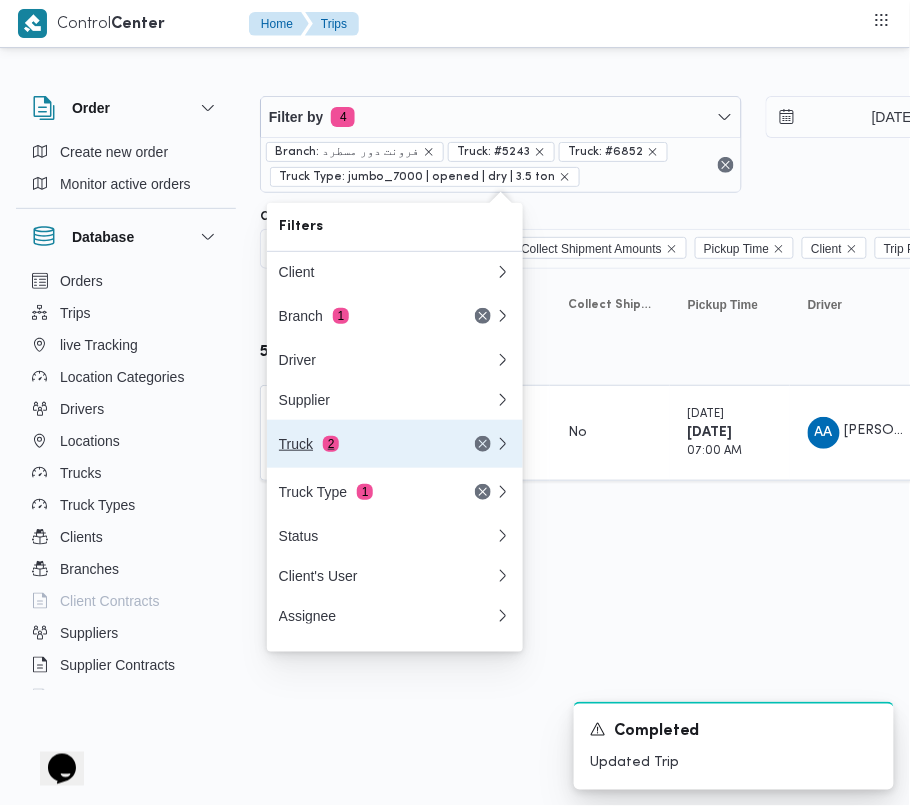 click on "Truck 2" at bounding box center [363, 444] 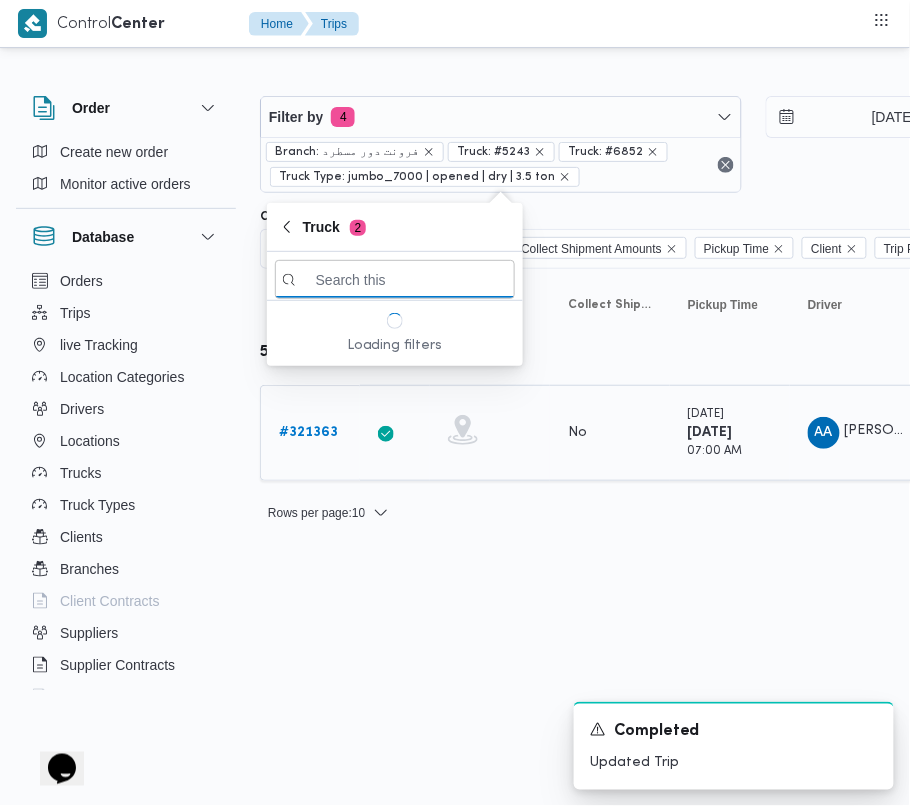 paste on "6348" 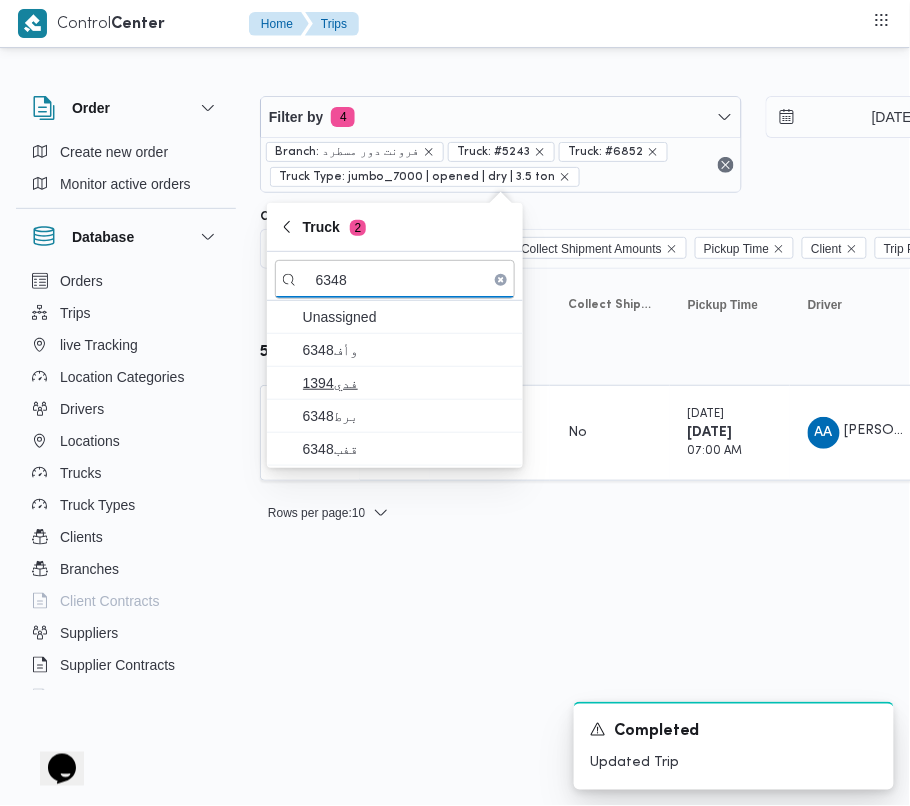 type on "6348" 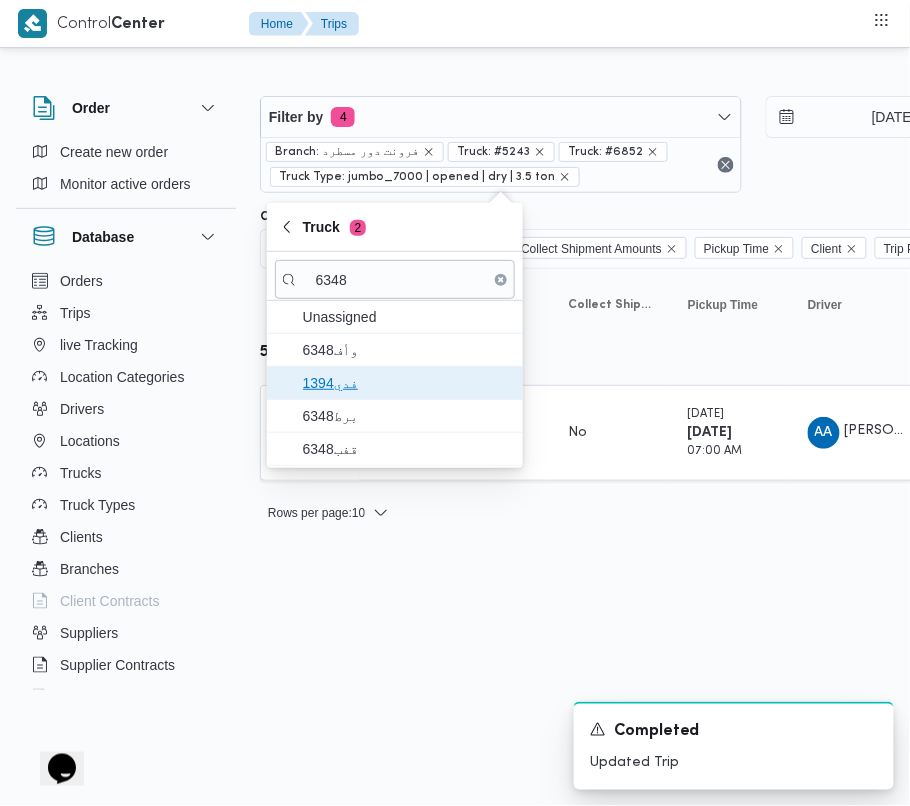click on "فدي1394" at bounding box center [407, 383] 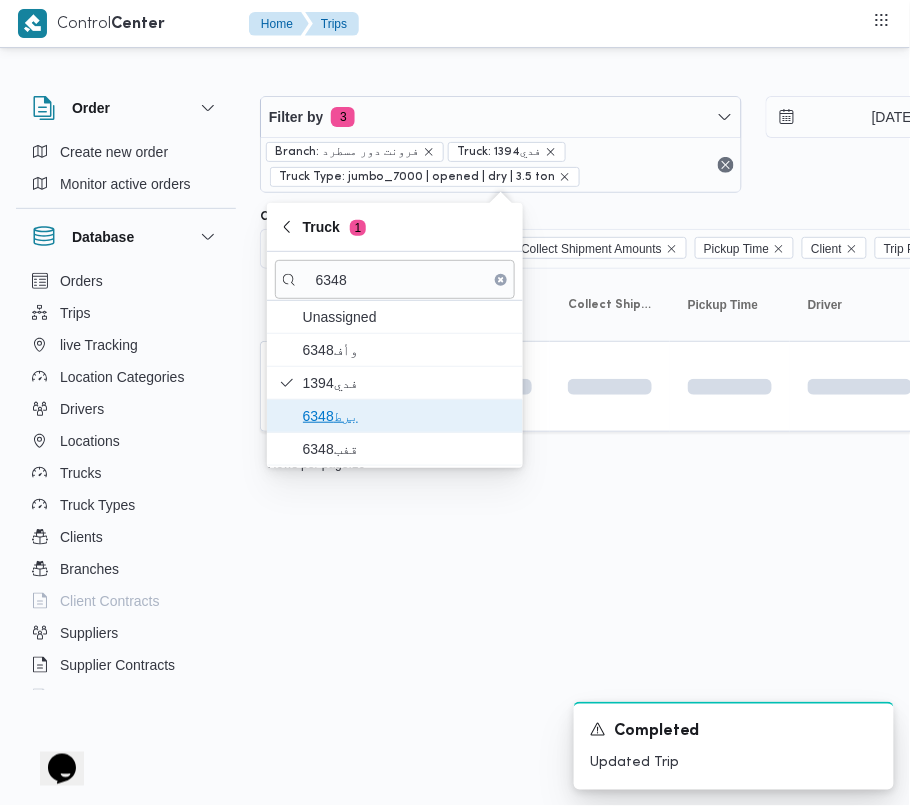 click on "برط6348" at bounding box center [407, 416] 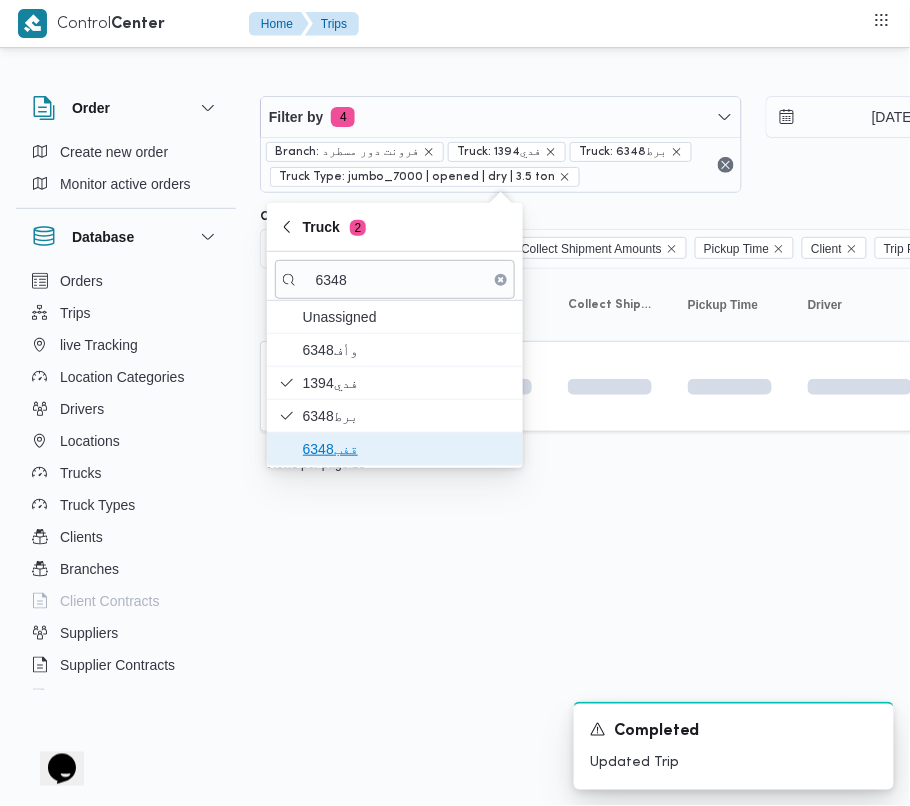 click on "قفب6348" at bounding box center [407, 449] 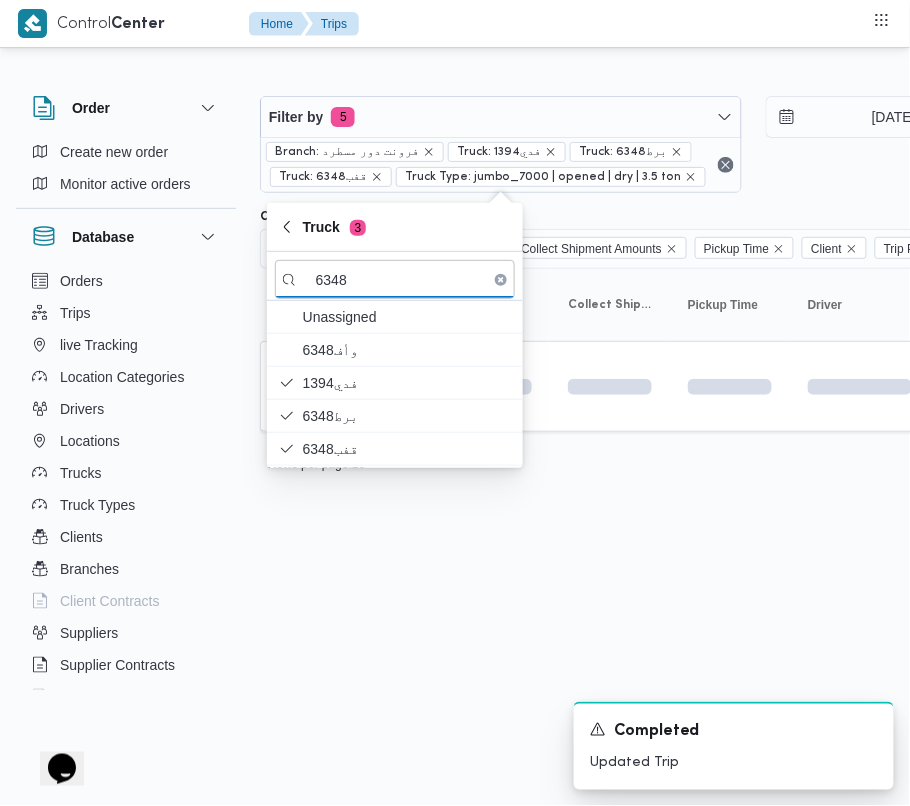 click on "Control  Center Home Trips Order Create new order Monitor active orders Database Orders Trips live Tracking Location Categories Drivers Locations Trucks Truck Types Clients Branches Client Contracts Suppliers Supplier Contracts Devices Users Projects SP Projects Admins organization assignees Tags Filter by 5 Branch: فرونت دور مسطرد Truck: فدي1394 Truck: برط6348 Truck: قفب6348 Truck Type: jumbo_7000 | opened | dry | 3.5 ton 1/7/2025 → 1/7/2025 Group By Truck Columns Trip ID App Geofencing Collect Shipment Amounts Pickup Time Client Trip Points Driver Supplier Truck Status Platform Sorting Trip ID Click to sort in ascending order App Click to sort in ascending order Geofencing Click to sort in ascending order Collect Shipment Amounts Pickup Time Click to sort in ascending order Client Click to sort in ascending order Trip Points Driver Click to sort in ascending order Supplier Click to sort in ascending order Truck Click to sort in ascending order Status Click to sort in ascending order" at bounding box center (455, 403) 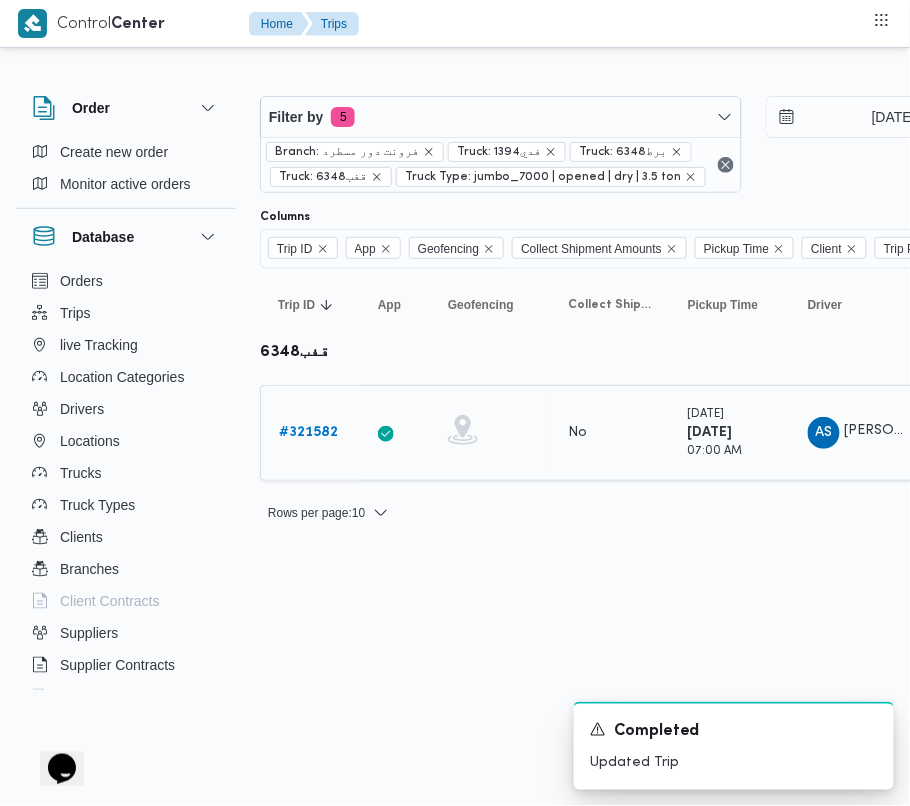 click on "# 321582" at bounding box center (308, 432) 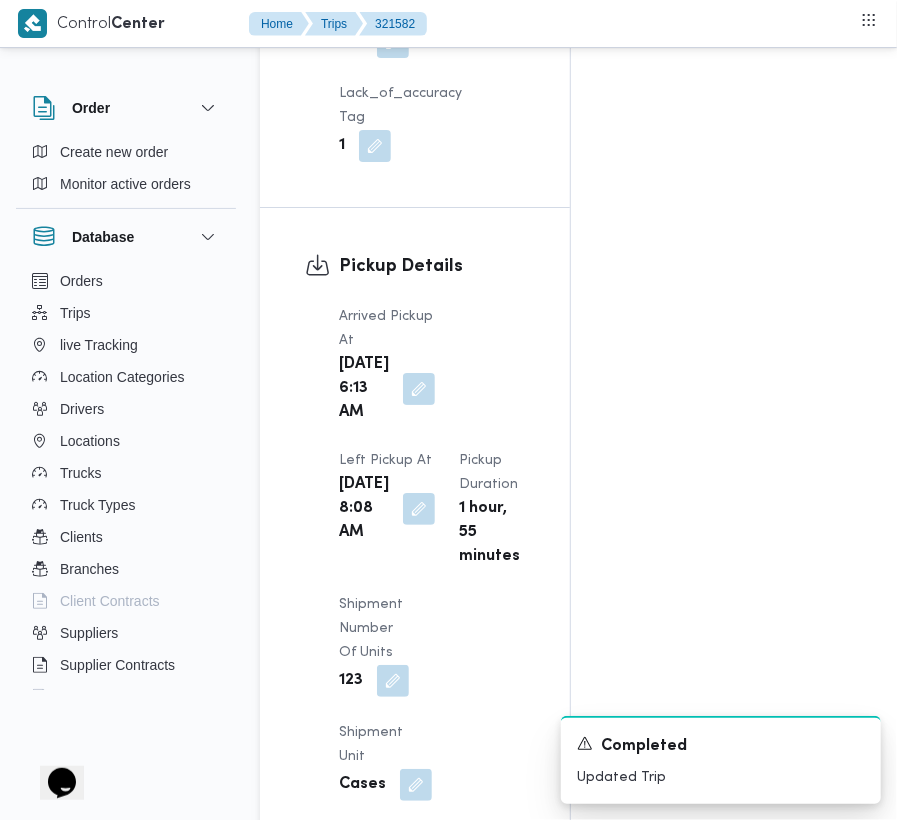 scroll, scrollTop: 2533, scrollLeft: 0, axis: vertical 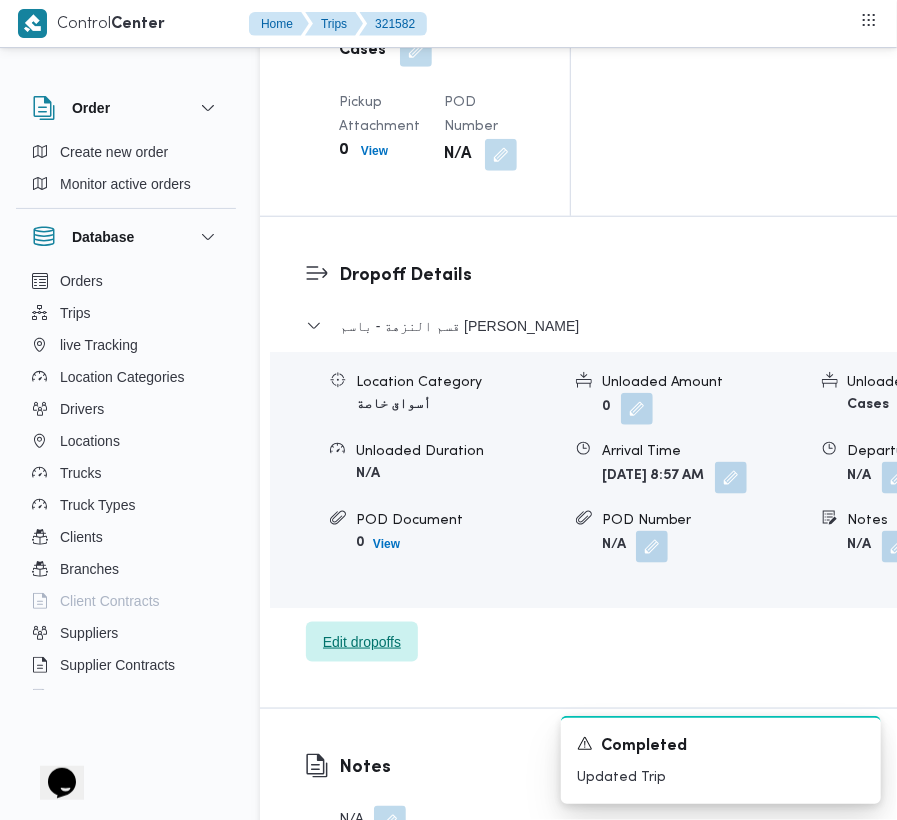 click on "Edit dropoffs" at bounding box center (362, 642) 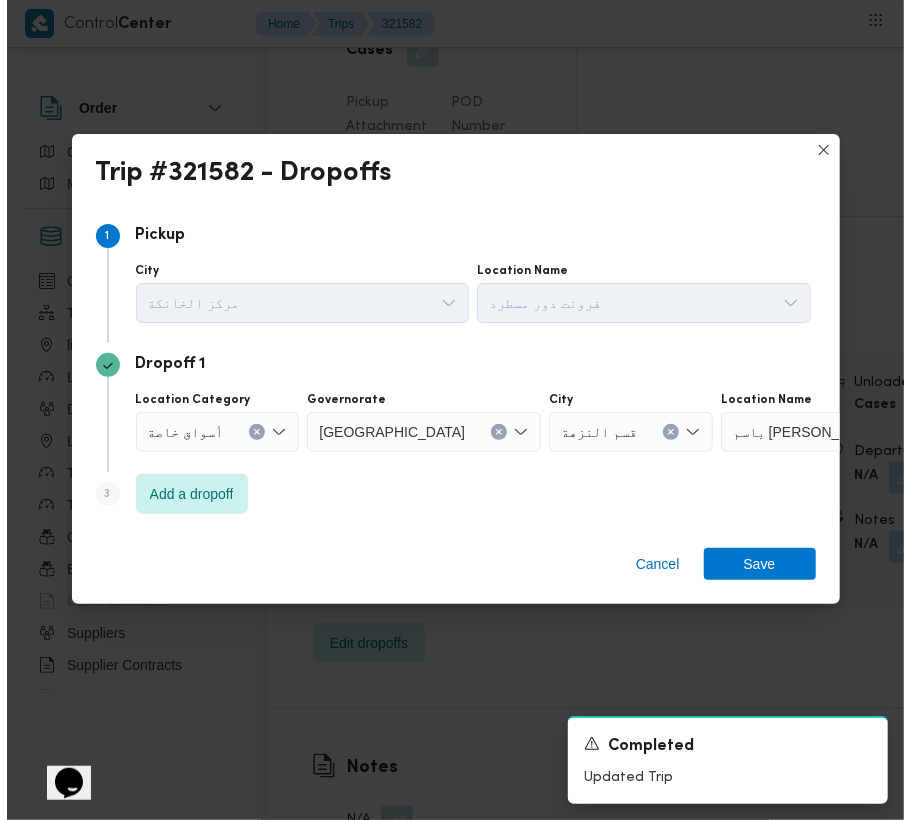 scroll, scrollTop: 3138, scrollLeft: 0, axis: vertical 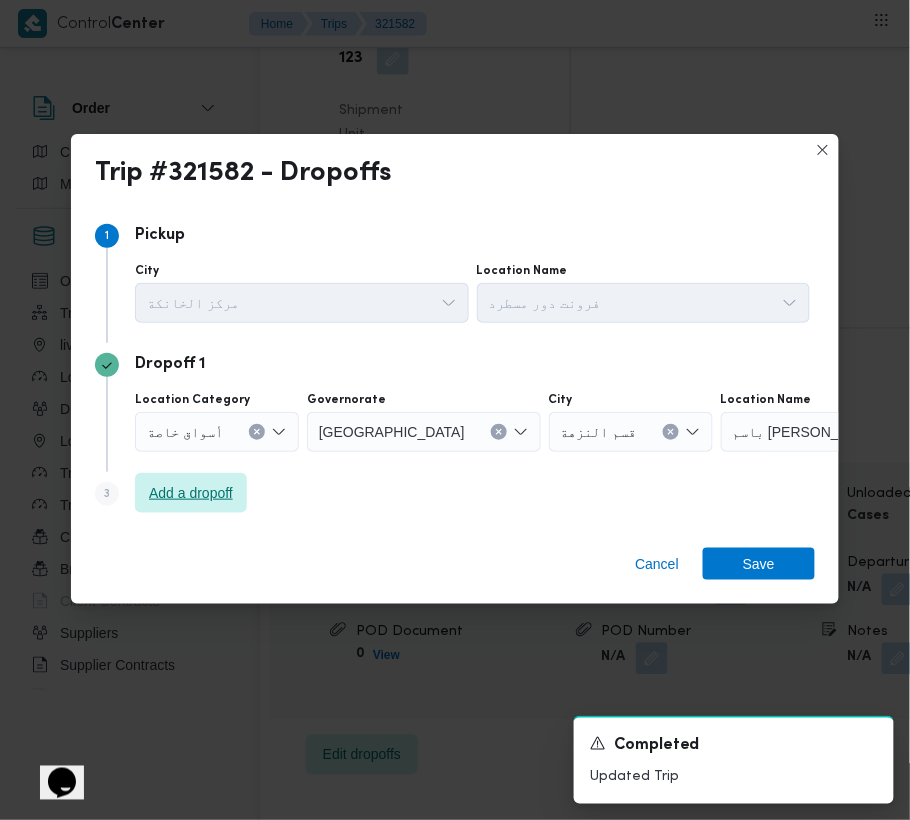 click on "Add a dropoff" at bounding box center (191, 493) 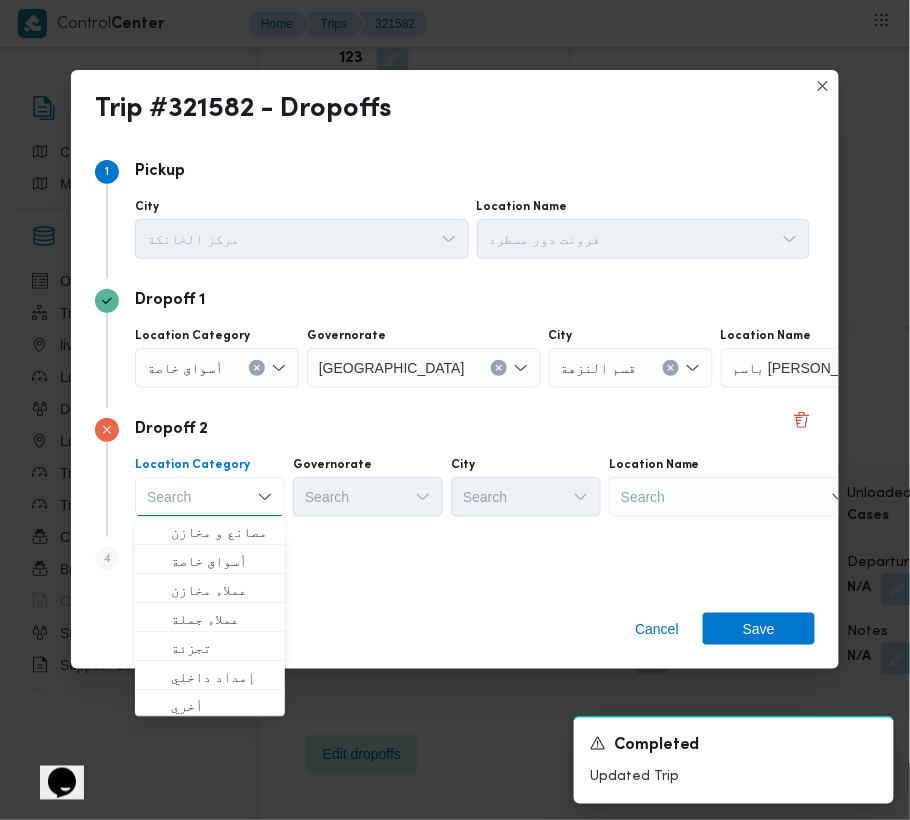 click on "Step 4 is disabled 4 Add a dropoff" at bounding box center [455, 563] 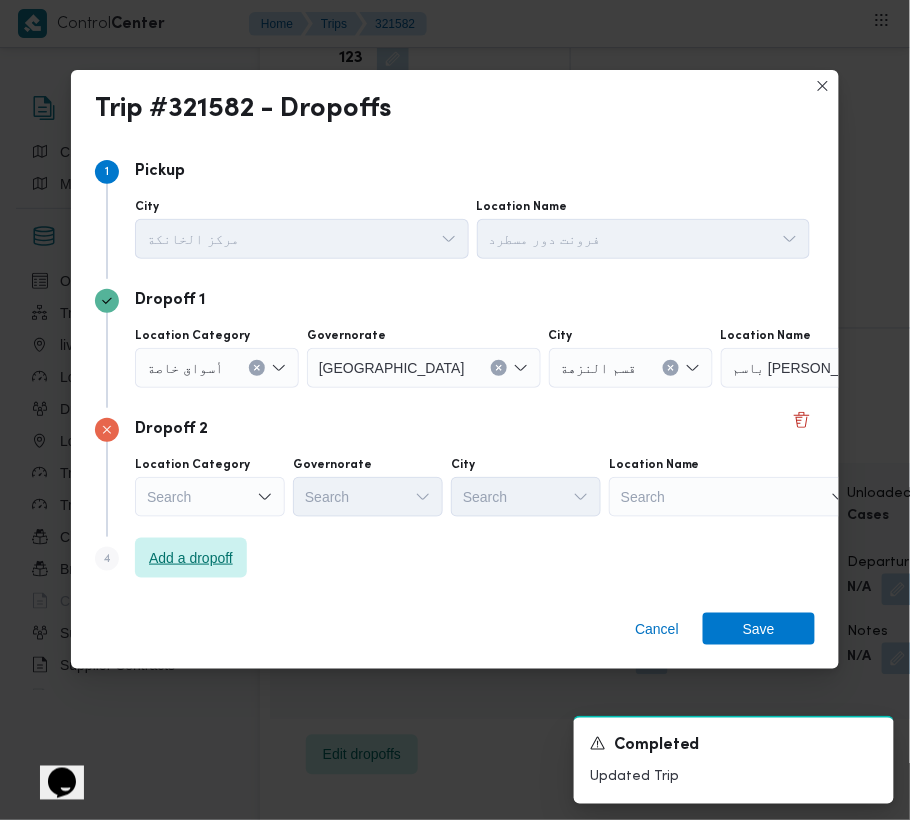 click on "Add a dropoff" at bounding box center (191, 558) 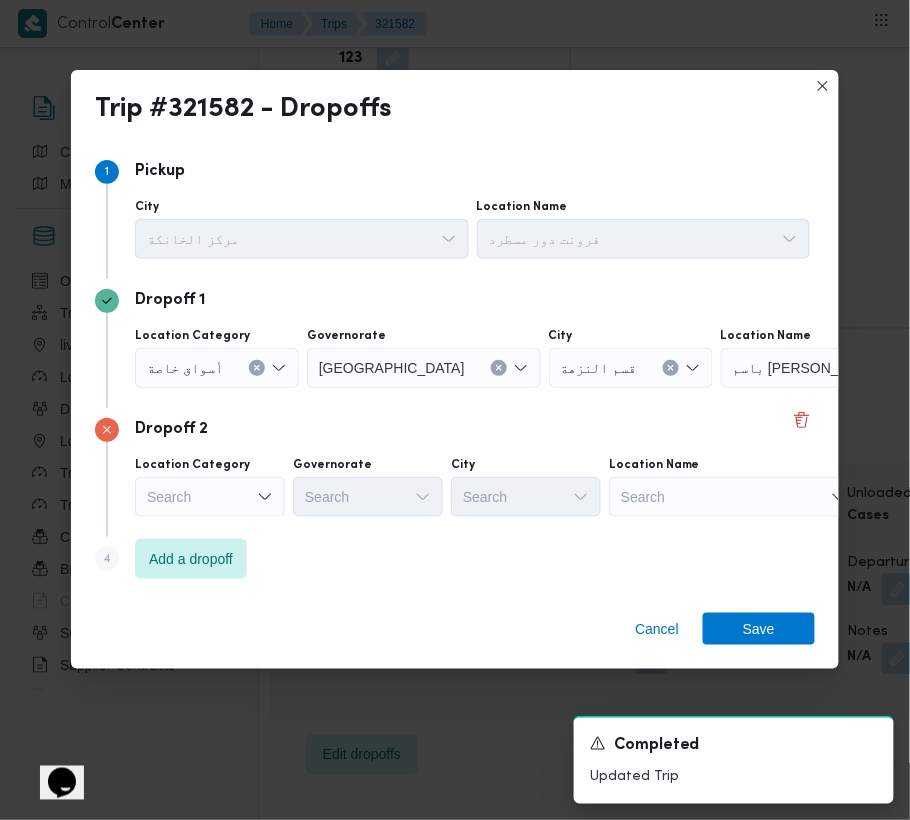 scroll, scrollTop: 113, scrollLeft: 0, axis: vertical 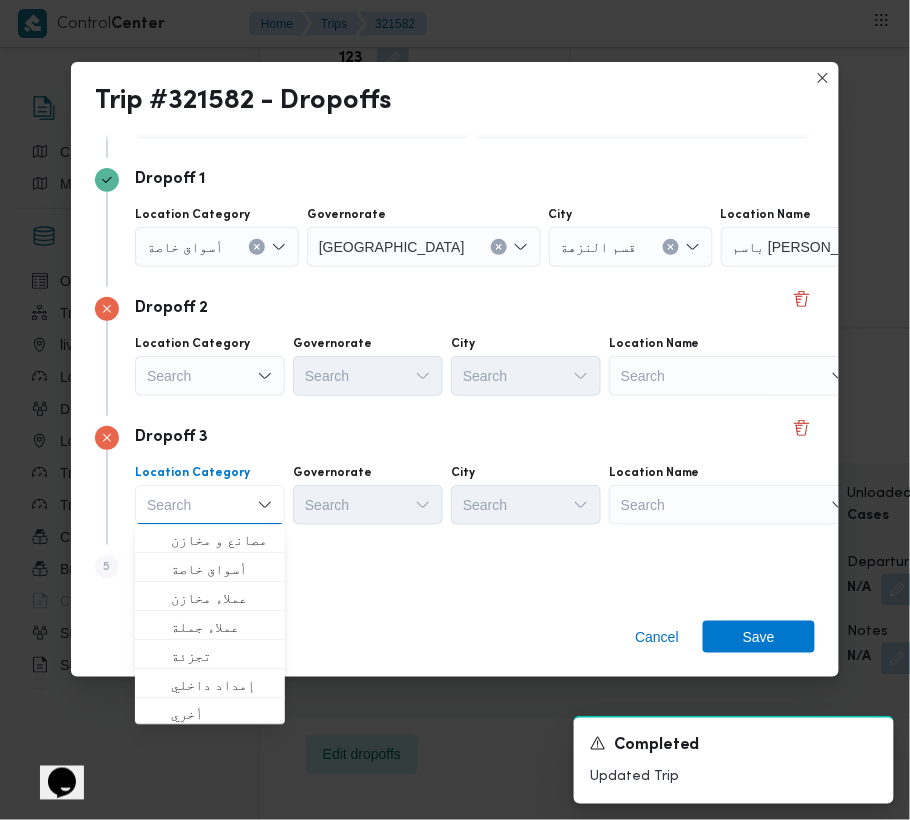 click on "Search" at bounding box center [846, 247] 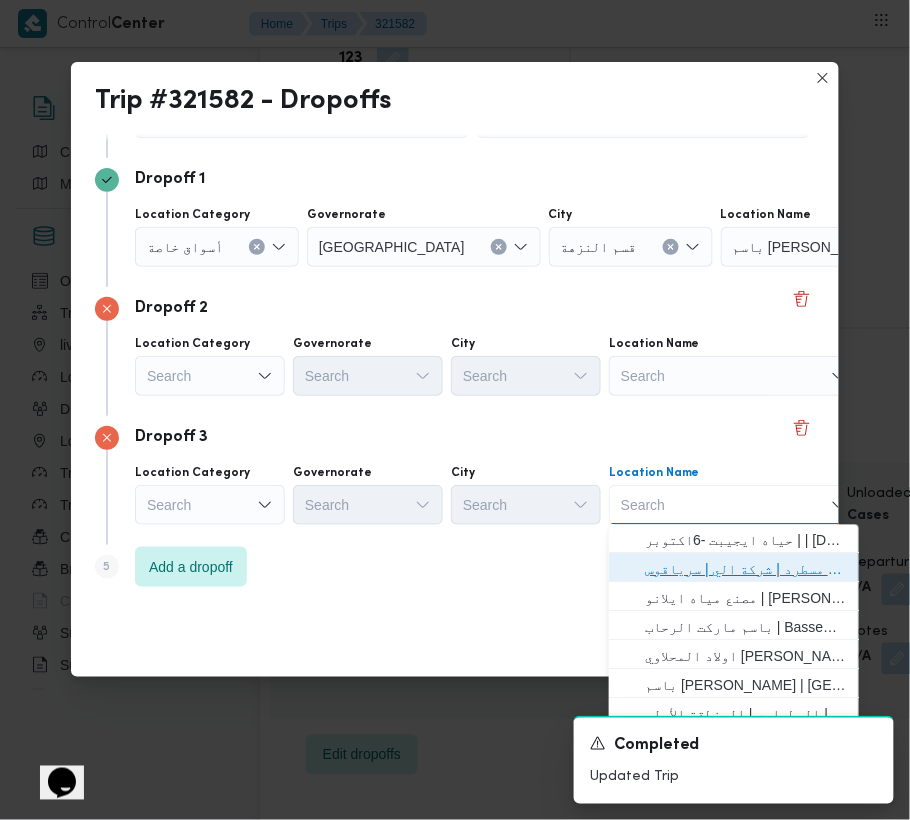 click on "فرونت دور مسطرد | شركة الي | سرياقوس" at bounding box center [746, 570] 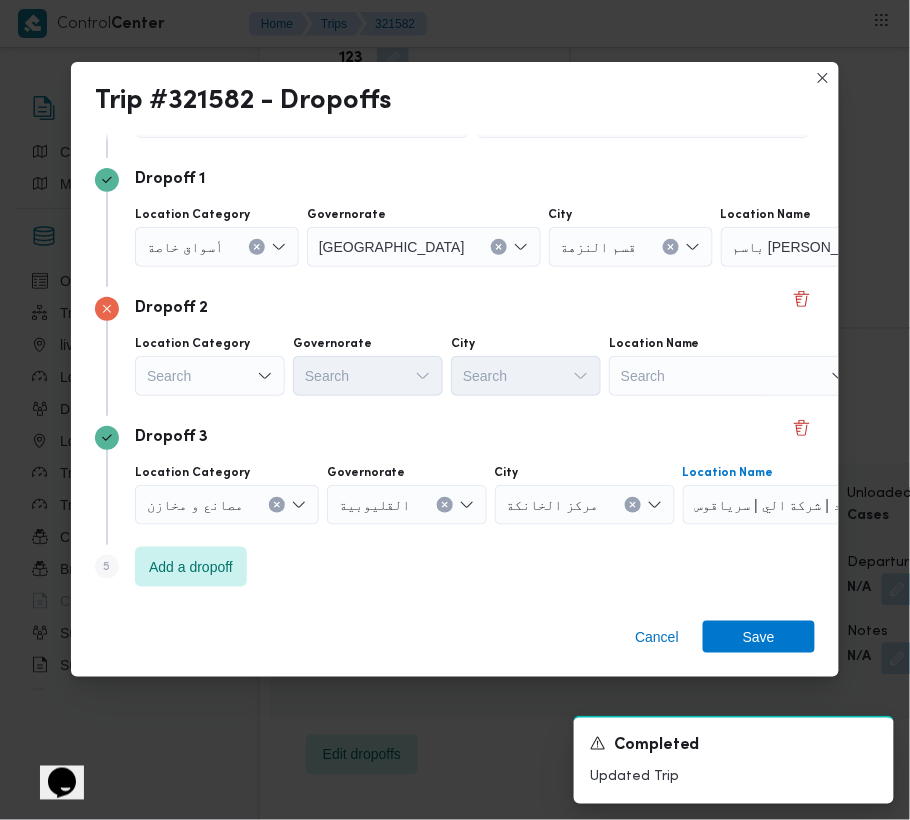 click on "Search" at bounding box center [217, 247] 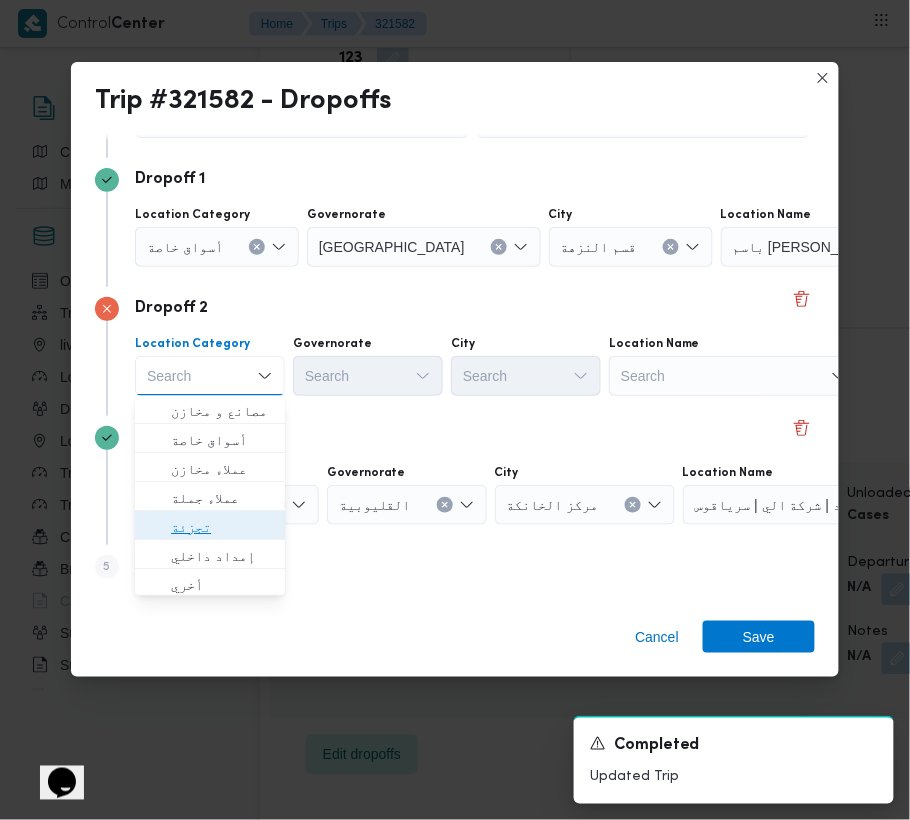 click on "تجزئة" at bounding box center (222, 528) 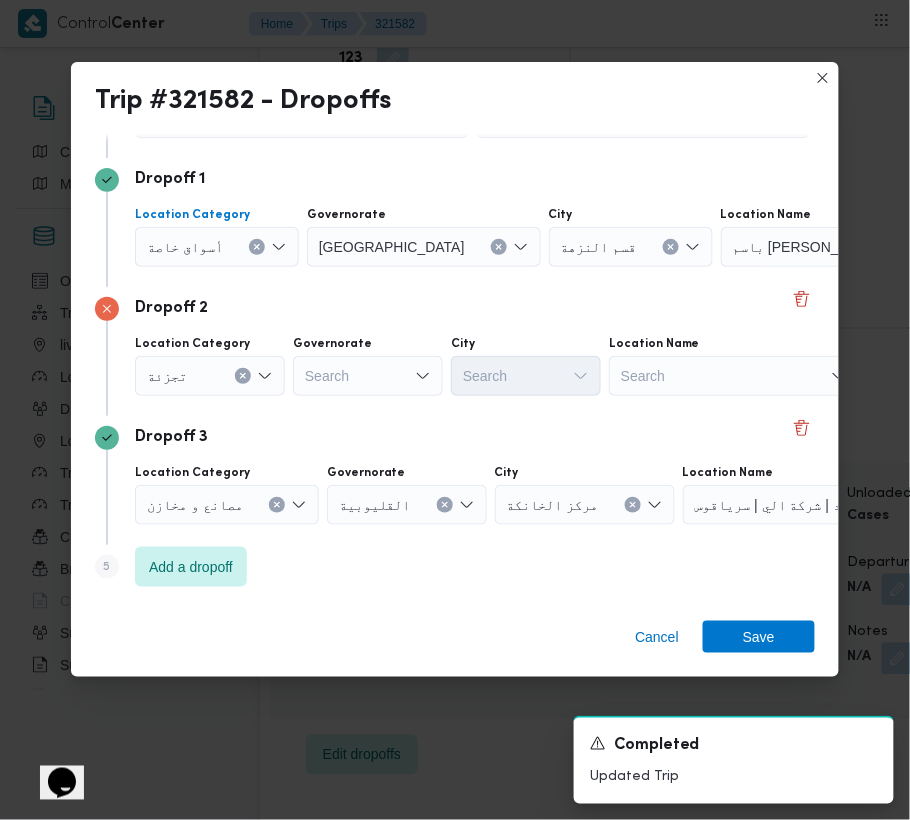 click on "أسواق خاصة" at bounding box center (185, 246) 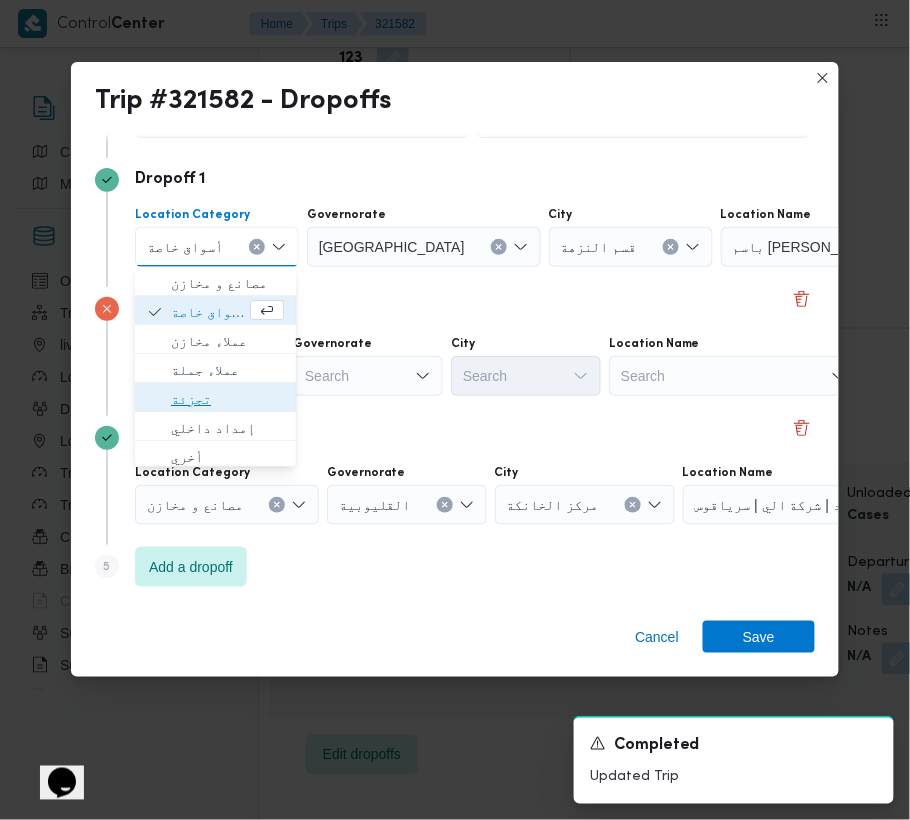 click on "تجزئة" at bounding box center (227, 399) 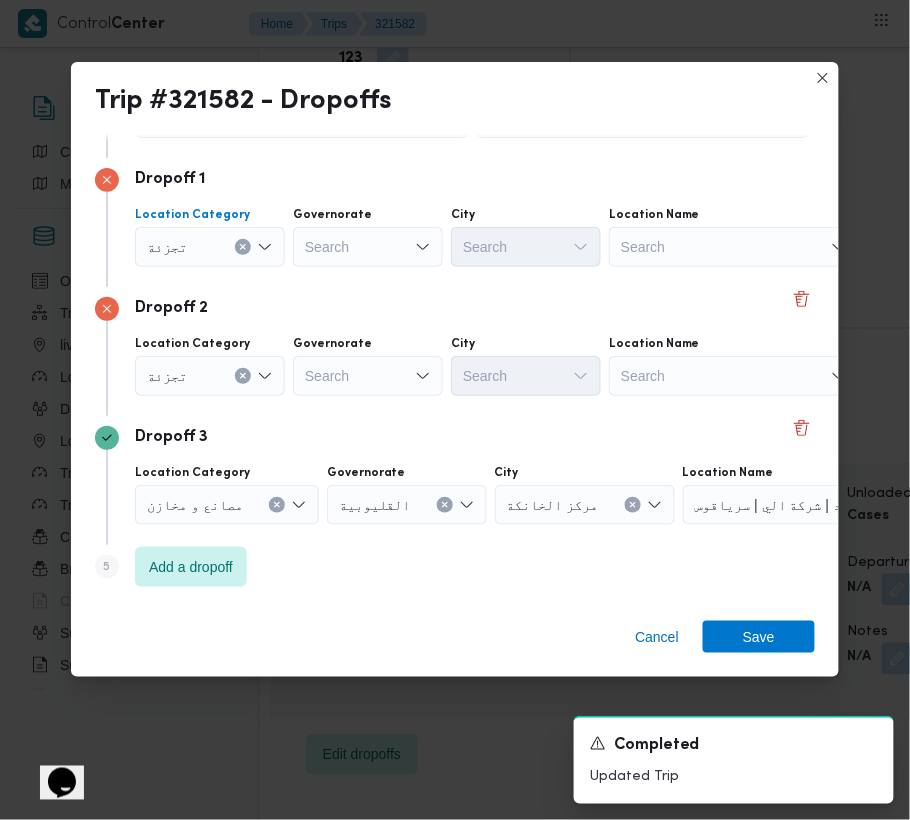 click on "Search" at bounding box center (368, 247) 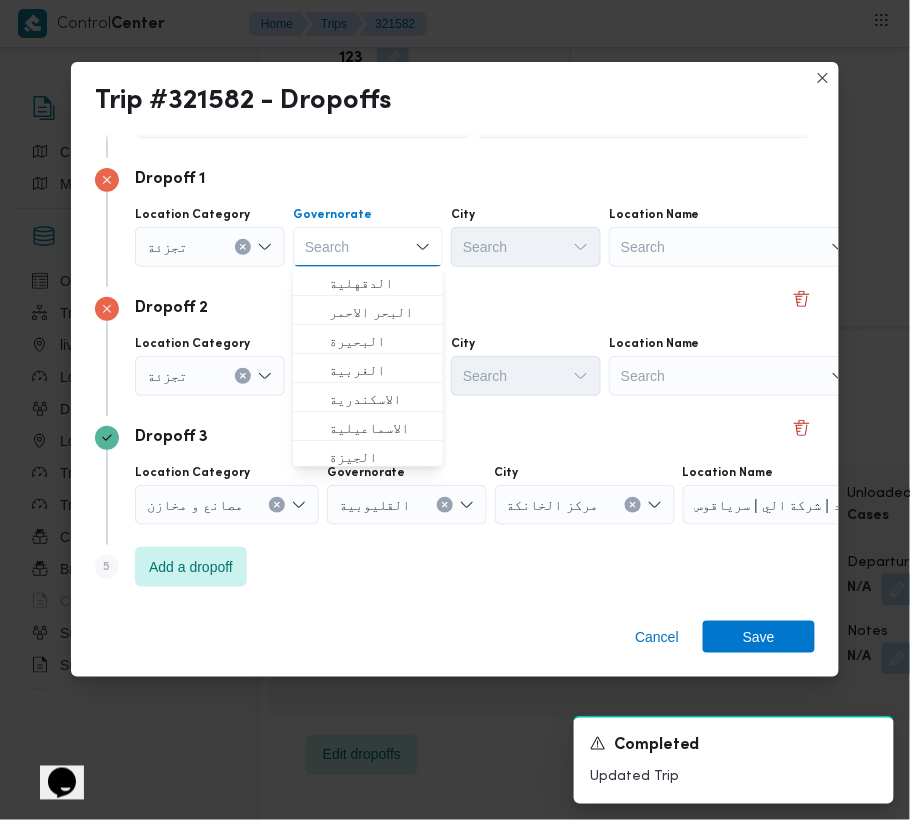 paste on "قاهرة" 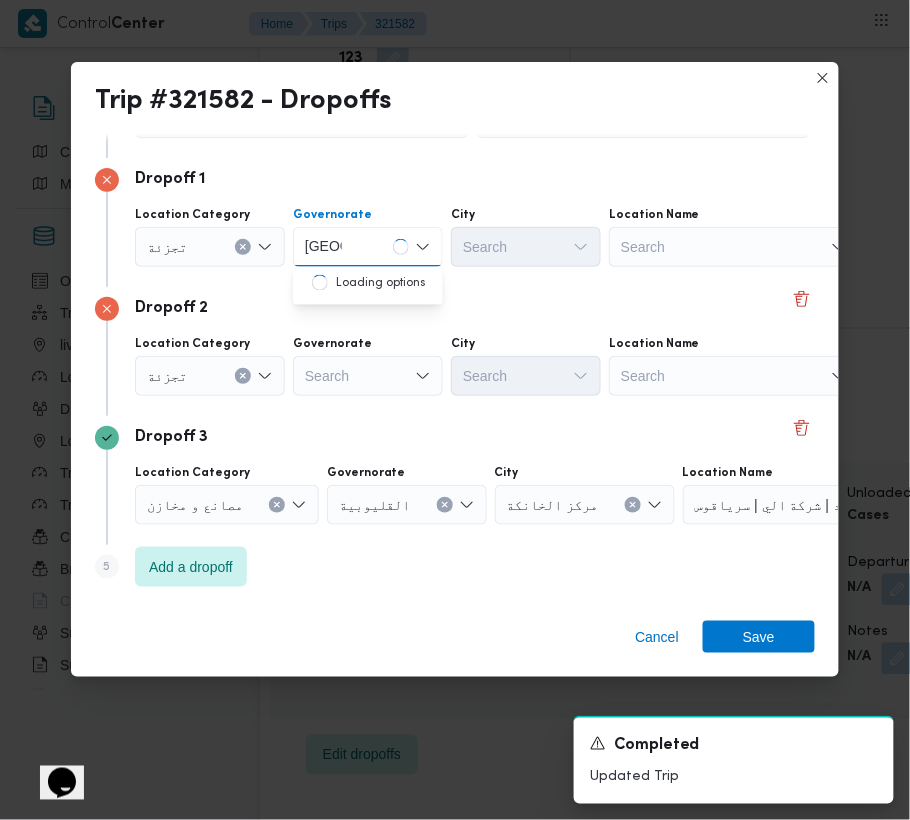 type on "قاهرة" 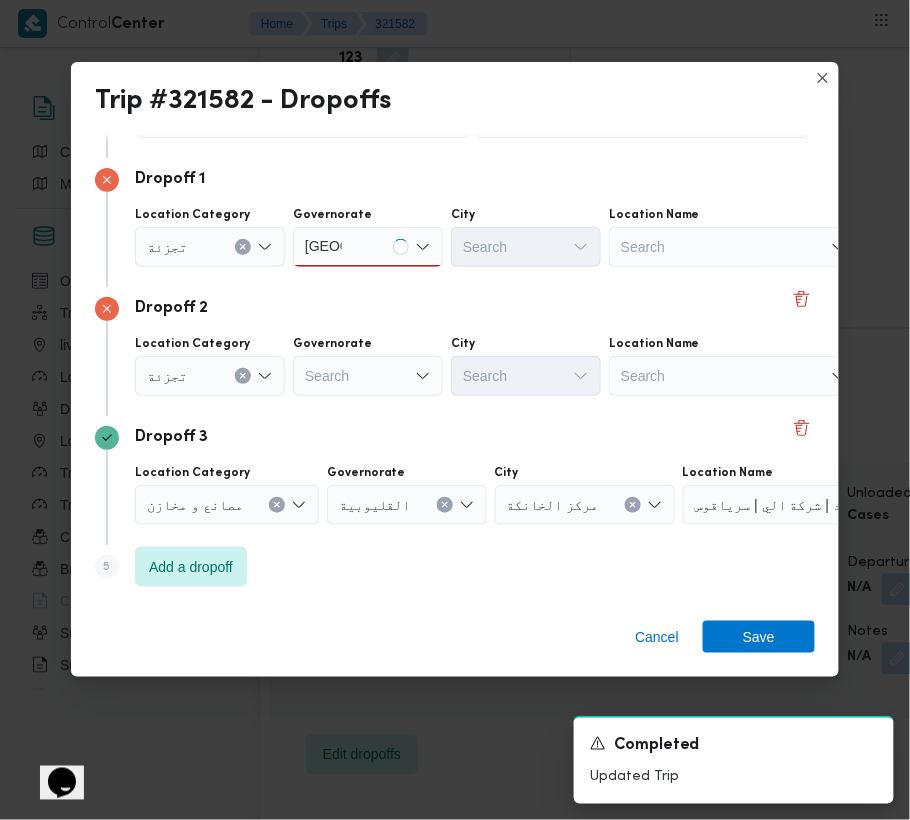 drag, startPoint x: 410, startPoint y: 369, endPoint x: 398, endPoint y: 341, distance: 30.463093 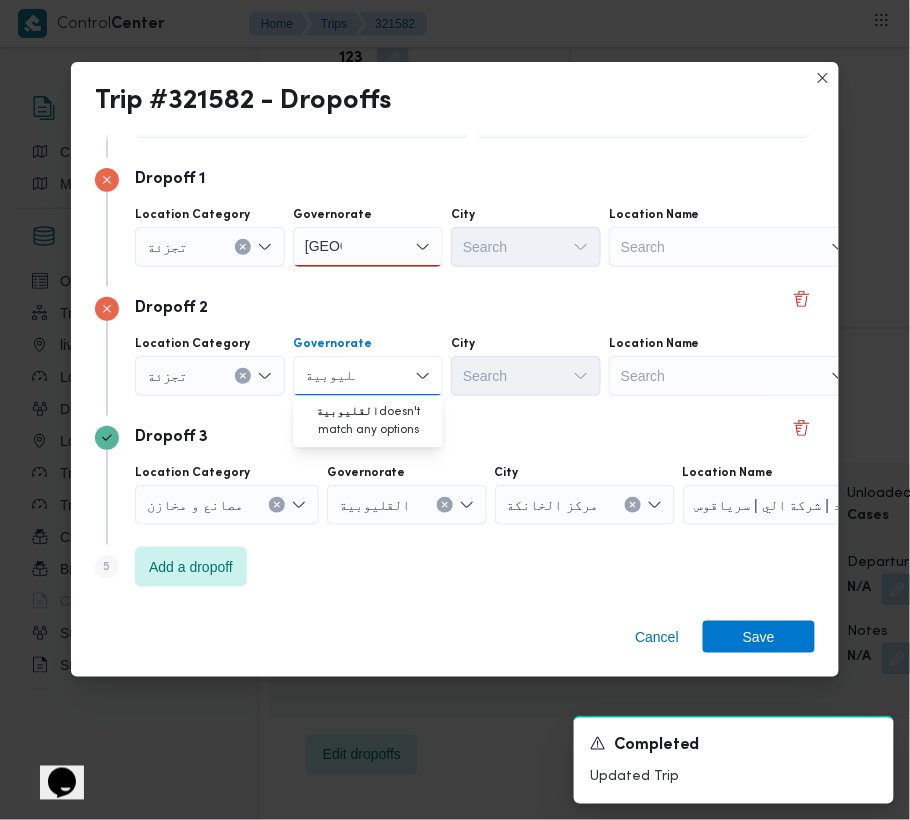 type on "القليوبية" 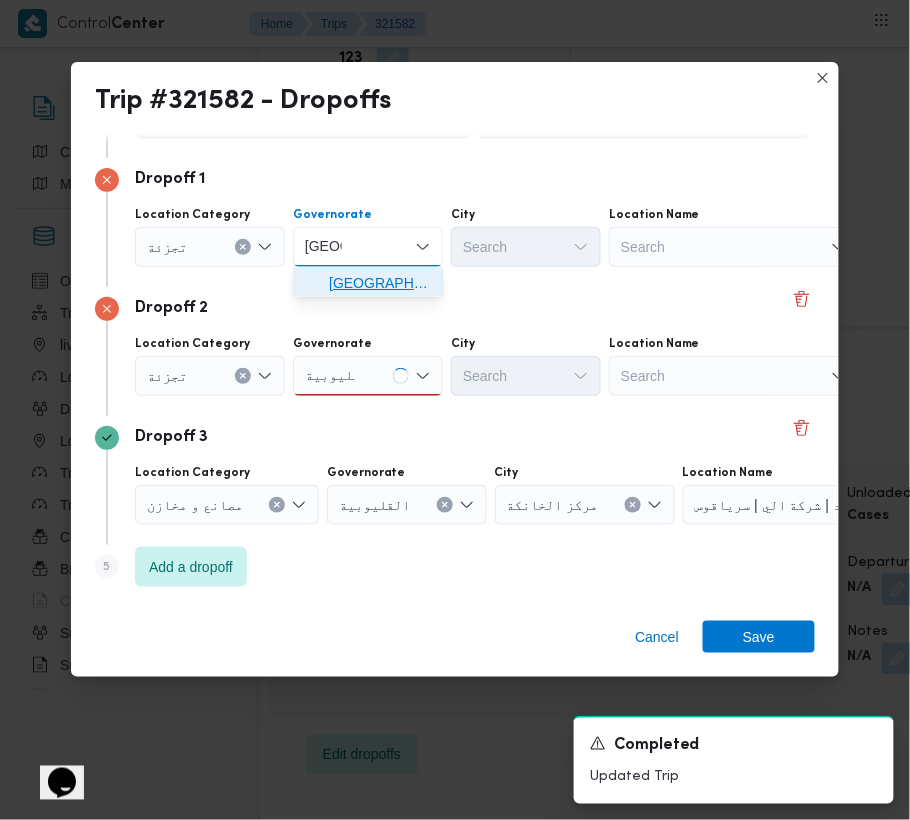 click on "القاهرة" at bounding box center [380, 283] 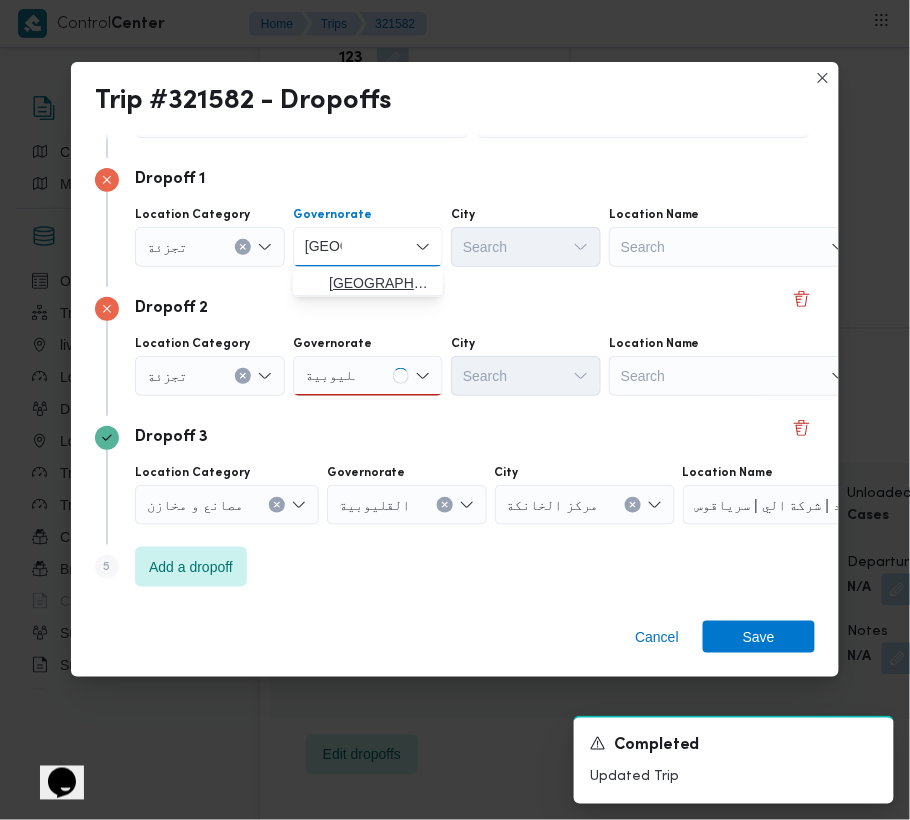 type 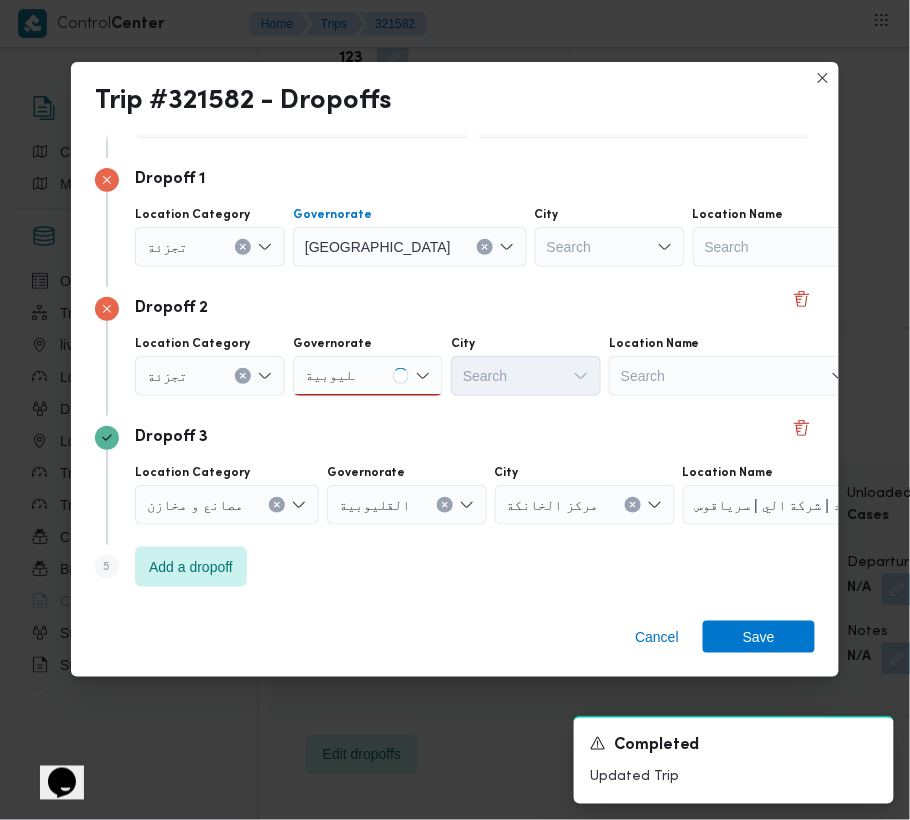 click on "القليوبية القليوبية" at bounding box center [368, 376] 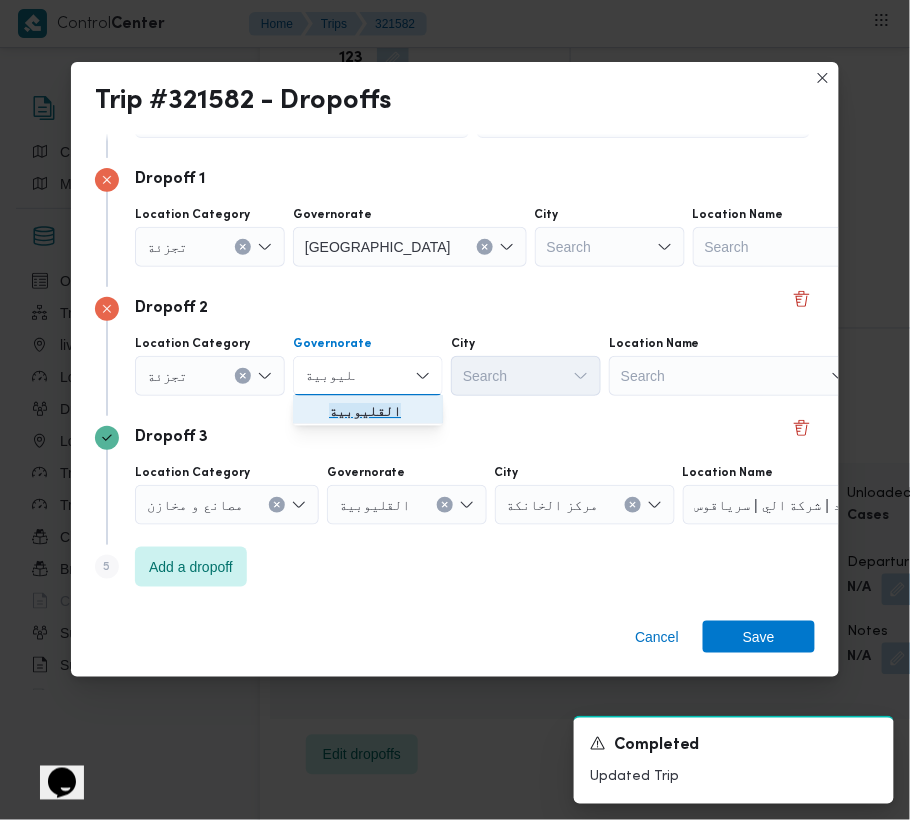 click on "القليوبية" at bounding box center (380, 412) 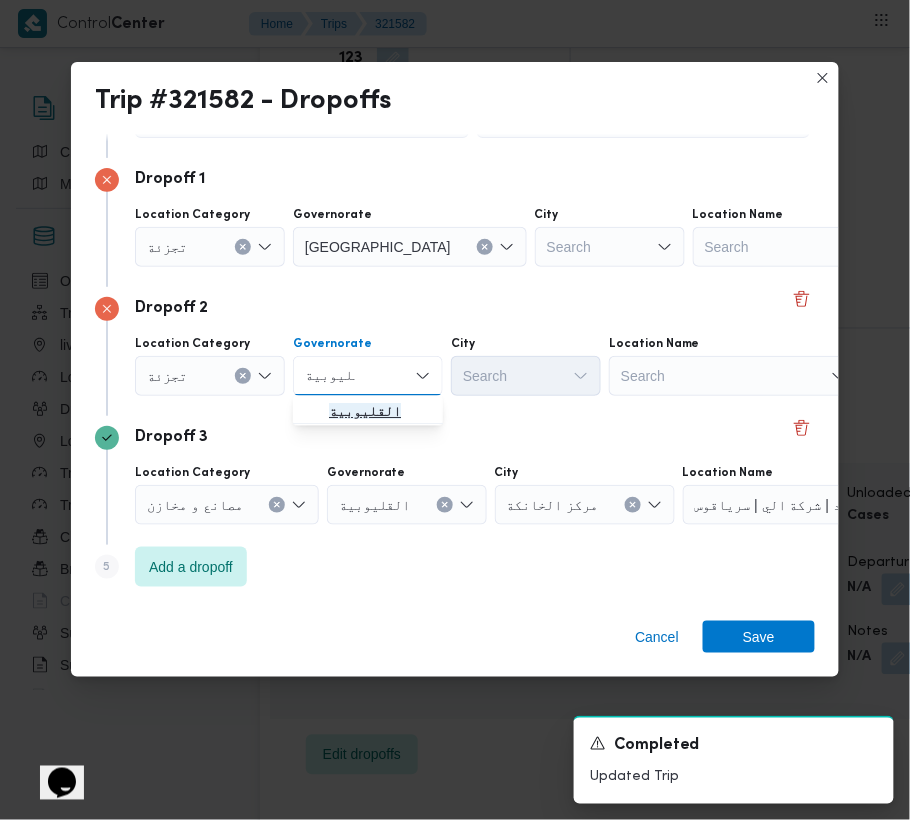 type 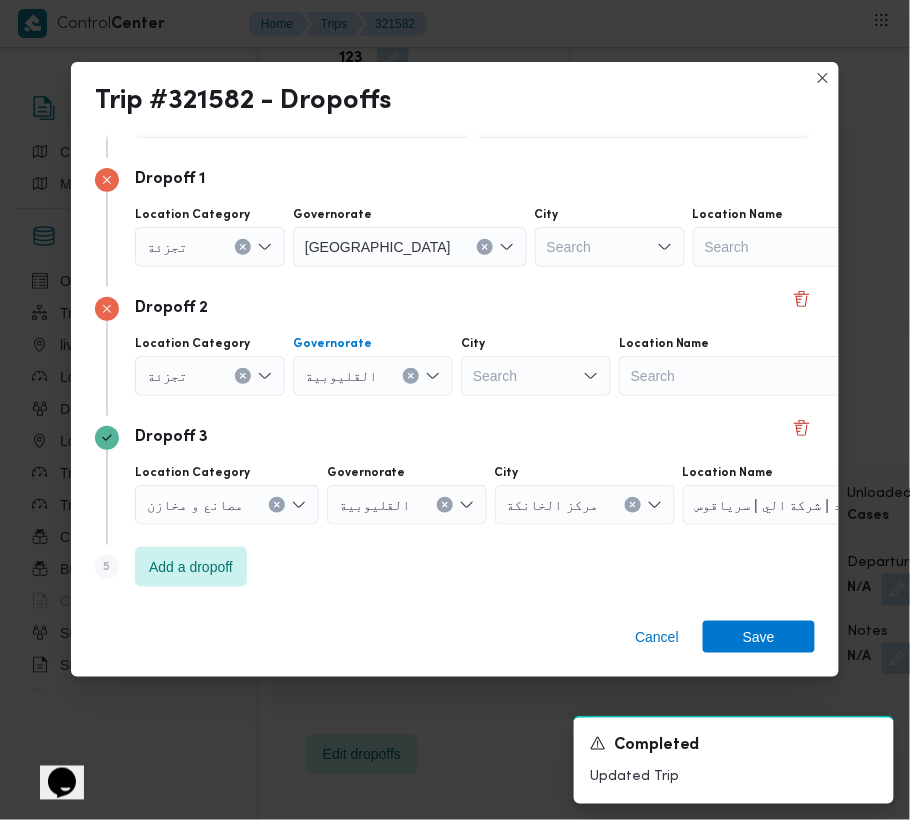 click on "Search" at bounding box center [610, 247] 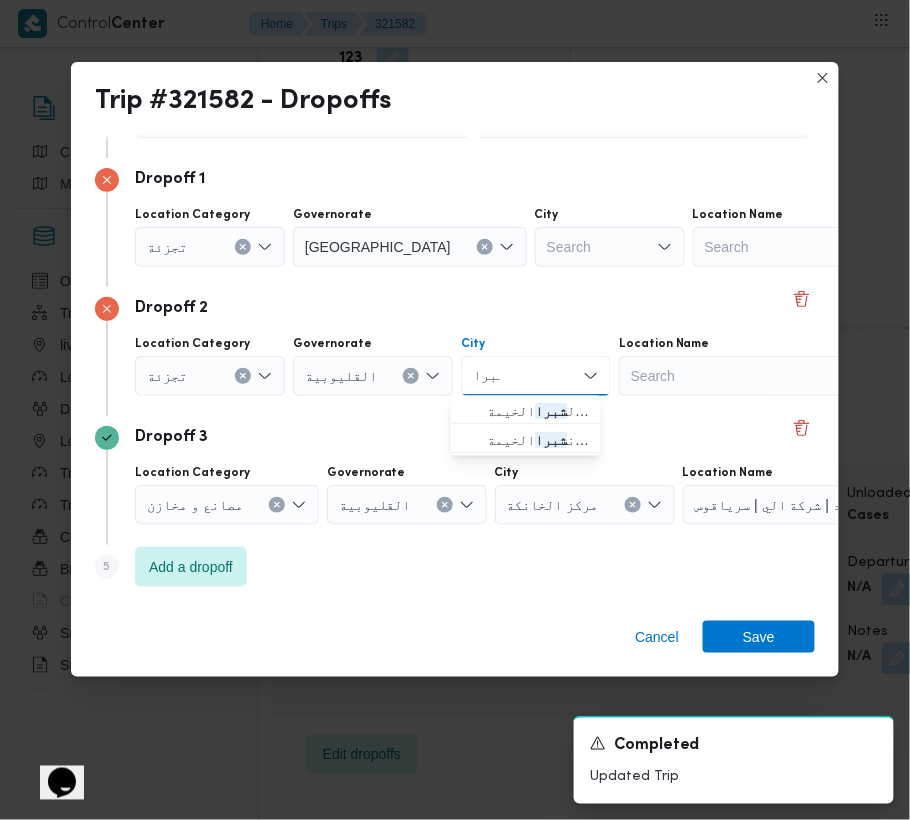 click on "شبرا" at bounding box center (486, 376) 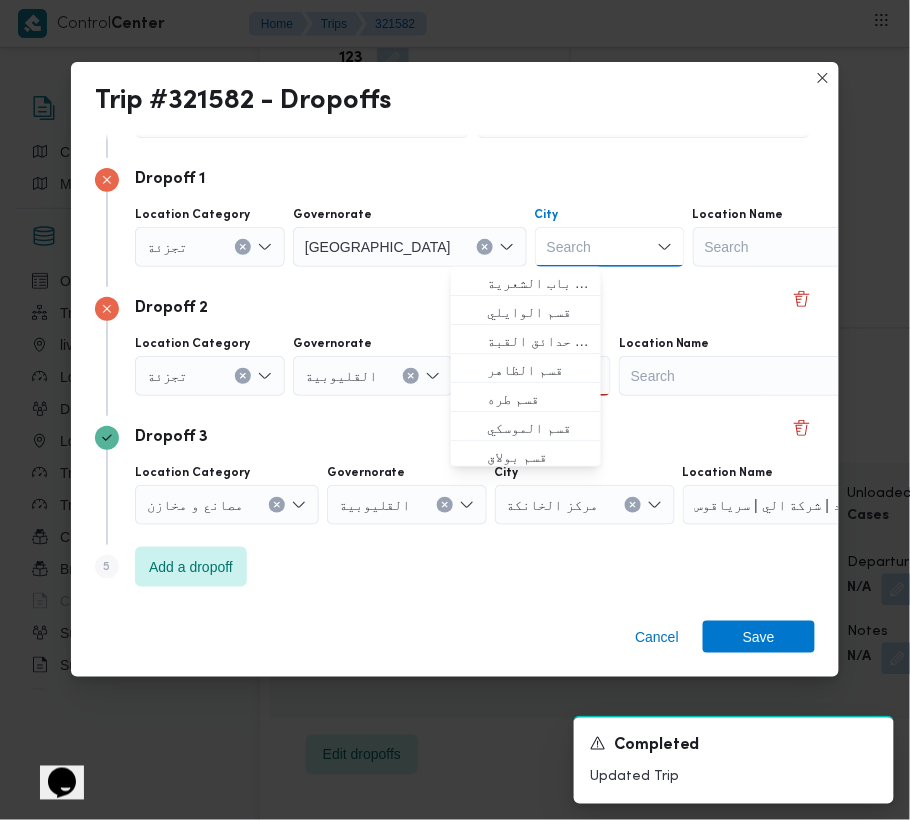 paste on "شبرا" 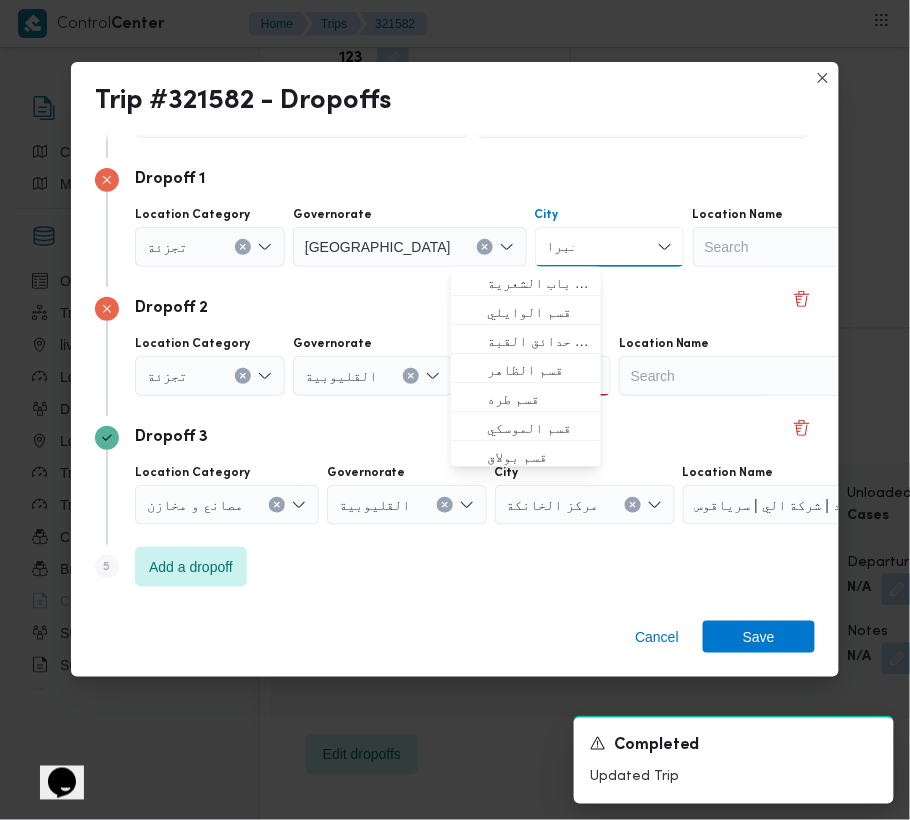 type on "شبرا" 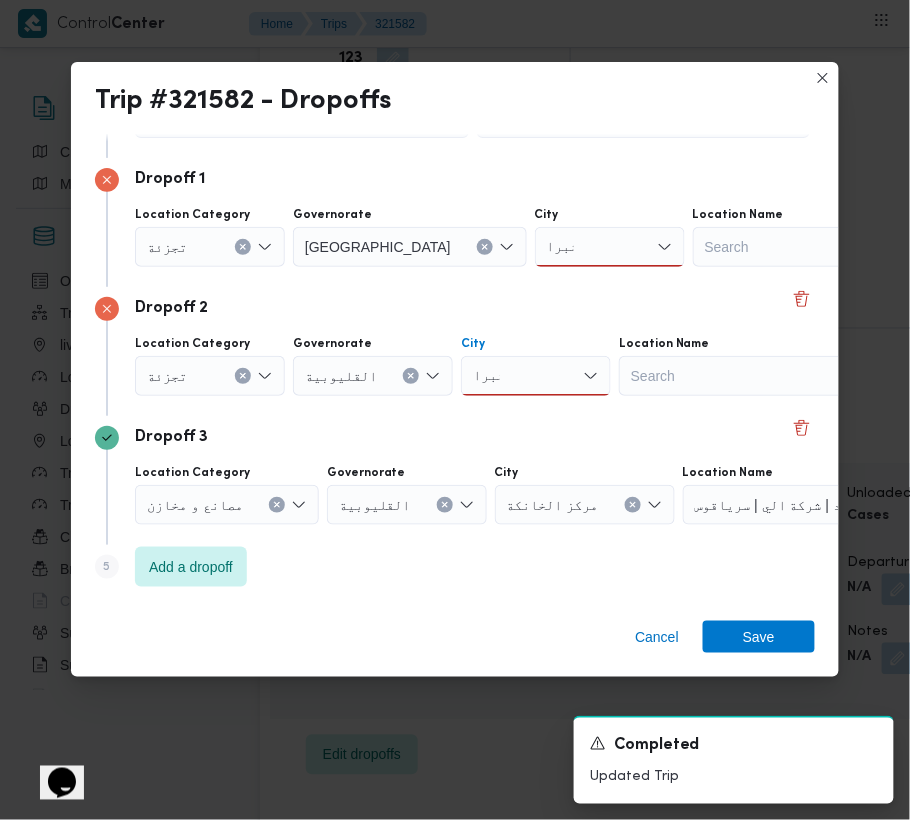 drag, startPoint x: 514, startPoint y: 368, endPoint x: 521, endPoint y: 377, distance: 11.401754 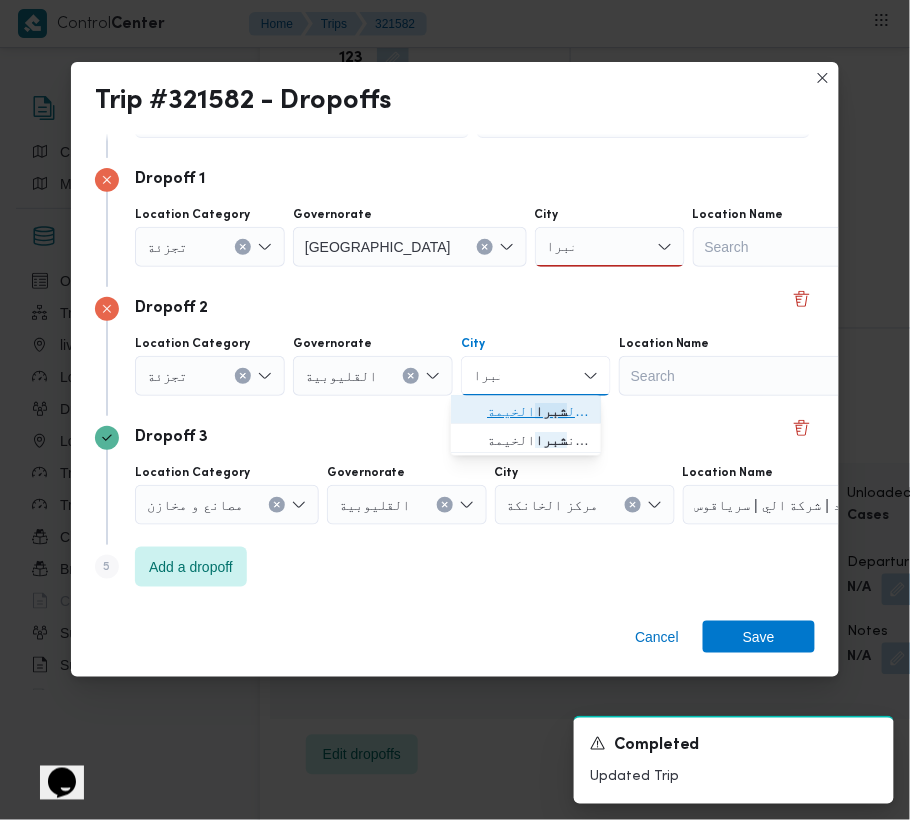 drag, startPoint x: 548, startPoint y: 416, endPoint x: 549, endPoint y: 396, distance: 20.024984 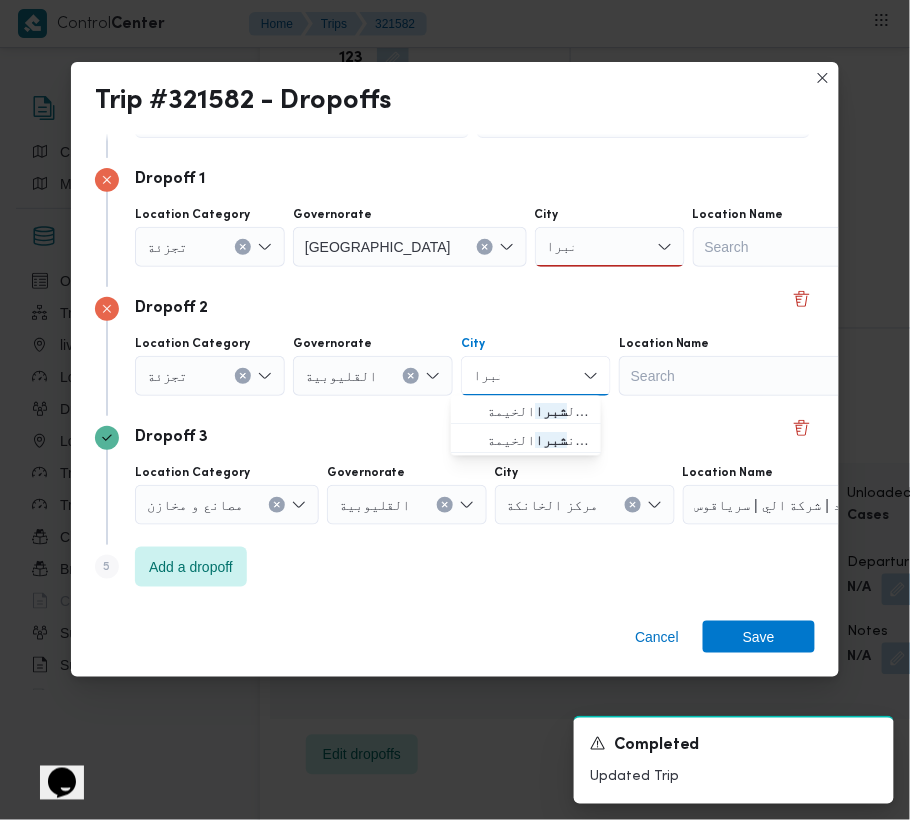 type 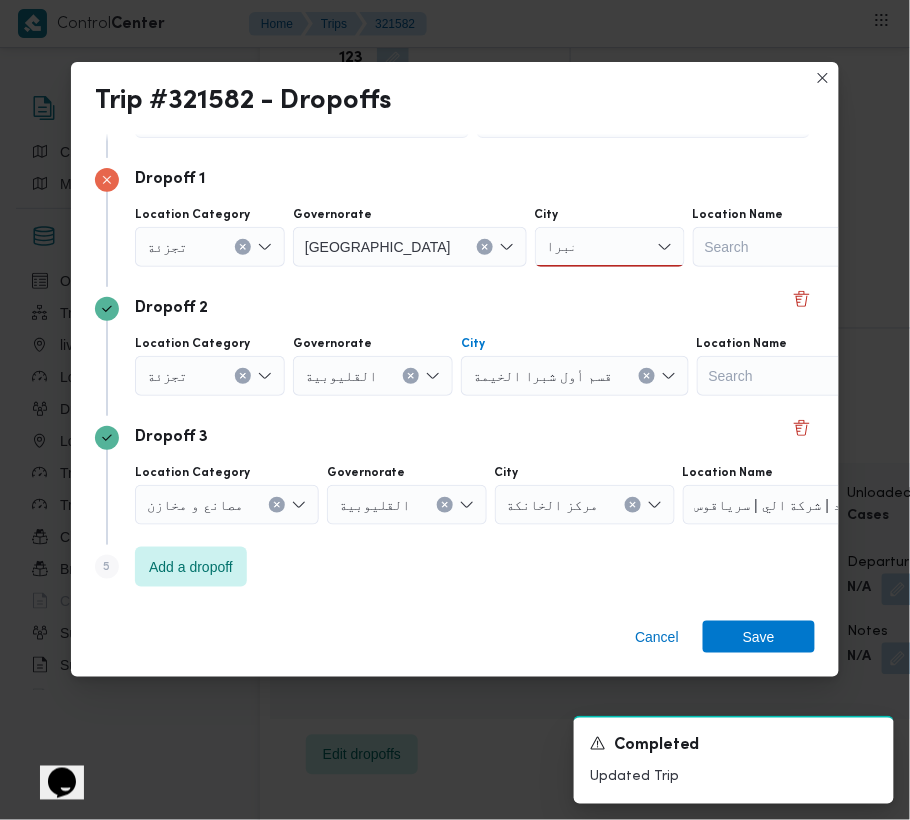 click on "شبرا شبرا" at bounding box center (610, 247) 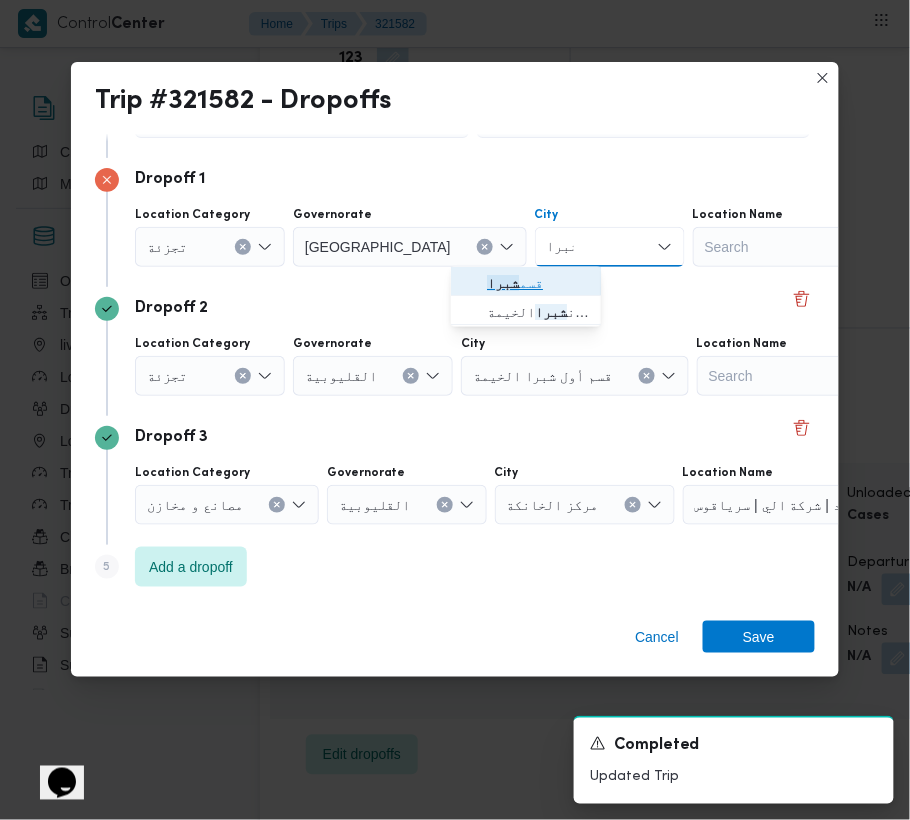 click on "قسم  شبرا" at bounding box center [538, 283] 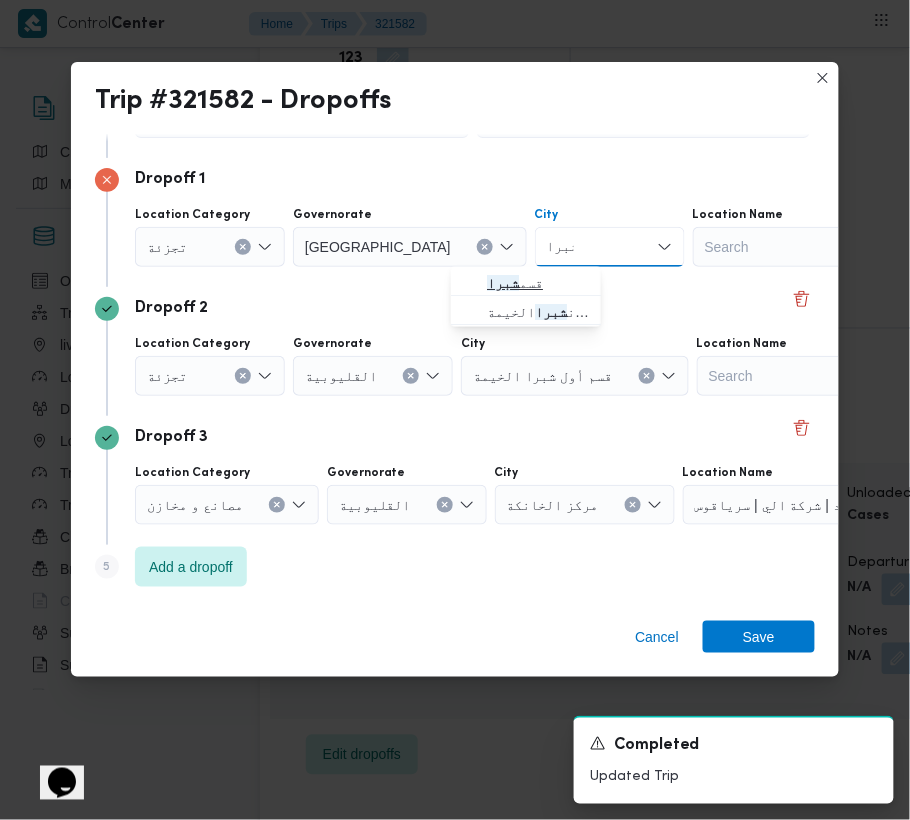 type 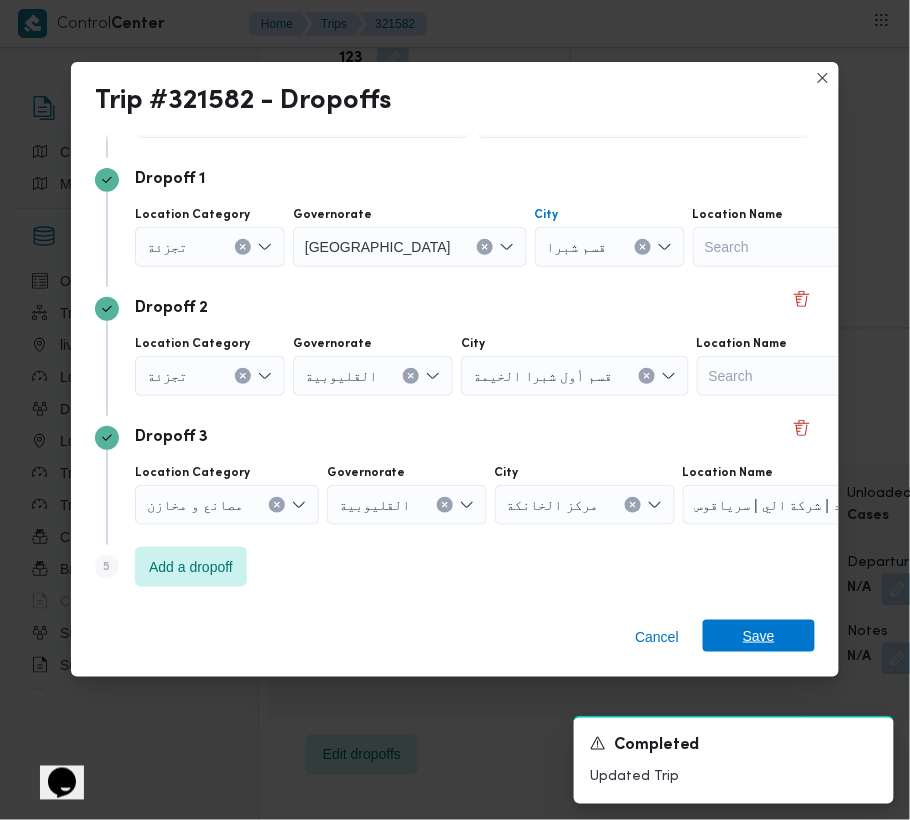 click on "Save" at bounding box center (759, 636) 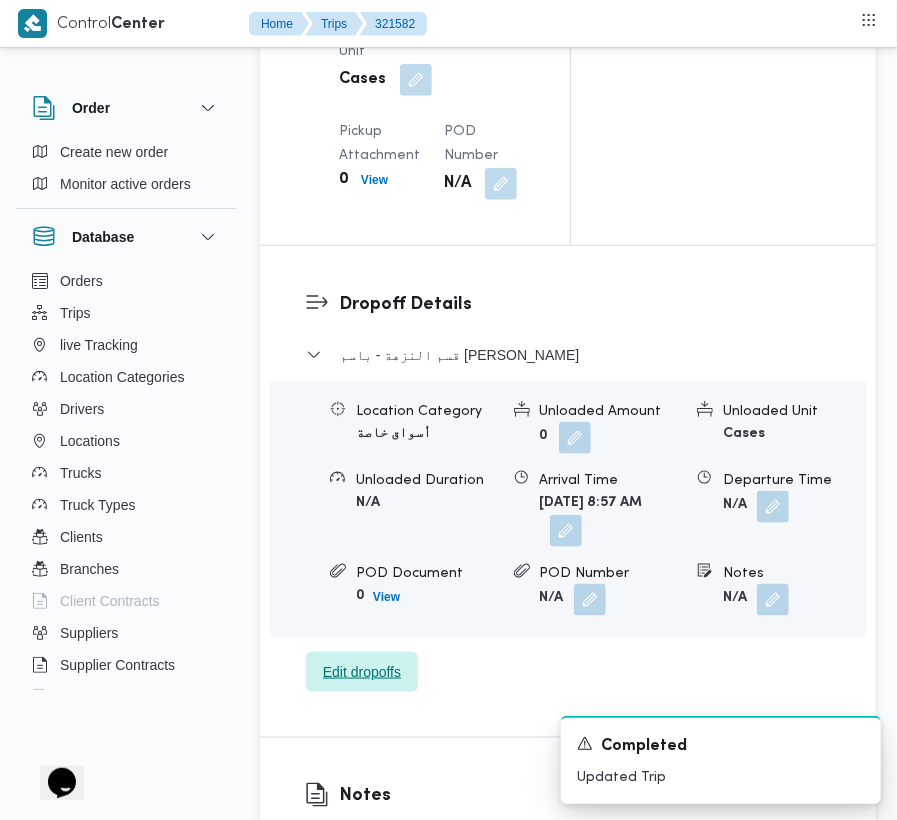 scroll, scrollTop: 3274, scrollLeft: 0, axis: vertical 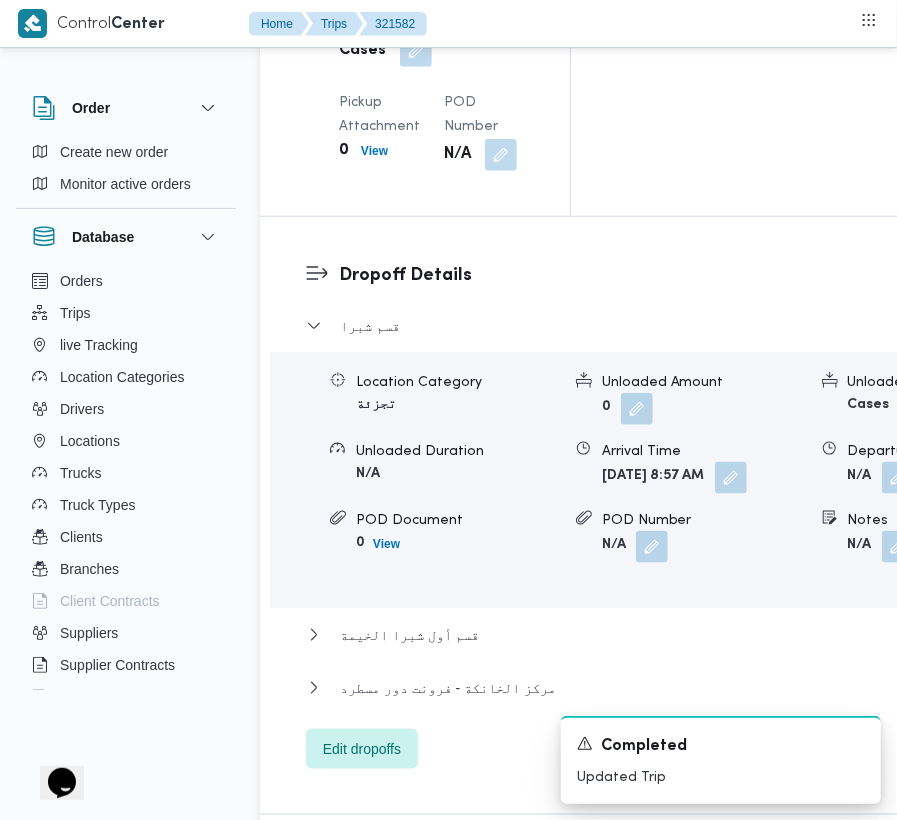 click on "قسم شبرا" at bounding box center (661, 333) 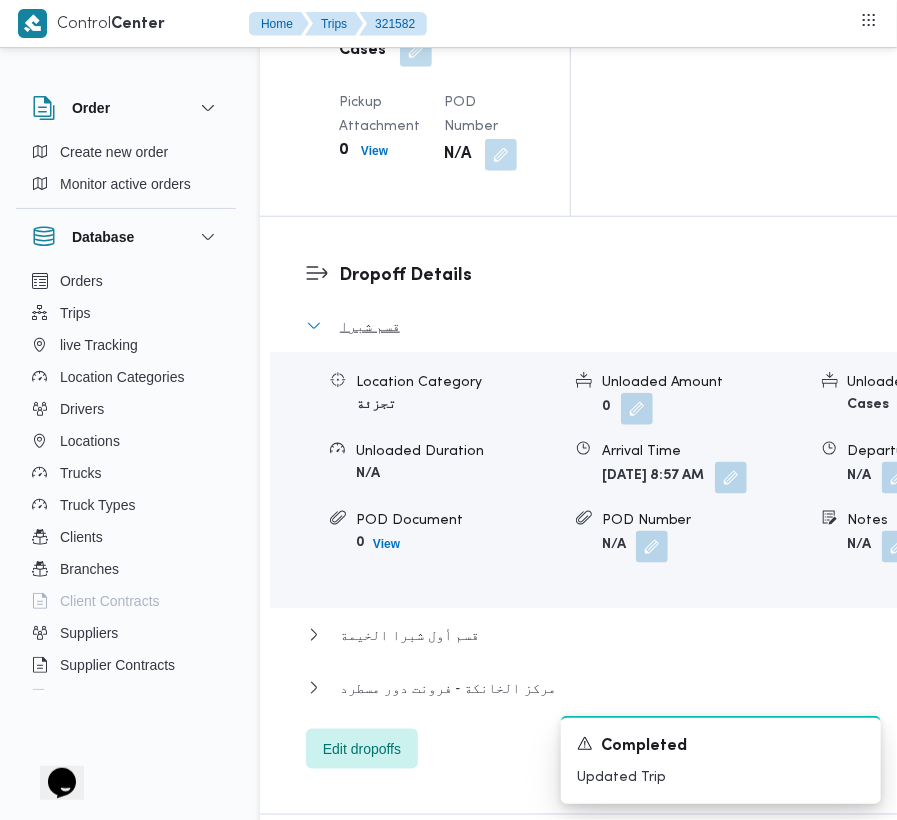 click on "قسم شبرا" at bounding box center [370, 326] 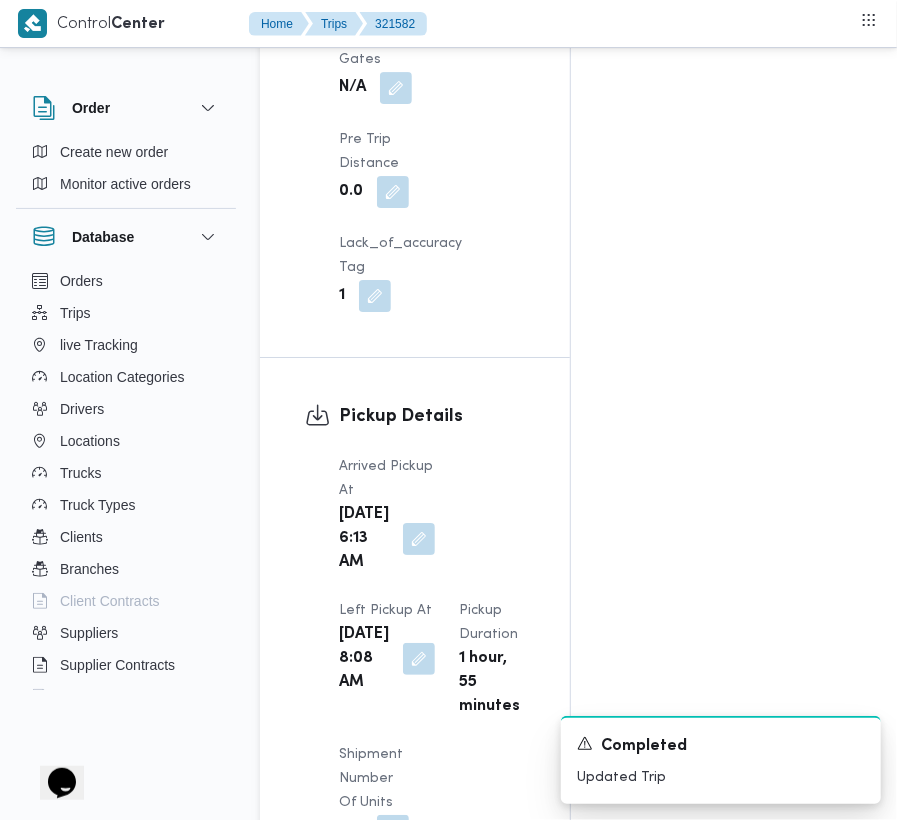 scroll, scrollTop: 2533, scrollLeft: 0, axis: vertical 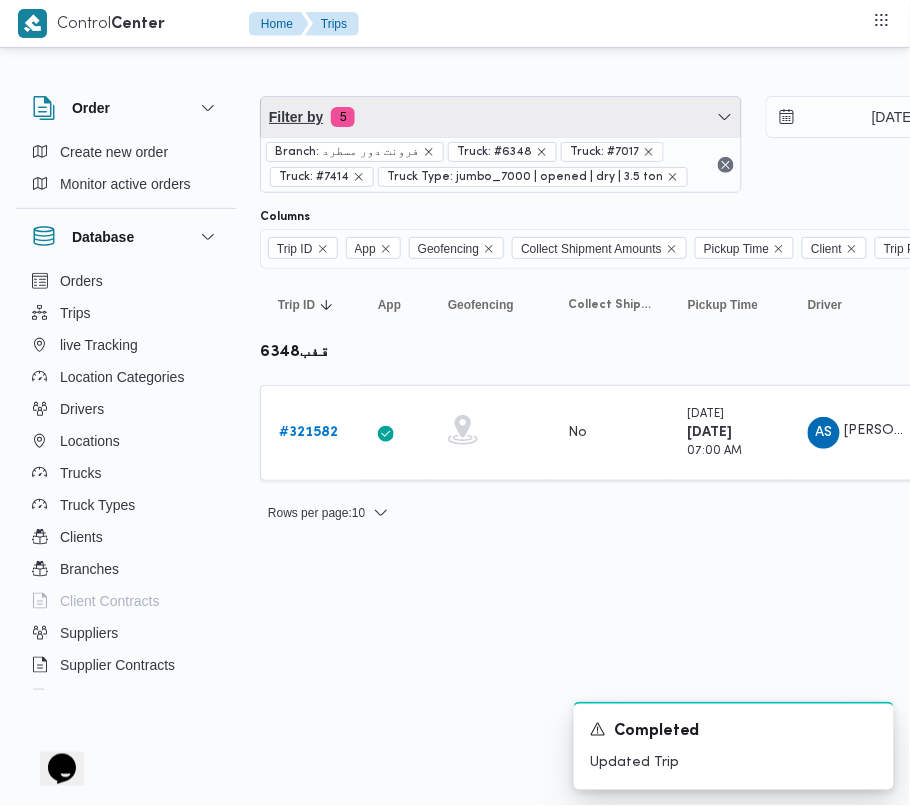 click on "Filter by 5" at bounding box center (501, 117) 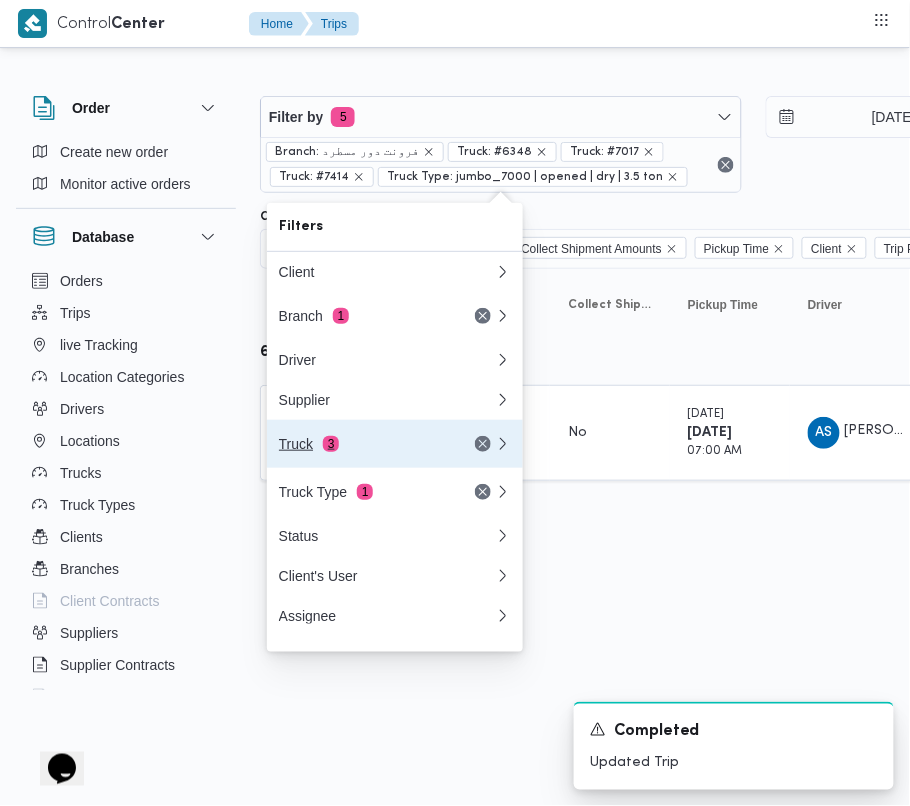 click on "Truck 3" at bounding box center [363, 444] 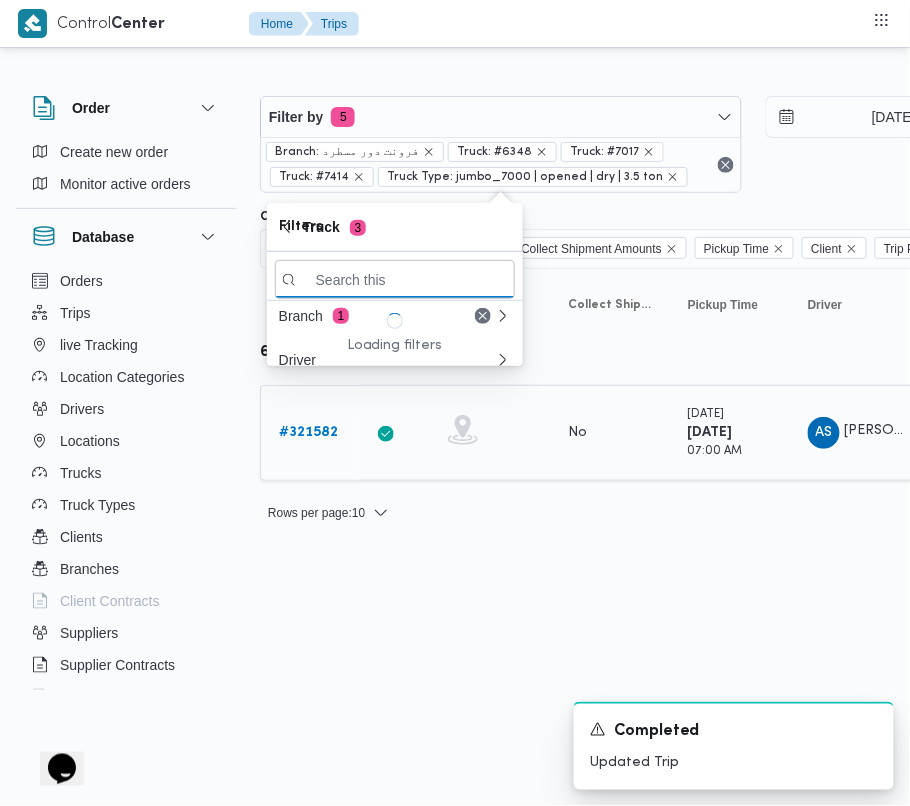 paste on "6827" 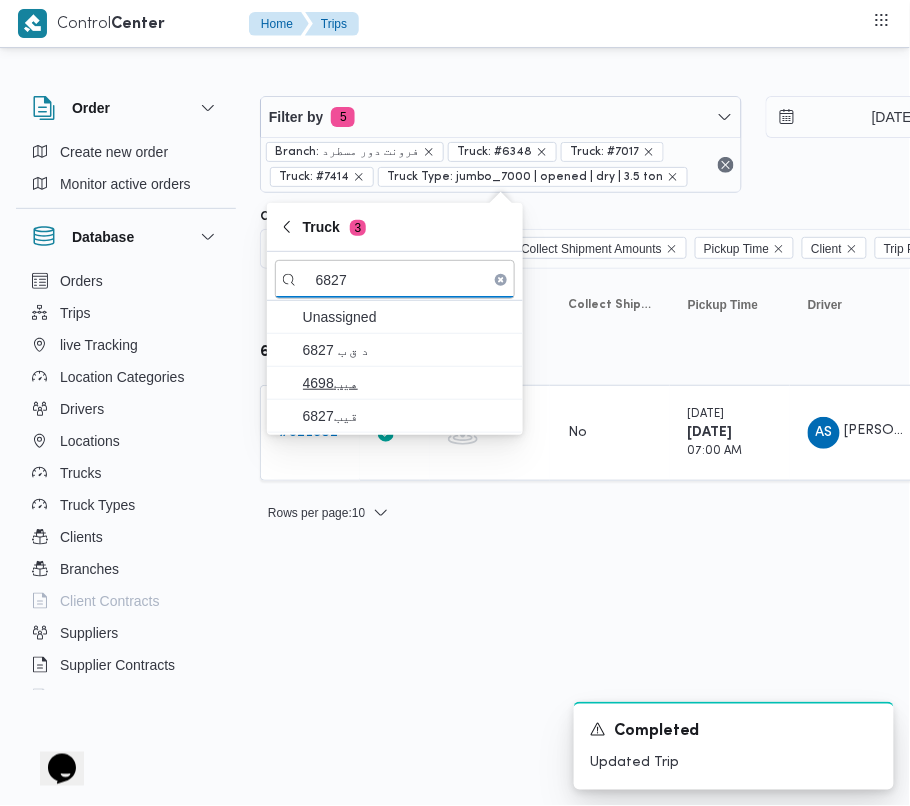 type on "6827" 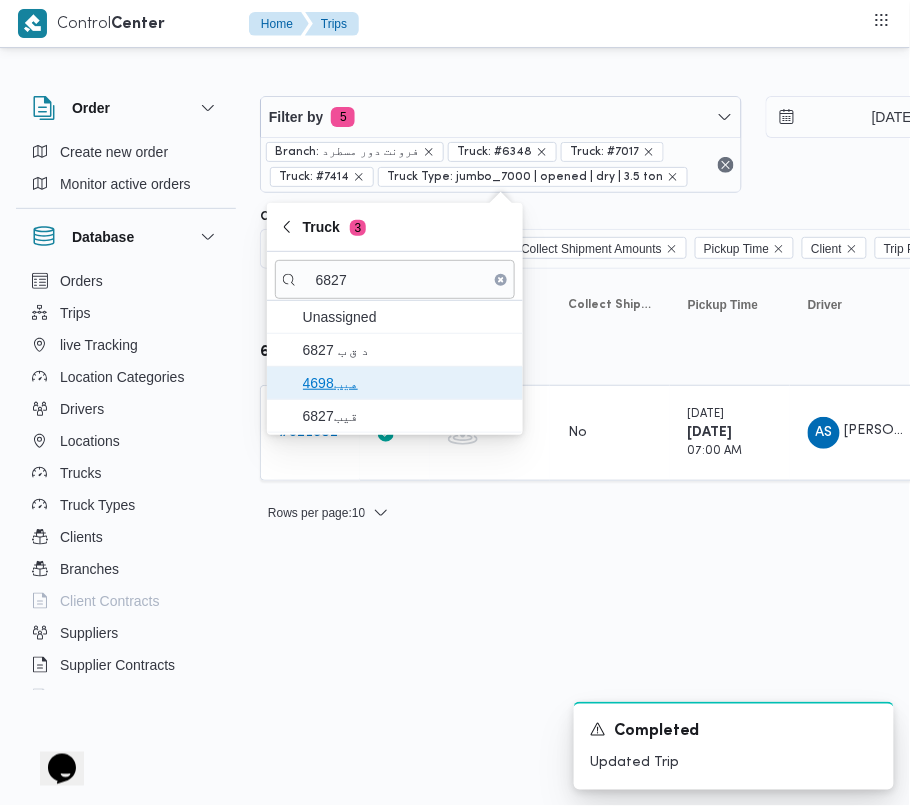 click on "هيب4698" at bounding box center (407, 383) 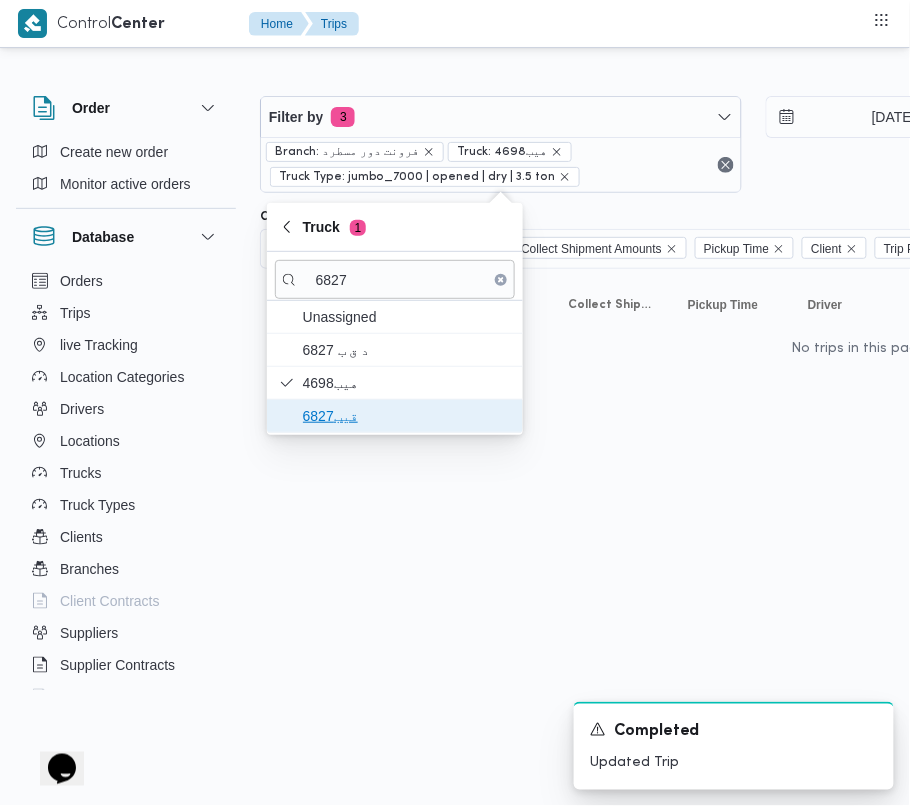 click on "قيب6827" at bounding box center (407, 416) 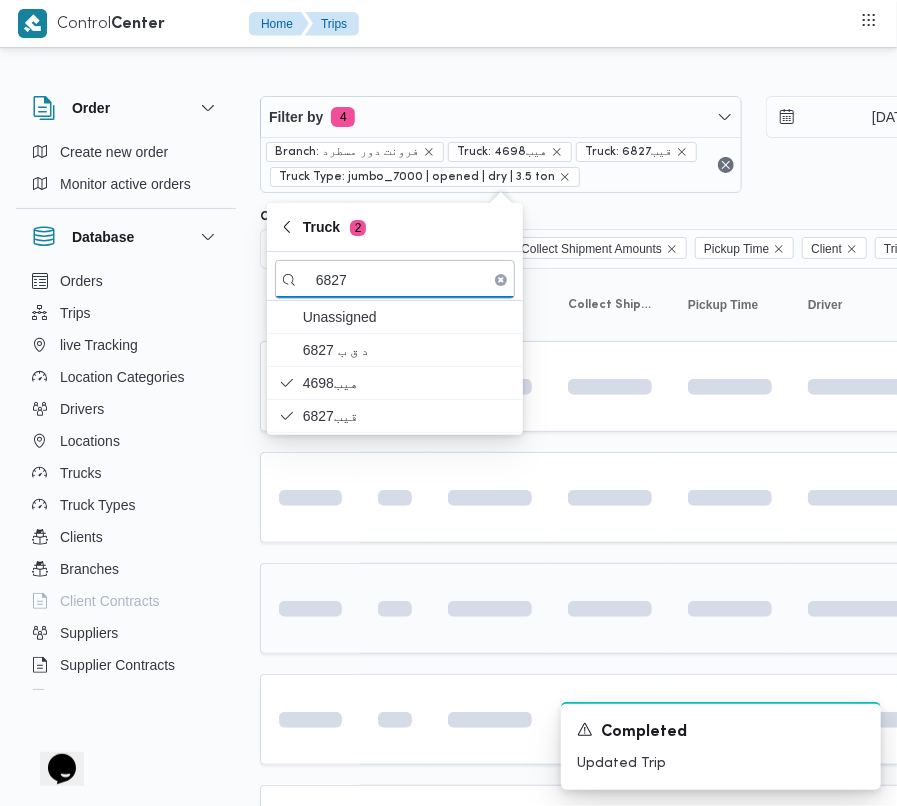 click at bounding box center [310, 608] 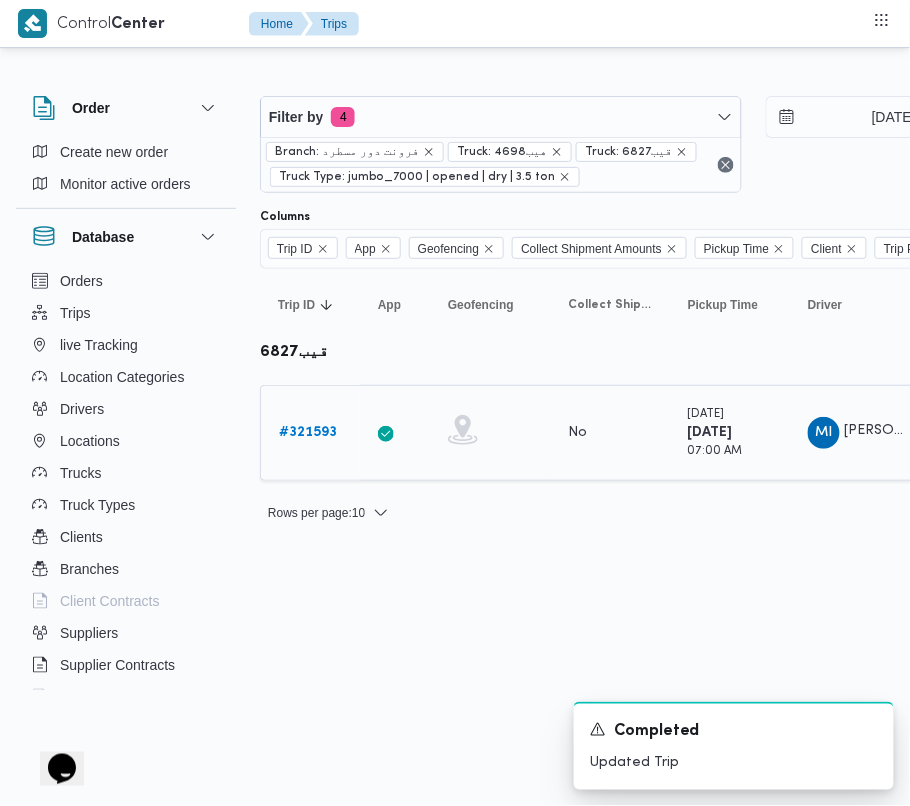 click on "# 321593" at bounding box center (308, 432) 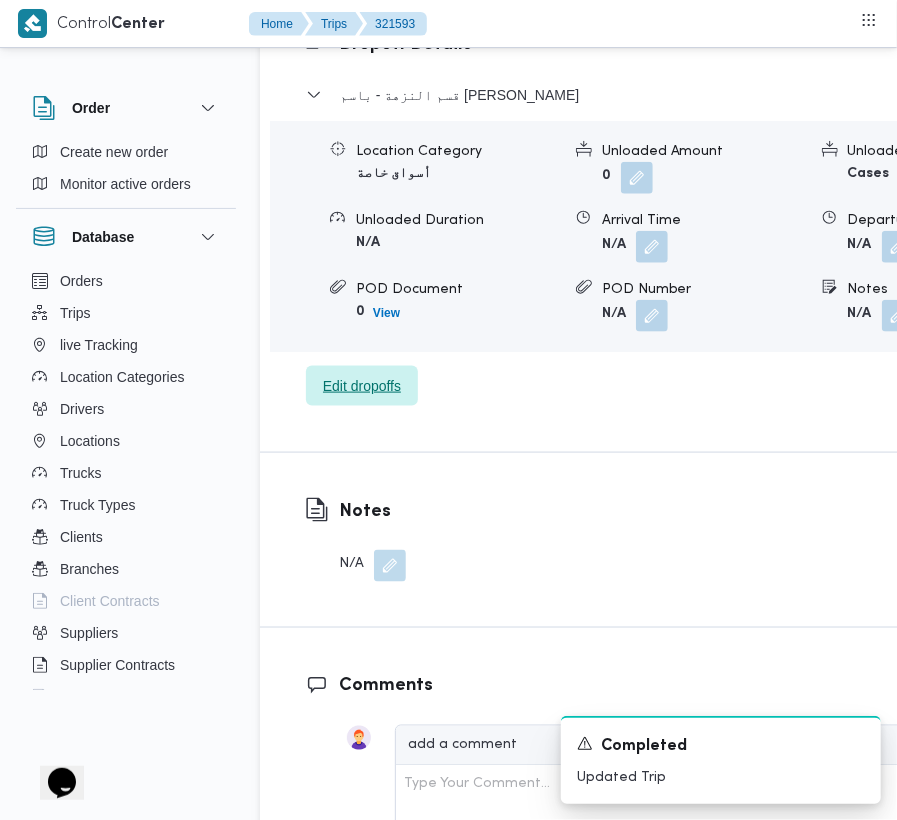 click on "Edit dropoffs" at bounding box center (362, 386) 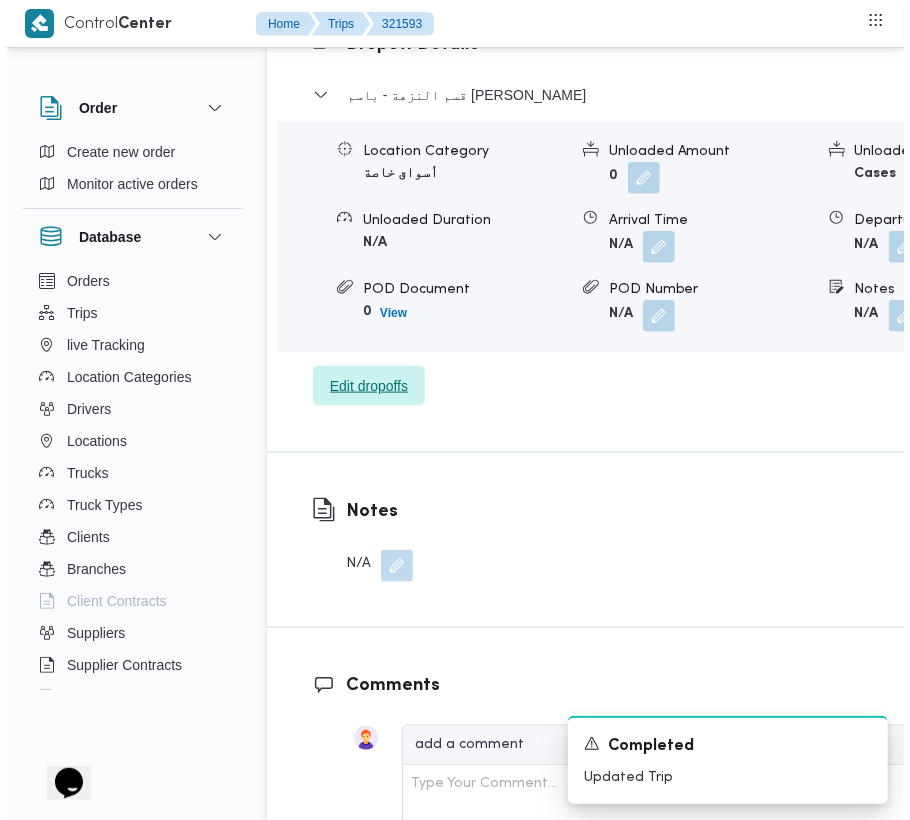 scroll, scrollTop: 3265, scrollLeft: 0, axis: vertical 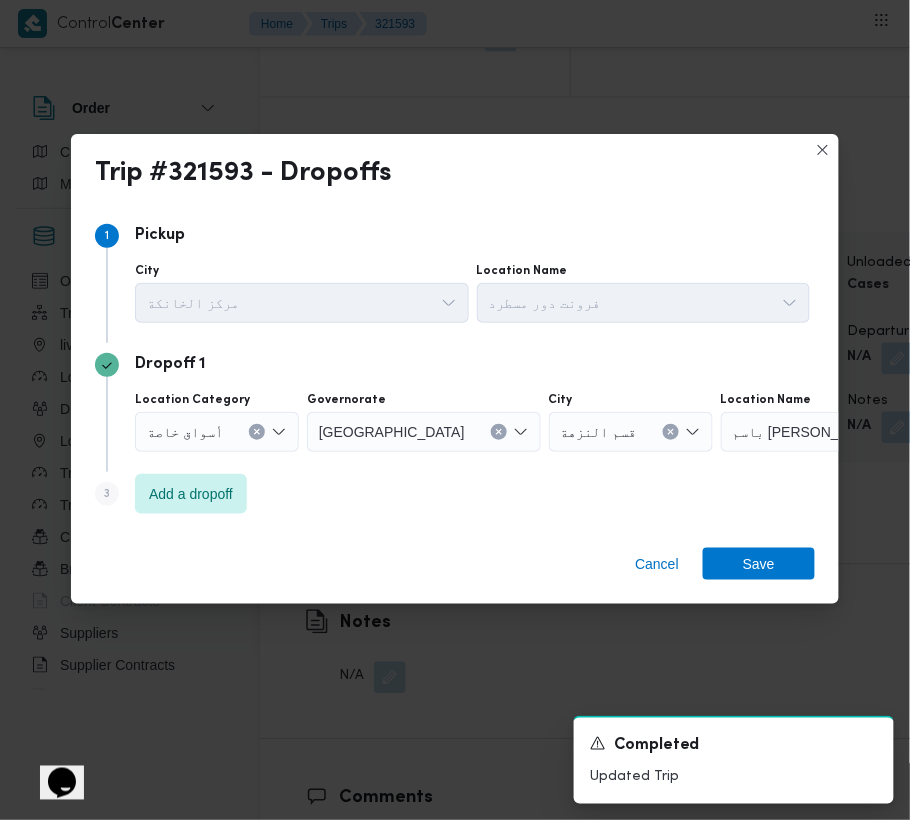 click at bounding box center [257, 432] 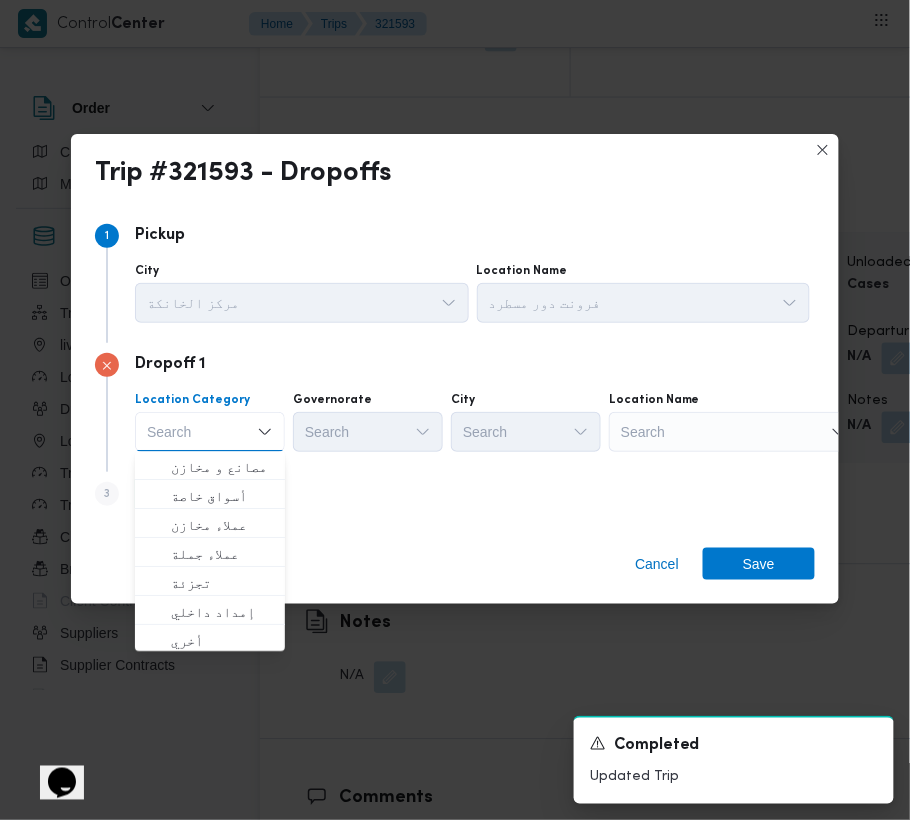 click on "Search" at bounding box center [734, 432] 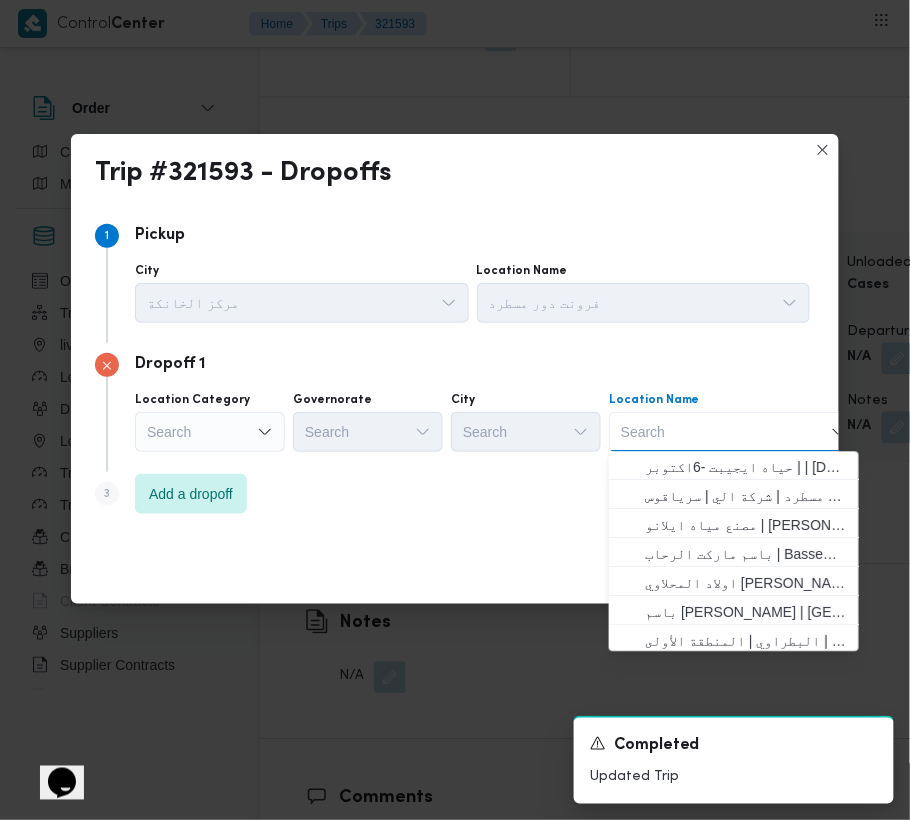 paste on "كارفور البروج" 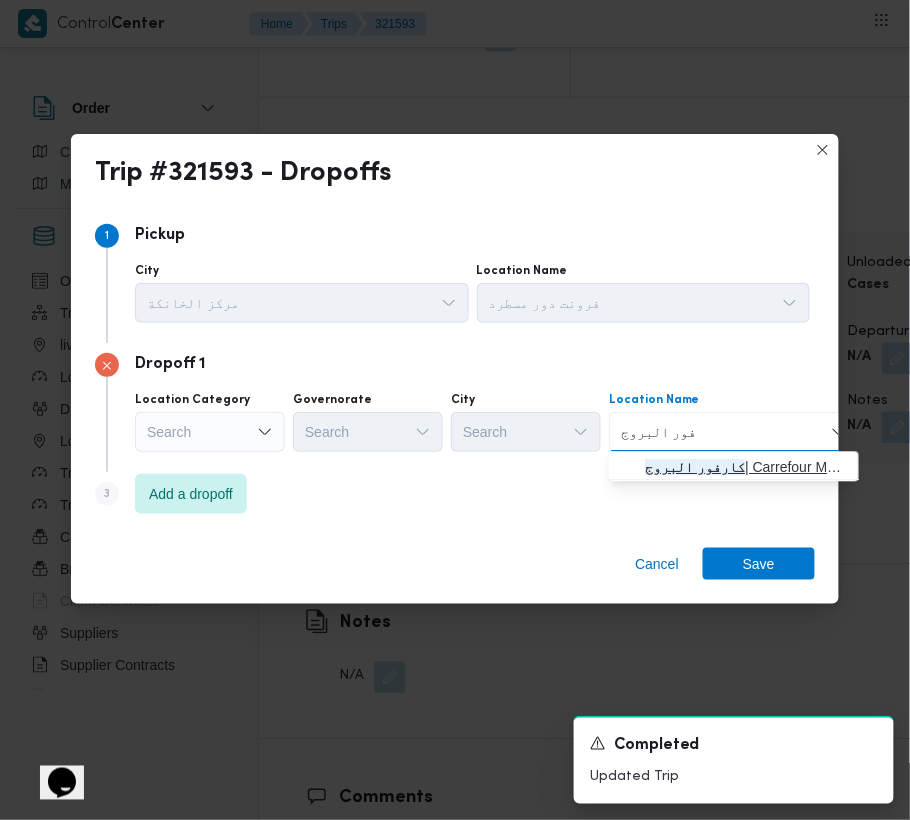 type on "كارفور البروج" 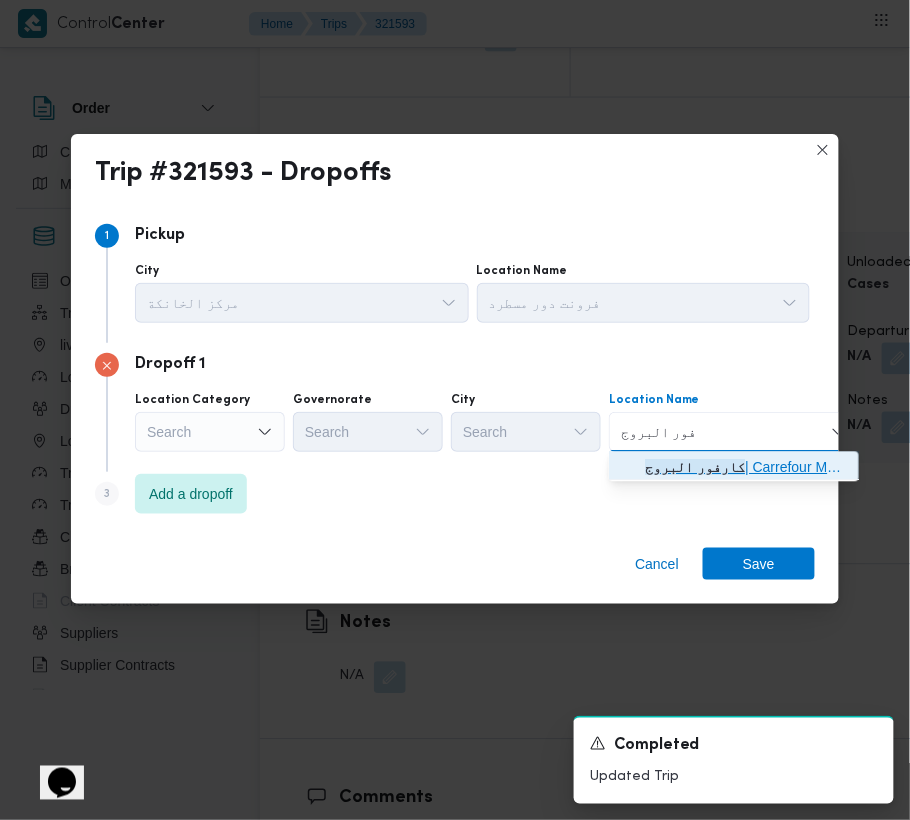 click on "كارفور البروج  | Carrefour Market | null" at bounding box center (746, 468) 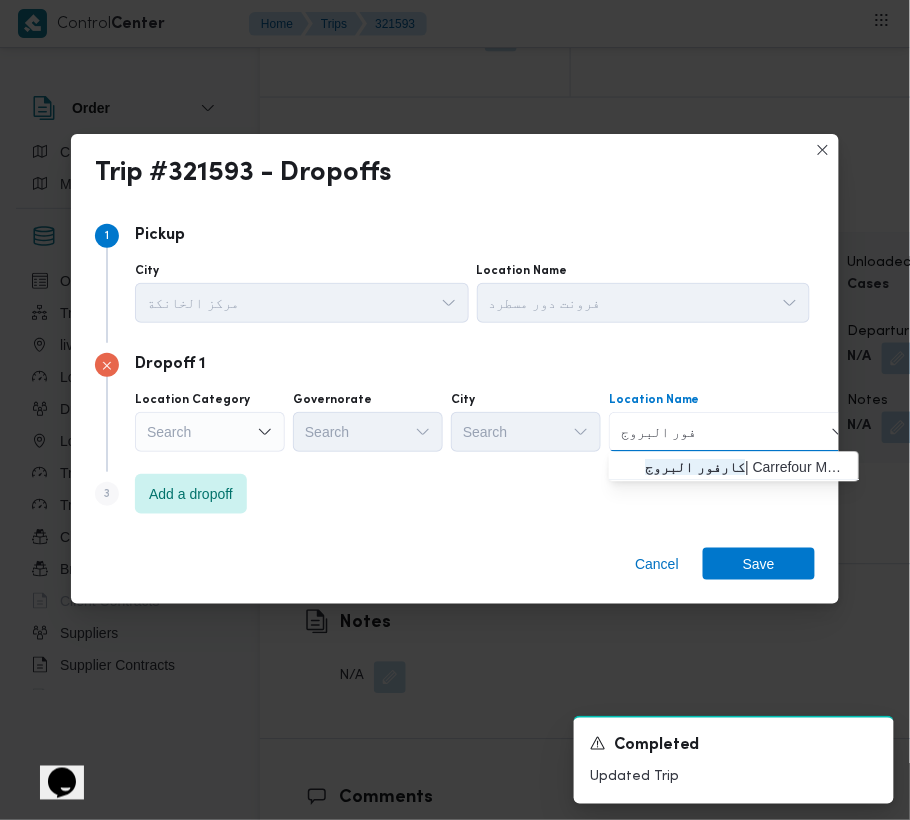 type 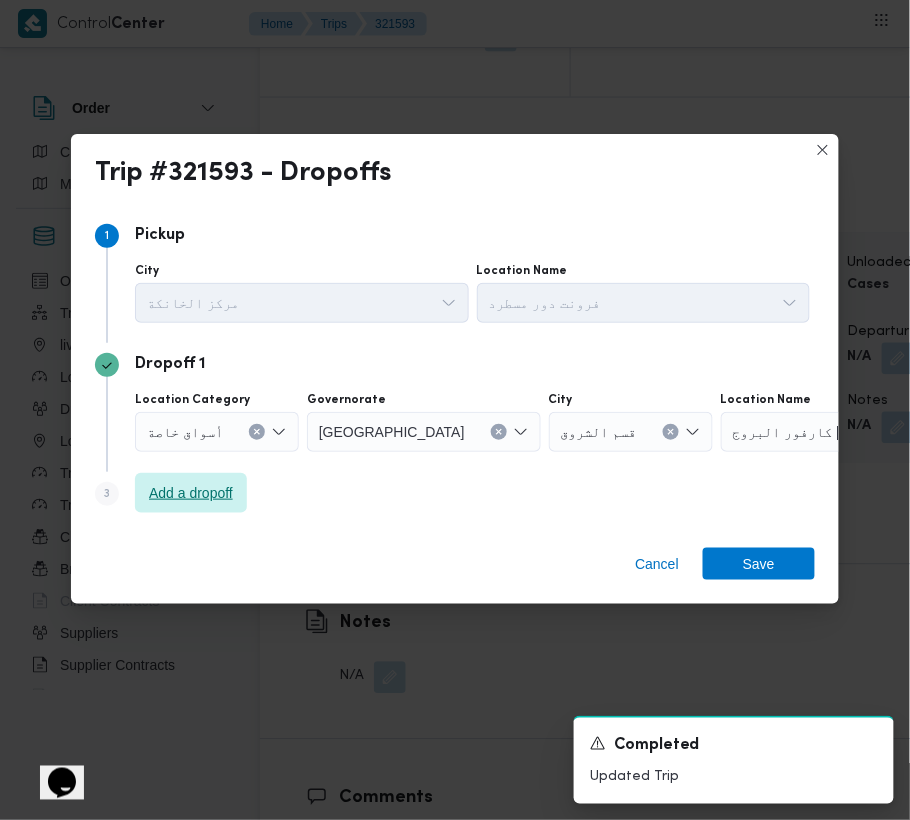 click on "Add a dropoff" at bounding box center (191, 493) 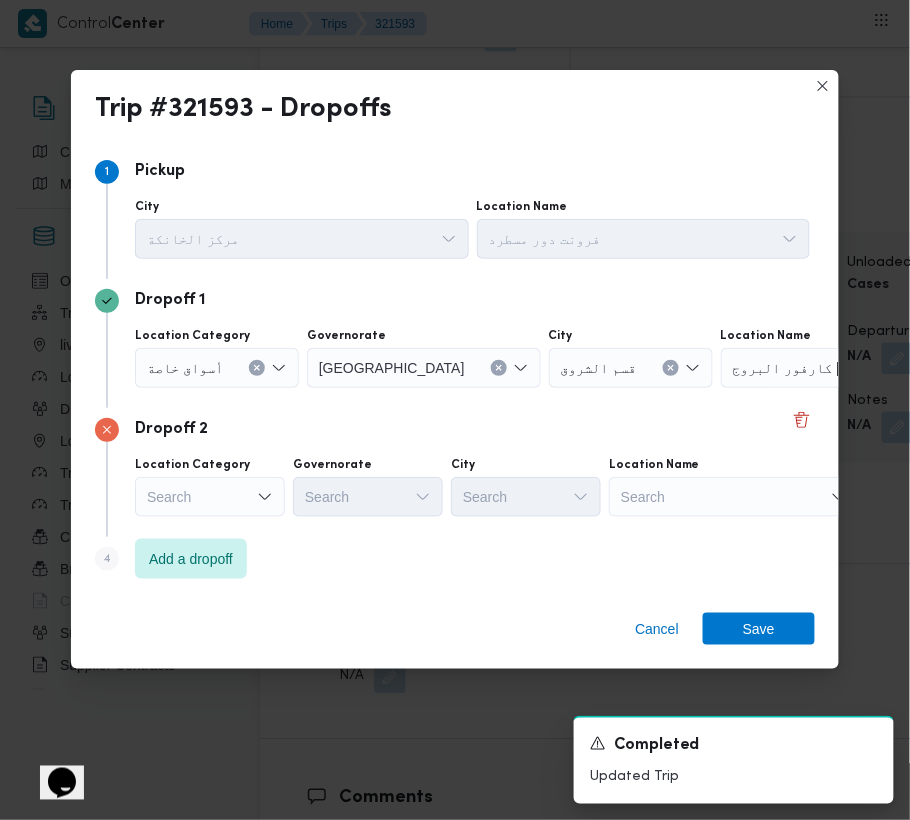 click on "Search" at bounding box center [846, 368] 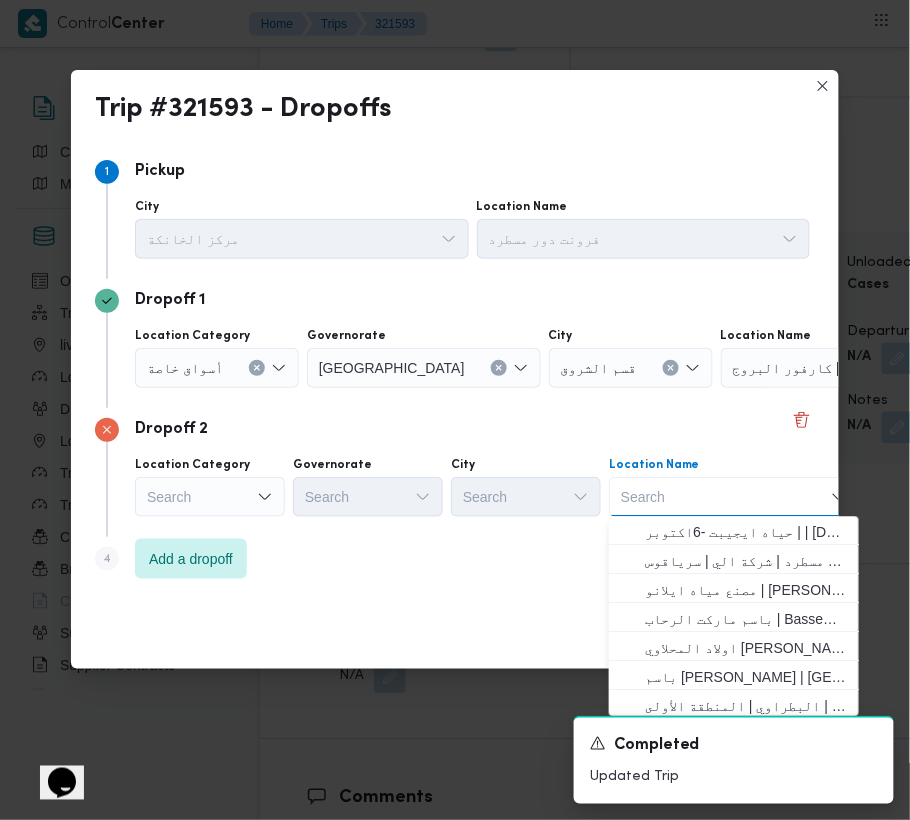 paste on "سوبيكو فرع بدر" 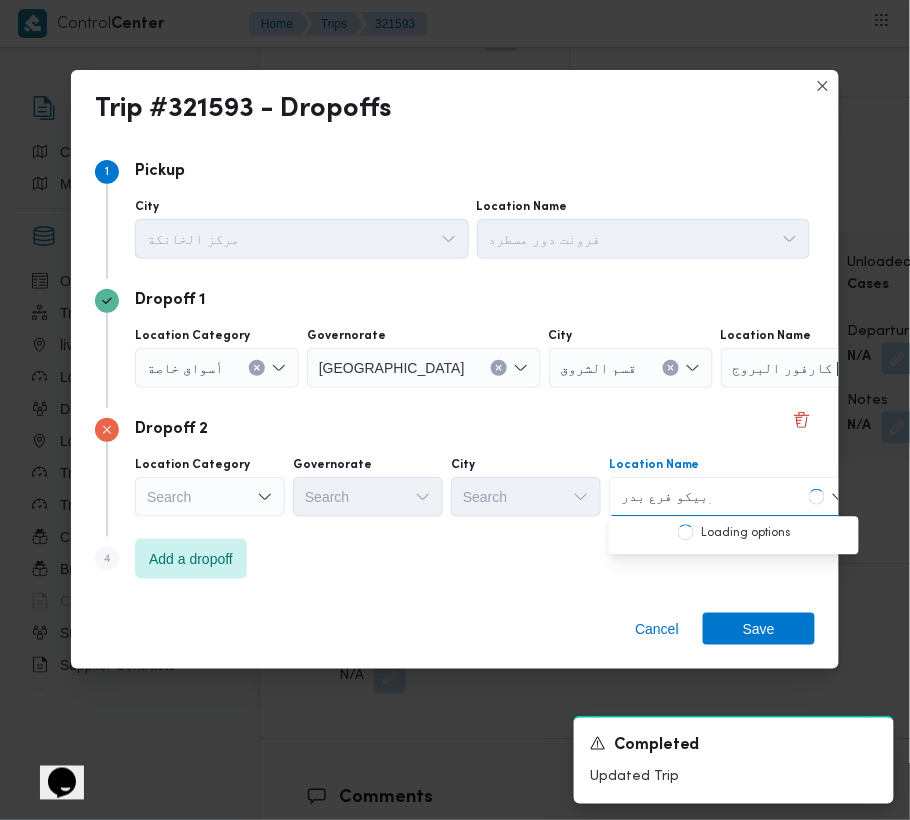type on "سوبيكو فرع بدر" 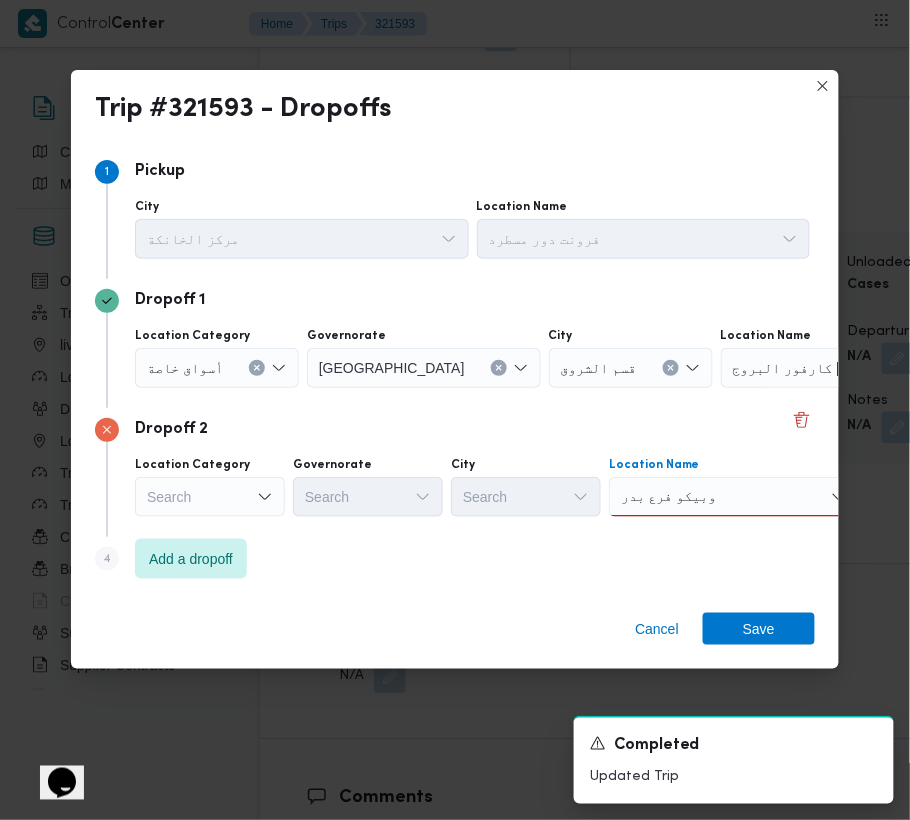 click on "سوبيكو فرع بدر سوبيكو فرع بدر" at bounding box center [734, 497] 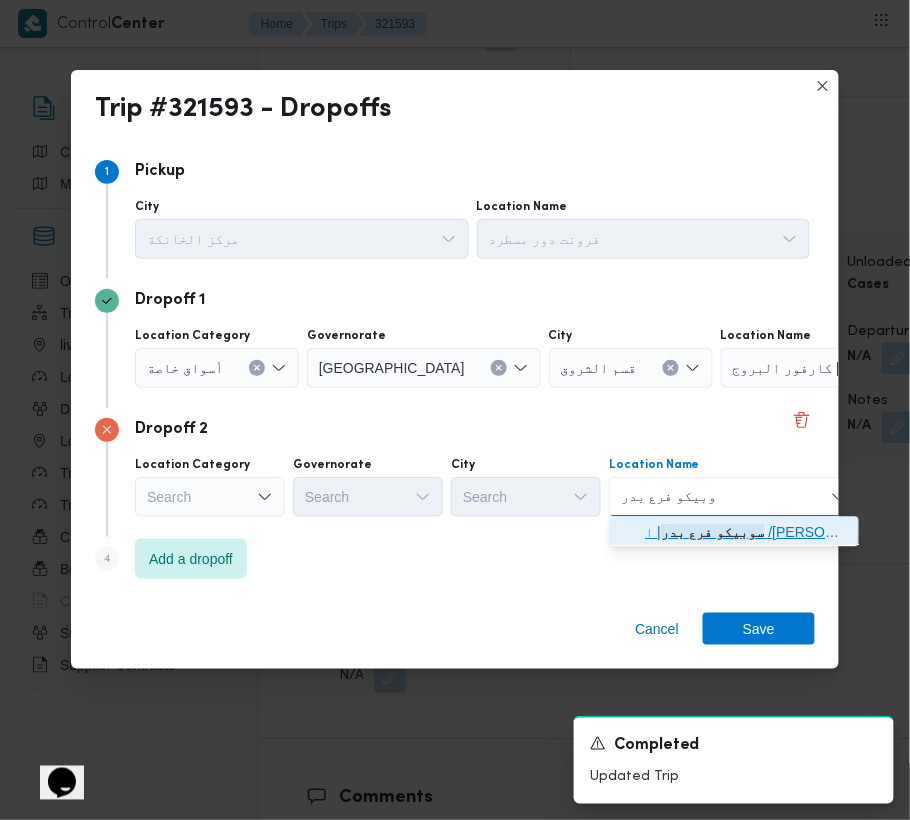 click on "سوبيكو فرع بدر" 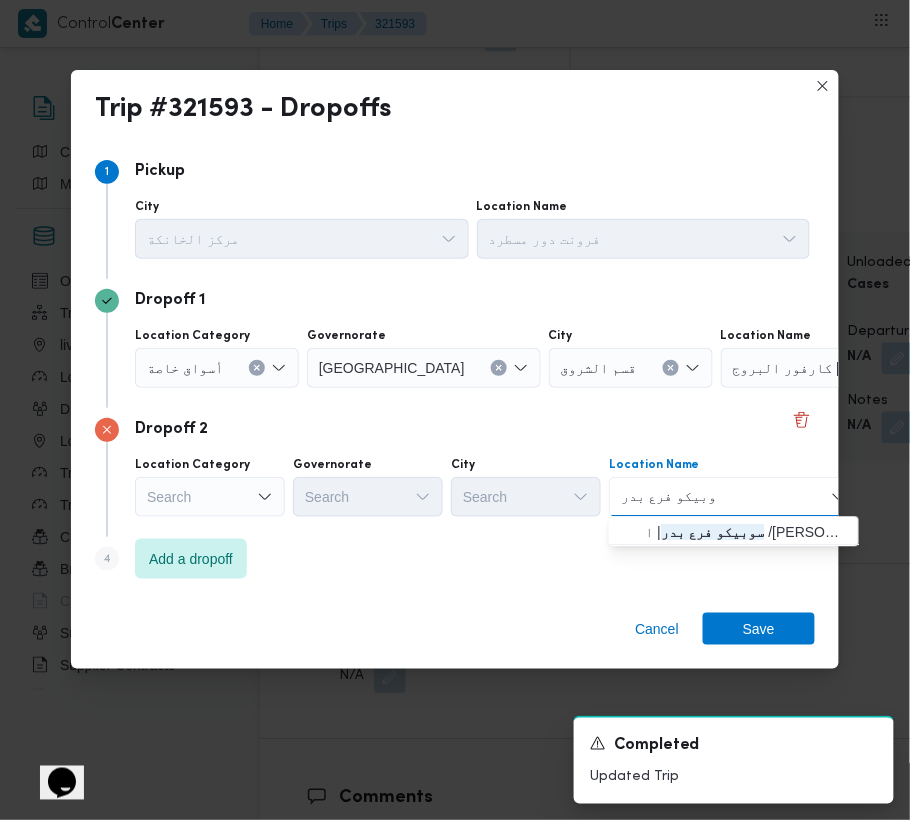 type 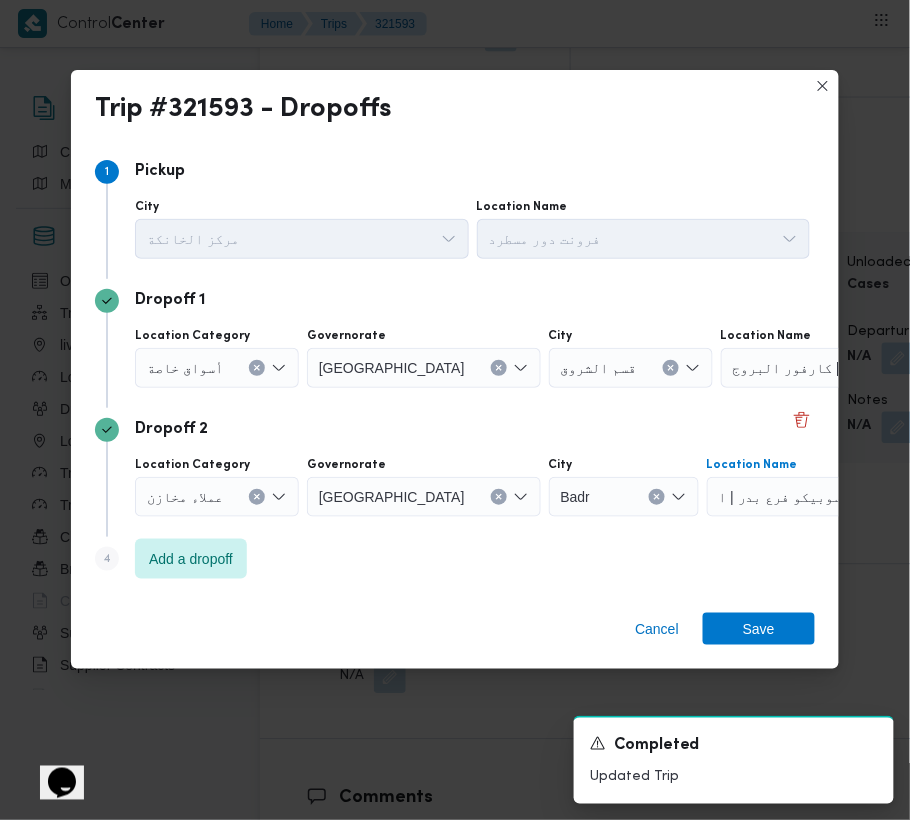 click on "Dropoff 2 Location Category عملاء مخازن Governorate القاهرة City Badr Location Name سوبيكو فرع بدر | ا /احمد محمد سالم | null Combo box. Selected. سوبيكو فرع بدر | ا /احمد محمد سالم | null. Press Backspace to delete سوبيكو فرع بدر | ا /احمد محمد سالم | null. Combo box input. Search. Type some text or, to display a list of choices, press Down Arrow. To exit the list of choices, press Escape." at bounding box center (455, 472) 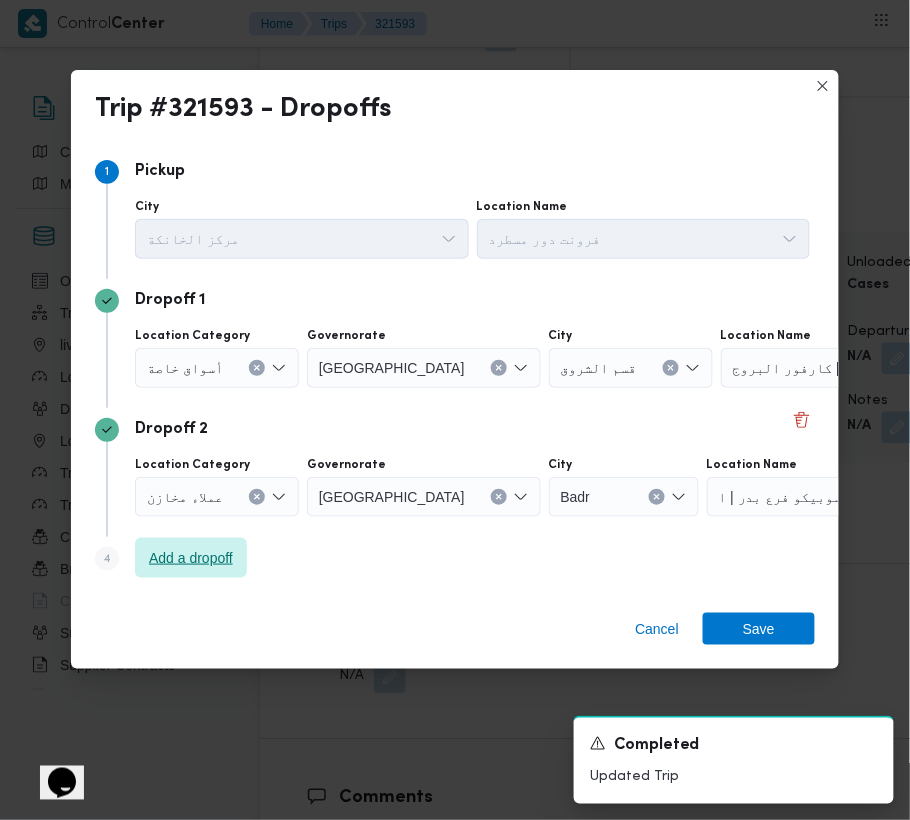 click on "Add a dropoff" at bounding box center [191, 558] 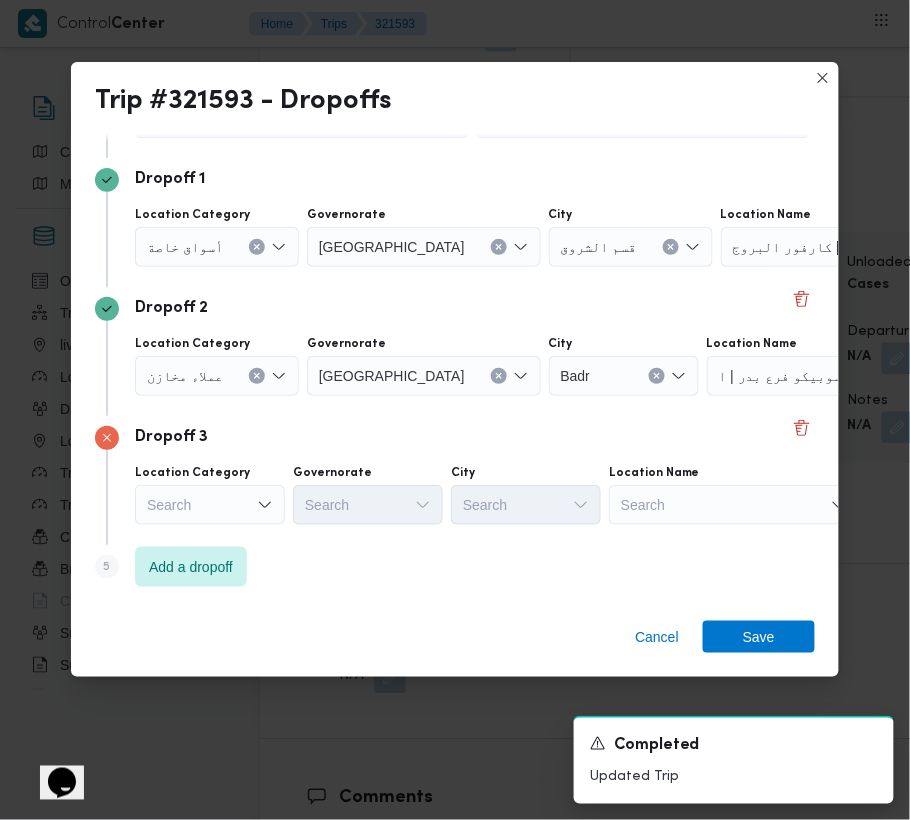click on "Step 1 1 Pickup City مركز الخانكة Location Name فرونت دور مسطرد Dropoff 1 Location Category أسواق خاصة Governorate القاهرة City قسم الشروق Location Name كارفور البروج | Carrefour Market | null Dropoff 2 Location Category عملاء مخازن Governorate القاهرة City Badr Location Name سوبيكو فرع بدر | ا /احمد محمد سالم | null Dropoff 3 Location Category Search Governorate Search City Search Location Name Search Step 5 is disabled 5 Add a dropoff" at bounding box center (455, 369) 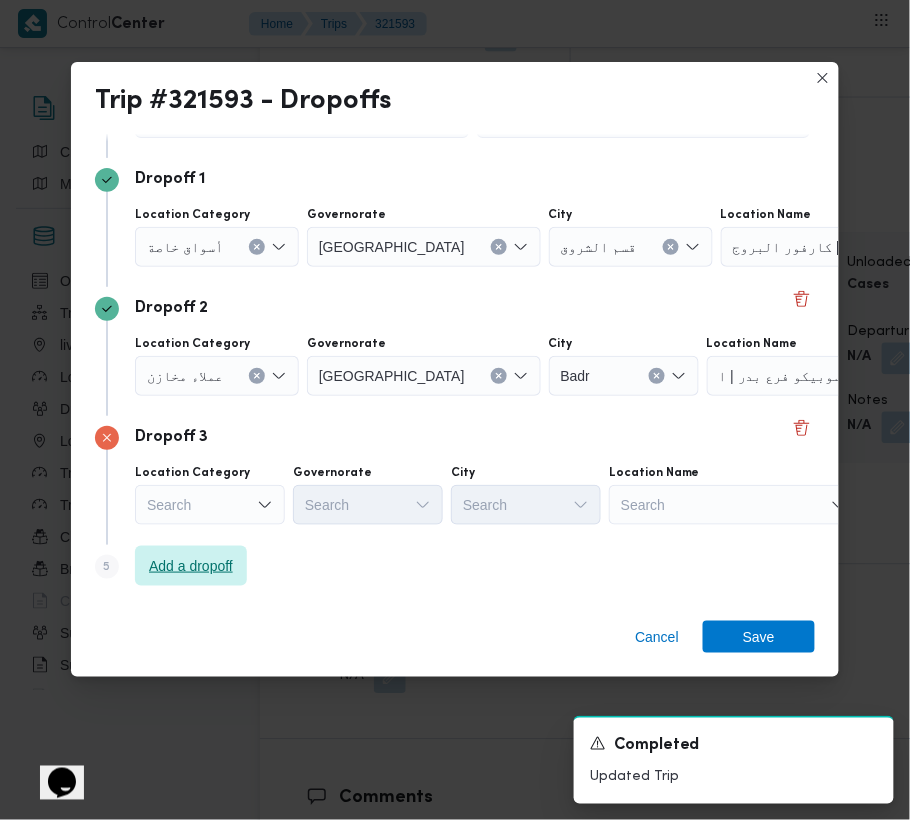 click on "Add a dropoff" at bounding box center [191, 566] 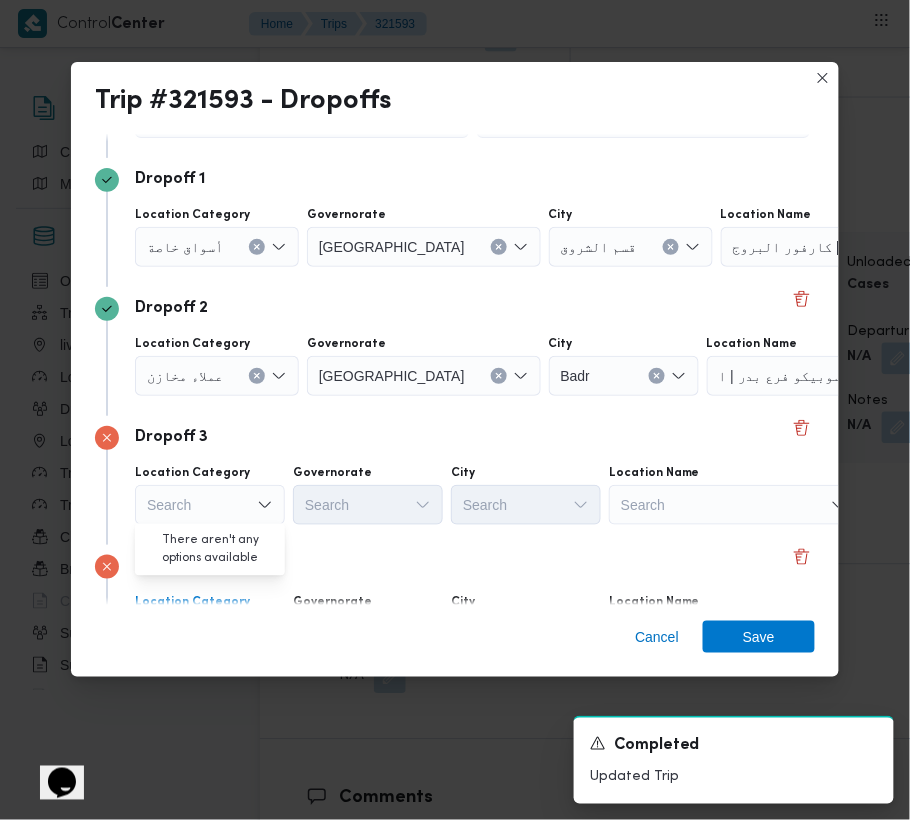 scroll, scrollTop: 242, scrollLeft: 0, axis: vertical 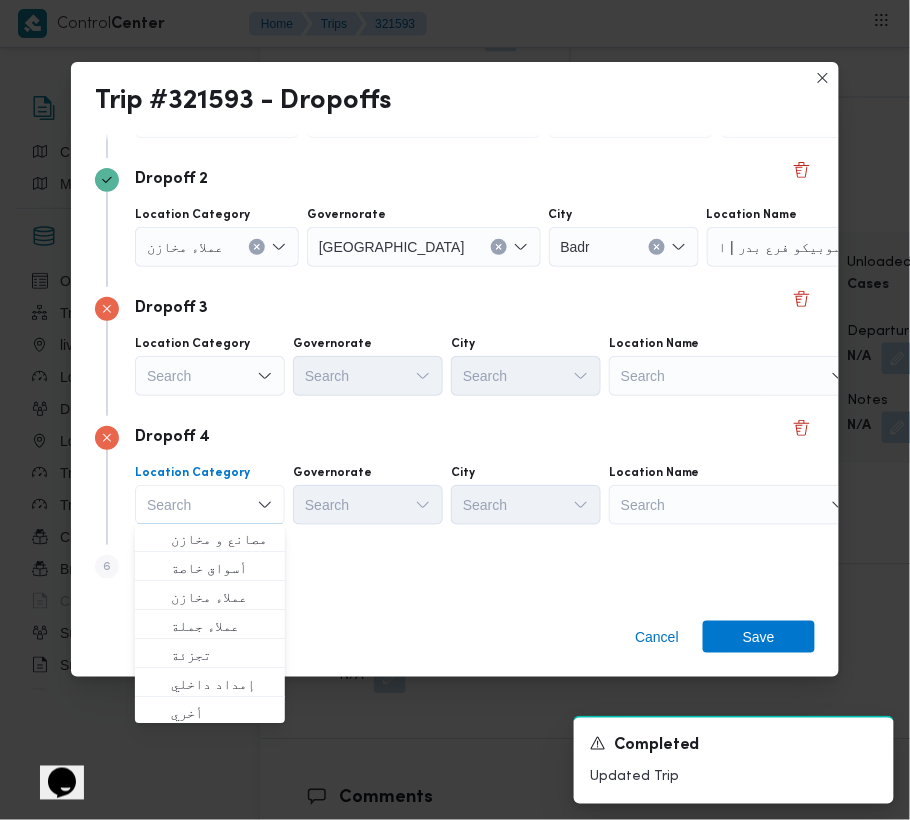 click on "Search" at bounding box center [846, 118] 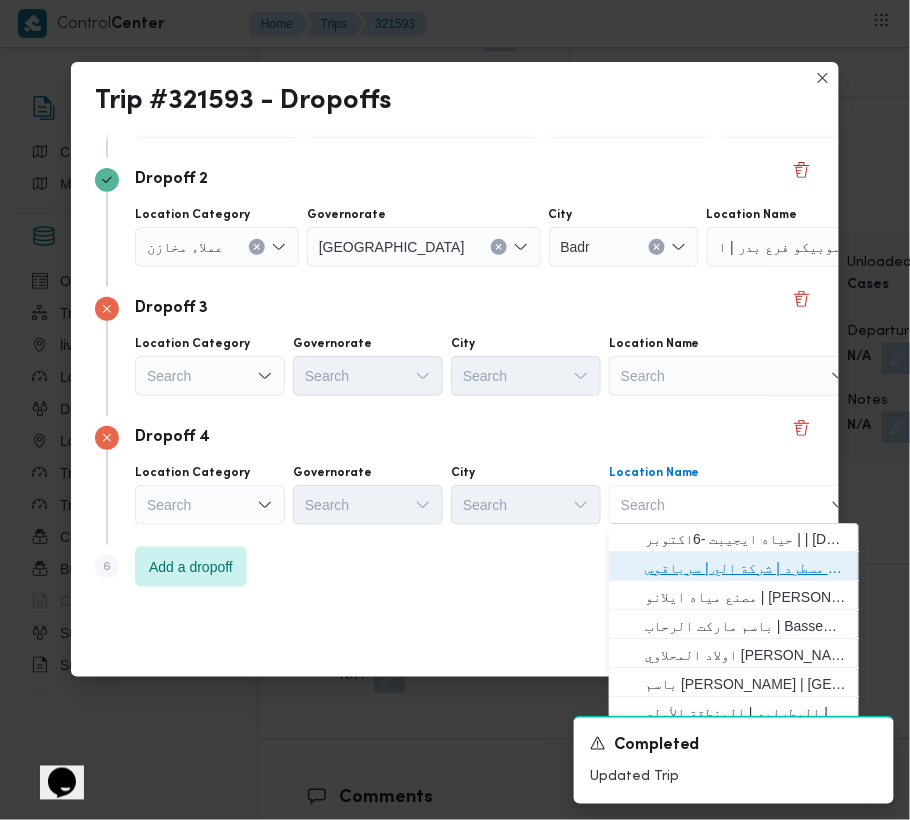 click on "فرونت دور مسطرد | شركة الي | سرياقوس" at bounding box center (734, 569) 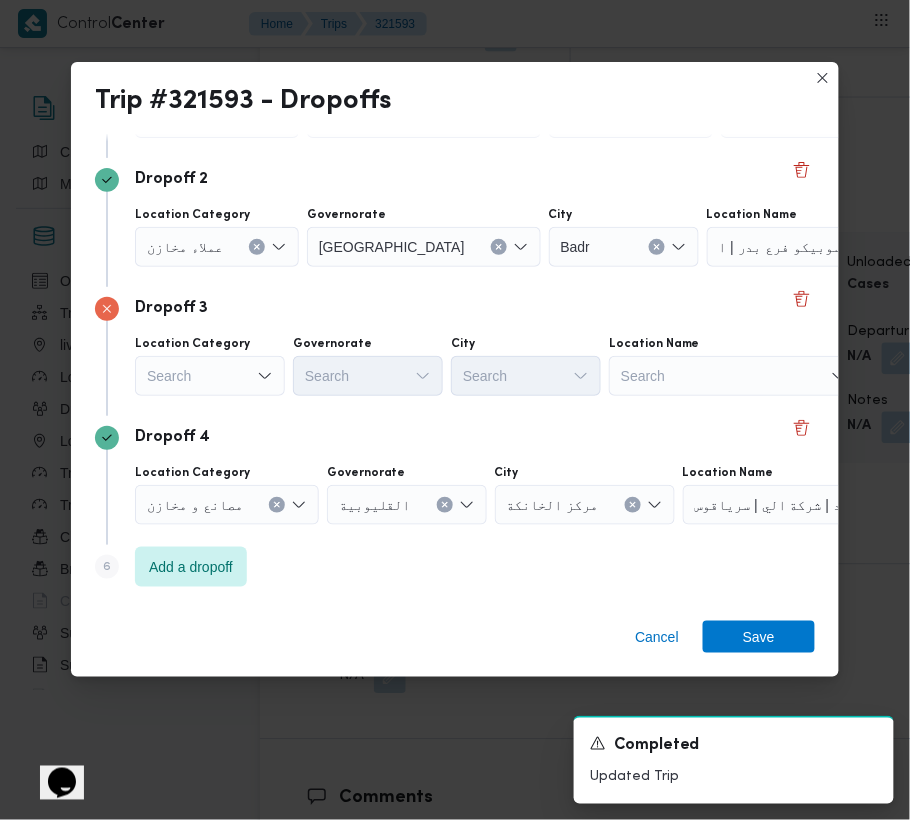 click on "Search" at bounding box center [846, 118] 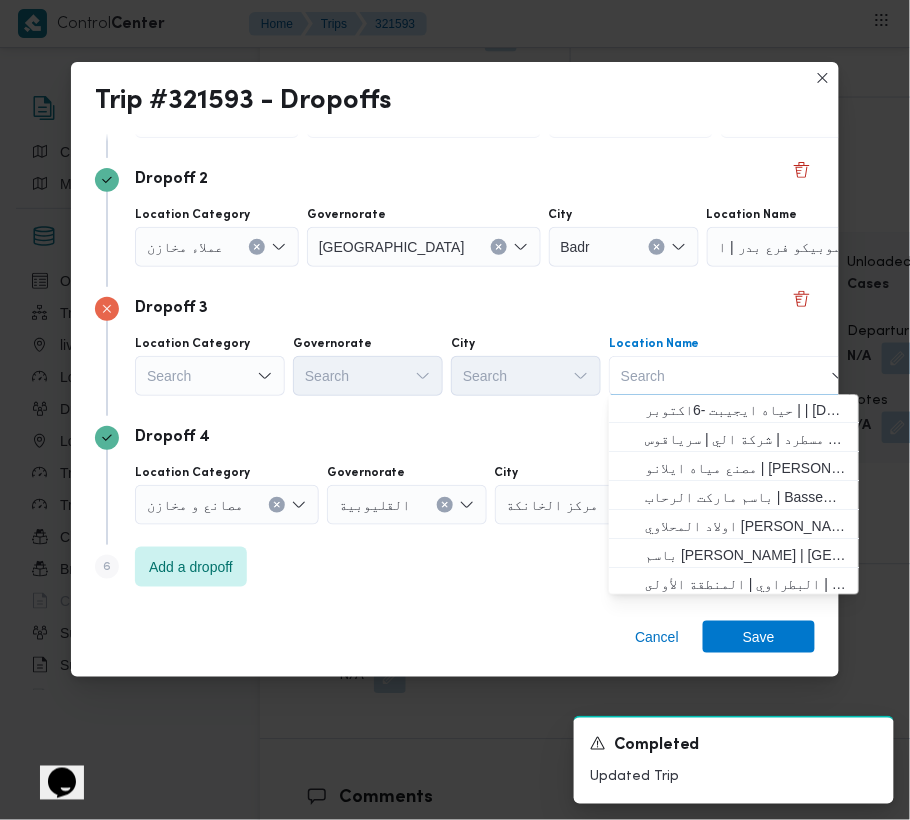 paste on "ارما" 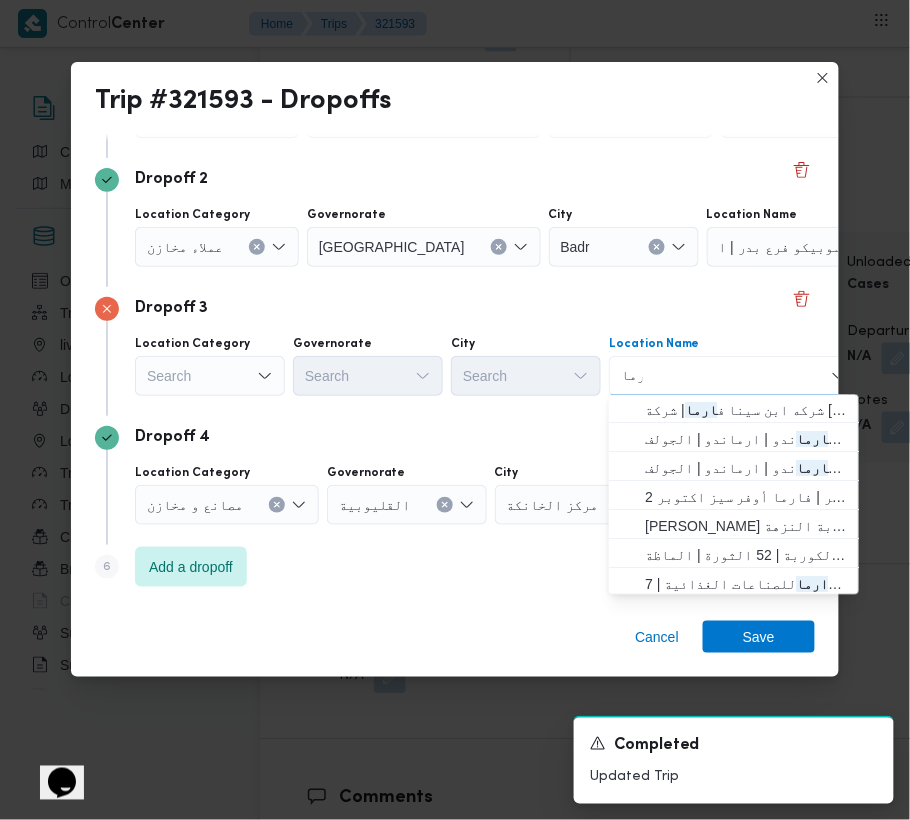 type on "ارما للصناعات الغذائية" 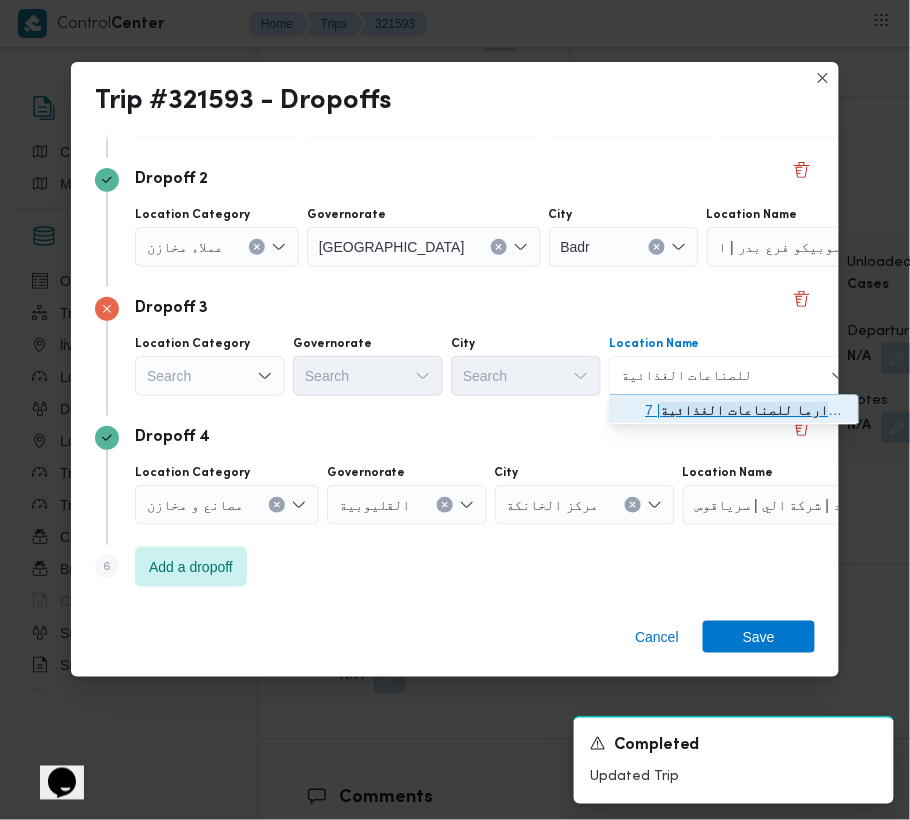 click on "ارما للصناعات الغذائية" 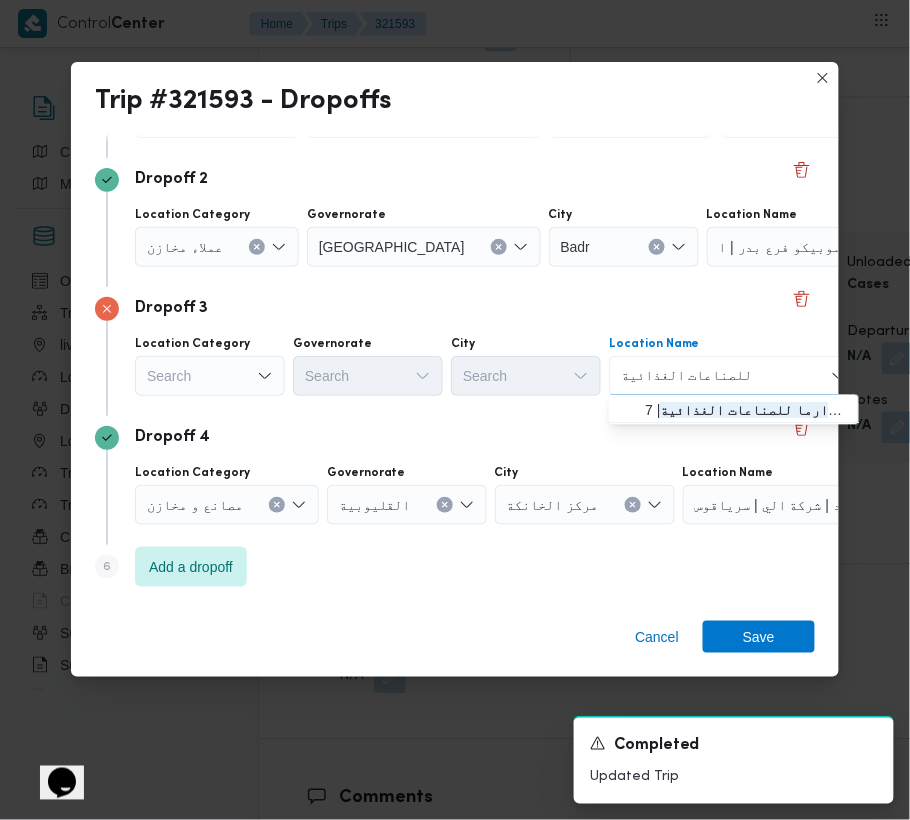 type 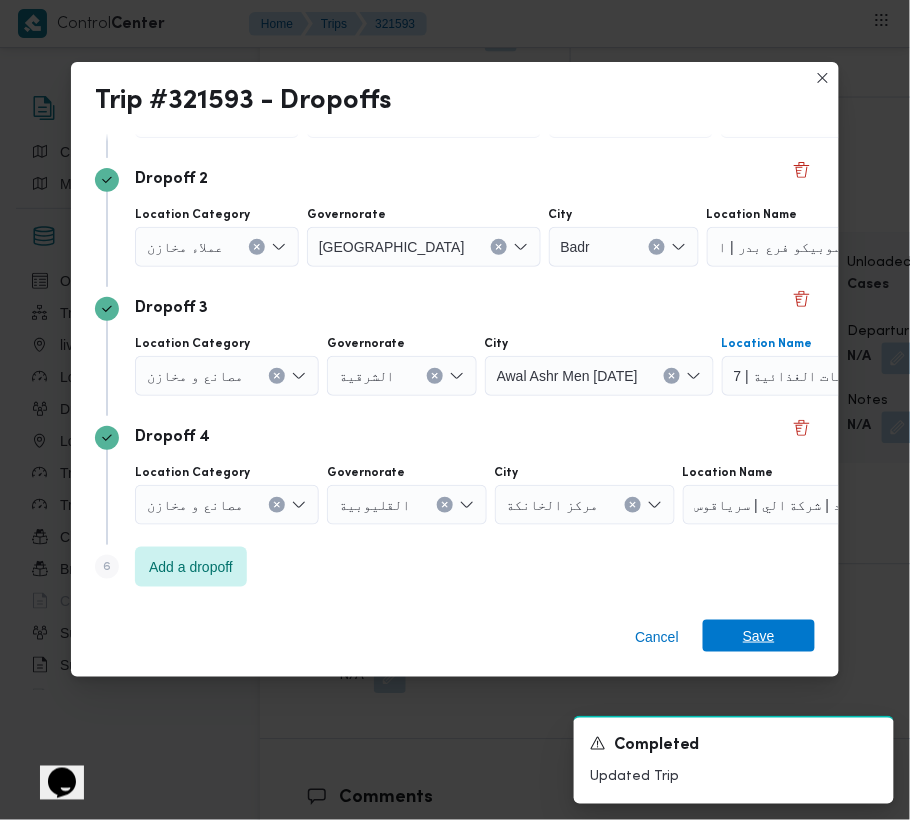 click on "Save" at bounding box center (759, 636) 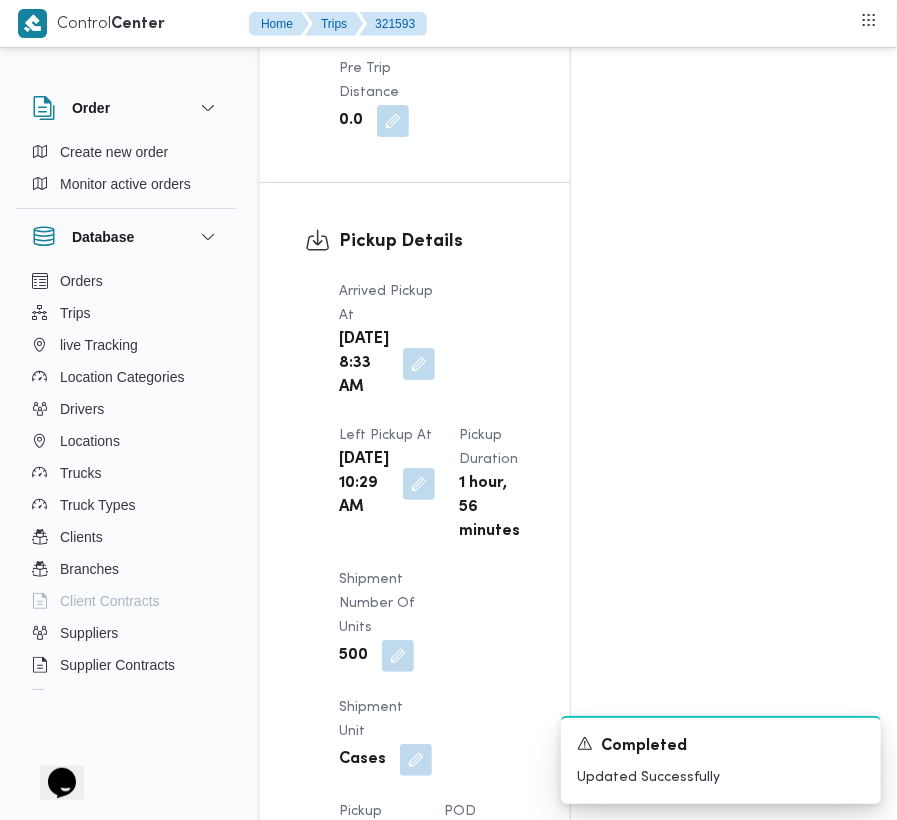 scroll, scrollTop: 3377, scrollLeft: 0, axis: vertical 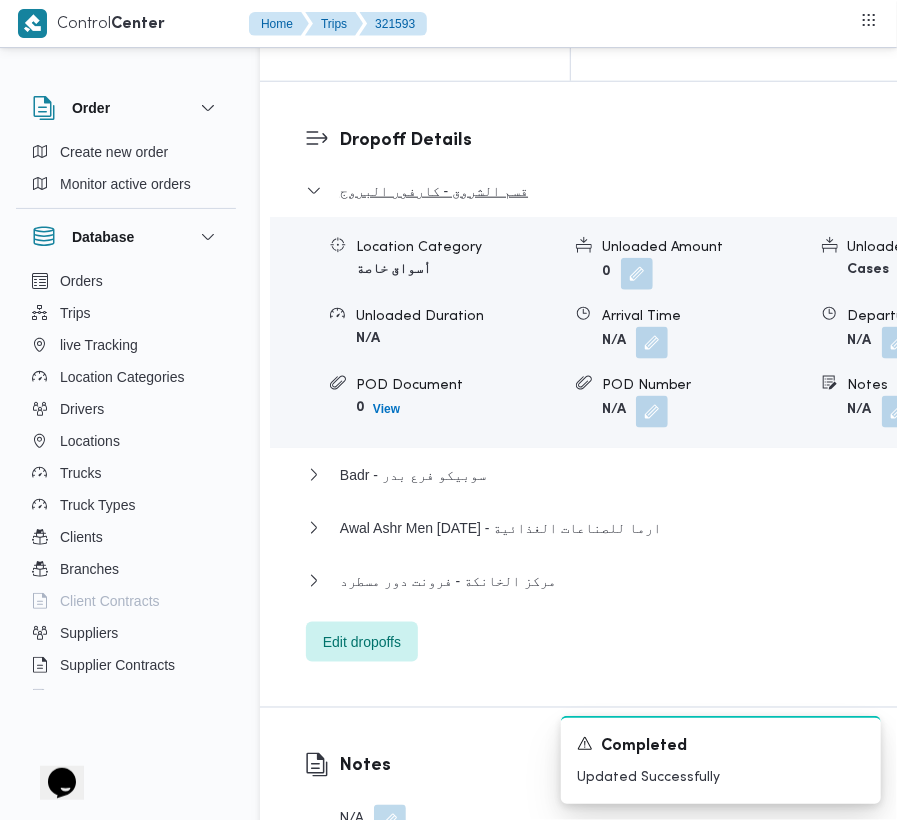 click on "قسم الشروق -
كارفور البروج" at bounding box center [661, 198] 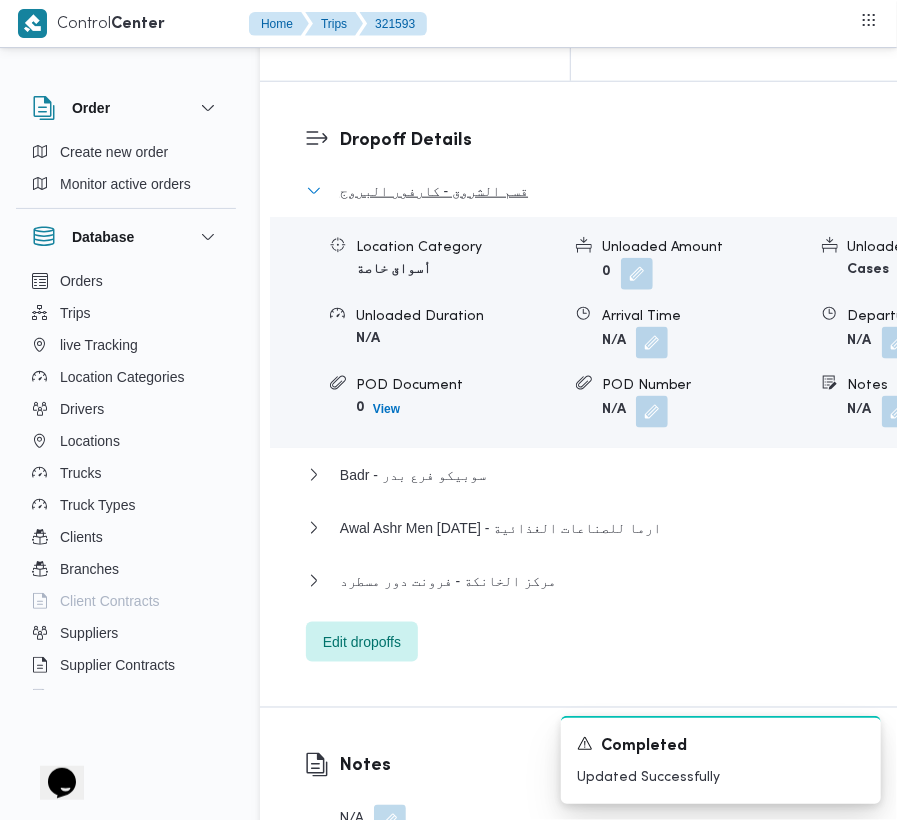 click on "قسم الشروق -
كارفور البروج" at bounding box center (434, 191) 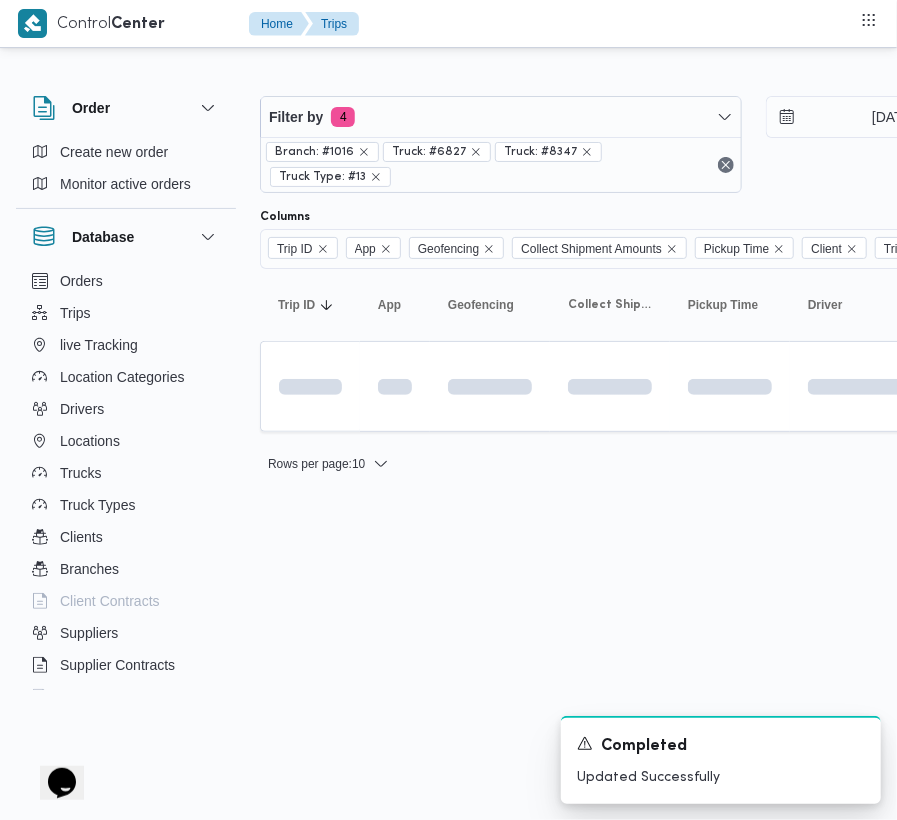 scroll, scrollTop: 0, scrollLeft: 0, axis: both 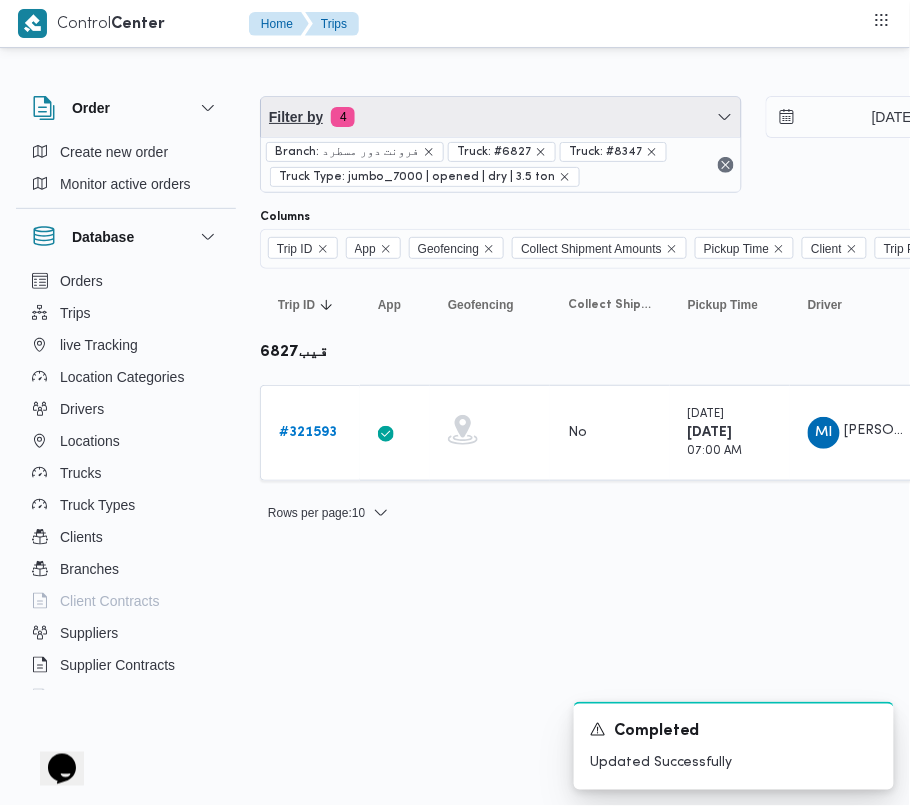 click on "Filter by 4" at bounding box center (501, 117) 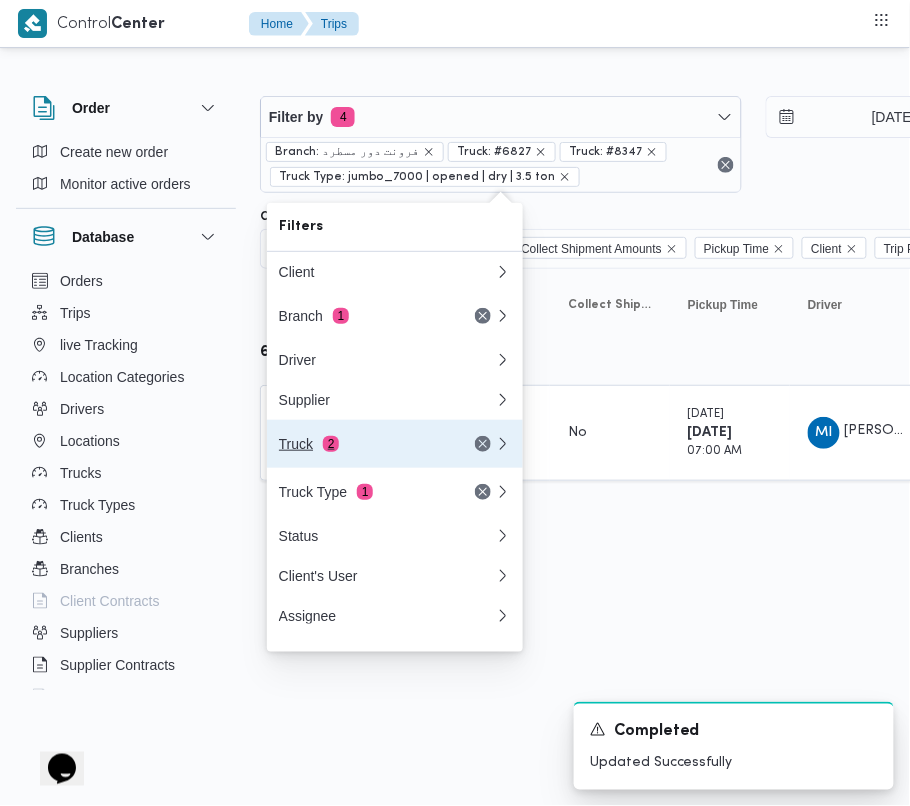 click on "Truck 2" at bounding box center [363, 444] 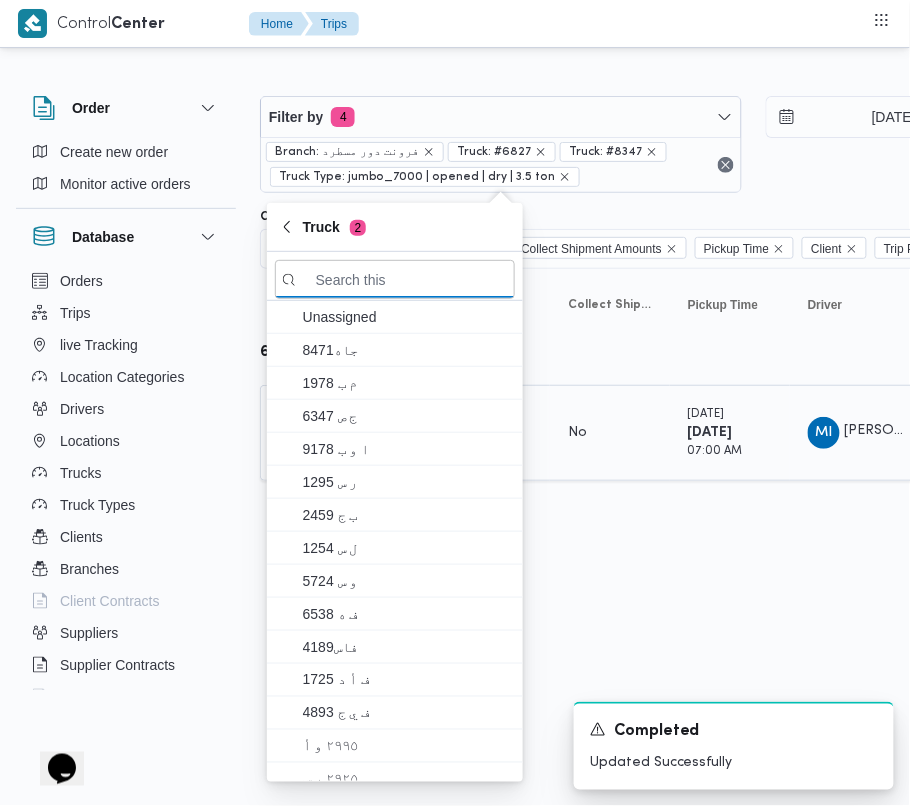 paste on "3865" 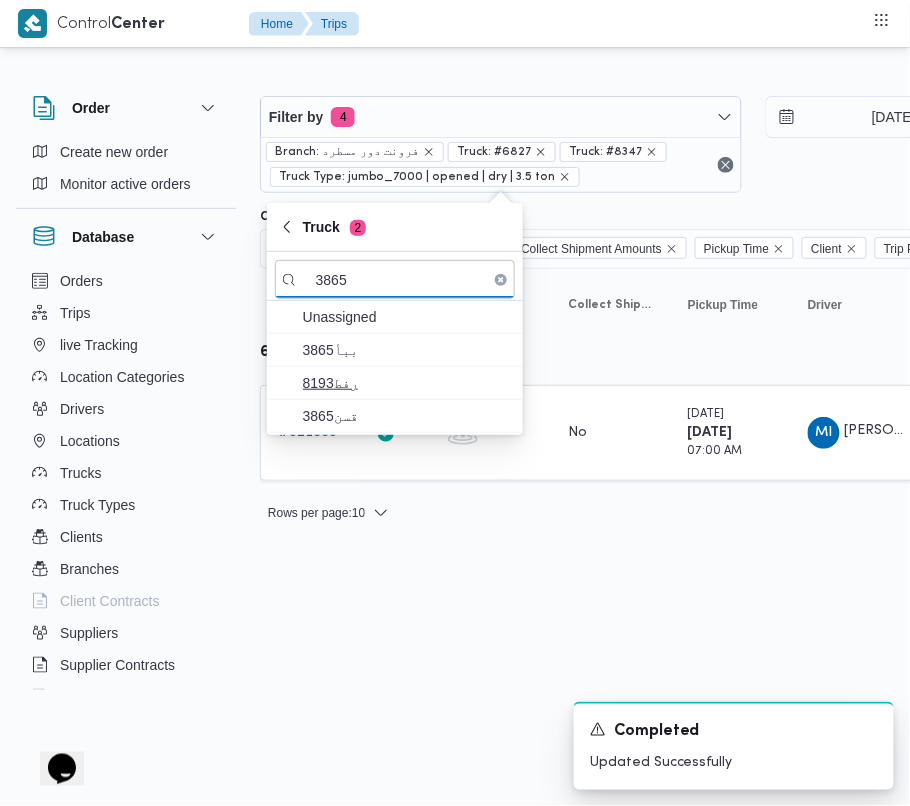 type on "3865" 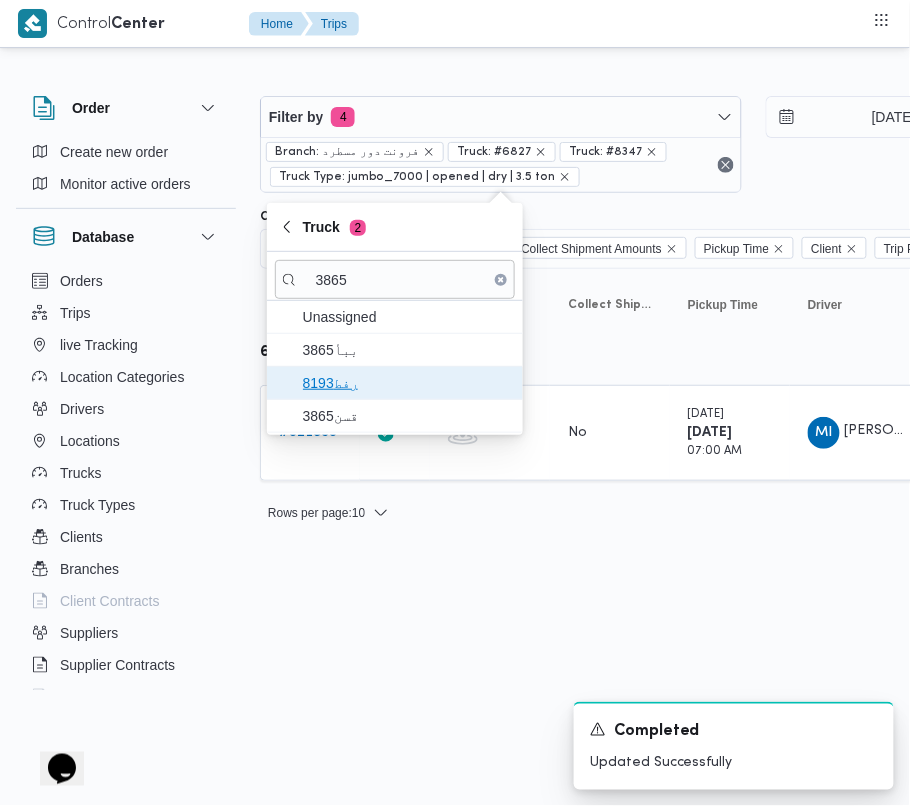 click on "8193رفط" at bounding box center [407, 383] 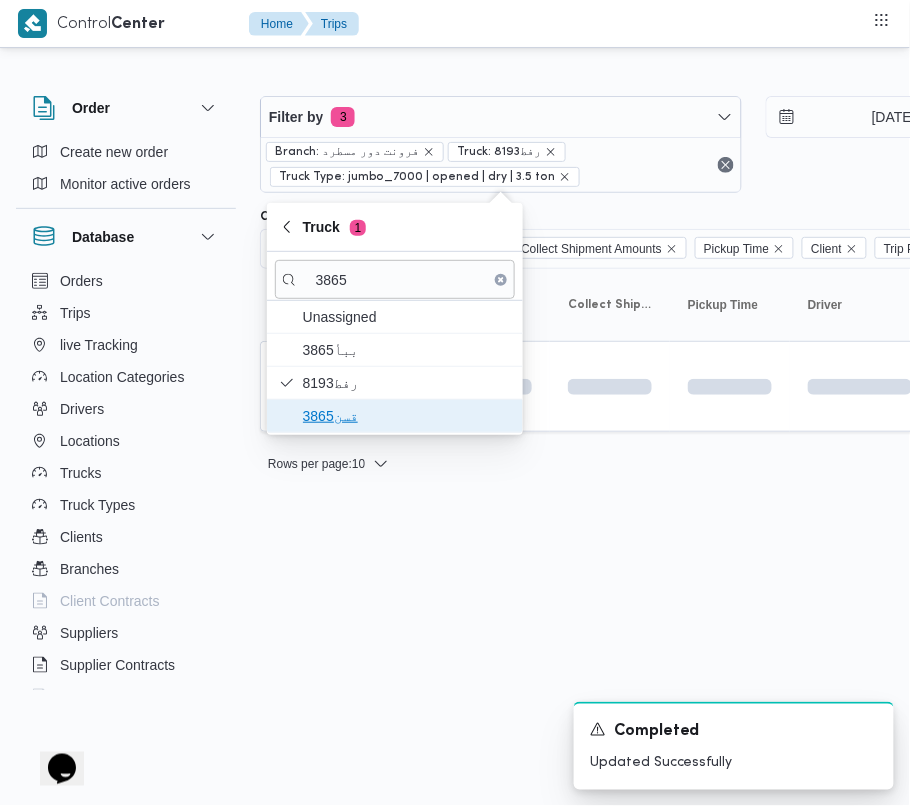 click on "قسن3865" at bounding box center (407, 416) 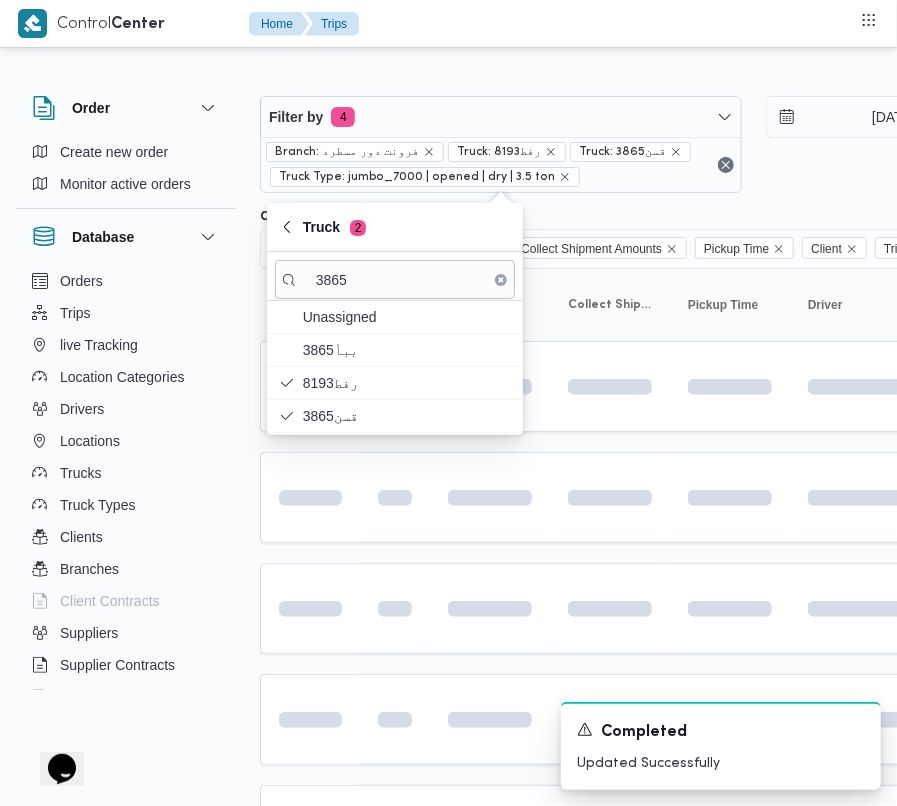 click on "Trip ID Click to sort in ascending order App Click to sort in ascending order Geofencing Click to sort in ascending order Collect Shipment Amounts Pickup Time Click to sort in ascending order Client Click to sort in ascending order Trip Points Driver Click to sort in ascending order Supplier Click to sort in ascending order Truck Click to sort in ascending order Status Click to sort in ascending order Platform Click to sort in ascending order Actions" at bounding box center [860, 860] 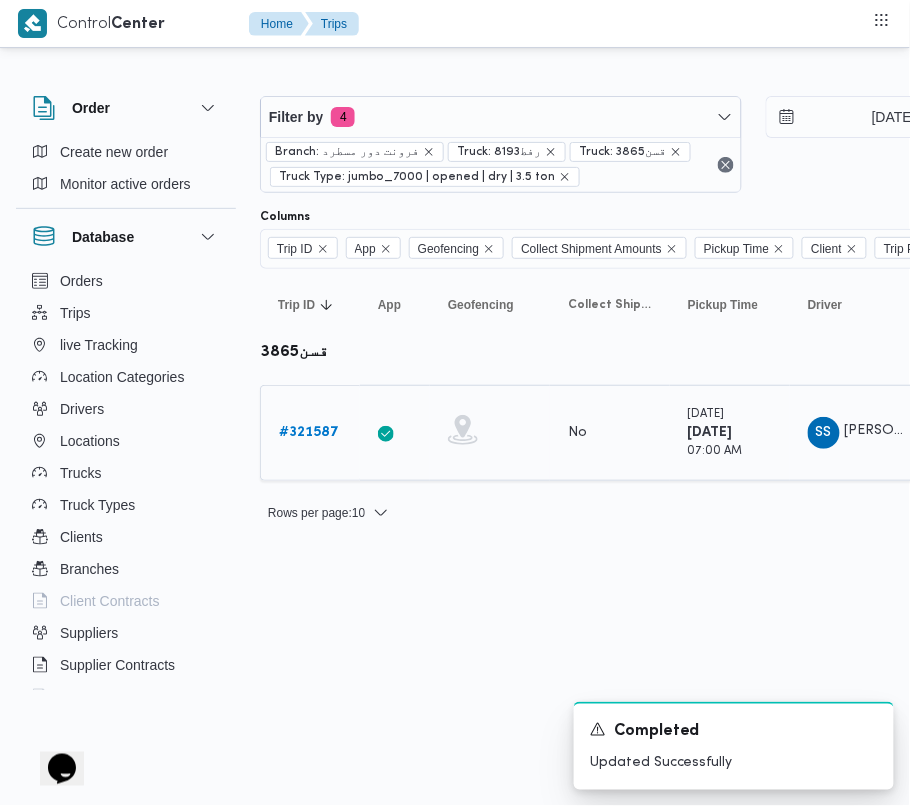 click on "# 321587" at bounding box center [309, 432] 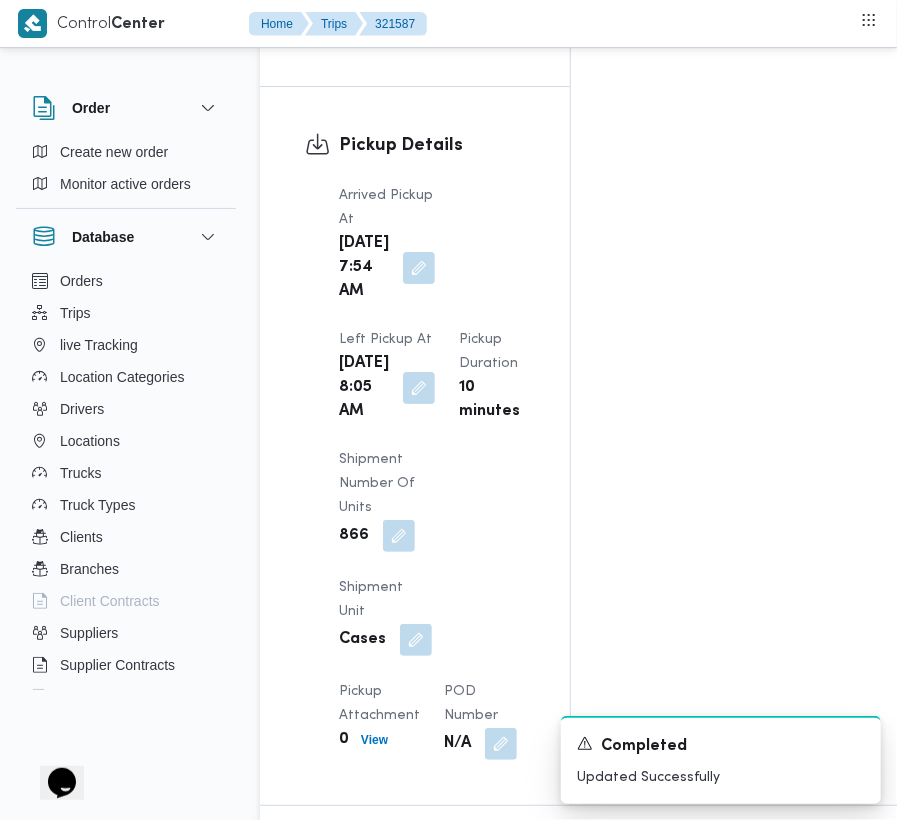 scroll, scrollTop: 3250, scrollLeft: 0, axis: vertical 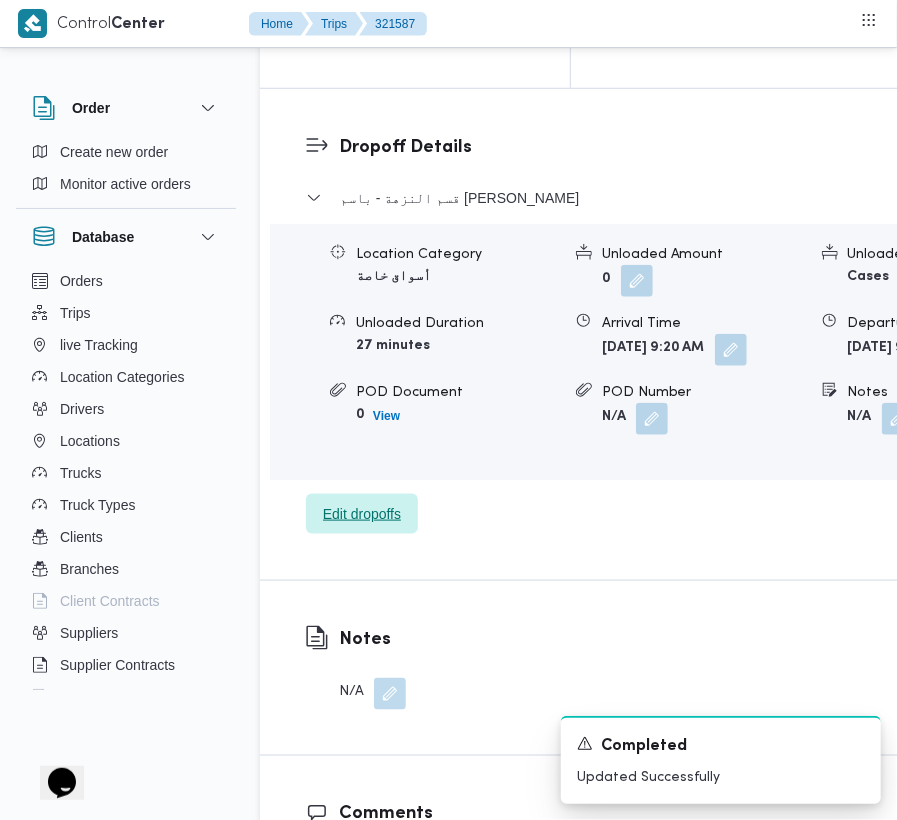 click on "Edit dropoffs" at bounding box center (362, 514) 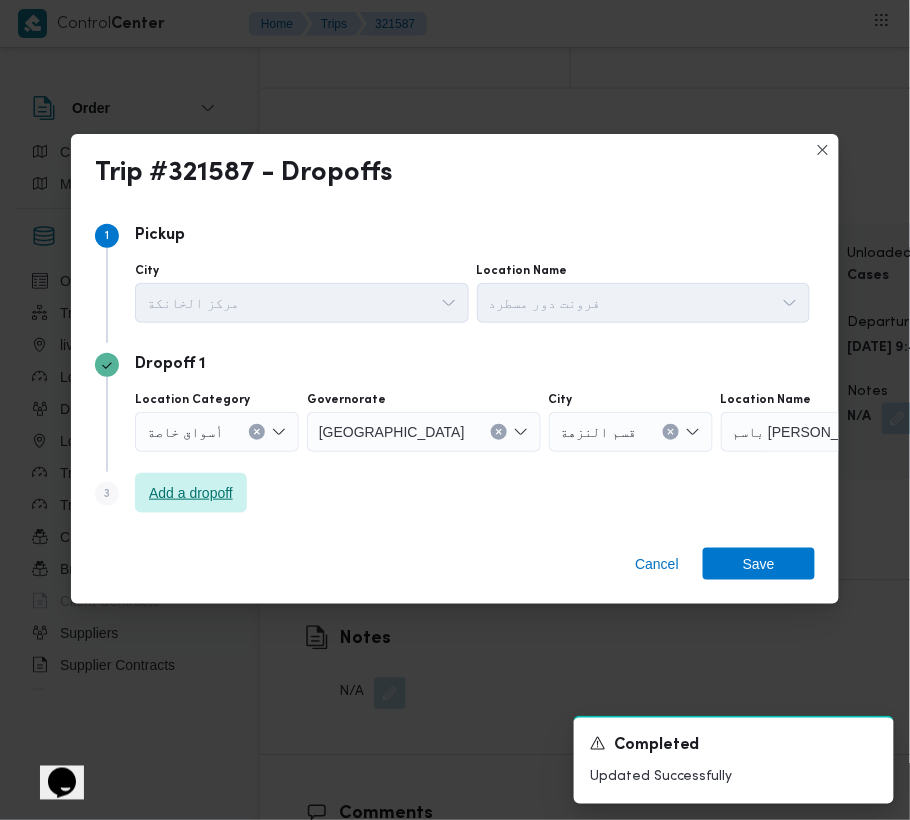 click on "Add a dropoff" at bounding box center (191, 493) 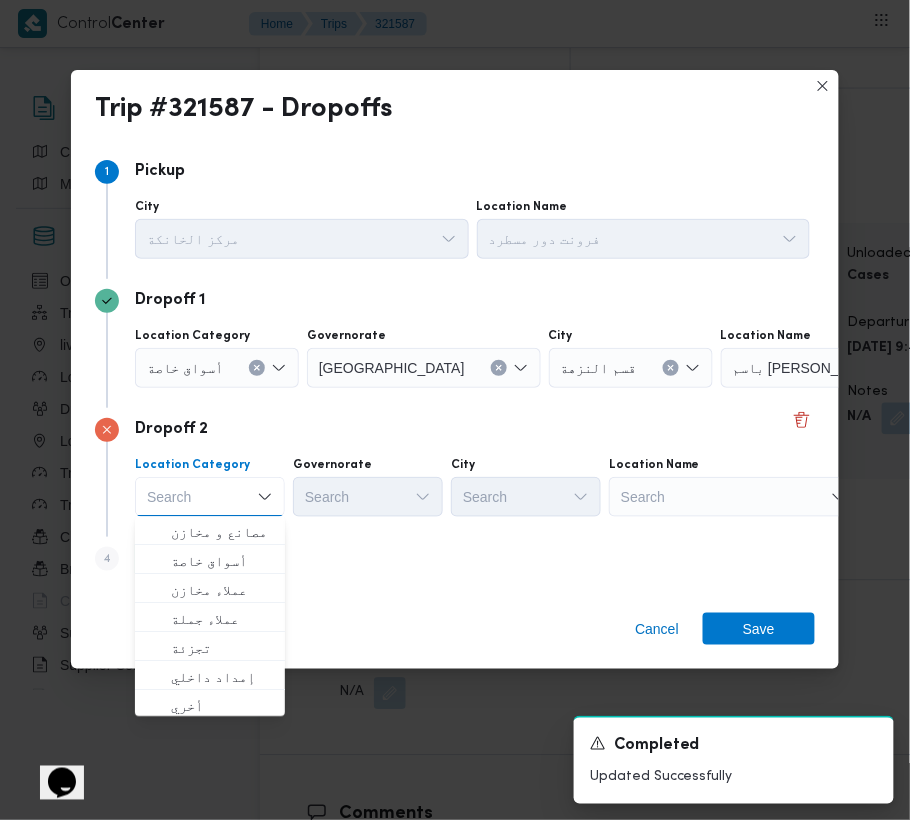 click on "Search" at bounding box center (846, 368) 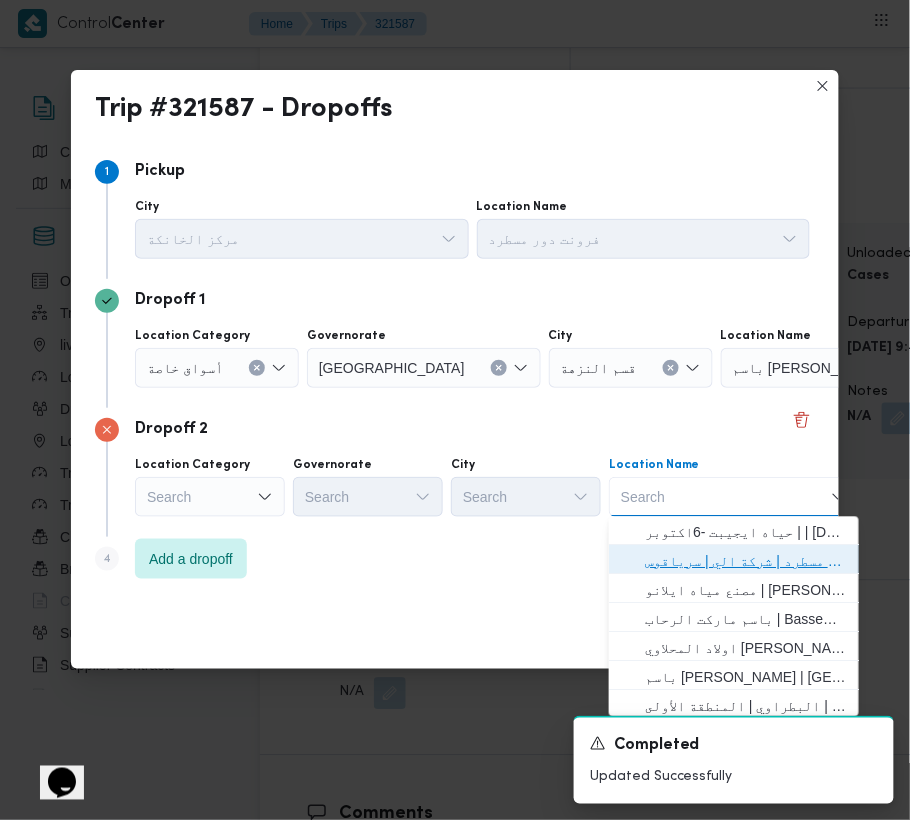 click on "فرونت دور مسطرد | شركة الي | سرياقوس" at bounding box center (746, 562) 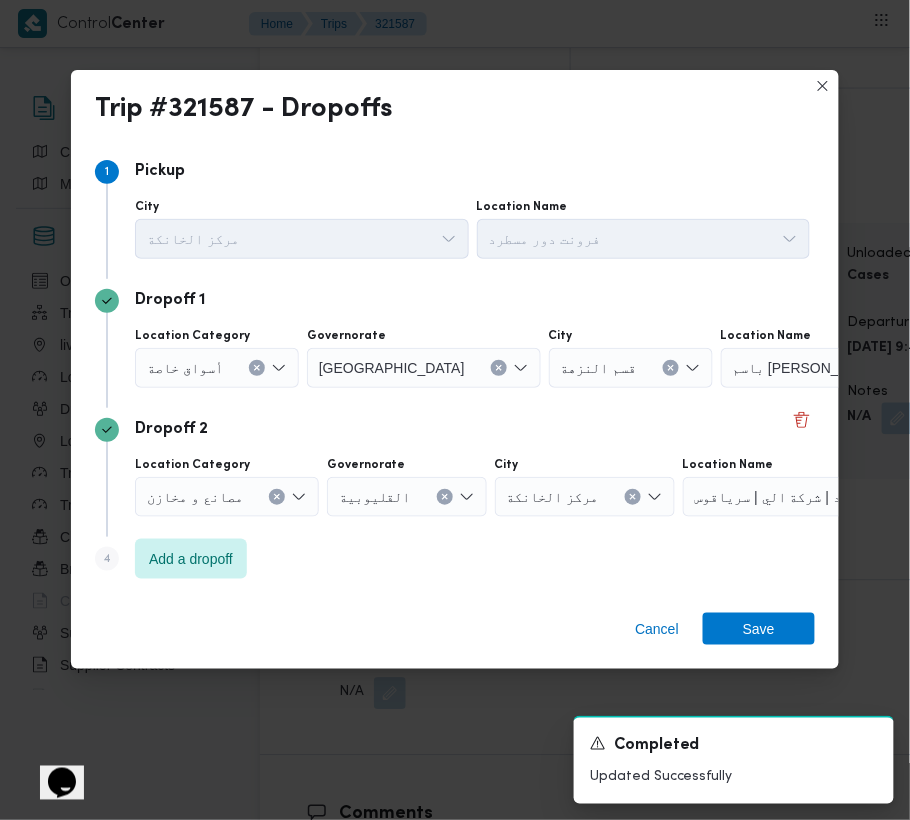 click on "أسواق خاصة" at bounding box center [185, 367] 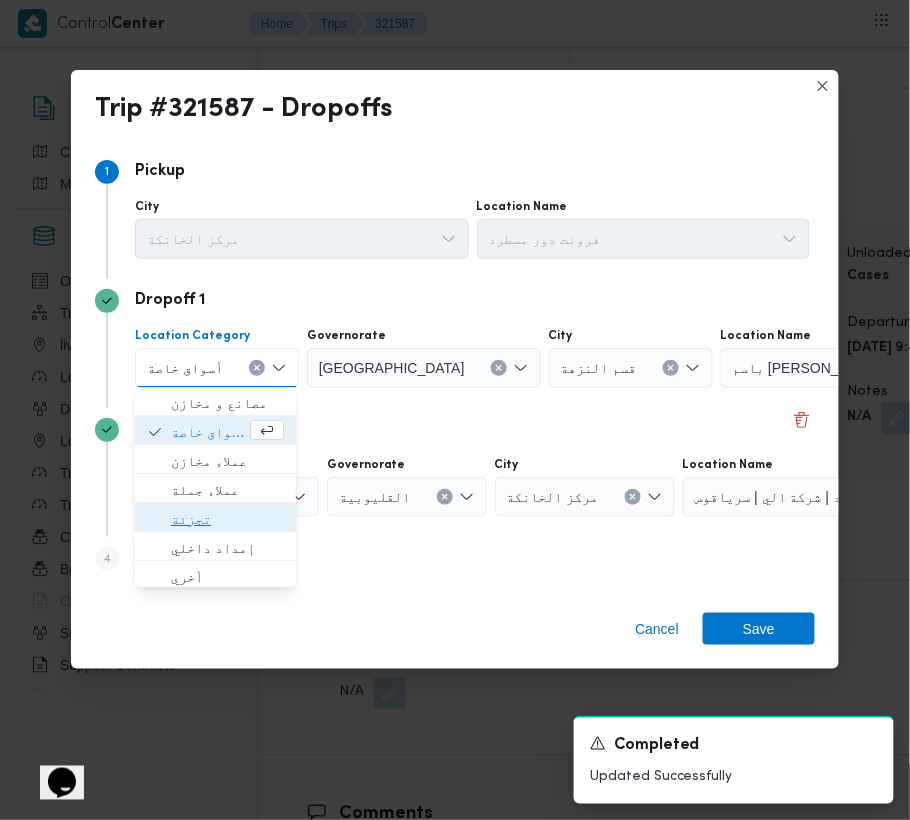 click on "تجزئة" at bounding box center (227, 520) 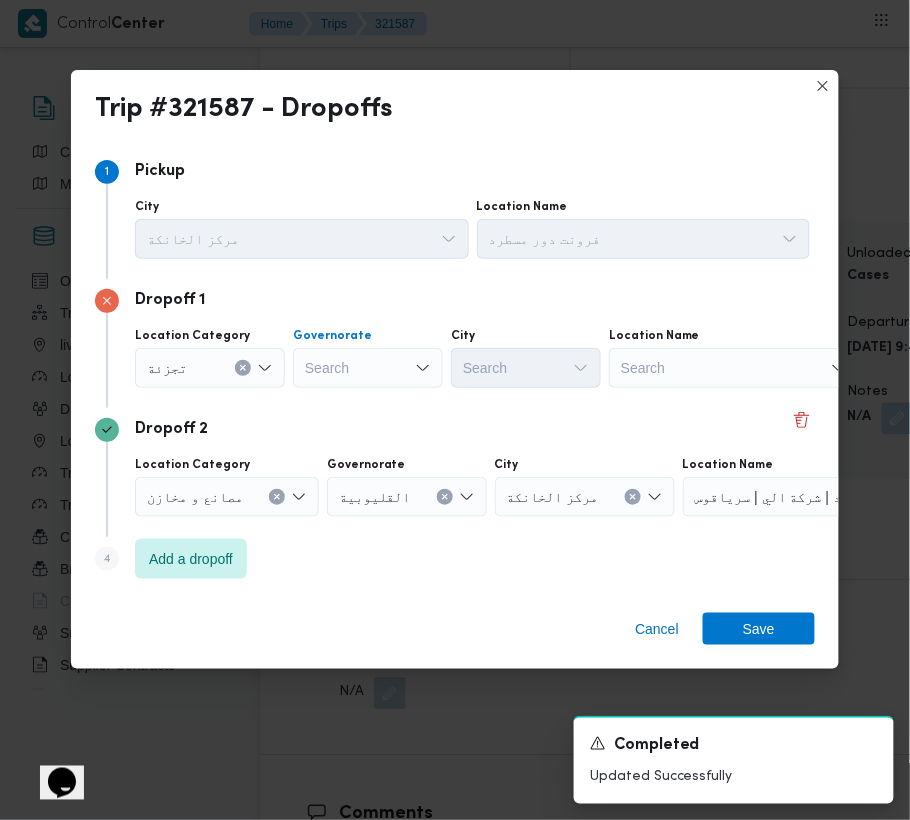 click on "Search" at bounding box center (368, 368) 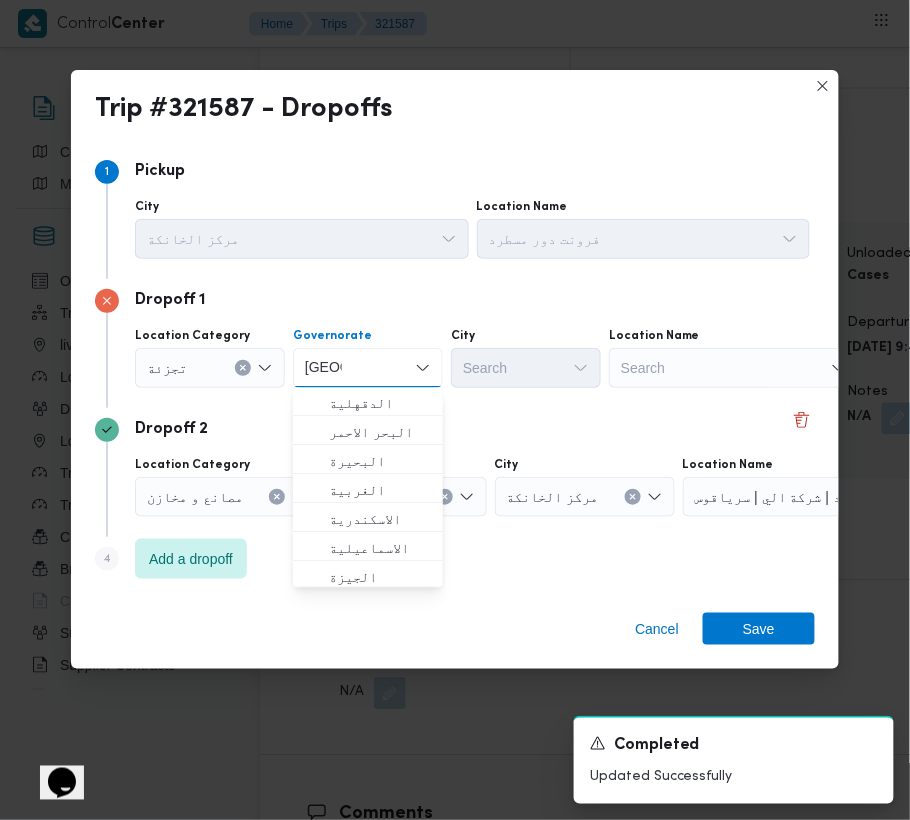 type on "قاهرة" 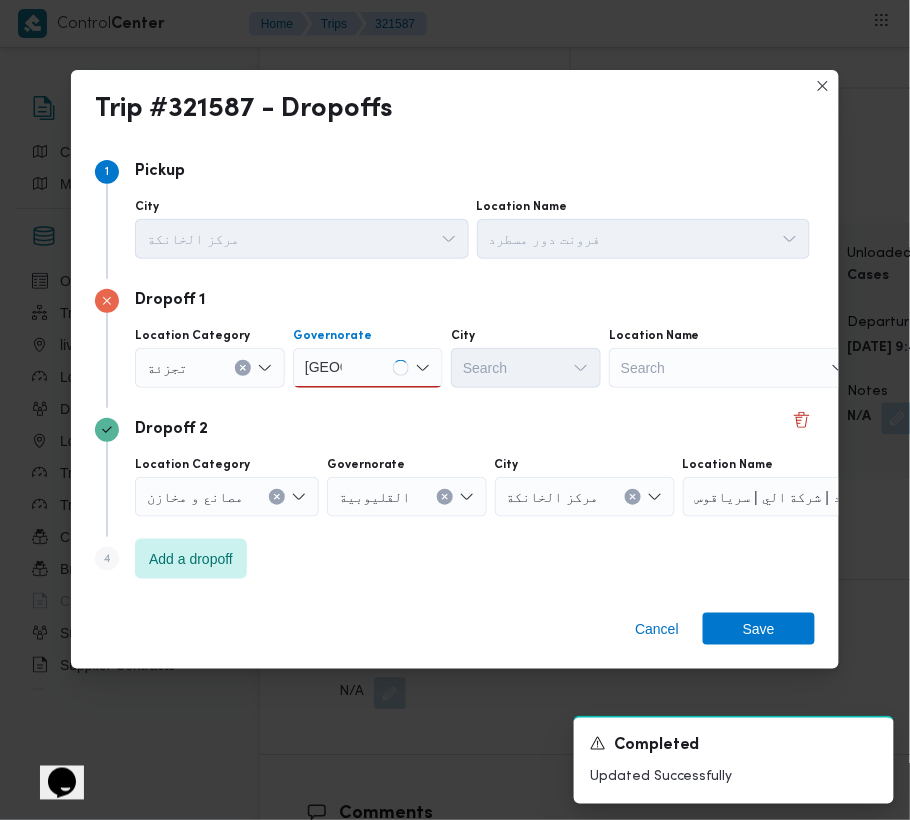 click on "قاهرة قاهرة" at bounding box center [368, 368] 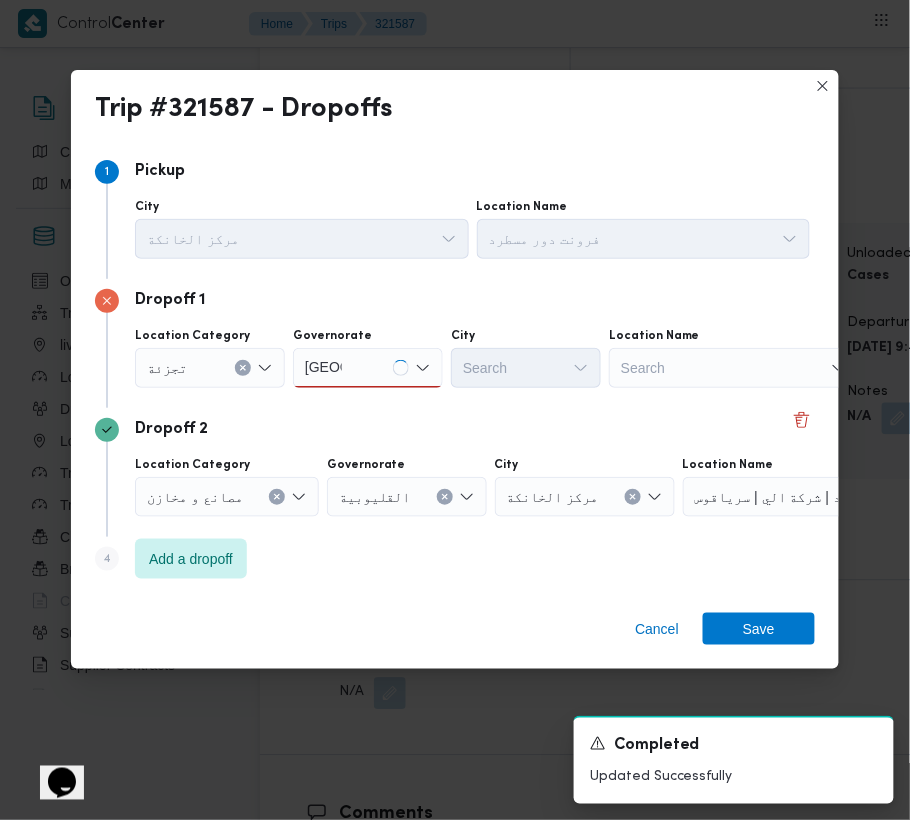 click on "قاهرة قاهرة" at bounding box center [368, 368] 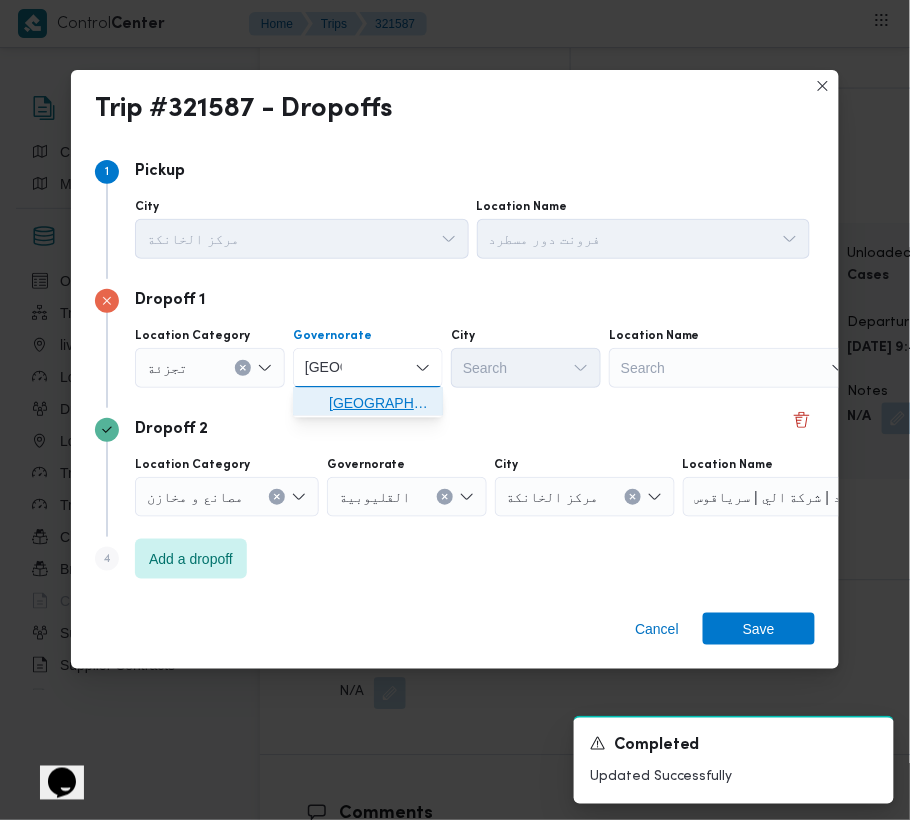 click on "القاهرة" at bounding box center [380, 404] 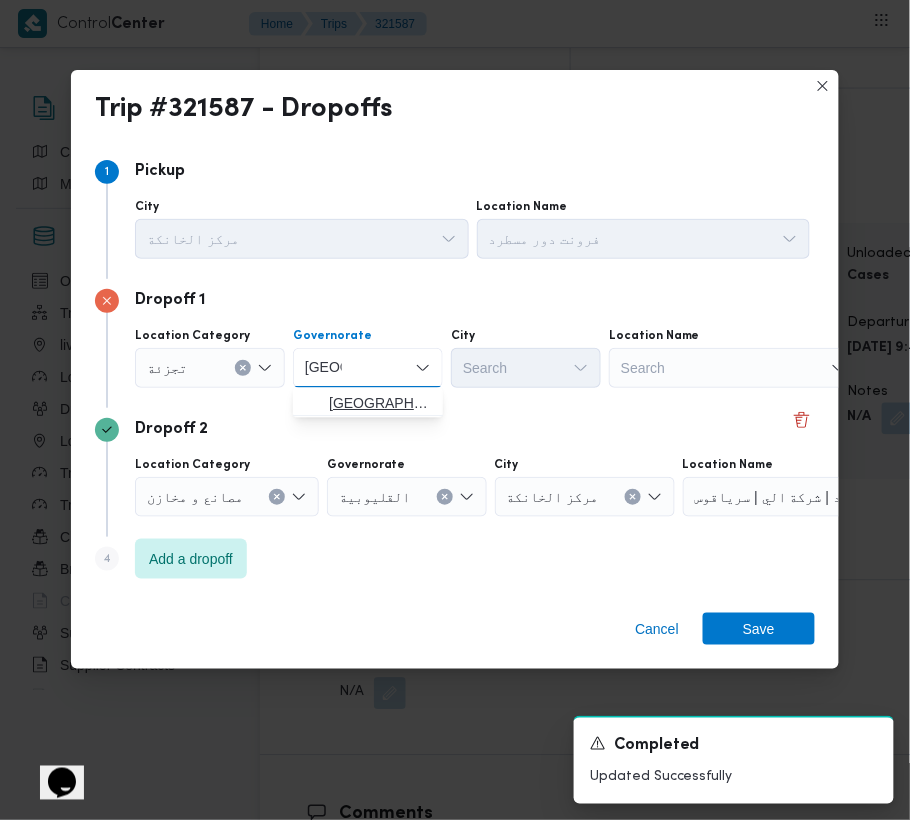 type 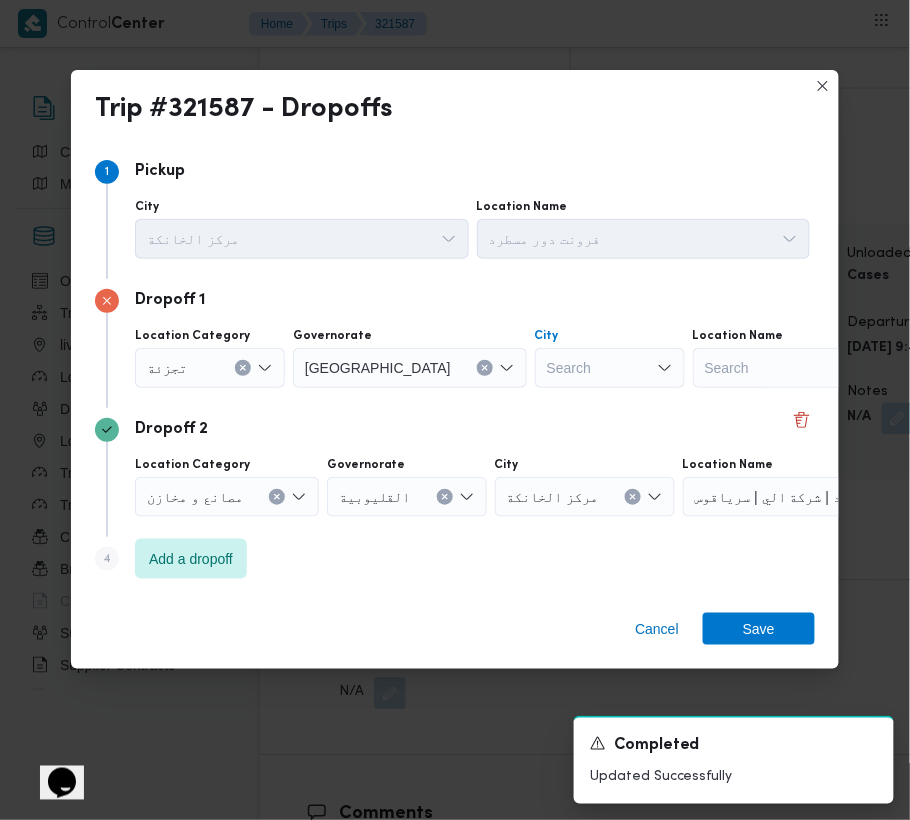 click on "Search" at bounding box center [610, 368] 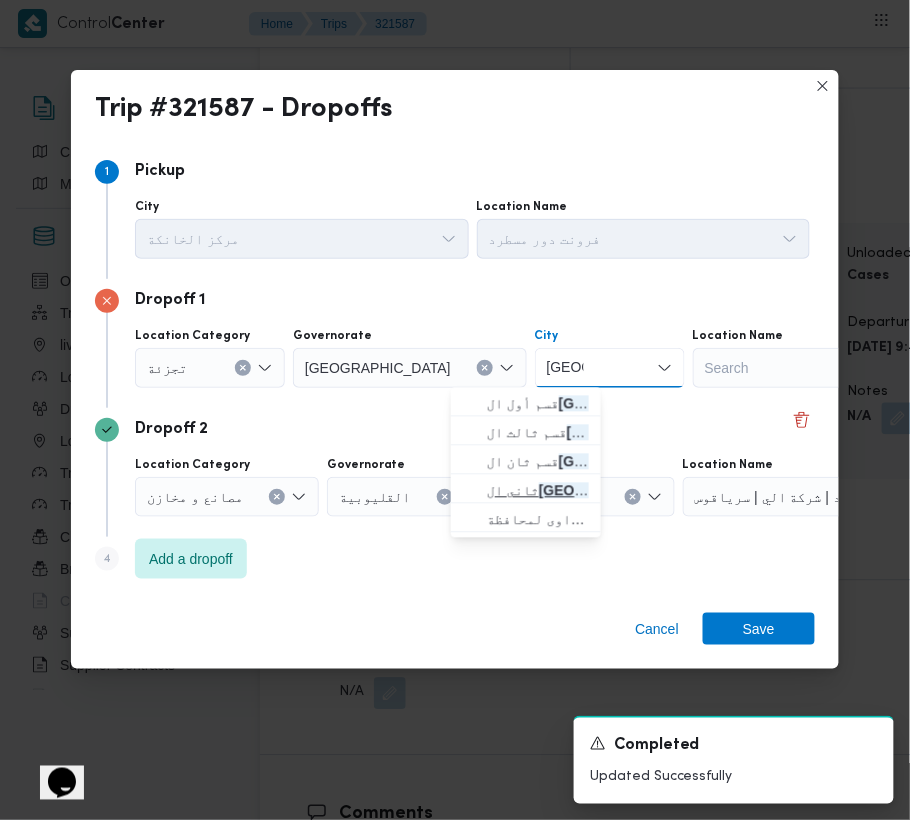 type on "قاهرة" 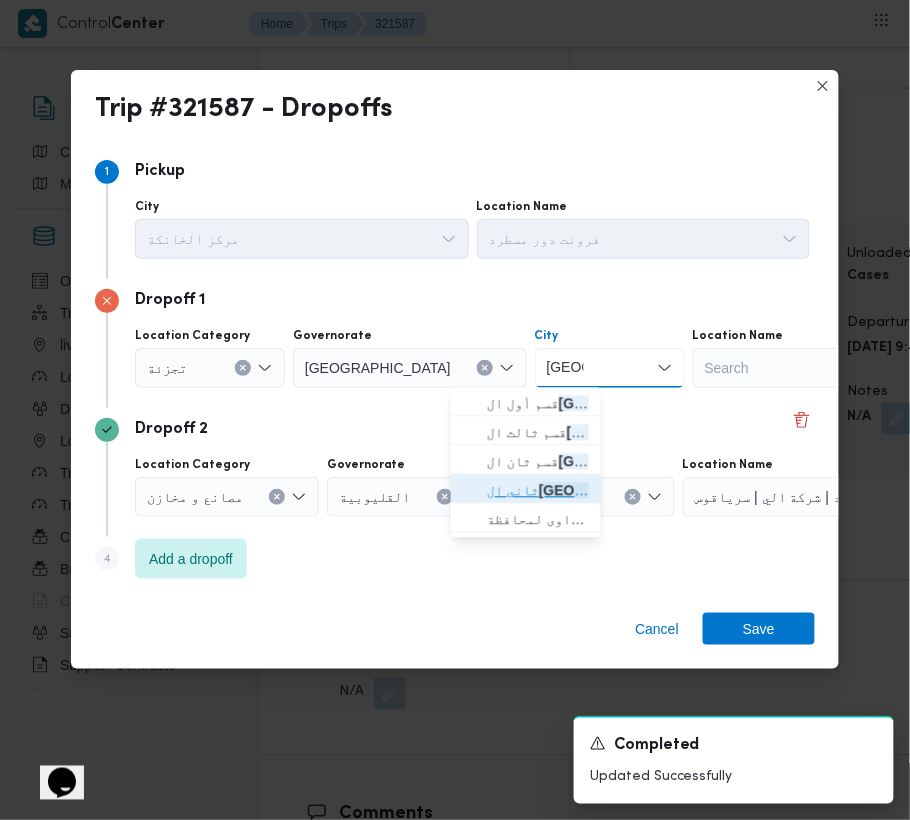 click on "ثانى ال قاهرة  الجديدة" at bounding box center (538, 491) 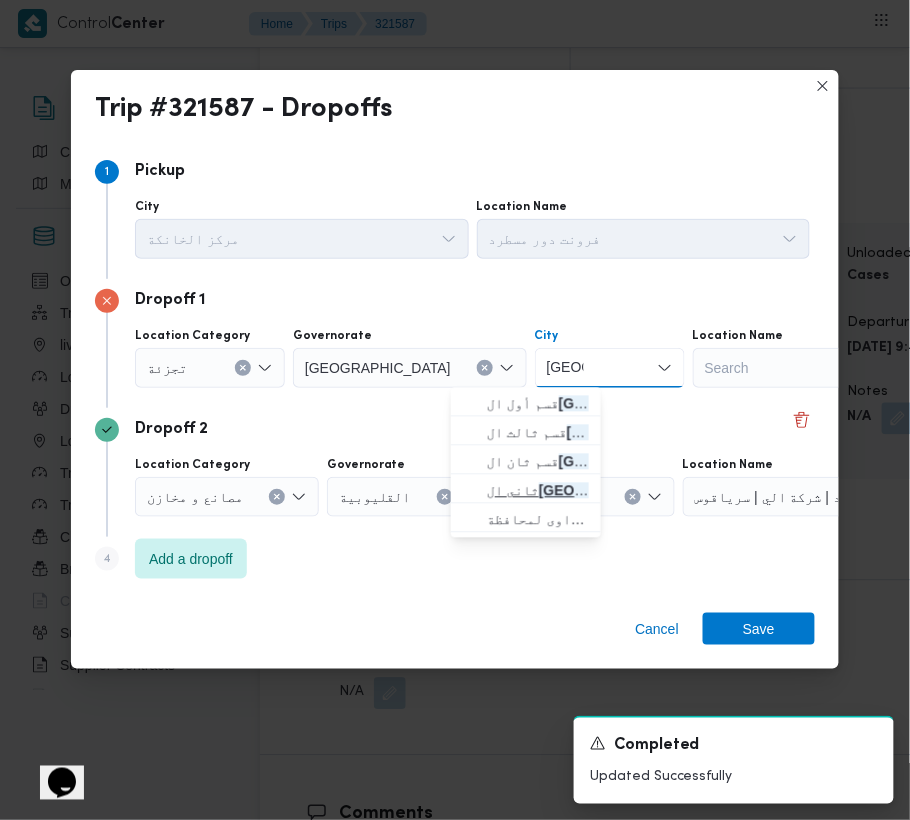 type 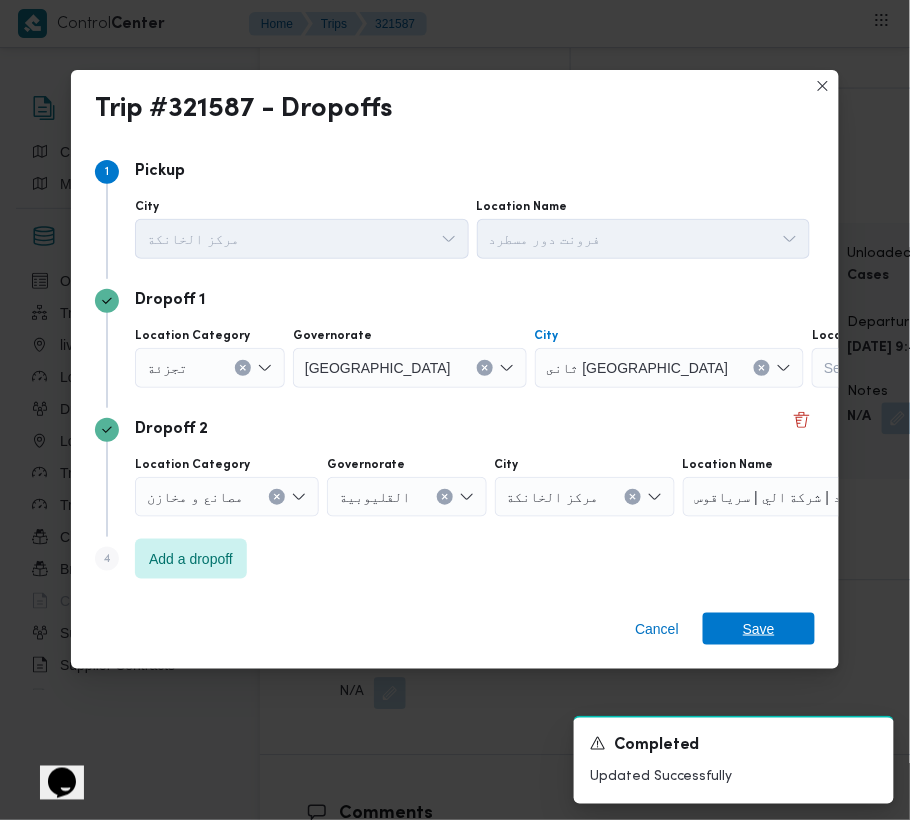 click on "Save" at bounding box center (759, 629) 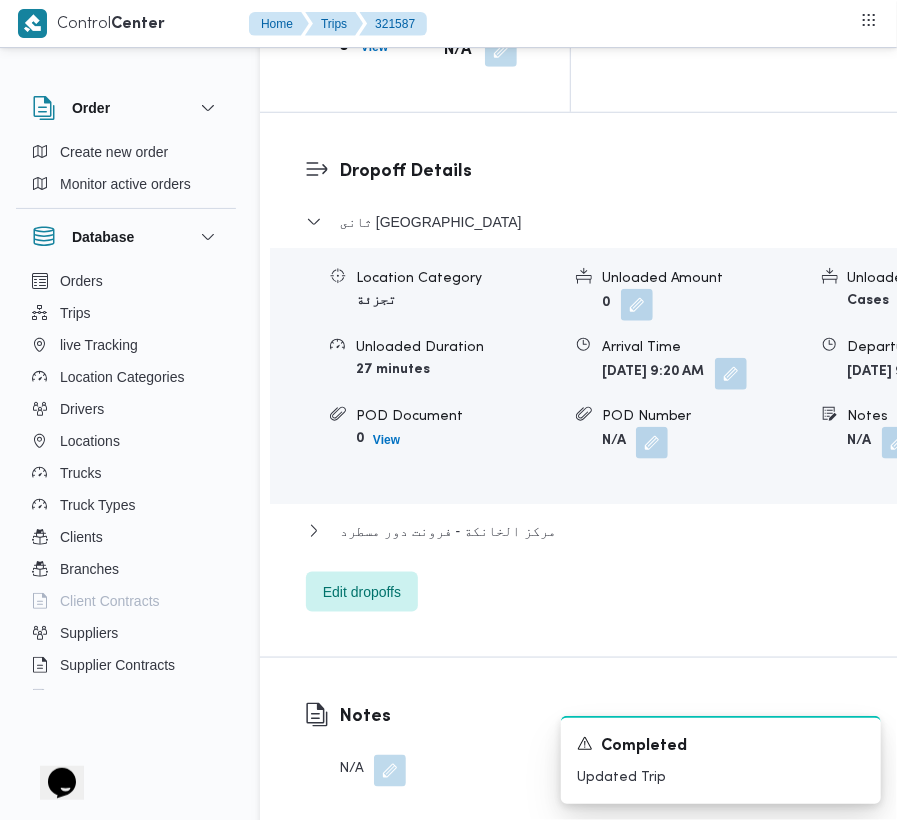 click on "Location Category تجزئة Unloaded Amount 0 Unloaded Unit Cases Unloaded Duration 27 minutes Arrival Time Tue, Jul 1, 2025 9:20 AM Departure Time Tue, Jul 1, 2025 9:47 AM POD Document 0 View POD Number N/A Notes N/A" at bounding box center (661, 363) 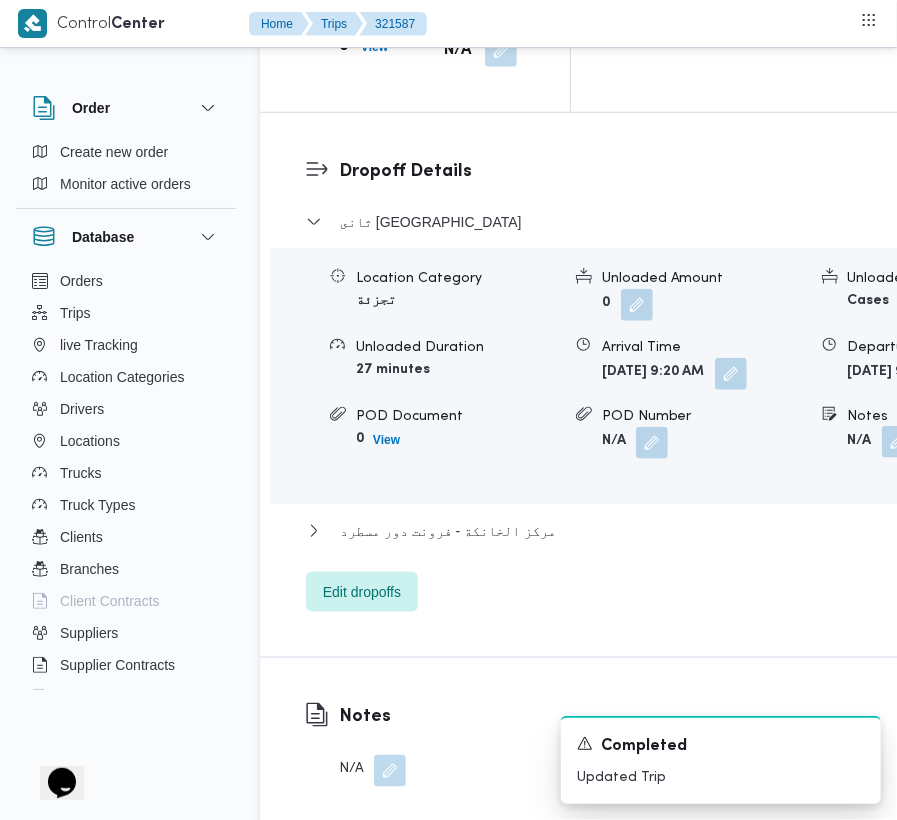 click at bounding box center [898, 442] 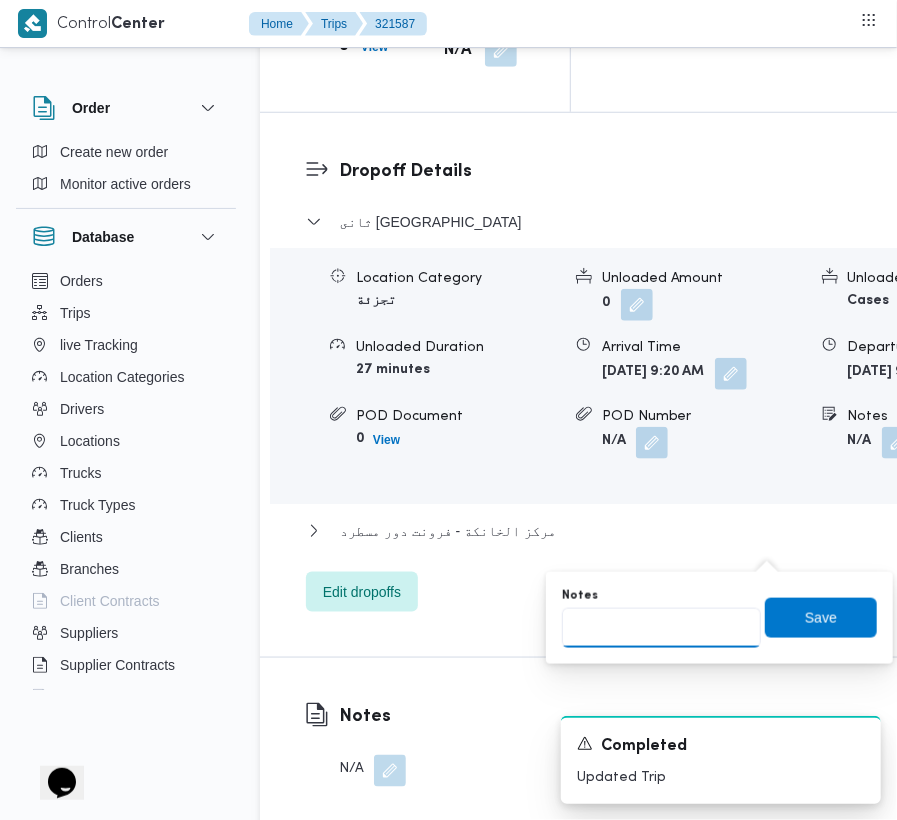 drag, startPoint x: 628, startPoint y: 606, endPoint x: 670, endPoint y: 610, distance: 42.190044 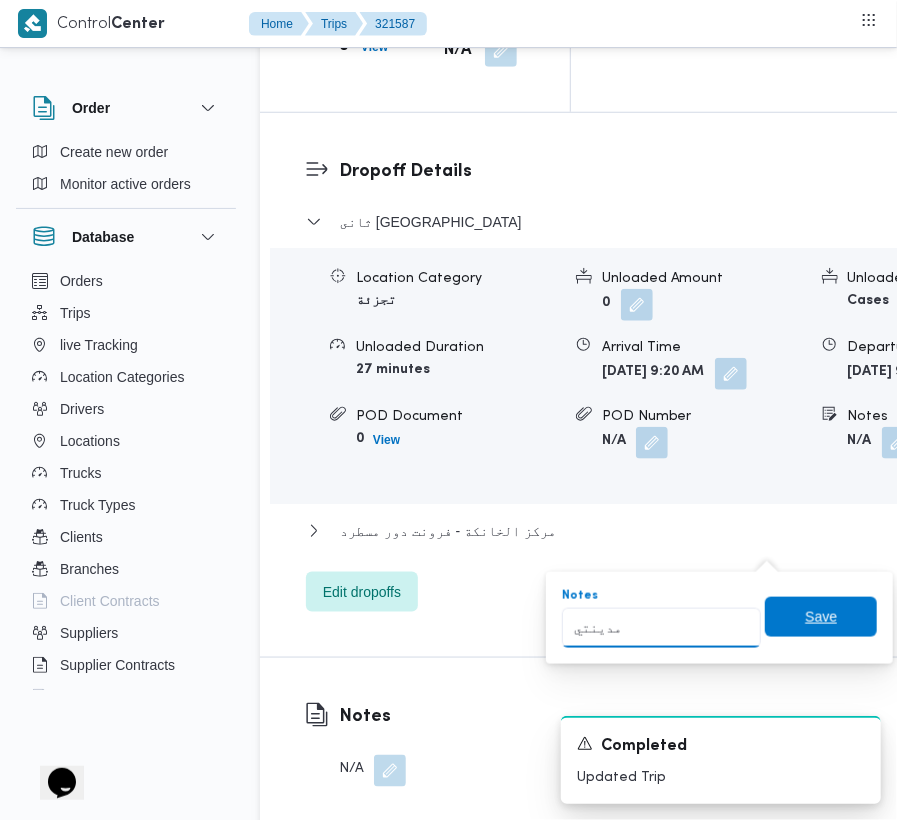 type on "مدينتي" 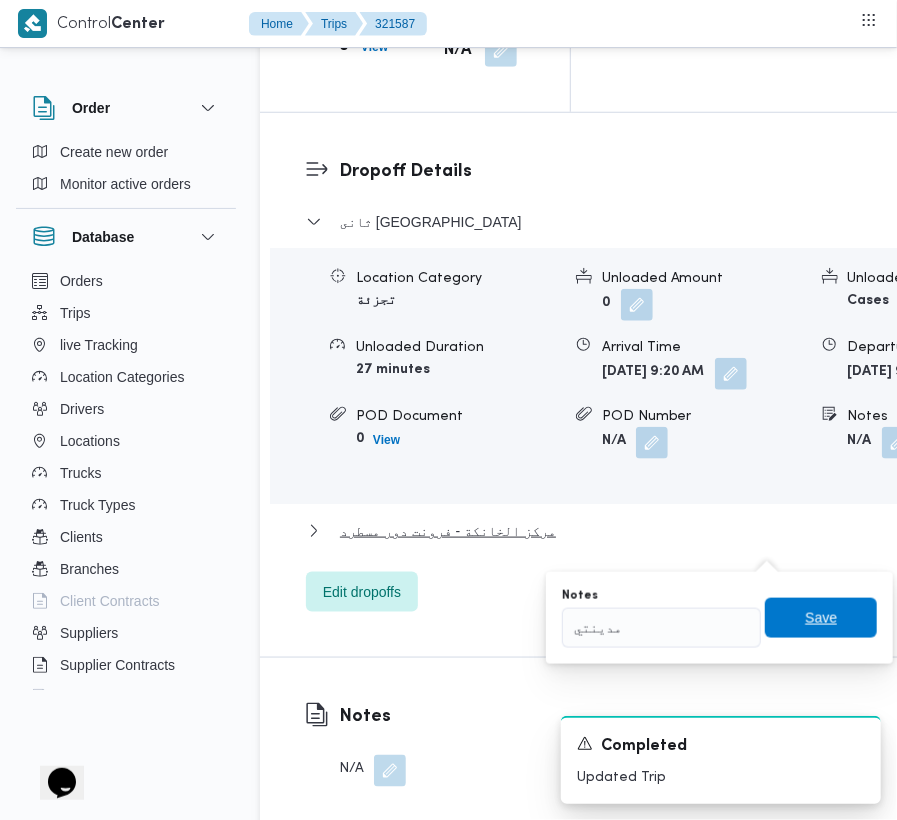 drag, startPoint x: 788, startPoint y: 598, endPoint x: 790, endPoint y: 613, distance: 15.132746 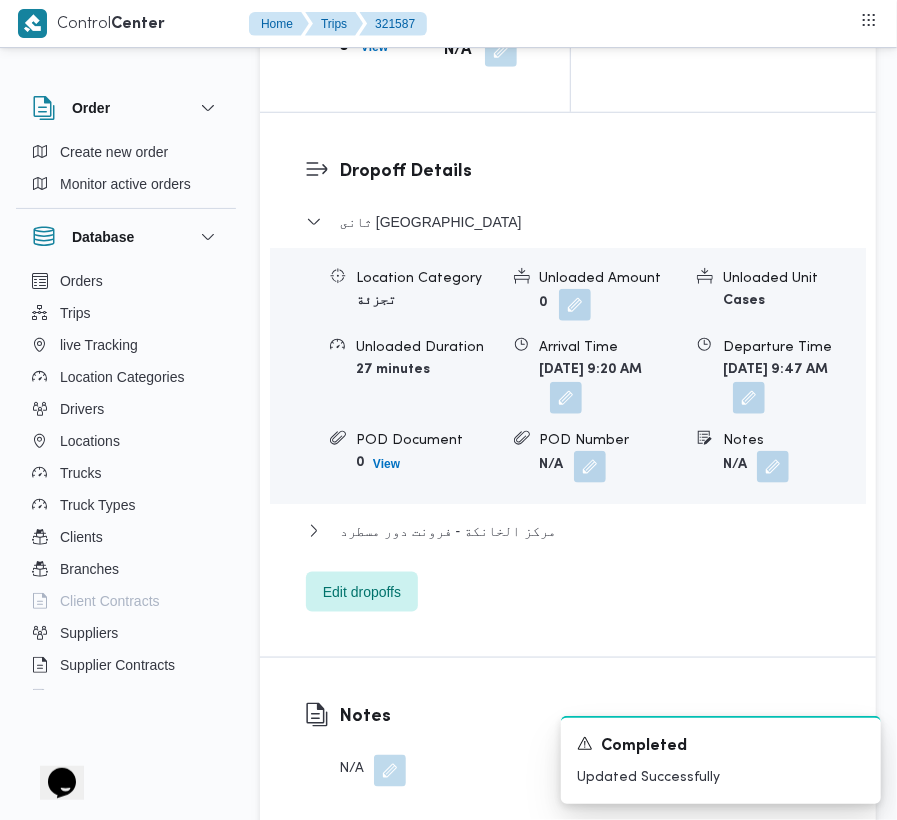 click on "مركز الخانكة -
فرونت دور مسطرد" at bounding box center (568, 538) 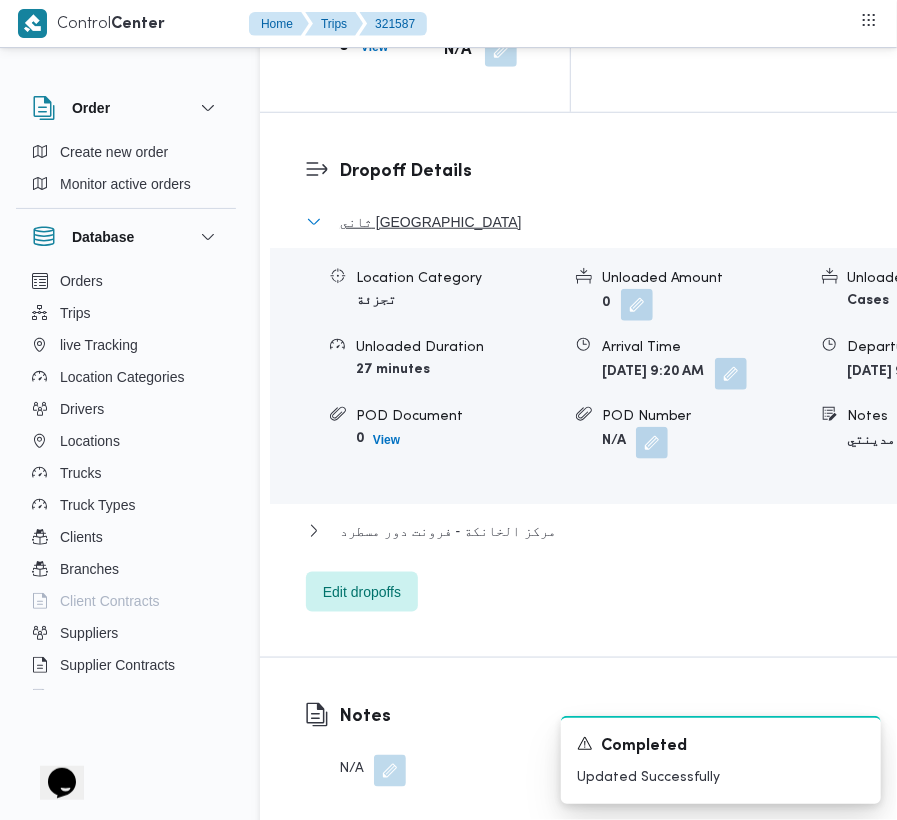 click on "ثانى القاهرة الجديدة" at bounding box center [431, 222] 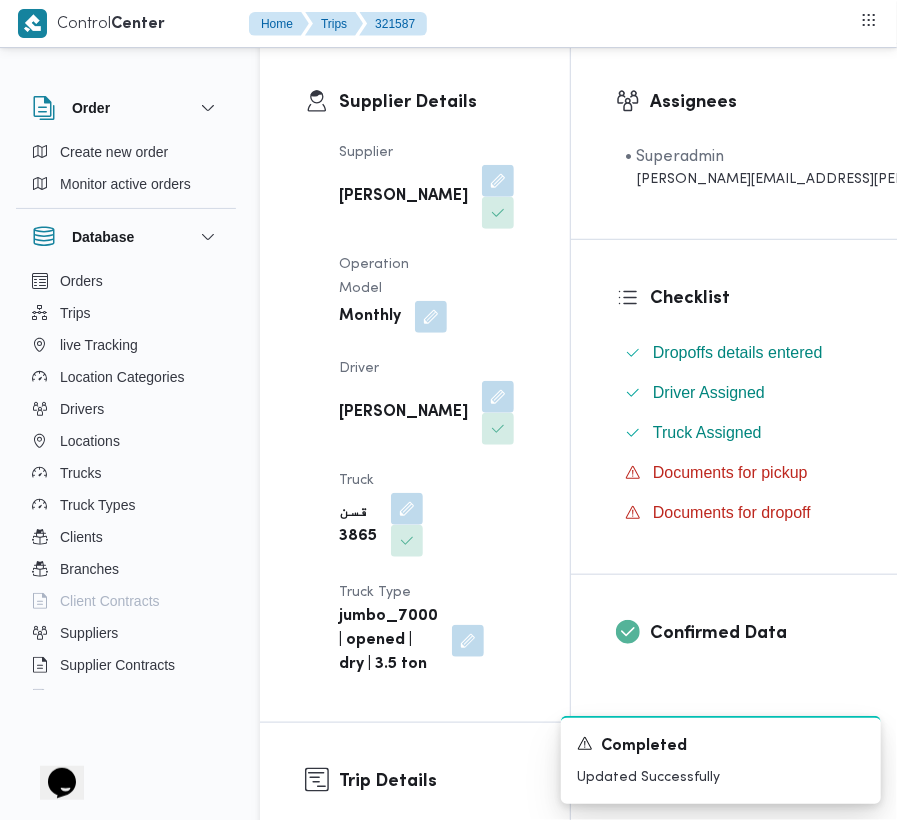 scroll, scrollTop: 0, scrollLeft: 0, axis: both 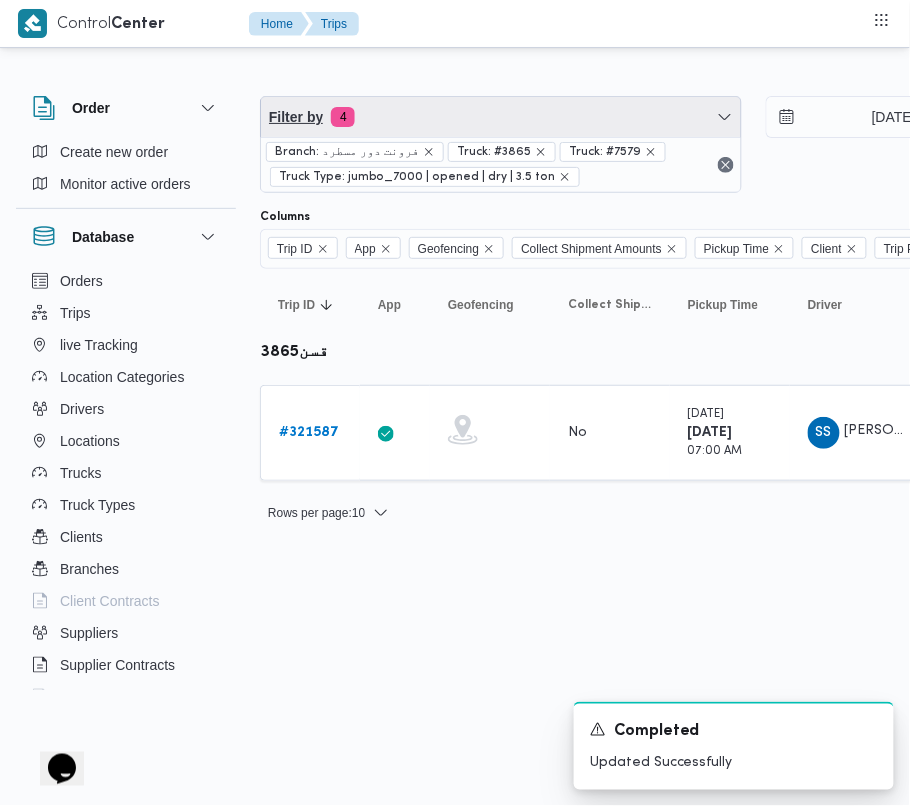 click on "Filter by 4" at bounding box center (501, 117) 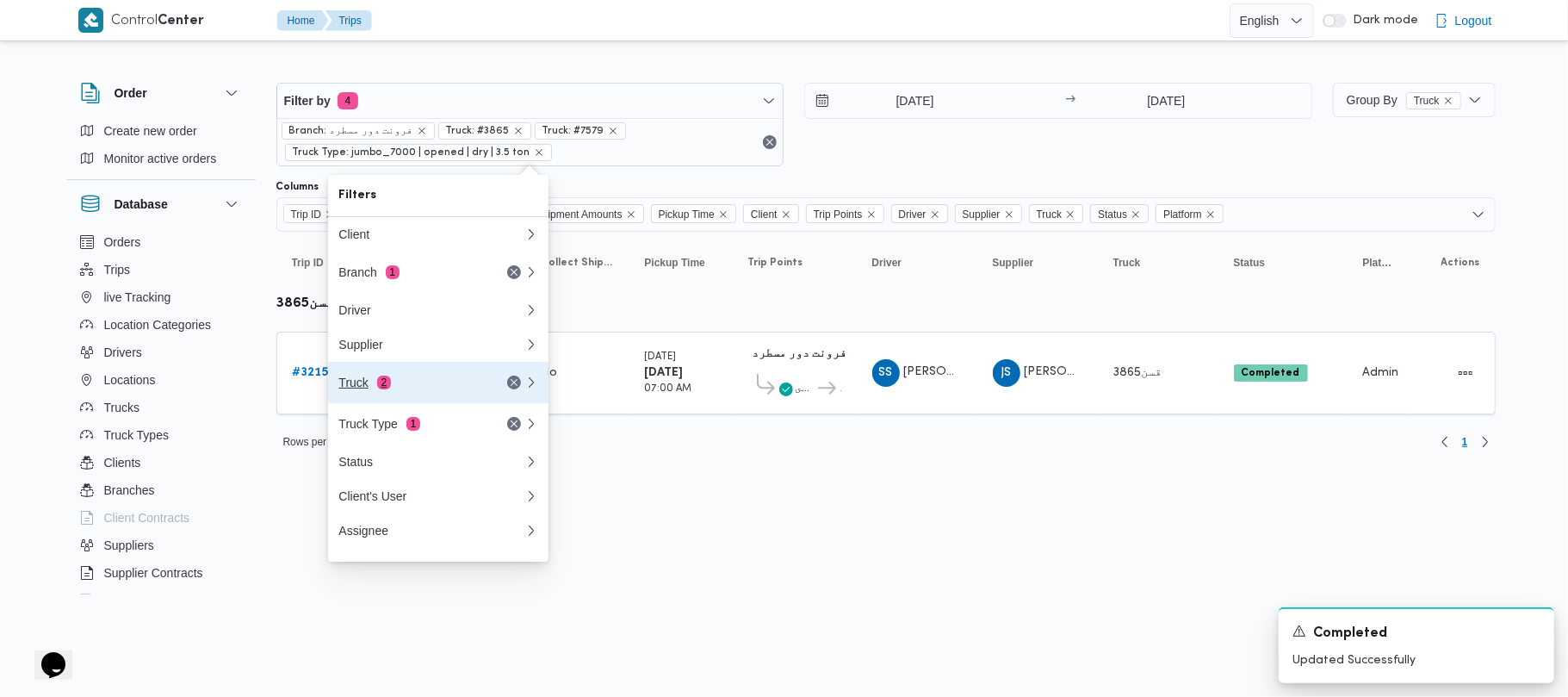 click on "Truck 2" at bounding box center (431, 383) 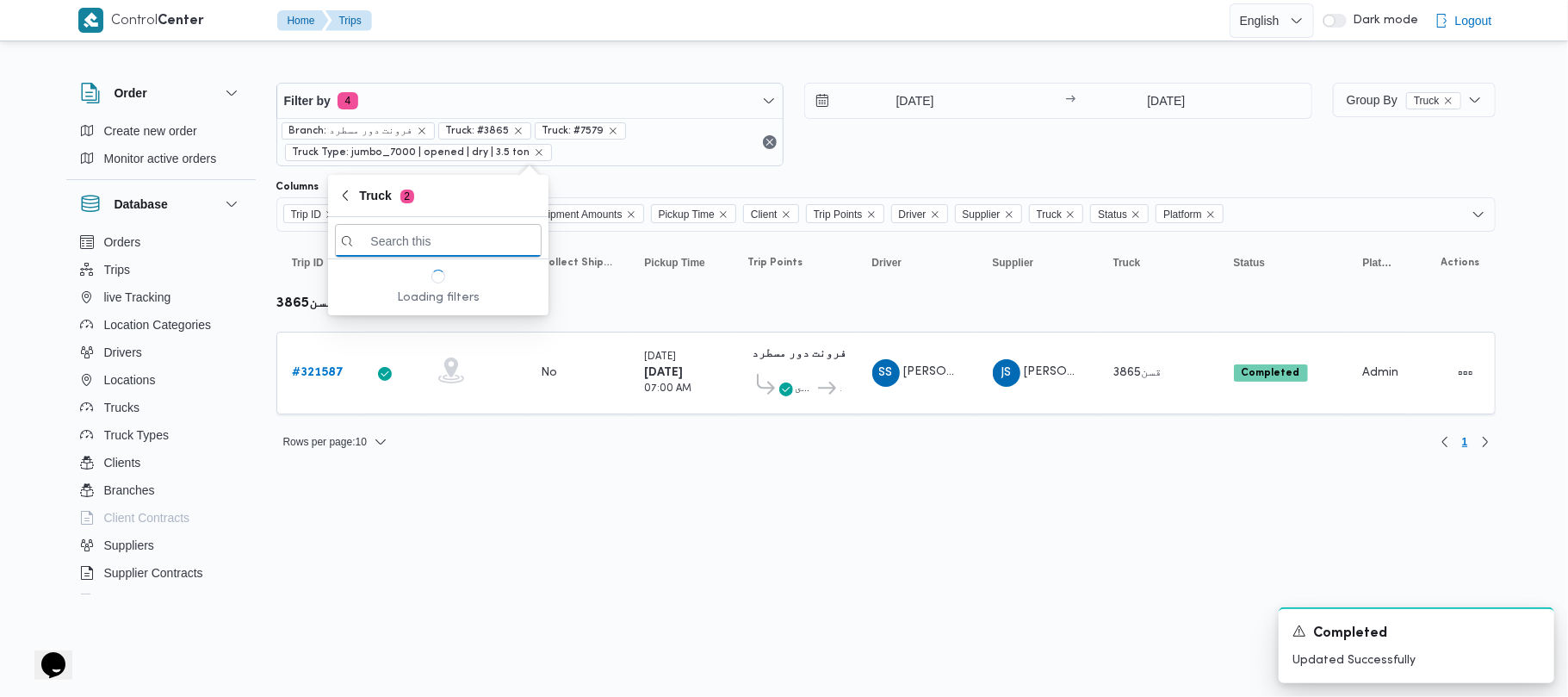 paste on "رمط497" 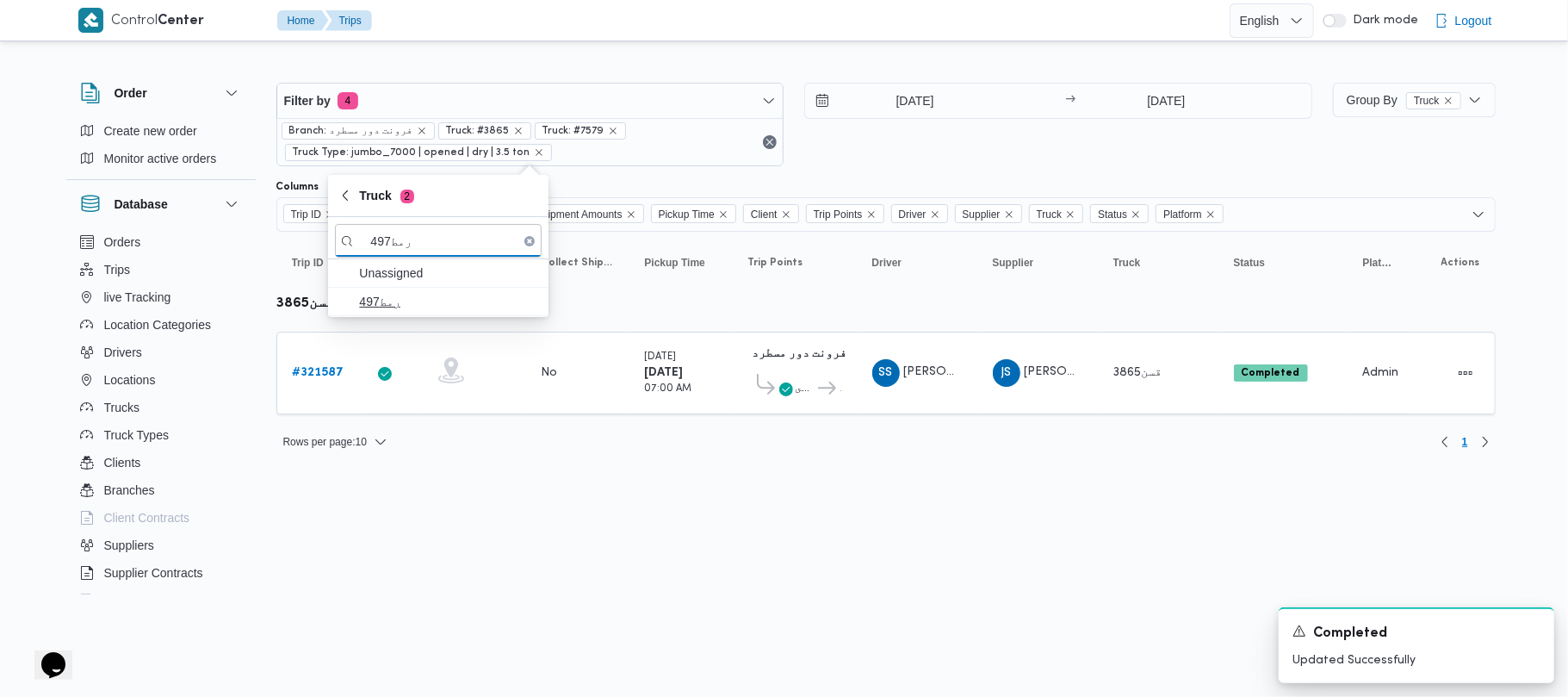 type on "رمط497" 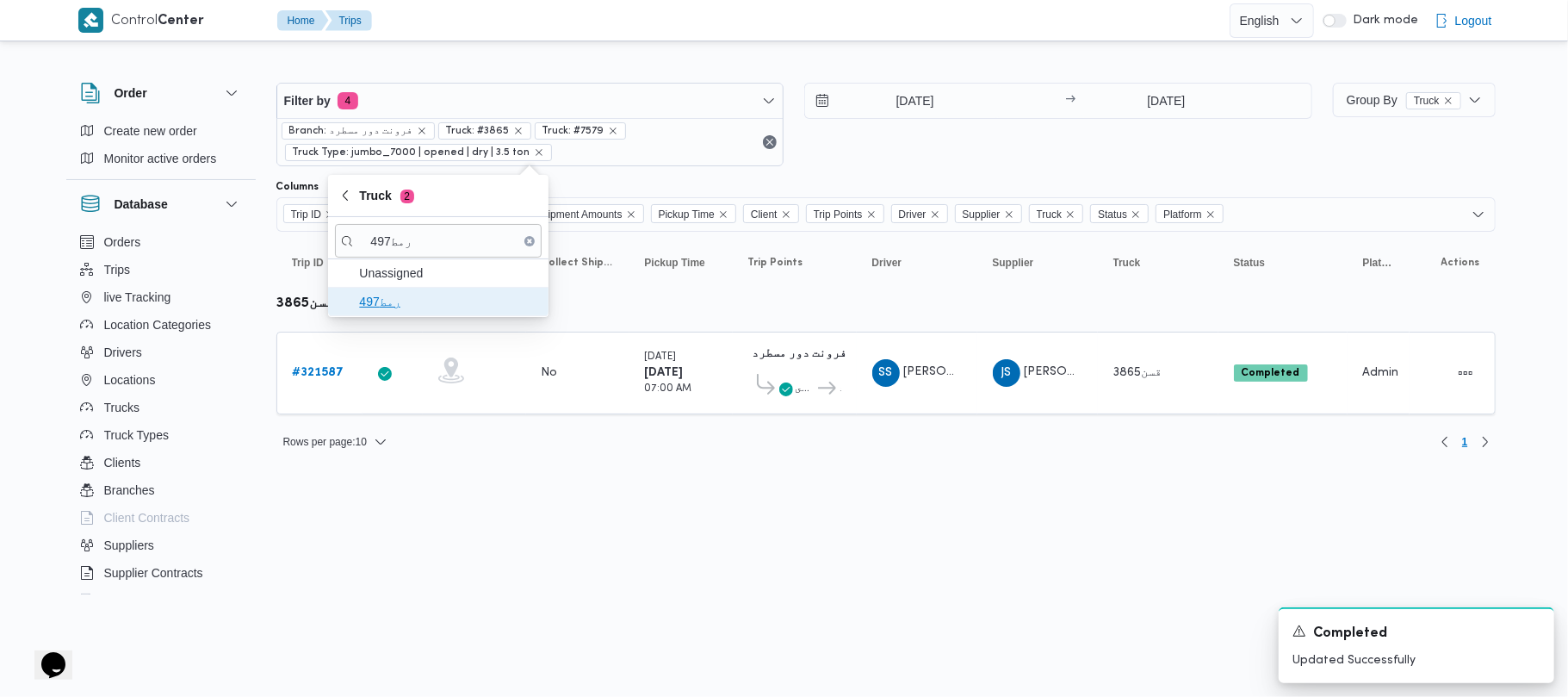 click on "رمط497" at bounding box center (449, 302) 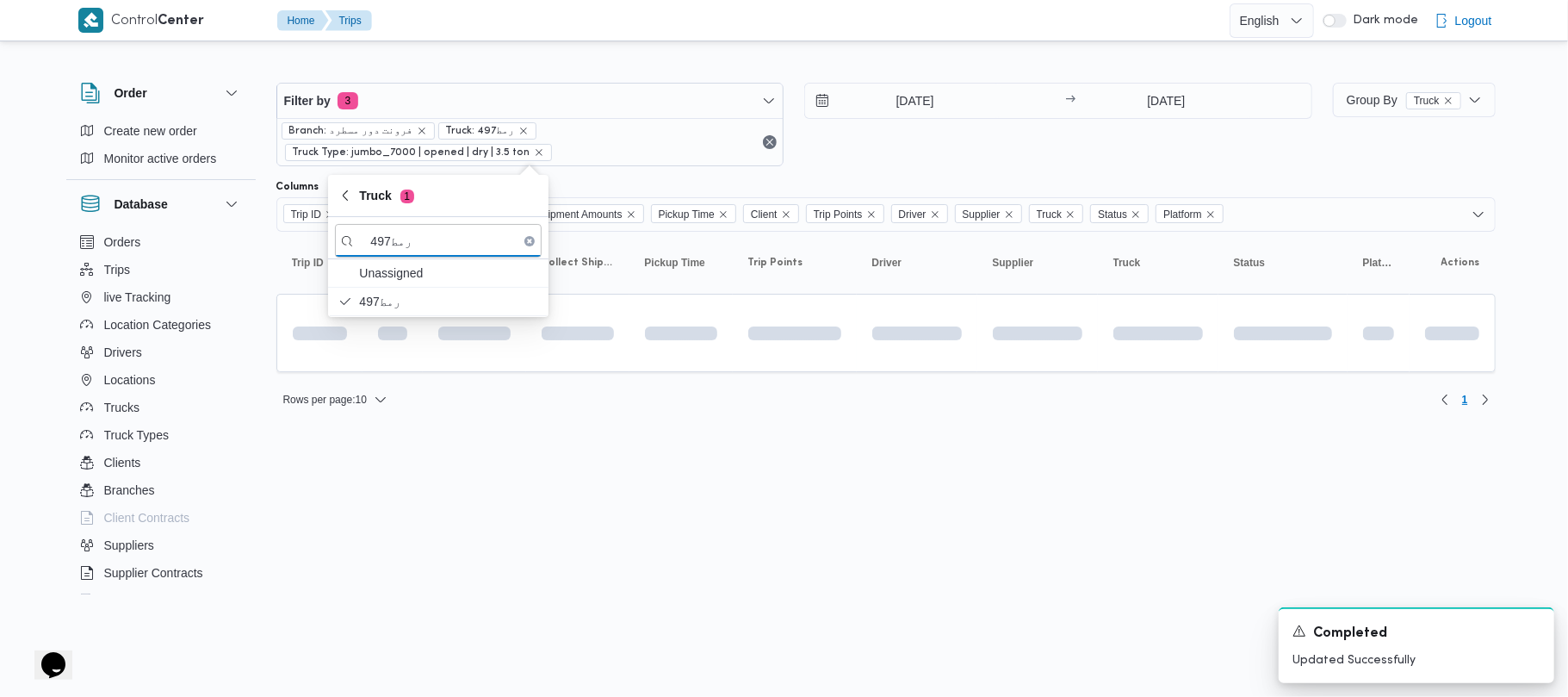 click on "Control  Center Home Trips English عربي Dark mode Logout Order Create new order Monitor active orders Database Orders Trips live Tracking Location Categories Drivers Locations Trucks Truck Types Clients Branches Client Contracts Suppliers Supplier Contracts Devices Users Projects SP Projects Admins organization assignees Tags Filter by 3 Branch: فرونت دور مسطرد Truck: رمط497 Truck Type: jumbo_7000 | opened | dry | 3.5 ton 1/7/2025 → 1/7/2025 Group By Truck Columns Trip ID App Geofencing Collect Shipment Amounts Pickup Time Client Trip Points Driver Supplier Truck Status Platform Sorting Trip ID Click to sort in ascending order App Click to sort in ascending order Geofencing Click to sort in ascending order Collect Shipment Amounts Pickup Time Click to sort in ascending order Client Click to sort in ascending order Trip Points Driver Click to sort in ascending order Supplier Click to sort in ascending order Truck Click to sort in ascending order Status Click to sort in ascending order :" at bounding box center [784, 348] 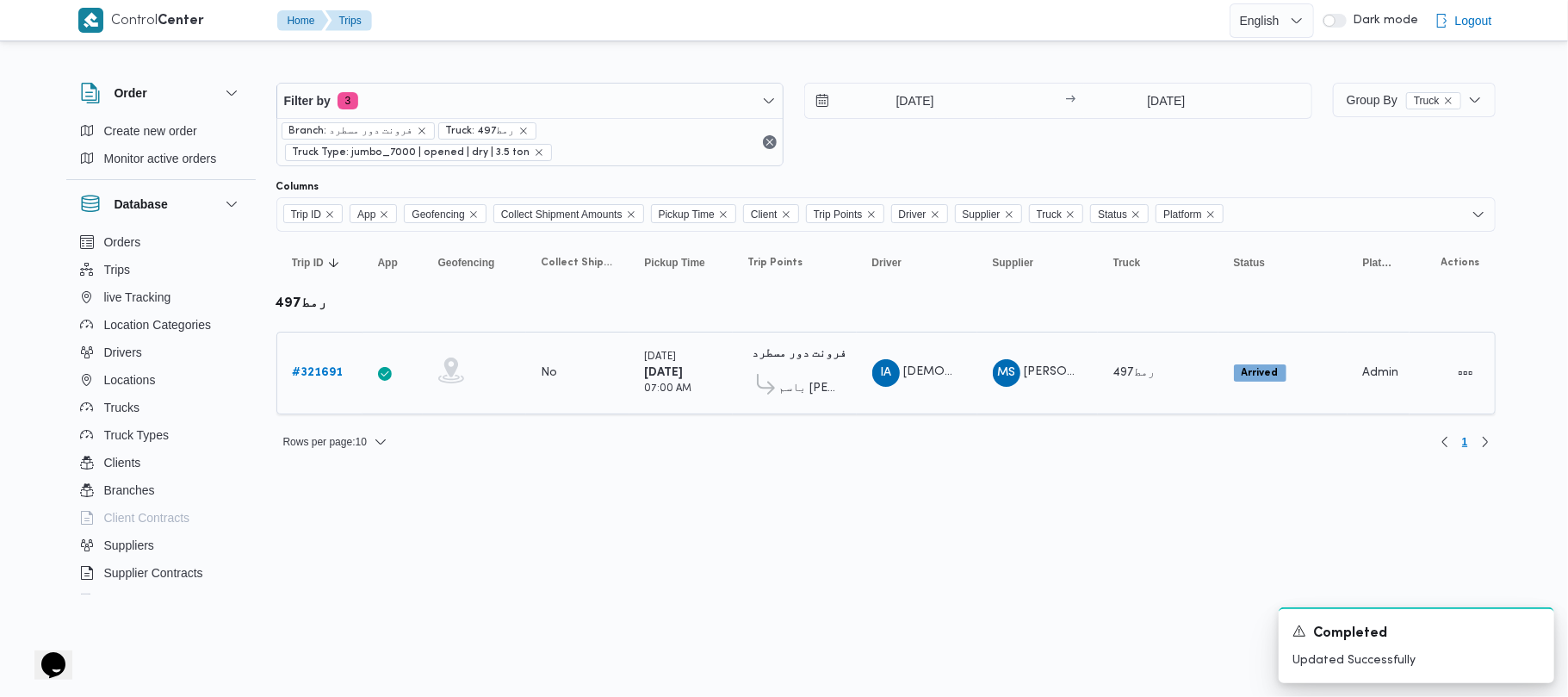 drag, startPoint x: 307, startPoint y: 357, endPoint x: 307, endPoint y: 369, distance: 12 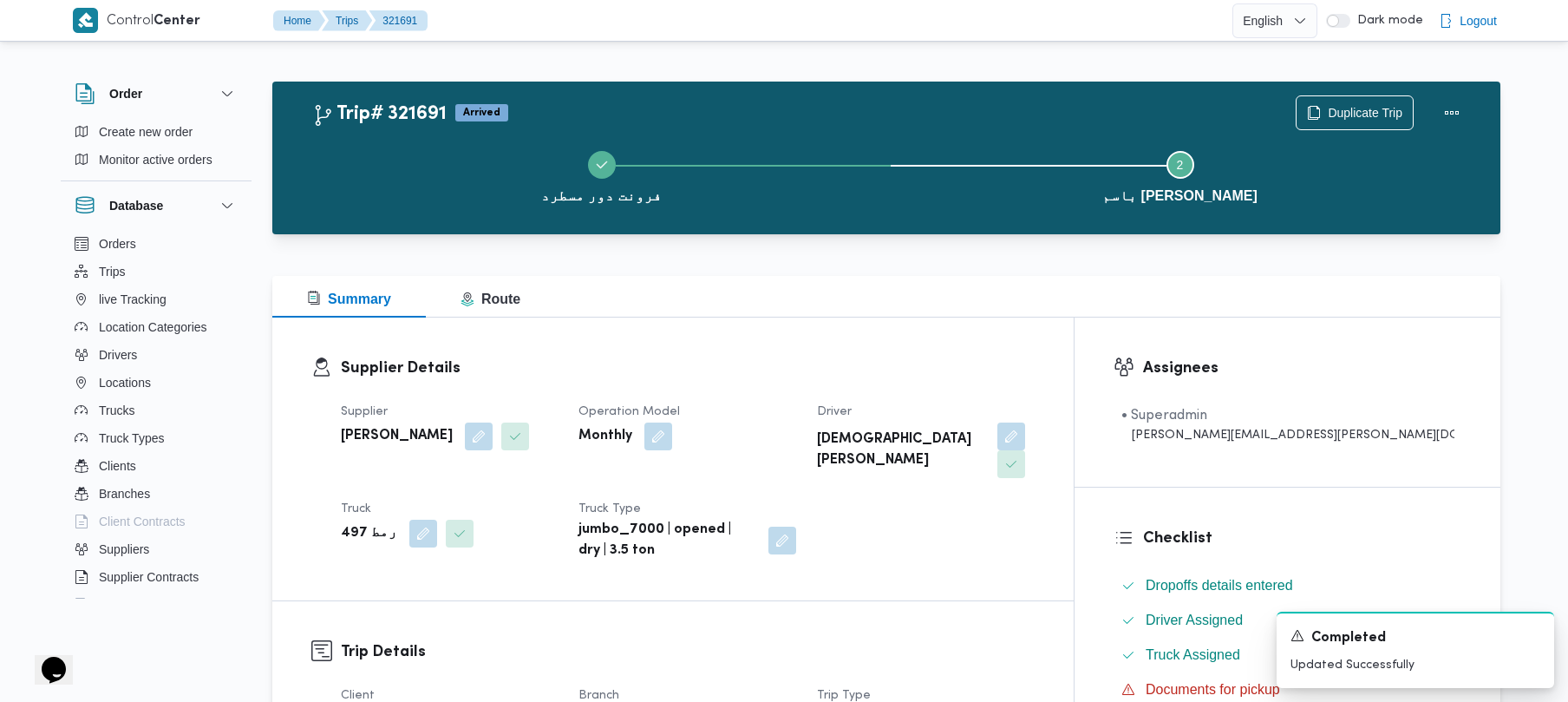 click on "Control  Center Home Trips 321691 English عربي Dark mode Logout Order Create new order Monitor active orders Database Orders Trips live Tracking Location Categories Drivers Locations Trucks Truck Types Clients Branches Client Contracts Suppliers Supplier Contracts Devices Users Projects SP Projects Admins organization assignees Tags Trip# 321691 Arrived Duplicate Trip   فرونت دور مسطرد Step 2 is incomplete 2 باسم ماركت هيليوبلس Summary Route Supplier Details Supplier محمد صلاح عبداللطيف الشريف Operation Model Monthly Driver اسلام عصام محمد طير البر ابراهيم Truck رمط 497 Truck Type jumbo_7000 | opened | dry | 3.5 ton Trip Details Client Frontdoor Branch فرونت دور مسطرد Trip Type أسواق خاصة Pickup date & time Tue, Jul 1, 2025 7:00 AM Source System App Version 3.7.5.production.driver-release (164) Returnable No Geofencing No Auto Ending Yes Collect Shipment Amounts No Contract Type Monthly Project Name 0" at bounding box center (784, 1527) 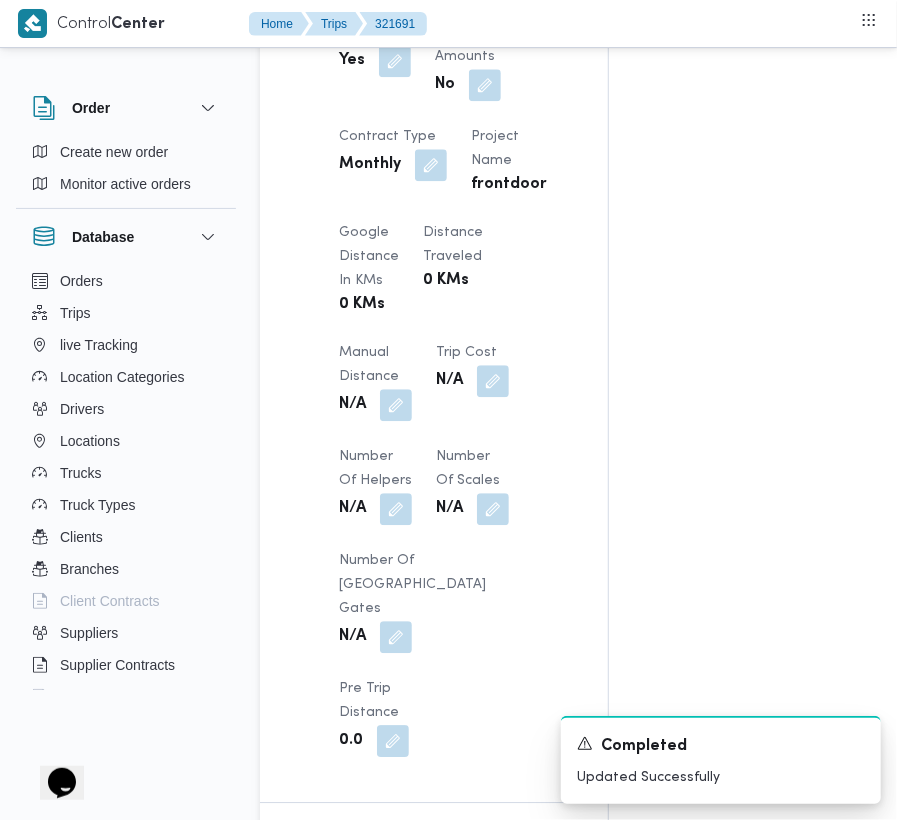 scroll, scrollTop: 2533, scrollLeft: 0, axis: vertical 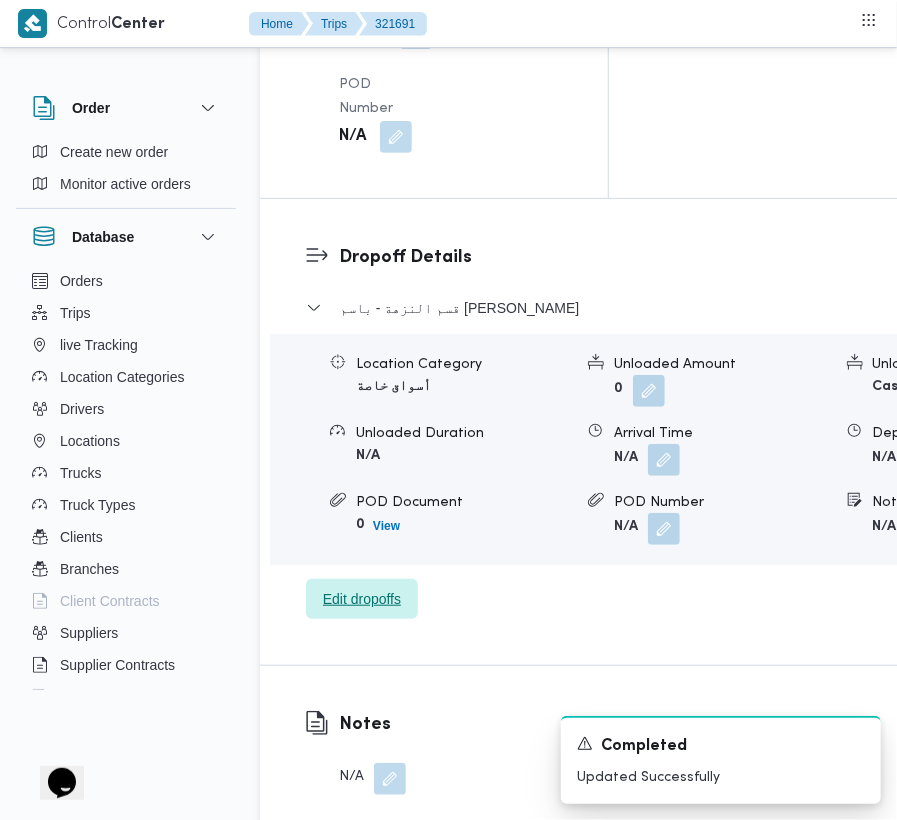 click on "Edit dropoffs" at bounding box center (362, 599) 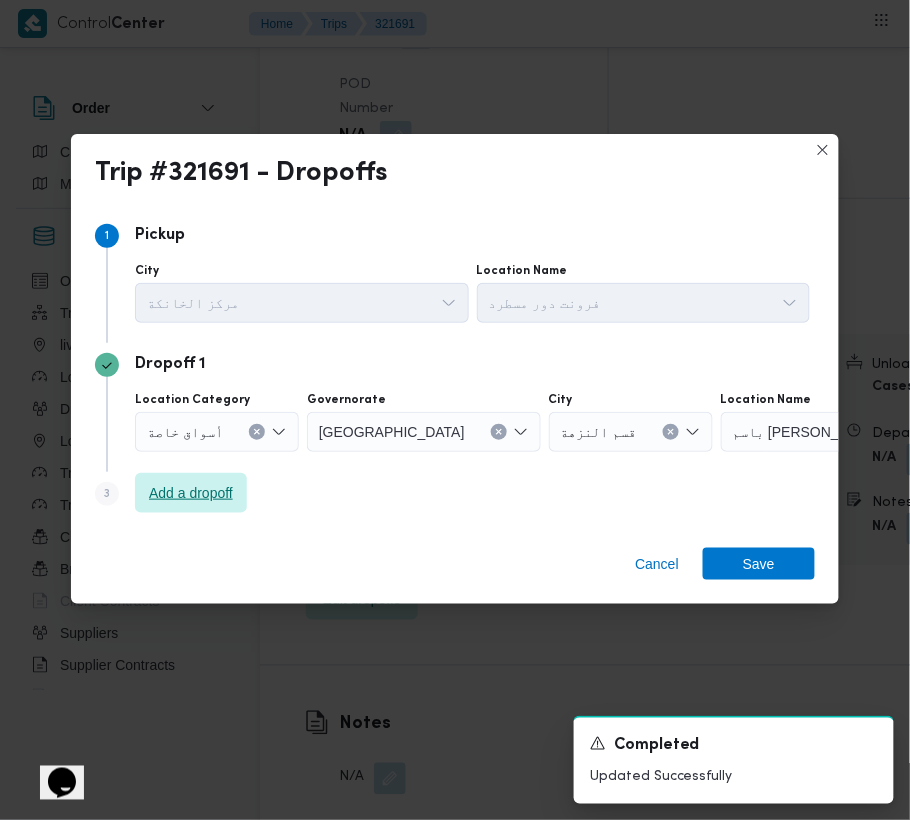click on "Add a dropoff" at bounding box center (191, 493) 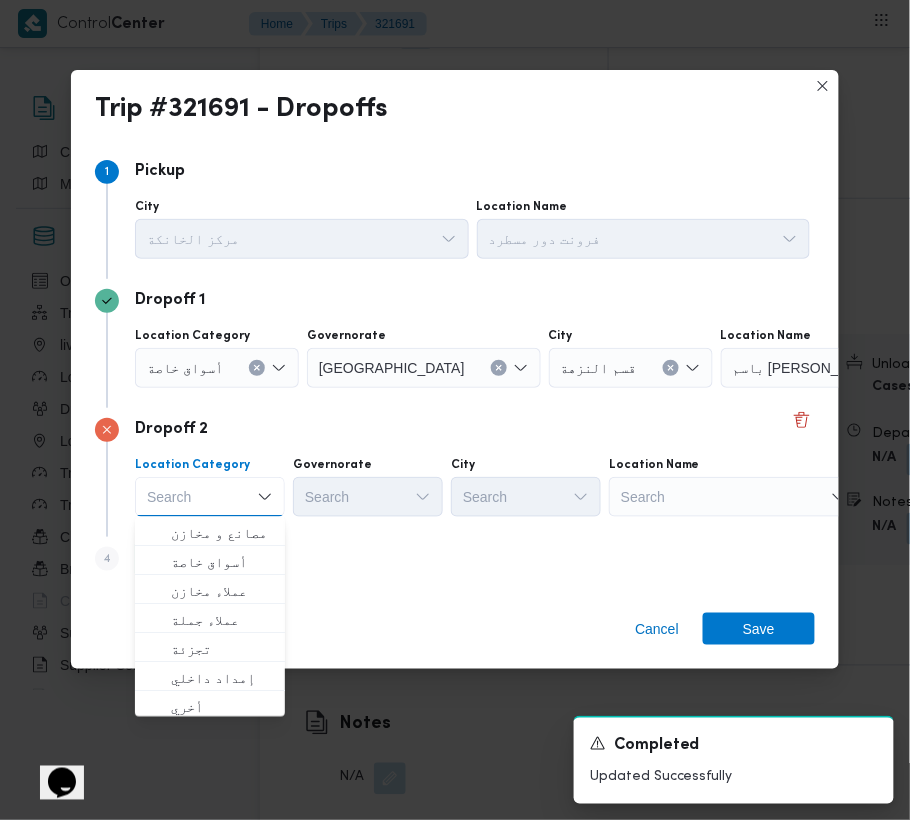 click 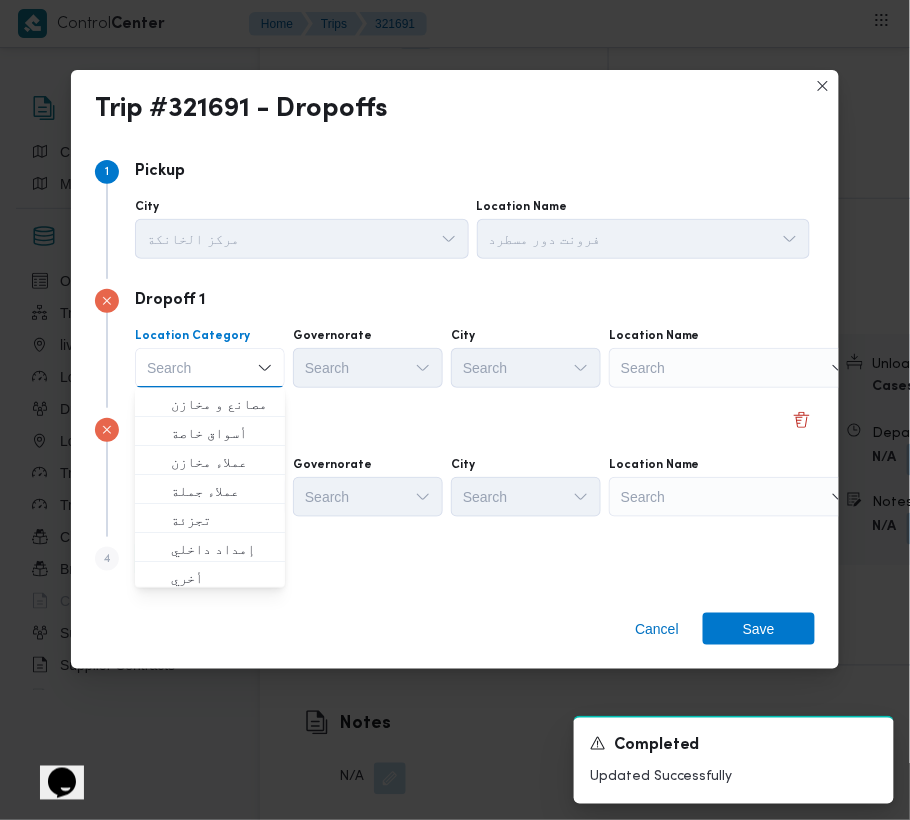 click on "Search" at bounding box center [734, 368] 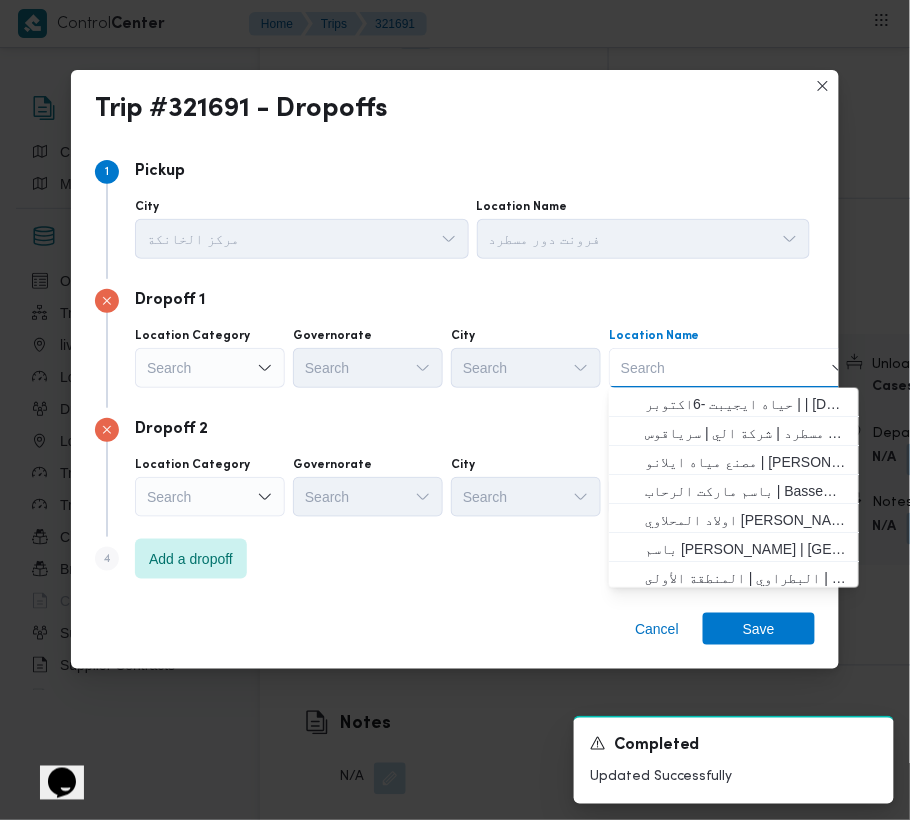 paste on "بيانكو" 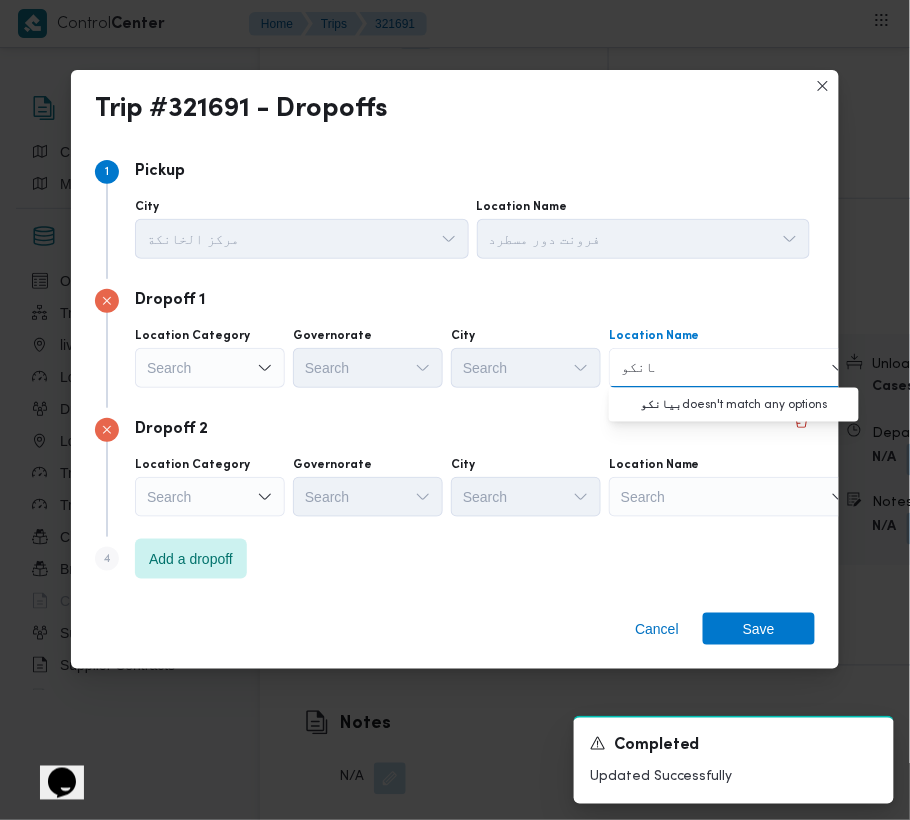type on "بيانكو" 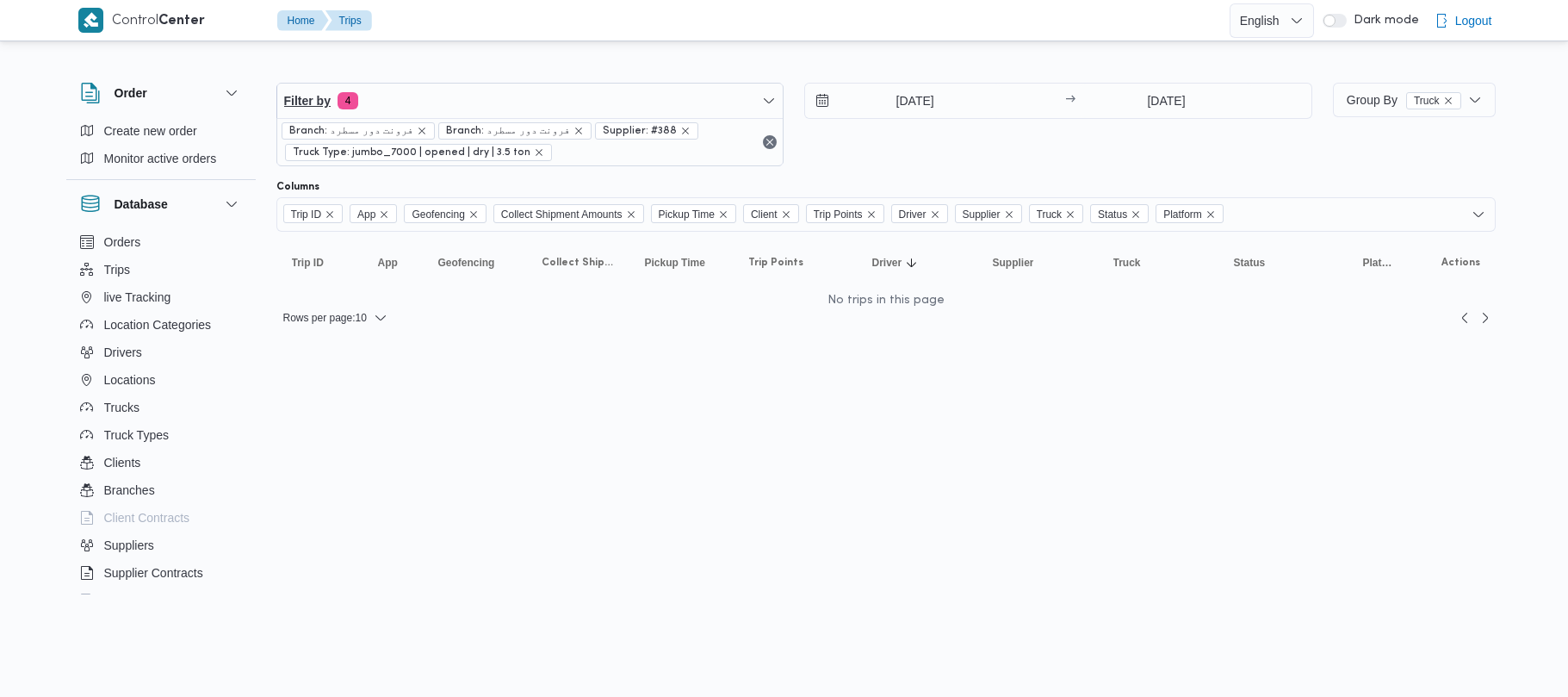 scroll, scrollTop: 0, scrollLeft: 0, axis: both 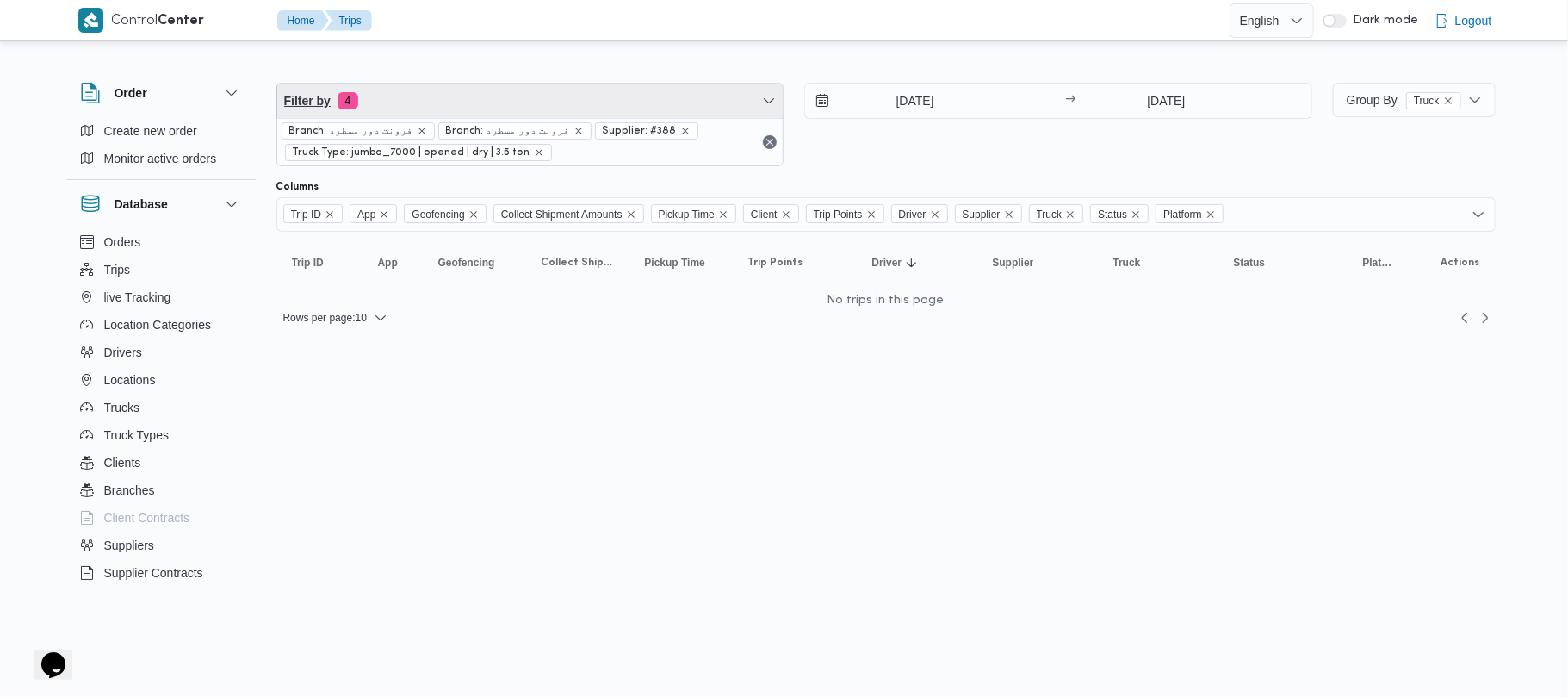 click on "Filter by 4" at bounding box center [530, 101] 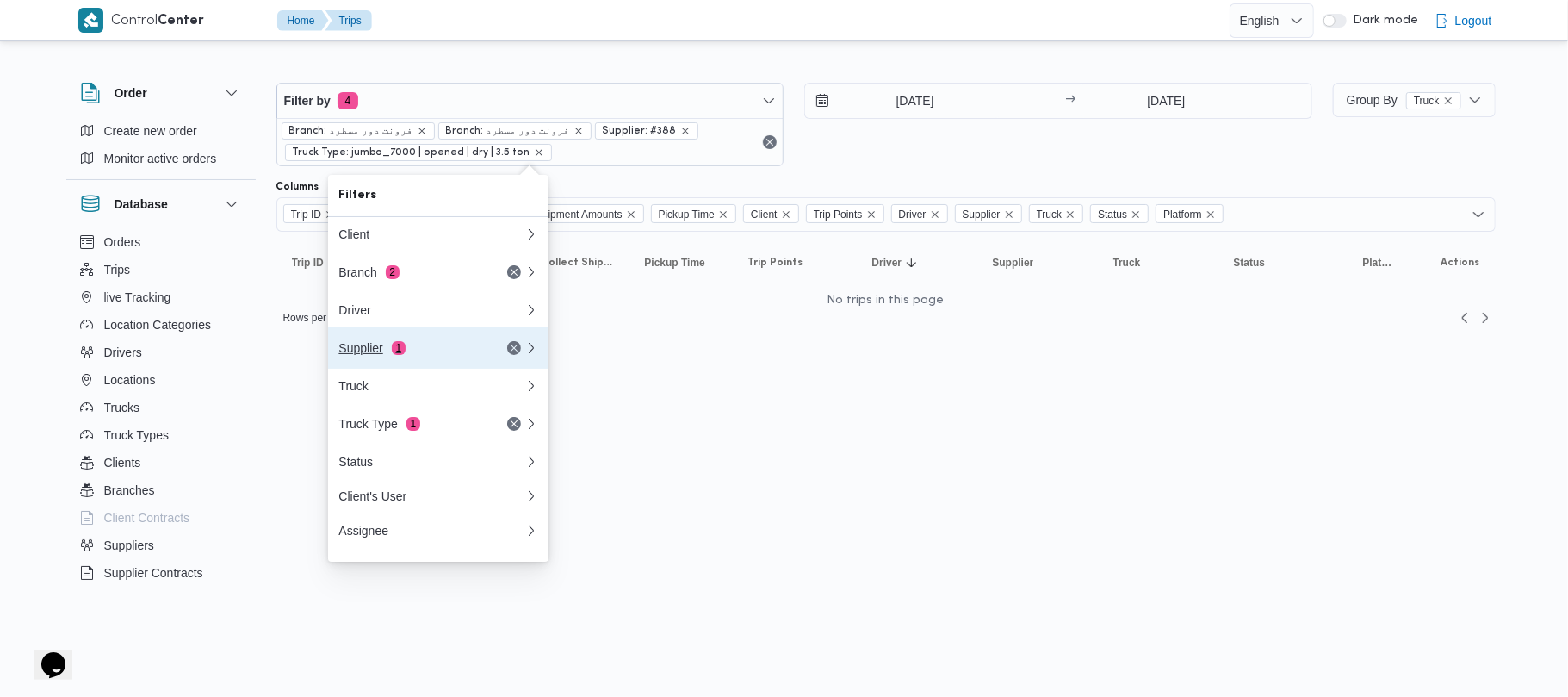 click on "Supplier 1" at bounding box center (411, 348) 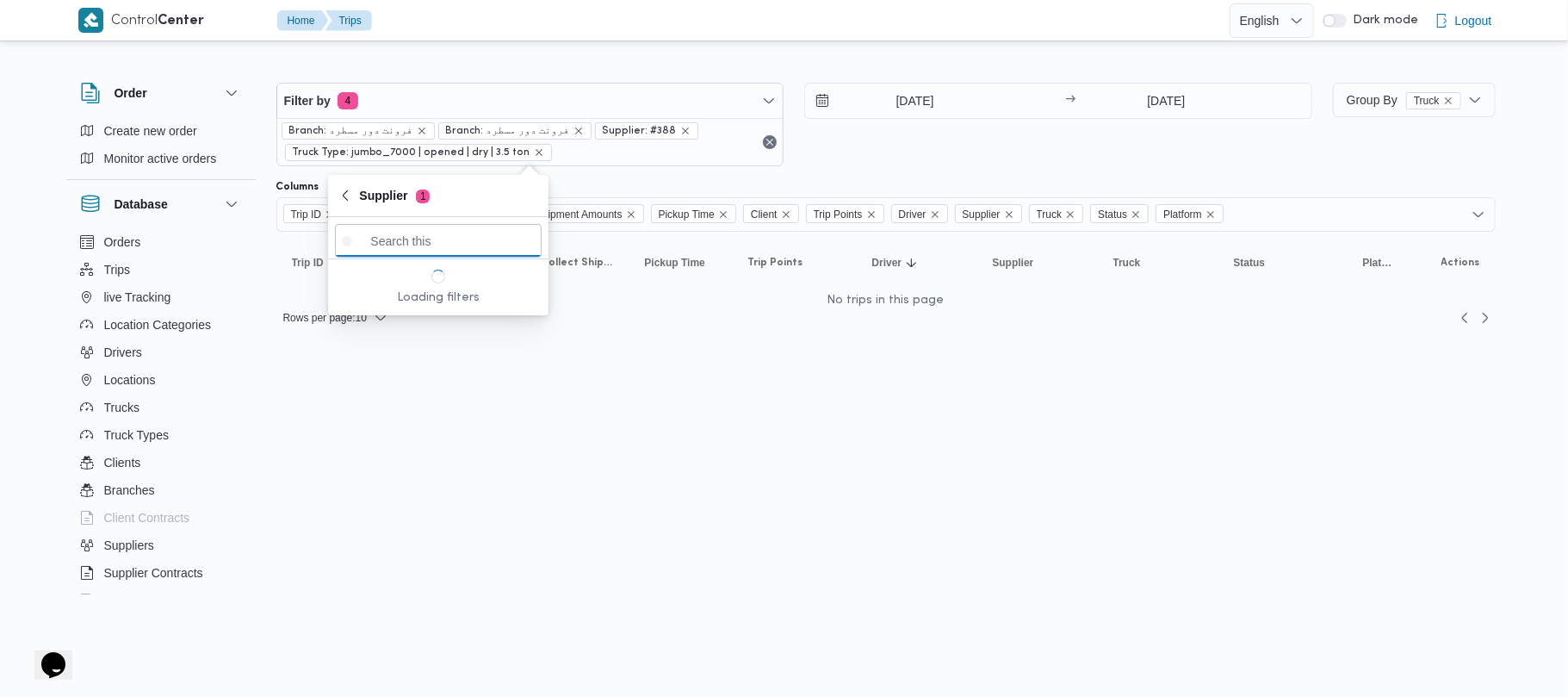 paste on "[PERSON_NAME]" 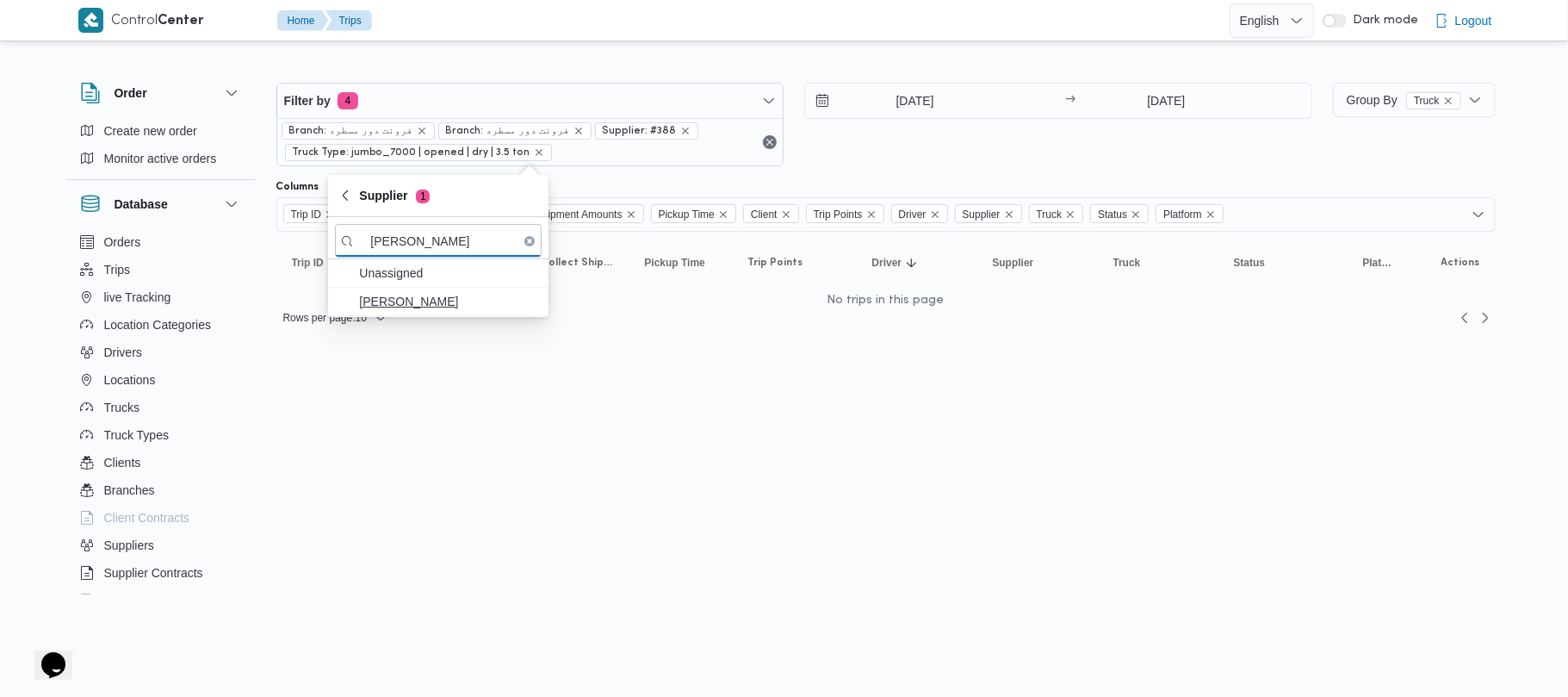 type on "[PERSON_NAME]" 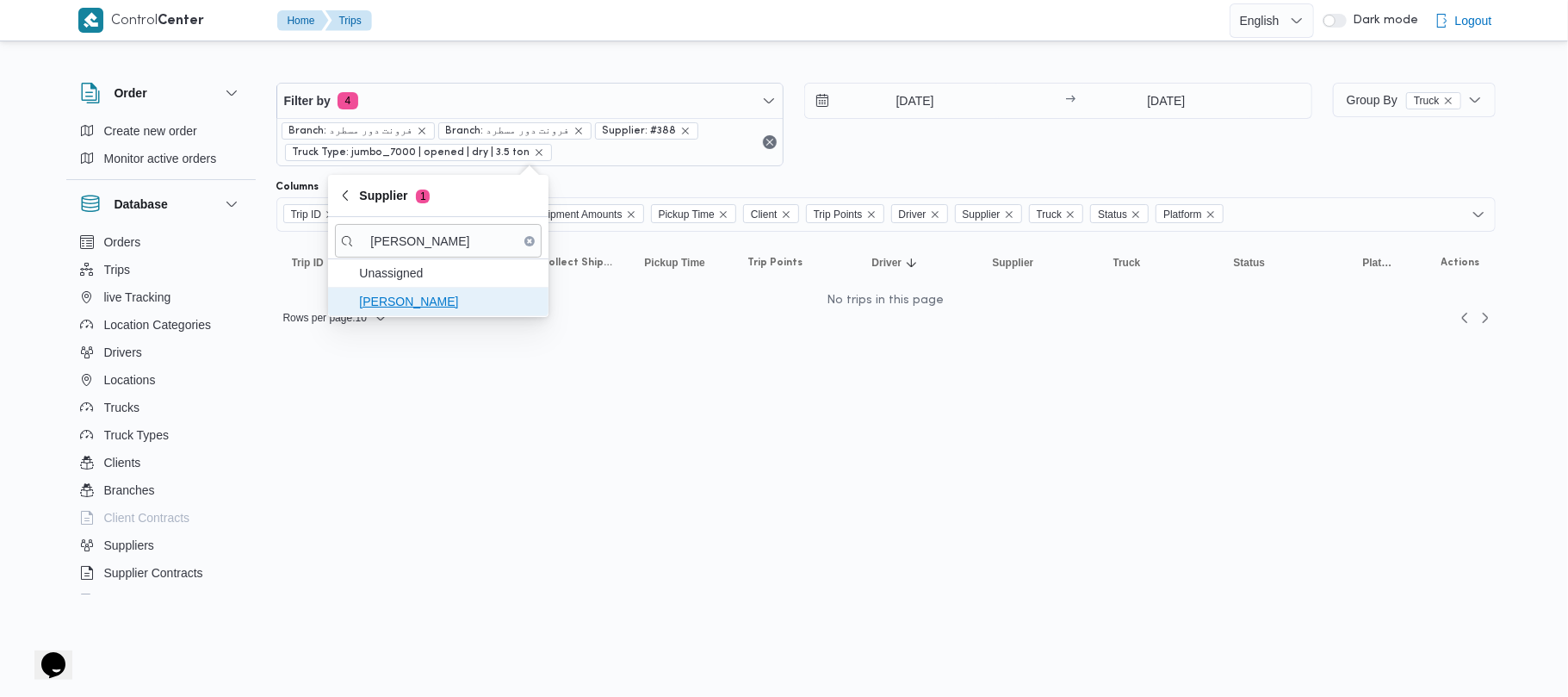 click on "[PERSON_NAME]" at bounding box center (449, 302) 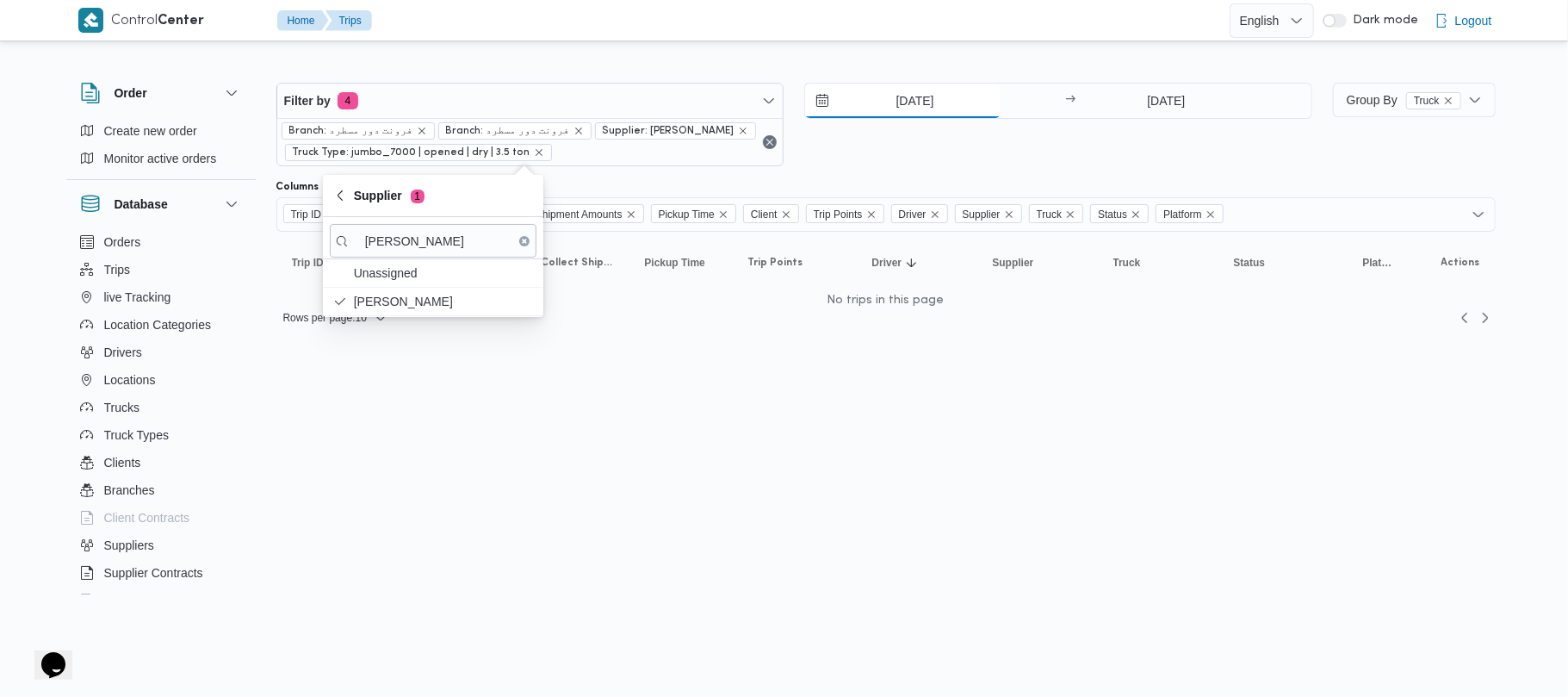 click on "7/7/2025" at bounding box center (902, 101) 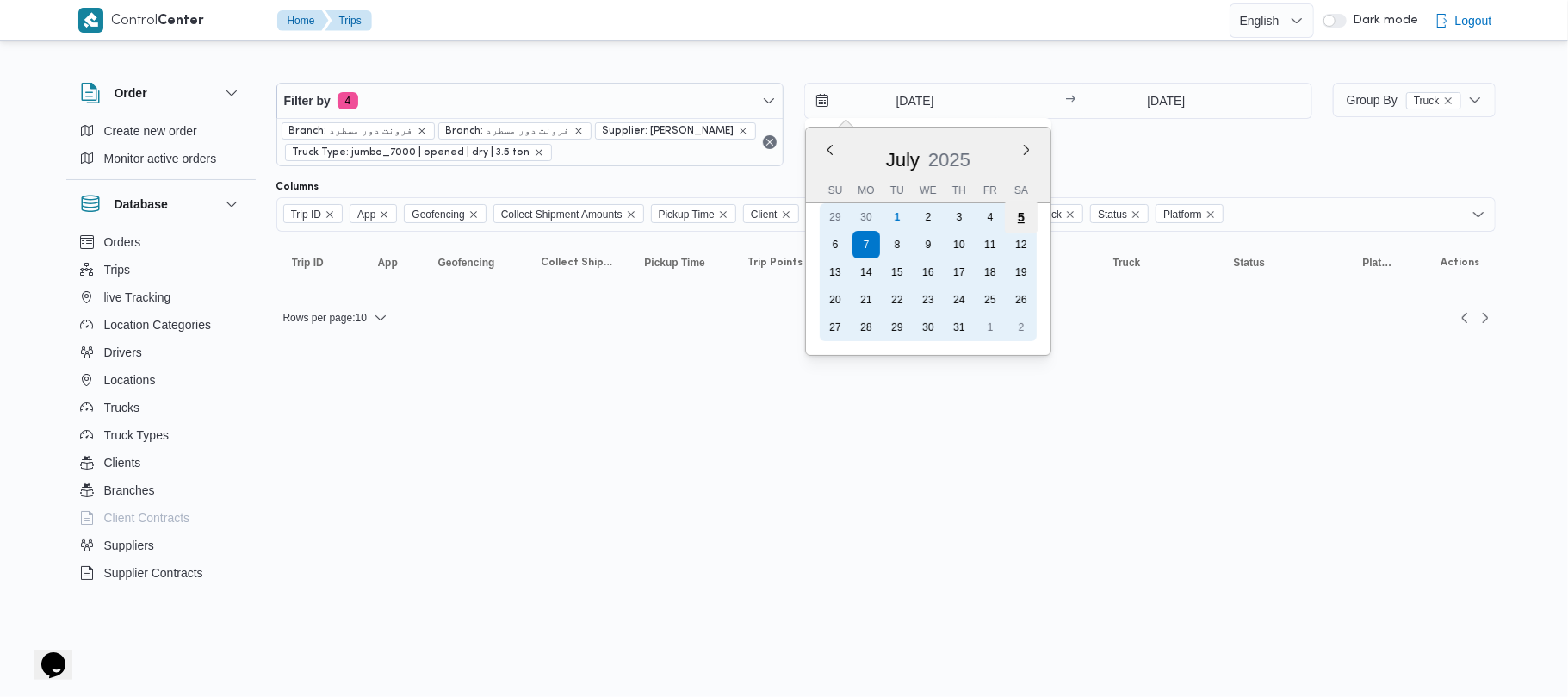 click on "5" at bounding box center [1021, 217] 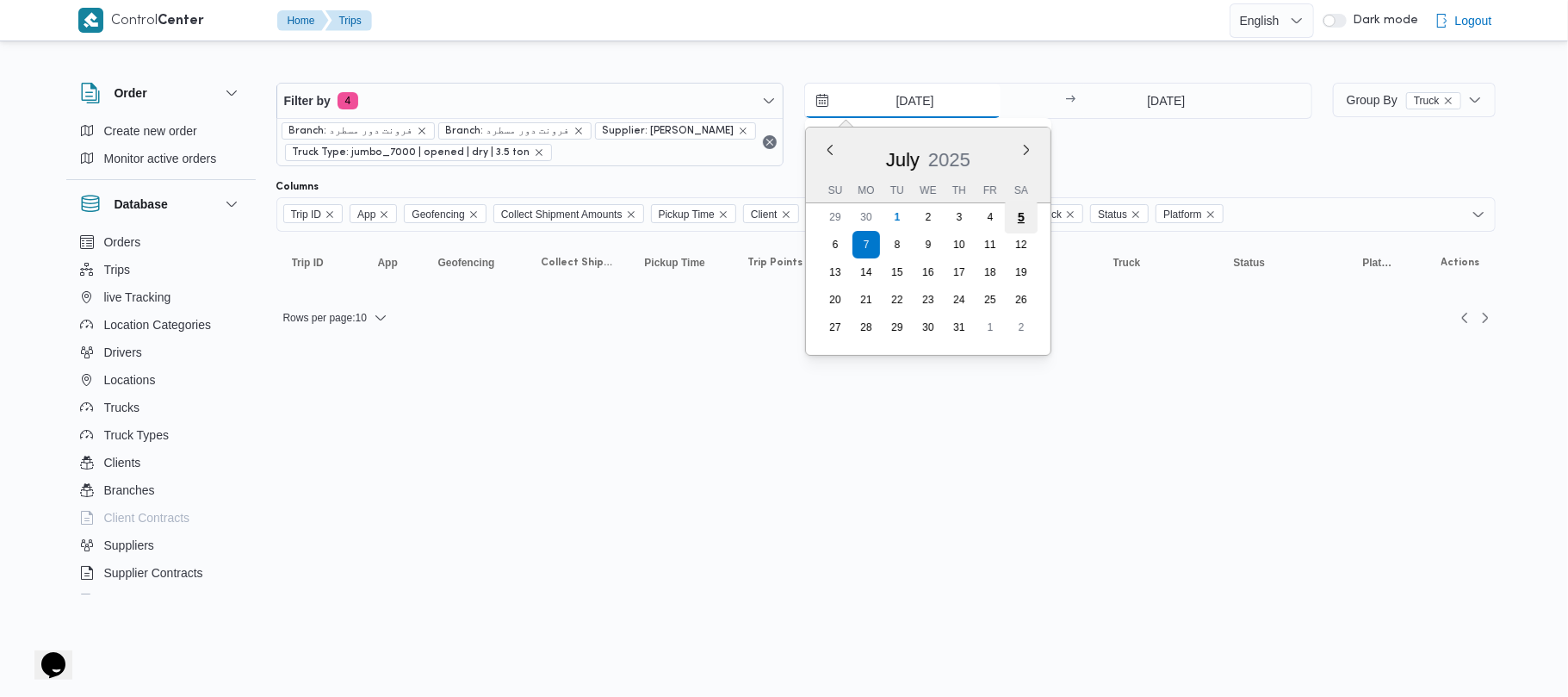 type on "5/7/2025" 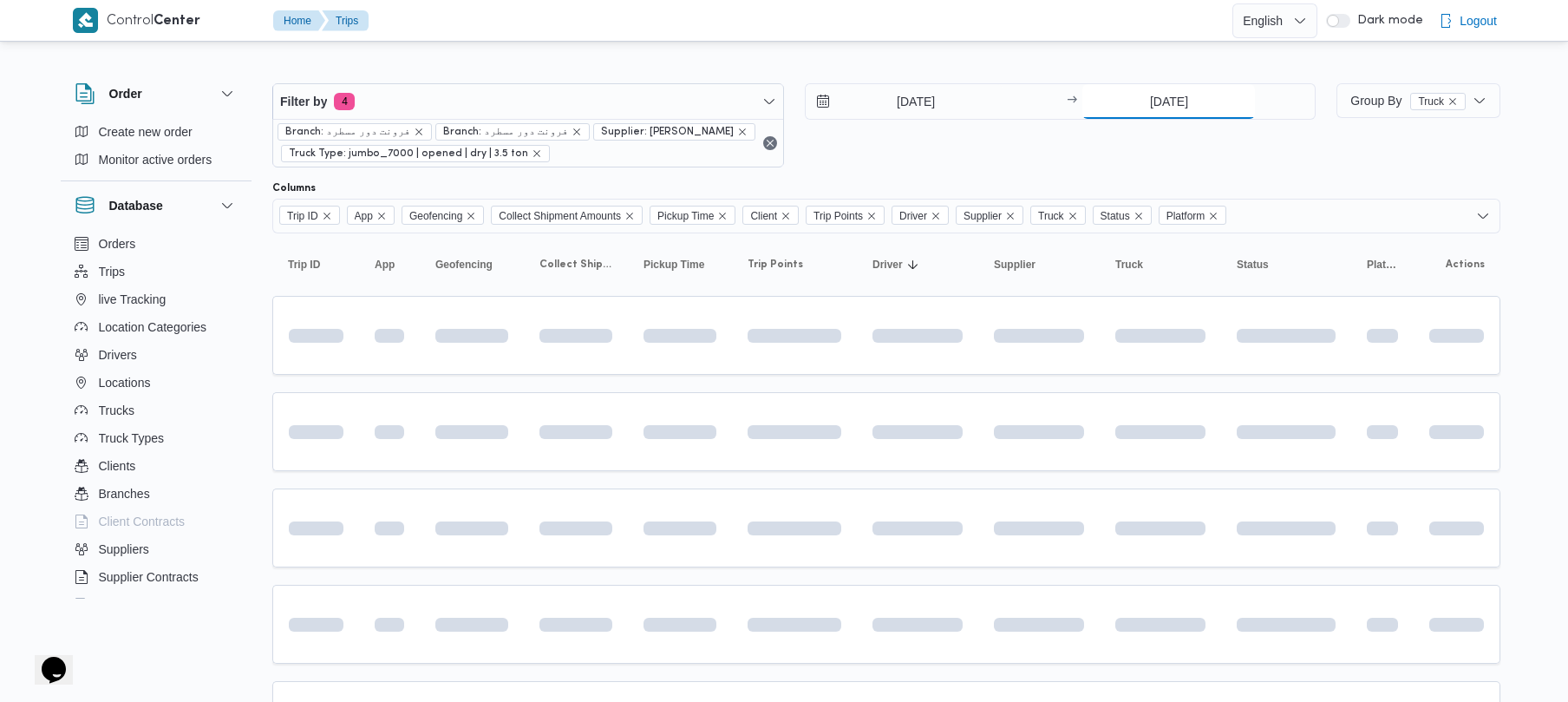 click on "7/7/2025" at bounding box center (1168, 102) 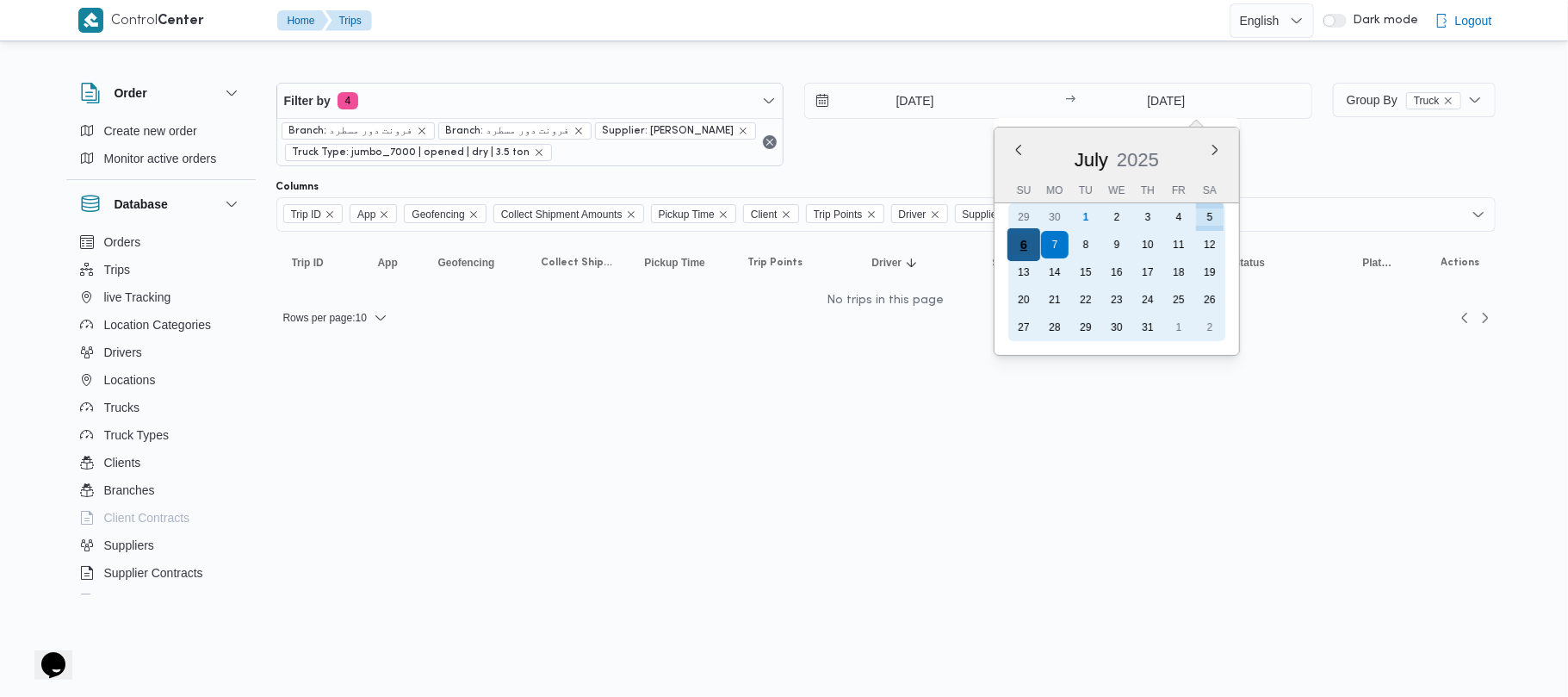 click on "6" at bounding box center [1024, 245] 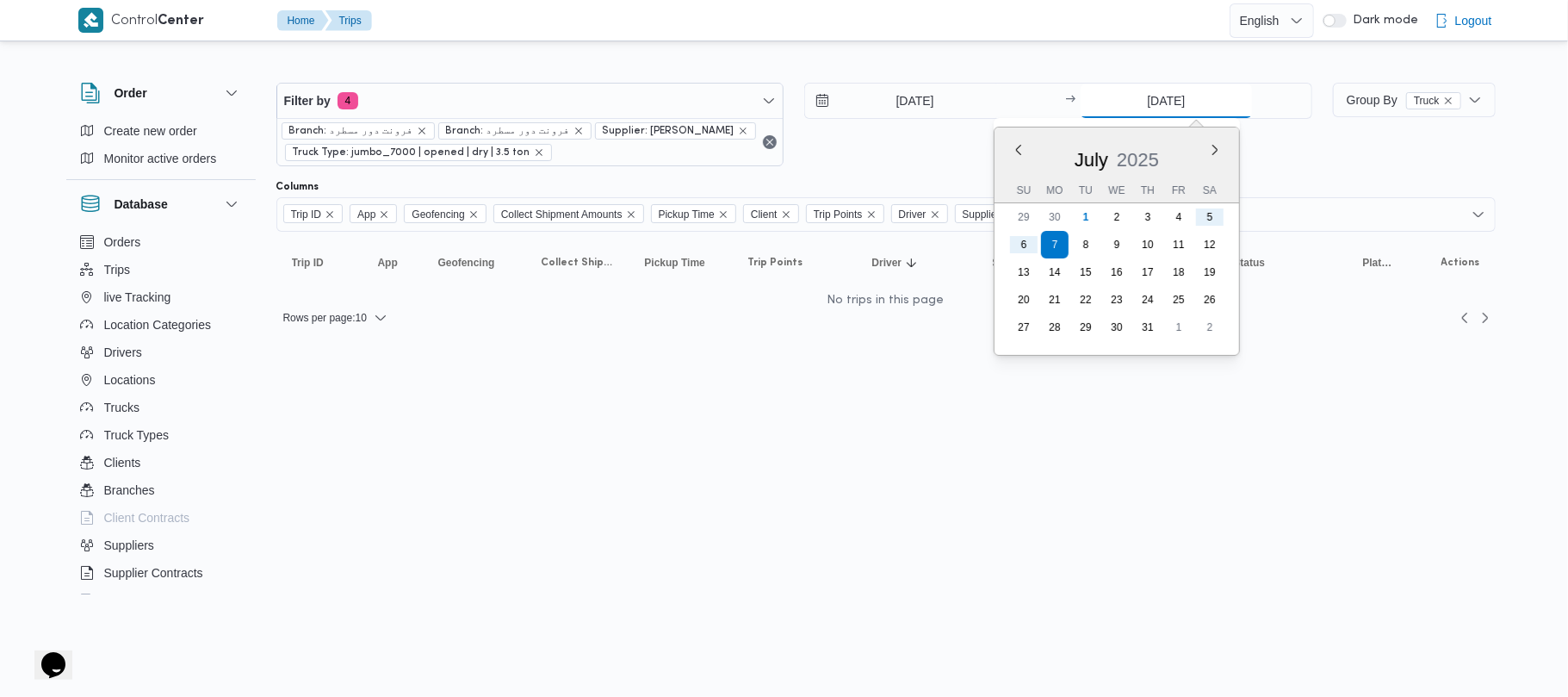 type on "6/7/2025" 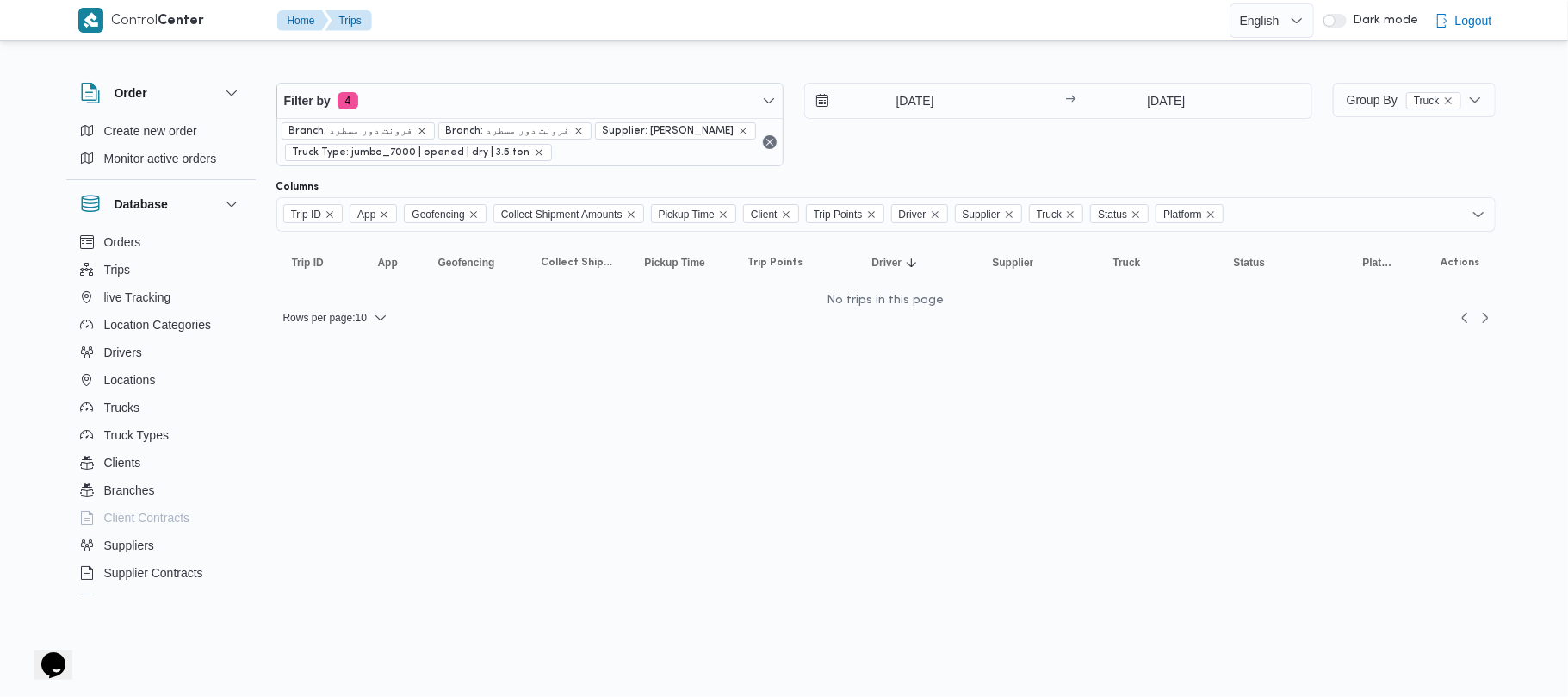 click on "5/7/2025 → 6/7/2025" at bounding box center [1058, 124] 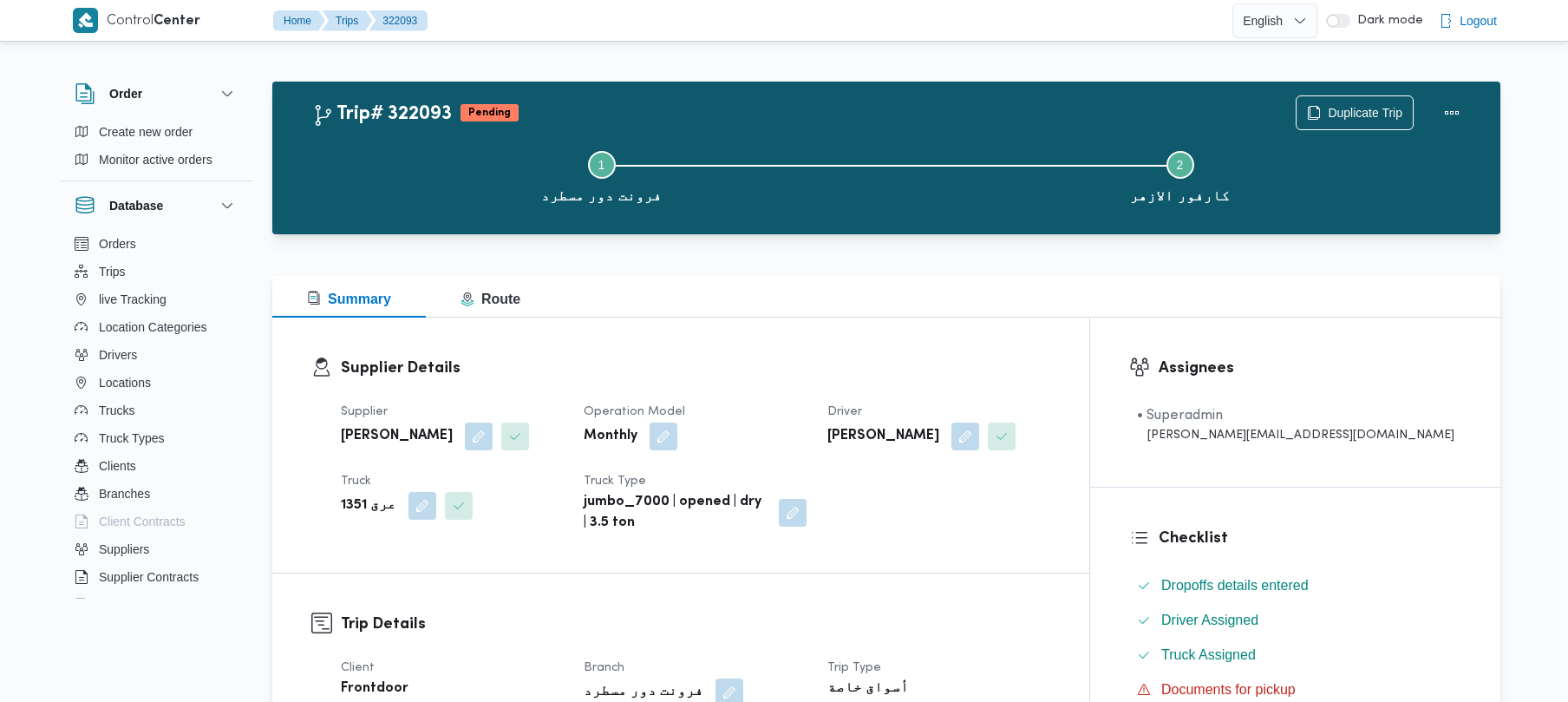 scroll, scrollTop: 0, scrollLeft: 0, axis: both 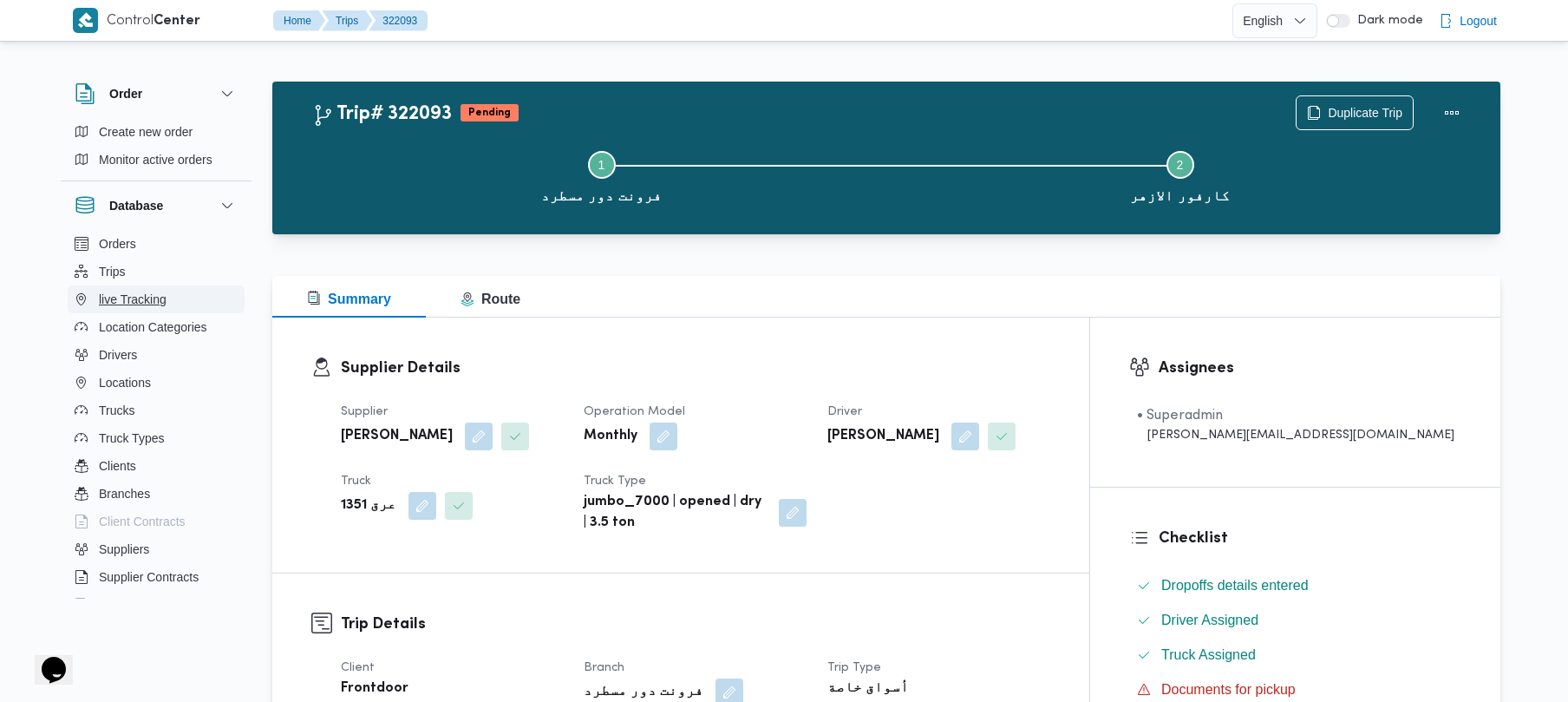click on "live Tracking" at bounding box center [156, 299] 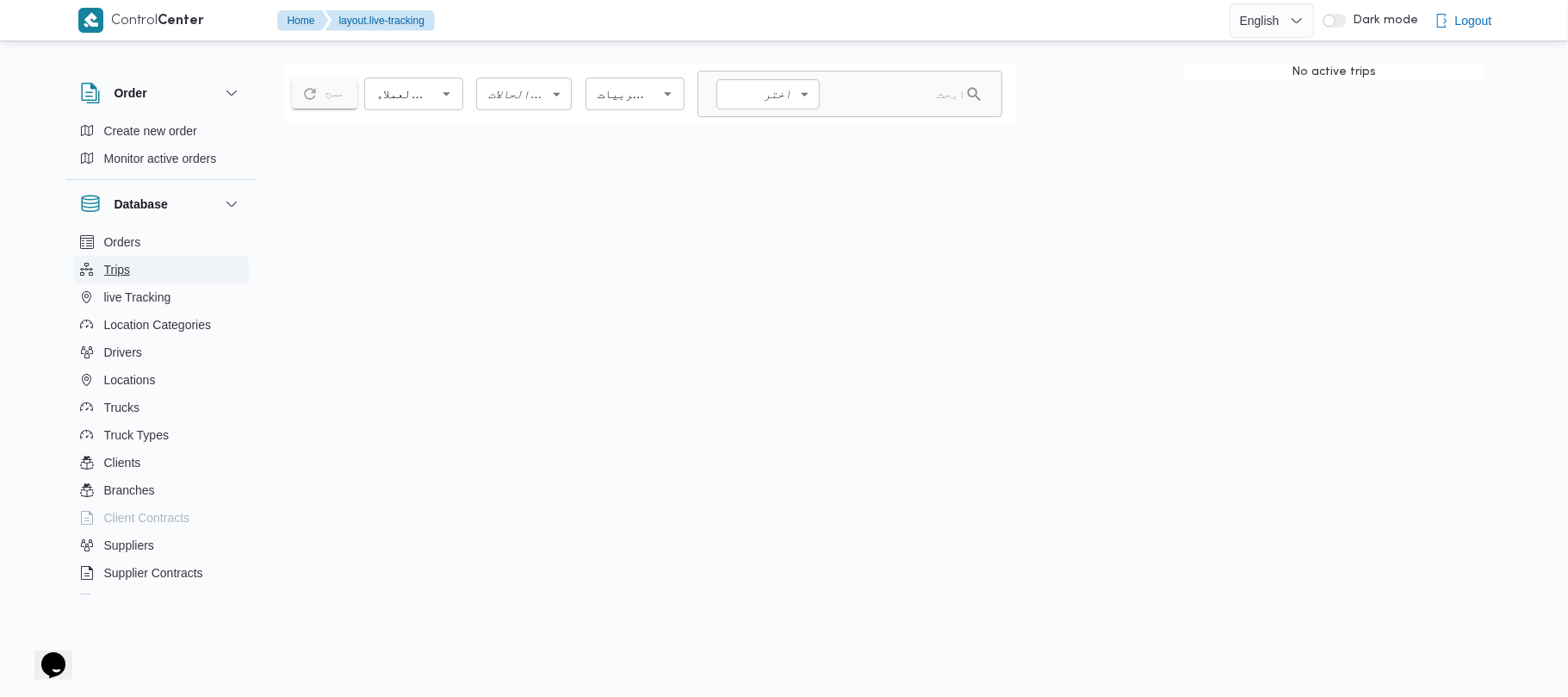 click on "Trips" at bounding box center (117, 270) 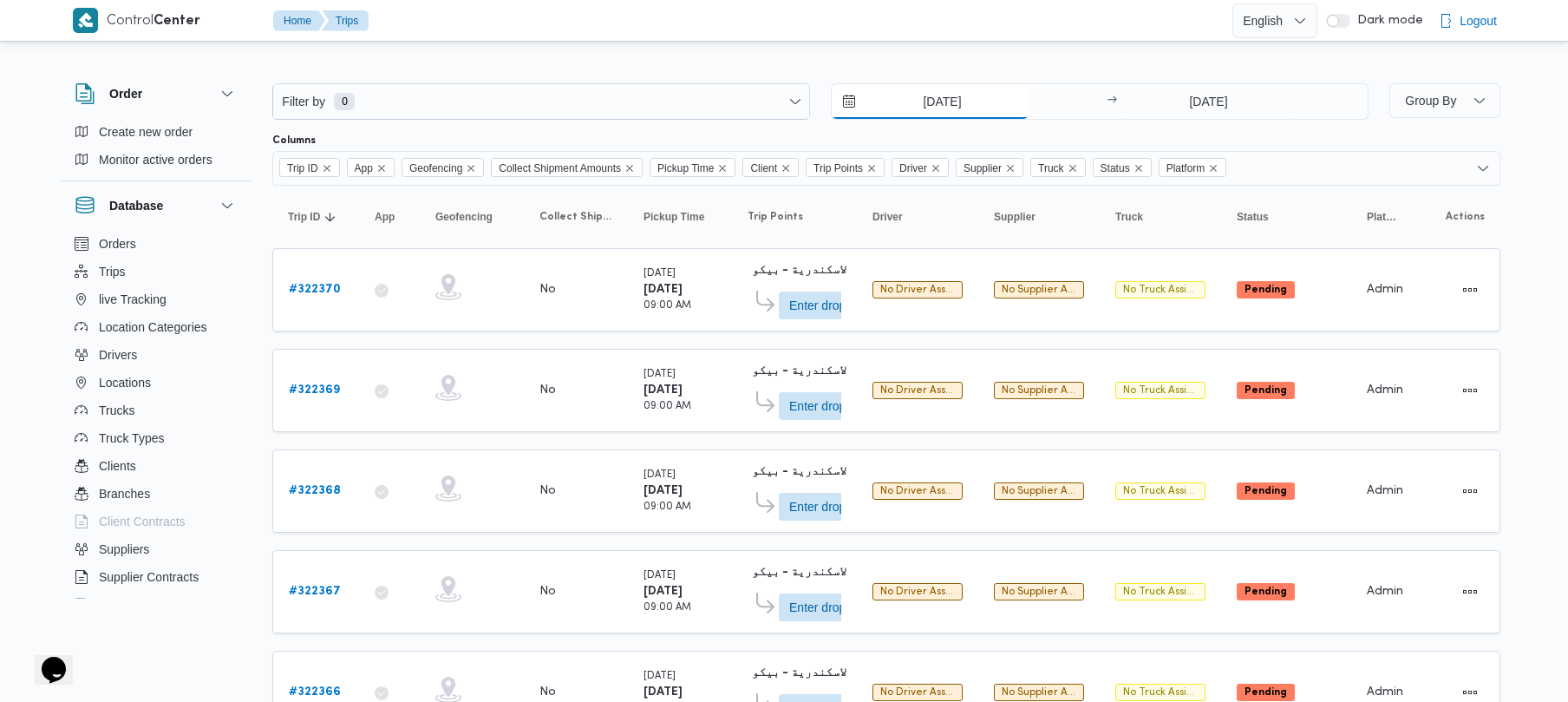 click on "24/6/2025" at bounding box center [930, 102] 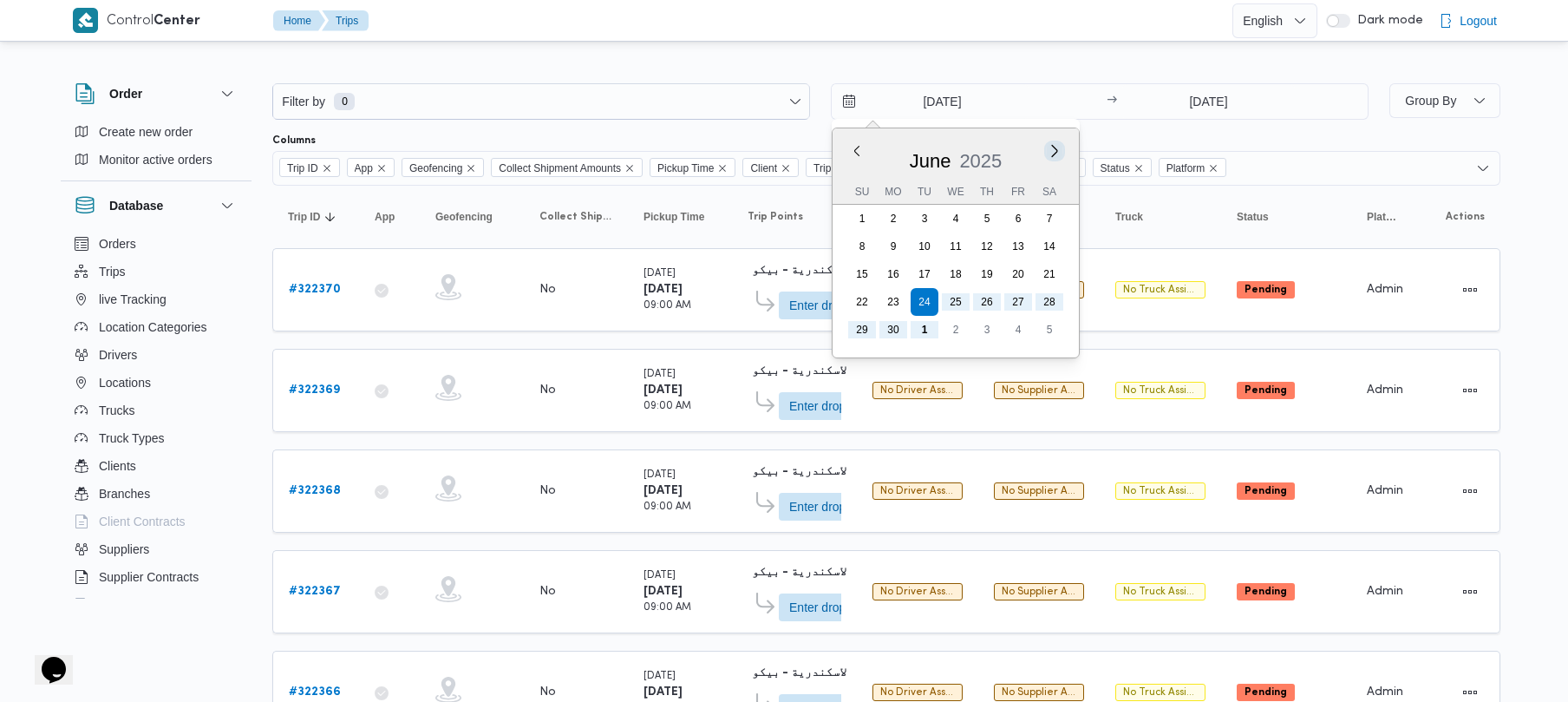 click on "Next month" at bounding box center [1054, 150] 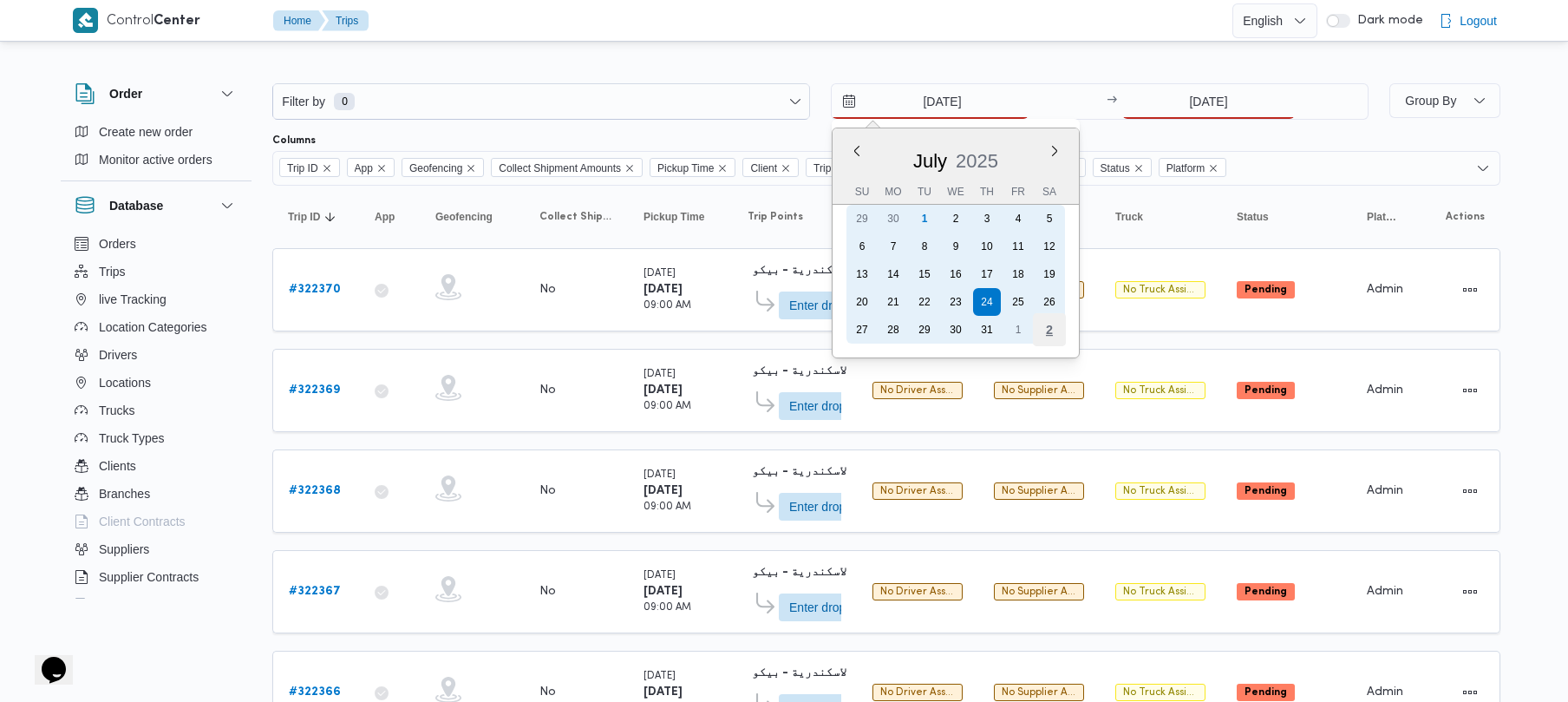 click on "2" at bounding box center [1049, 330] 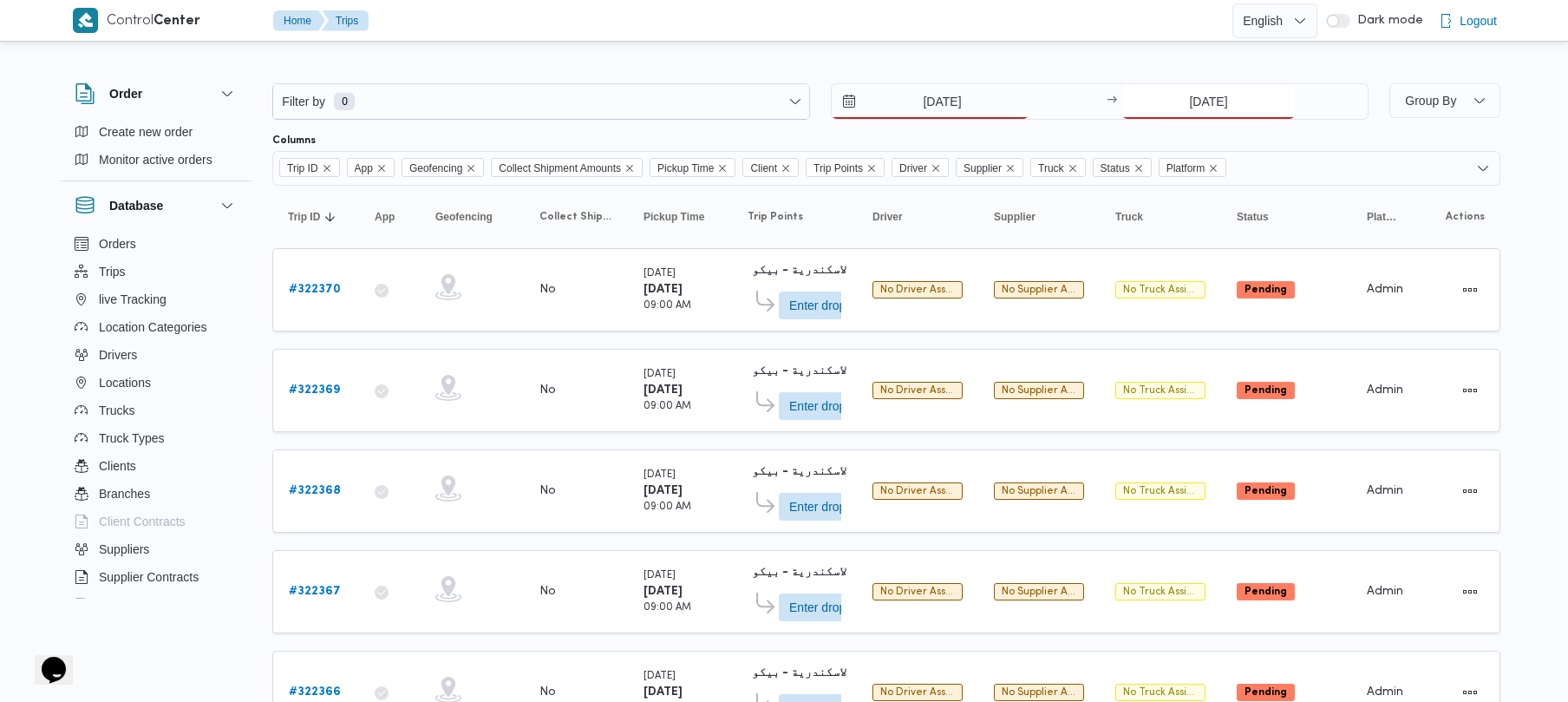 click on "1/7/2025" at bounding box center (1208, 102) 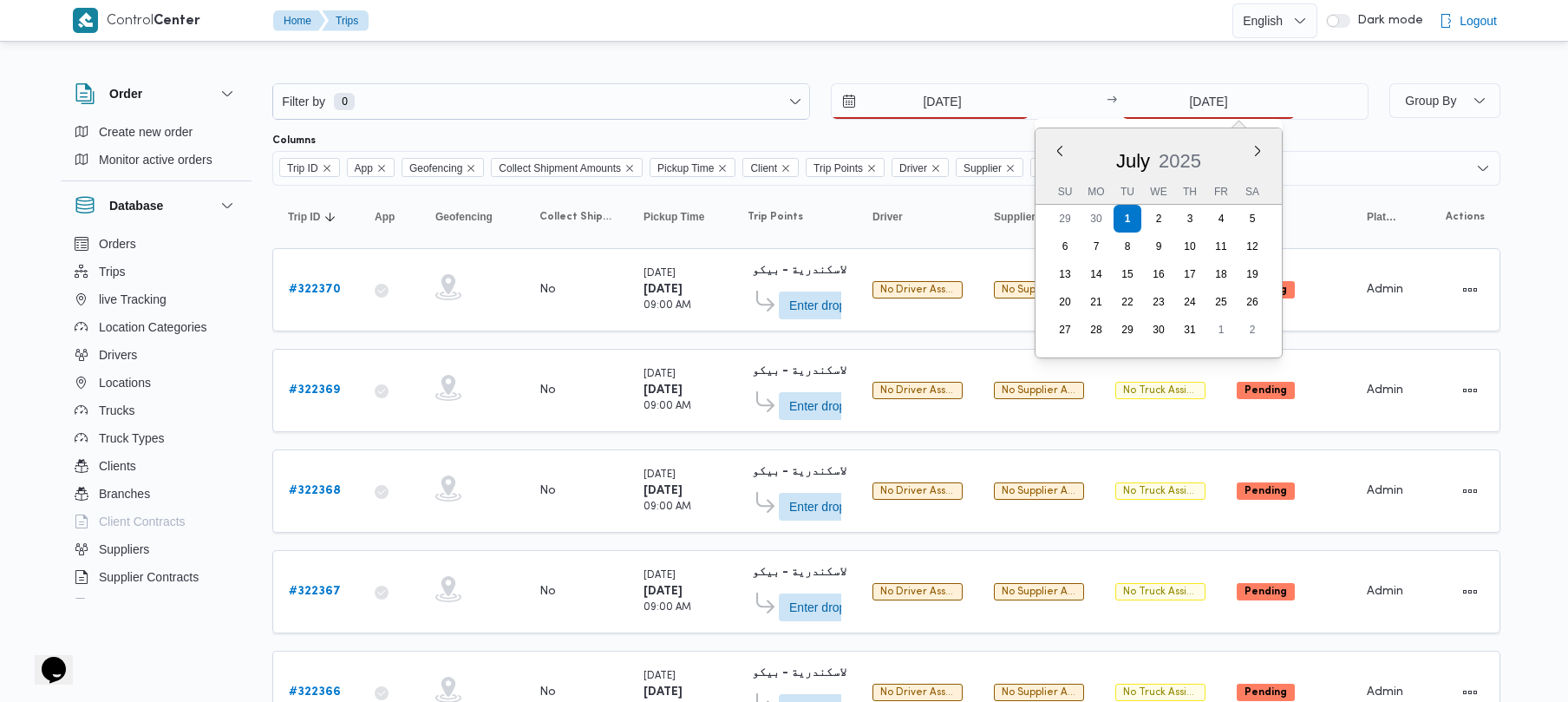 click on "Filter by 0 2/8/2025 → 1/7/2025 Previous Month Next month July 2025 July 2025 Su Mo Tu We Th Fr Sa 29 30 1 2 3 4 5 6 7 8 9 10 11 12 13 14 15 16 17 18 19 20 21 22 23 24 25 26 27 28 29 30 31 1 2" at bounding box center (820, 102) 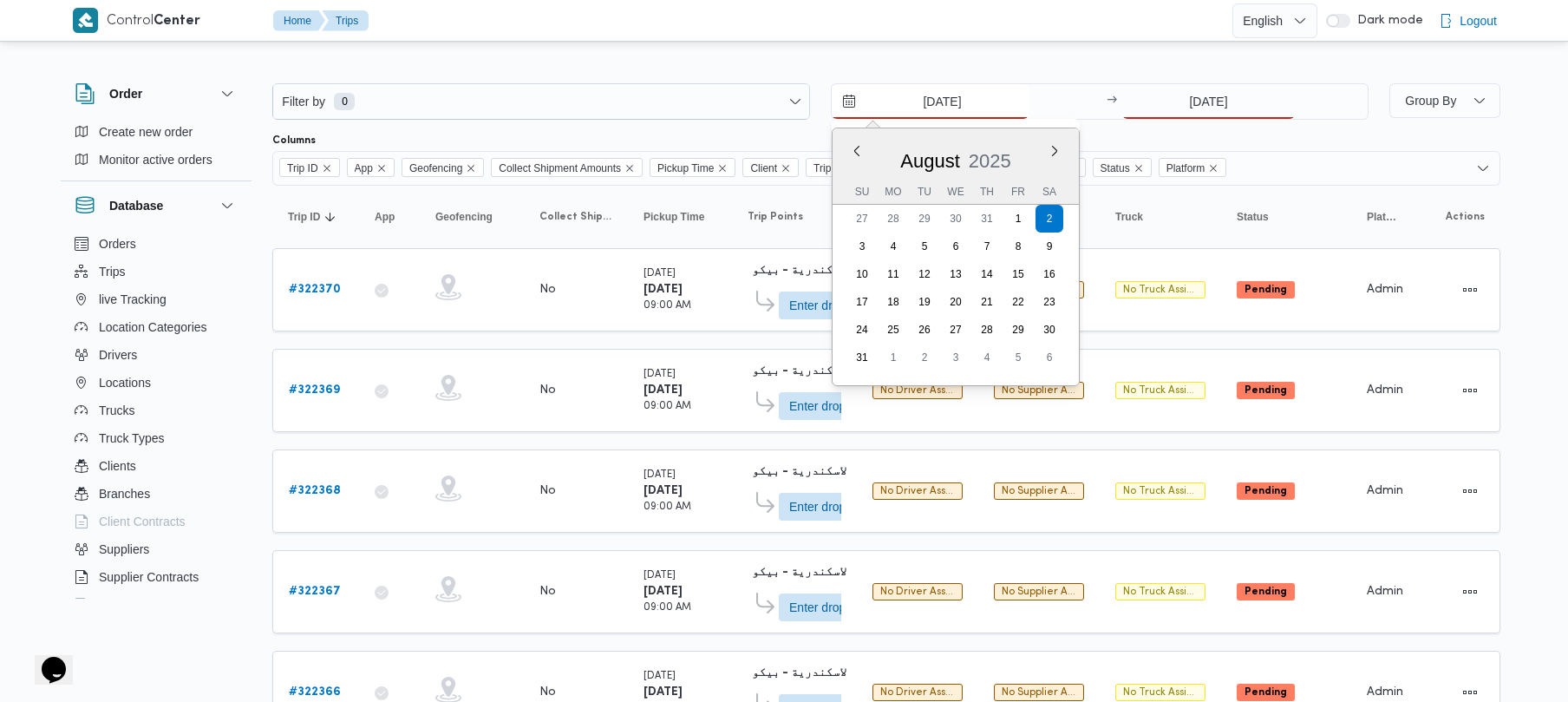 click on "2/8/2025" at bounding box center [930, 102] 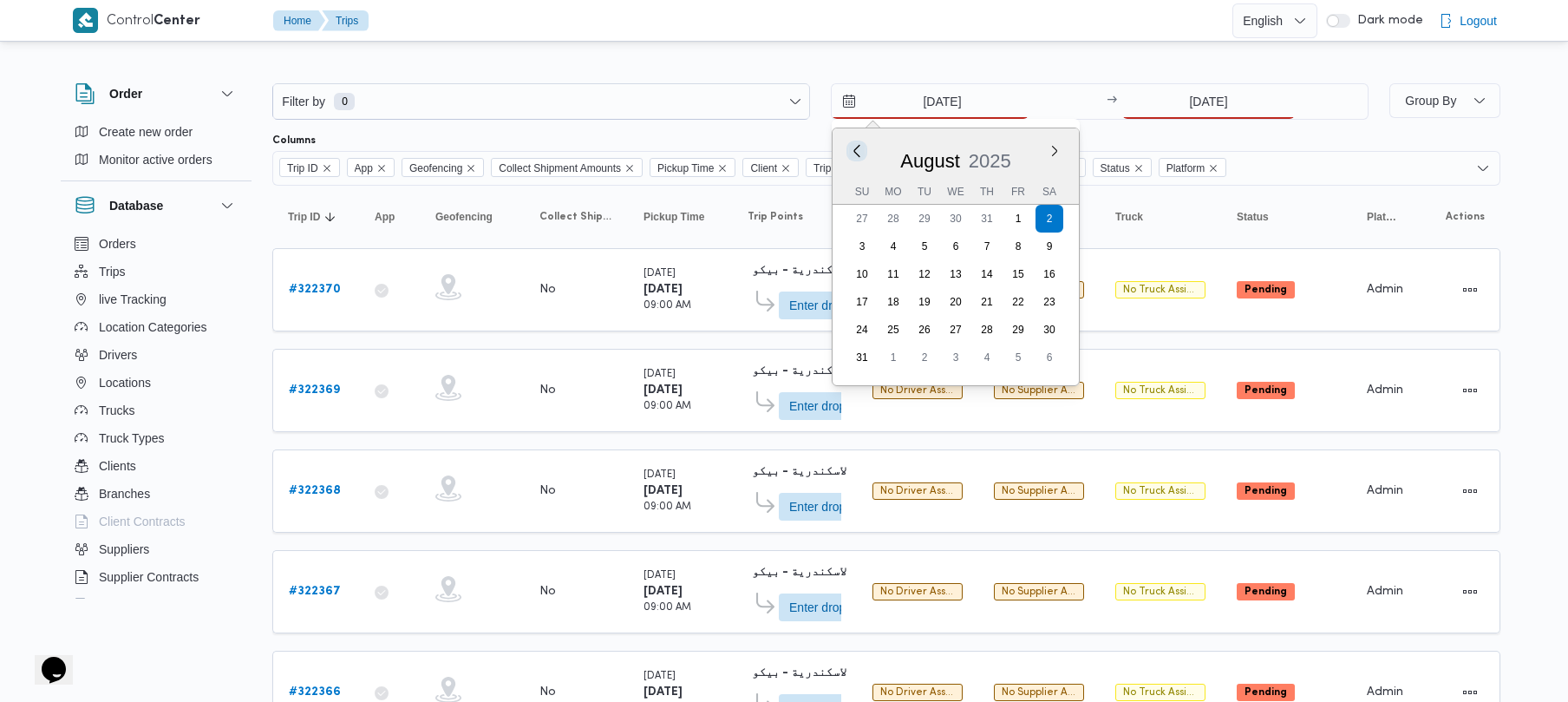 click on "Previous Month" at bounding box center [856, 150] 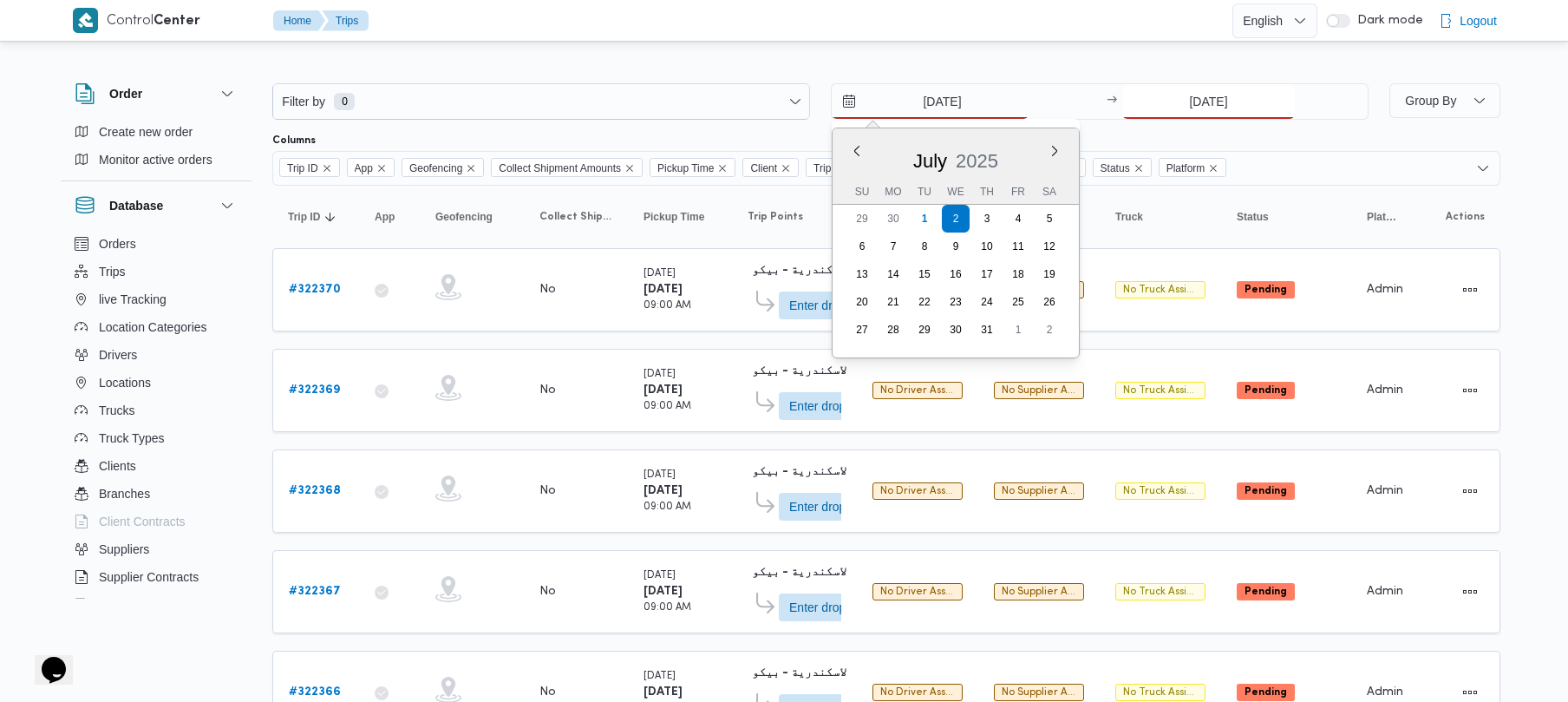click on "1/7/2025" at bounding box center [1208, 102] 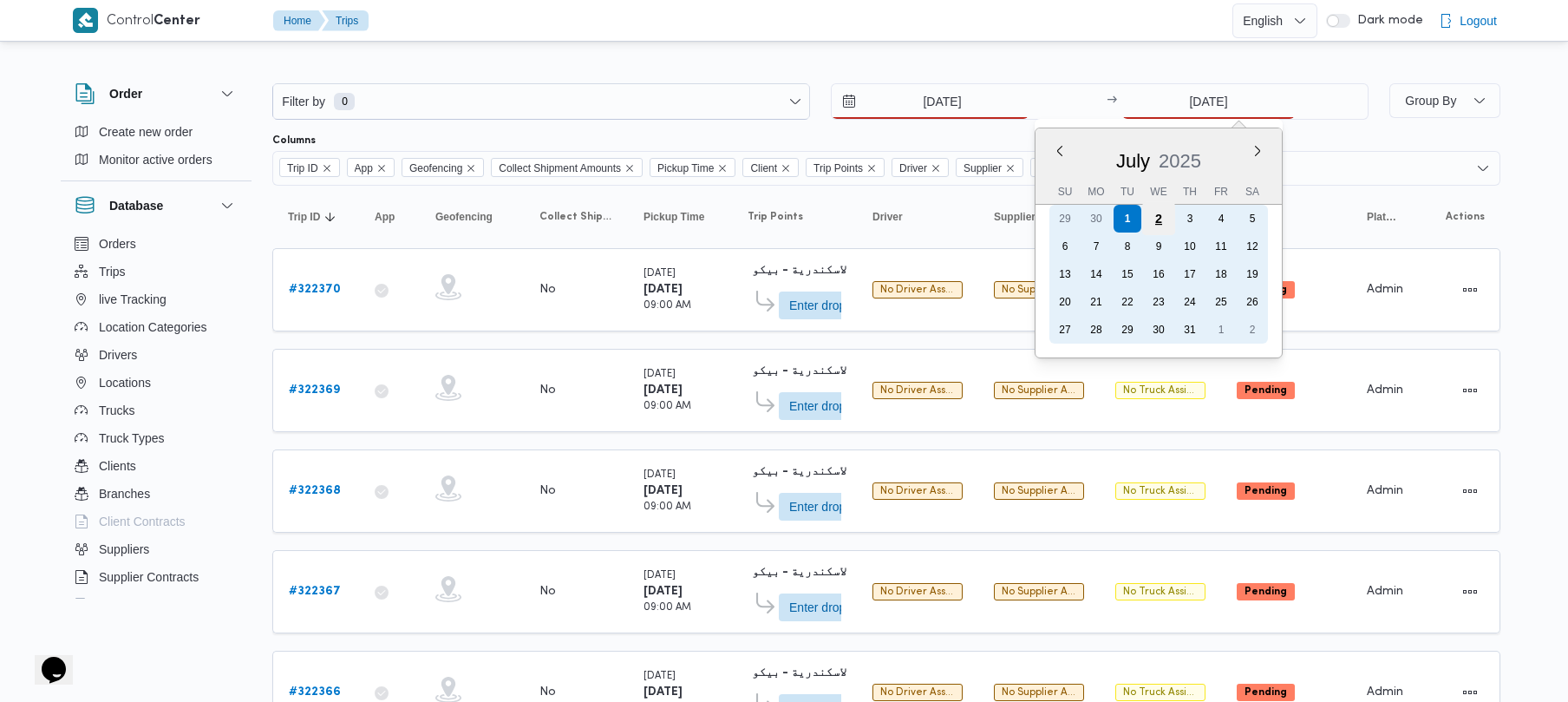 click on "2" at bounding box center [1159, 219] 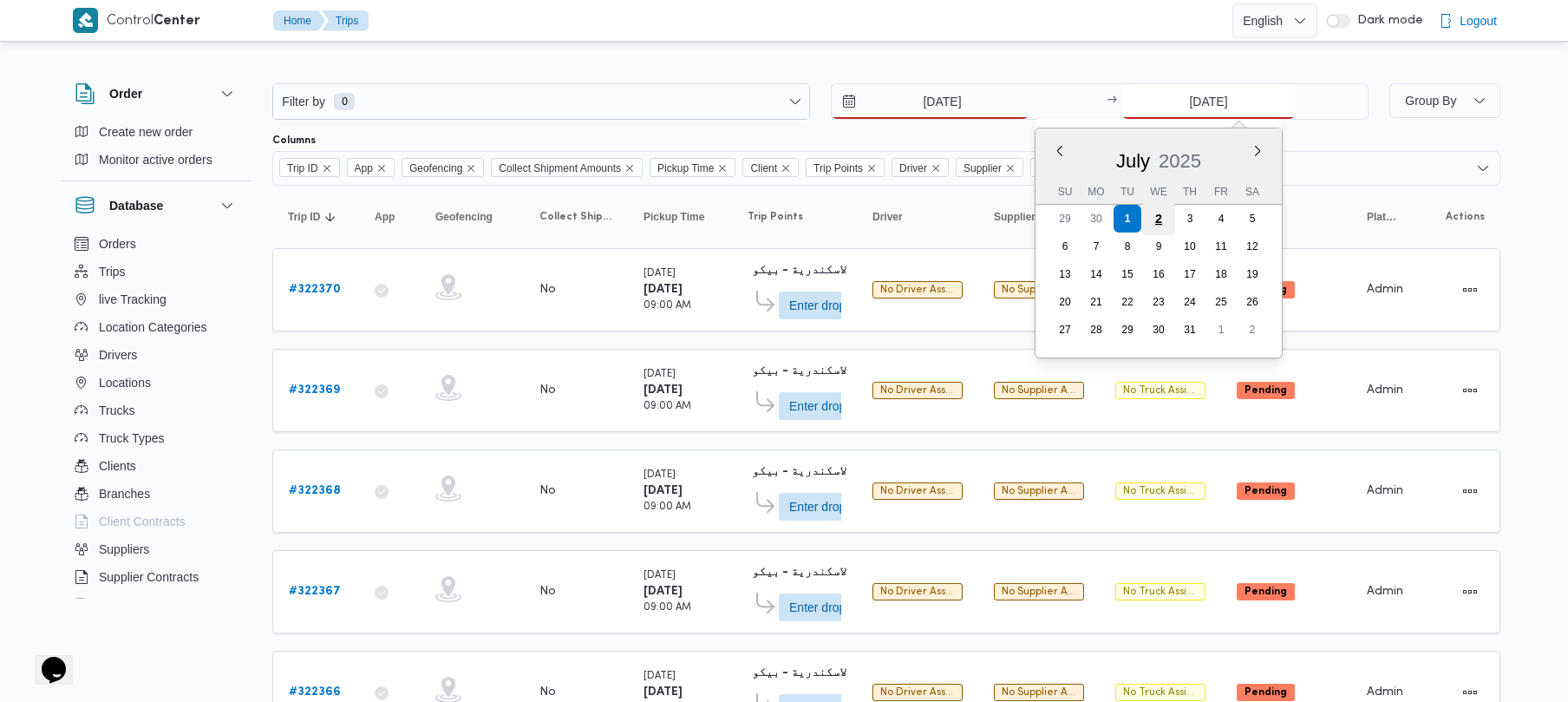 type on "2/7/2025" 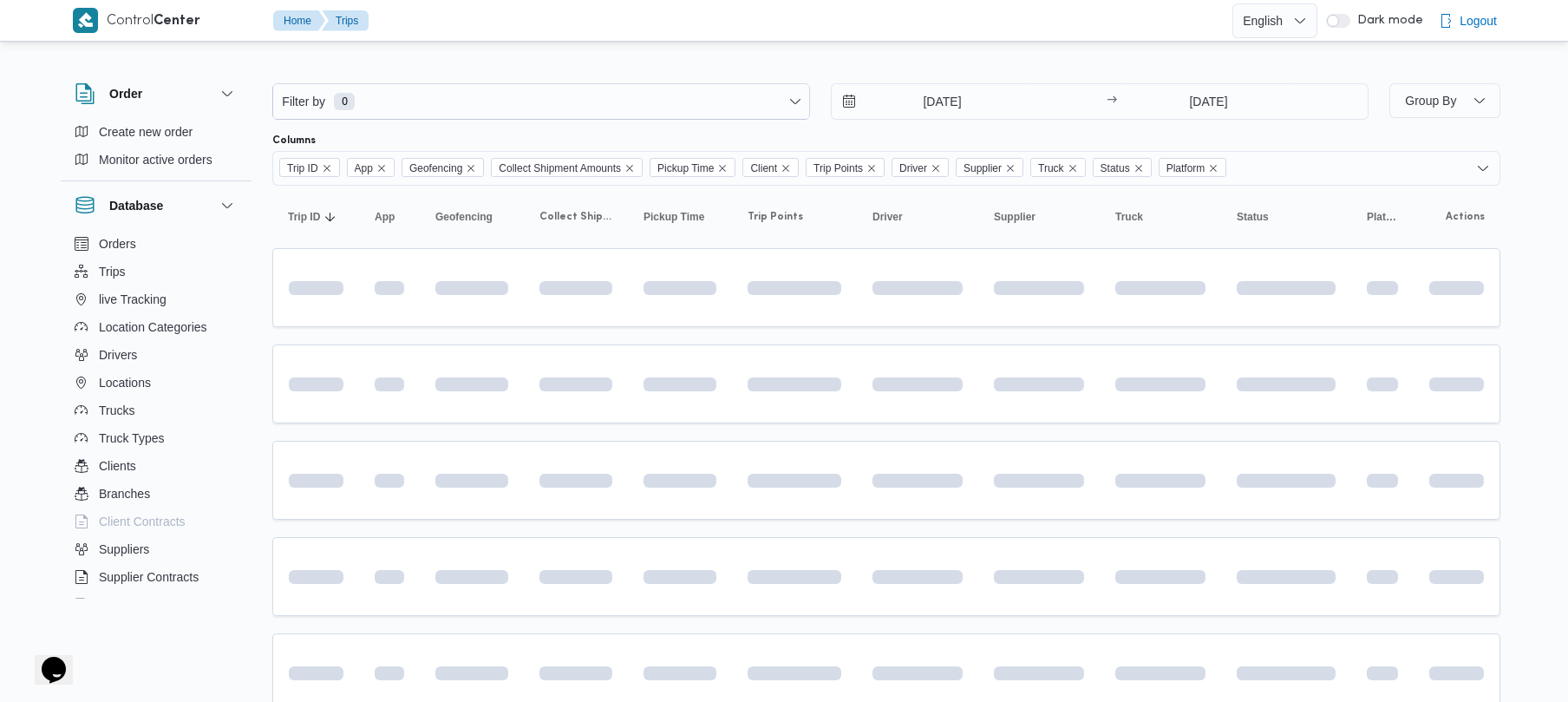 click on "Filter by 0 2/7/2025 → 2/7/2025" at bounding box center (820, 102) 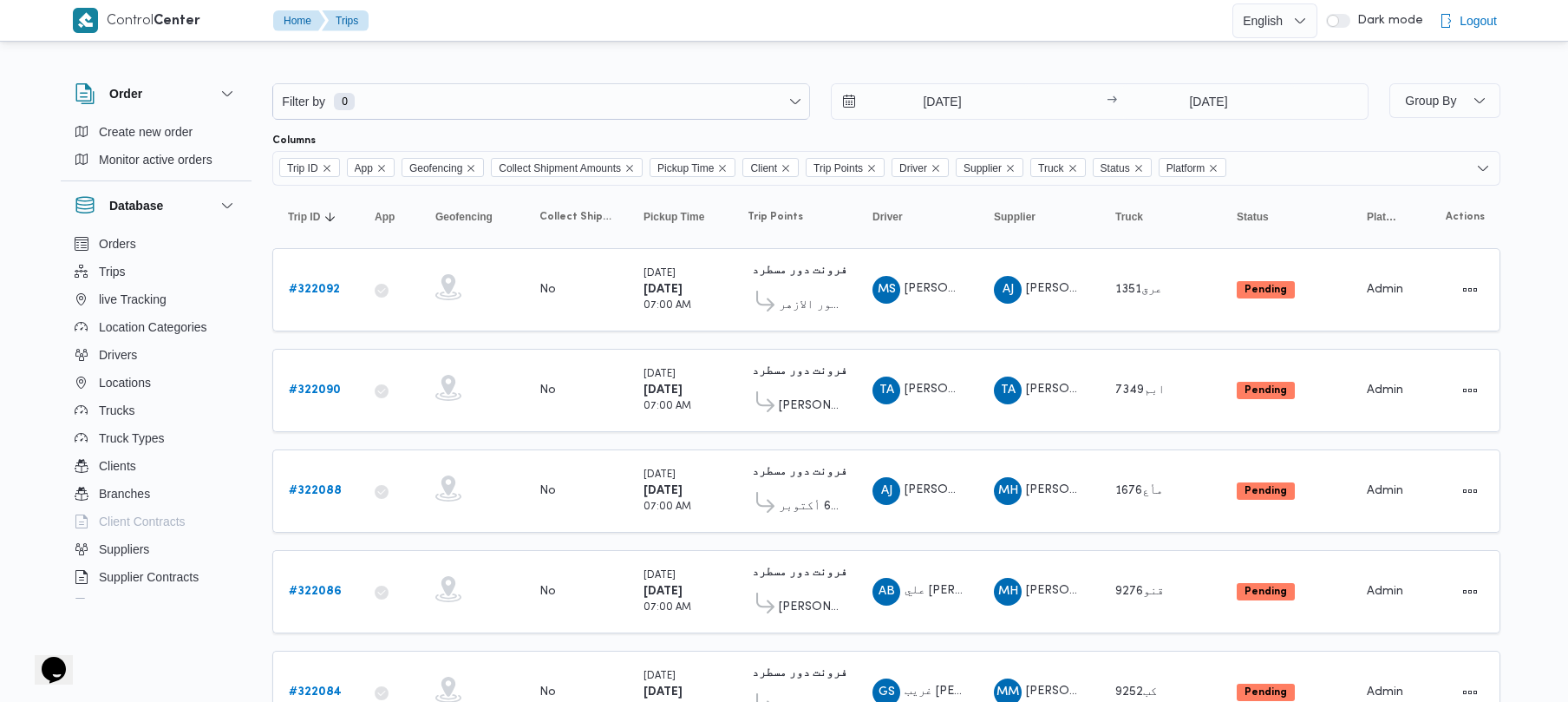 click on "Filter by 0 2/7/2025 → 2/7/2025" at bounding box center (820, 102) 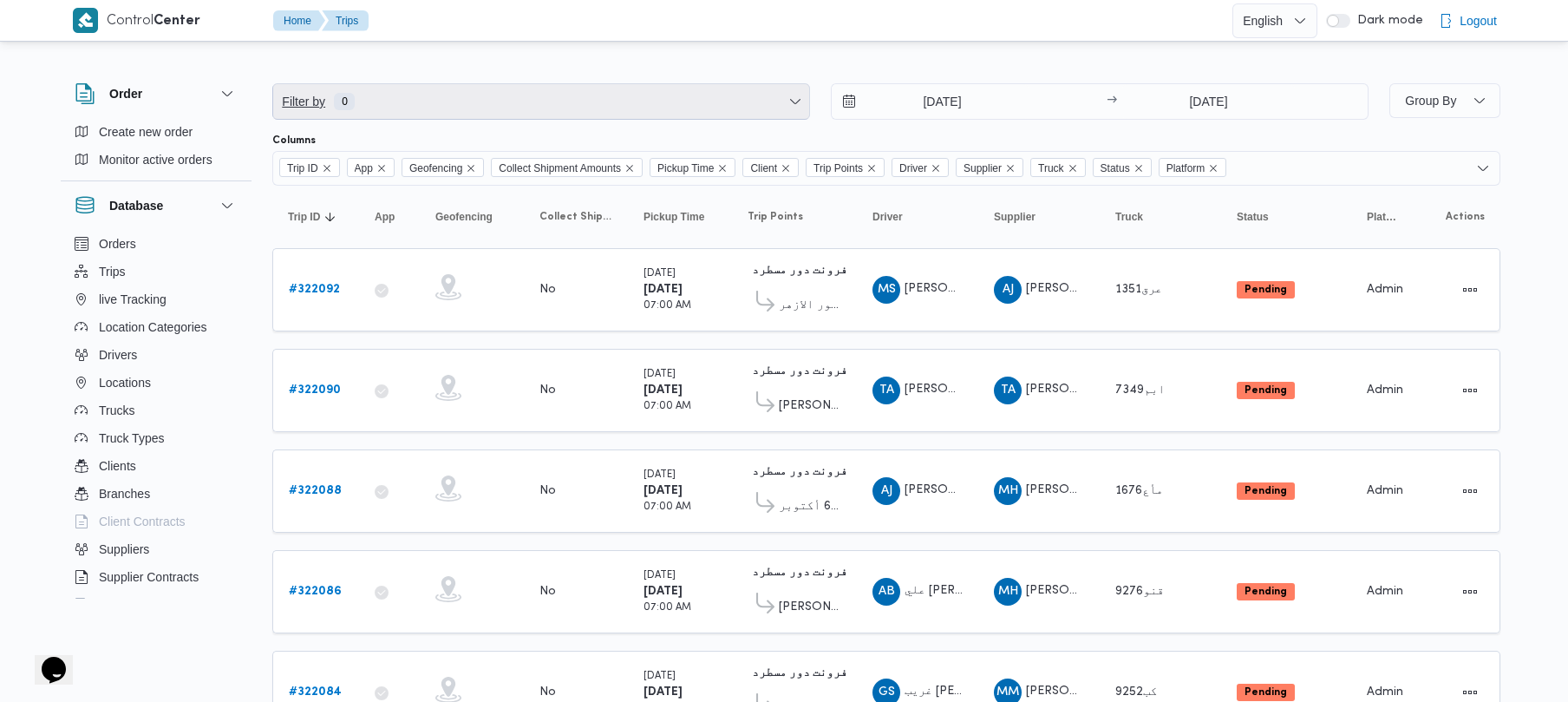 click on "Filter by 0" at bounding box center (541, 102) 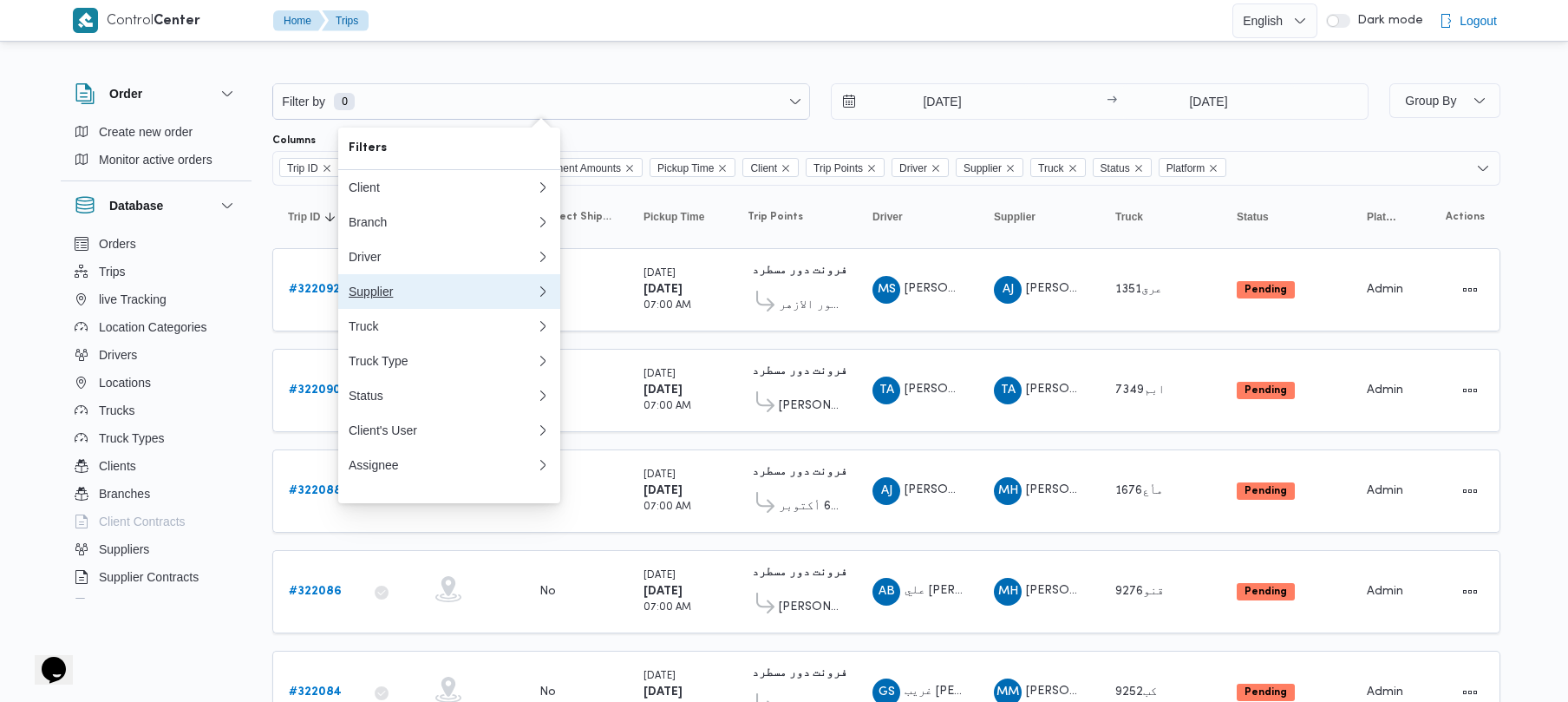 click on "Supplier" at bounding box center (442, 292) 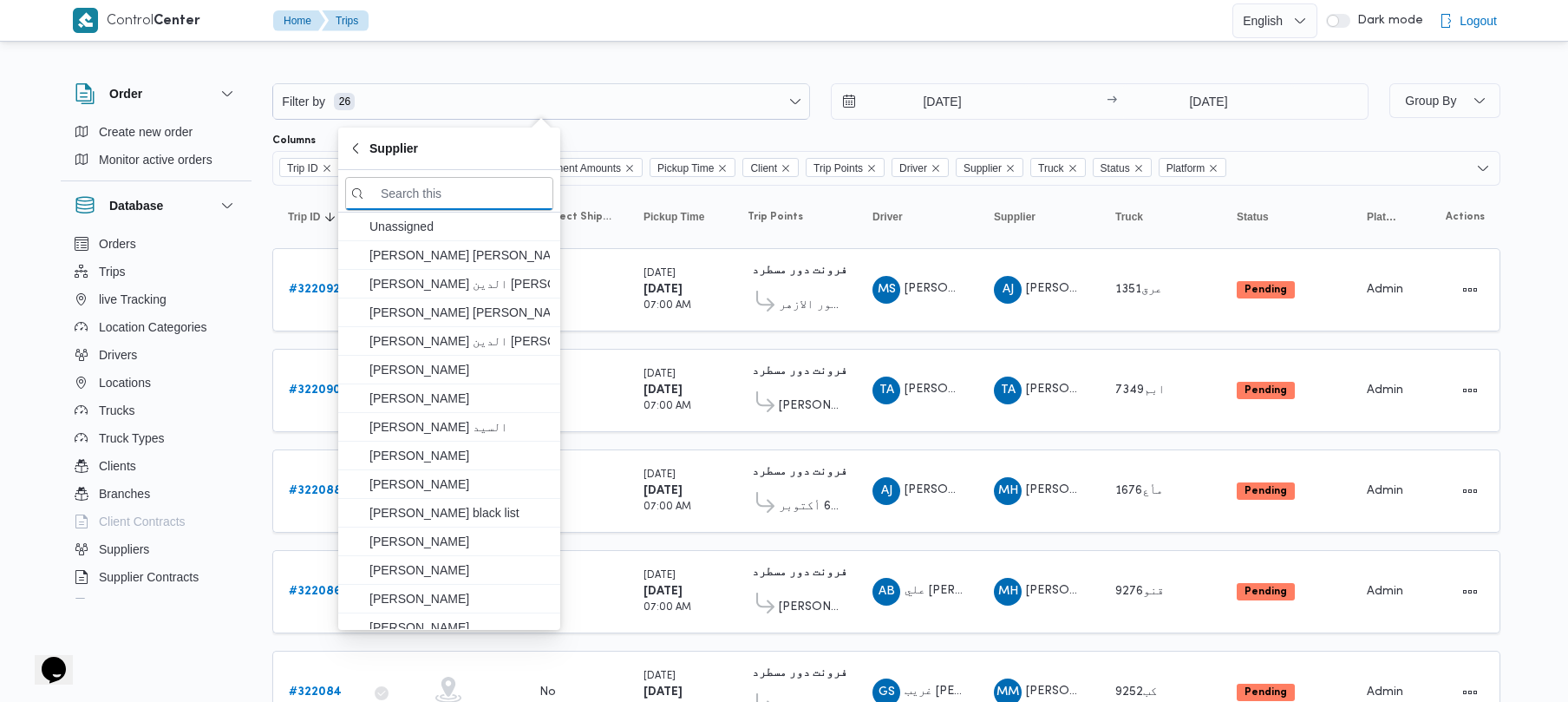 paste on "عبدالواحد محمد احمد مسعد" 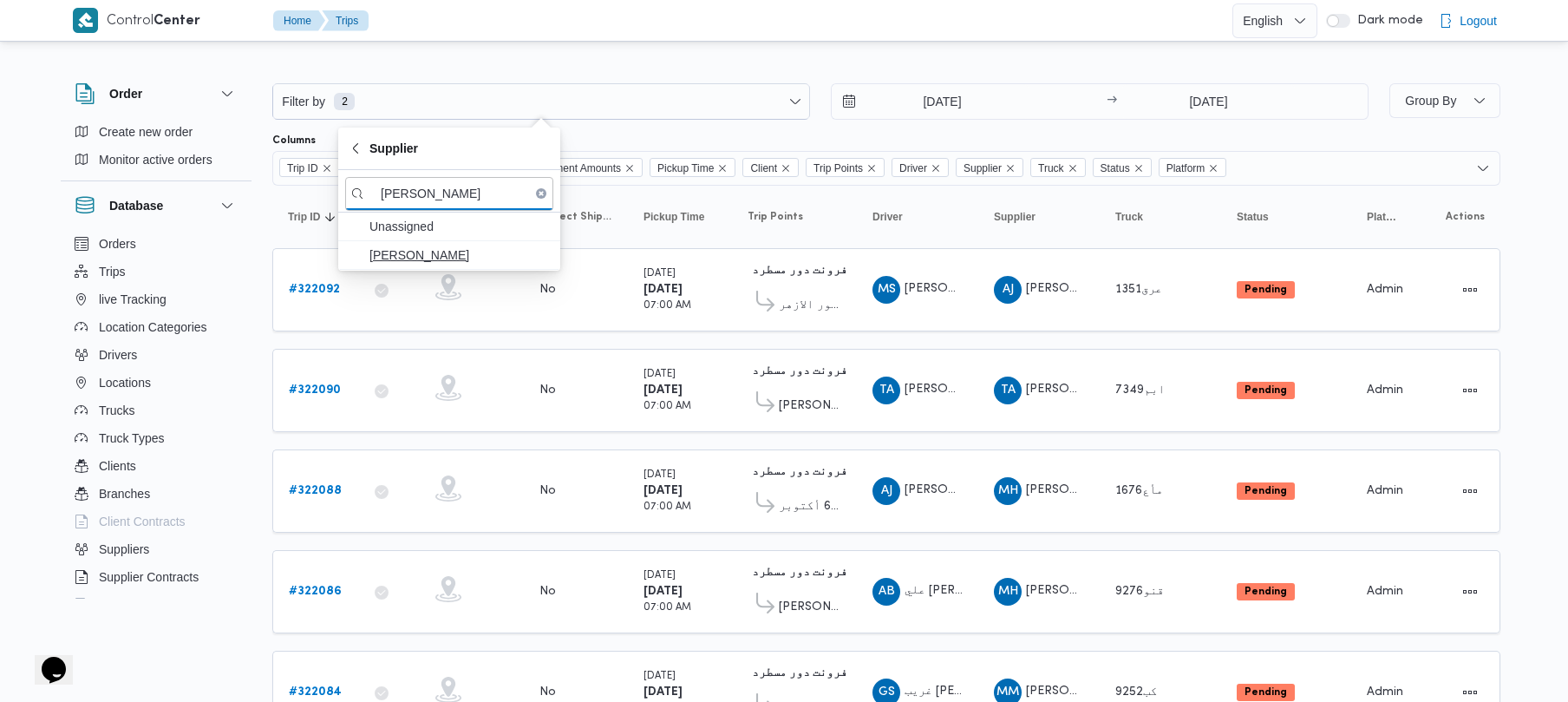 type on "عبدالواحد محمد احمد مسعد" 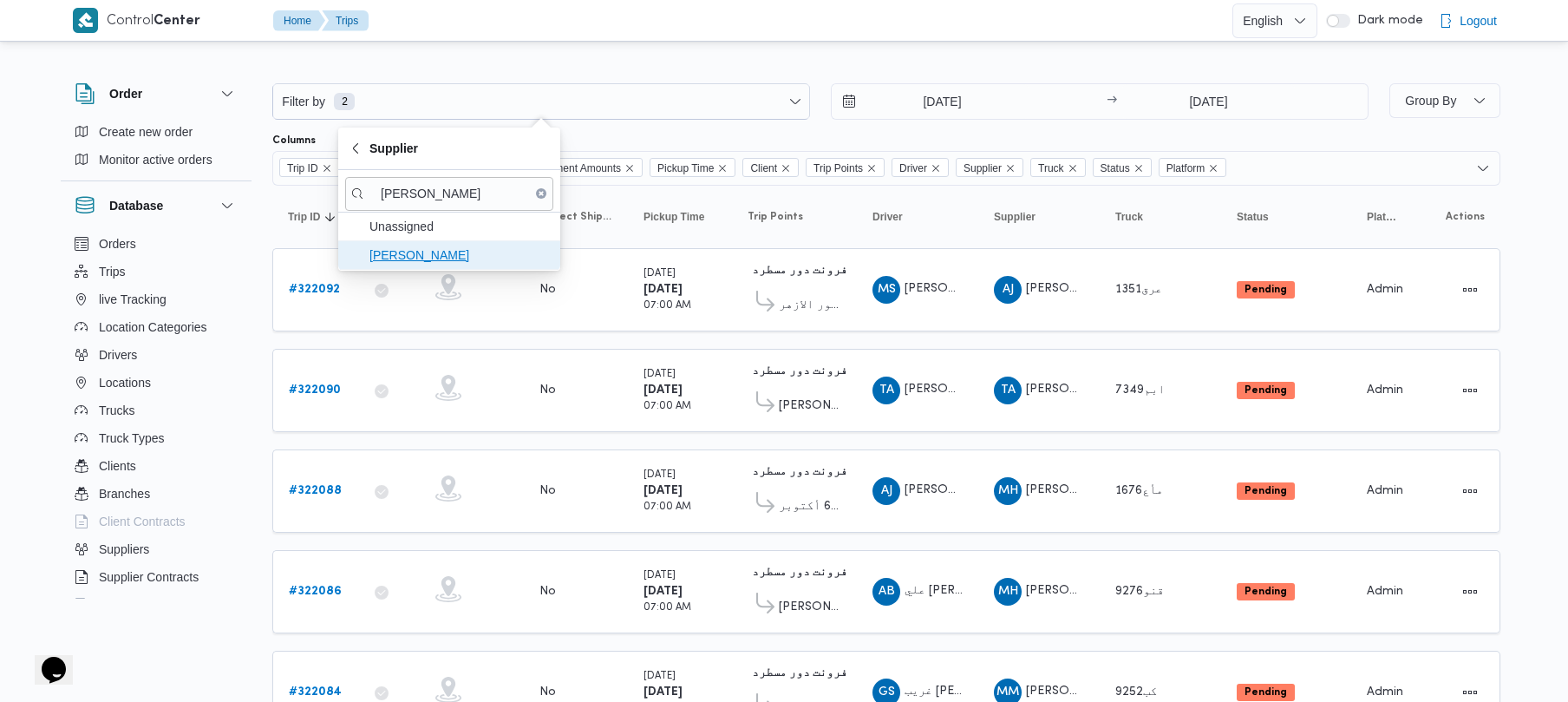 click on "عبدالواحد محمد احمد مسعد" at bounding box center (460, 255) 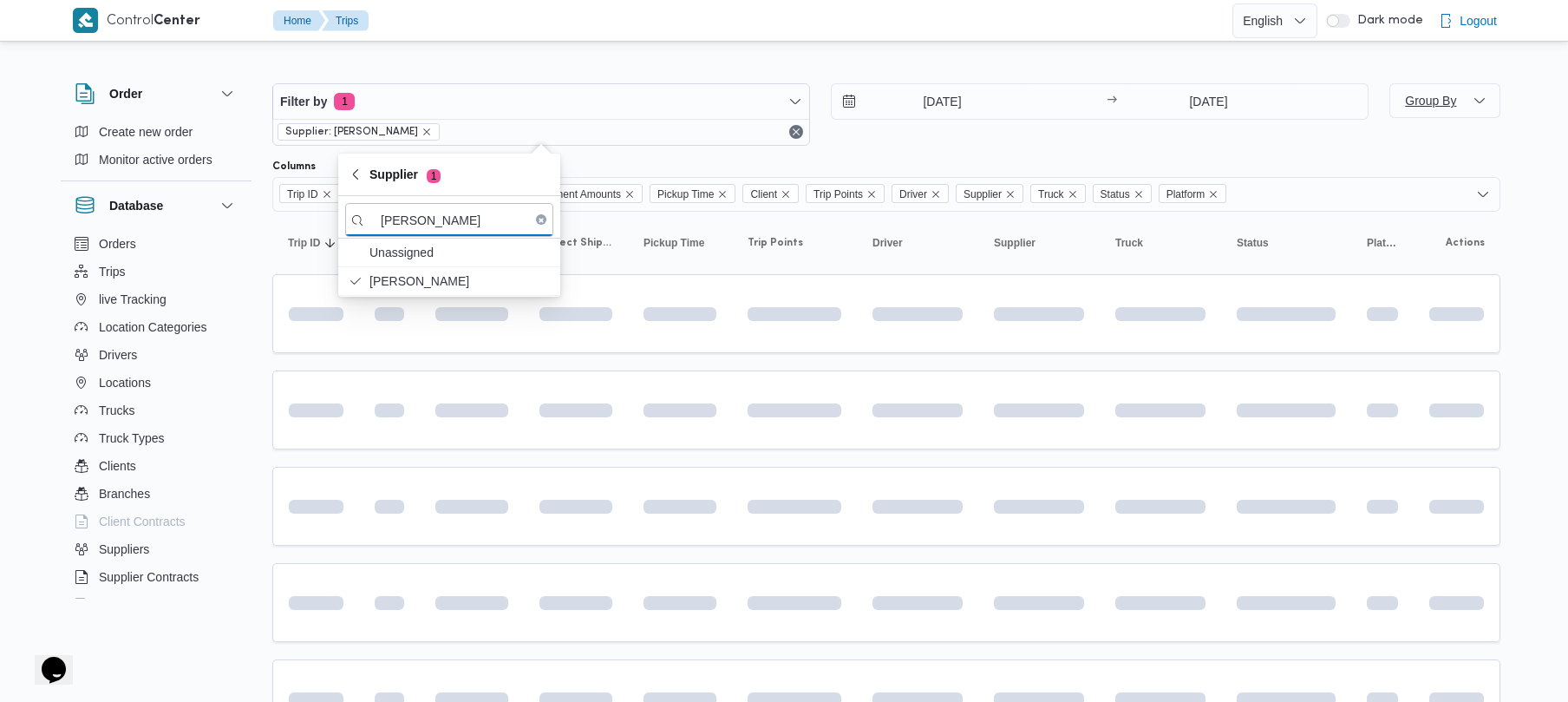 click on "Group By" at bounding box center (1430, 101) 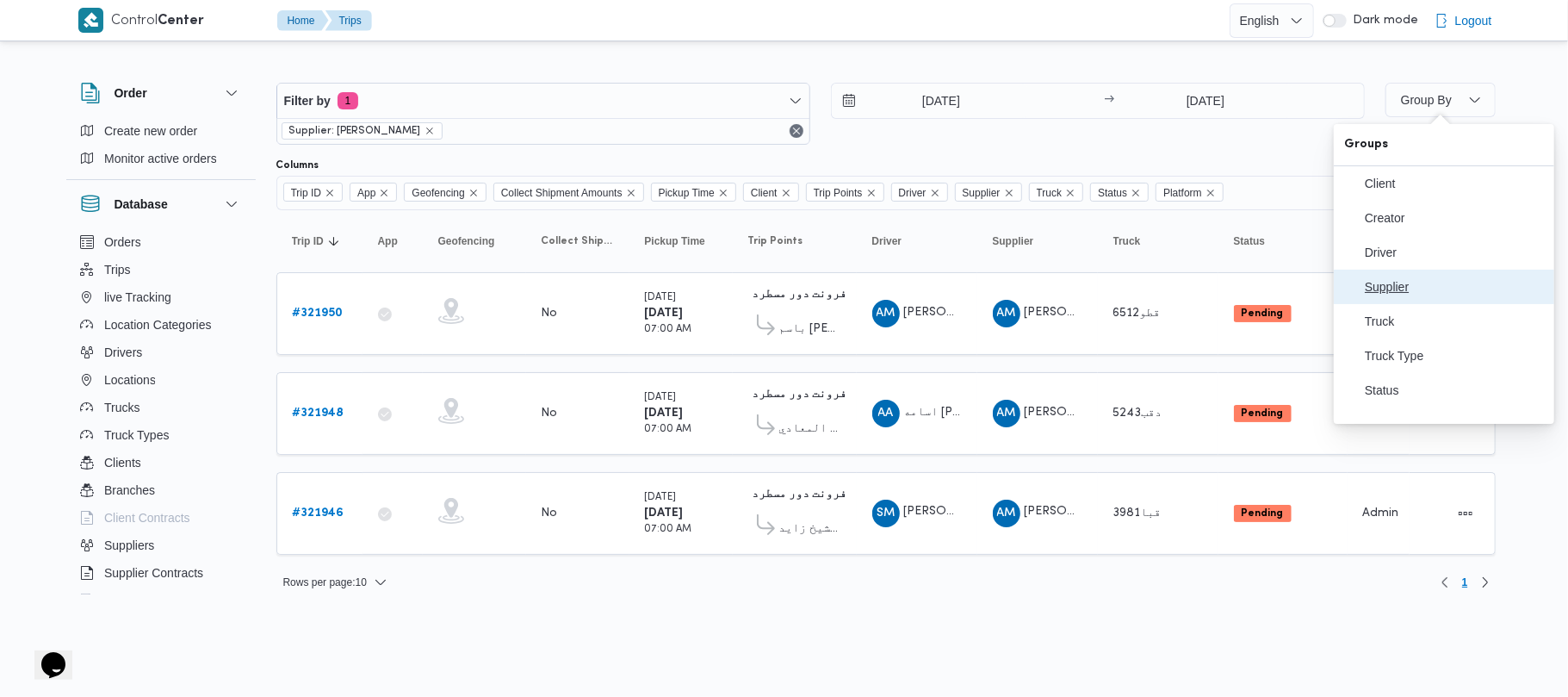 click on "Supplier" at bounding box center (1454, 287) 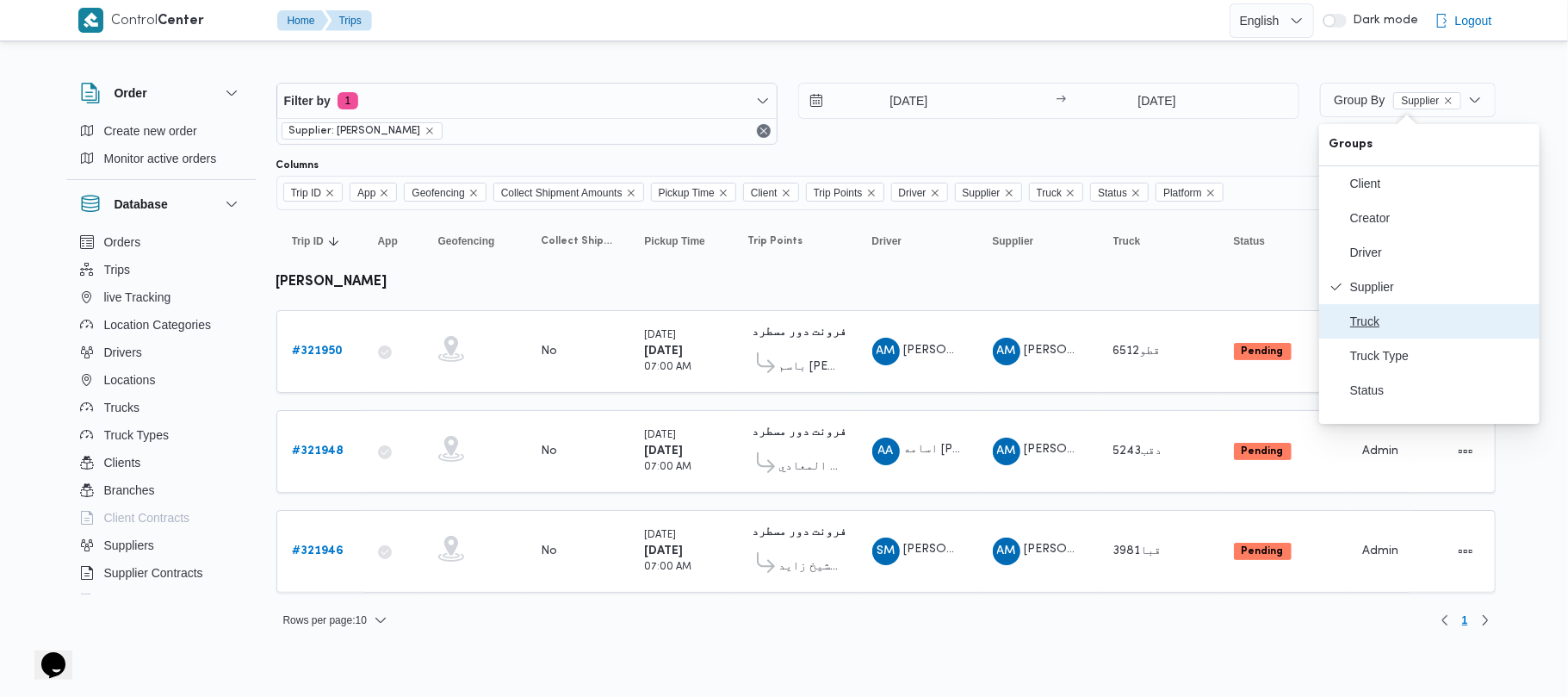 click on "Truck" at bounding box center [1440, 321] 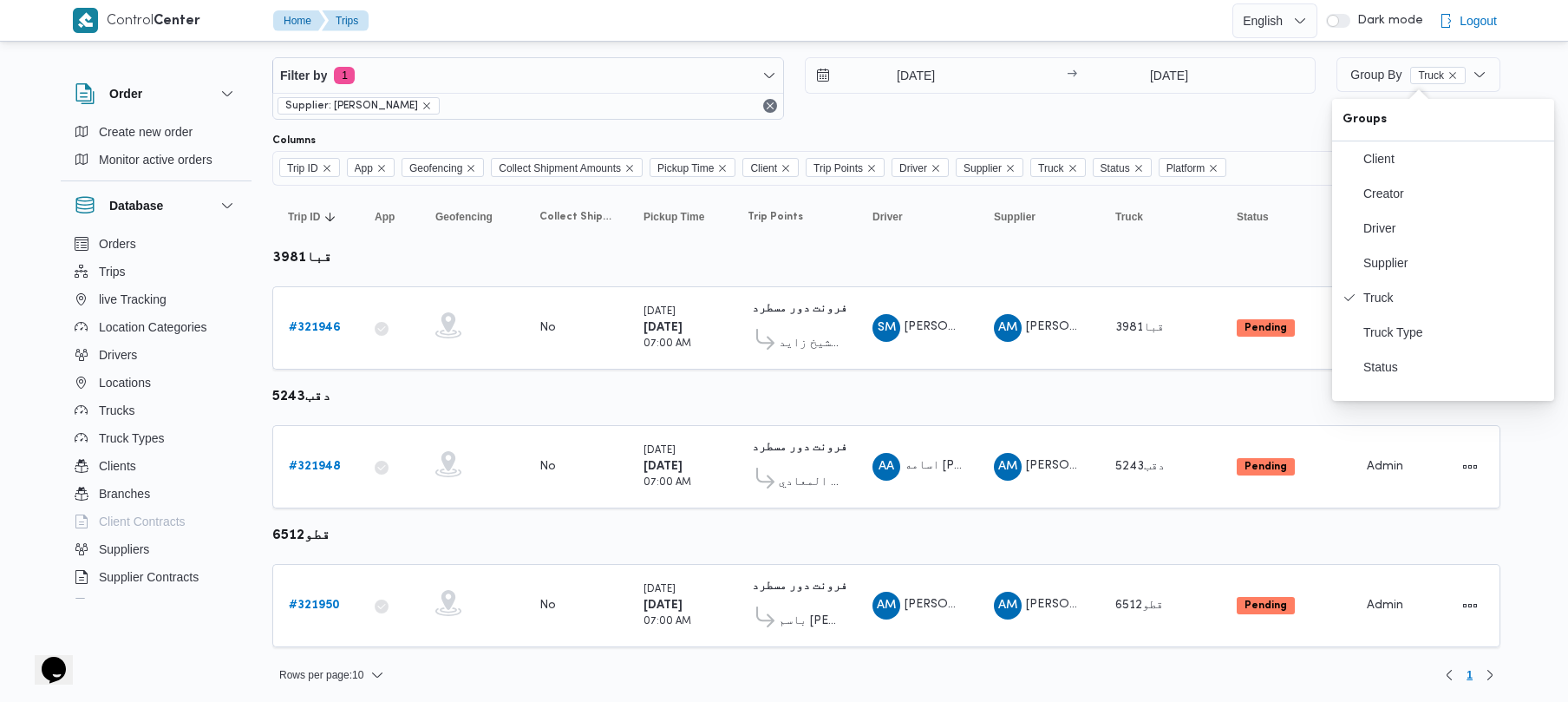 scroll, scrollTop: 32, scrollLeft: 0, axis: vertical 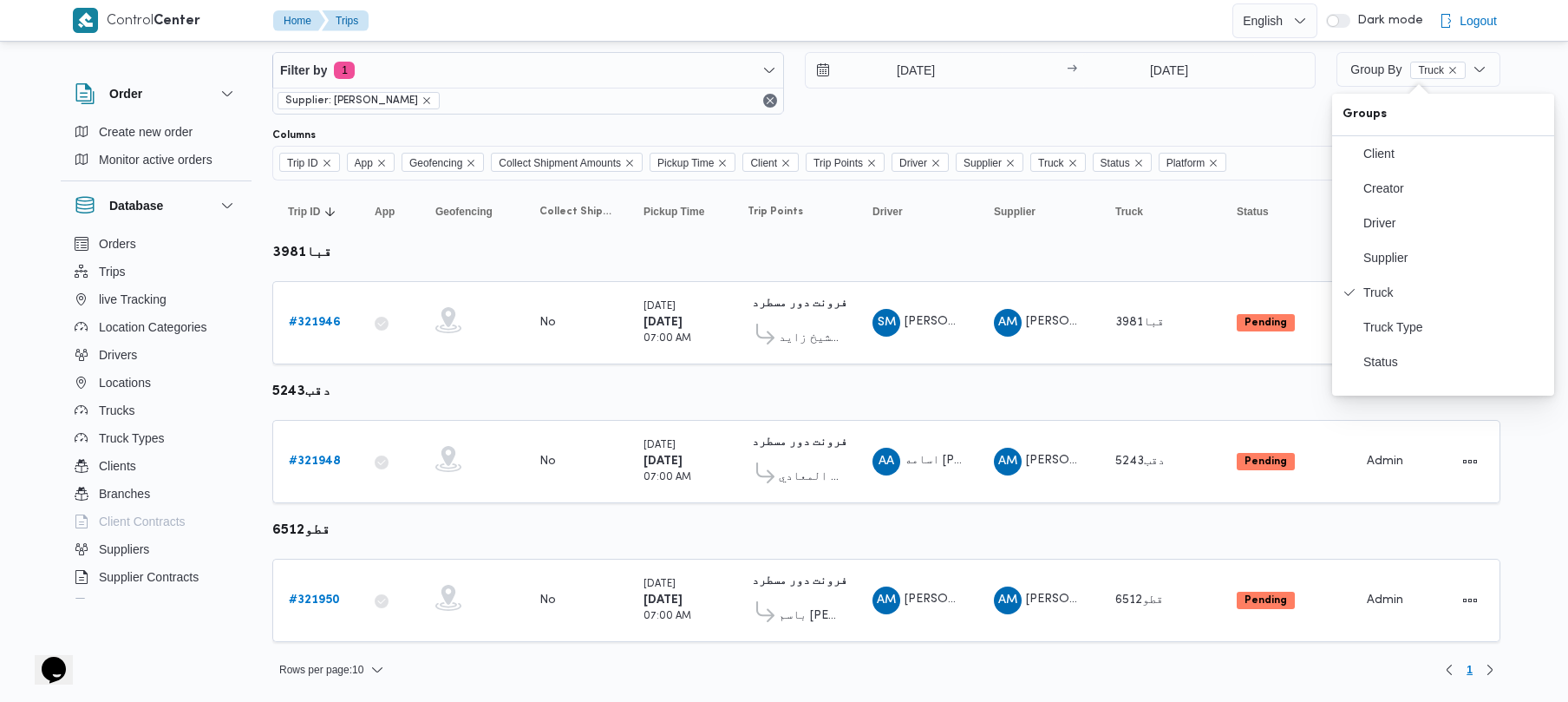 click on "2/7/2025 → 2/7/2025" at bounding box center (1061, 83) 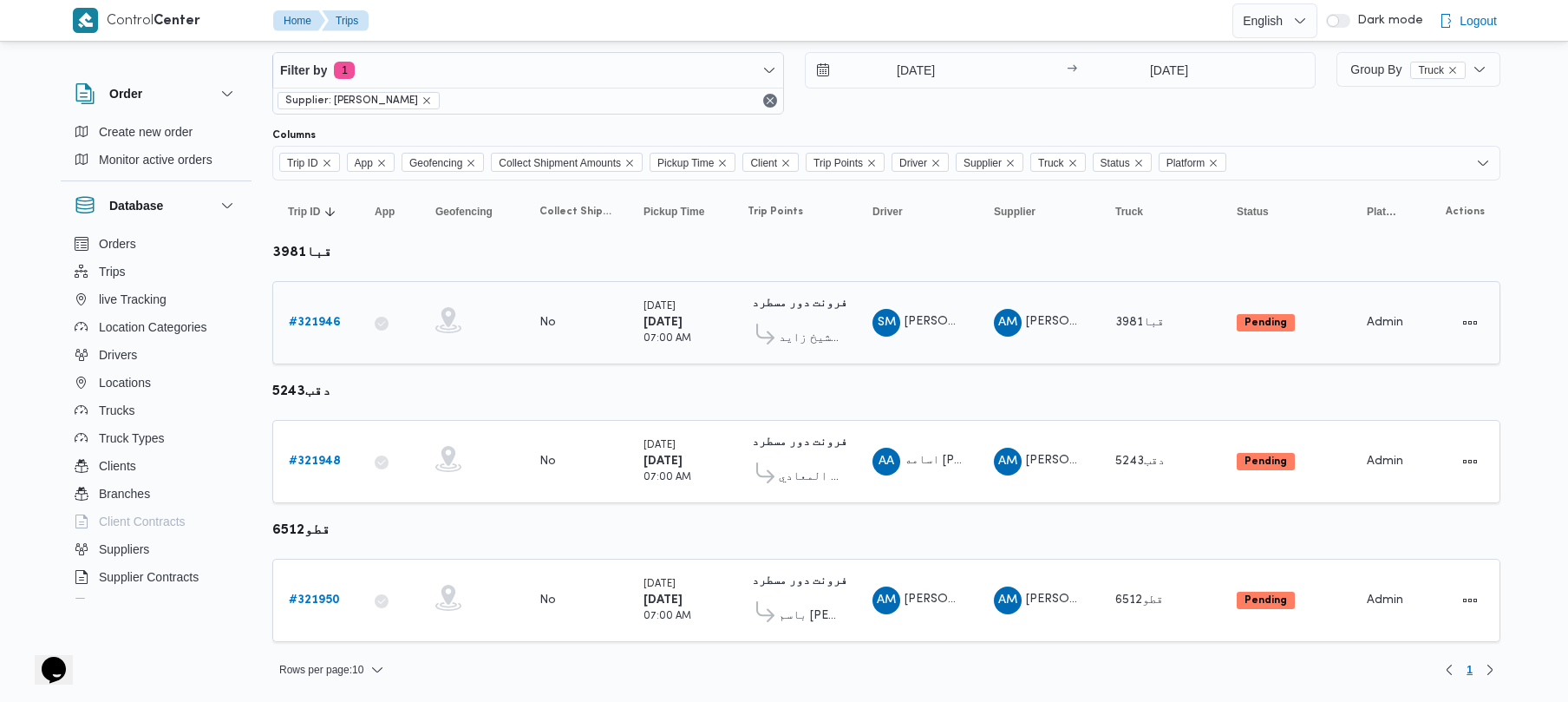 click on "# 321946" at bounding box center [315, 323] 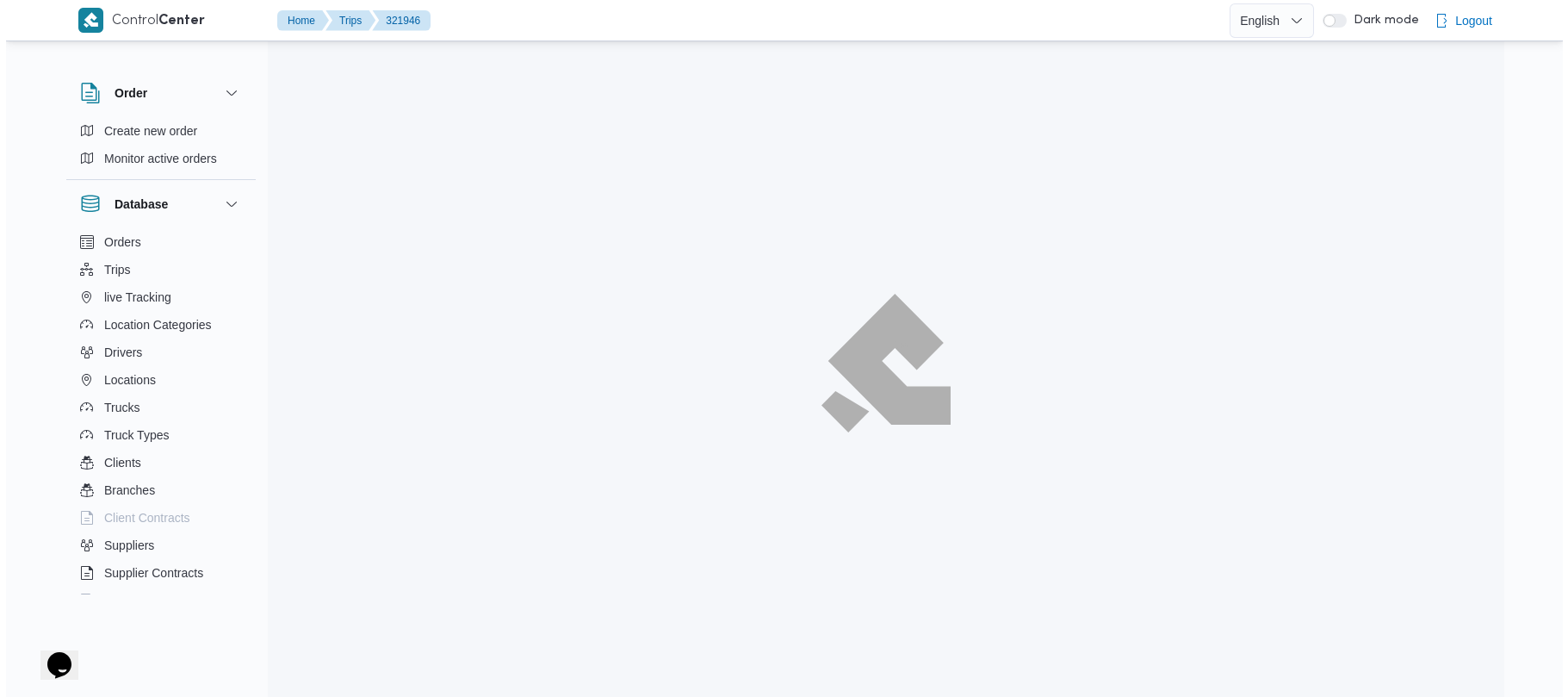 scroll, scrollTop: 0, scrollLeft: 0, axis: both 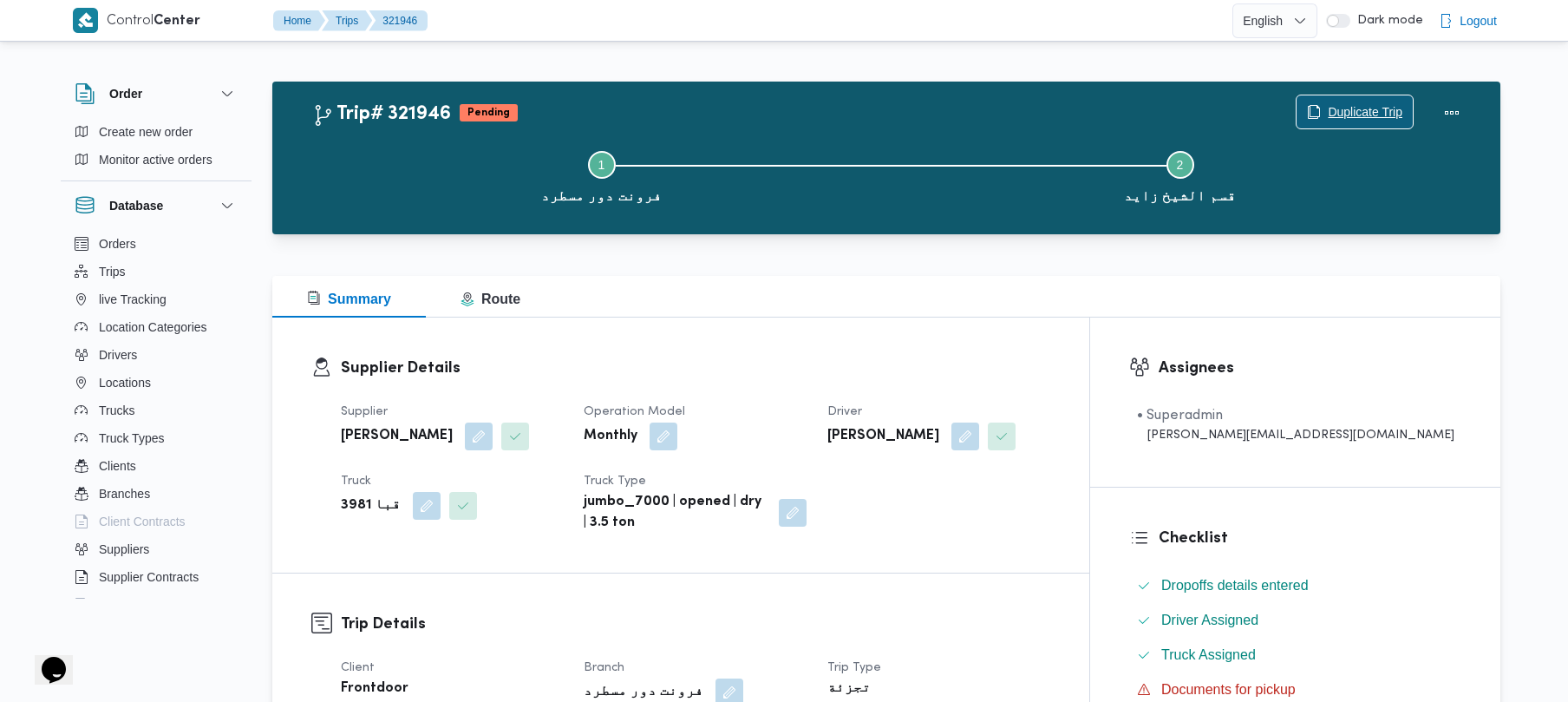 click on "Duplicate Trip" at bounding box center [1365, 112] 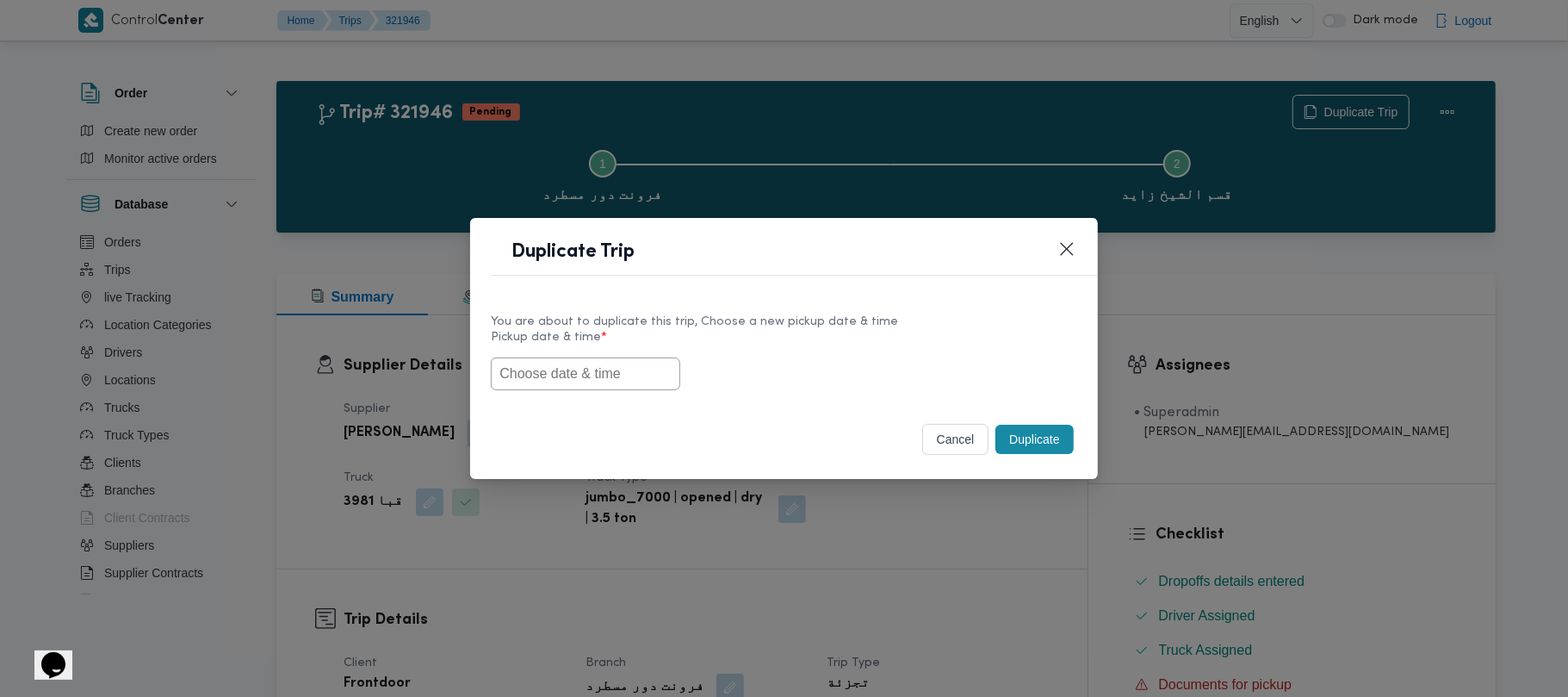 click at bounding box center (586, 374) 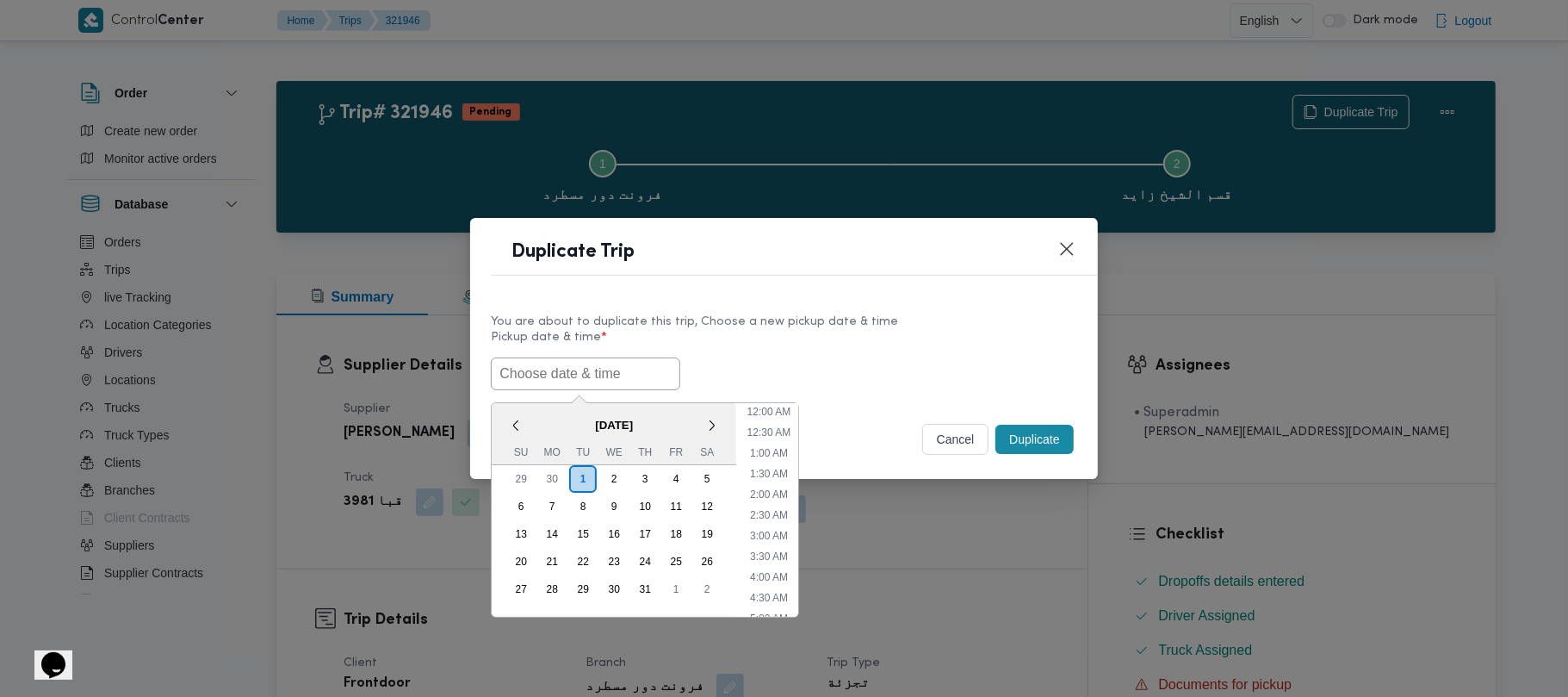 scroll, scrollTop: 318, scrollLeft: 0, axis: vertical 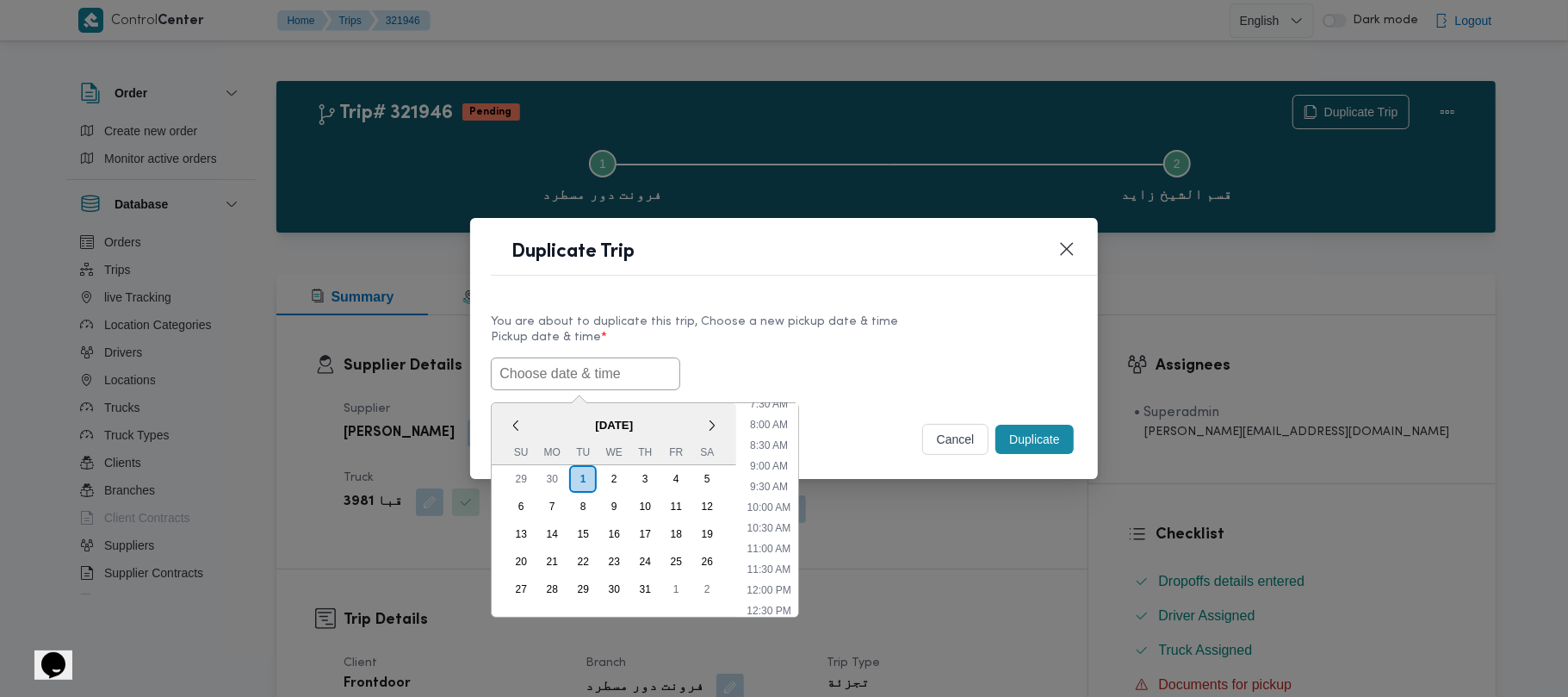 paste on "02/07/2025 7:00AM" 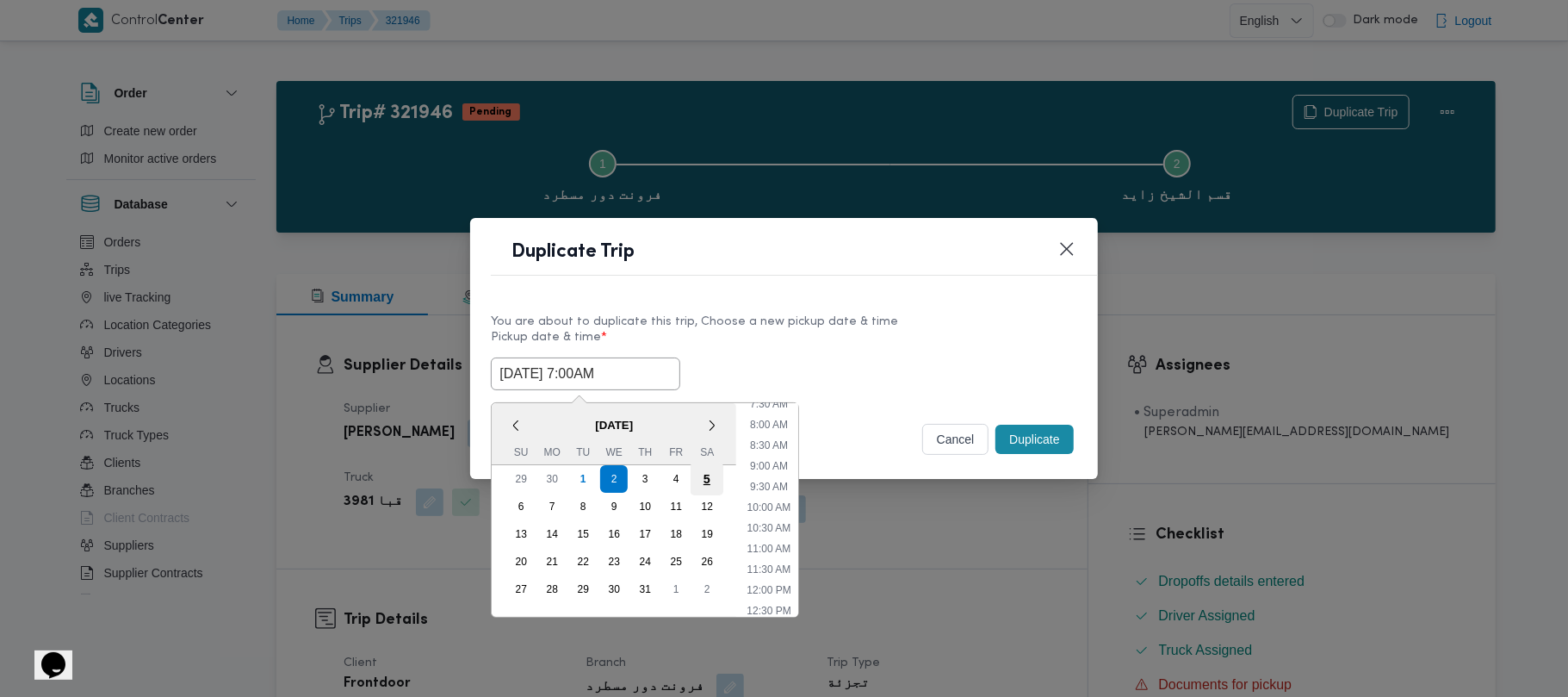 click on "5" at bounding box center (707, 479) 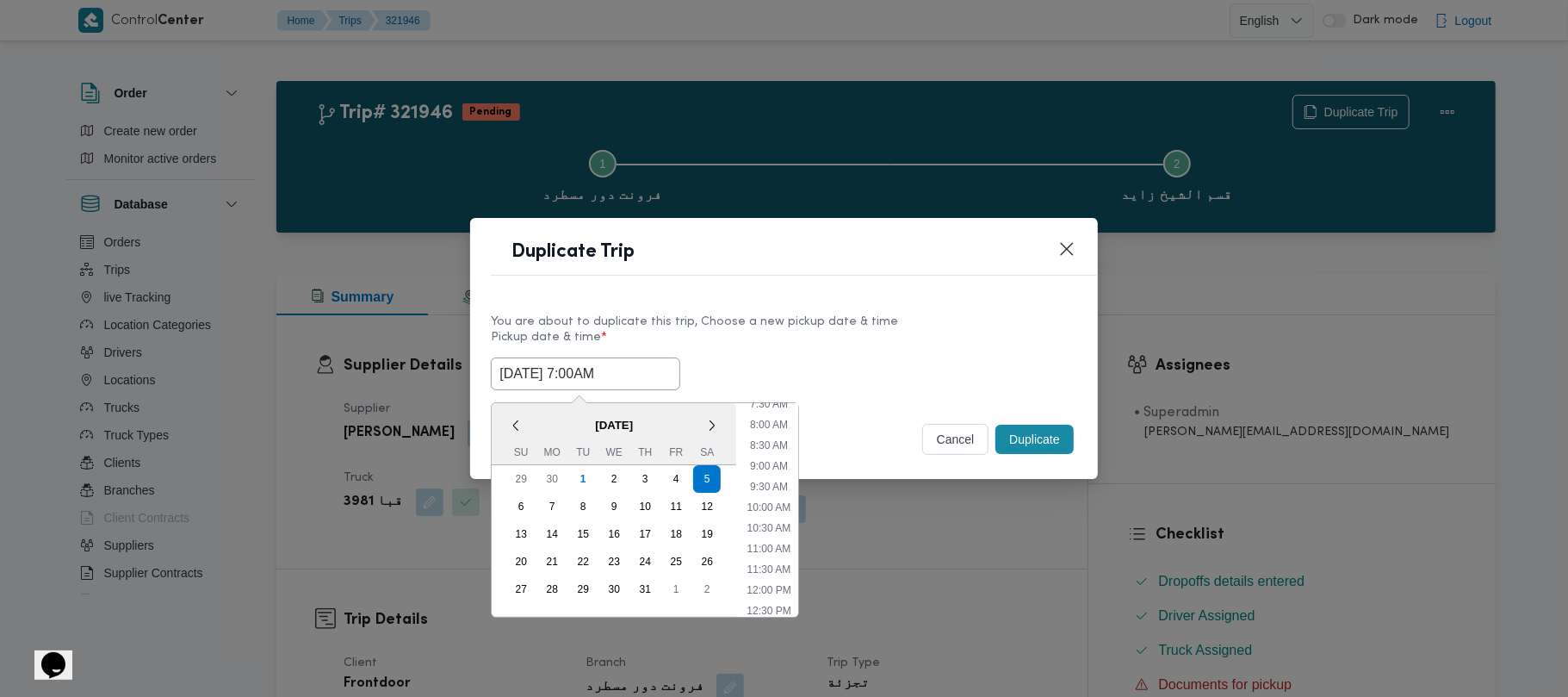 click on "05/07/2025 7:00AM" at bounding box center (586, 374) 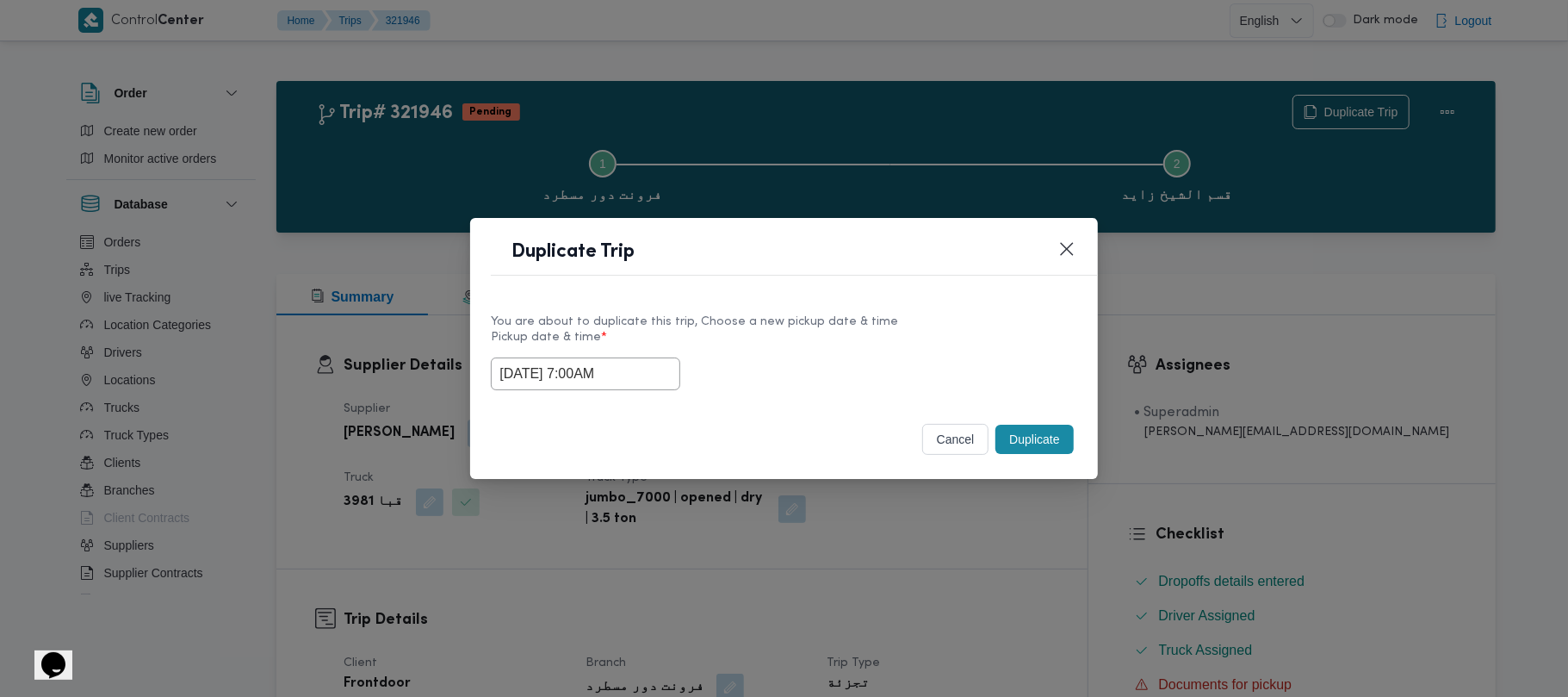 drag, startPoint x: 782, startPoint y: 358, endPoint x: 902, endPoint y: 408, distance: 130 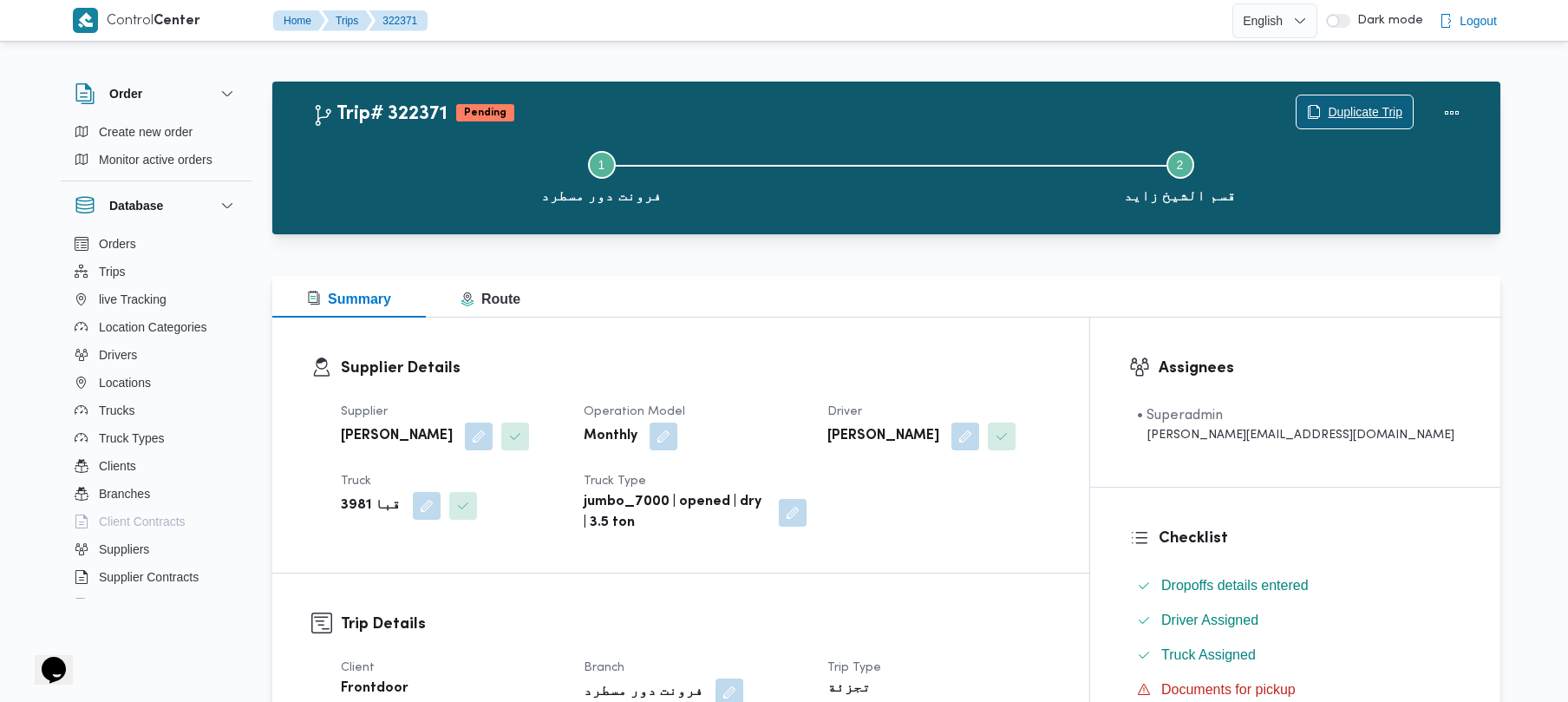 click on "Duplicate Trip" at bounding box center (1355, 112) 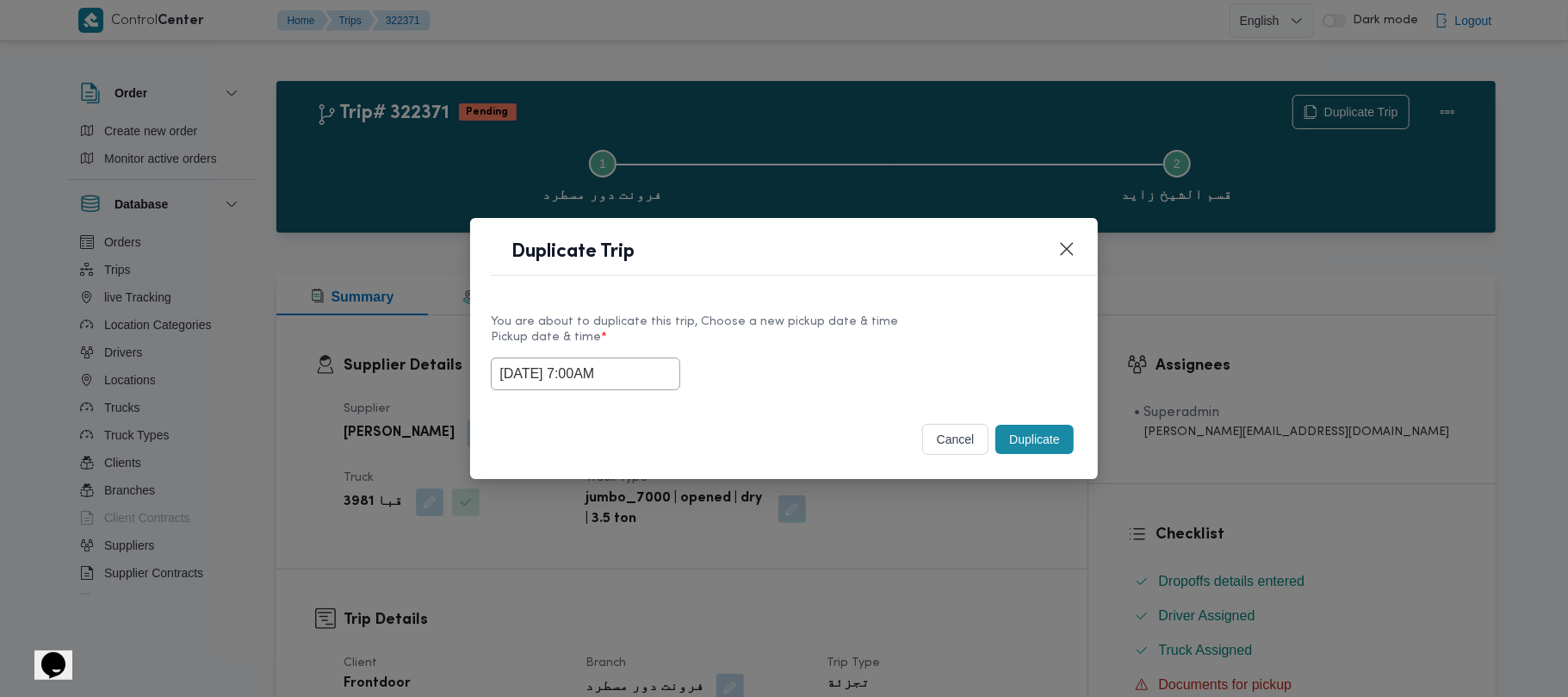 click on "05/07/2025 7:00AM" at bounding box center (586, 374) 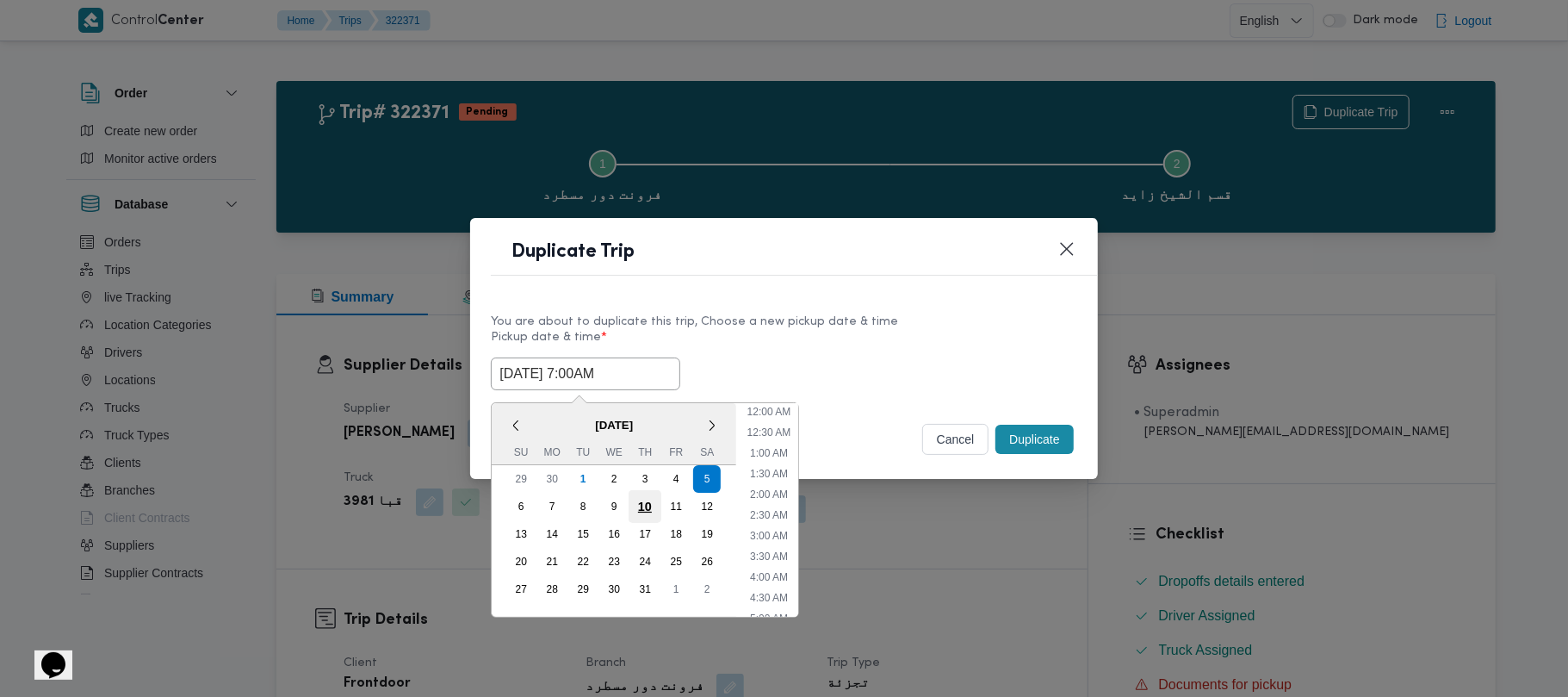 scroll, scrollTop: 193, scrollLeft: 0, axis: vertical 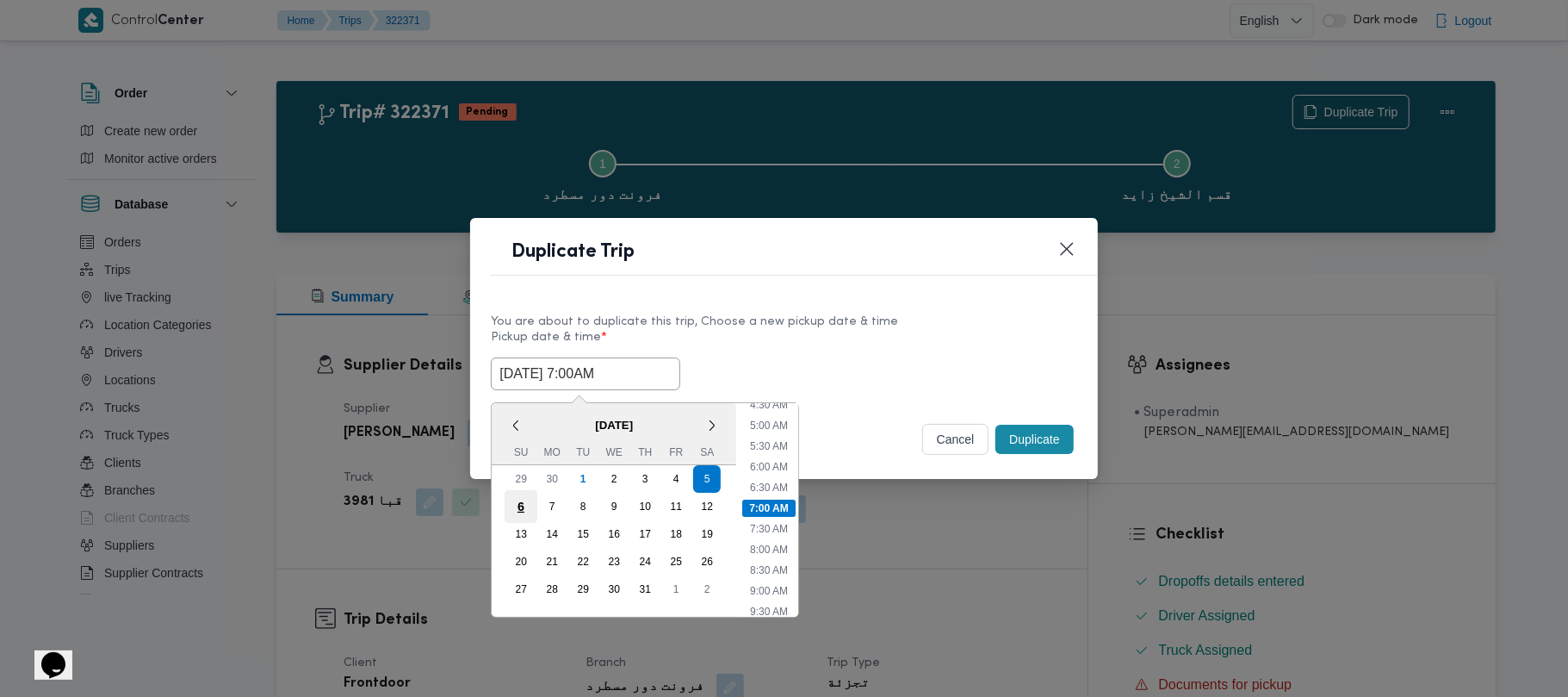 click on "6" at bounding box center (521, 507) 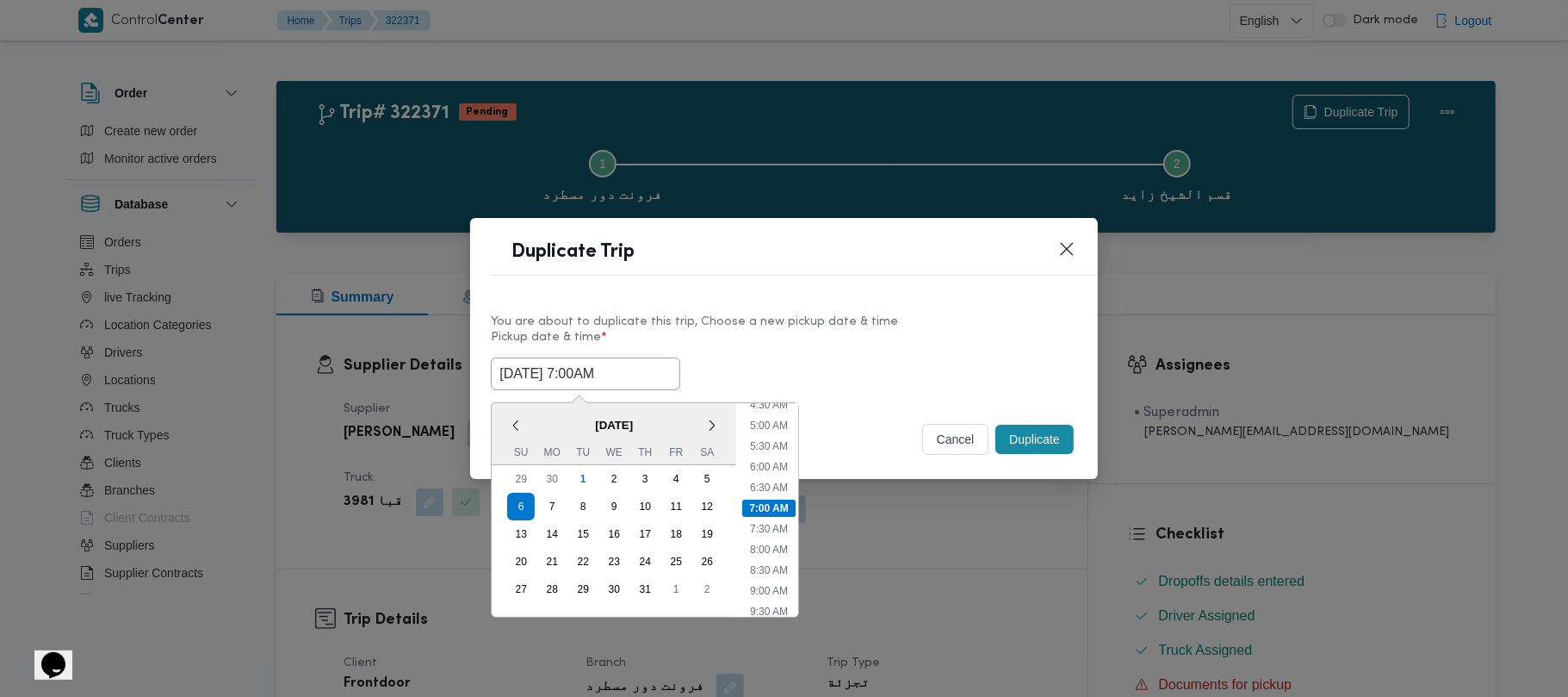 drag, startPoint x: 930, startPoint y: 267, endPoint x: 939, endPoint y: 276, distance: 12.727922 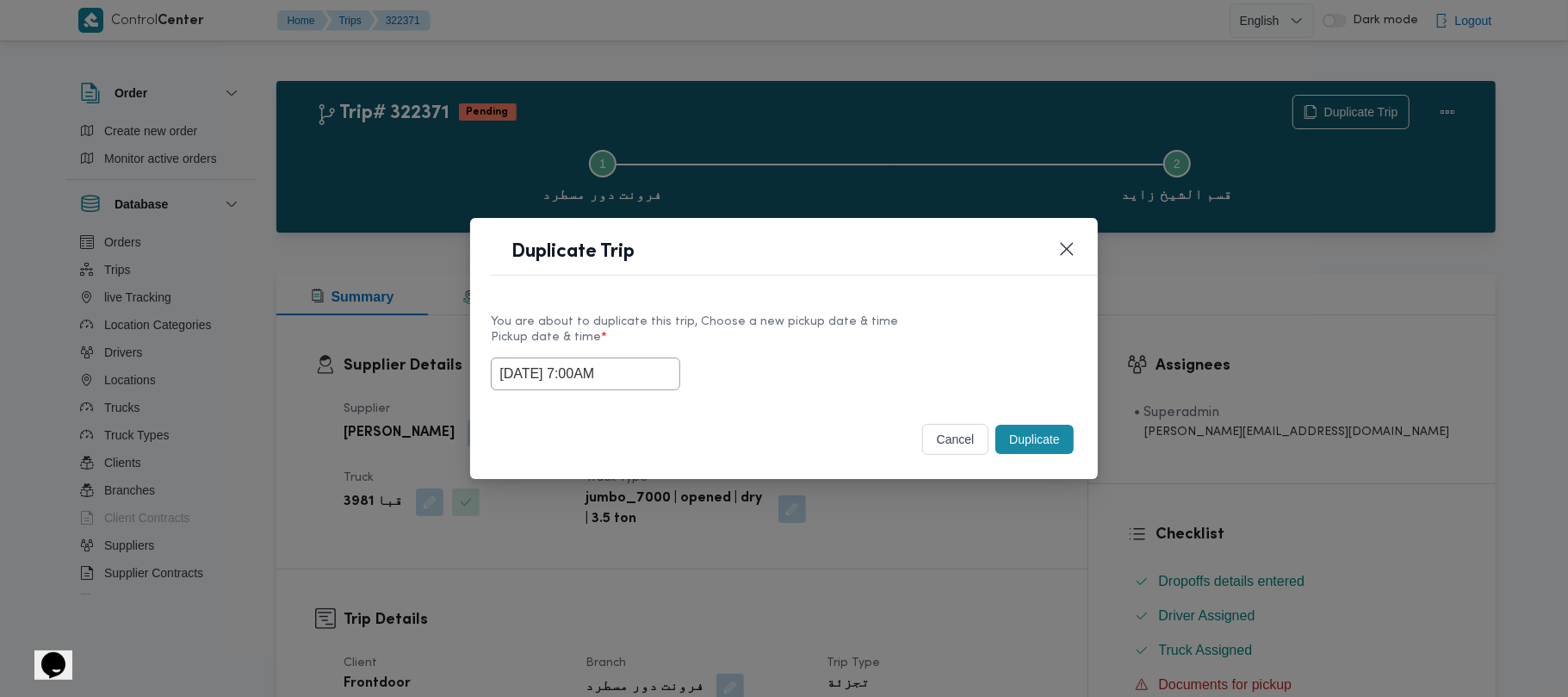 click on "Duplicate" at bounding box center (1034, 439) 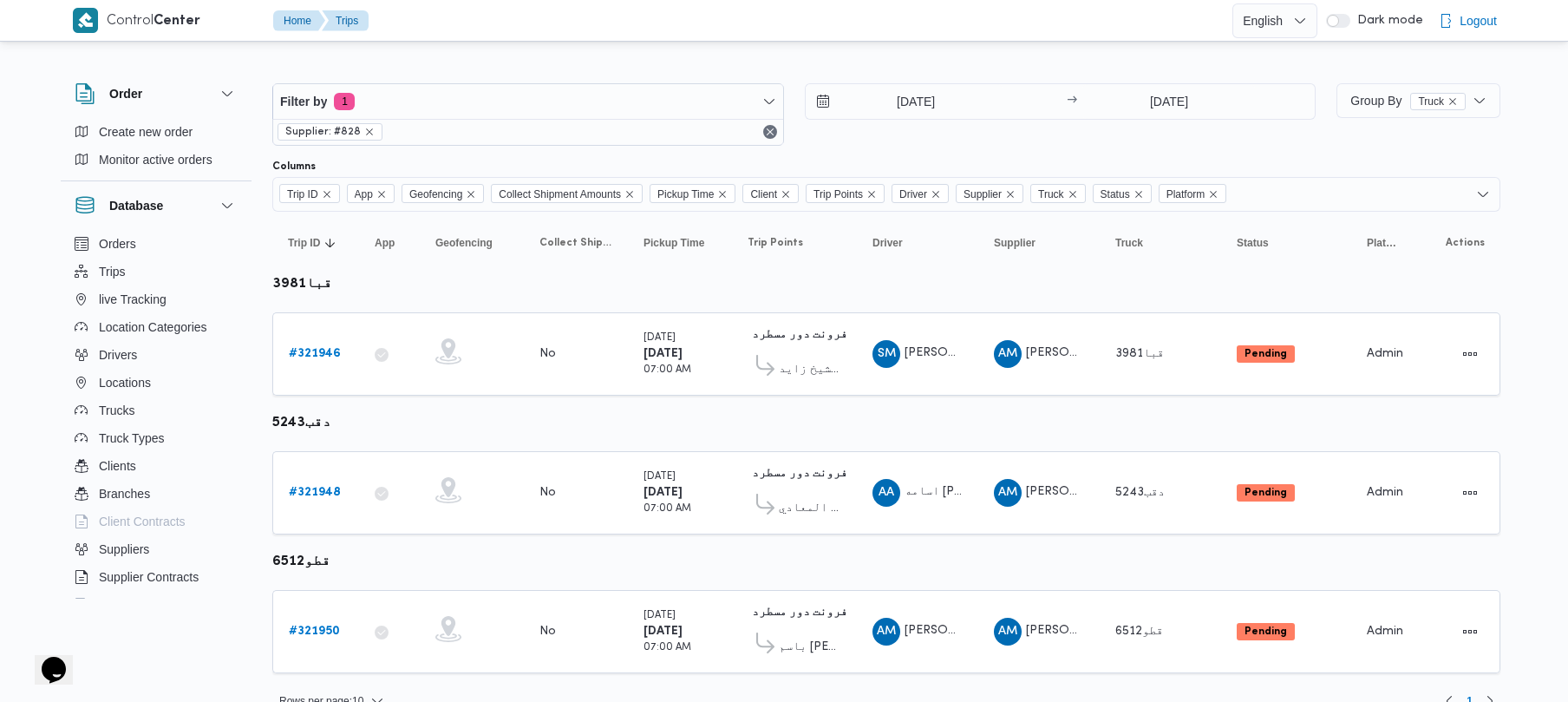 drag, startPoint x: 971, startPoint y: 150, endPoint x: 955, endPoint y: 147, distance: 16.278821 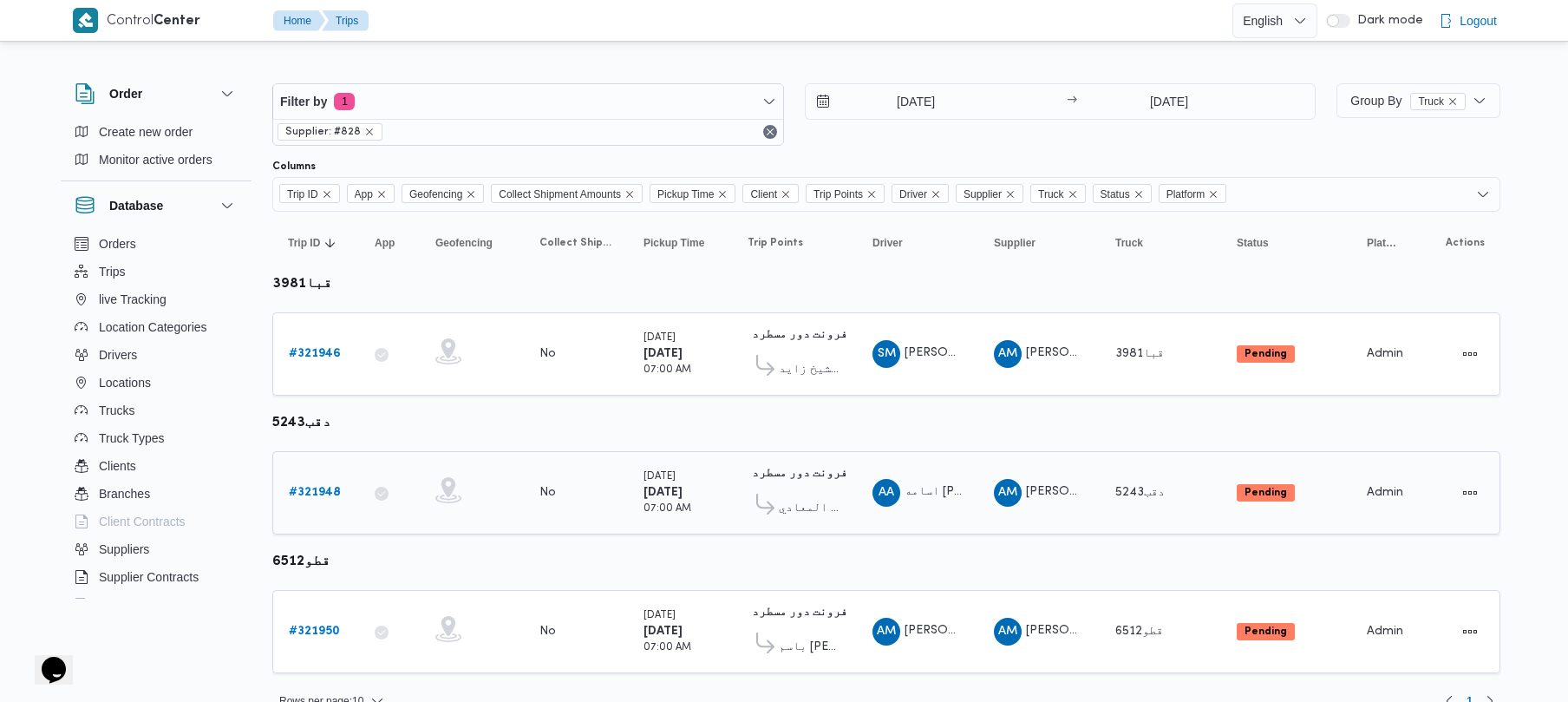 click on "# 321948" at bounding box center (315, 492) 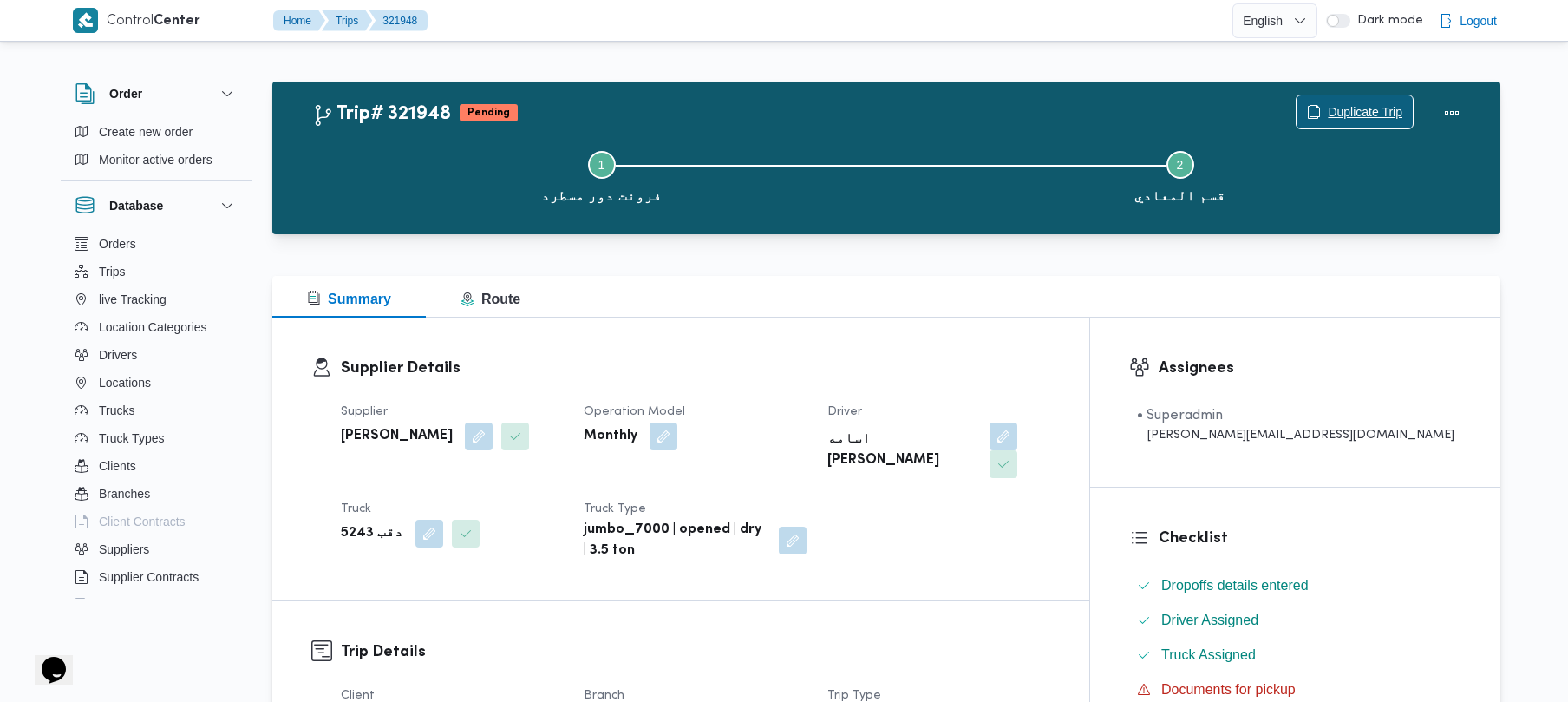 click on "Duplicate Trip" at bounding box center (1365, 112) 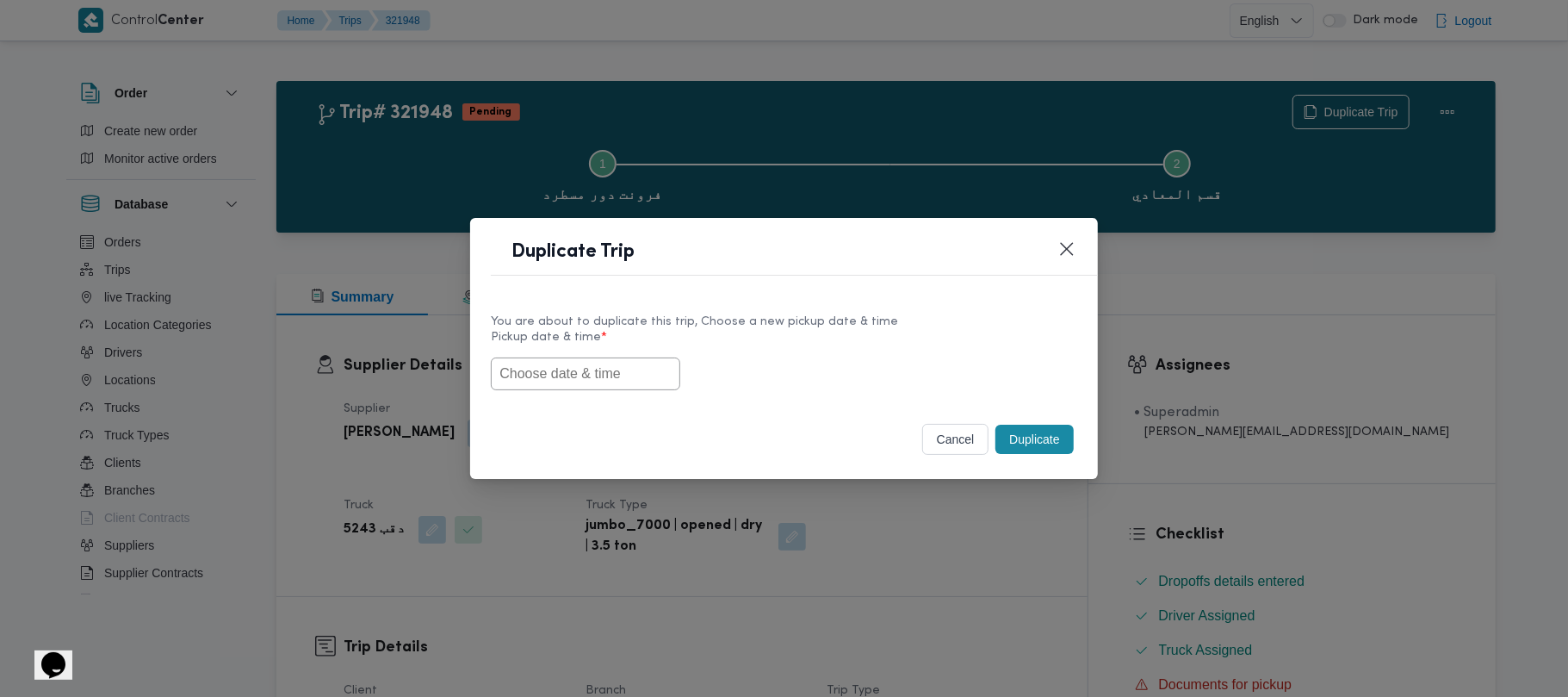 click at bounding box center [586, 374] 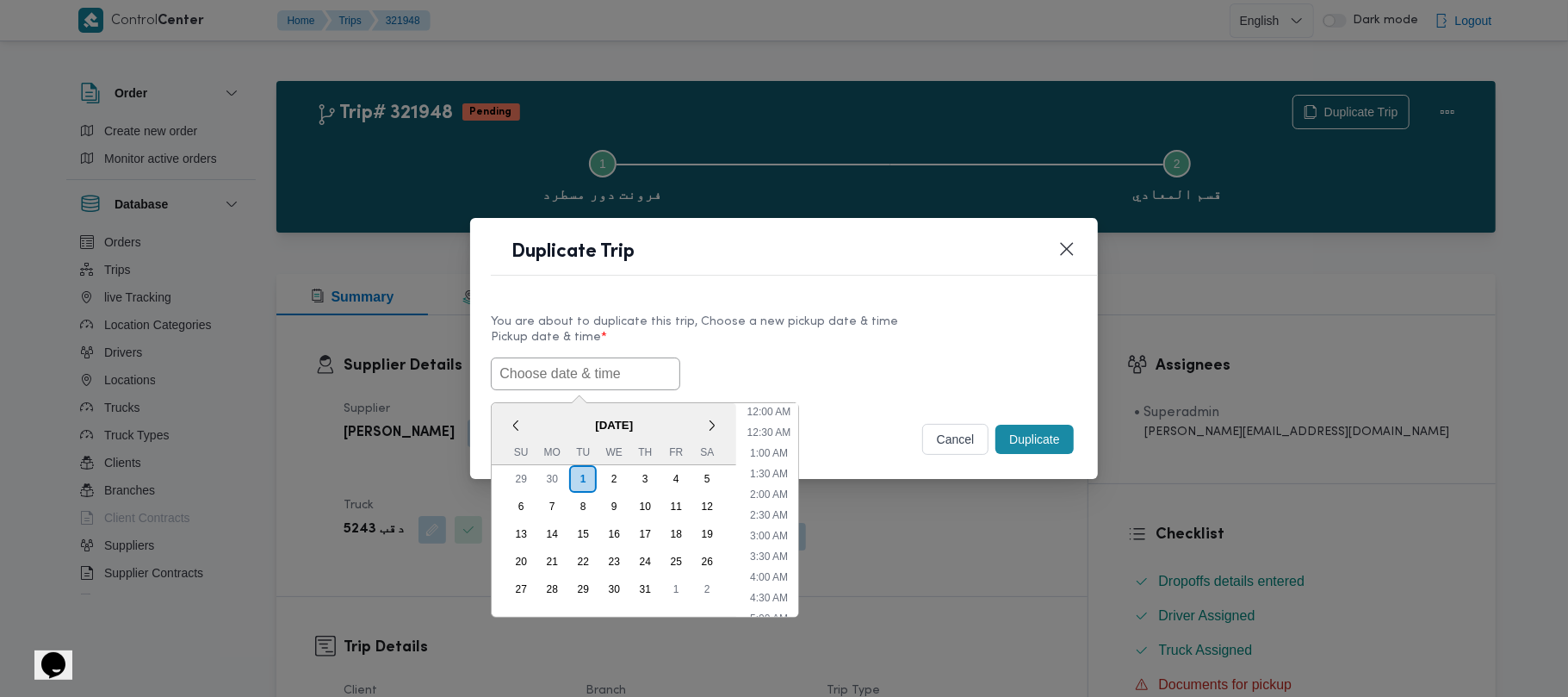 paste on "05/07/2025 7:00AM" 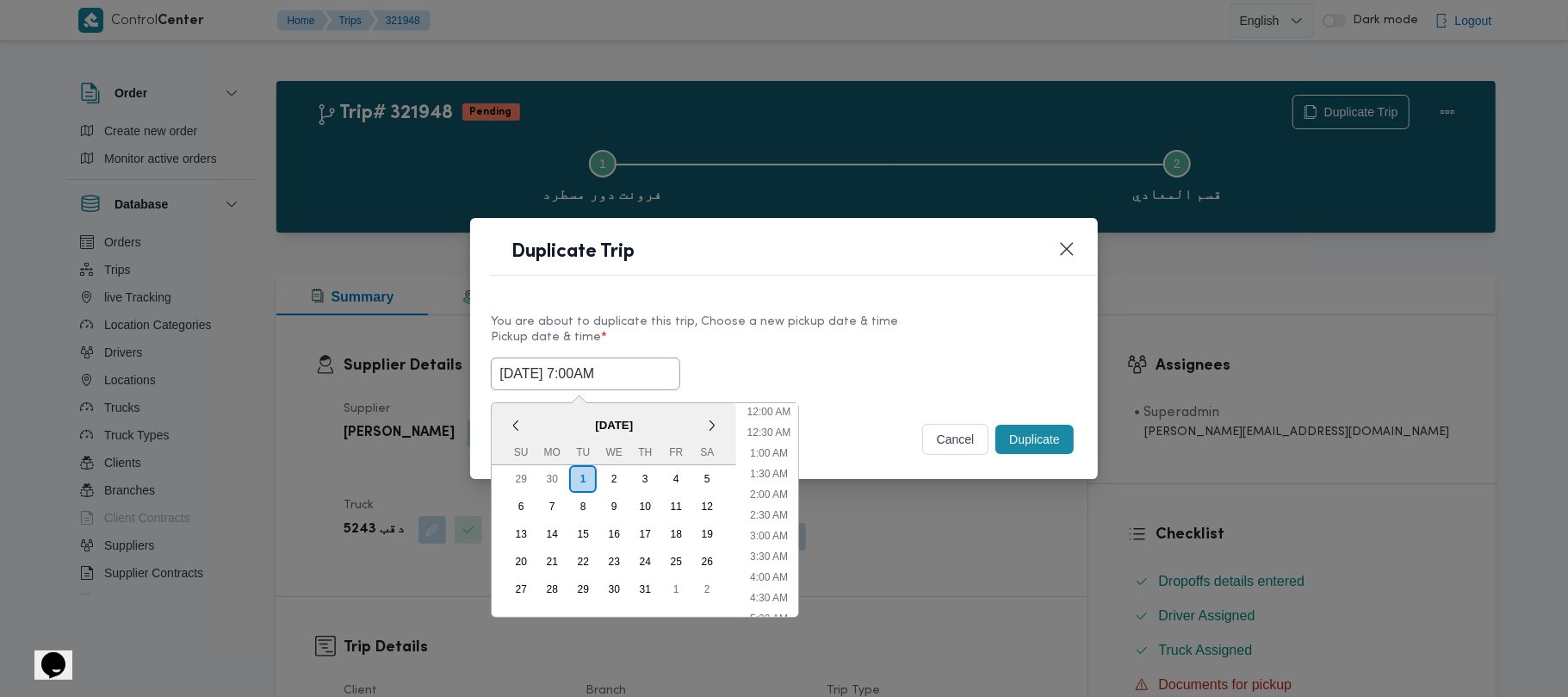 scroll, scrollTop: 318, scrollLeft: 0, axis: vertical 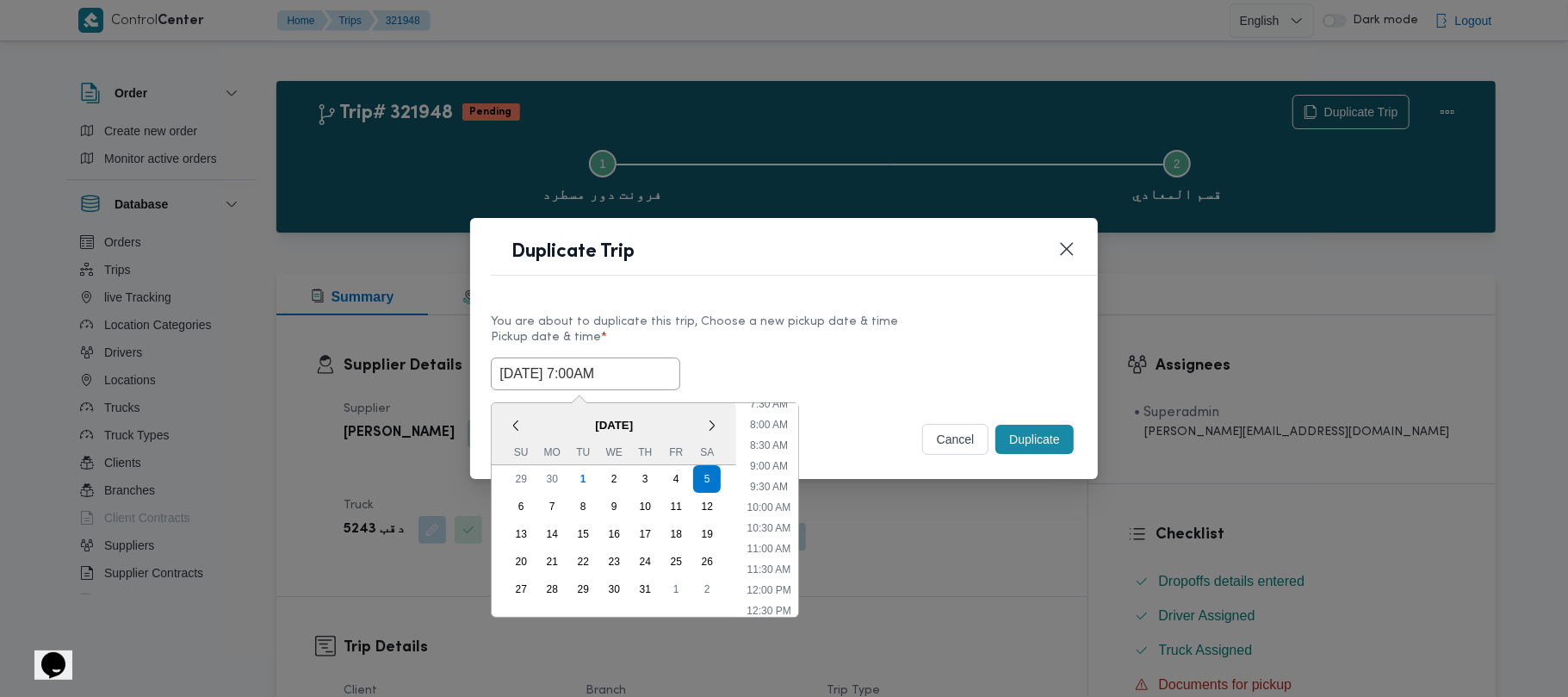 type on "05/07/2025 7:00AM" 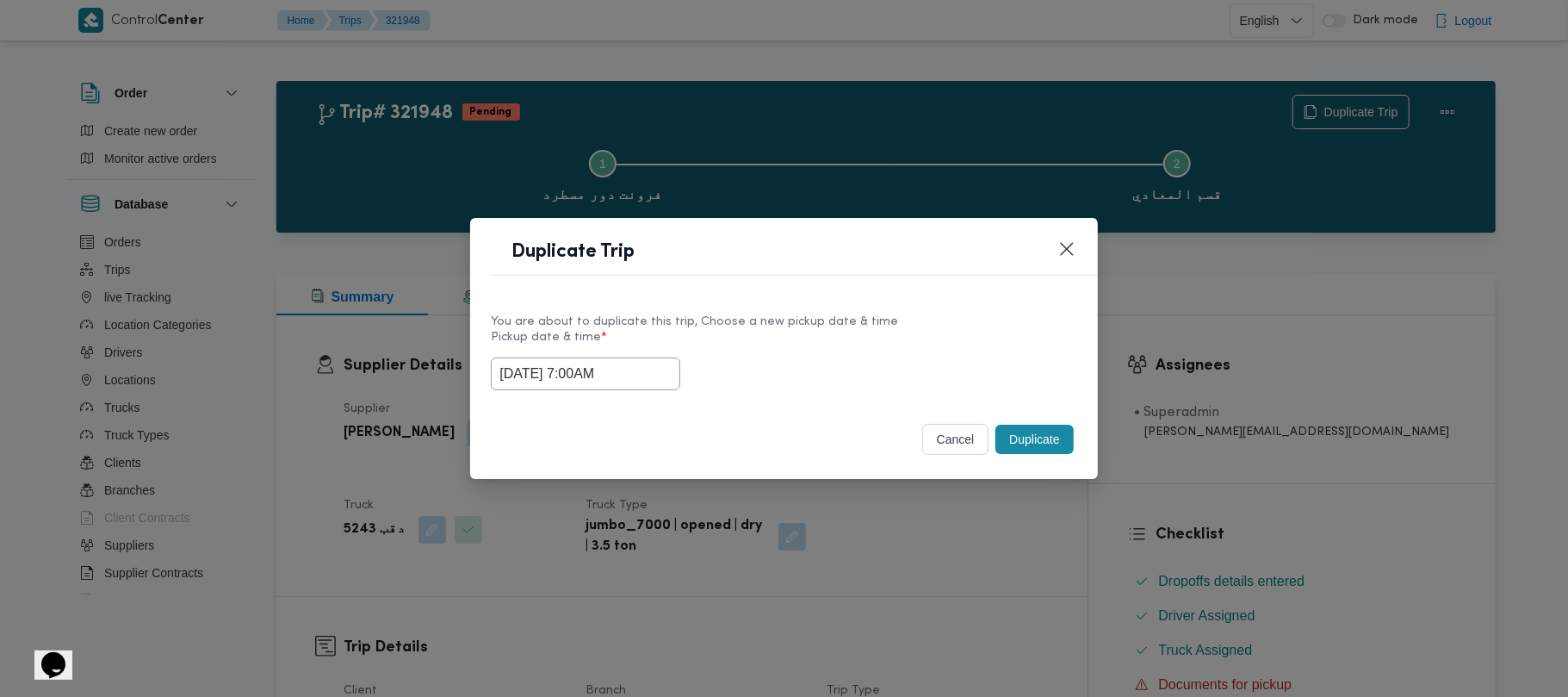 click on "Duplicate" at bounding box center [1034, 439] 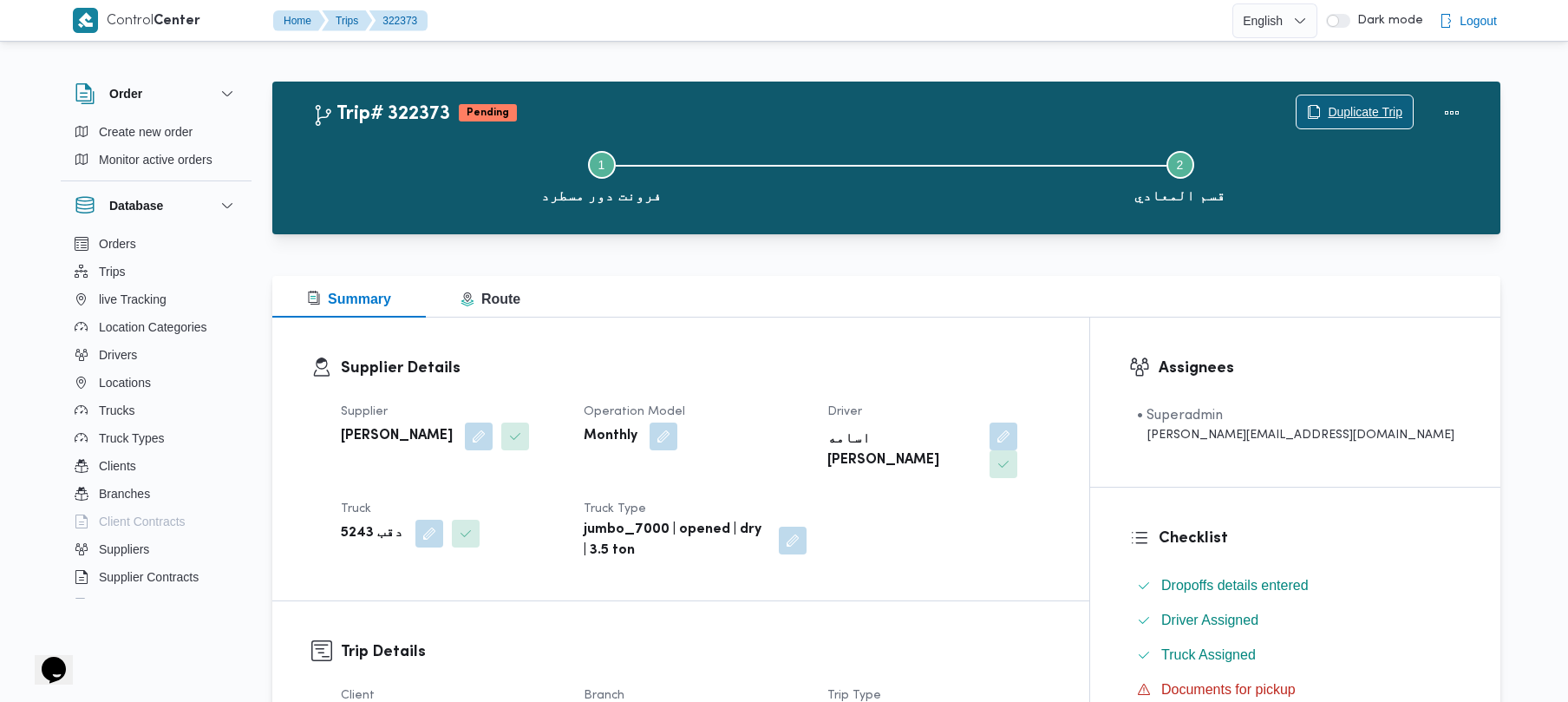 click on "Duplicate Trip" at bounding box center [1365, 112] 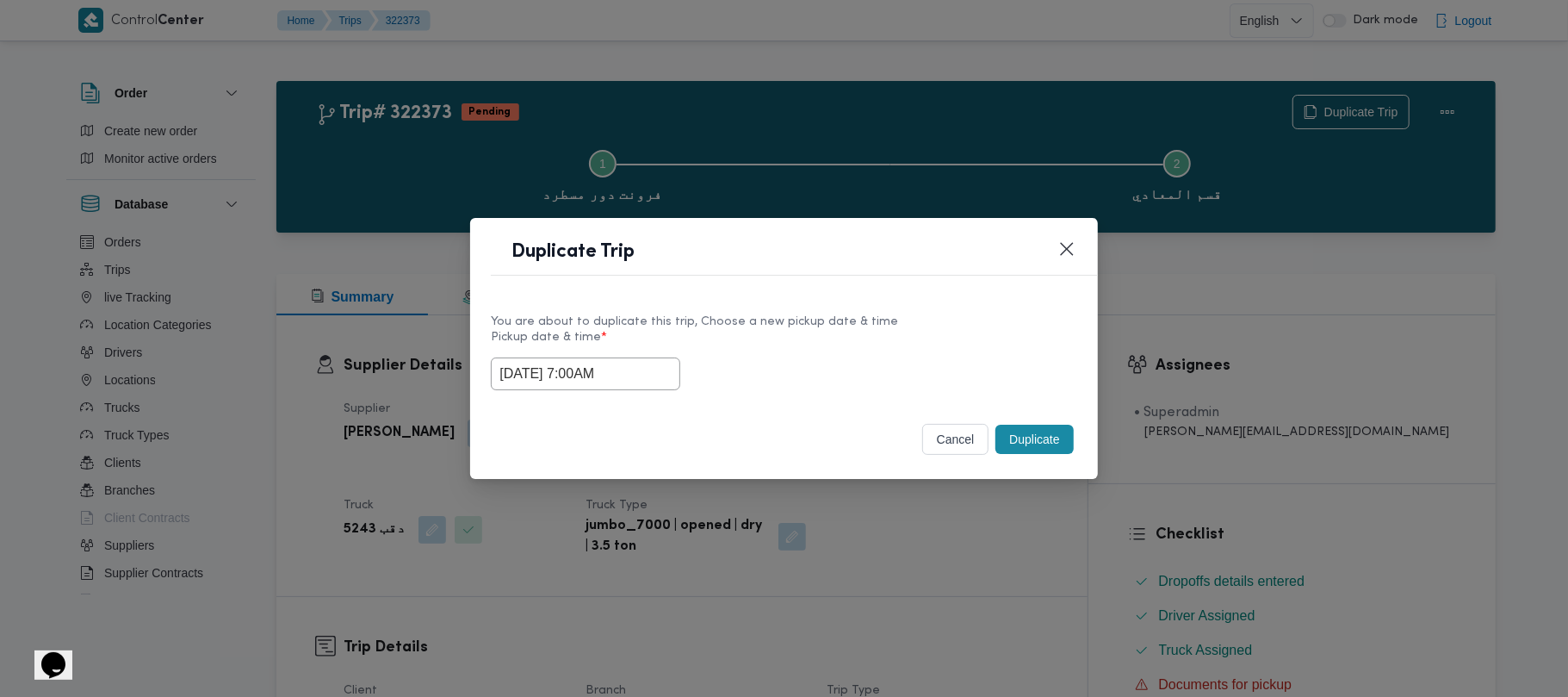 click on "[DATE] 7:00AM" at bounding box center [586, 374] 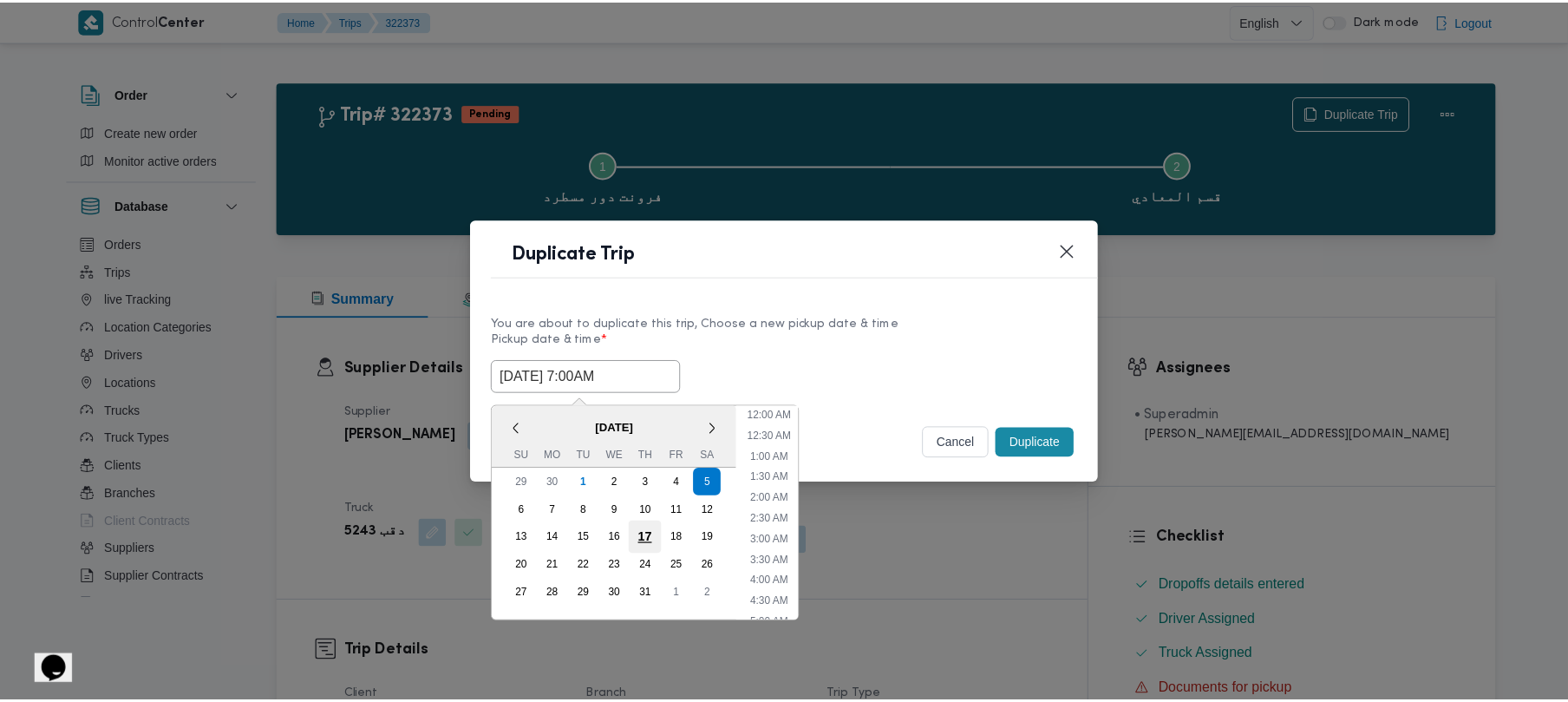 scroll, scrollTop: 194, scrollLeft: 0, axis: vertical 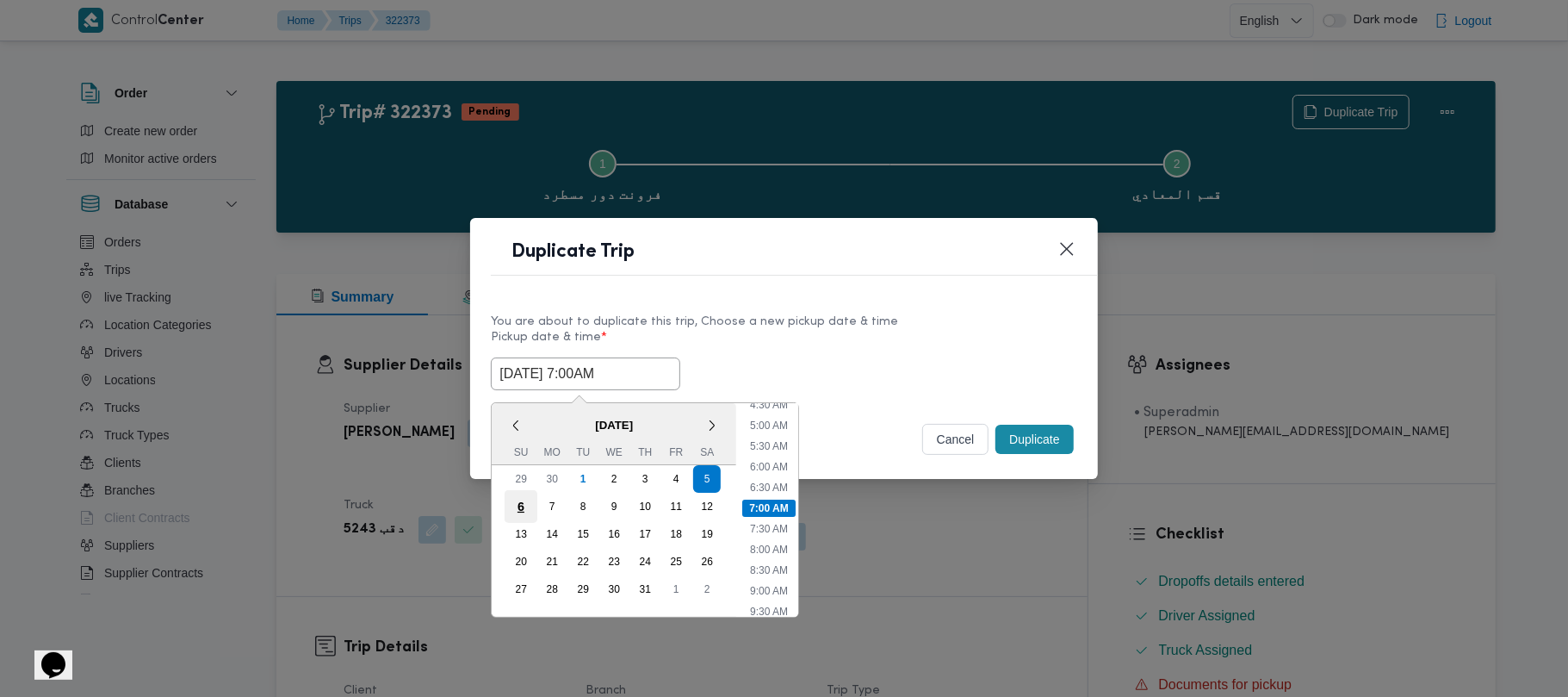 click on "6" at bounding box center (521, 507) 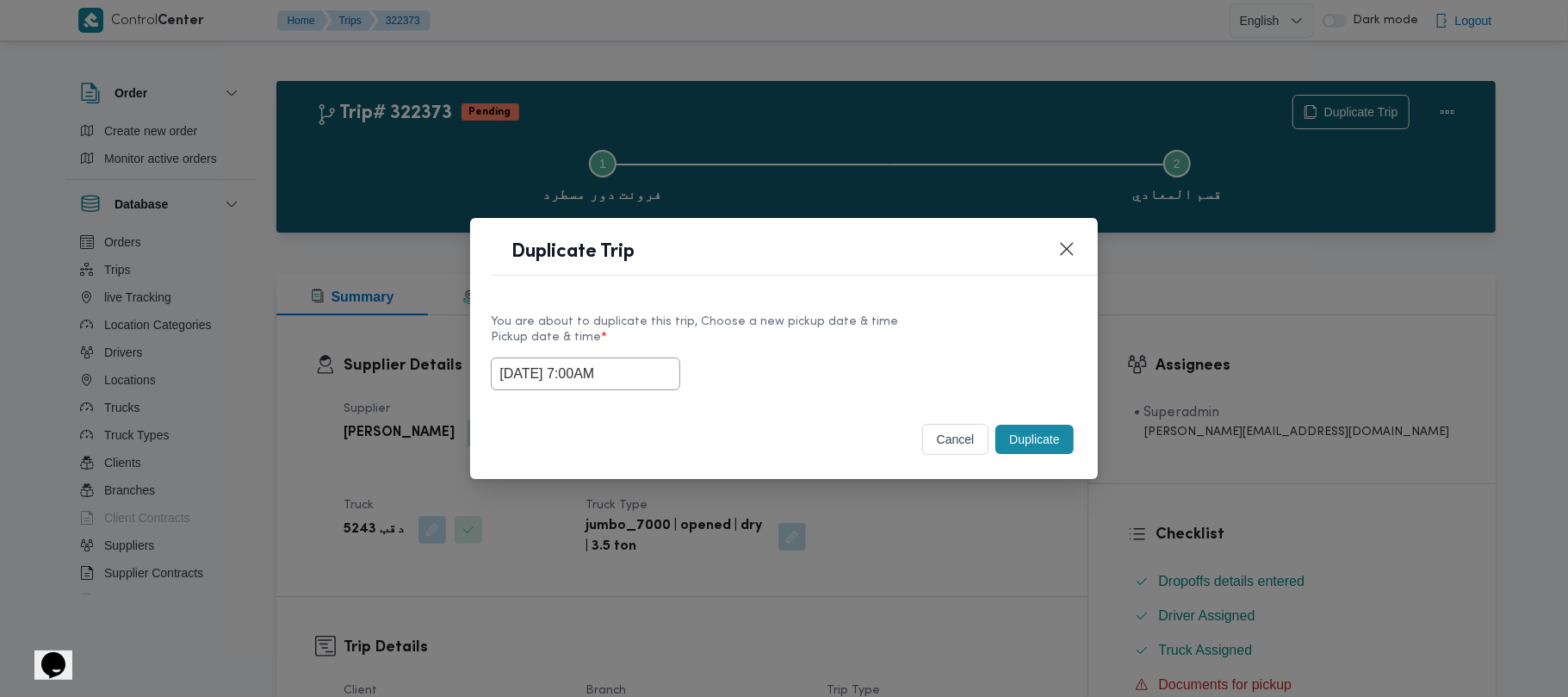 click on "You are about to duplicate this trip, Choose a new pickup date & time Pickup date & time   * [DATE] 7:00AM" at bounding box center (784, 352) 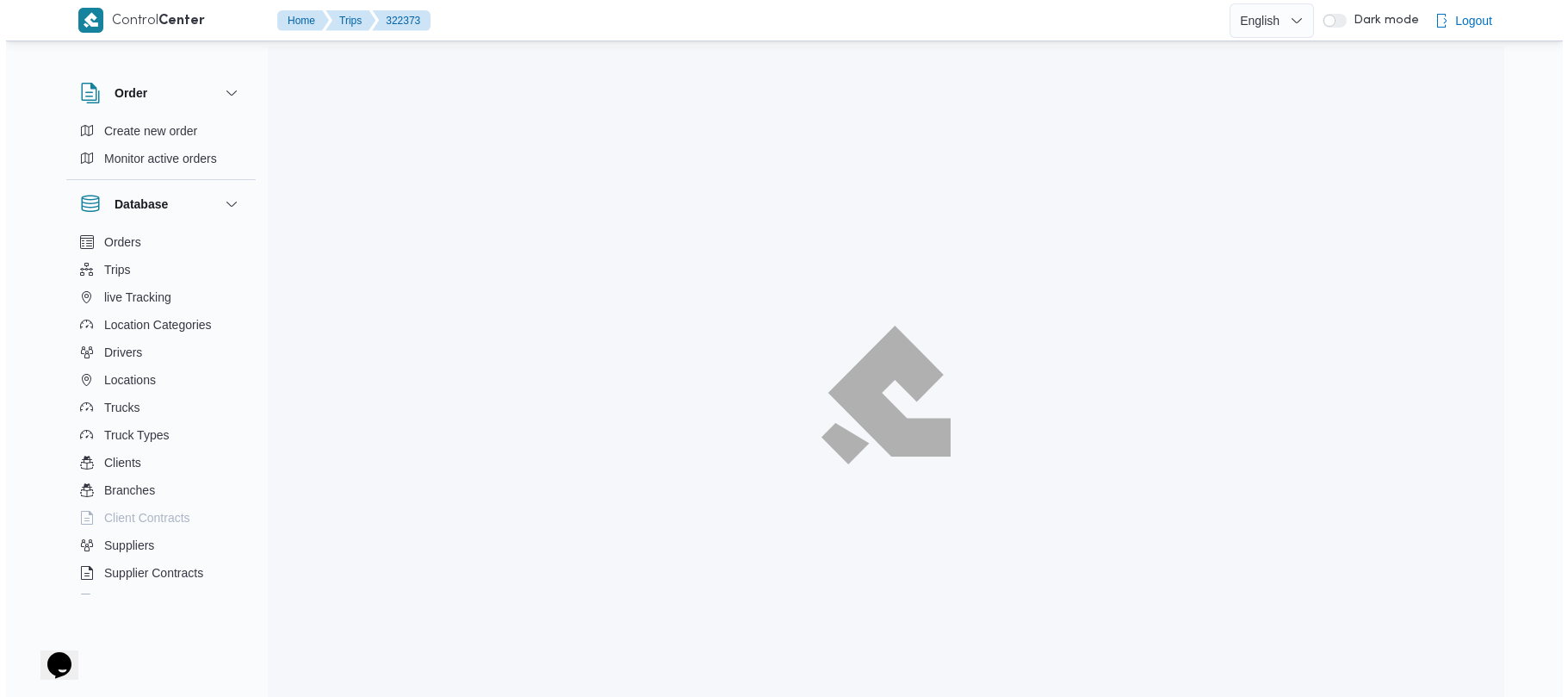 scroll, scrollTop: 32, scrollLeft: 0, axis: vertical 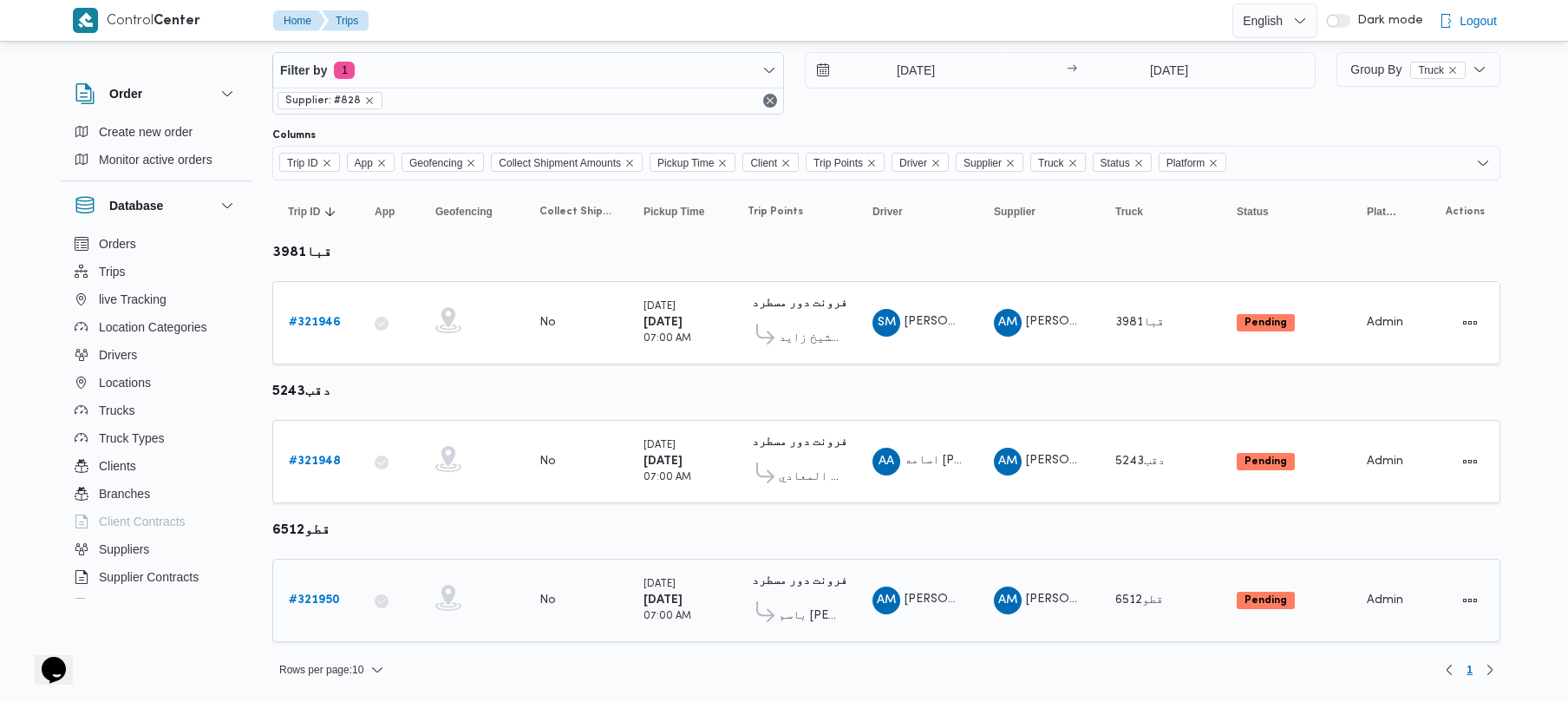 click on "# 321950" at bounding box center [314, 600] 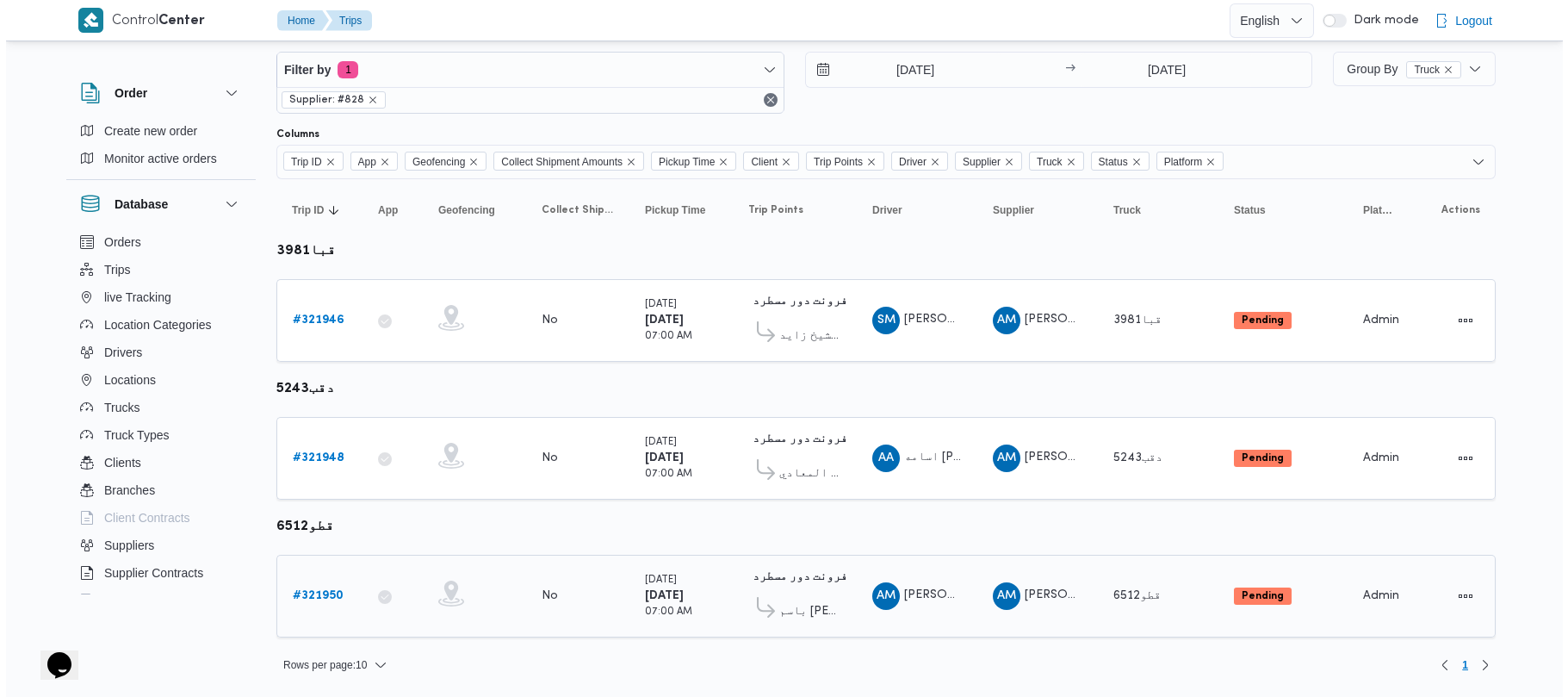 scroll, scrollTop: 0, scrollLeft: 0, axis: both 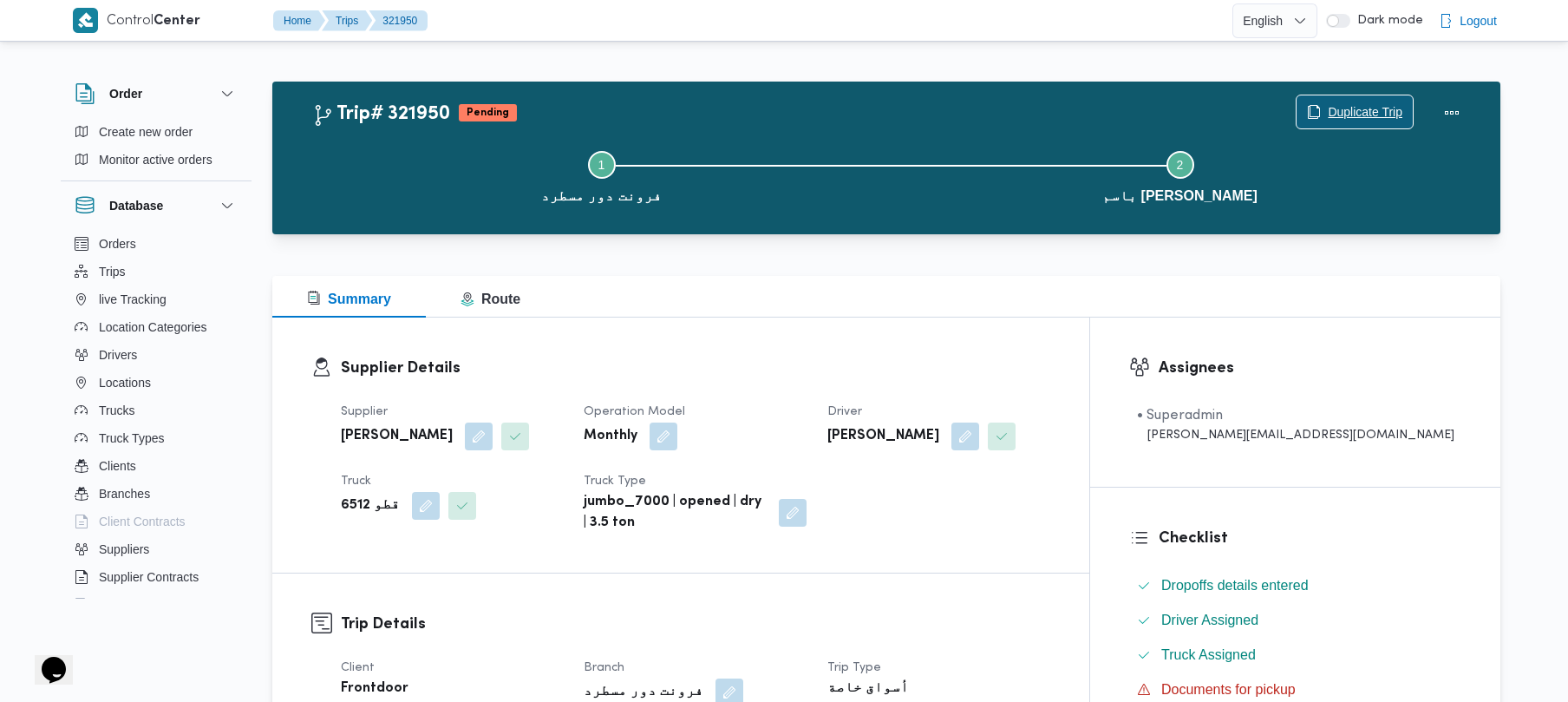 click on "Duplicate Trip" at bounding box center [1365, 112] 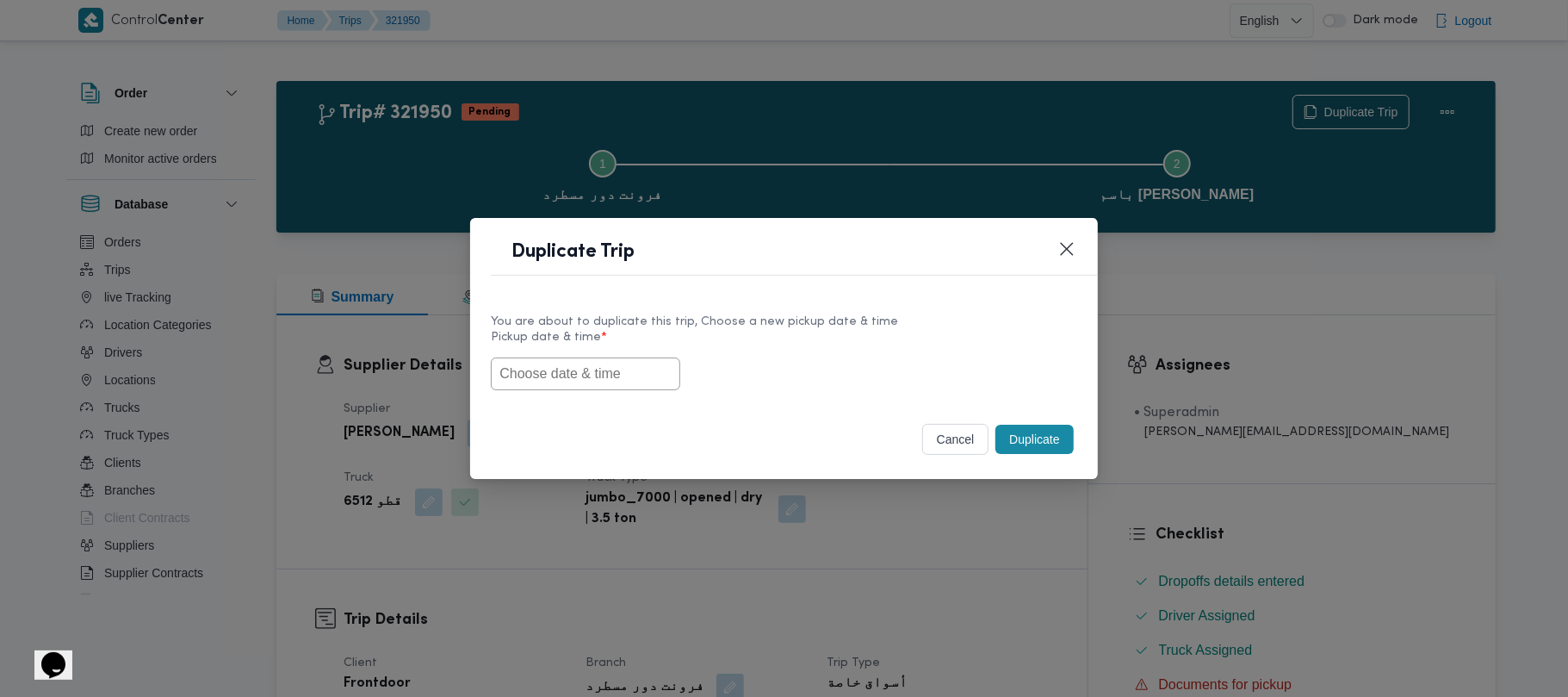 click at bounding box center [586, 374] 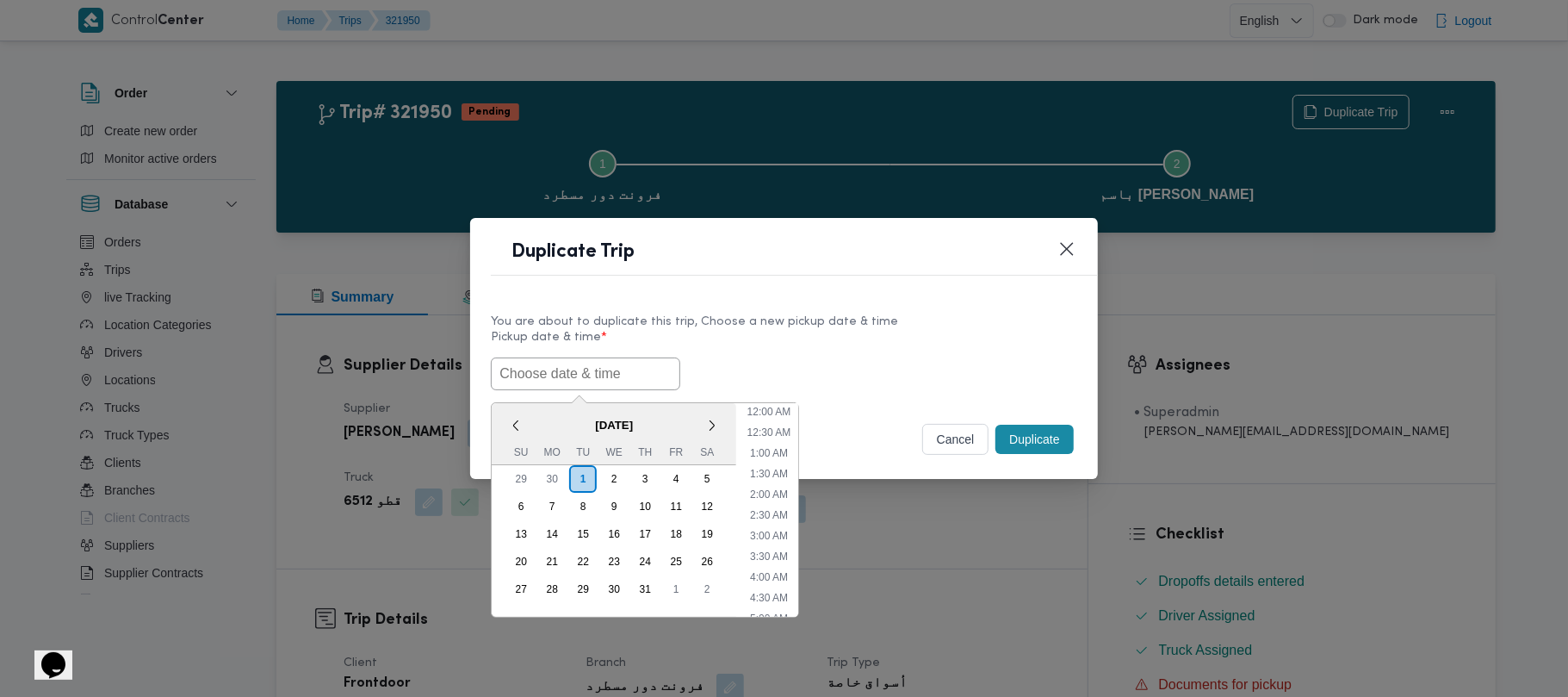 scroll, scrollTop: 318, scrollLeft: 0, axis: vertical 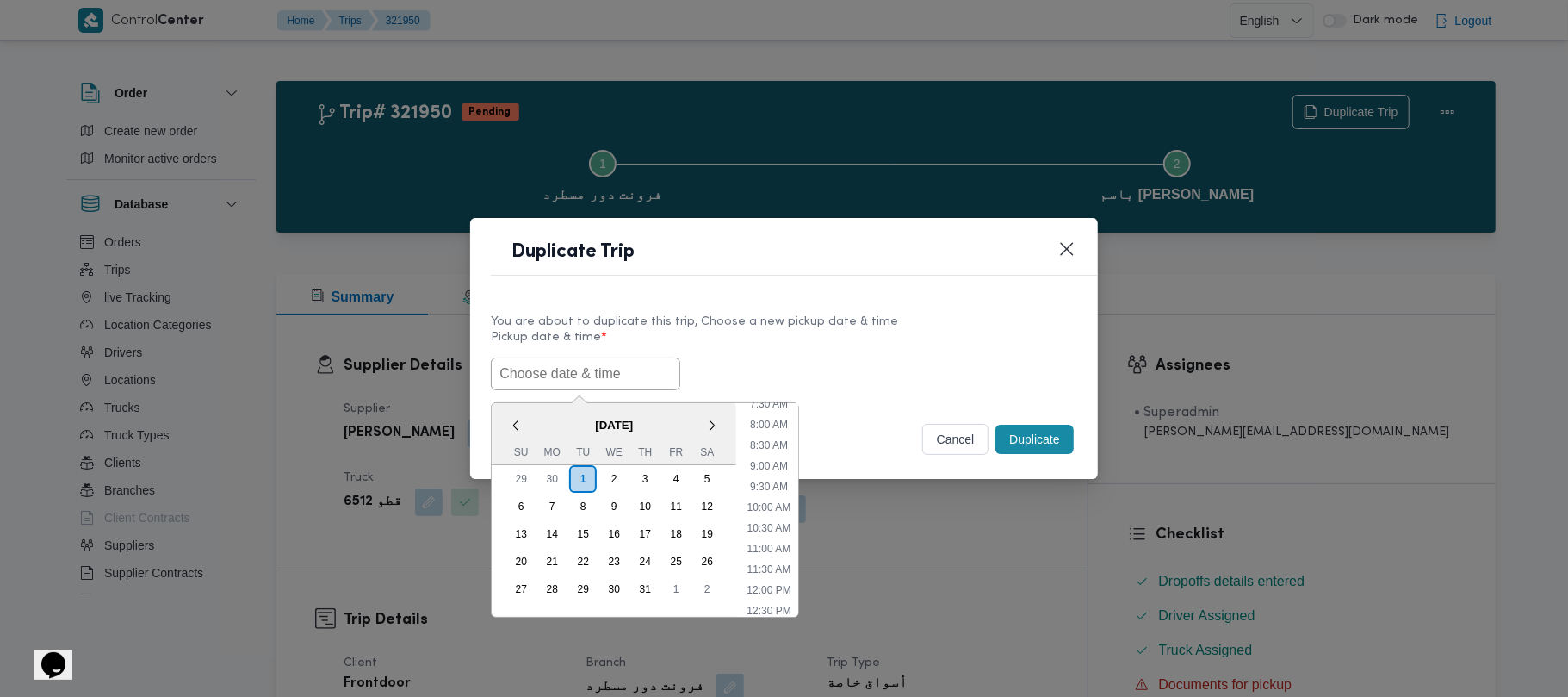 paste on "[DATE] 7:00AM" 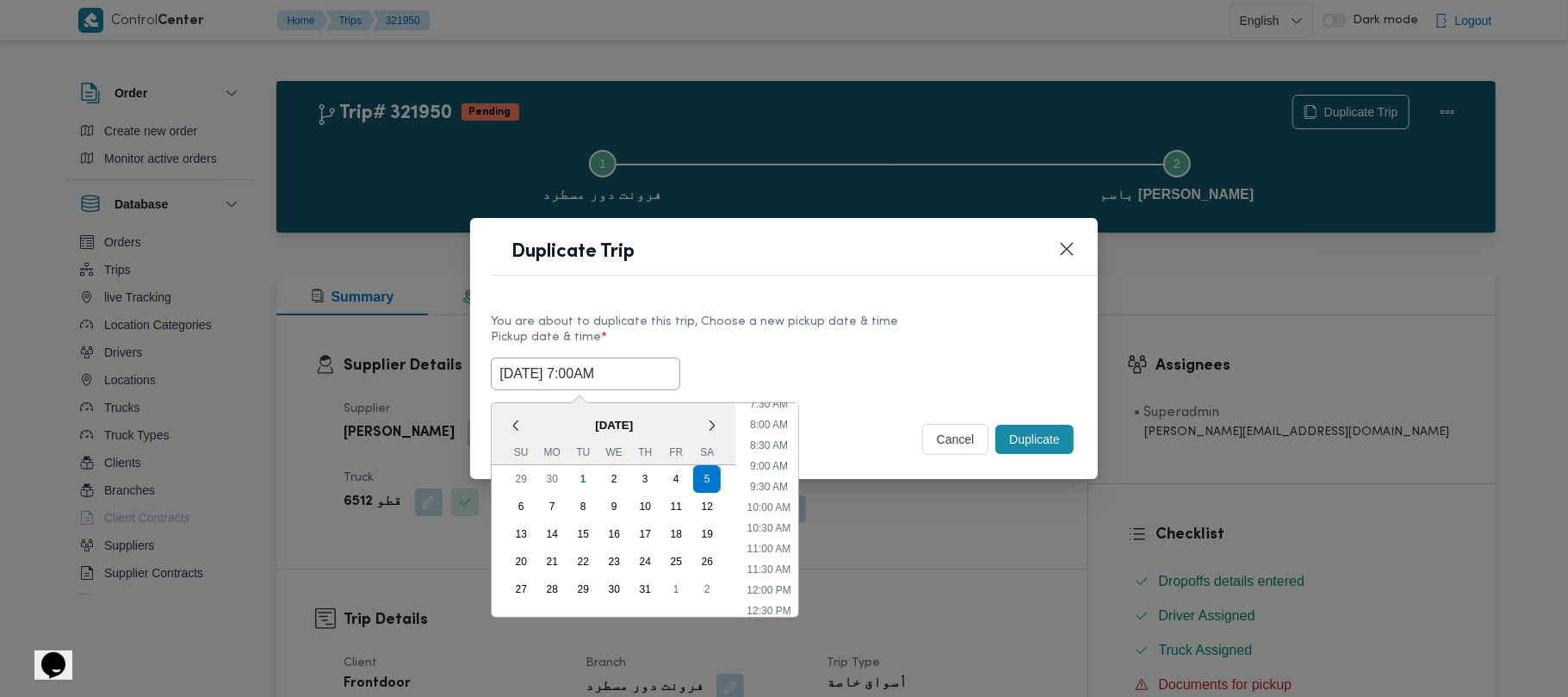 type on "[DATE] 7:00AM" 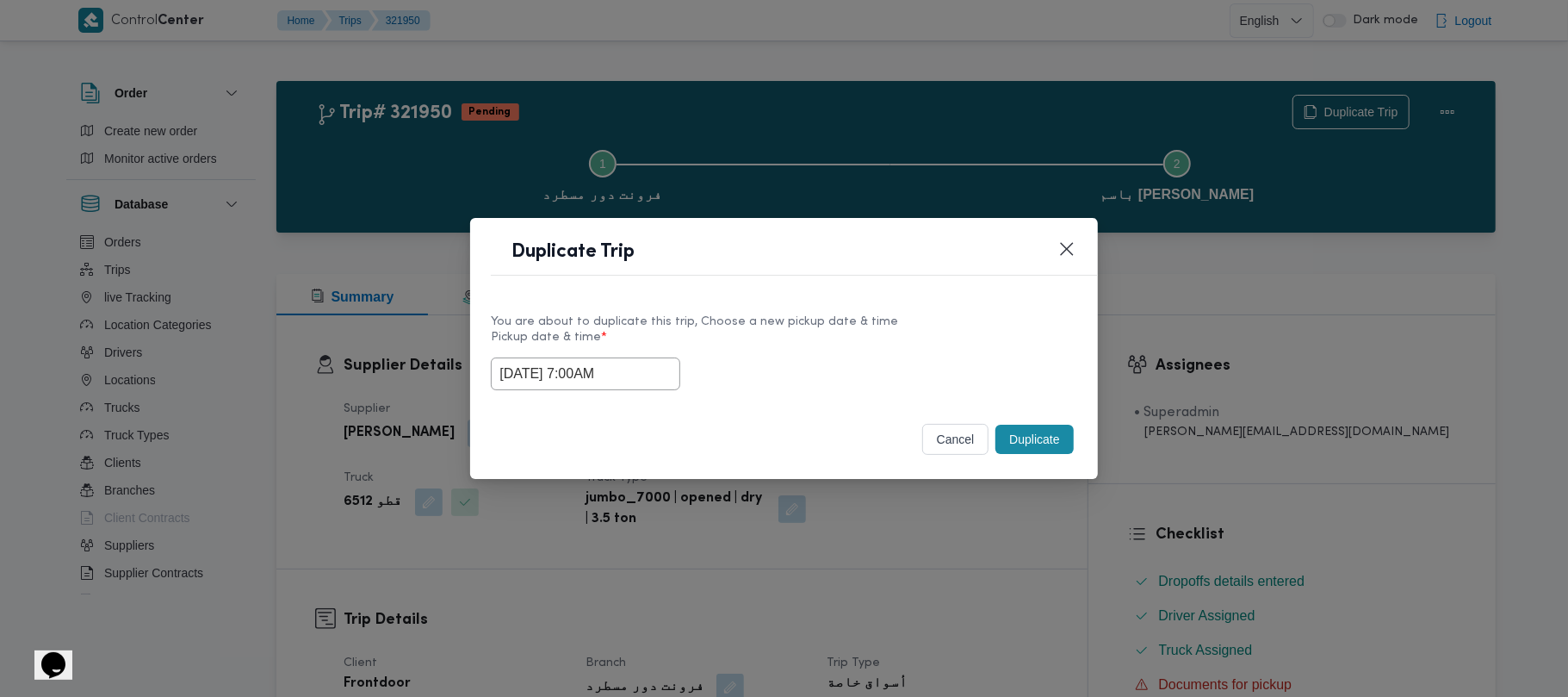 drag, startPoint x: 825, startPoint y: 386, endPoint x: 978, endPoint y: 438, distance: 161.59517 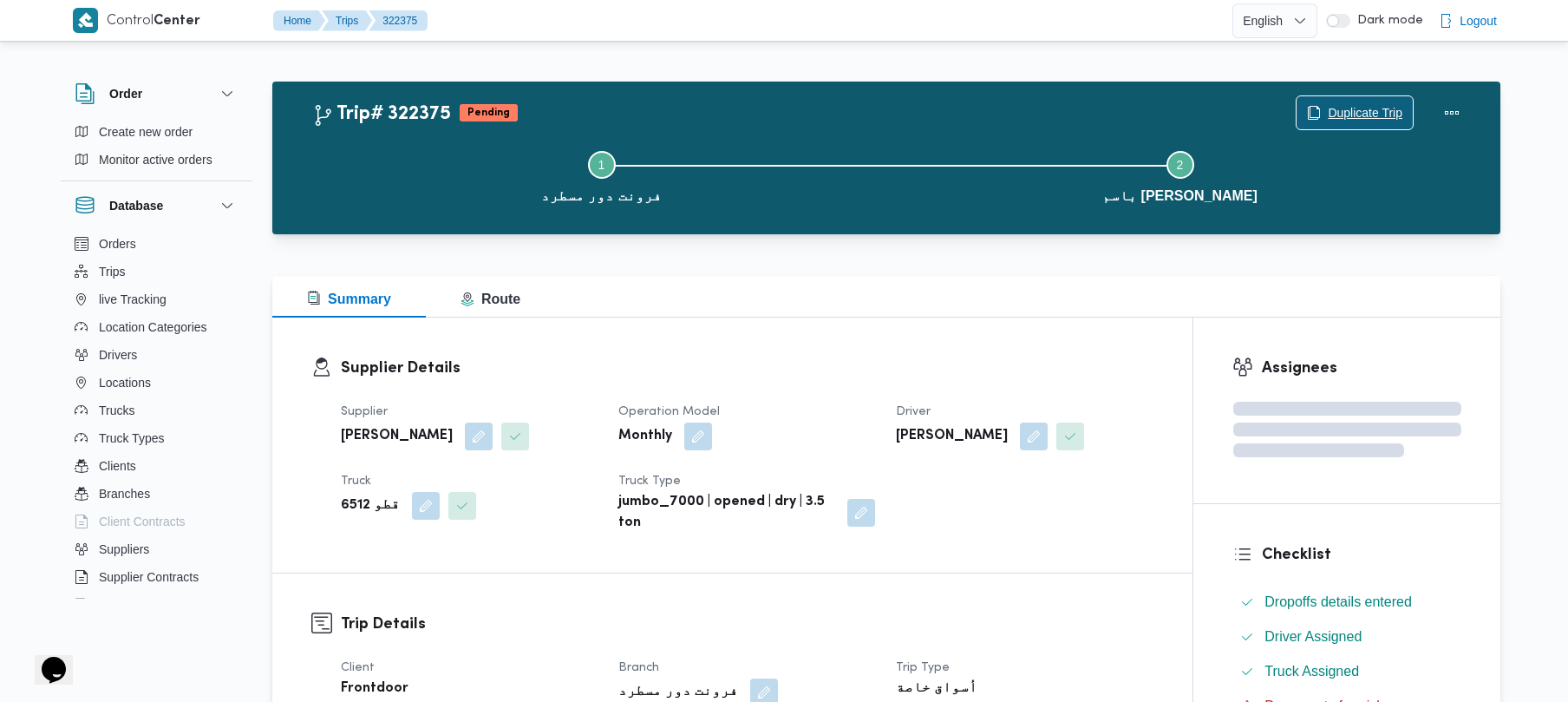 click on "Duplicate Trip" at bounding box center (1365, 113) 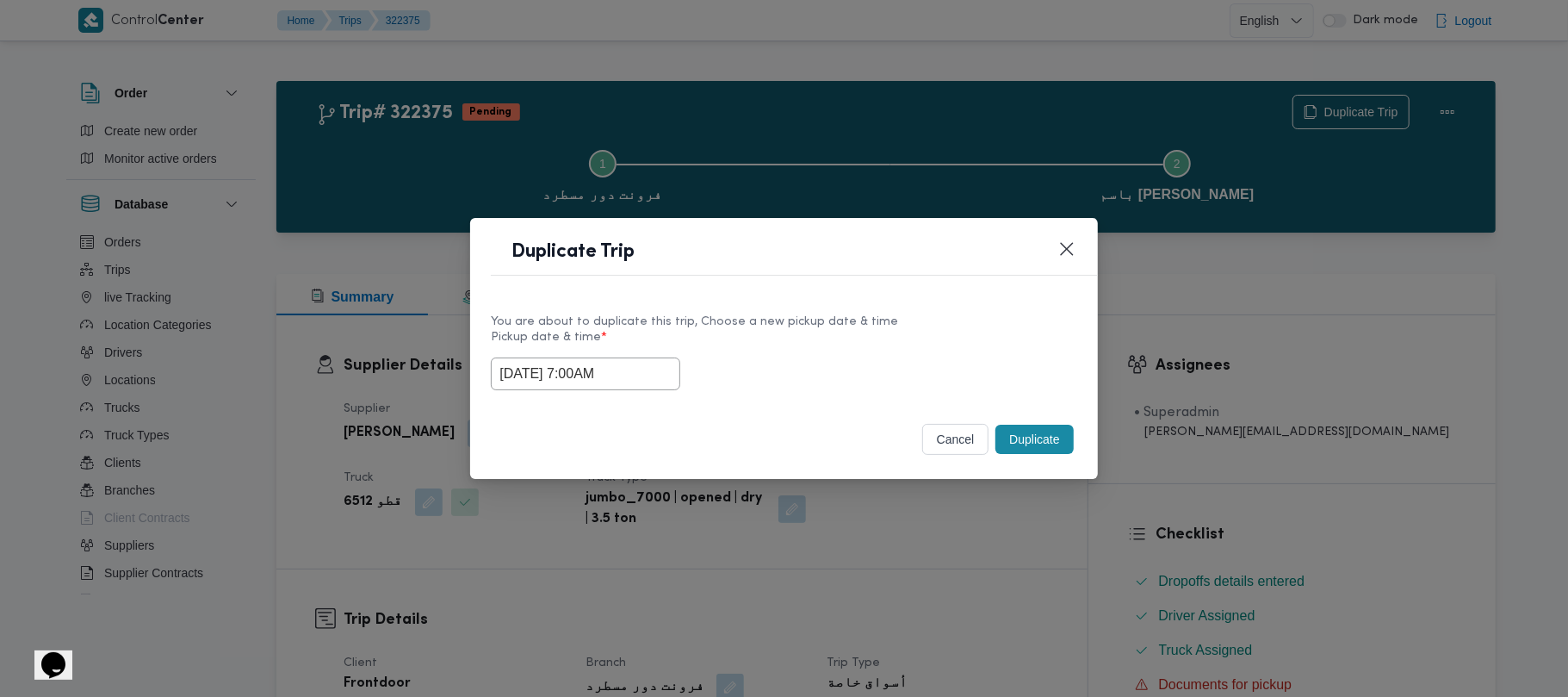 click on "[DATE] 7:00AM" at bounding box center [586, 374] 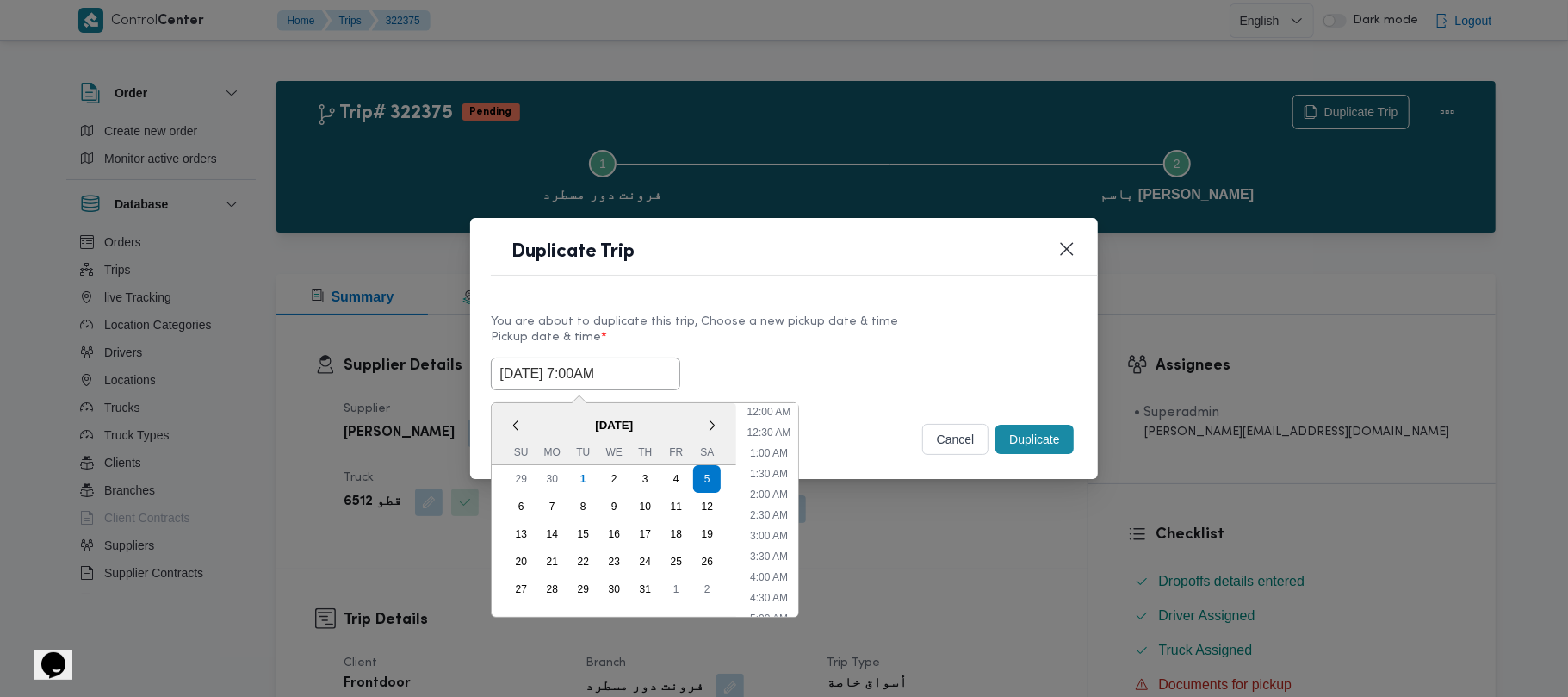 scroll, scrollTop: 193, scrollLeft: 0, axis: vertical 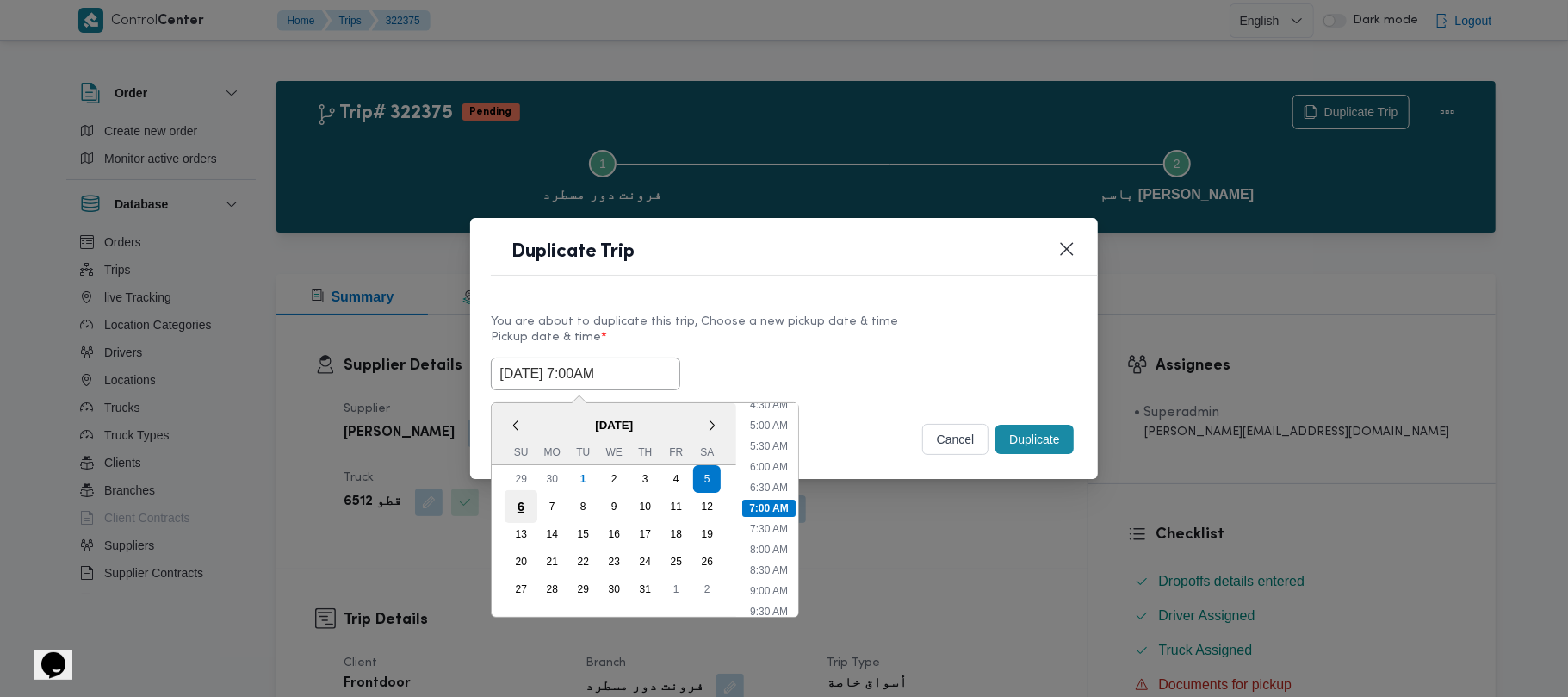 click on "6" at bounding box center [521, 507] 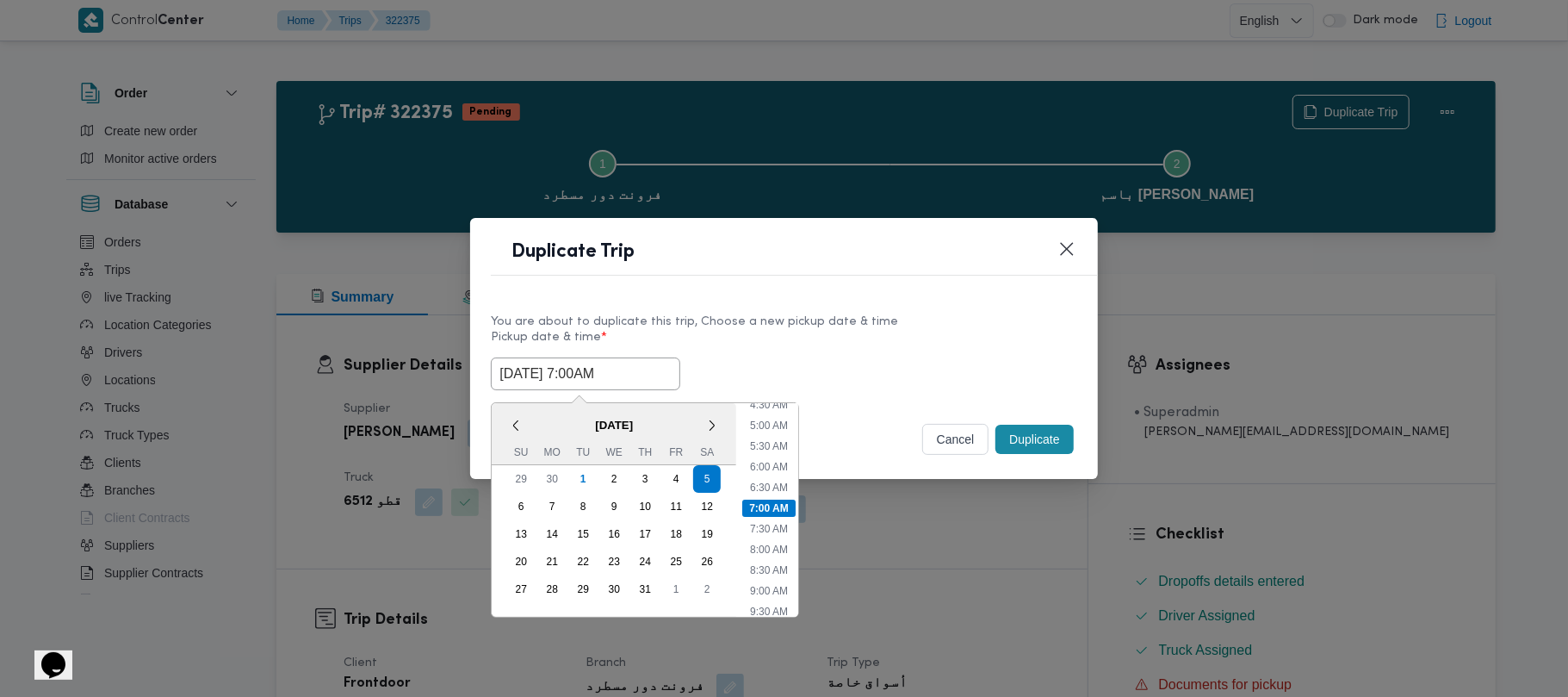 type on "[DATE] 7:00AM" 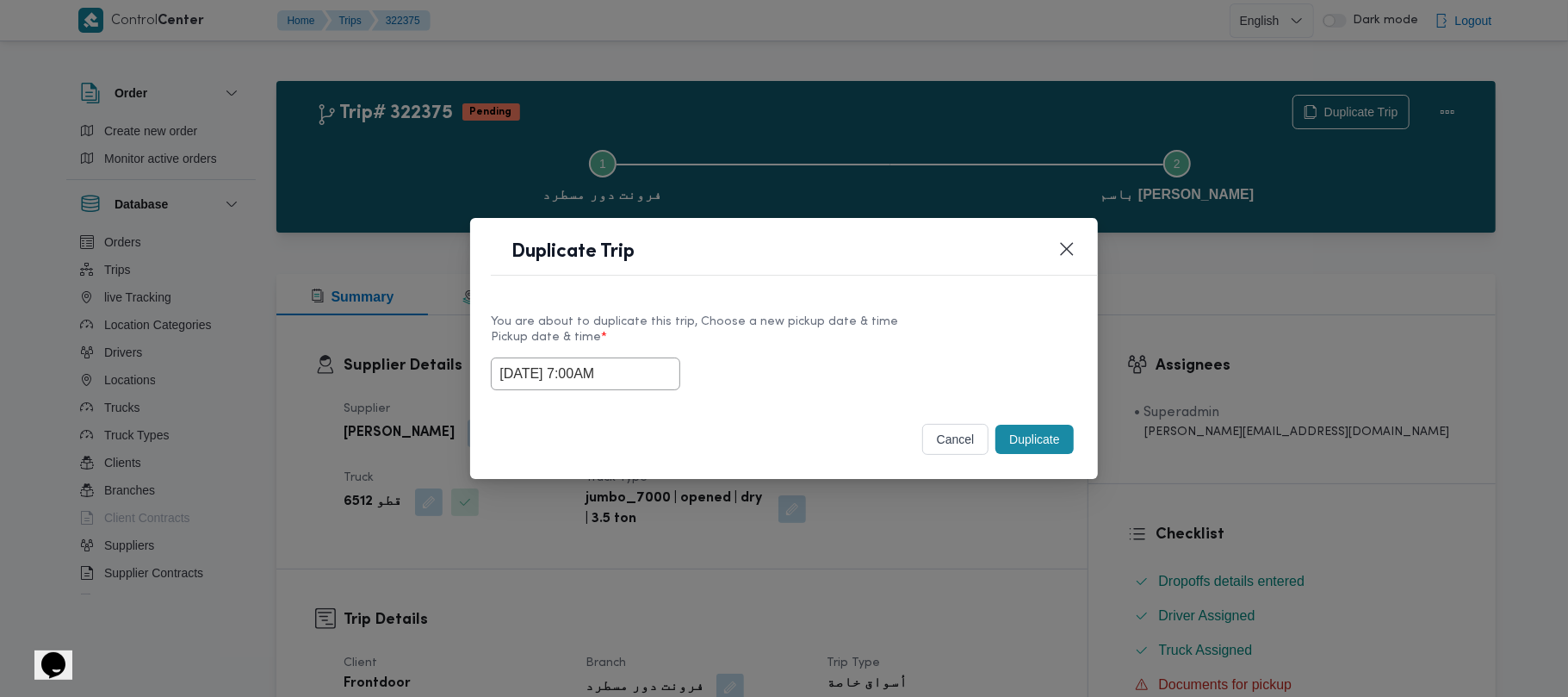 click on "Pickup date & time   *" at bounding box center (784, 344) 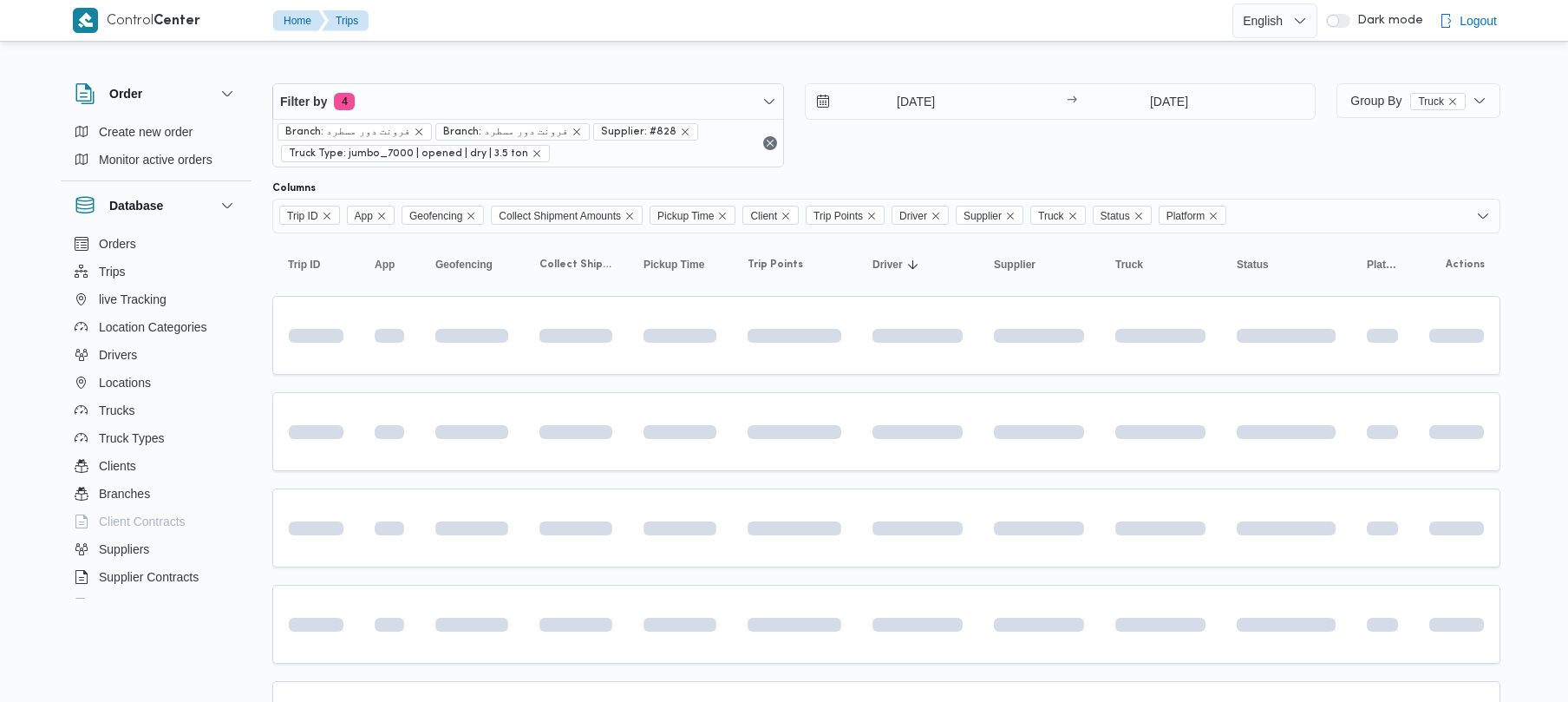 scroll, scrollTop: 0, scrollLeft: 0, axis: both 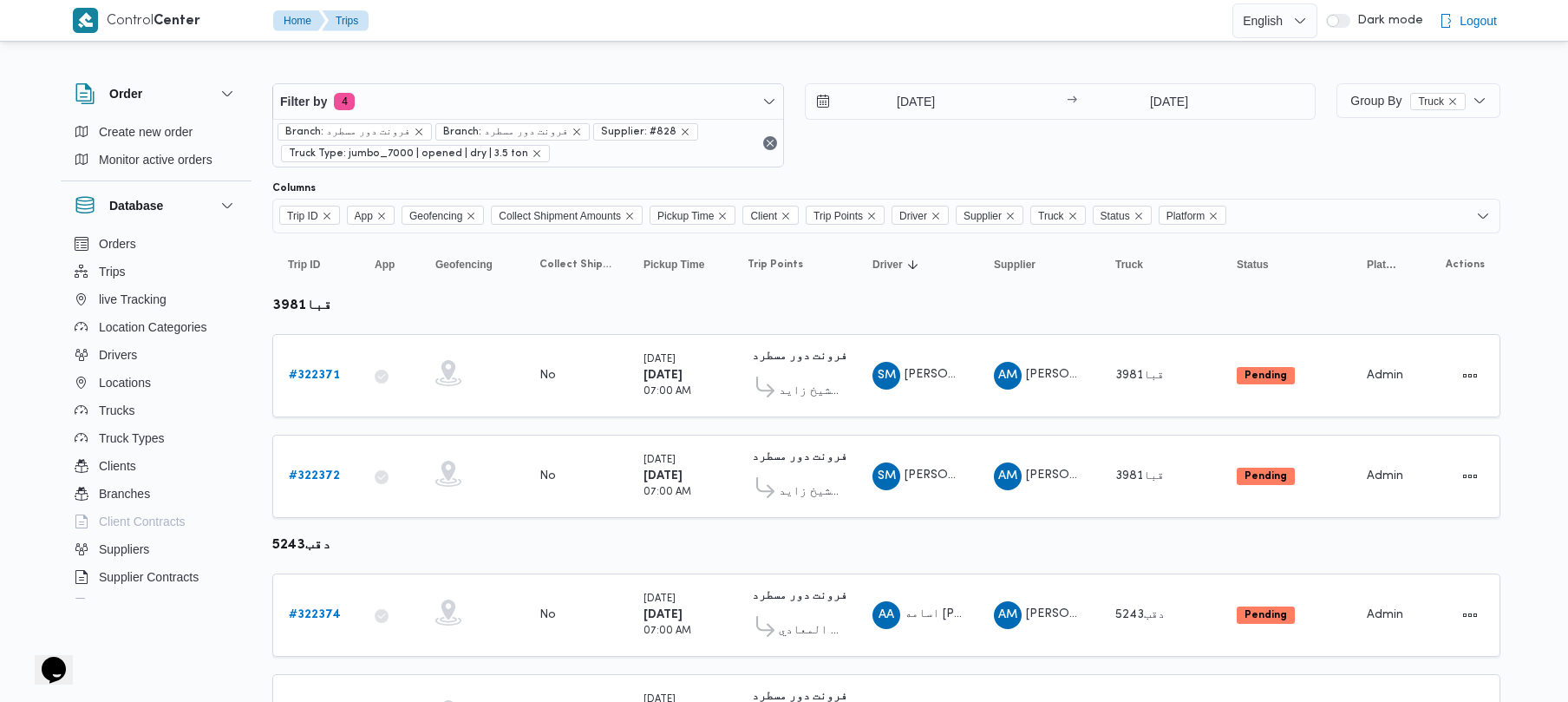 click on "[DATE] → [DATE]" at bounding box center [1061, 125] 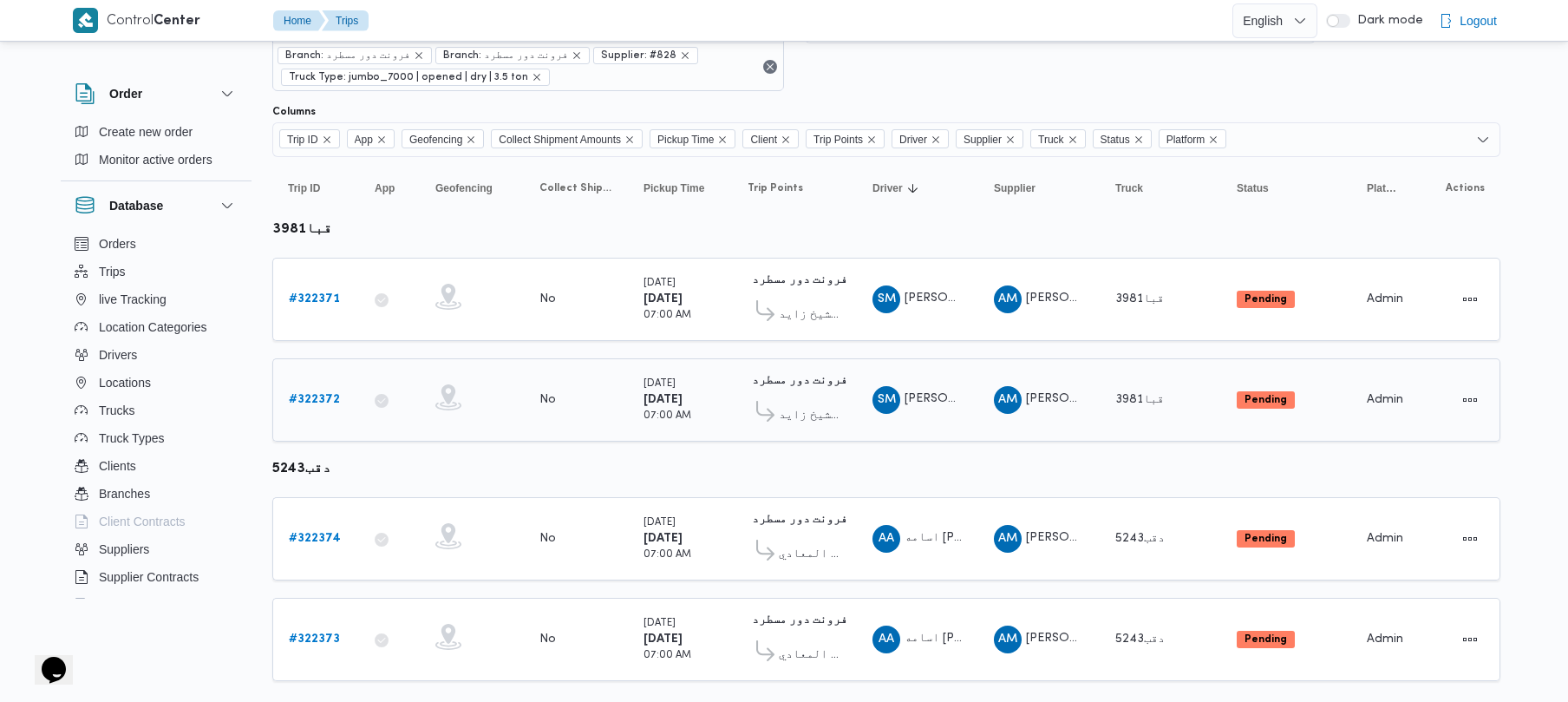 scroll, scrollTop: 116, scrollLeft: 0, axis: vertical 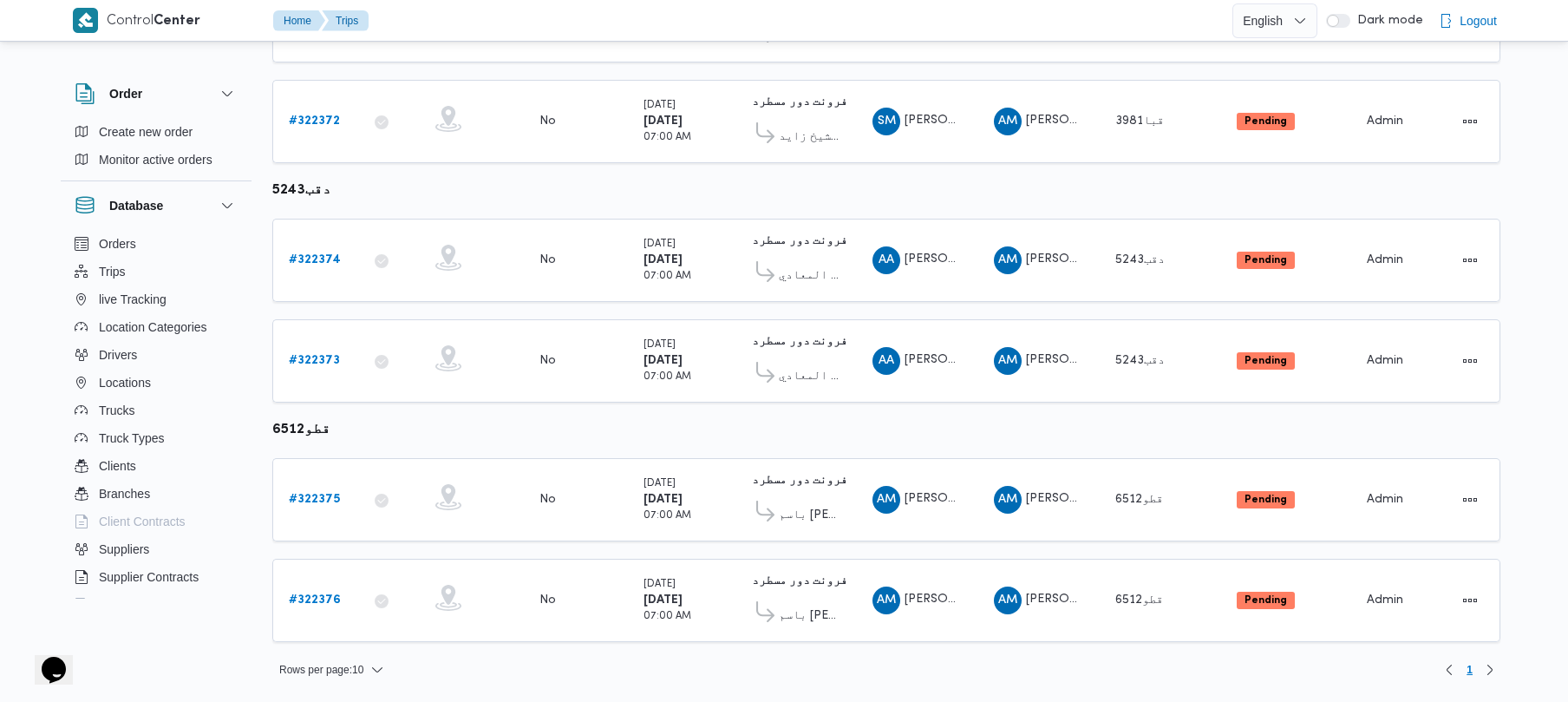 click on "Trip ID Click to sort in ascending order App Click to sort in ascending order Geofencing Click to sort in ascending order Collect Shipment Amounts Pickup Time Click to sort in ascending order Client Click to sort in ascending order Trip Points Driver Click to sort in ascending order Supplier Click to sort in ascending order Truck Click to sort in ascending order Status Click to sort in ascending order Platform Click to sort in ascending order Actions قبا3981 Trip ID # 322371 App Geofencing Collect Shipment Amounts No Pickup Time [DATE] 07:00 AM   Client Frontdoor Trip Points فرونت دور مسطرد 01:09 AM قسم [PERSON_NAME] Driver SM [PERSON_NAME]  Supplier AM [PERSON_NAME] مسعد Truck قبا3981 Status Pending Platform Admin Actions Trip ID # 322372 App Geofencing Collect Shipment Amounts No Pickup Time [DATE] 07:00 AM   Client Frontdoor Trip Points فرونت دور مسطرد 01:09 AM قسم الشيخ زايد Driver" at bounding box center [886, 269] 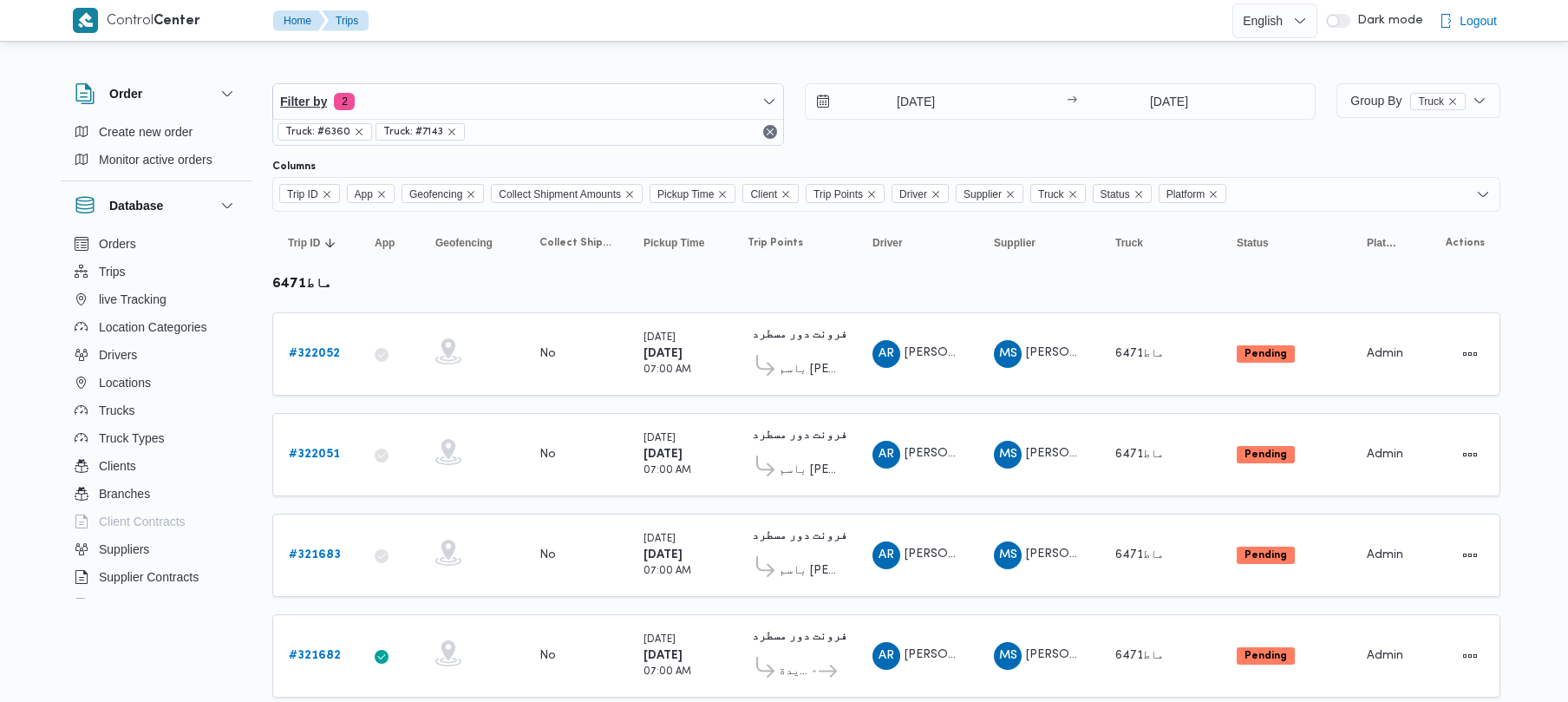 scroll, scrollTop: 0, scrollLeft: 0, axis: both 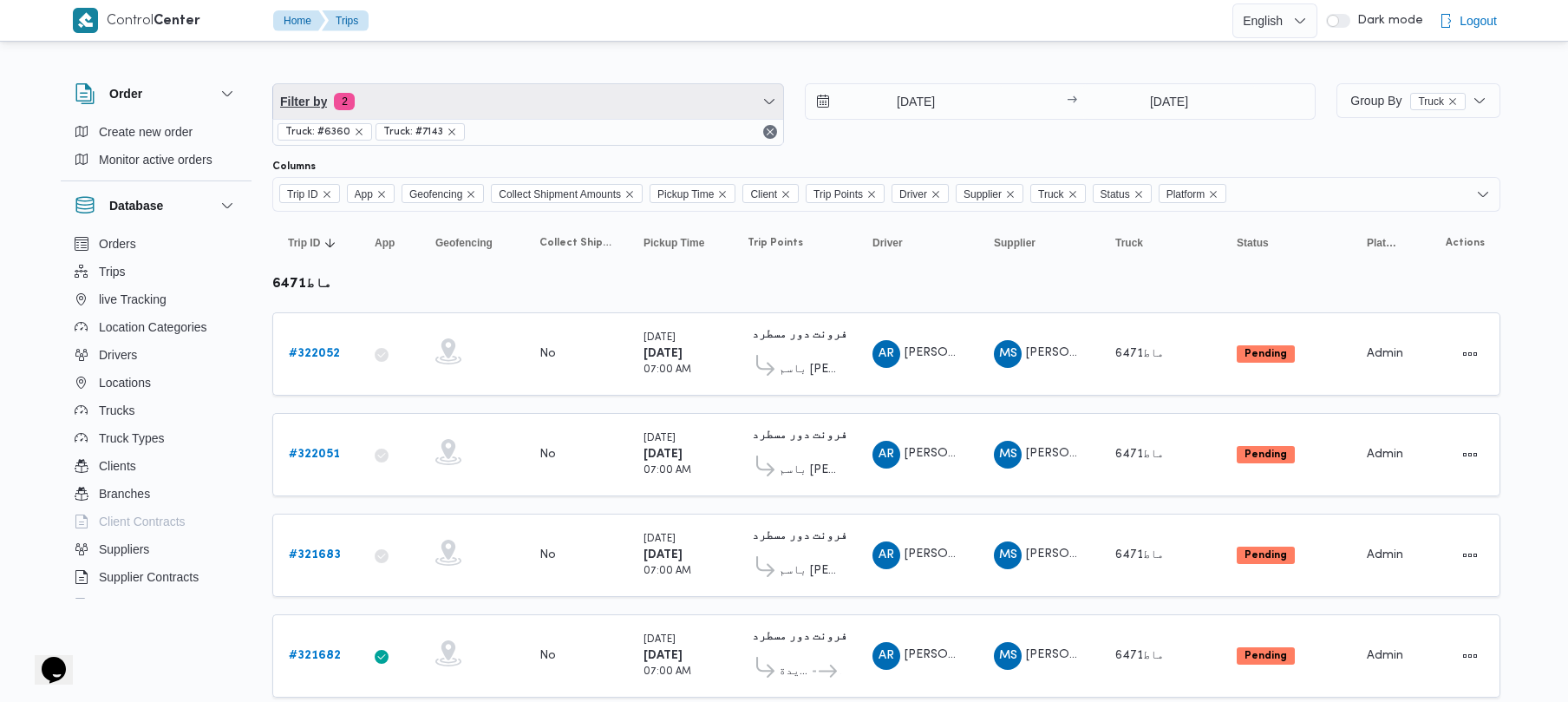 click on "Filter by 2" at bounding box center (528, 102) 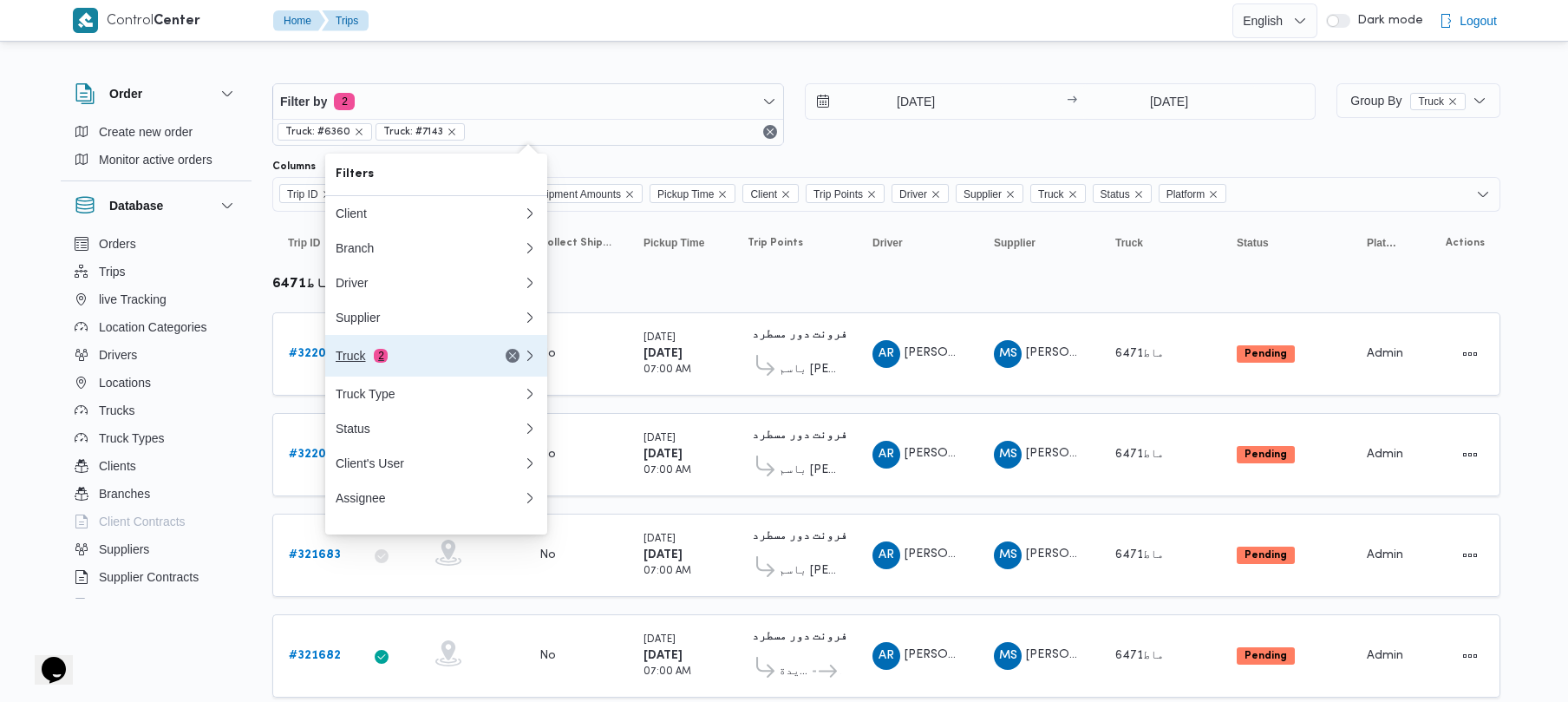 click on "Truck 2" at bounding box center (408, 356) 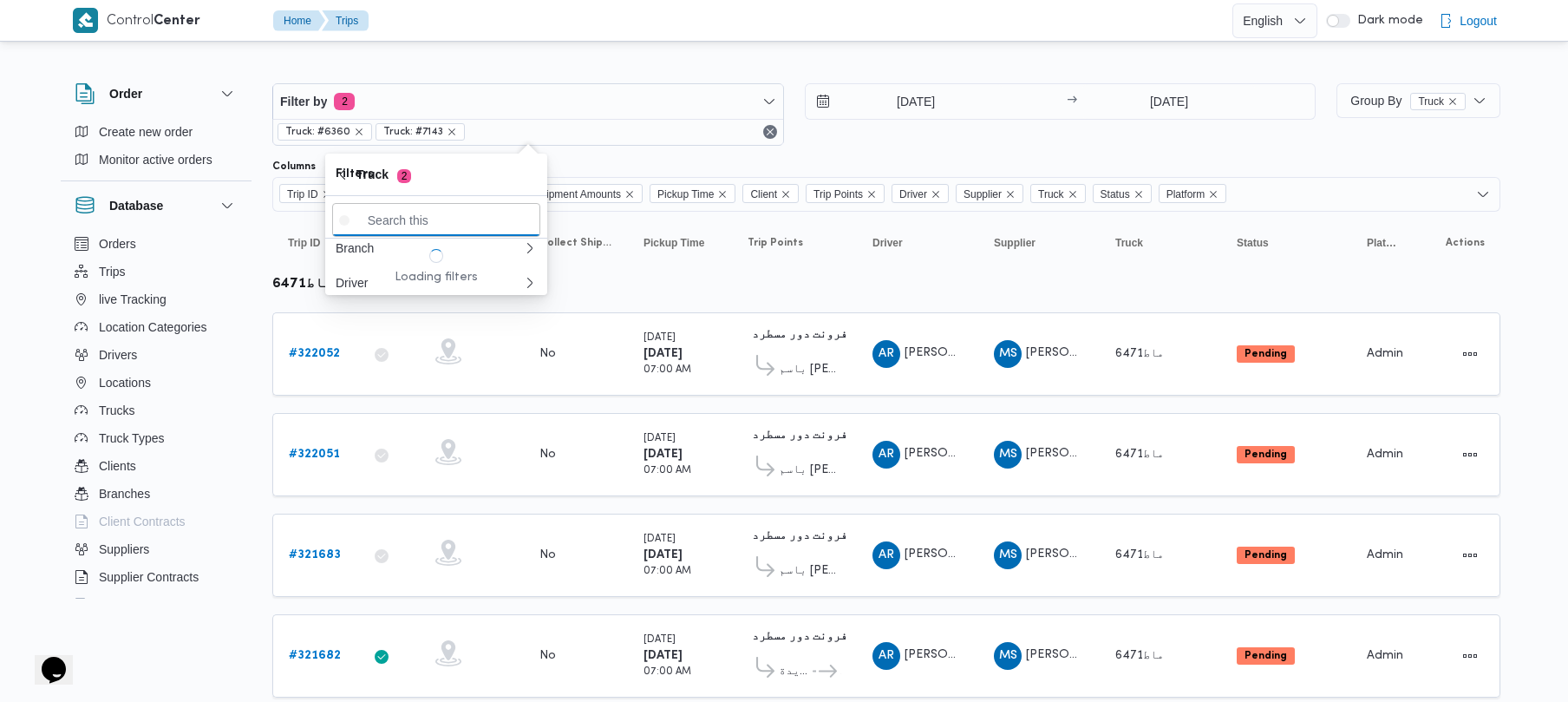 paste on "الب 3853" 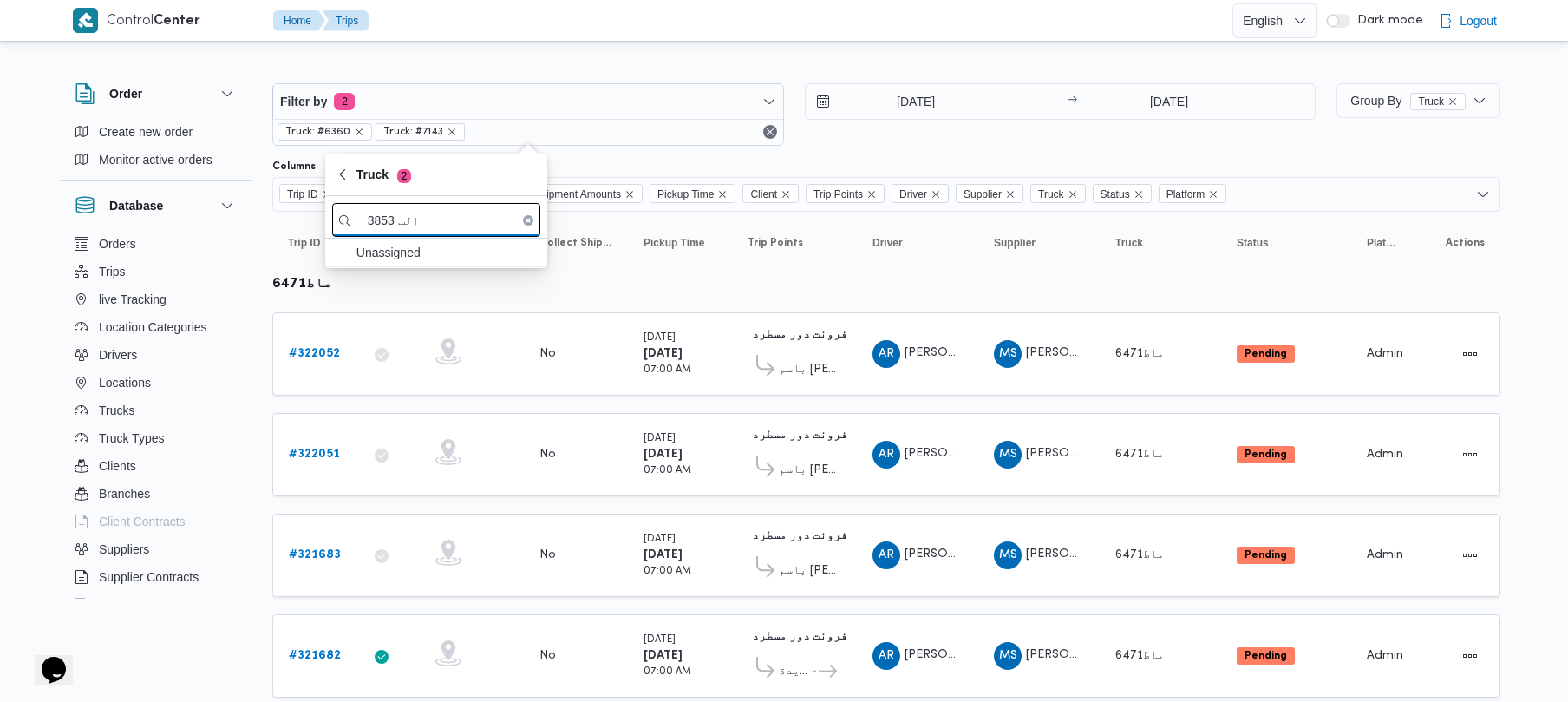 click on "الب 3853" at bounding box center (436, 220) 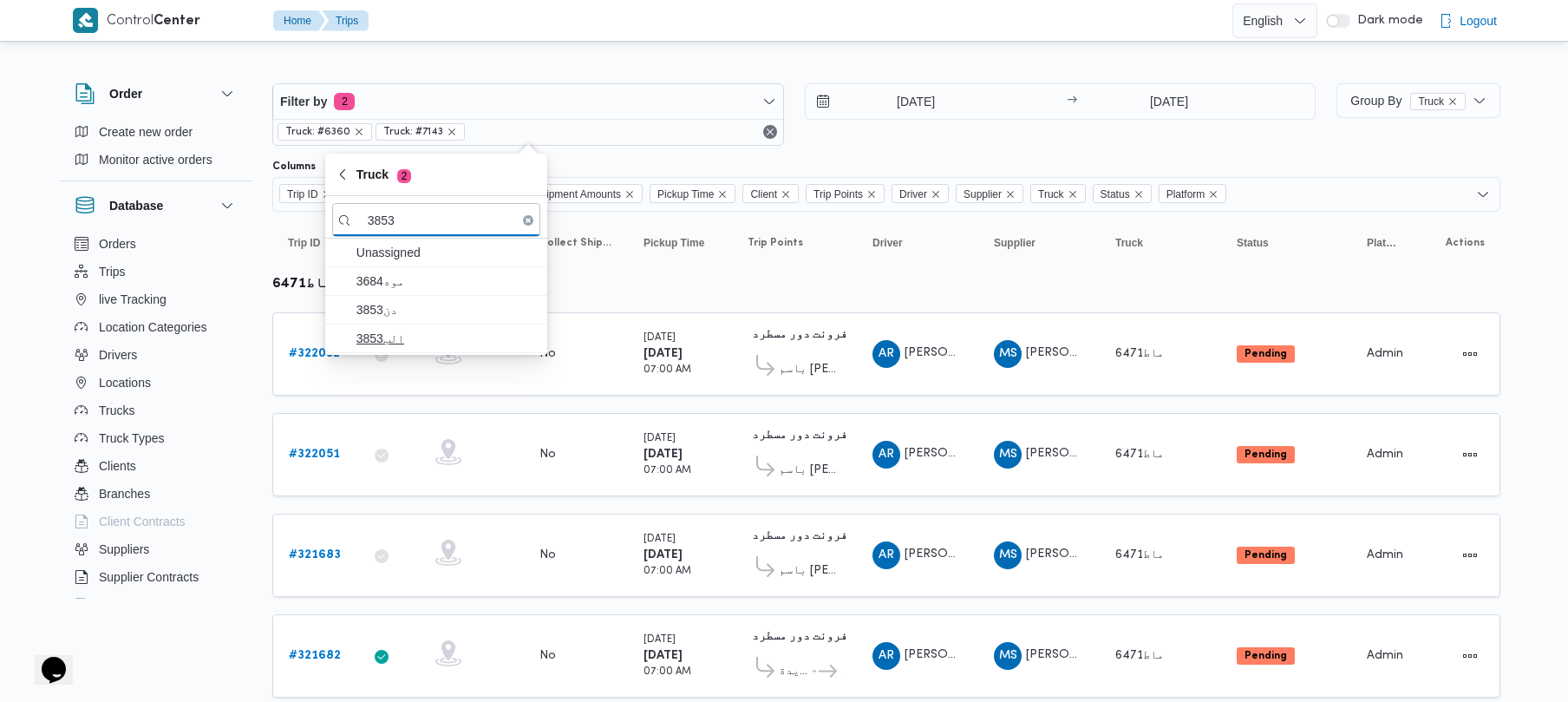 type on "3853" 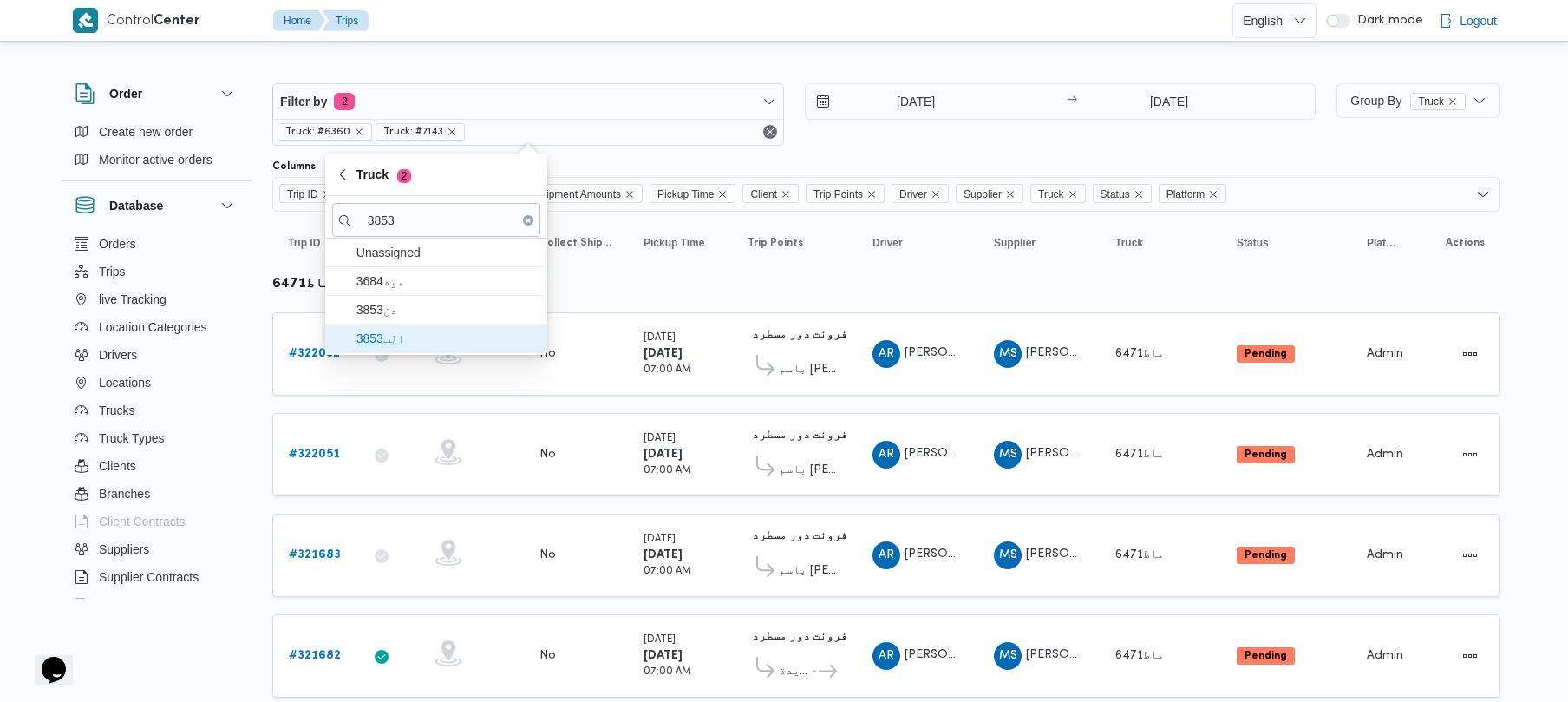 click on "الب3853" at bounding box center (447, 338) 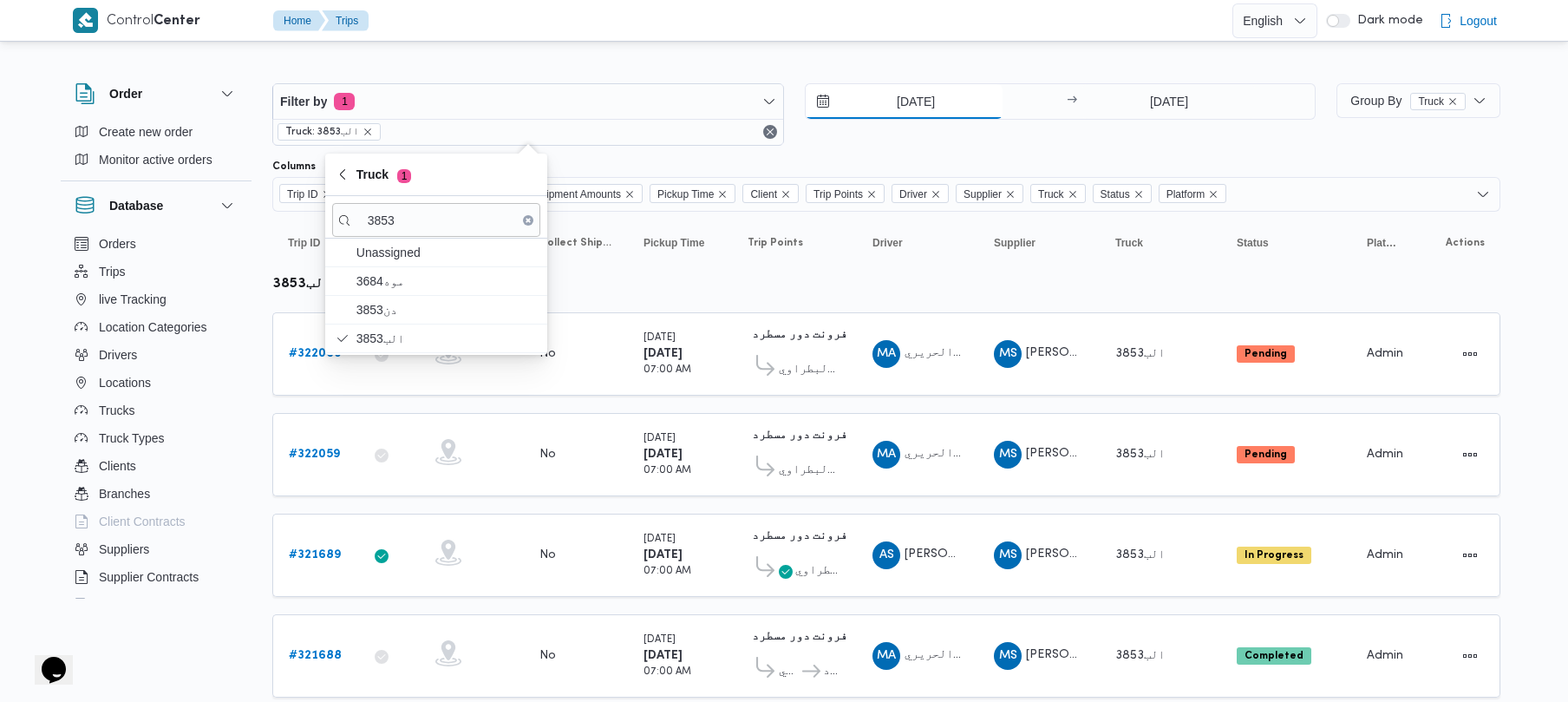 click on "[DATE]" at bounding box center [904, 102] 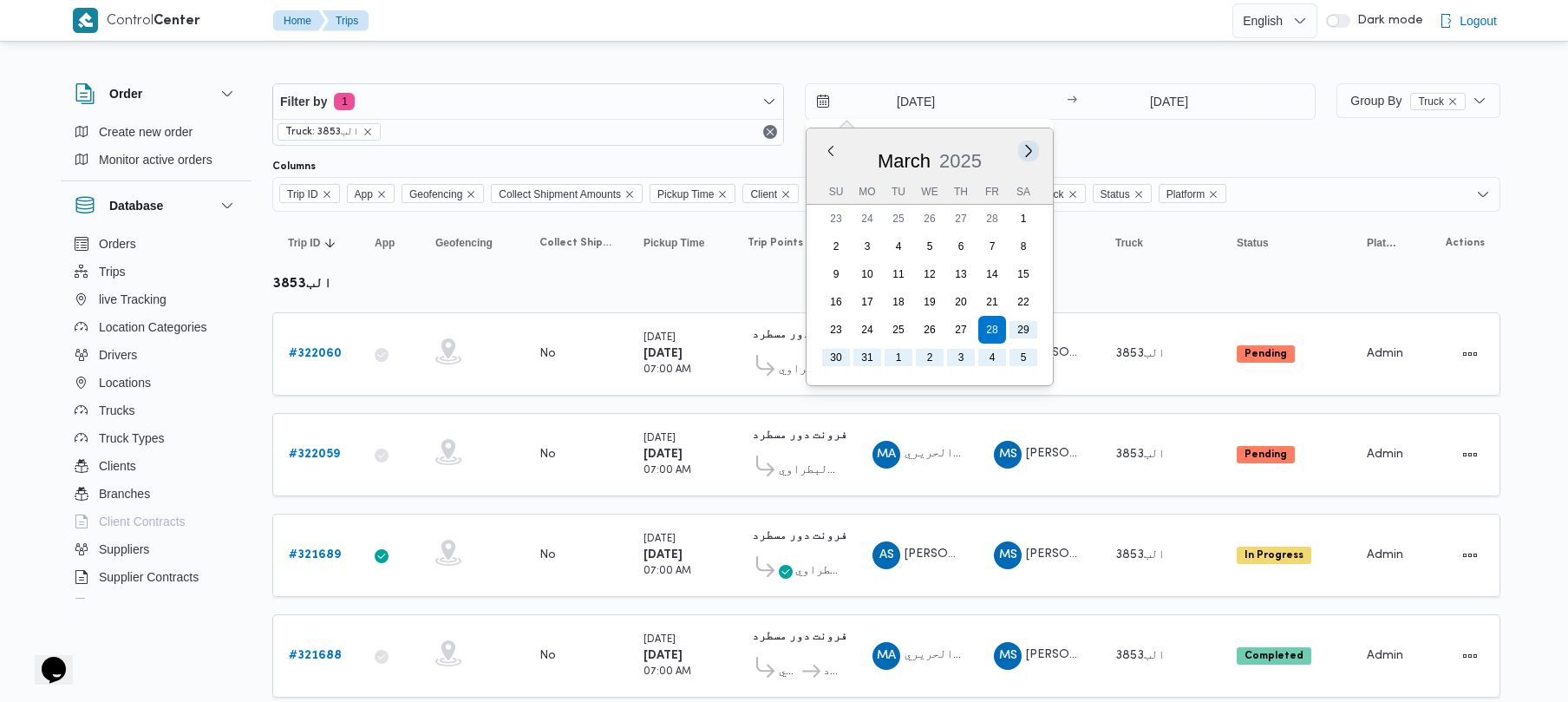 click on "Next month" at bounding box center (1028, 150) 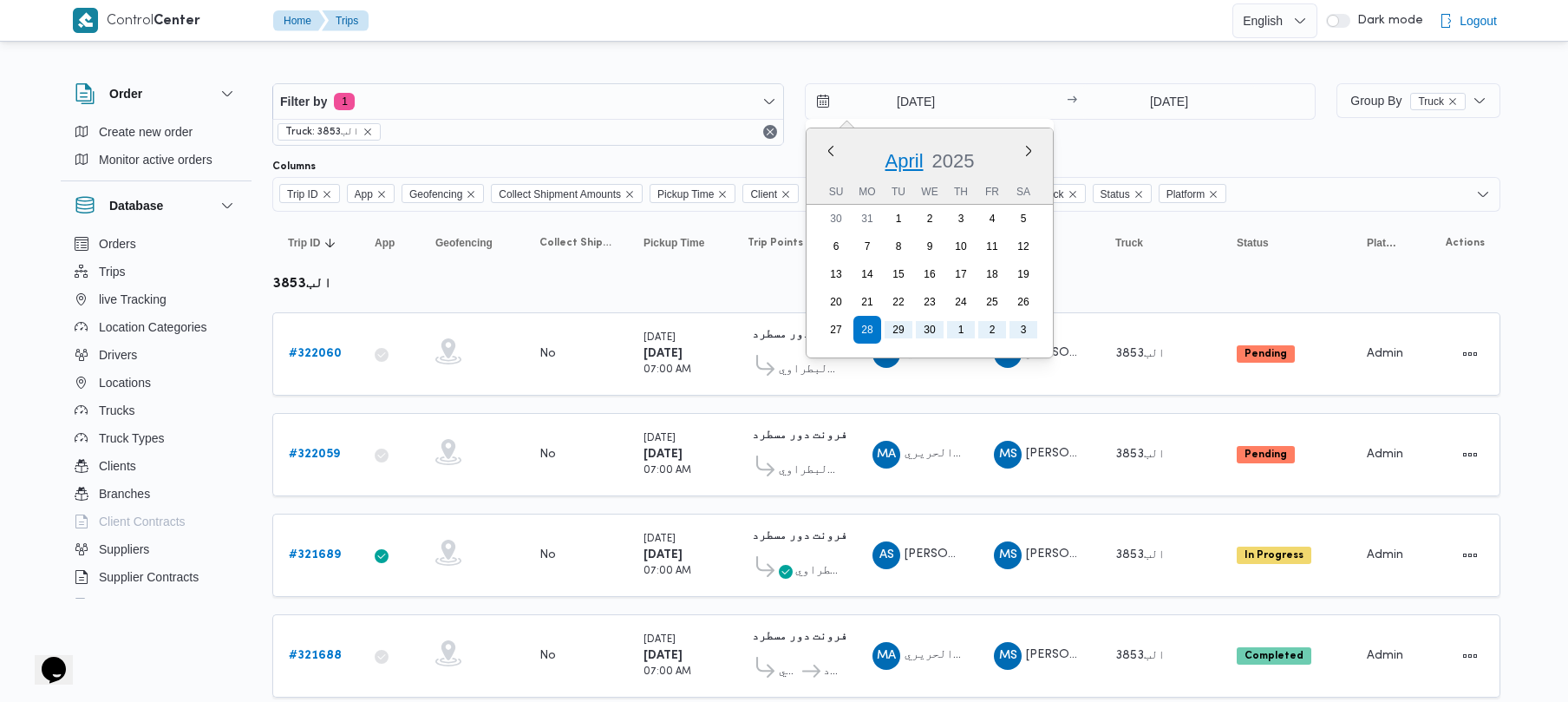 click on "April" at bounding box center [904, 161] 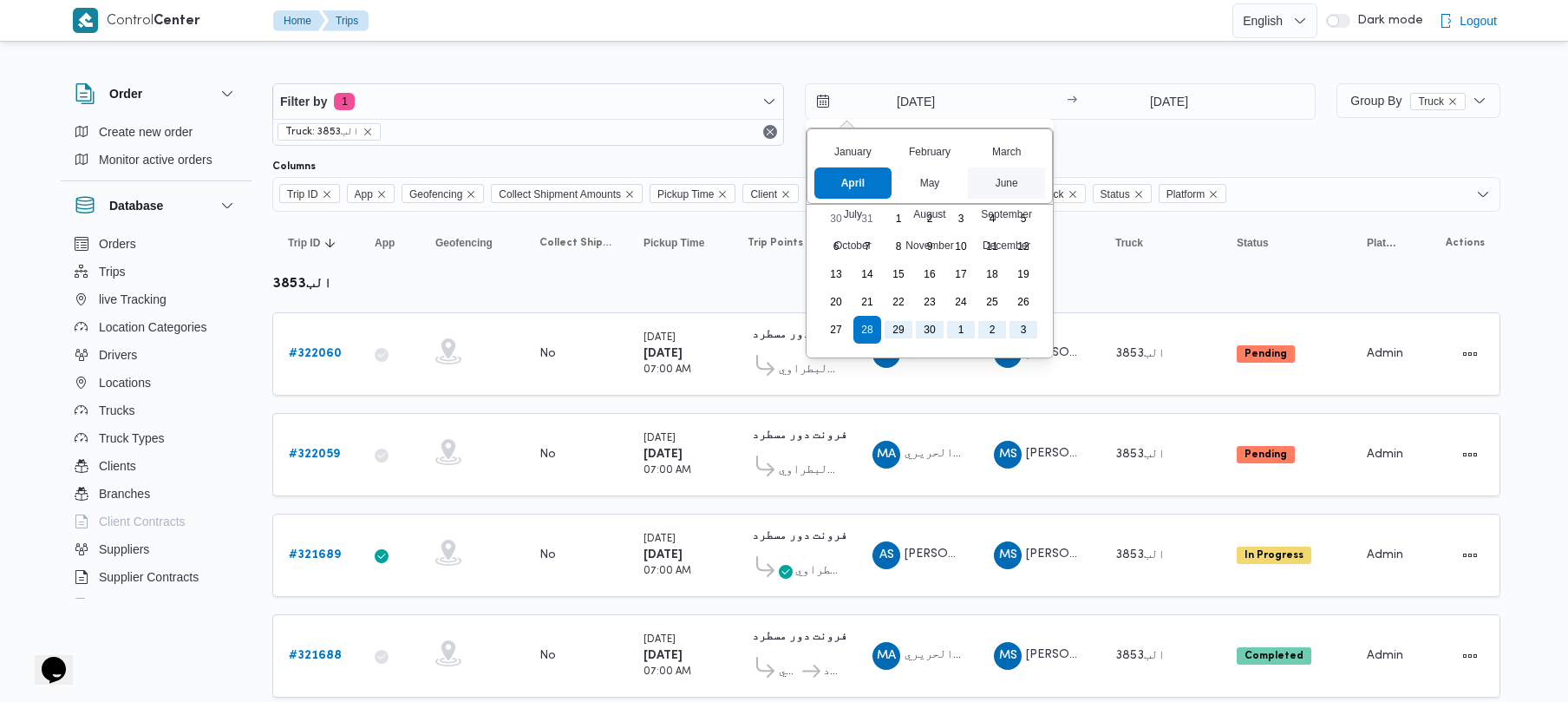 click on "June" at bounding box center [1006, 183] 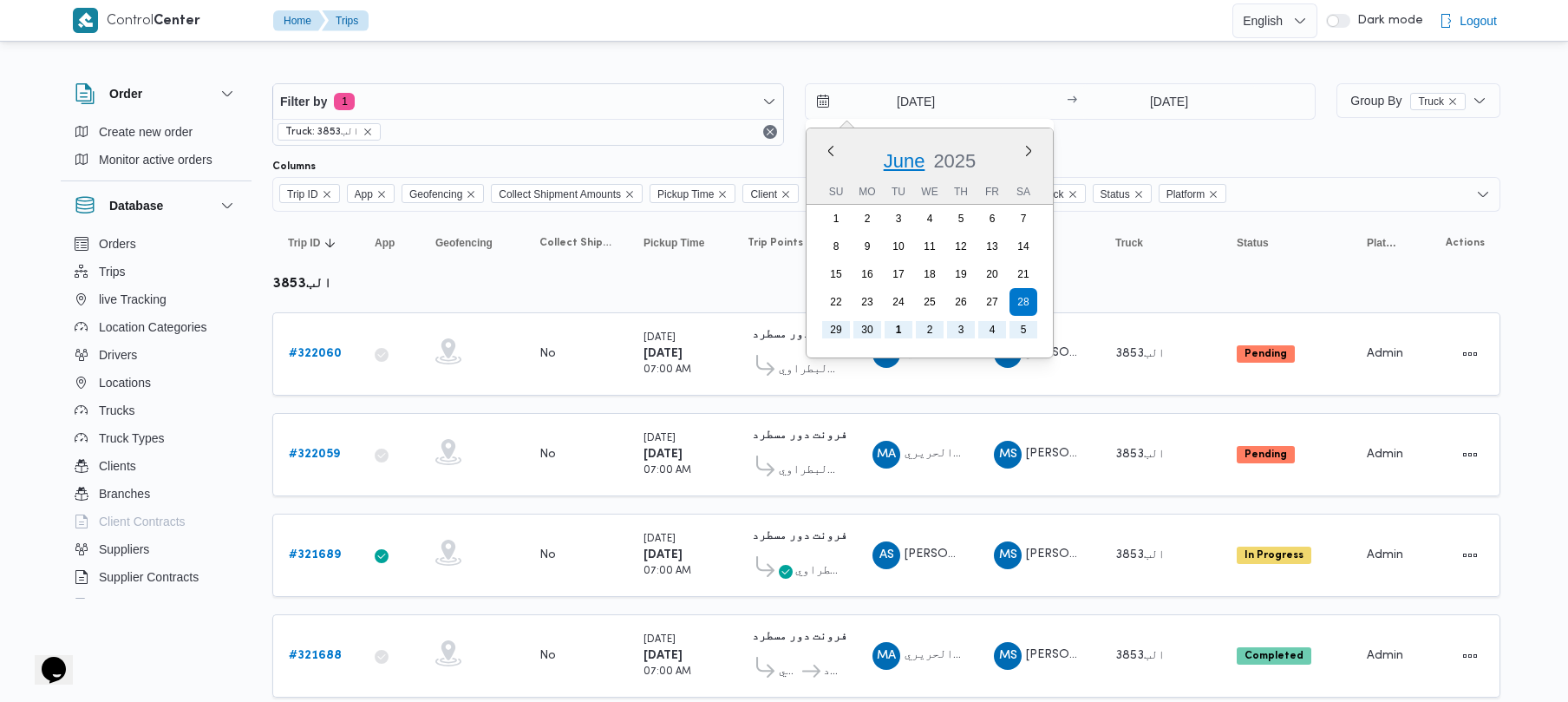 click on "June" at bounding box center [904, 161] 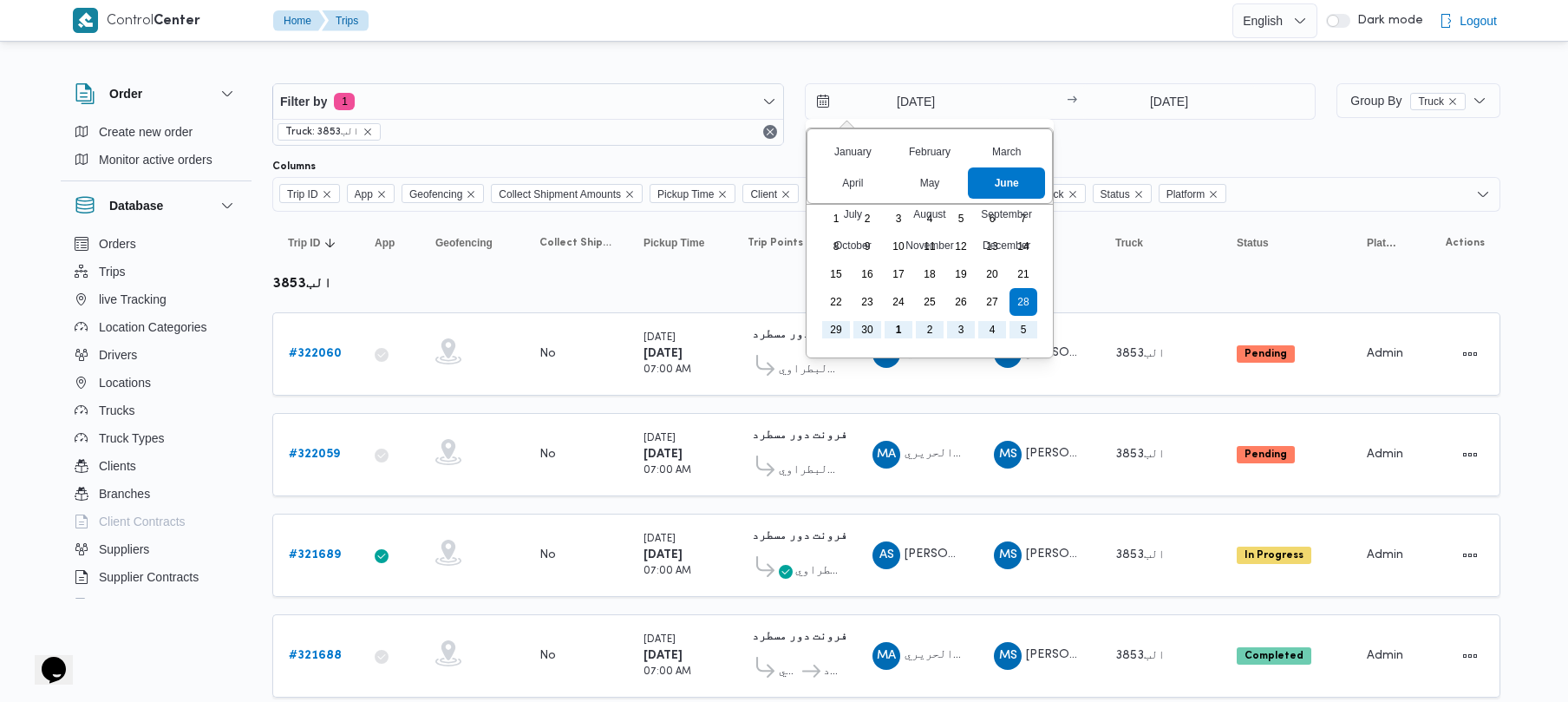 click on "You are focused on a month selector menu. Use the up and down arrows to select a year, then hit enter to confirm your selection. June  is the currently focused month. January February March April May ✓ June July August September October November December" at bounding box center (930, 166) 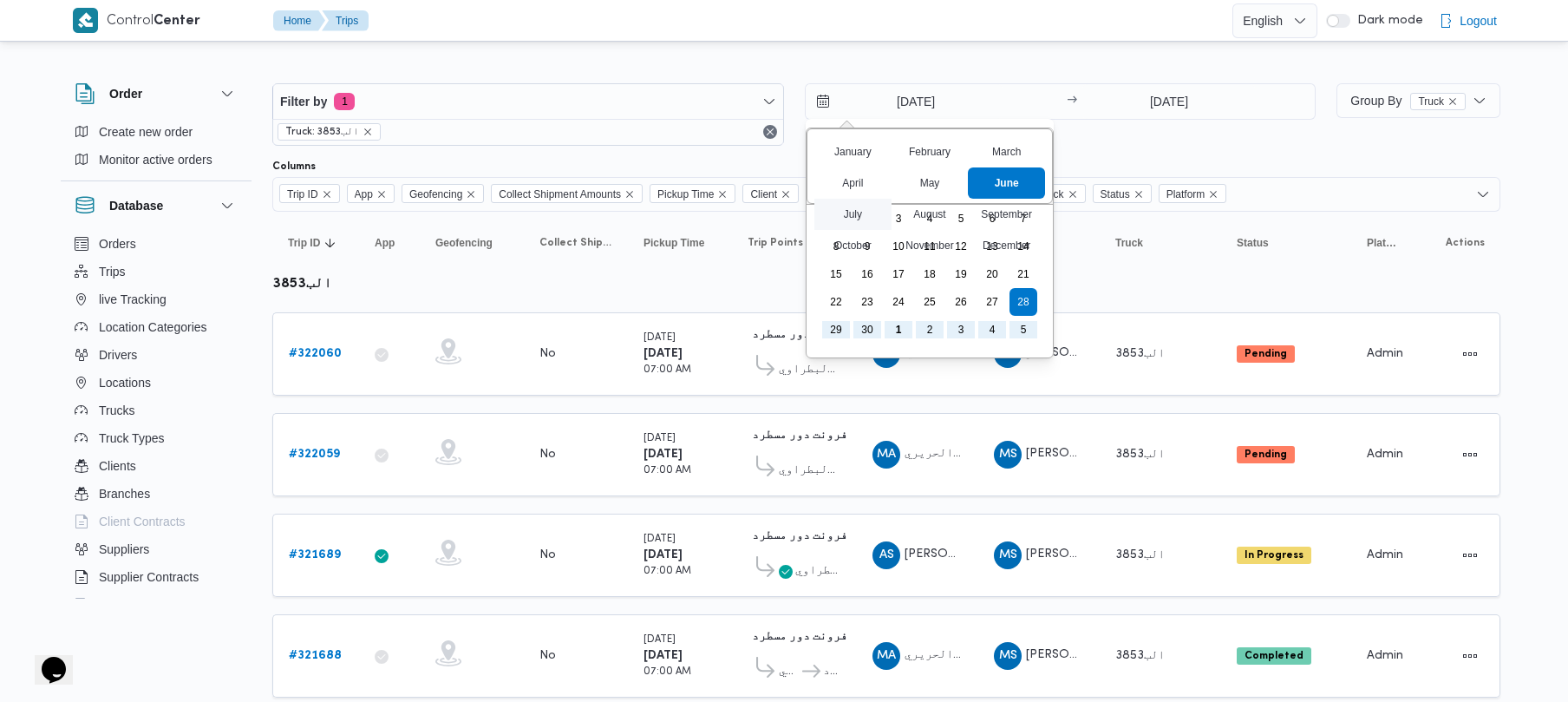 click on "July" at bounding box center [853, 214] 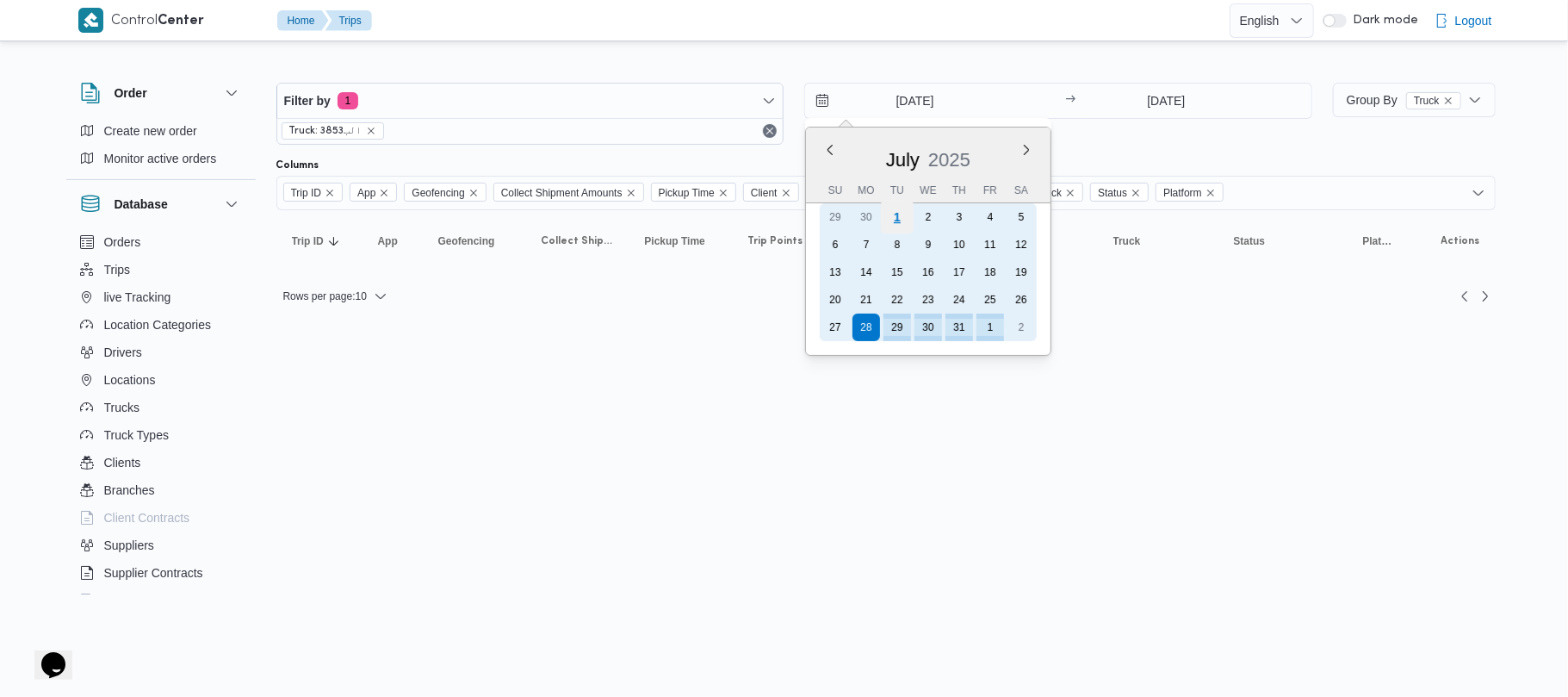 click on "1" at bounding box center (897, 217) 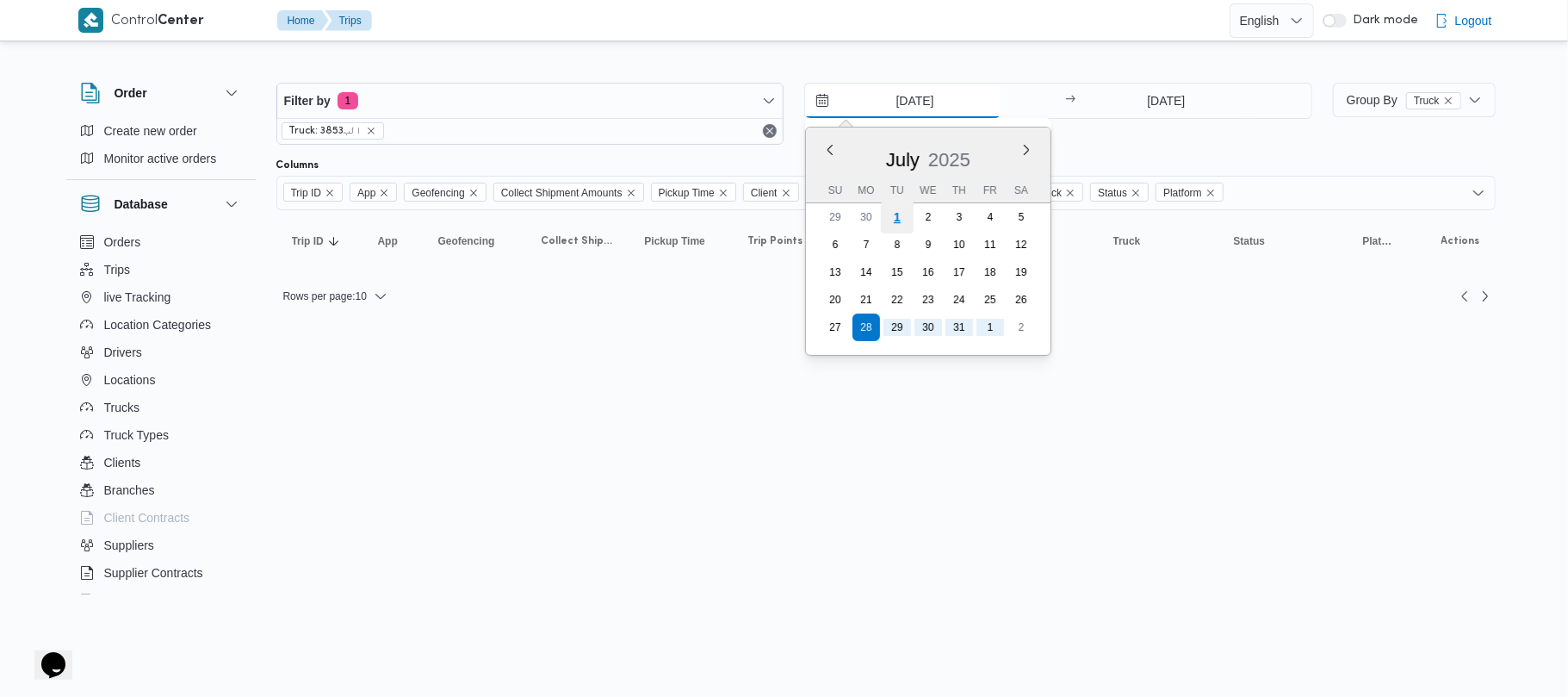 type on "1/7/2025" 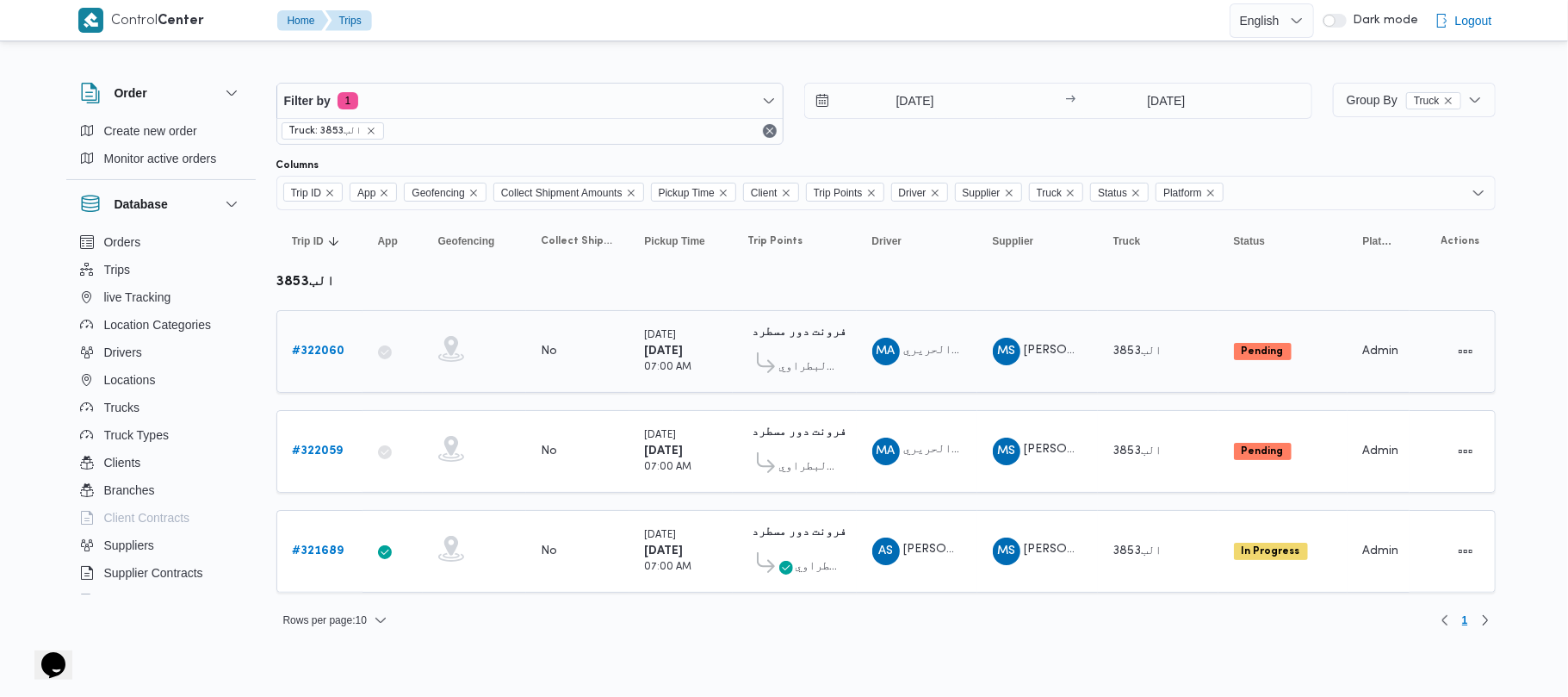 click on "Driver MA مدحت السعيد مسعد الحريري" at bounding box center [917, 352] 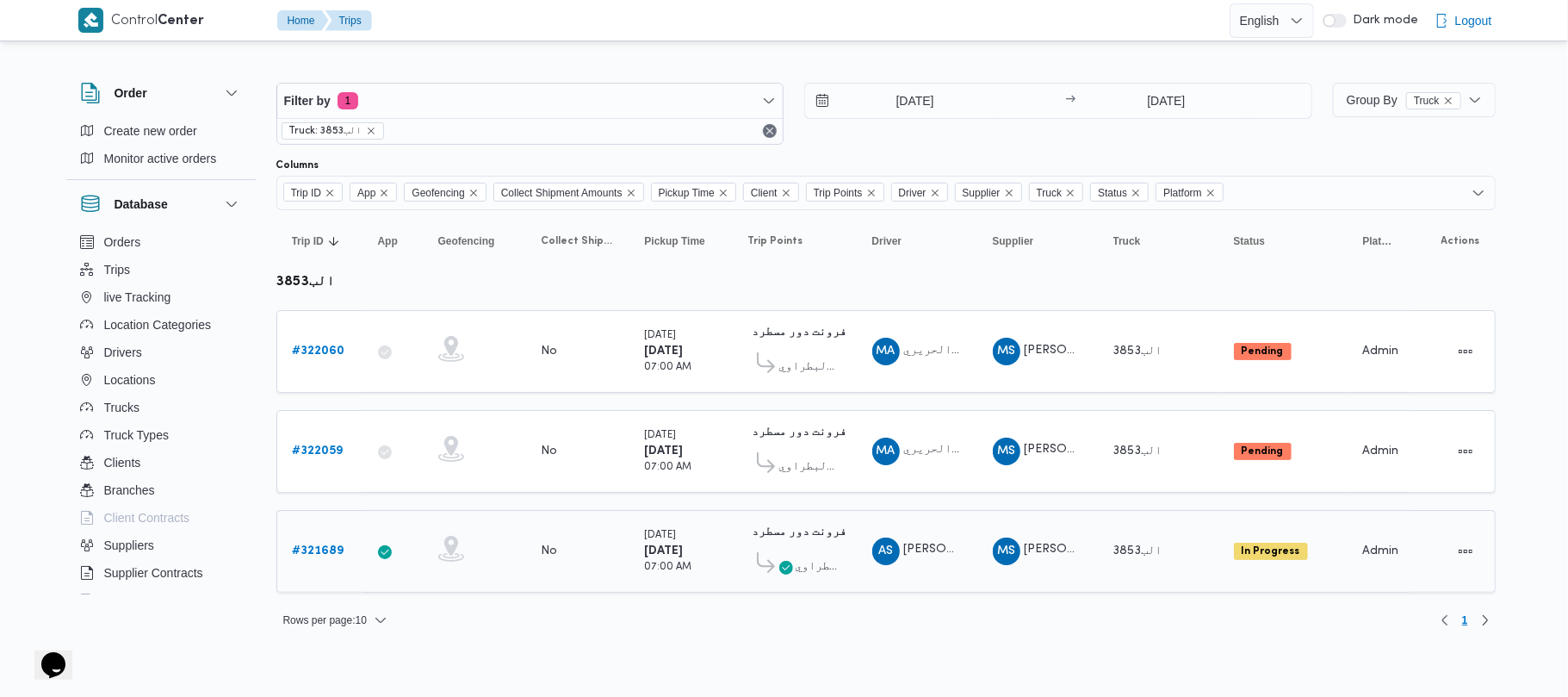 click on "AS احمد سعيد محمد طير البر" at bounding box center (917, 551) 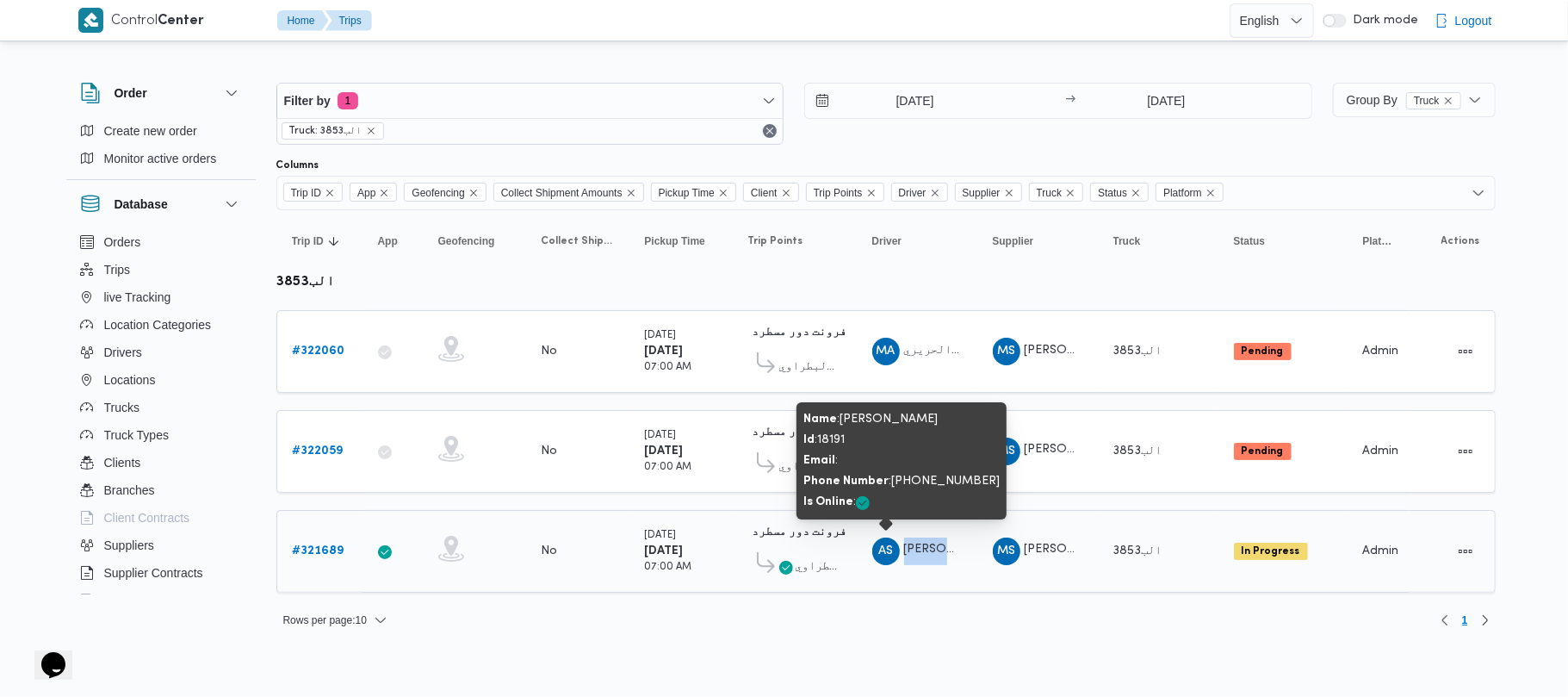click on "AS احمد سعيد محمد طير البر" at bounding box center (917, 551) 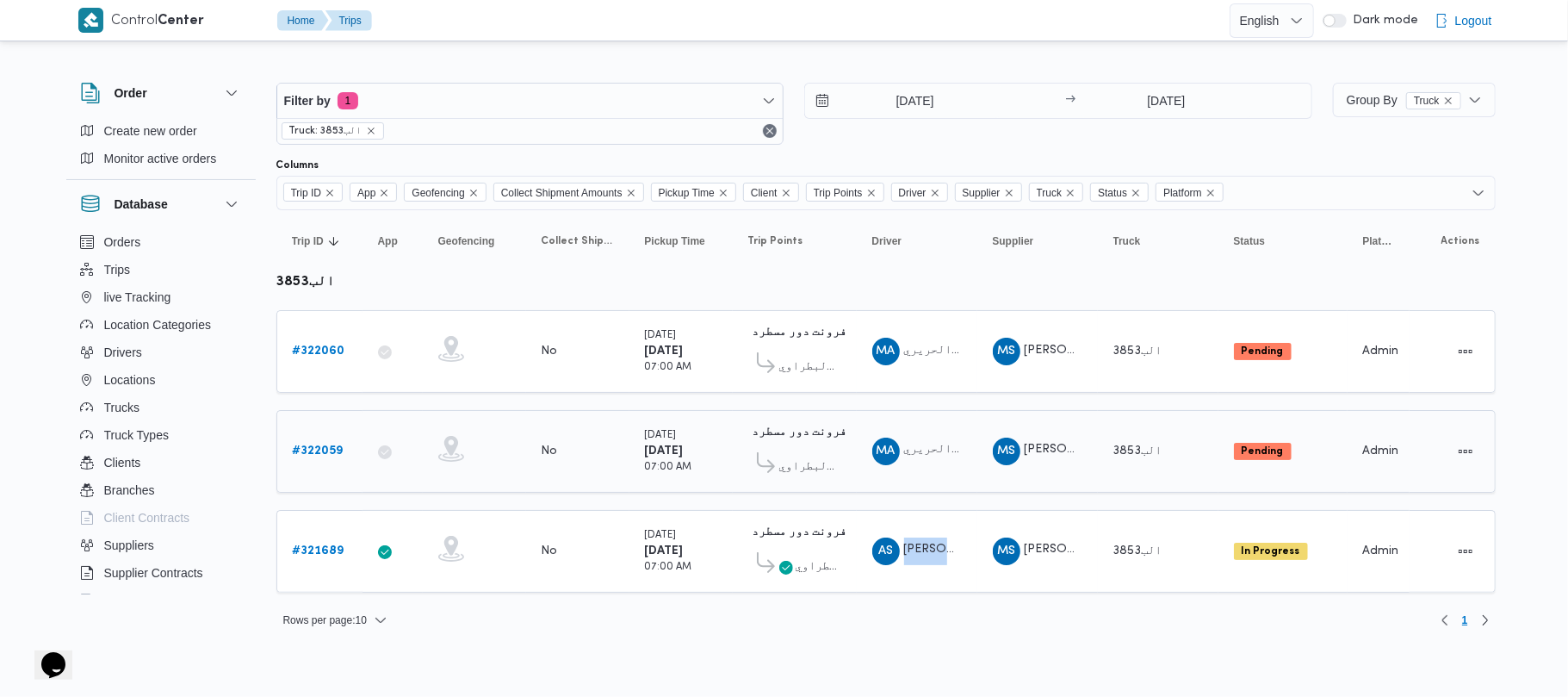 click on "# 322059" at bounding box center [318, 451] 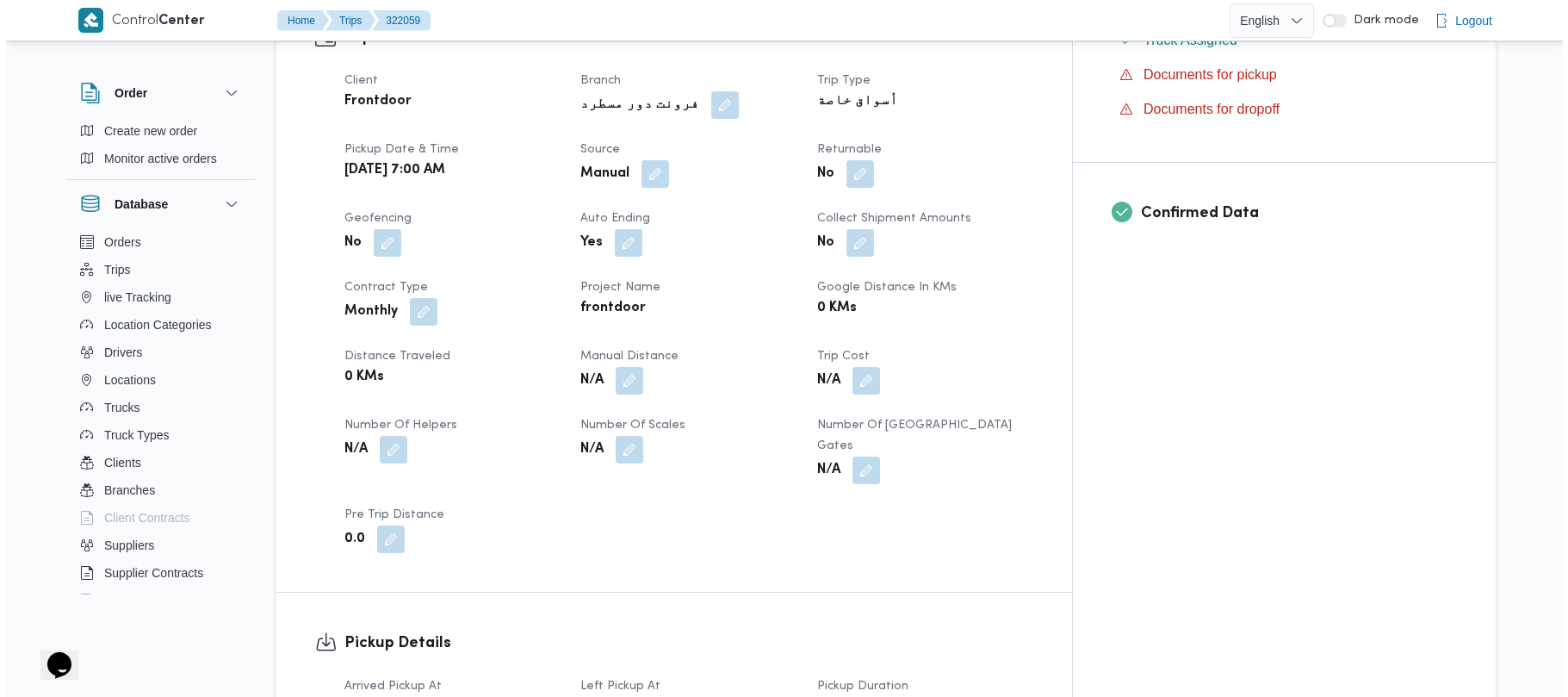 scroll, scrollTop: 0, scrollLeft: 0, axis: both 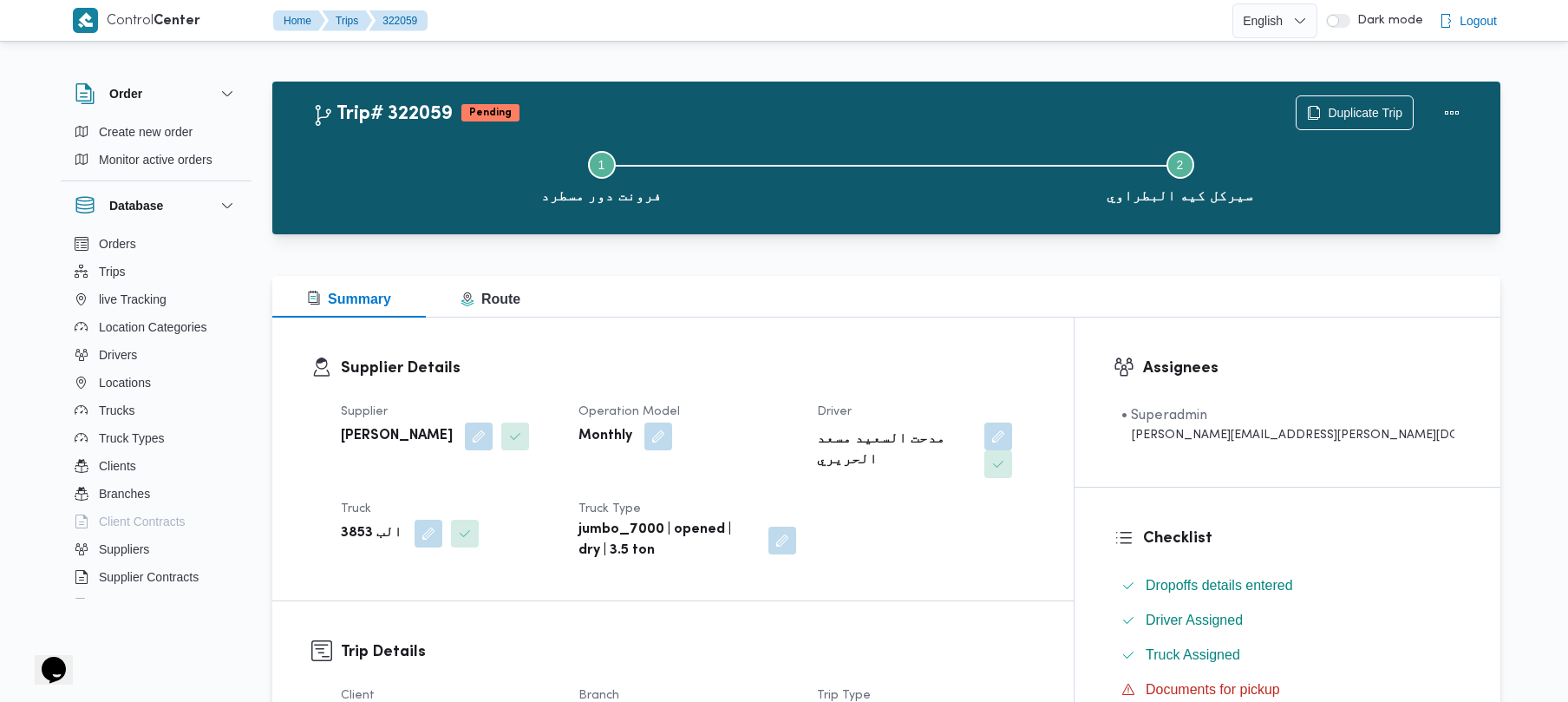 click at bounding box center (994, 464) 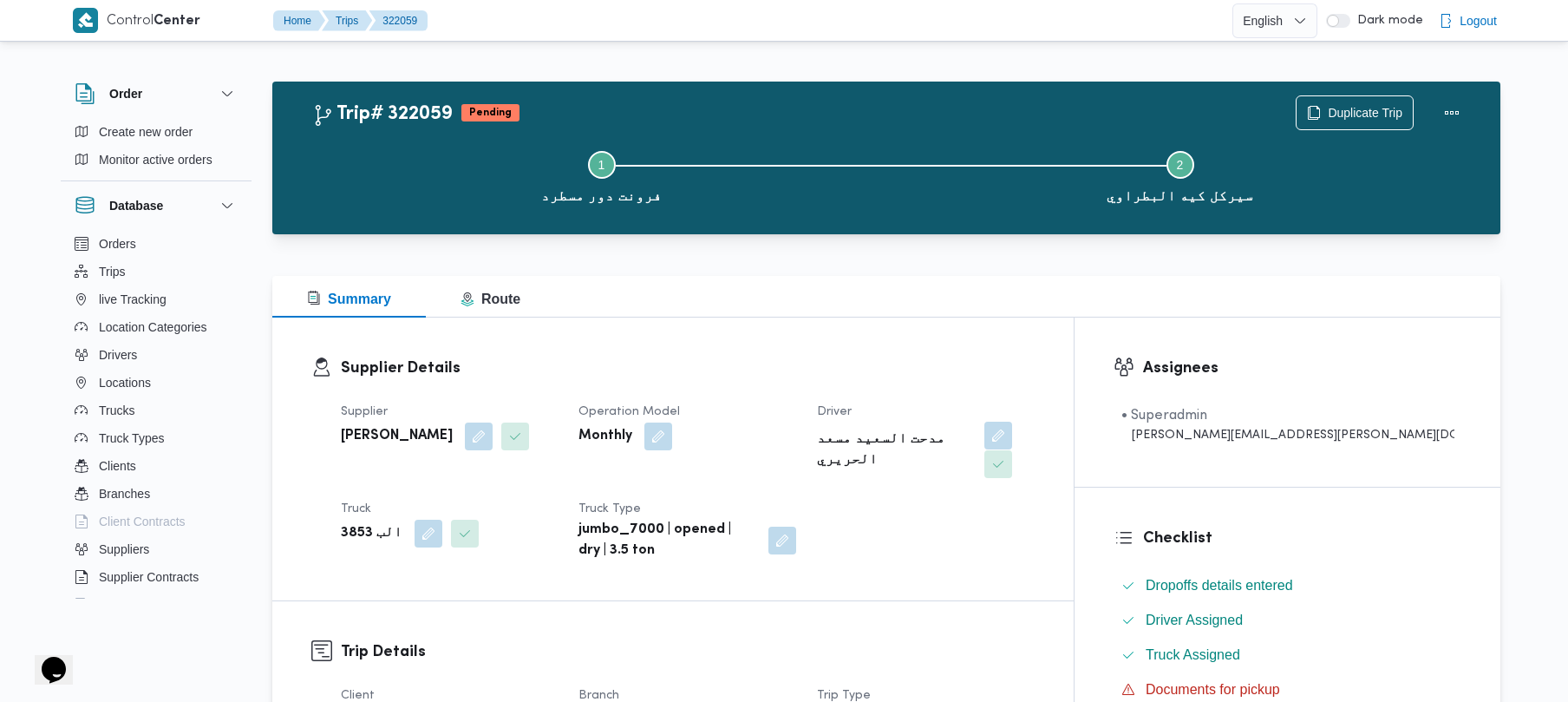 click at bounding box center [998, 436] 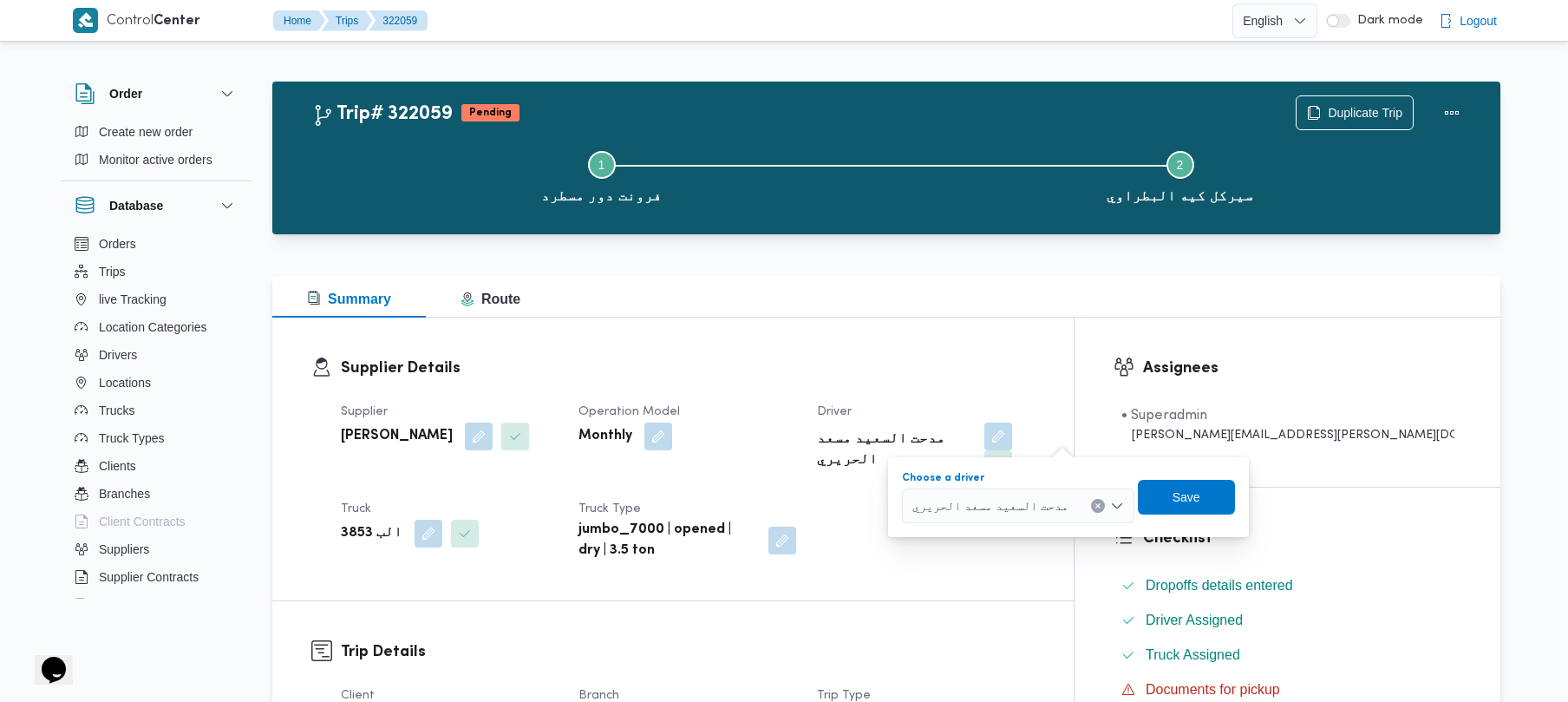 click on "مدحت السعيد مسعد الحريري" at bounding box center [1018, 506] 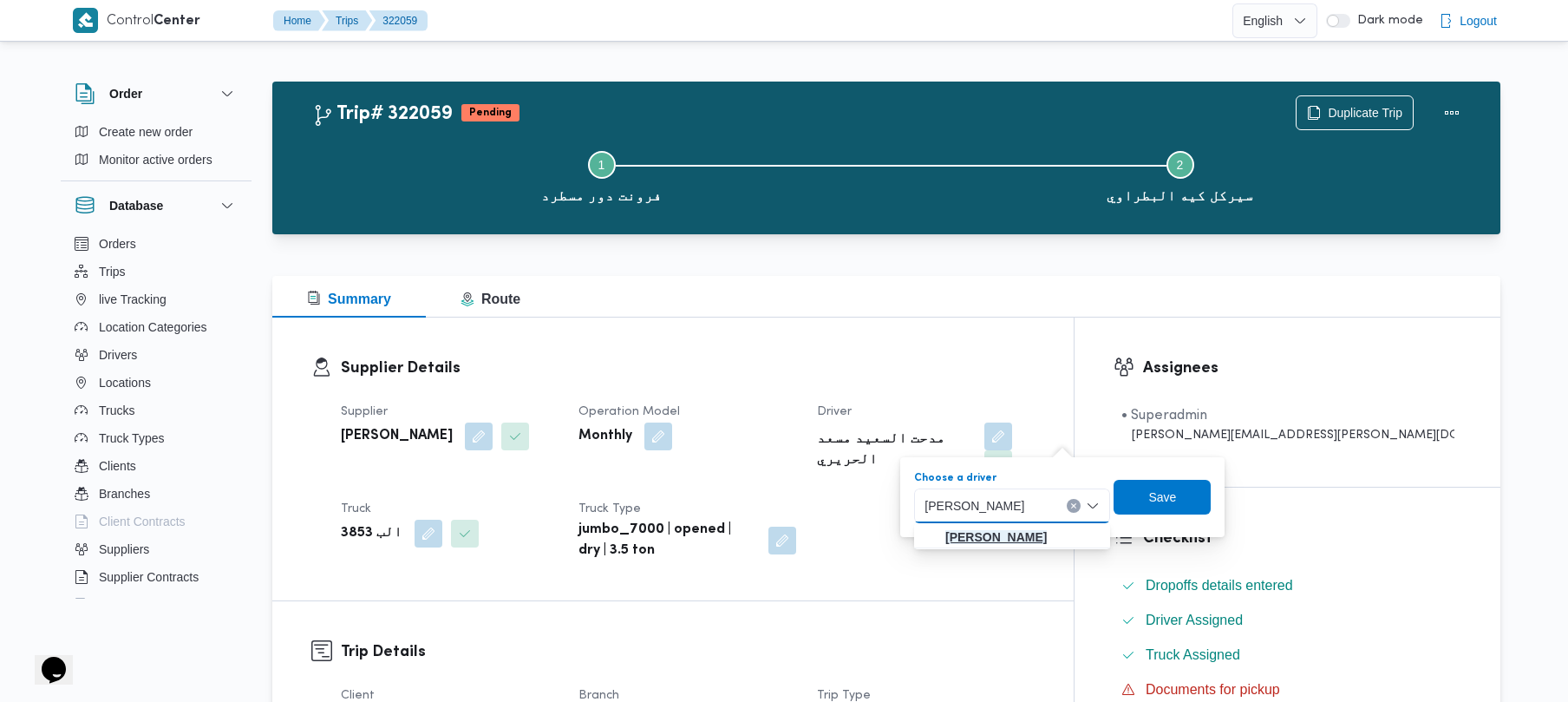 type on "احمد سعيد محمد طير البر" 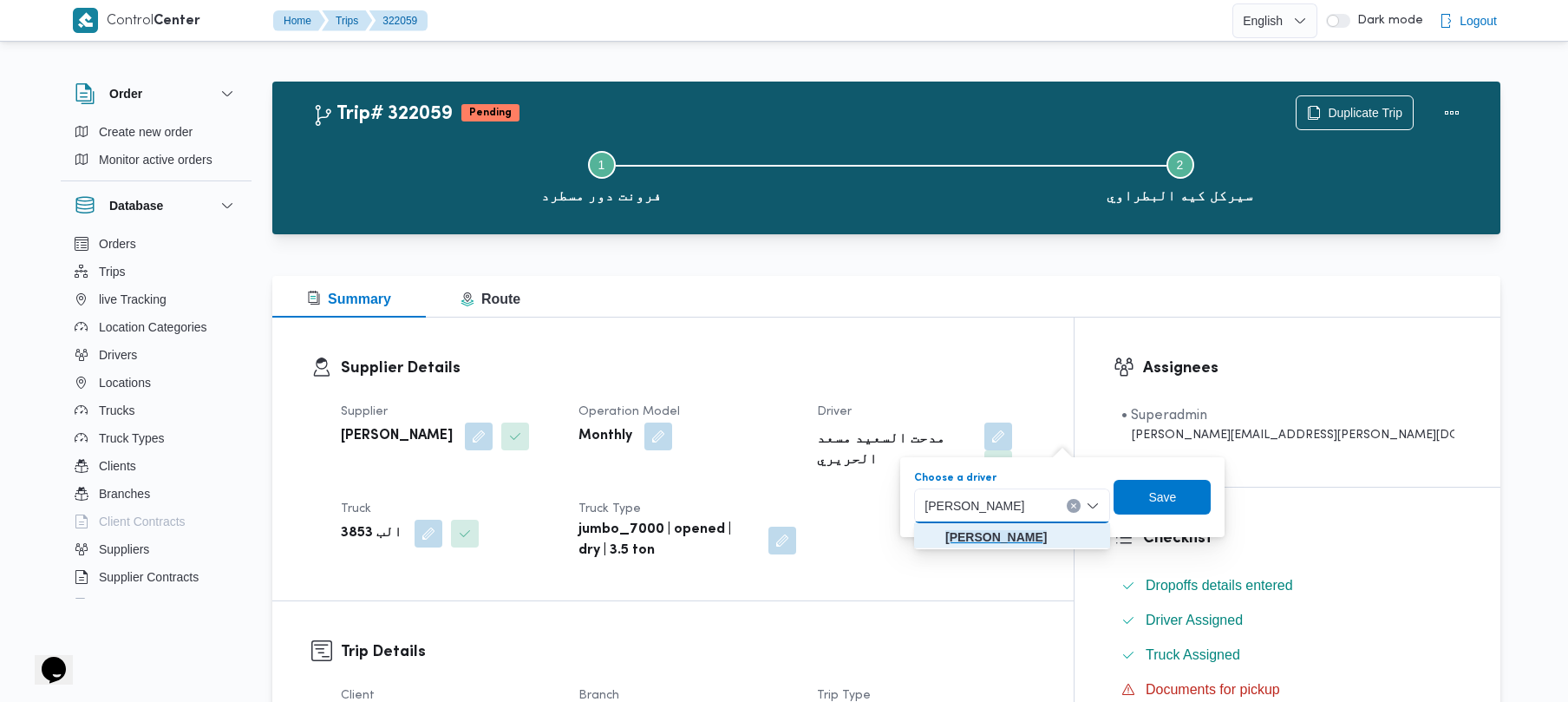 click on "احمد سعيد محمد طير البر" 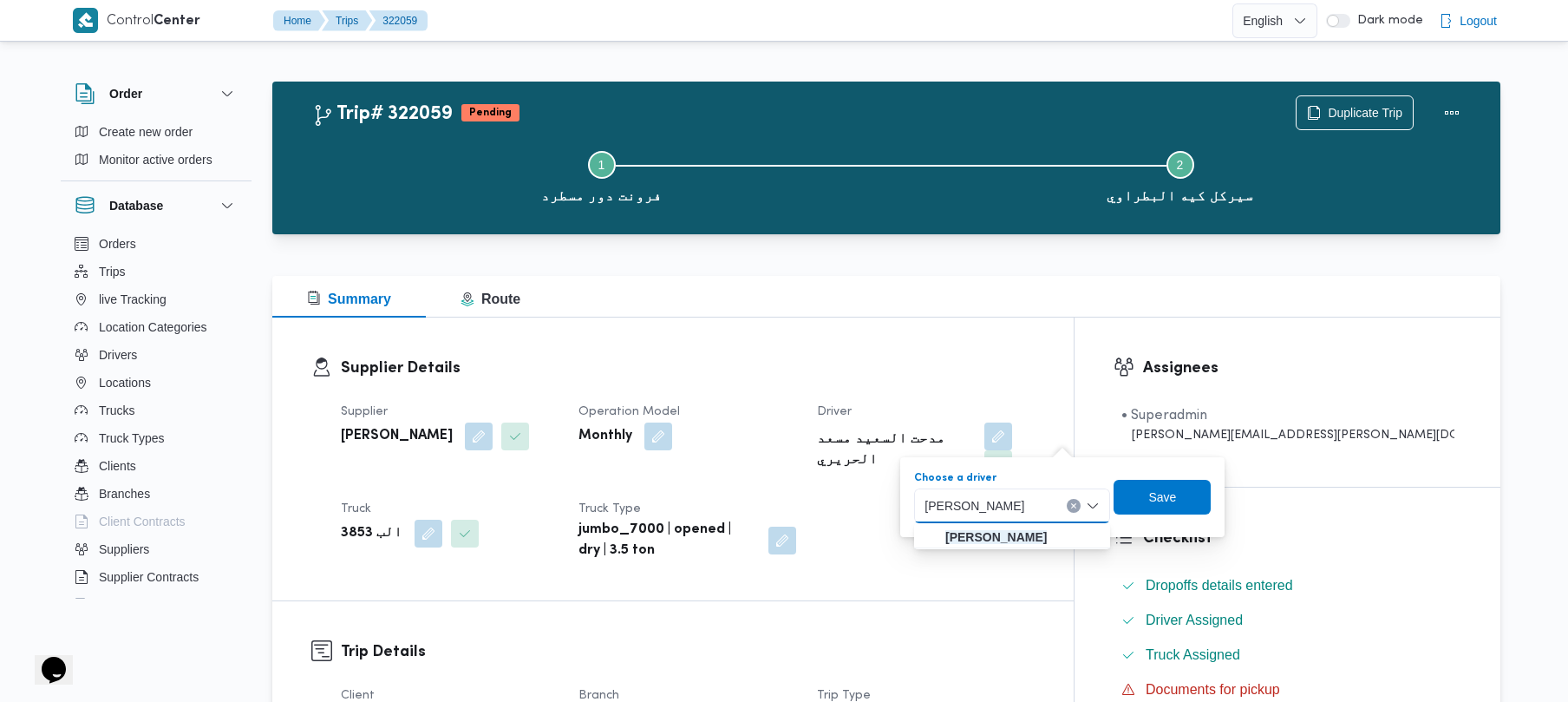 type 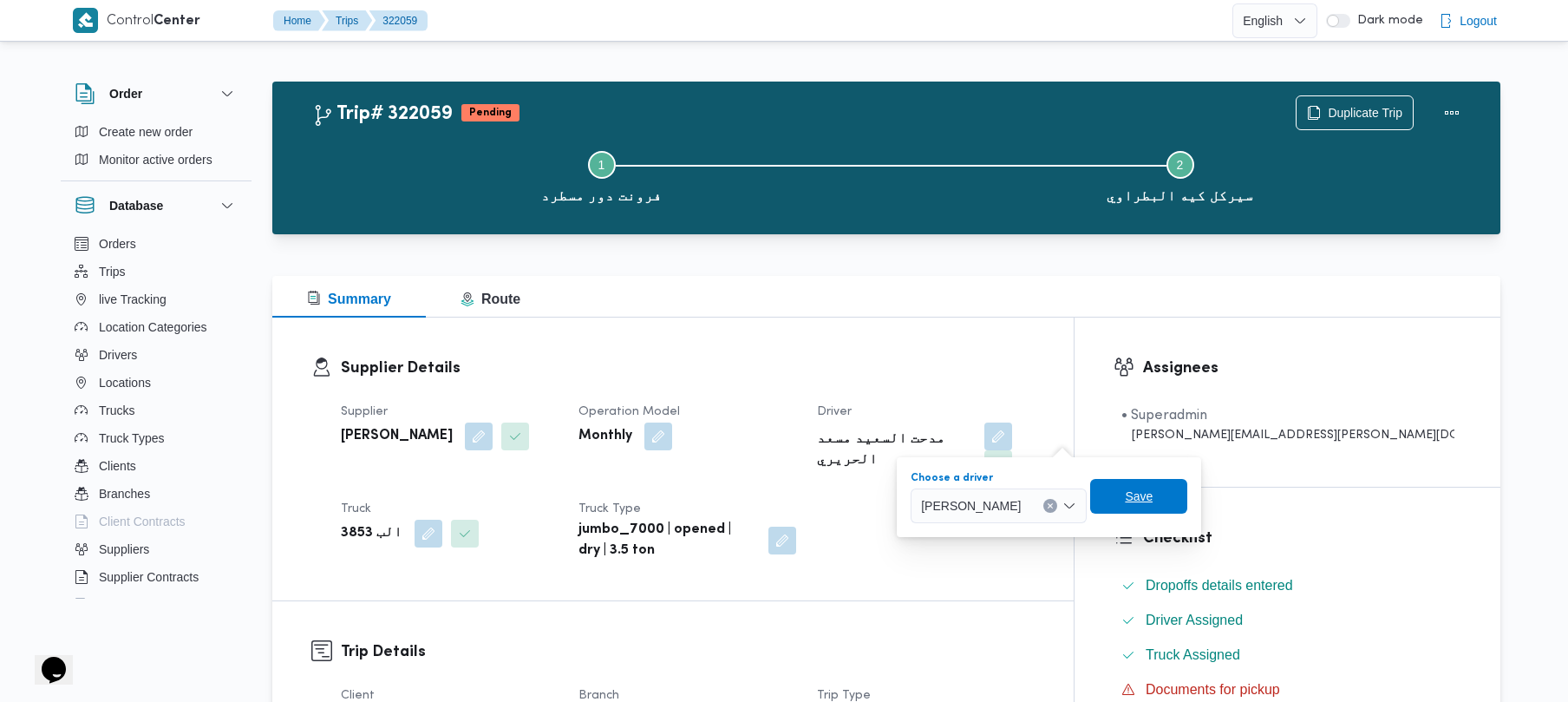 click on "Save" at bounding box center (1139, 496) 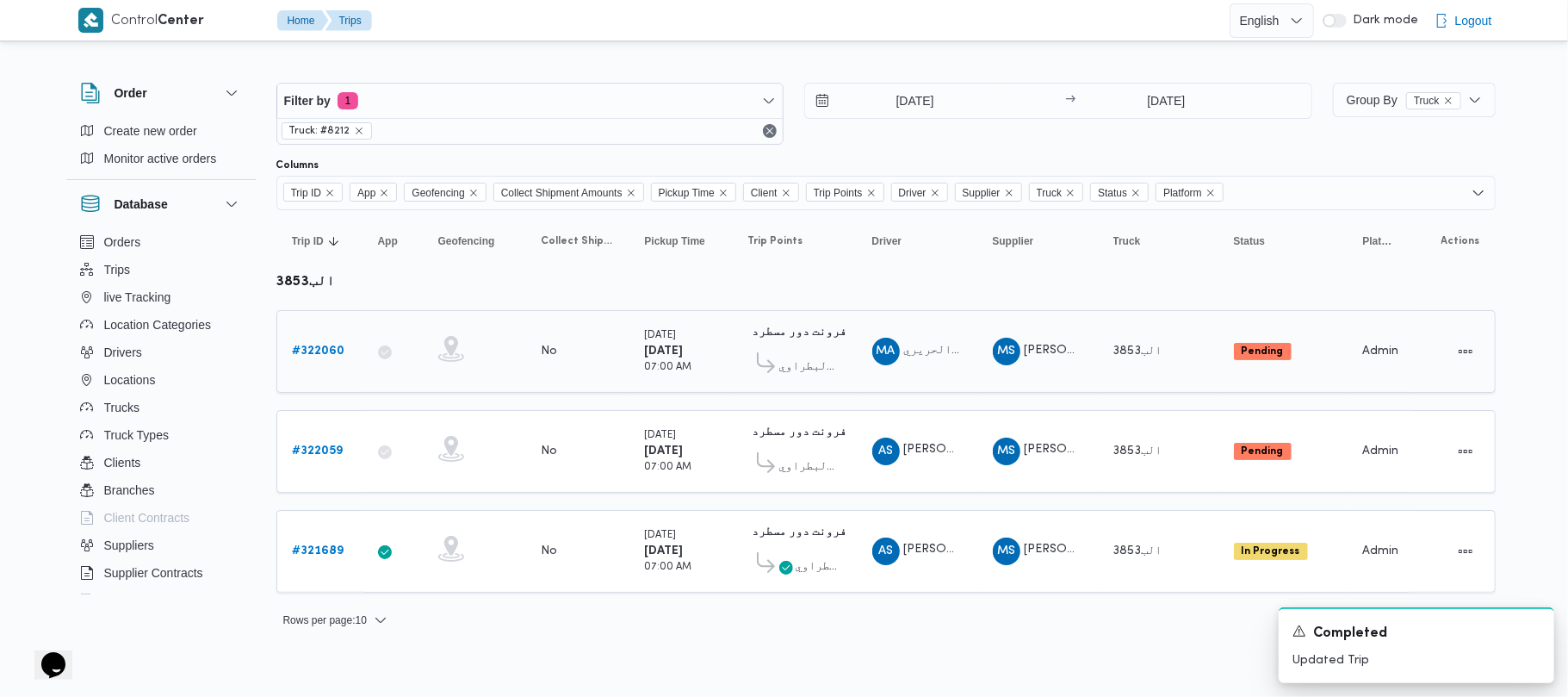click on "# 322060" at bounding box center [319, 351] 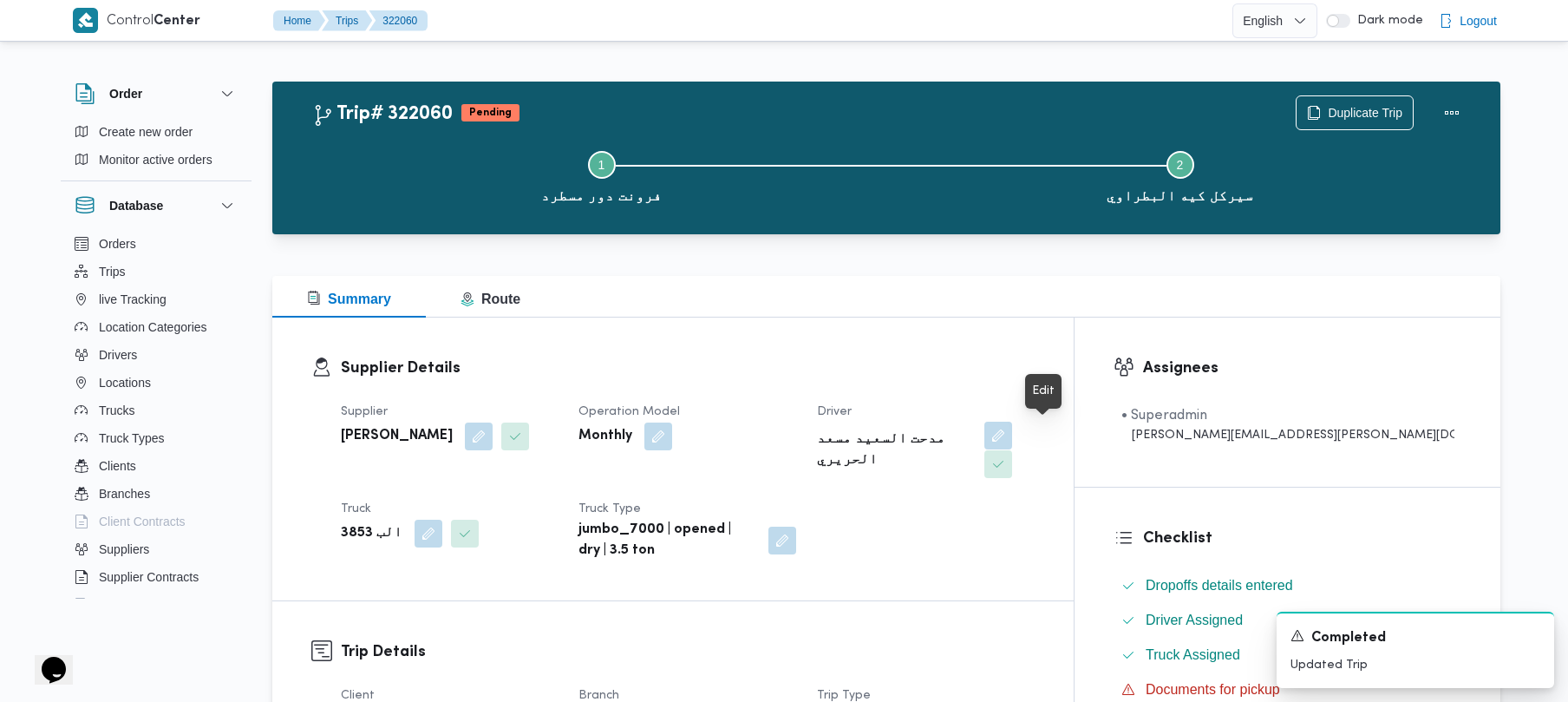 click at bounding box center (998, 436) 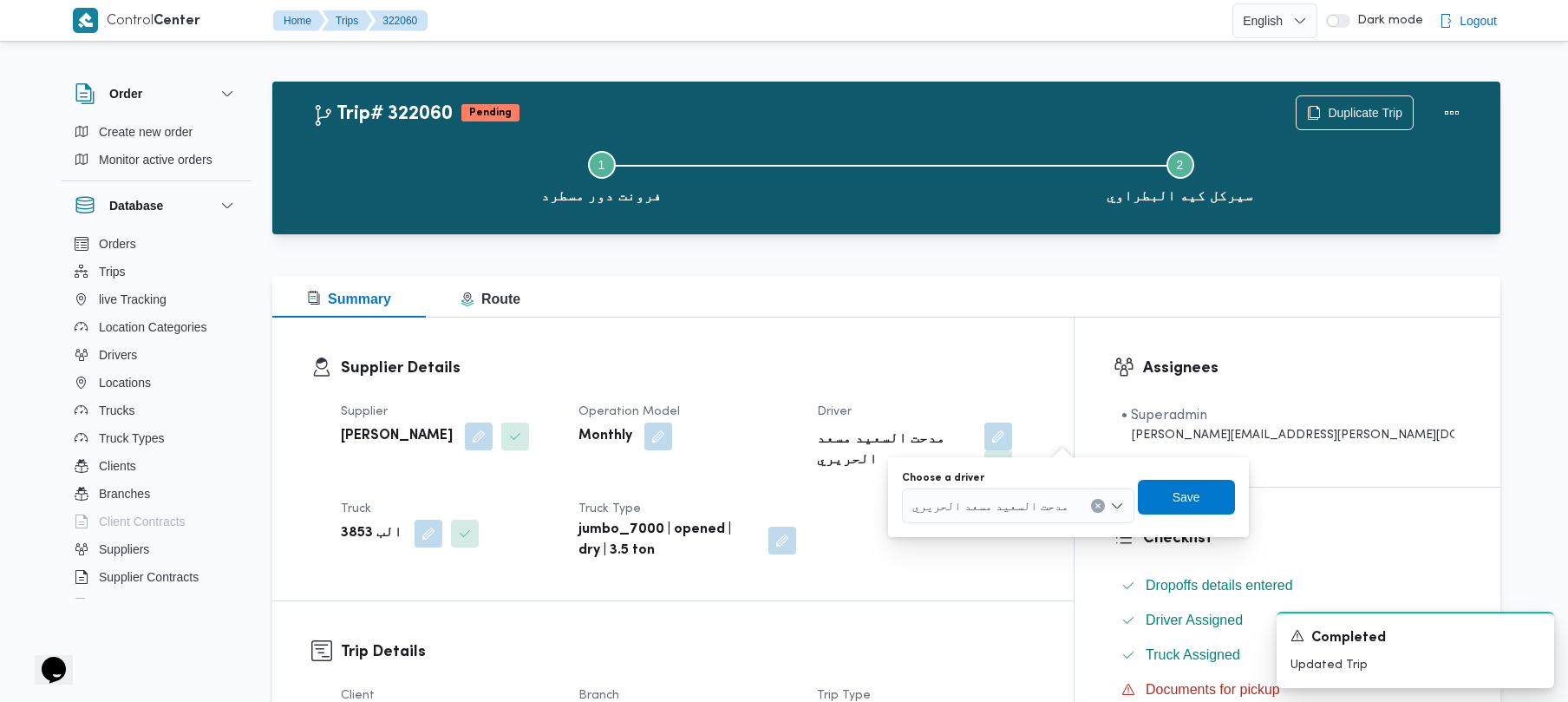 click on "مدحت السعيد مسعد الحريري" at bounding box center [1018, 506] 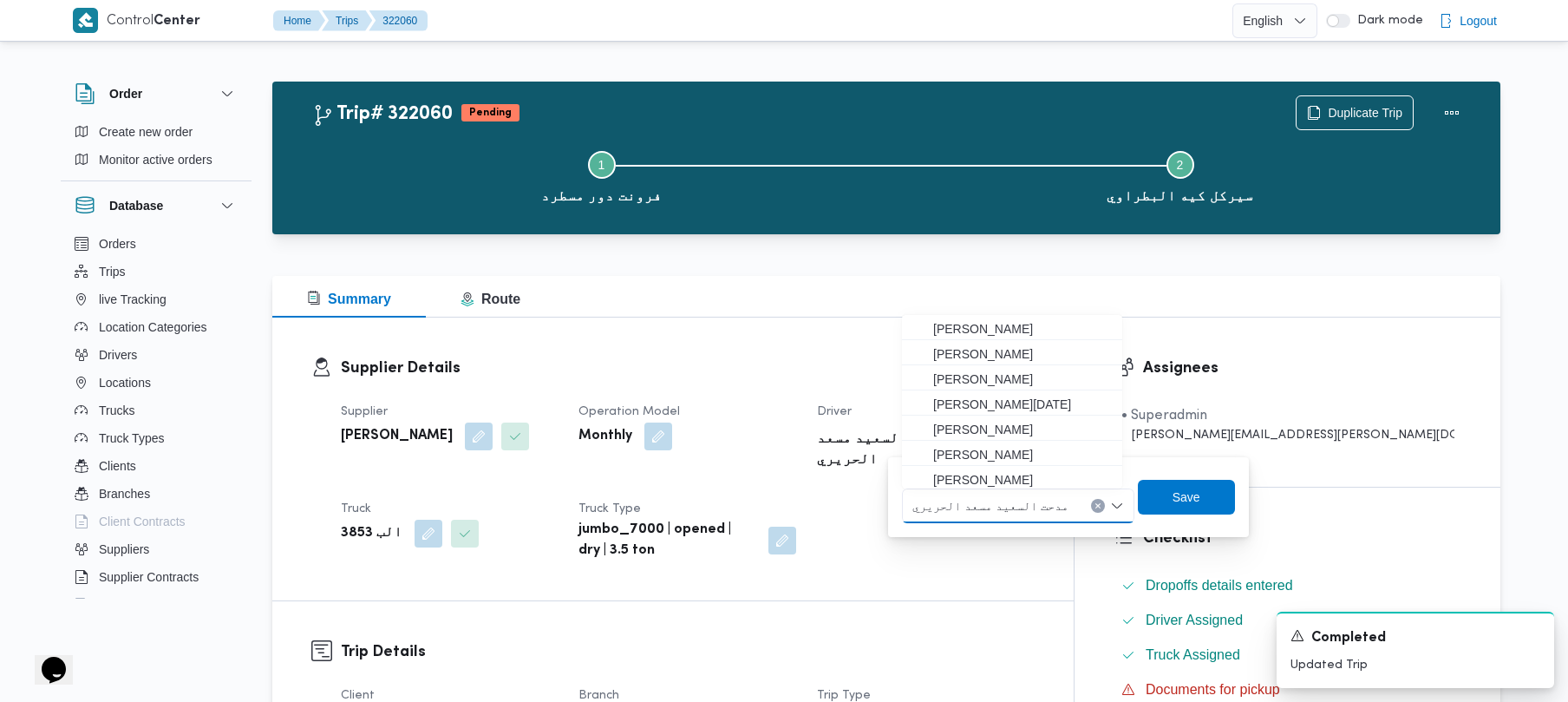 paste on "احمد سعيد محمد طير البر" 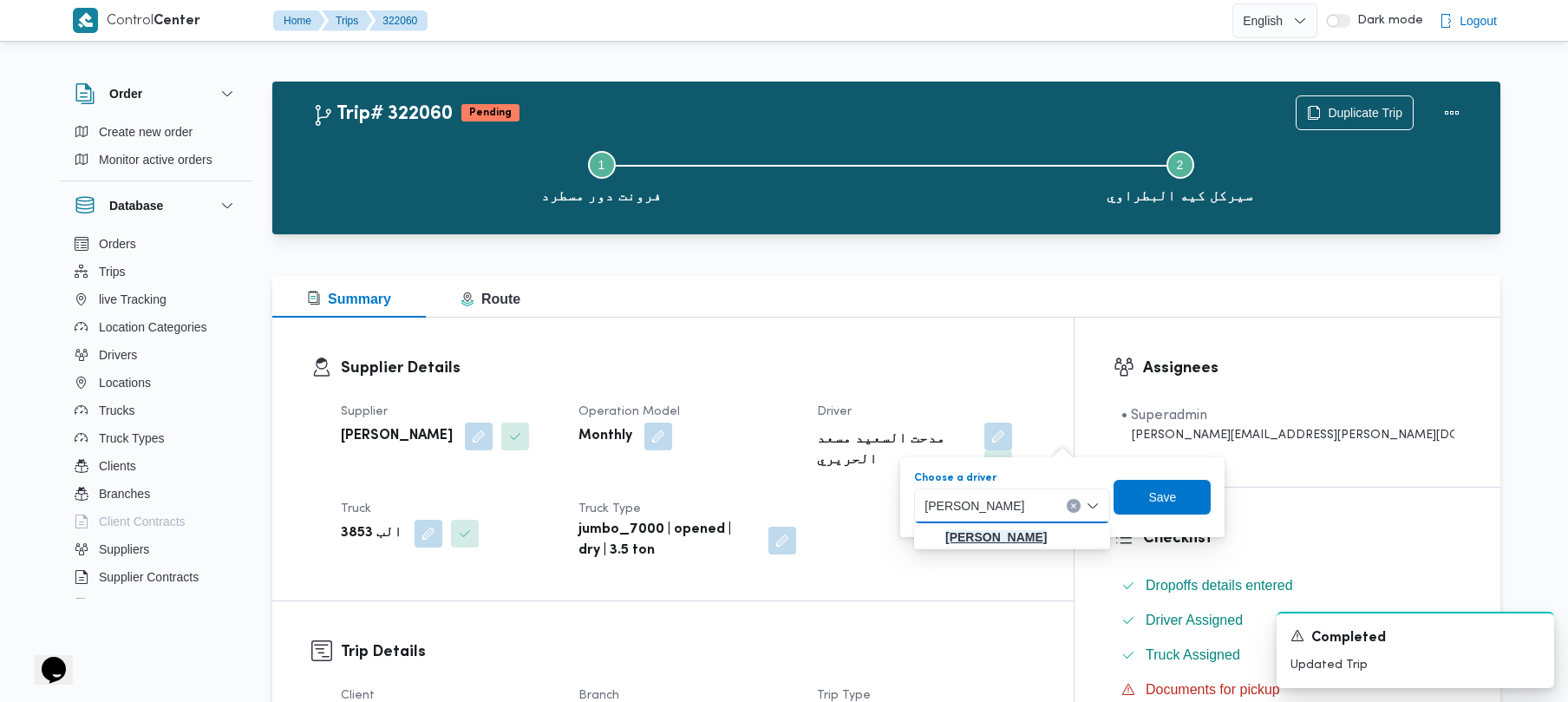 type on "احمد سعيد محمد طير البر" 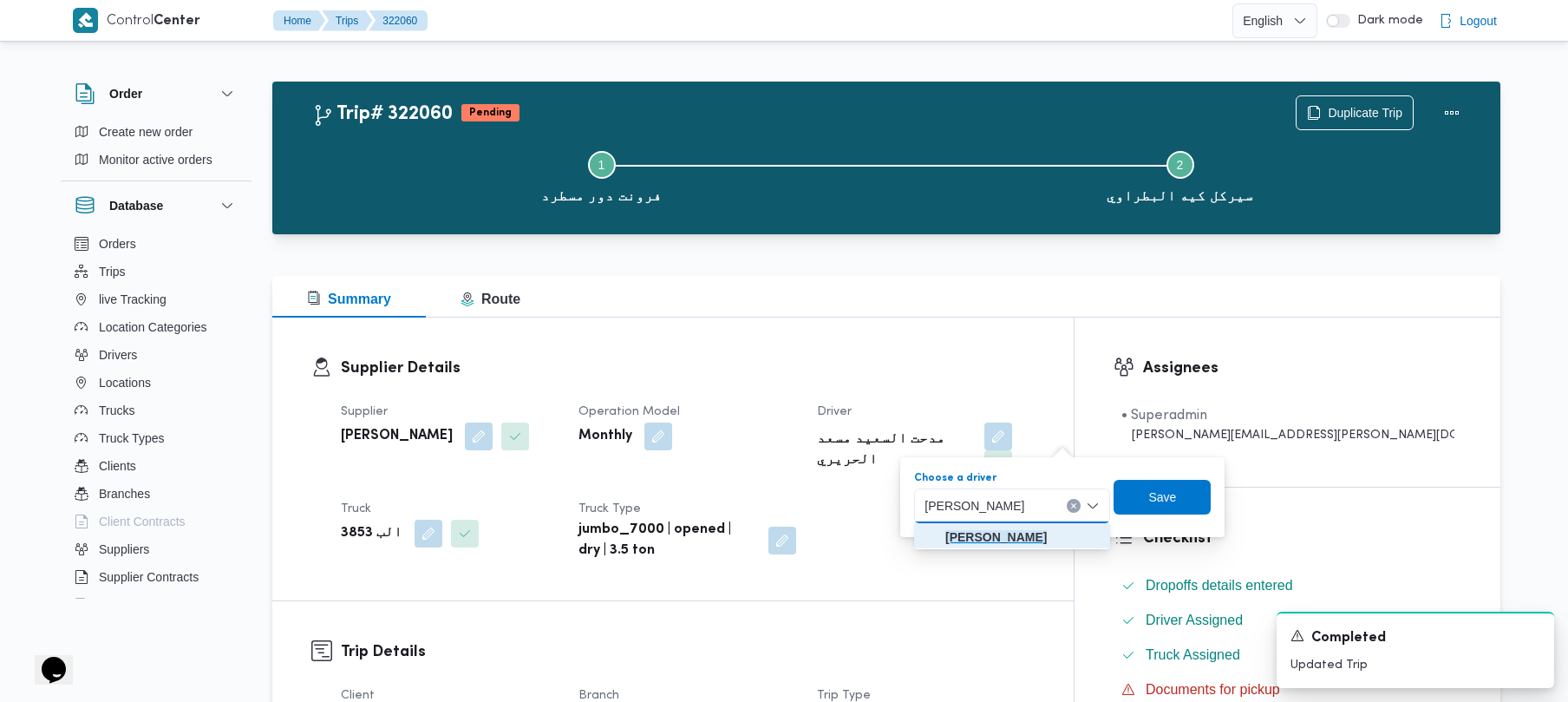 click on "احمد سعيد محمد طير البر" 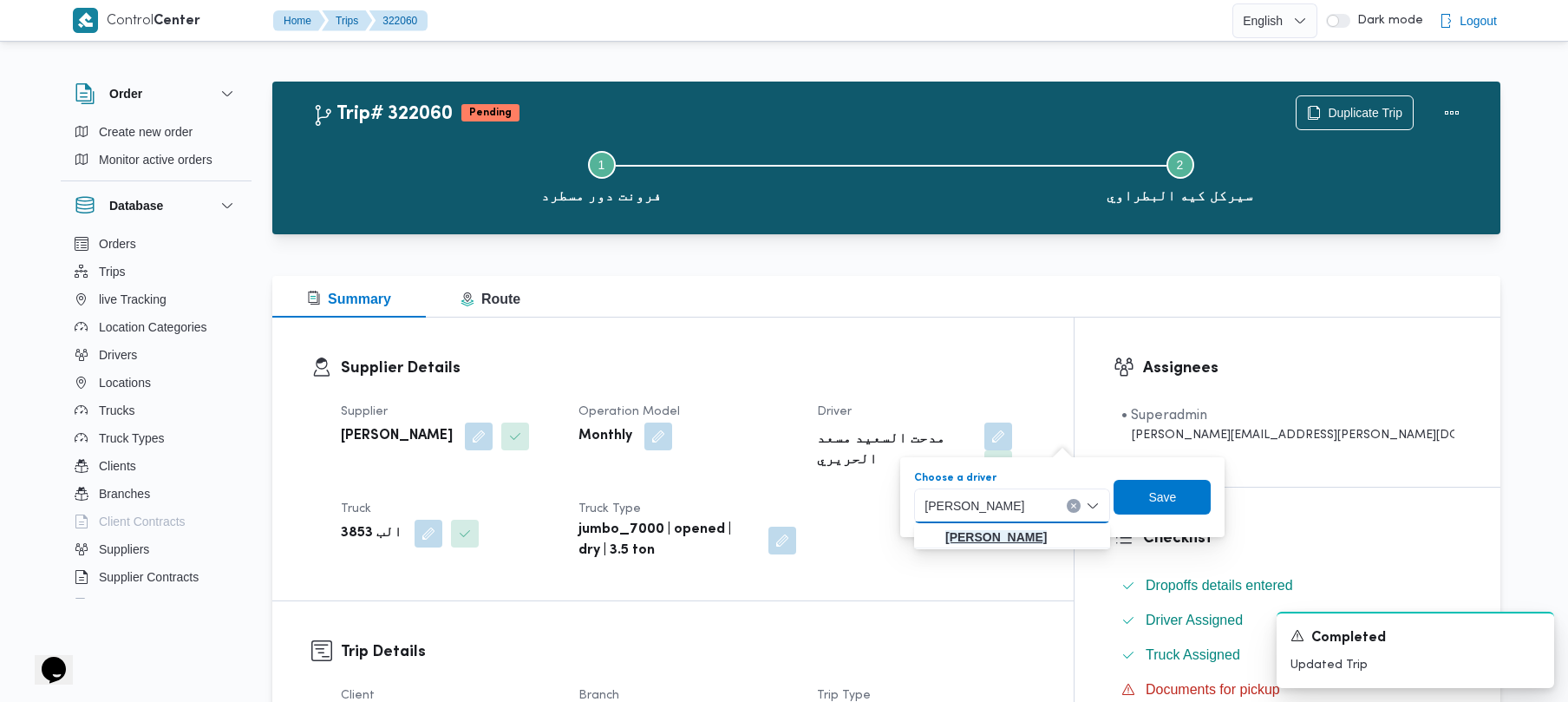 type 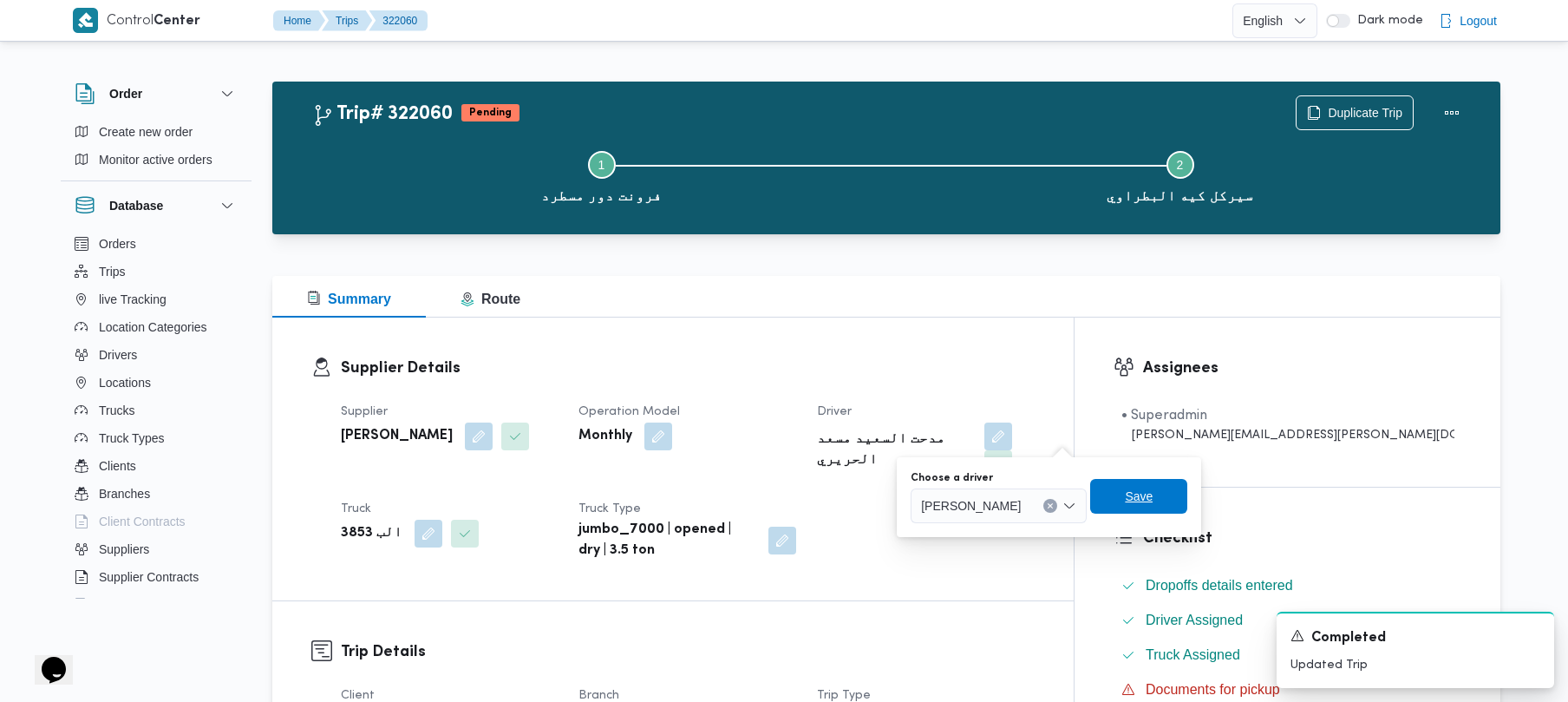 click on "Save" at bounding box center [1139, 496] 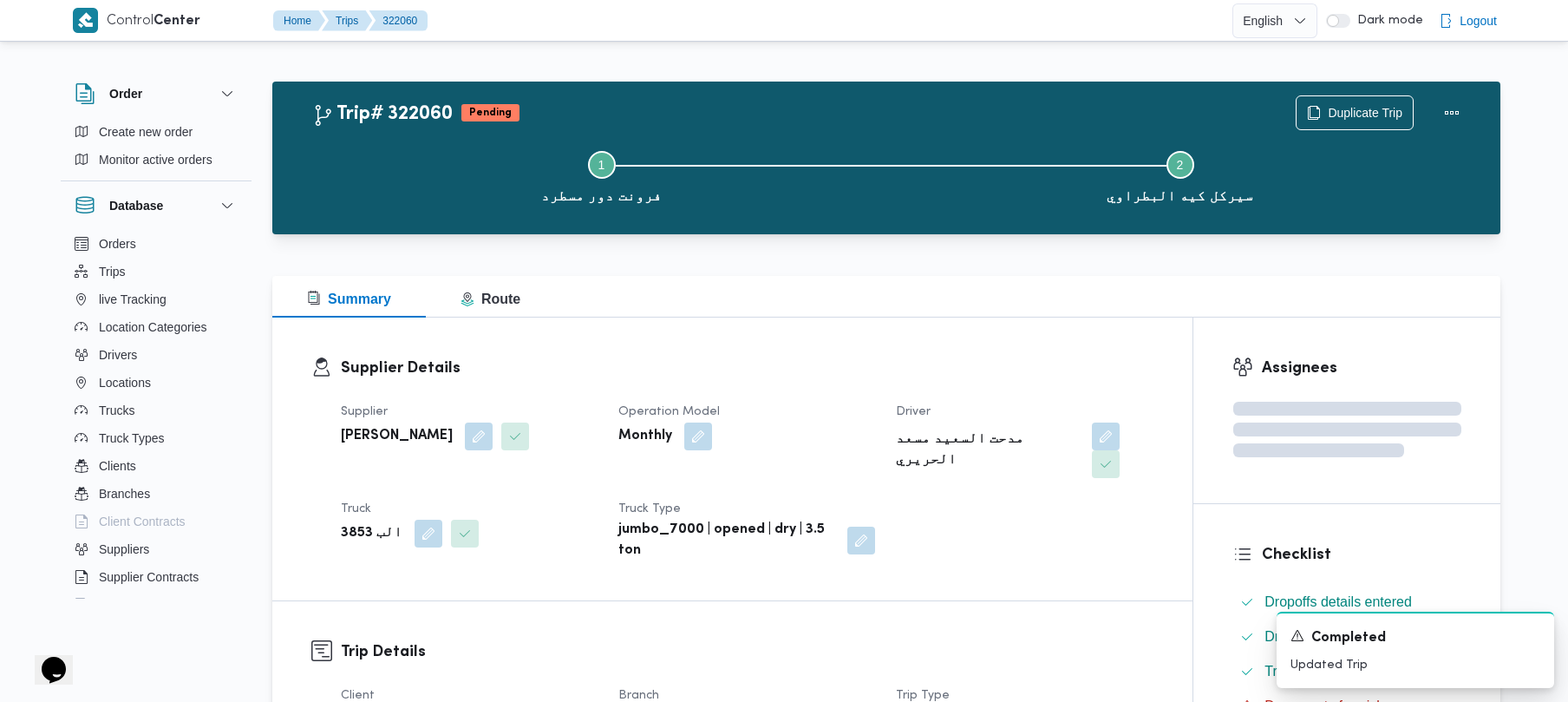 click on "Supplier Details" at bounding box center [747, 368] 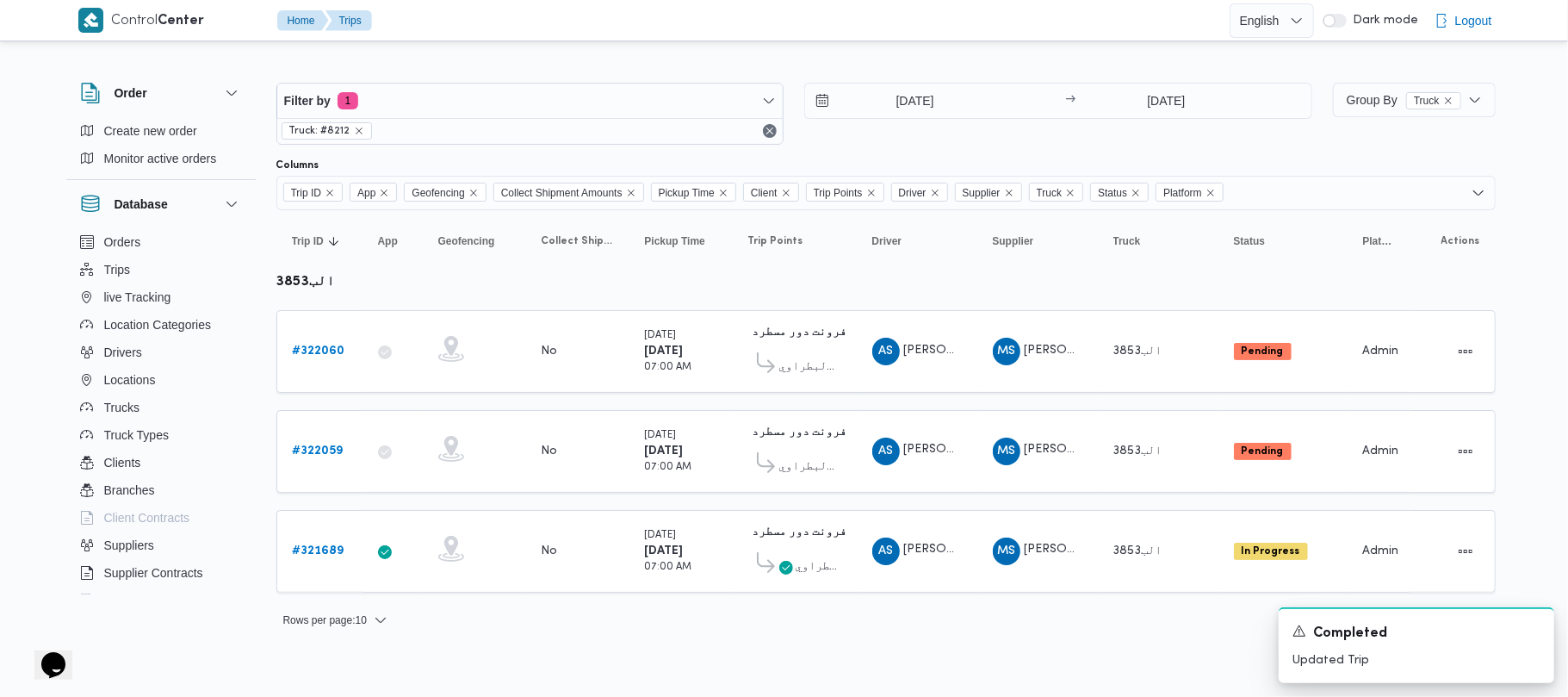 click on "Columns" at bounding box center (886, 165) 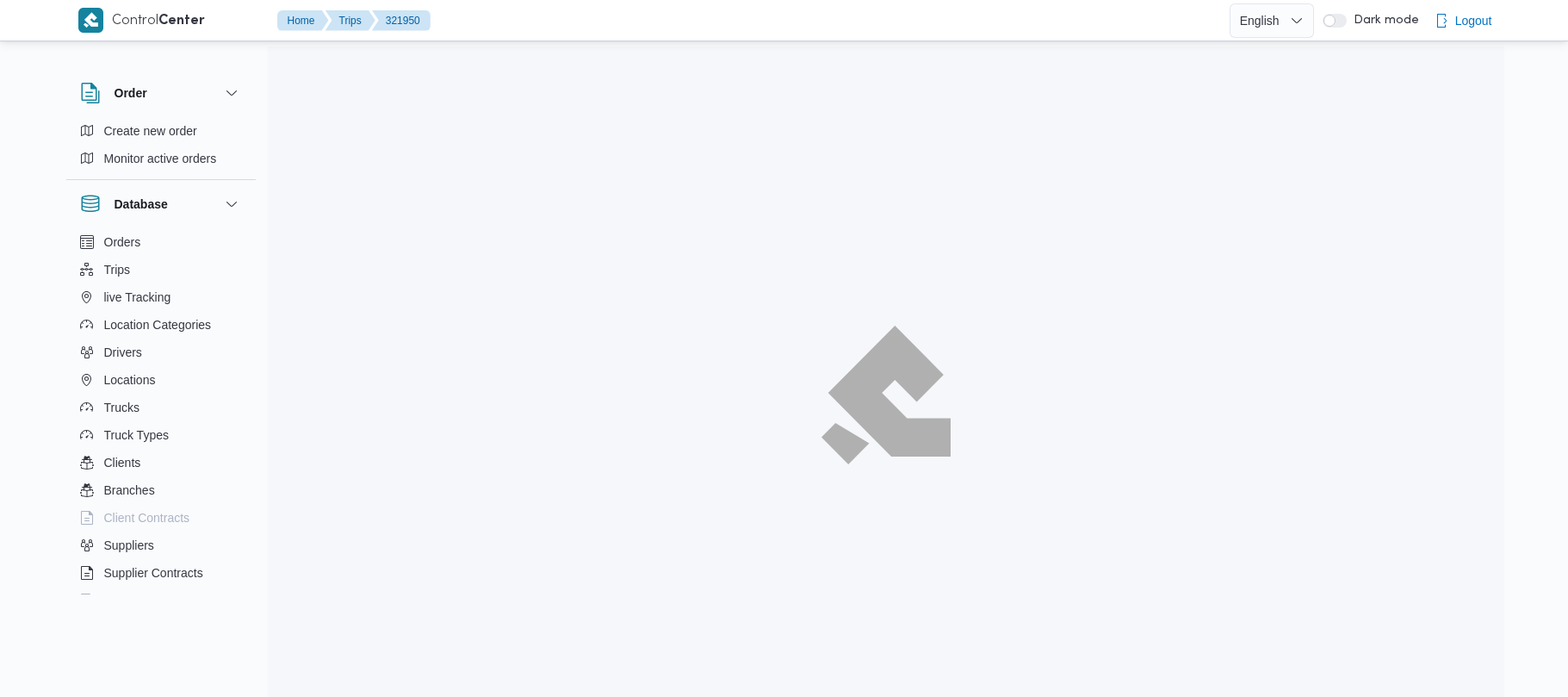 scroll, scrollTop: 0, scrollLeft: 0, axis: both 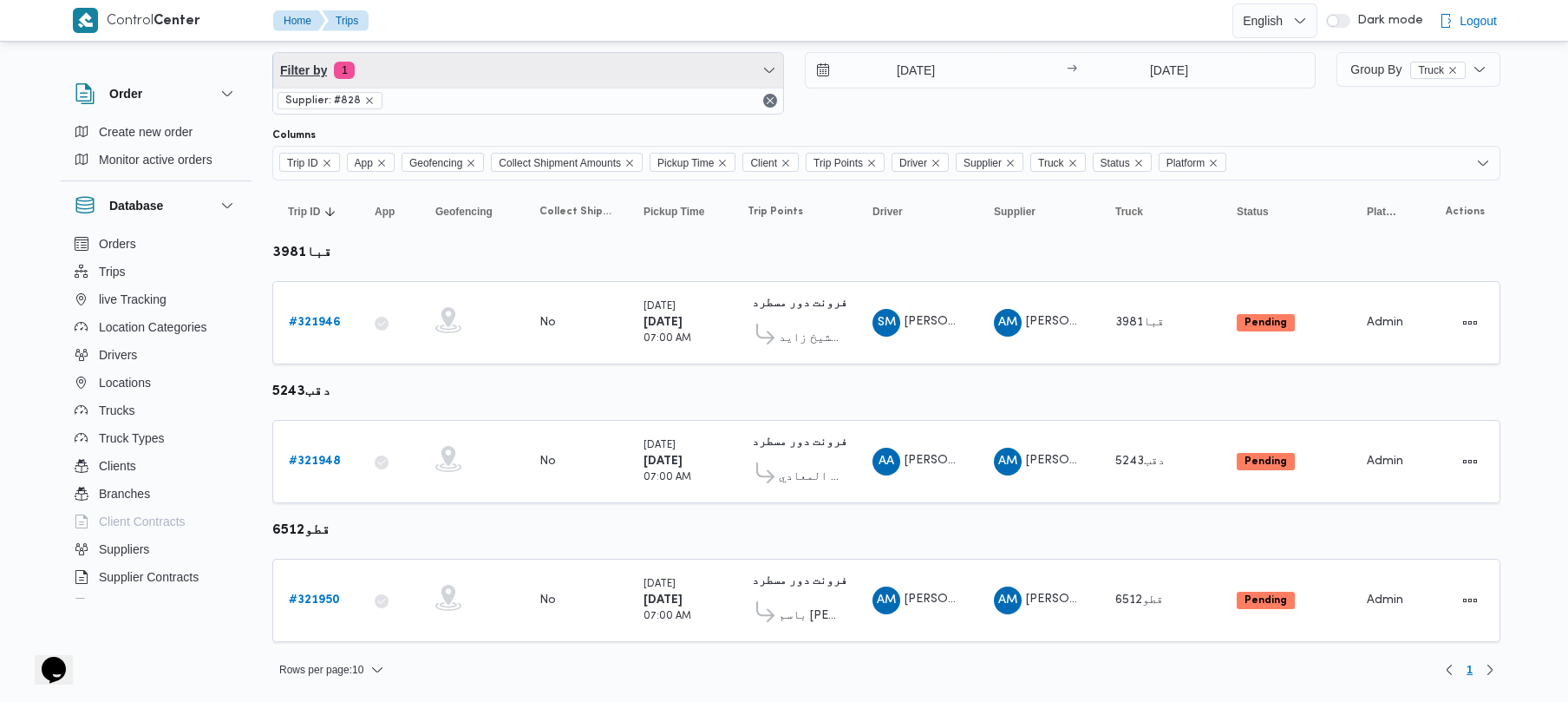 click on "Filter by 1" at bounding box center [528, 70] 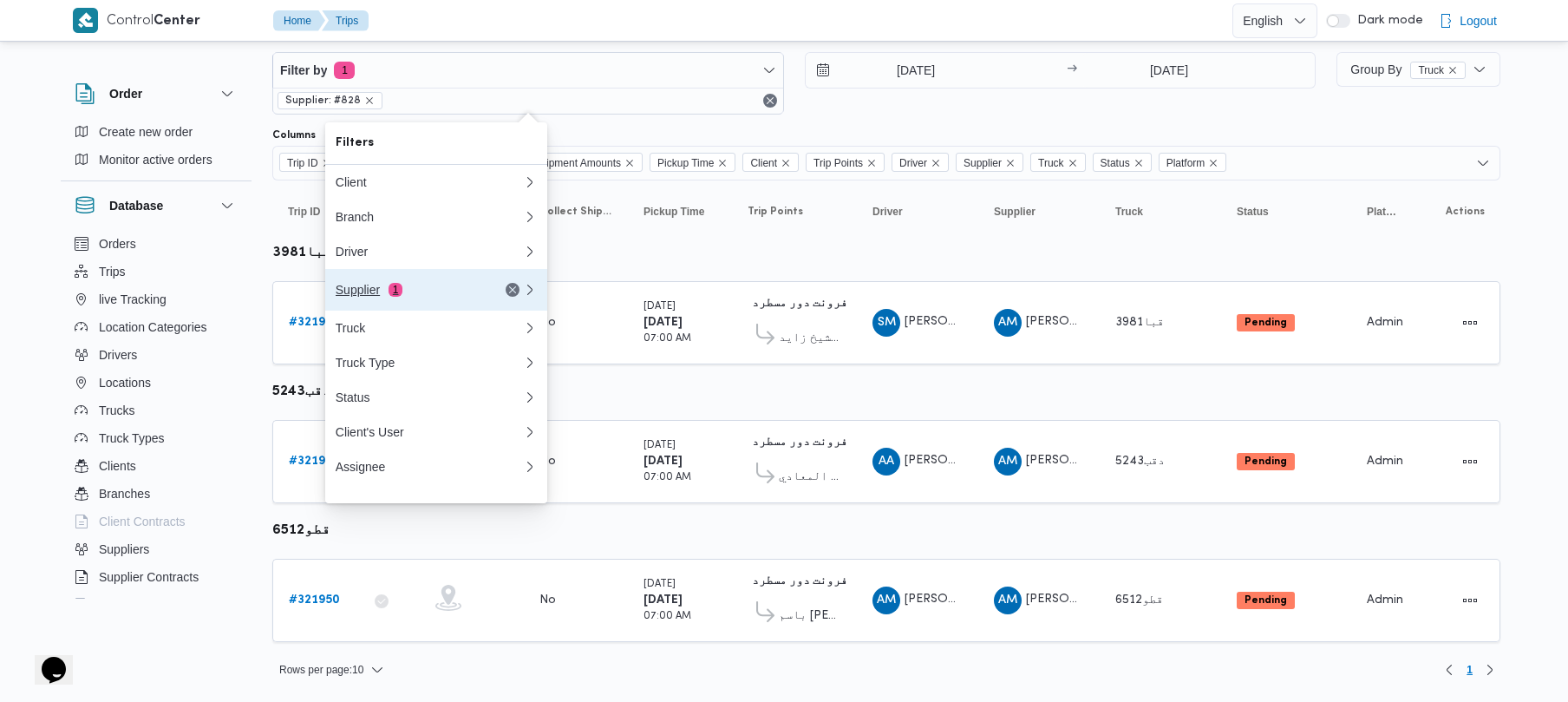 click on "Supplier 1" at bounding box center (408, 290) 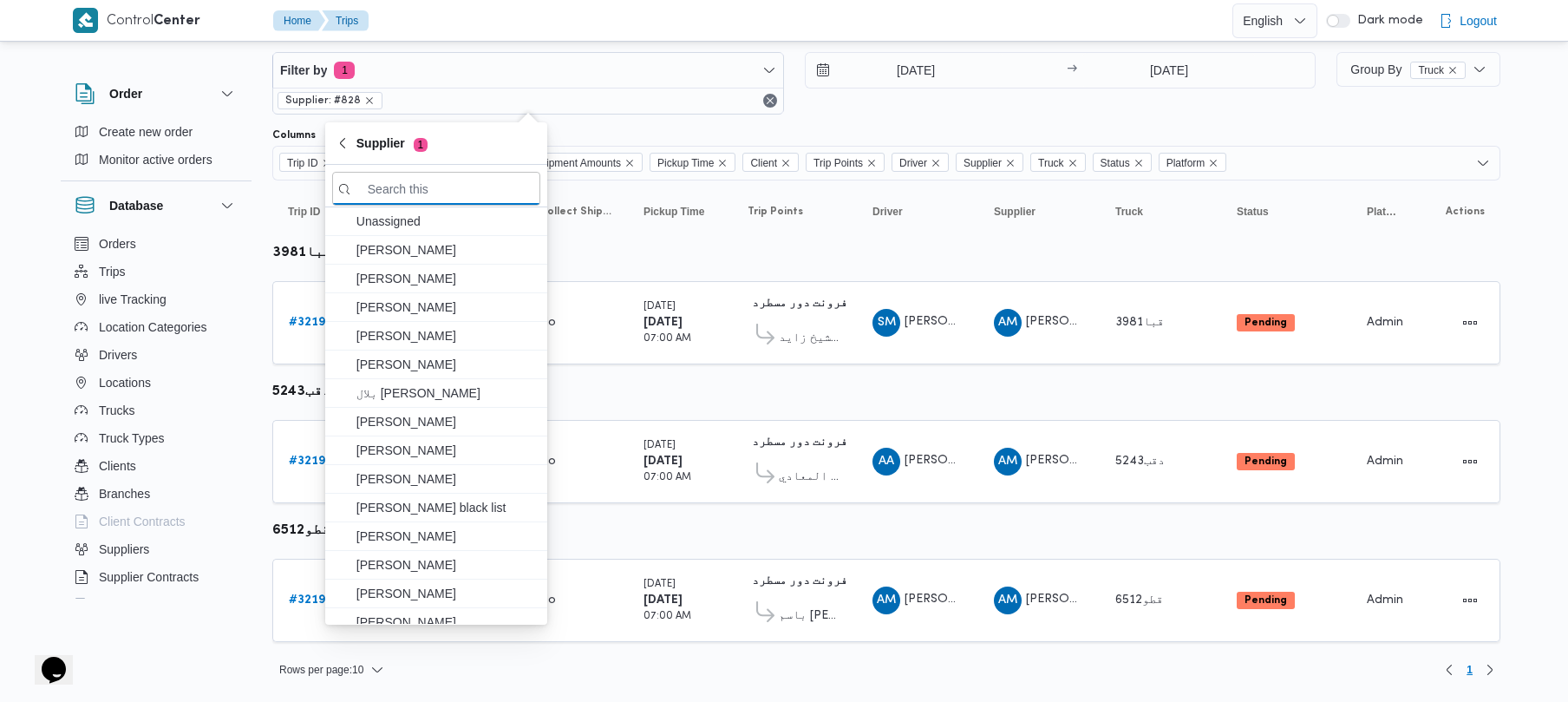 paste on "[PERSON_NAME]" 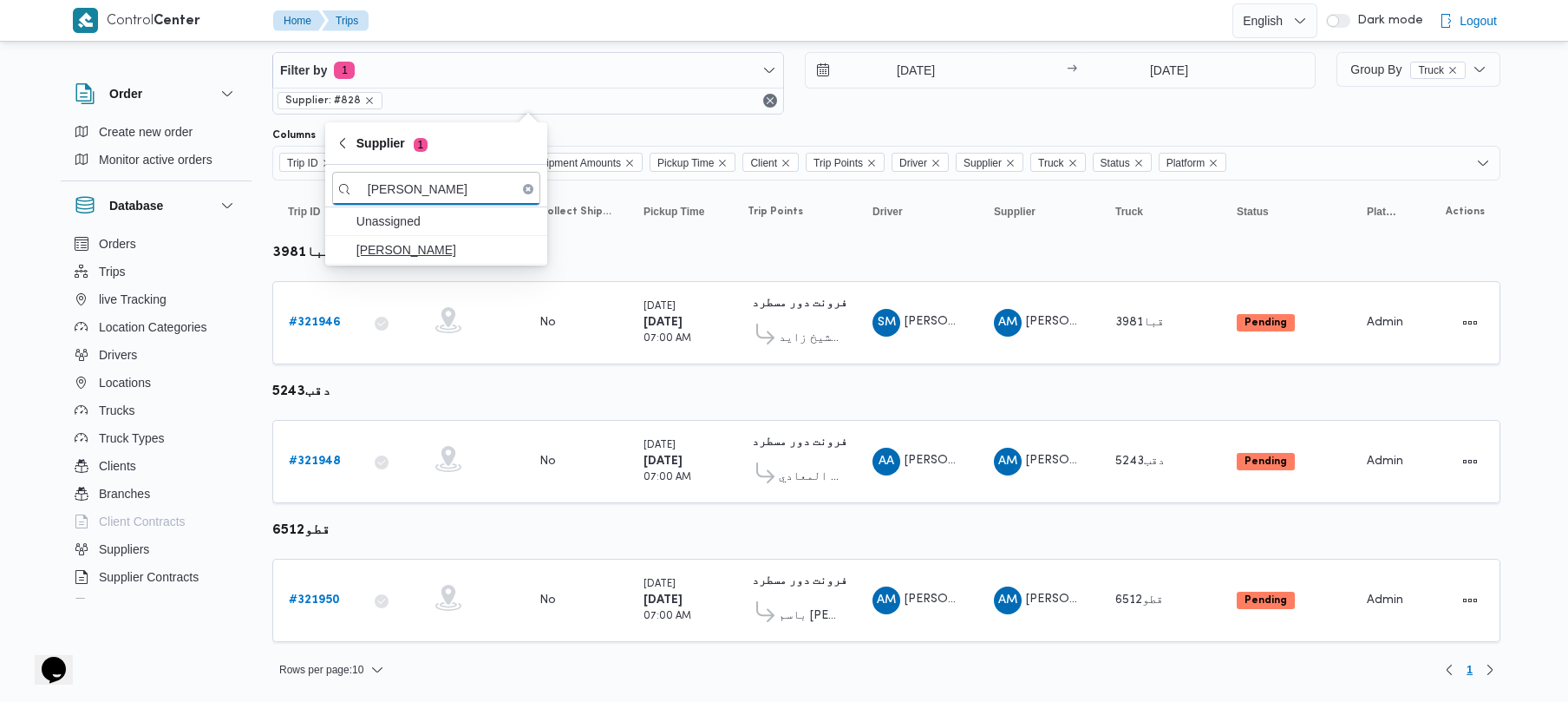 type on "[PERSON_NAME]" 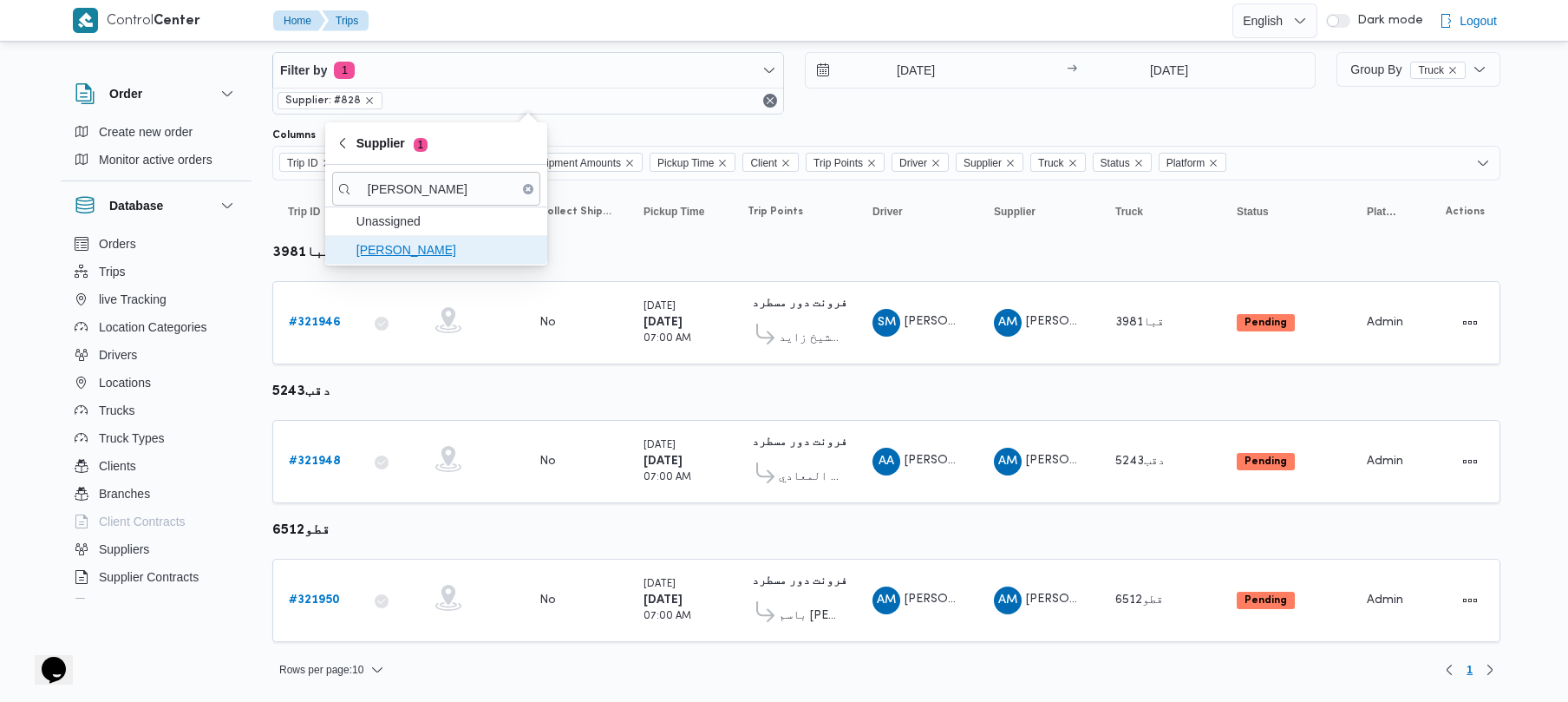 click on "[PERSON_NAME]" at bounding box center [447, 250] 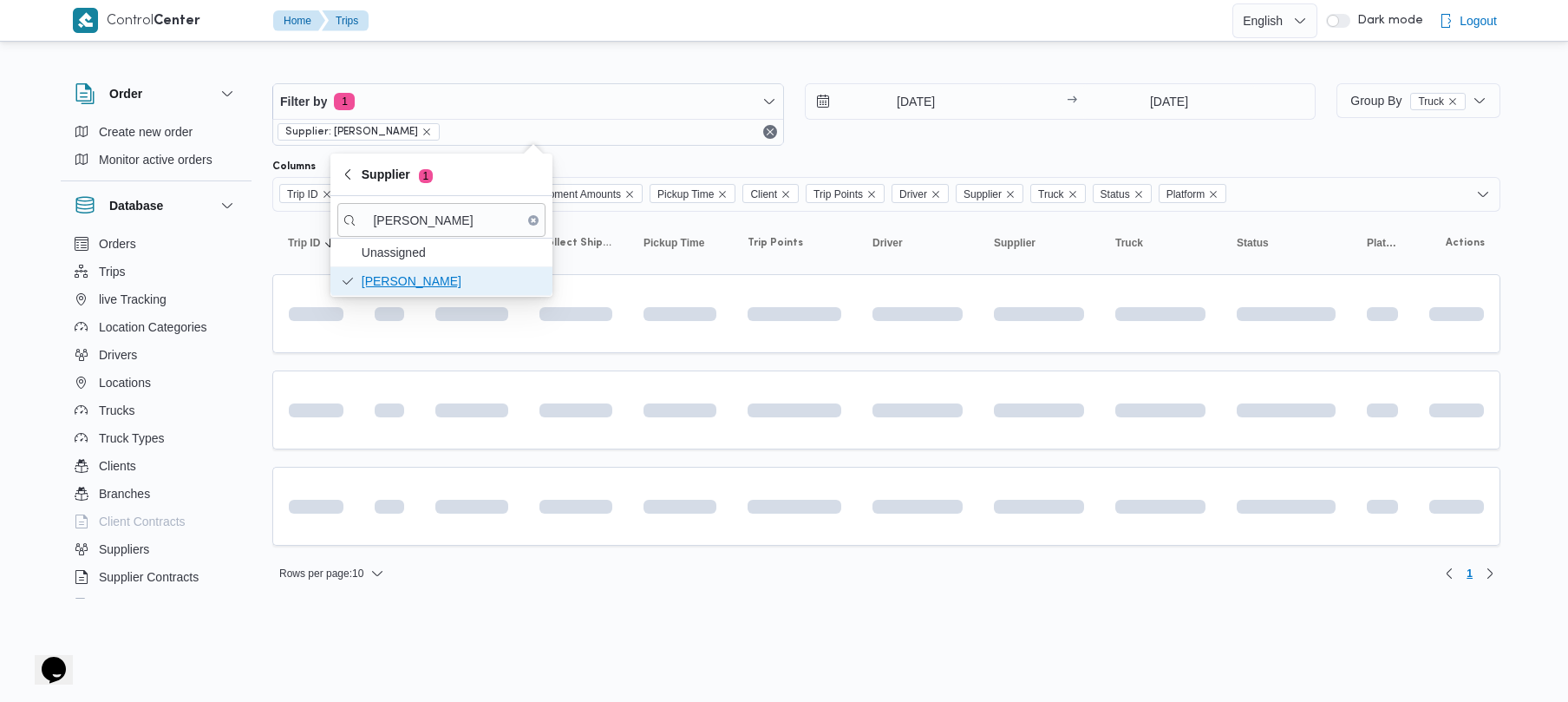 scroll, scrollTop: 0, scrollLeft: 0, axis: both 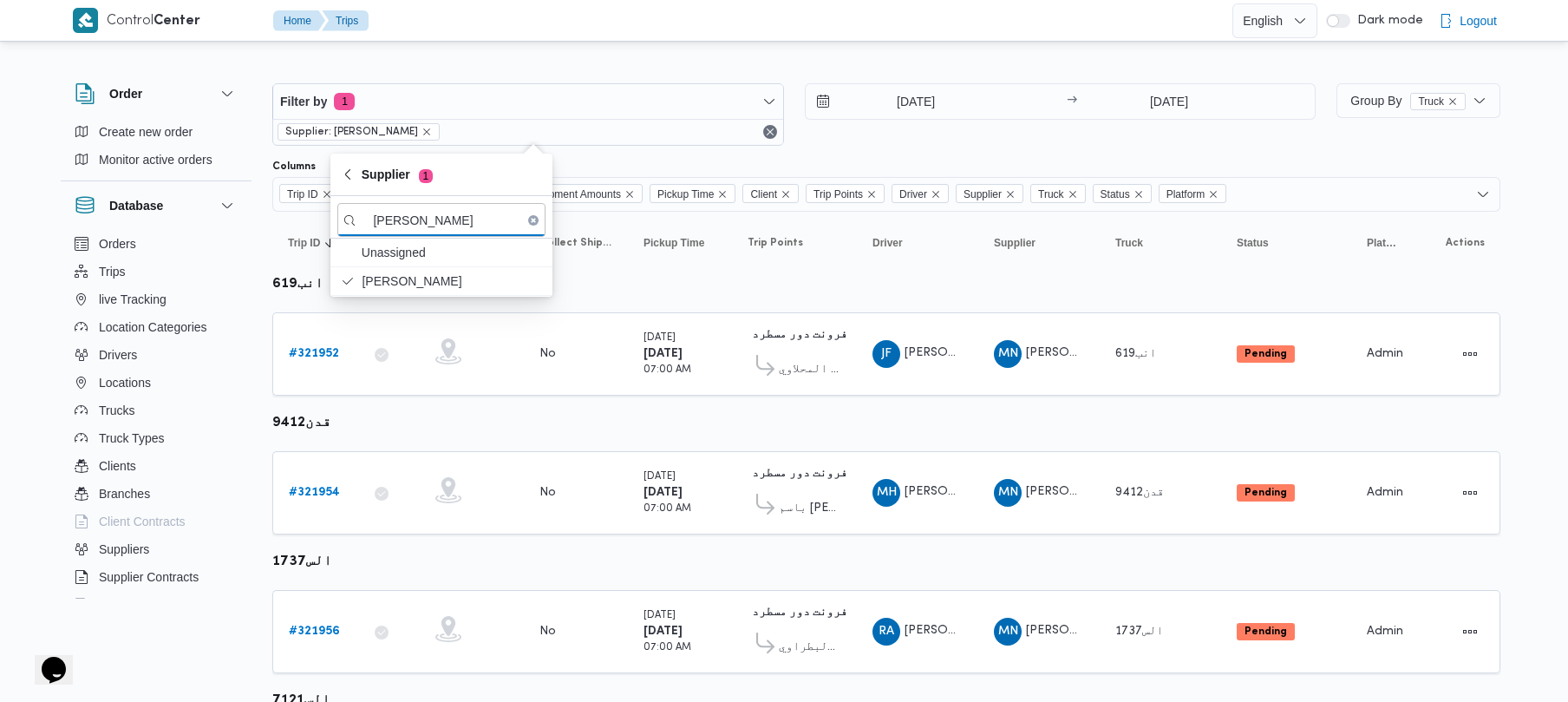 click on "2/7/2025 → 2/7/2025" at bounding box center [1061, 115] 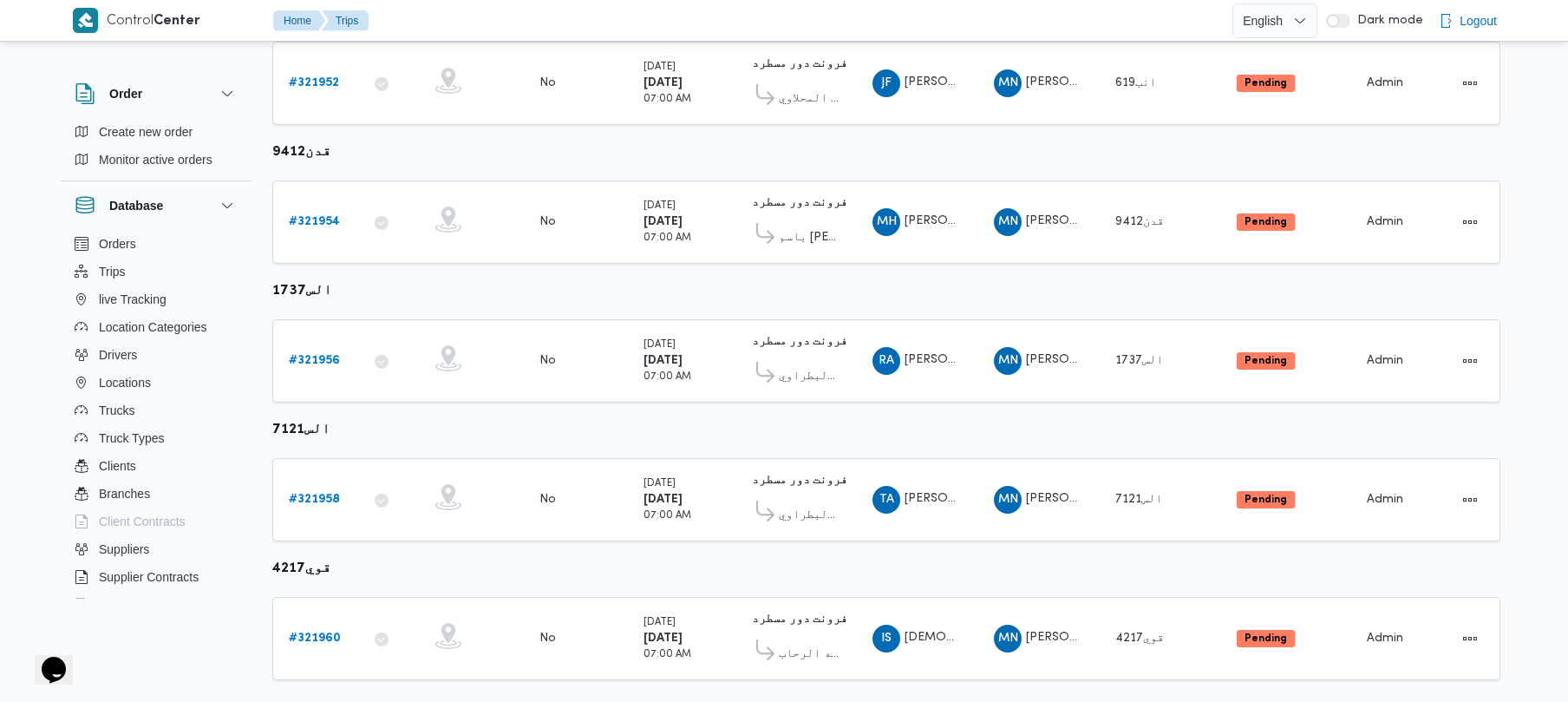 scroll, scrollTop: 310, scrollLeft: 0, axis: vertical 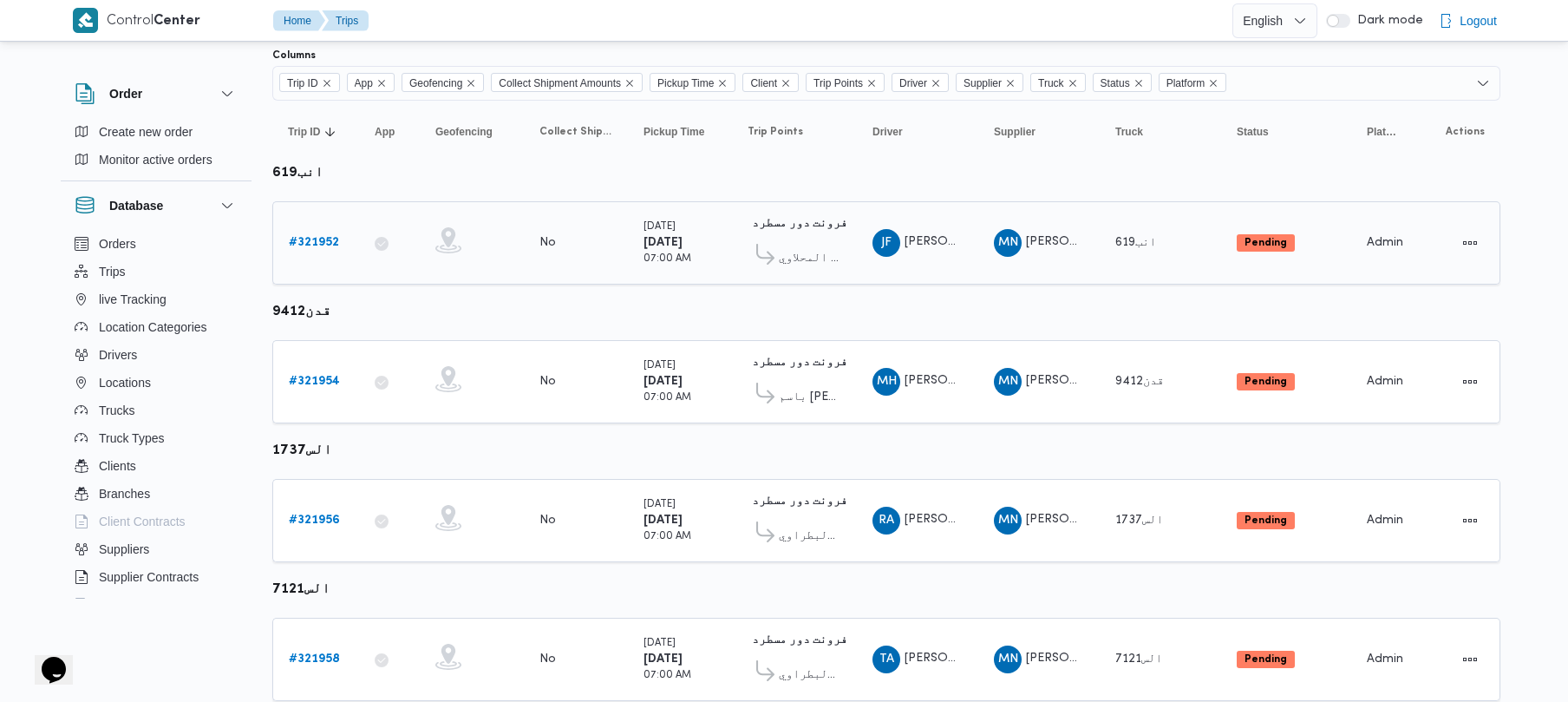 drag, startPoint x: 1535, startPoint y: 324, endPoint x: 1179, endPoint y: 244, distance: 364.8781 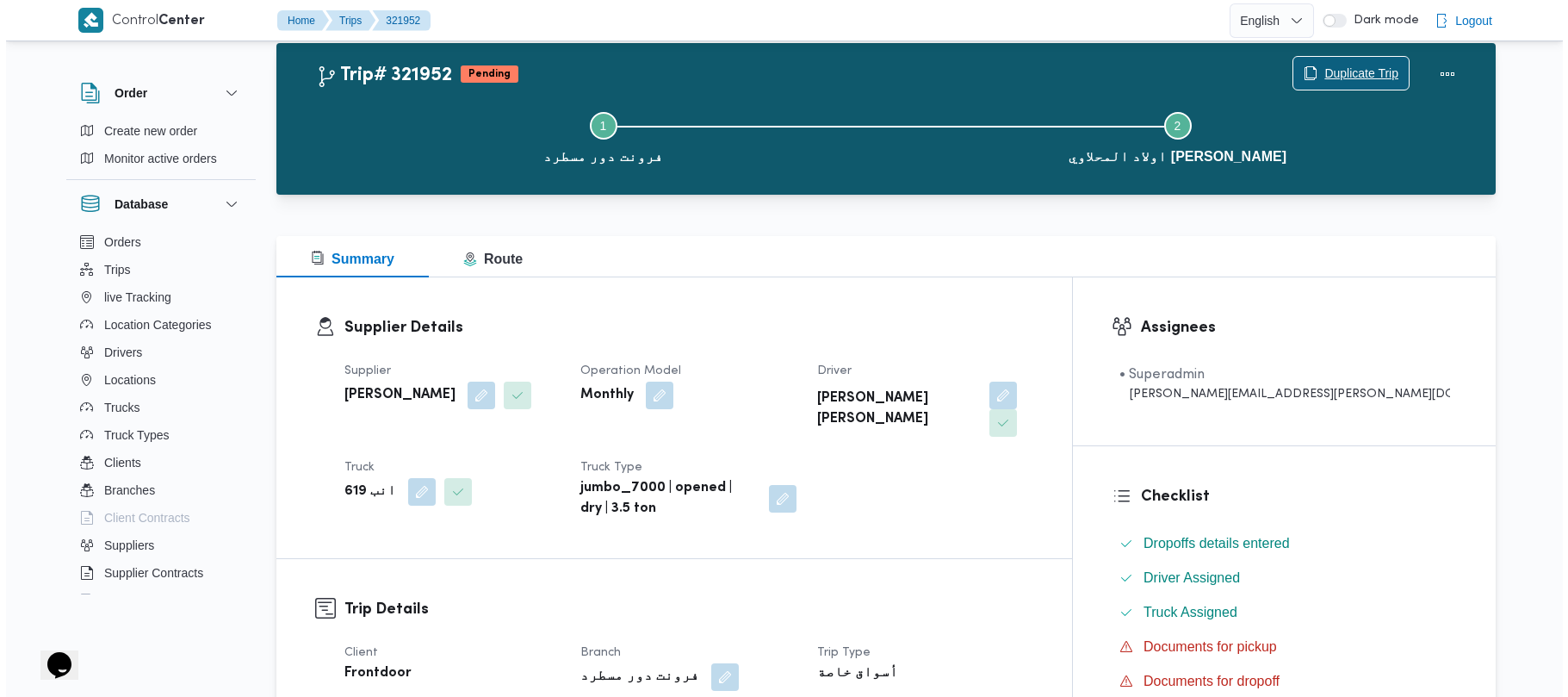 scroll, scrollTop: 0, scrollLeft: 0, axis: both 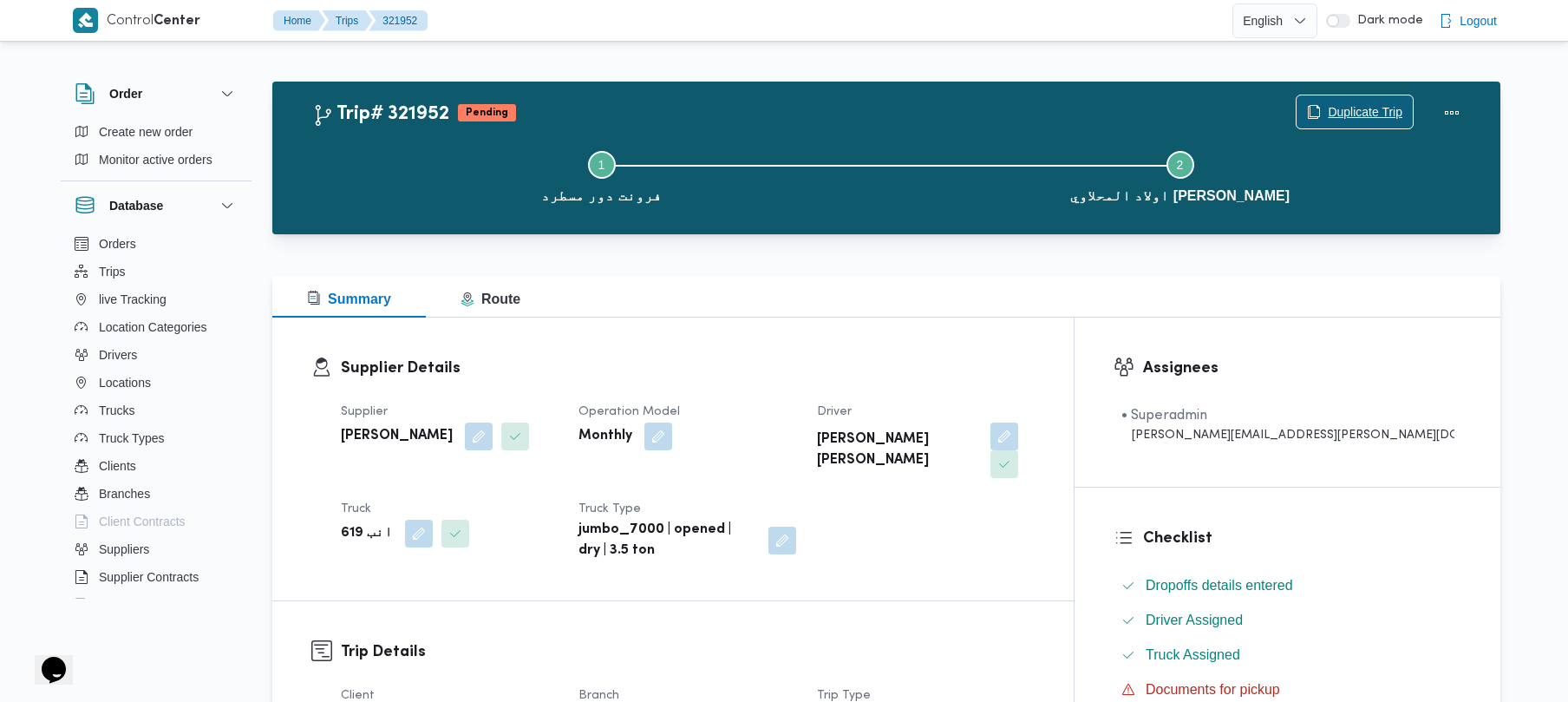 click on "Duplicate Trip" at bounding box center (1355, 112) 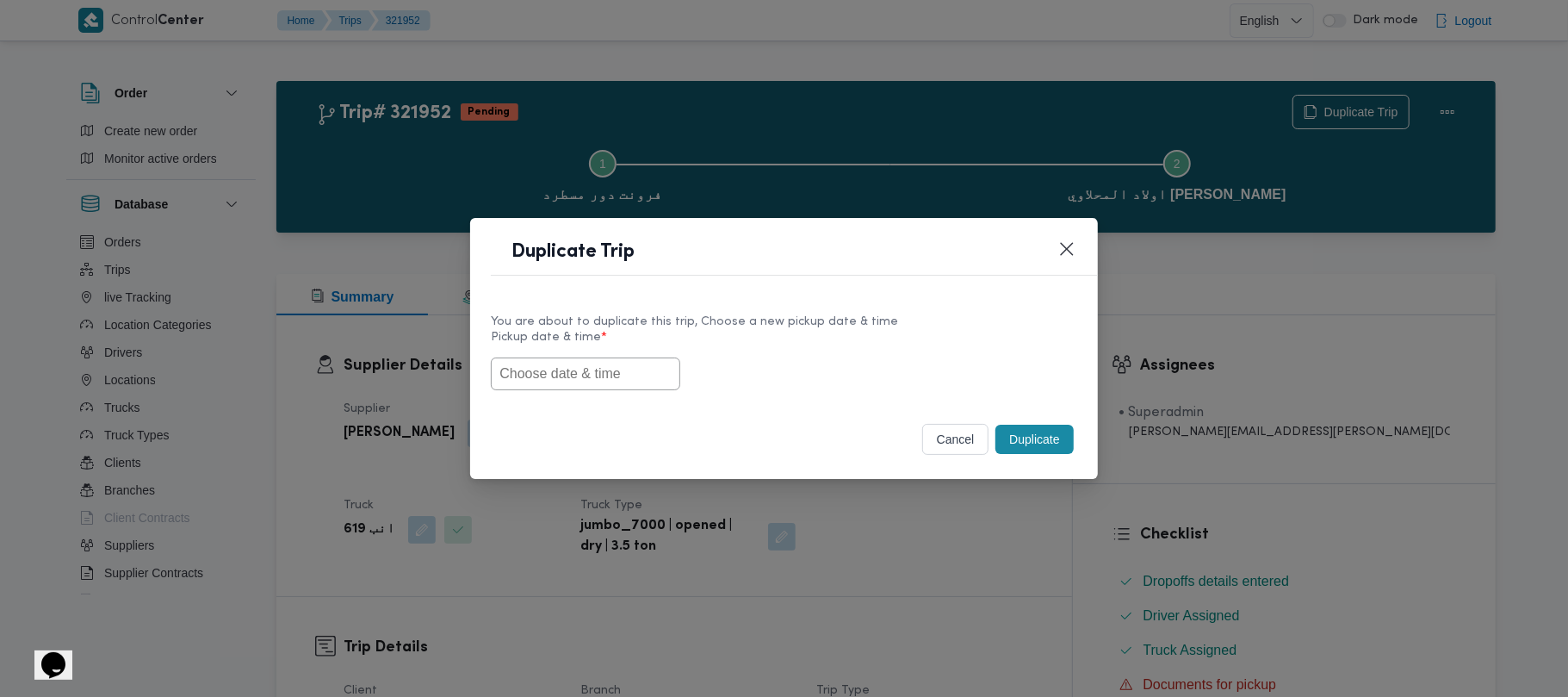 click at bounding box center (586, 374) 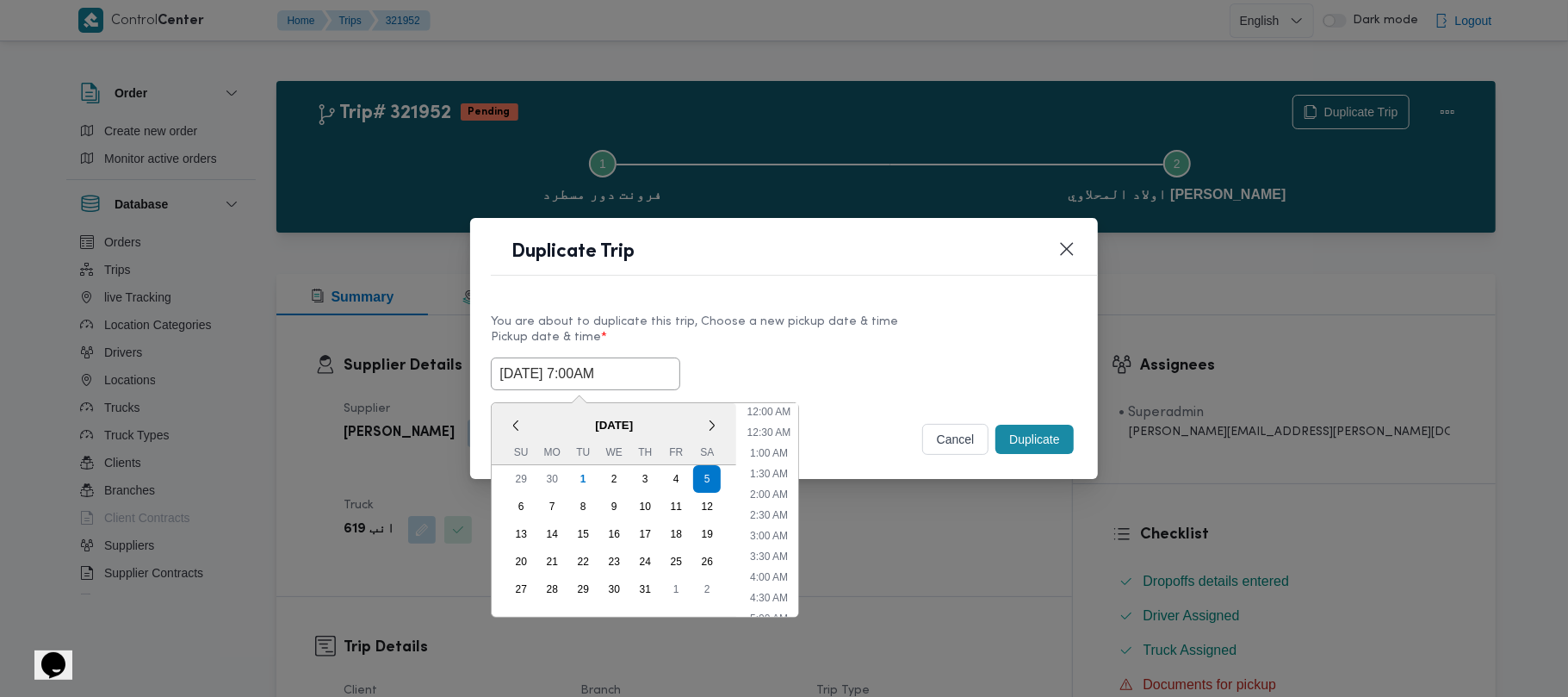 scroll, scrollTop: 339, scrollLeft: 0, axis: vertical 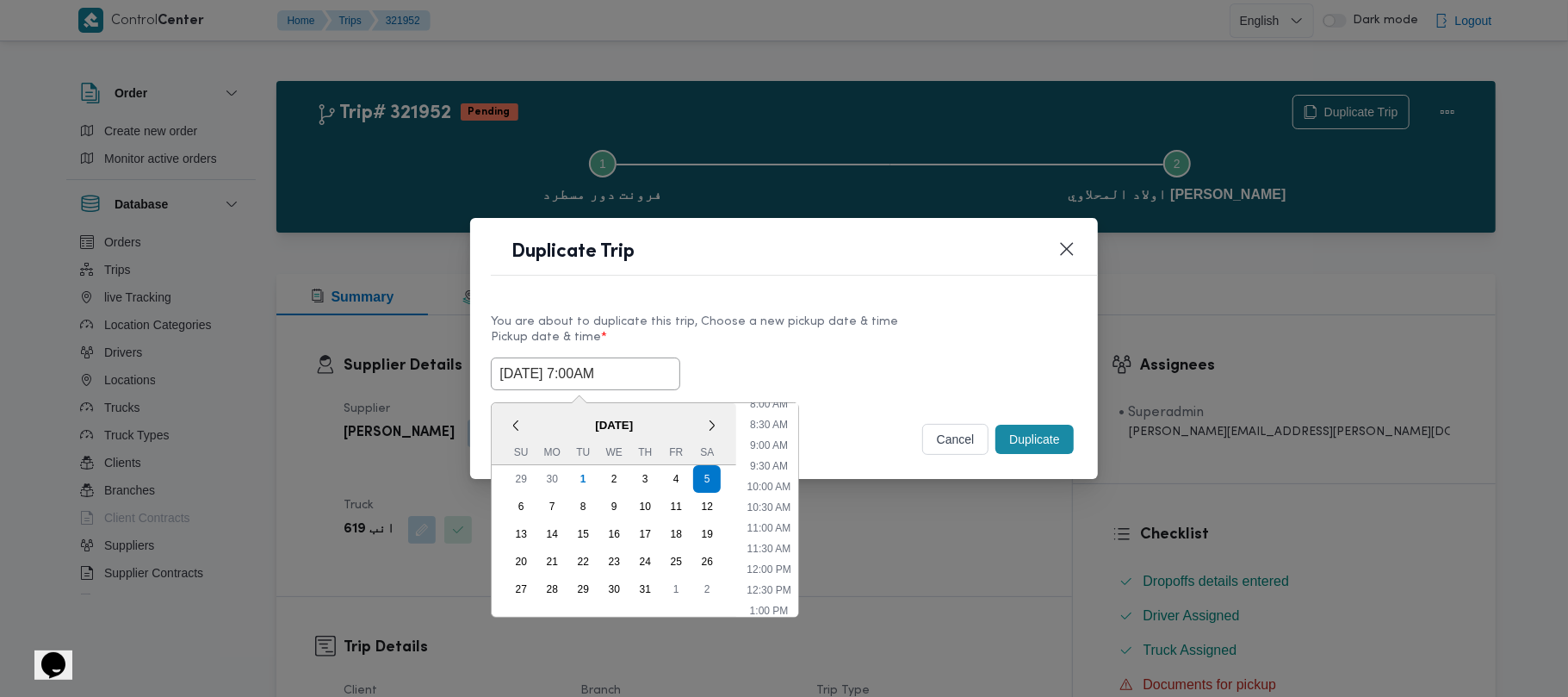 type on "05/07/2025 7:00AM" 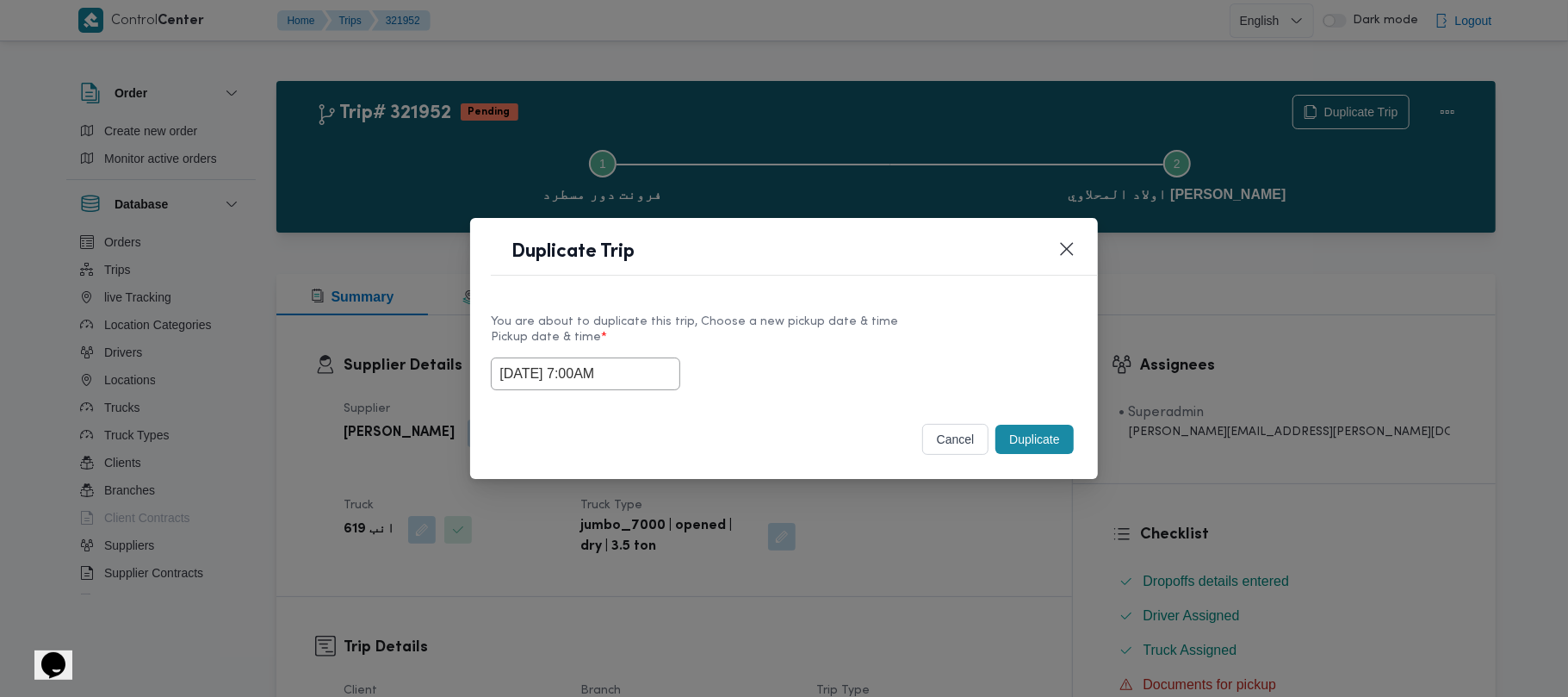 drag, startPoint x: 761, startPoint y: 329, endPoint x: 823, endPoint y: 341, distance: 63.15061 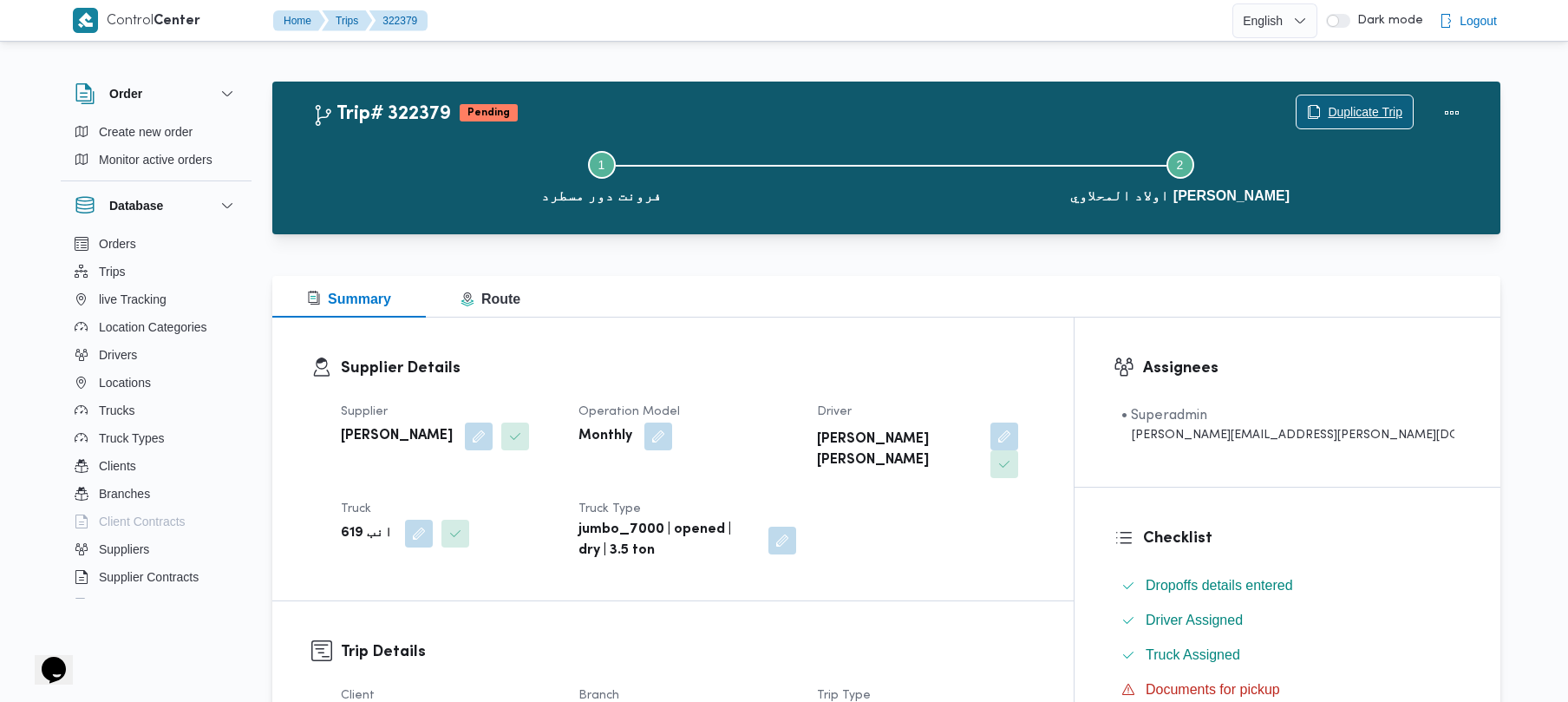 click on "Duplicate Trip" at bounding box center (1365, 112) 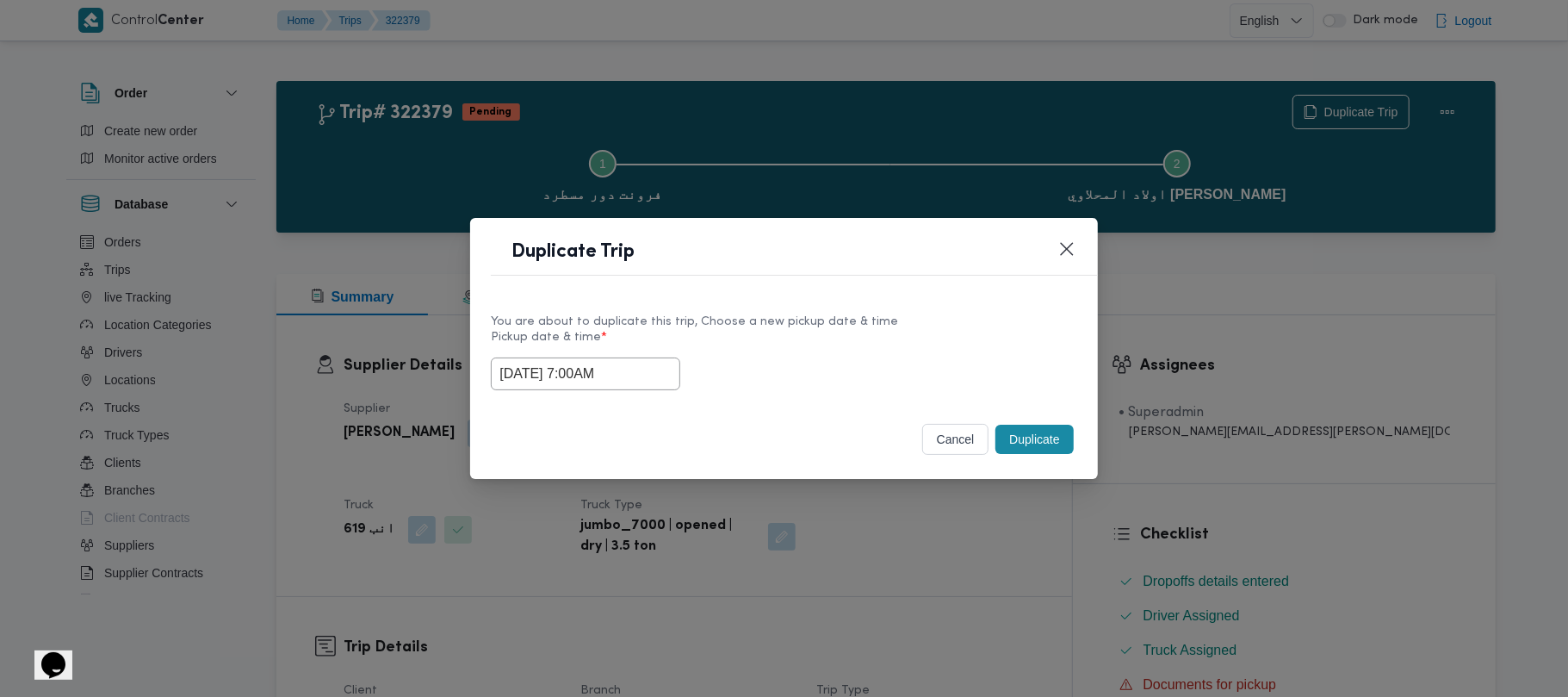 click on "05/07/2025 7:00AM" at bounding box center [586, 374] 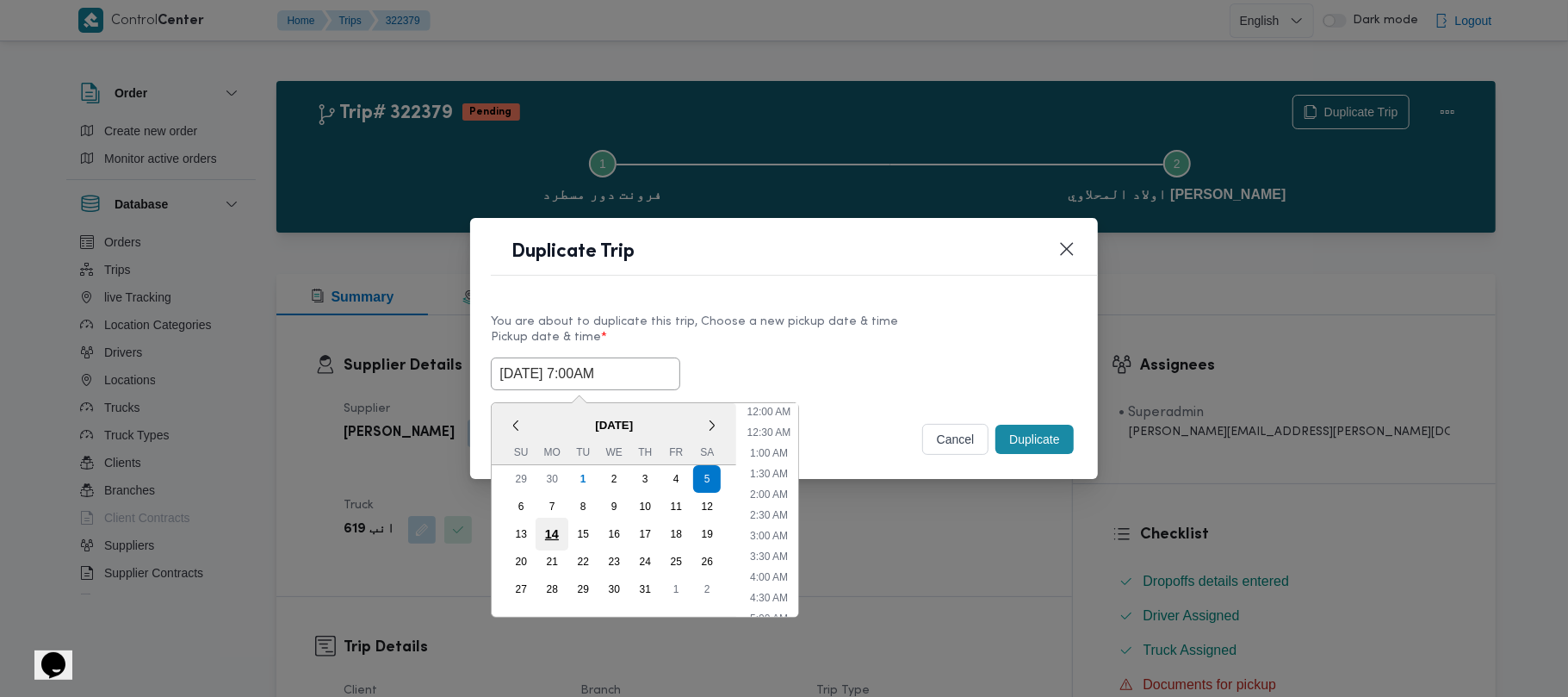 scroll, scrollTop: 193, scrollLeft: 0, axis: vertical 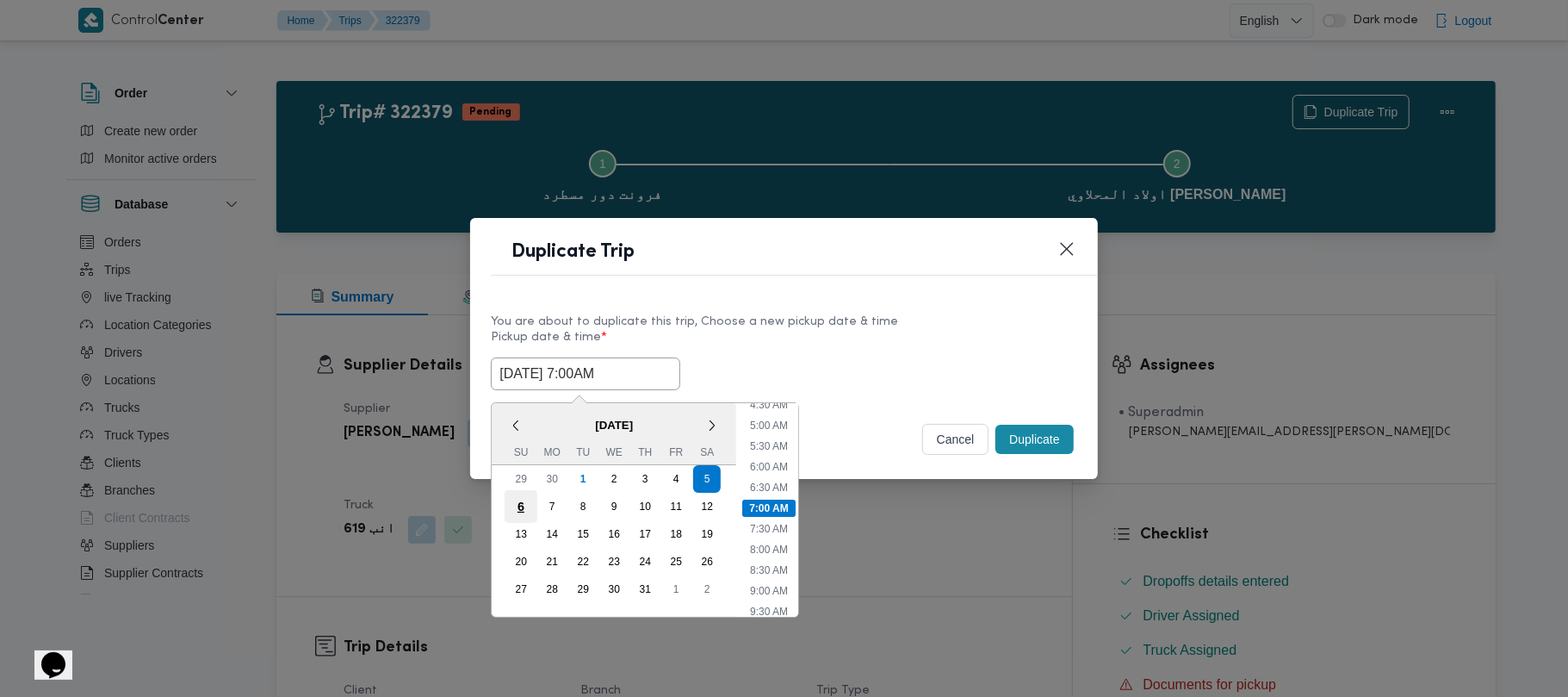 click on "6" at bounding box center (521, 507) 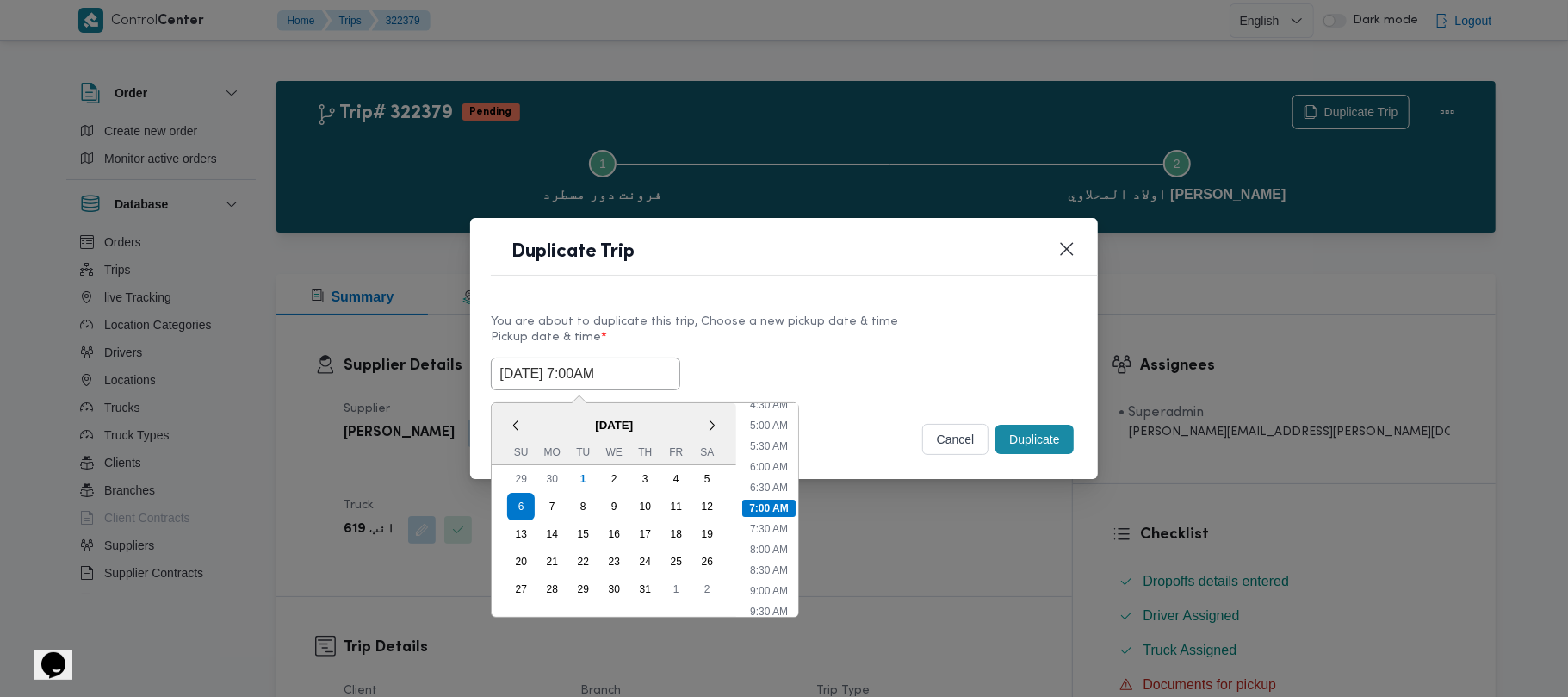 click on "Duplicate Trip" at bounding box center [784, 257] 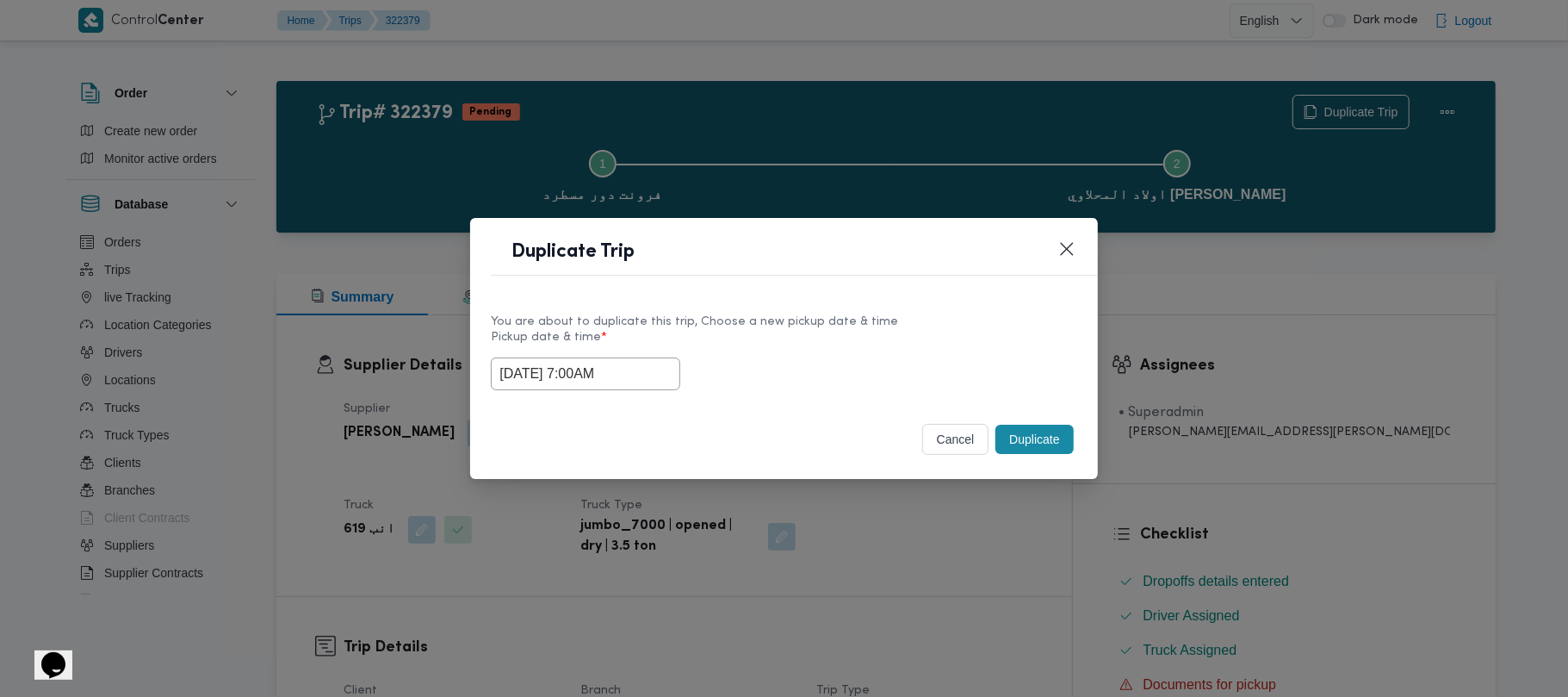 click on "Duplicate" at bounding box center [1034, 439] 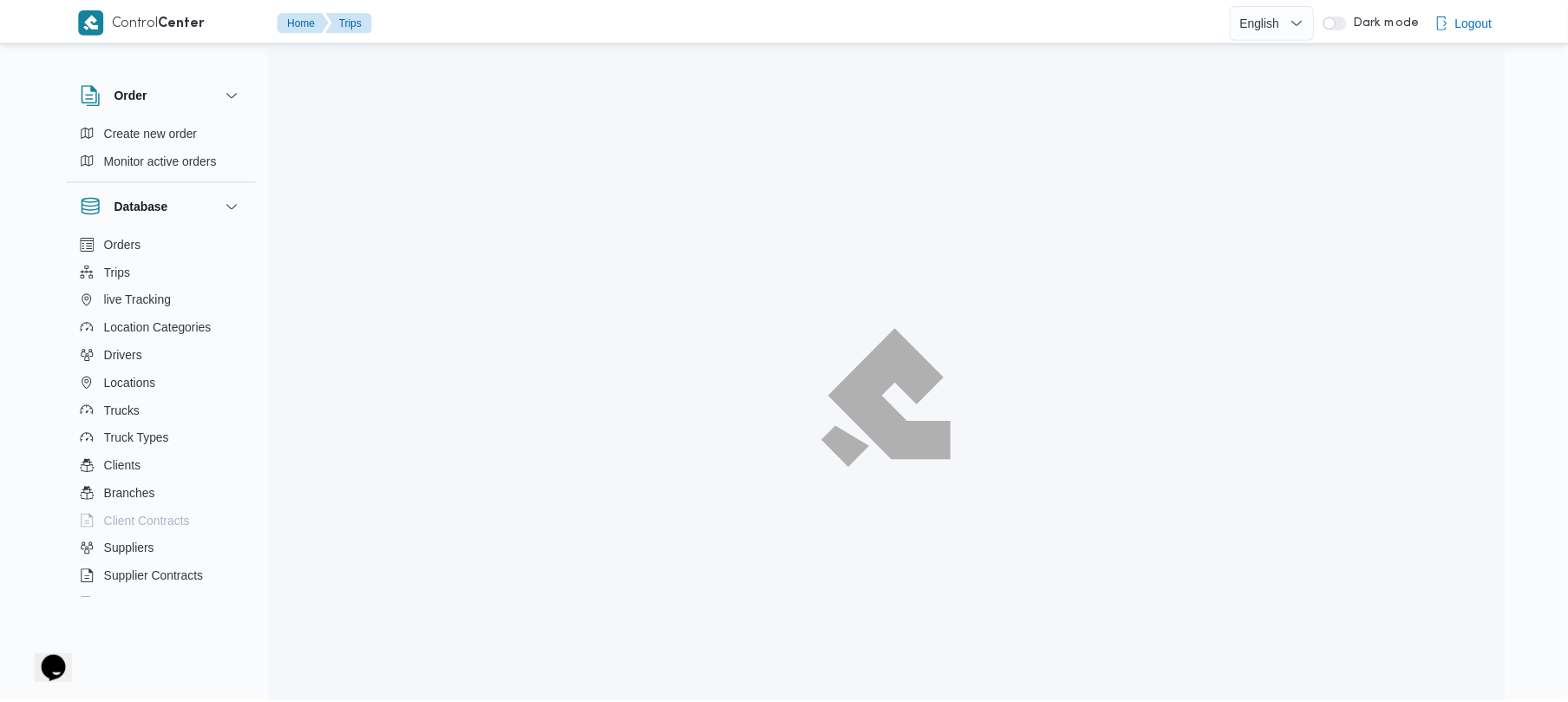 scroll, scrollTop: 101, scrollLeft: 0, axis: vertical 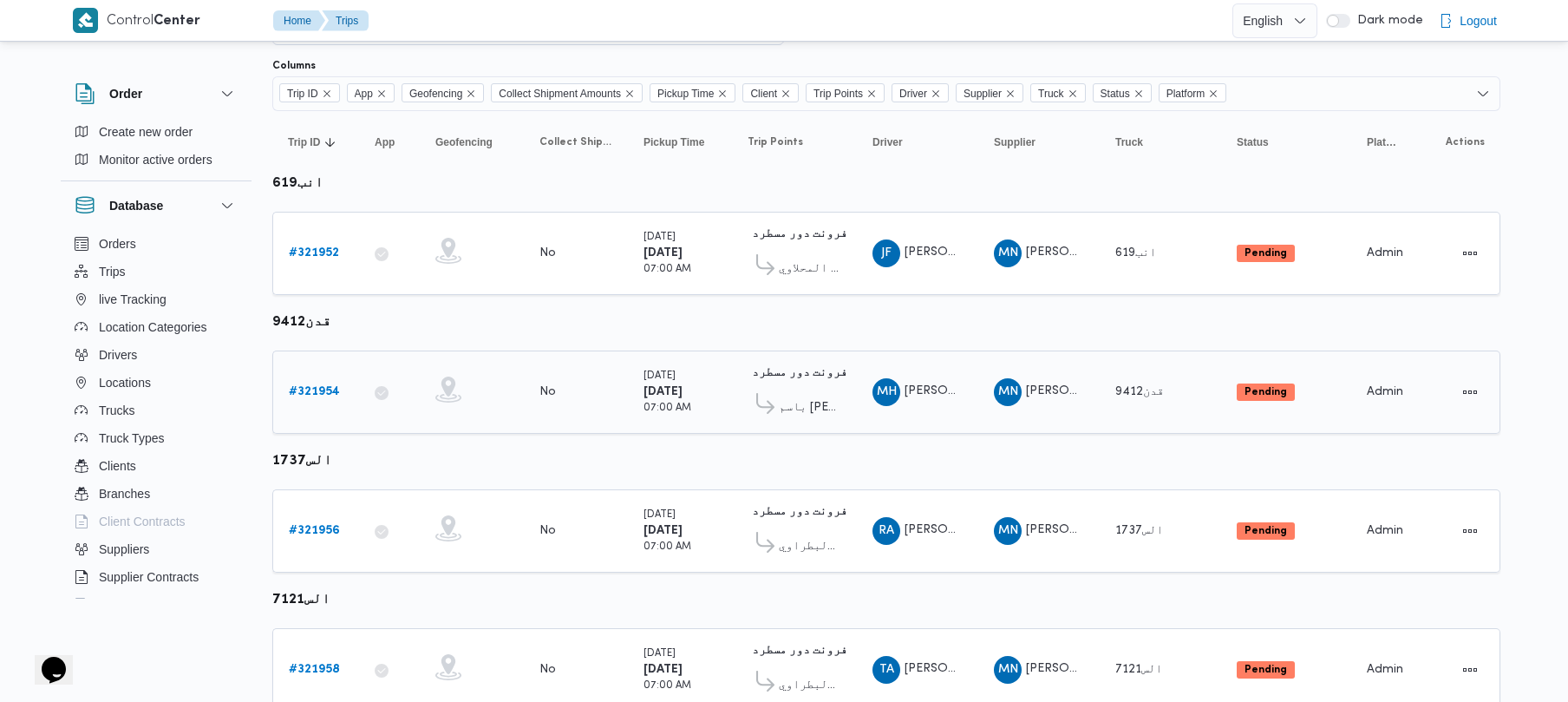 click on "# 321954" at bounding box center (314, 391) 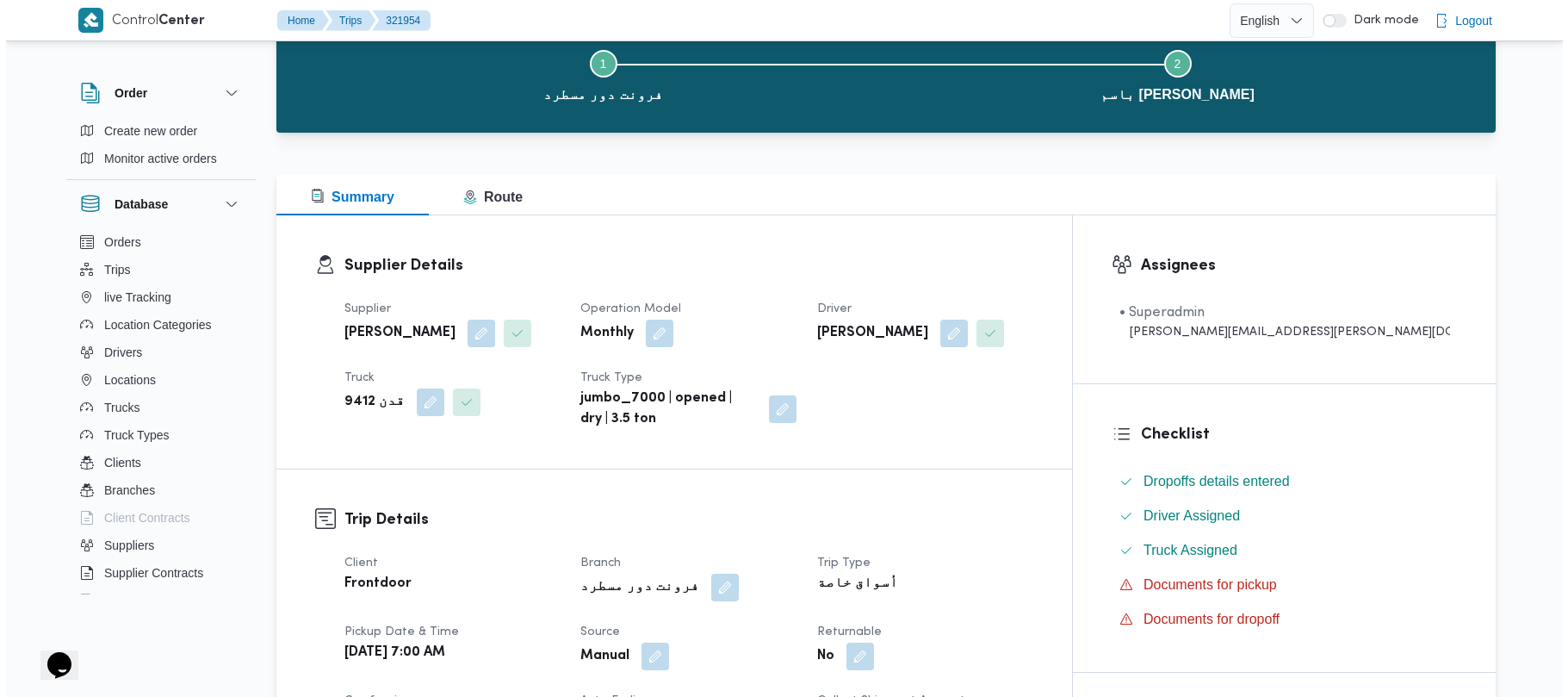 scroll, scrollTop: 0, scrollLeft: 0, axis: both 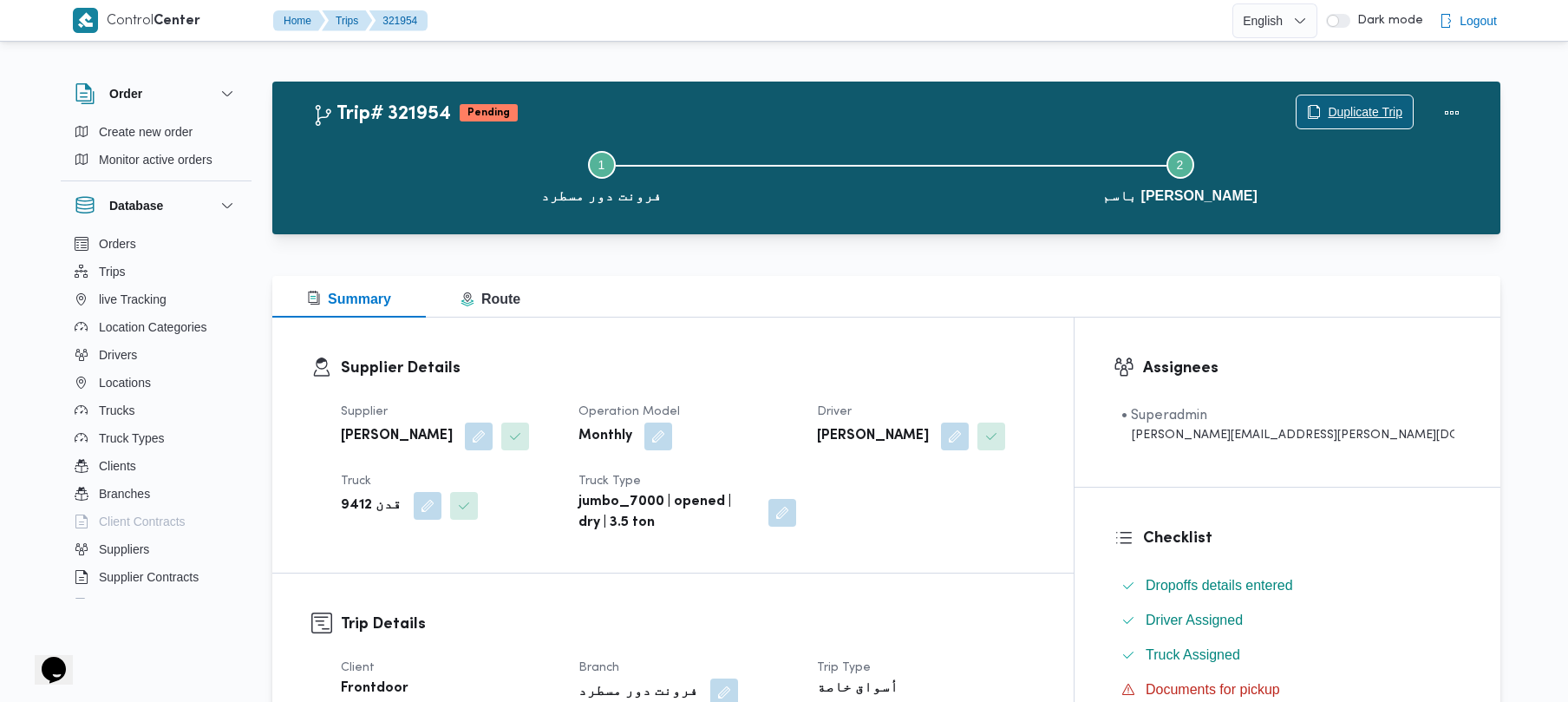 click on "Duplicate Trip" at bounding box center [1365, 112] 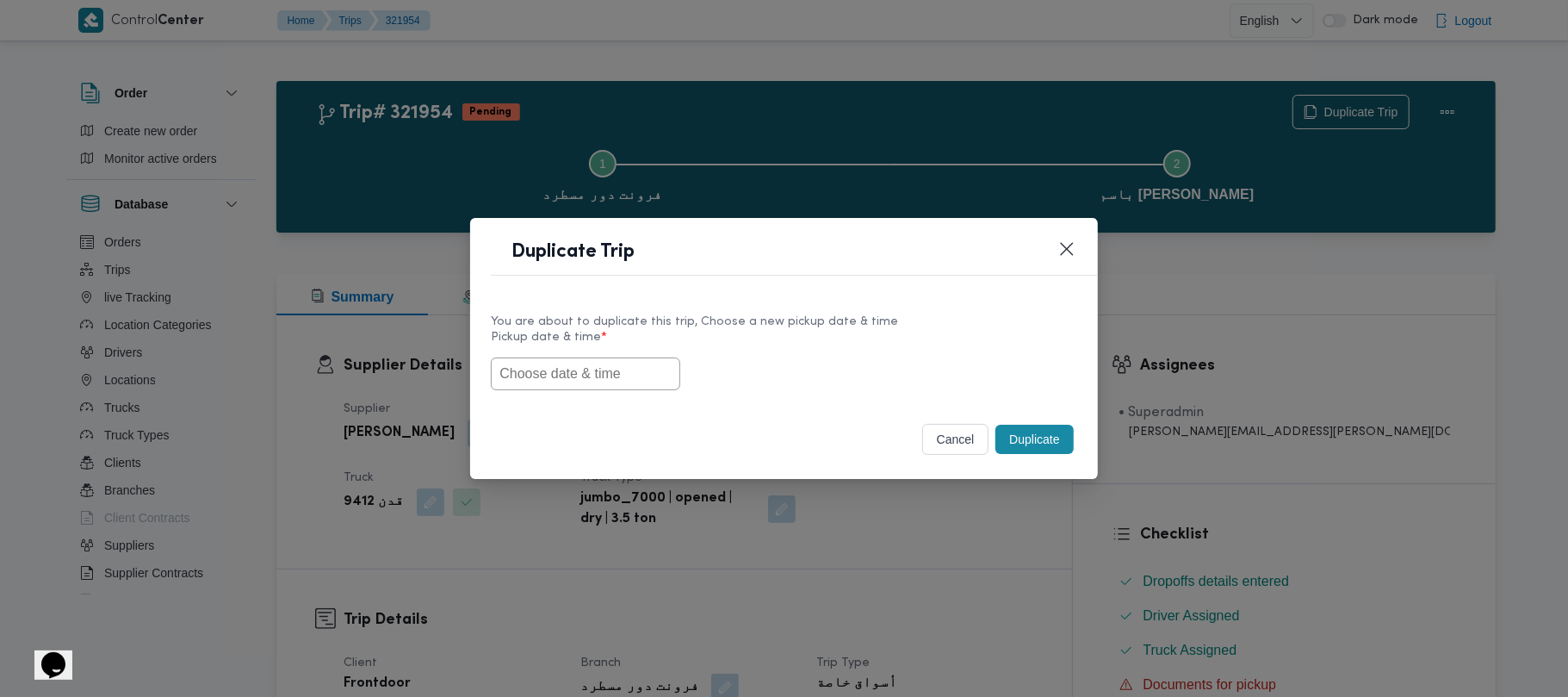 click at bounding box center [586, 374] 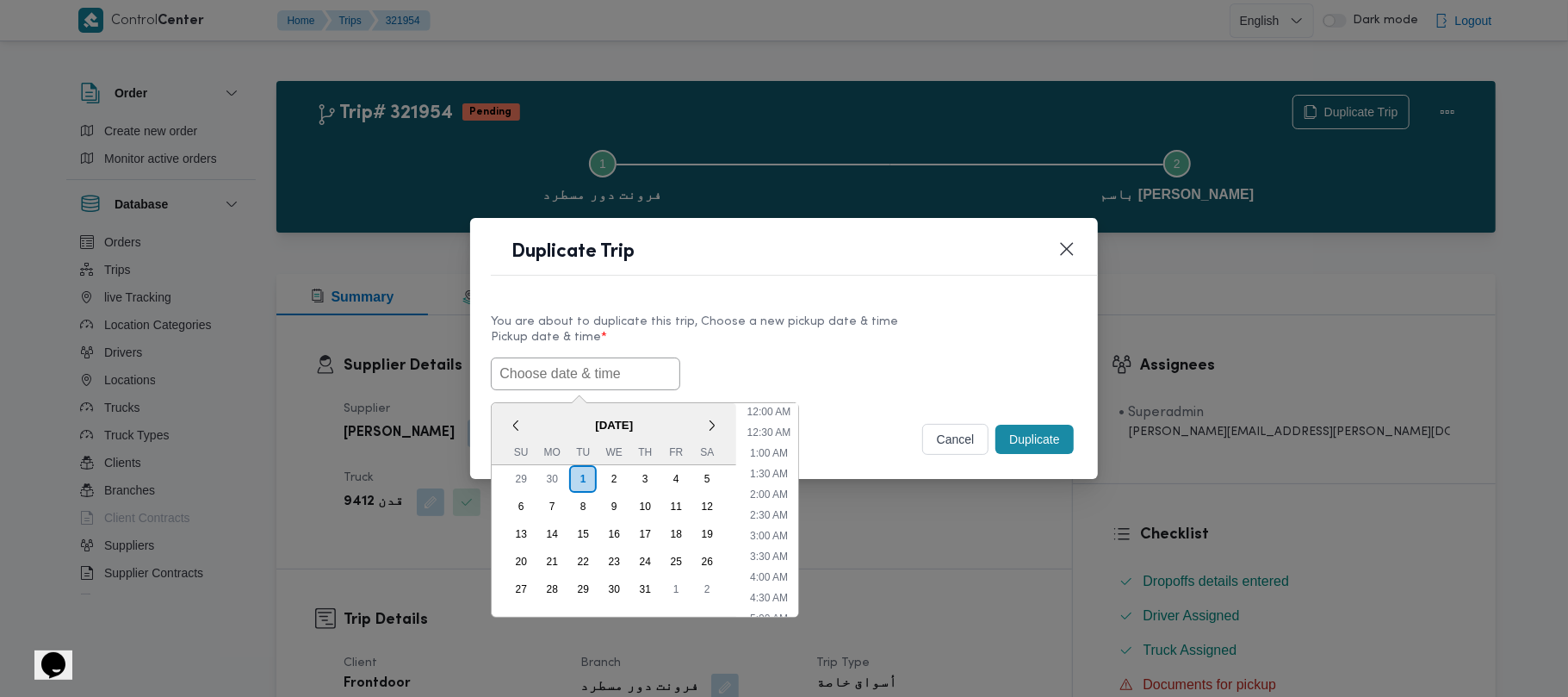 paste on "05/07/2025 7:00AM" 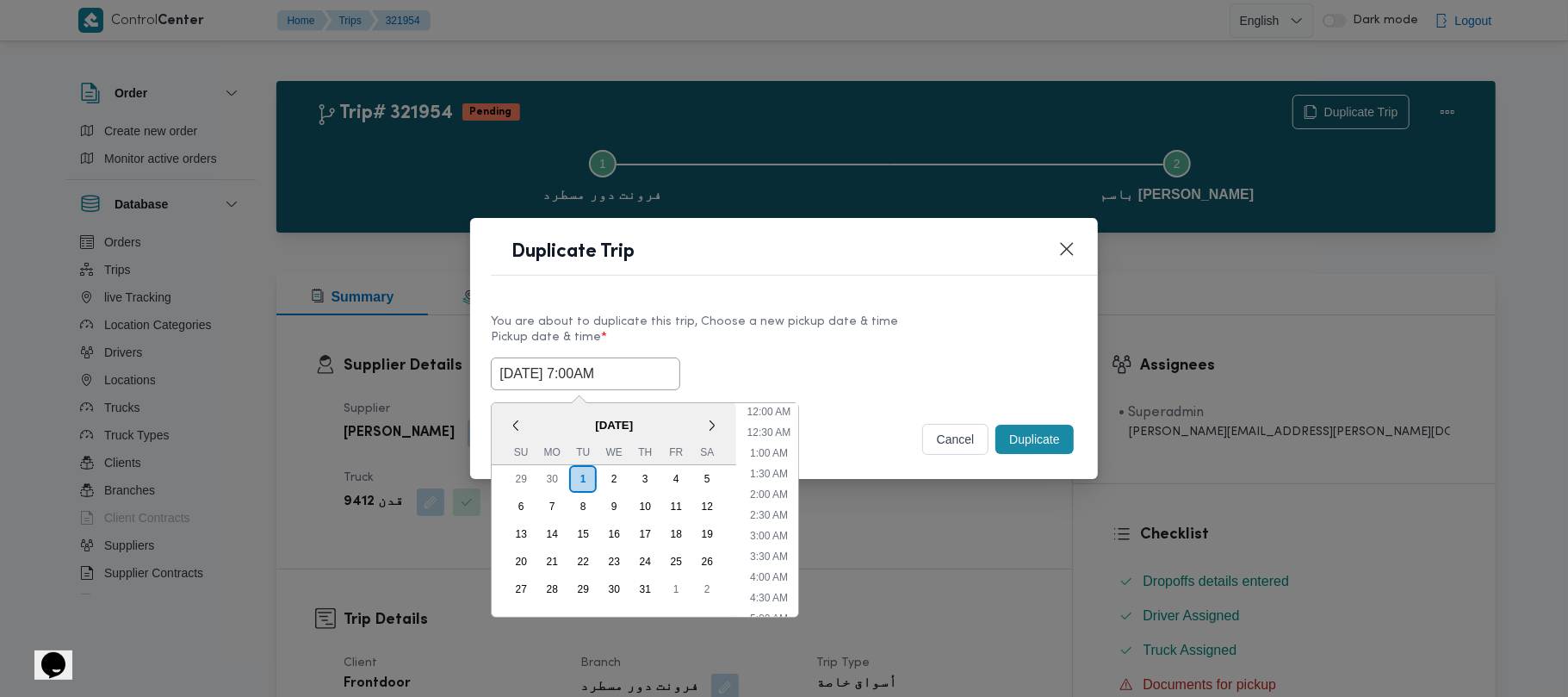 scroll, scrollTop: 339, scrollLeft: 0, axis: vertical 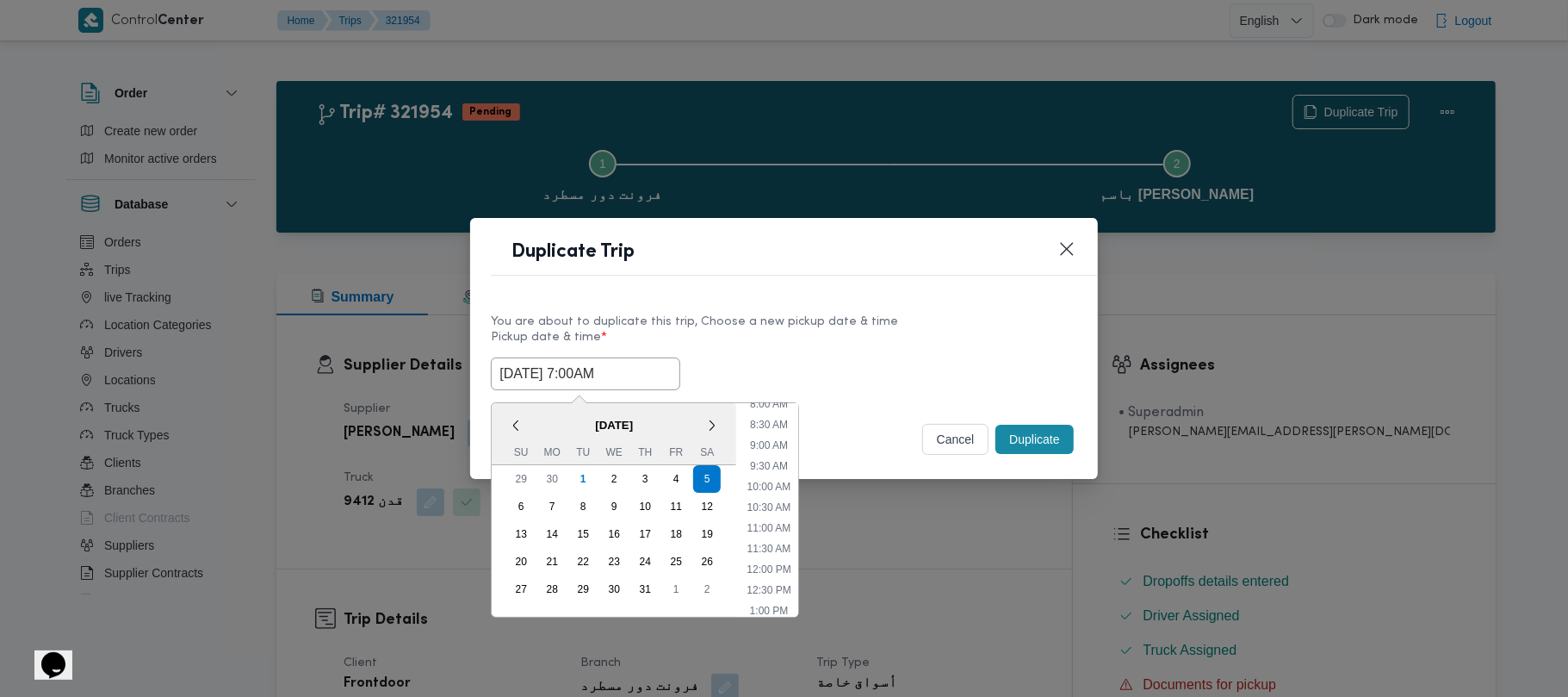 type on "05/07/2025 7:00AM" 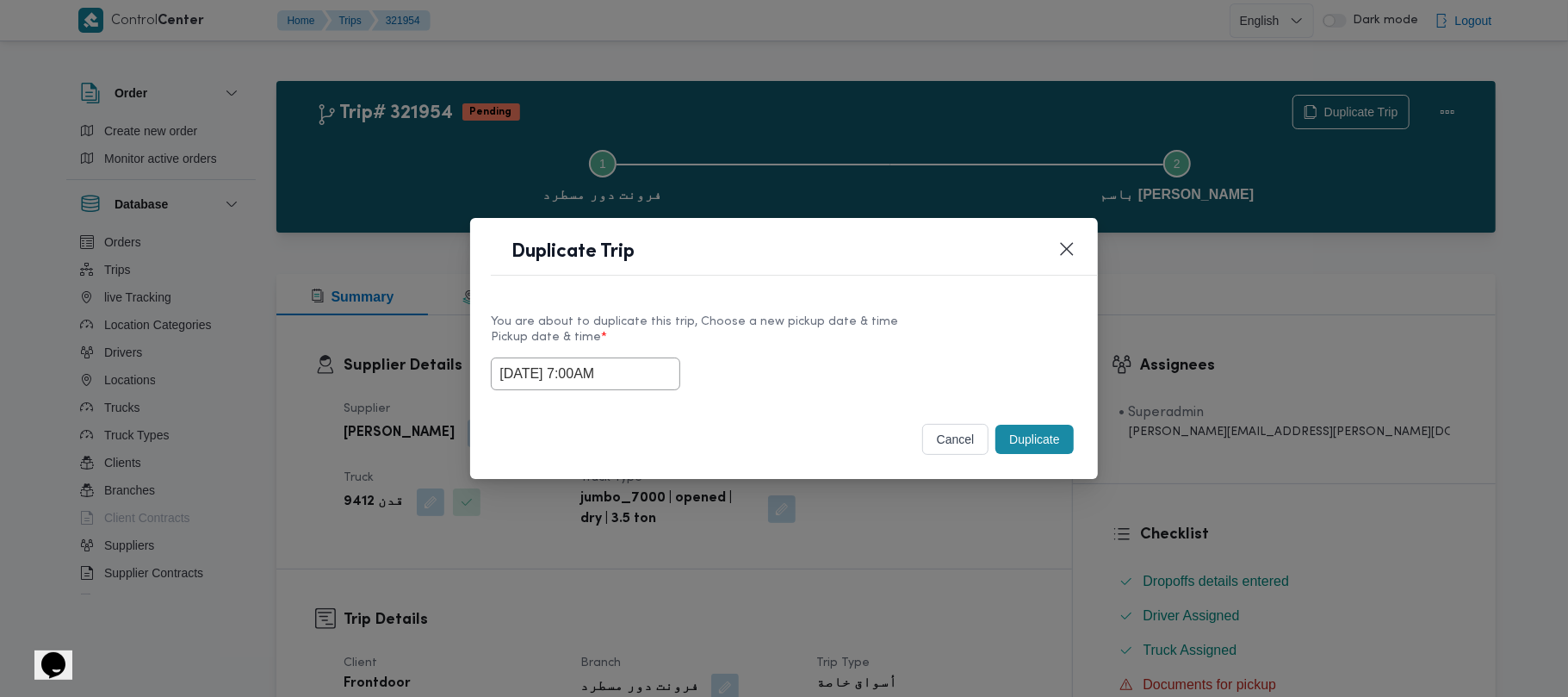 click on "Duplicate" at bounding box center (1034, 439) 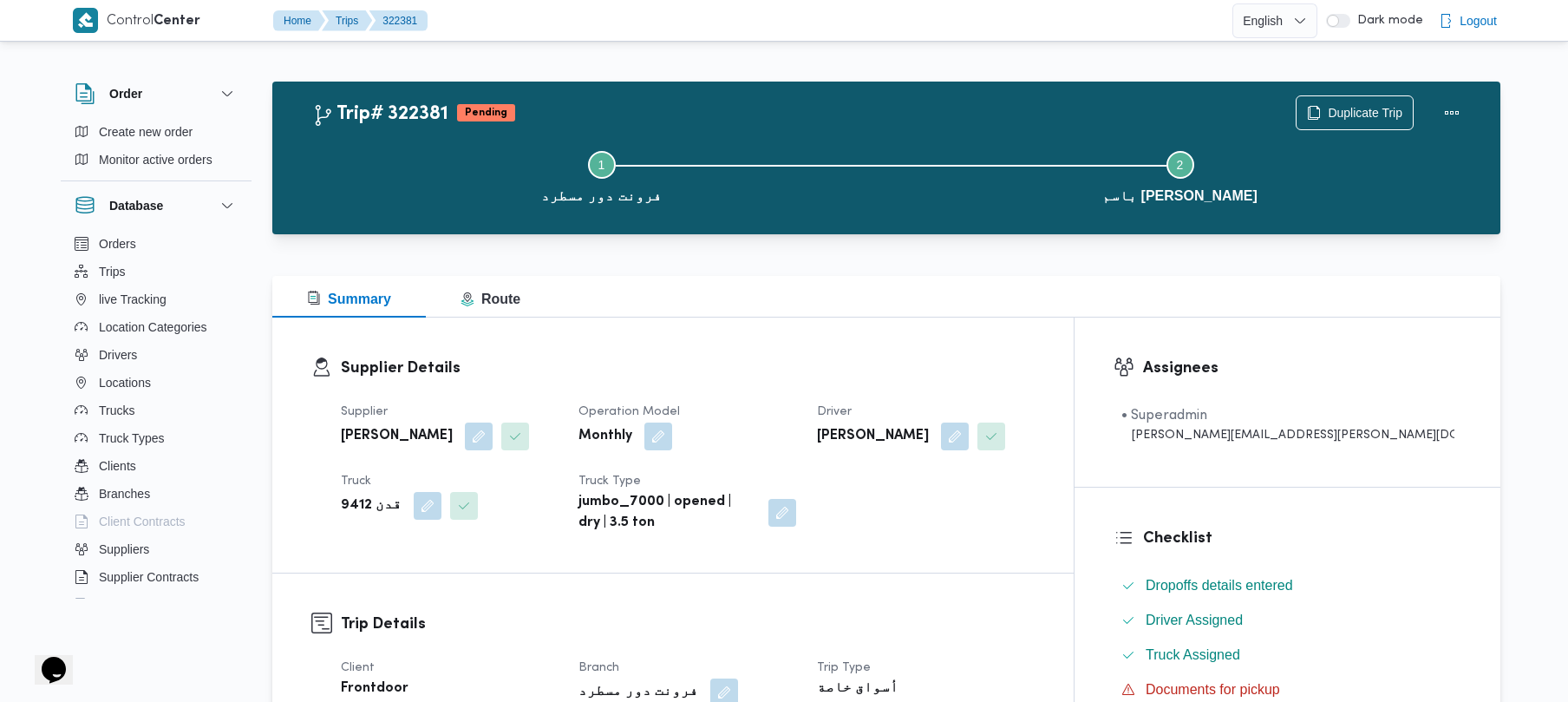 click on "Step 1 is incomplete 1 فرونت دور مسطرد Step 2 is incomplete 2 باسم ماركت هيليوبلس" at bounding box center [891, 175] 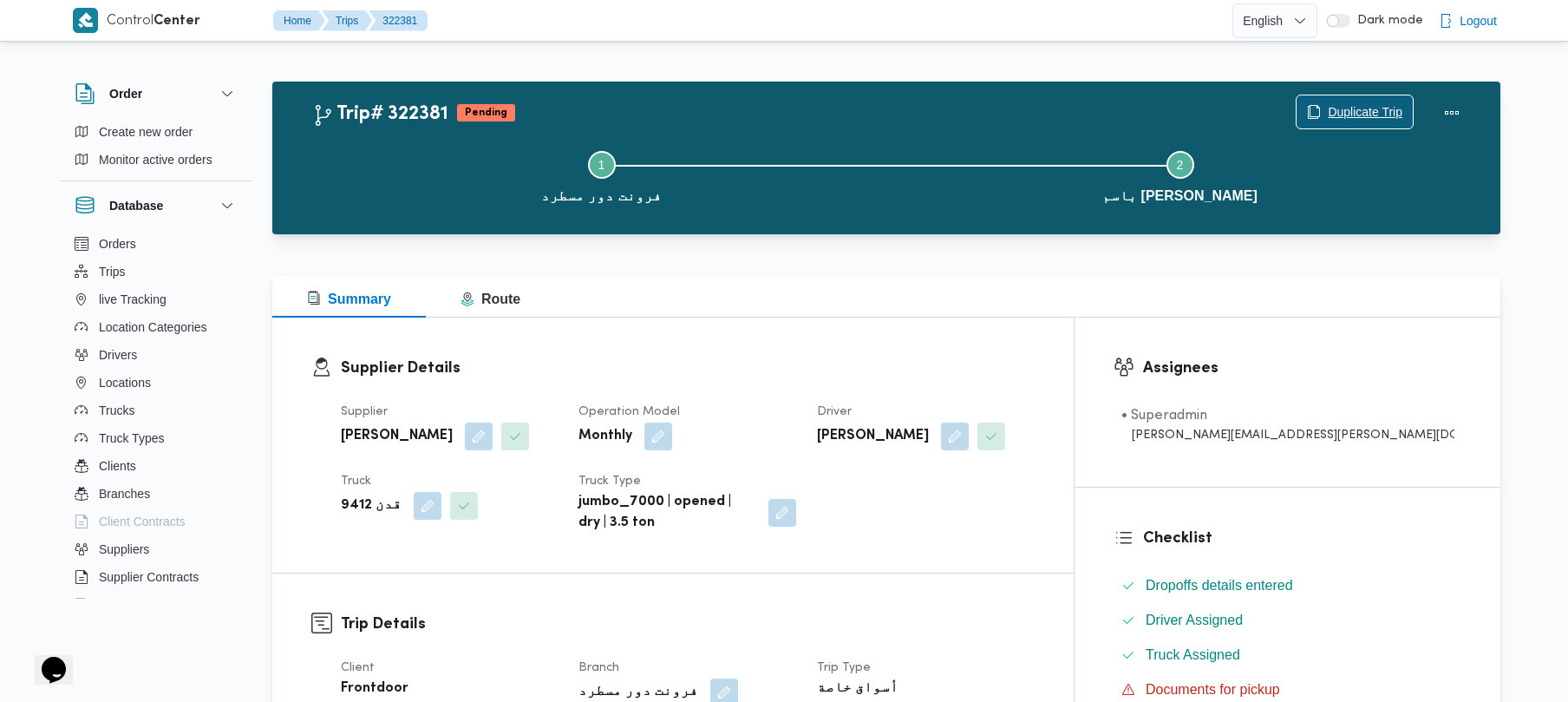 click on "Duplicate Trip" at bounding box center (1365, 112) 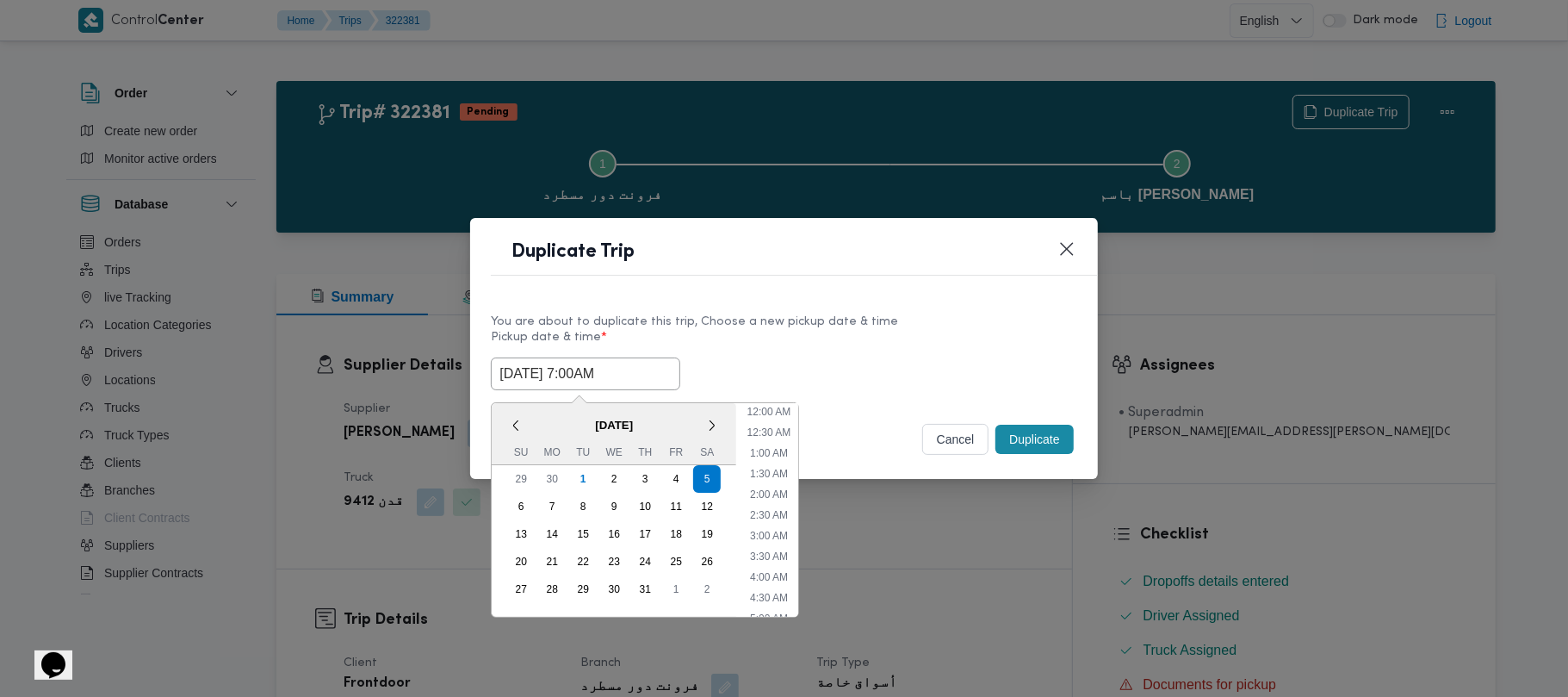 click on "05/07/2025 7:00AM" at bounding box center (586, 374) 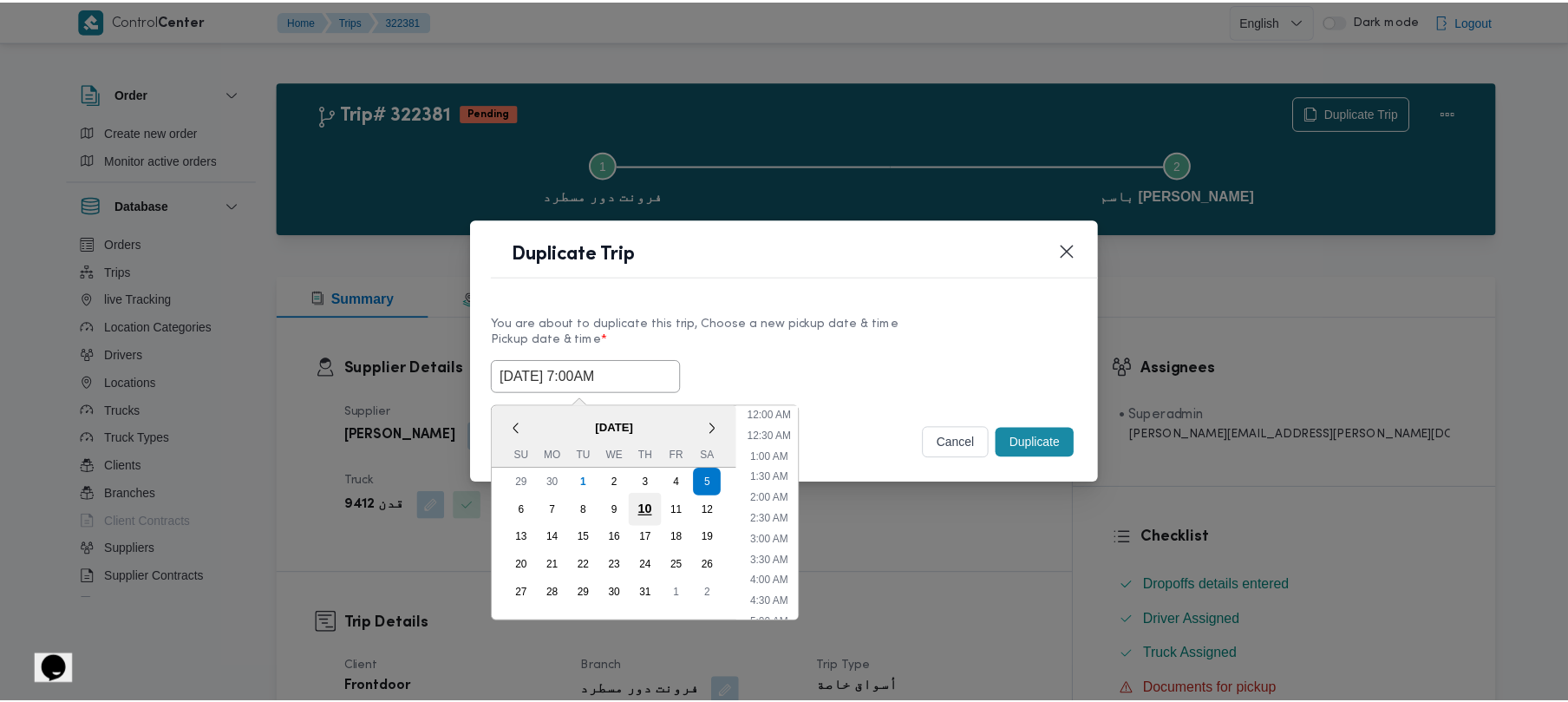 scroll, scrollTop: 194, scrollLeft: 0, axis: vertical 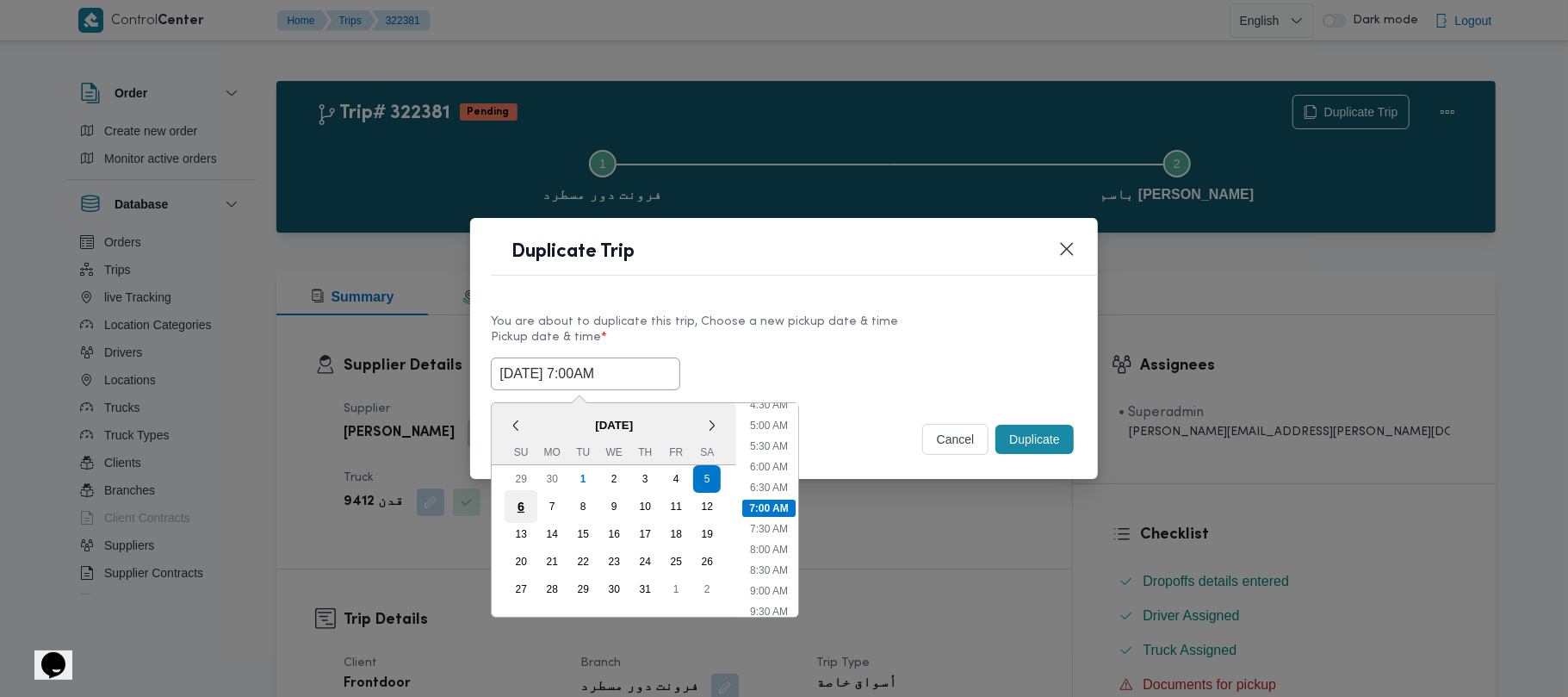 click on "6" at bounding box center (521, 507) 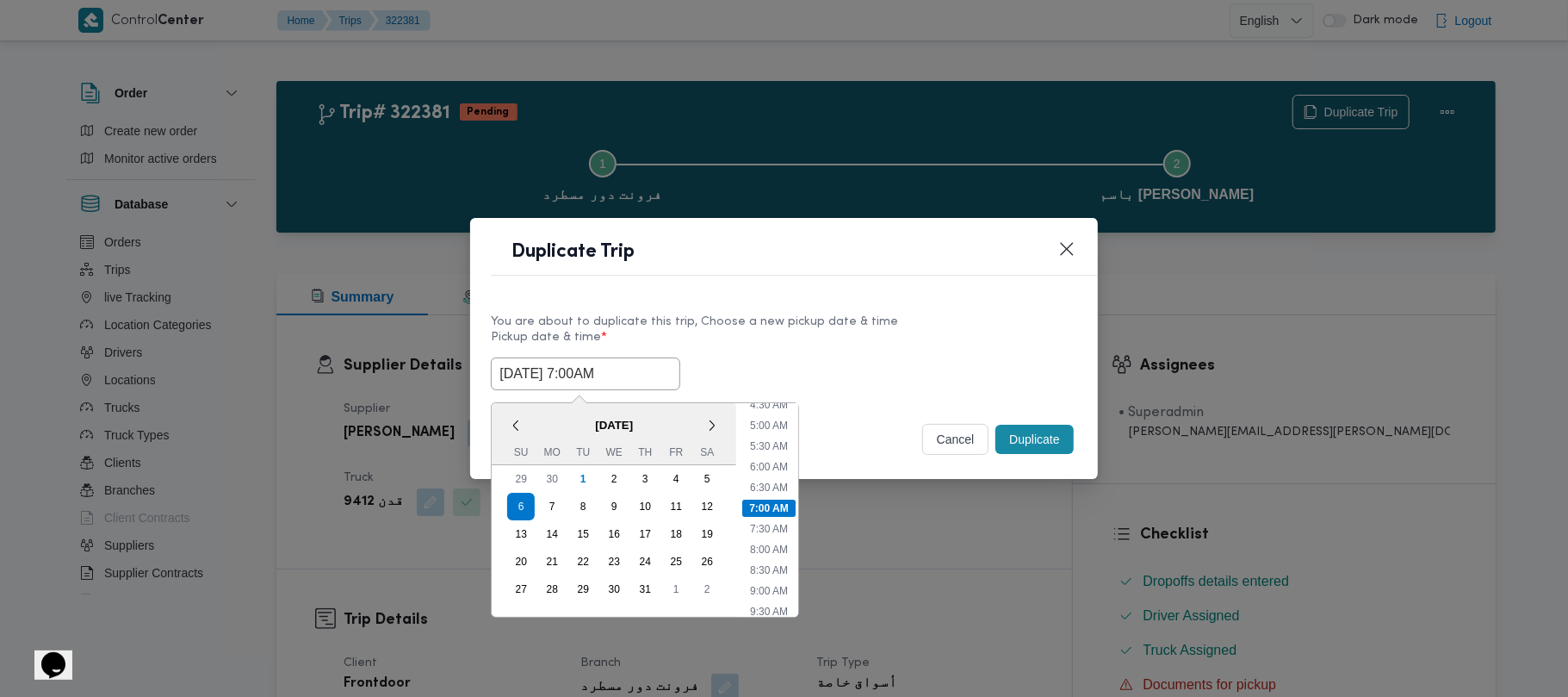 click on "Duplicate Trip" at bounding box center [804, 257] 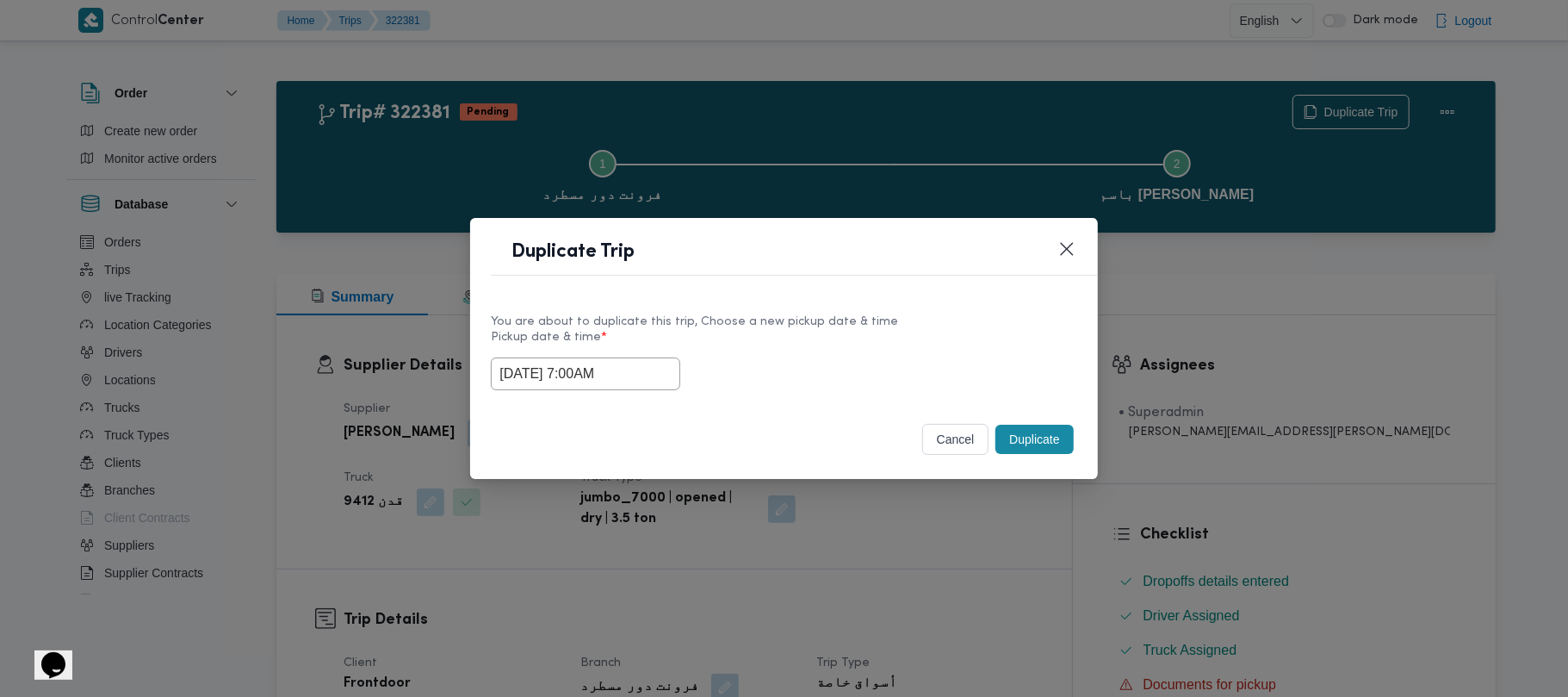 click on "Duplicate" at bounding box center [1034, 439] 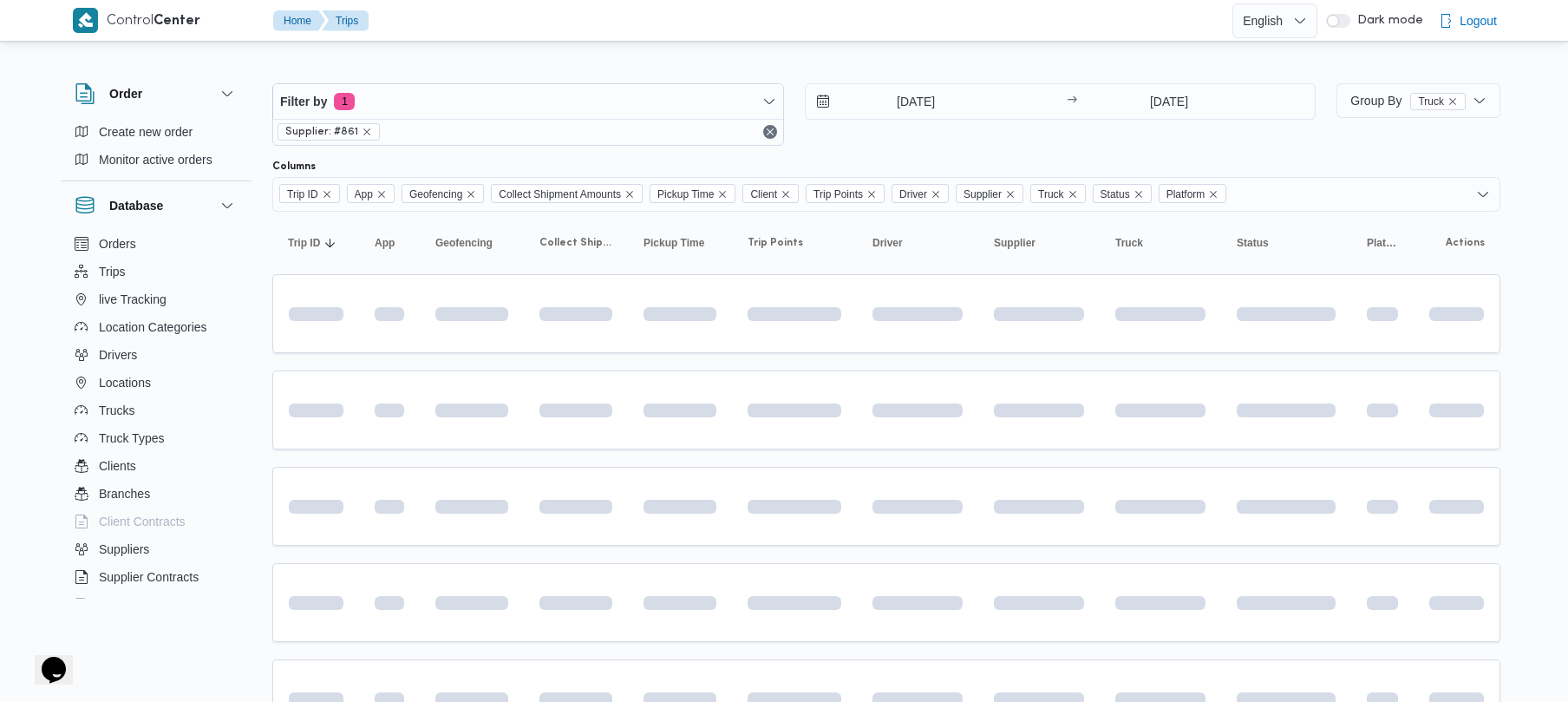 scroll, scrollTop: 101, scrollLeft: 0, axis: vertical 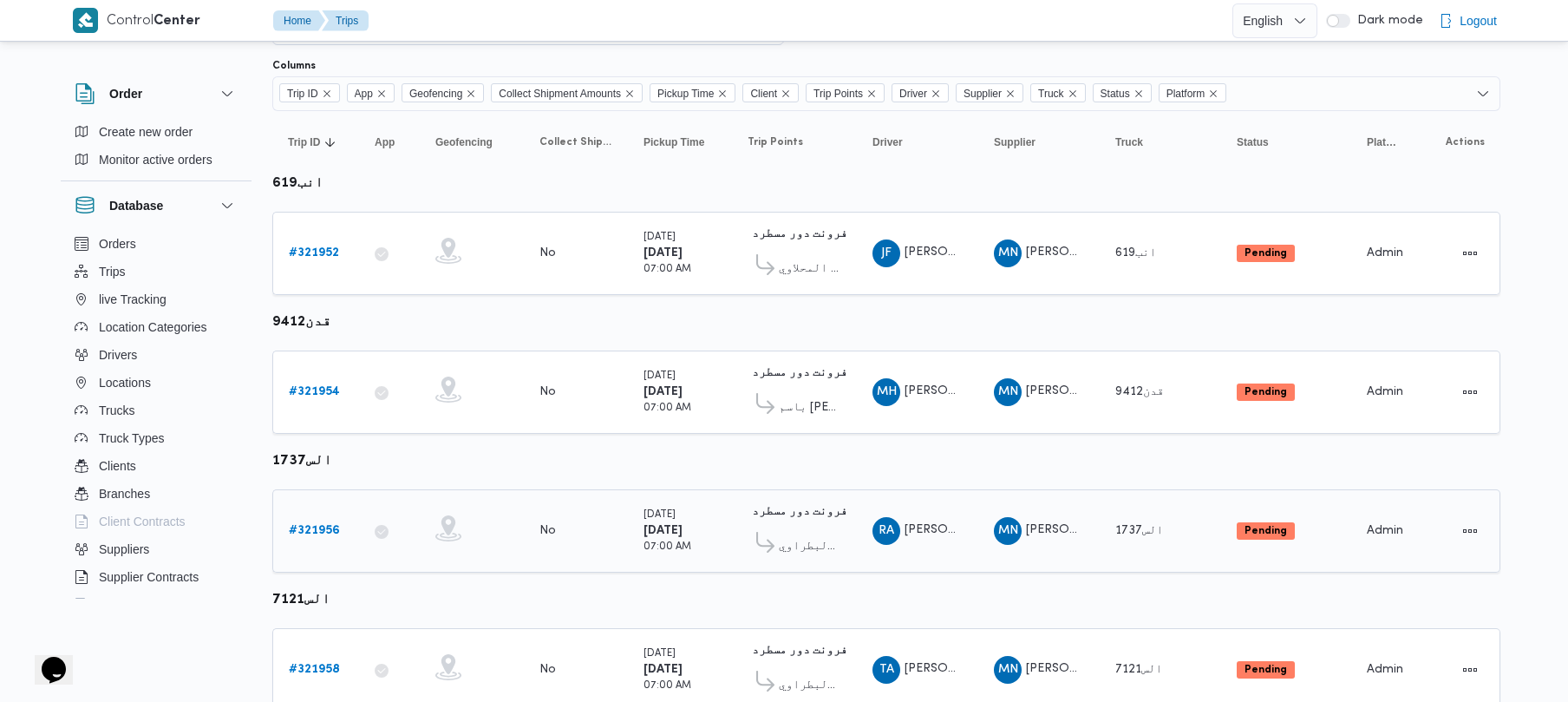 click on "# 321956" at bounding box center [314, 531] 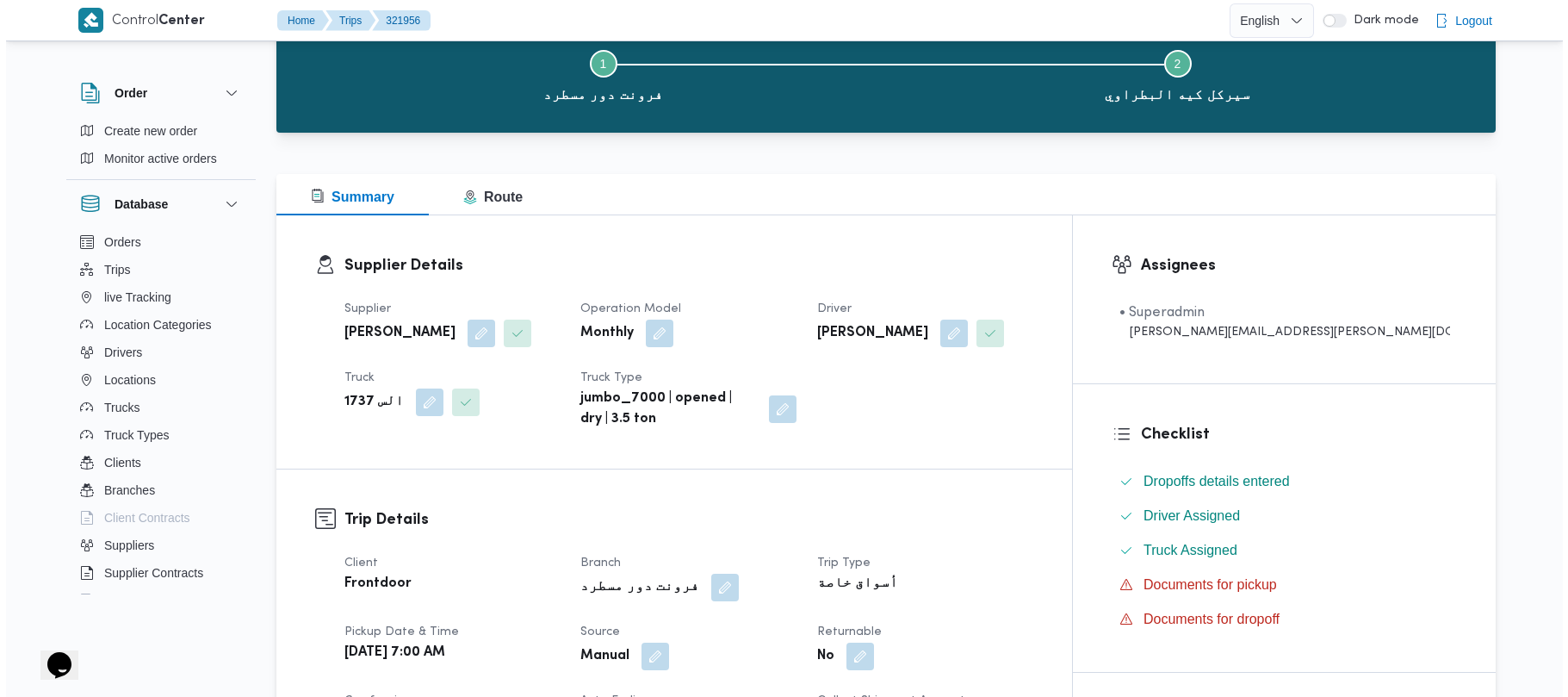 scroll, scrollTop: 0, scrollLeft: 0, axis: both 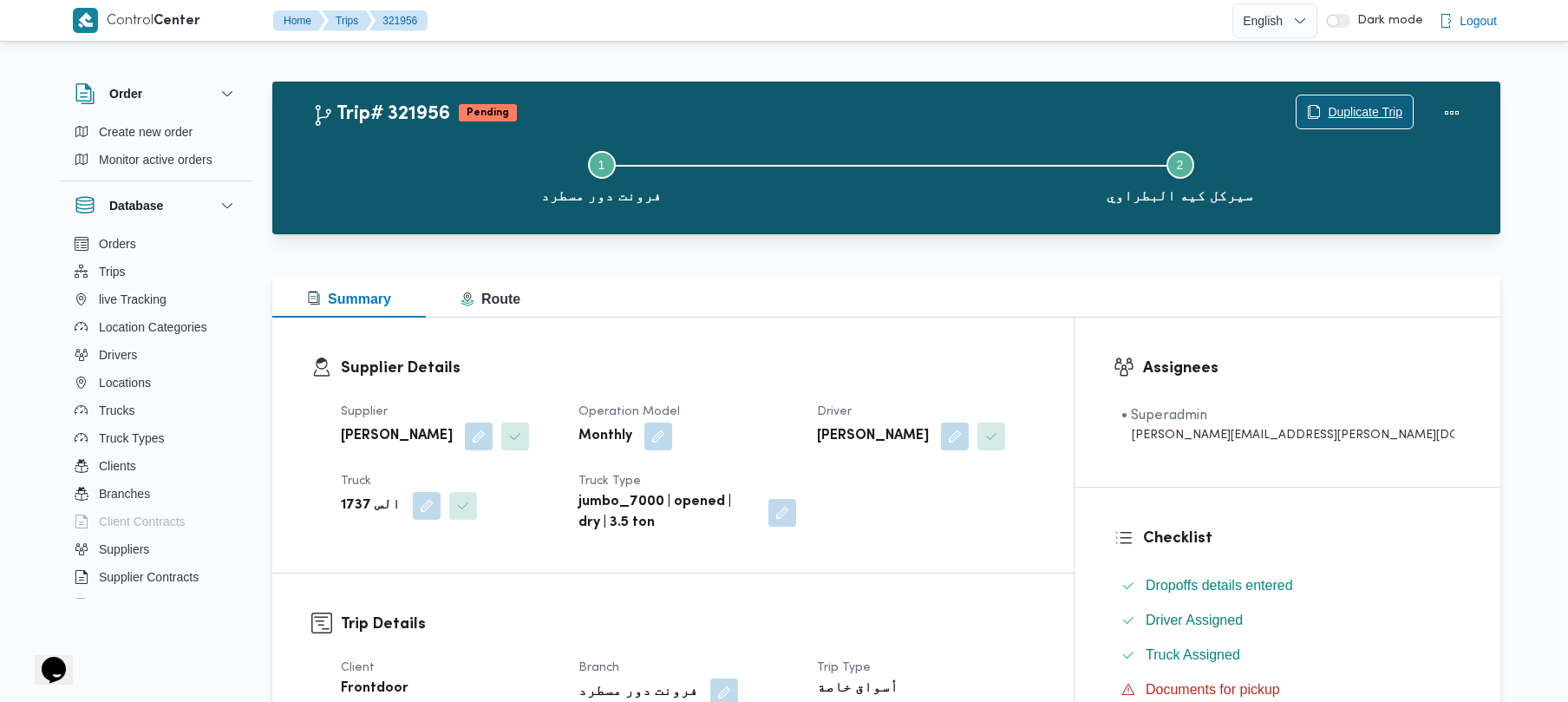 click on "Duplicate Trip" at bounding box center (1365, 112) 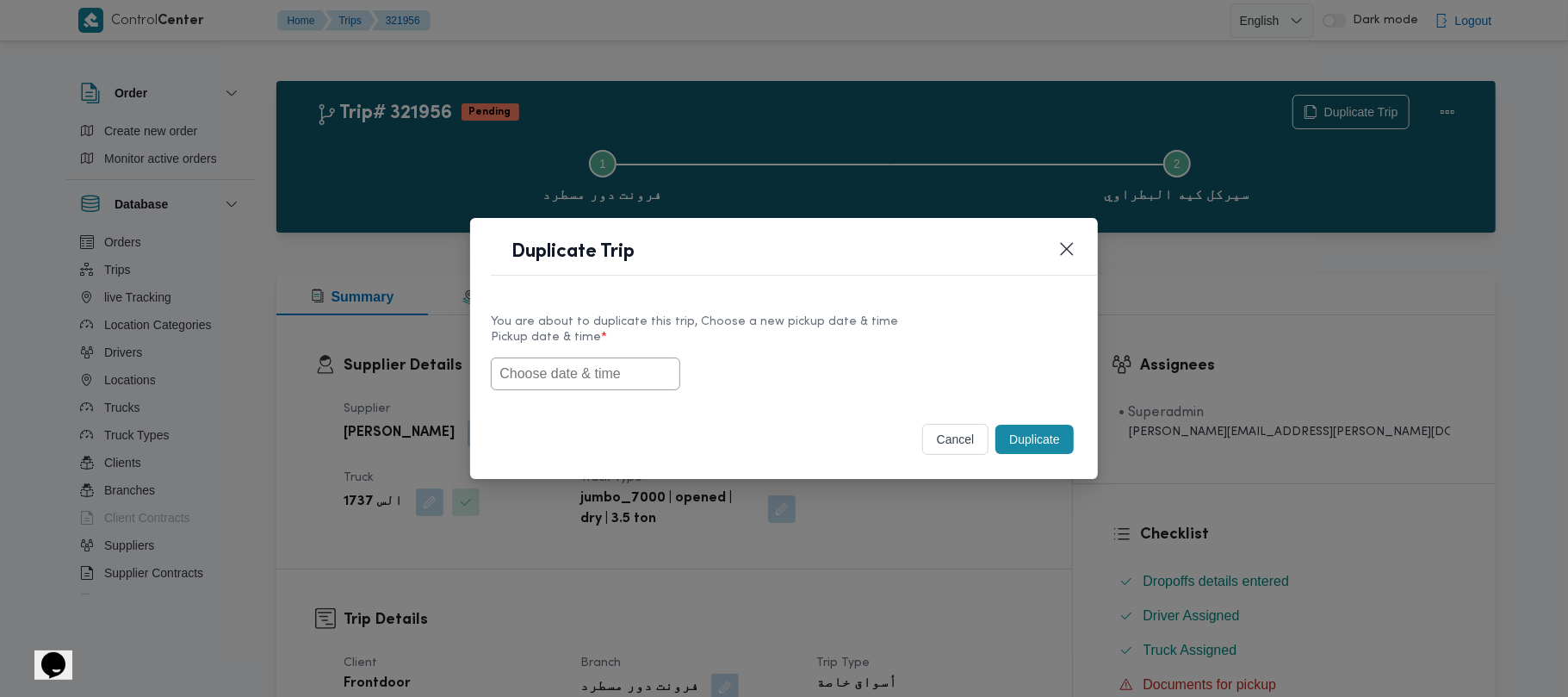 click at bounding box center [586, 374] 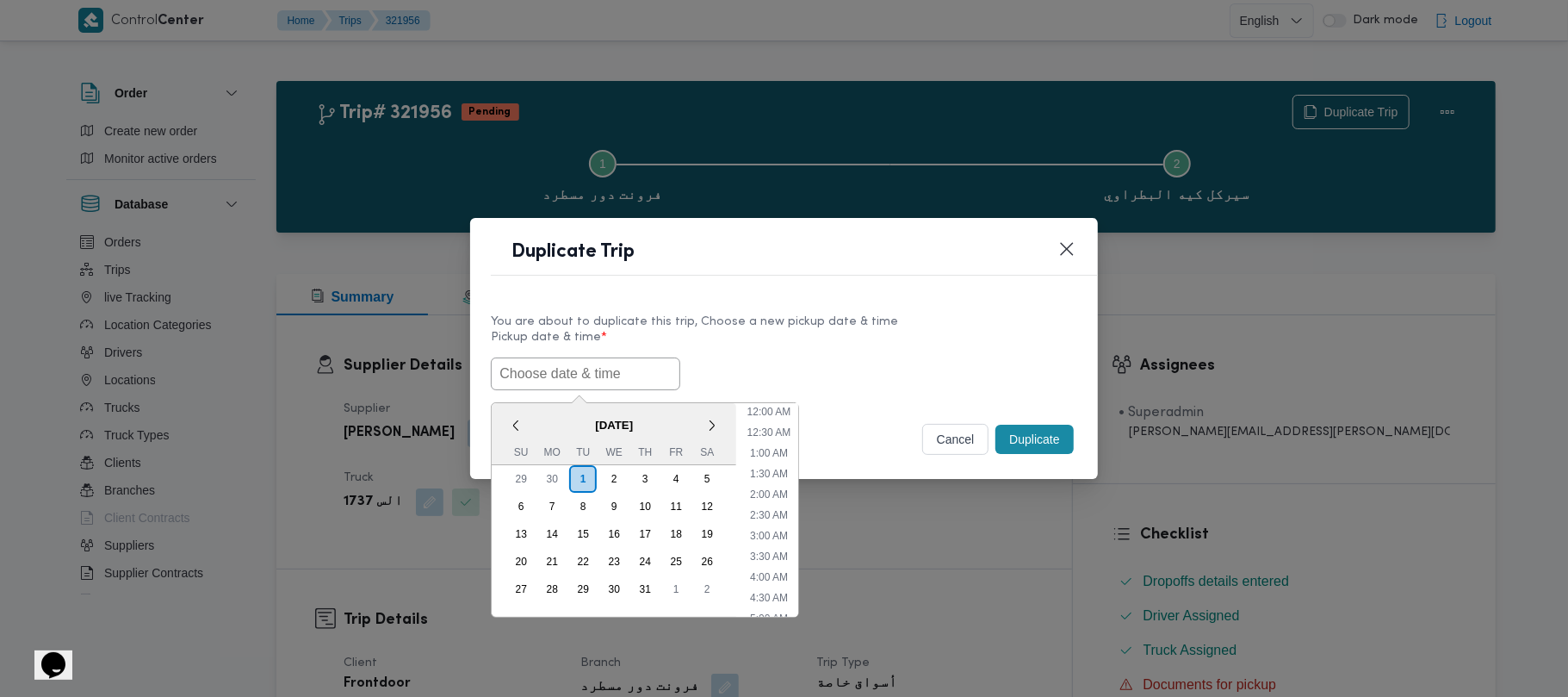 scroll, scrollTop: 339, scrollLeft: 0, axis: vertical 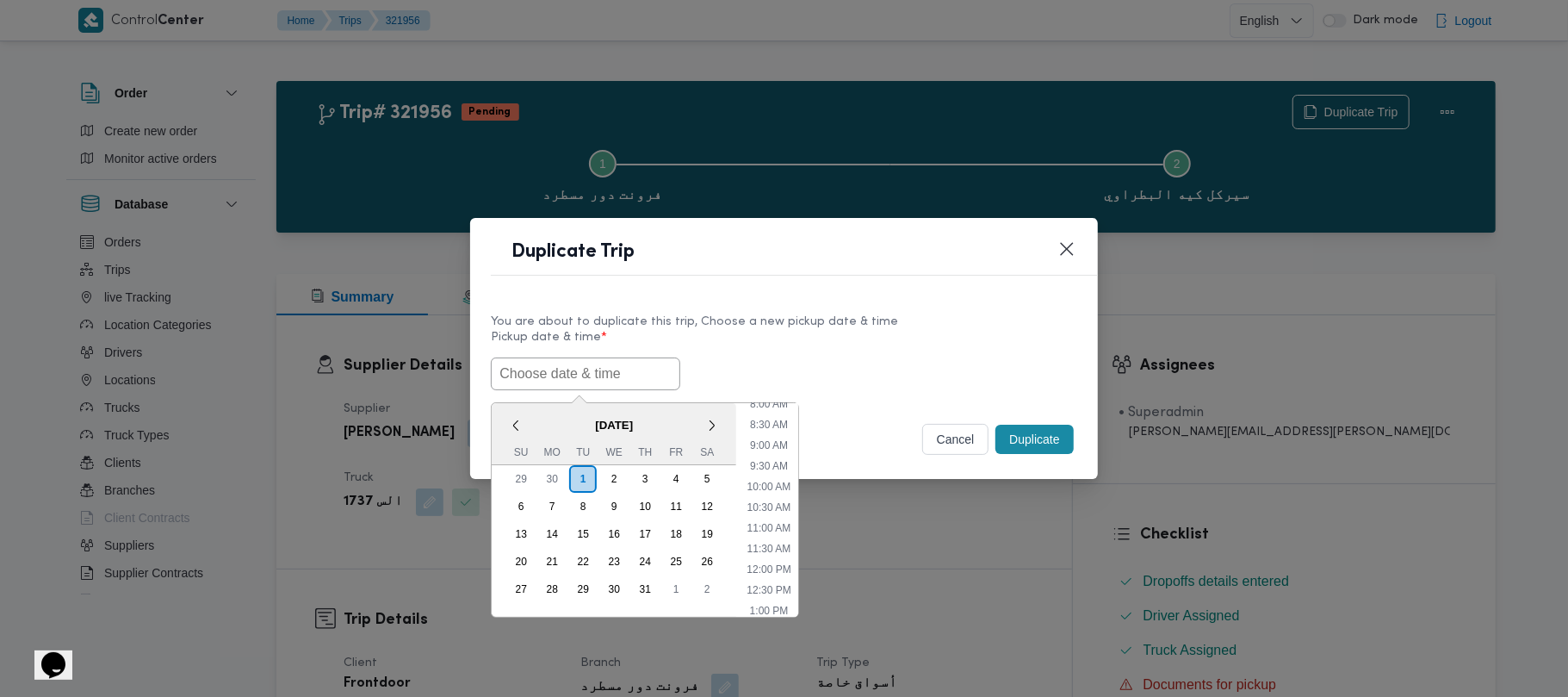 paste on "05/07/2025 7:00AM" 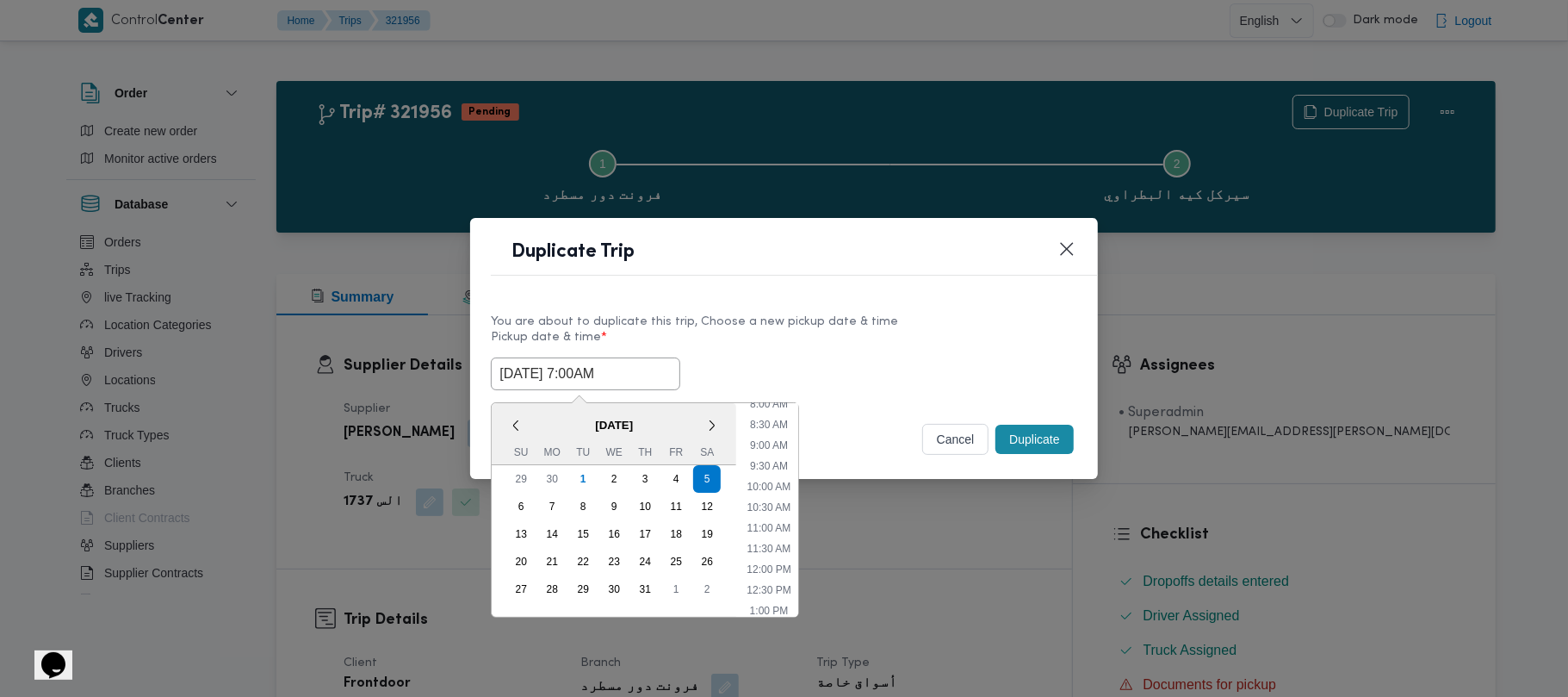 type on "05/07/2025 7:00AM" 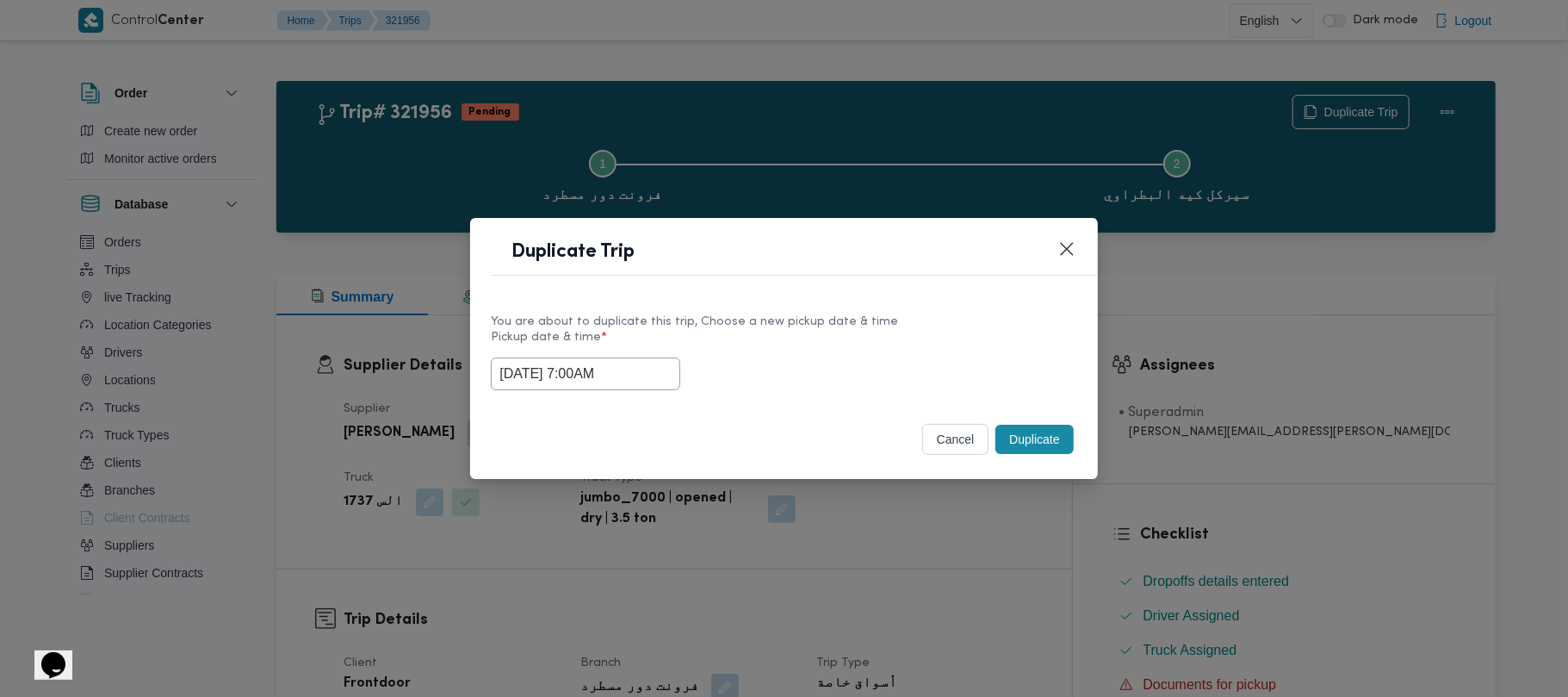click on "You are about to duplicate this trip, Choose a new pickup date & time" at bounding box center (784, 321) 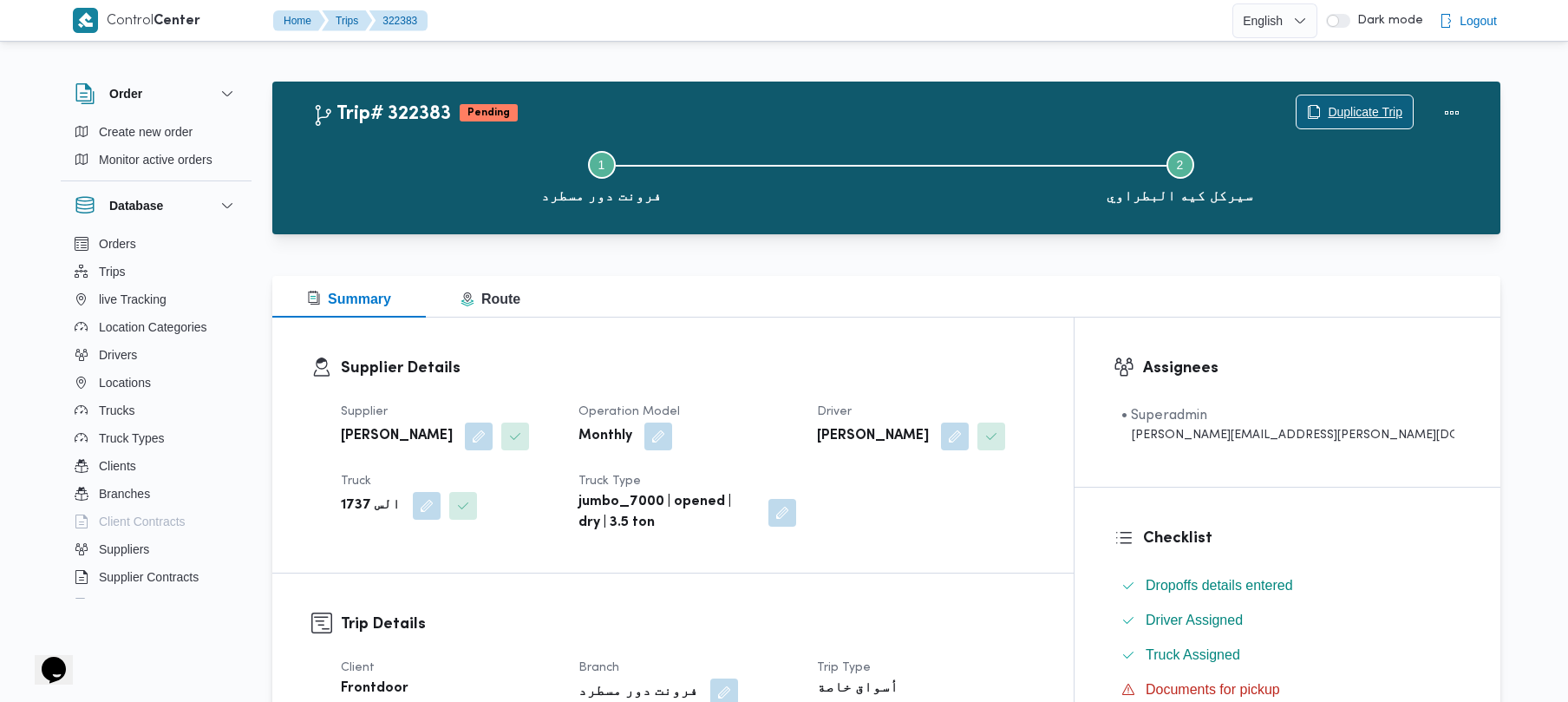 click on "Duplicate Trip" at bounding box center (1355, 112) 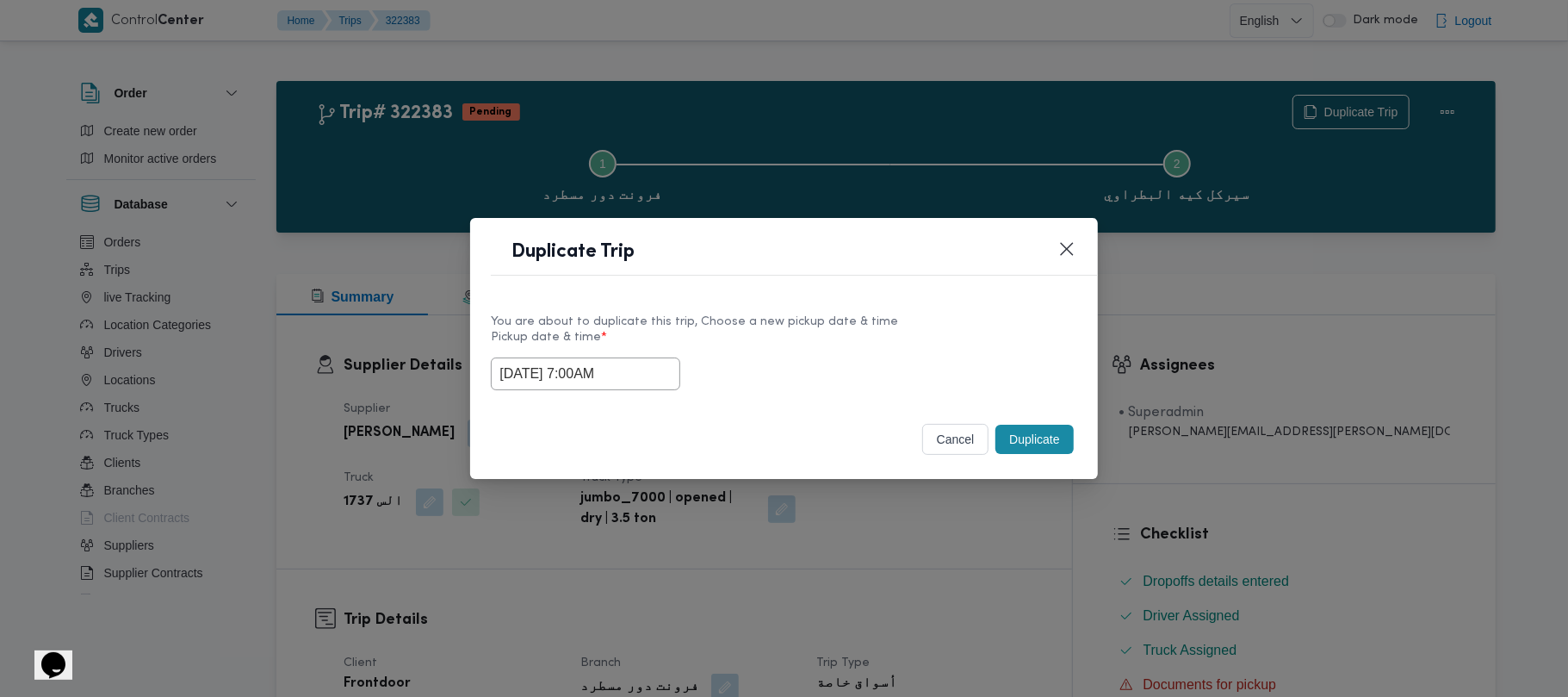 click on "05/07/2025 7:00AM" at bounding box center (586, 374) 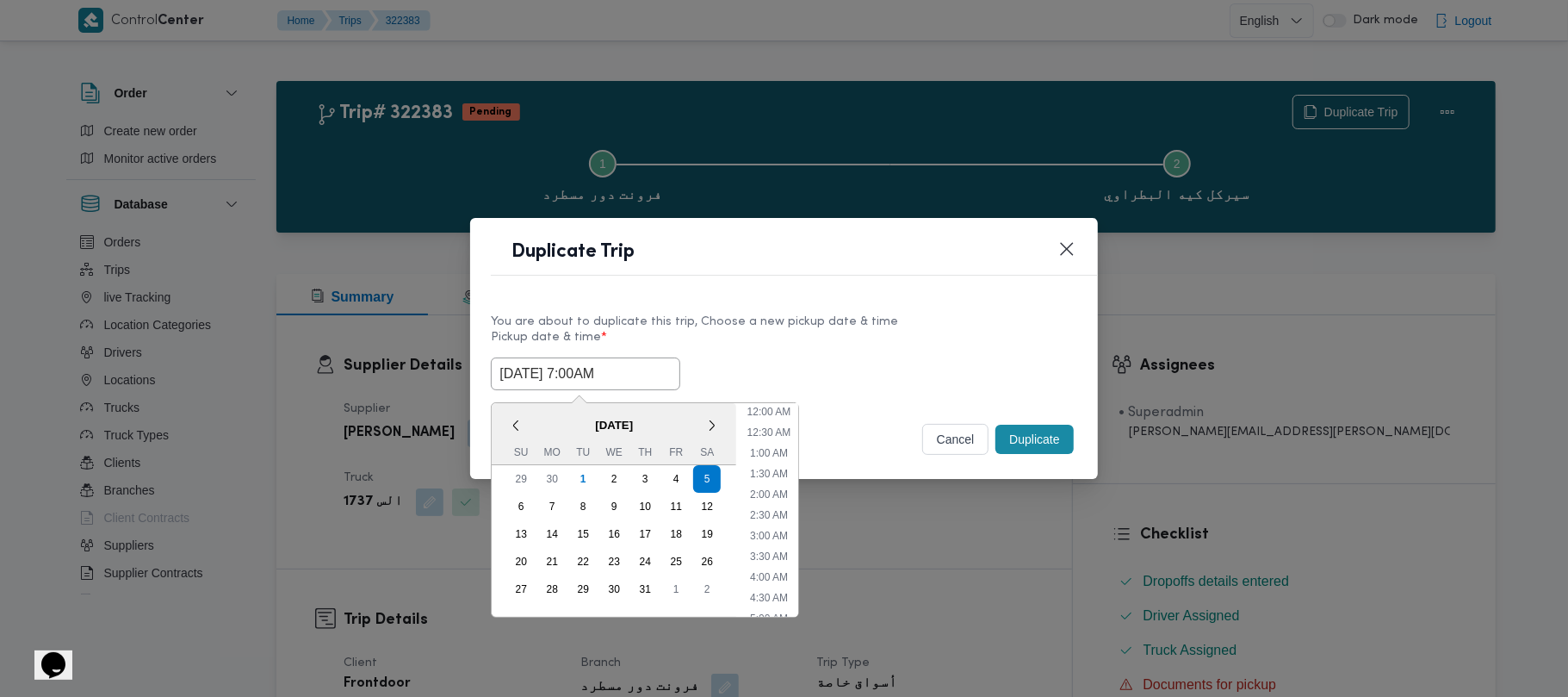 scroll, scrollTop: 193, scrollLeft: 0, axis: vertical 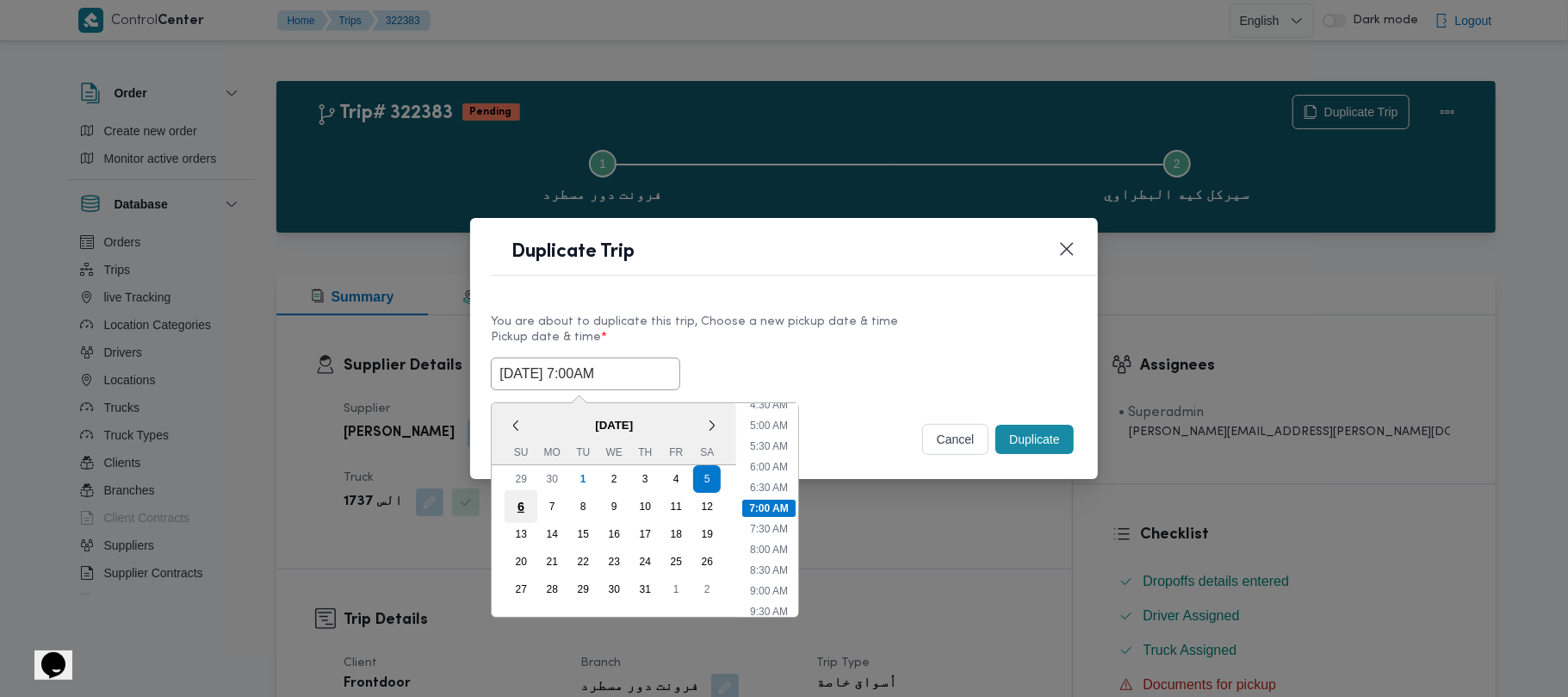 click on "6" at bounding box center [521, 507] 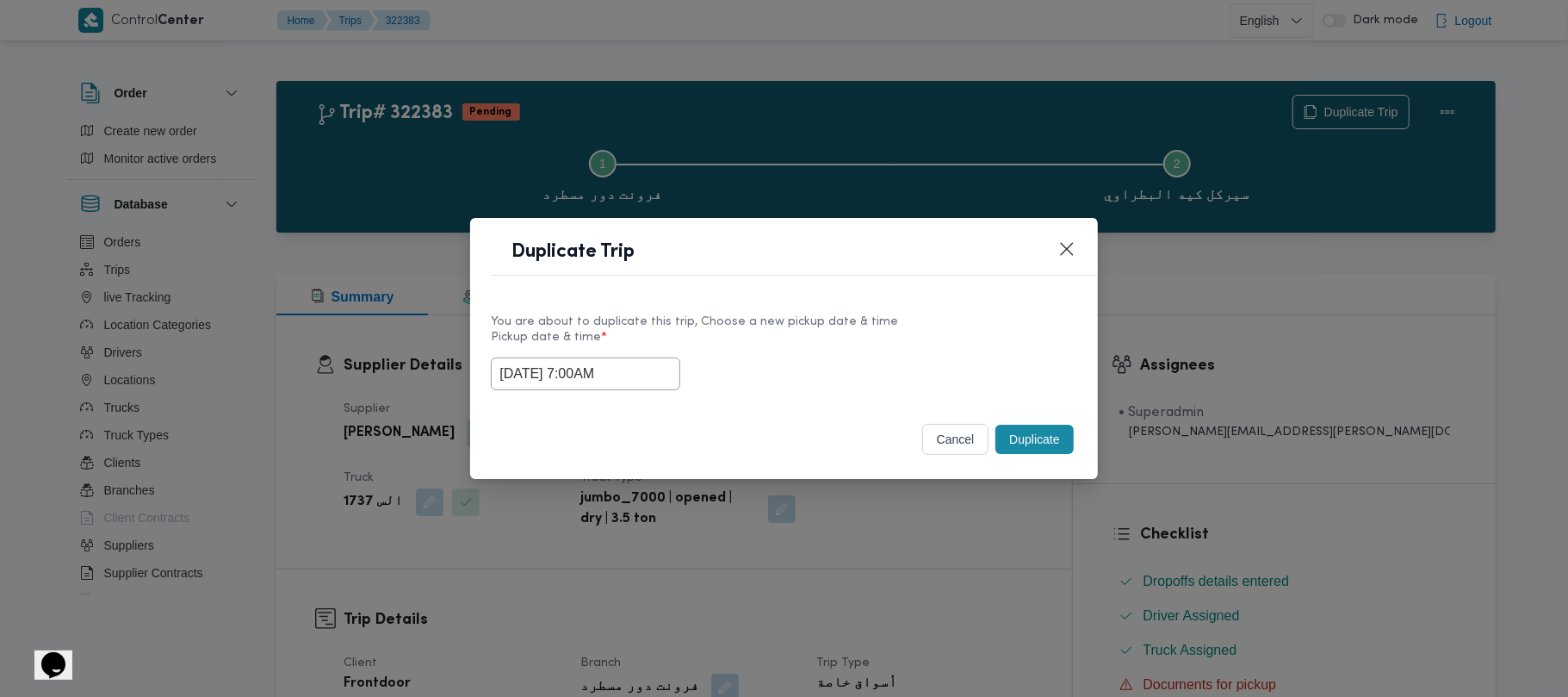click on "You are about to duplicate this trip, Choose a new pickup date & time Pickup date & time   * 06/07/2025 7:00AM" at bounding box center [784, 352] 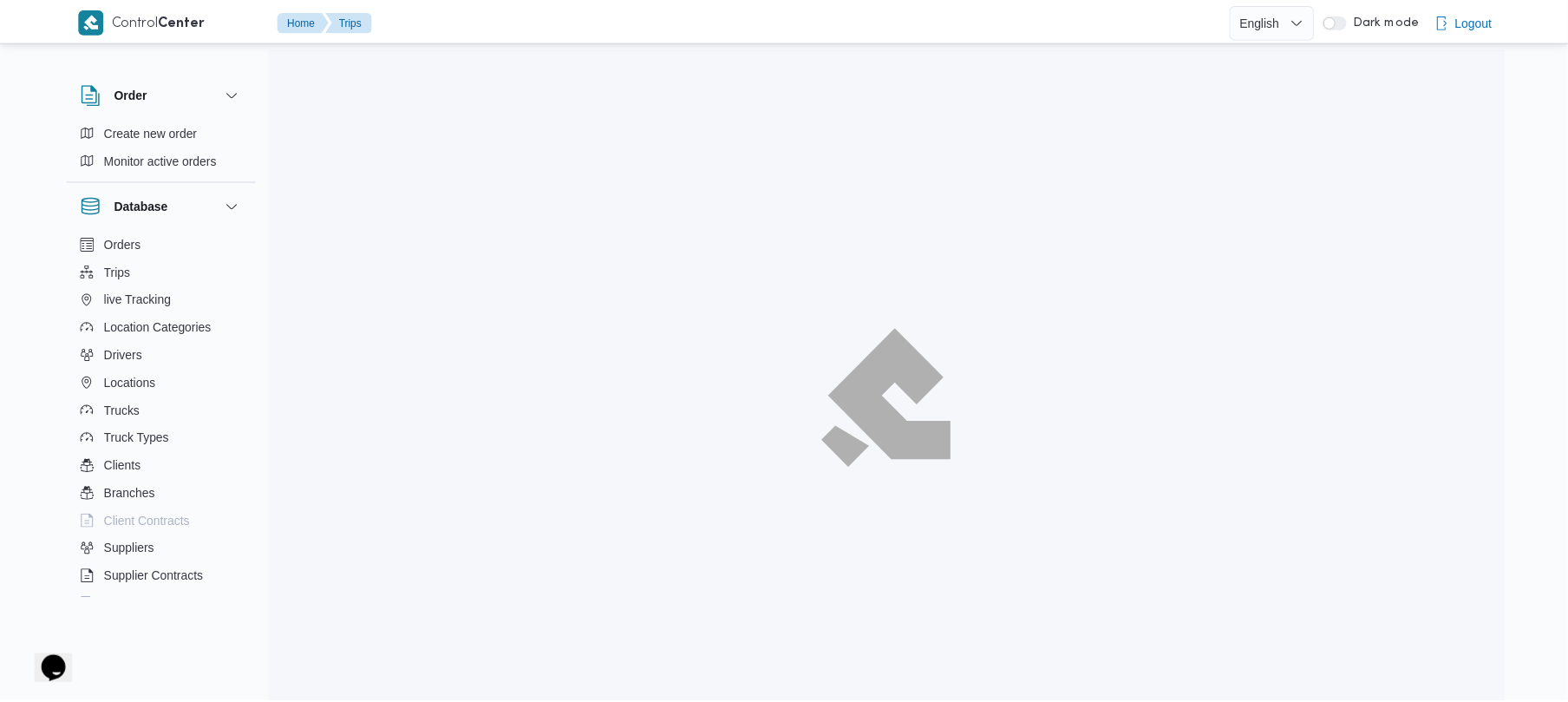 scroll, scrollTop: 32, scrollLeft: 0, axis: vertical 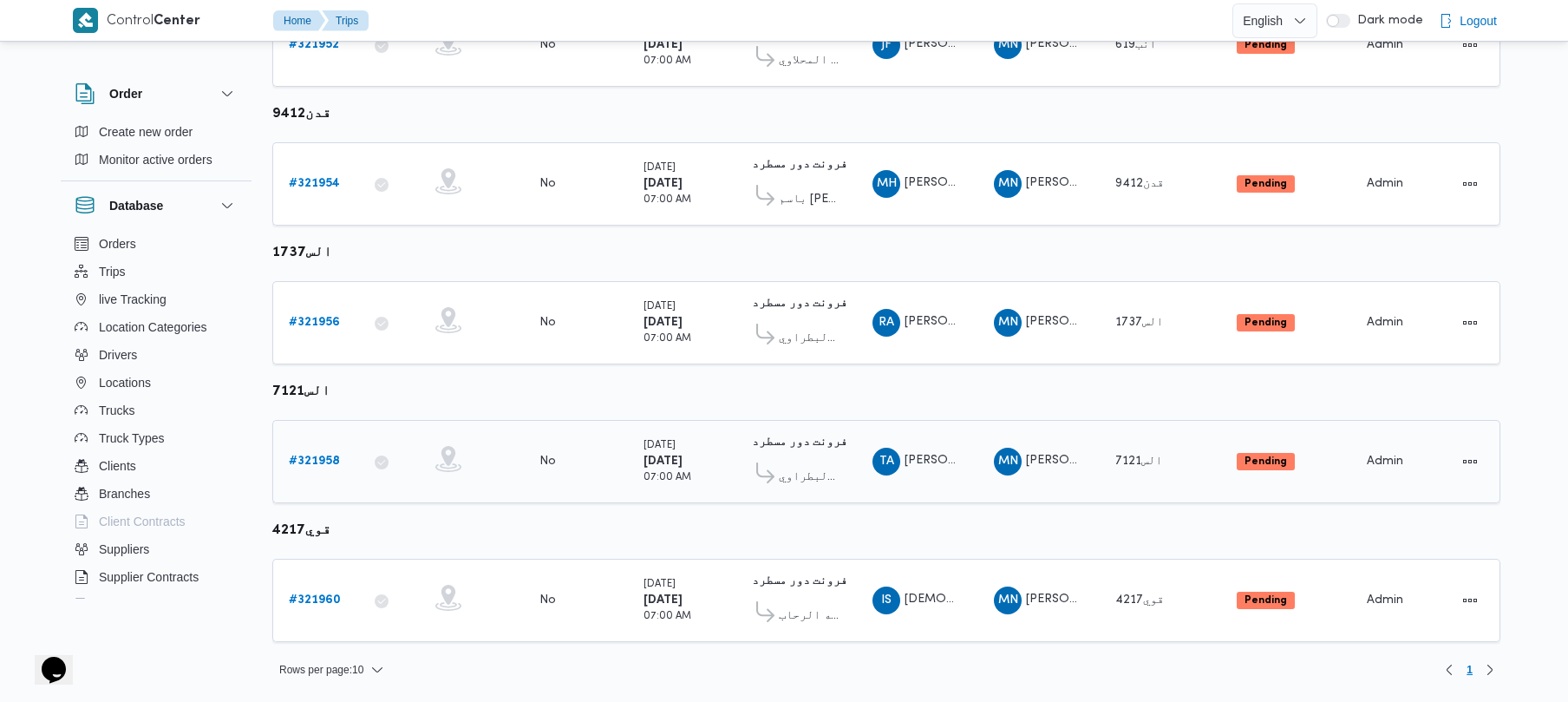 click on "# 321958" at bounding box center (314, 461) 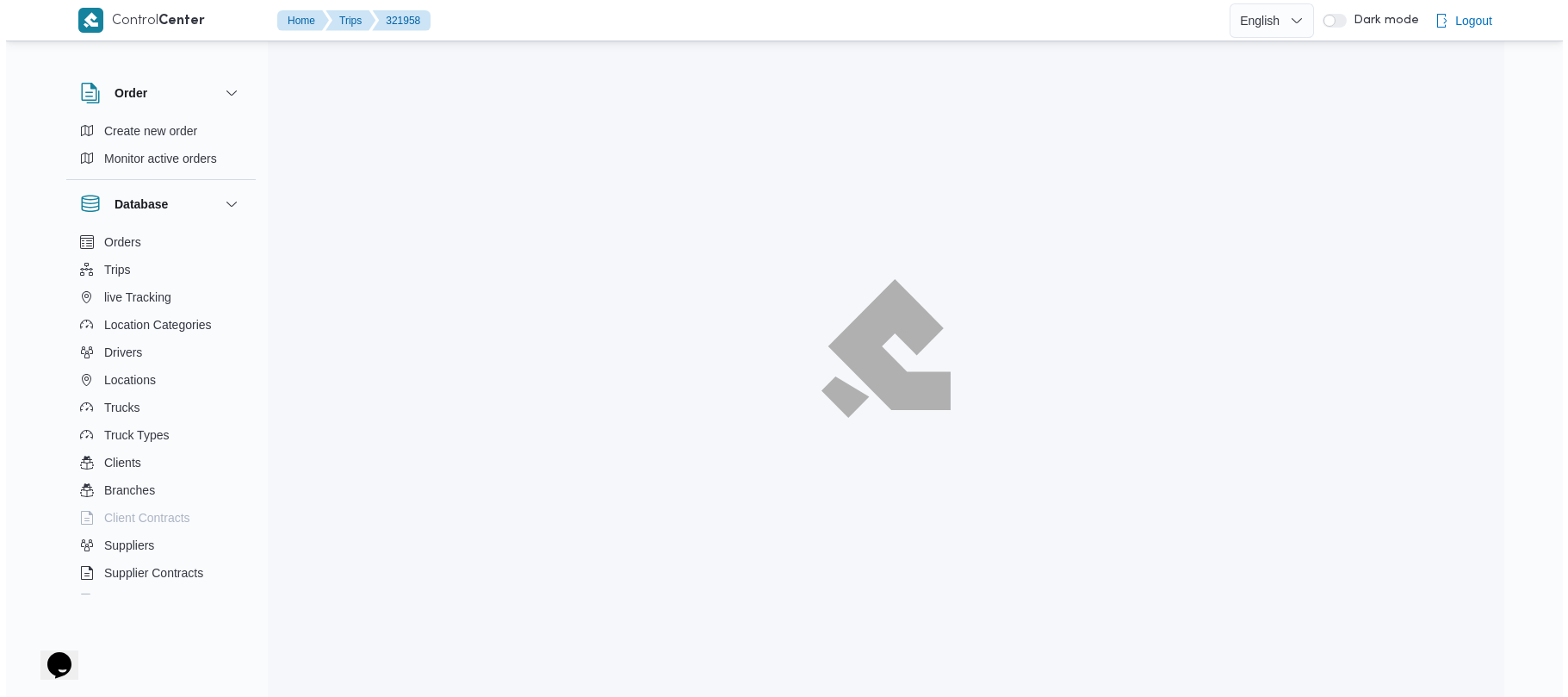 scroll, scrollTop: 0, scrollLeft: 0, axis: both 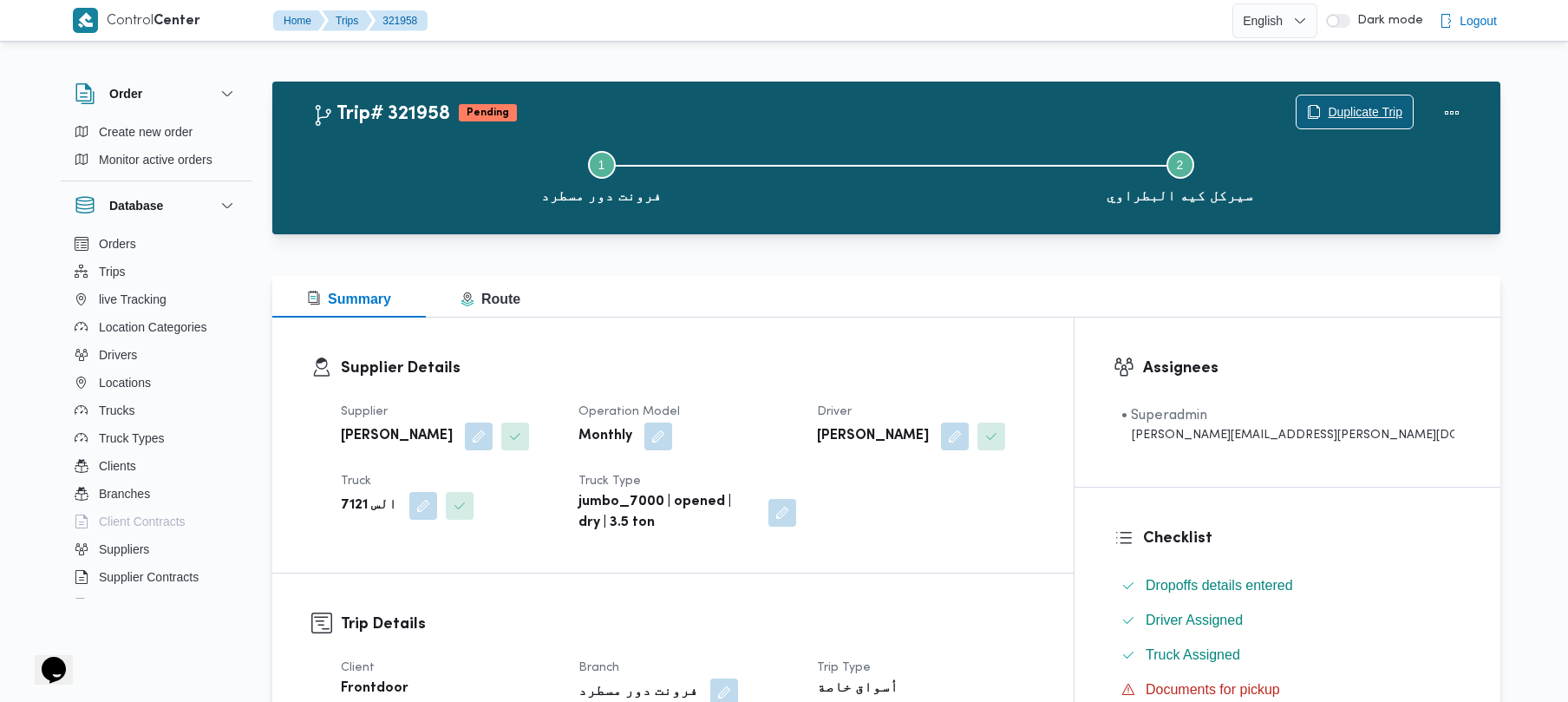 click on "Duplicate Trip" at bounding box center (1365, 112) 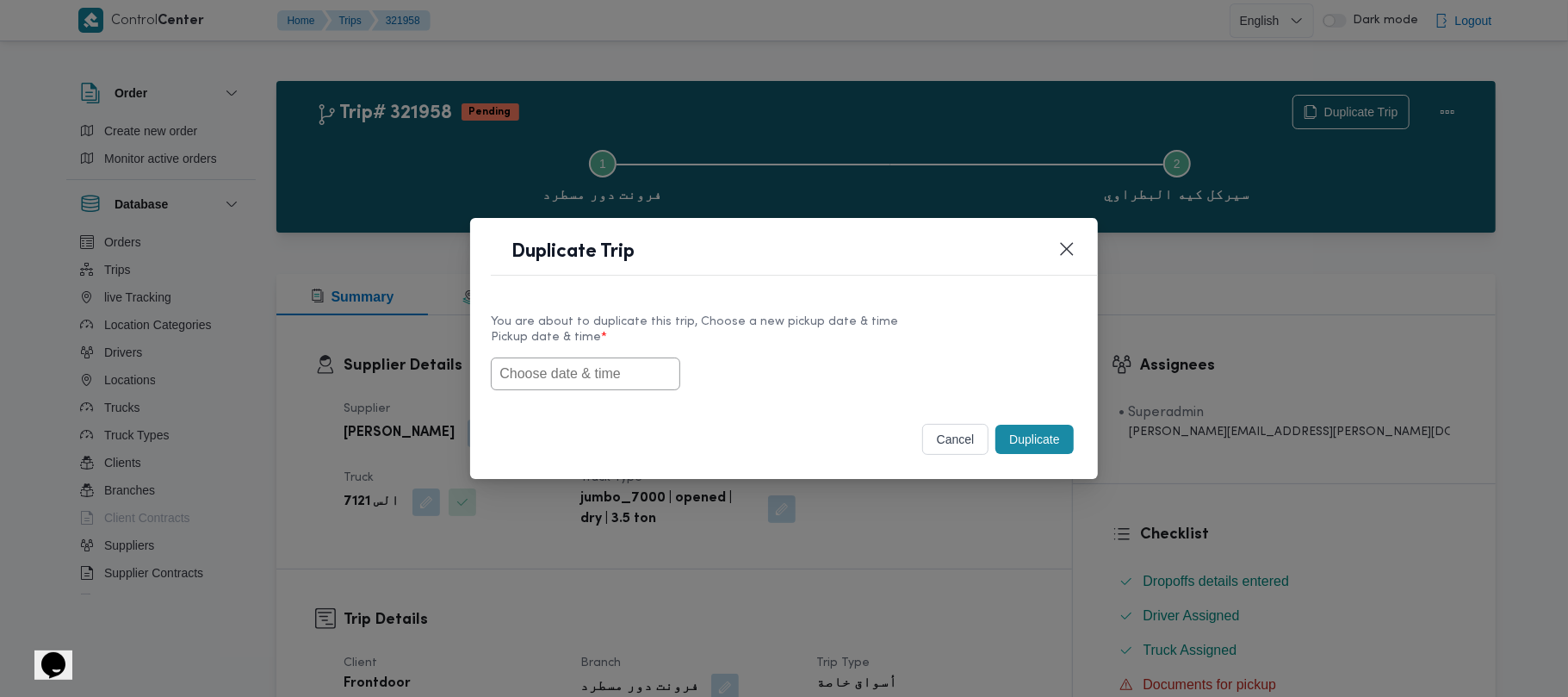 click at bounding box center (586, 374) 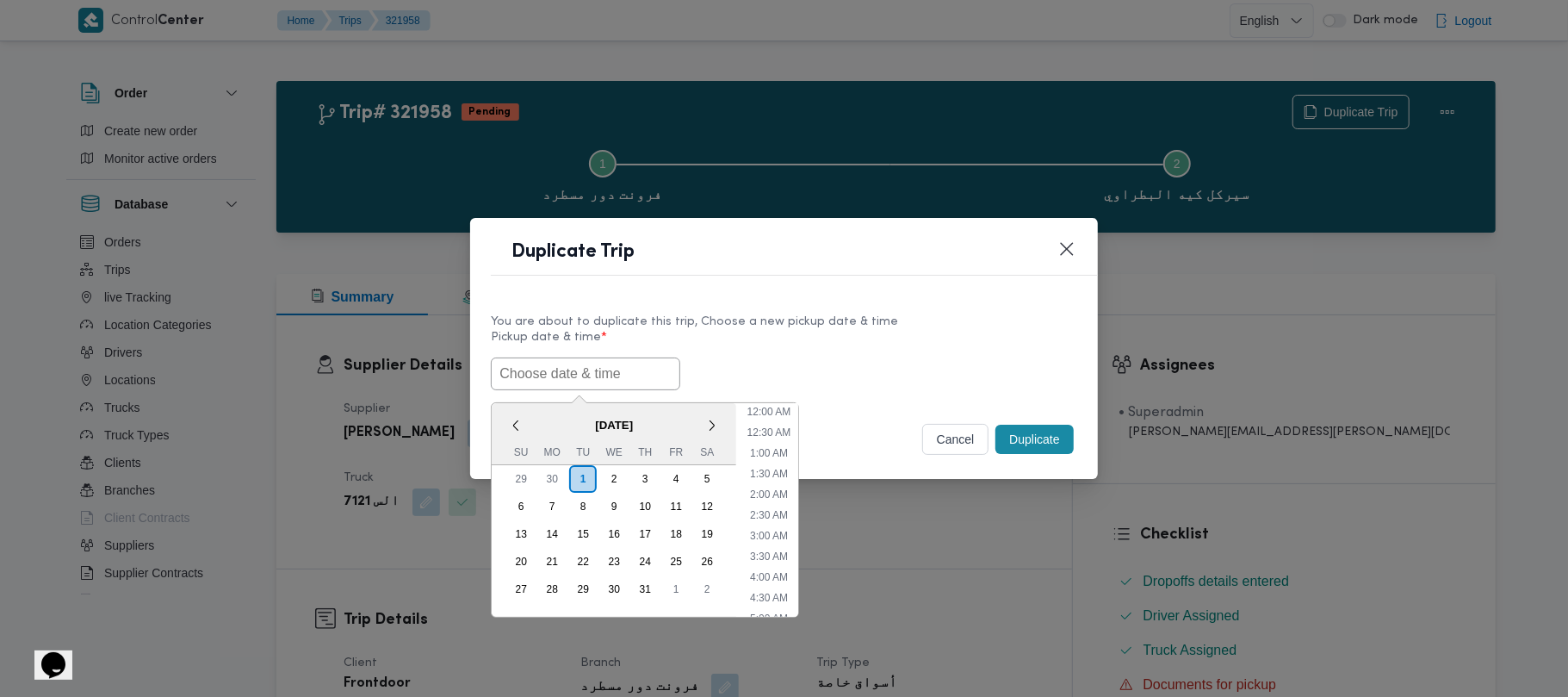paste on "05/07/2025 7:00AM" 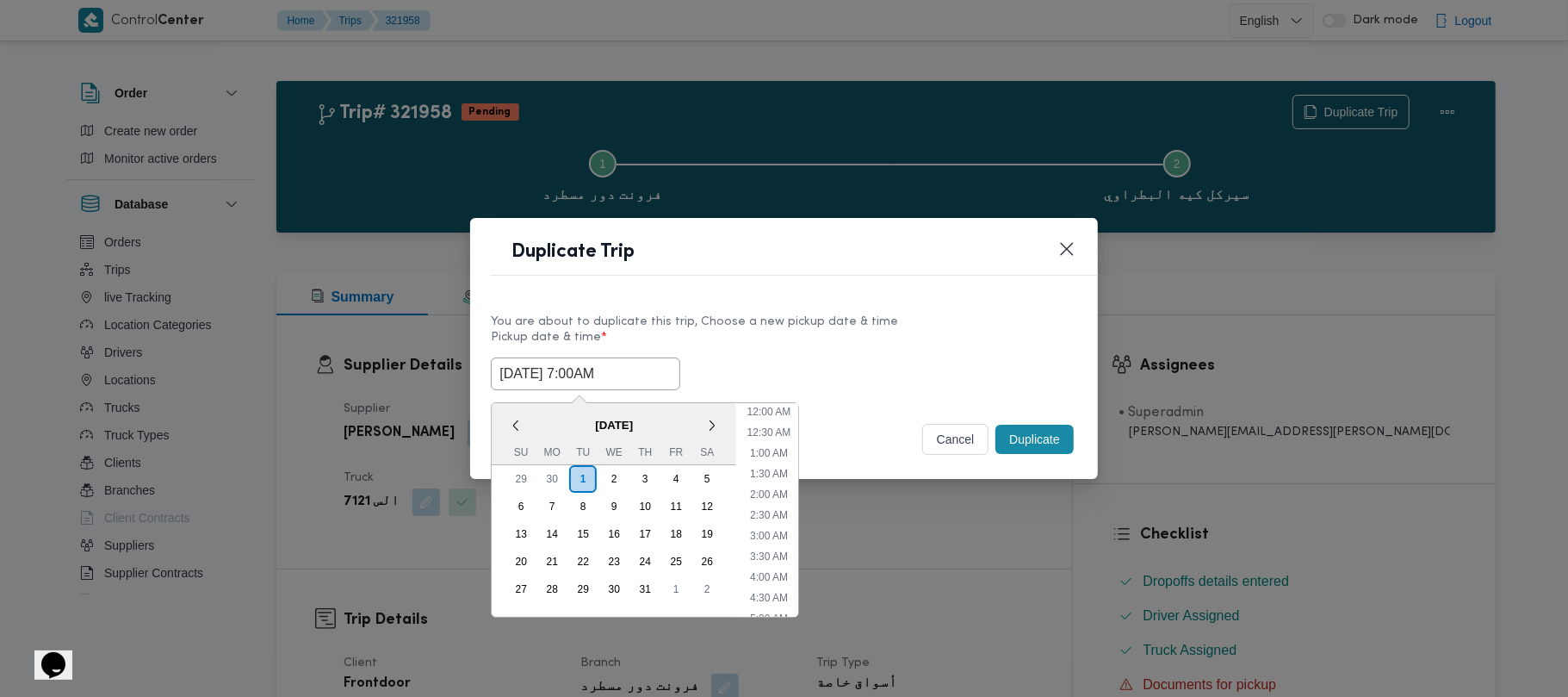 scroll, scrollTop: 339, scrollLeft: 0, axis: vertical 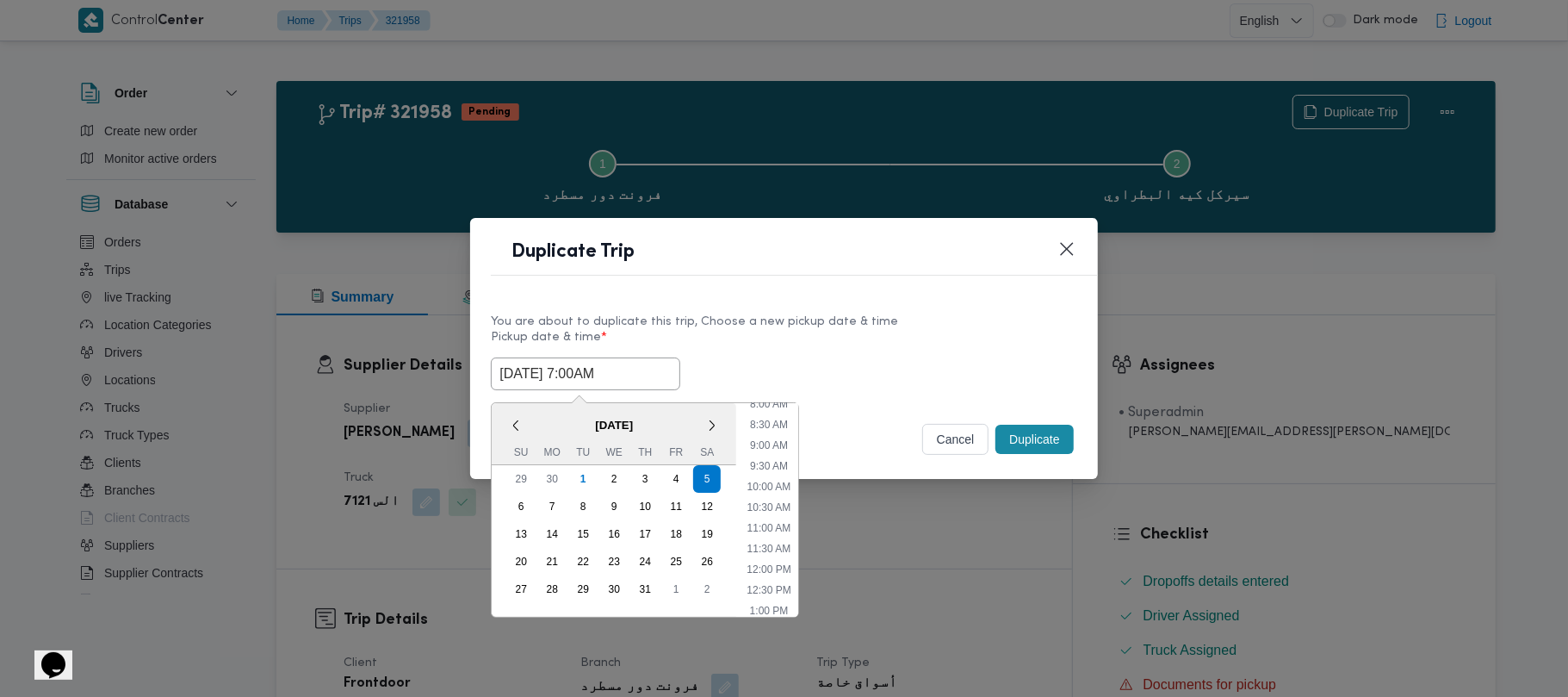 type on "05/07/2025 7:00AM" 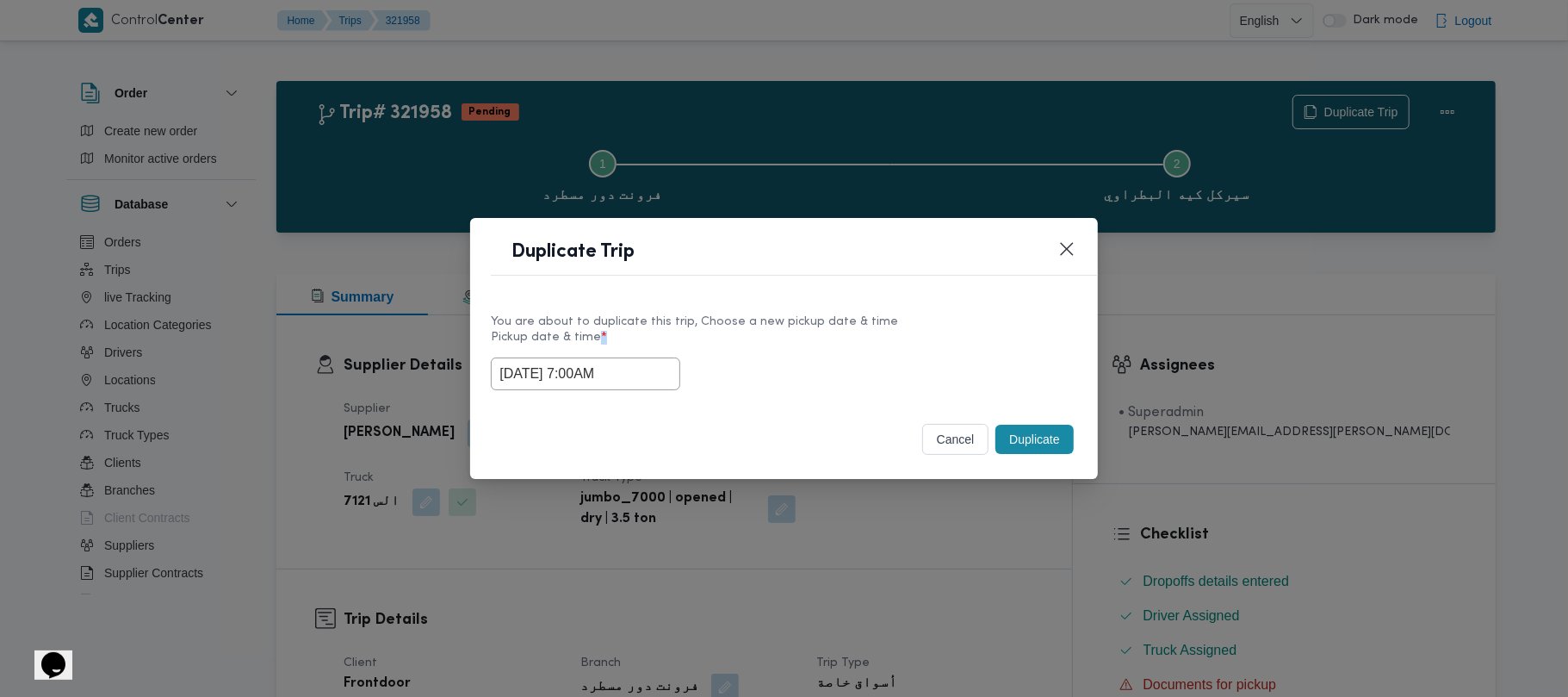 click on "Duplicate" at bounding box center (1034, 439) 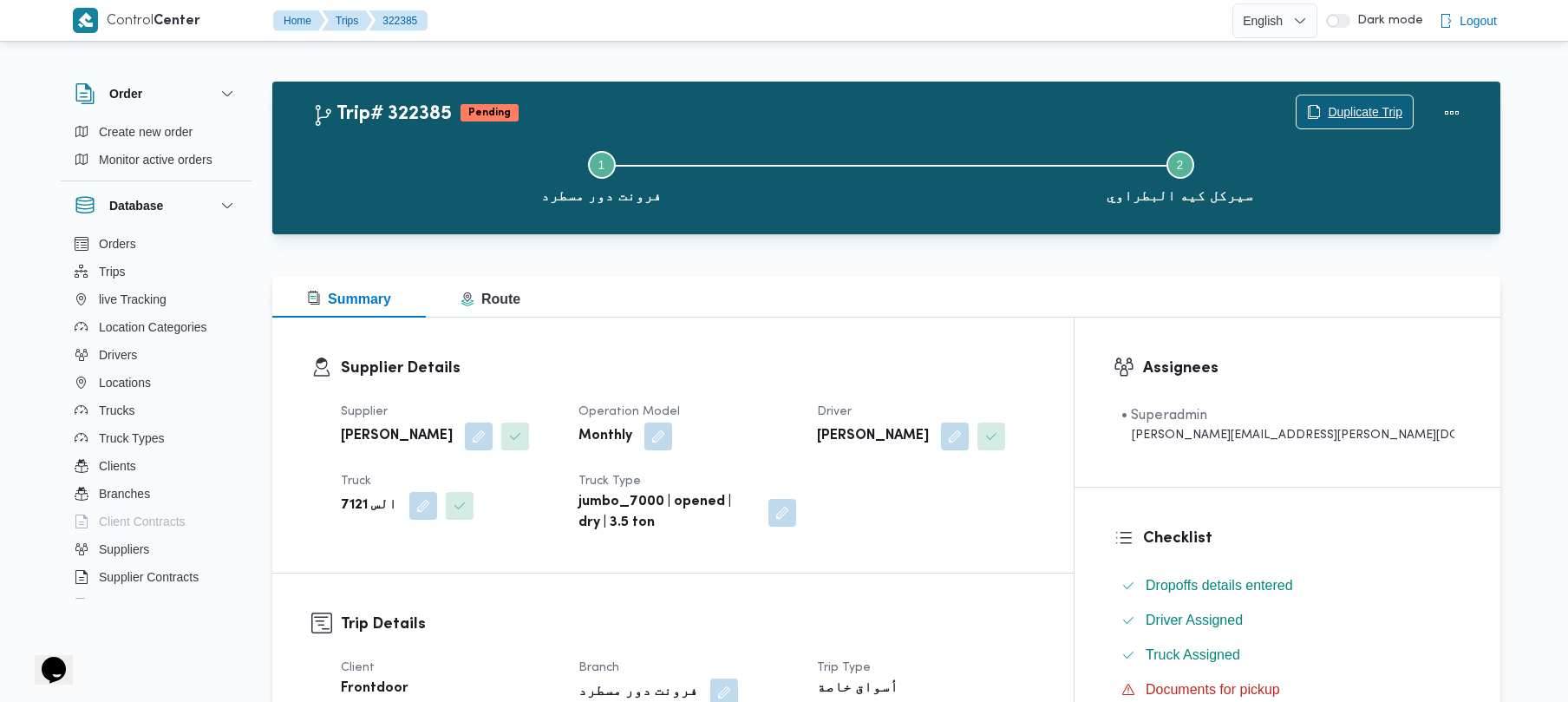 click on "Duplicate Trip" at bounding box center (1365, 112) 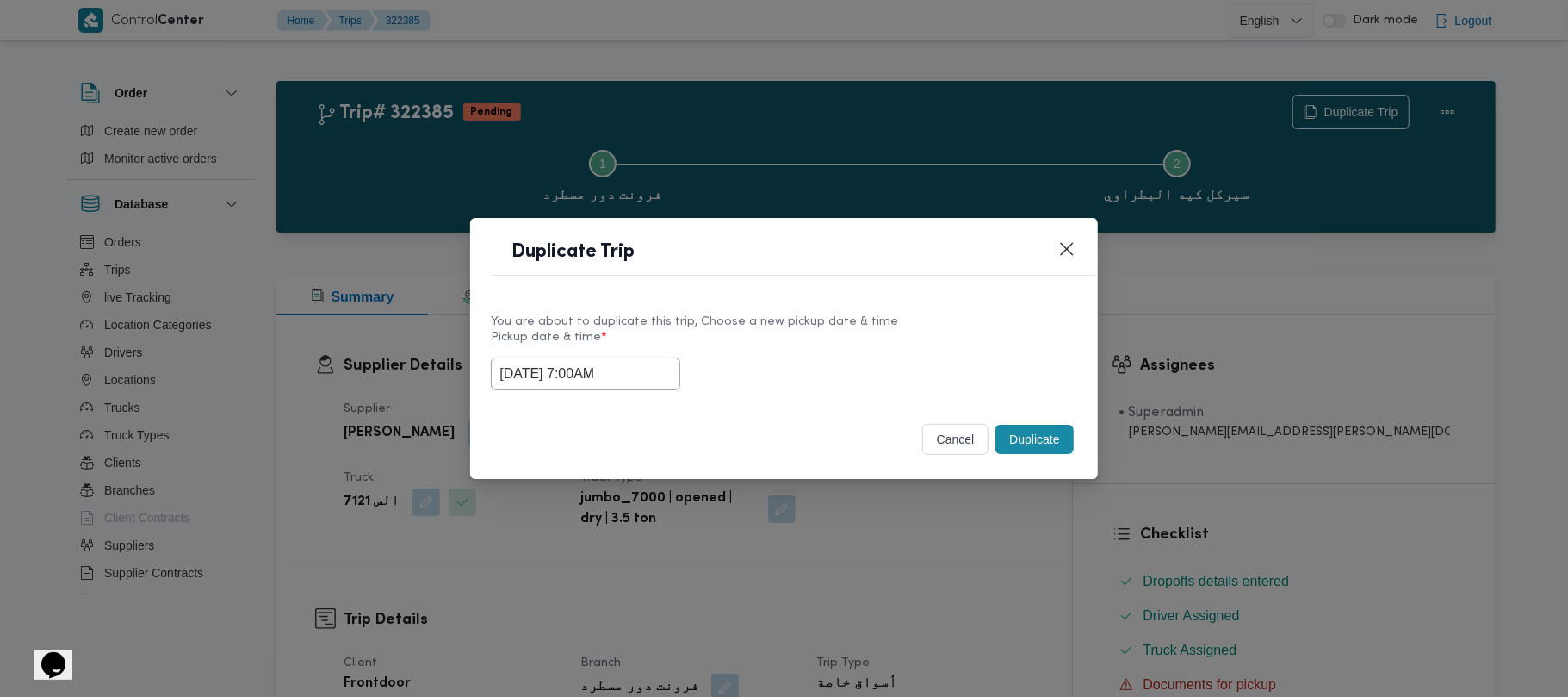 click on "05/07/2025 7:00AM" at bounding box center [586, 374] 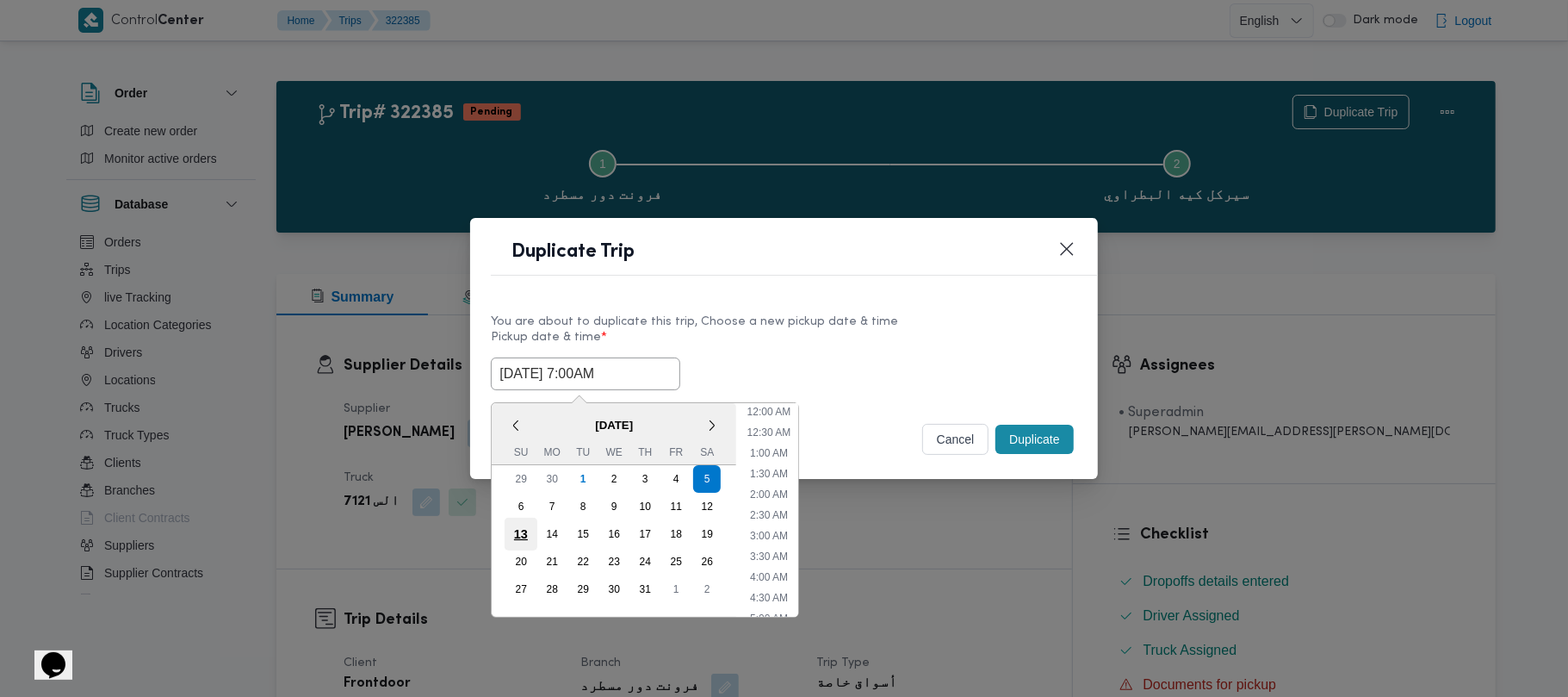 scroll, scrollTop: 193, scrollLeft: 0, axis: vertical 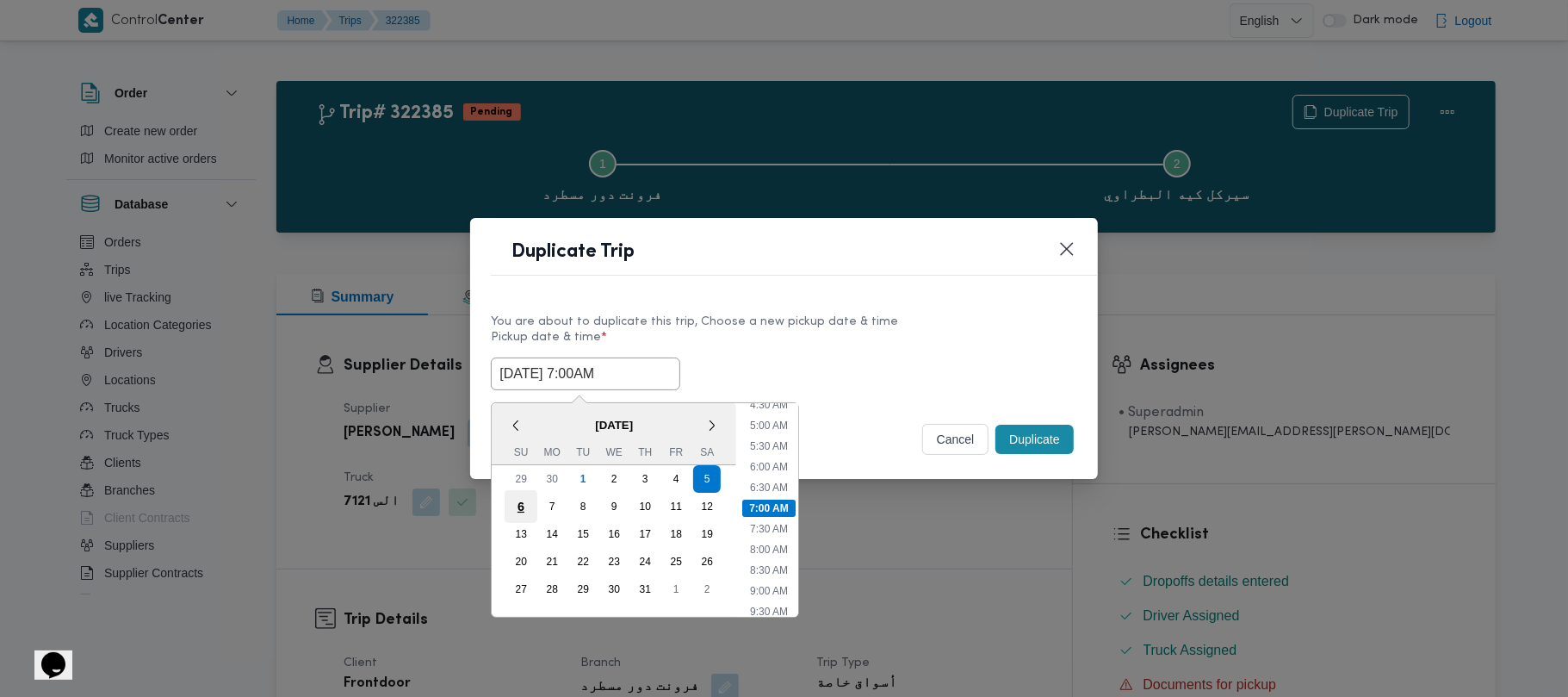 click on "6" at bounding box center (521, 507) 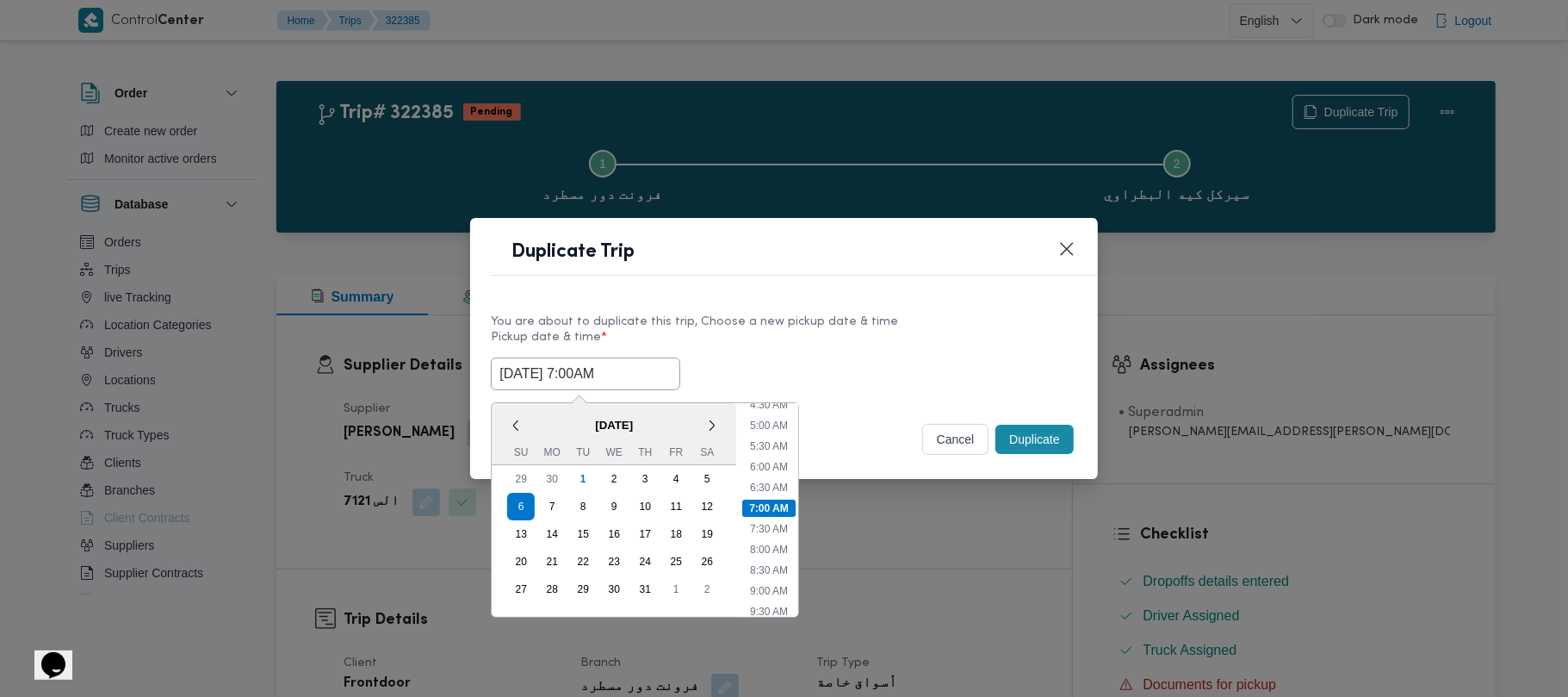 click on "Pickup date & time   *" at bounding box center (784, 344) 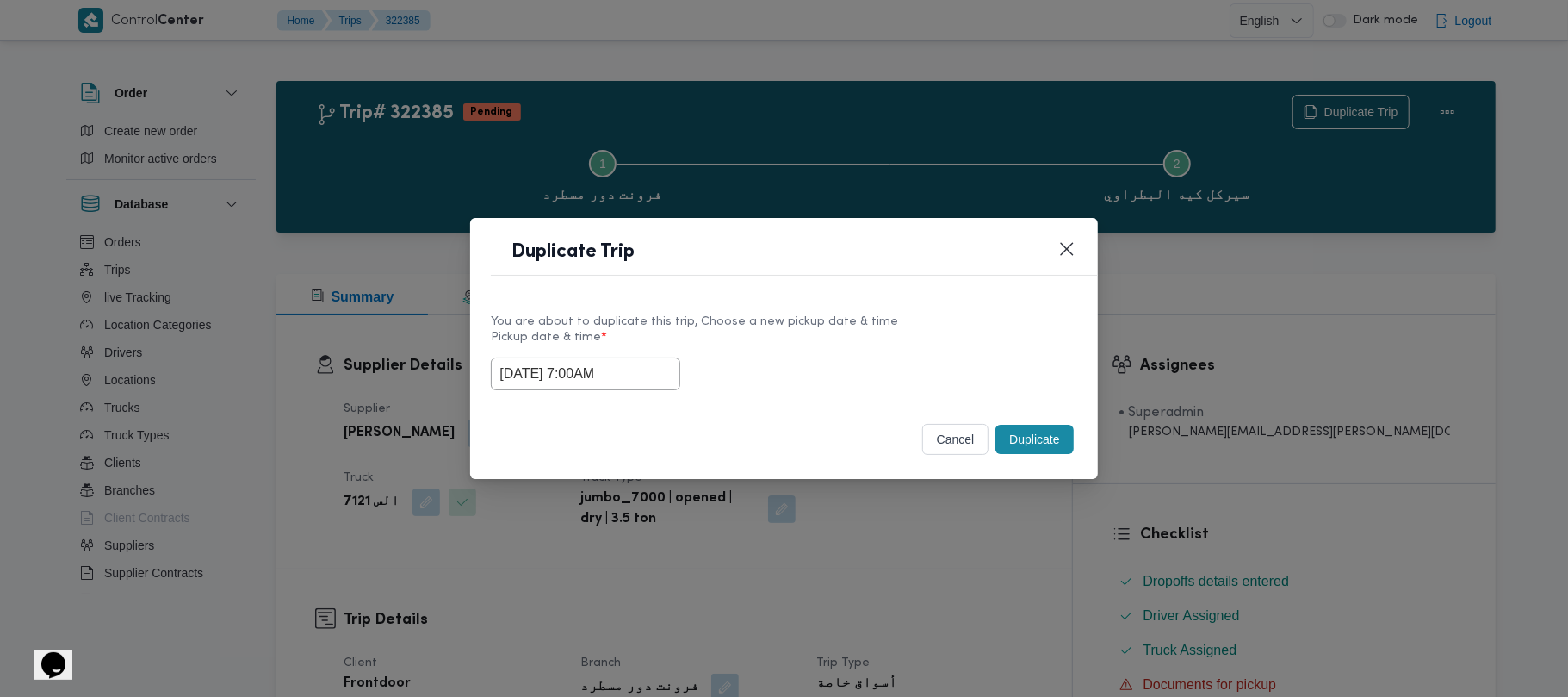 click on "Duplicate" at bounding box center (1034, 439) 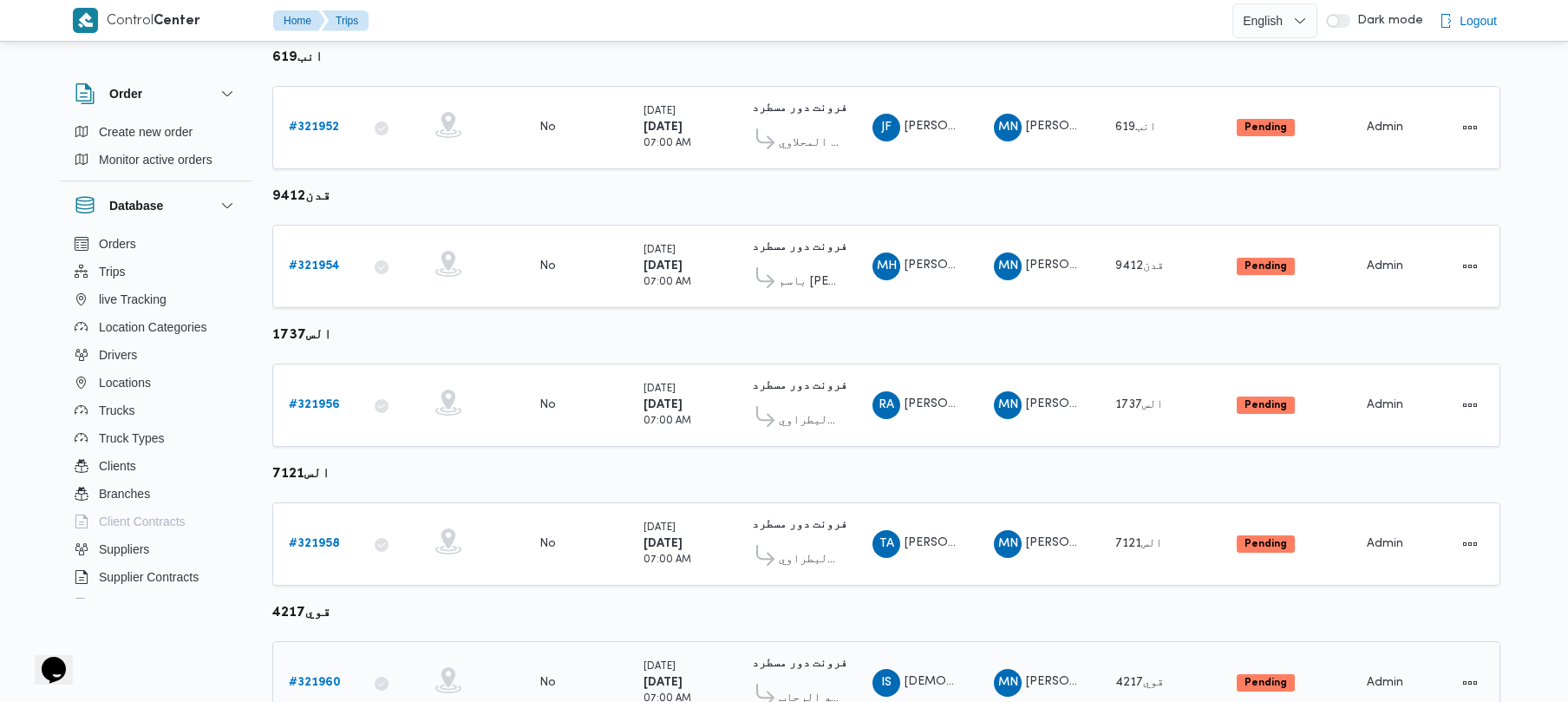 scroll, scrollTop: 310, scrollLeft: 0, axis: vertical 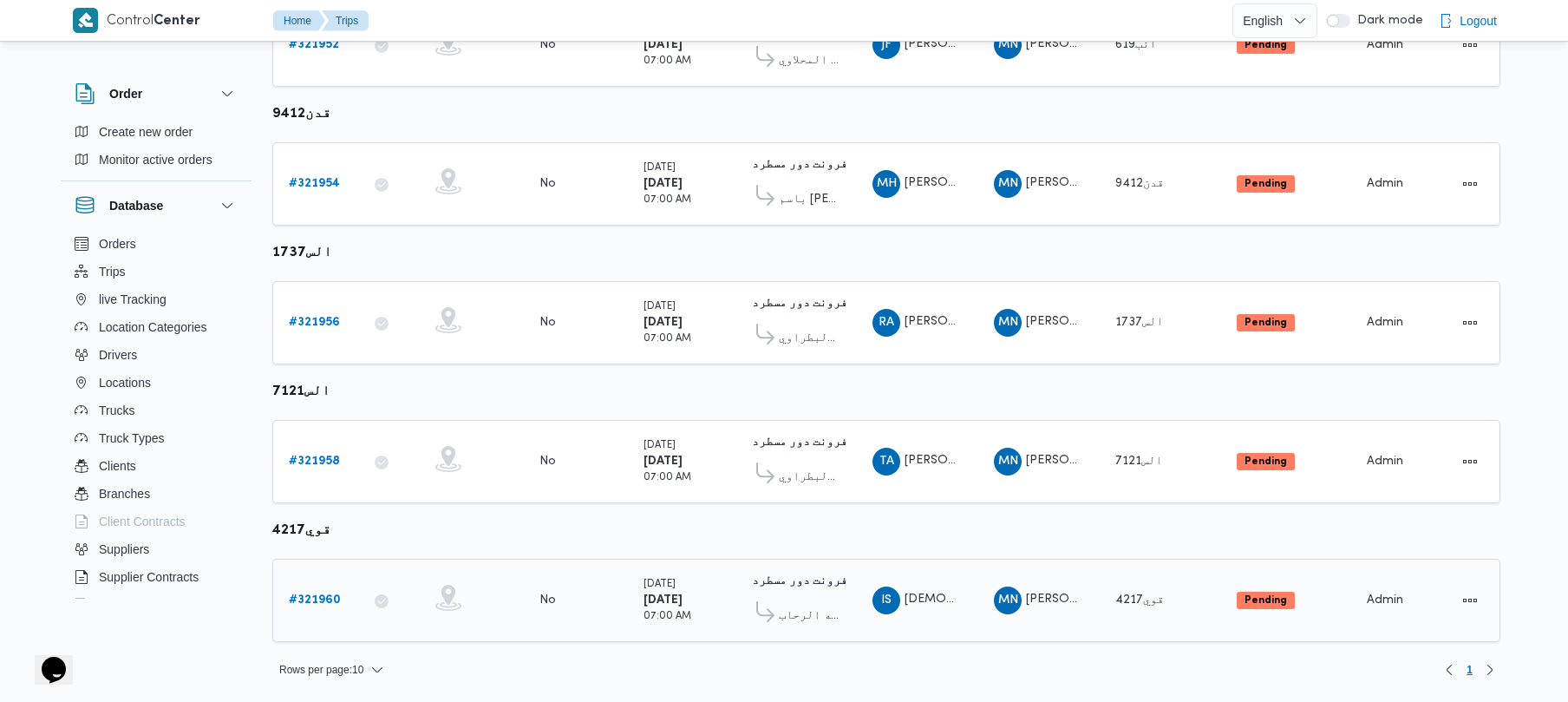 click on "# 321960" at bounding box center (315, 600) 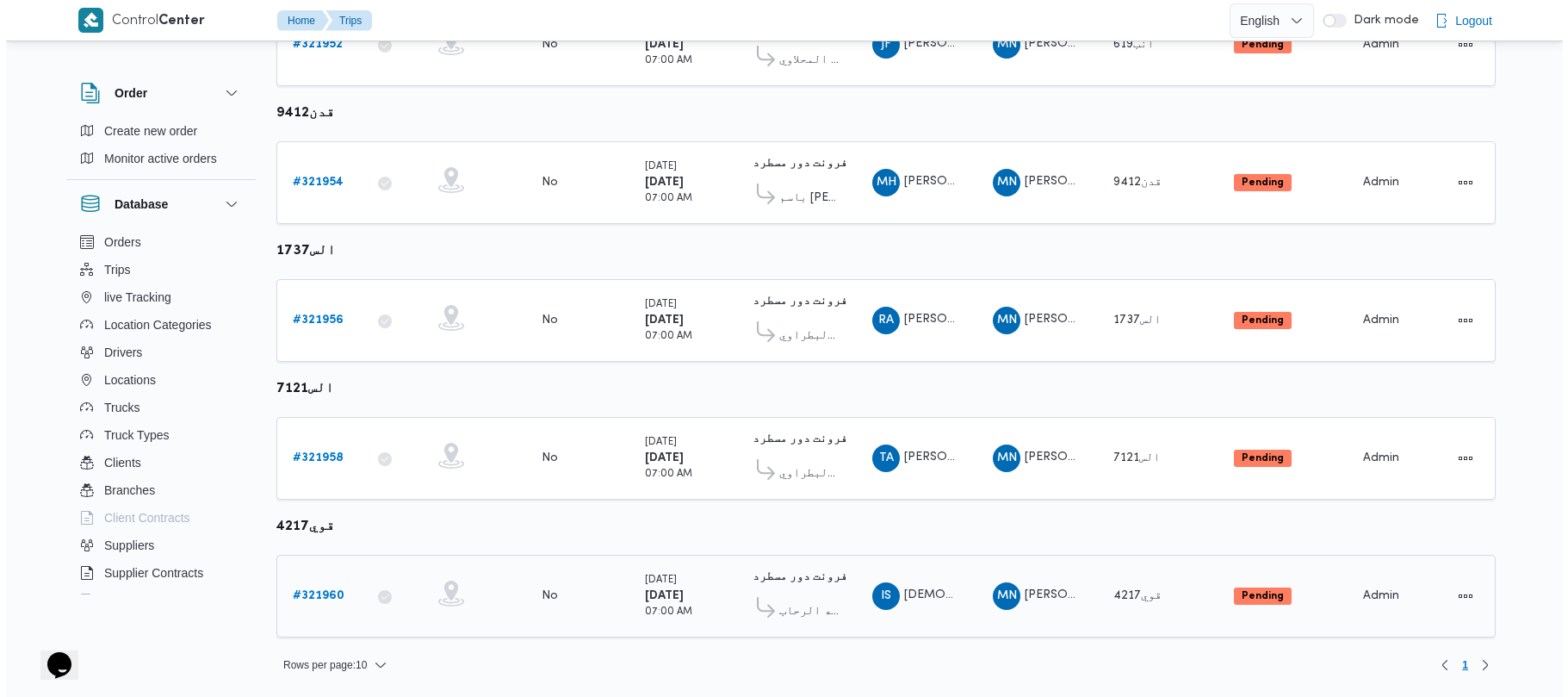 scroll, scrollTop: 0, scrollLeft: 0, axis: both 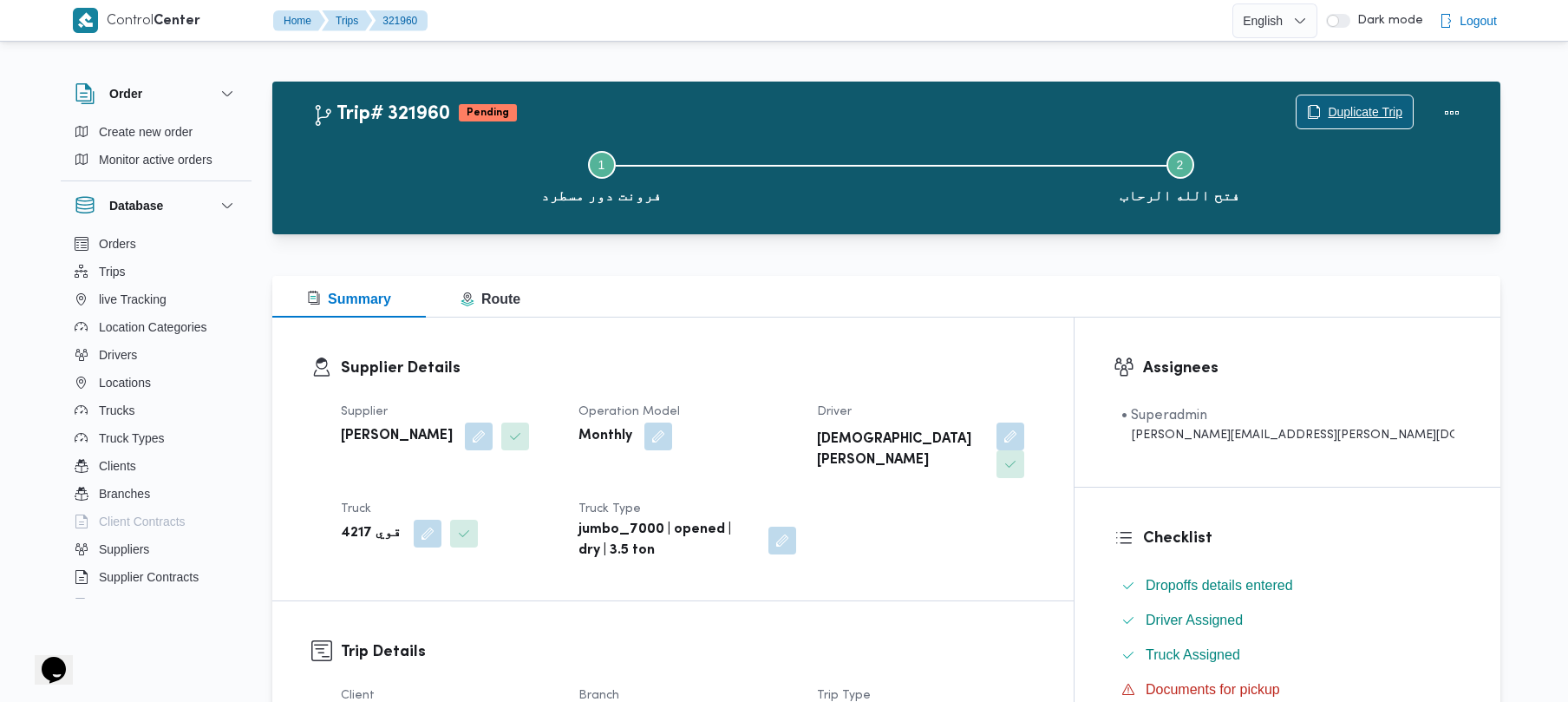 click on "Duplicate Trip" at bounding box center (1365, 112) 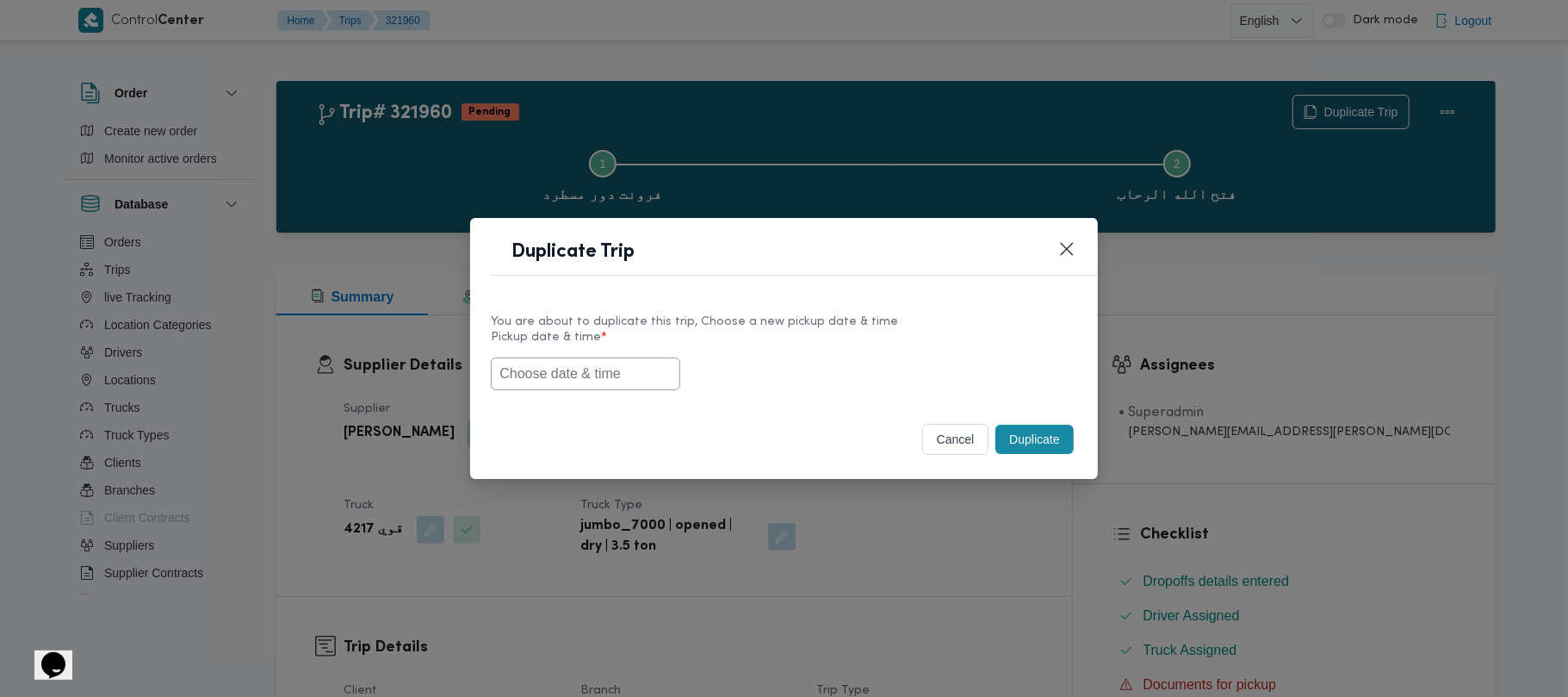 click at bounding box center [586, 374] 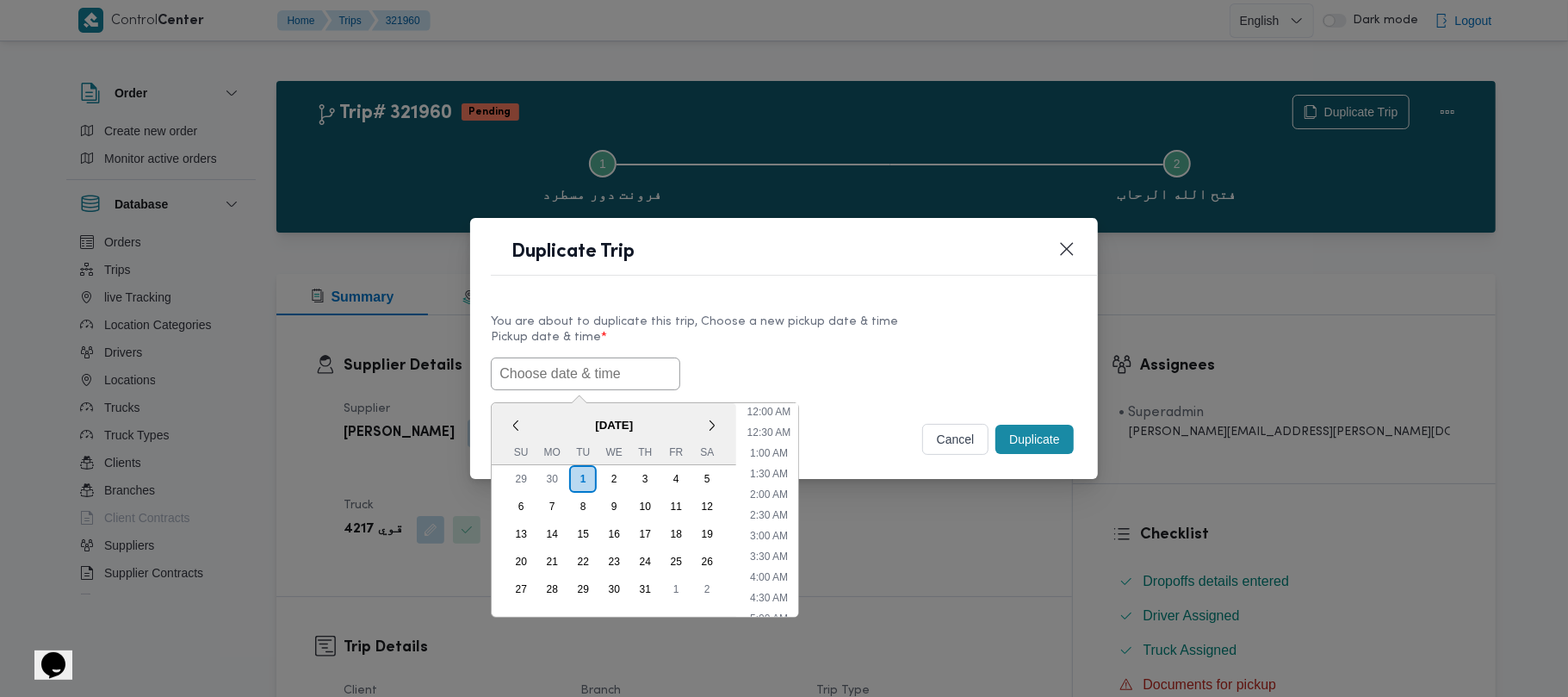 paste on "05/07/2025 7:00AM" 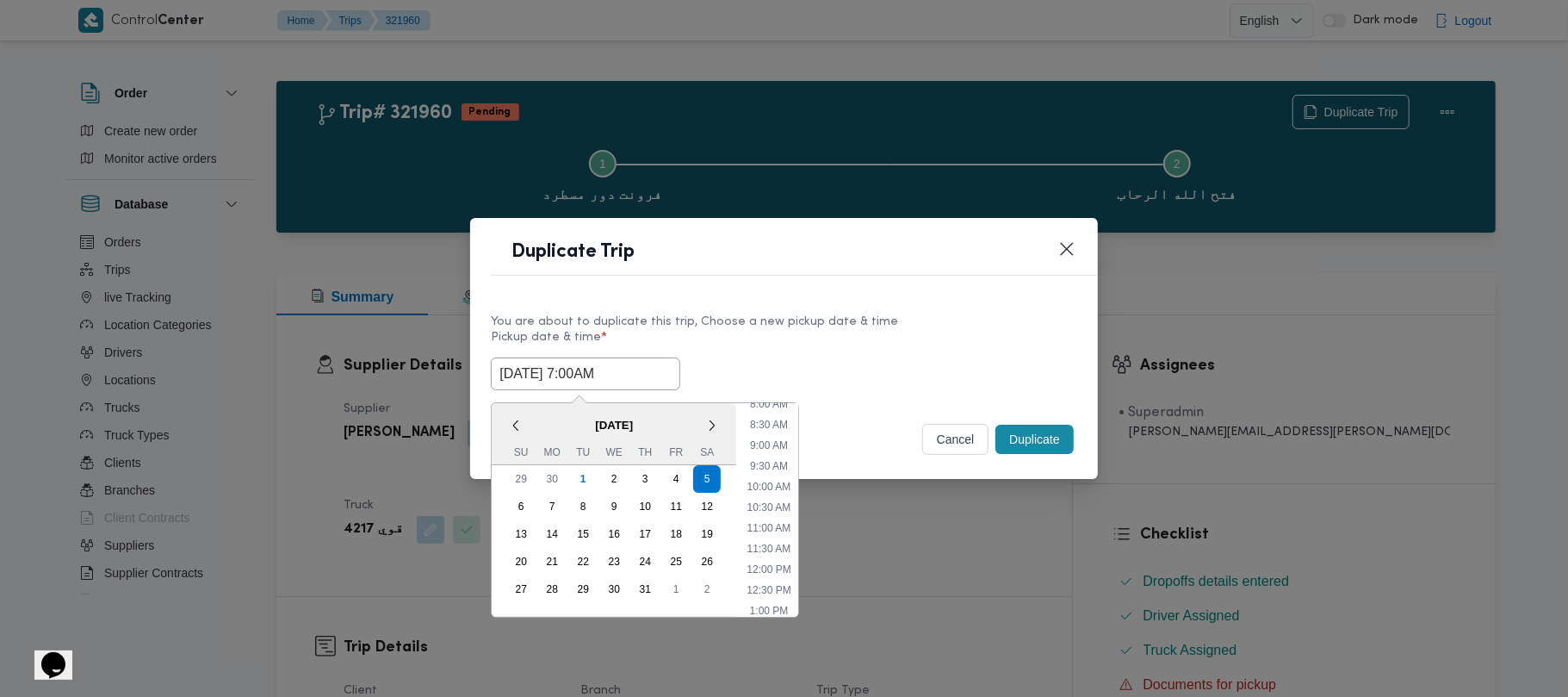 type on "05/07/2025 7:00AM" 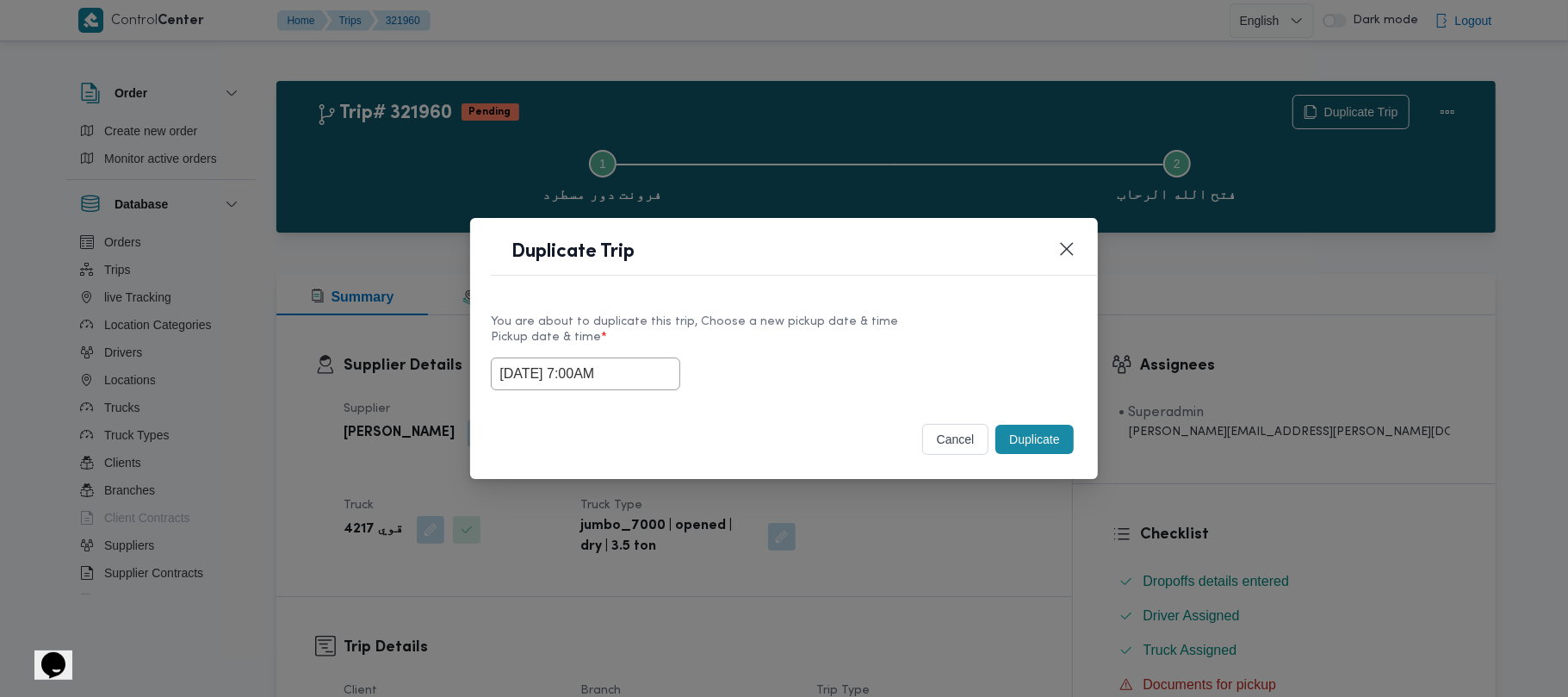 click on "Duplicate" at bounding box center [1034, 439] 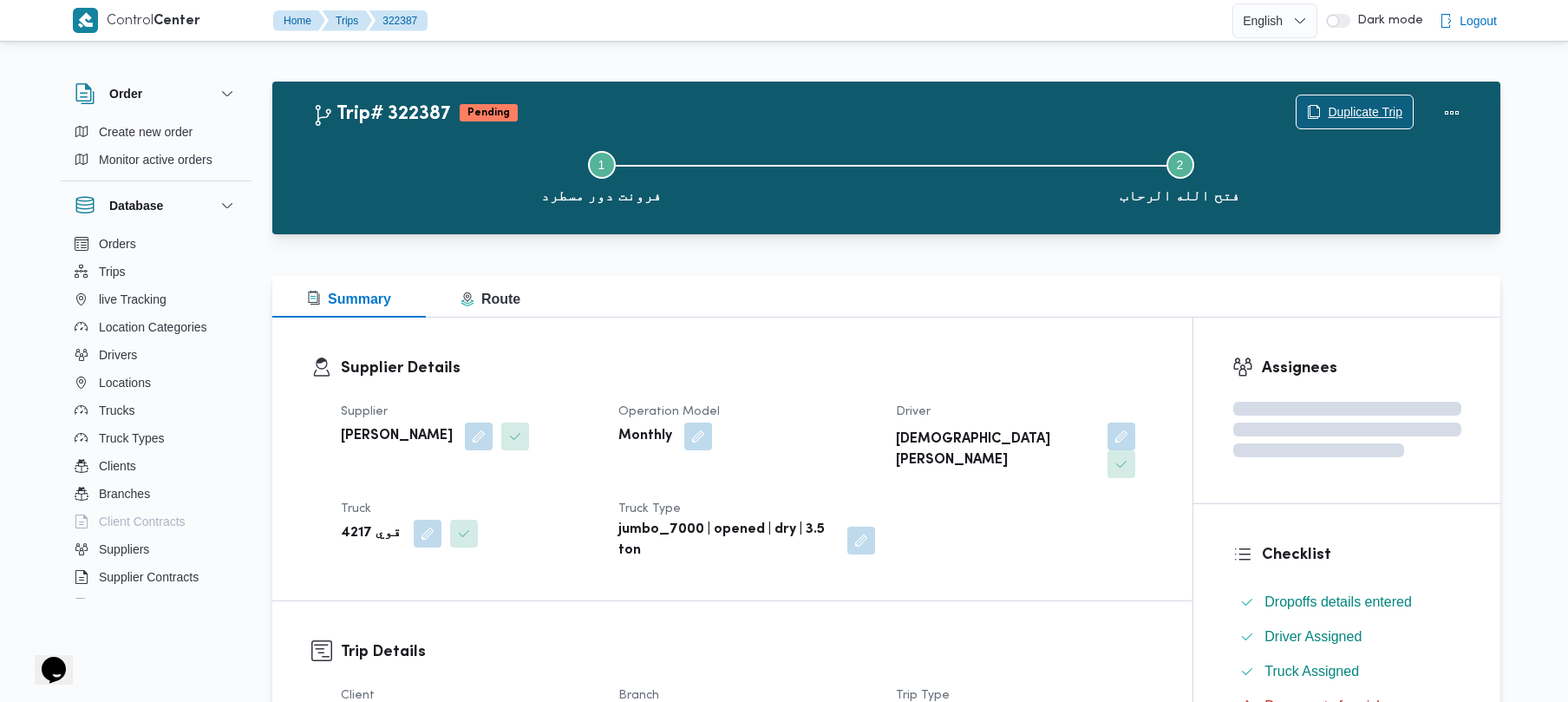 click on "Duplicate Trip" at bounding box center (1355, 112) 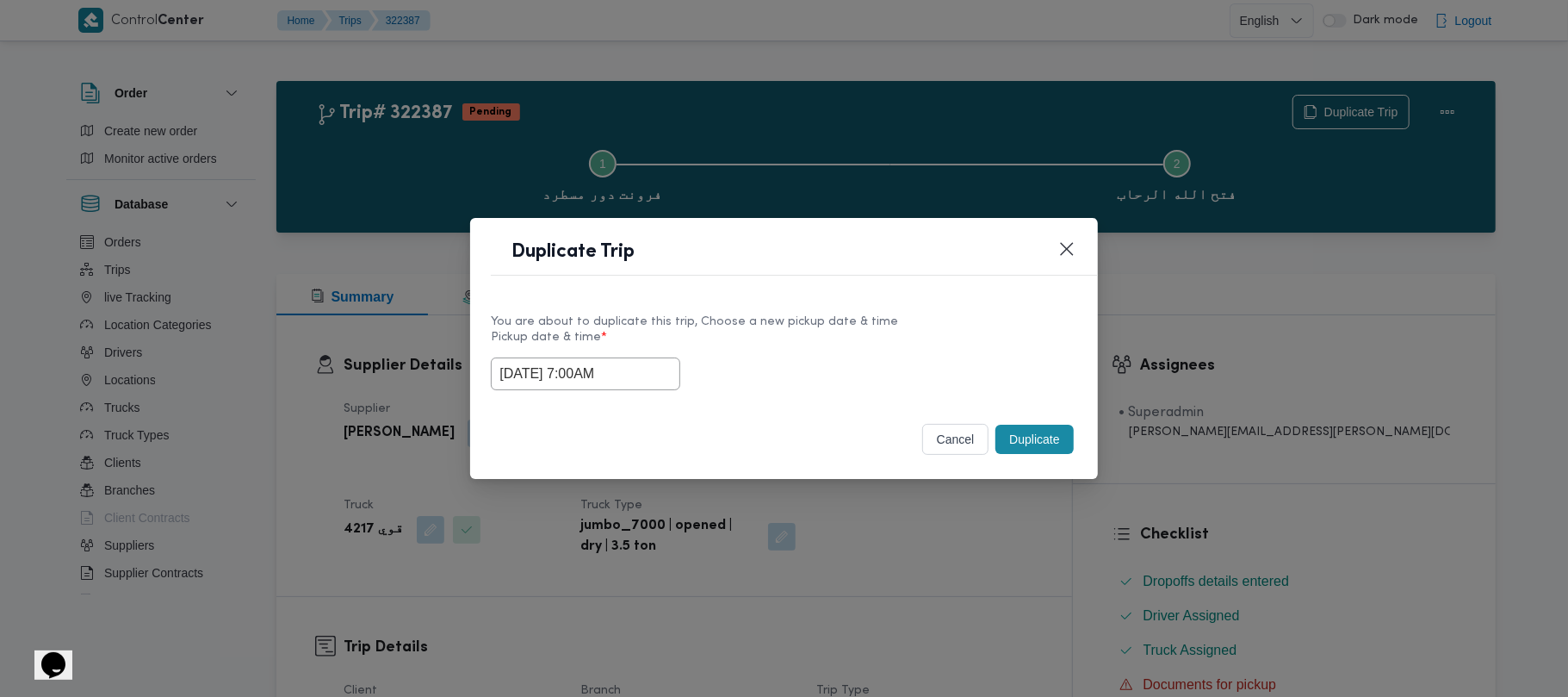 click on "05/07/2025 7:00AM" at bounding box center (586, 374) 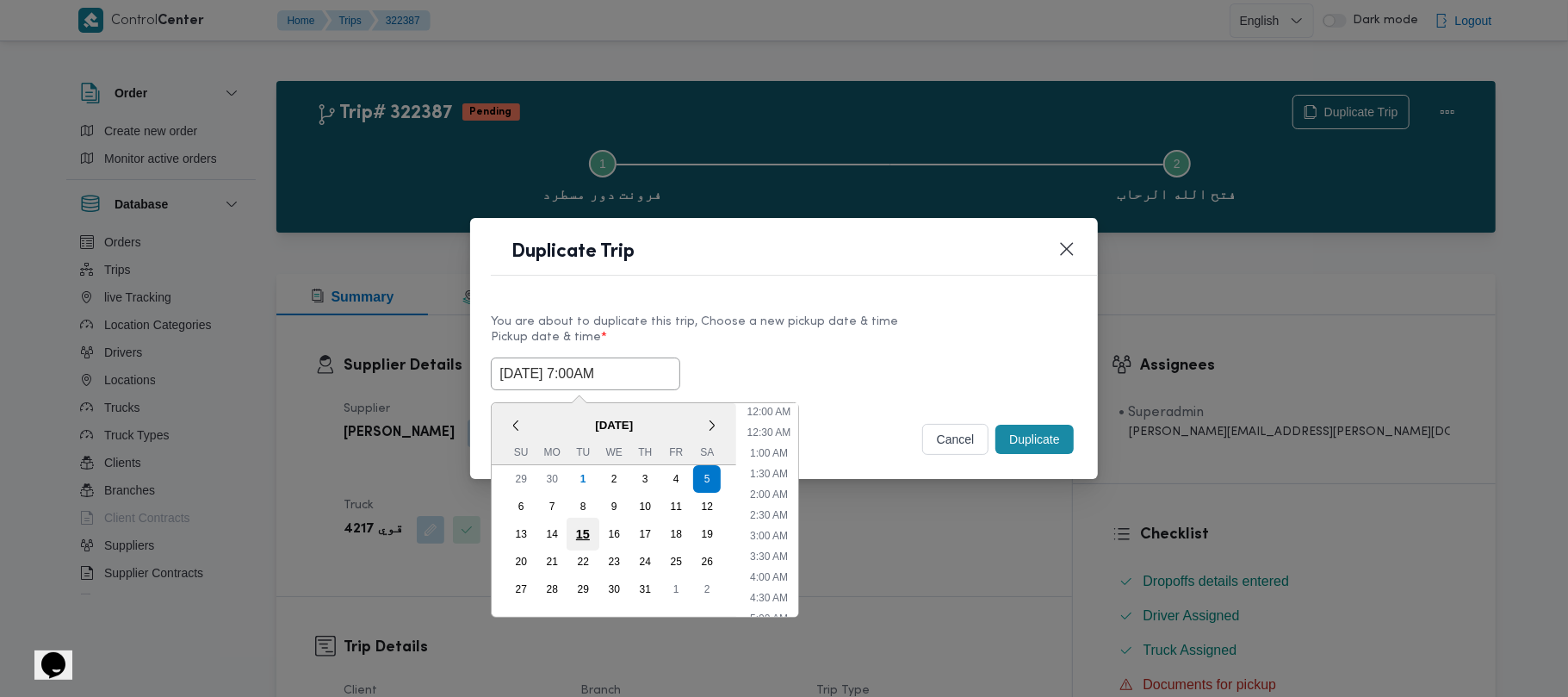 scroll, scrollTop: 193, scrollLeft: 0, axis: vertical 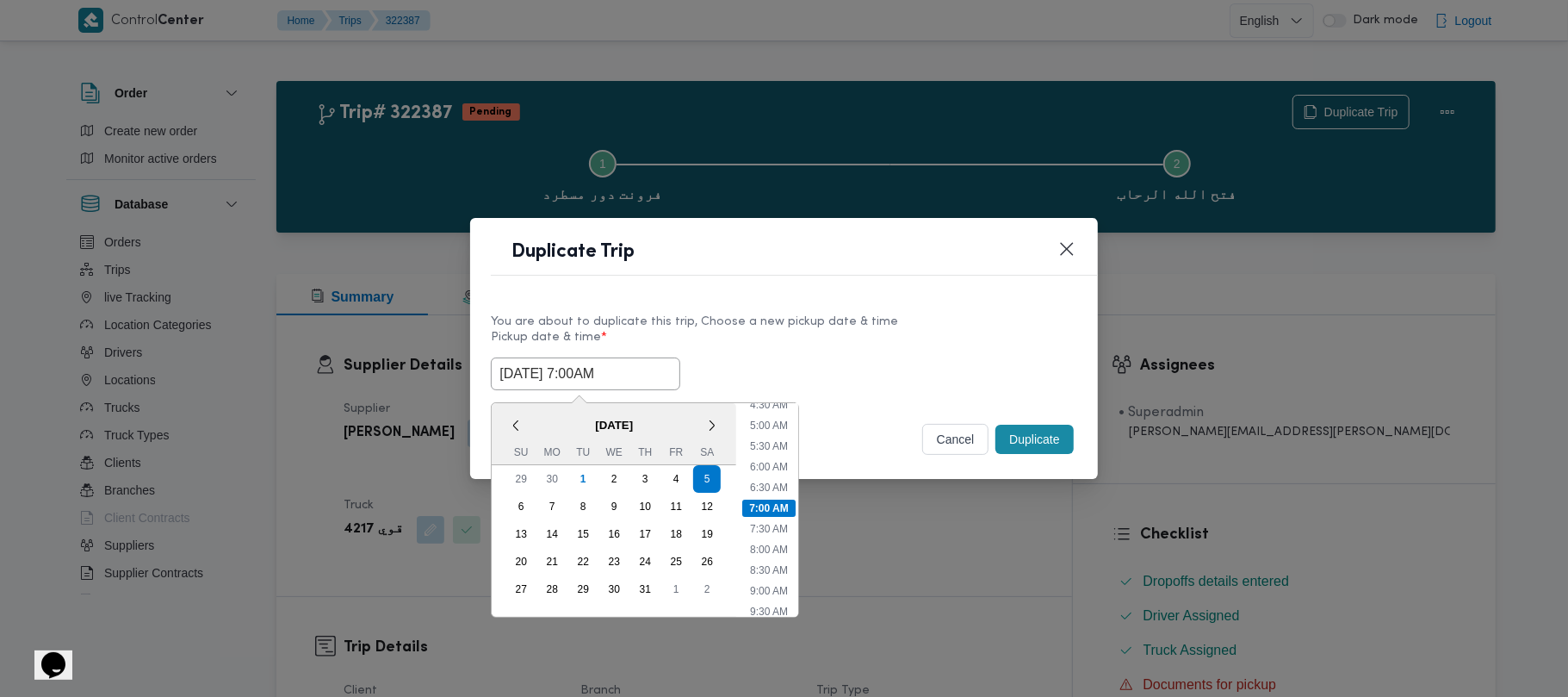 drag, startPoint x: 517, startPoint y: 503, endPoint x: 627, endPoint y: 462, distance: 117.3925 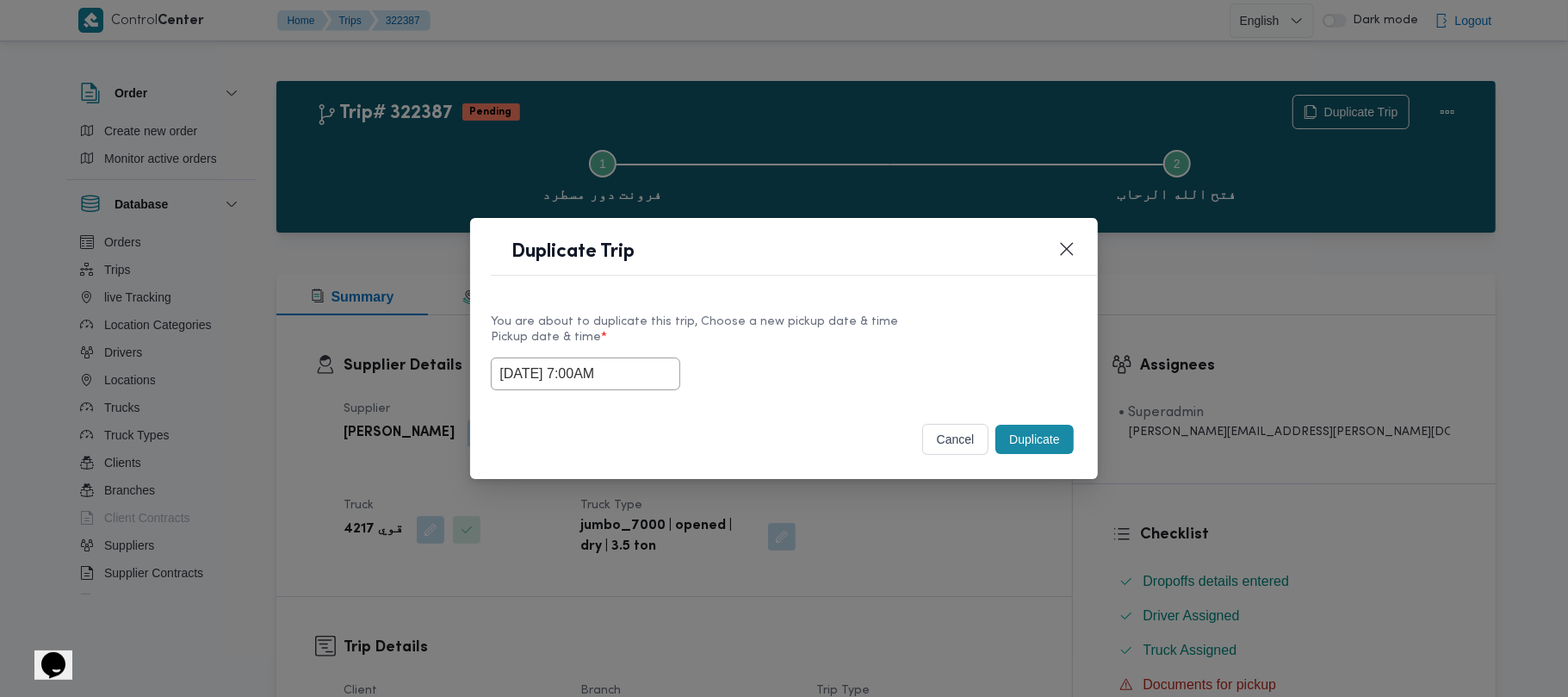 drag, startPoint x: 917, startPoint y: 281, endPoint x: 979, endPoint y: 398, distance: 132.41224 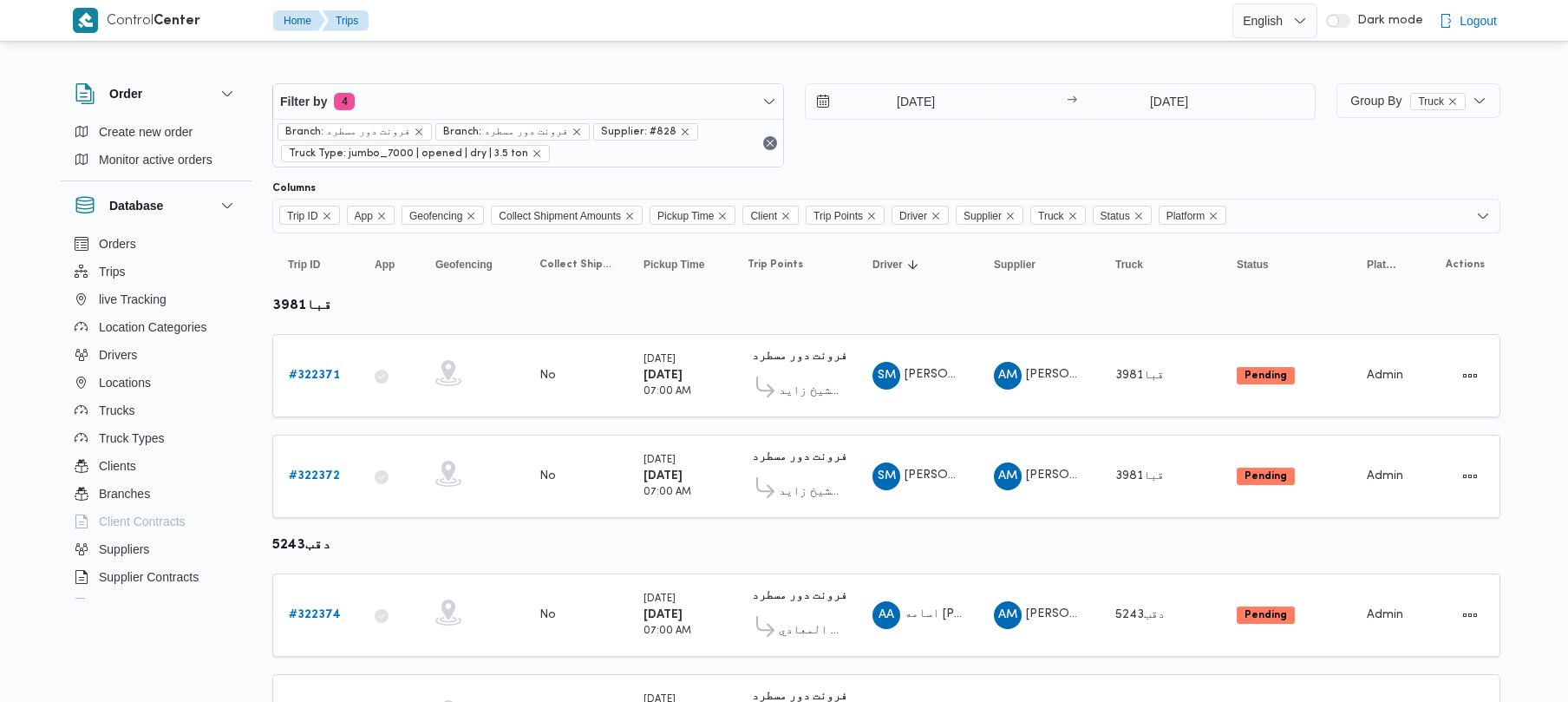 scroll, scrollTop: 0, scrollLeft: 0, axis: both 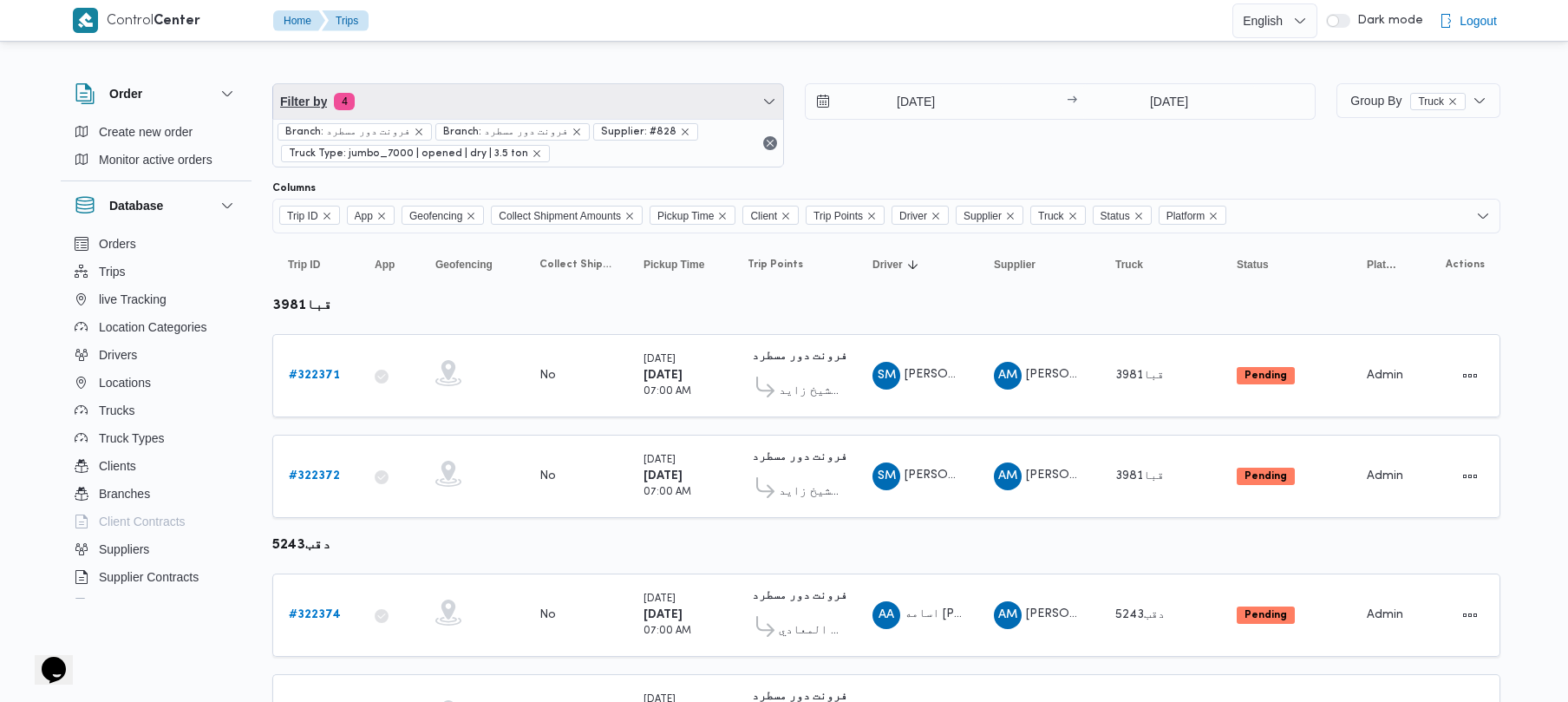 click on "Filter by 4" at bounding box center [528, 102] 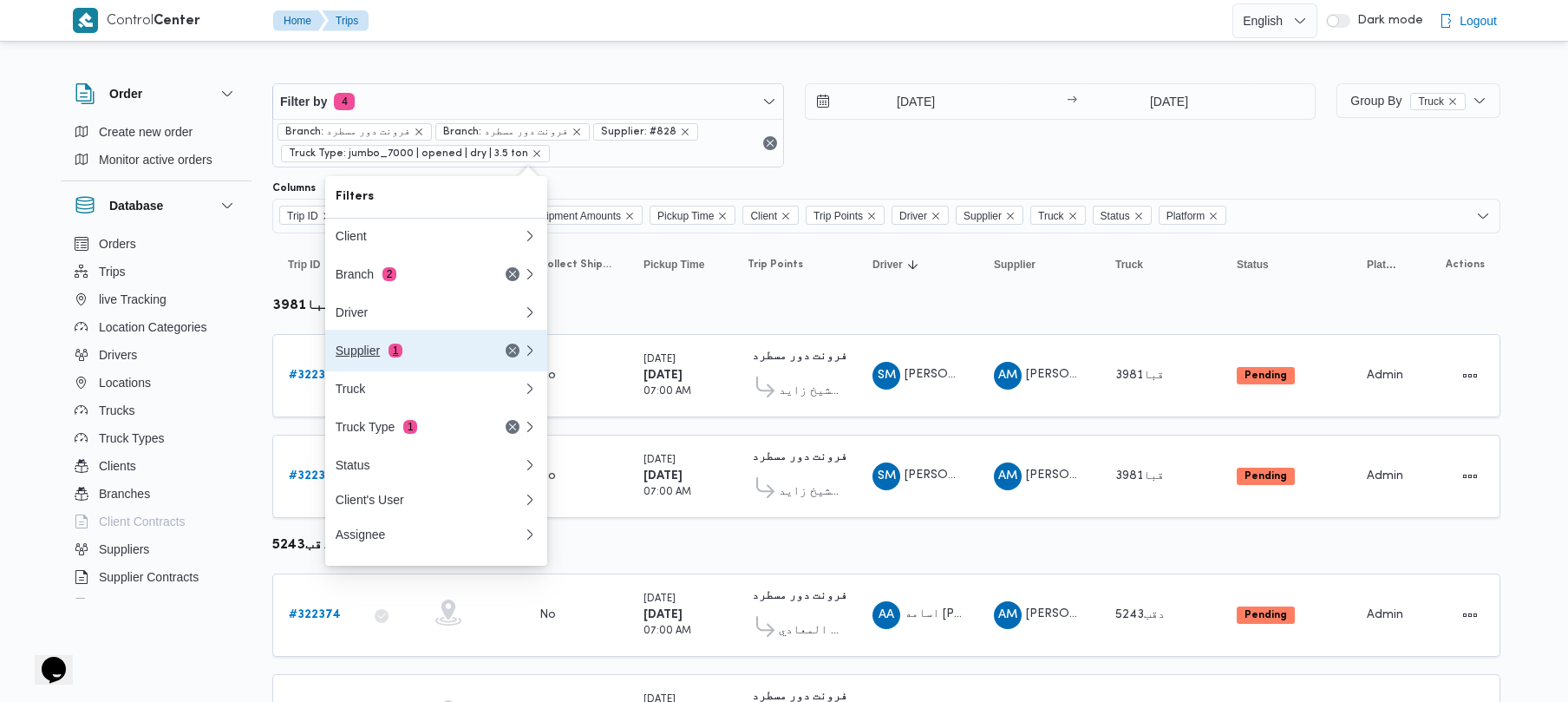 click on "Supplier 1" at bounding box center [408, 351] 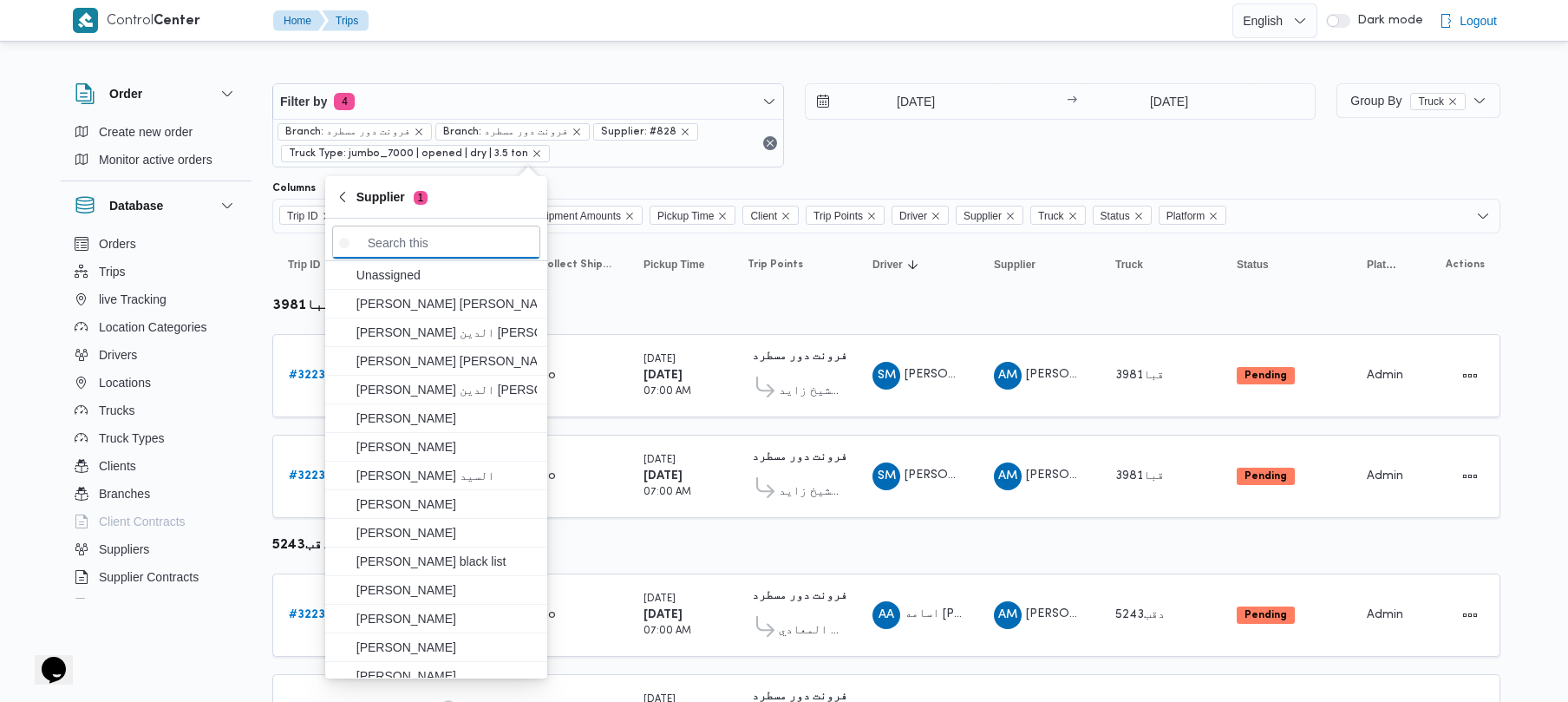 paste on "[PERSON_NAME]" 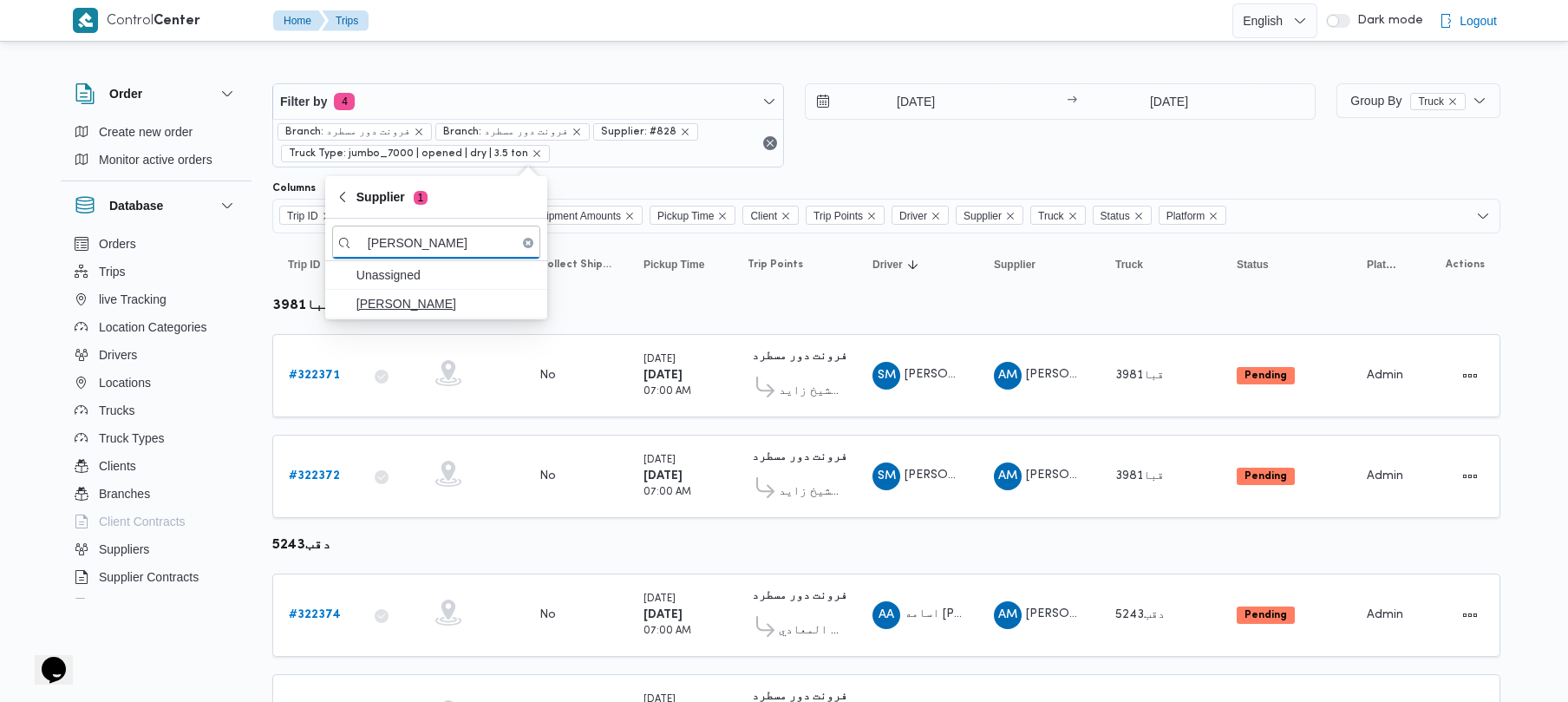 type on "[PERSON_NAME]" 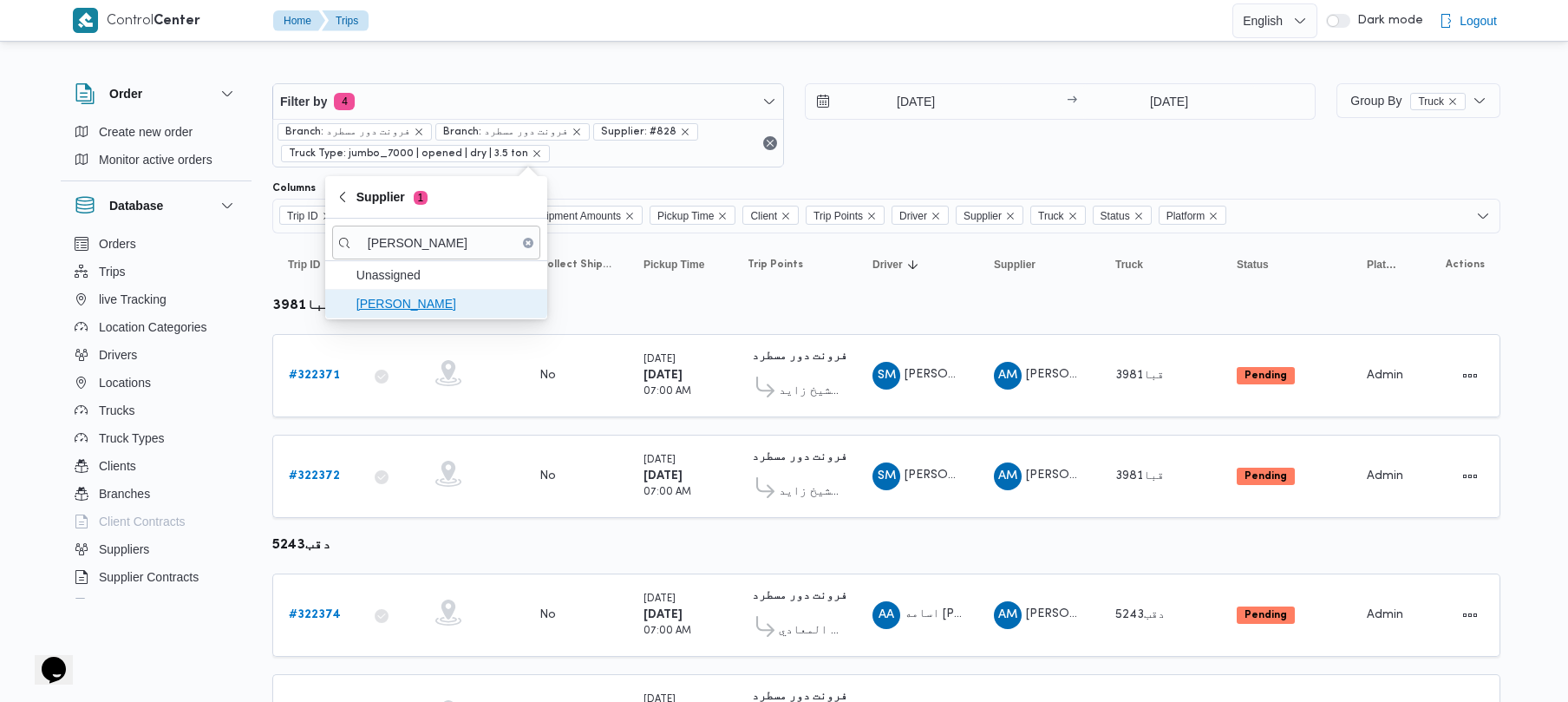 click on "[PERSON_NAME]" at bounding box center [447, 304] 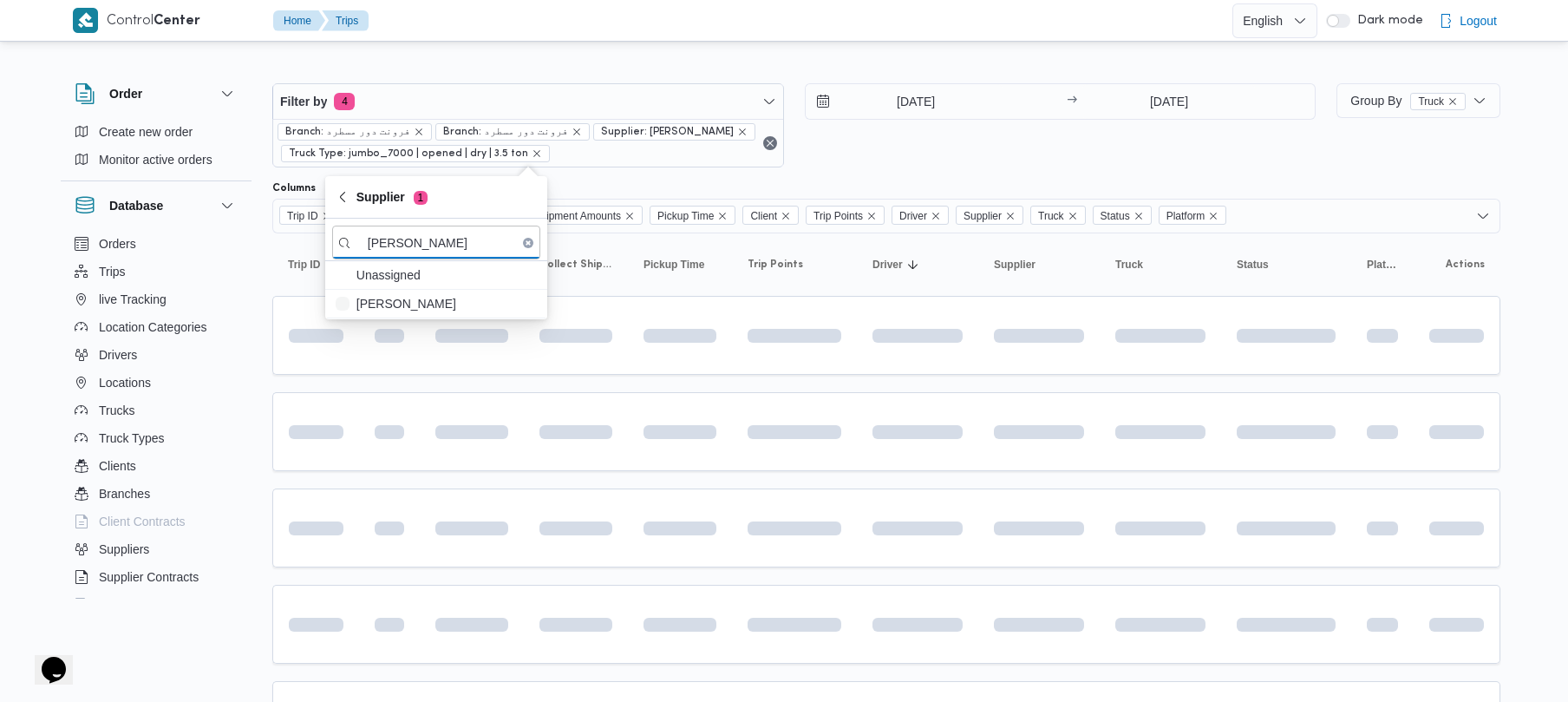 click on "[DATE] → [DATE]" at bounding box center [1061, 125] 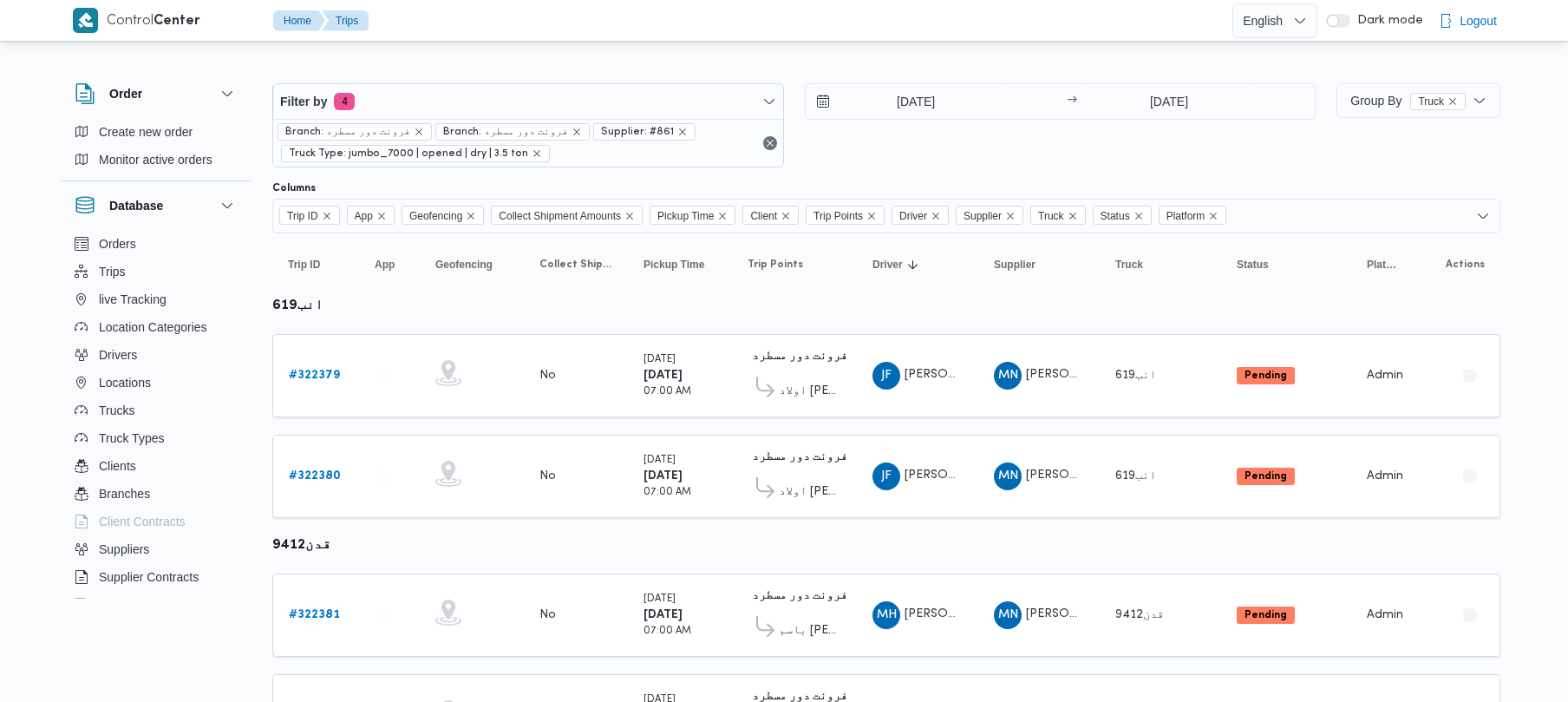 scroll, scrollTop: 0, scrollLeft: 0, axis: both 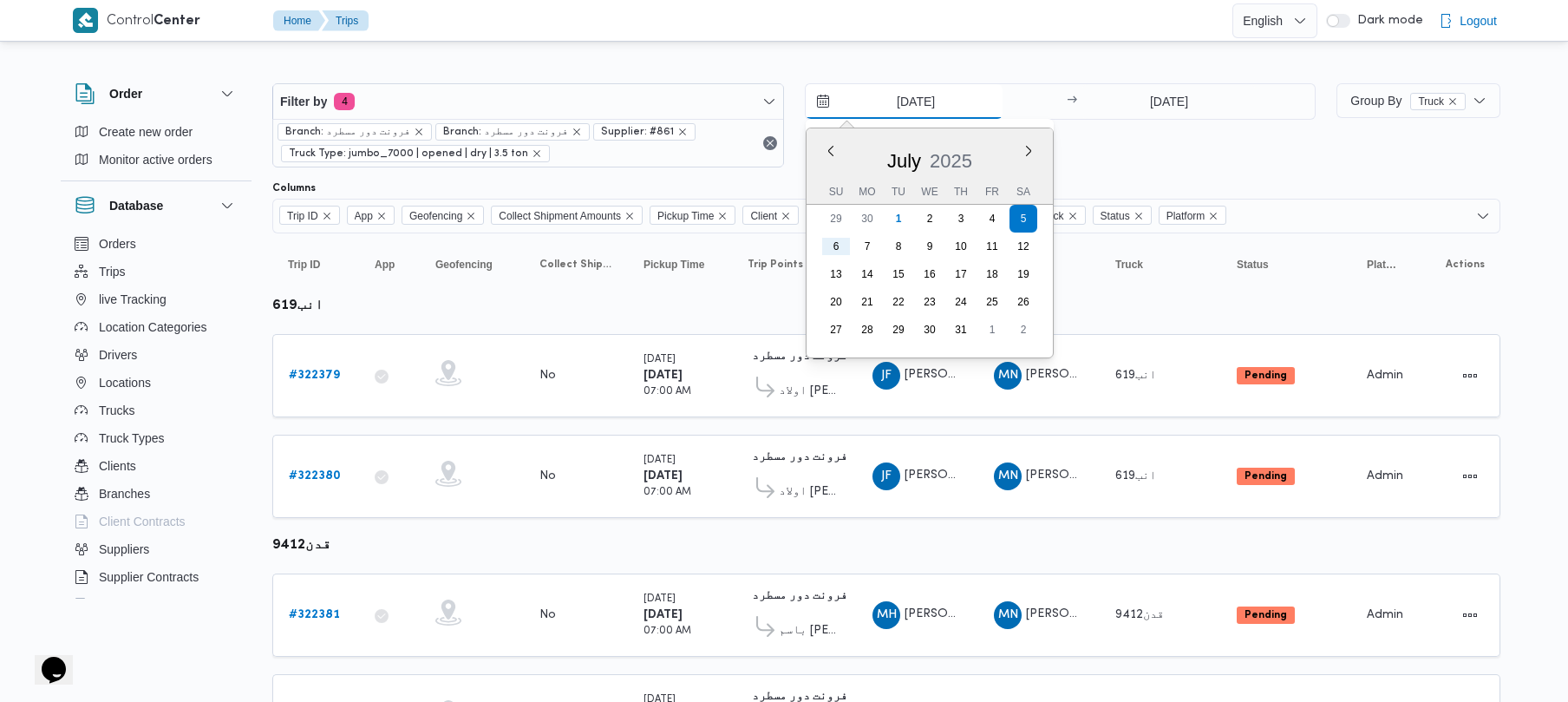 click on "[DATE]" at bounding box center (904, 102) 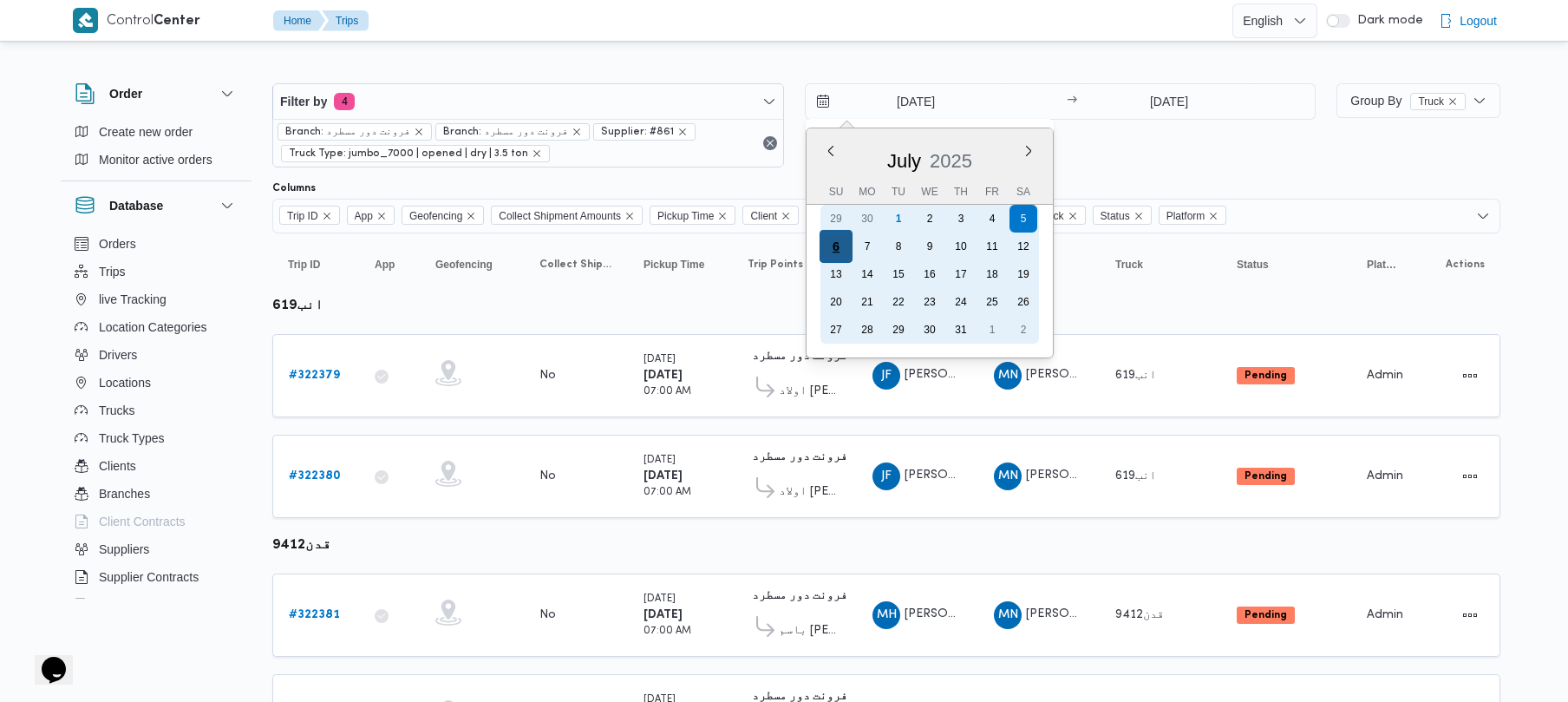 click on "6" at bounding box center [835, 246] 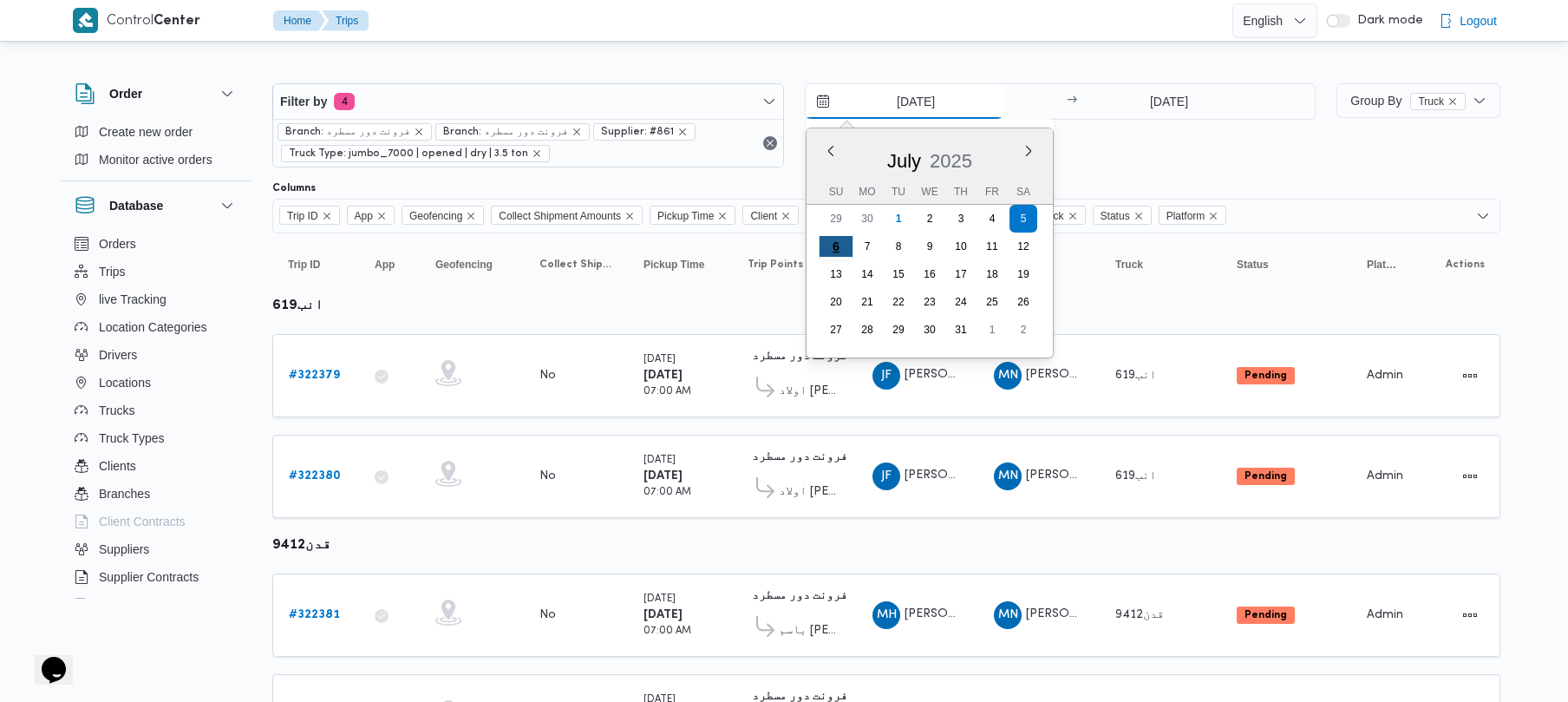 type on "[DATE]" 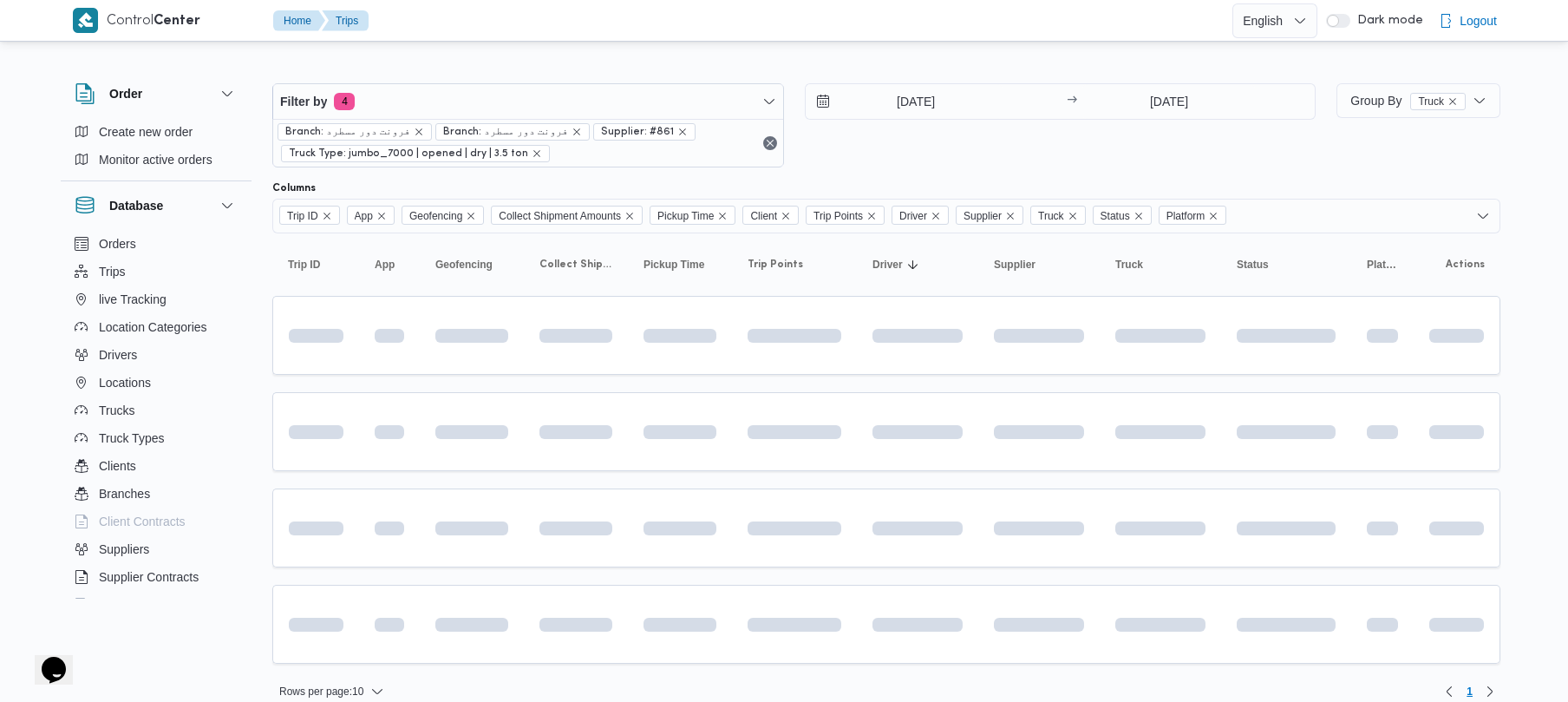 click on "6/7/2025 → 6/7/2025" at bounding box center (1061, 125) 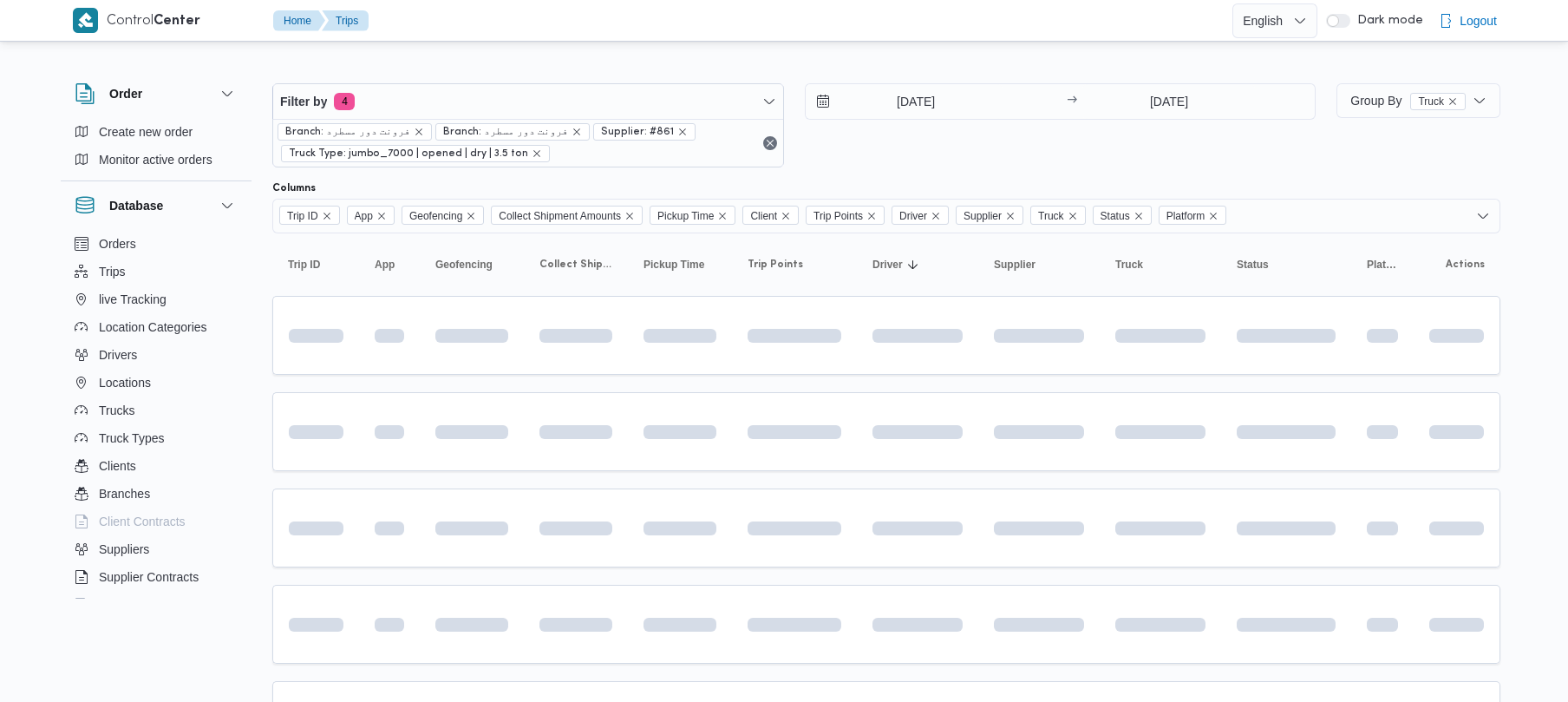 scroll, scrollTop: 0, scrollLeft: 0, axis: both 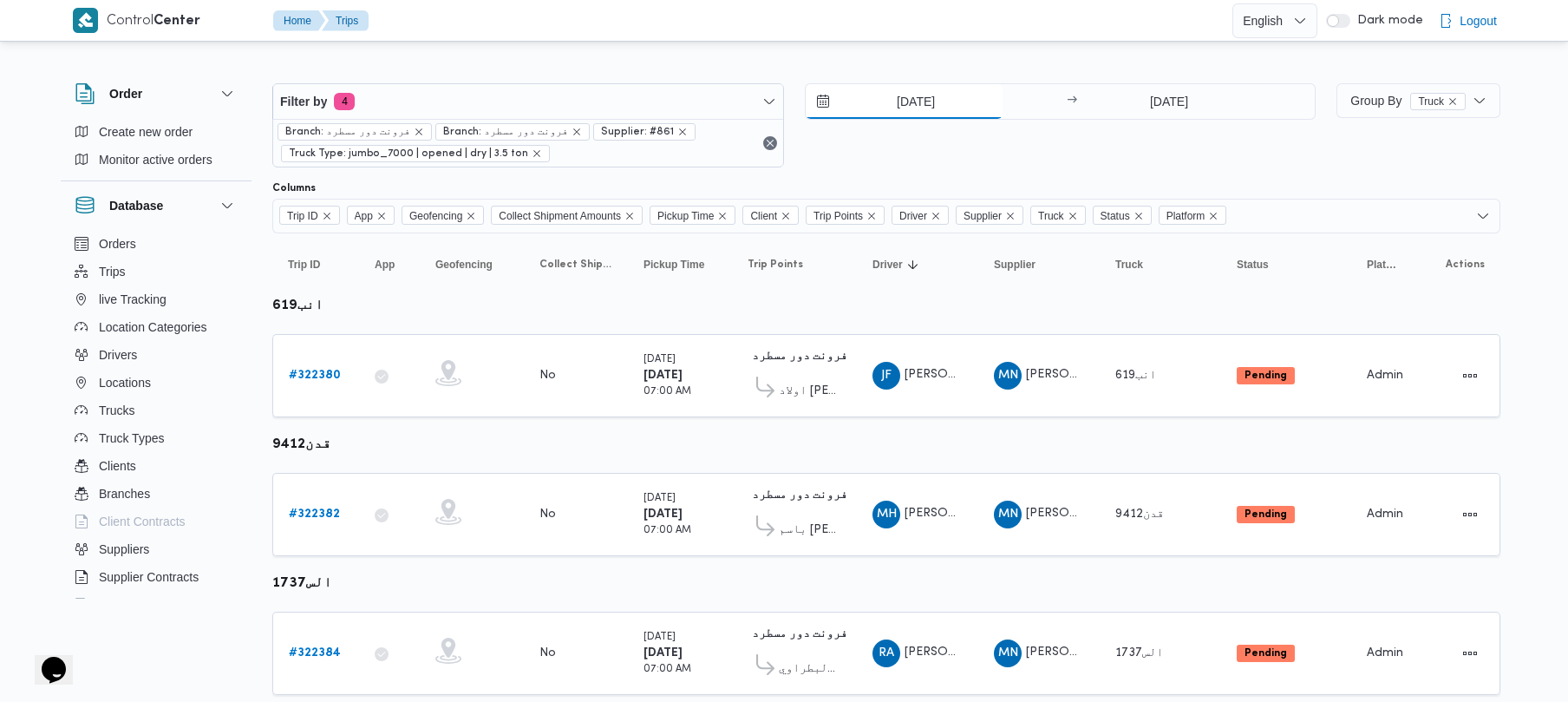 click on "[DATE]" at bounding box center (904, 102) 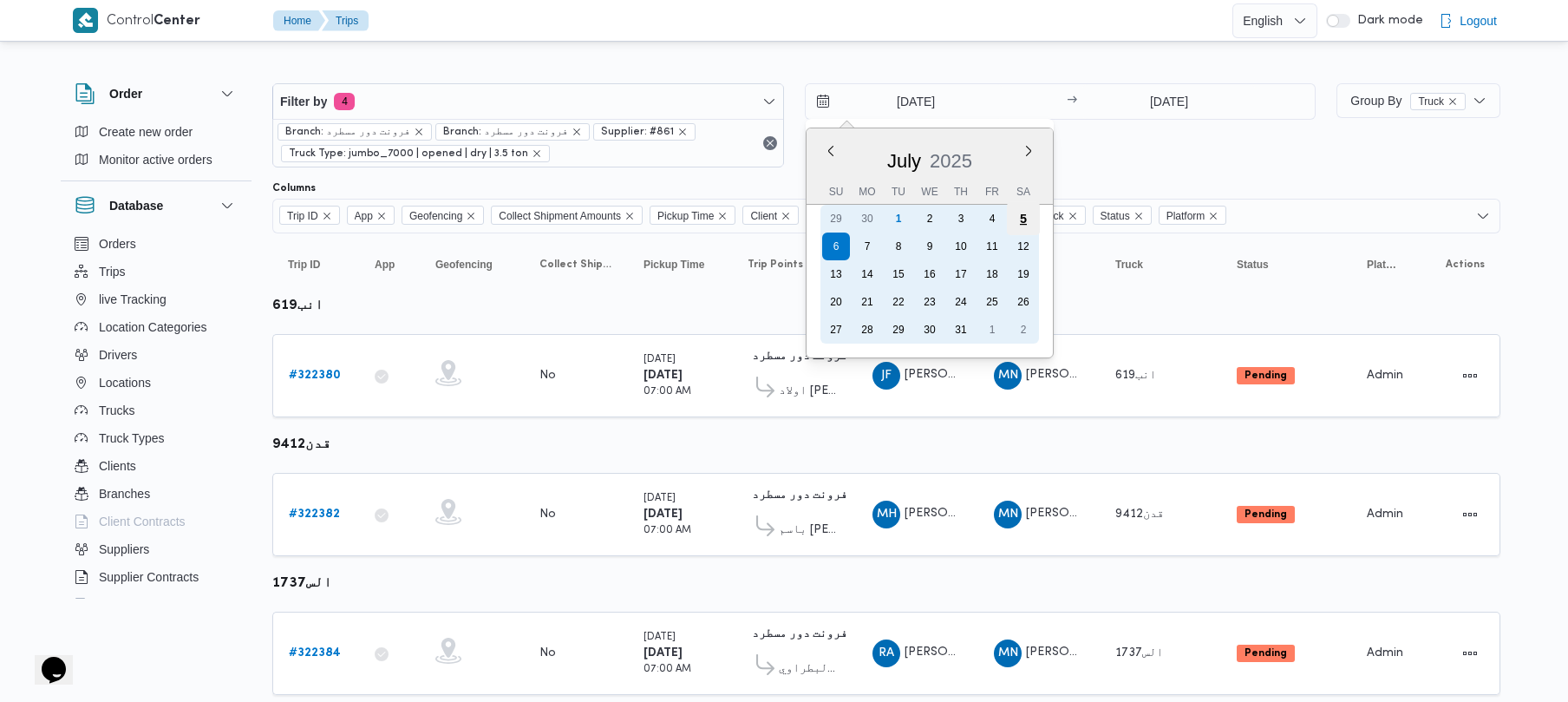 click on "5" at bounding box center [1022, 219] 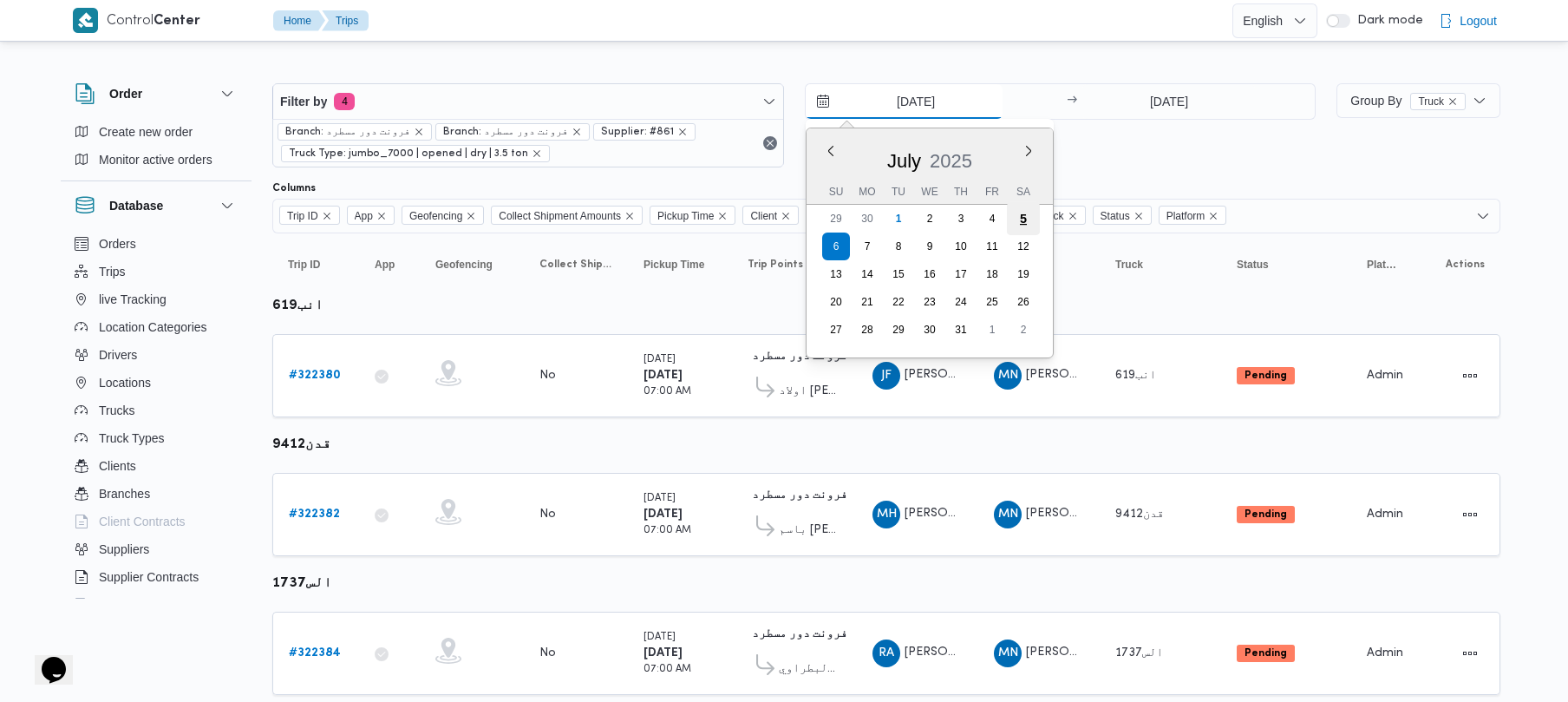 type on "[DATE]" 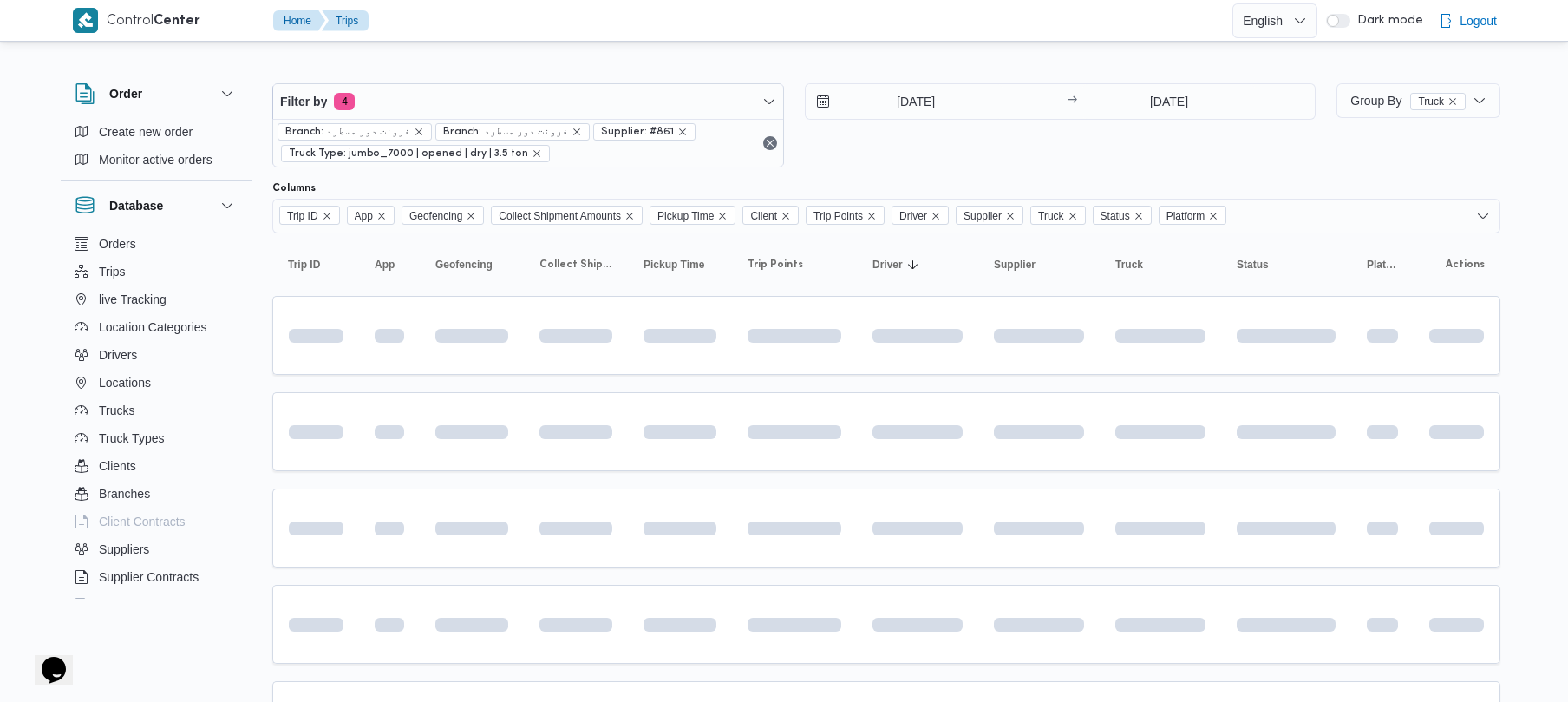 click on "Filter by 4 Branch: فرونت دور مسطرد Branch: فرونت دور مسطرد  Supplier: #861 Truck Type: jumbo_7000 | opened | dry | 3.5 ton [DATE] → [DATE]" at bounding box center [794, 125] 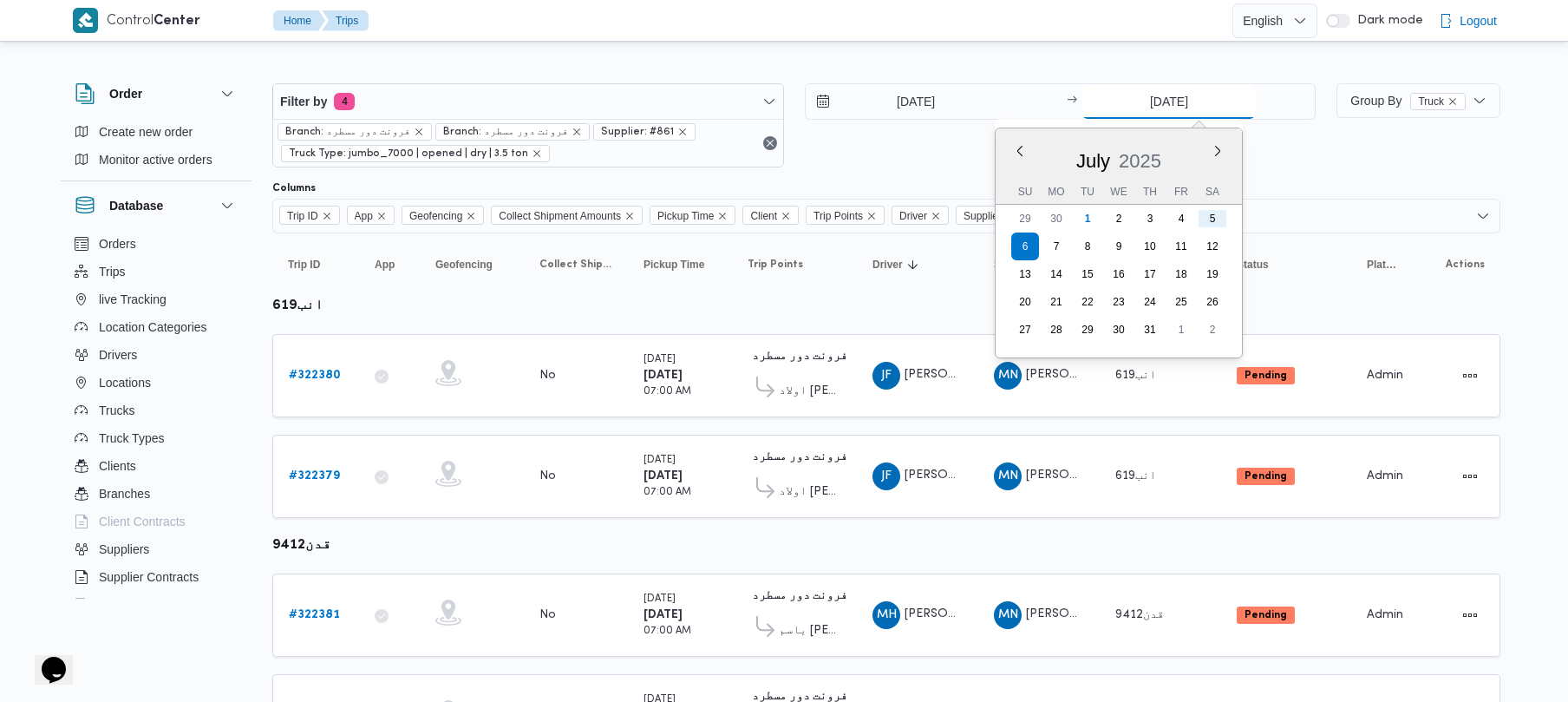 click on "[DATE]" at bounding box center (1168, 102) 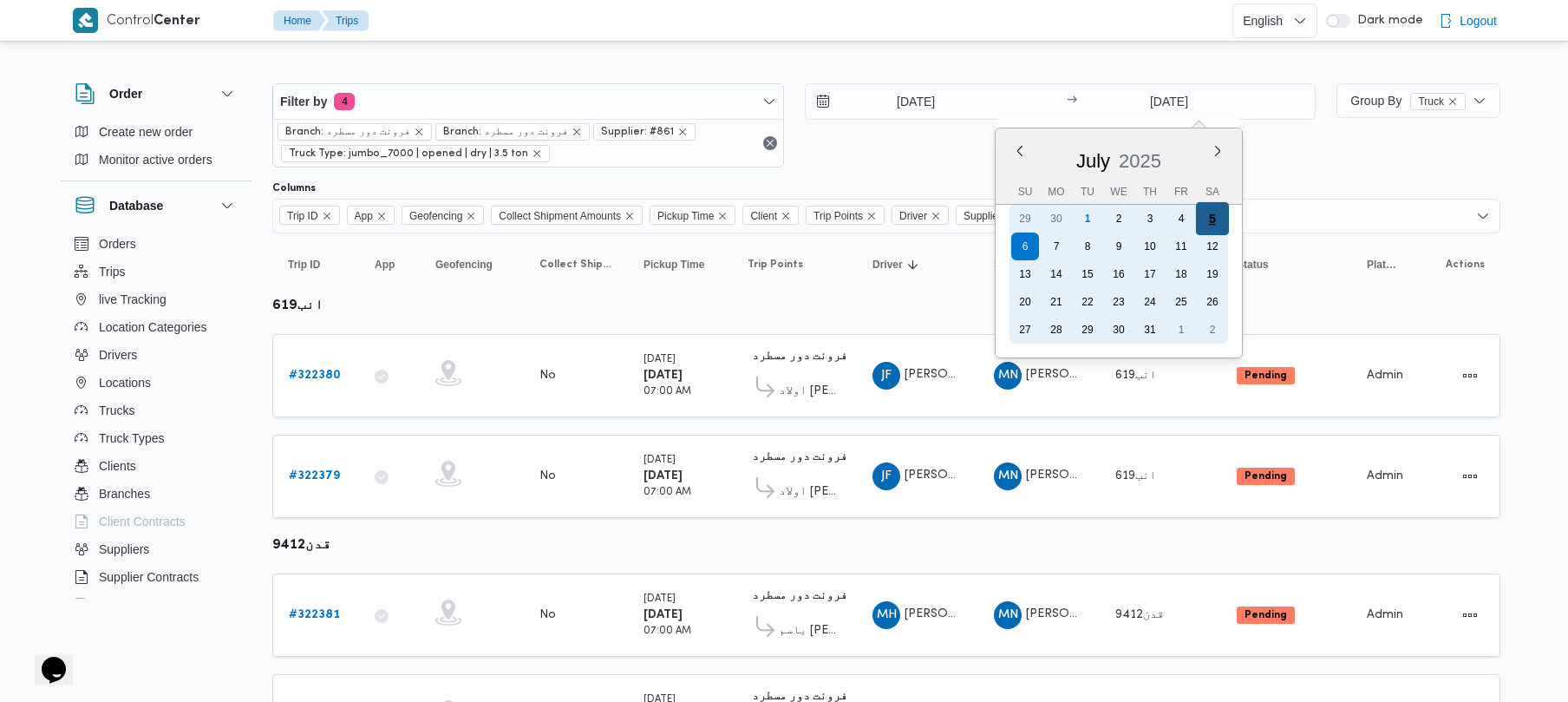 click on "5" at bounding box center [1212, 219] 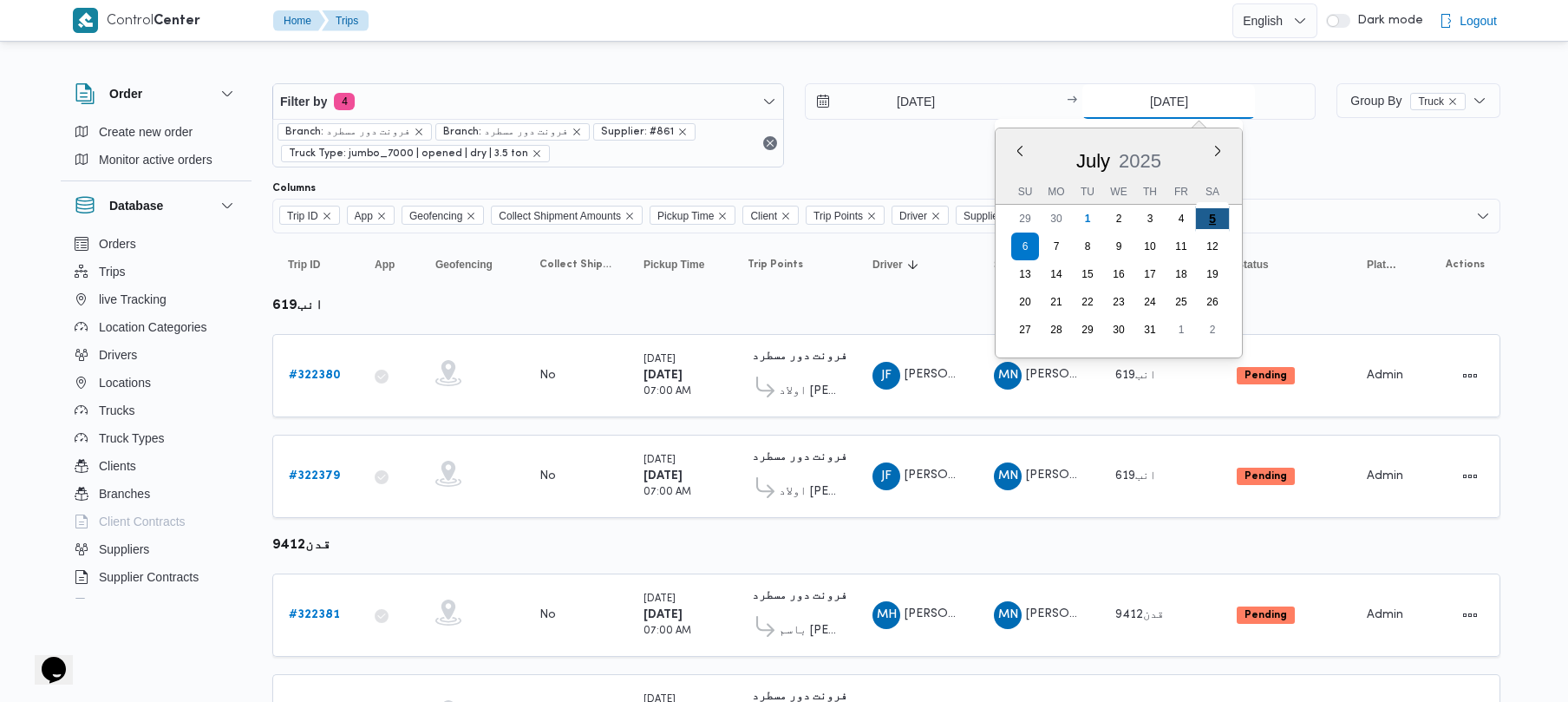 type on "[DATE]" 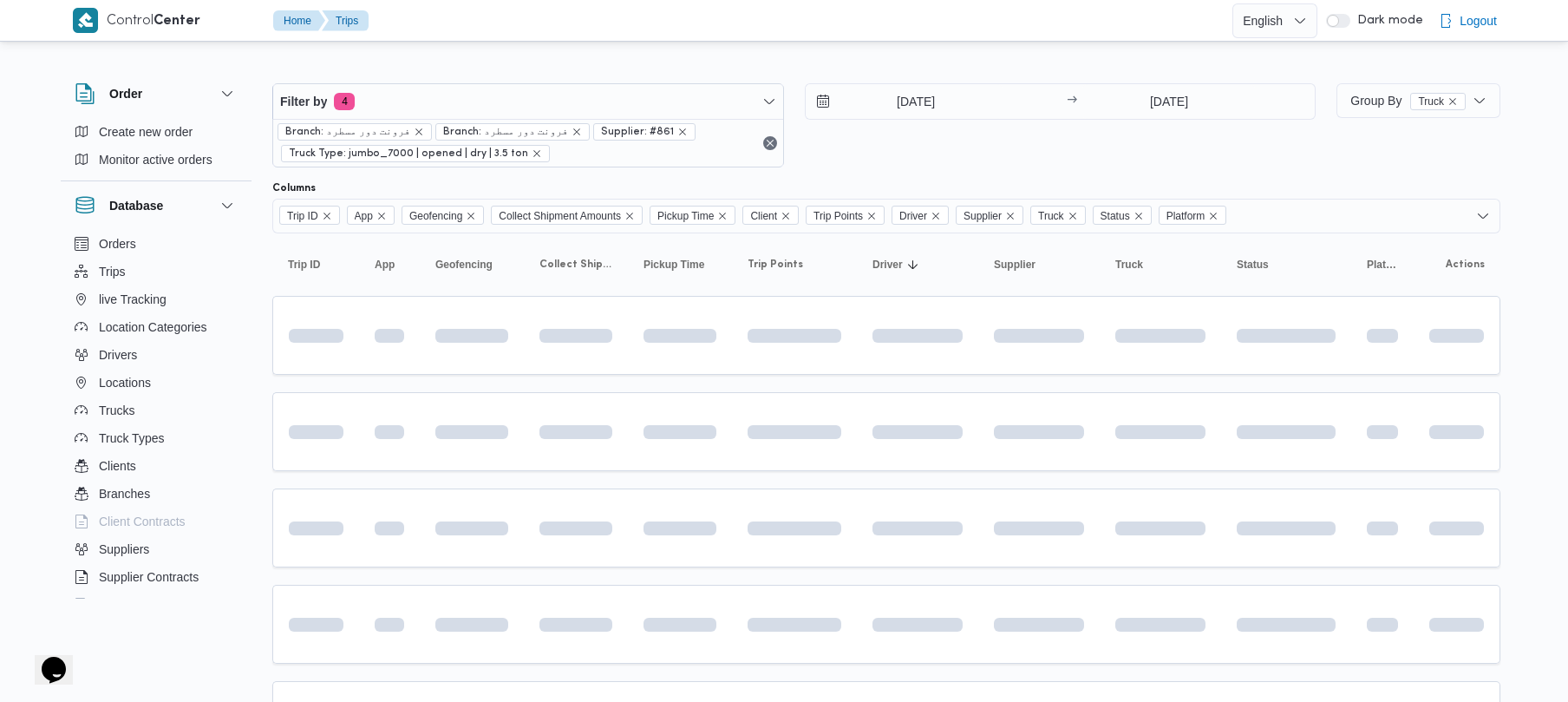 click on "[DATE] → [DATE]" at bounding box center (1061, 125) 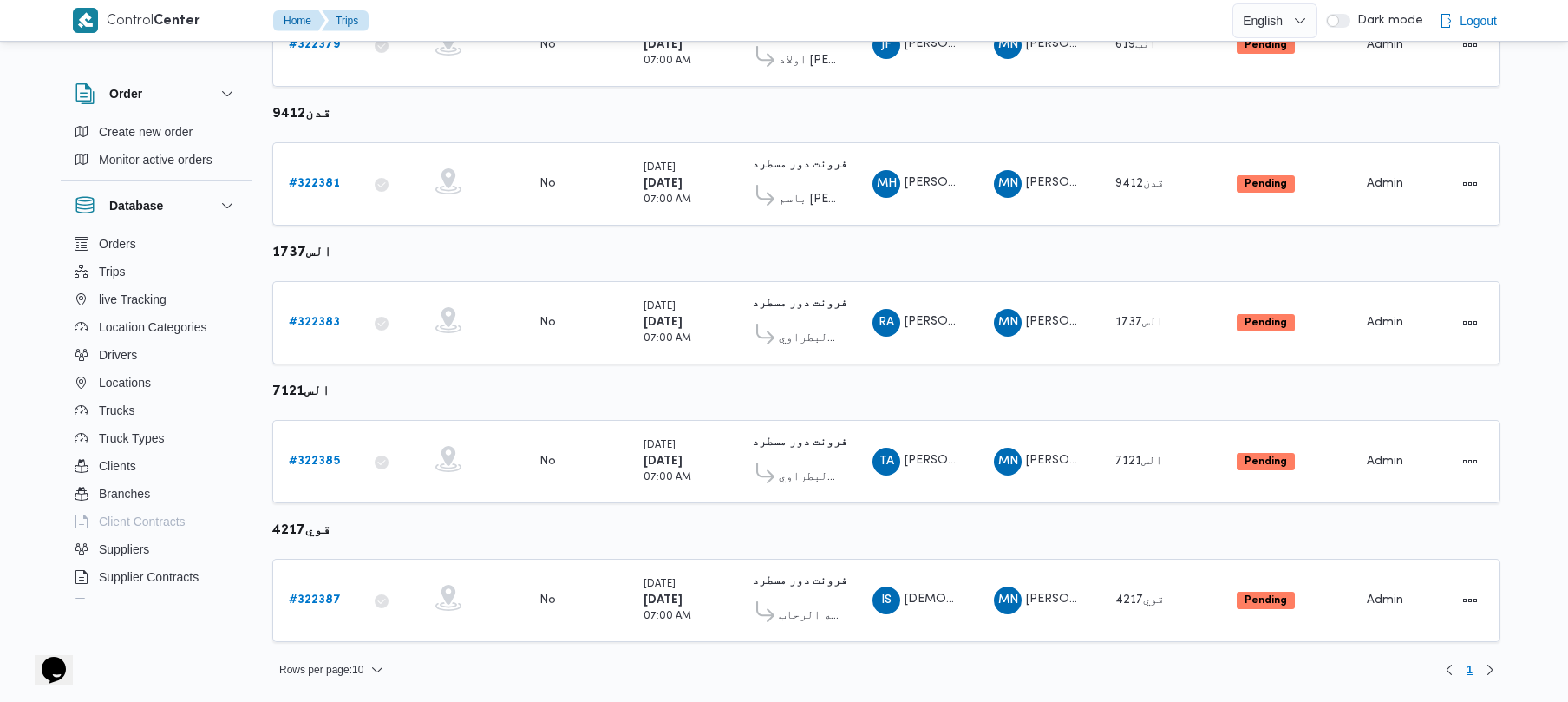 scroll, scrollTop: 0, scrollLeft: 0, axis: both 